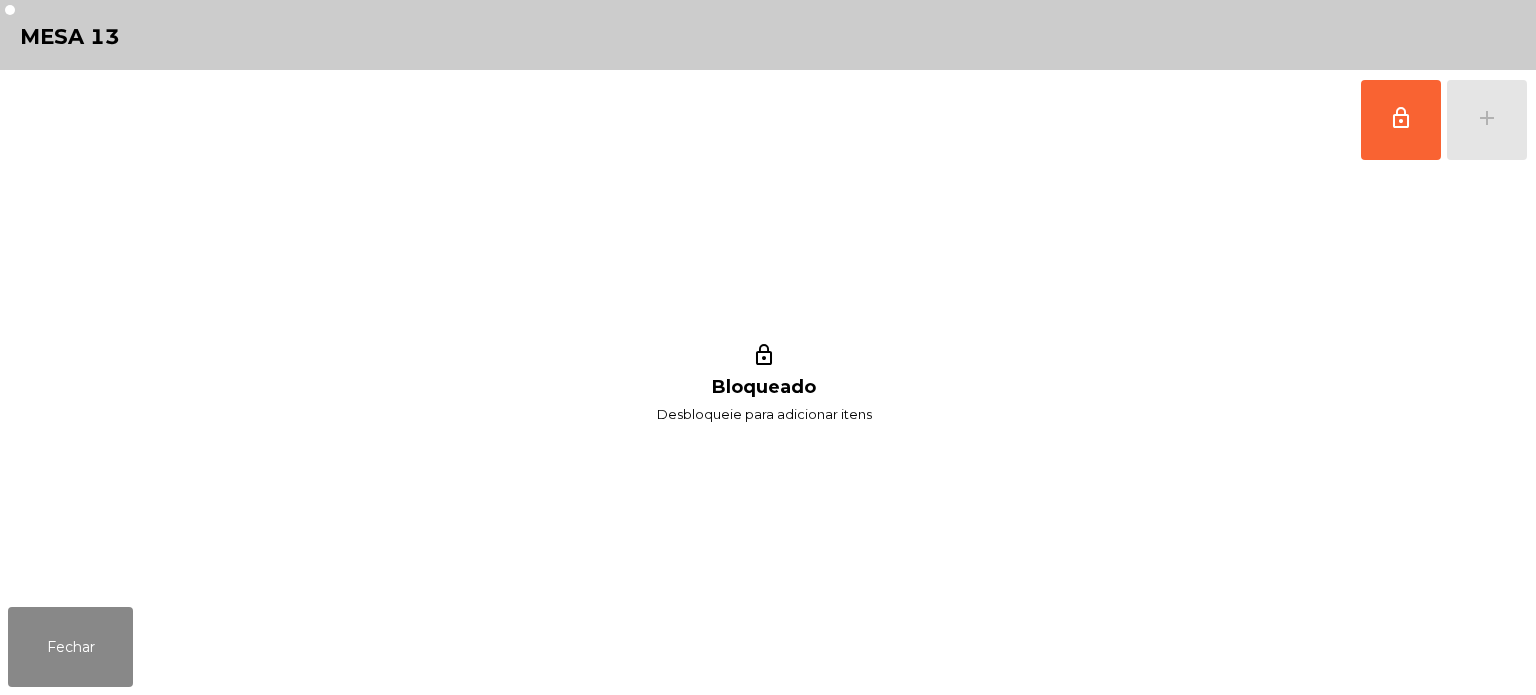 scroll, scrollTop: 0, scrollLeft: 0, axis: both 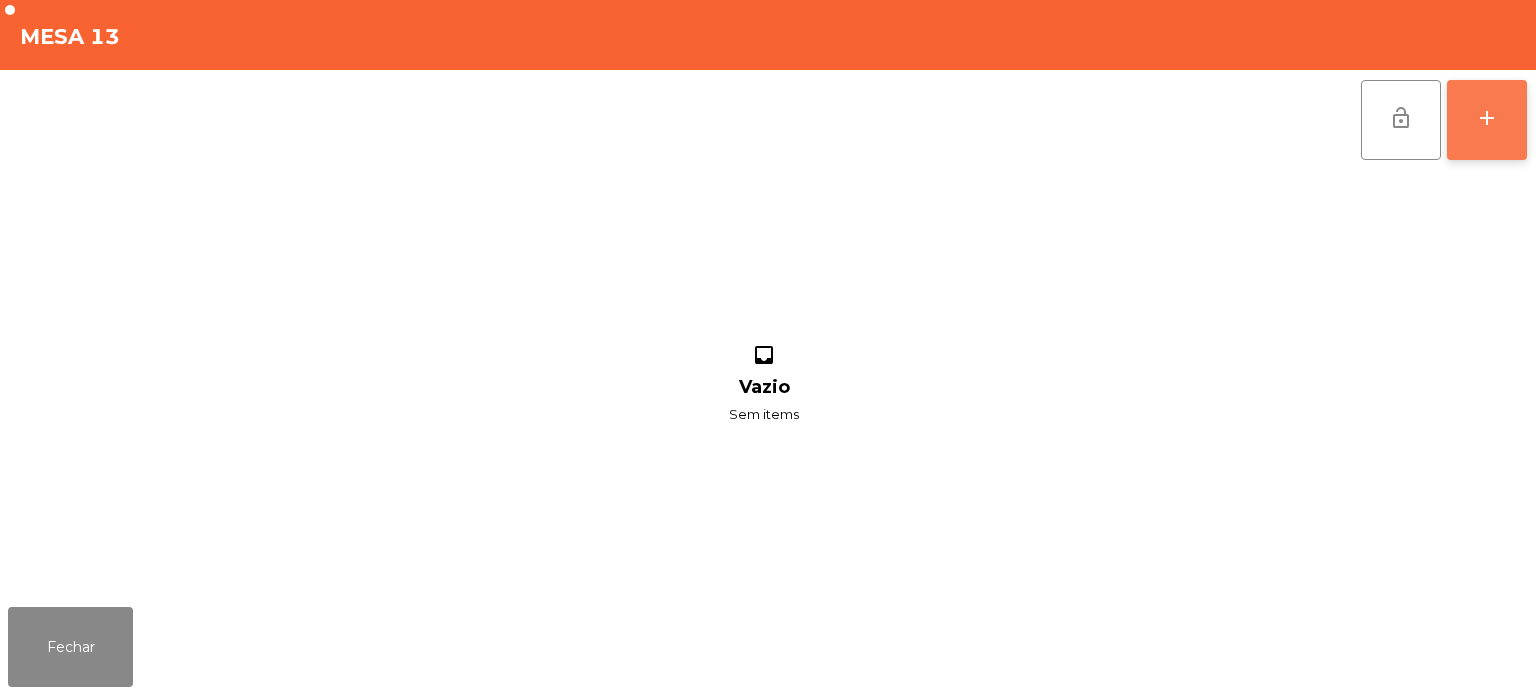 click on "add" 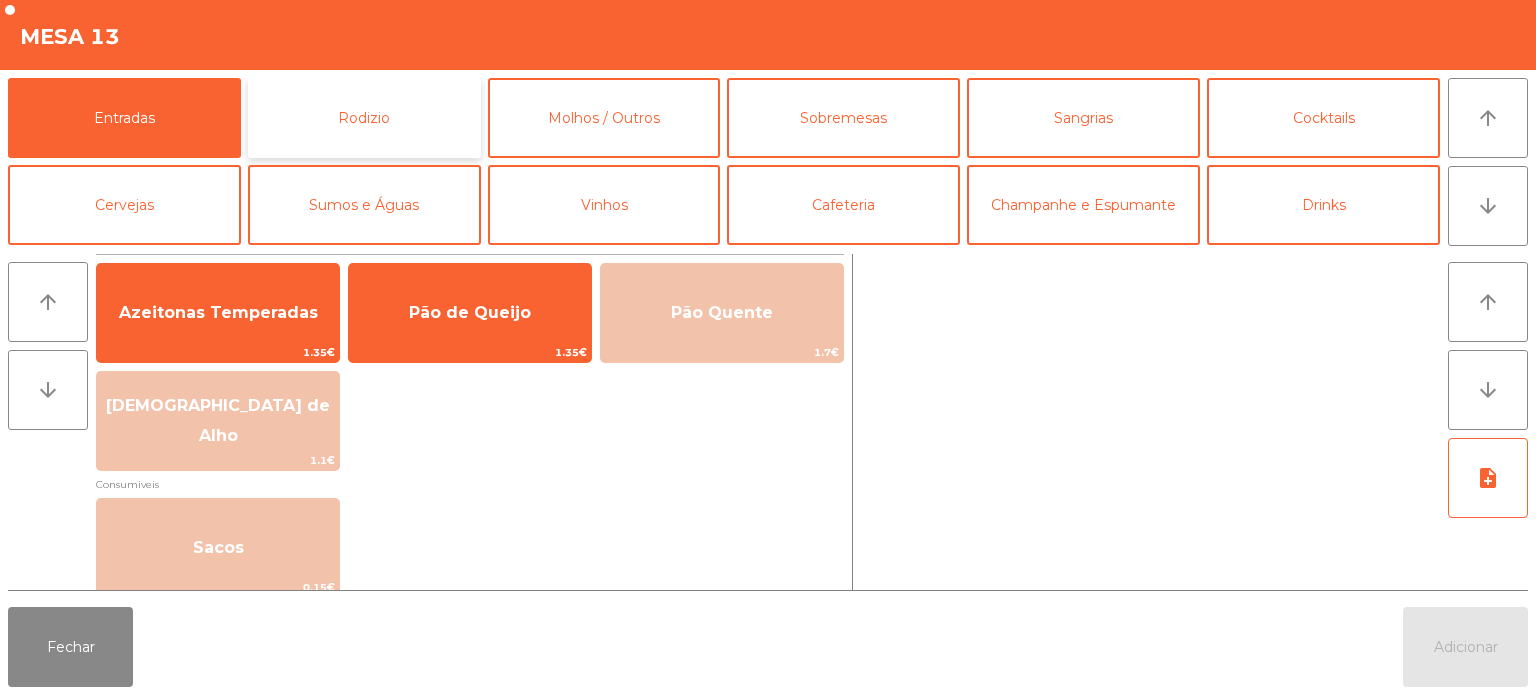 click on "Rodizio" 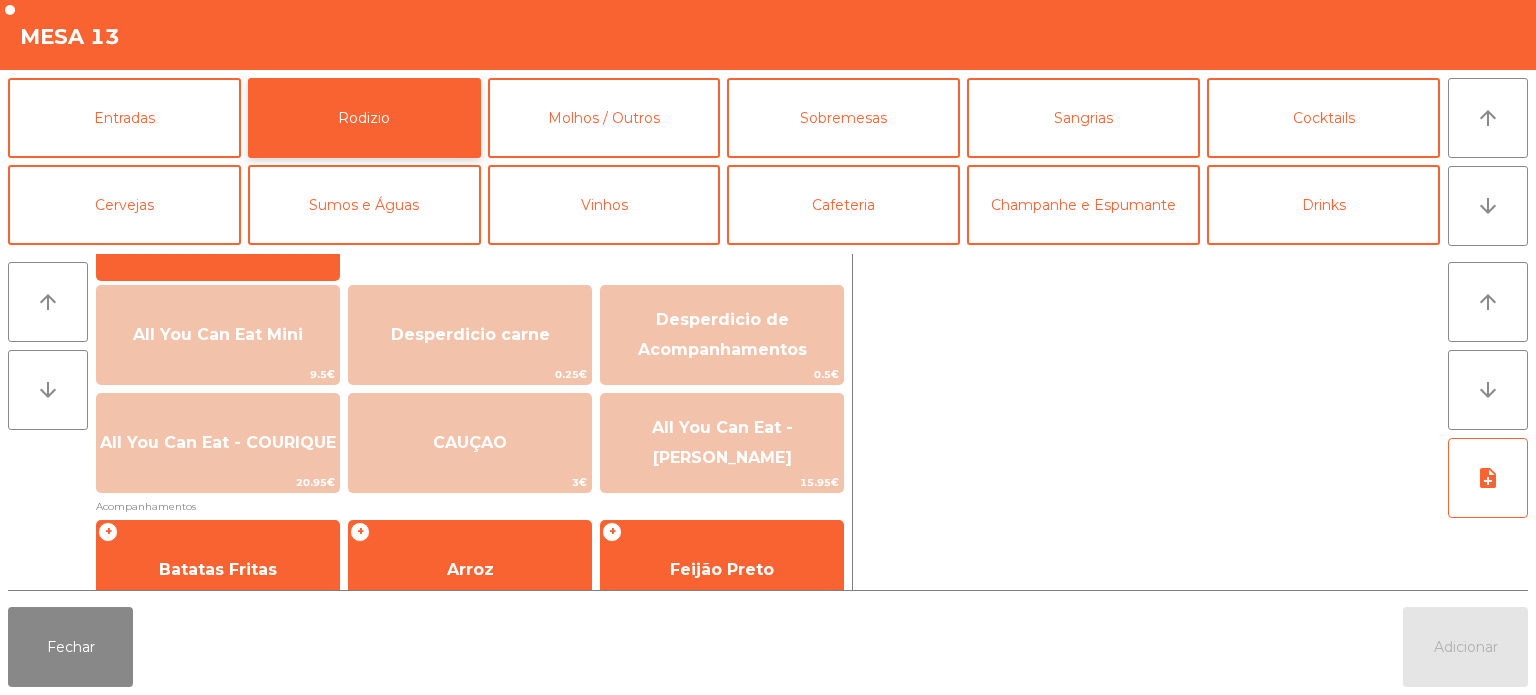 scroll, scrollTop: 225, scrollLeft: 0, axis: vertical 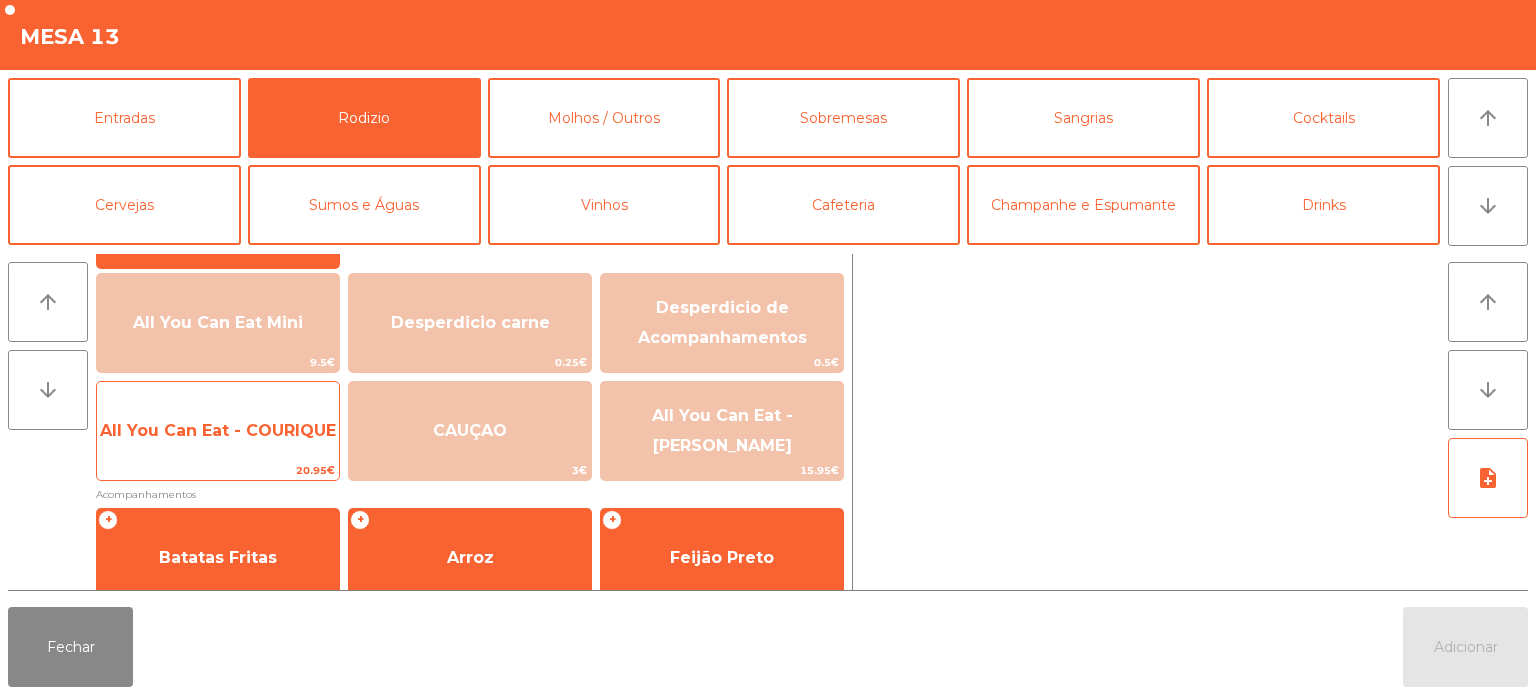 click on "All You Can Eat - COURIQUE" 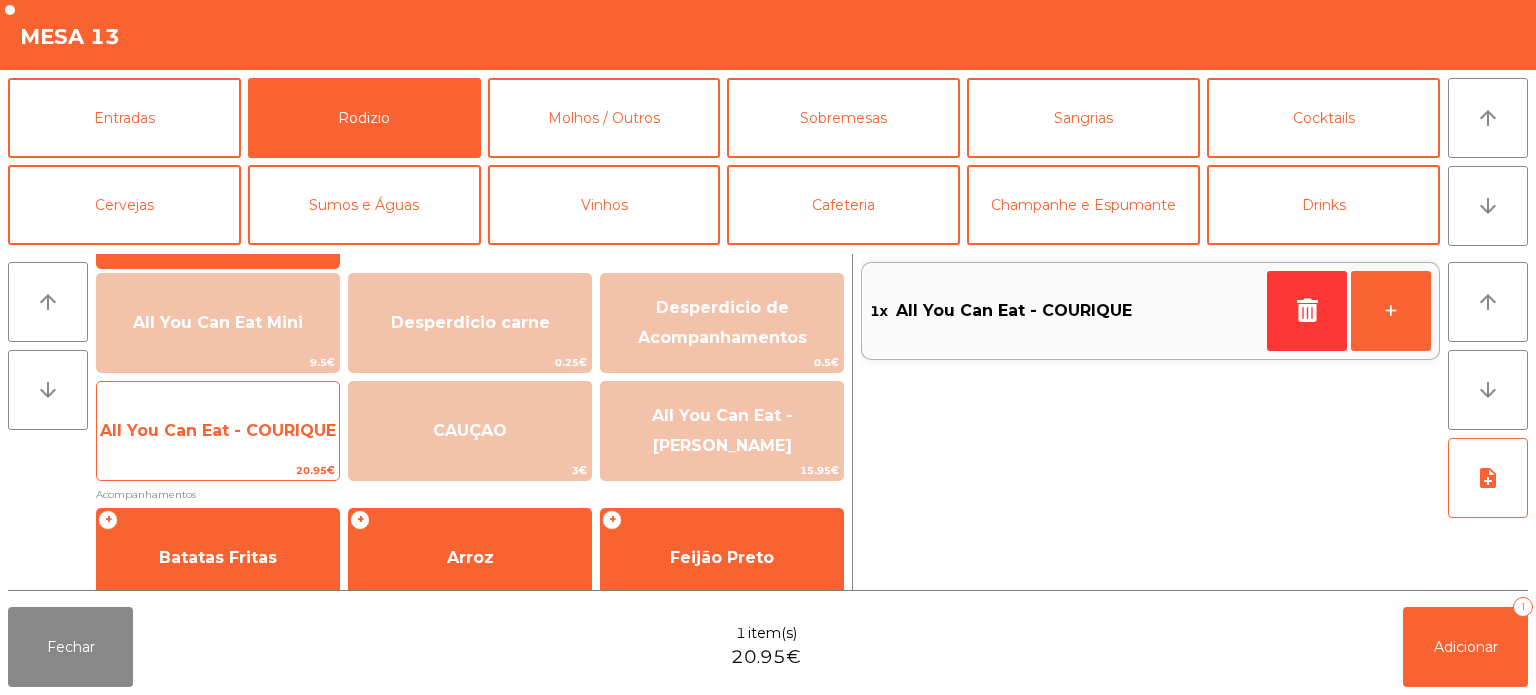 click on "All You Can Eat - COURIQUE" 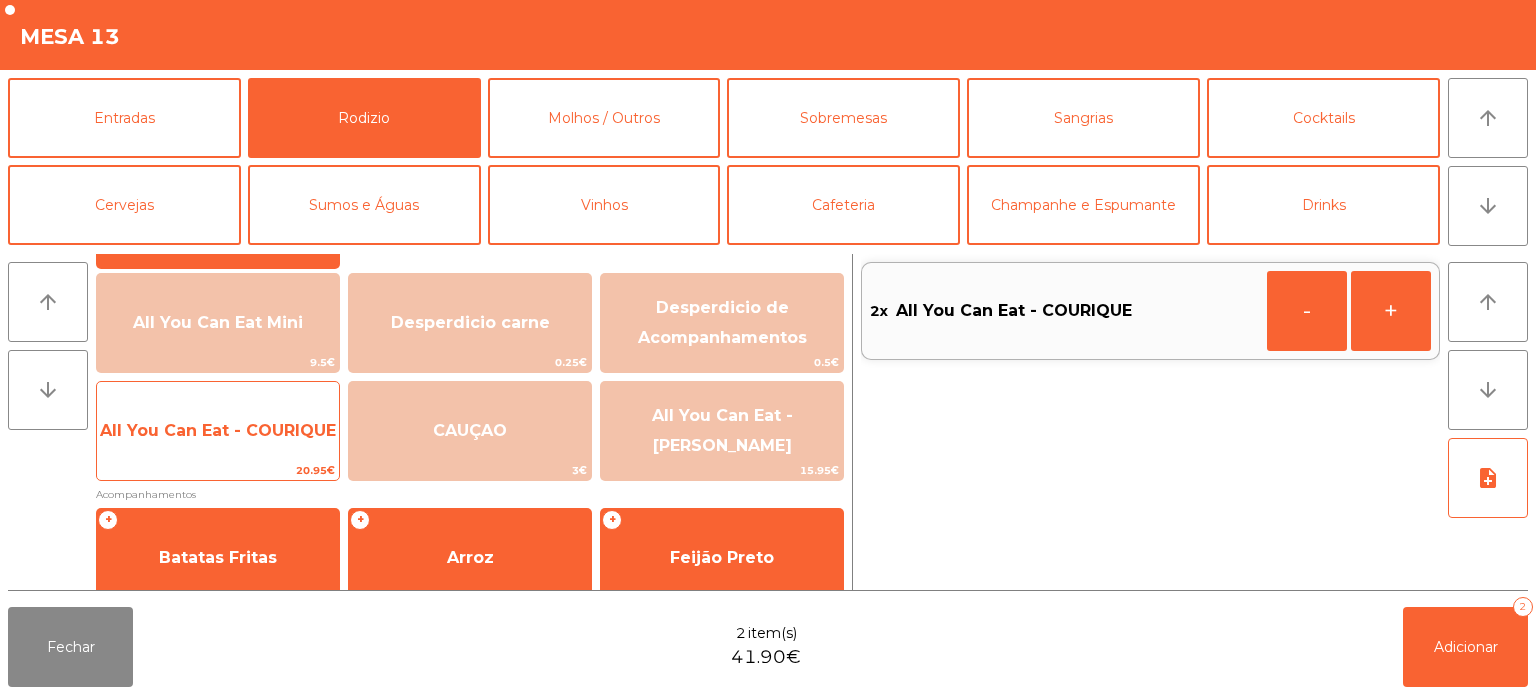 click on "All You Can Eat - COURIQUE" 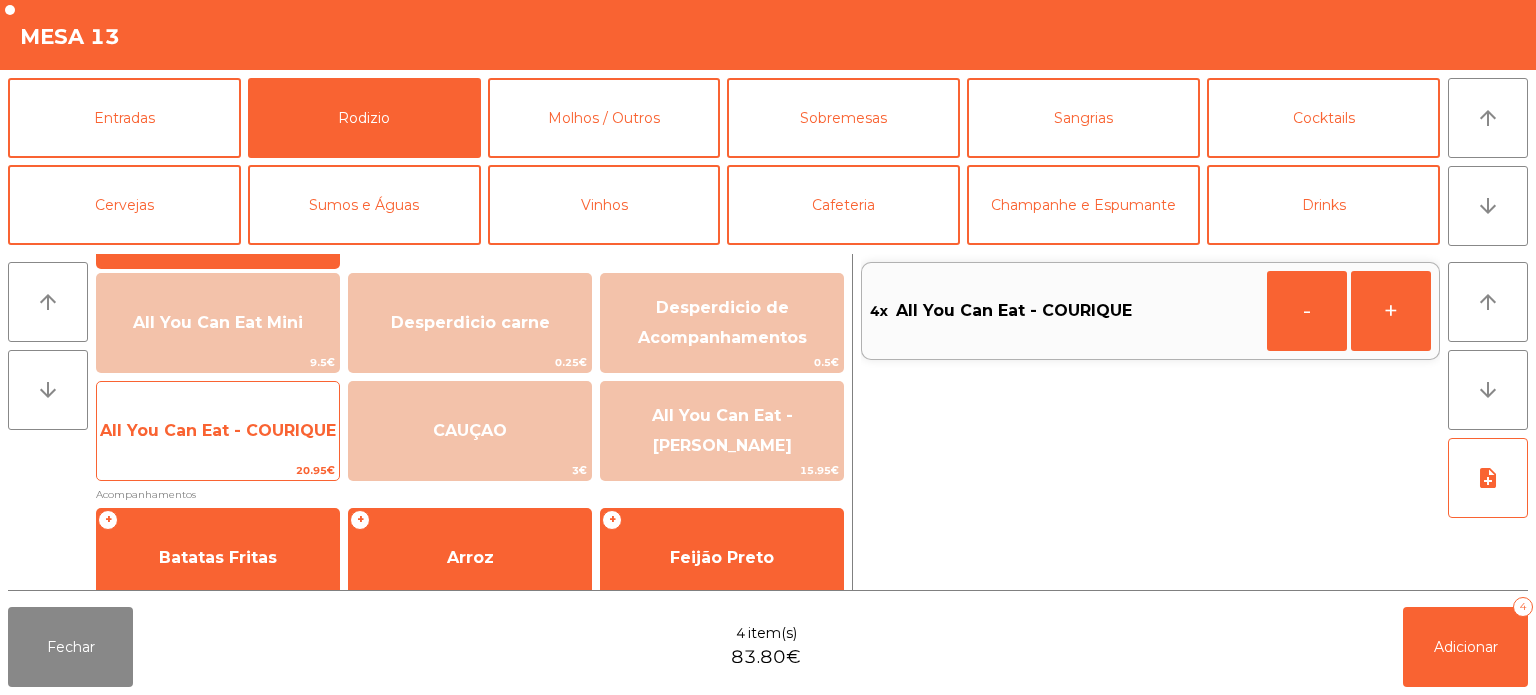 click on "All You Can Eat - COURIQUE" 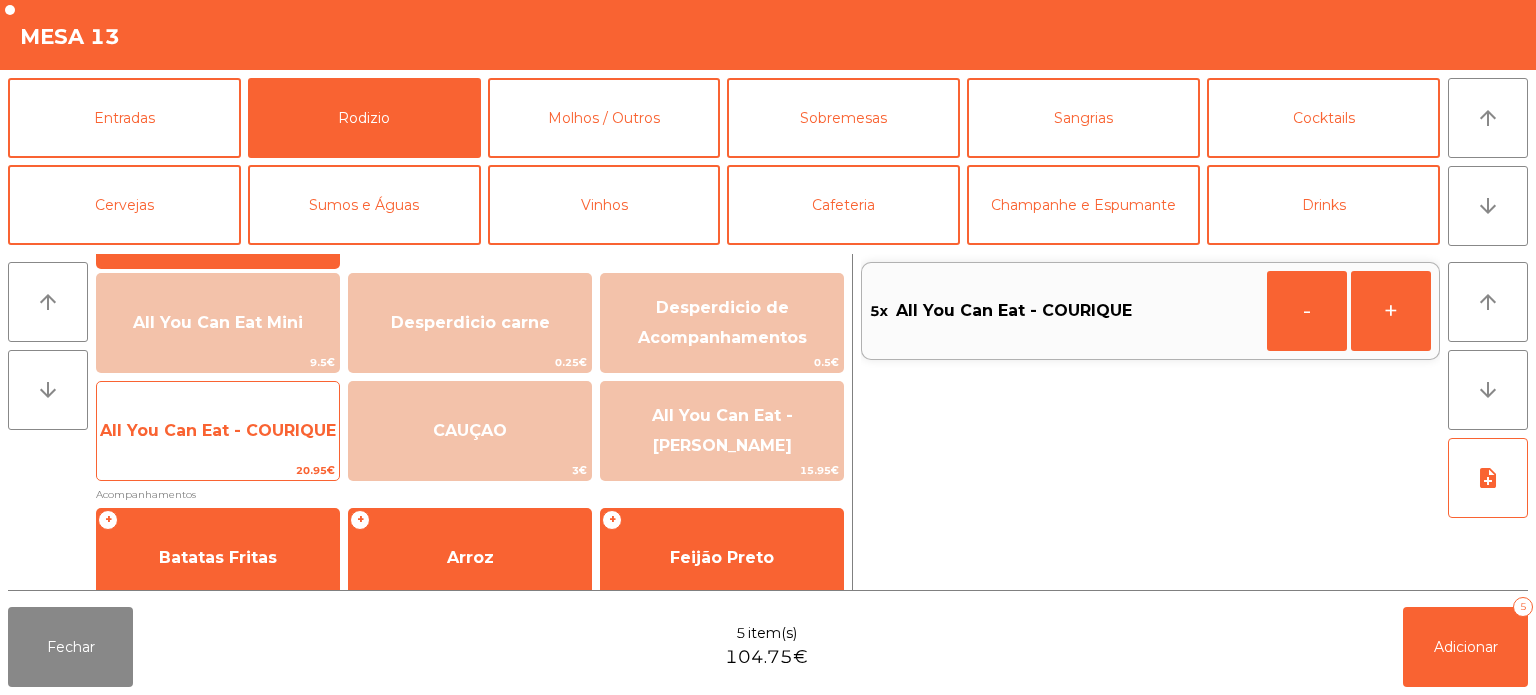 click on "All You Can Eat - COURIQUE" 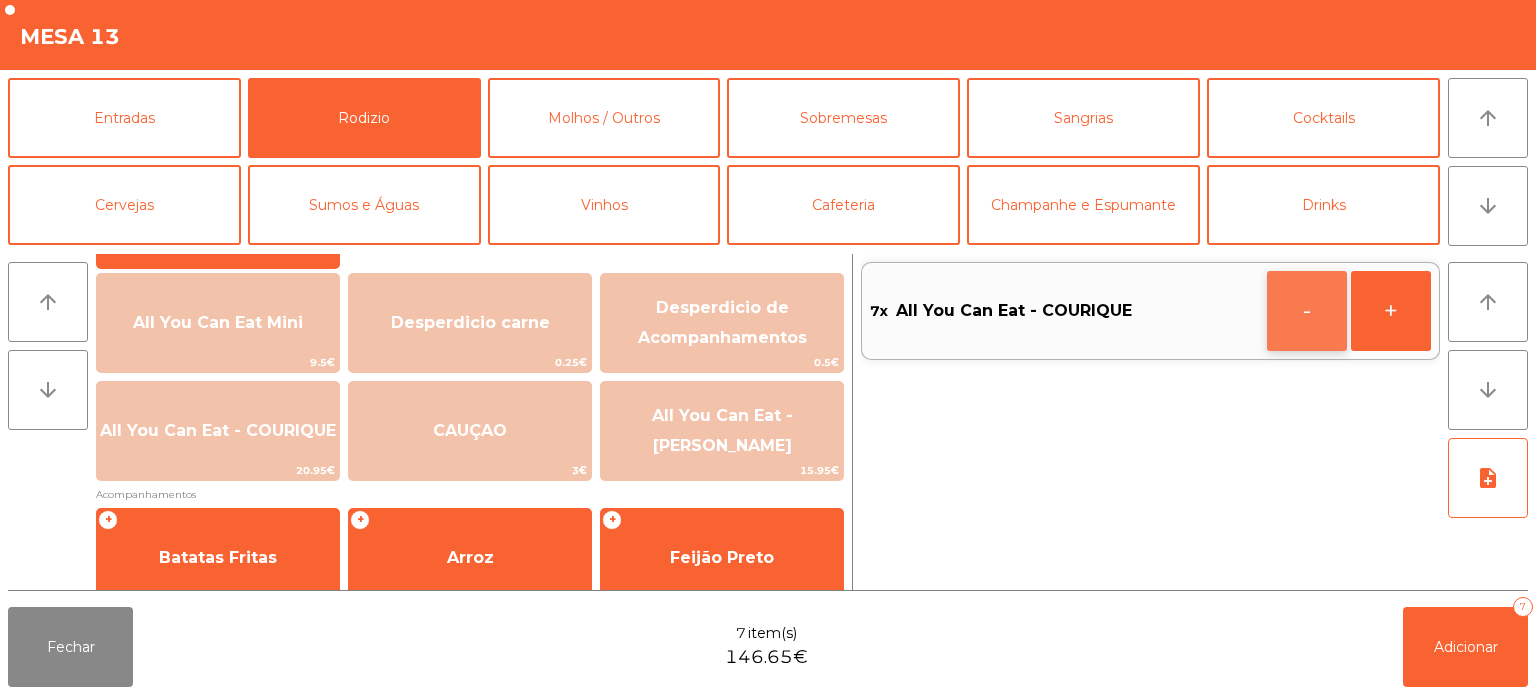 click on "-" 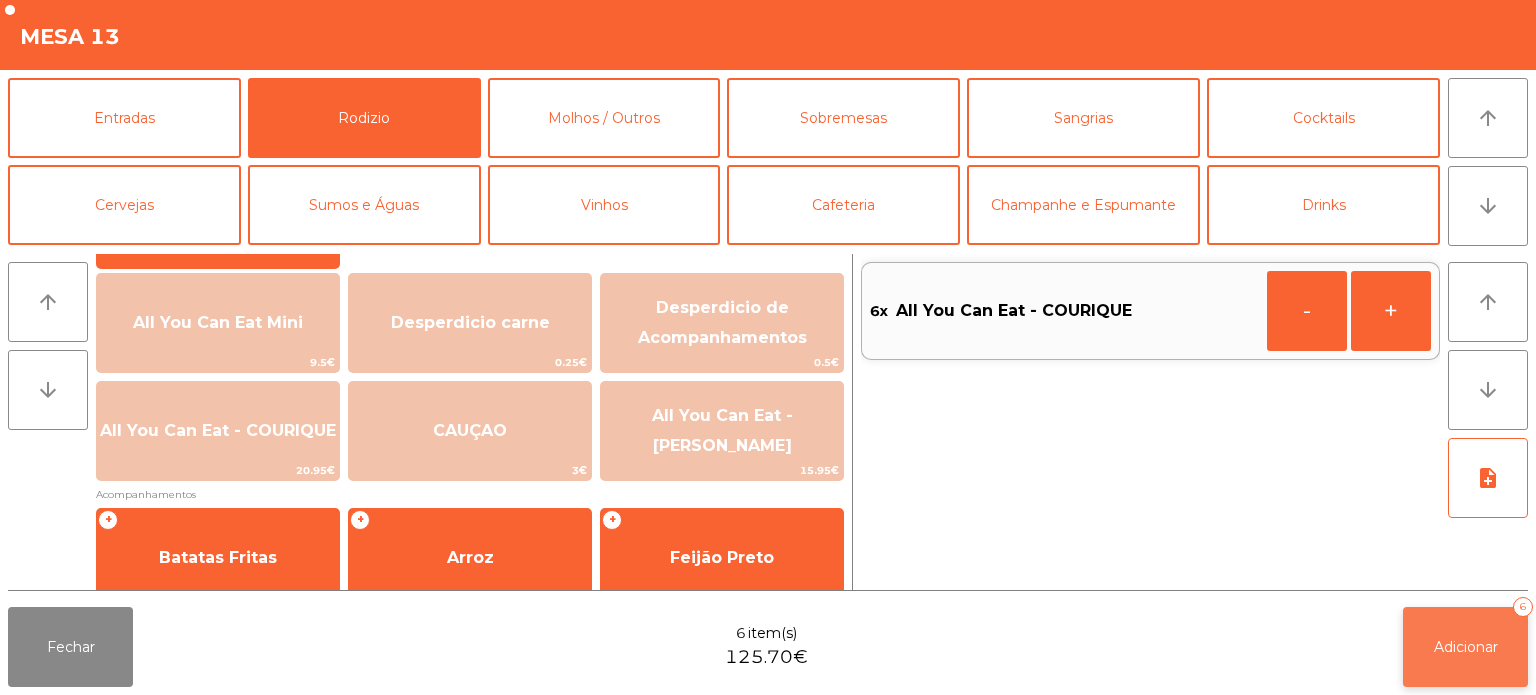 click on "Adicionar" 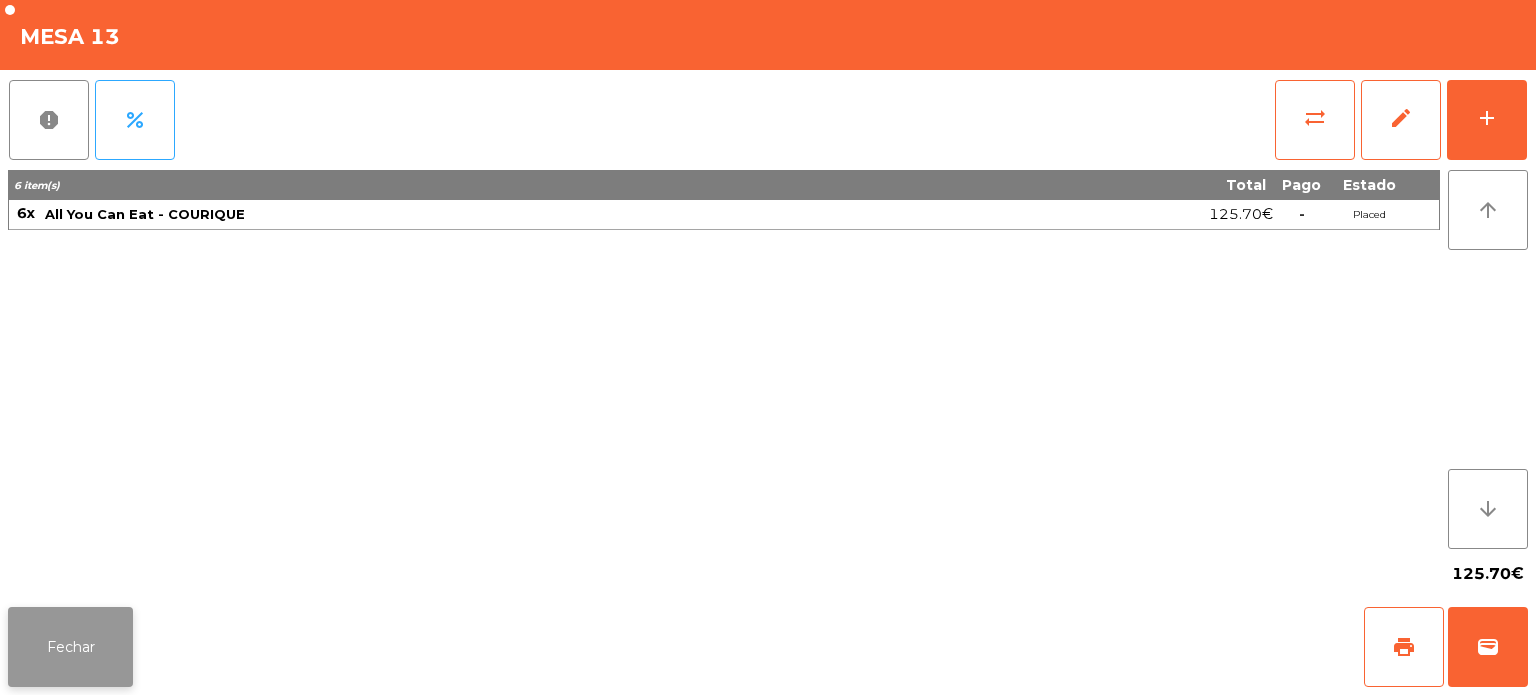 click on "Fechar" 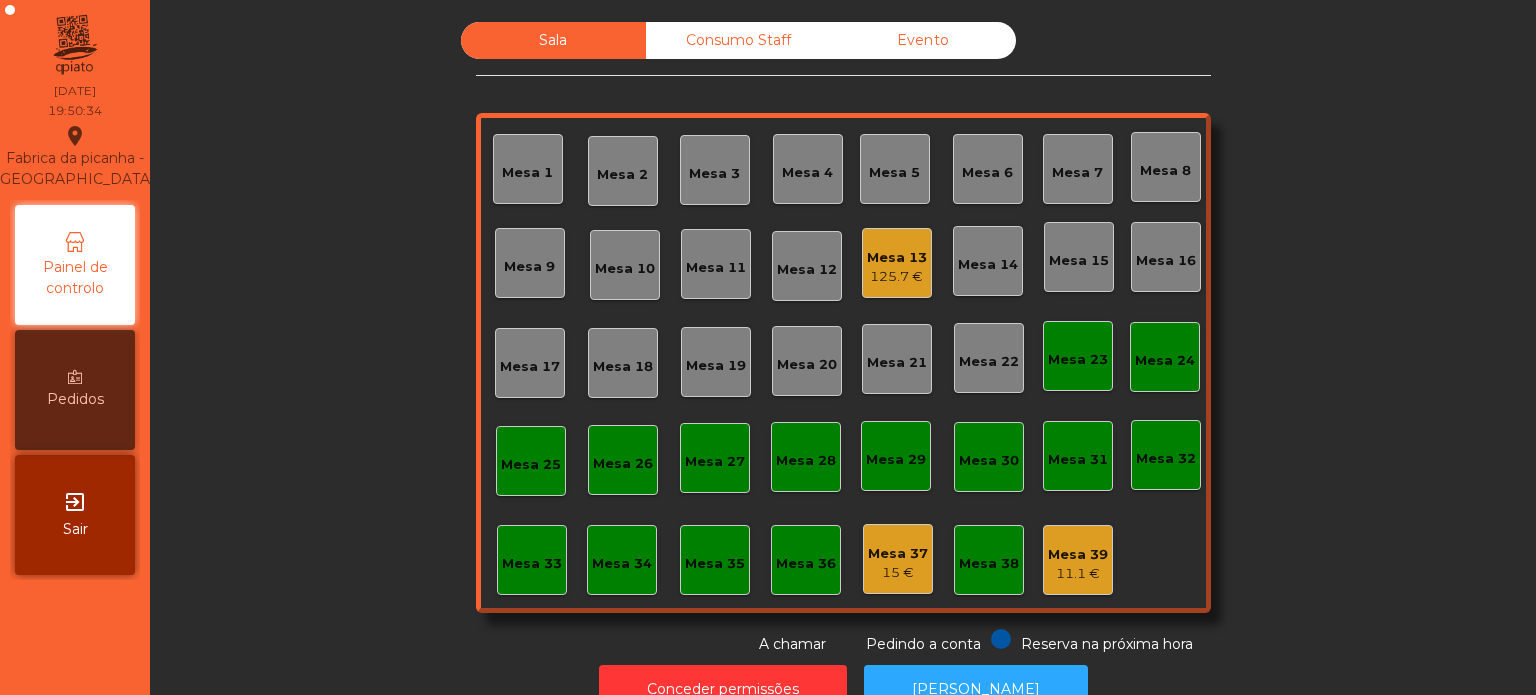 click on "Mesa 14" 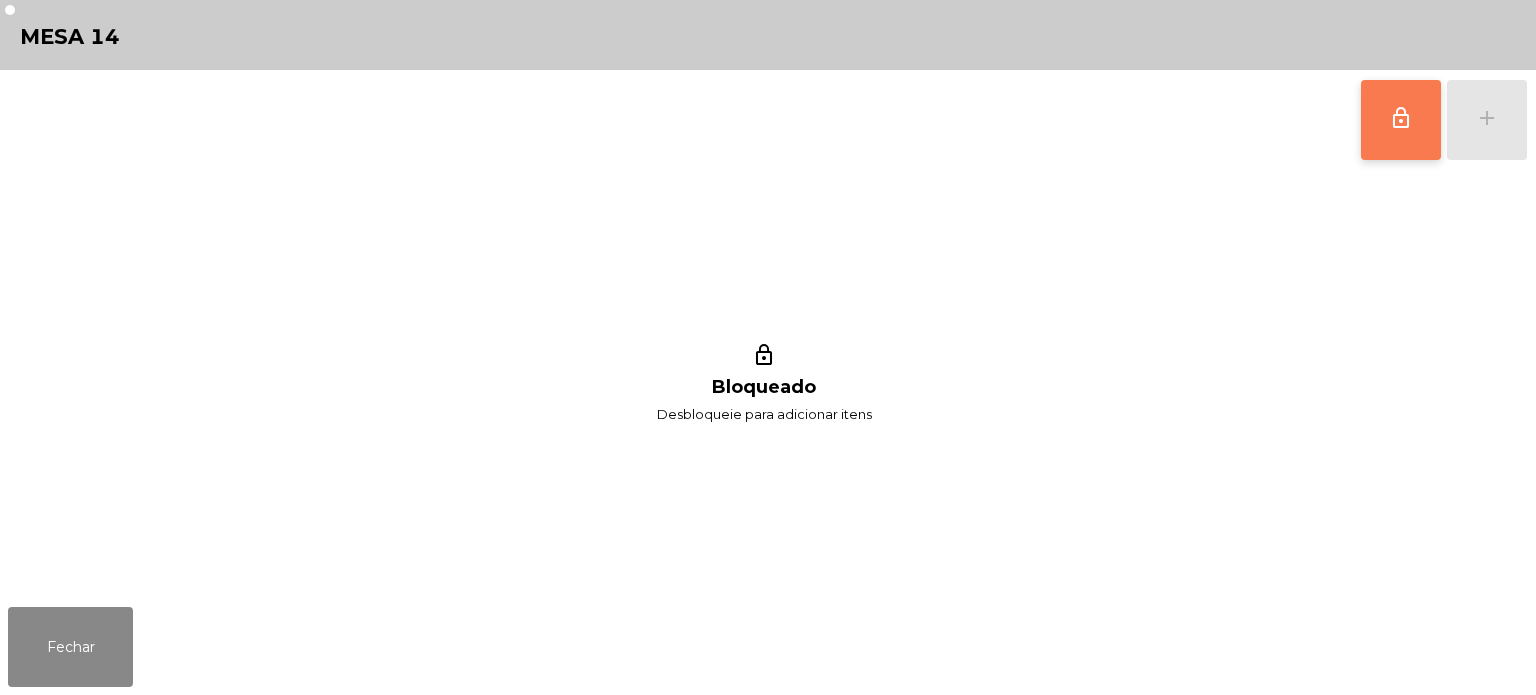 click on "lock_outline" 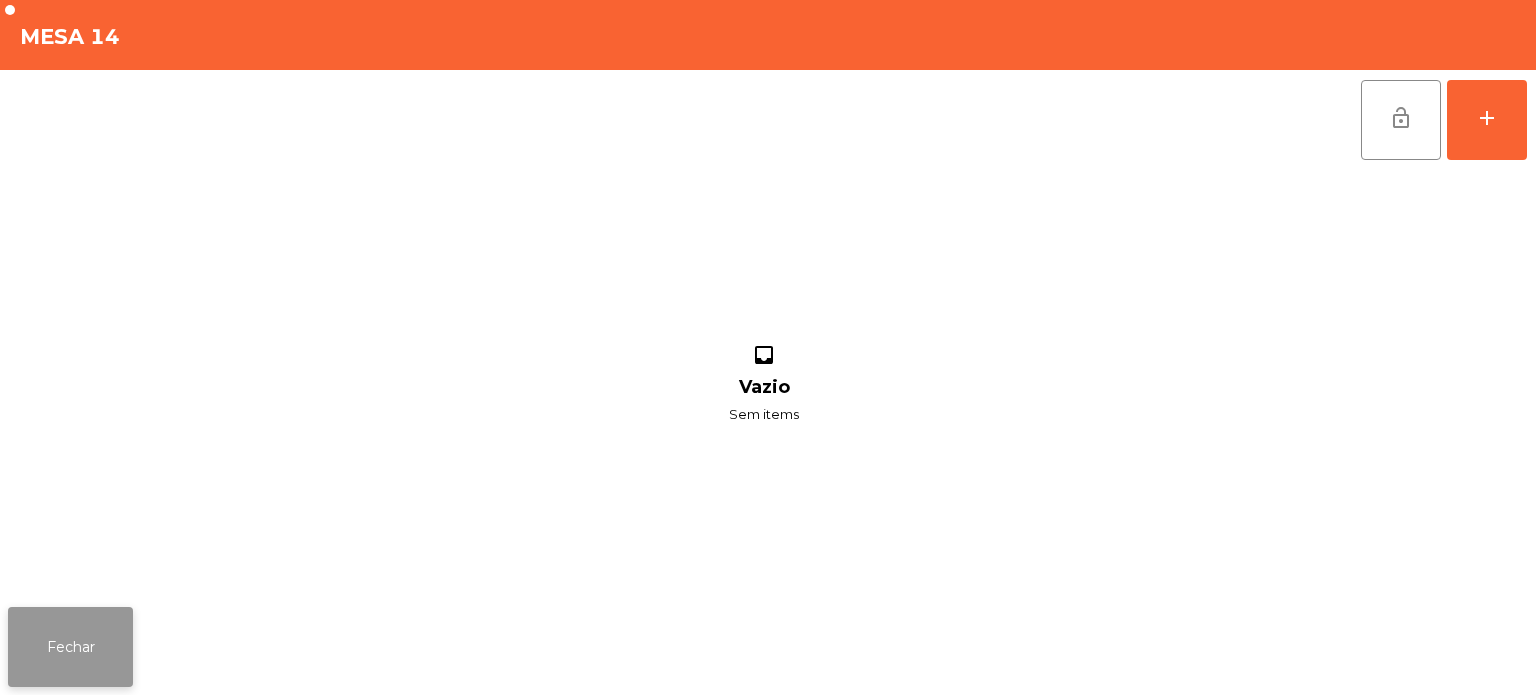 click on "Fechar" 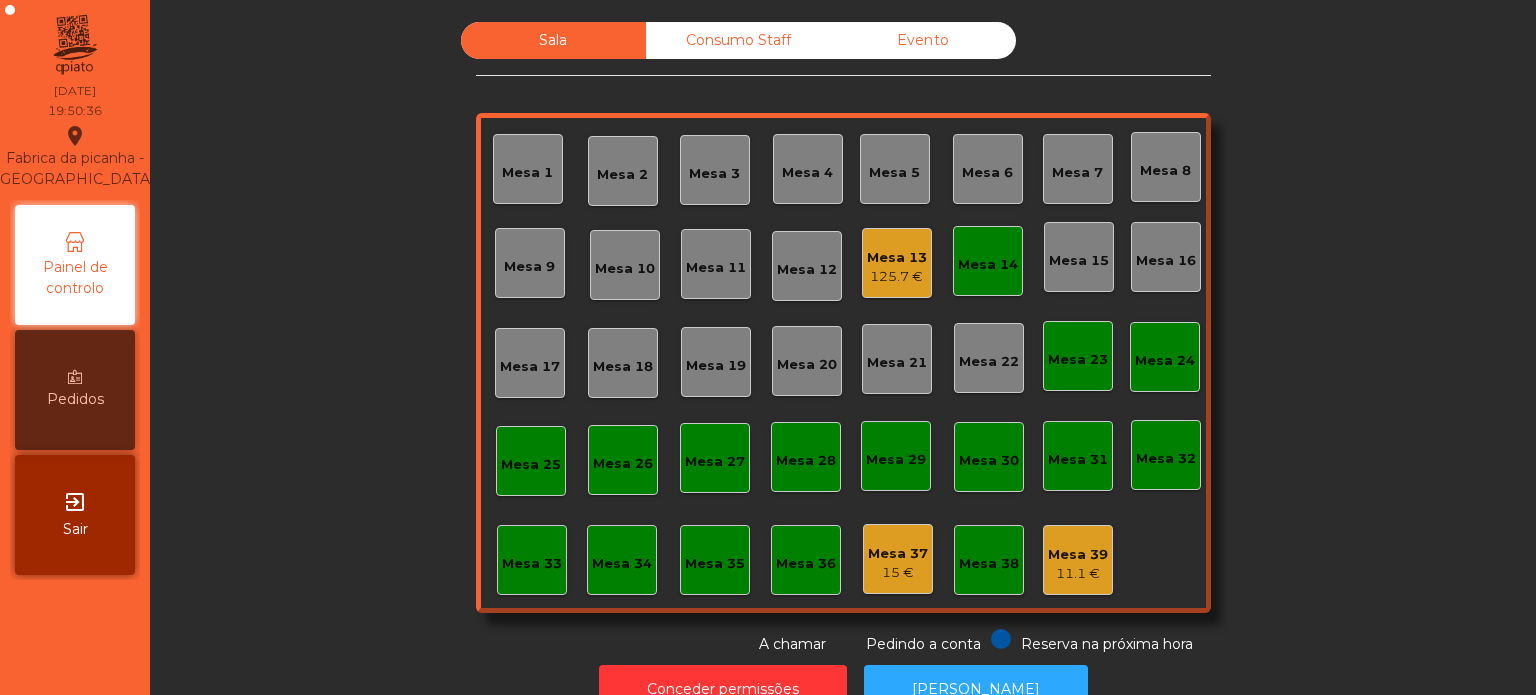 click on "125.7 €" 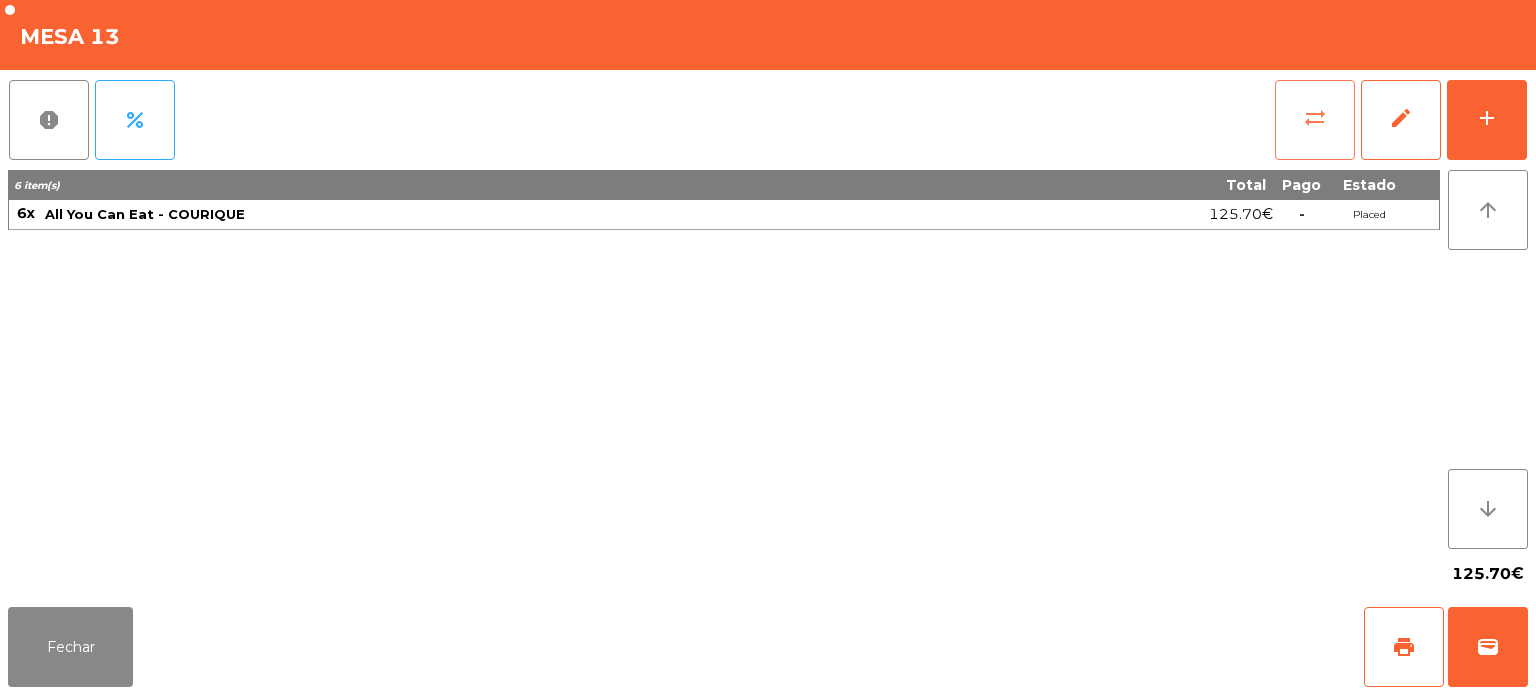 click on "sync_alt" 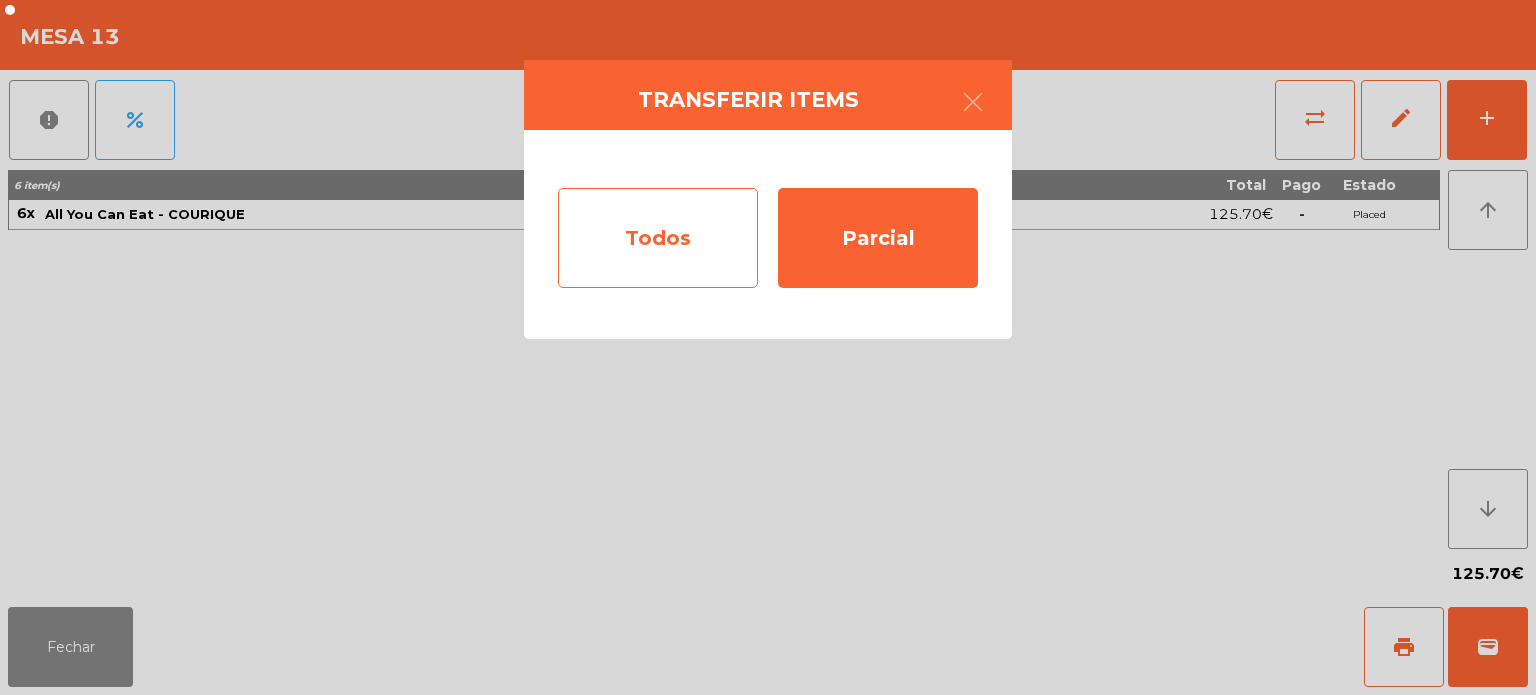 click on "Todos" 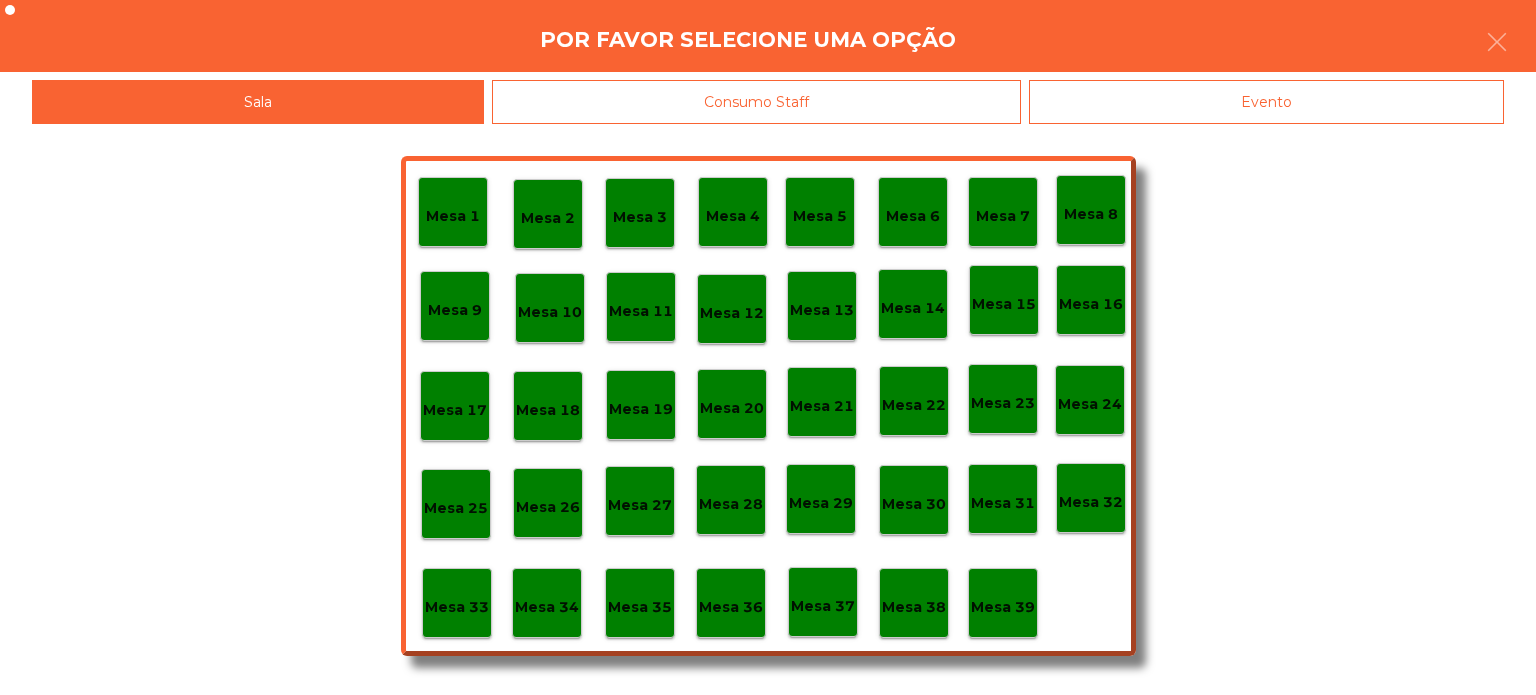 click on "Mesa 14" 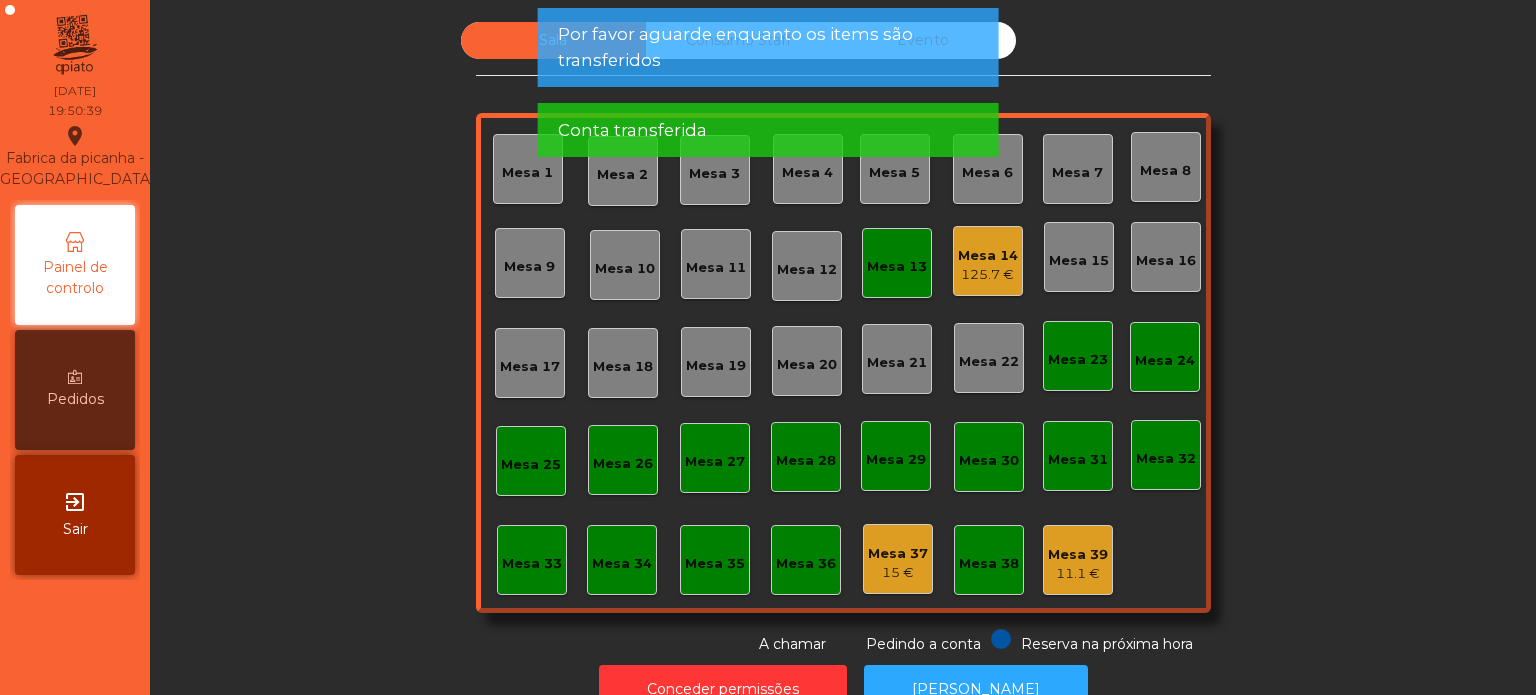 click on "Mesa 13" 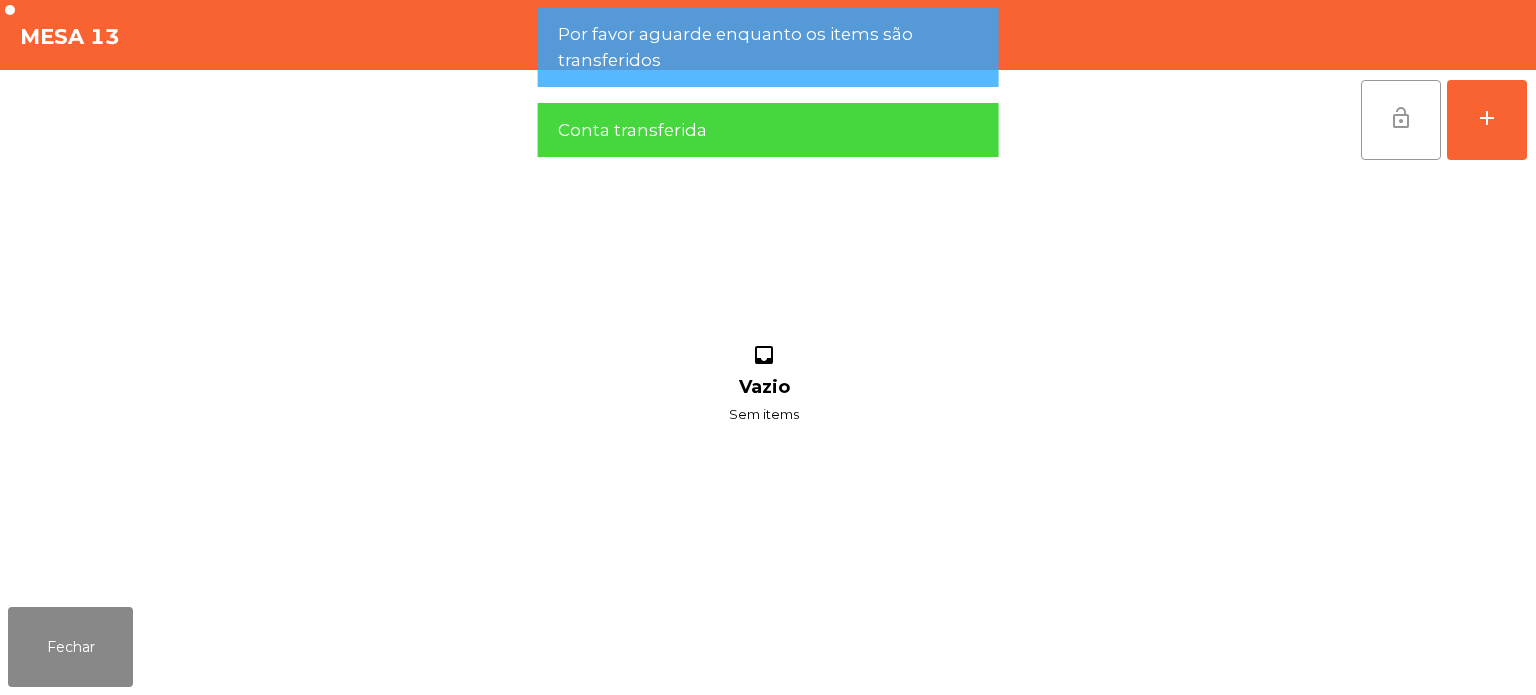 click on "lock_open" 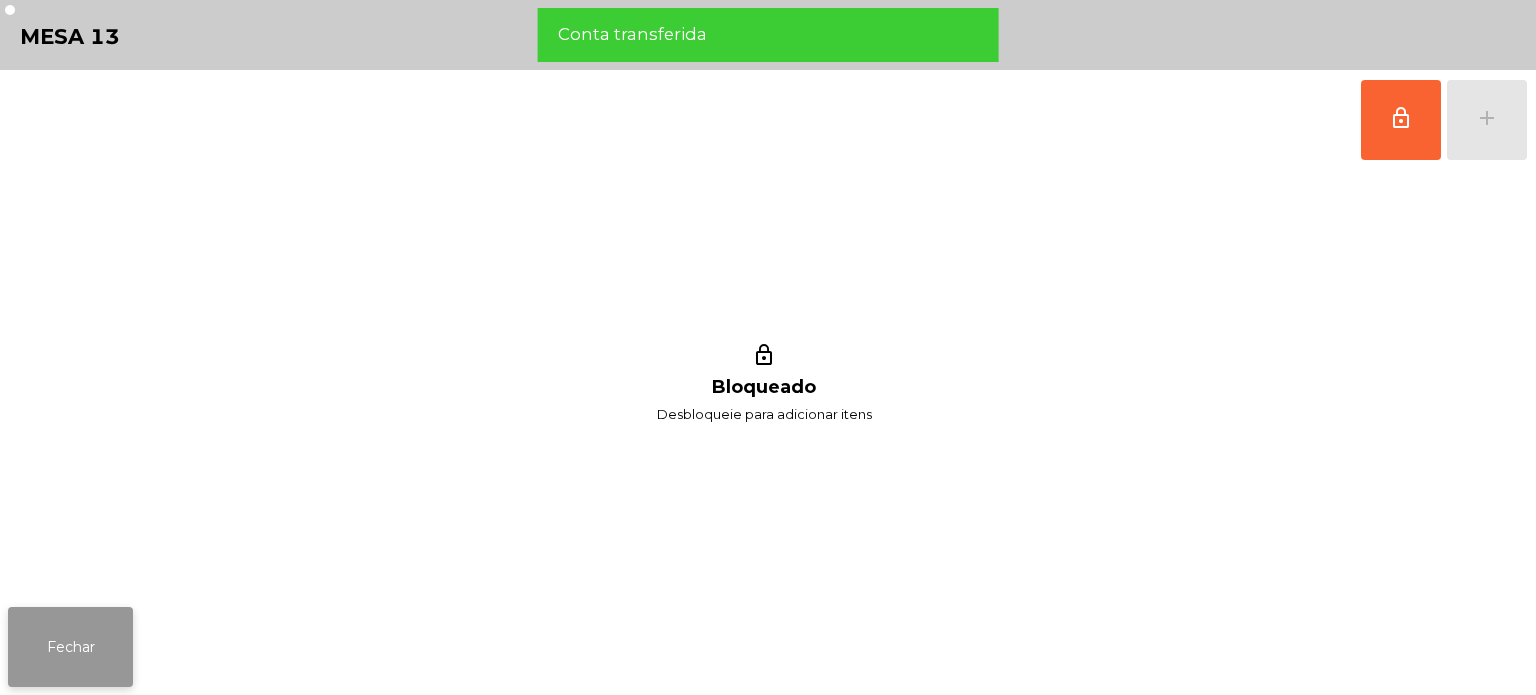 click on "Fechar" 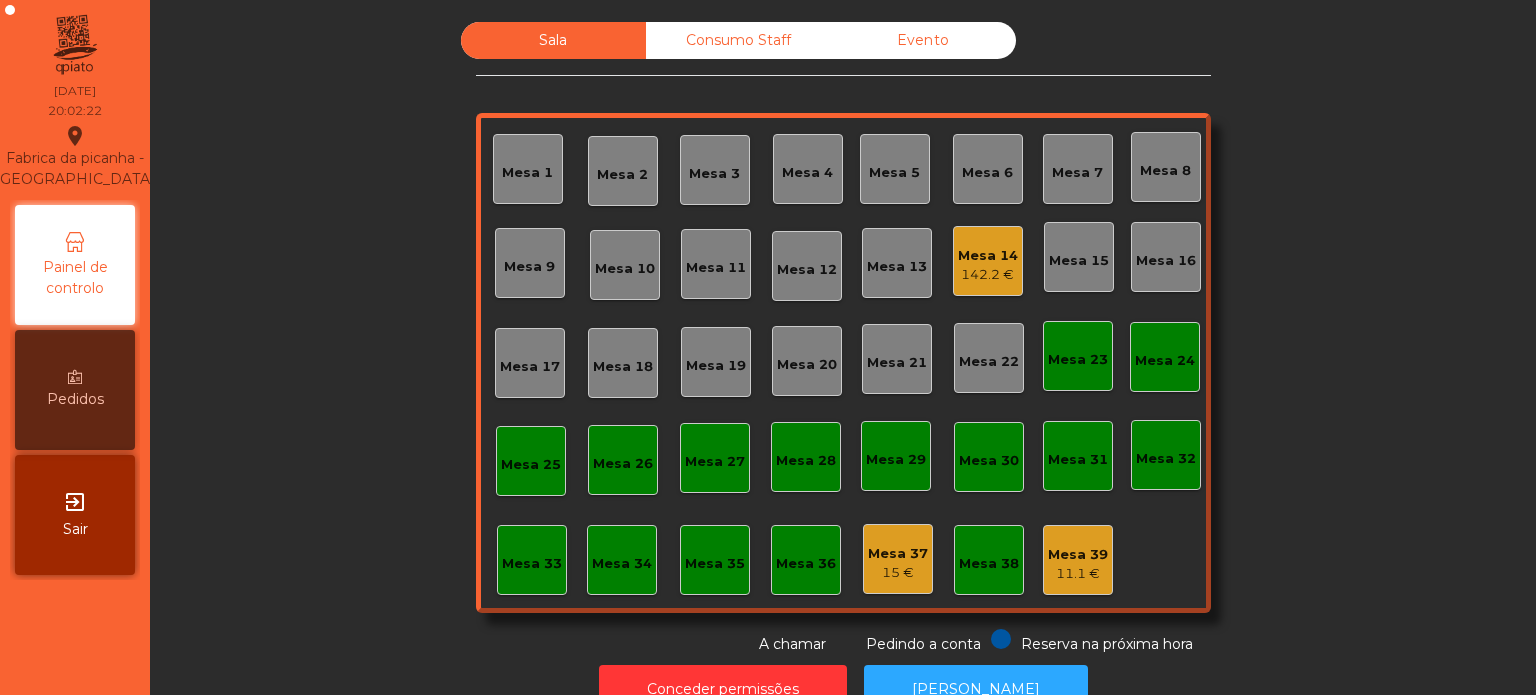click on "Mesa 7" 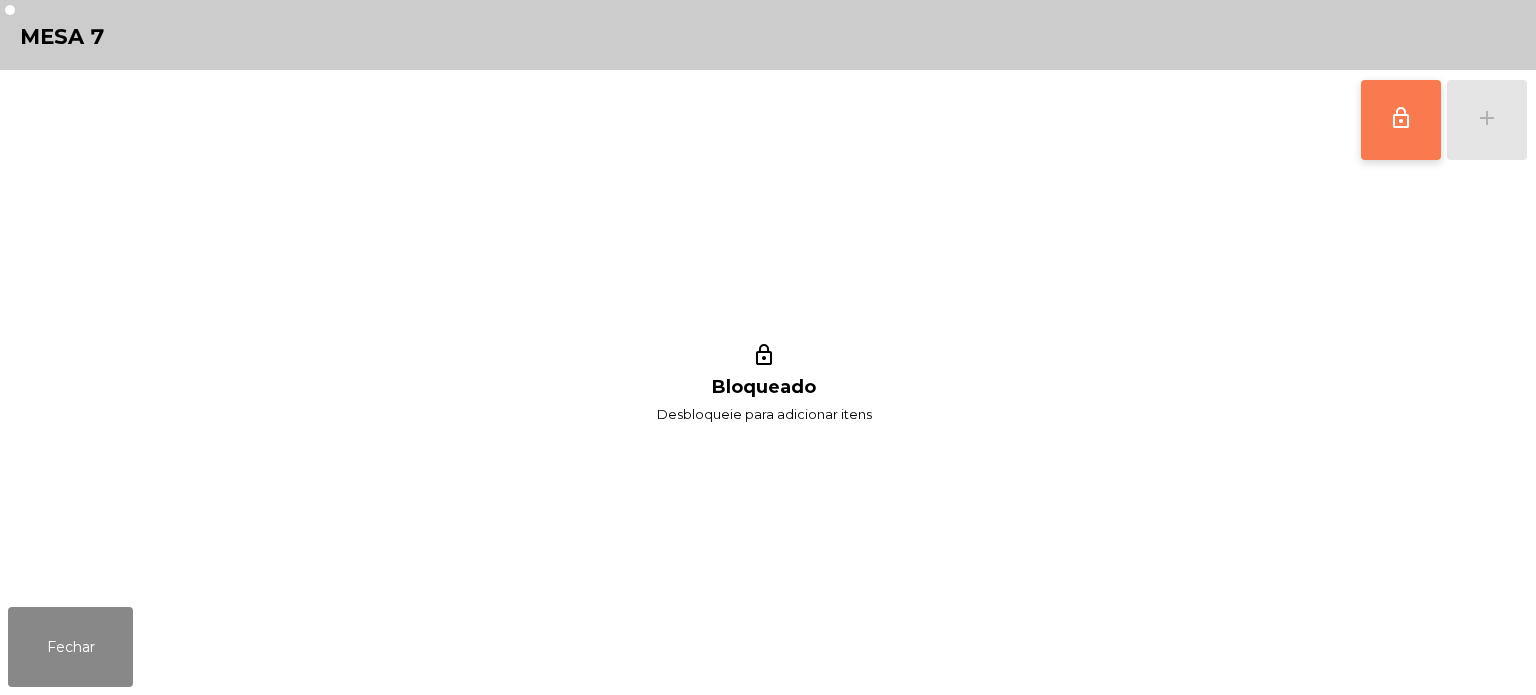 click on "lock_outline" 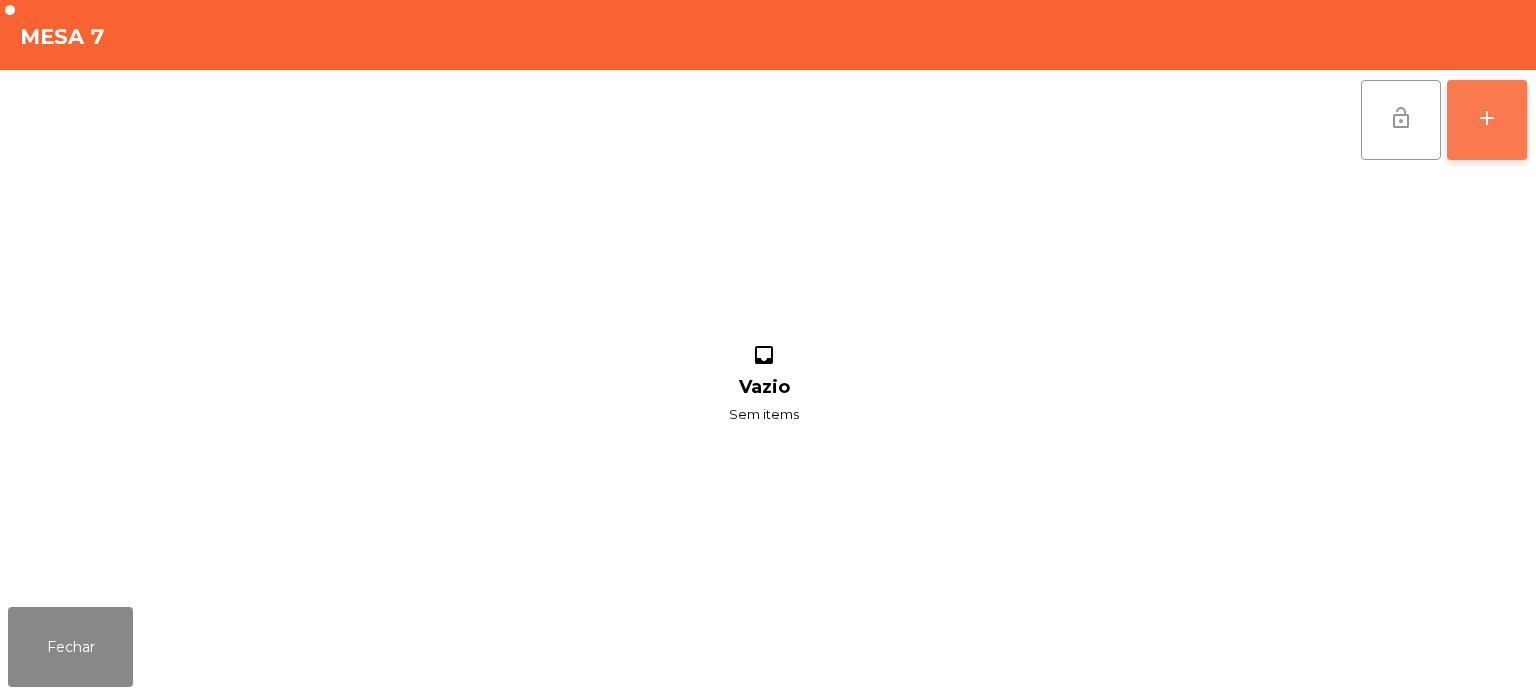 click on "add" 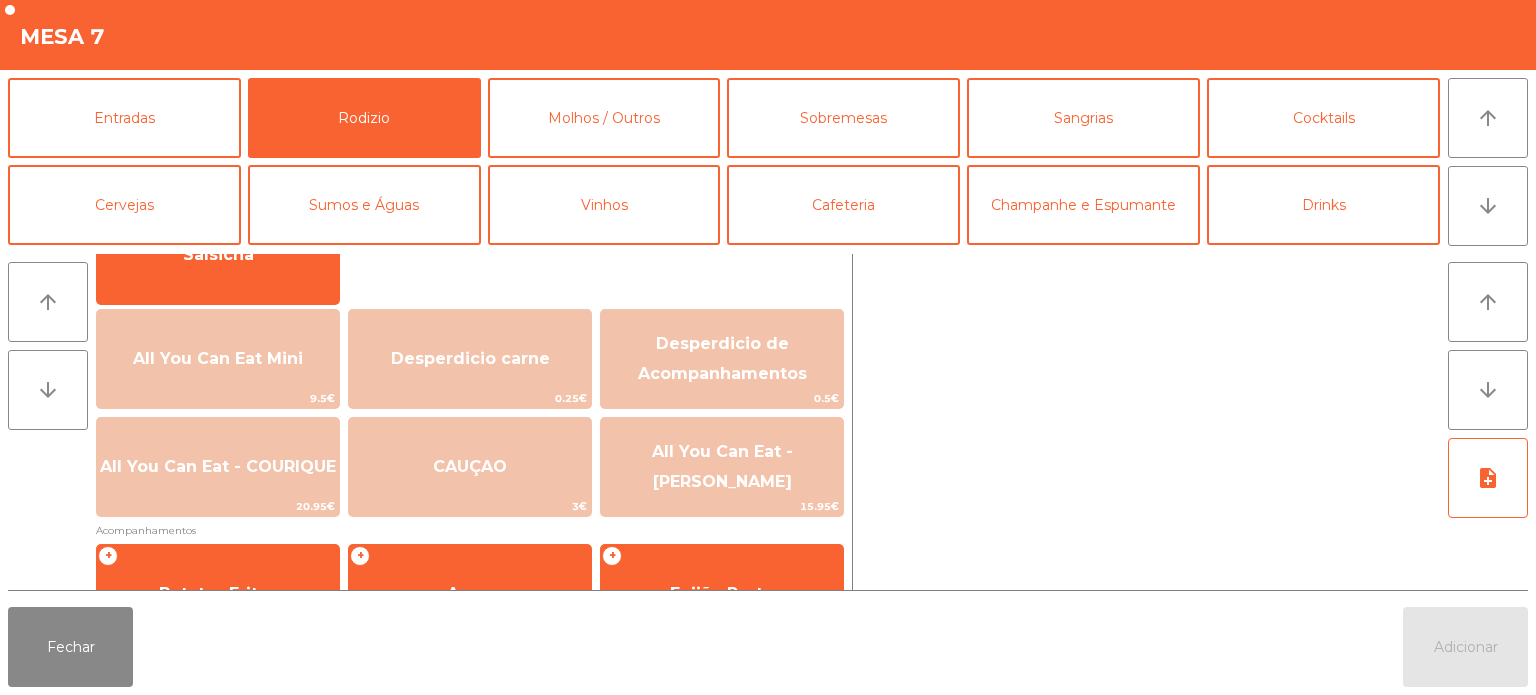 scroll, scrollTop: 212, scrollLeft: 0, axis: vertical 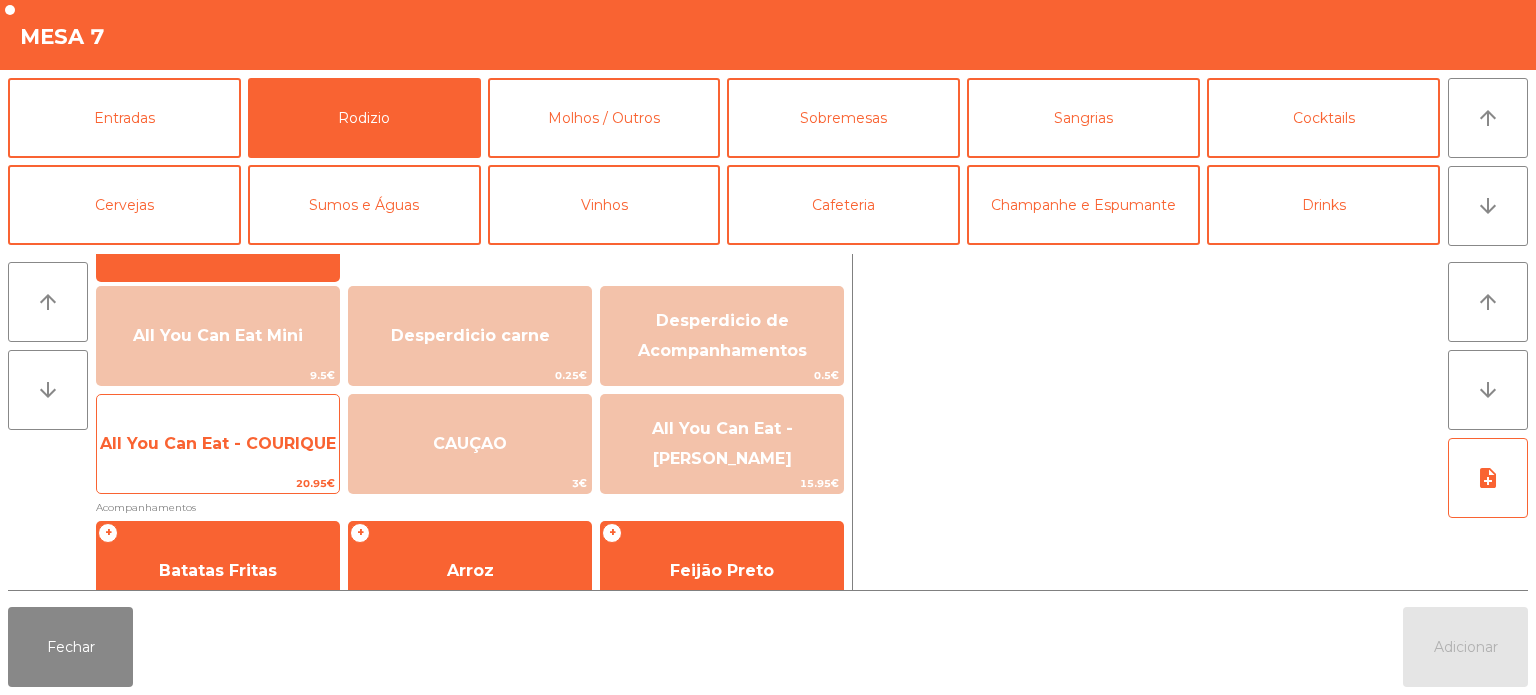 click on "All You Can Eat - COURIQUE" 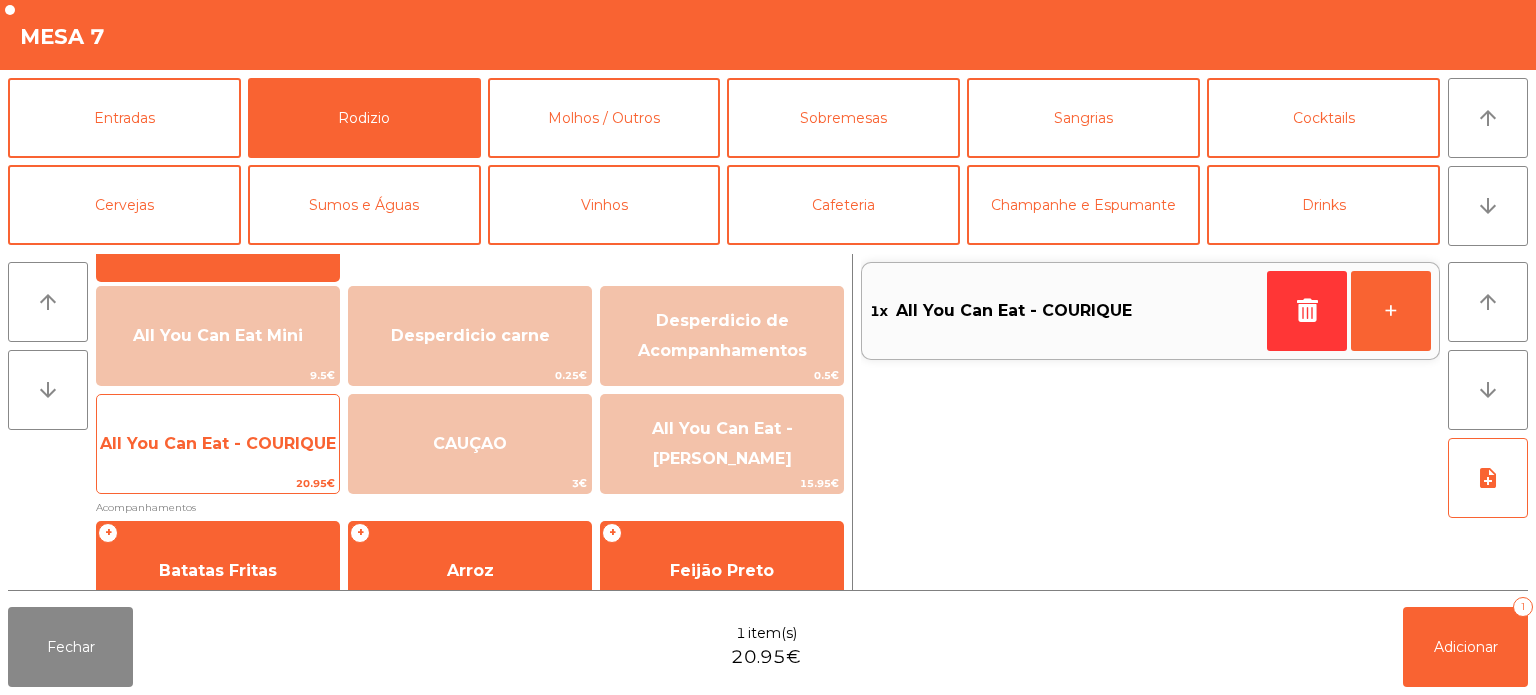 click on "All You Can Eat - COURIQUE" 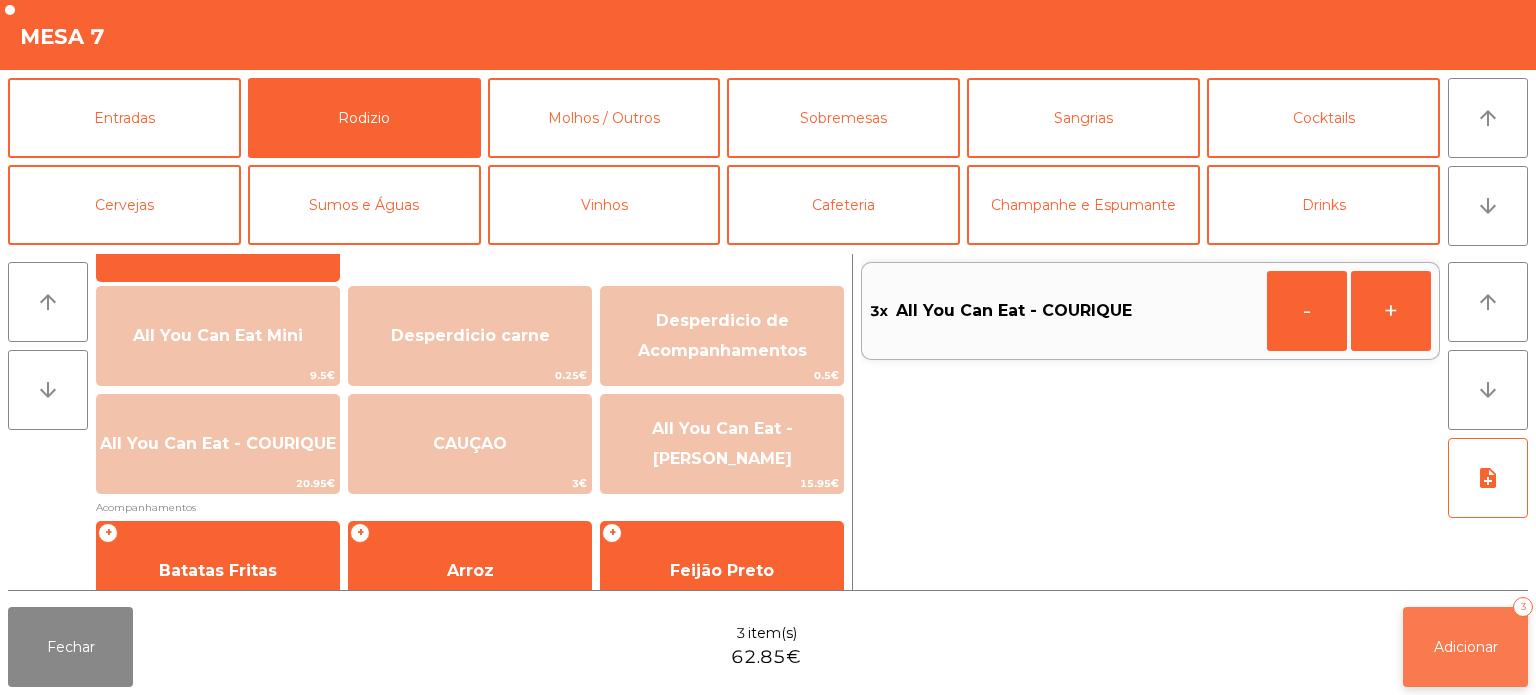 click on "Adicionar   3" 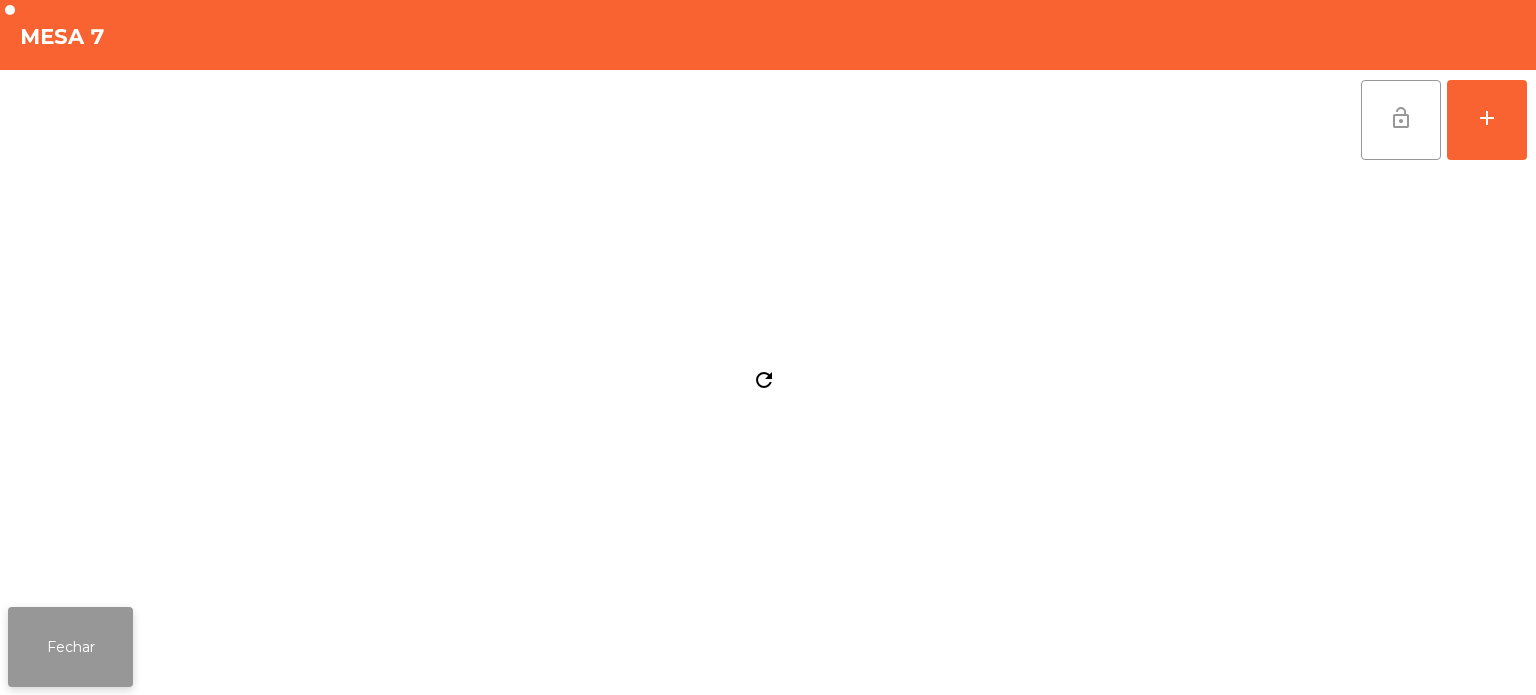 click on "Fechar" 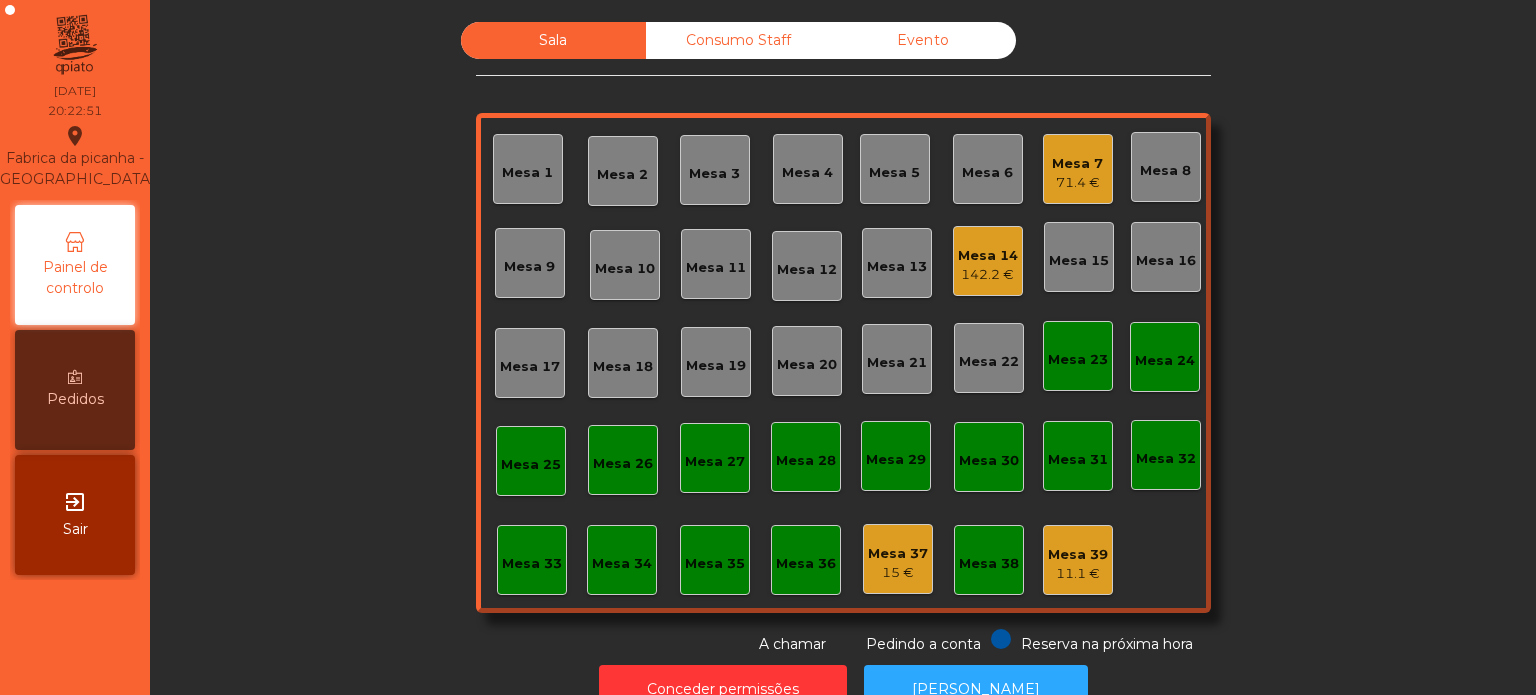 click on "Sala   Consumo Staff   Evento   Mesa 1   [GEOGRAPHIC_DATA] 3   Mesa 4   Mesa 5   Mesa 6   Mesa 7   71.4 €   [GEOGRAPHIC_DATA] 8   [GEOGRAPHIC_DATA] 10   [GEOGRAPHIC_DATA] 12   Mesa 13   Mesa 14   142.2 €   [GEOGRAPHIC_DATA] 15   [GEOGRAPHIC_DATA] [GEOGRAPHIC_DATA] 17   [GEOGRAPHIC_DATA] 18   [GEOGRAPHIC_DATA] 19   [GEOGRAPHIC_DATA] 20   [GEOGRAPHIC_DATA] 22   [GEOGRAPHIC_DATA] 24   [GEOGRAPHIC_DATA] 26   [GEOGRAPHIC_DATA] 27   [GEOGRAPHIC_DATA] 28   [GEOGRAPHIC_DATA] 30   [GEOGRAPHIC_DATA] 31   [GEOGRAPHIC_DATA] 32   [GEOGRAPHIC_DATA] 34   [GEOGRAPHIC_DATA] 36   Mesa 37   15 €   [GEOGRAPHIC_DATA] 39   11.1 €  Reserva na próxima hora Pedindo a conta A chamar" 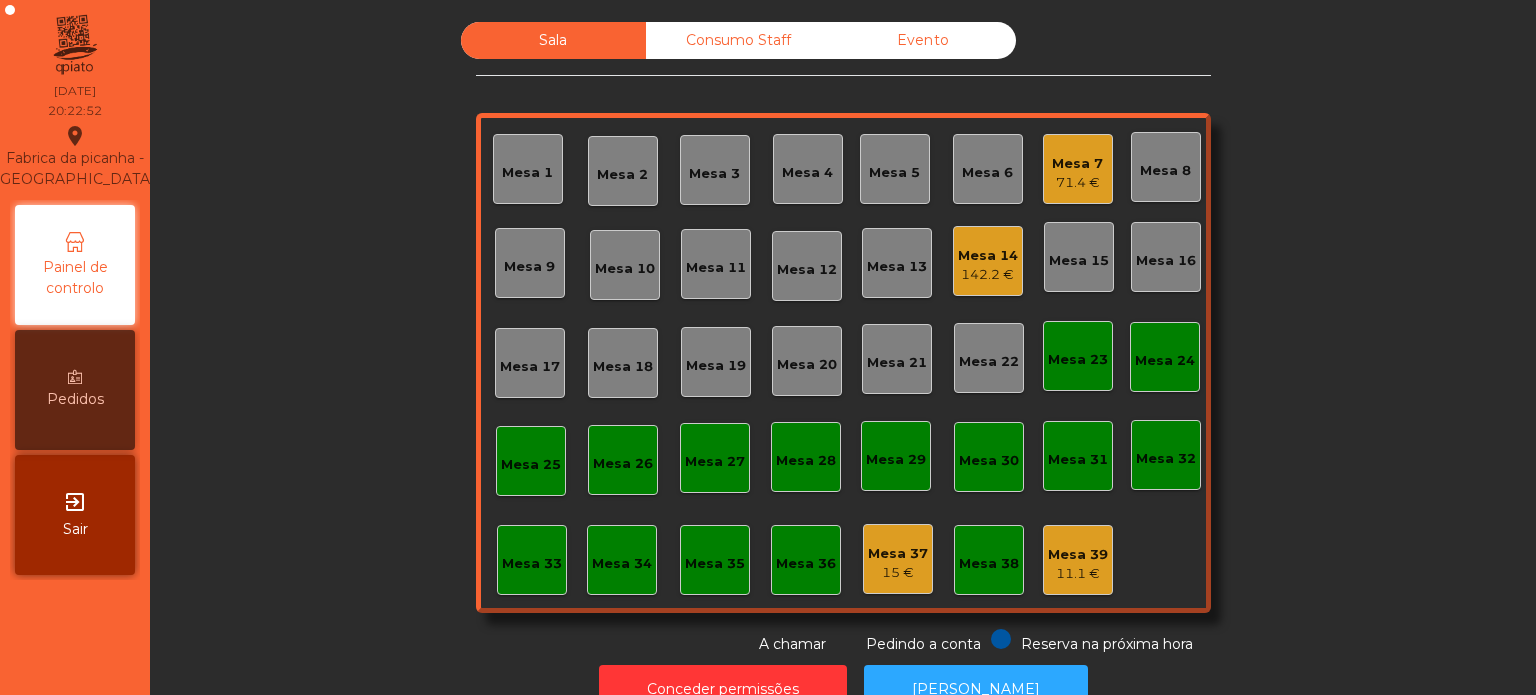 click on "Mesa 17" 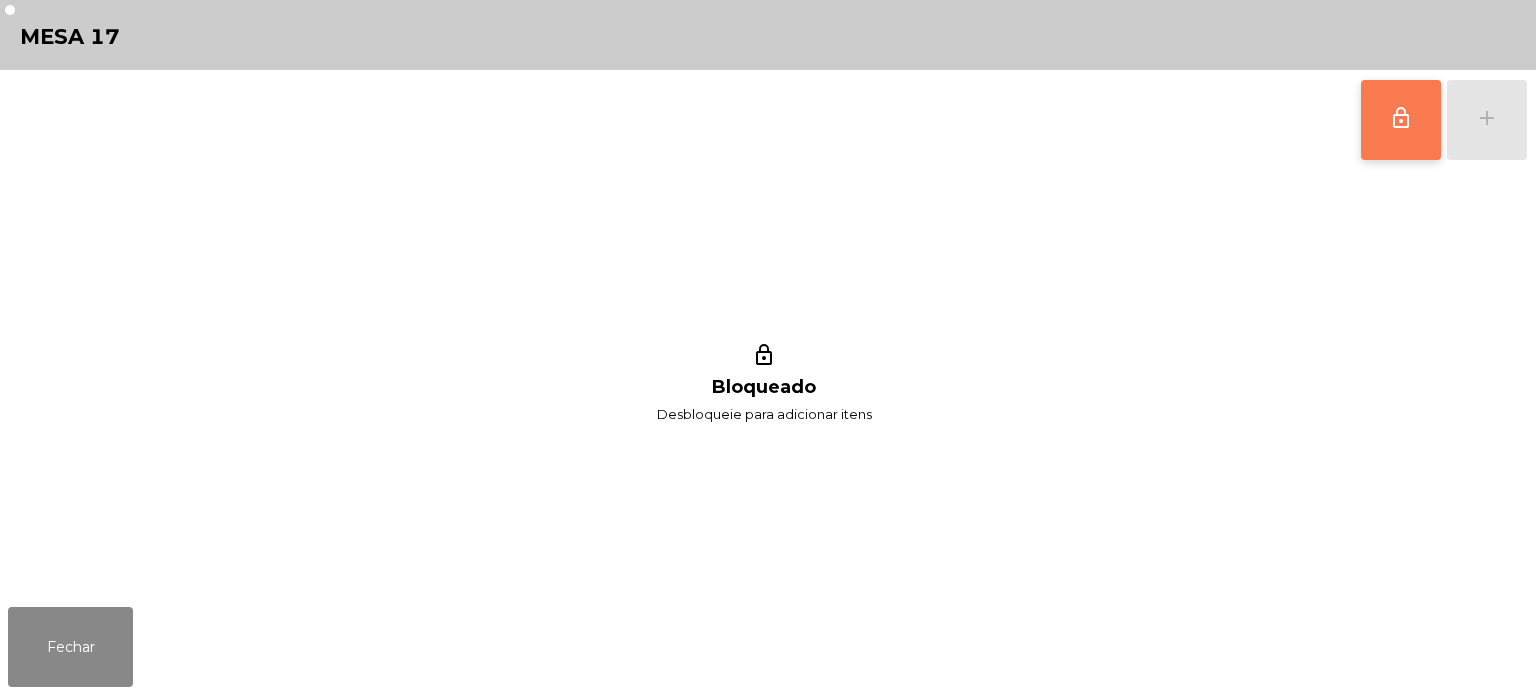click on "lock_outline" 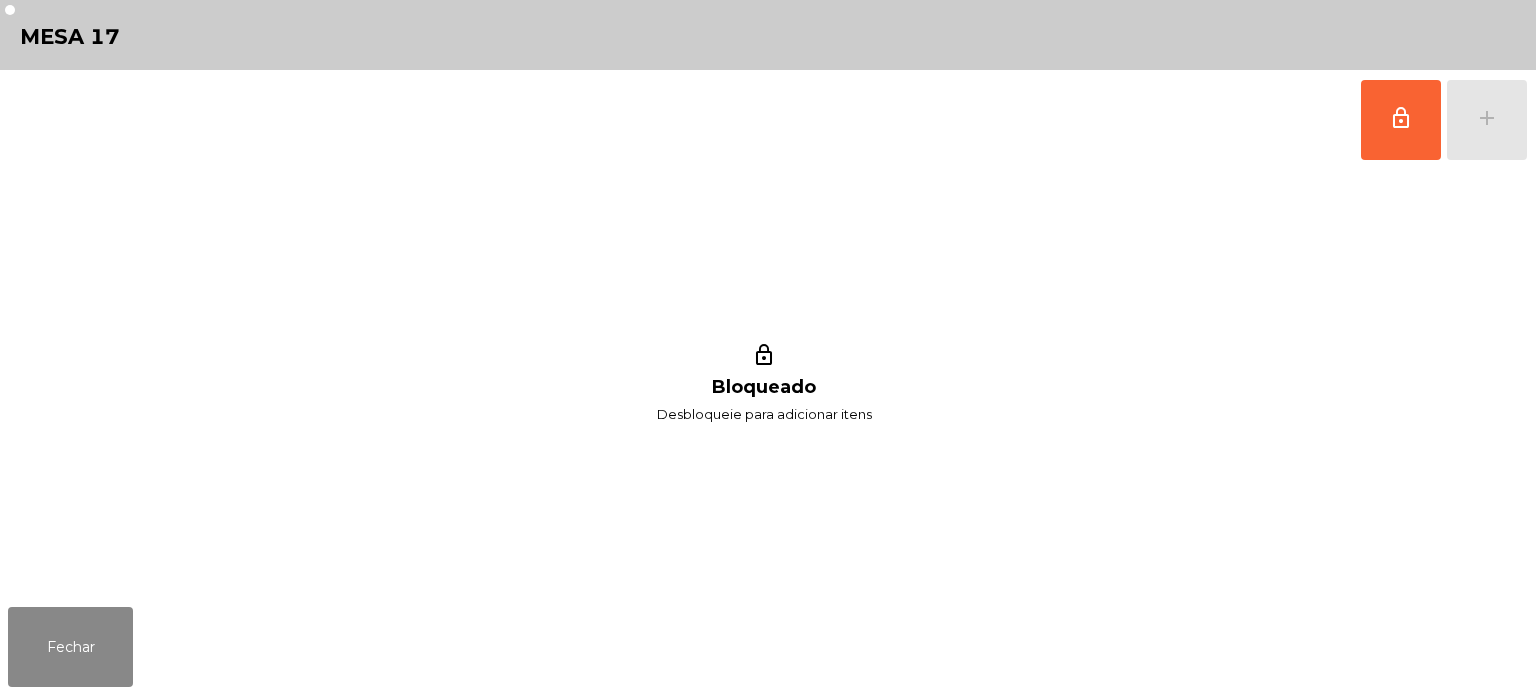 click on "lock_outline   add" 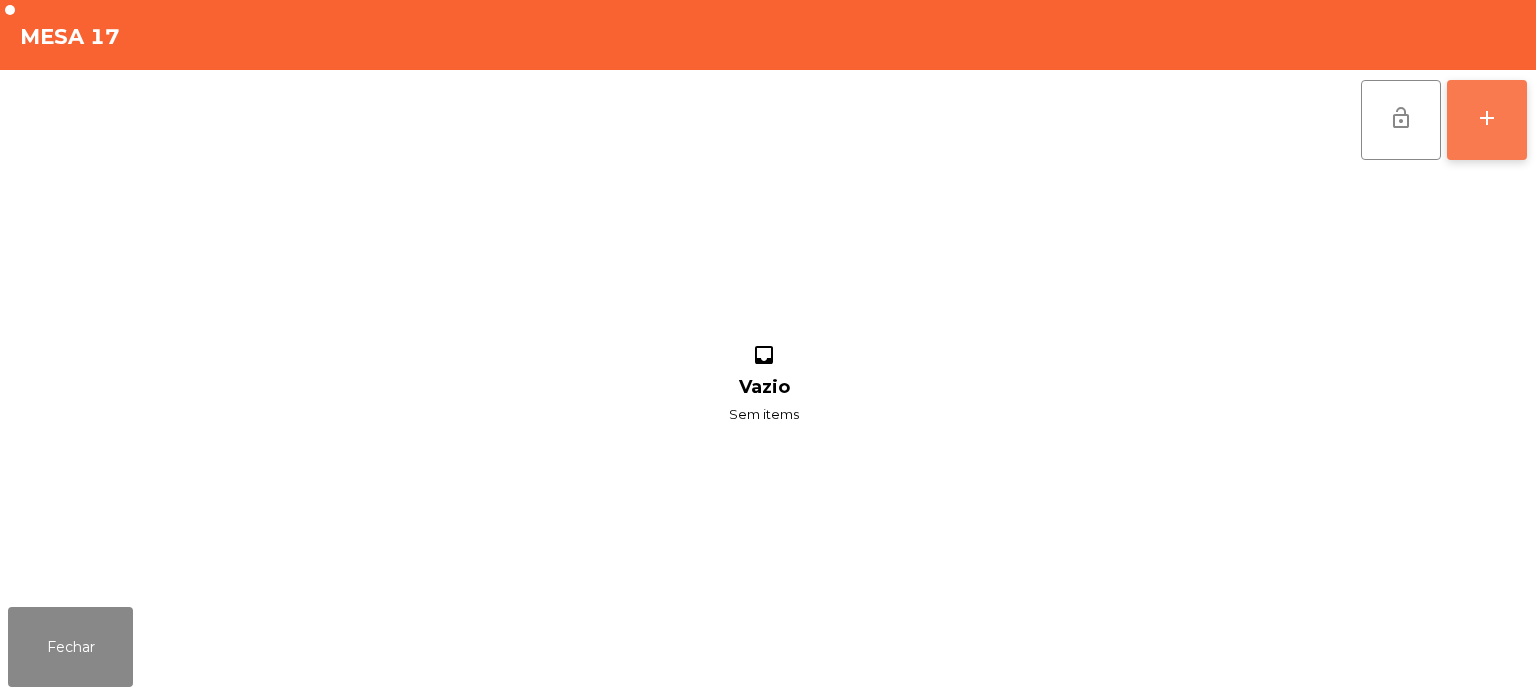 click on "add" 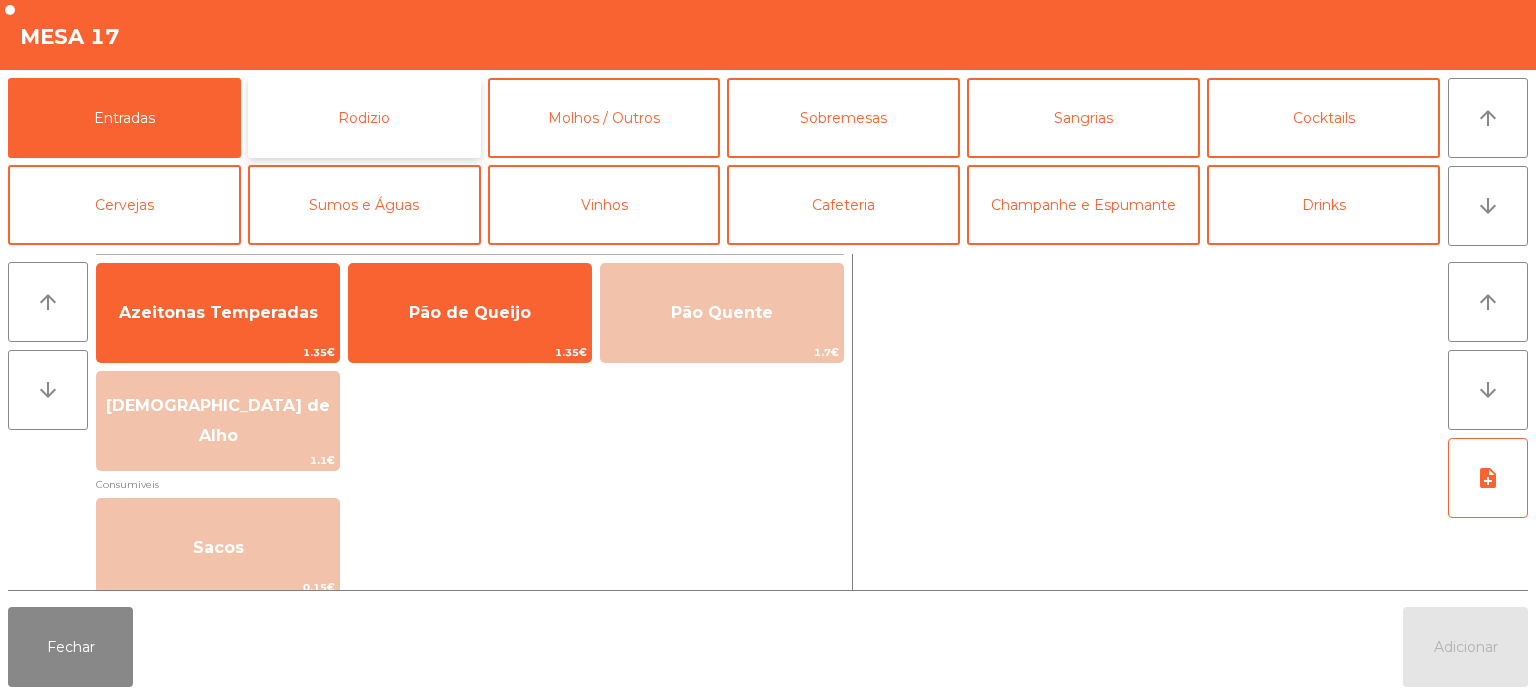 click on "Rodizio" 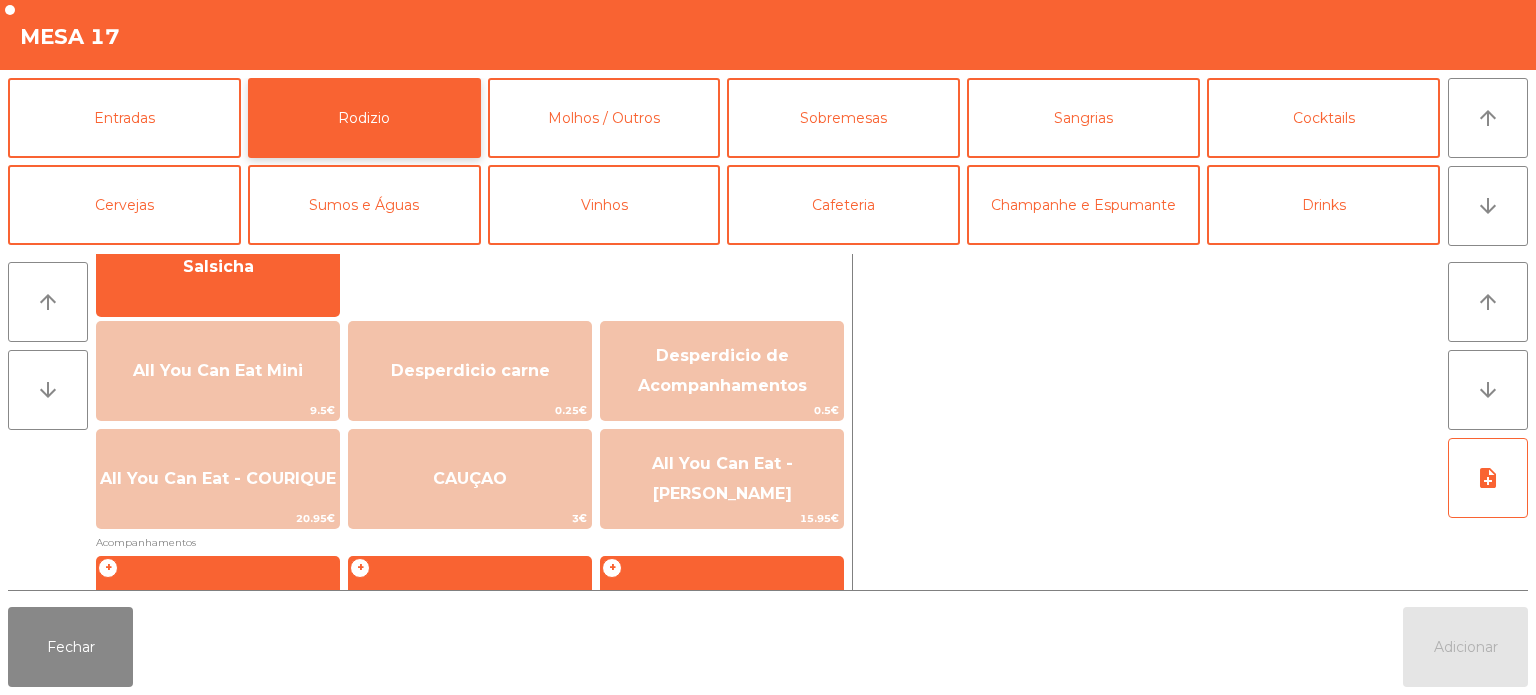 scroll, scrollTop: 212, scrollLeft: 0, axis: vertical 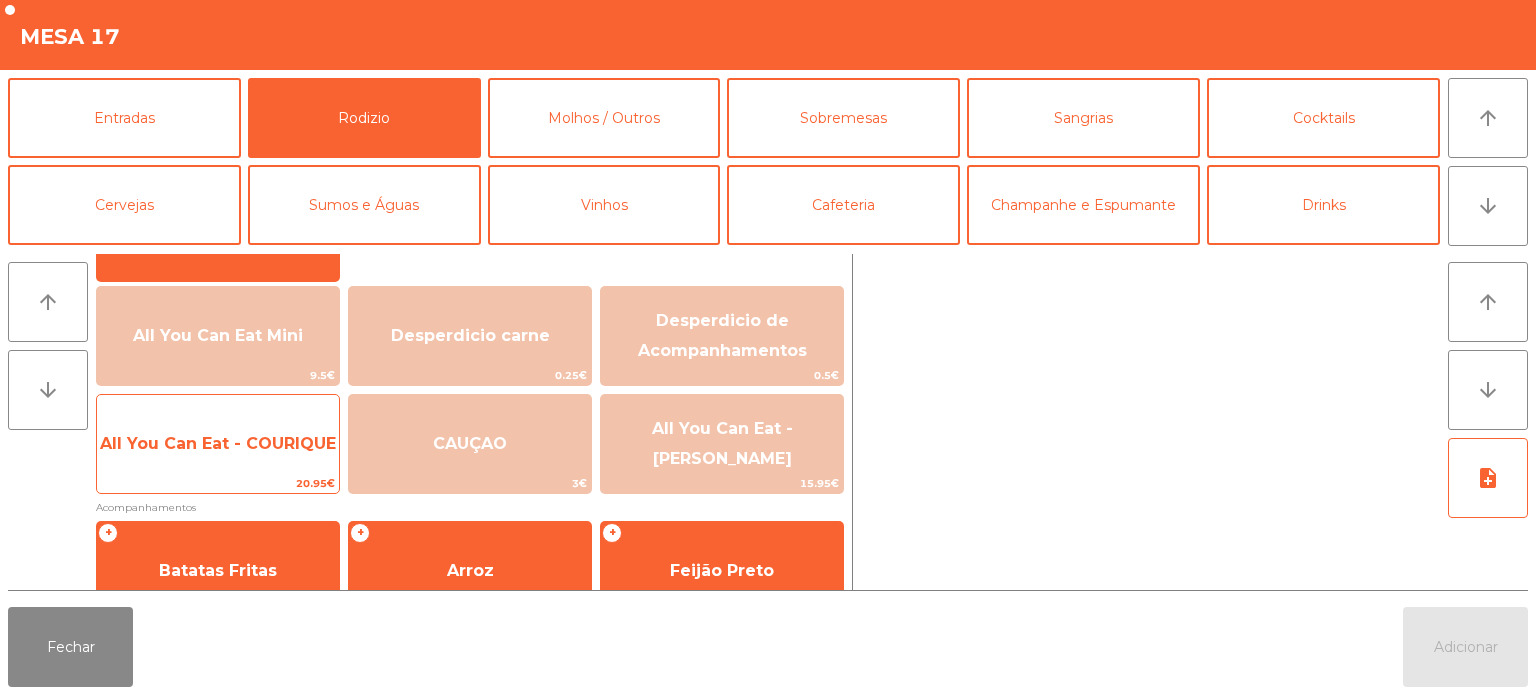 click on "All You Can Eat - COURIQUE" 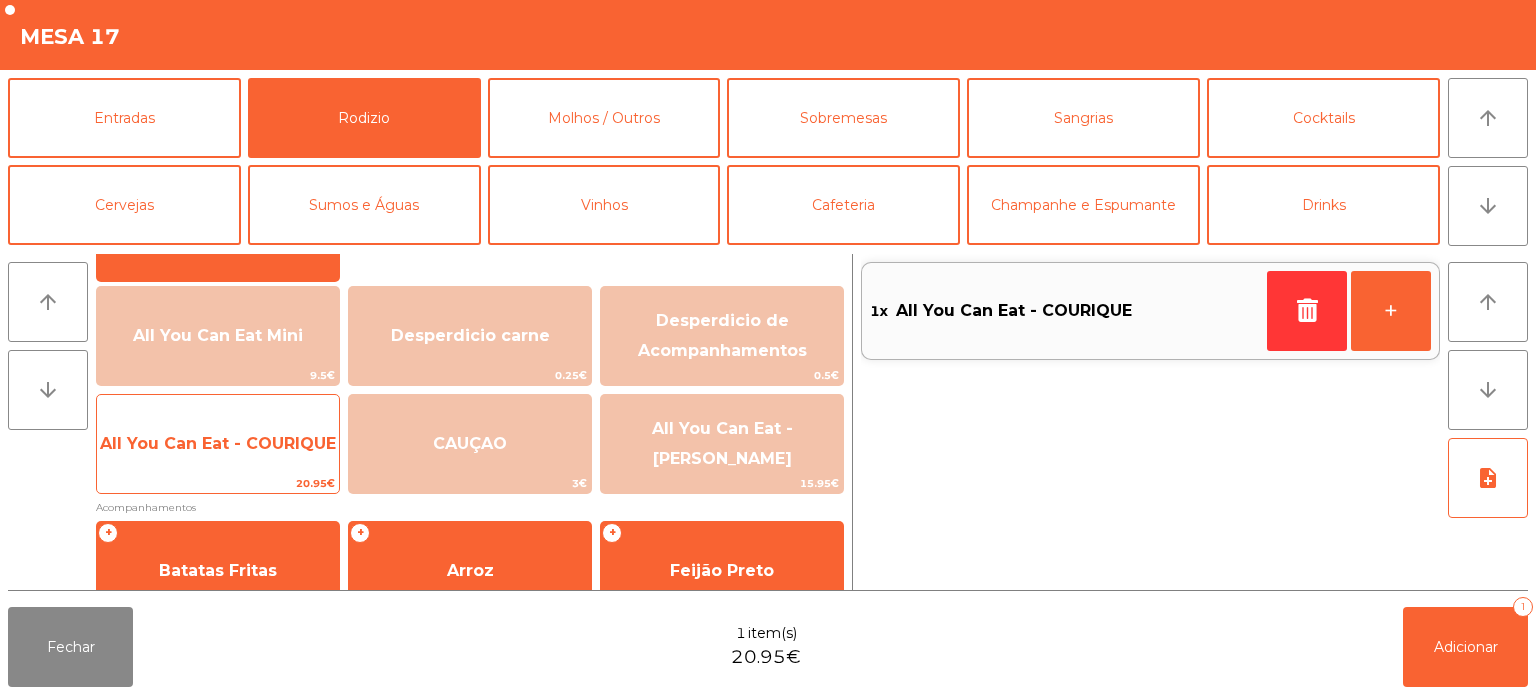 click on "All You Can Eat - COURIQUE" 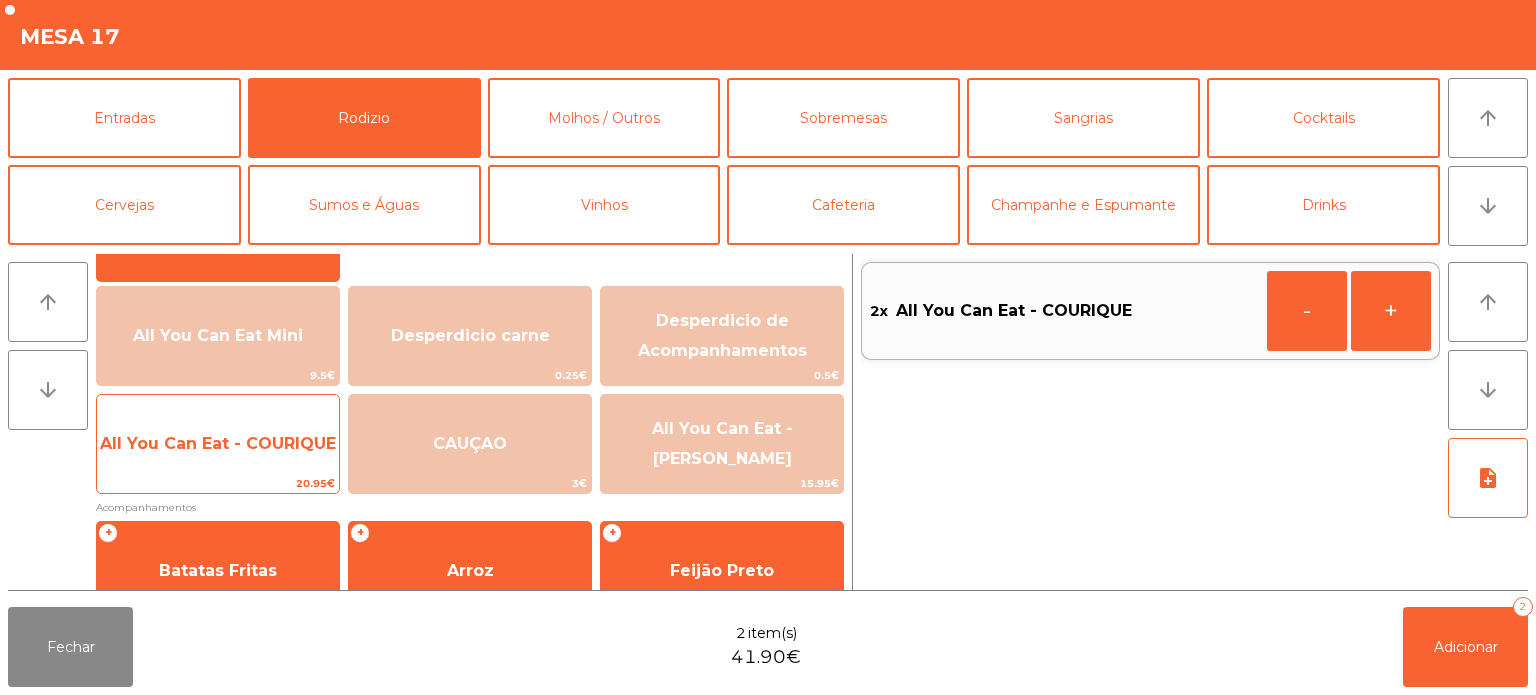 click on "All You Can Eat - COURIQUE" 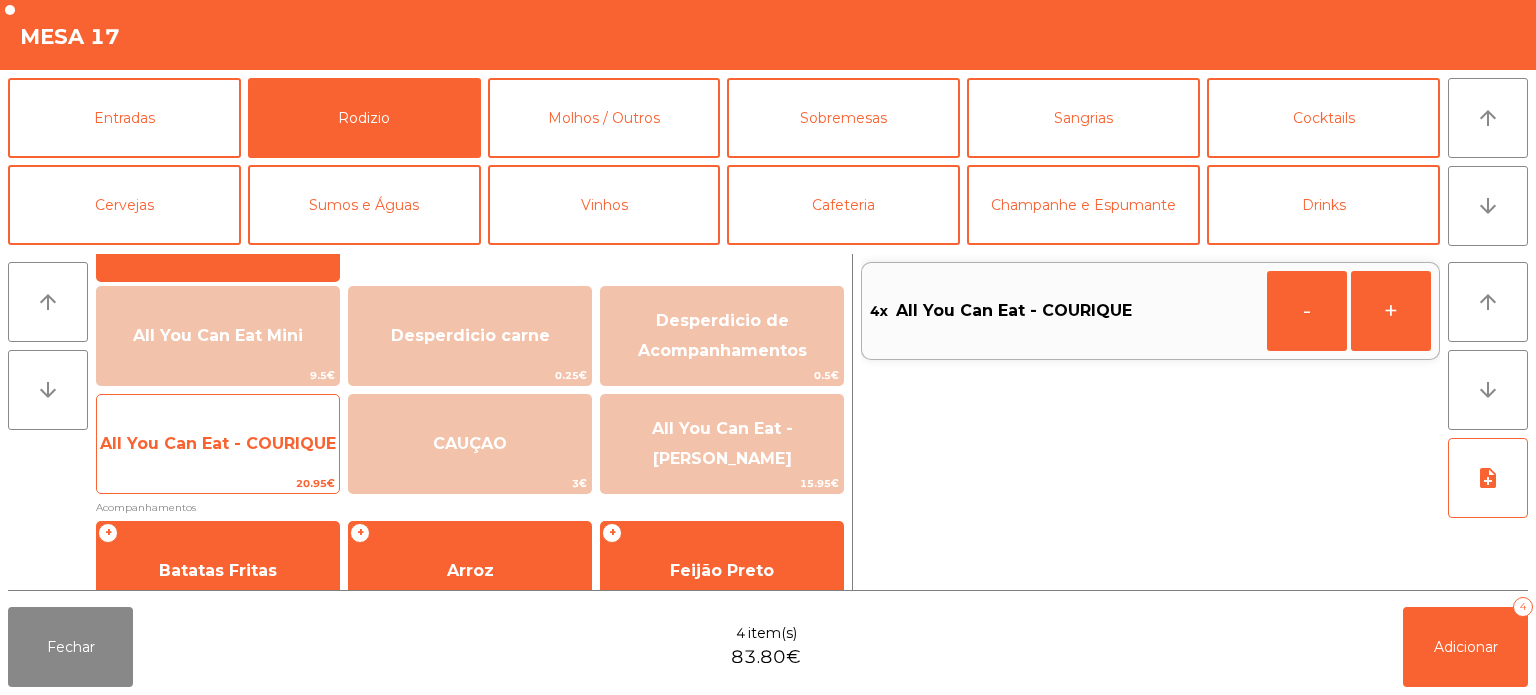 click on "All You Can Eat - COURIQUE" 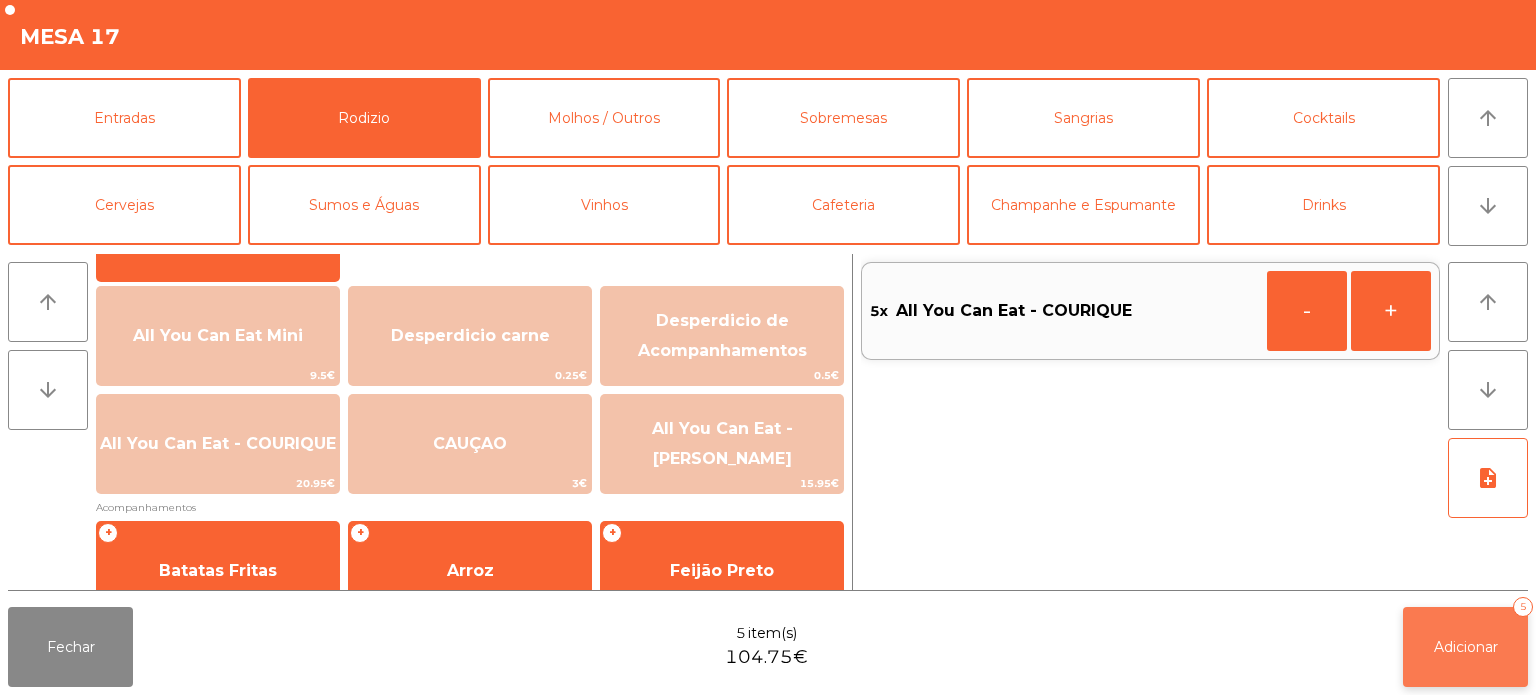 click on "Adicionar   5" 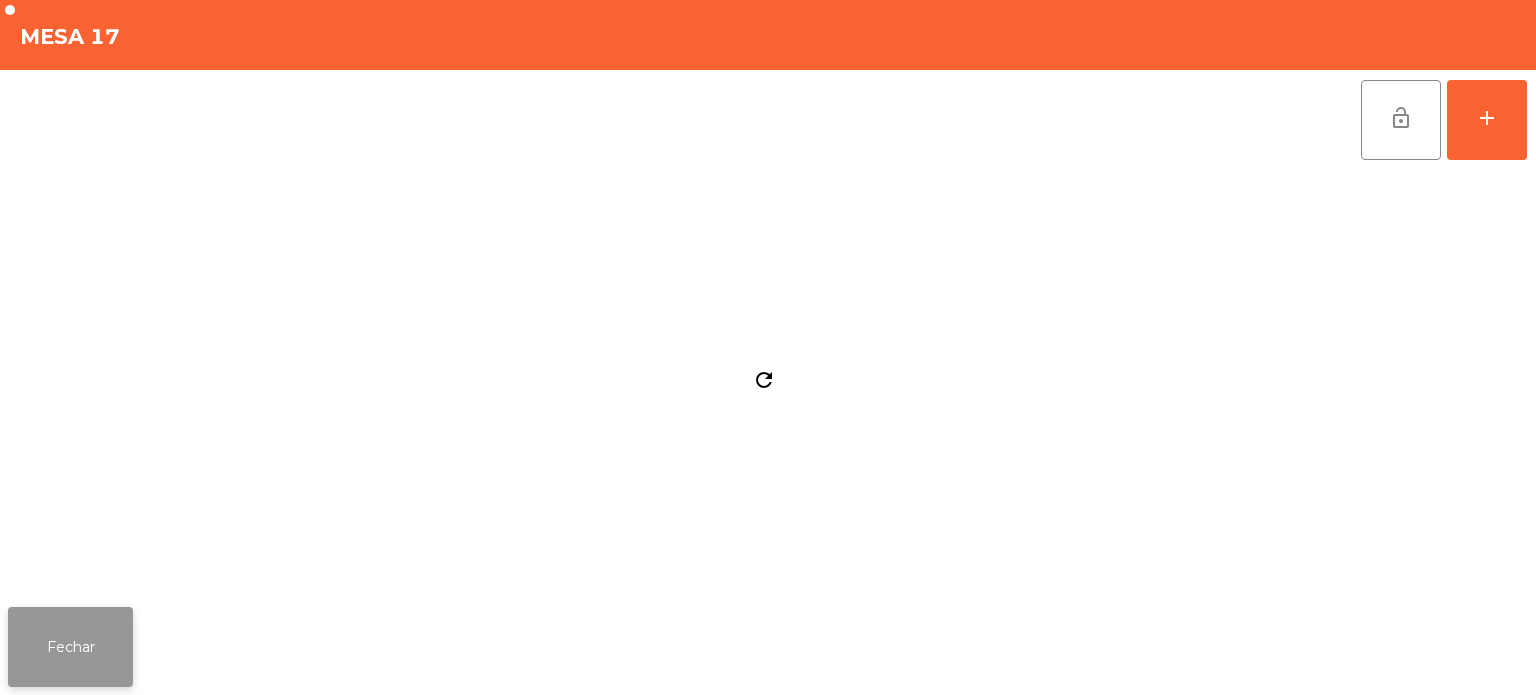 click on "Fechar" 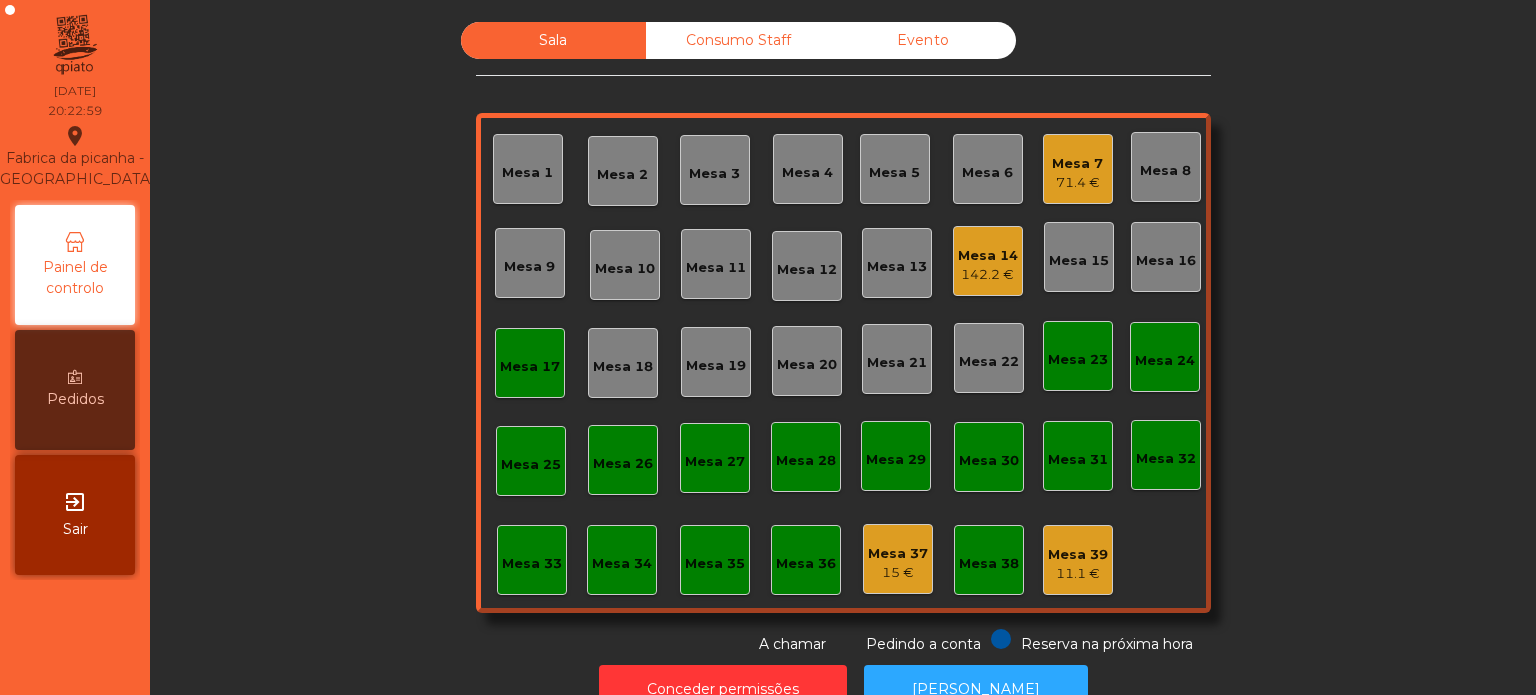 click on "Mesa 22" 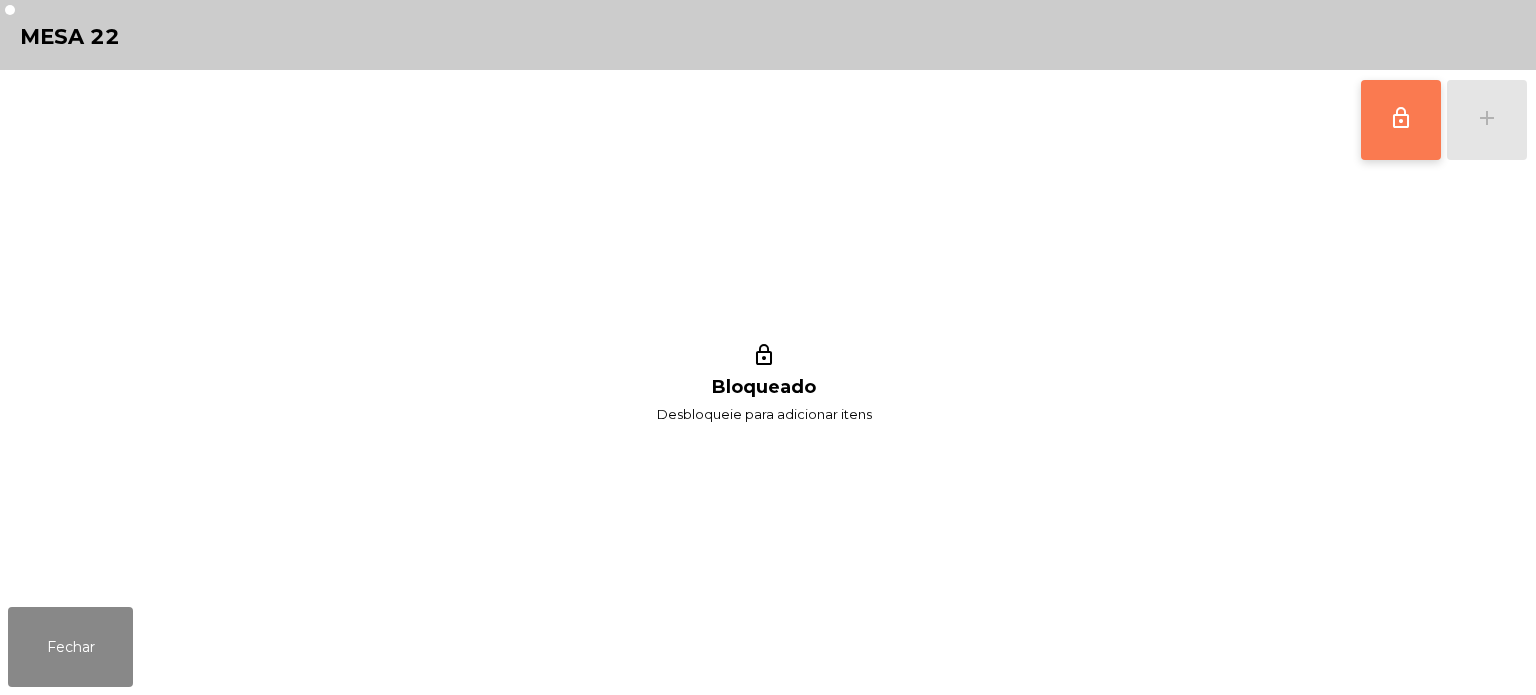 click on "lock_outline" 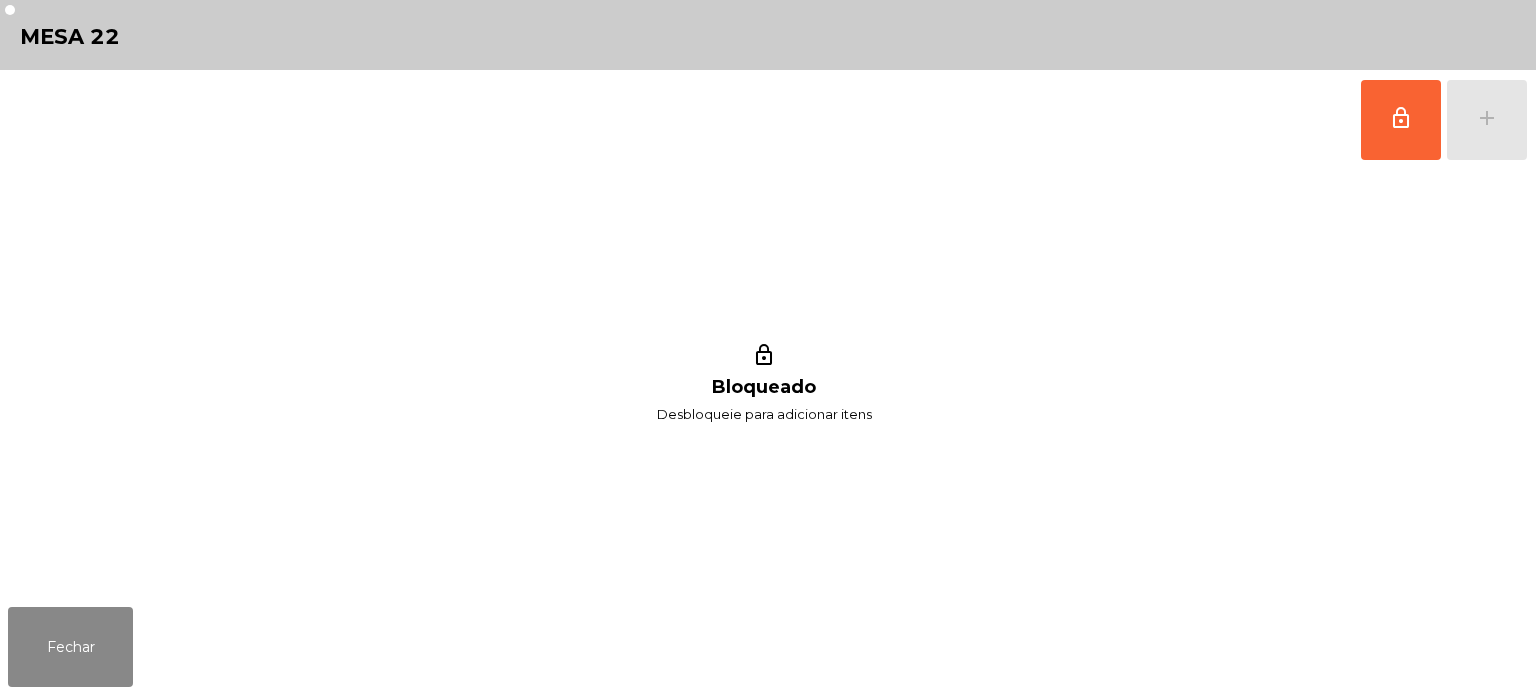 click on "lock_outline   add" 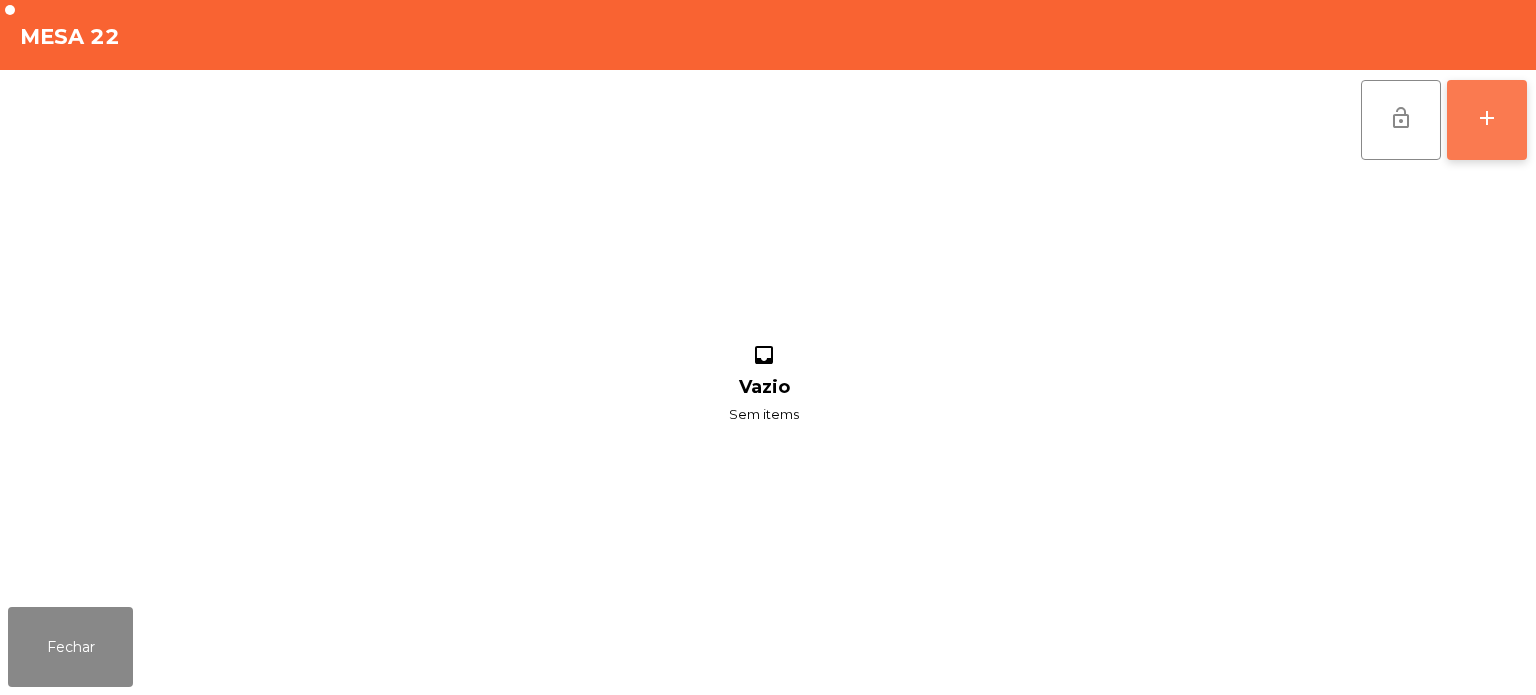 click on "add" 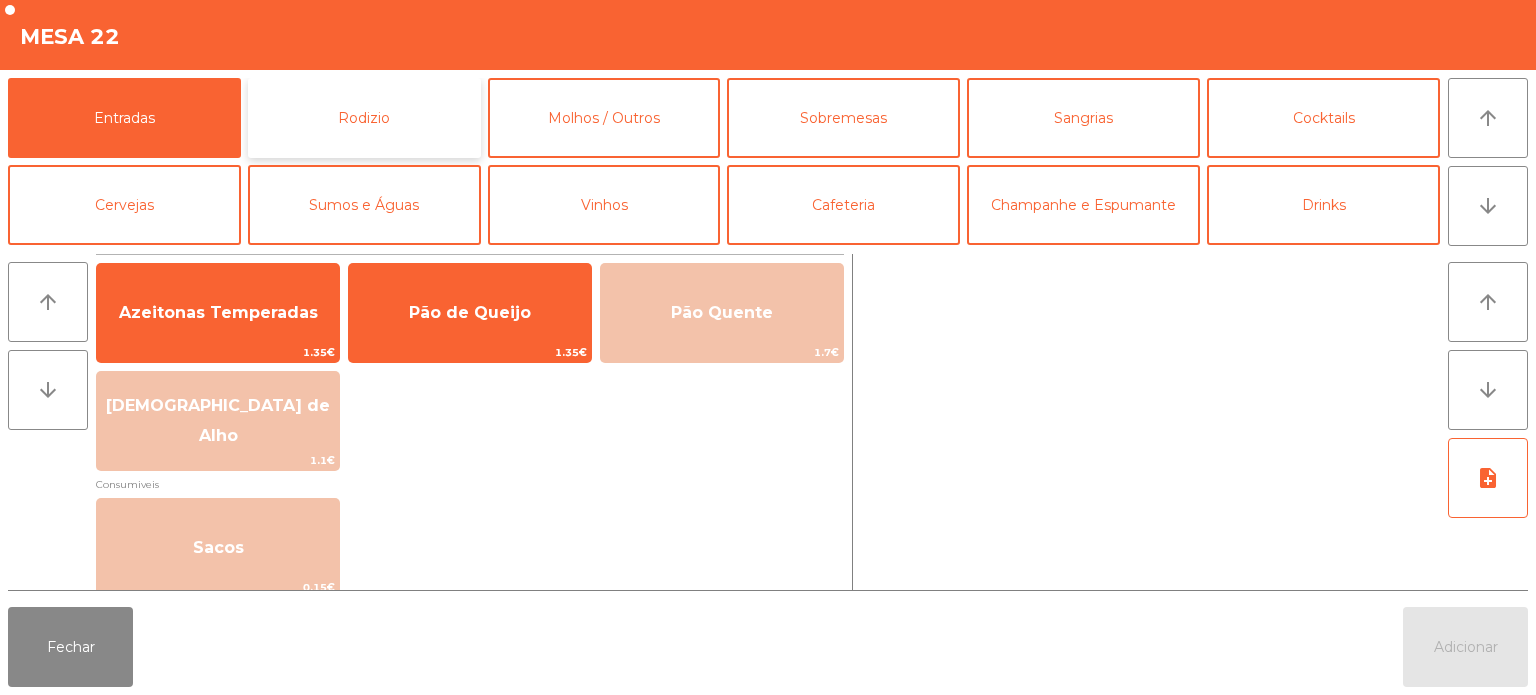 click on "Rodizio" 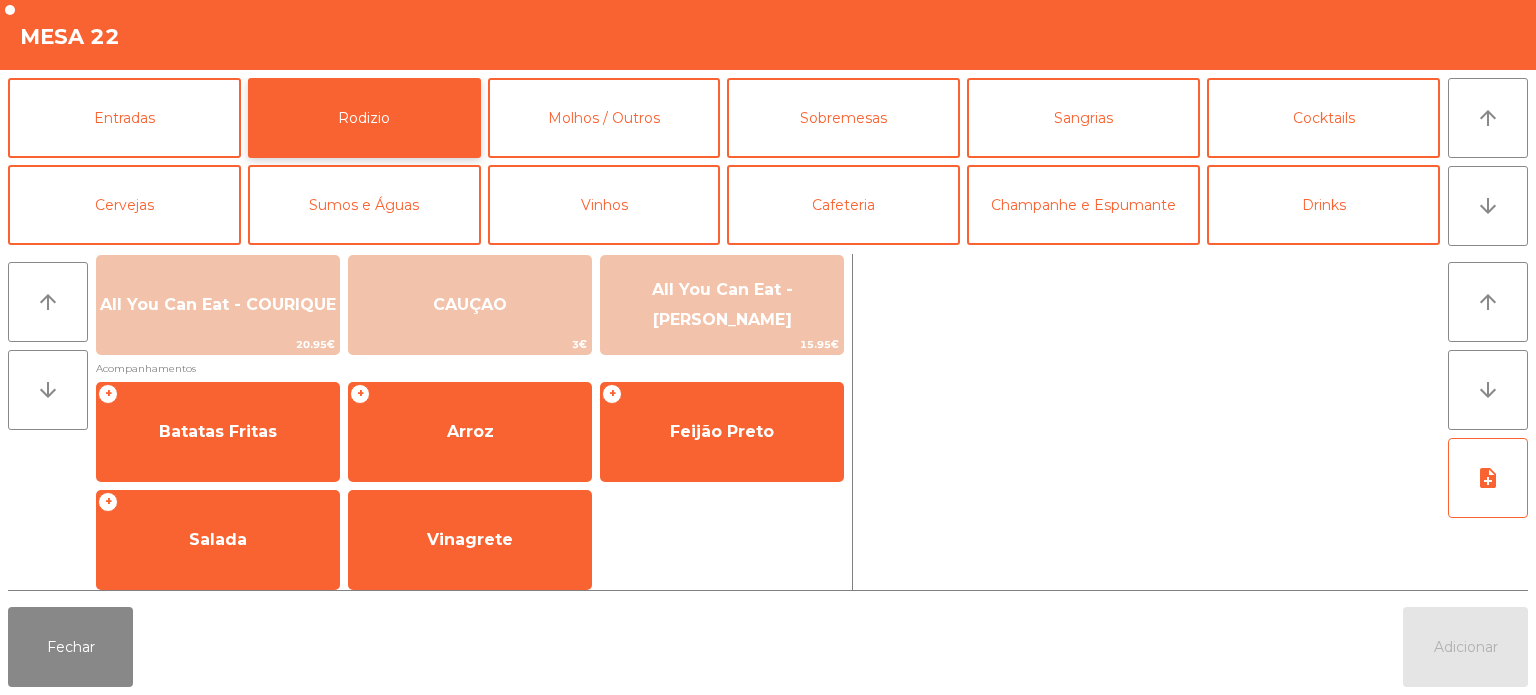 scroll, scrollTop: 347, scrollLeft: 0, axis: vertical 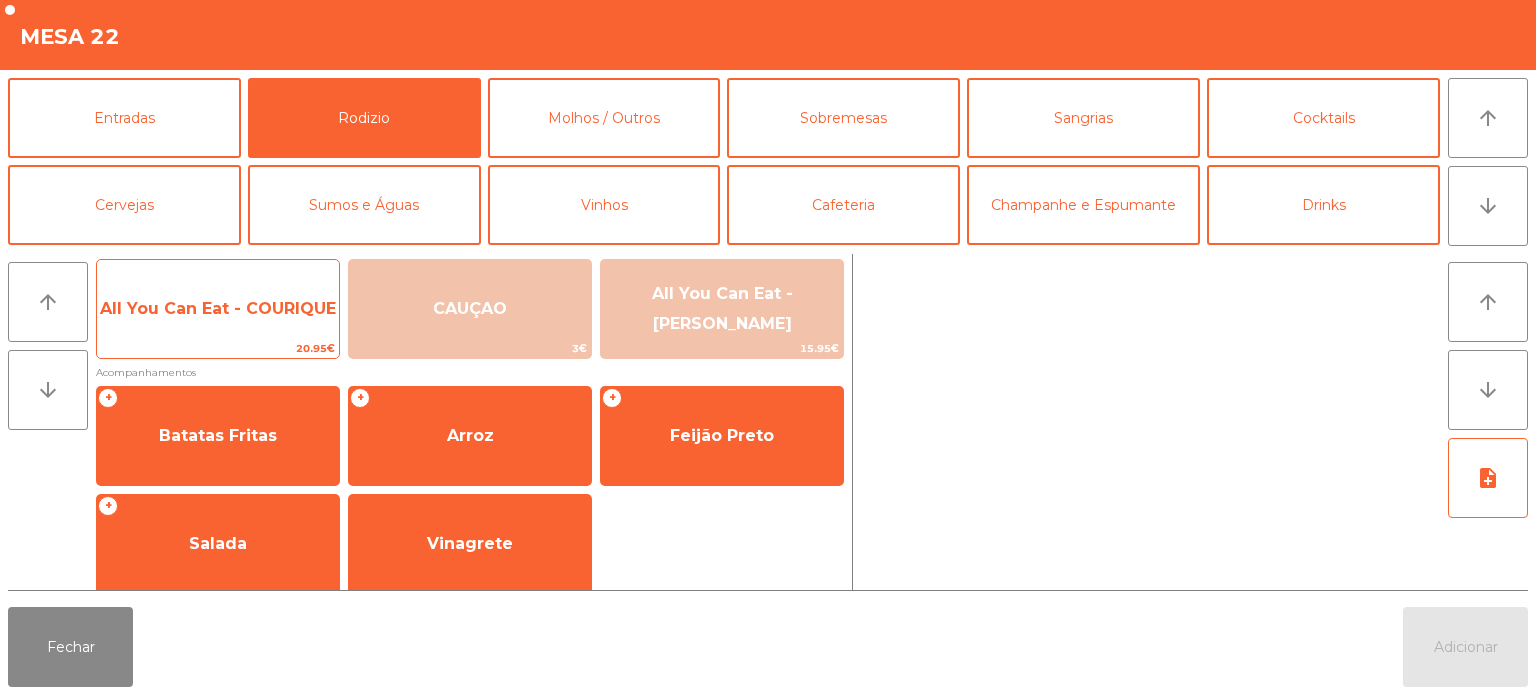 click on "All You Can Eat - COURIQUE" 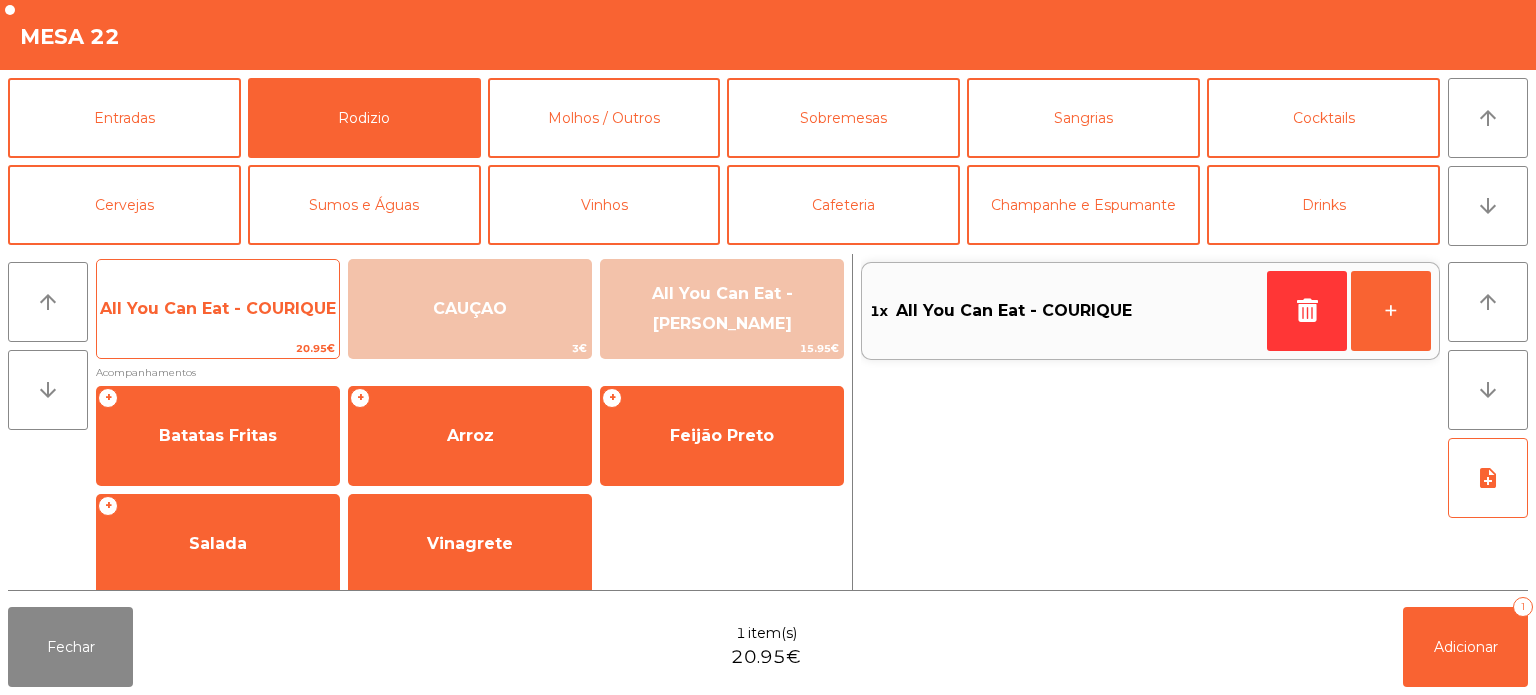 click on "All You Can Eat - COURIQUE" 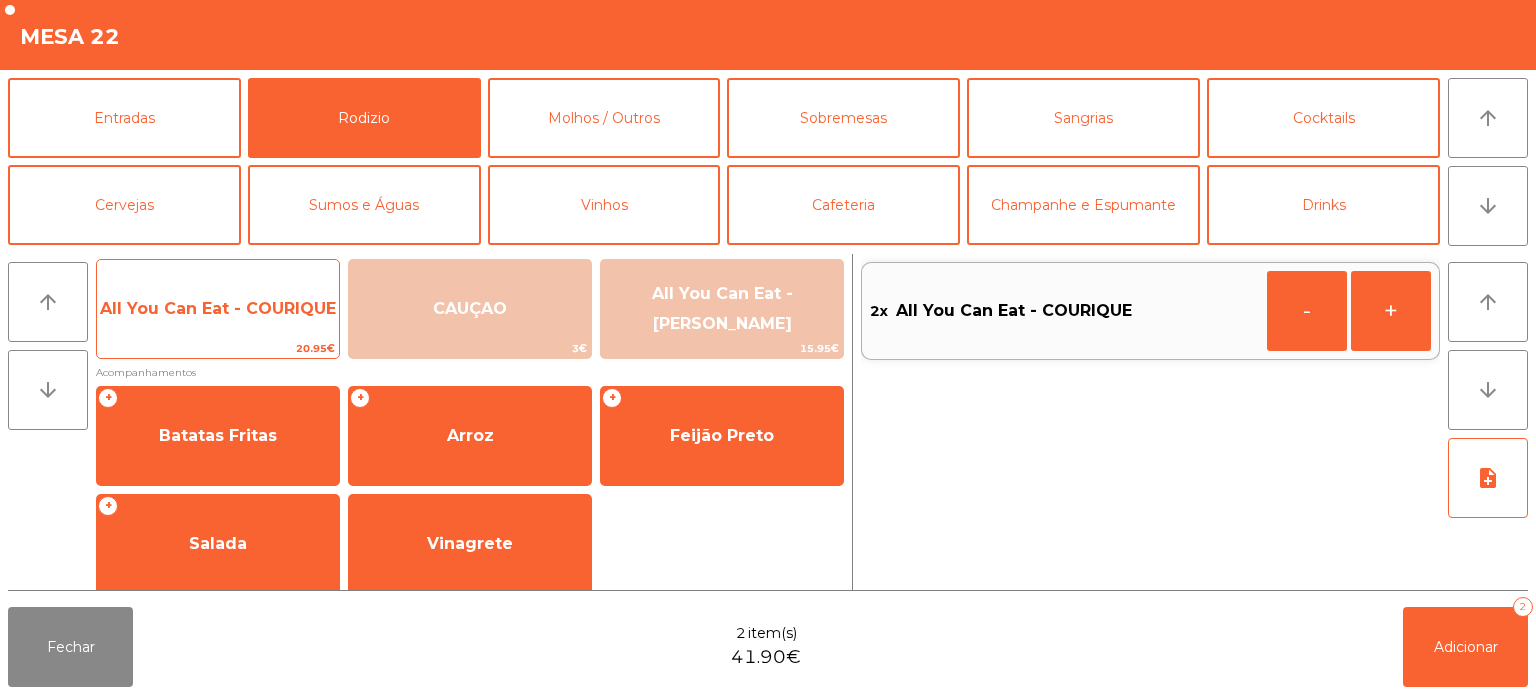 click on "All You Can Eat - COURIQUE   20.95€" 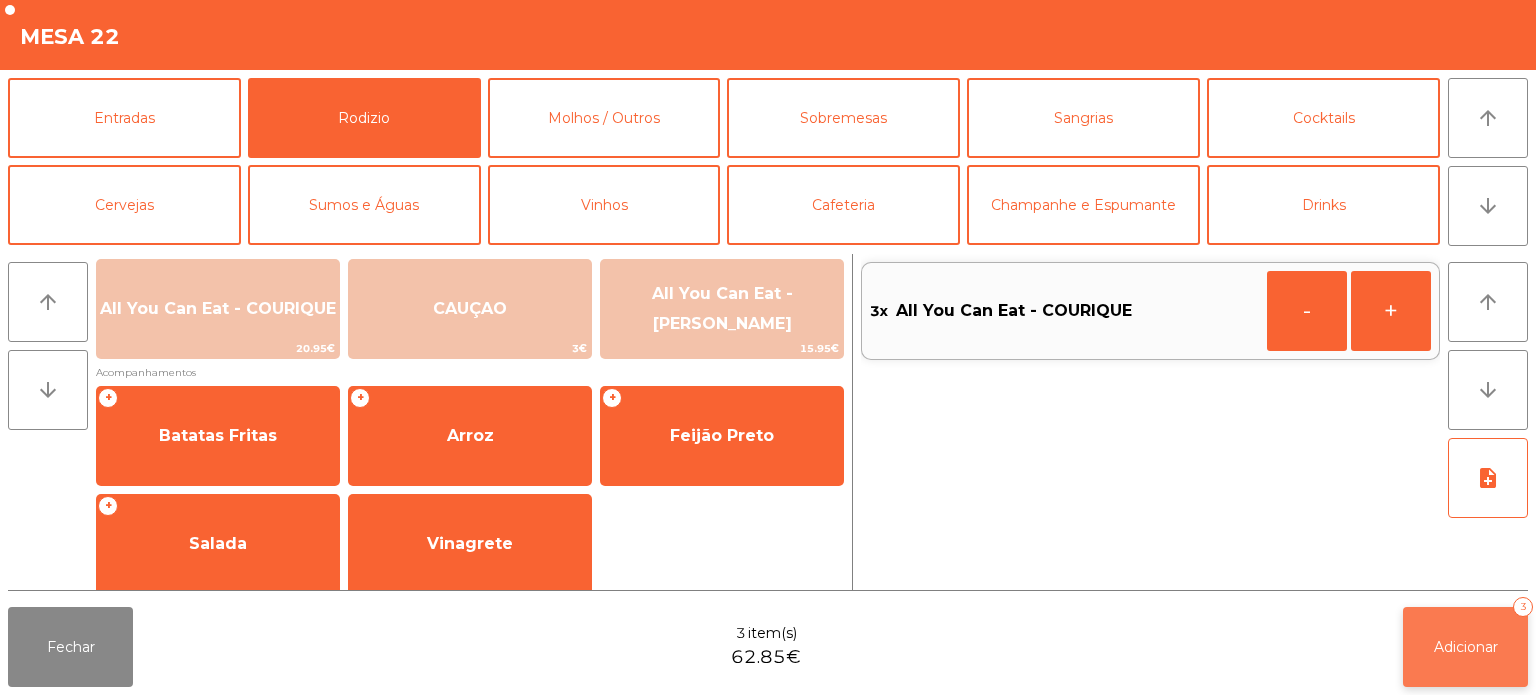 click on "Adicionar   3" 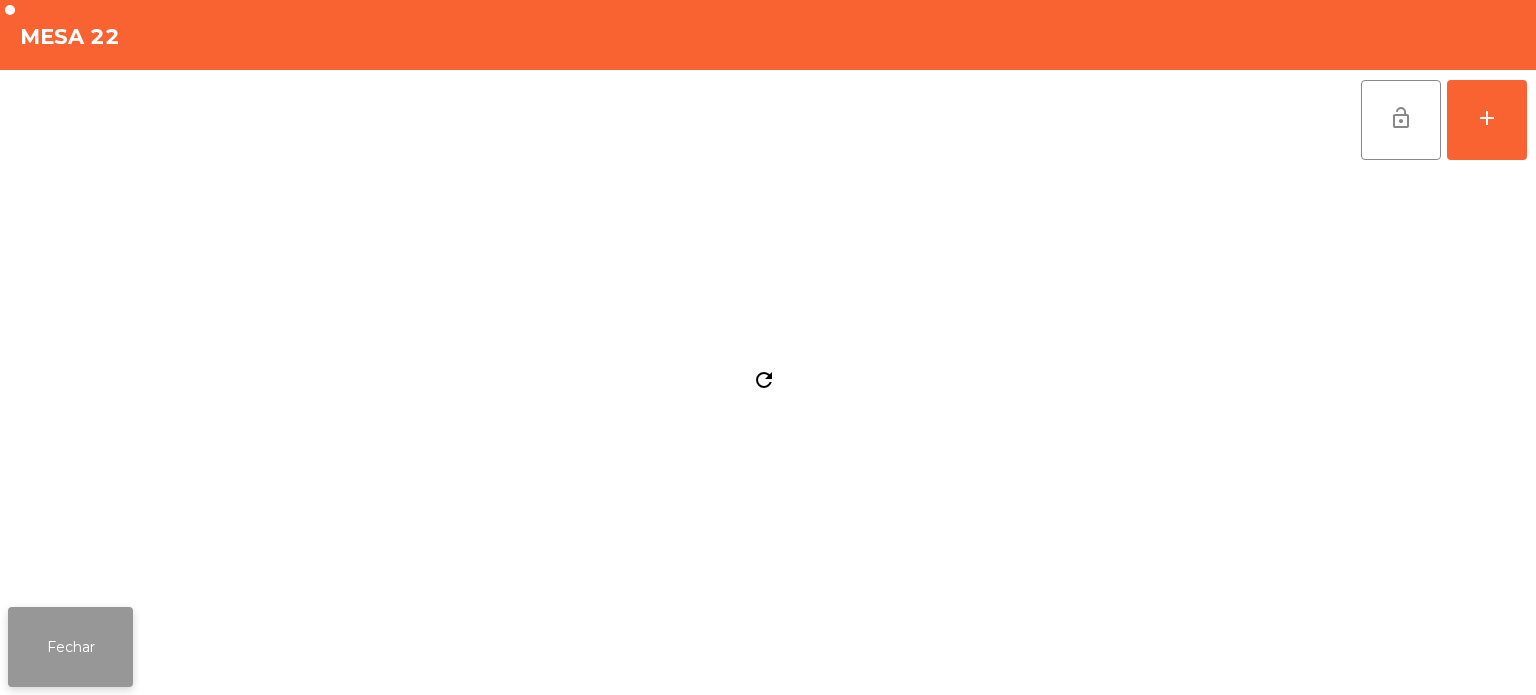 click on "Fechar" 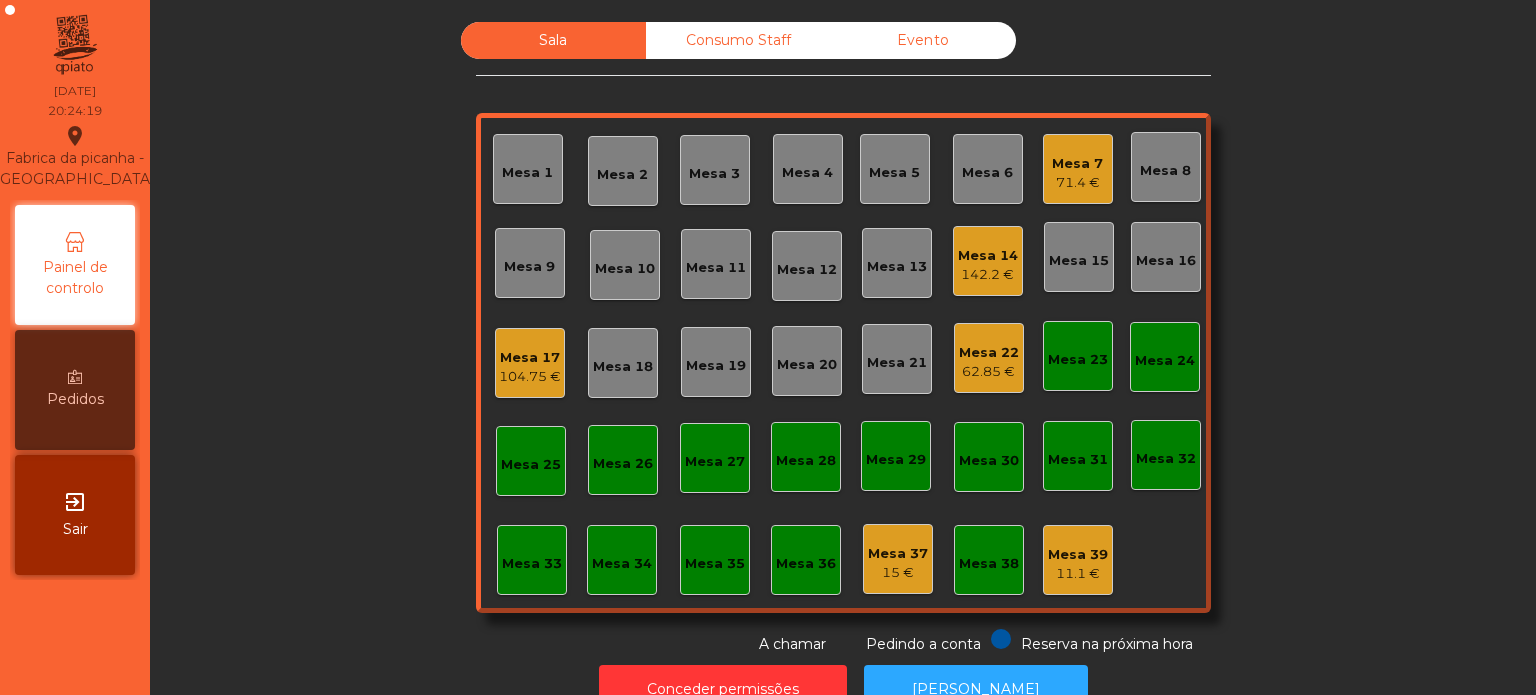 click on "Sala   Consumo Staff   Evento   [GEOGRAPHIC_DATA] 3   Mesa 4   Mesa 5   Mesa 6   Mesa 7   71.4 €   Mesa 8   [GEOGRAPHIC_DATA] 10   [GEOGRAPHIC_DATA] 12   [GEOGRAPHIC_DATA] 14   142.2 €   [GEOGRAPHIC_DATA] [GEOGRAPHIC_DATA] 16   Mesa 17   104.75 €   [GEOGRAPHIC_DATA] 18   [GEOGRAPHIC_DATA] 20   [GEOGRAPHIC_DATA] 22   62.85 €   [GEOGRAPHIC_DATA] 23   [GEOGRAPHIC_DATA] [GEOGRAPHIC_DATA] 26   [GEOGRAPHIC_DATA] 27   [GEOGRAPHIC_DATA] 28   [GEOGRAPHIC_DATA] 29   [GEOGRAPHIC_DATA] 30   [GEOGRAPHIC_DATA] 32   [GEOGRAPHIC_DATA] 33   [GEOGRAPHIC_DATA] 35   [GEOGRAPHIC_DATA] 37   15 €   [GEOGRAPHIC_DATA] 39   11.1 €  Reserva na próxima hora Pedindo a conta A chamar" 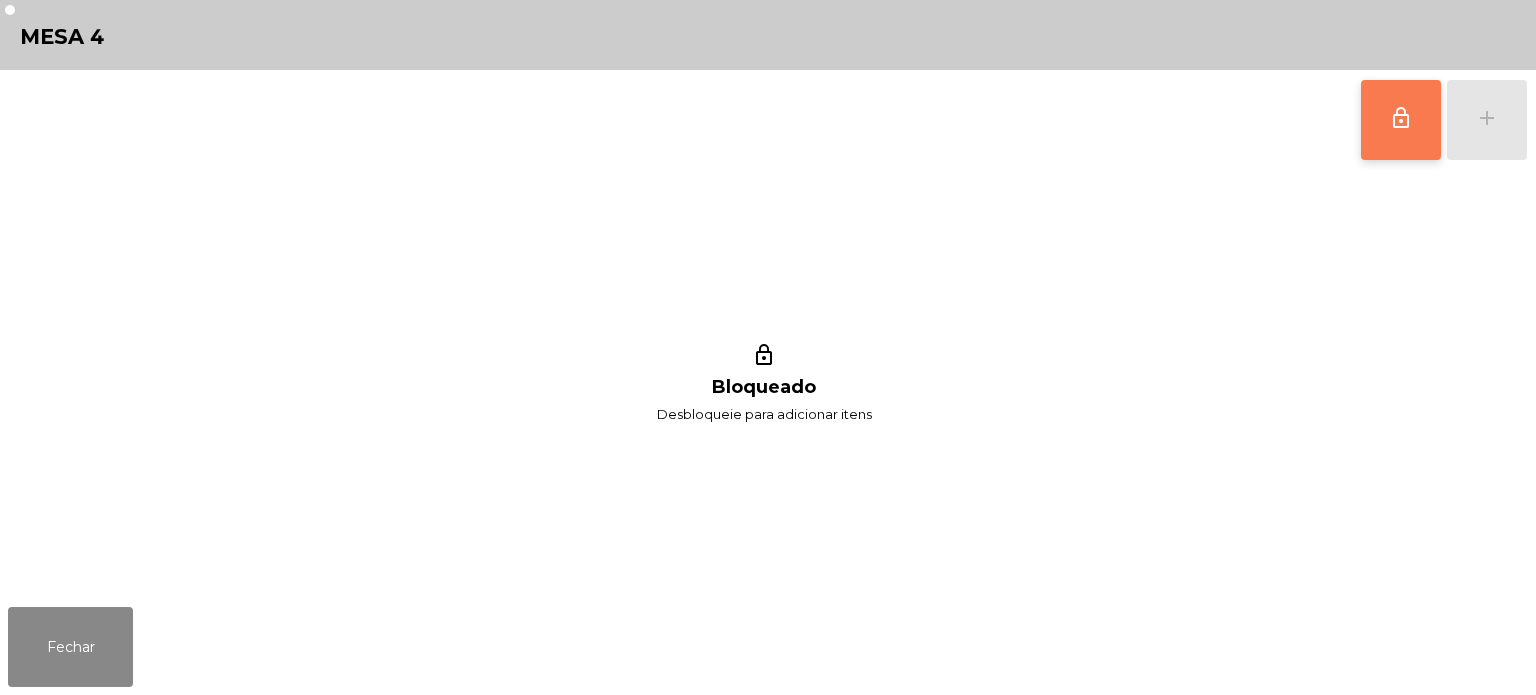 click on "lock_outline" 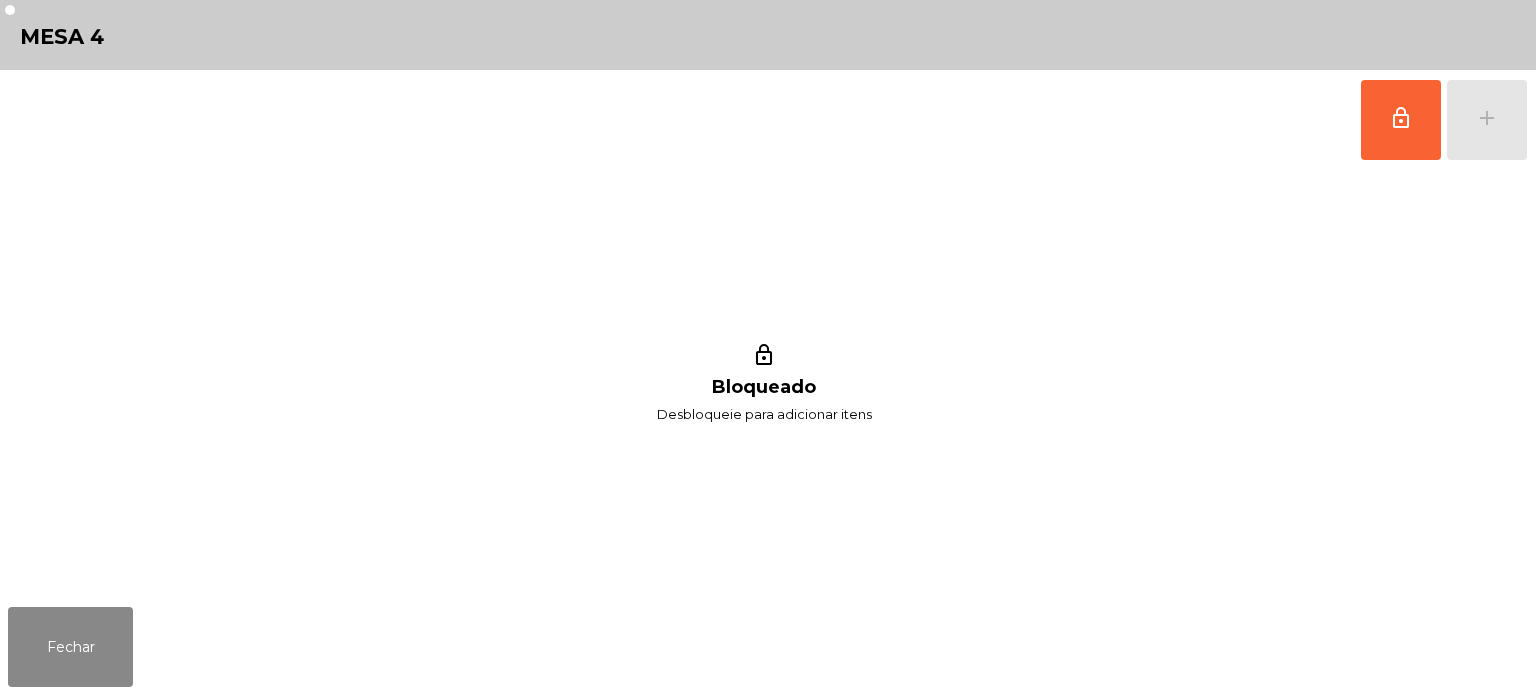 click on "lock_outline   add" 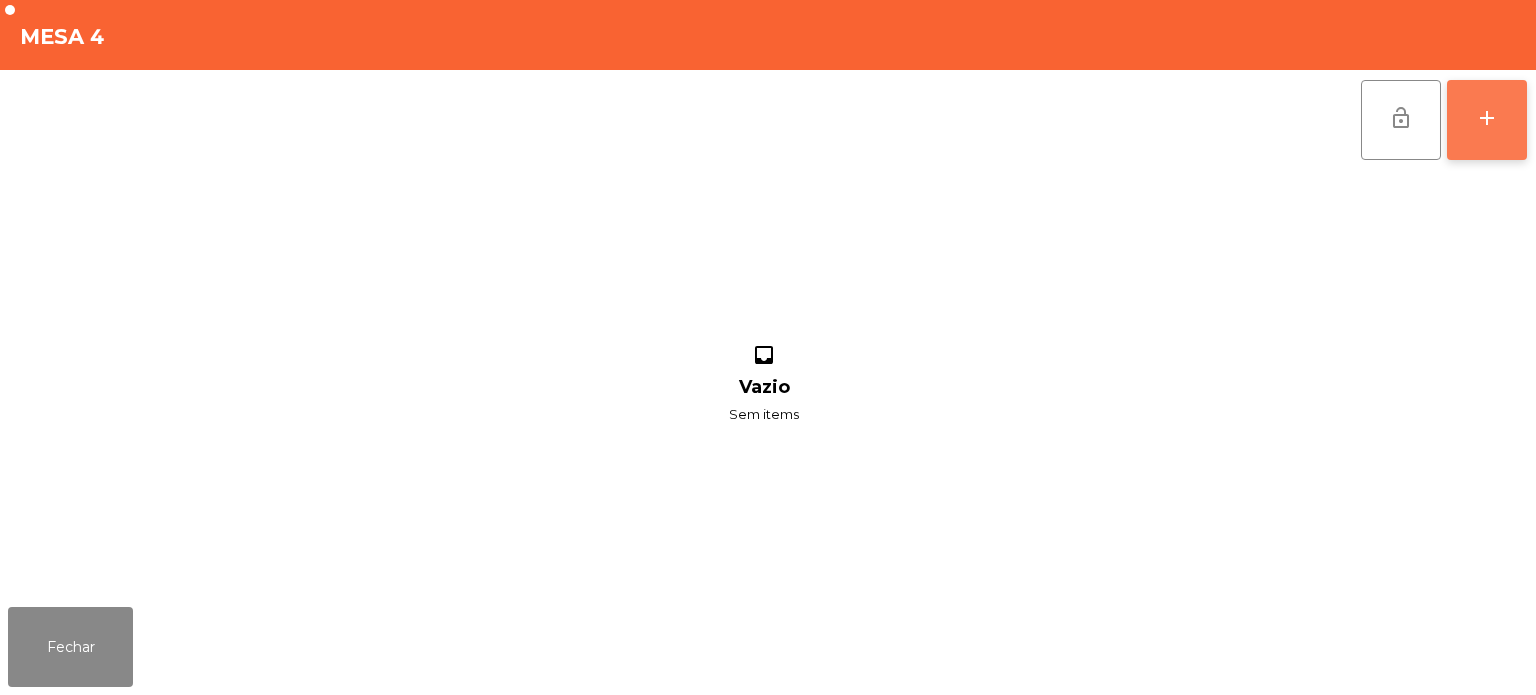 click on "add" 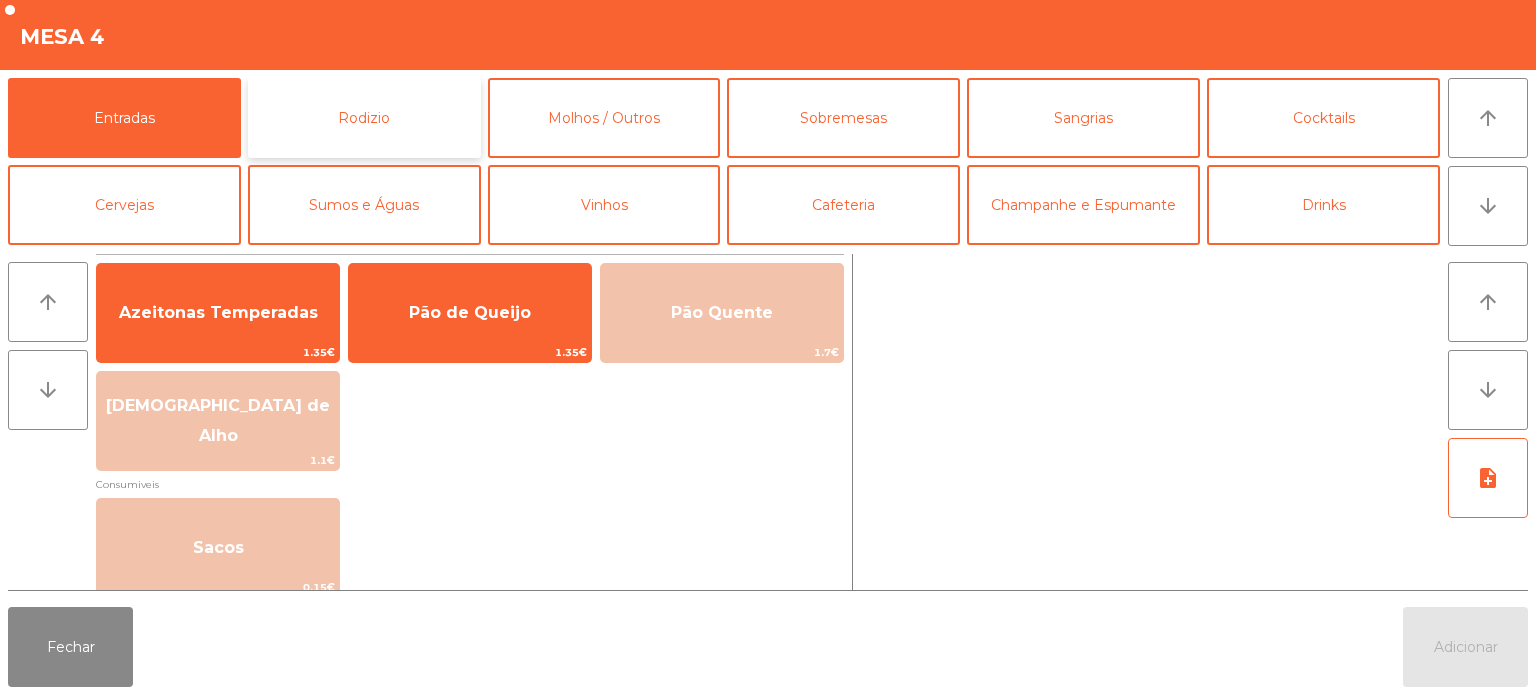 click on "Rodizio" 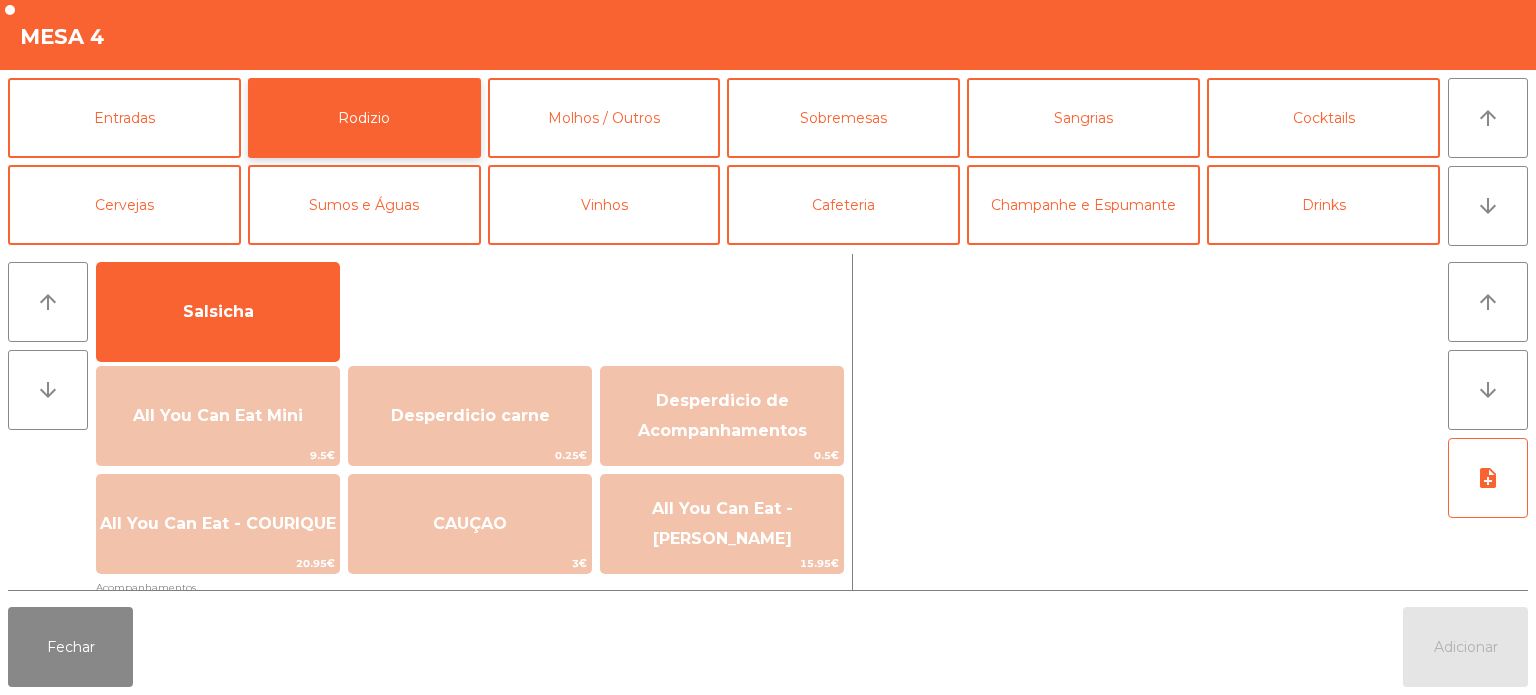 scroll, scrollTop: 181, scrollLeft: 0, axis: vertical 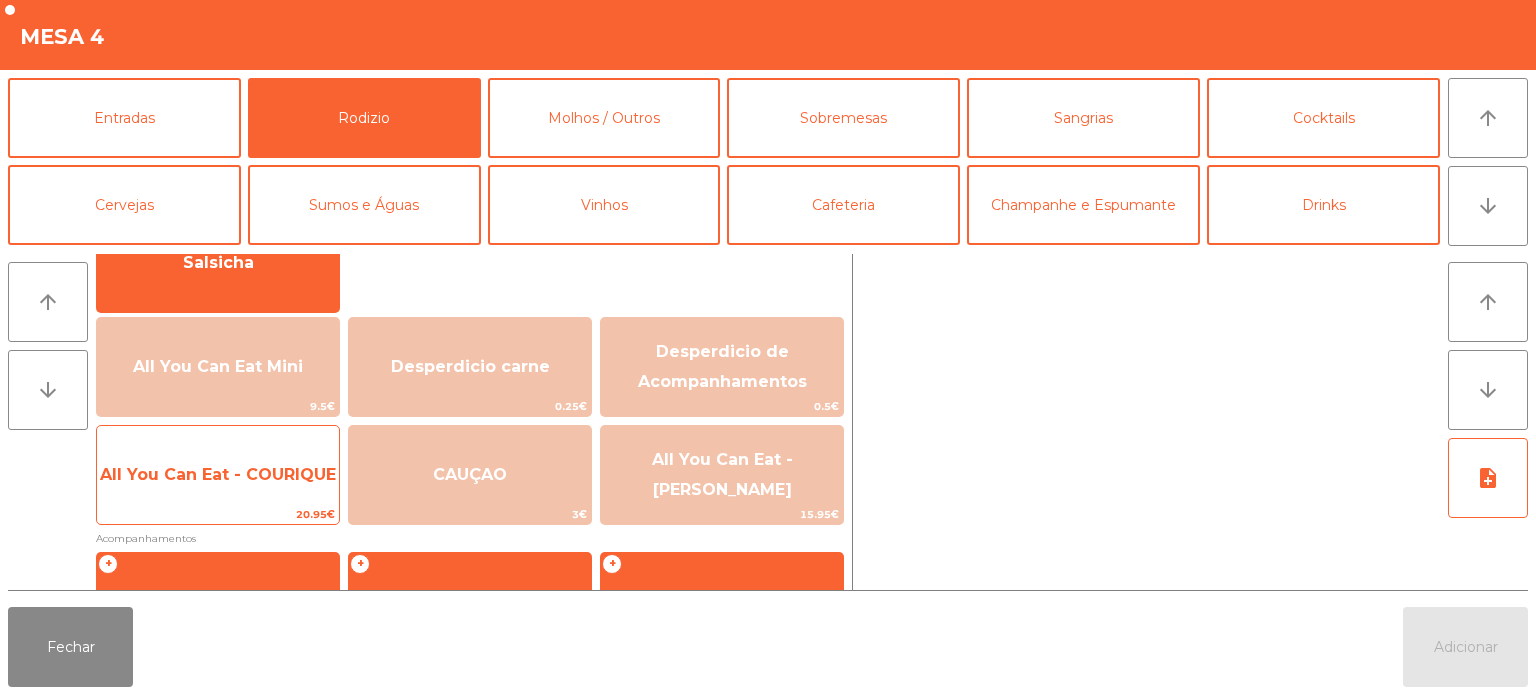 click on "All You Can Eat - COURIQUE" 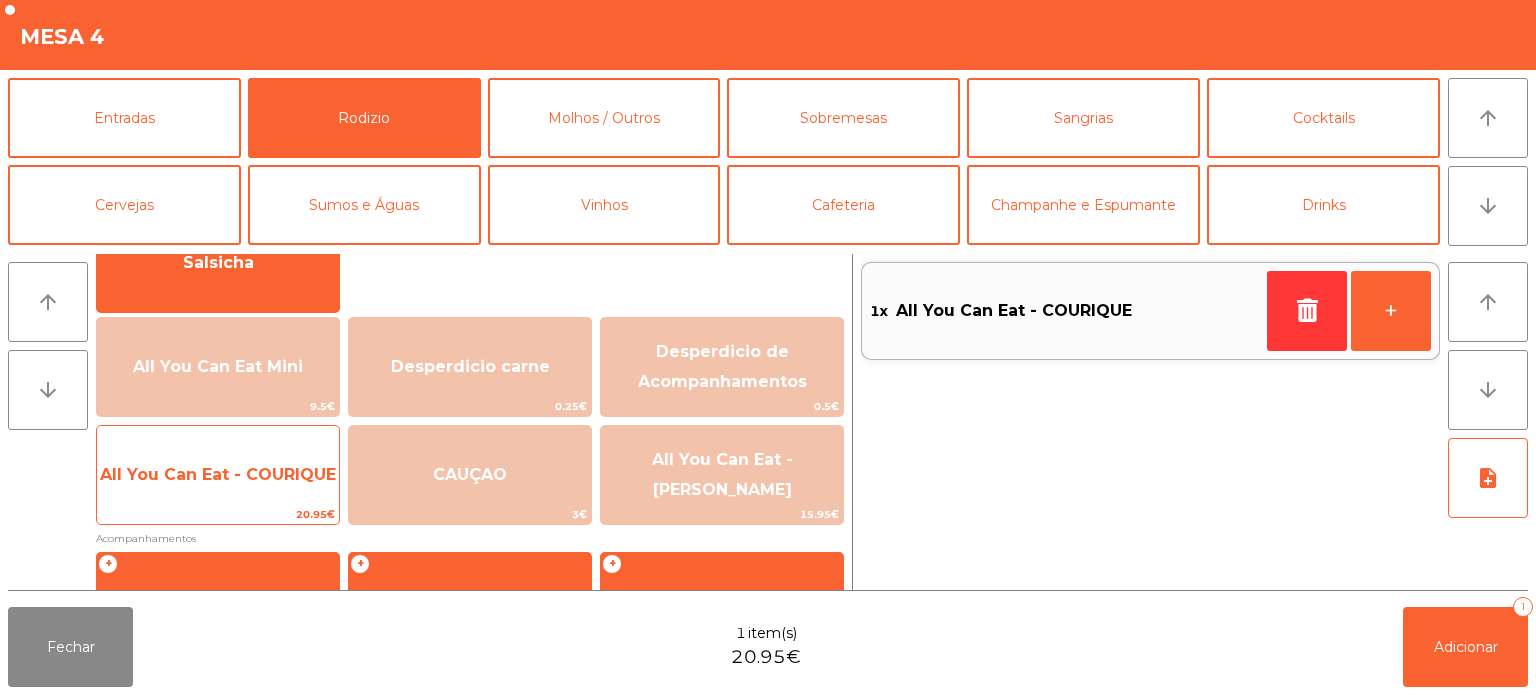 click on "All You Can Eat - COURIQUE" 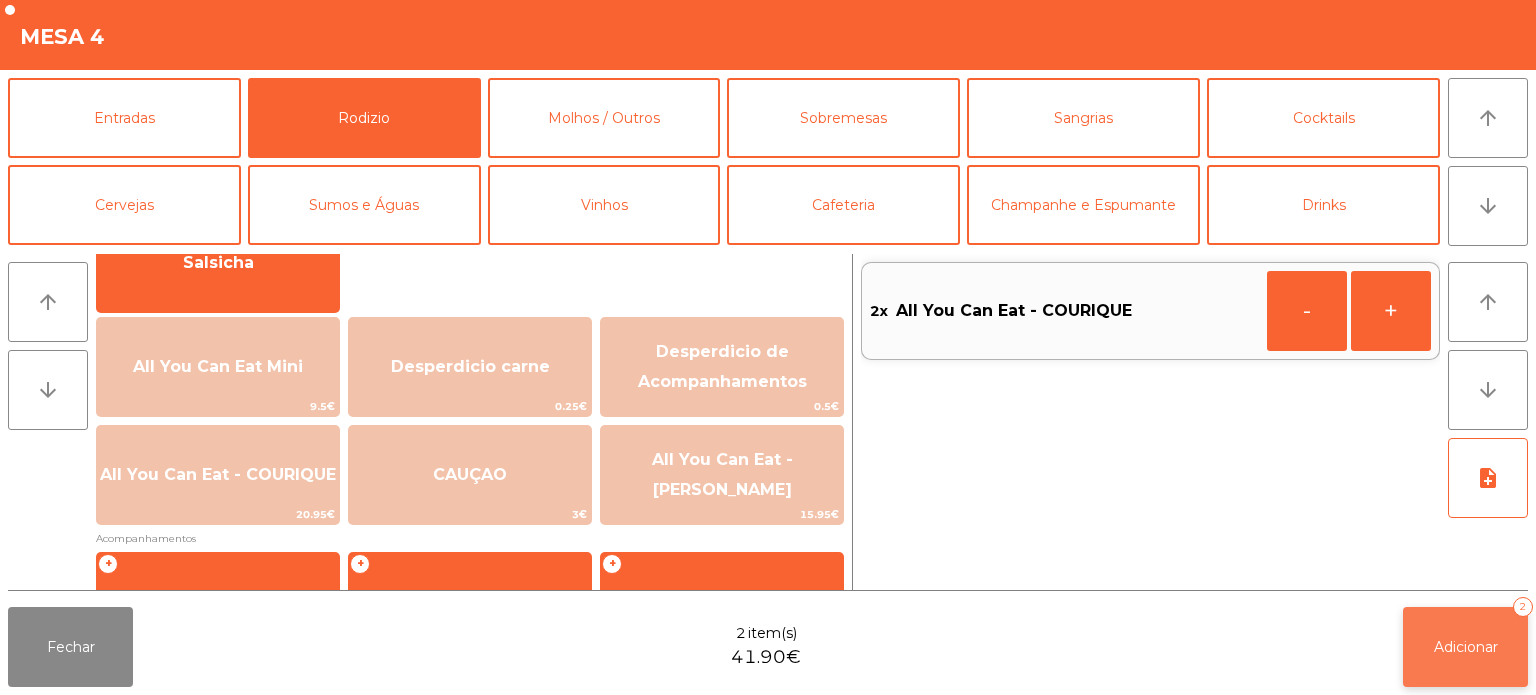 click on "Adicionar   2" 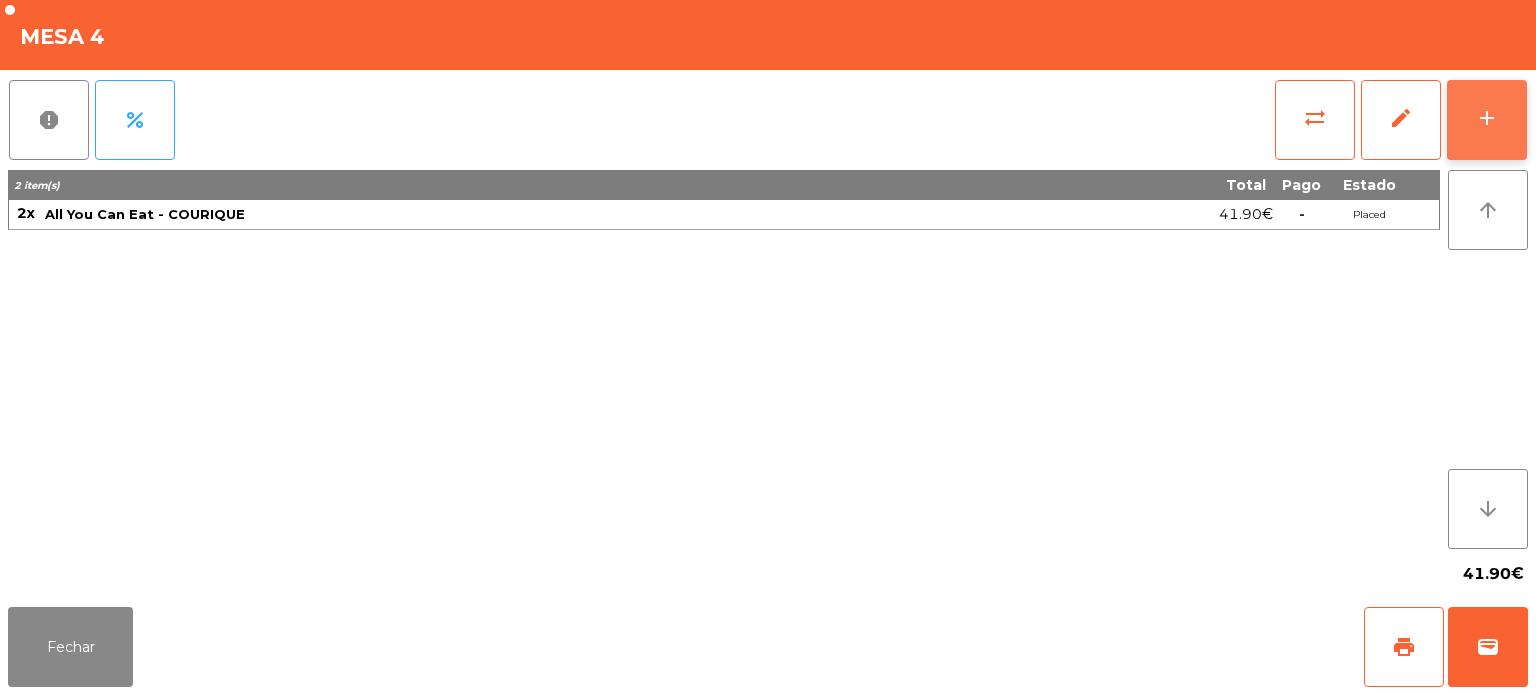 click on "add" 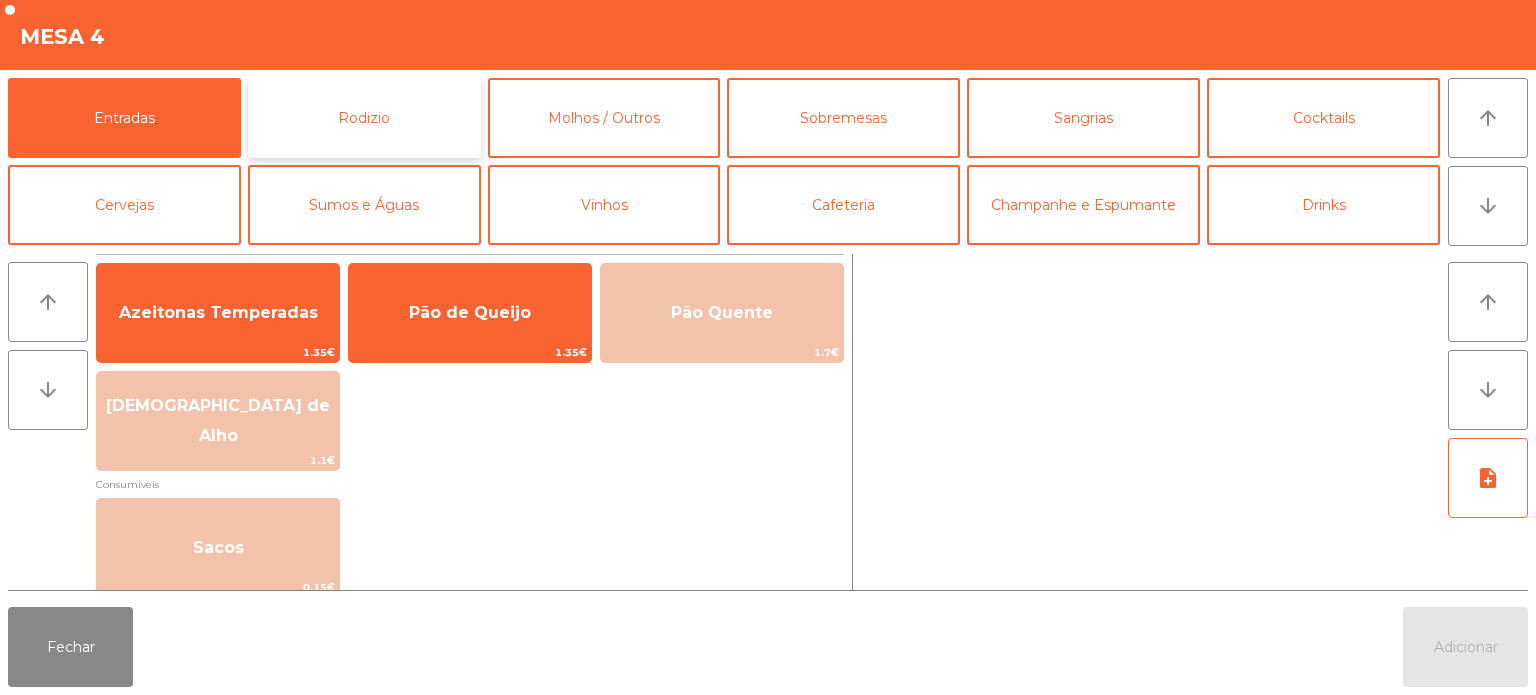 click on "Rodizio" 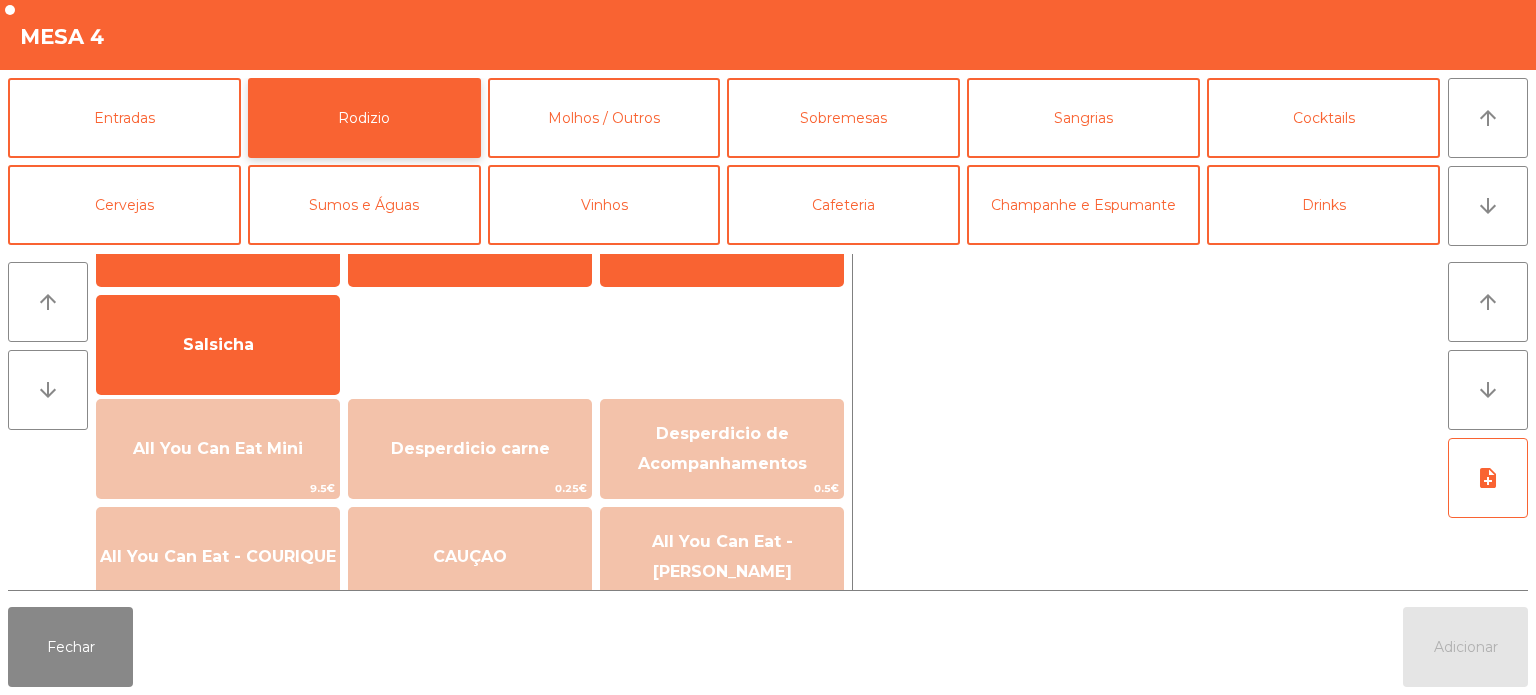 scroll, scrollTop: 135, scrollLeft: 0, axis: vertical 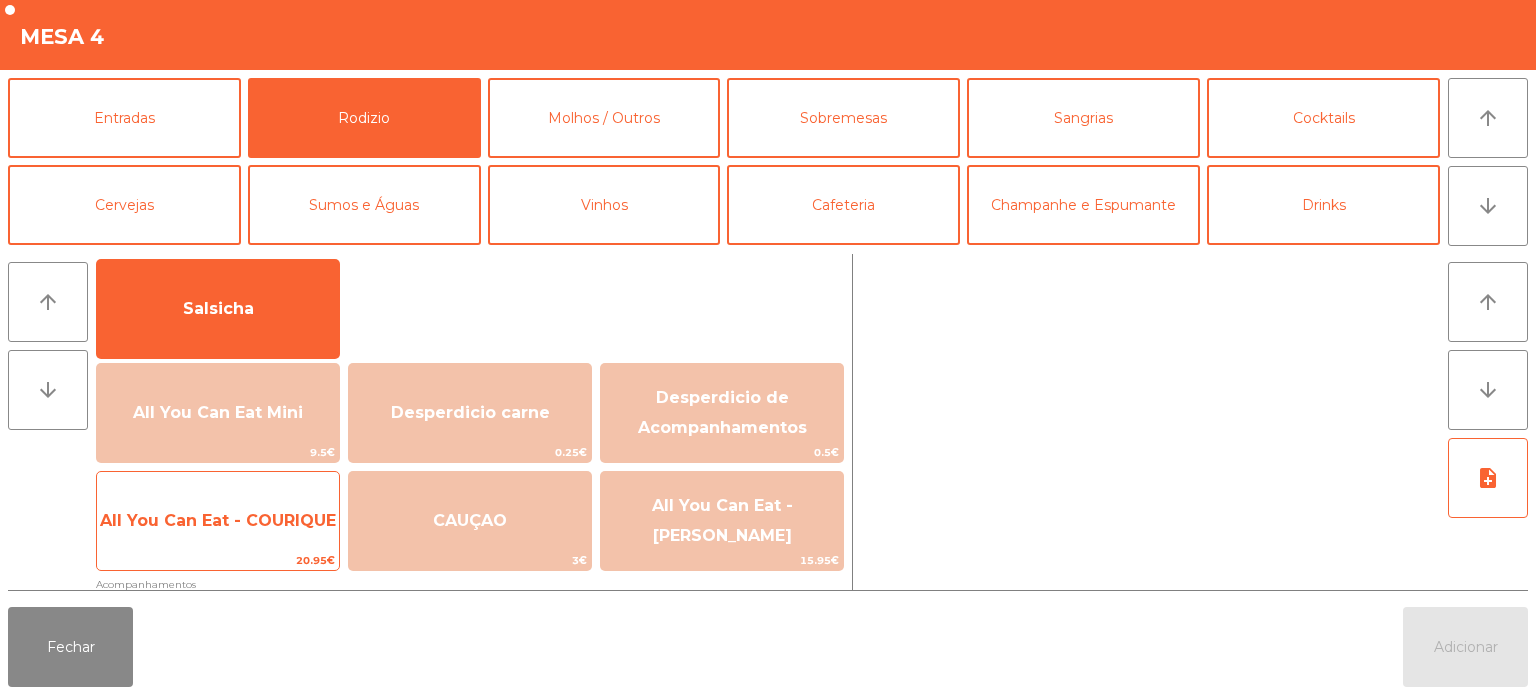 click on "All You Can Eat - COURIQUE" 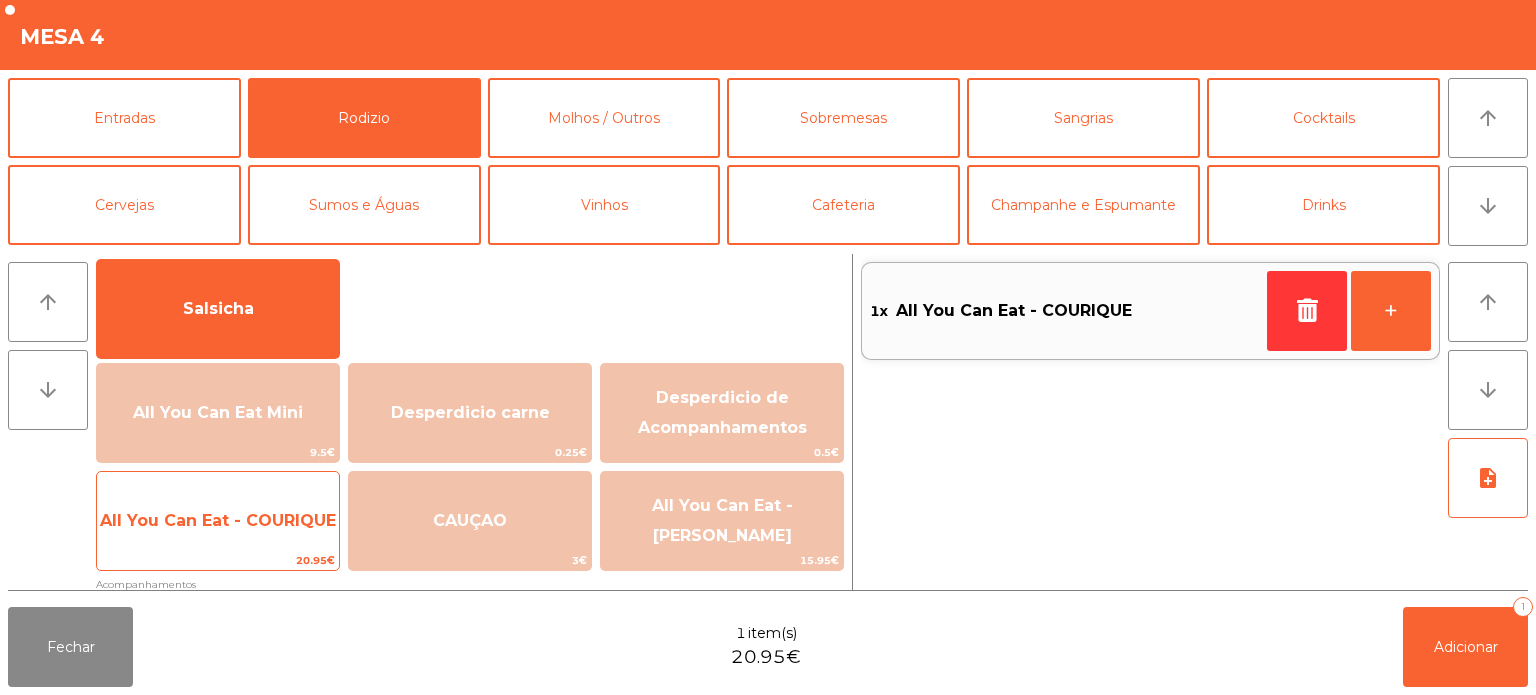 click on "All You Can Eat - COURIQUE" 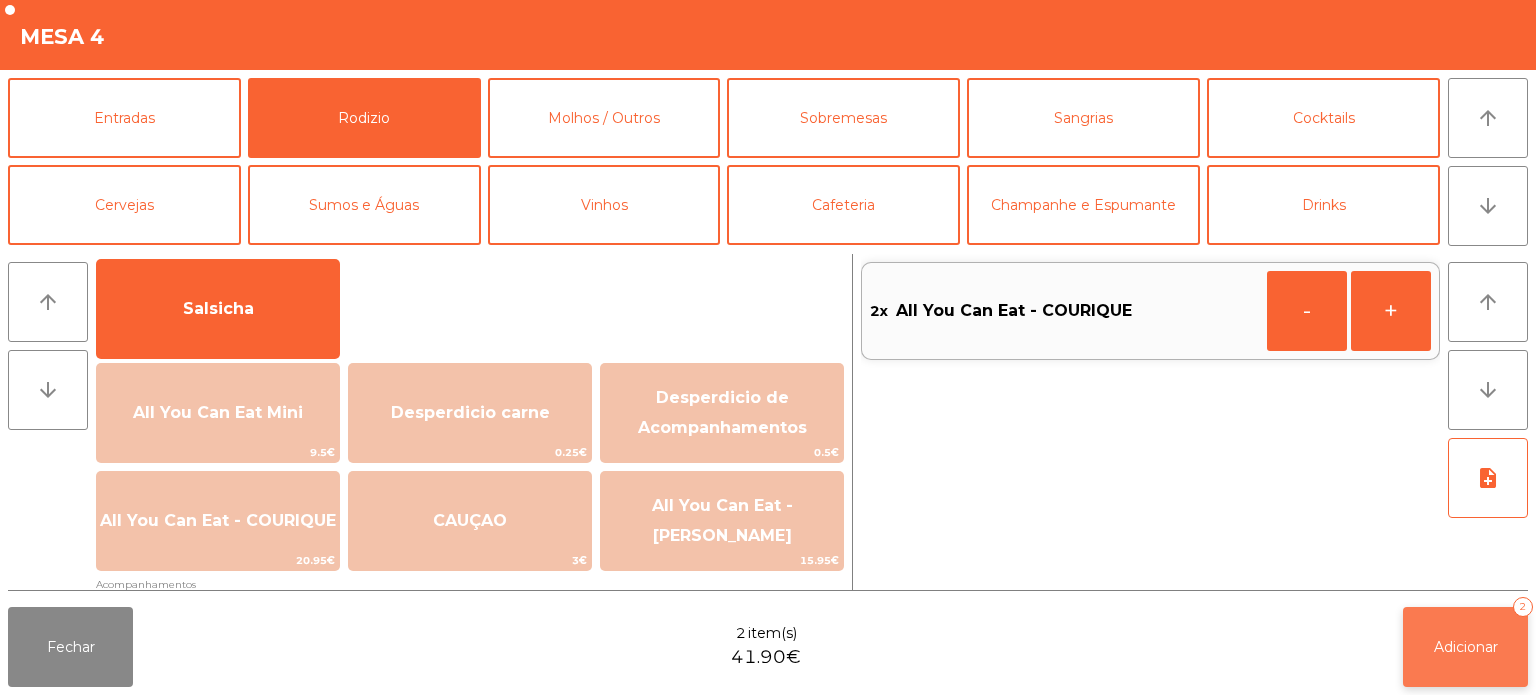 click on "Adicionar" 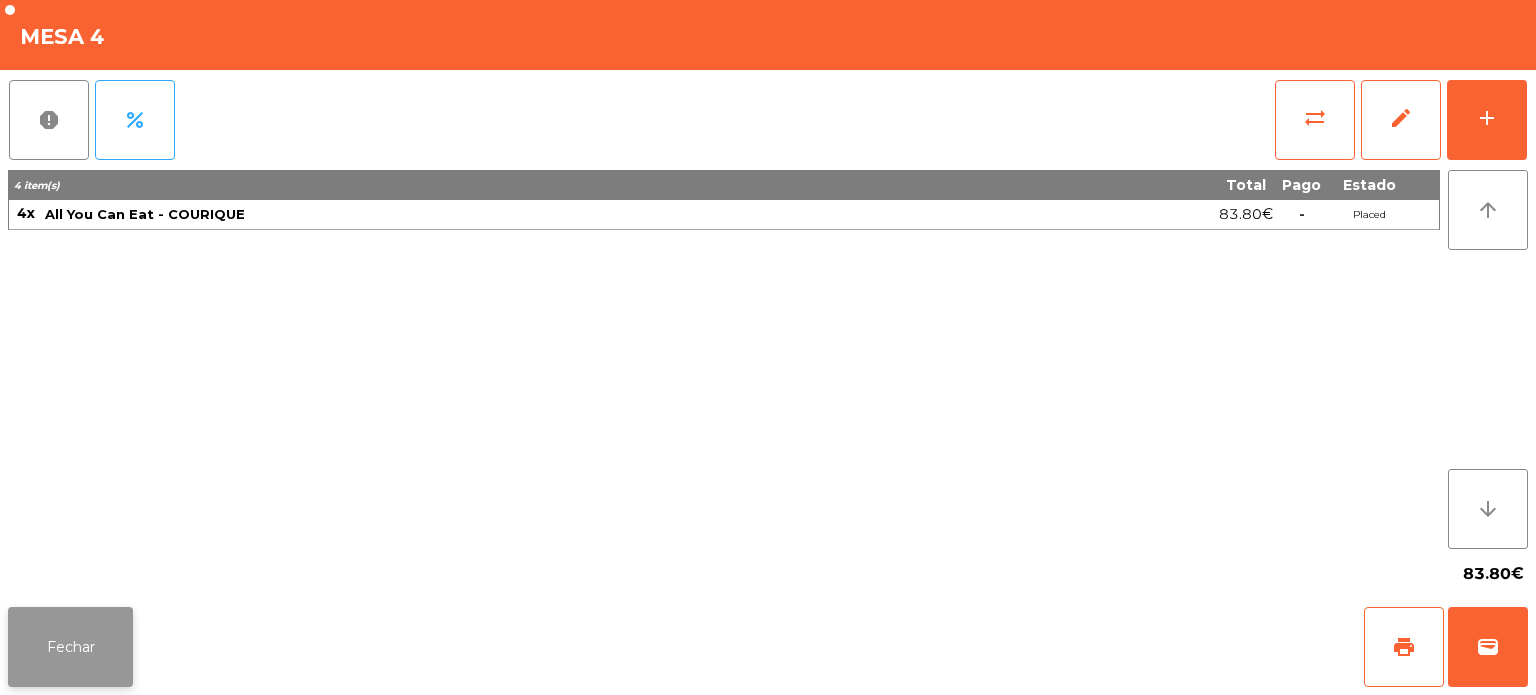 click on "Fechar" 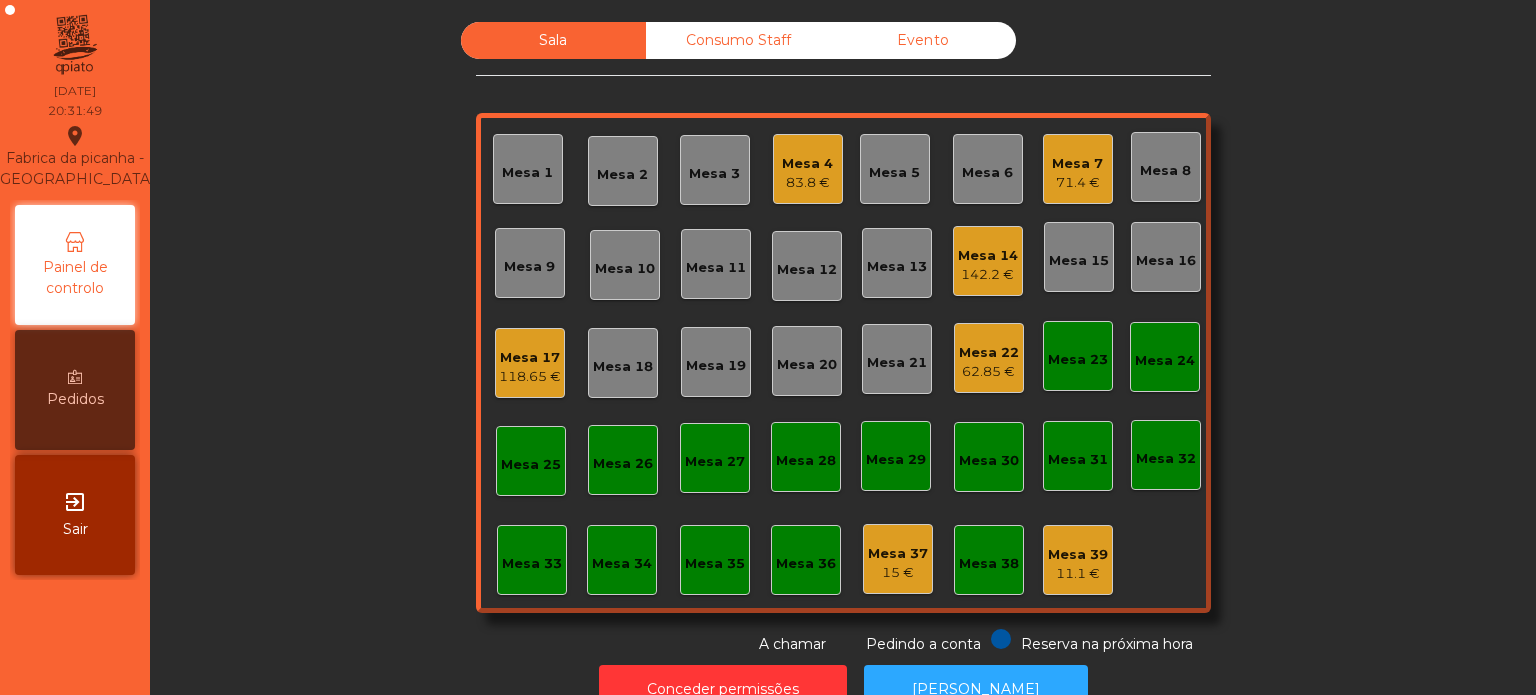 click on "Sala   Consumo Staff   Evento   Mesa 1   Mesa 2   Mesa 3   Mesa 4   83.8 €   Mesa 5   Mesa 6   Mesa 7   71.4 €   [GEOGRAPHIC_DATA] 8   Mesa 9   [GEOGRAPHIC_DATA] 10   Mesa 11   [GEOGRAPHIC_DATA] 12   Mesa 13   Mesa 14   142.2 €   [GEOGRAPHIC_DATA] 15   [GEOGRAPHIC_DATA] 16   [GEOGRAPHIC_DATA] 17   118.65 €   [GEOGRAPHIC_DATA] 18   [GEOGRAPHIC_DATA] 19   [GEOGRAPHIC_DATA] 20   [GEOGRAPHIC_DATA] 21   [GEOGRAPHIC_DATA] 22   62.85 €   [GEOGRAPHIC_DATA] 23   [GEOGRAPHIC_DATA] 24   [GEOGRAPHIC_DATA] 25   [GEOGRAPHIC_DATA] 26   [GEOGRAPHIC_DATA] 27   [GEOGRAPHIC_DATA] 28   [GEOGRAPHIC_DATA] 29   [GEOGRAPHIC_DATA] 30   [GEOGRAPHIC_DATA] 31   [GEOGRAPHIC_DATA] 33   [GEOGRAPHIC_DATA] 35   Mesa 36   [GEOGRAPHIC_DATA] 37   15 €   Mesa 38   Mesa 39   11.1 €  Reserva na próxima hora Pedindo a conta A chamar" 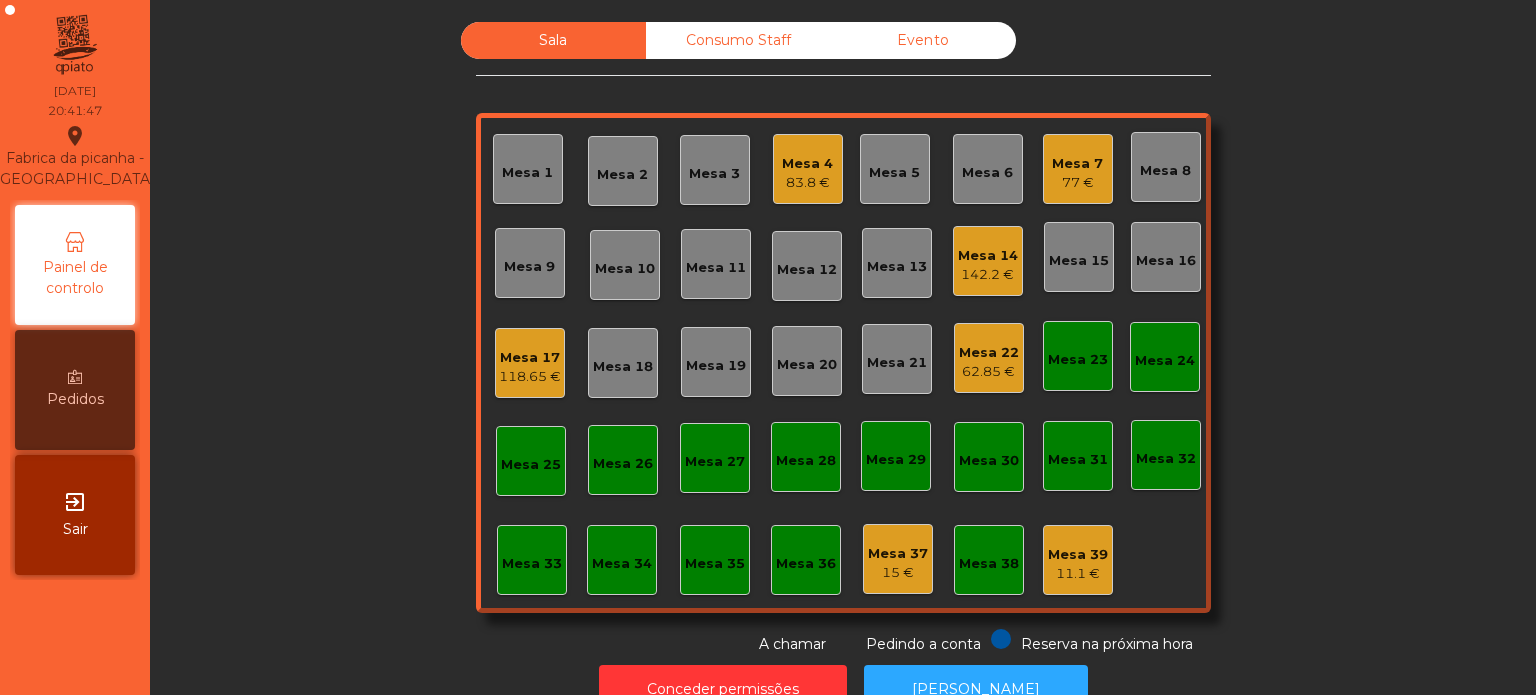 click on "Mesa 6" 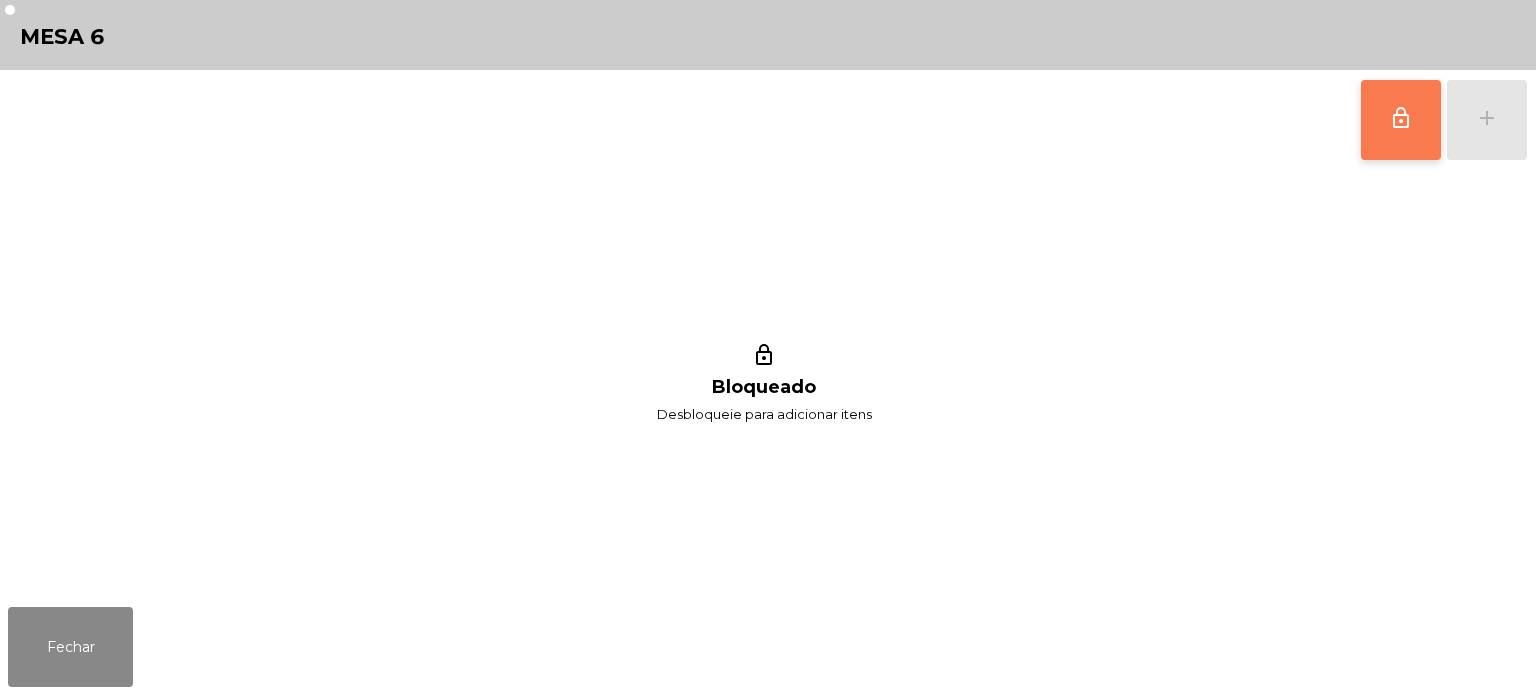 click on "lock_outline" 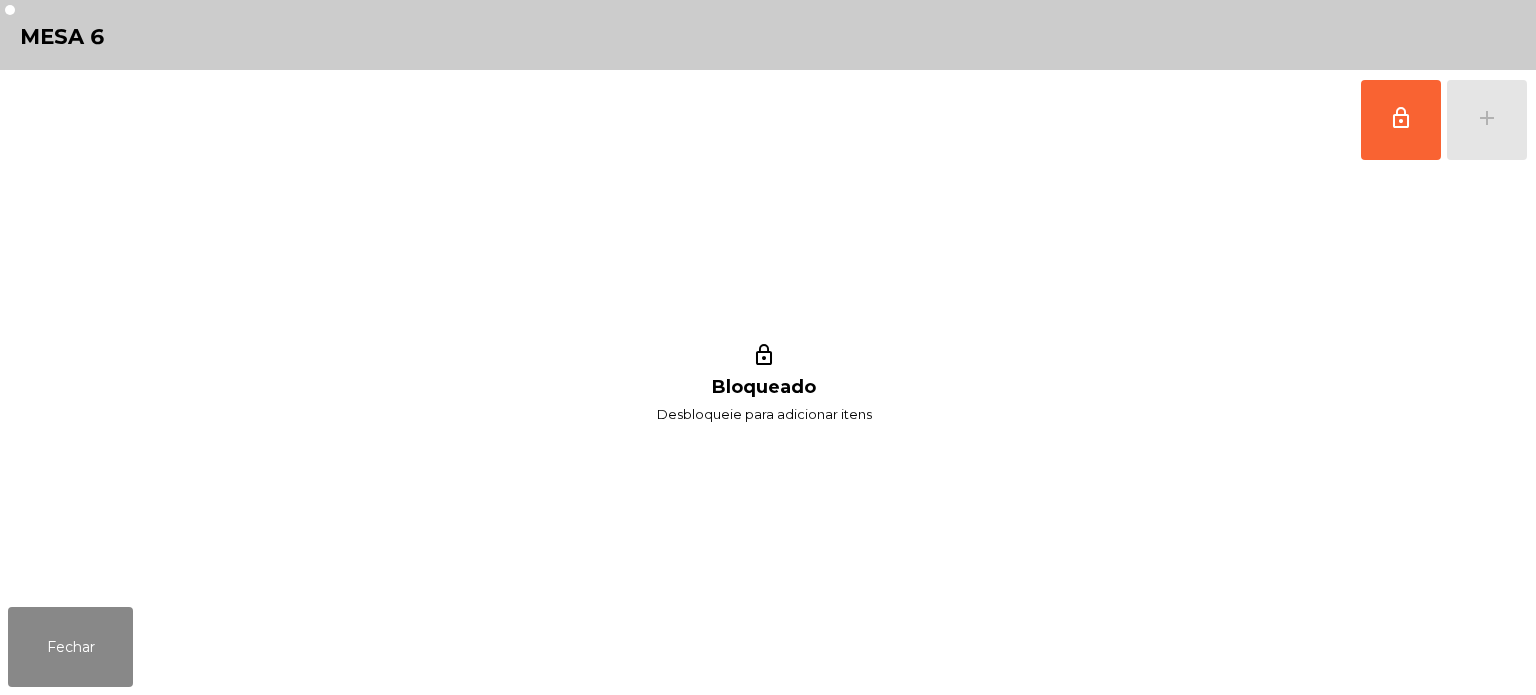 click on "lock_outline   add" 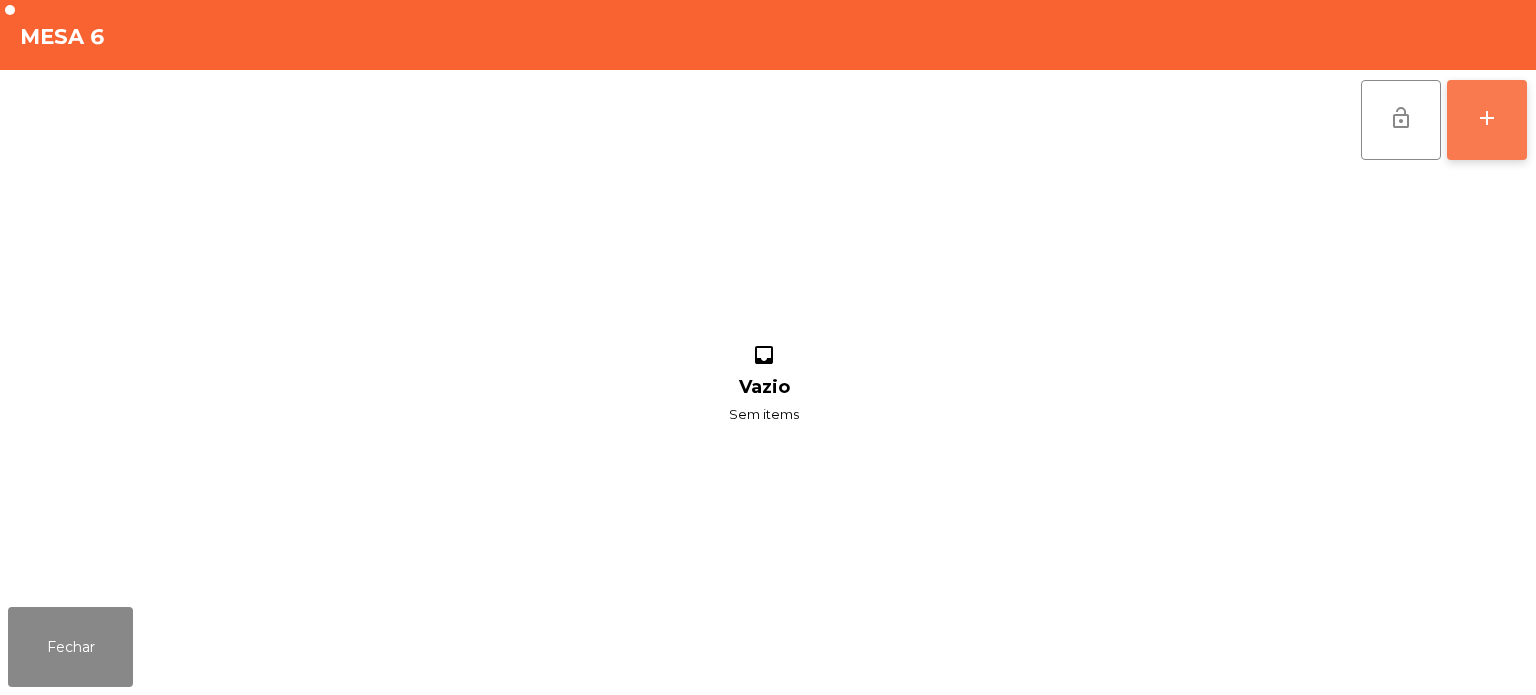 click on "add" 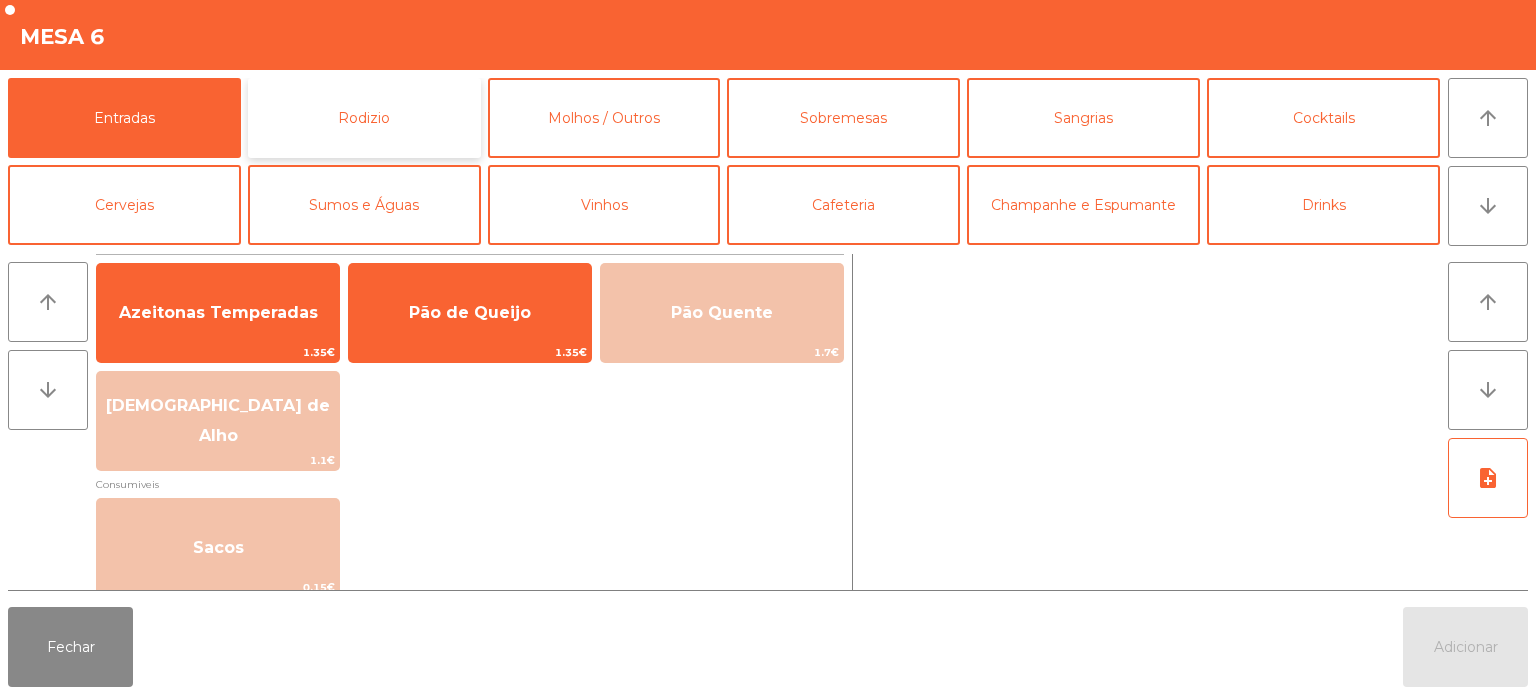 click on "Rodizio" 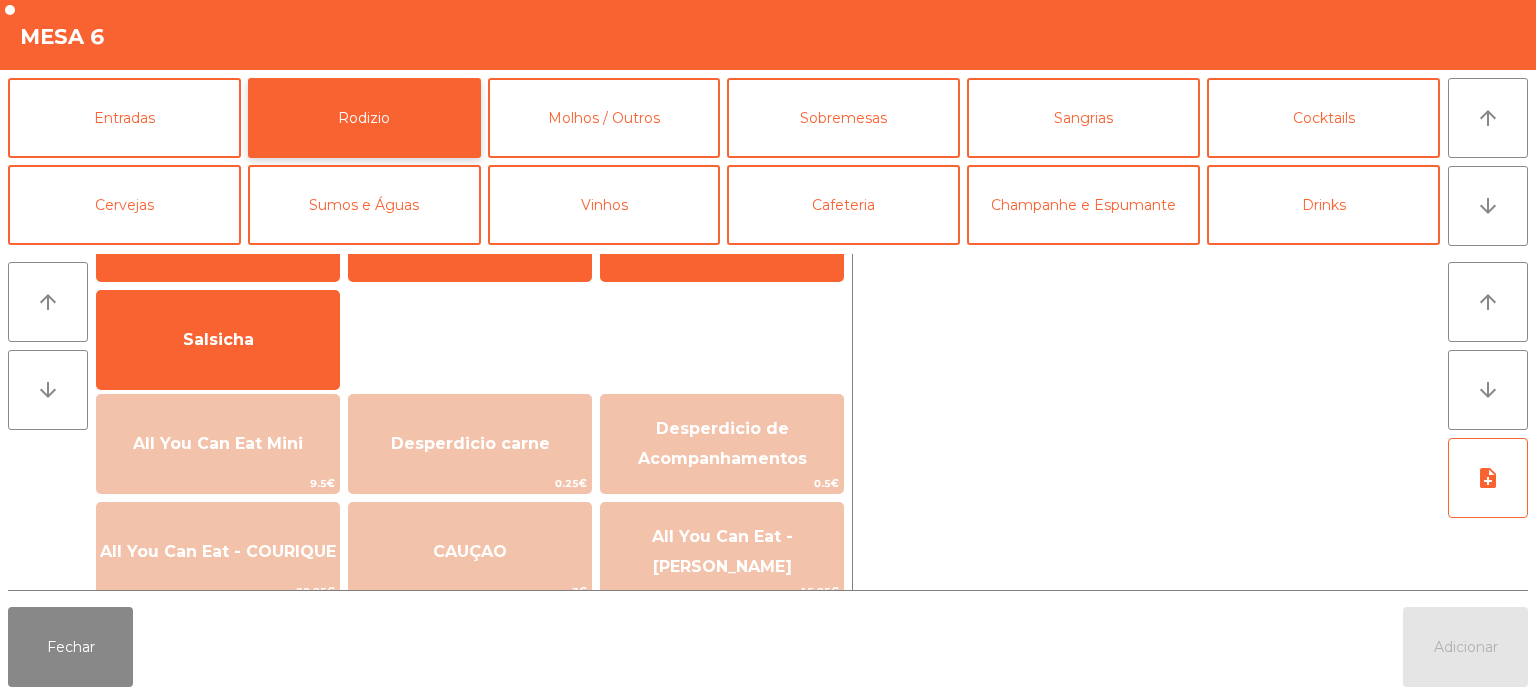 scroll, scrollTop: 150, scrollLeft: 0, axis: vertical 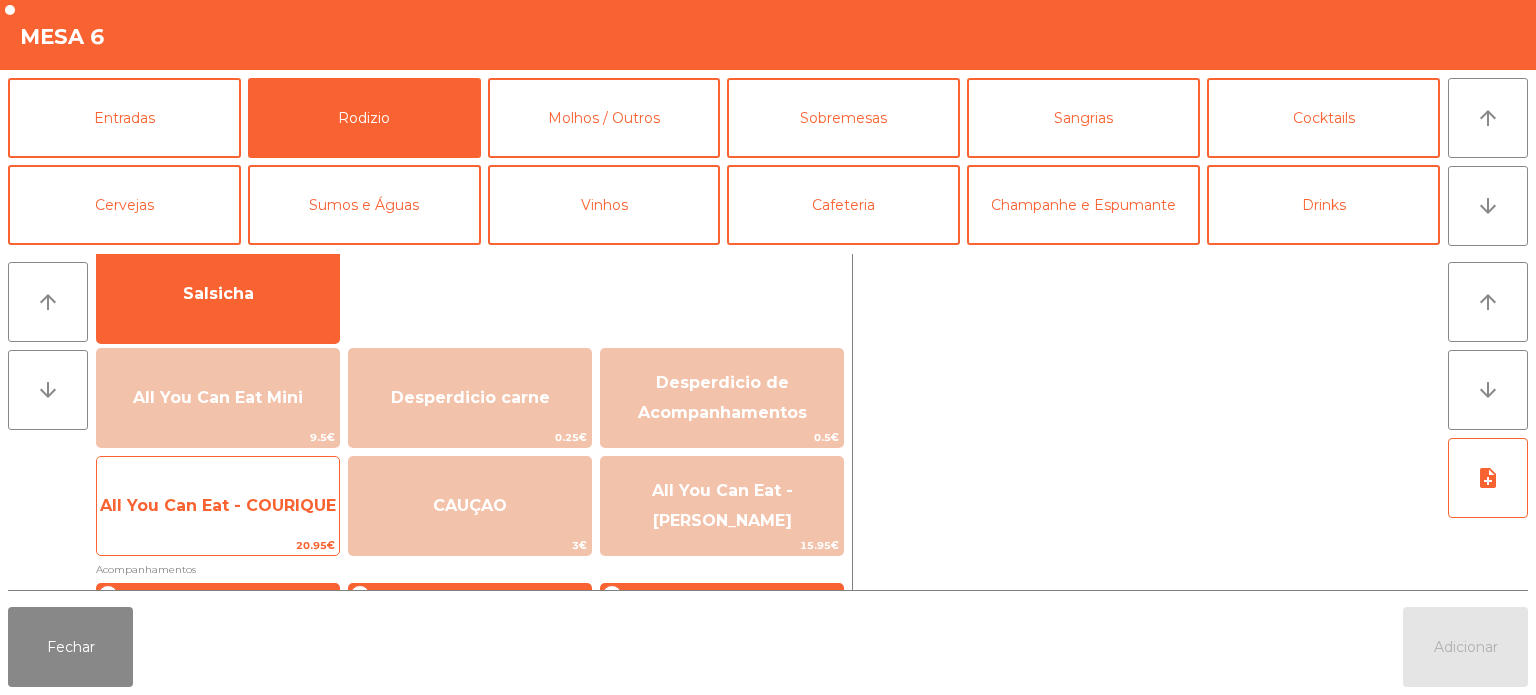 click on "20.95€" 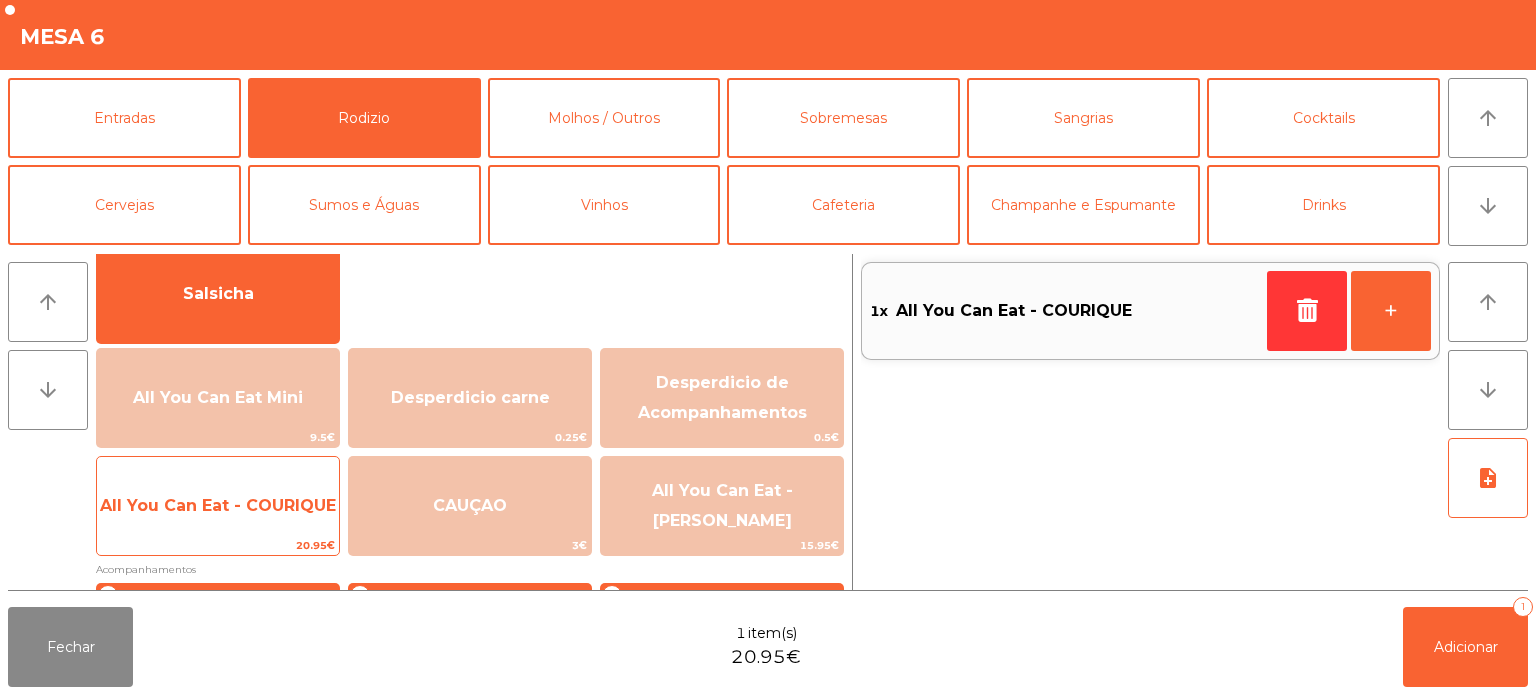 click on "All You Can Eat - COURIQUE" 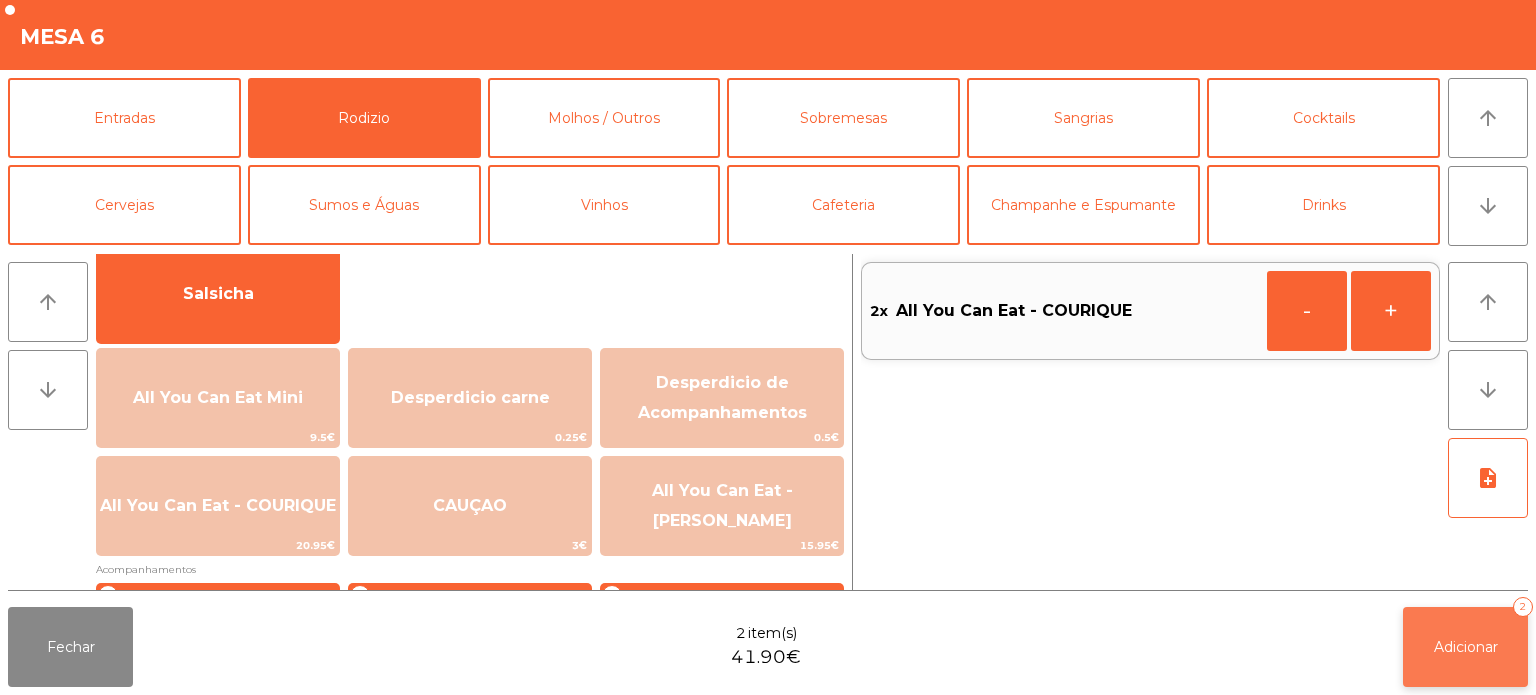 click on "Adicionar" 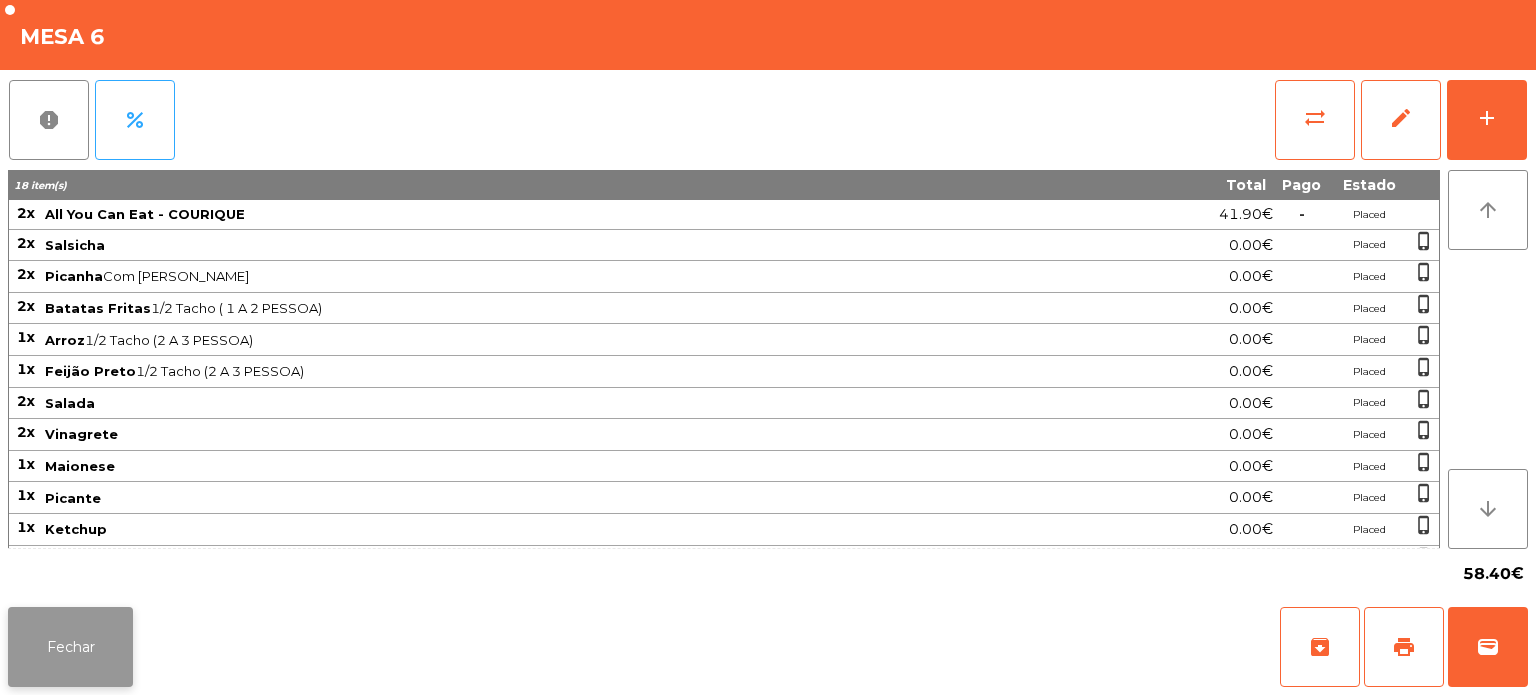 click on "Fechar" 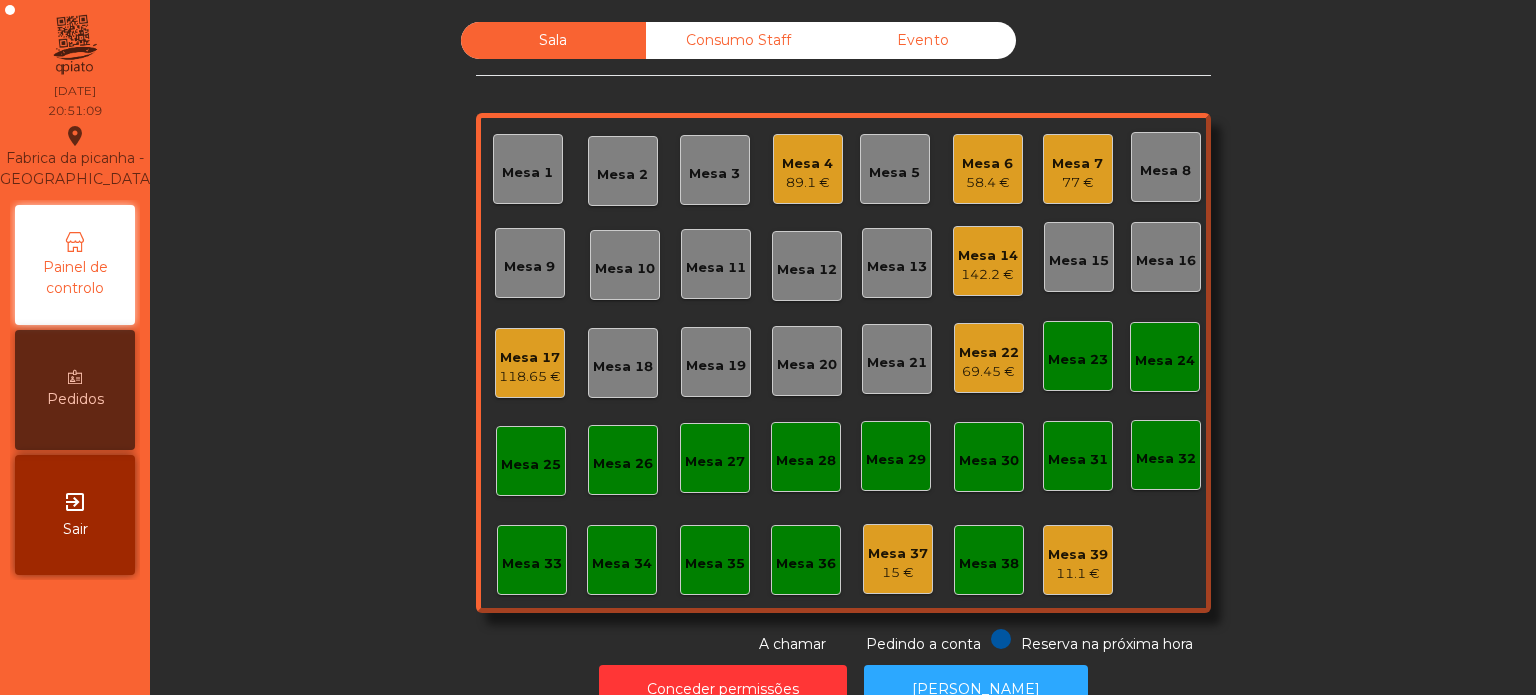 click on "Mesa 3" 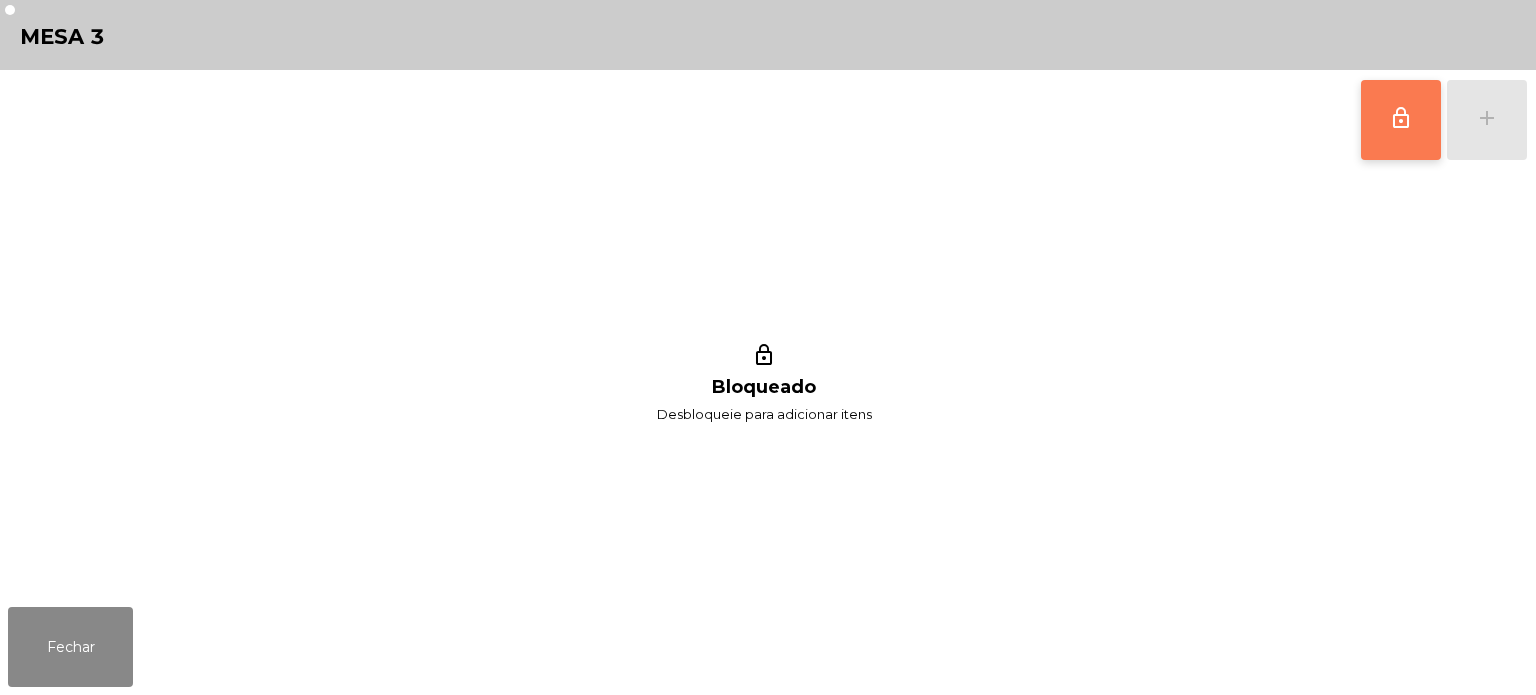 click on "lock_outline" 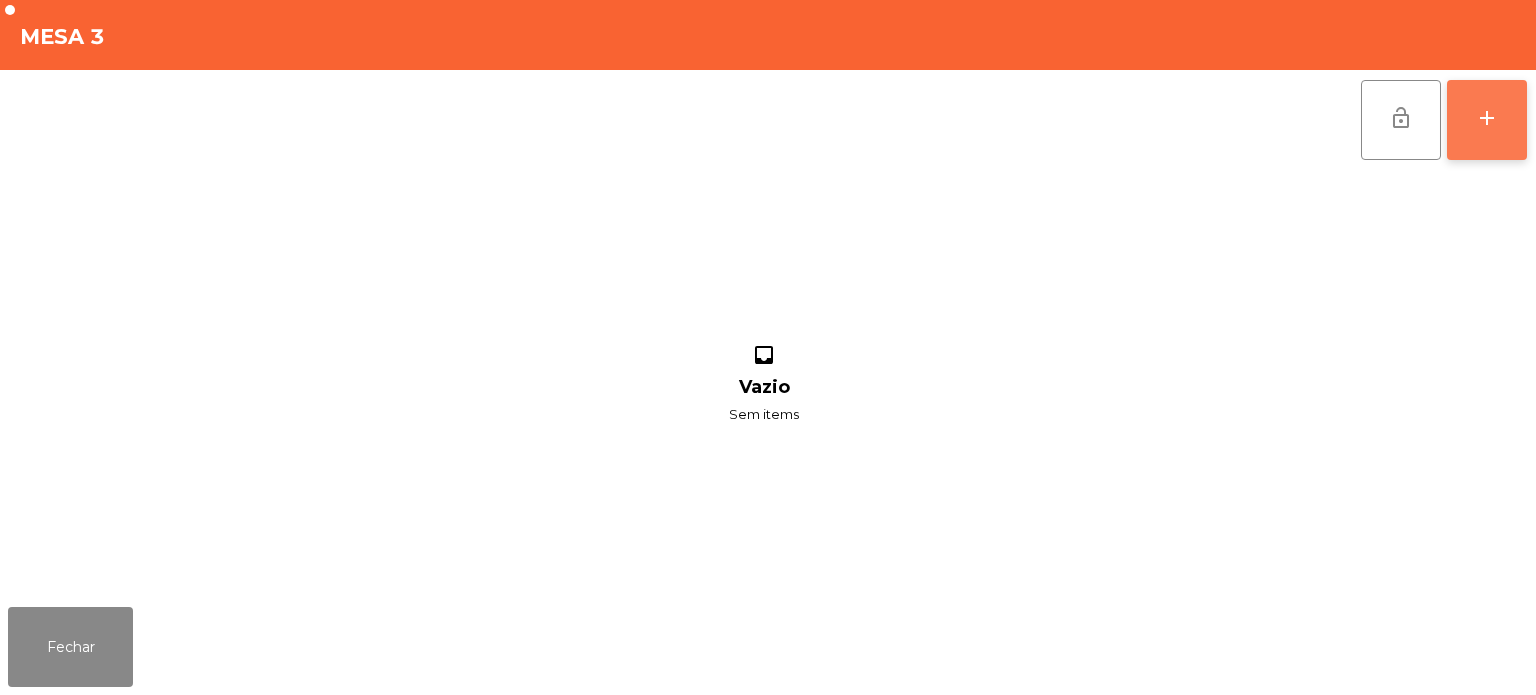click on "add" 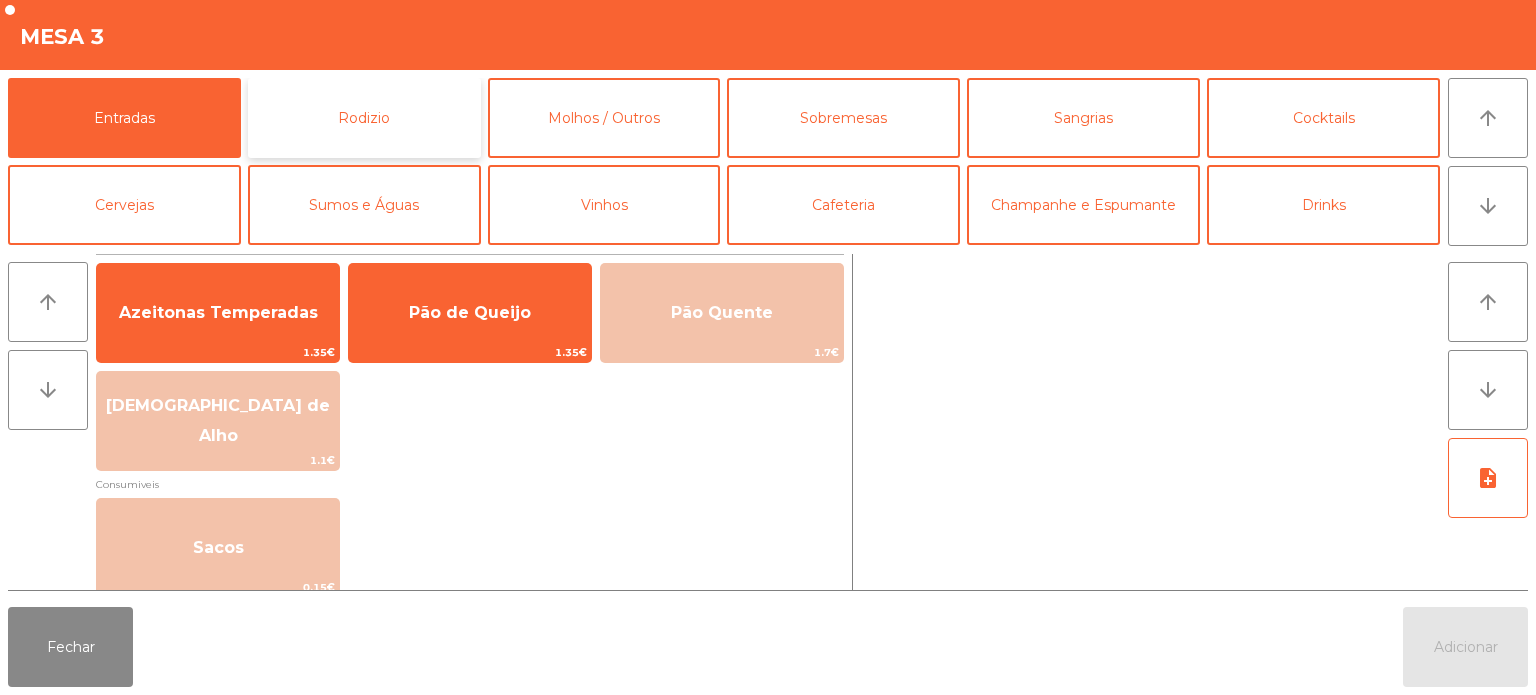 click on "Rodizio" 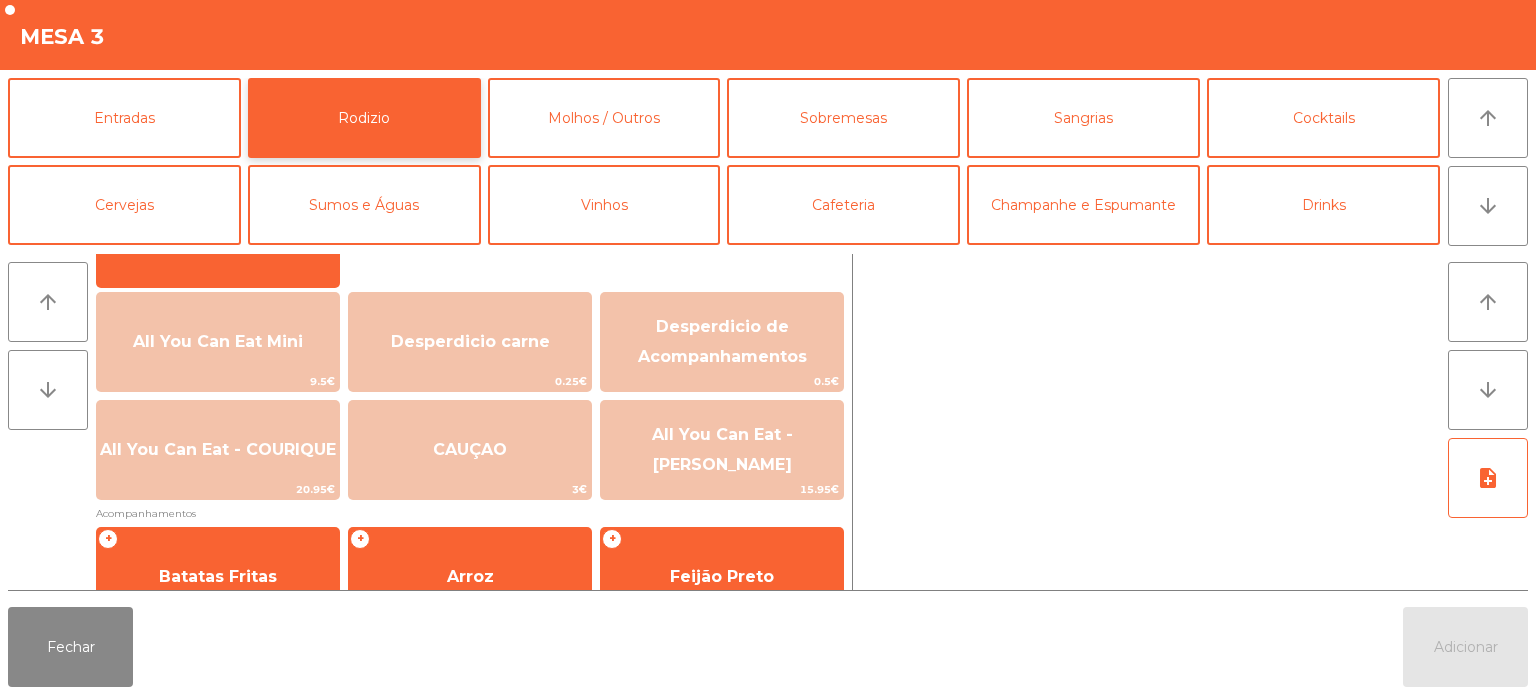 scroll, scrollTop: 212, scrollLeft: 0, axis: vertical 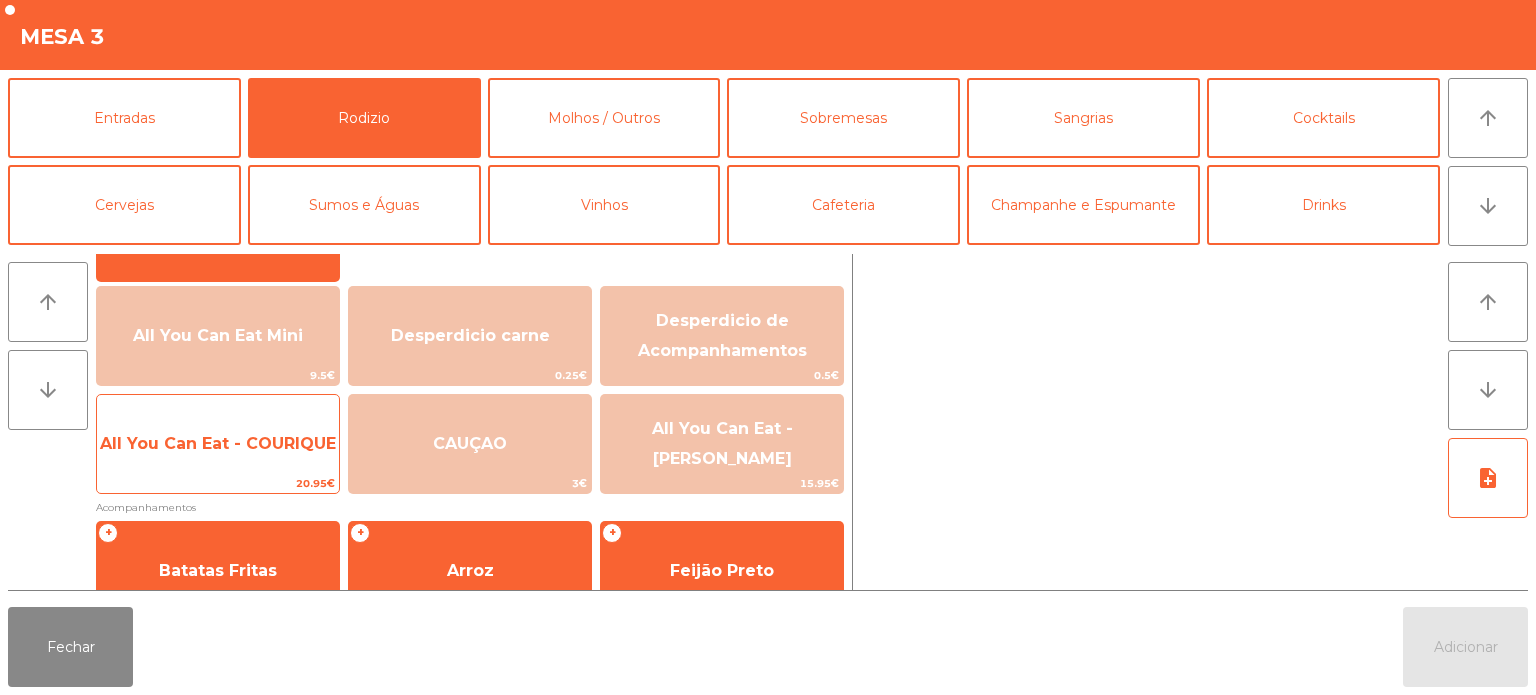 click on "20.95€" 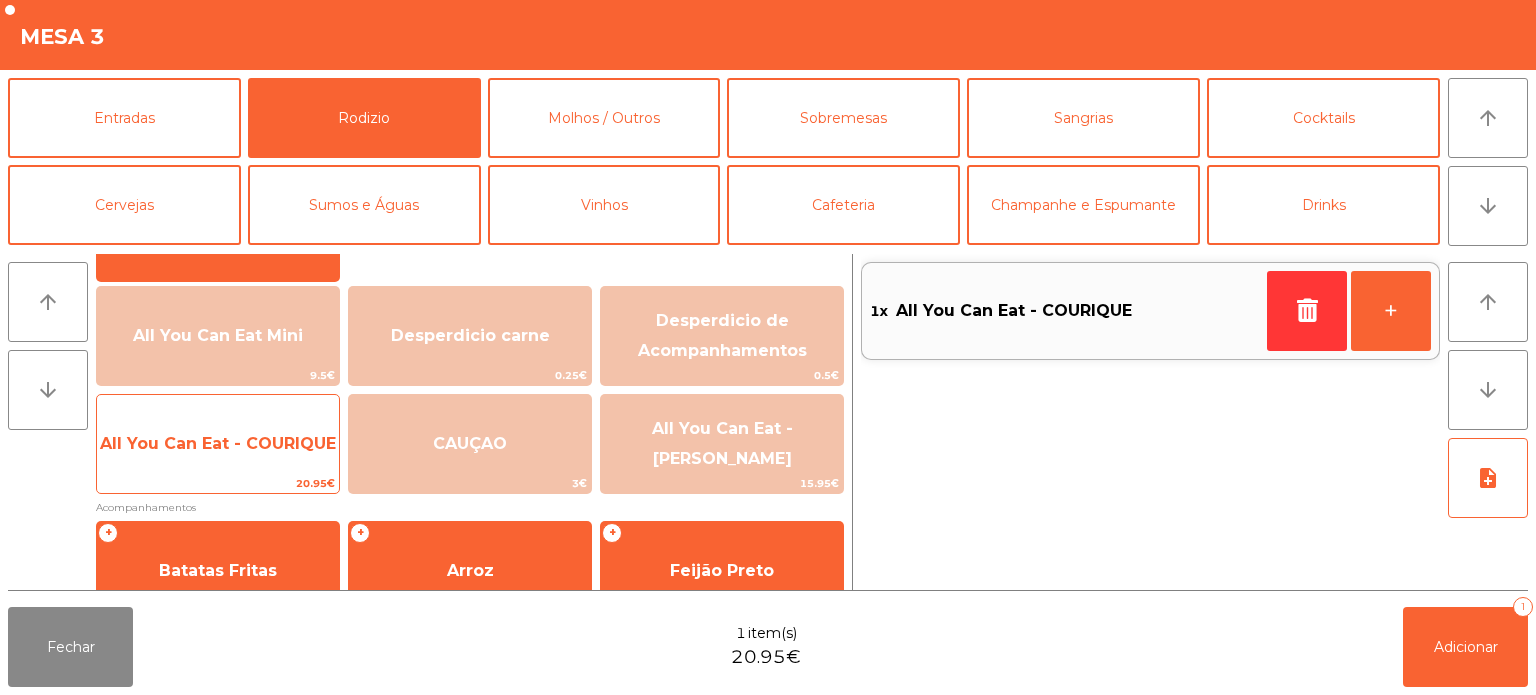 click on "20.95€" 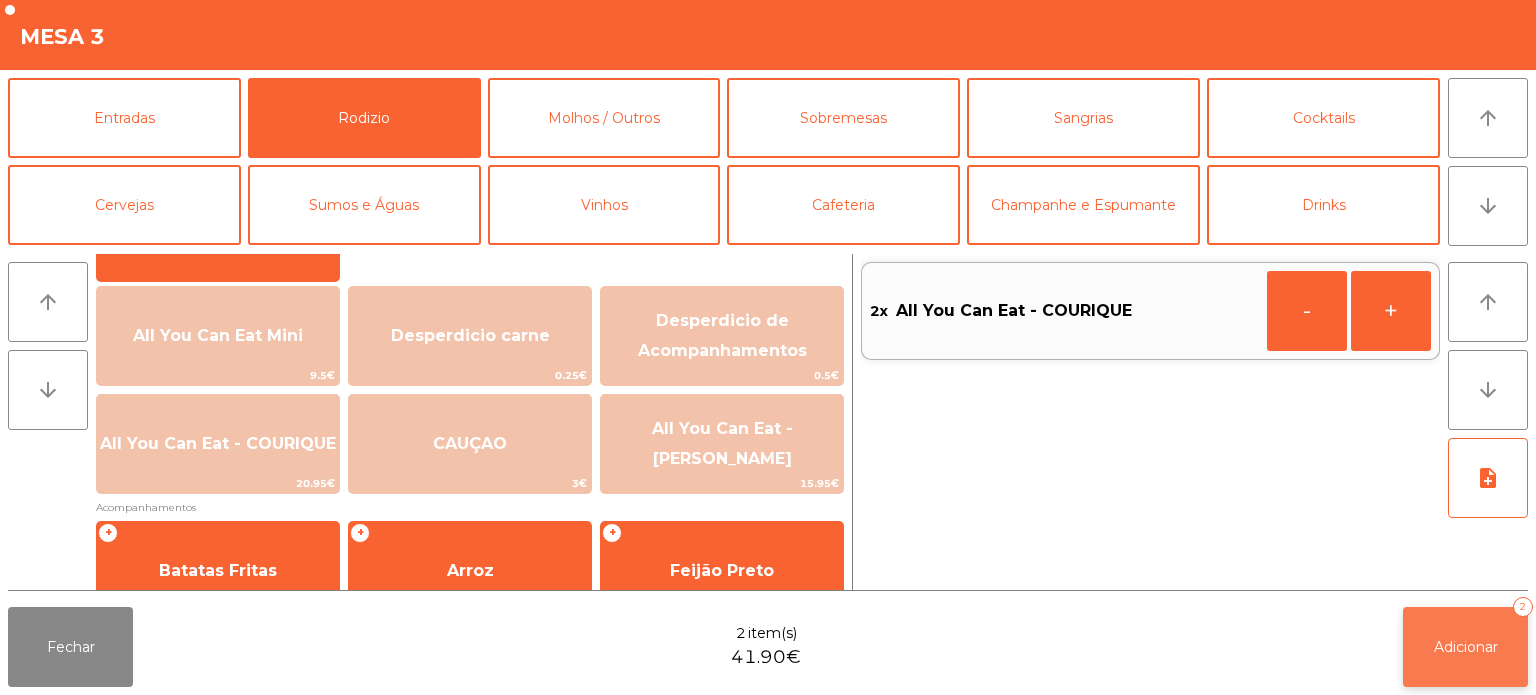 click on "Adicionar   2" 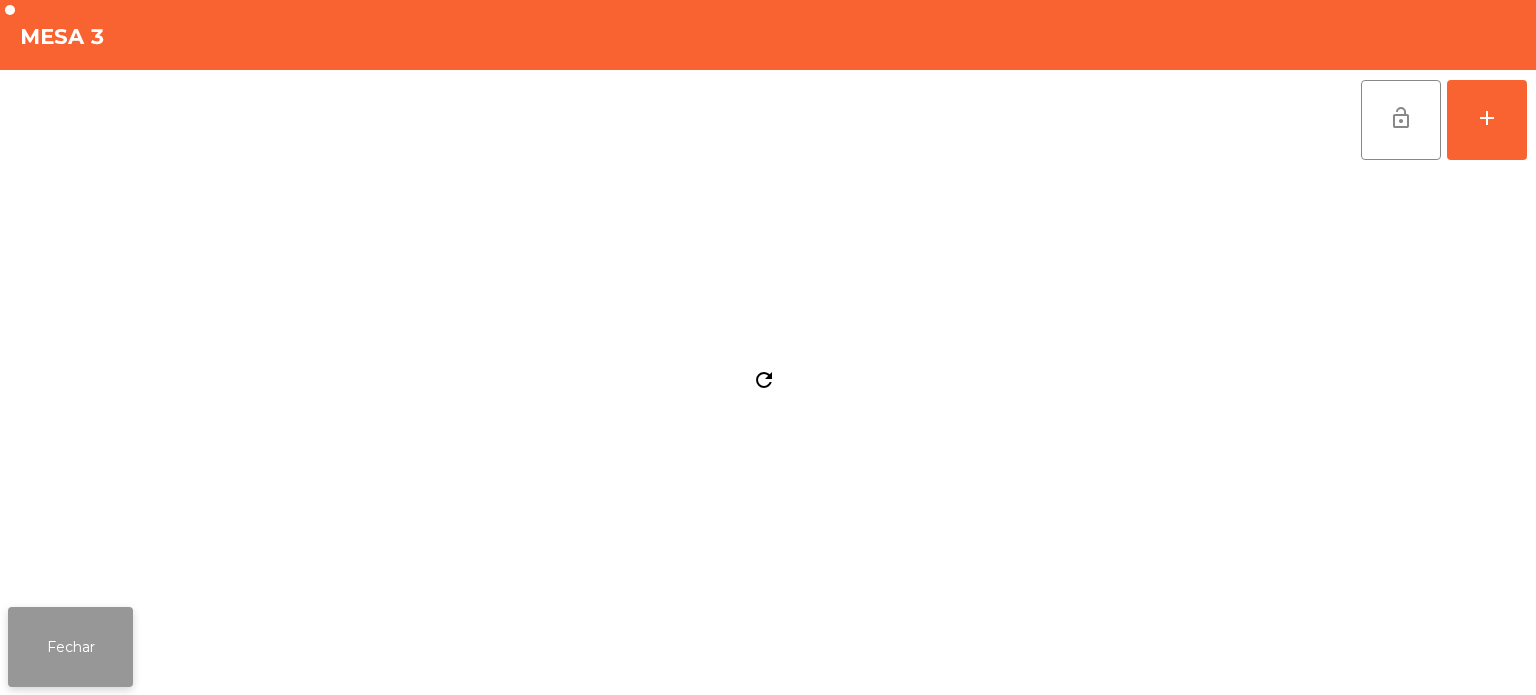 click on "Fechar" 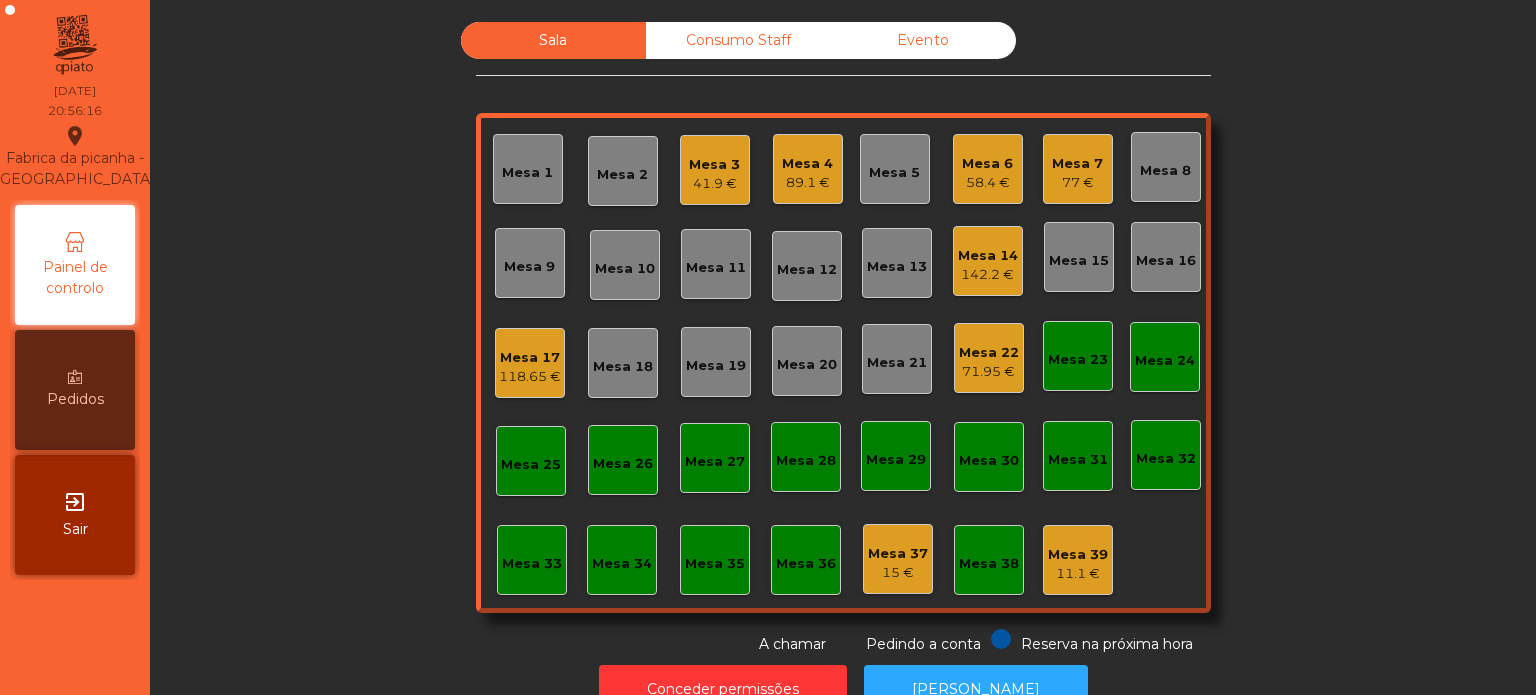 click on "Mesa 29" 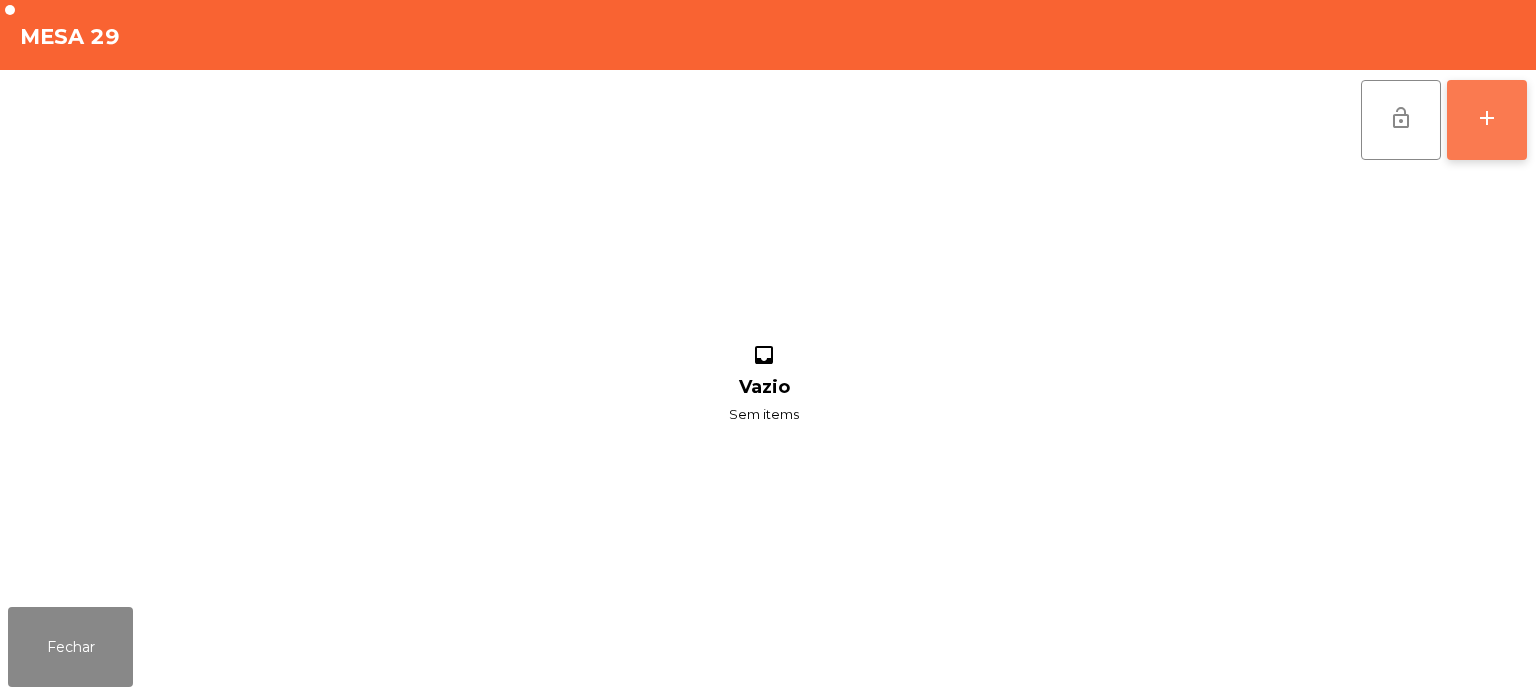 click on "add" 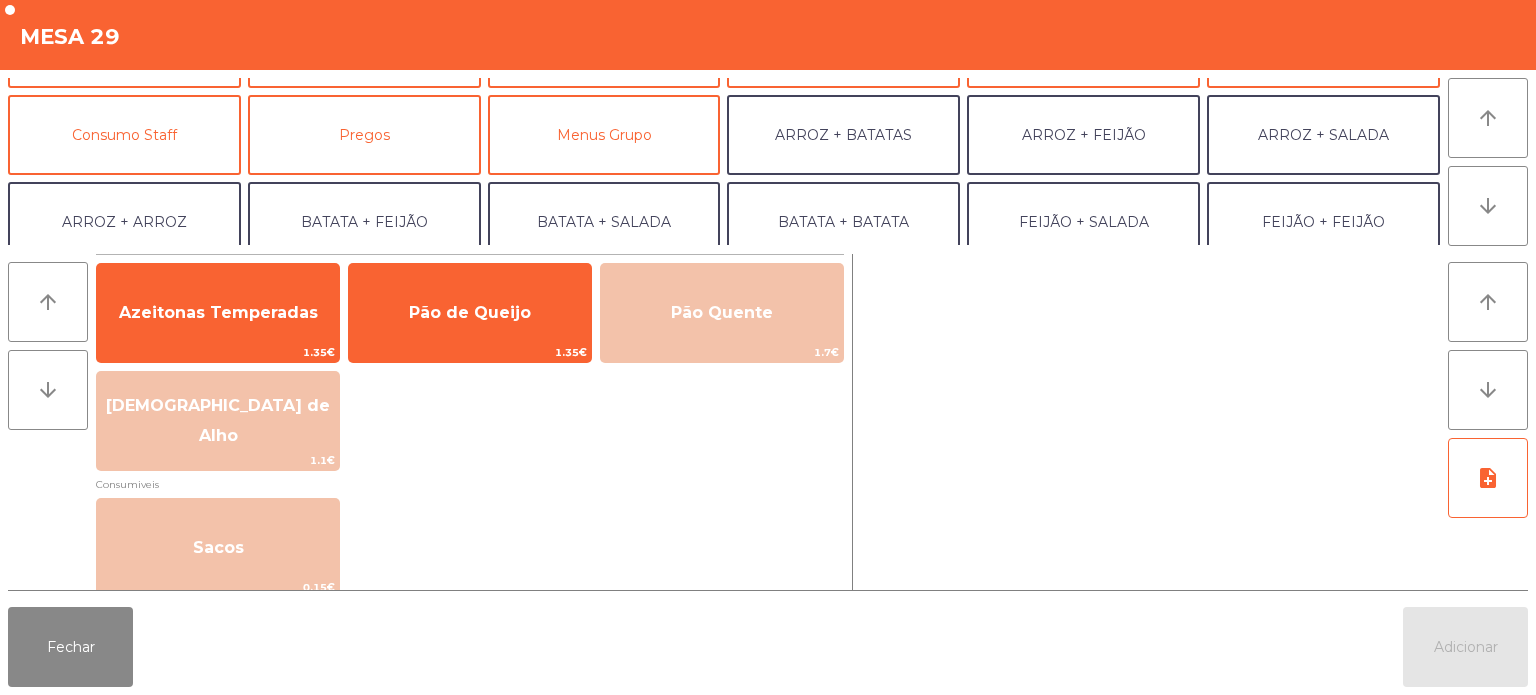 scroll, scrollTop: 156, scrollLeft: 0, axis: vertical 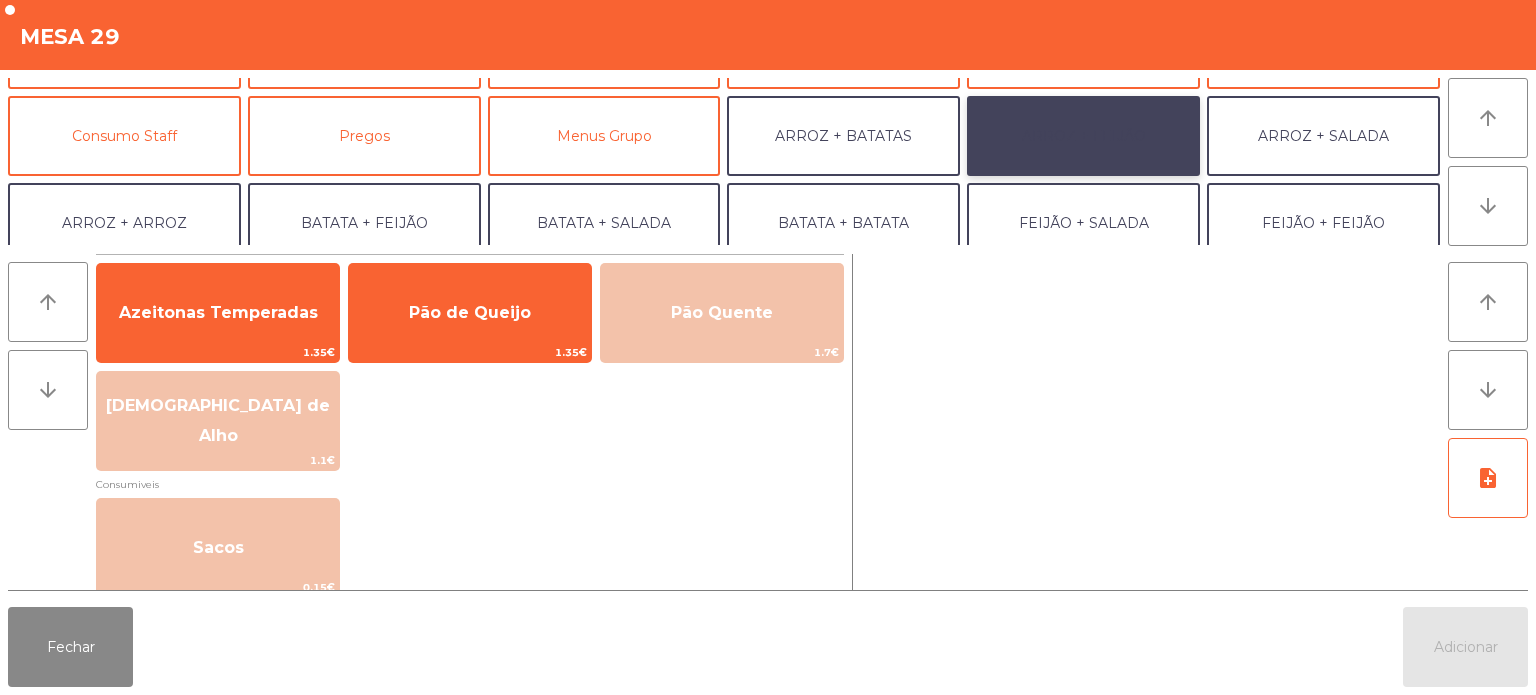 click on "ARROZ + FEIJÃO" 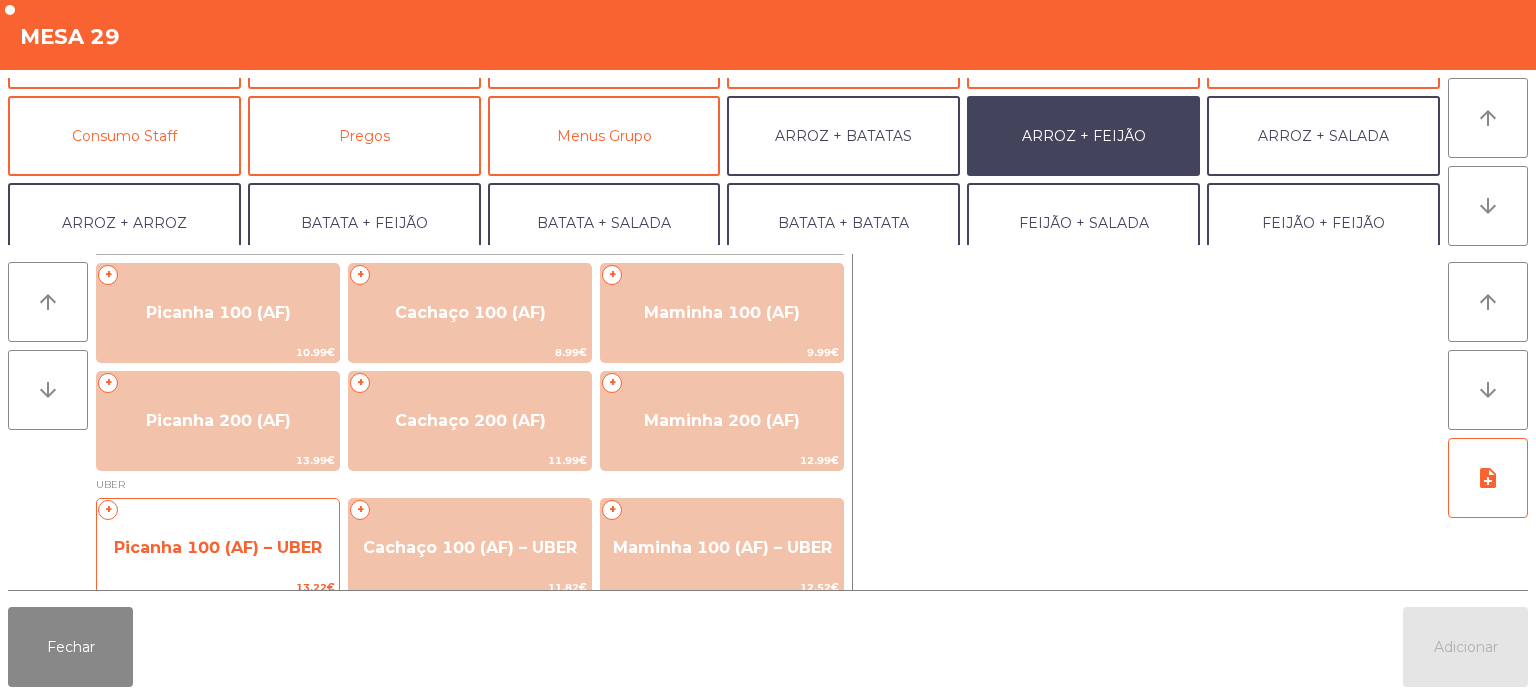 click on "Picanha 100 (AF) – UBER" 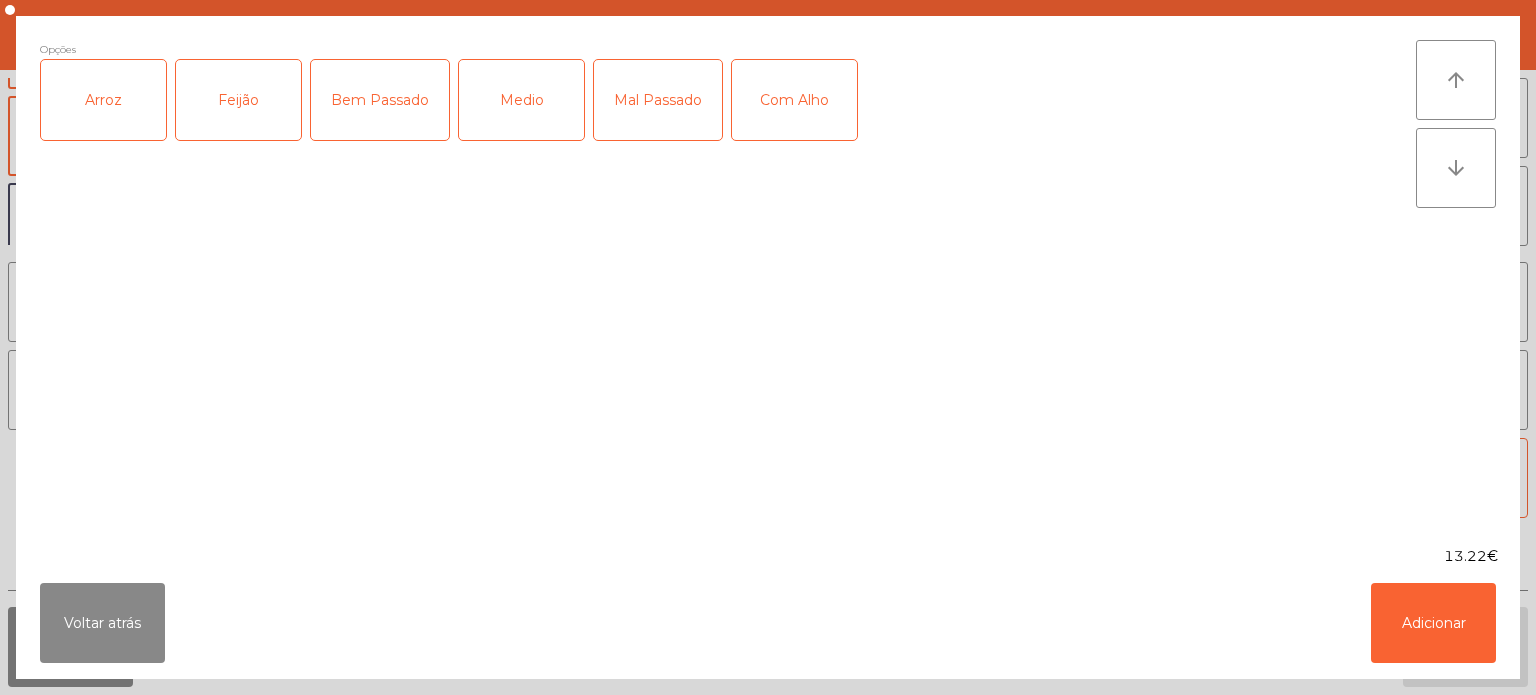 click on "Arroz" 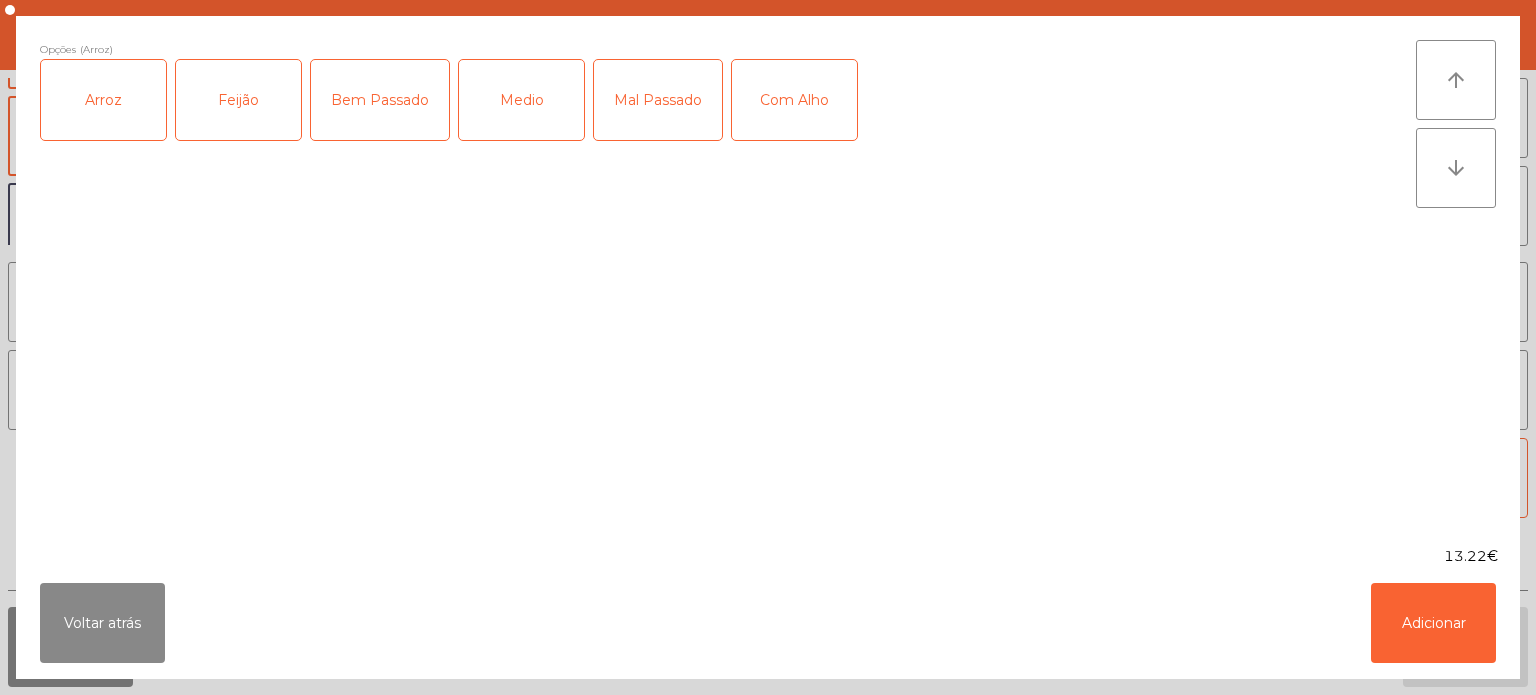 click on "Feijão" 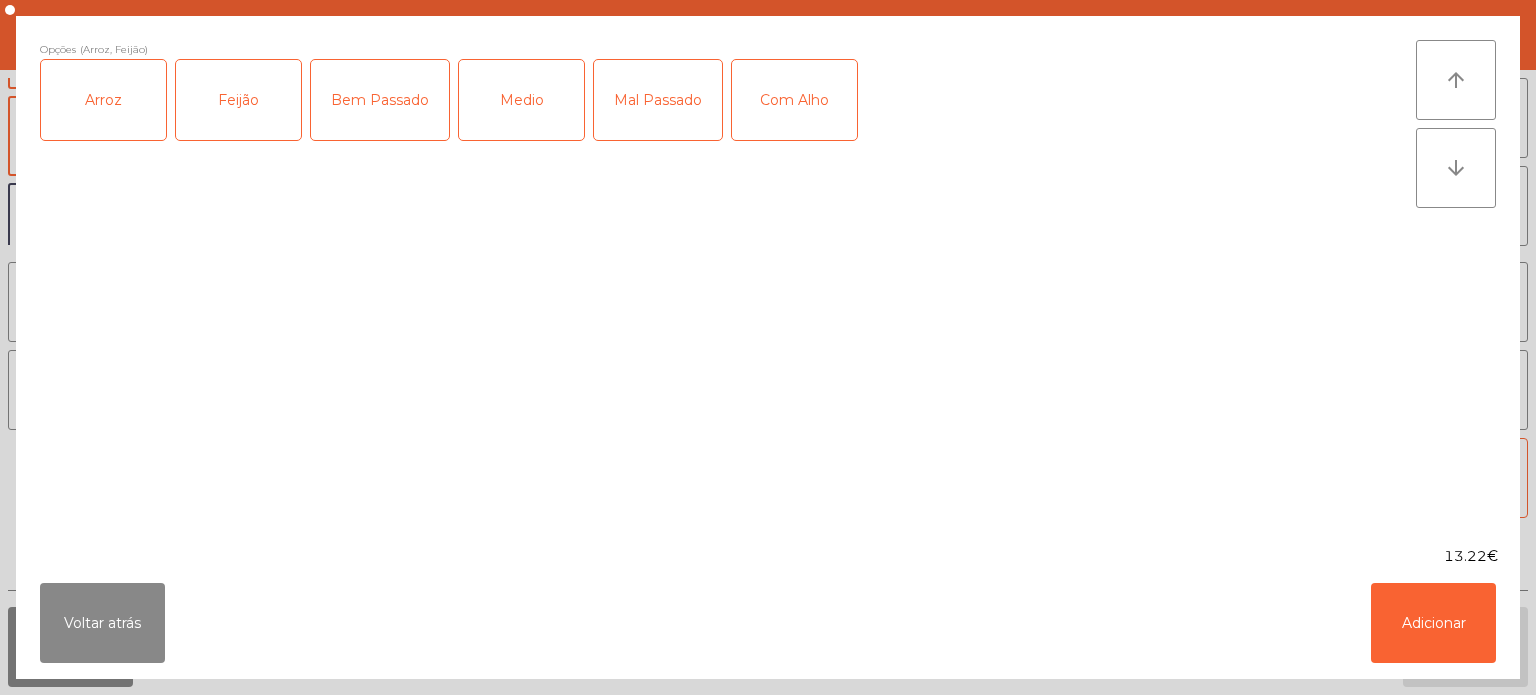 click on "Bem Passado" 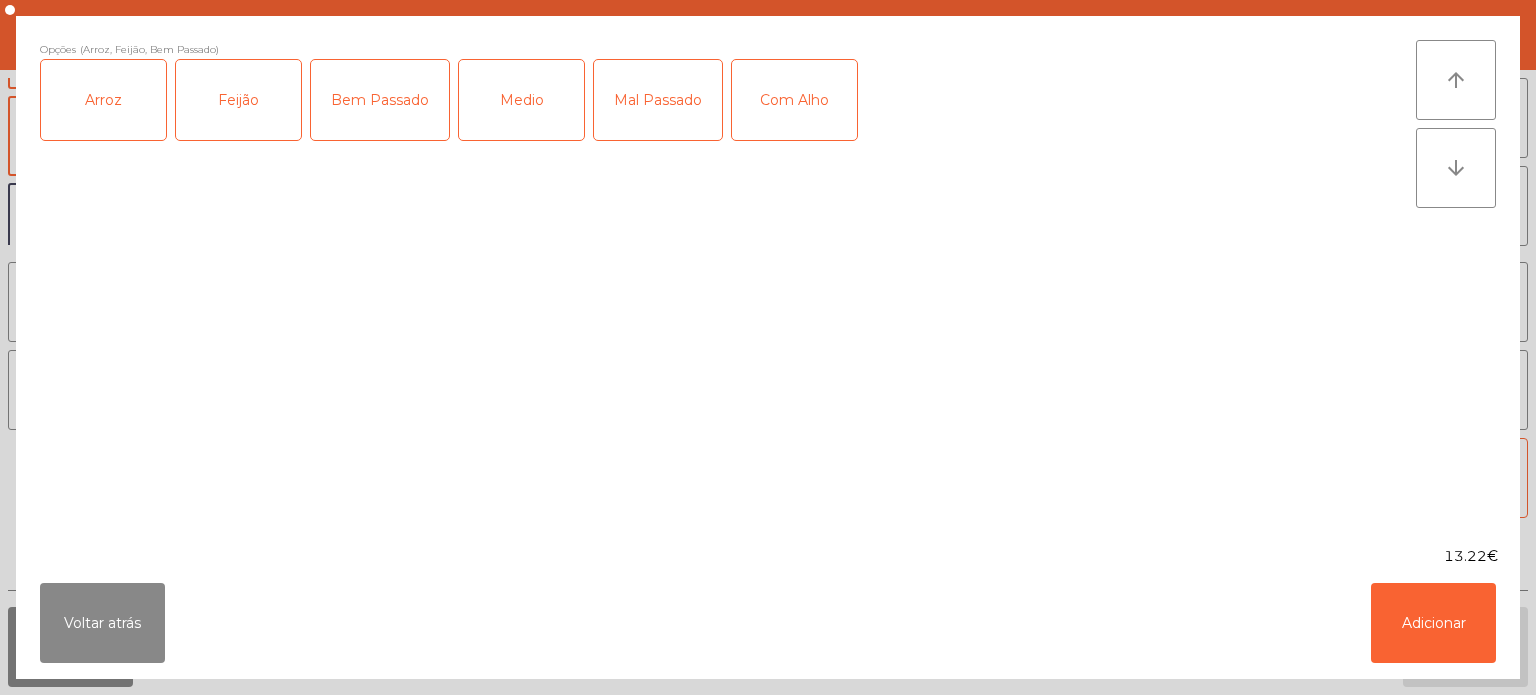 click on "Com Alho" 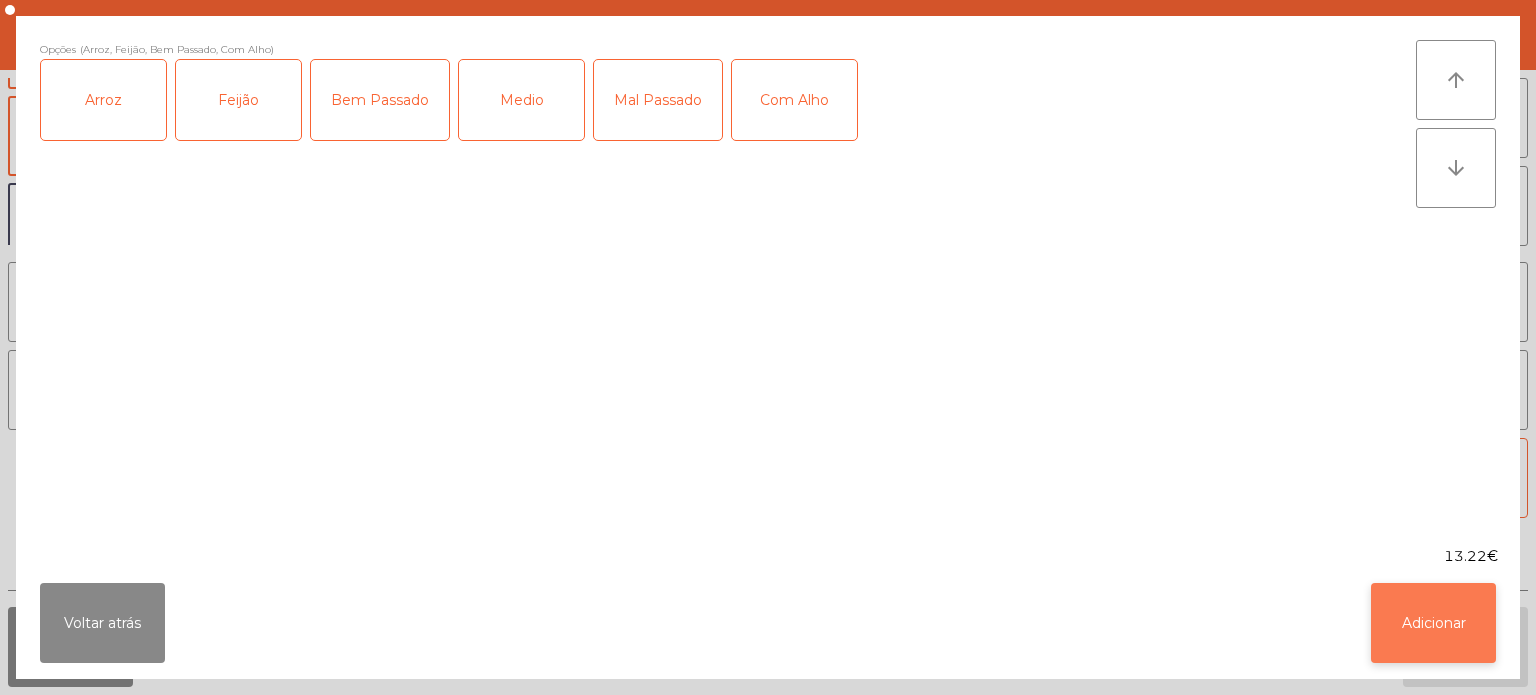 click on "Adicionar" 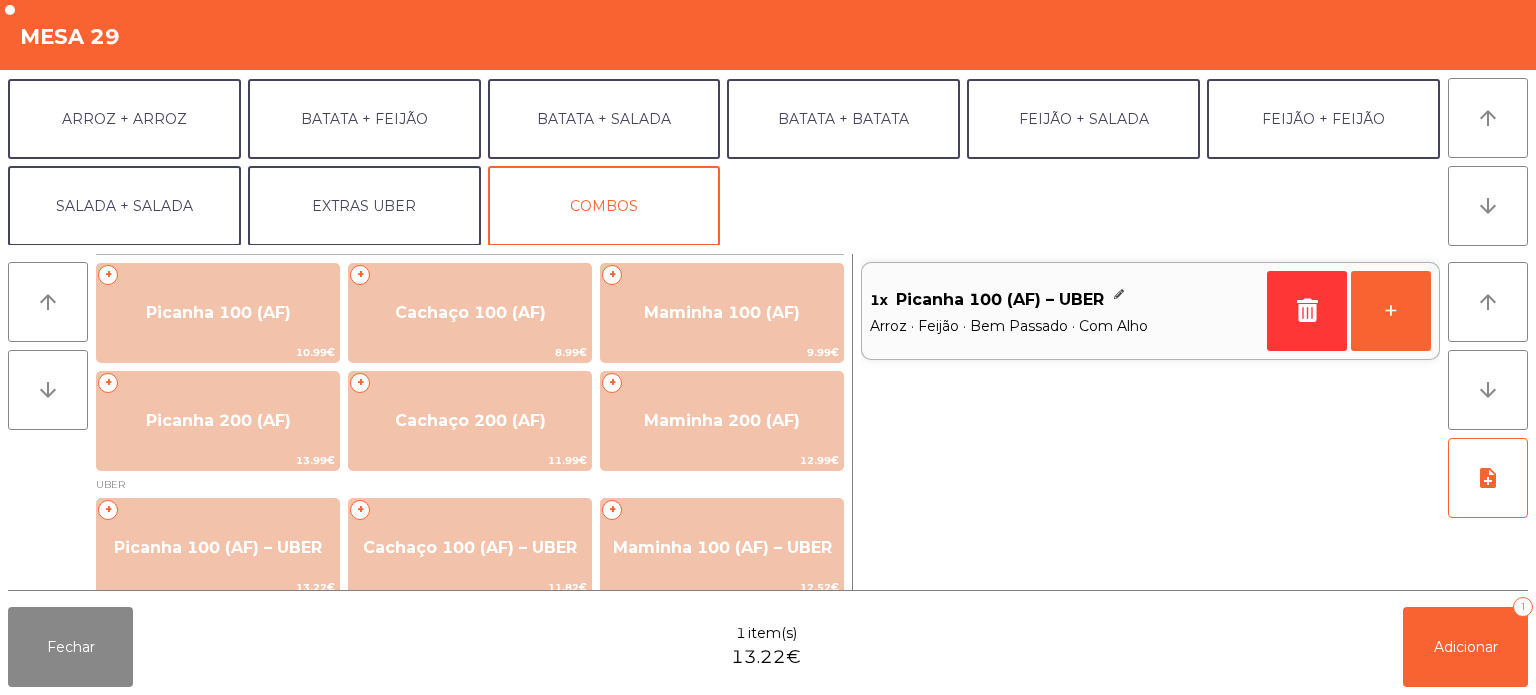 scroll, scrollTop: 260, scrollLeft: 0, axis: vertical 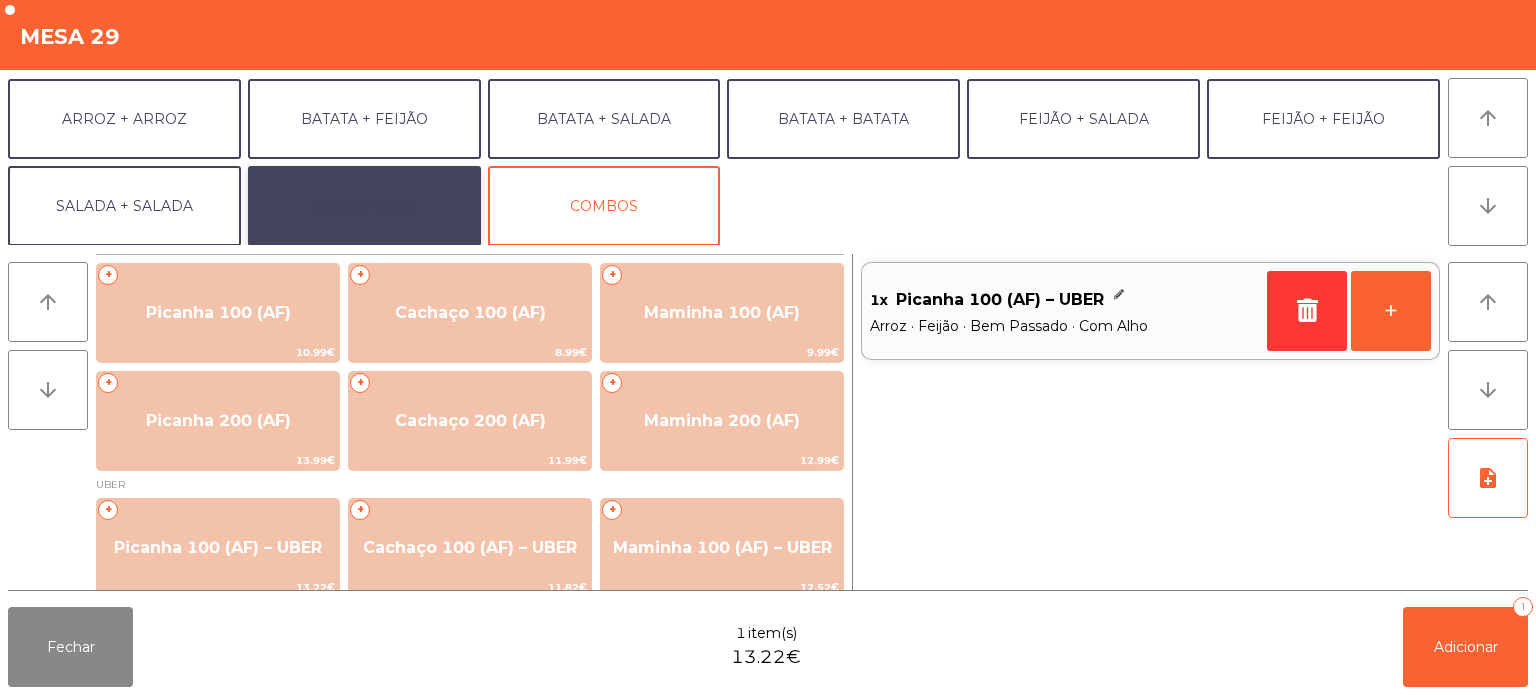 click on "EXTRAS UBER" 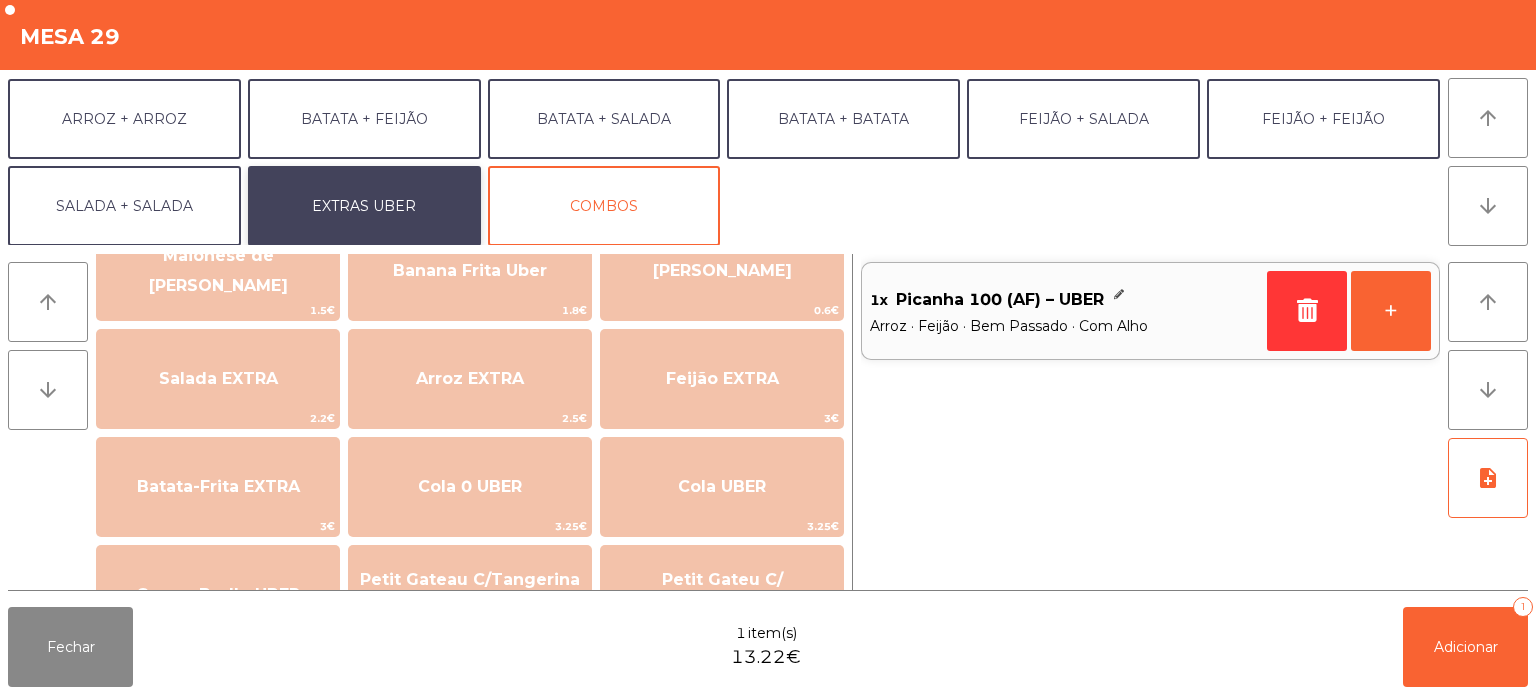 scroll, scrollTop: 132, scrollLeft: 0, axis: vertical 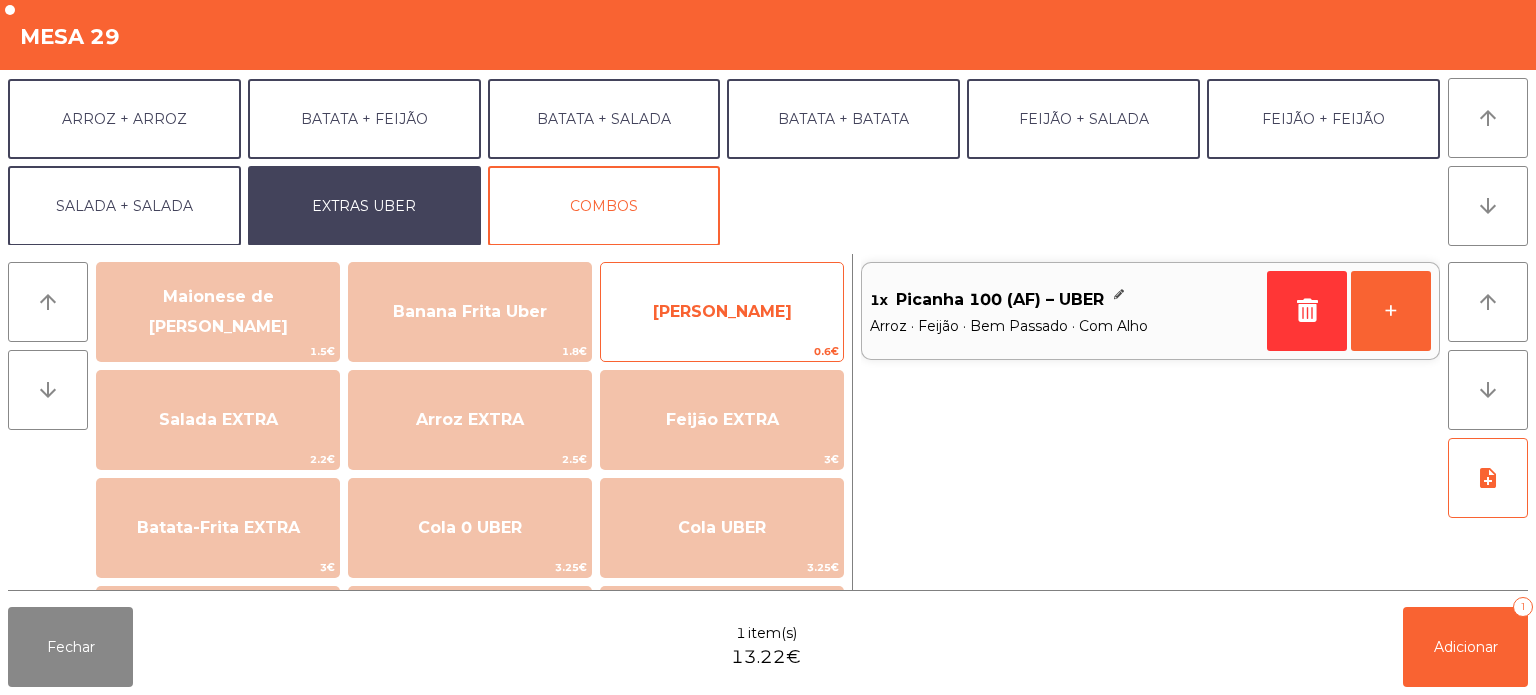 click on "[PERSON_NAME]" 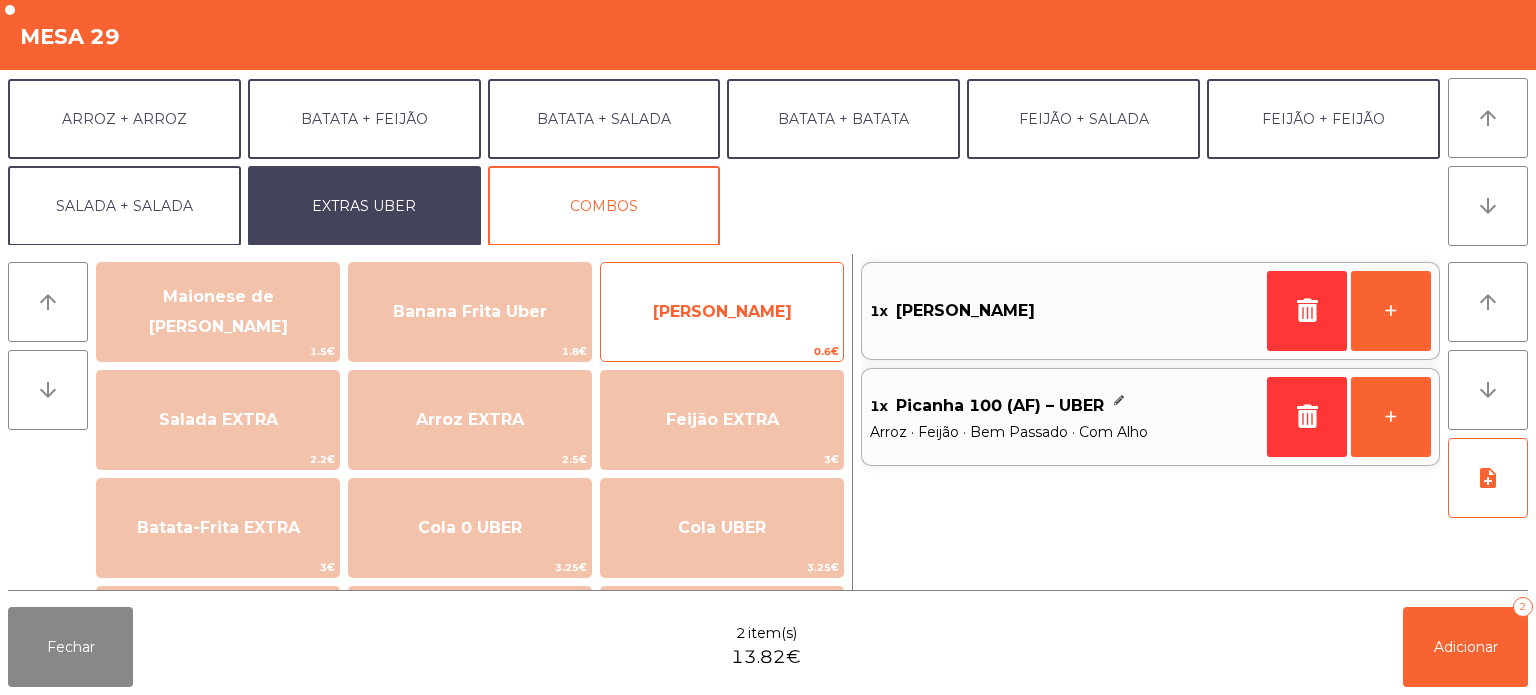 click on "[PERSON_NAME]" 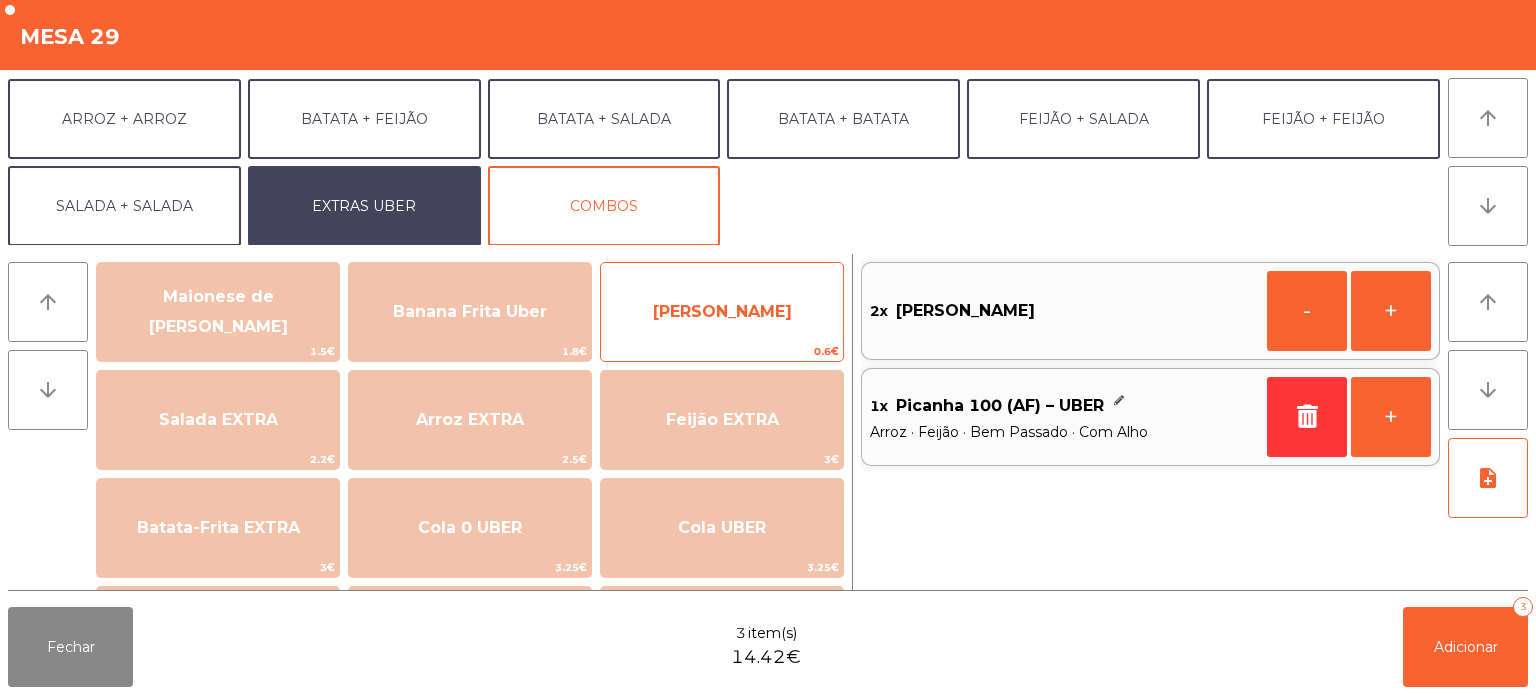 scroll, scrollTop: 0, scrollLeft: 0, axis: both 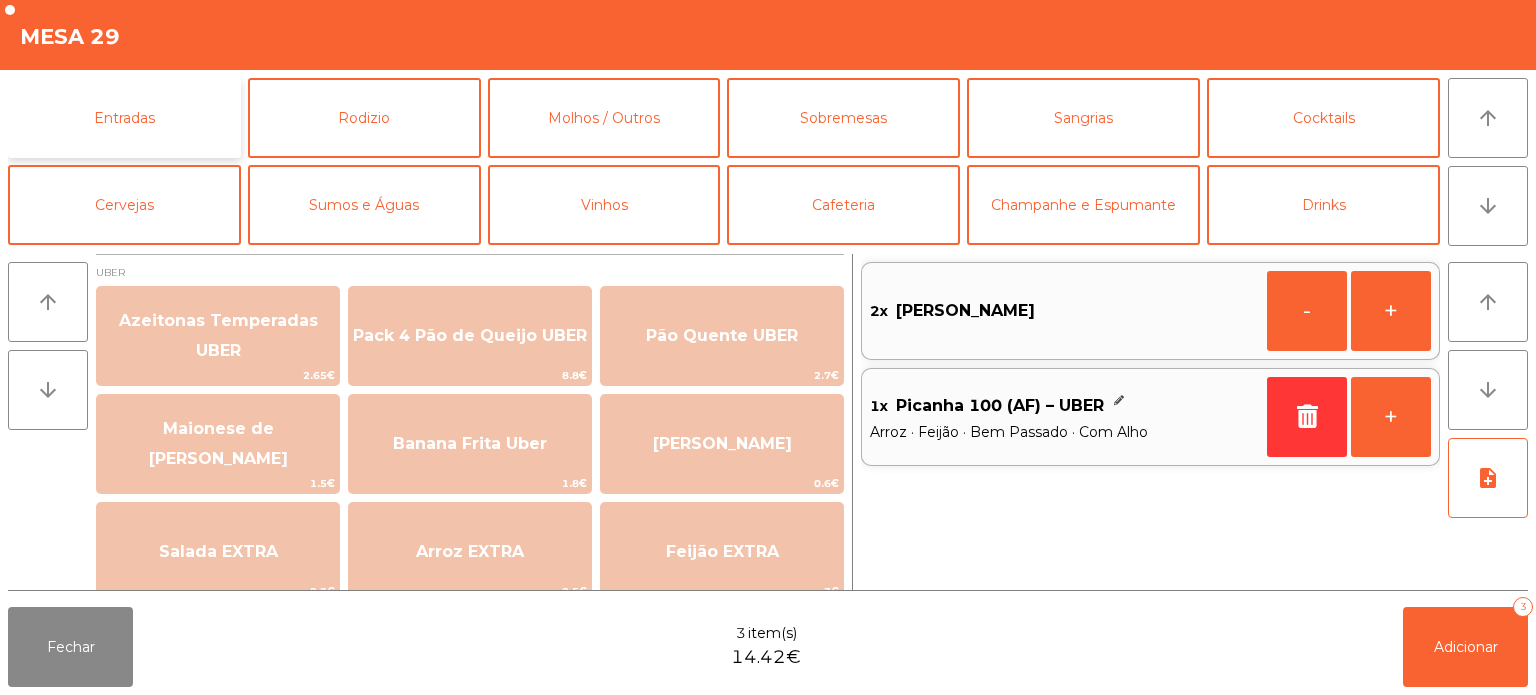 click on "Entradas" 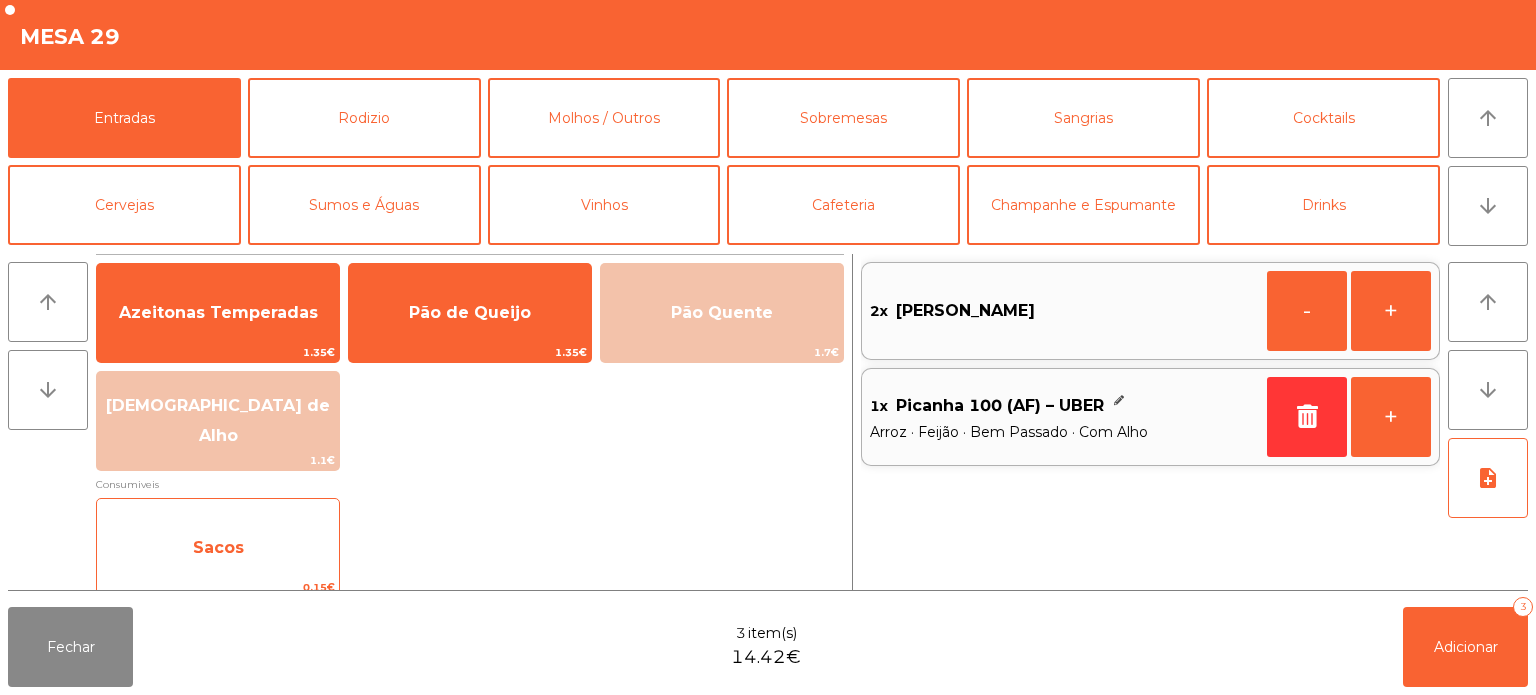 click on "Sacos" 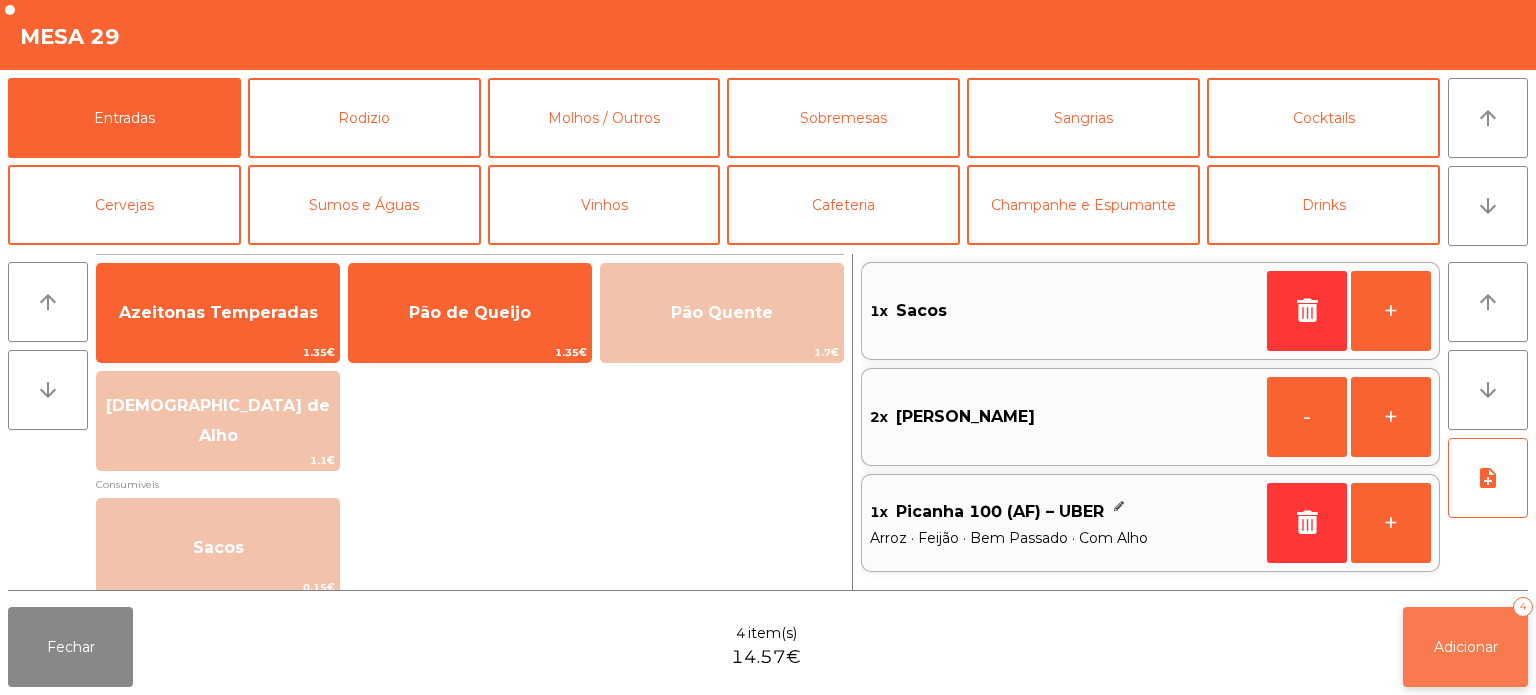 click on "Adicionar" 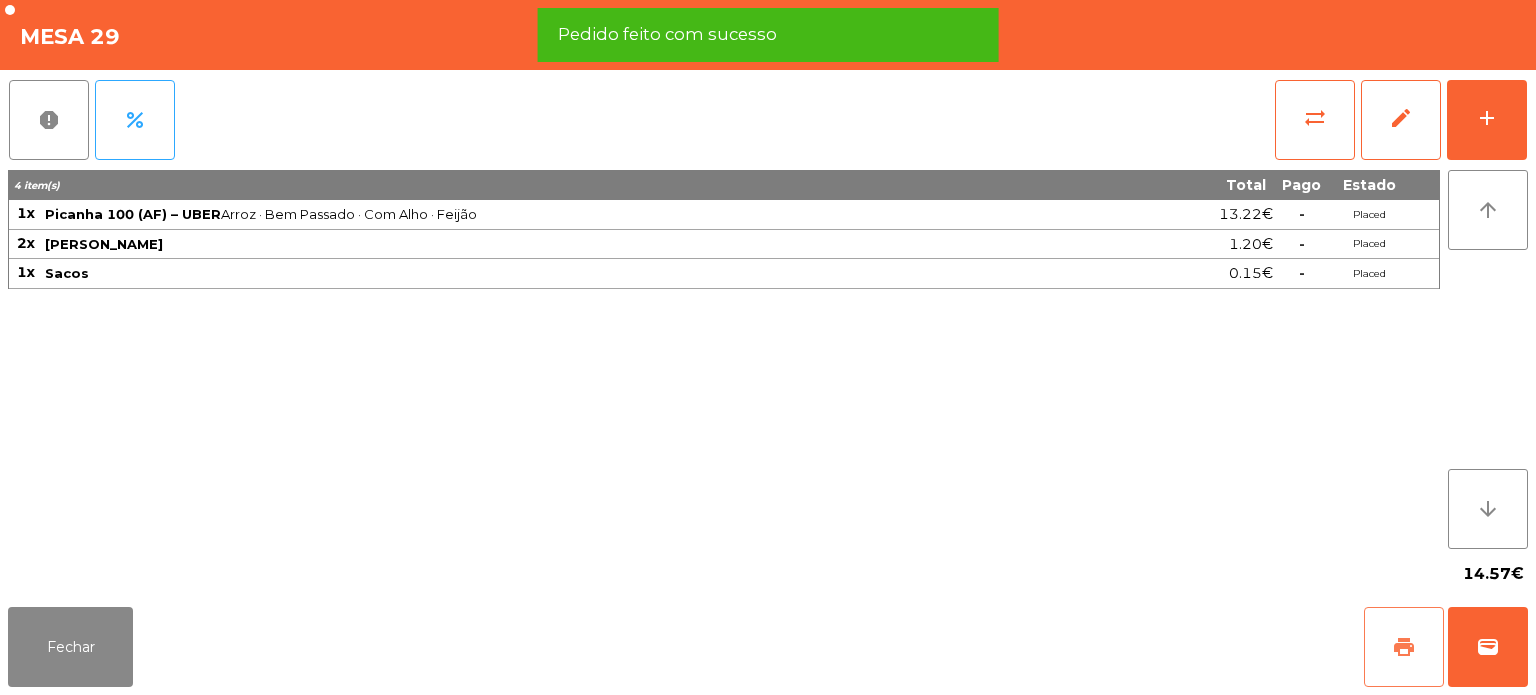 click on "print" 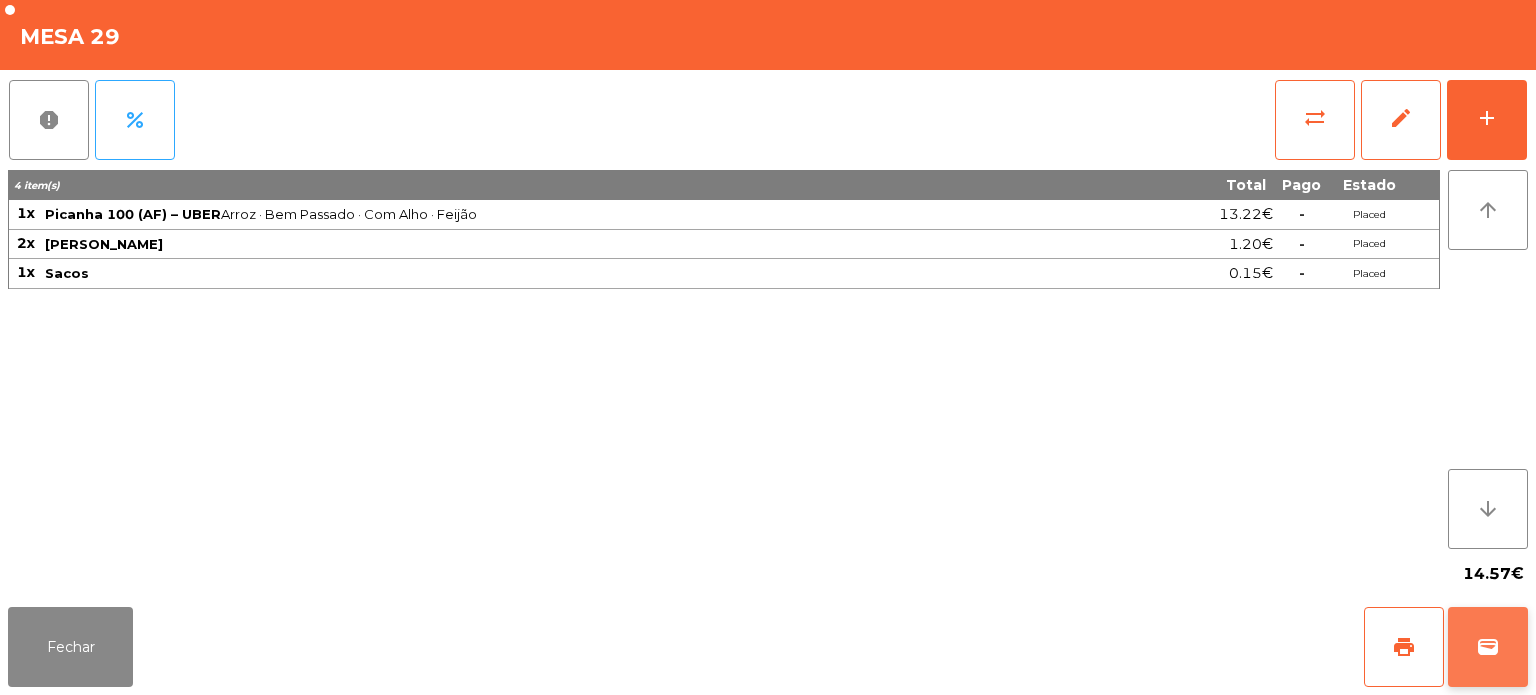 click on "wallet" 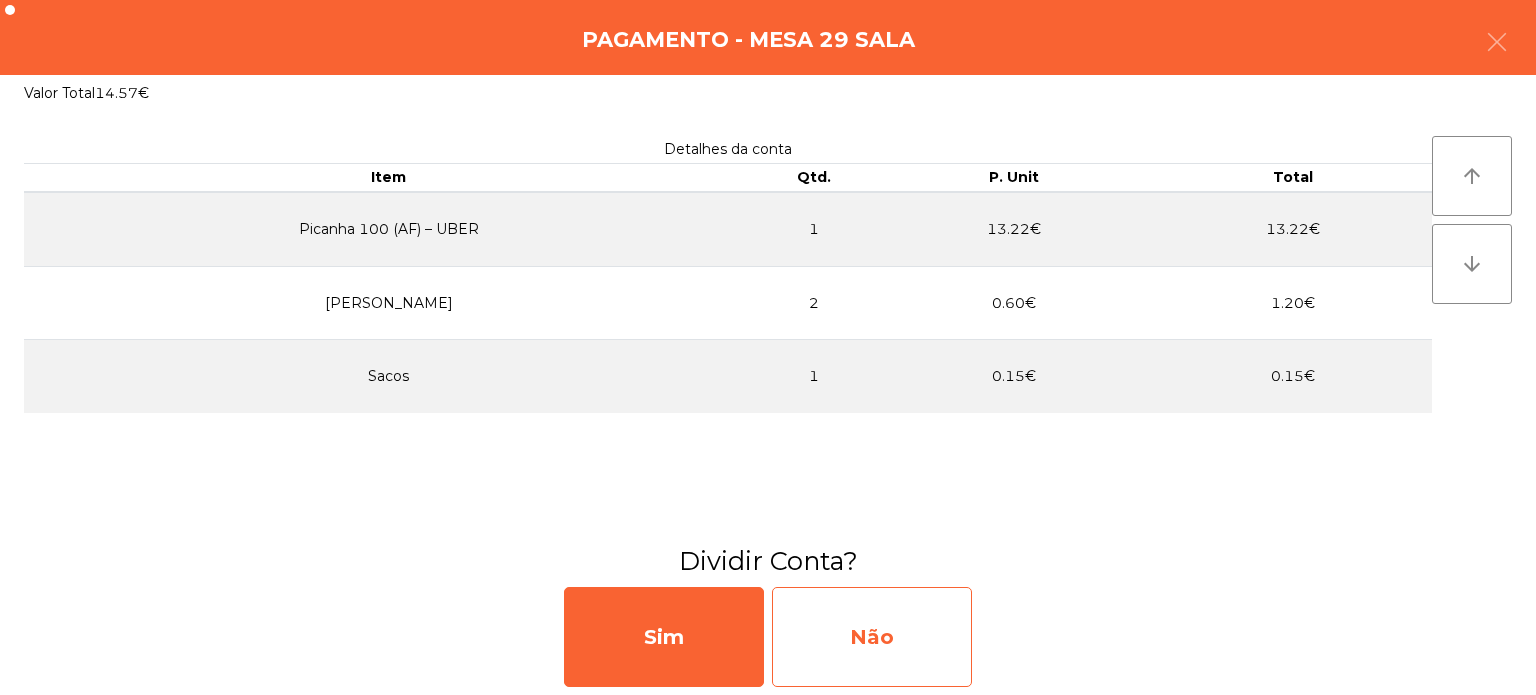click on "Não" 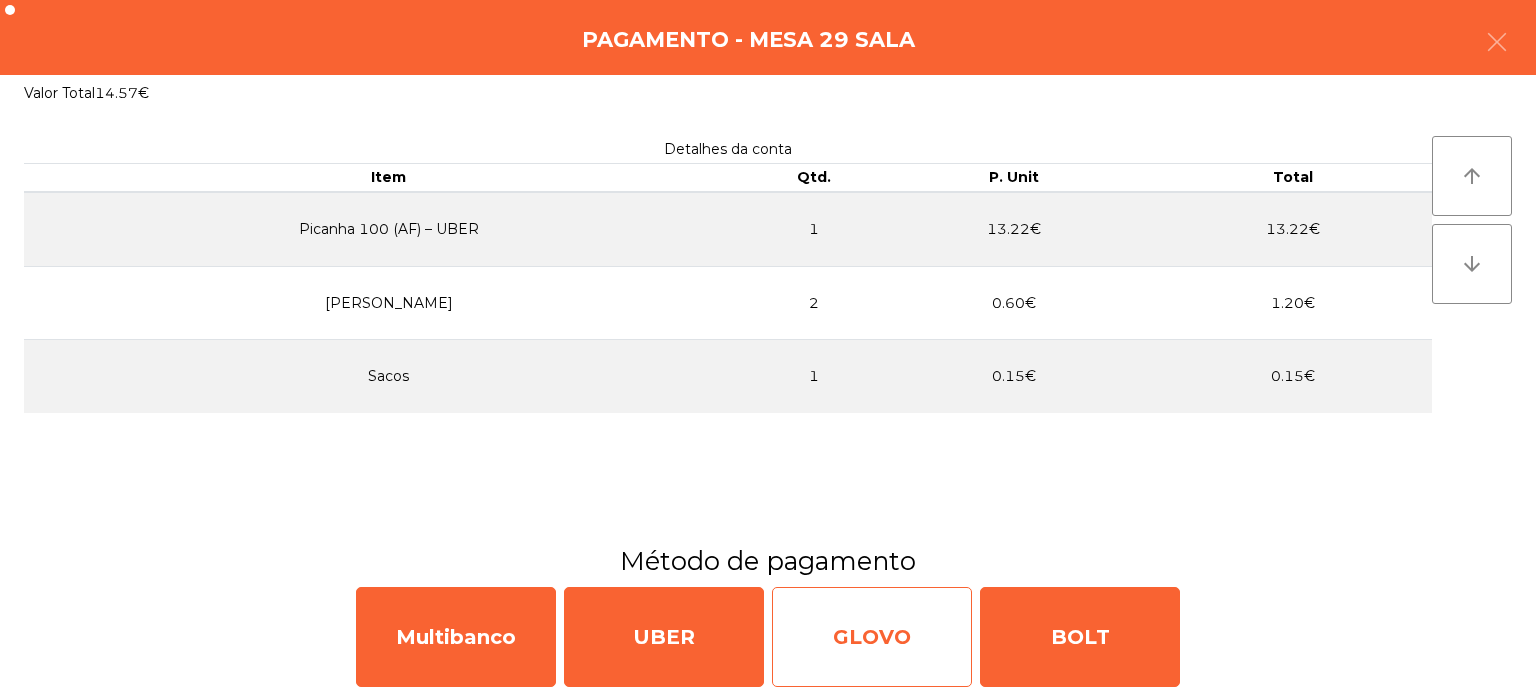click on "GLOVO" 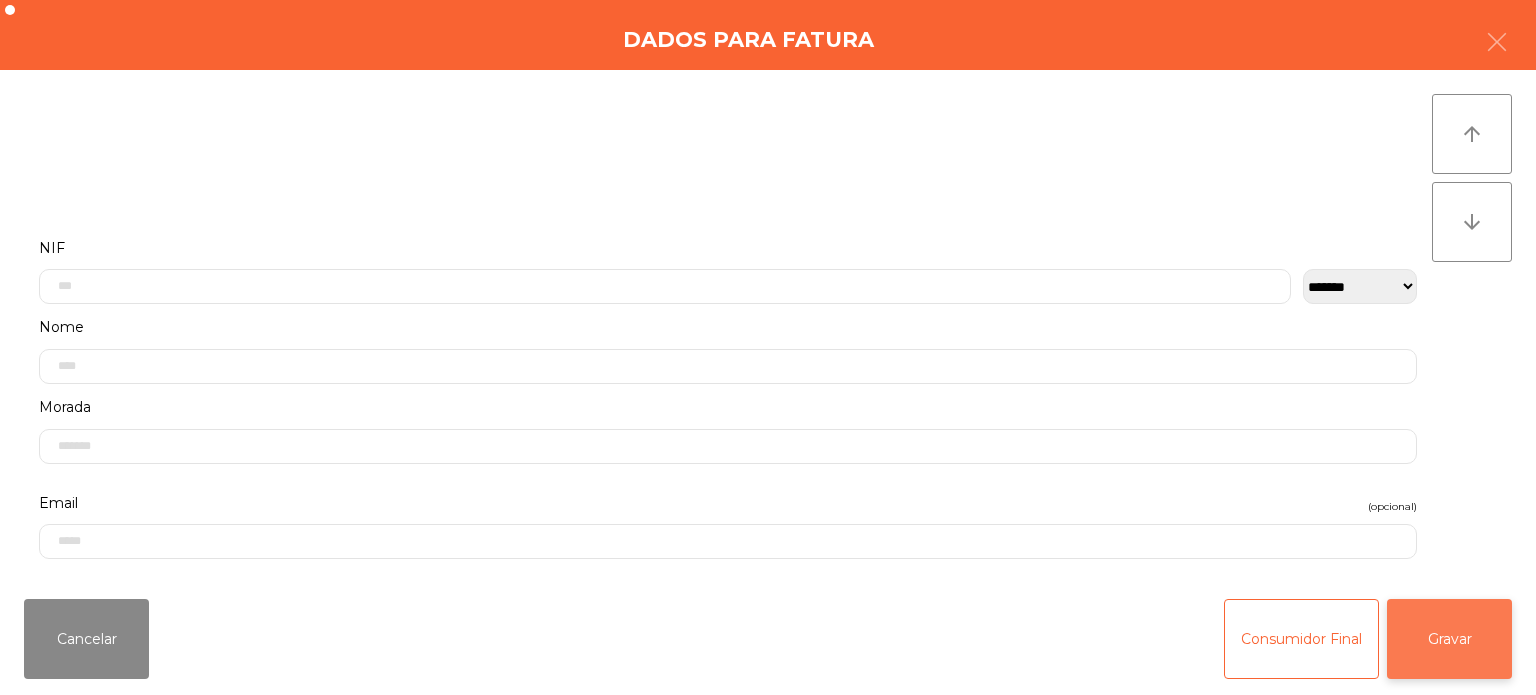click on "Gravar" 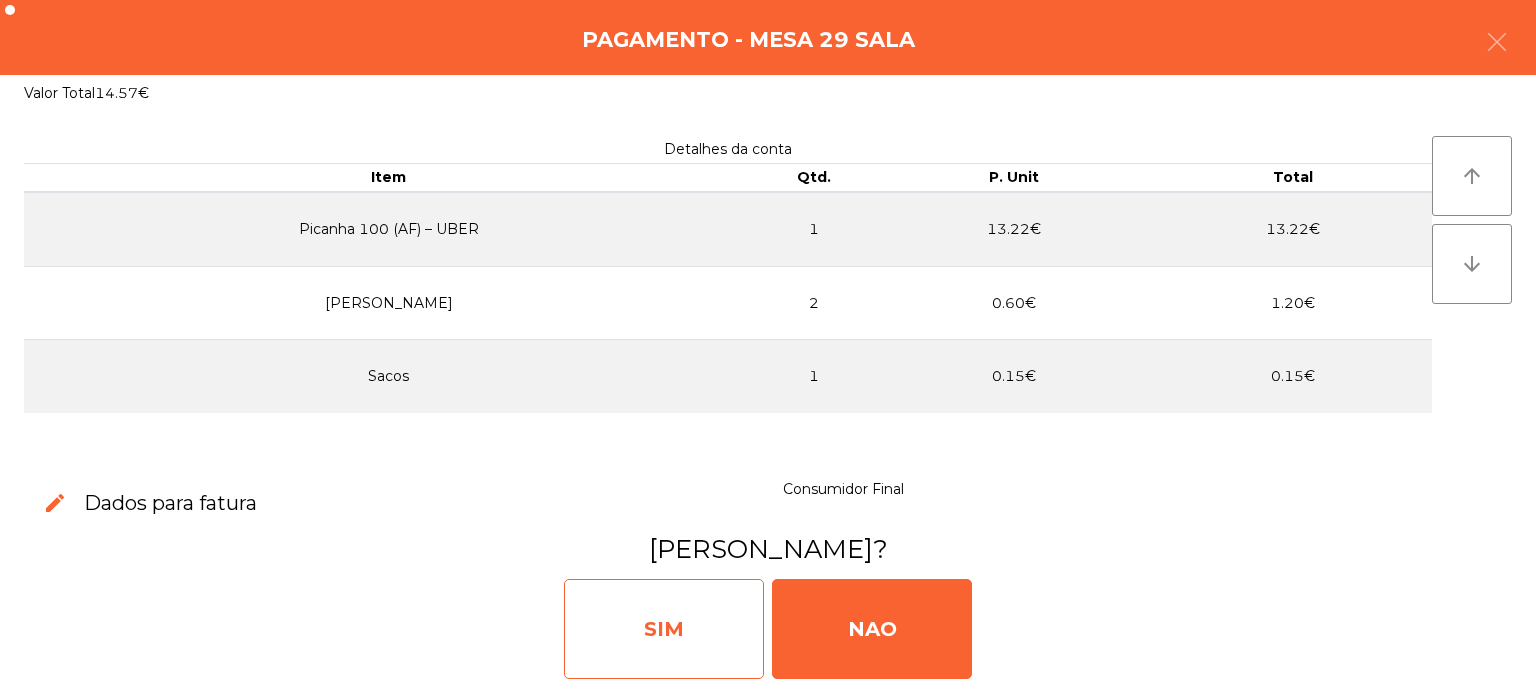 click on "SIM" 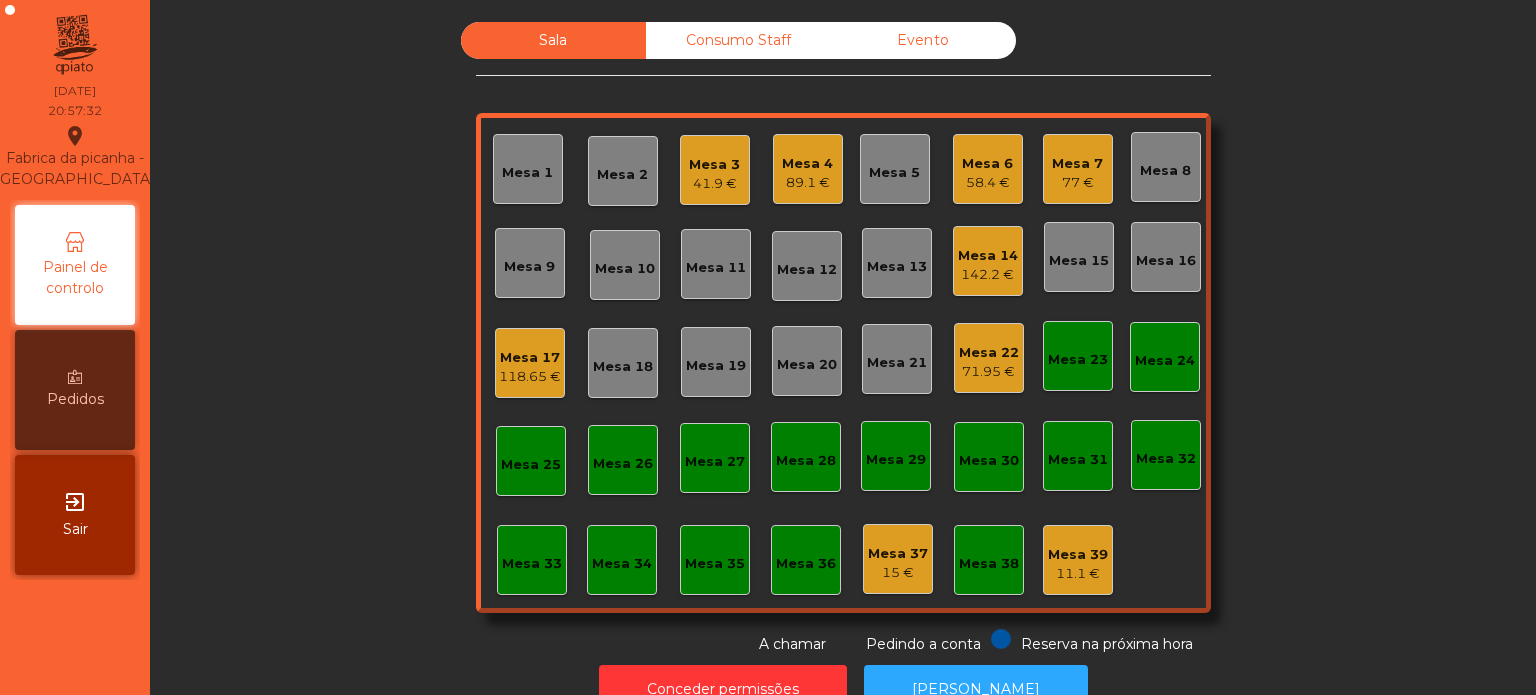 click on "Mesa 6" 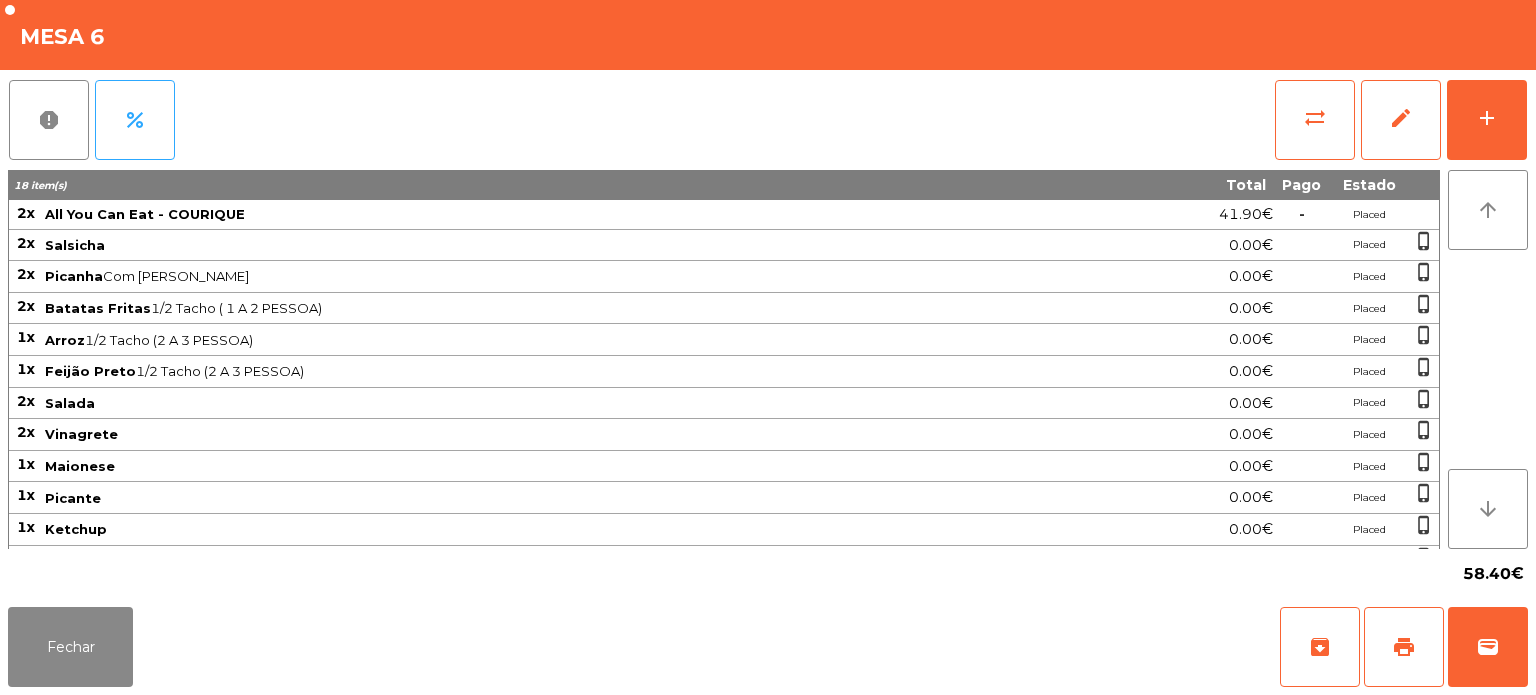 click on "report   percent   sync_alt   edit   add  18 item(s) Total Pago Estado 2x All You Can Eat - COURIQUE 41.90€  -  Placed 2x Salsicha 0.00€ Placed  phone_iphone  2x Picanha  Com Alho · Médio  0.00€ Placed  phone_iphone  2x Batatas Fritas  1/2 Tacho ( 1 A 2 PESSOA)  0.00€ Placed  phone_iphone  1x Arroz  1/2 Tacho (2 A 3 PESSOA)  0.00€ Placed  phone_iphone  1x Feijão Preto  1/2 Tacho (2 A 3 PESSOA)  0.00€ Placed  phone_iphone  2x Salada 0.00€ Placed  phone_iphone  2x Vinagrete 0.00€ Placed  phone_iphone  1x Maionese 0.00€ Placed  phone_iphone  1x Picante 0.00€ Placed  phone_iphone  1x Ketchup 0.00€ Placed  phone_iphone  1x Sangria de Maracujá 1L  2 x Copos  16.50€  -  Placed  phone_iphone  arrow_upward arrow_downward  58.40€" 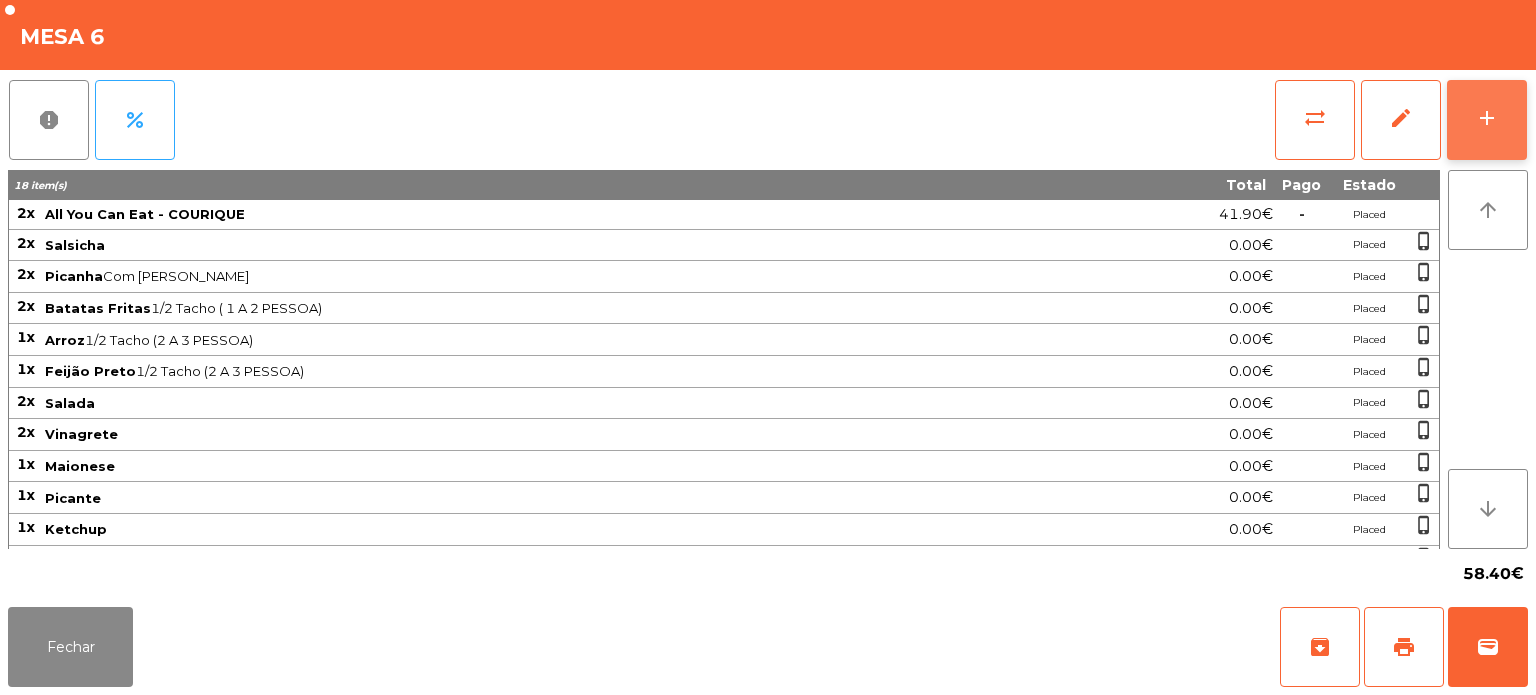 click on "add" 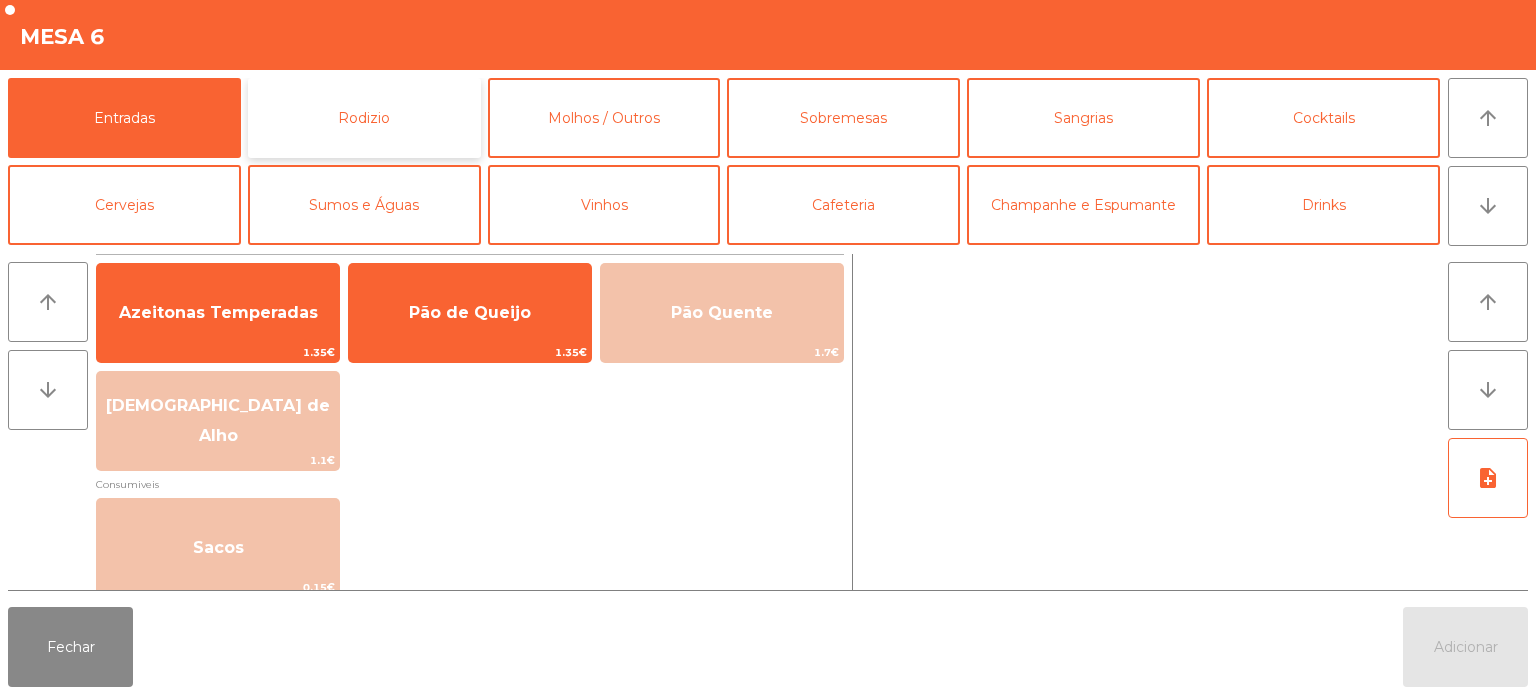 click on "Rodizio" 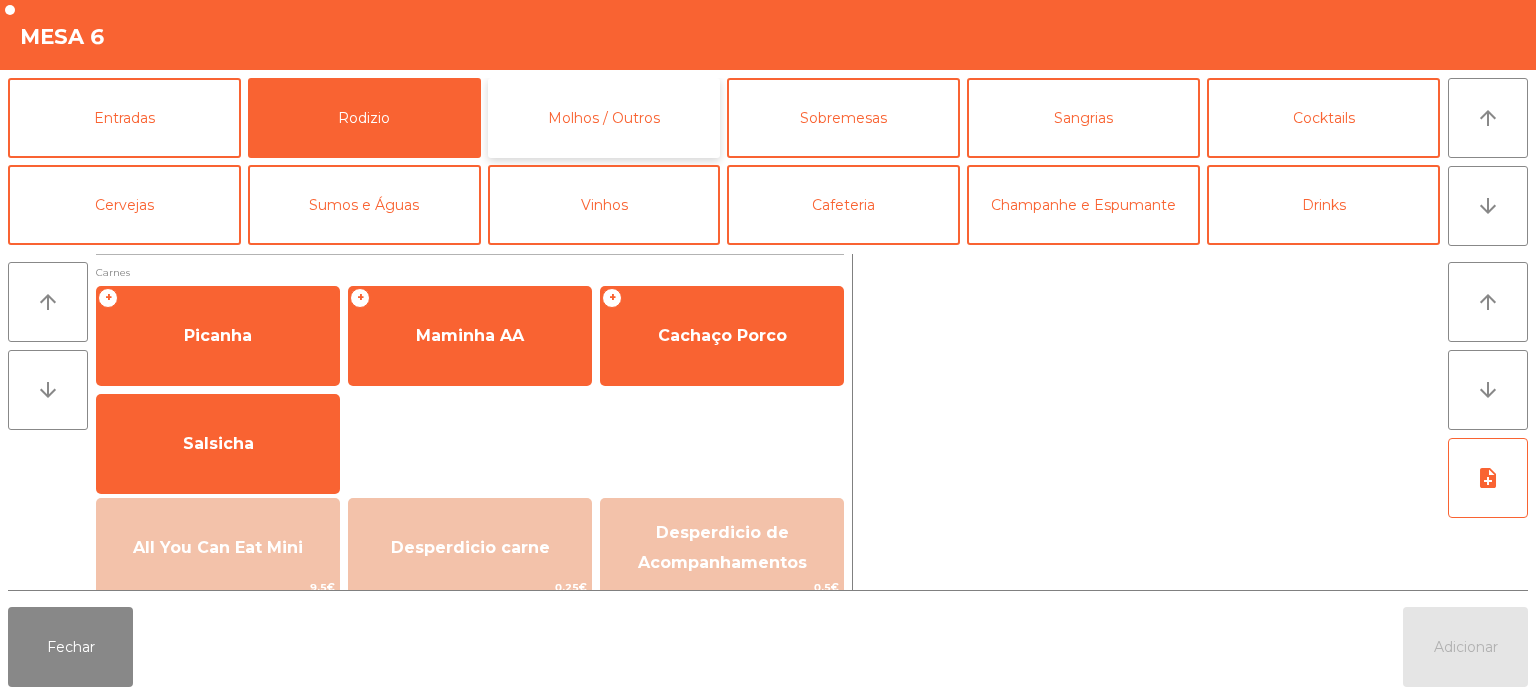 click on "Molhos / Outros" 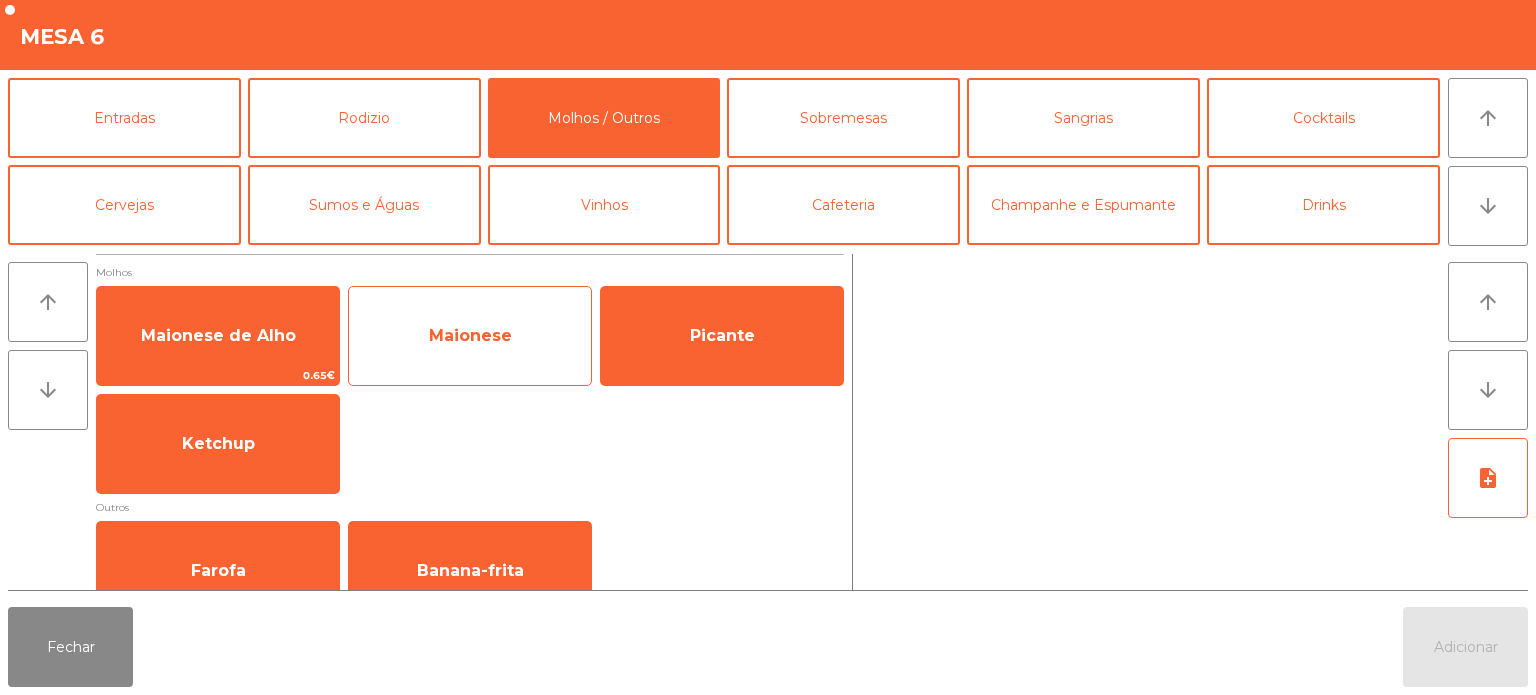 click on "Maionese" 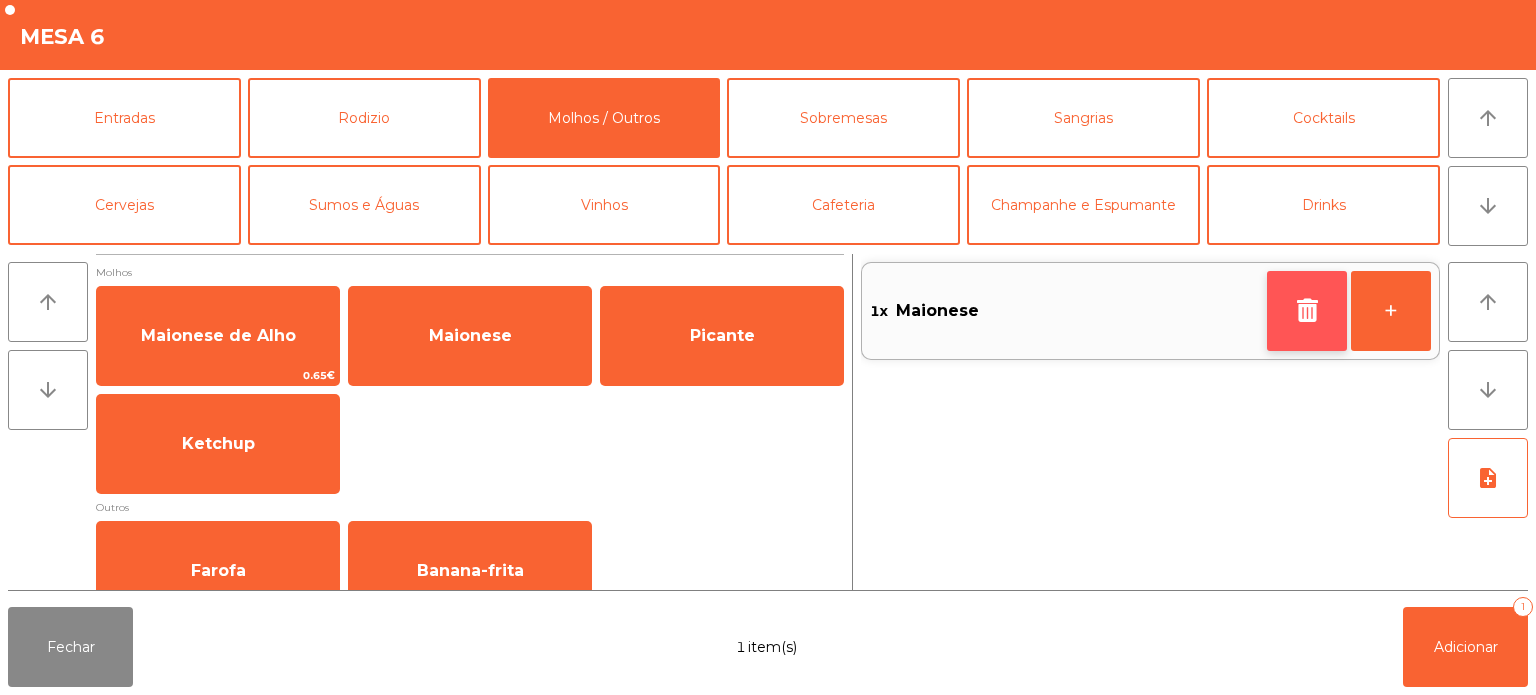 click 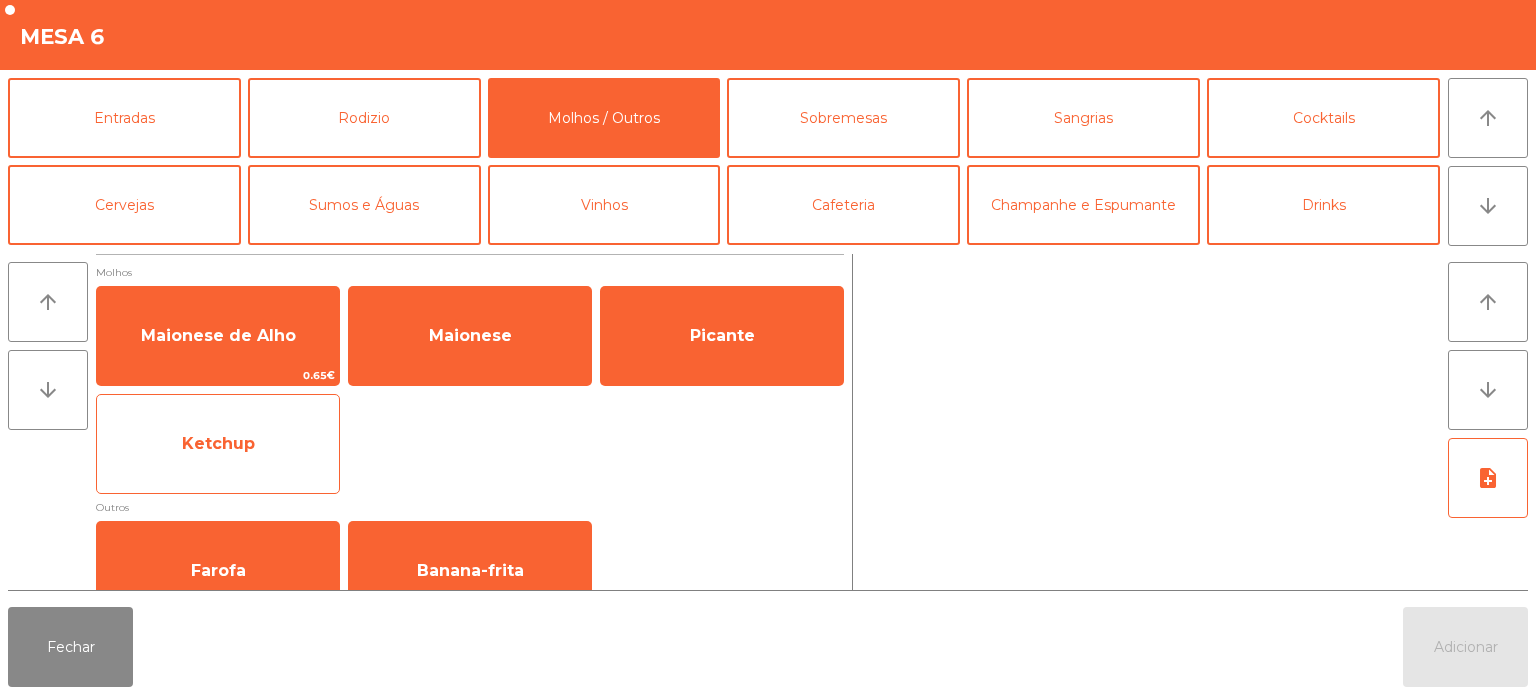 click on "Ketchup" 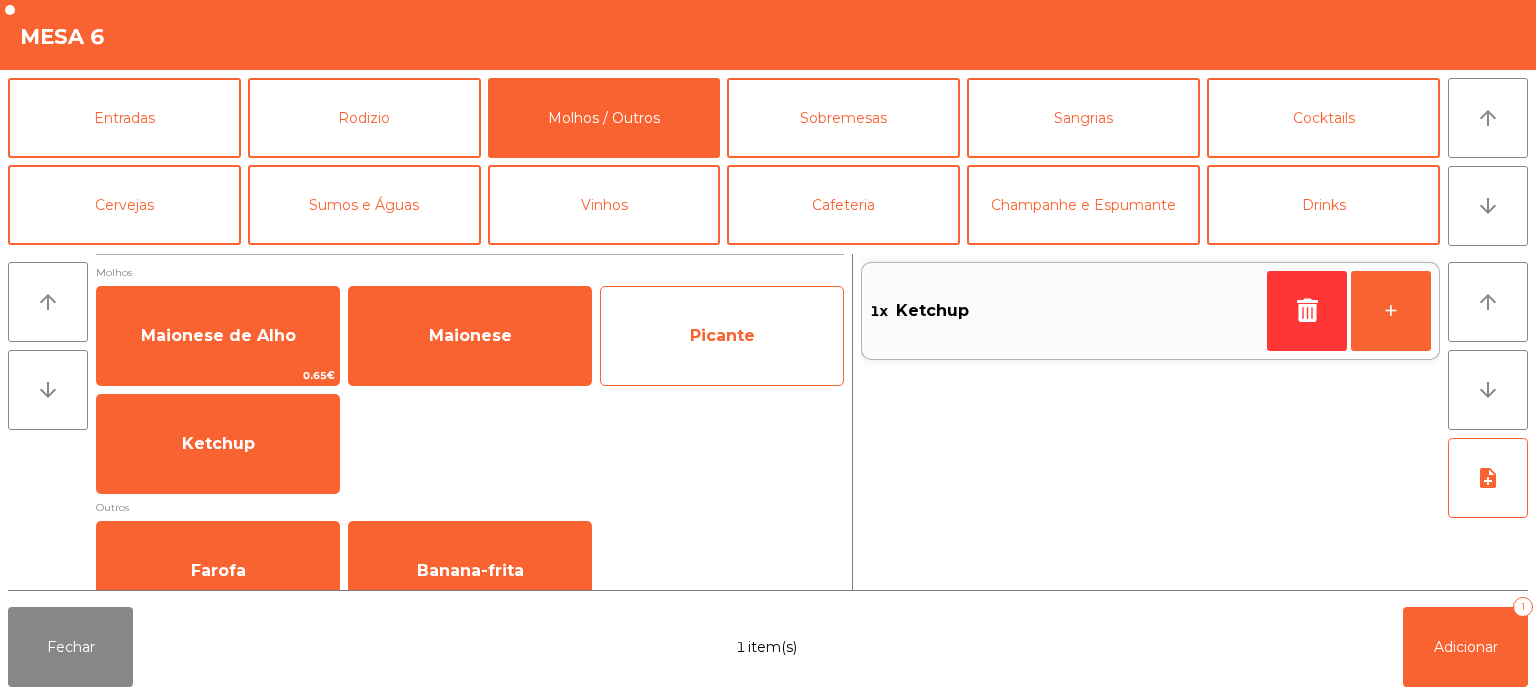 click on "Picante" 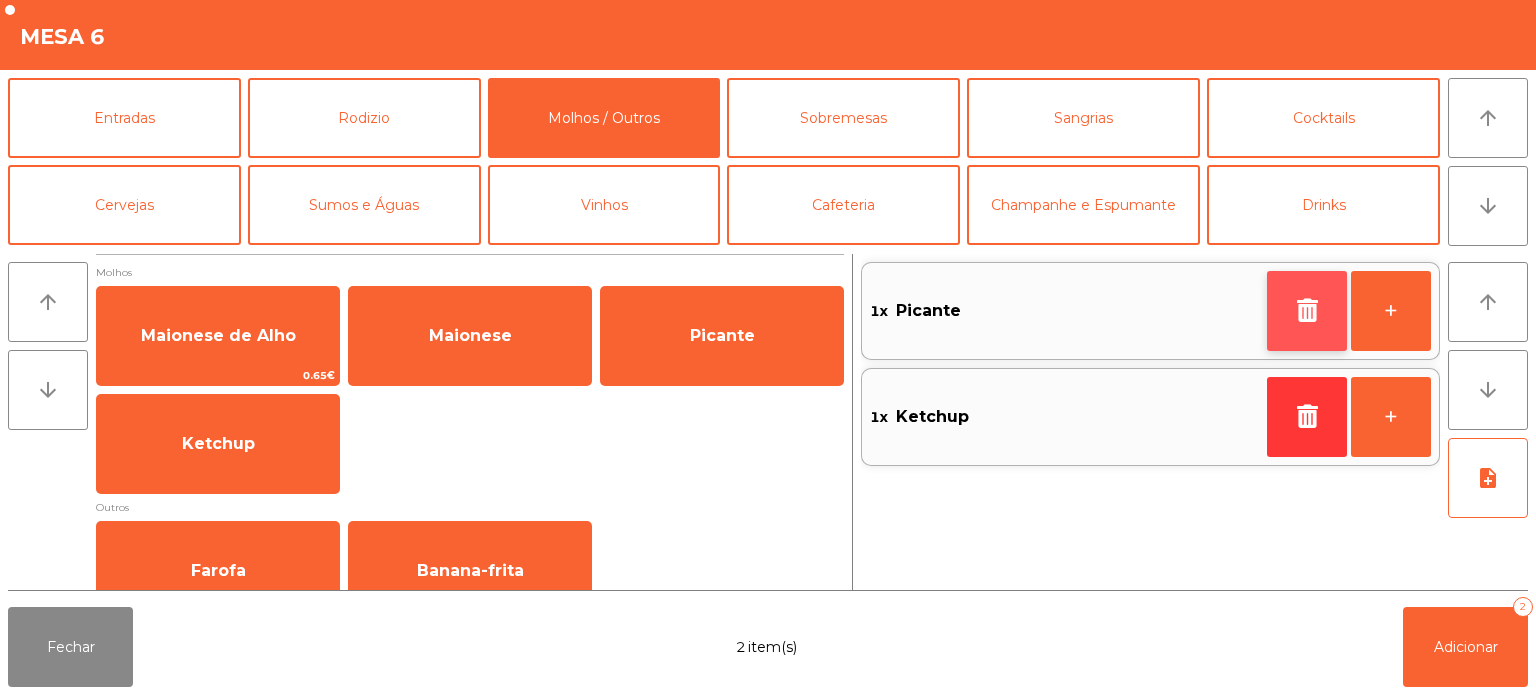 click 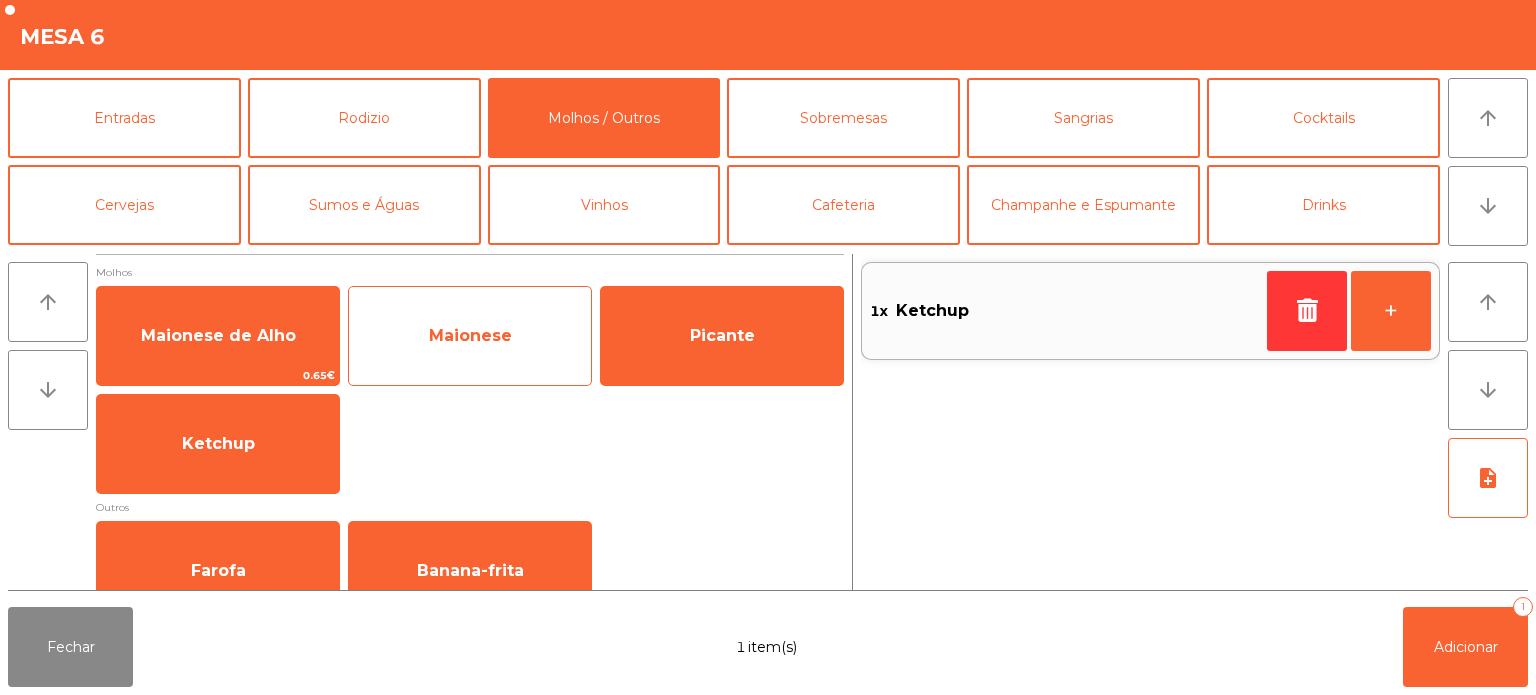 click on "Maionese" 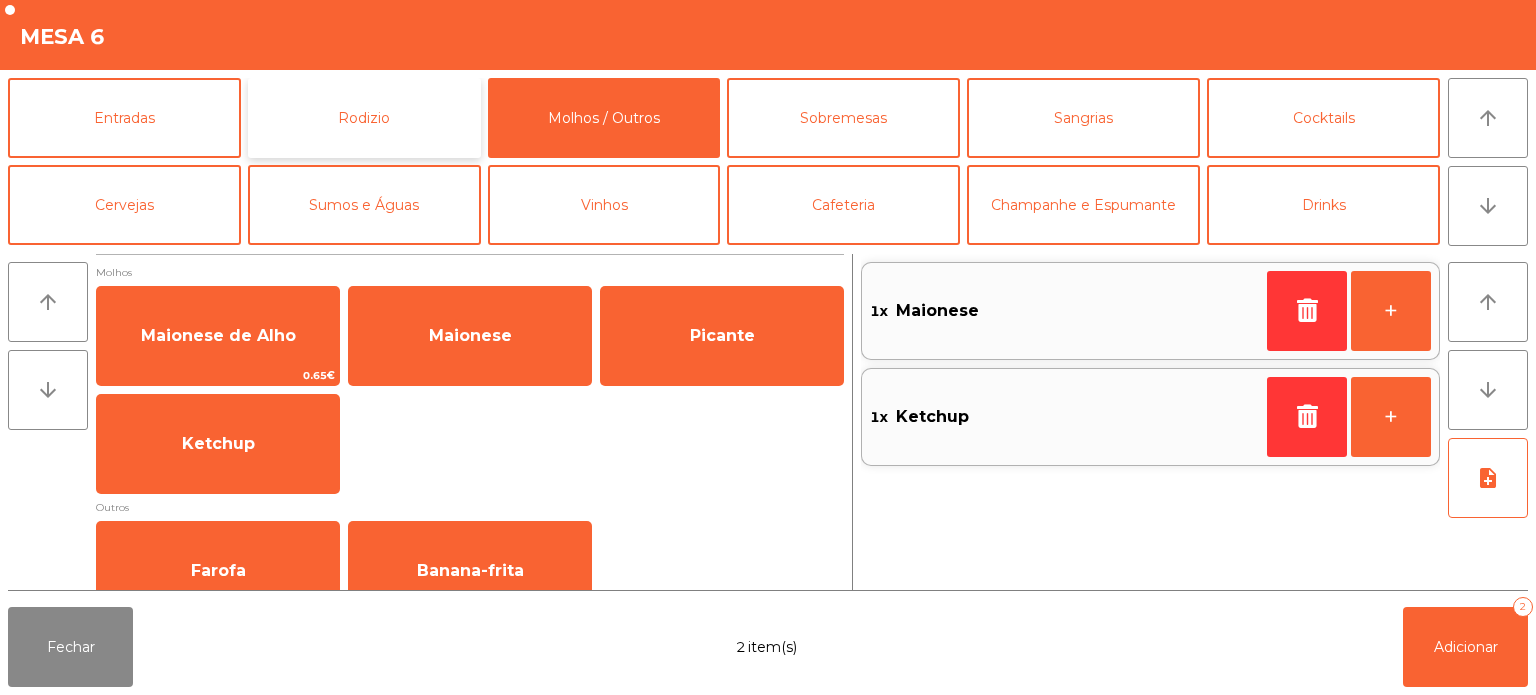 click on "Rodizio" 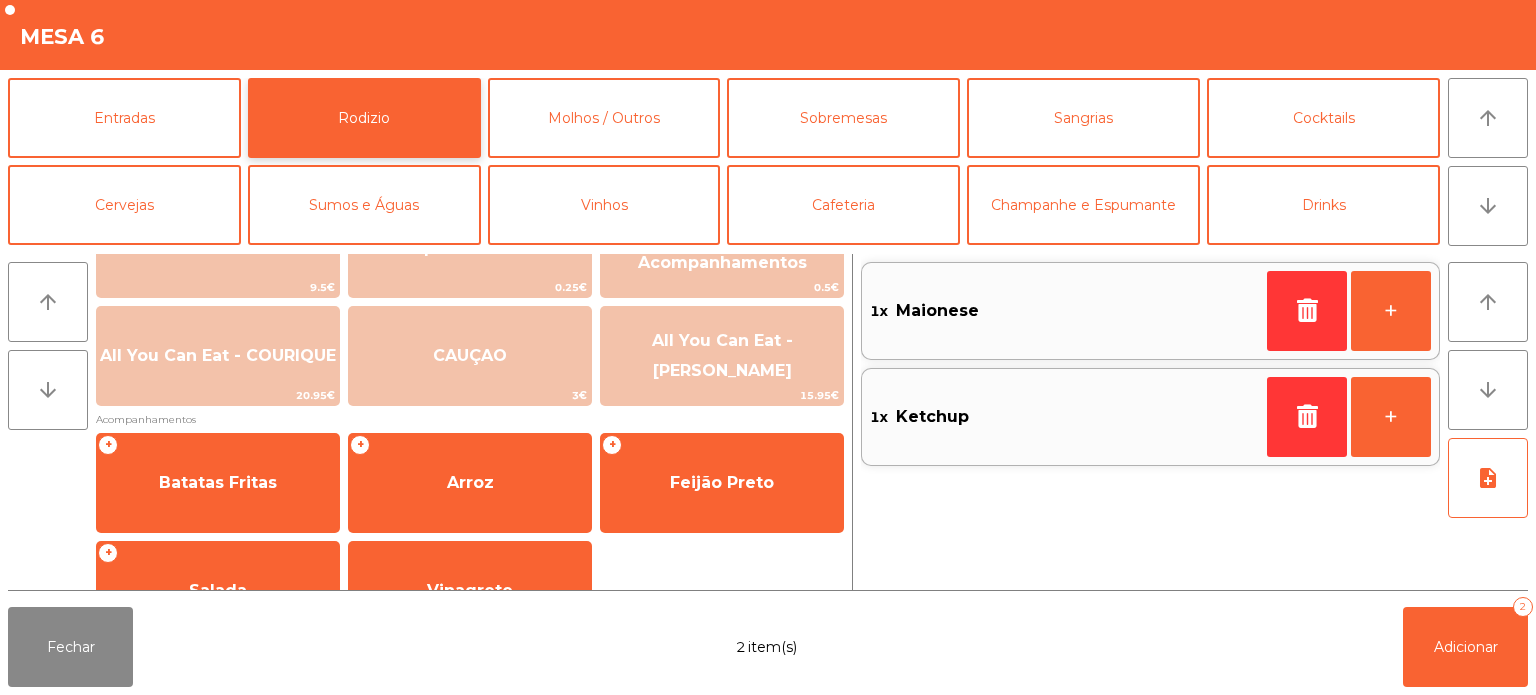 scroll, scrollTop: 358, scrollLeft: 0, axis: vertical 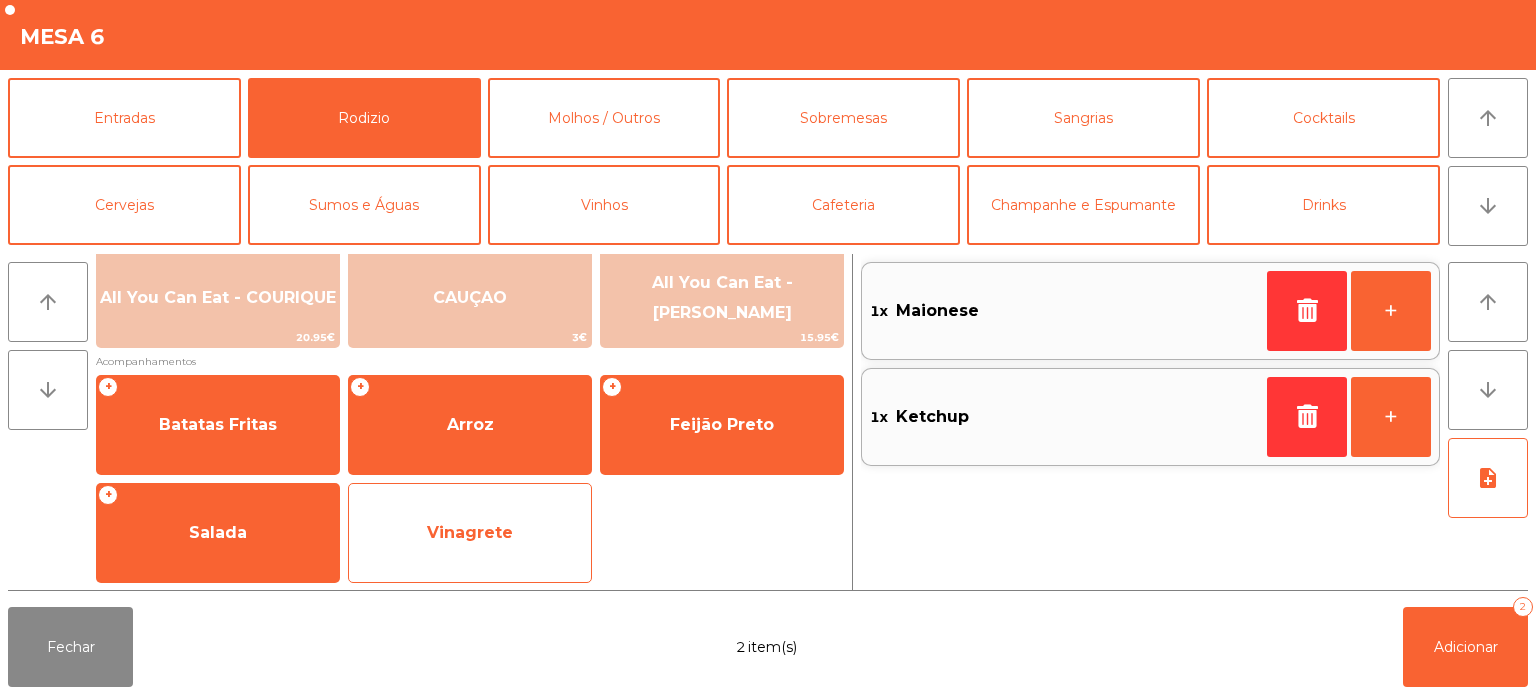 click on "Vinagrete" 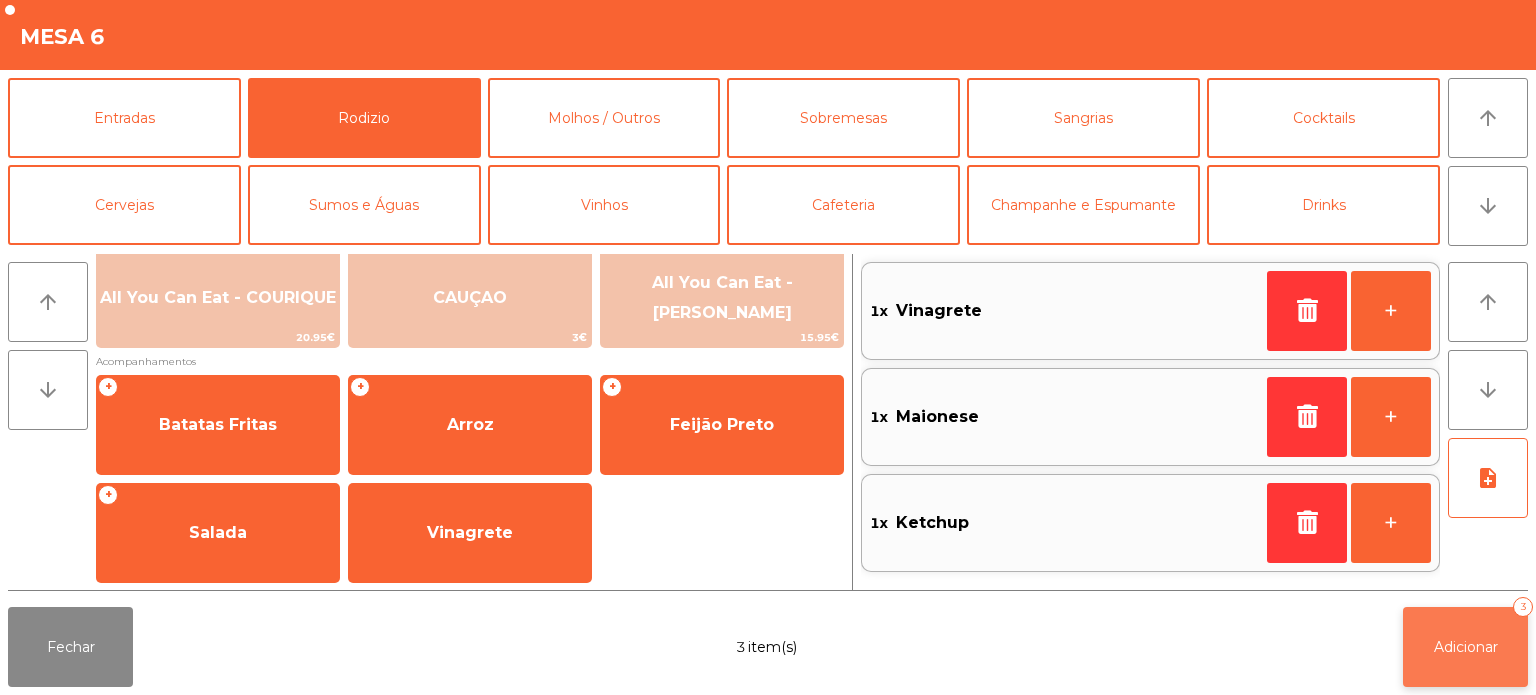 click on "Adicionar" 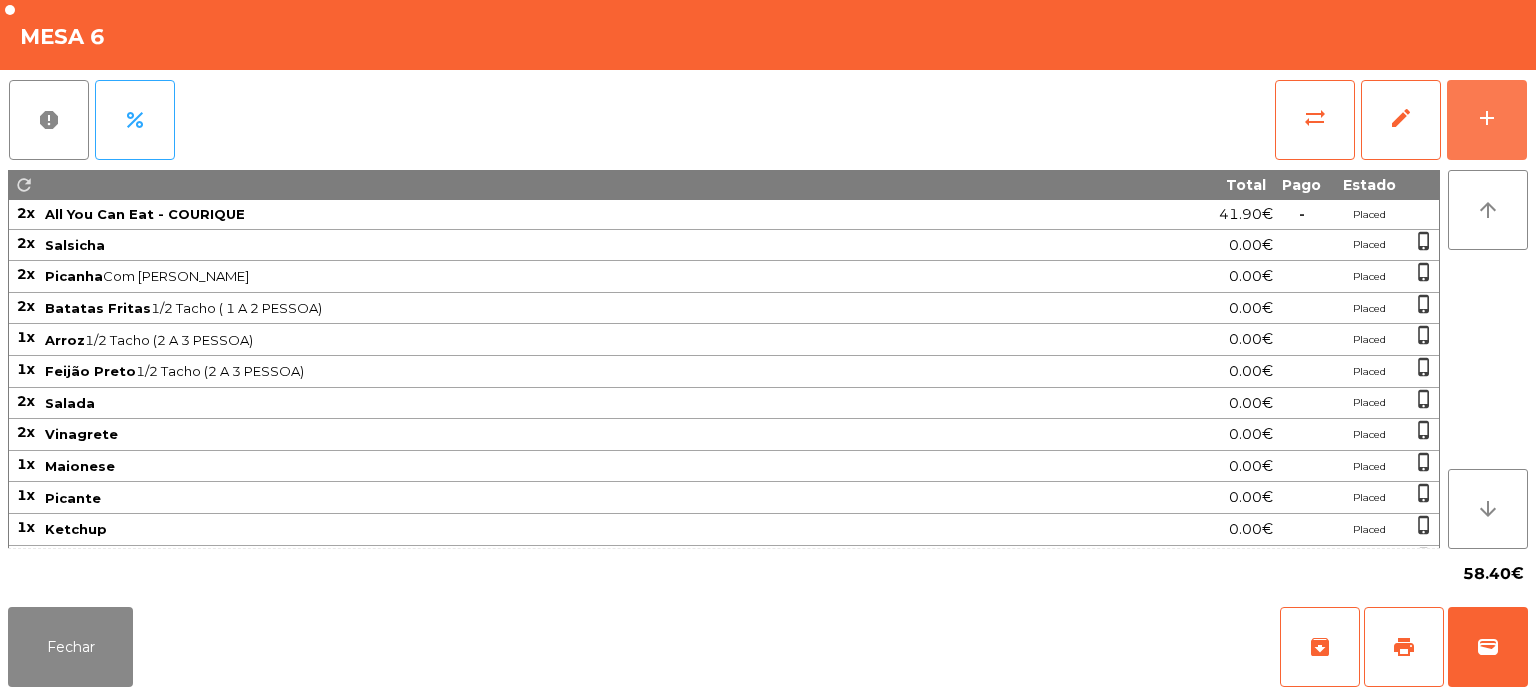 scroll, scrollTop: 17, scrollLeft: 0, axis: vertical 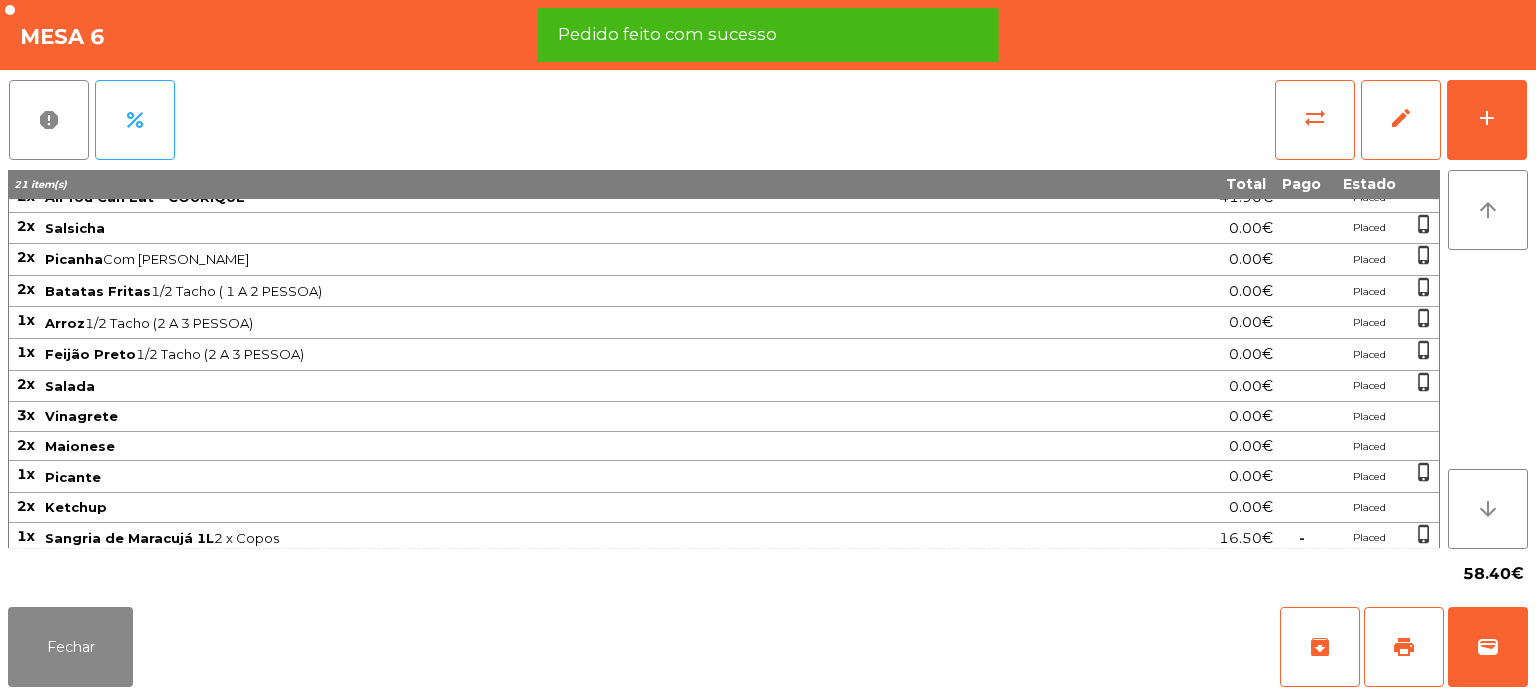 click on "report   percent   sync_alt   edit   add  21 item(s) Total Pago Estado 2x All You Can Eat - COURIQUE 41.90€  -  Placed 2x Salsicha 0.00€ Placed  phone_iphone  2x Picanha  Com Alho · Médio  0.00€ Placed  phone_iphone  2x Batatas Fritas  1/2 Tacho ( 1 A 2 PESSOA)  0.00€ Placed  phone_iphone  1x Arroz  1/2 Tacho (2 A 3 PESSOA)  0.00€ Placed  phone_iphone  1x Feijão Preto  1/2 Tacho (2 A 3 PESSOA)  0.00€ Placed  phone_iphone  2x Salada 0.00€ Placed  phone_iphone  3x Vinagrete 0.00€ Placed 2x Maionese 0.00€ Placed 1x Picante 0.00€ Placed  phone_iphone  2x Ketchup 0.00€ Placed 1x Sangria de Maracujá 1L  2 x Copos  16.50€  -  Placed  phone_iphone  arrow_upward arrow_downward  58.40€" 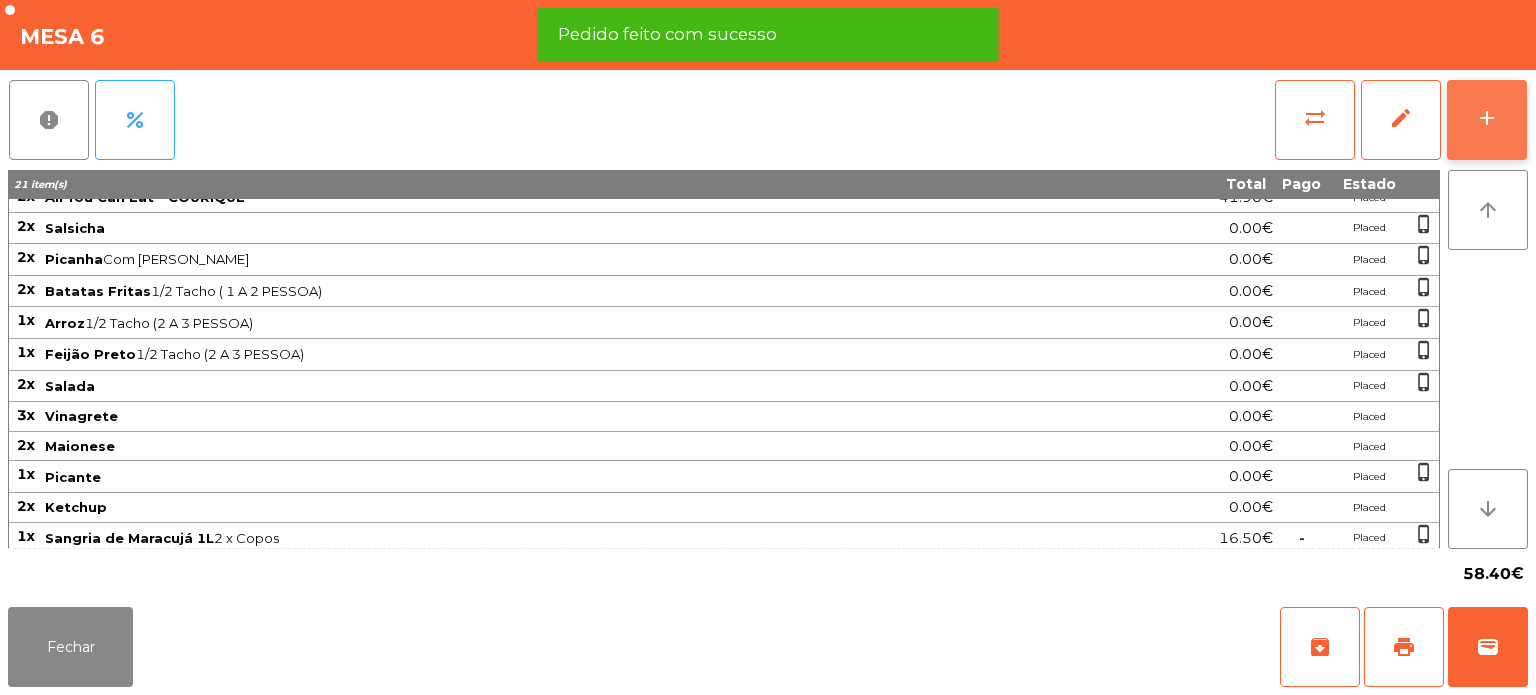 click on "add" 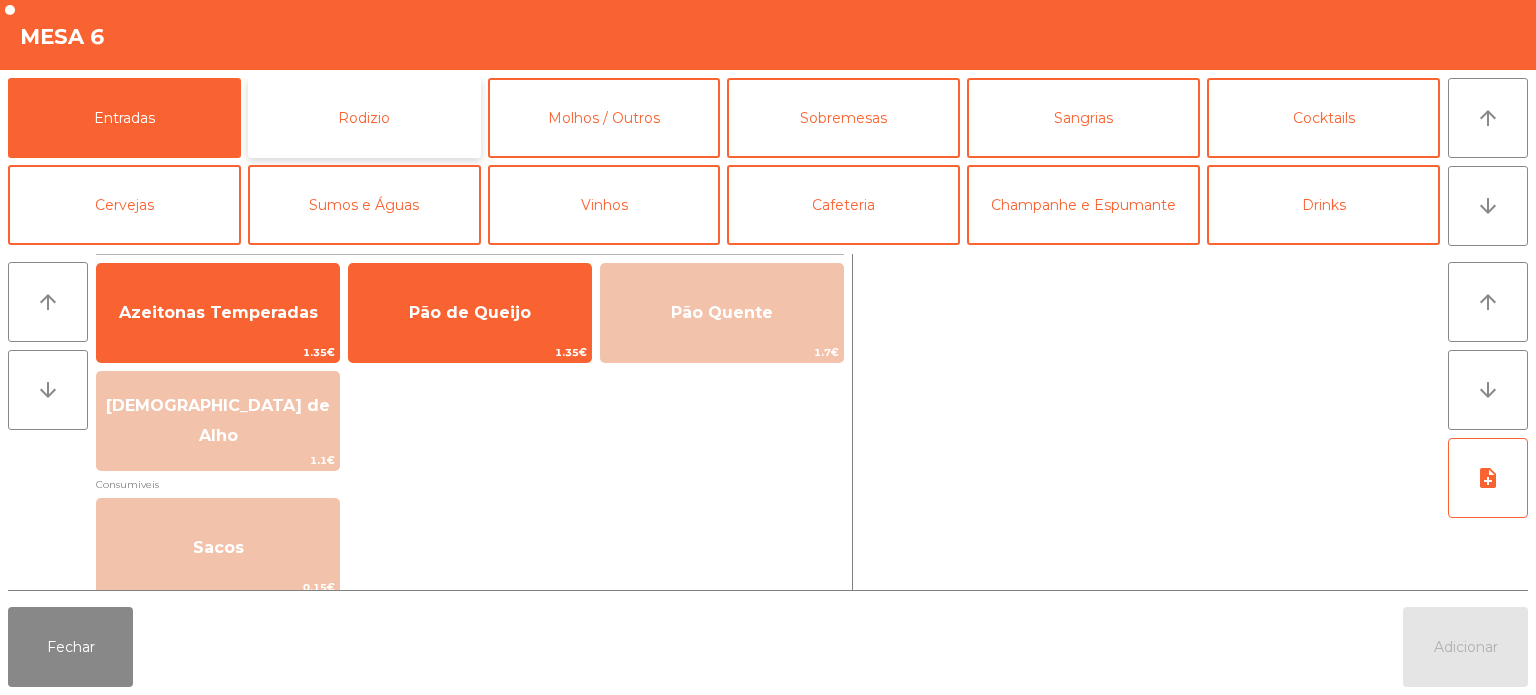 click on "Rodizio" 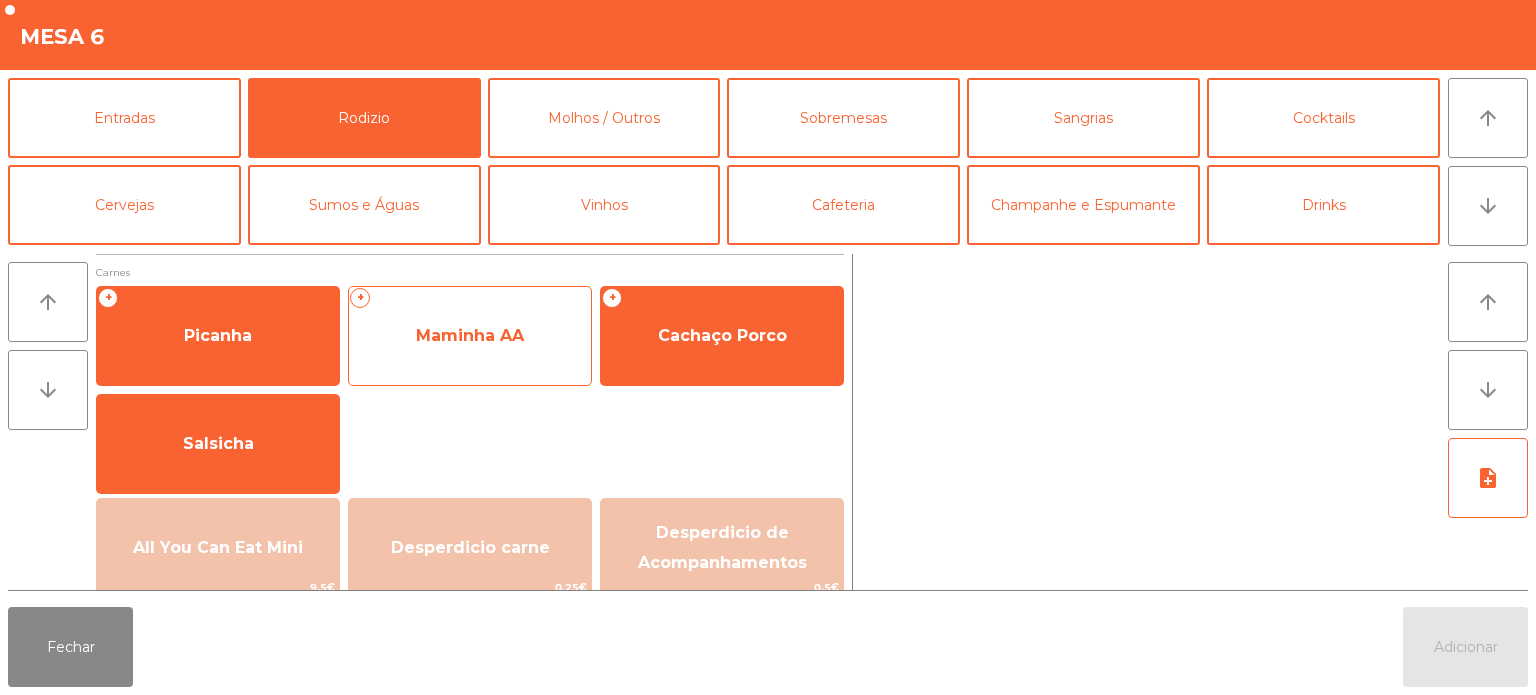 click on "Maminha AA" 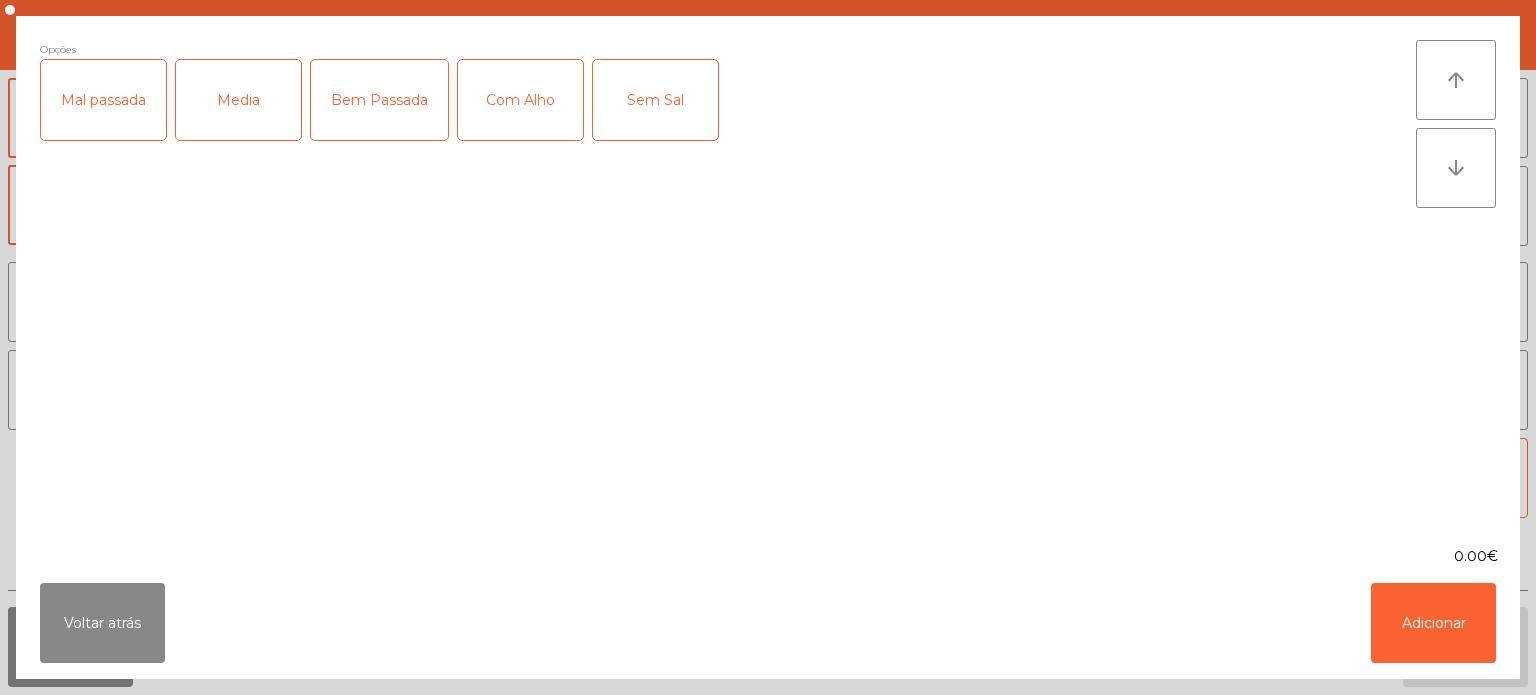click on "Media" 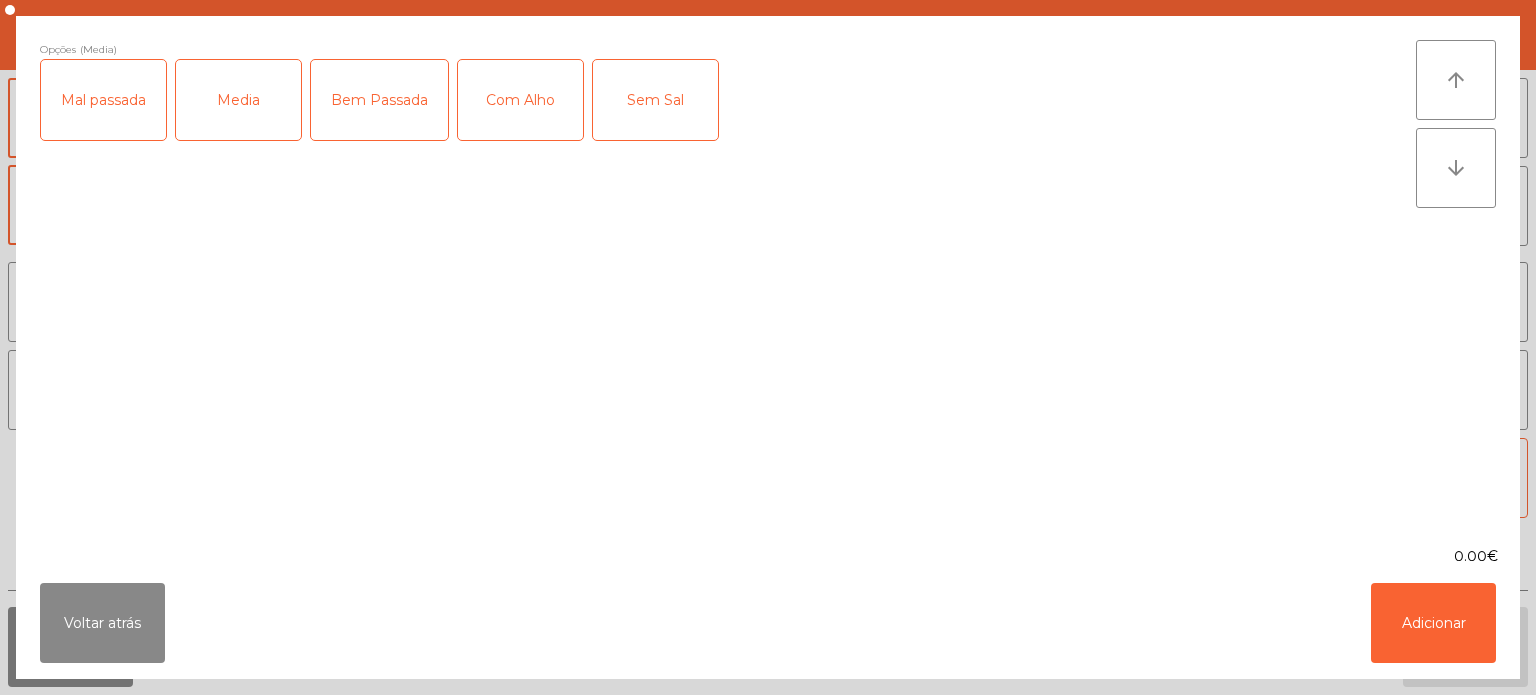 click on "Com Alho" 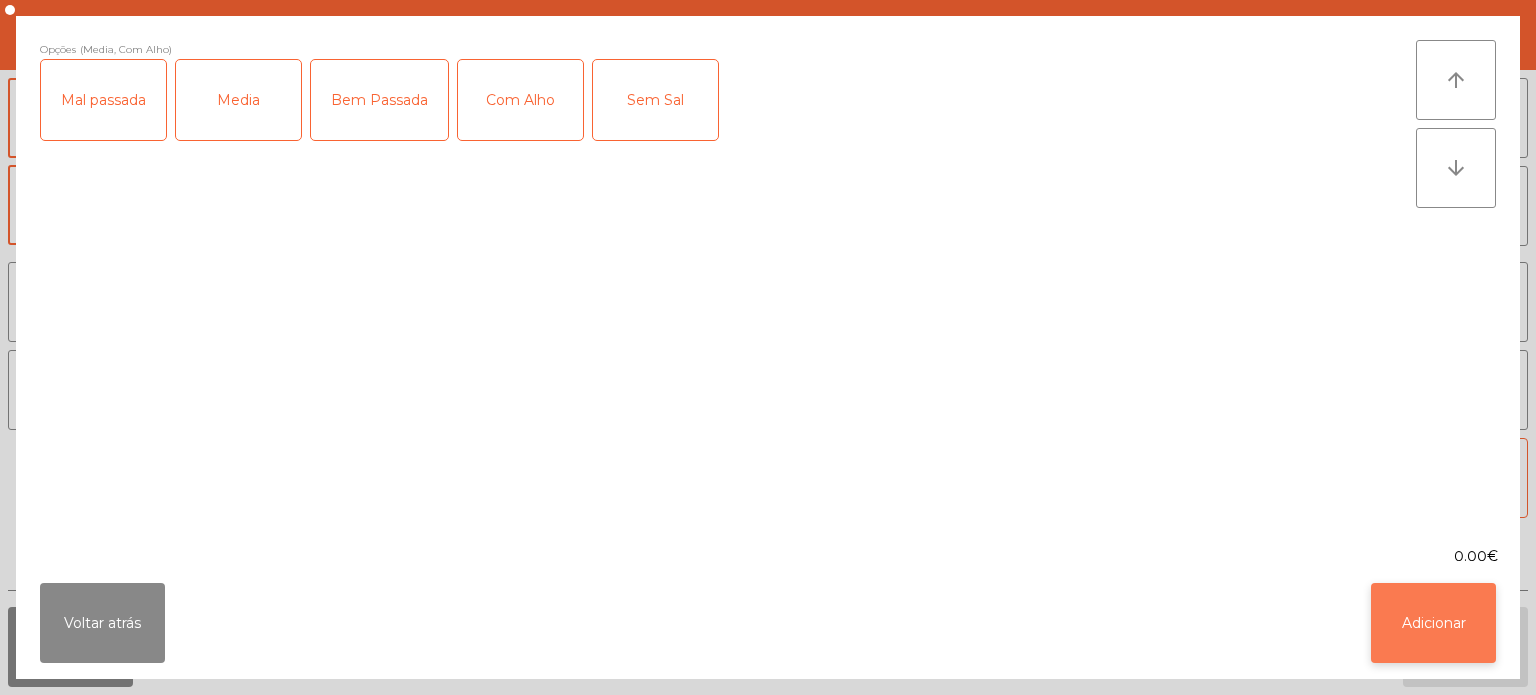 click on "Adicionar" 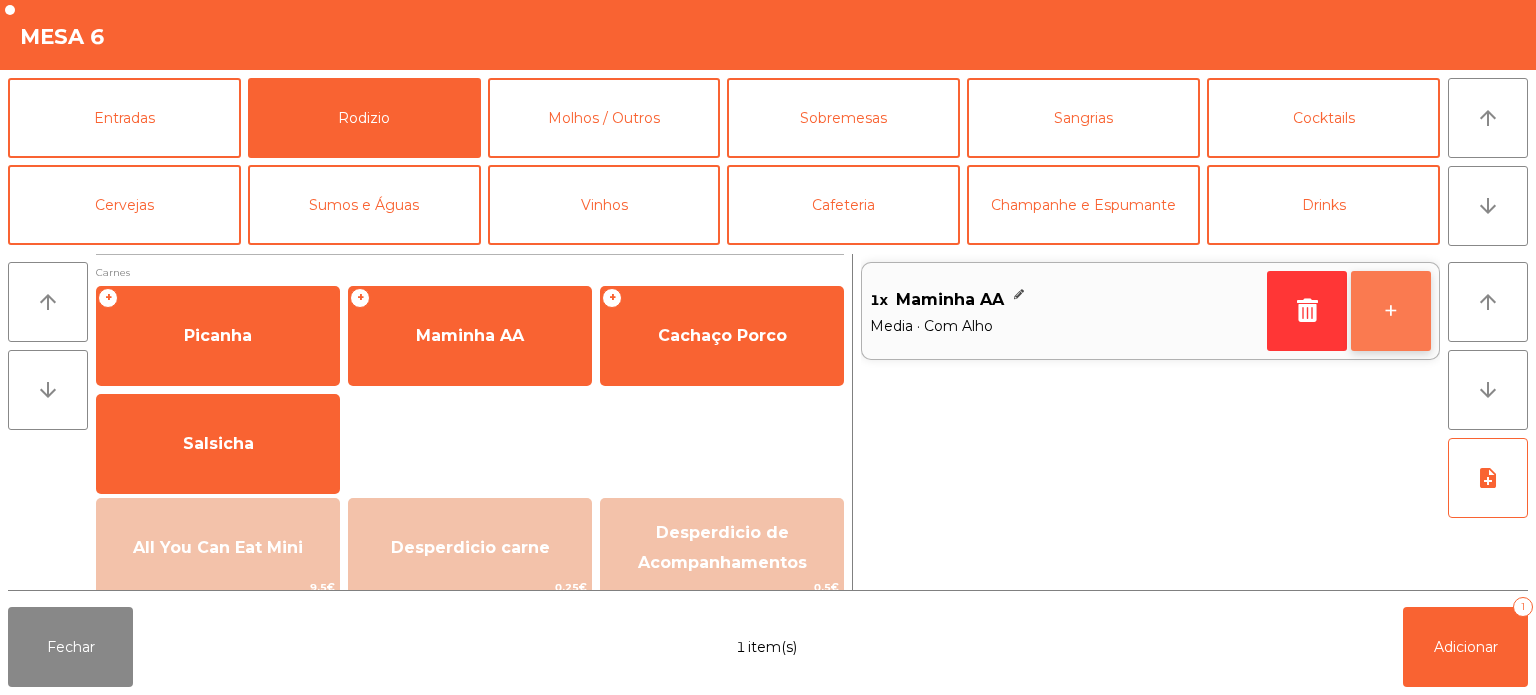 click on "+" 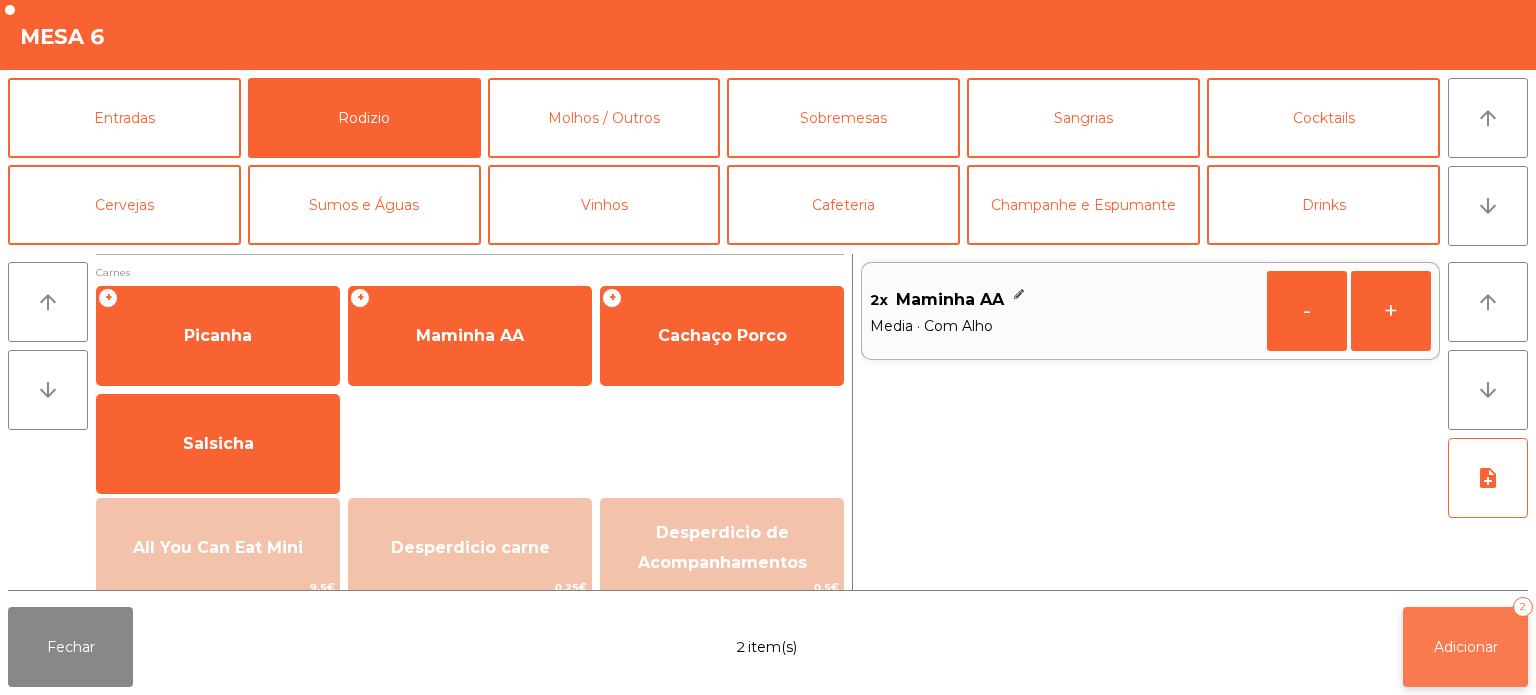 click on "Adicionar" 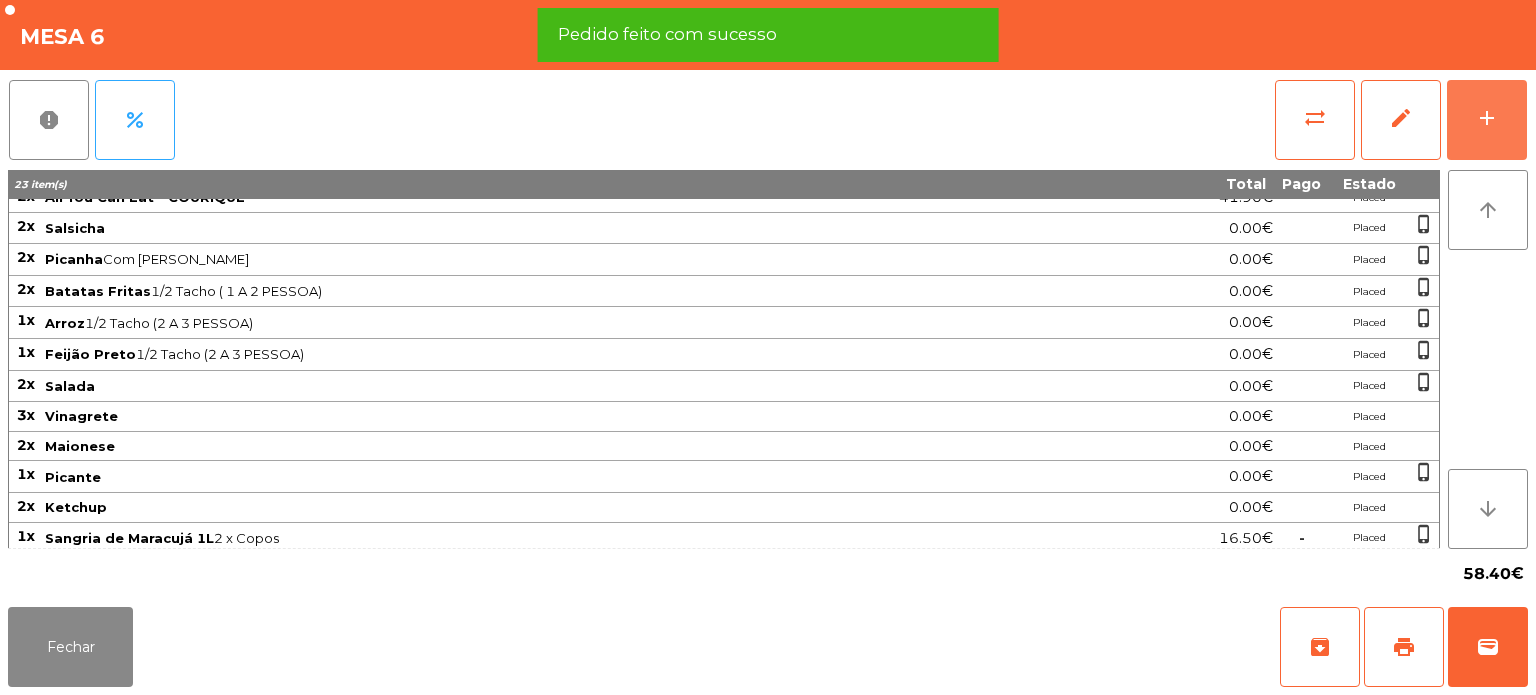 scroll, scrollTop: 21, scrollLeft: 0, axis: vertical 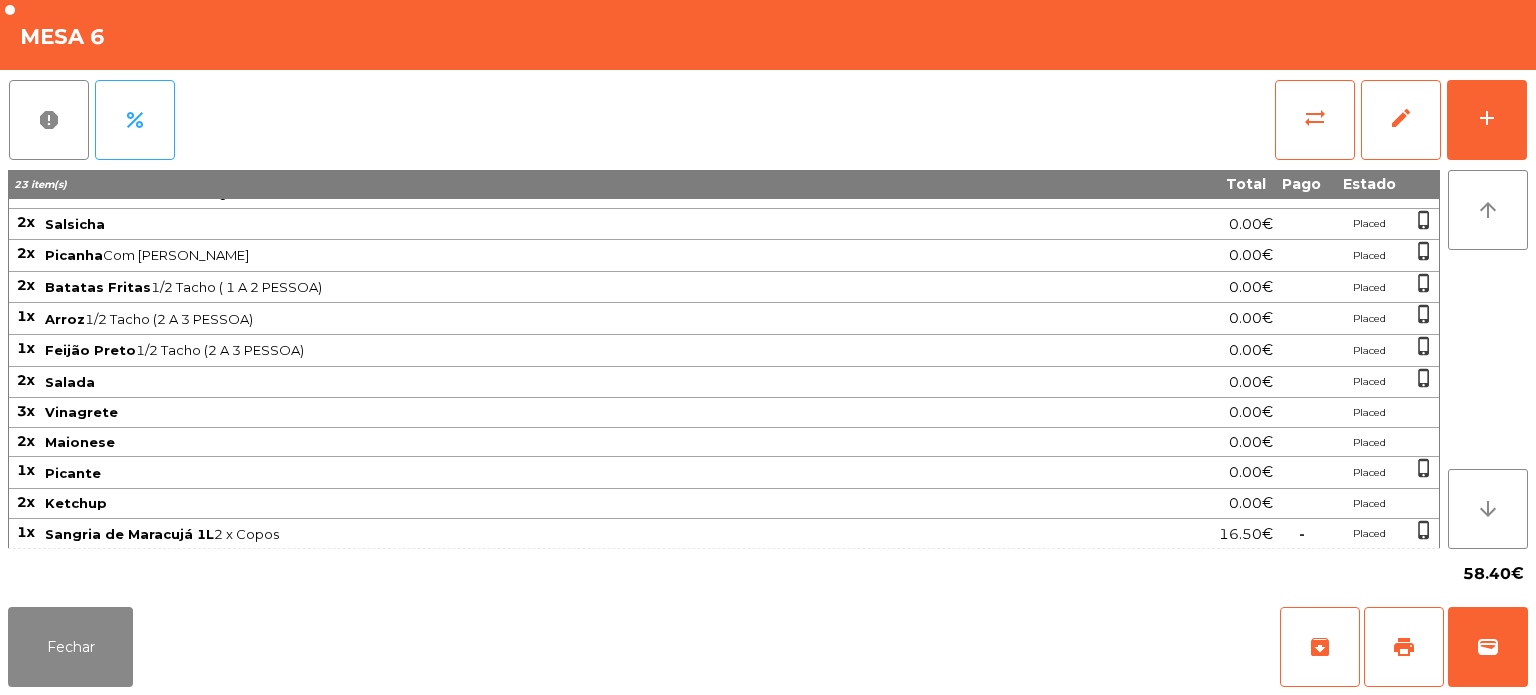 click on "58.40€" 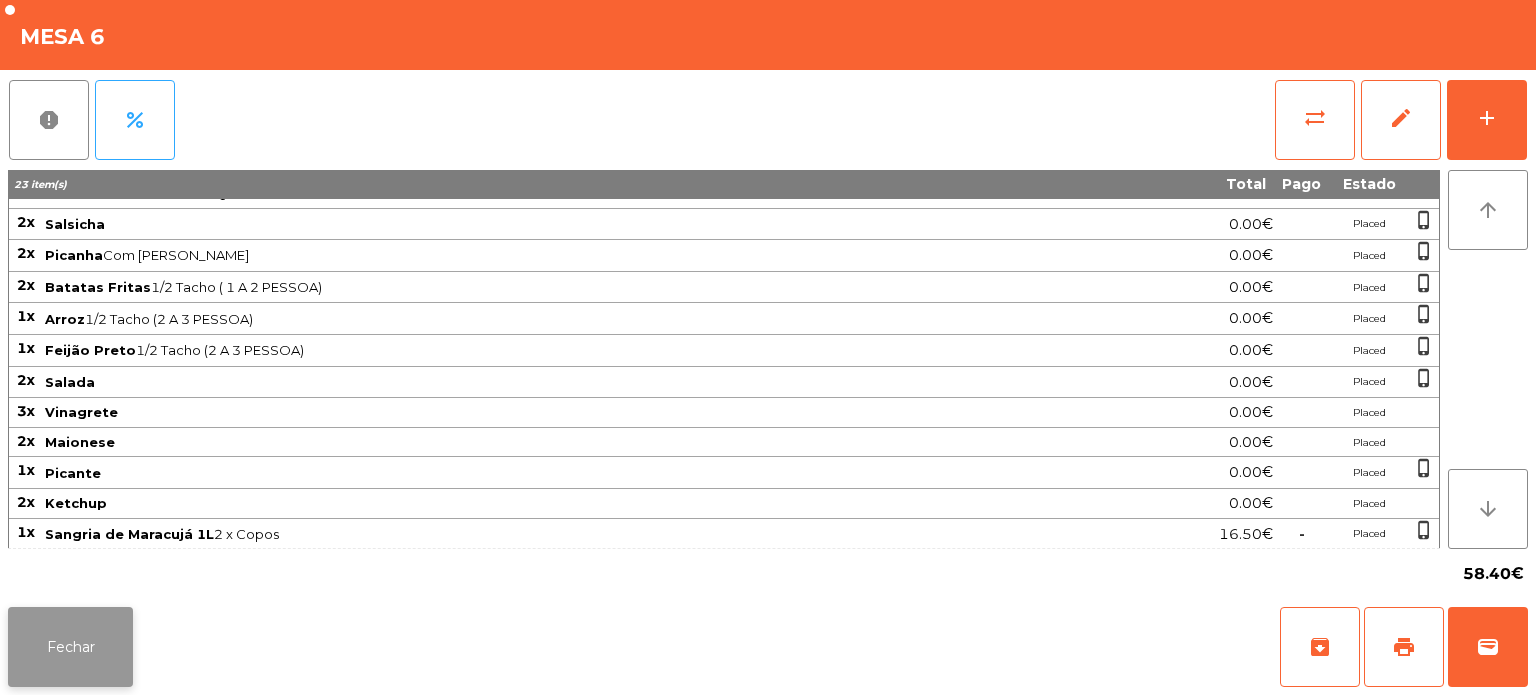 click on "Fechar" 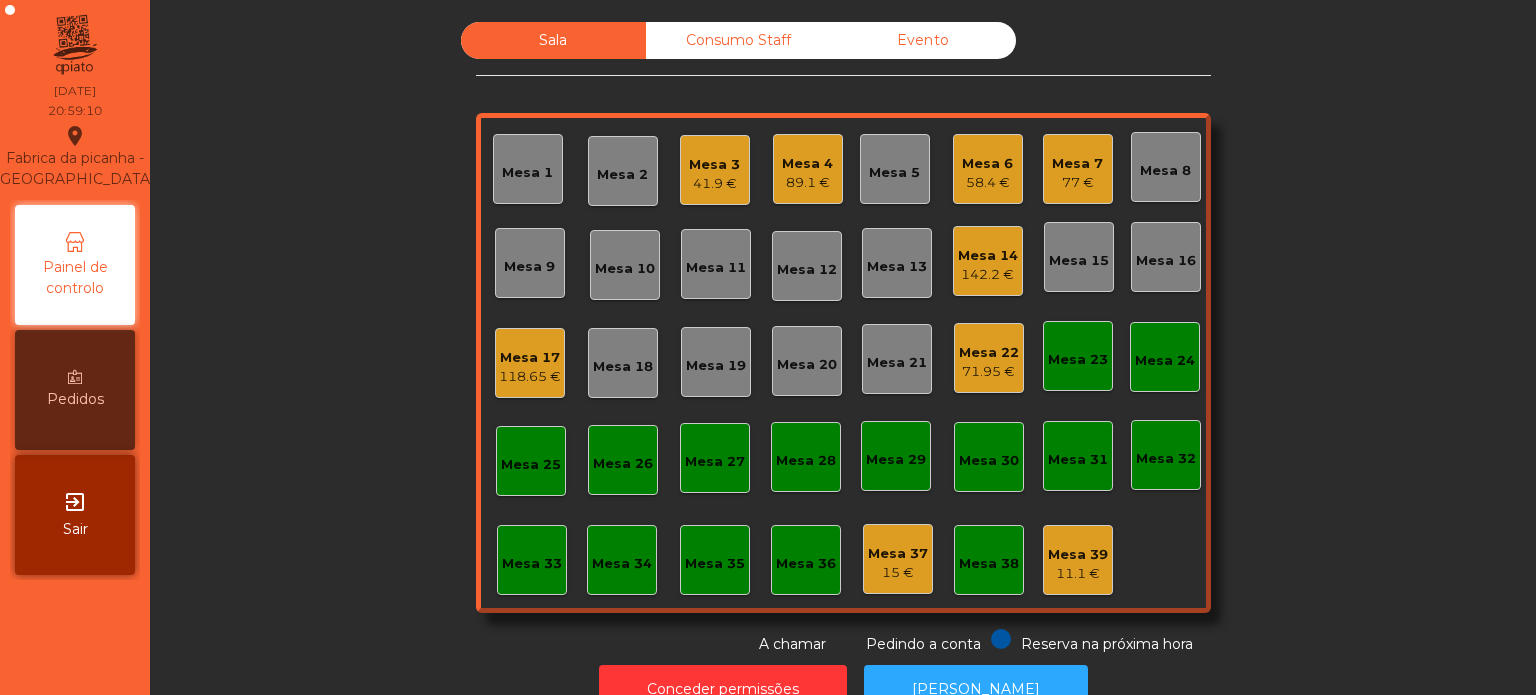 click on "58.4 €" 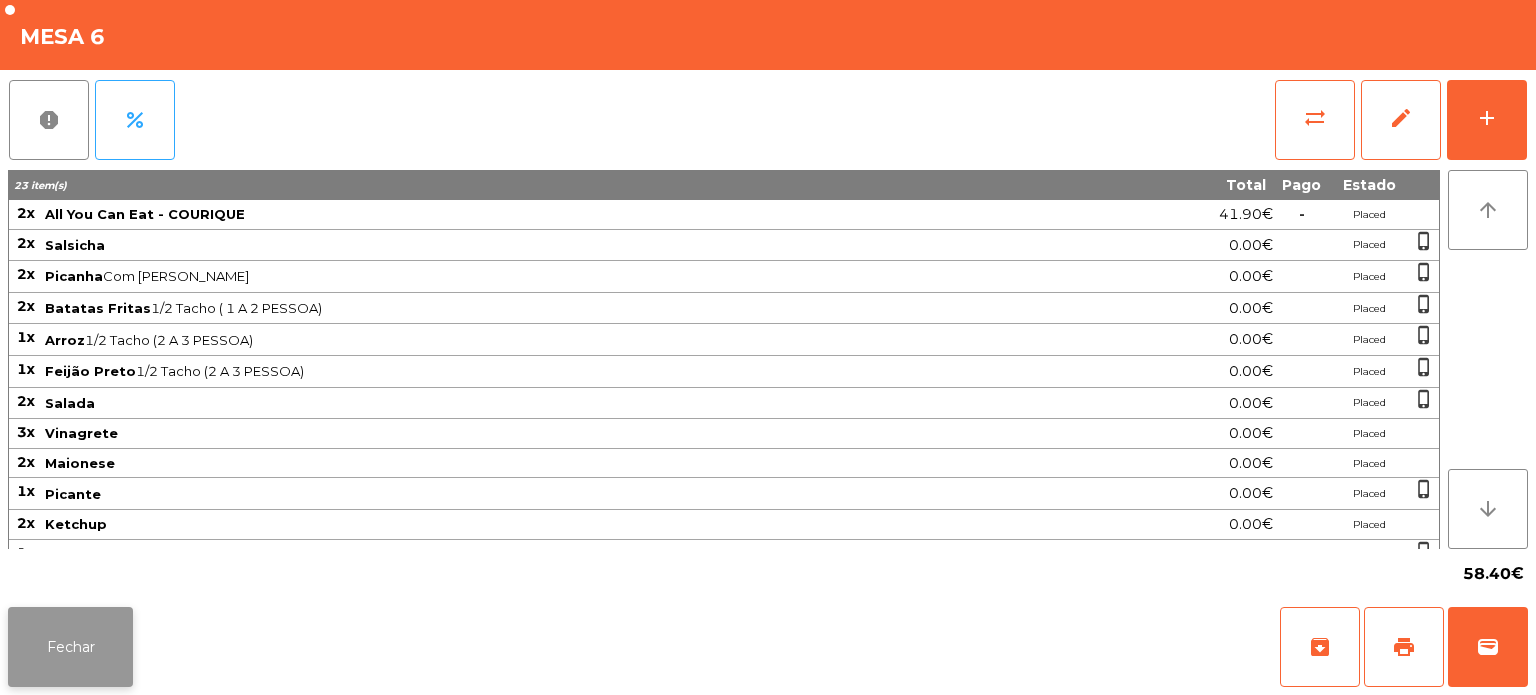 click on "Fechar" 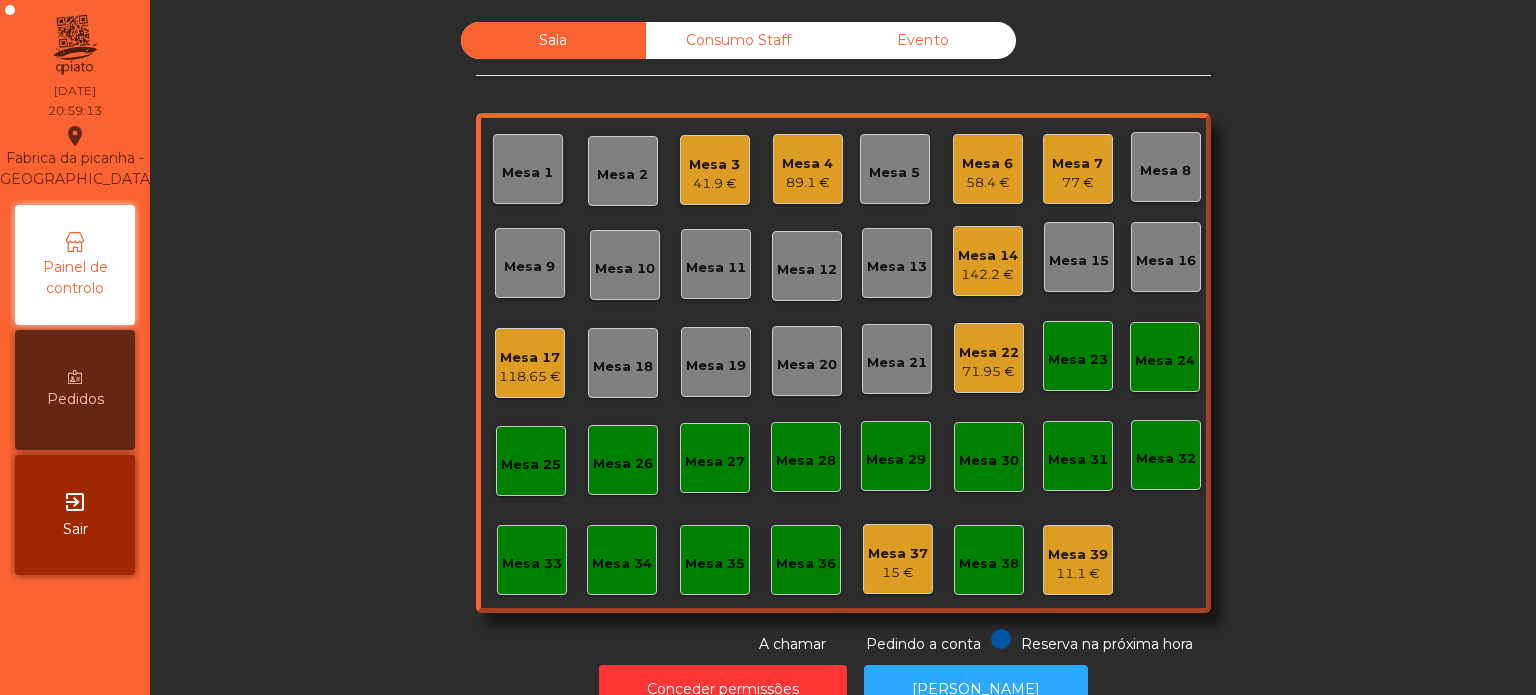 click on "89.1 €" 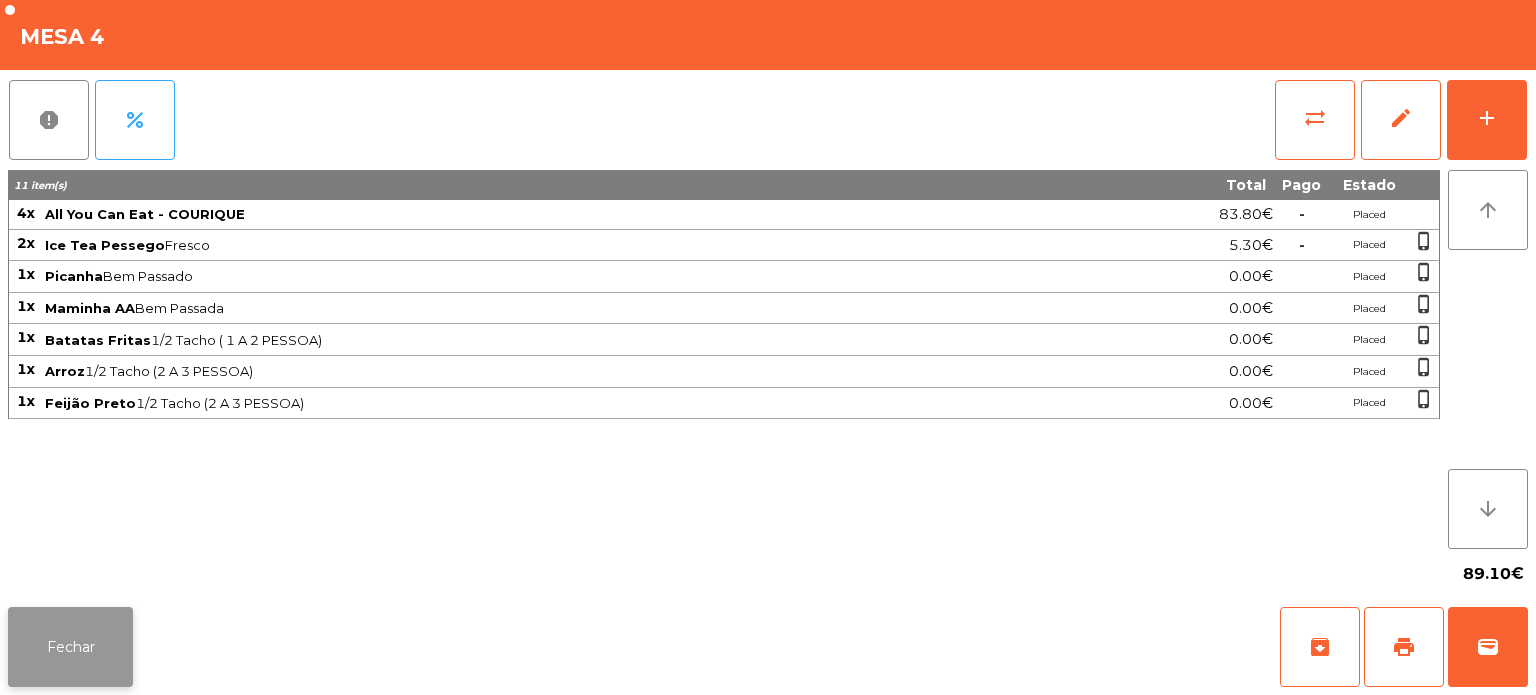 click on "Fechar" 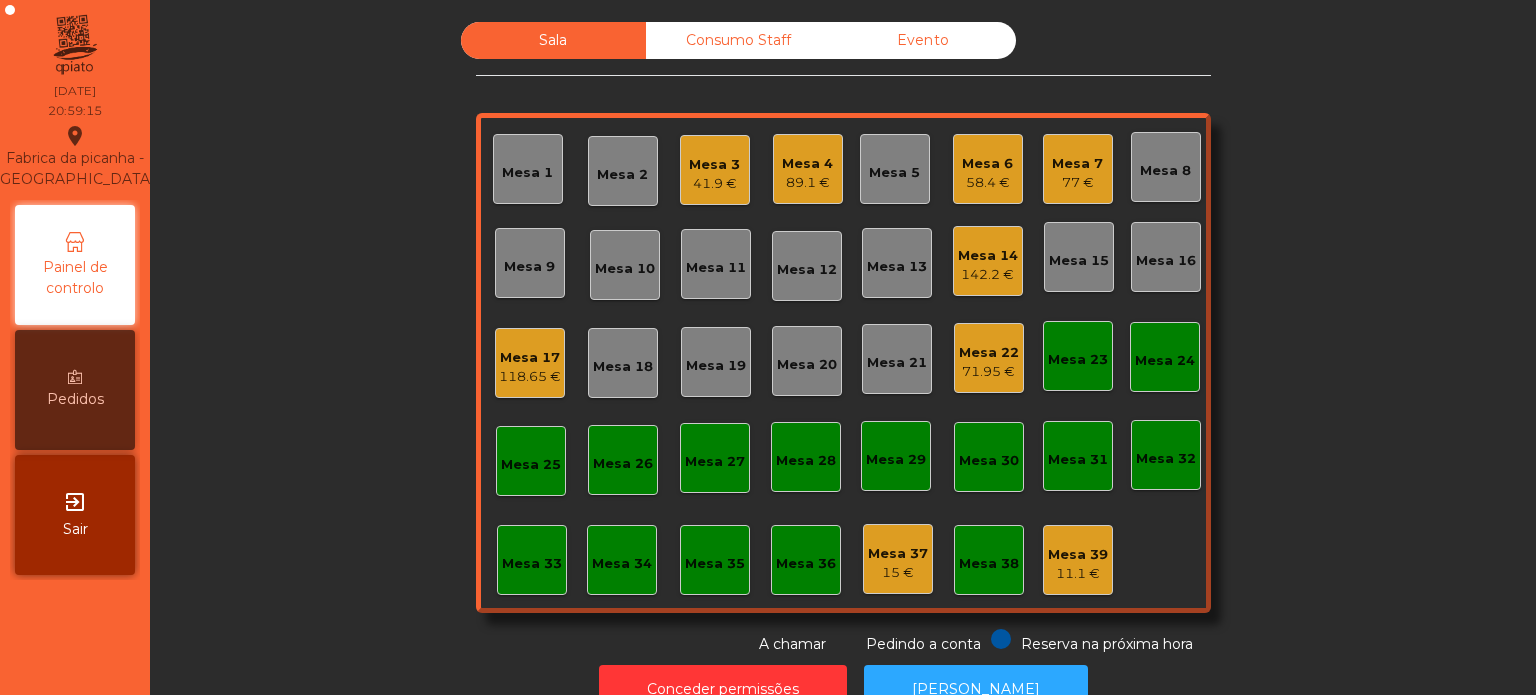 click on "41.9 €" 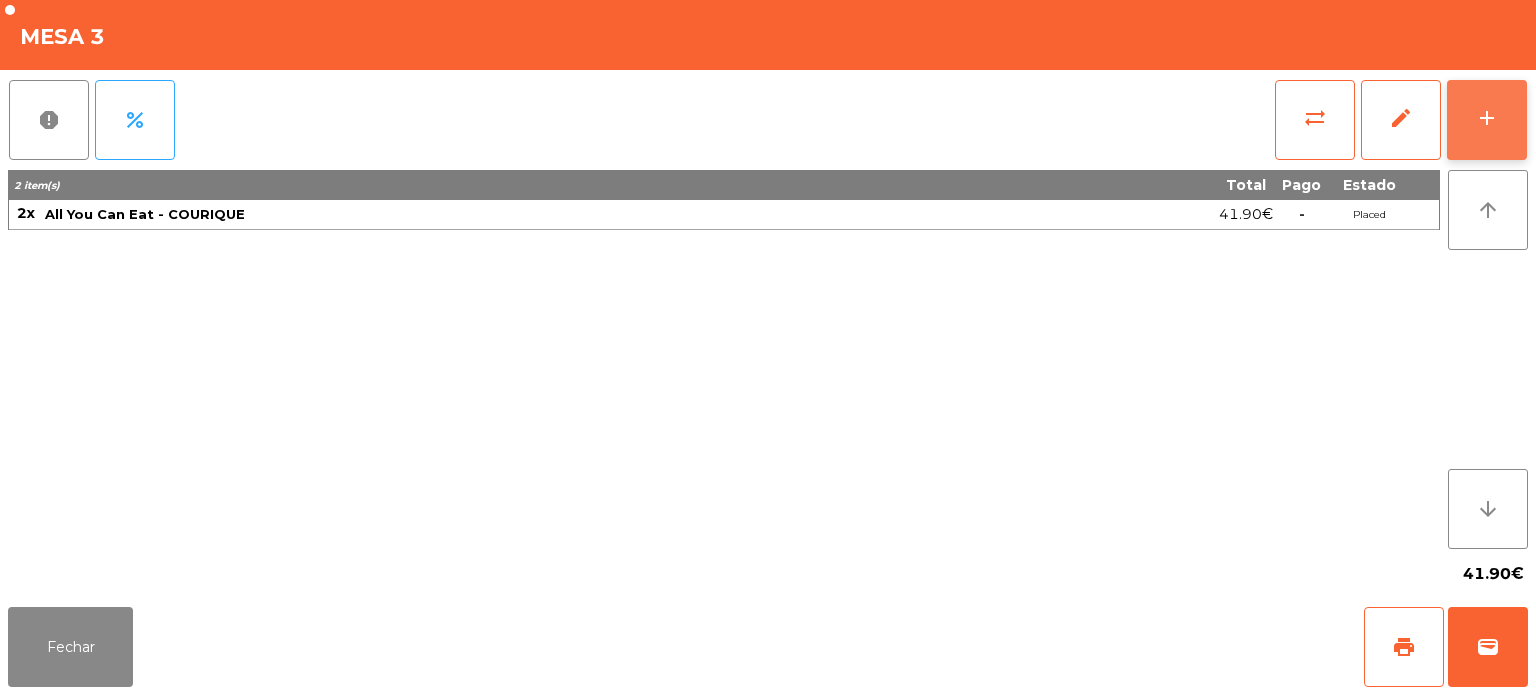 click on "add" 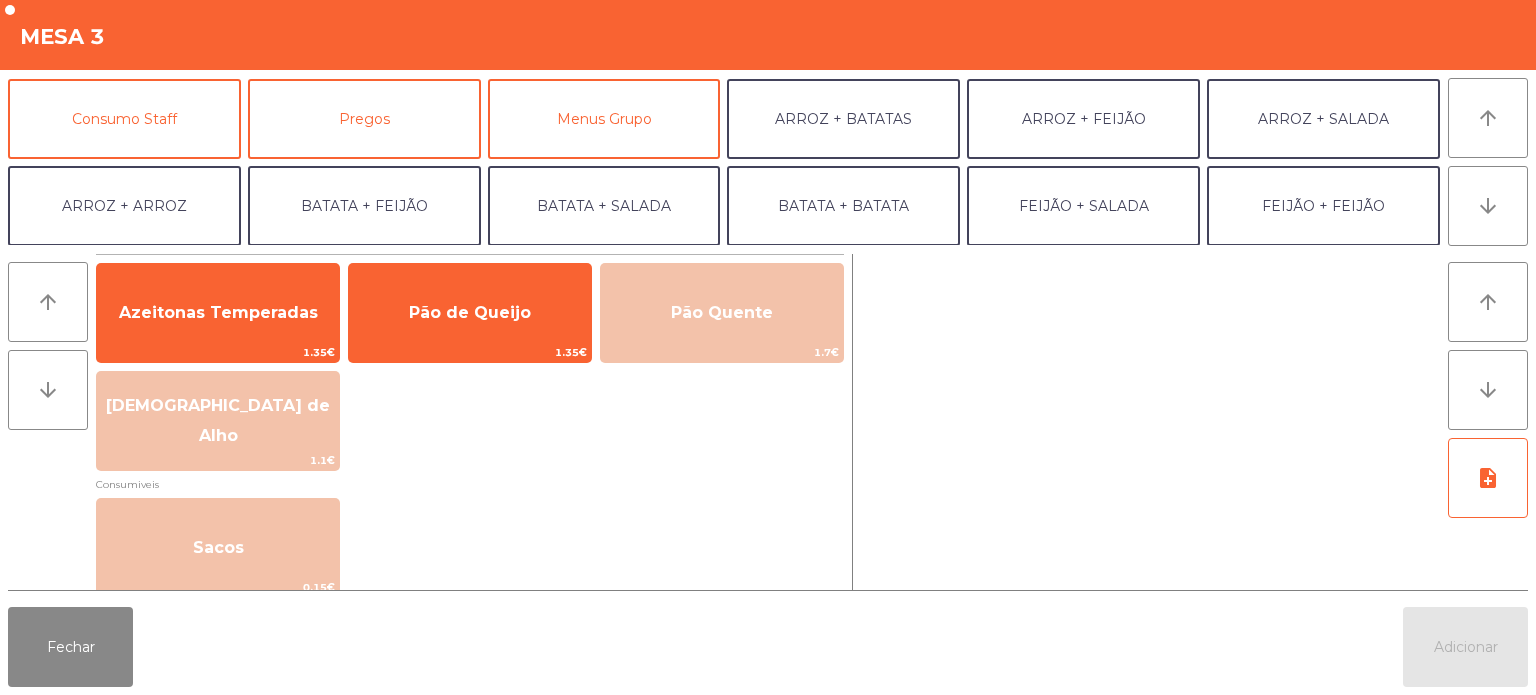 scroll, scrollTop: 180, scrollLeft: 0, axis: vertical 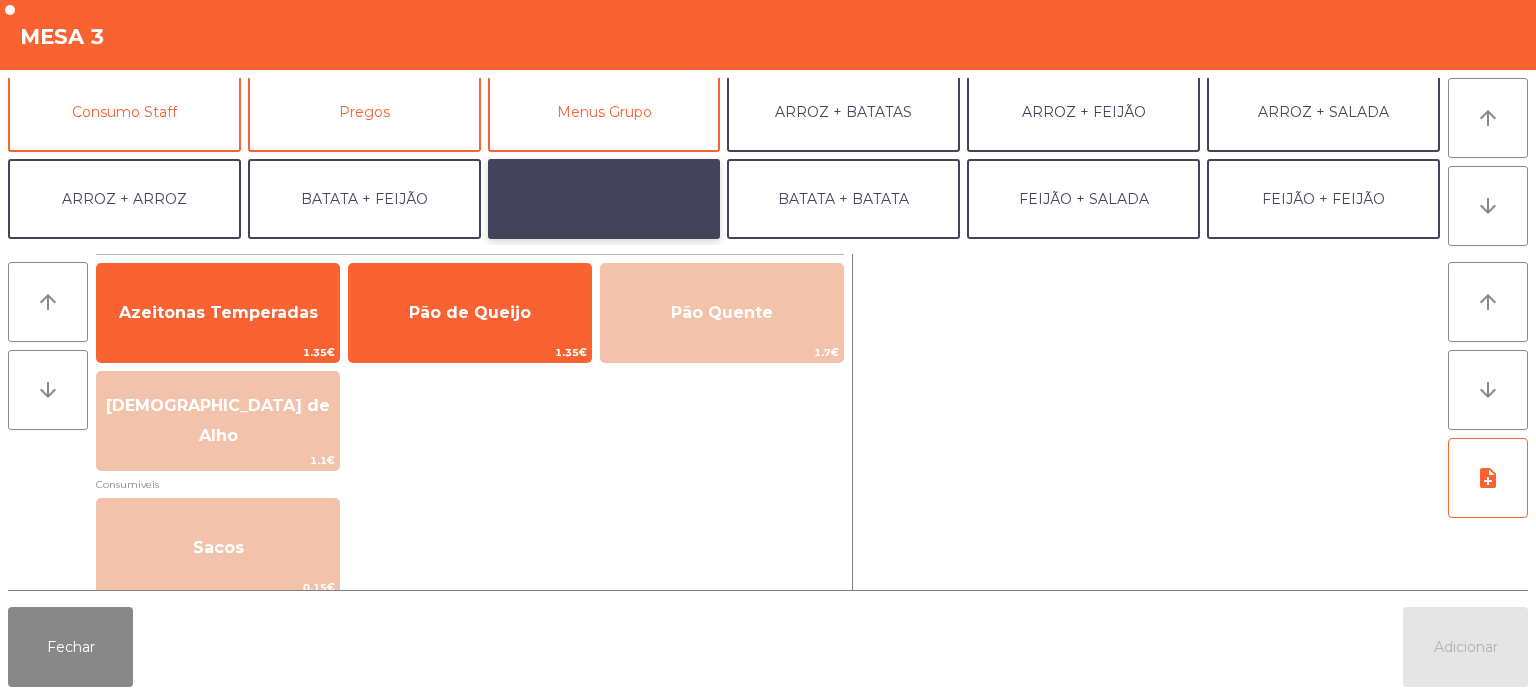 click on "BATATA + SALADA" 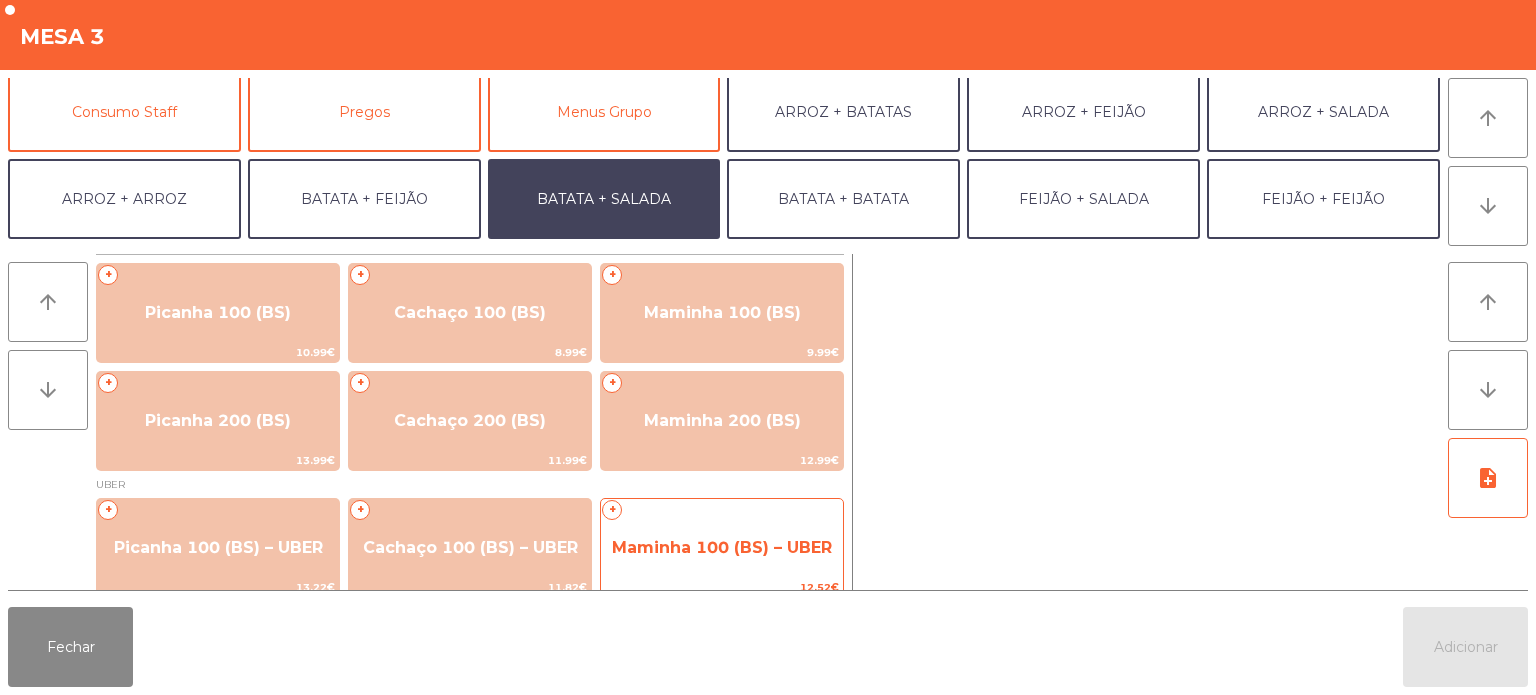 click on "Maminha 100 (BS) – UBER" 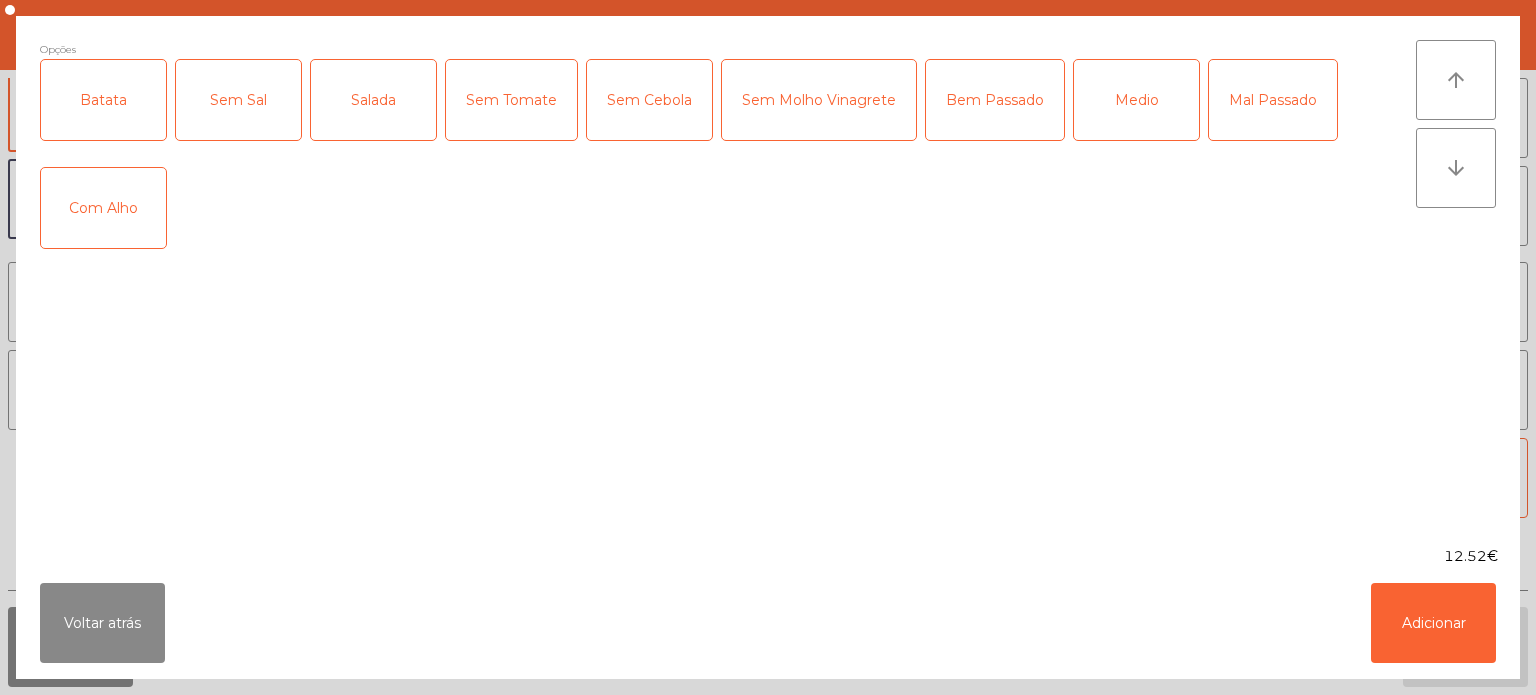click on "Batata" 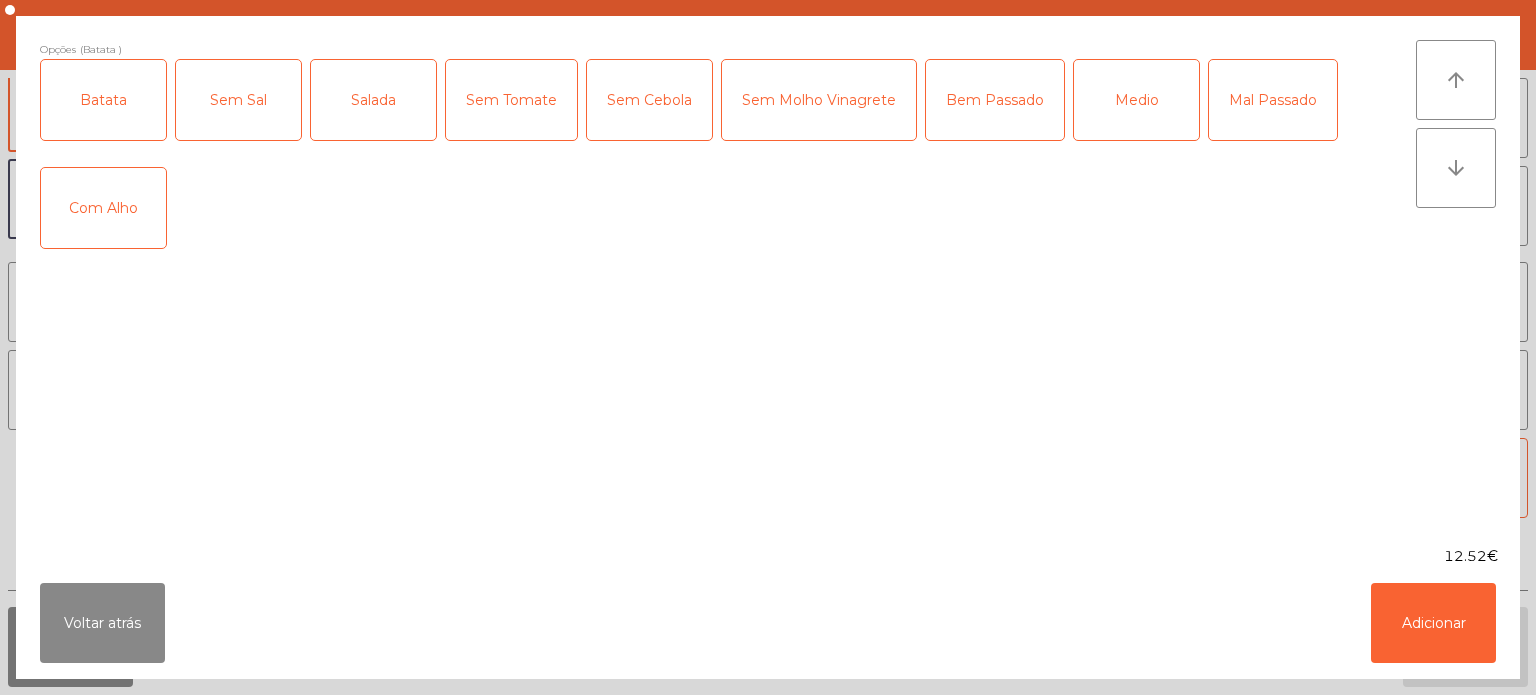 click on "Salada" 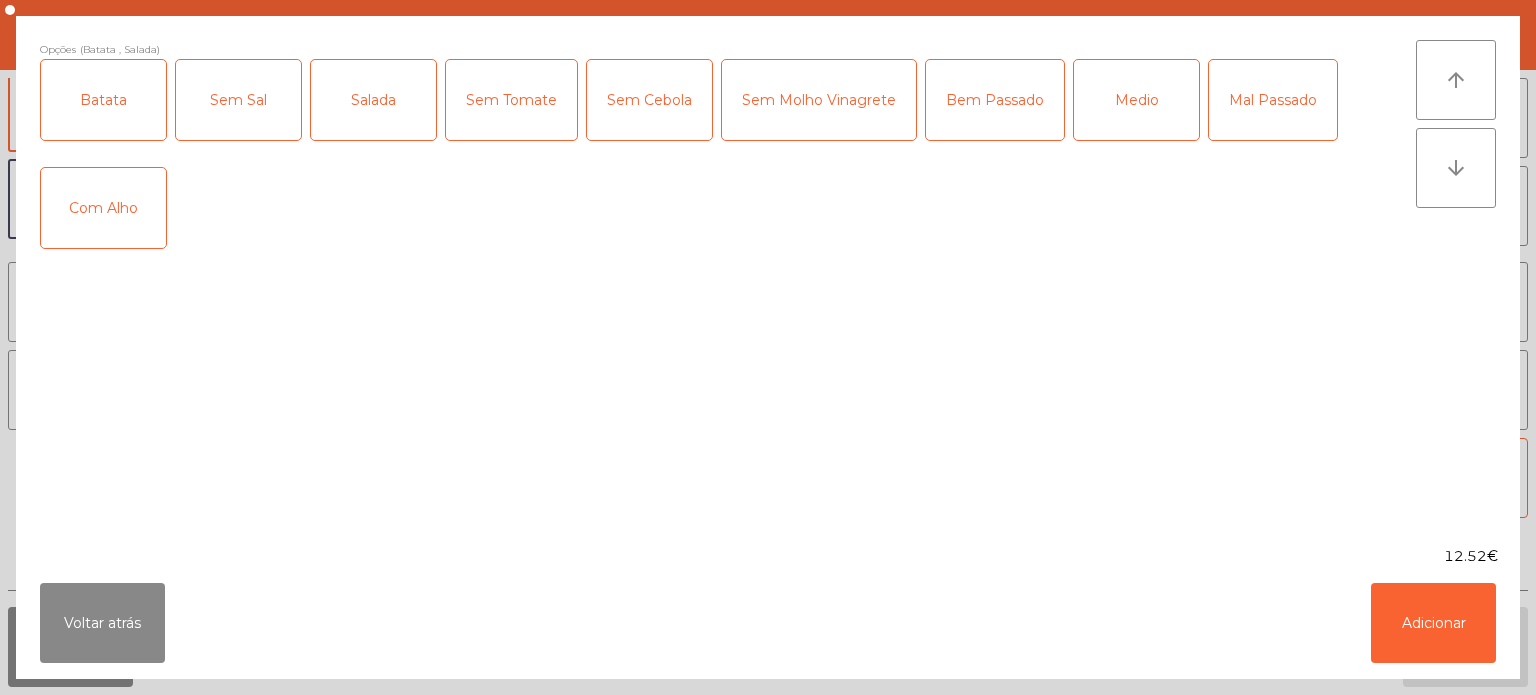 click on "Medio" 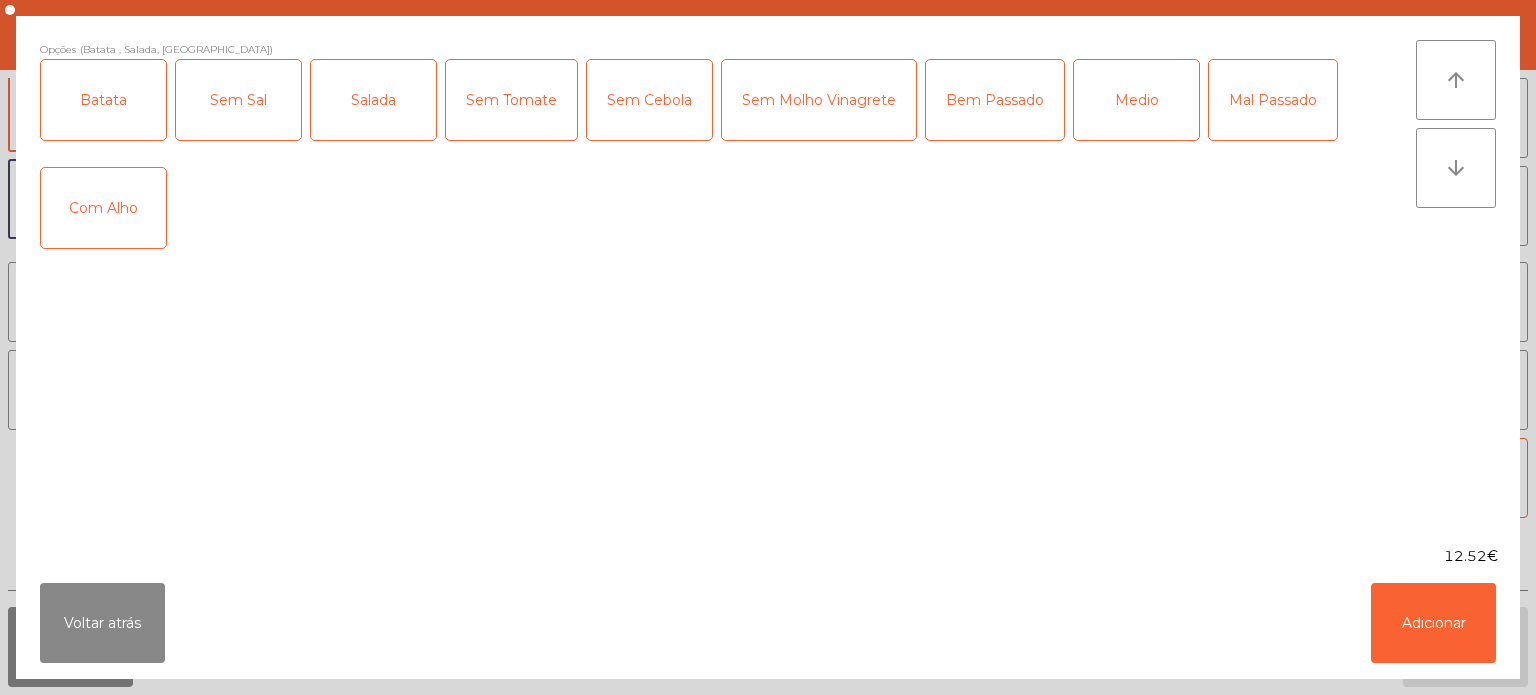 click on "Bem Passado" 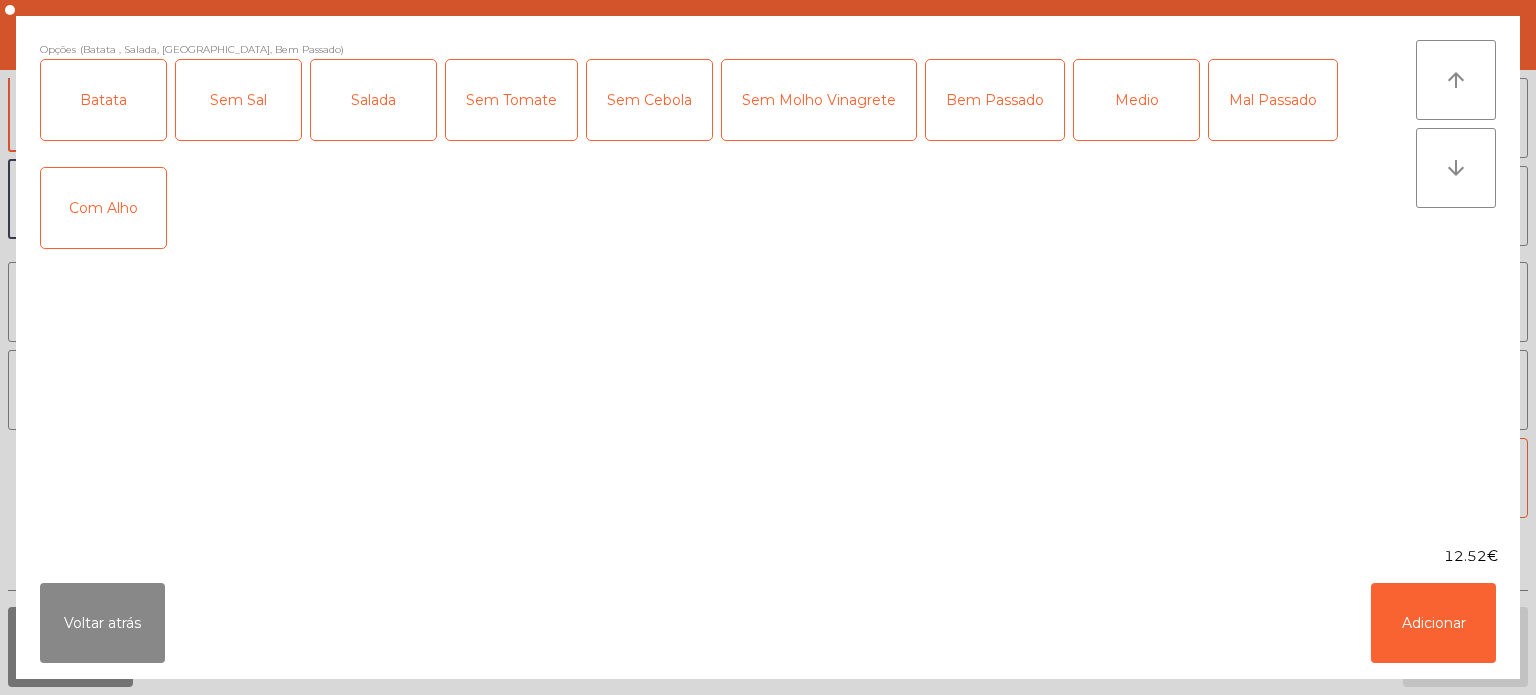 click on "Com Alho" 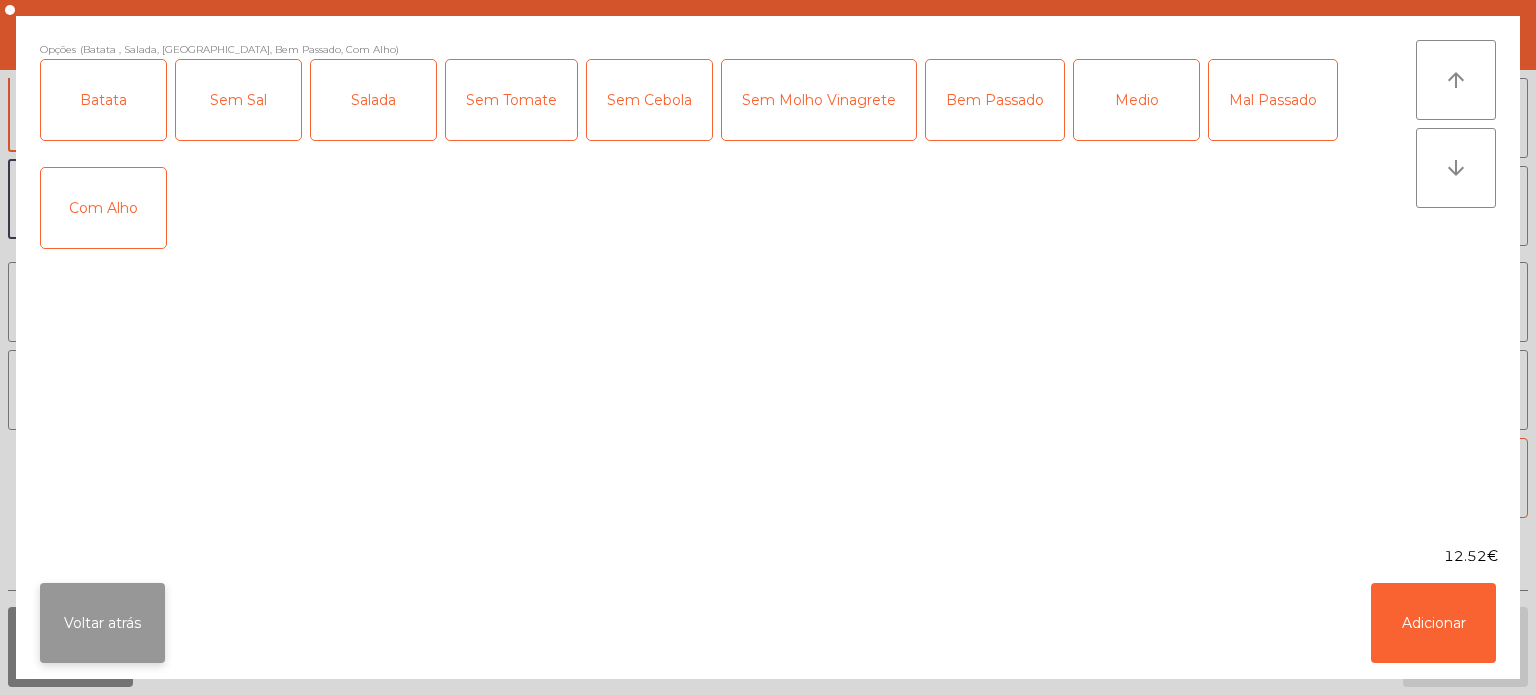 click on "Voltar atrás" 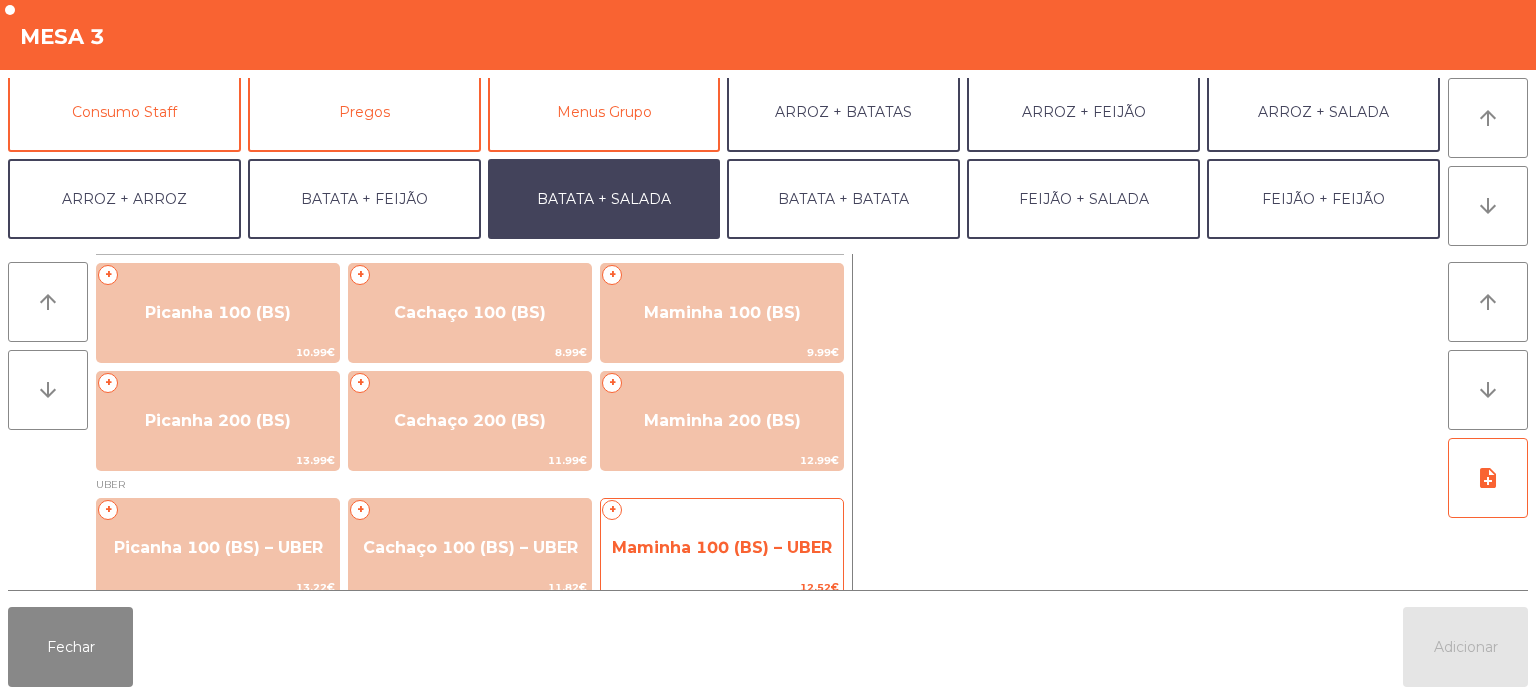 click on "Maminha 100 (BS) – UBER" 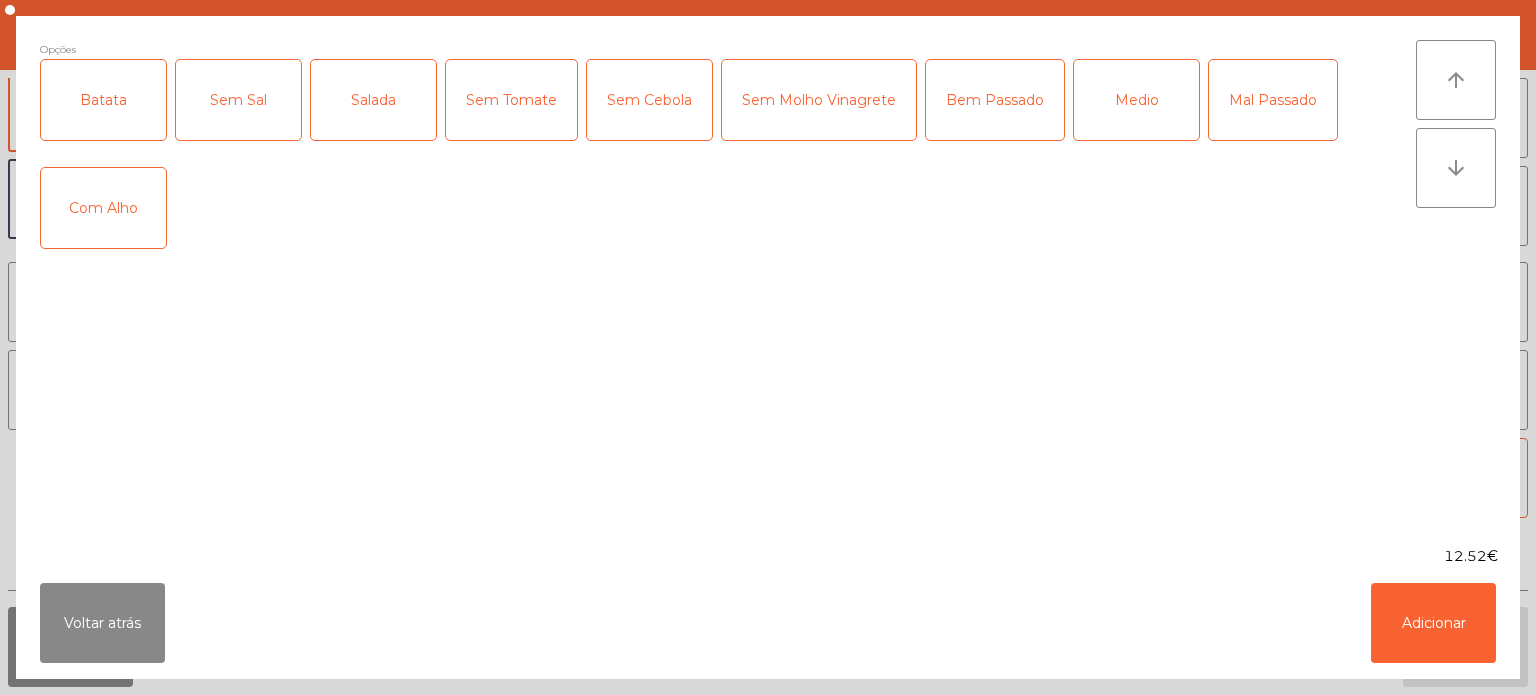 click on "Batata" 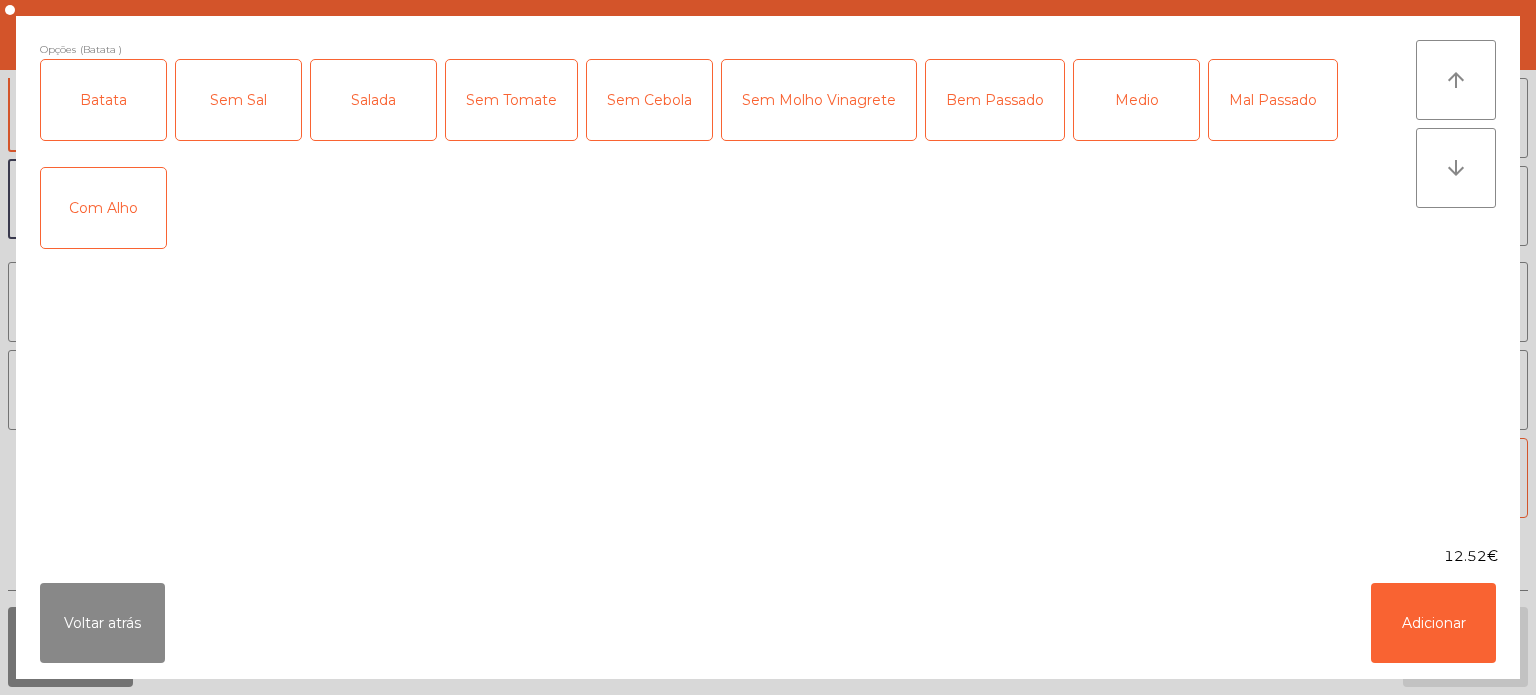 click on "Salada" 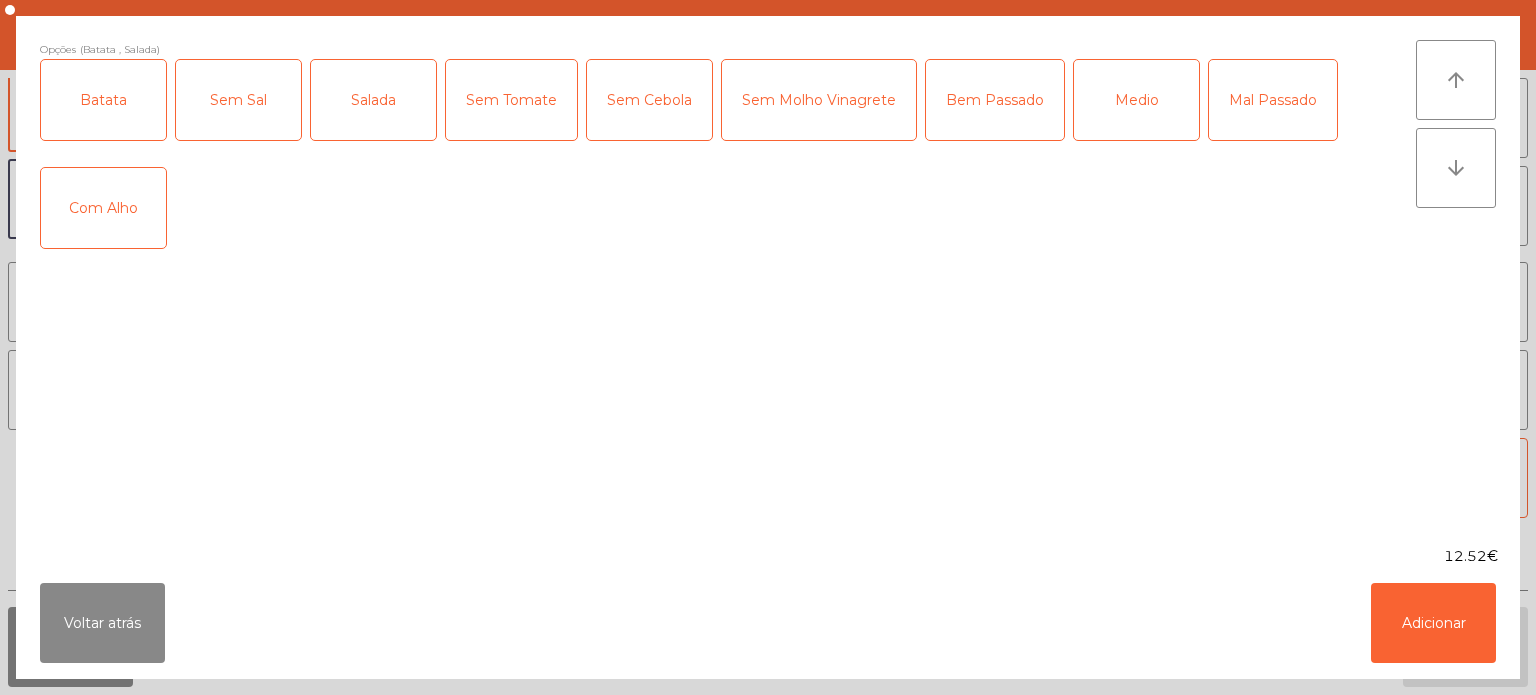 click on "Medio" 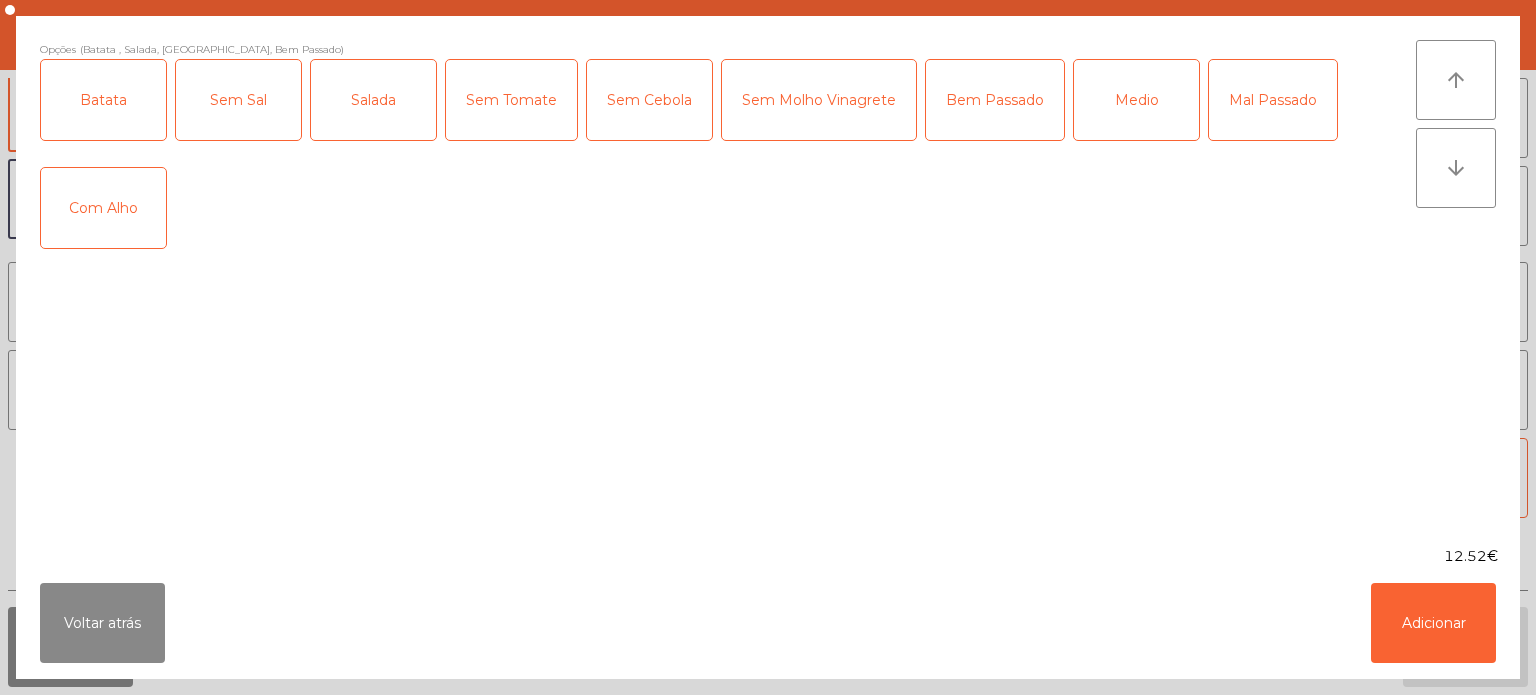 click on "Com Alho" 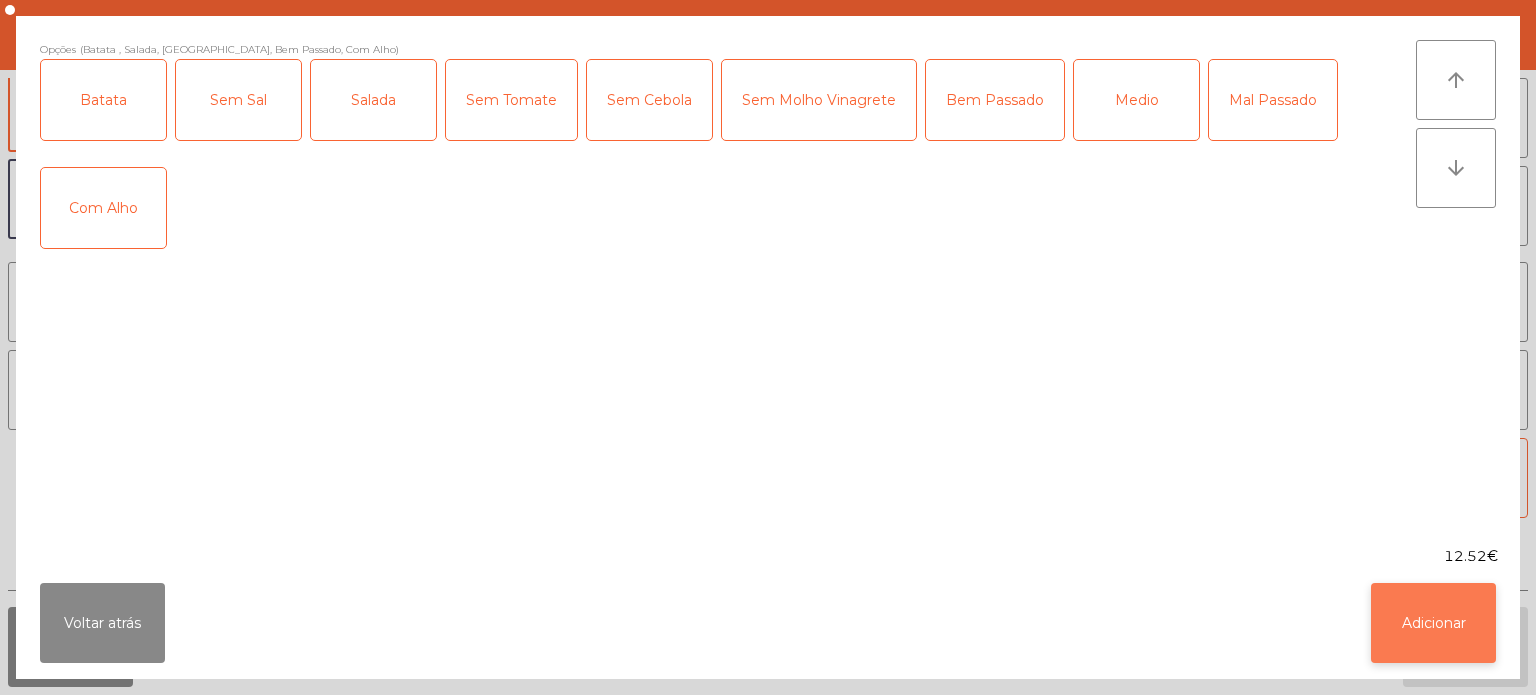 click on "Adicionar" 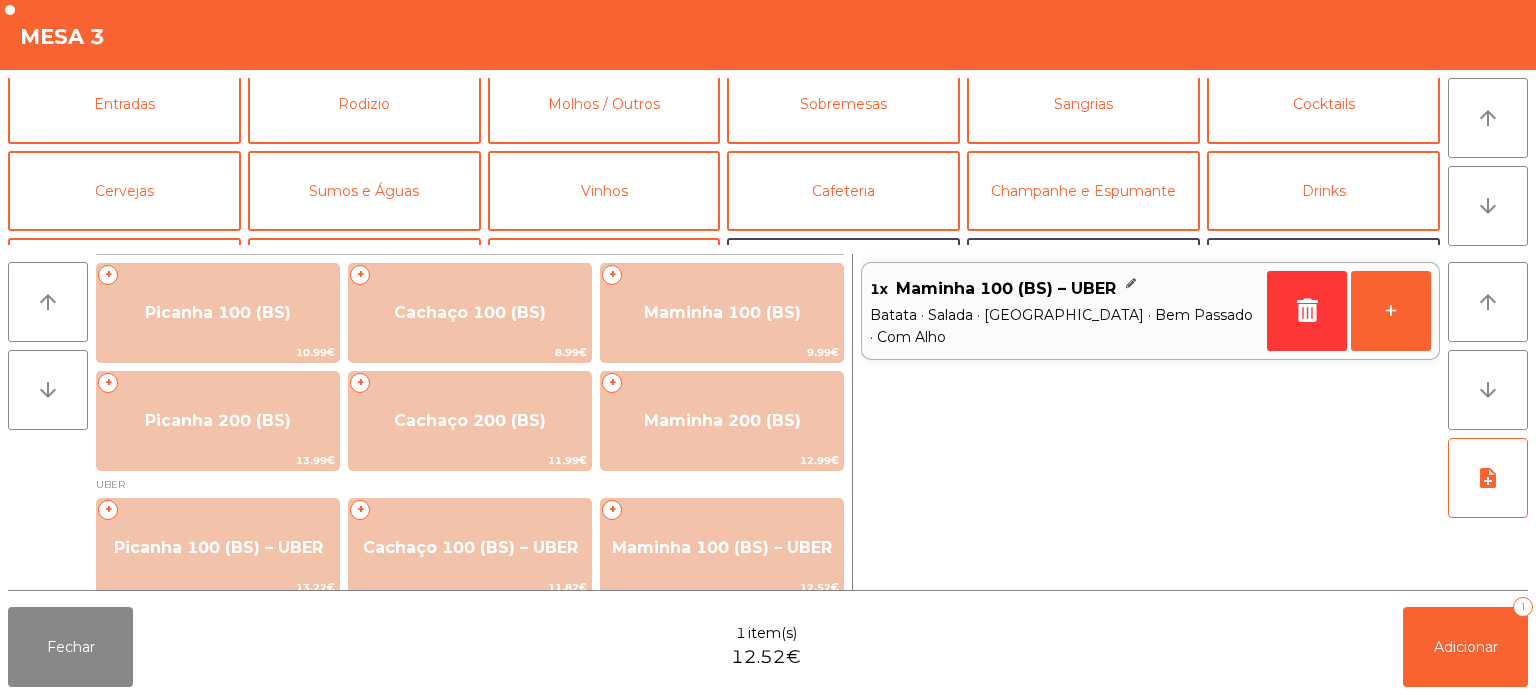 scroll, scrollTop: 0, scrollLeft: 0, axis: both 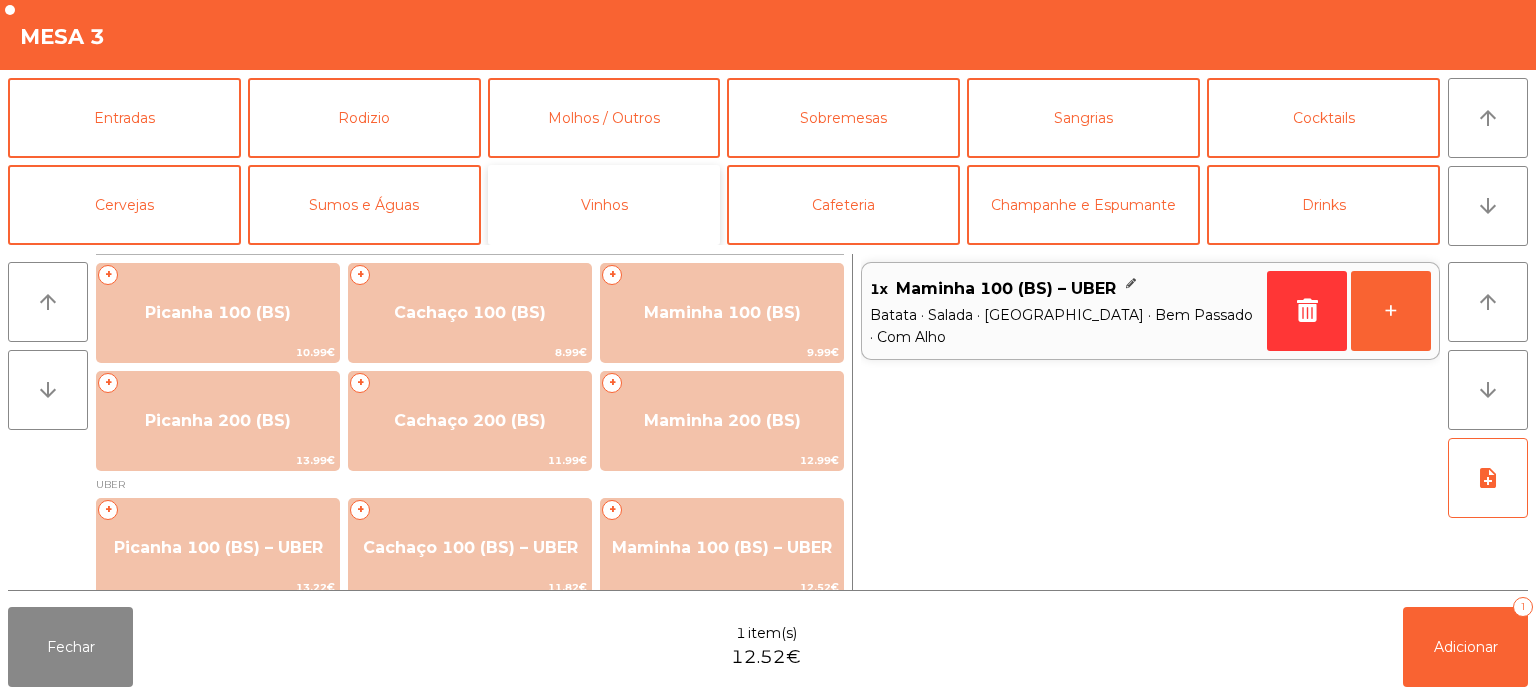 click on "Vinhos" 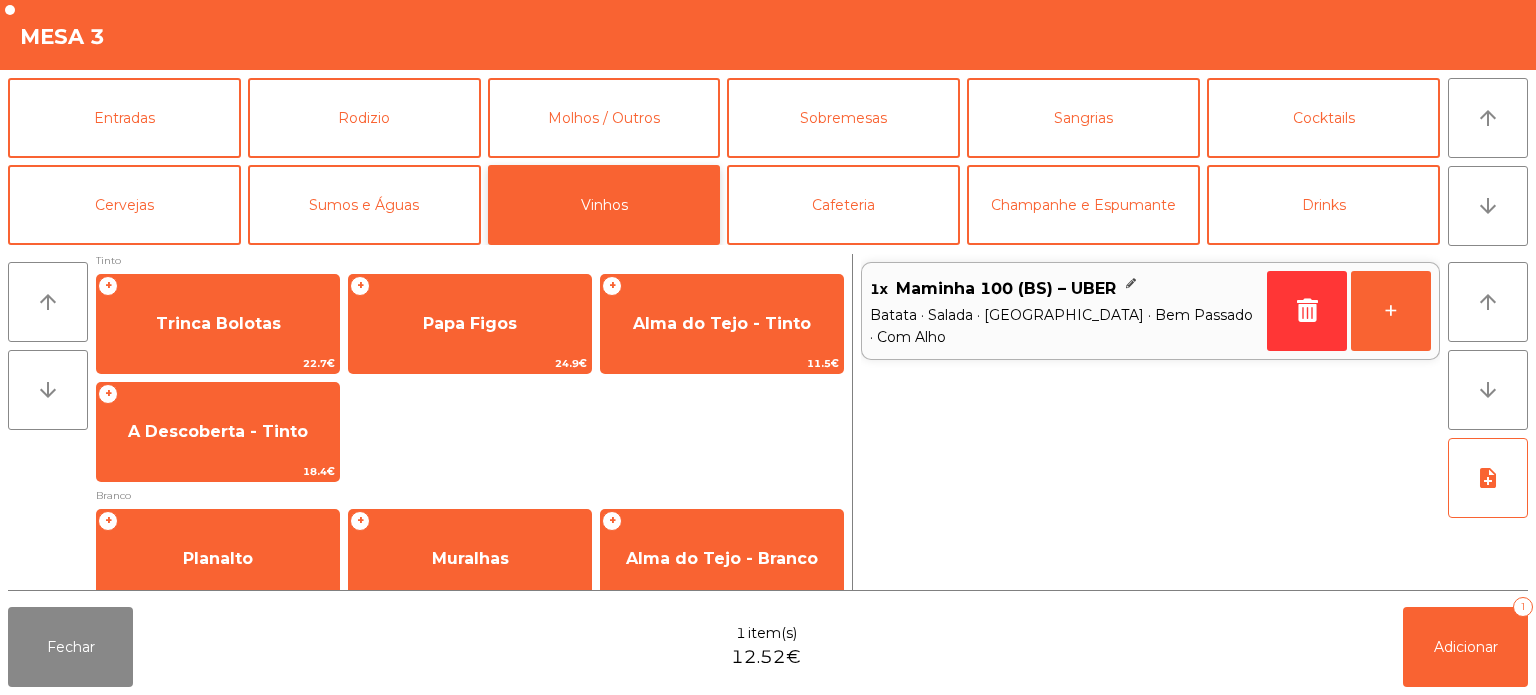scroll, scrollTop: 0, scrollLeft: 0, axis: both 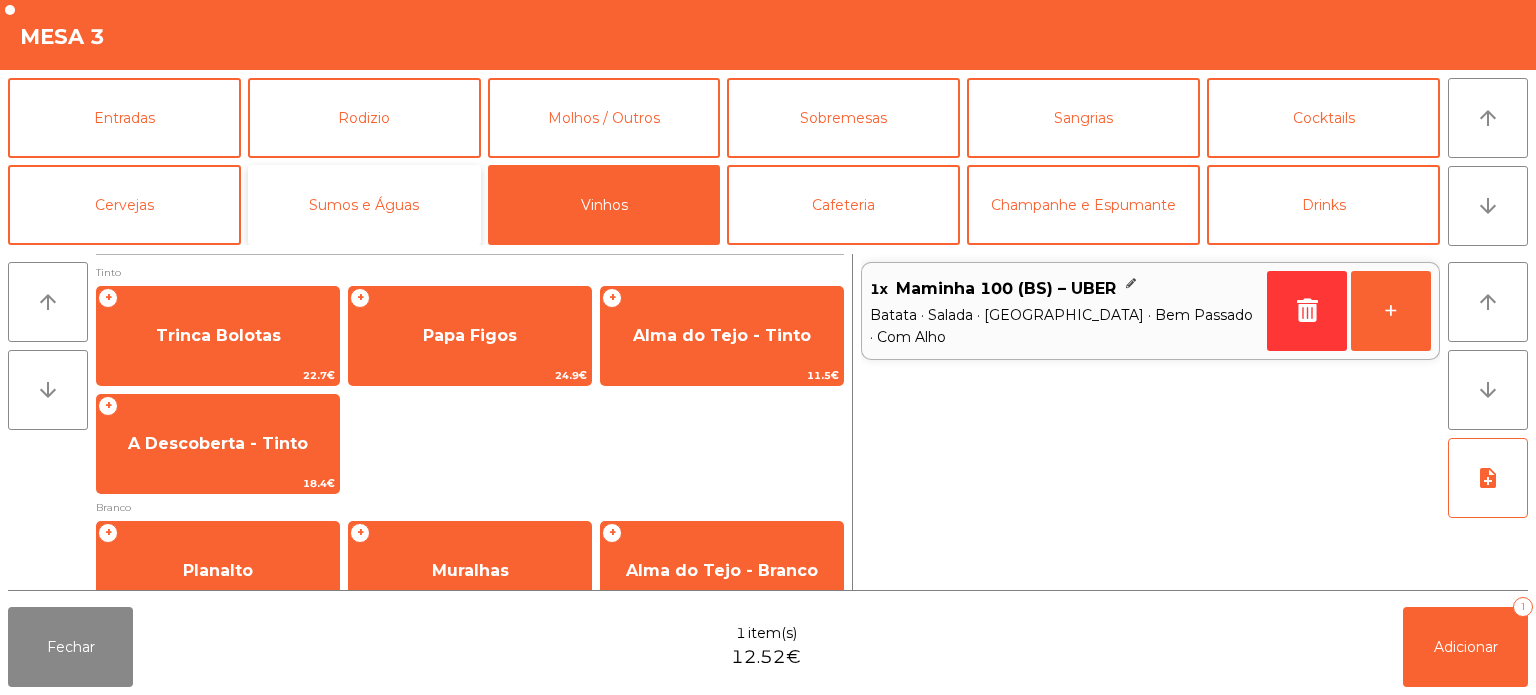 click on "Sumos e Águas" 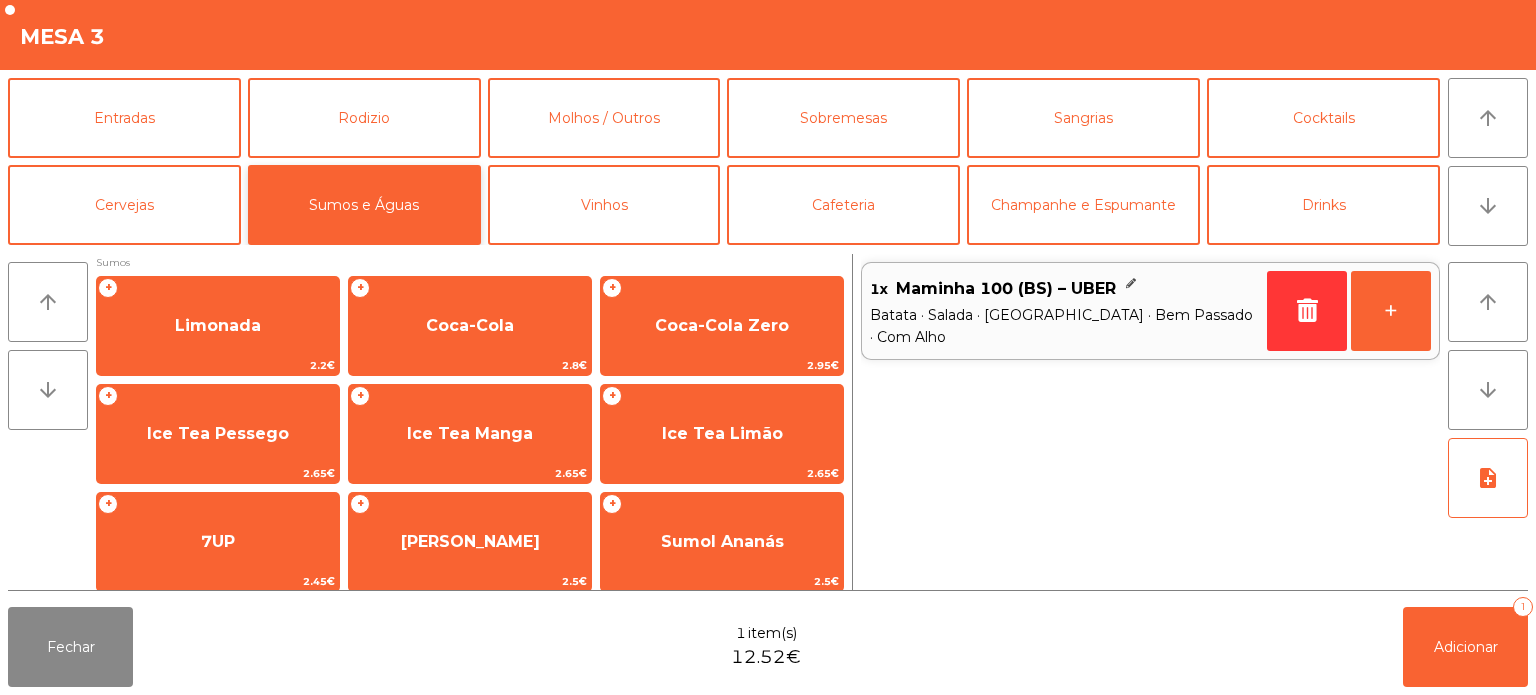 scroll, scrollTop: 149, scrollLeft: 0, axis: vertical 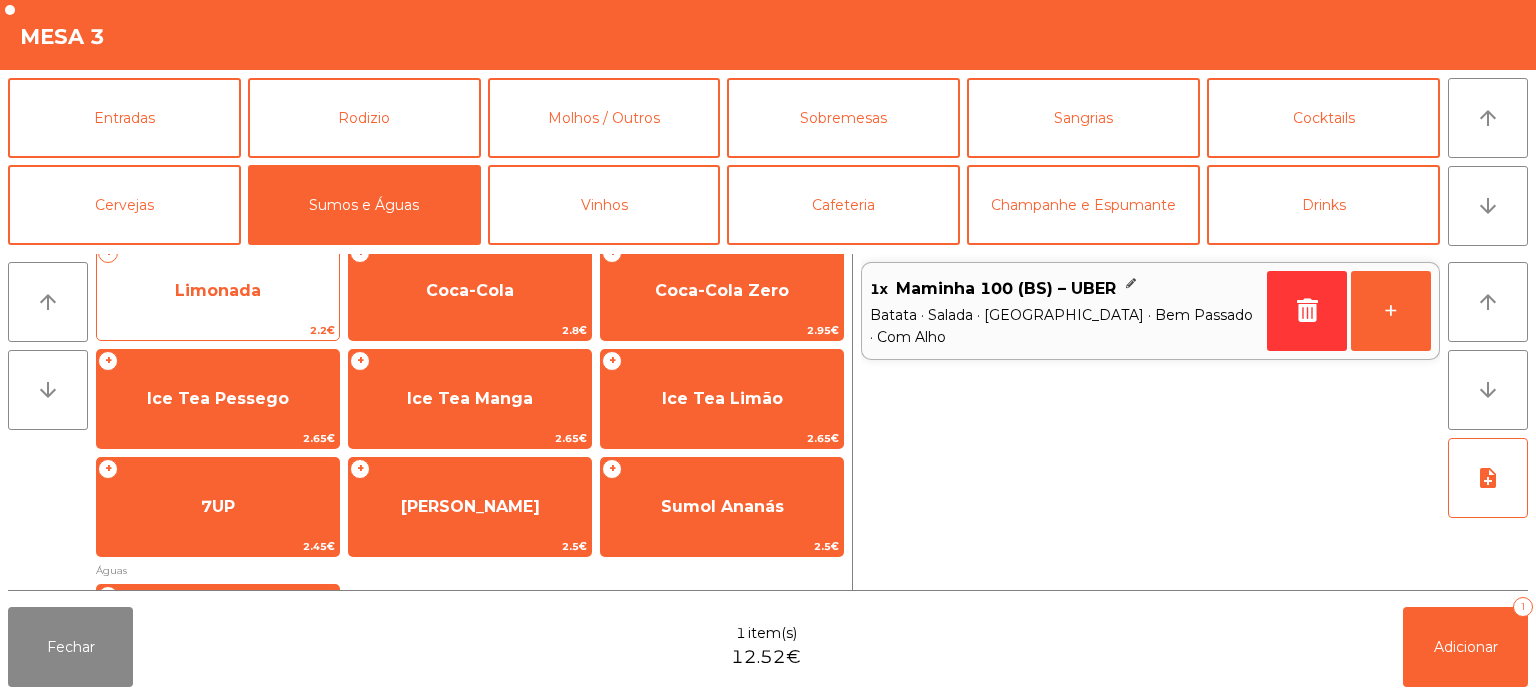 click on "Limonada" 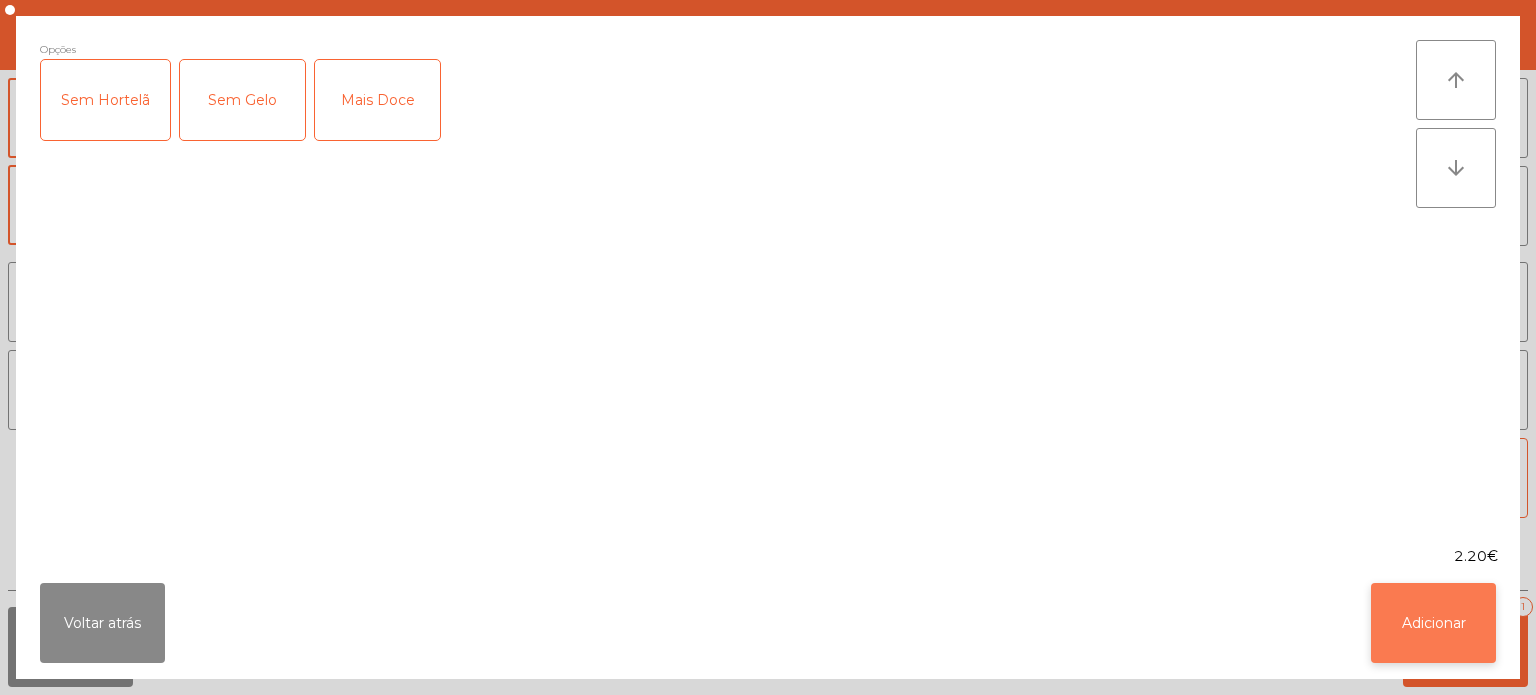 click on "Adicionar" 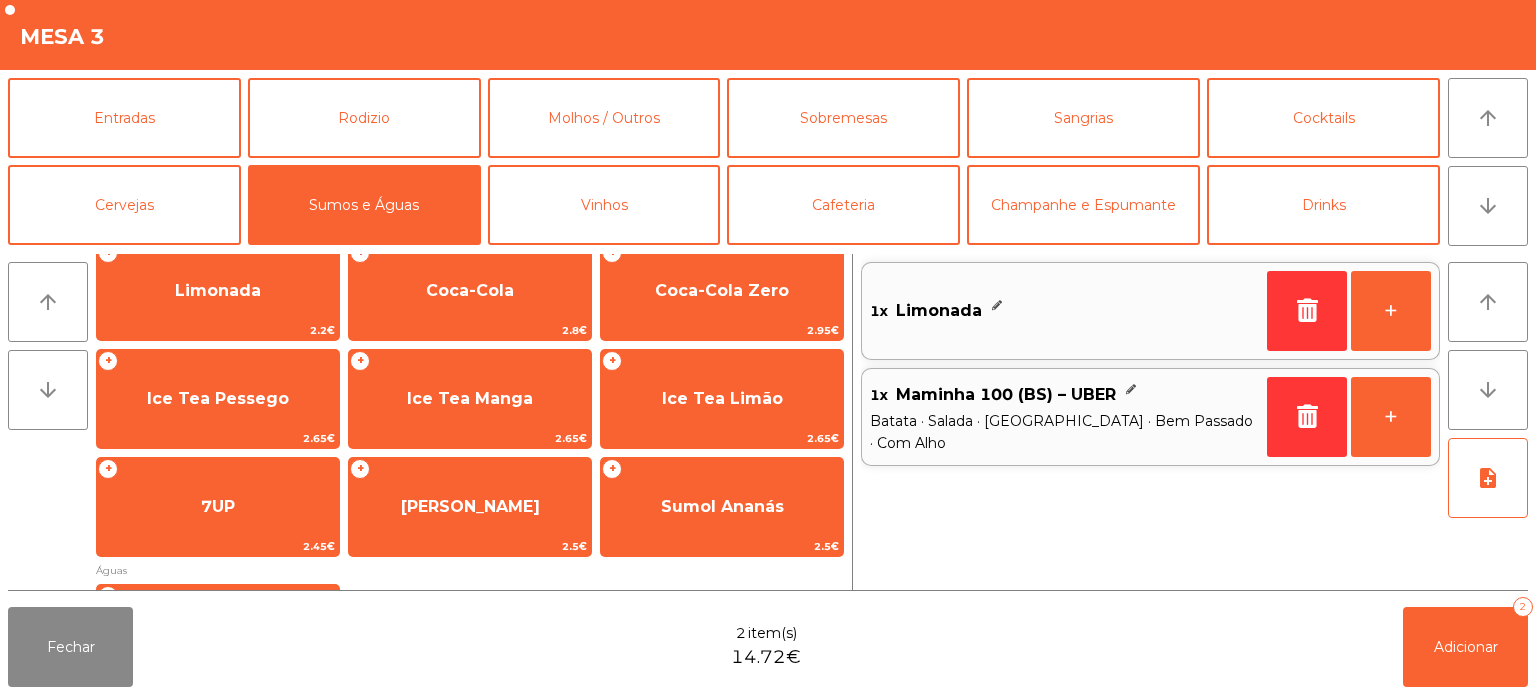 click on "1x    Limonada   +   1x    Maminha 100 (BS) – UBER   Batata  · Salada · [GEOGRAPHIC_DATA] · Bem Passado · Com Alho   +" 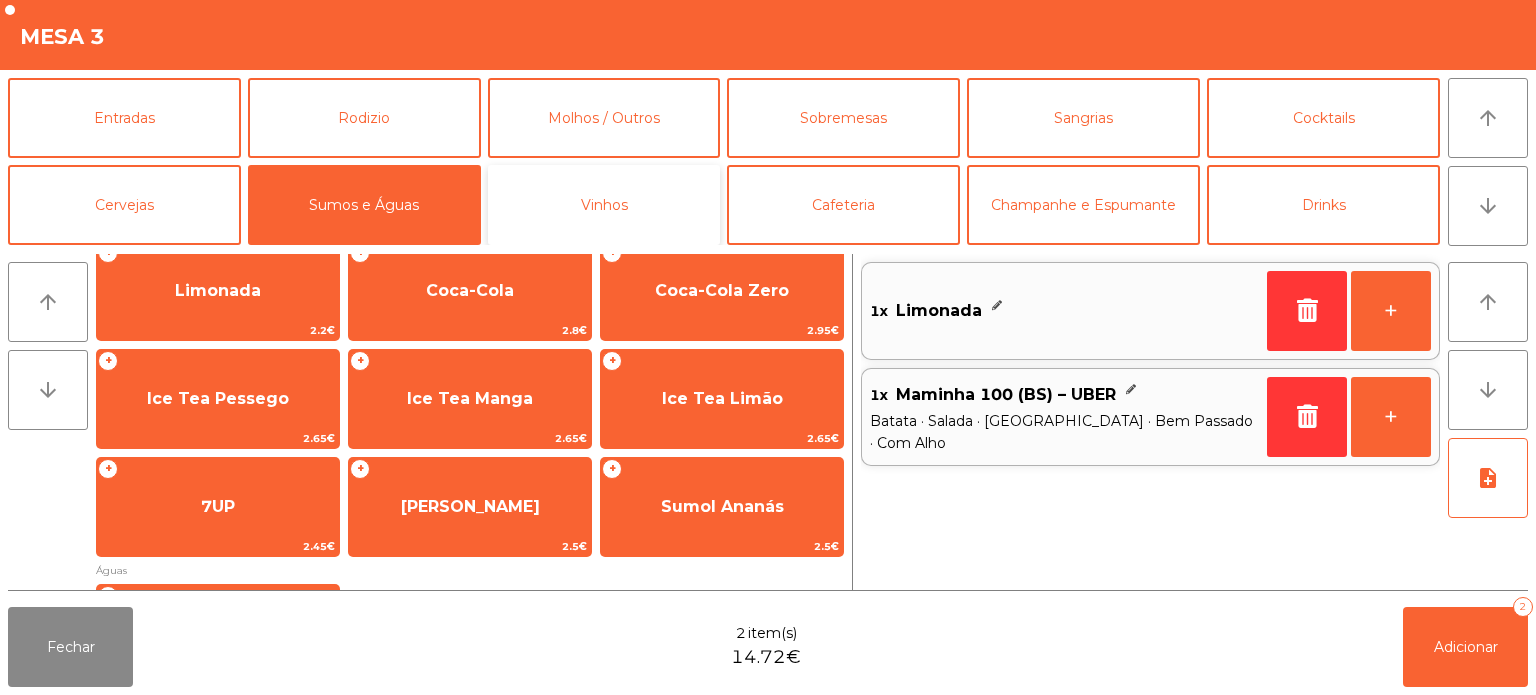 click on "Vinhos" 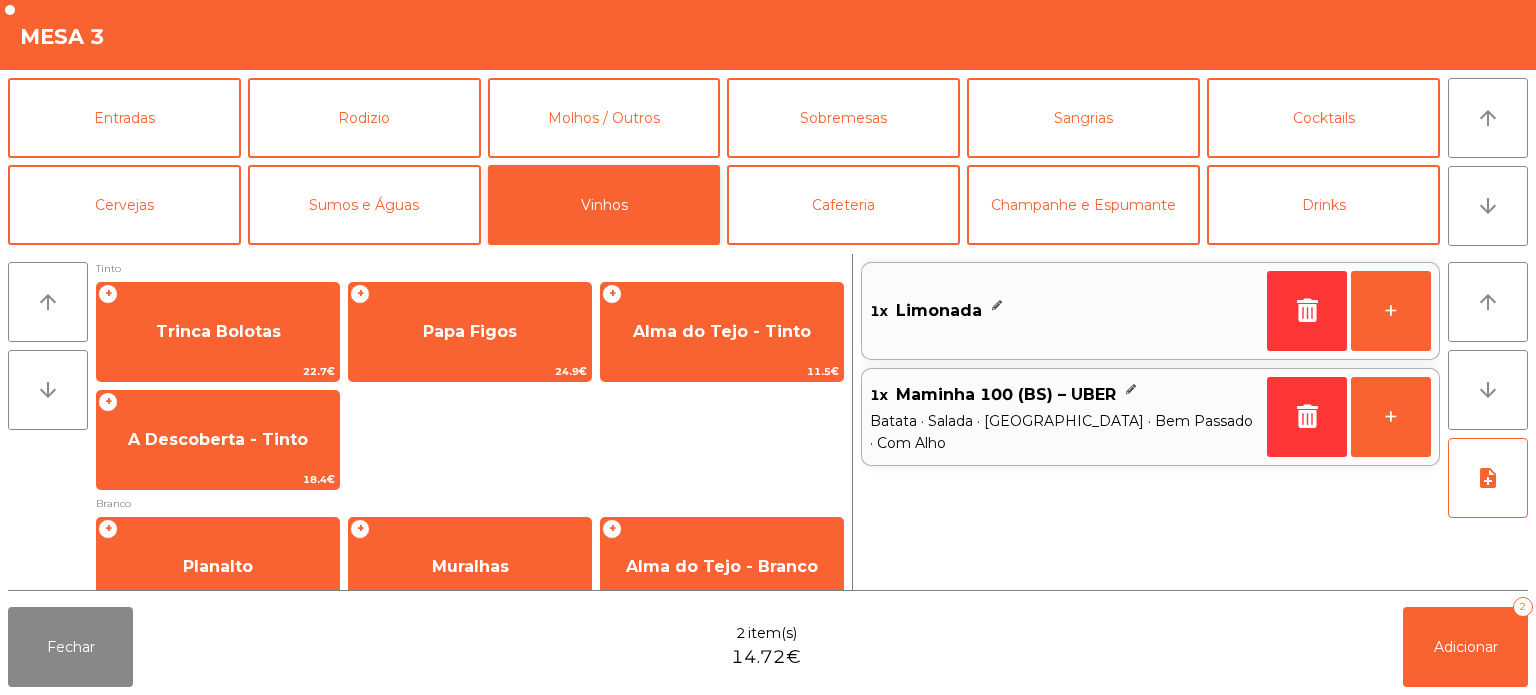 scroll, scrollTop: 4, scrollLeft: 0, axis: vertical 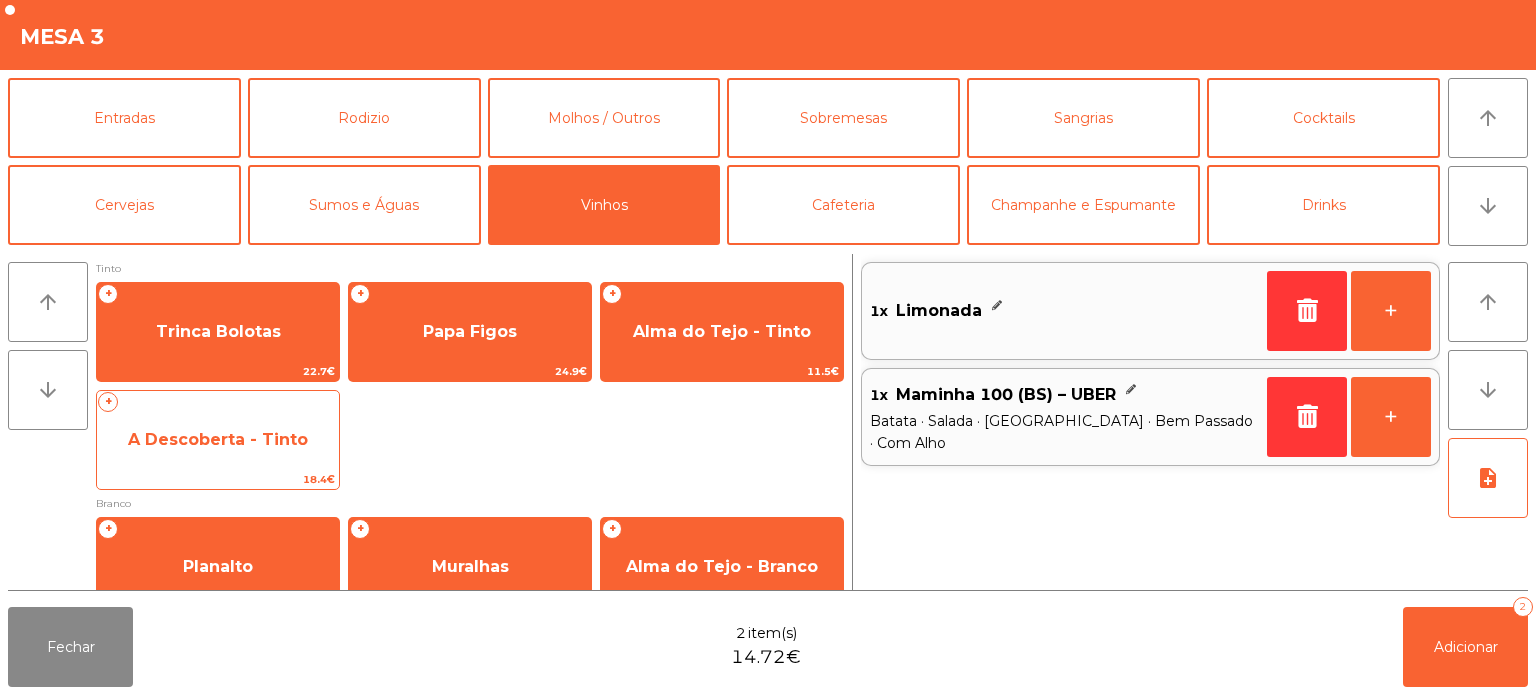 click on "A Descoberta - Tinto" 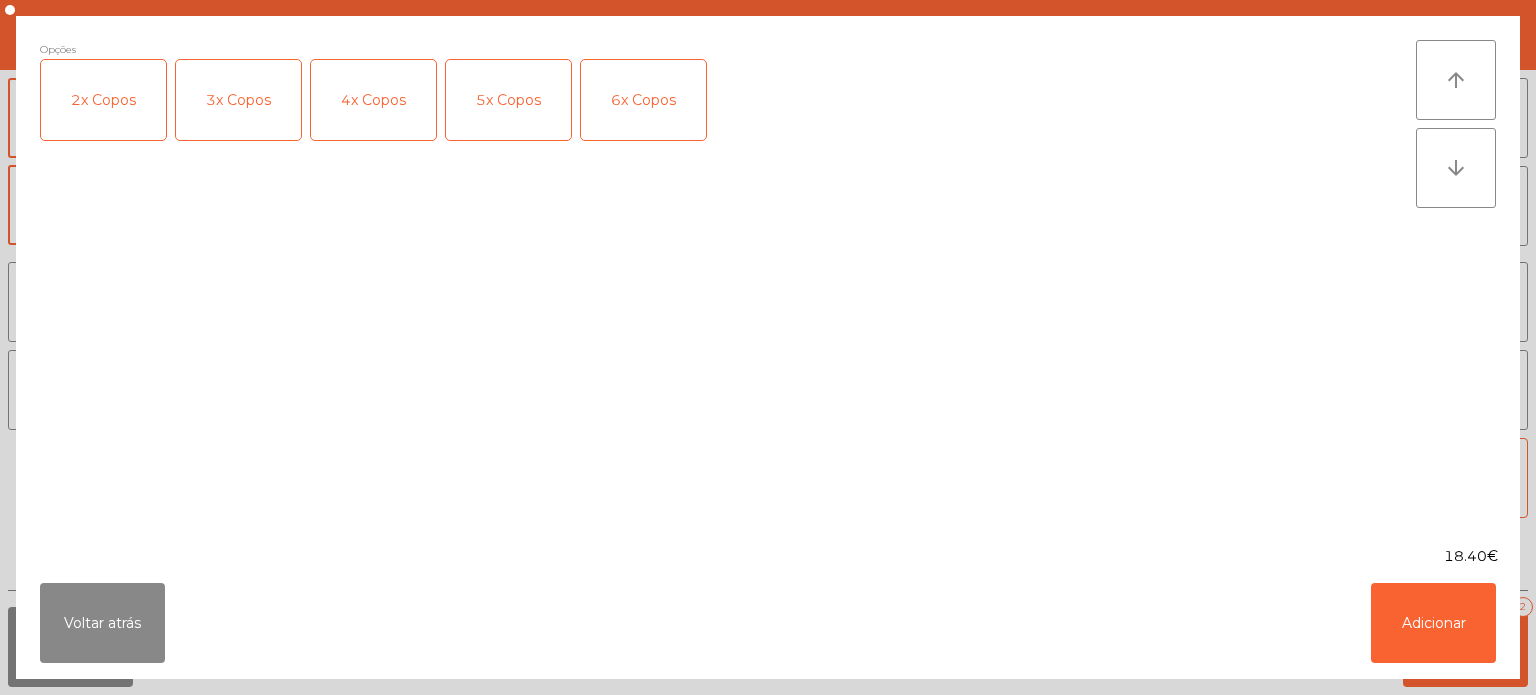 click on "2x Copos" 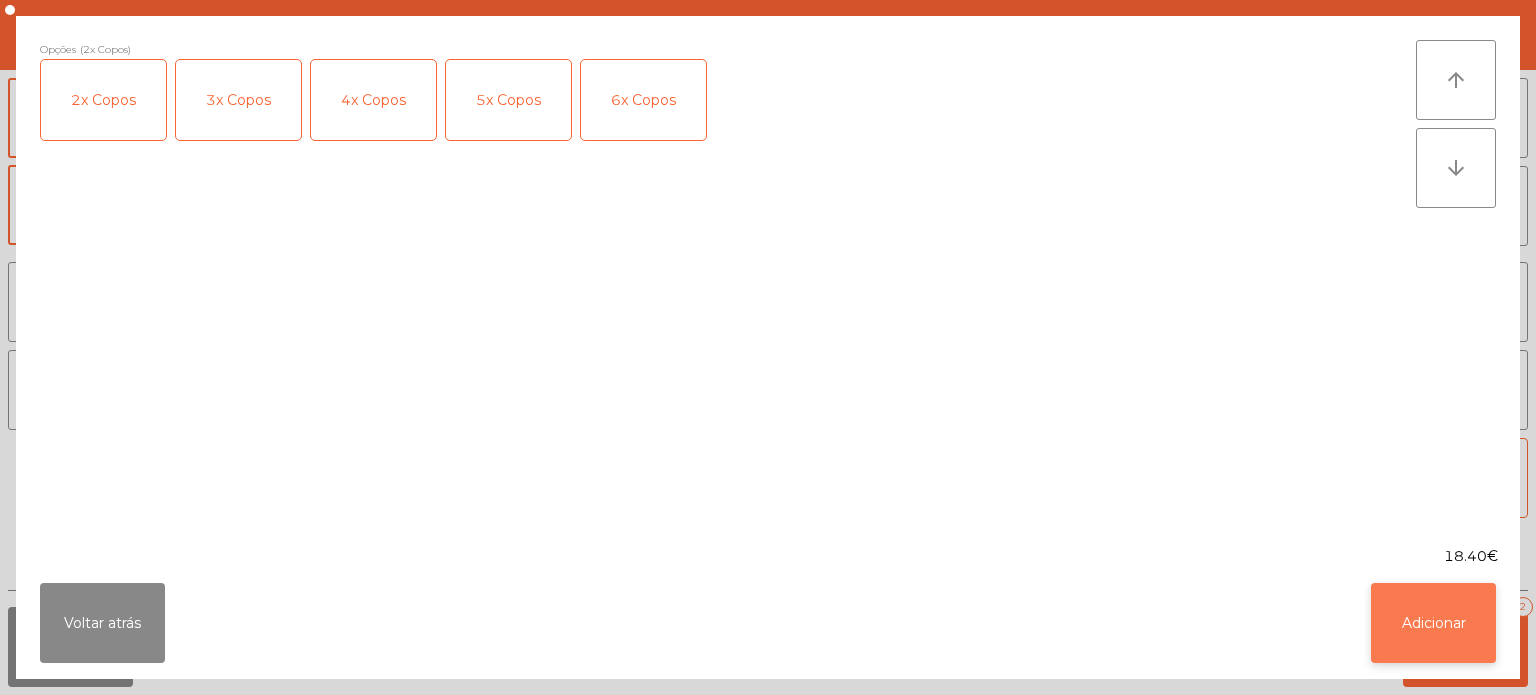click on "Adicionar" 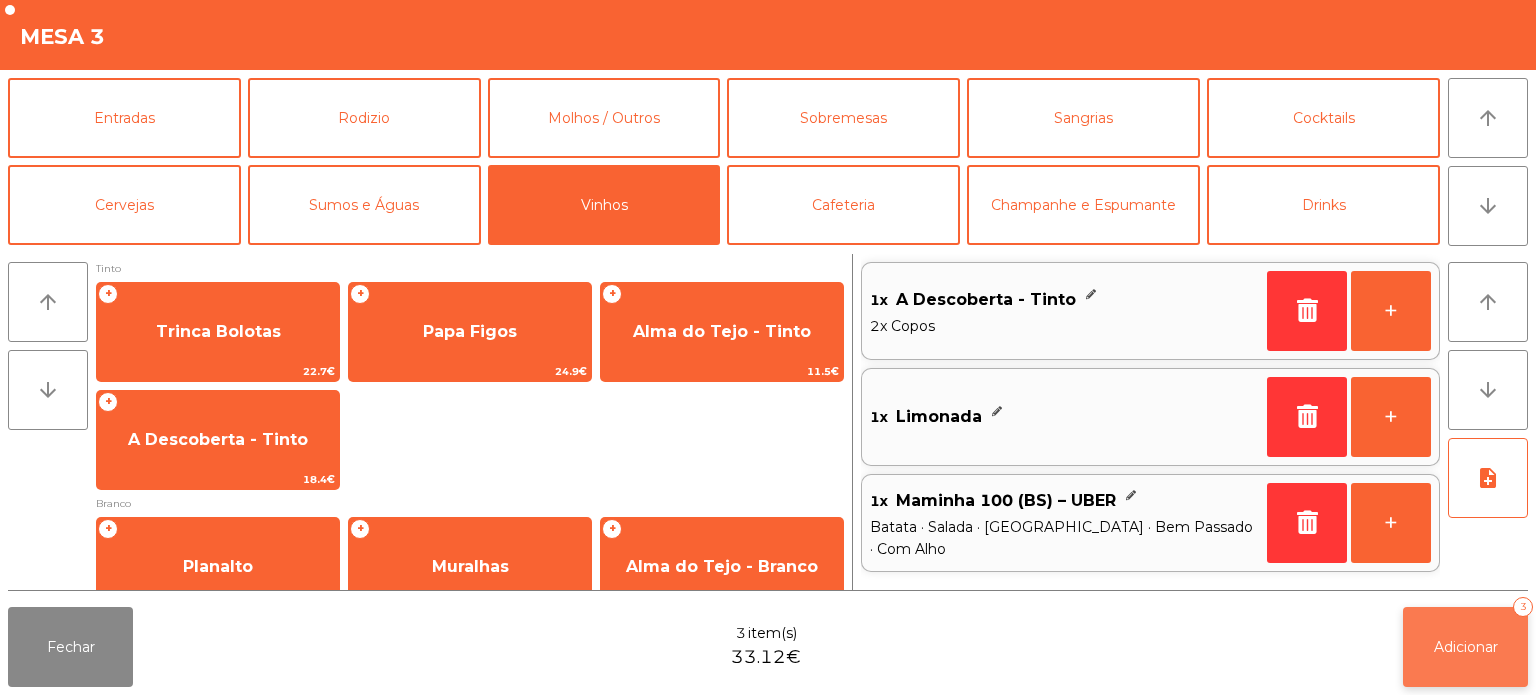 click on "Adicionar" 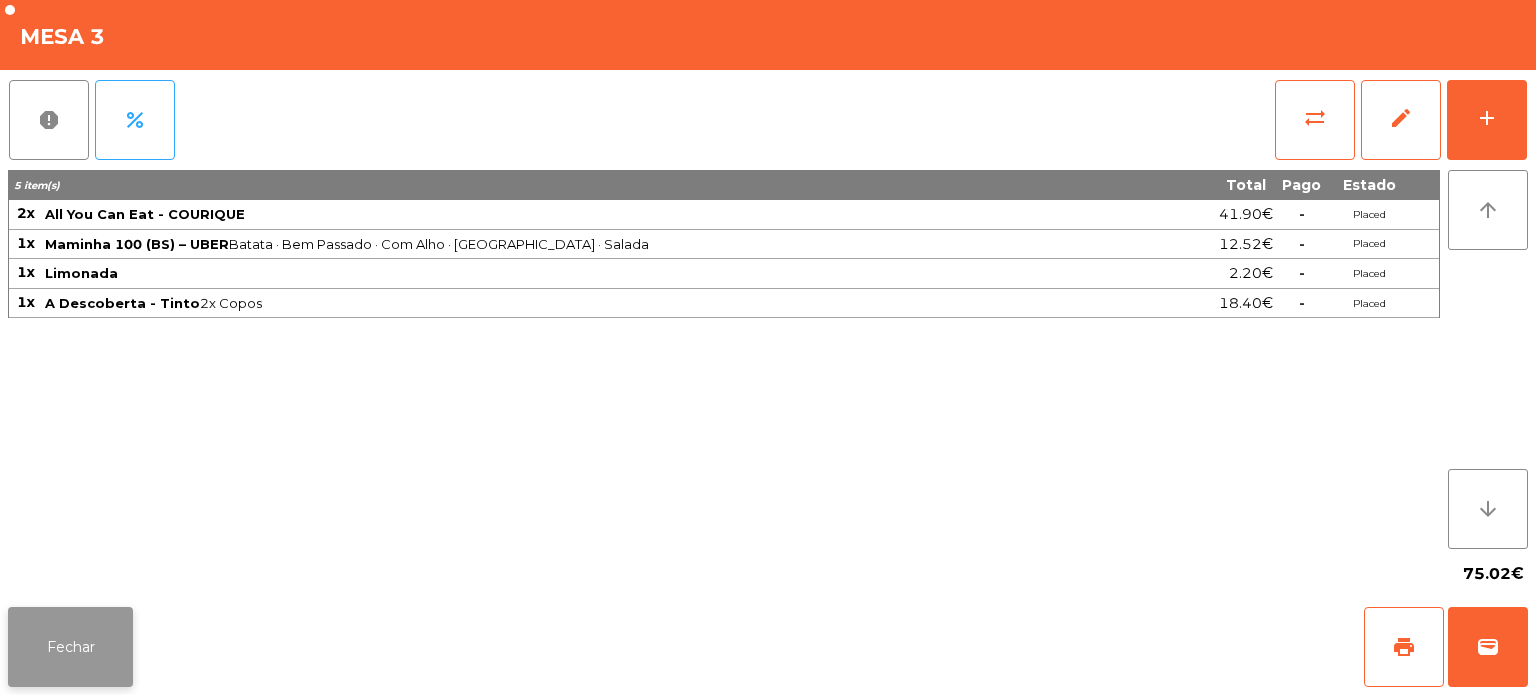 click on "Fechar" 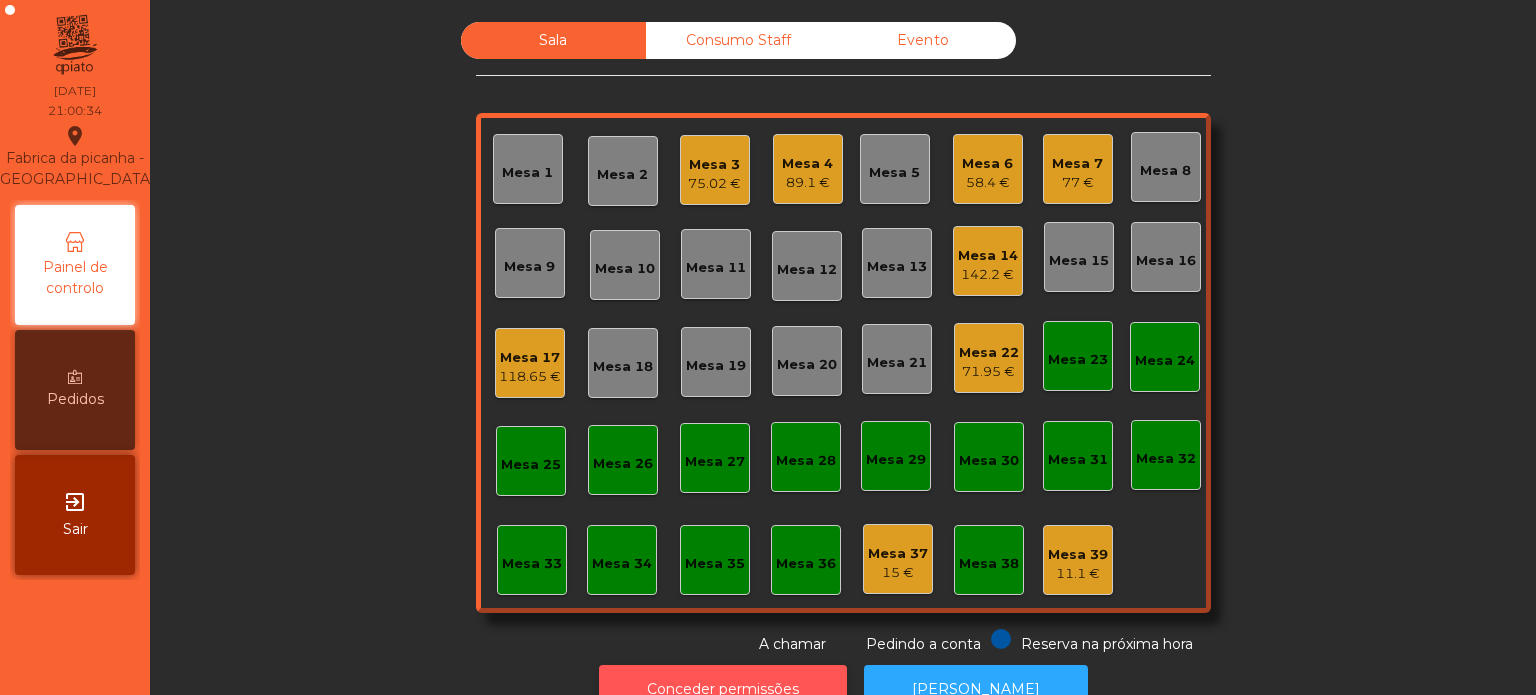 click on "Conceder permissões" 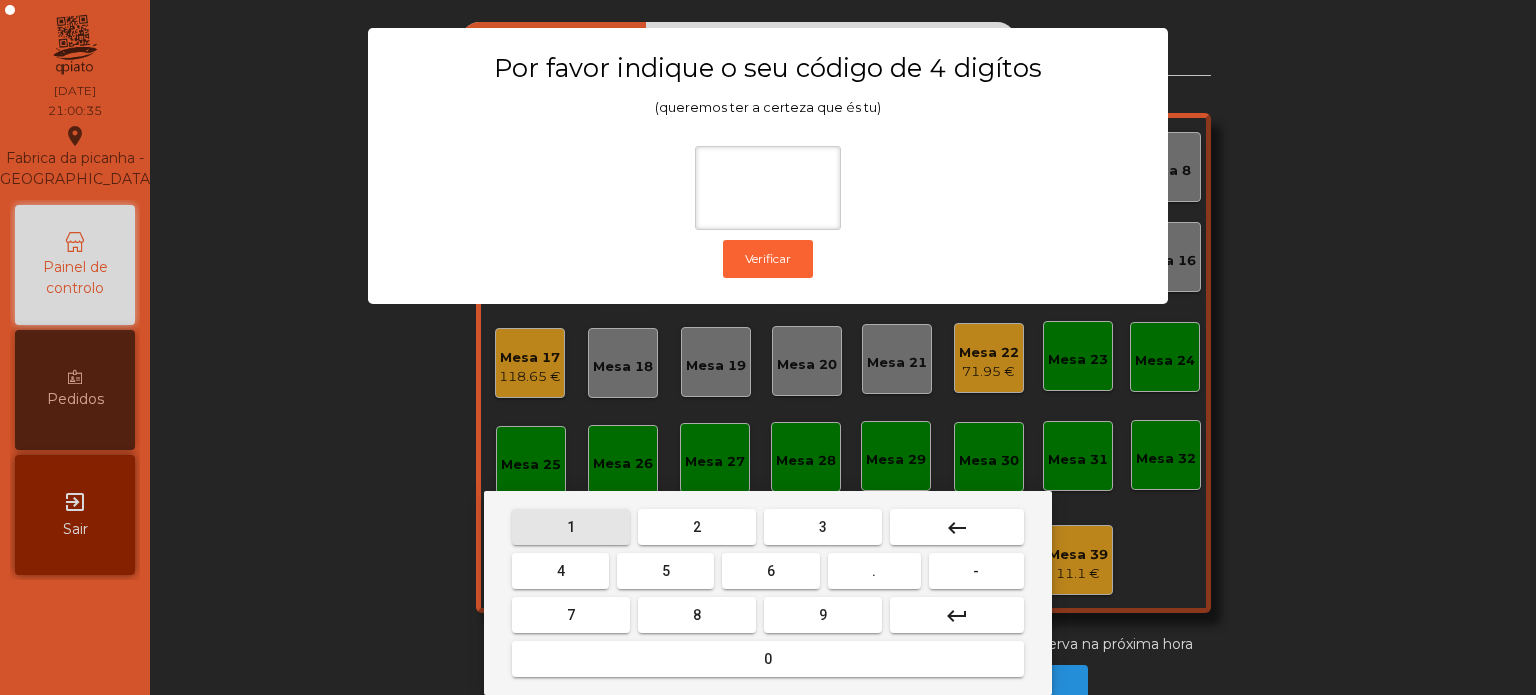 click on "1" at bounding box center [571, 527] 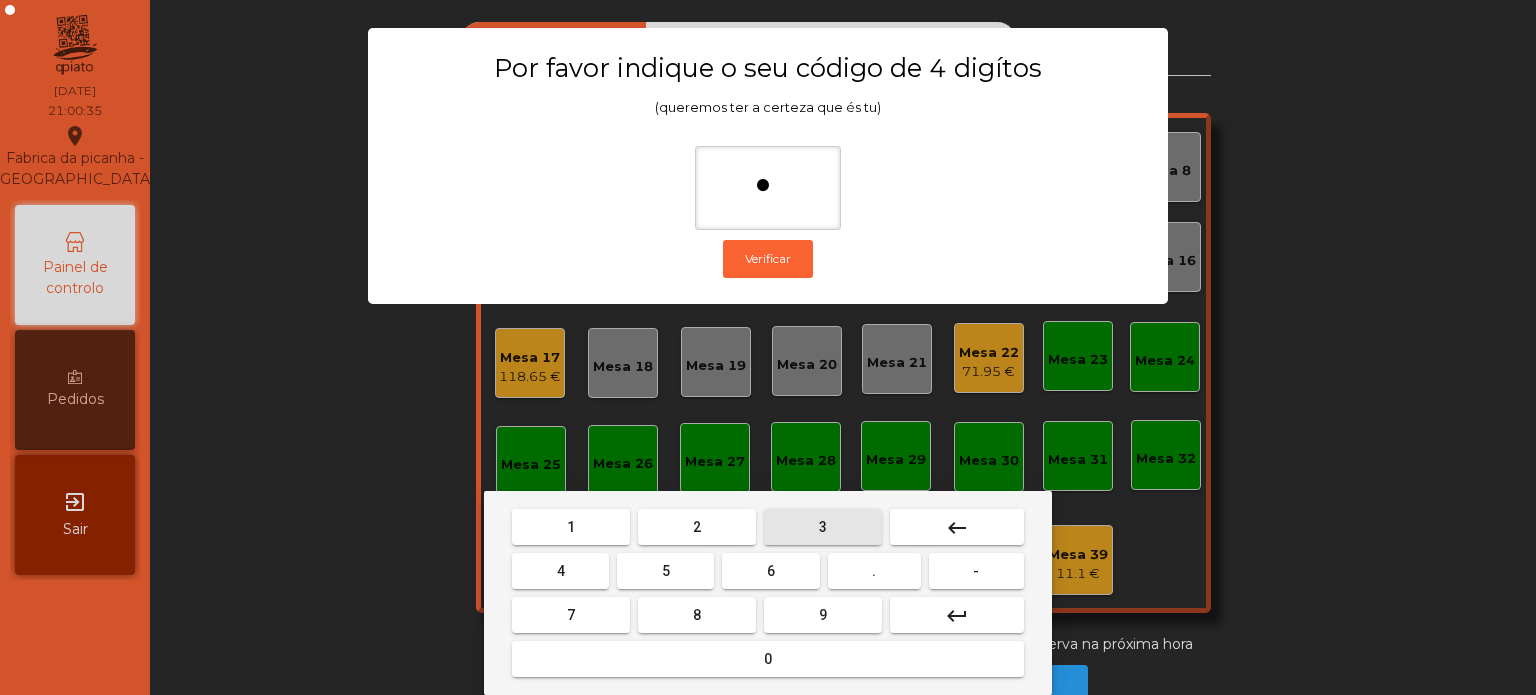click on "3" at bounding box center [823, 527] 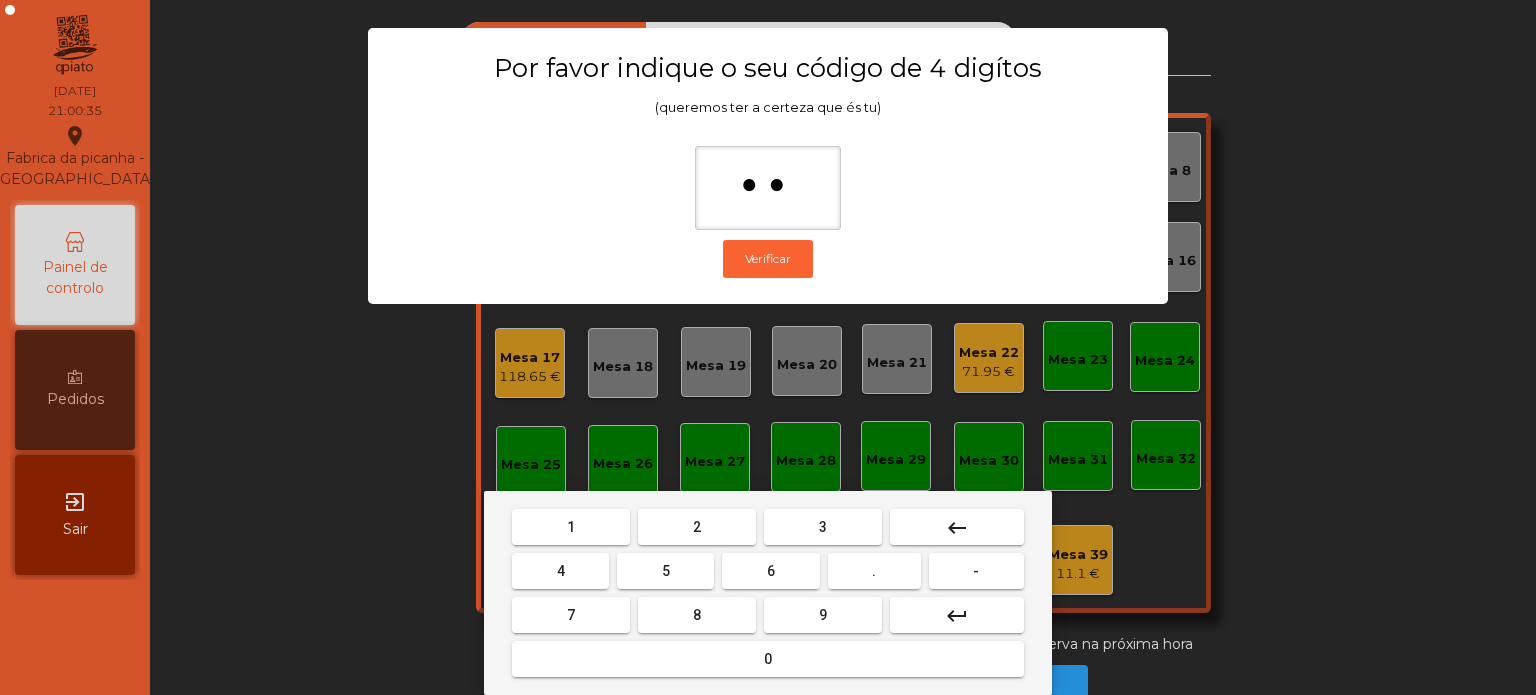 click on "5" at bounding box center [666, 571] 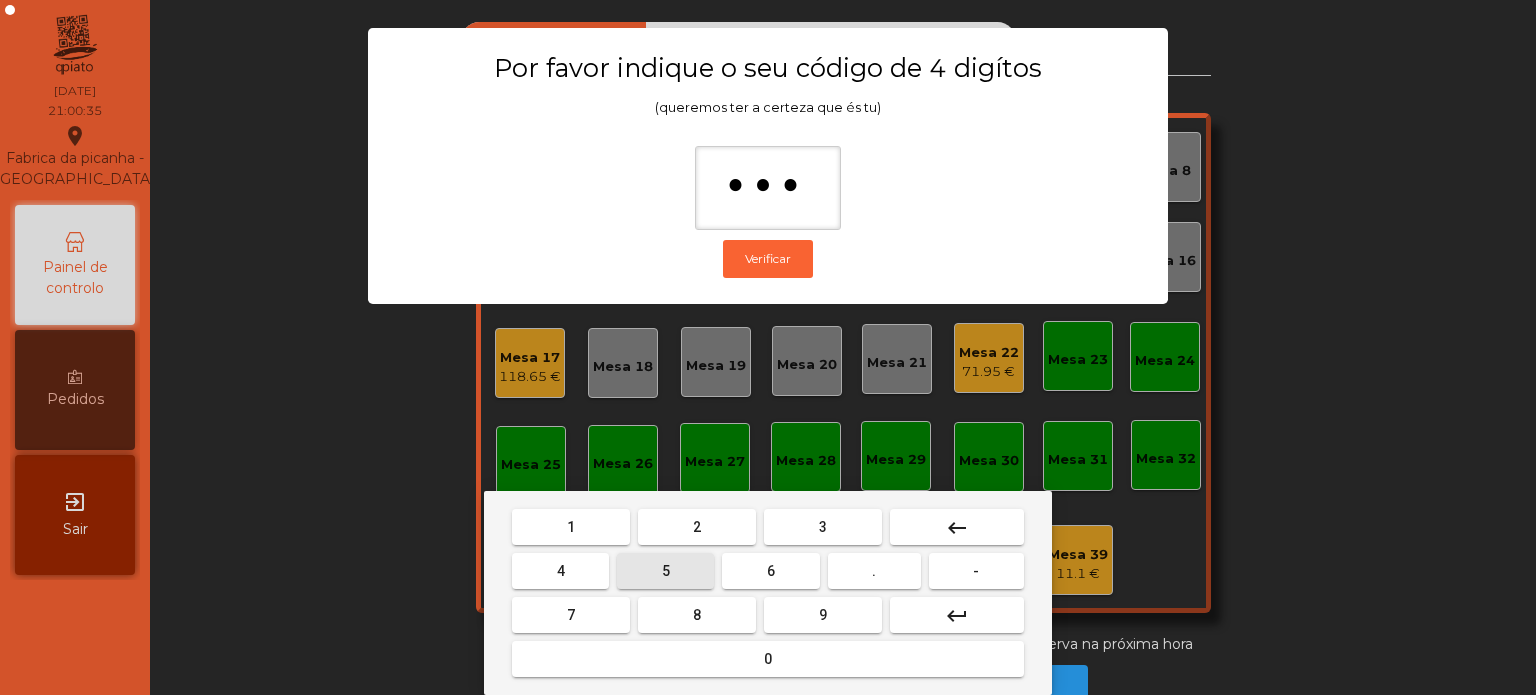 click on "0" at bounding box center (768, 659) 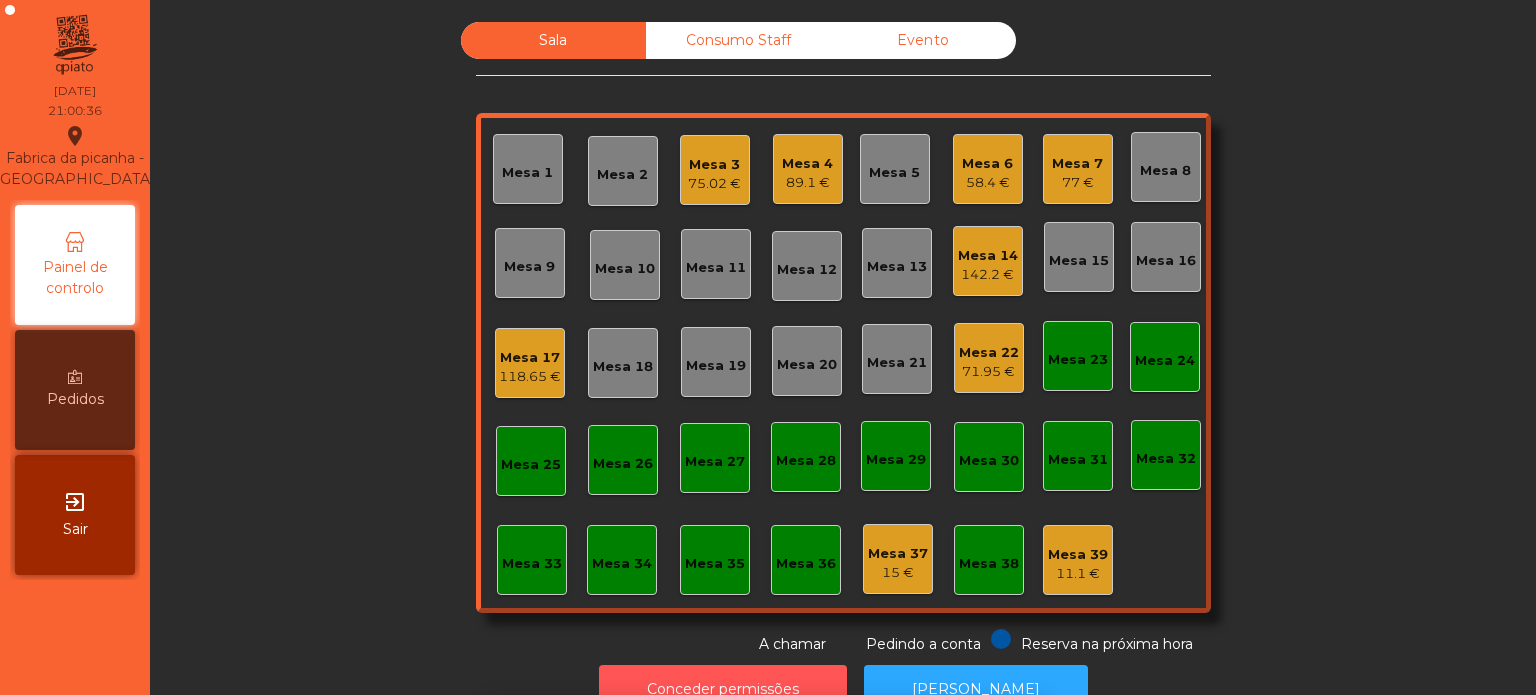 scroll, scrollTop: 33, scrollLeft: 0, axis: vertical 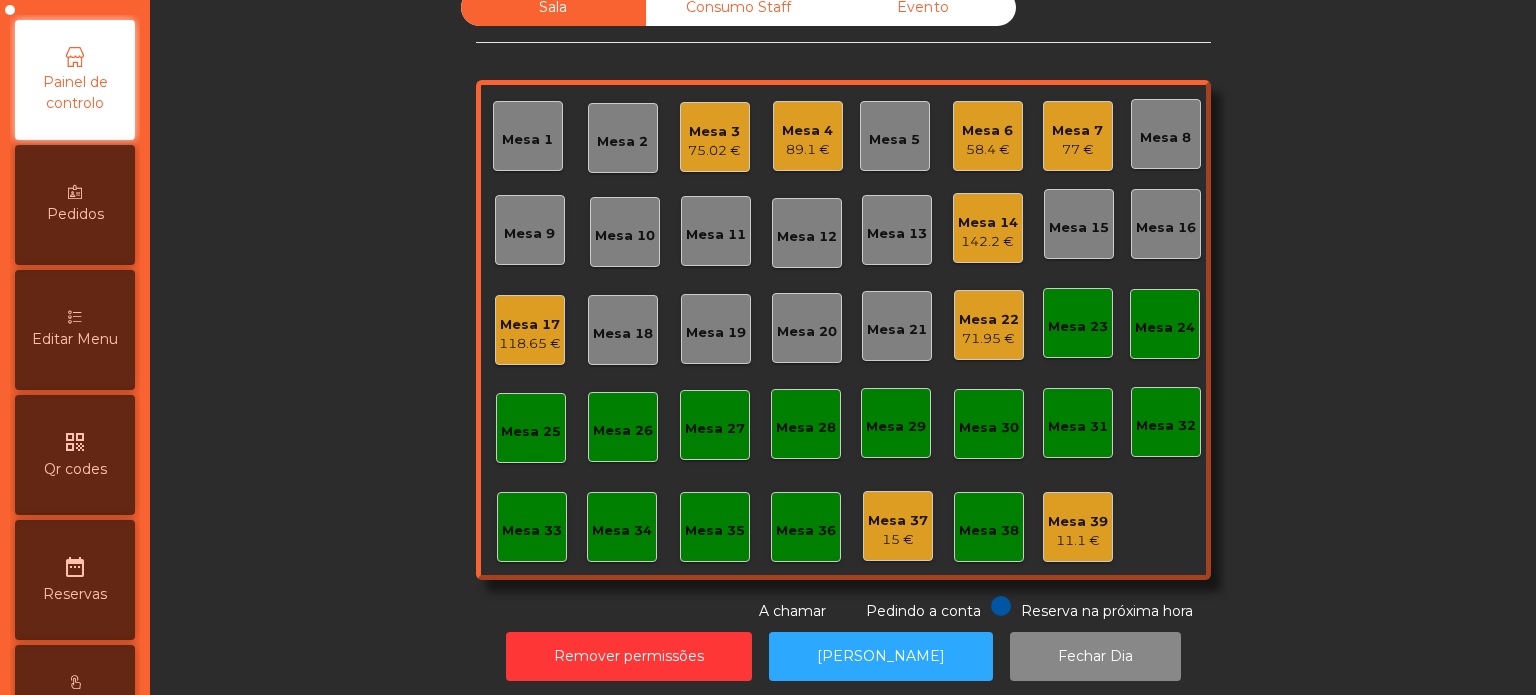 click on "Editar Menu" at bounding box center (75, 330) 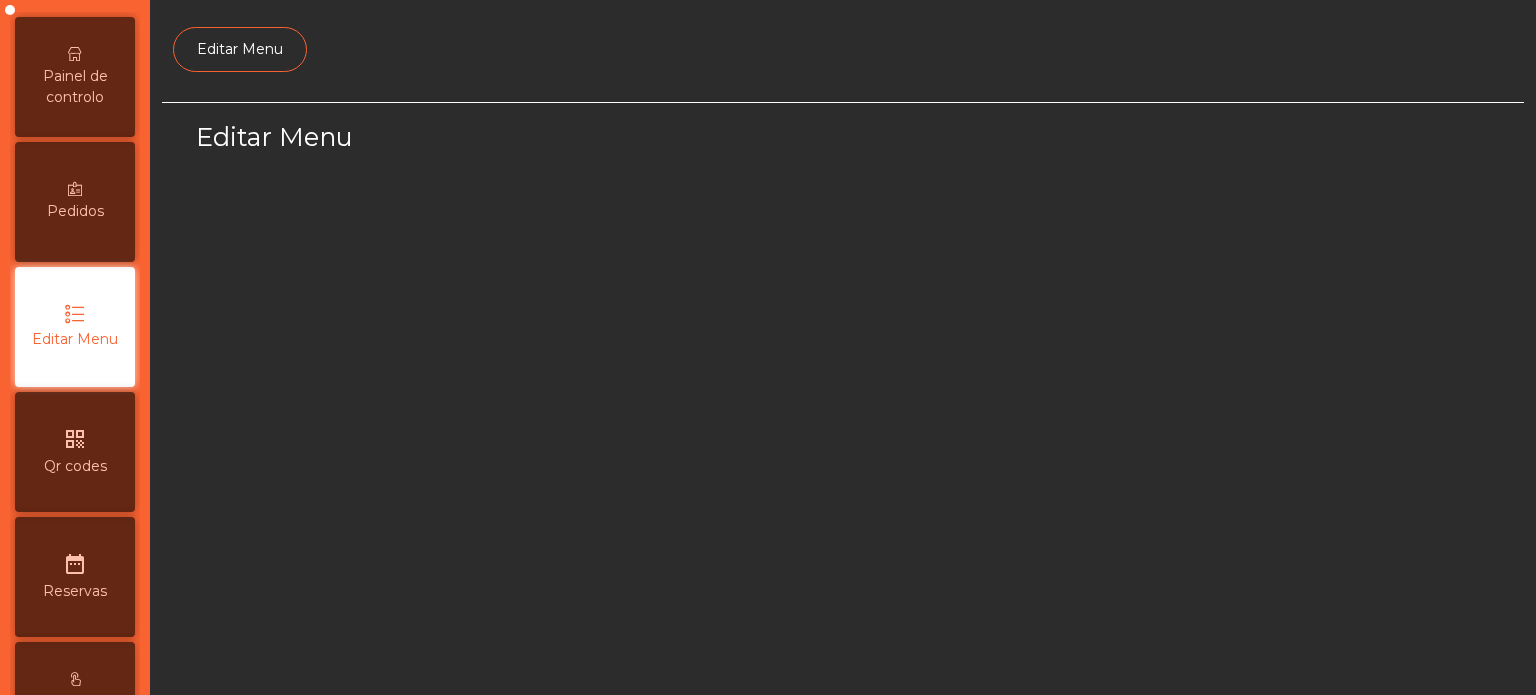 select on "*" 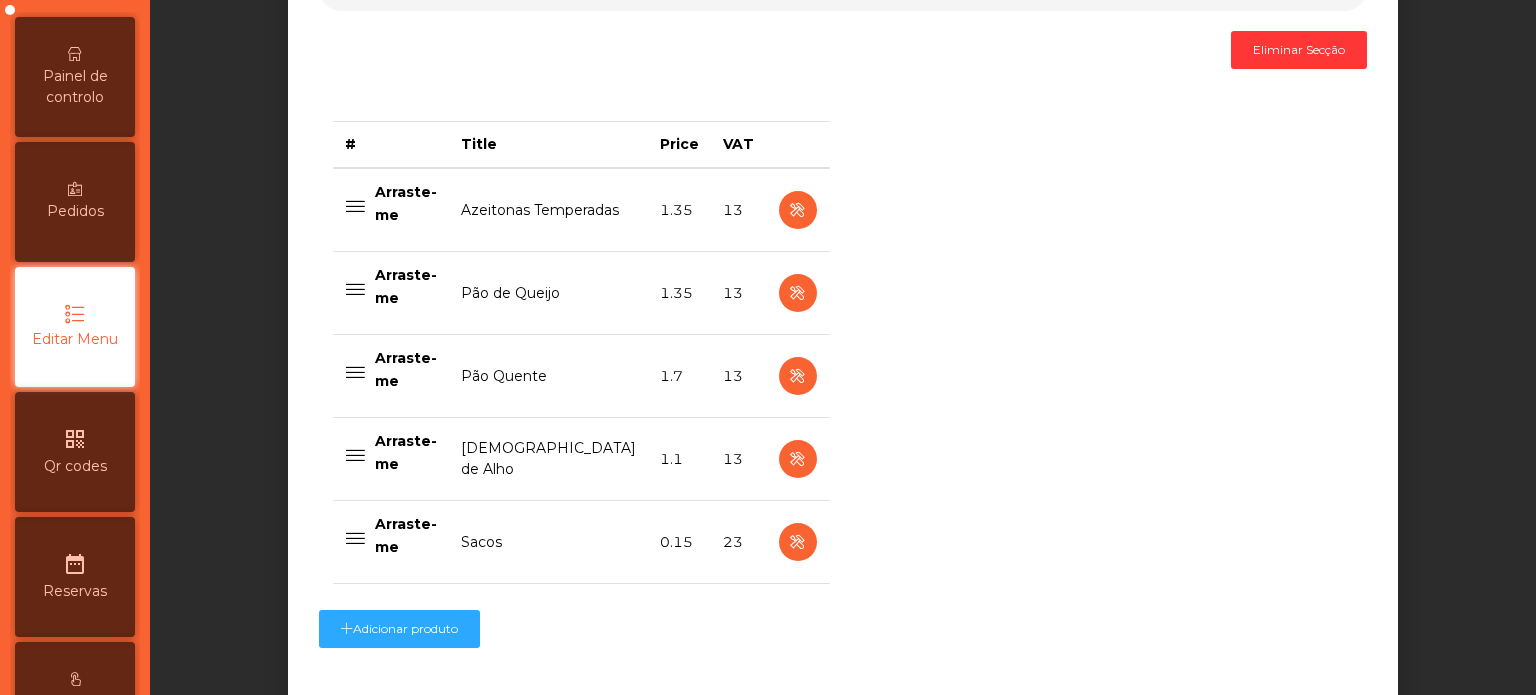 scroll, scrollTop: 740, scrollLeft: 0, axis: vertical 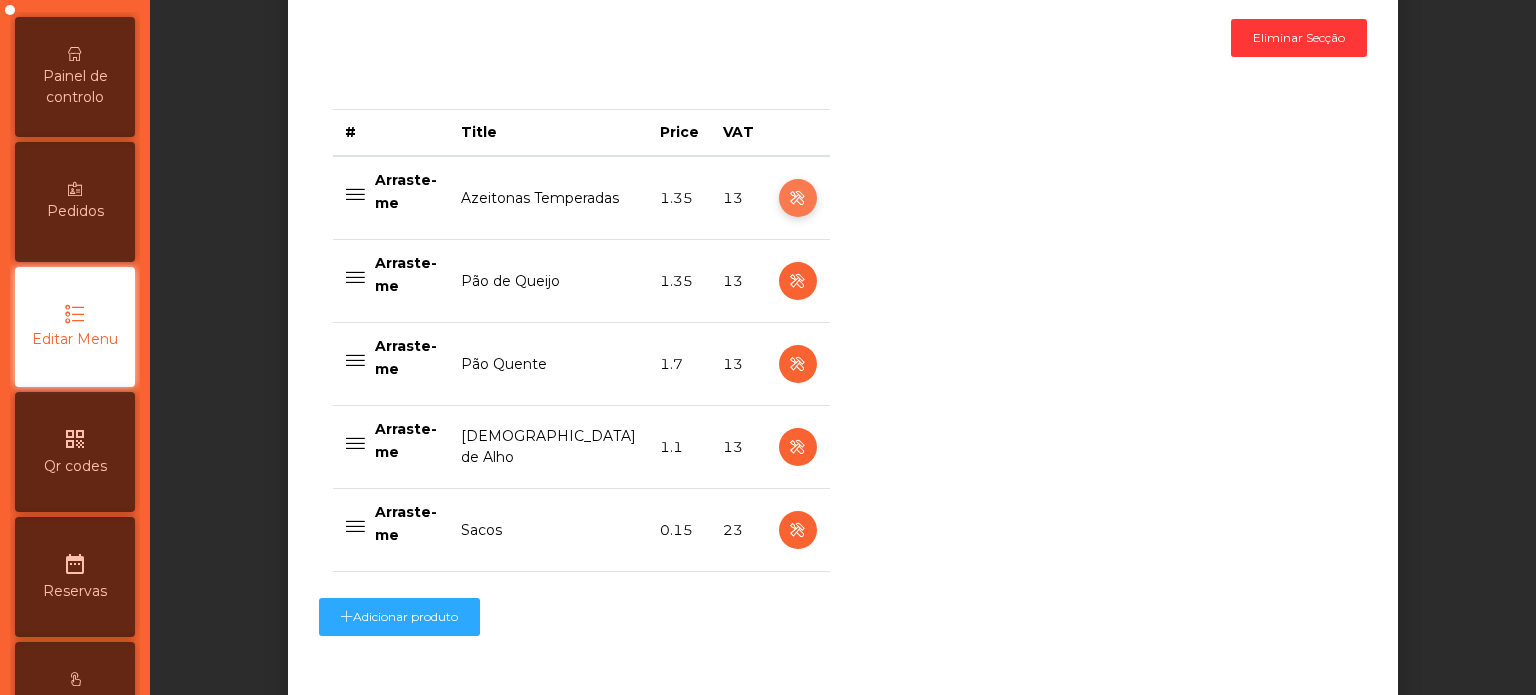 click at bounding box center (798, 198) 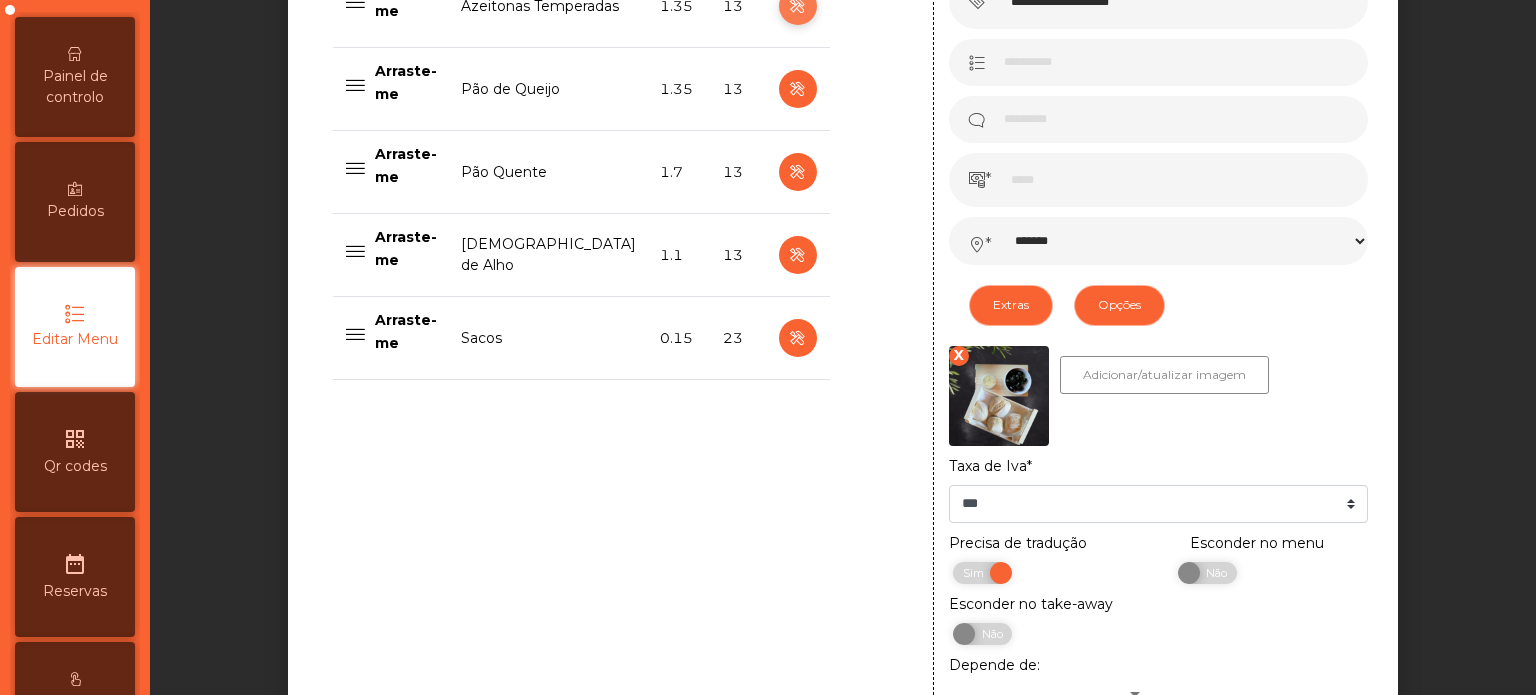 scroll, scrollTop: 944, scrollLeft: 0, axis: vertical 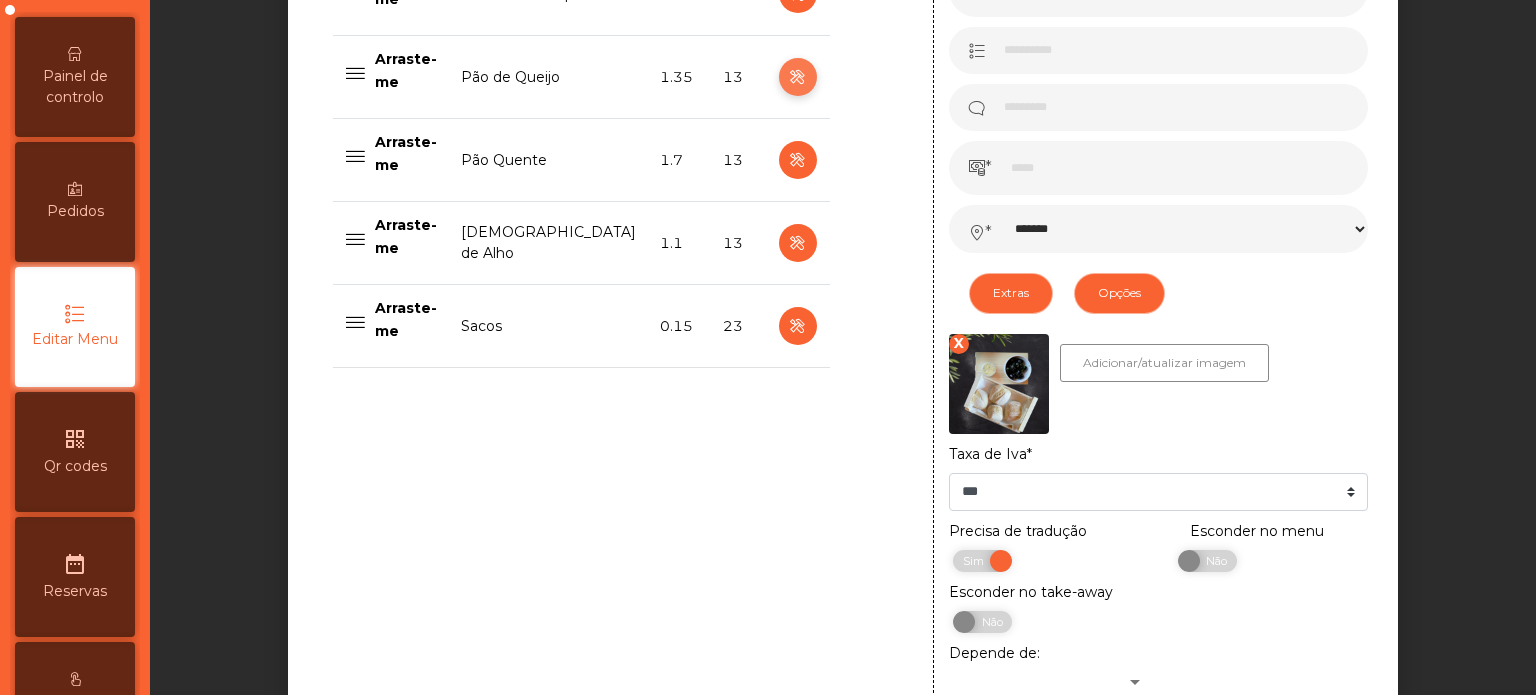 click at bounding box center (797, 77) 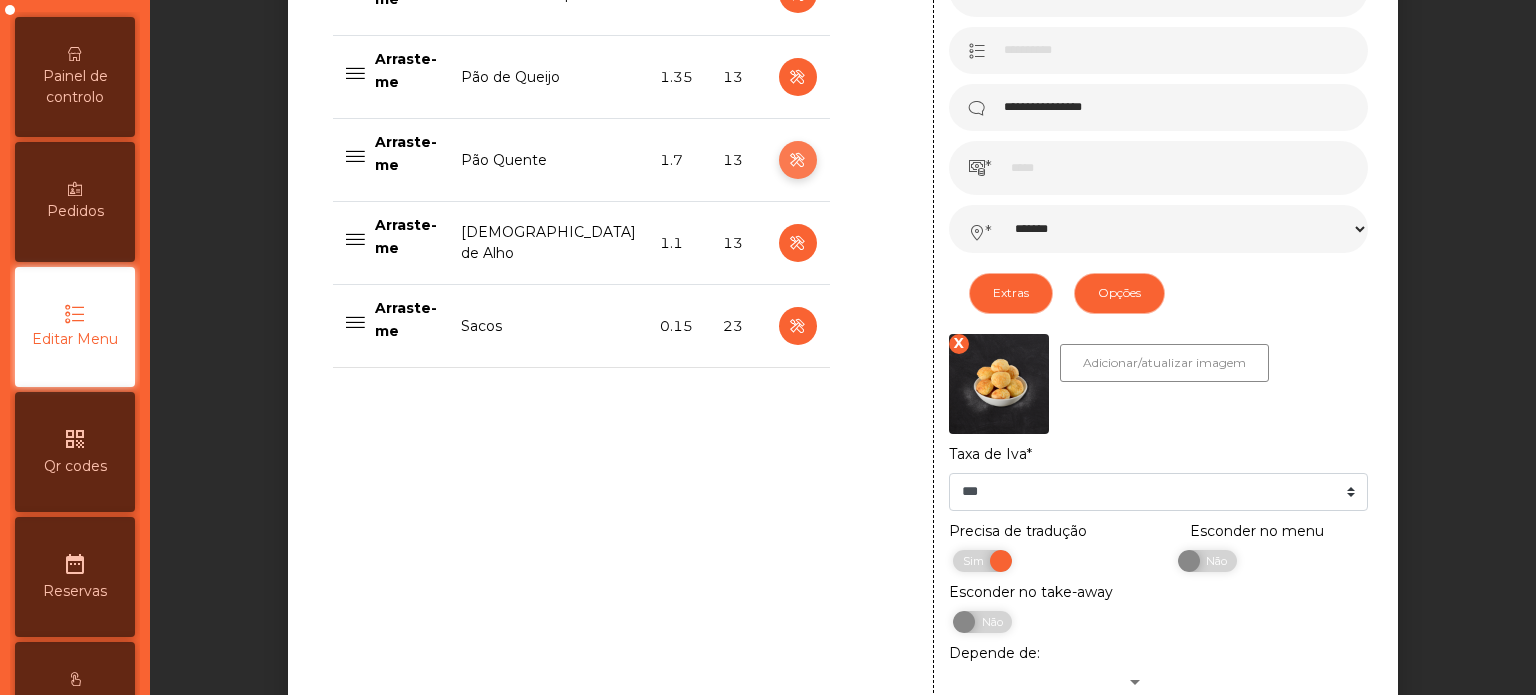 click at bounding box center [797, 160] 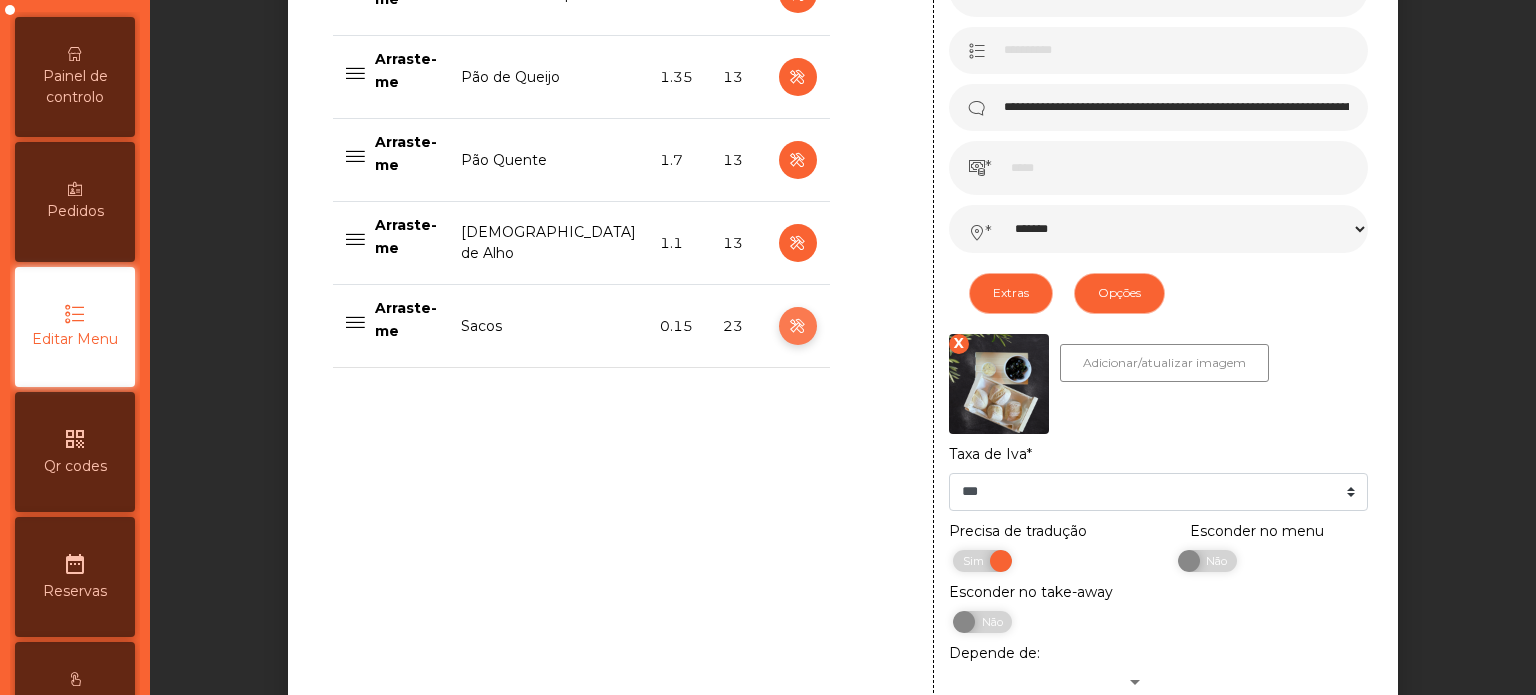 click at bounding box center [797, 326] 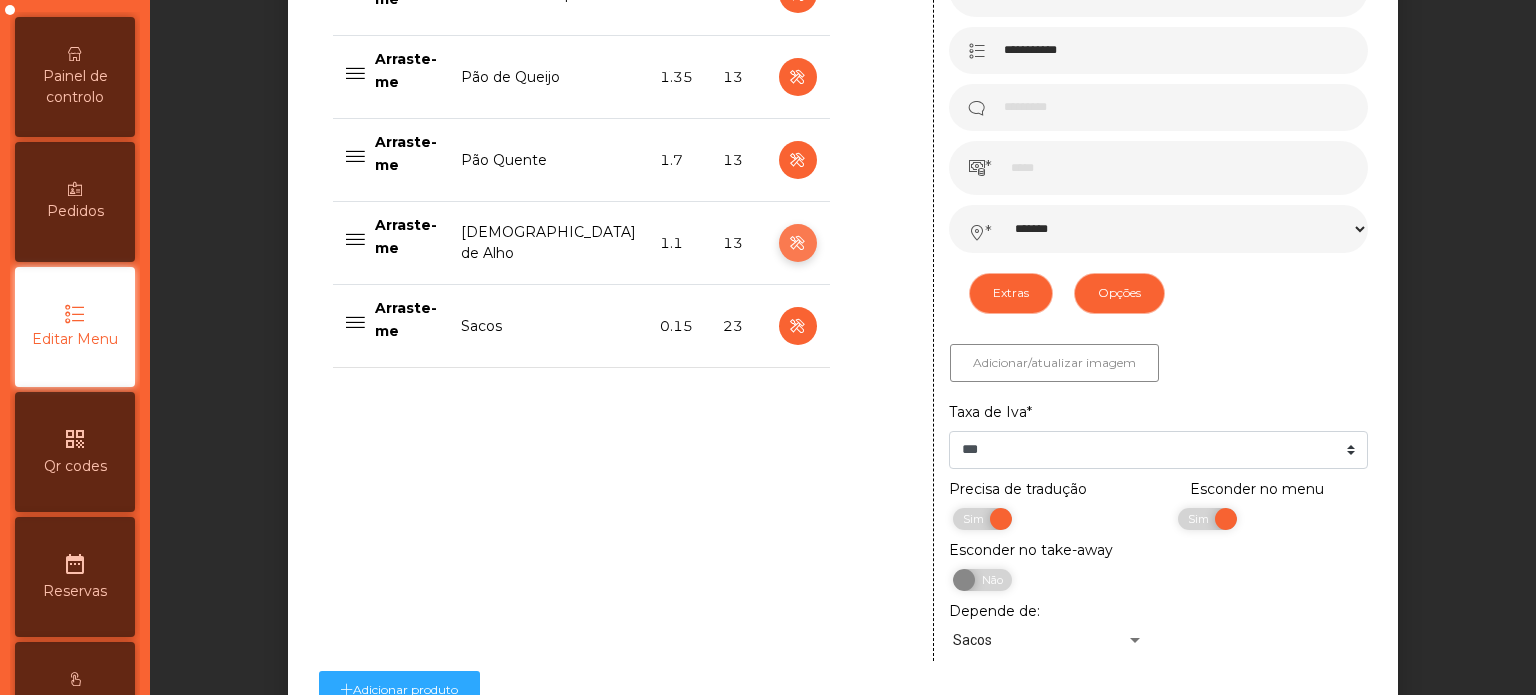 click at bounding box center (797, 243) 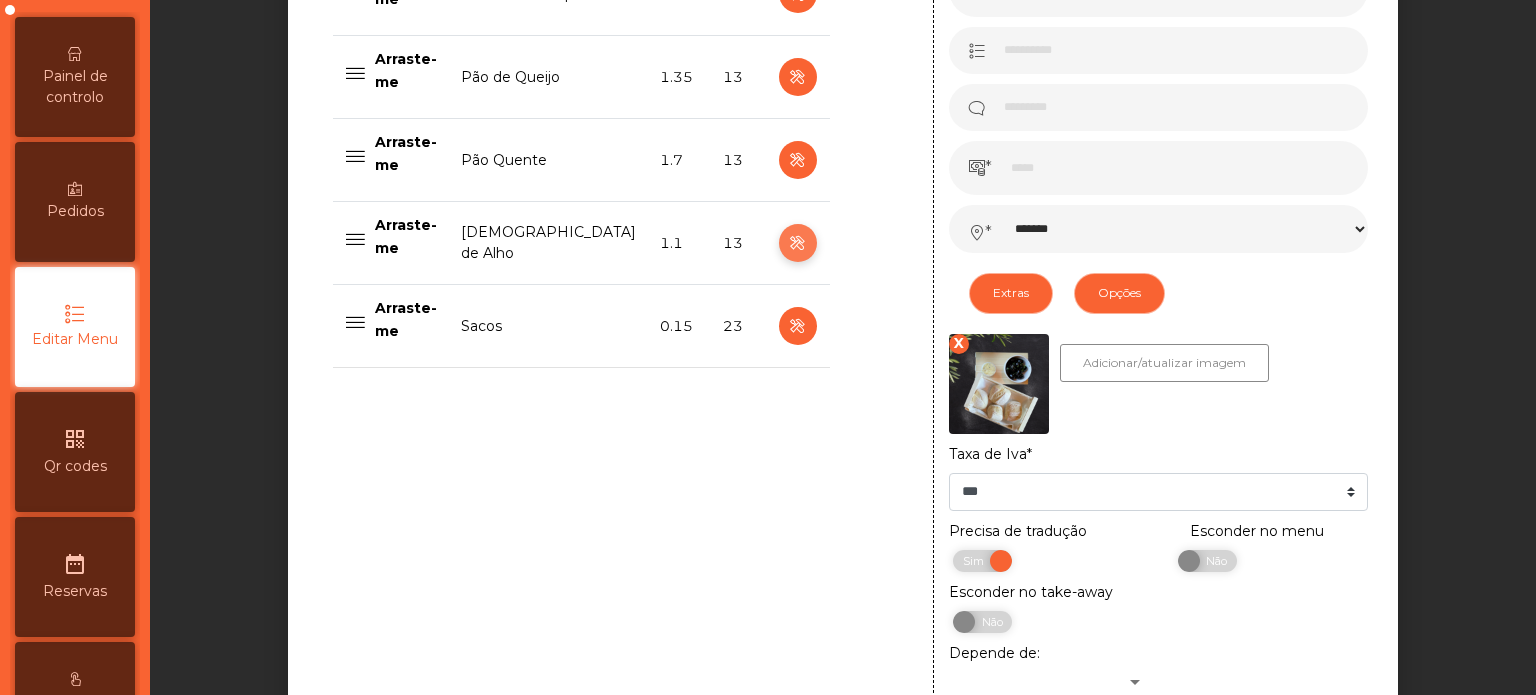 scroll, scrollTop: 1192, scrollLeft: 0, axis: vertical 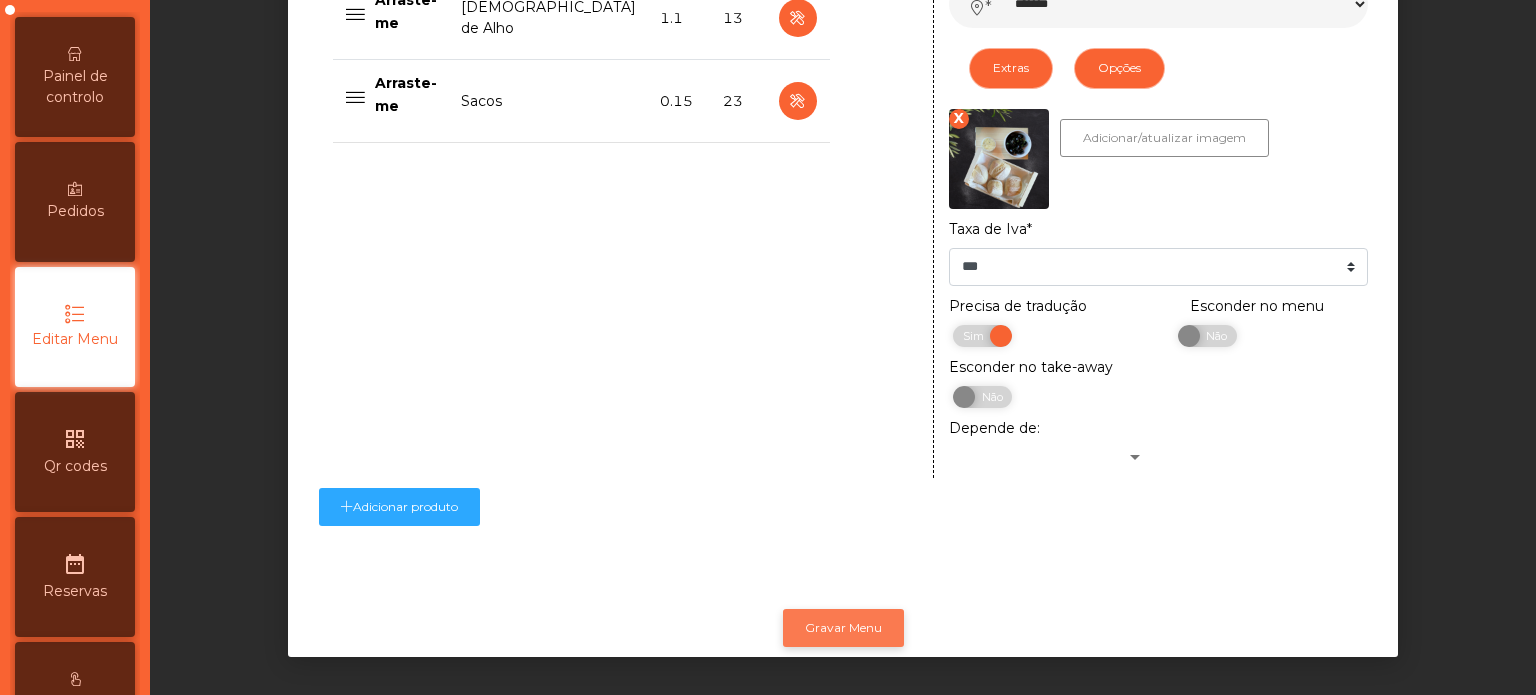 click on "Gravar Menu" at bounding box center [843, 628] 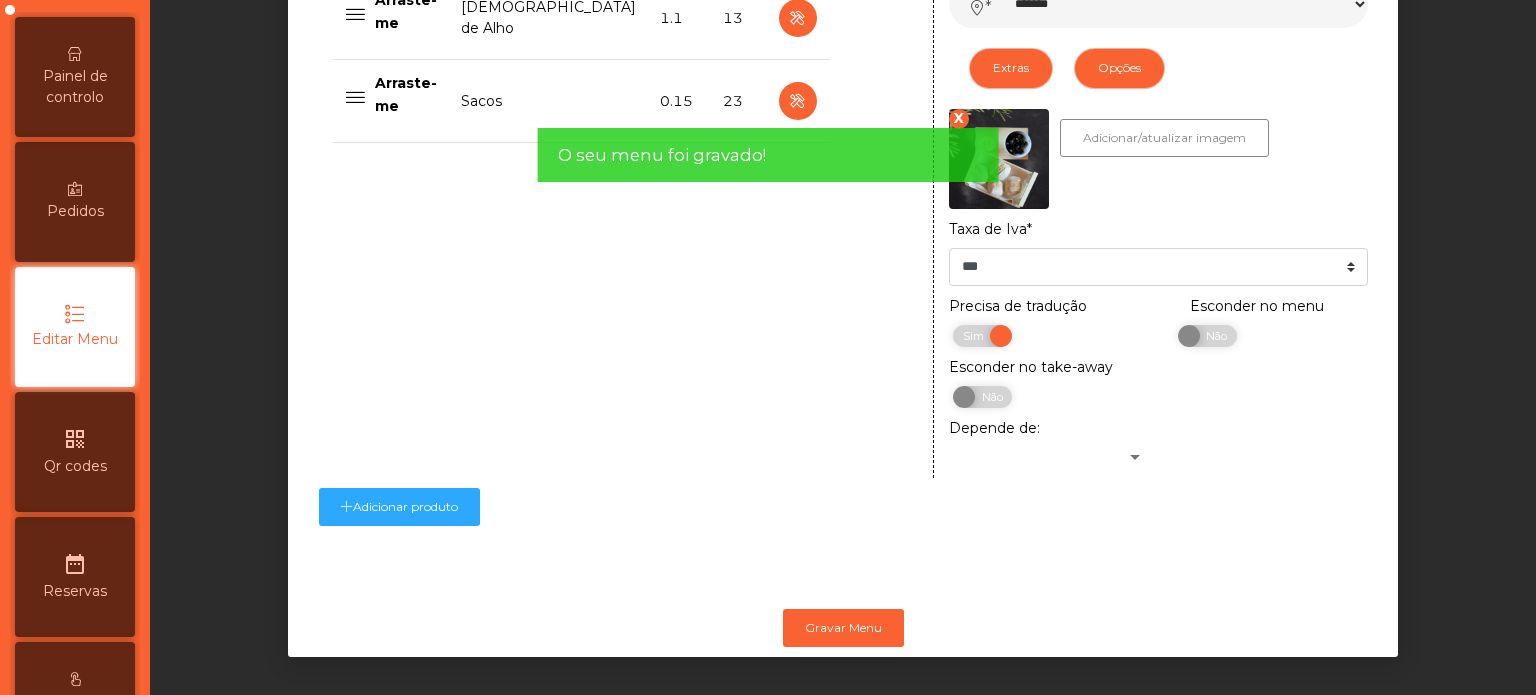 click on "Painel de controlo" at bounding box center [75, 87] 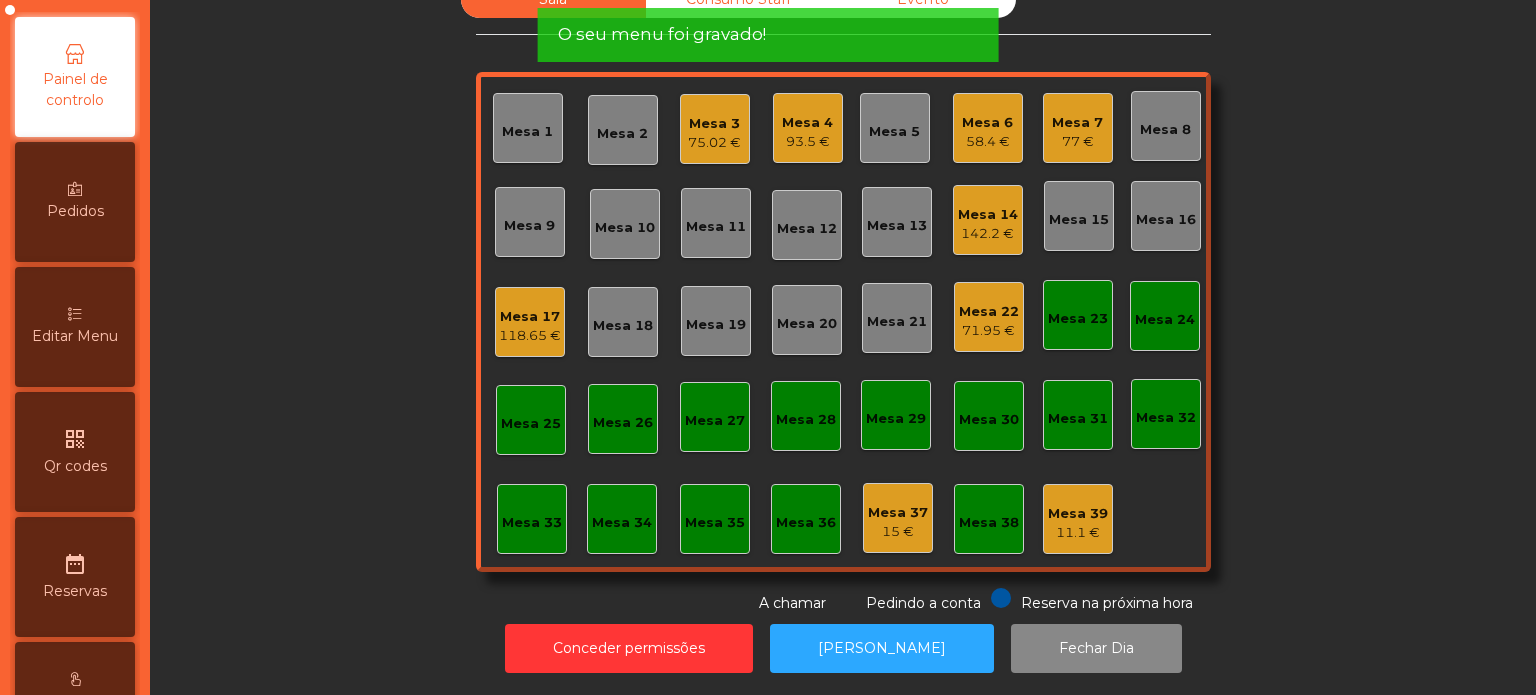 scroll, scrollTop: 55, scrollLeft: 0, axis: vertical 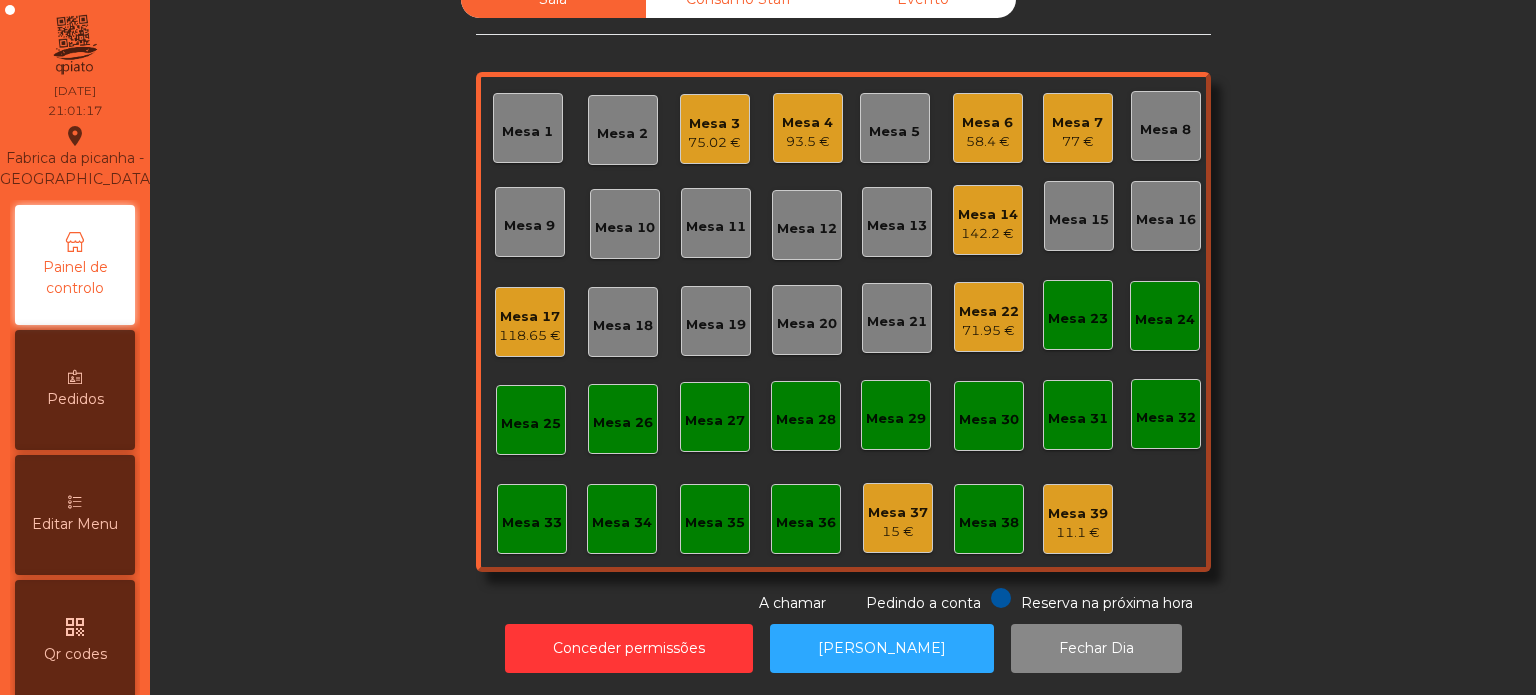 click on "Mesa 4   93.5 €" 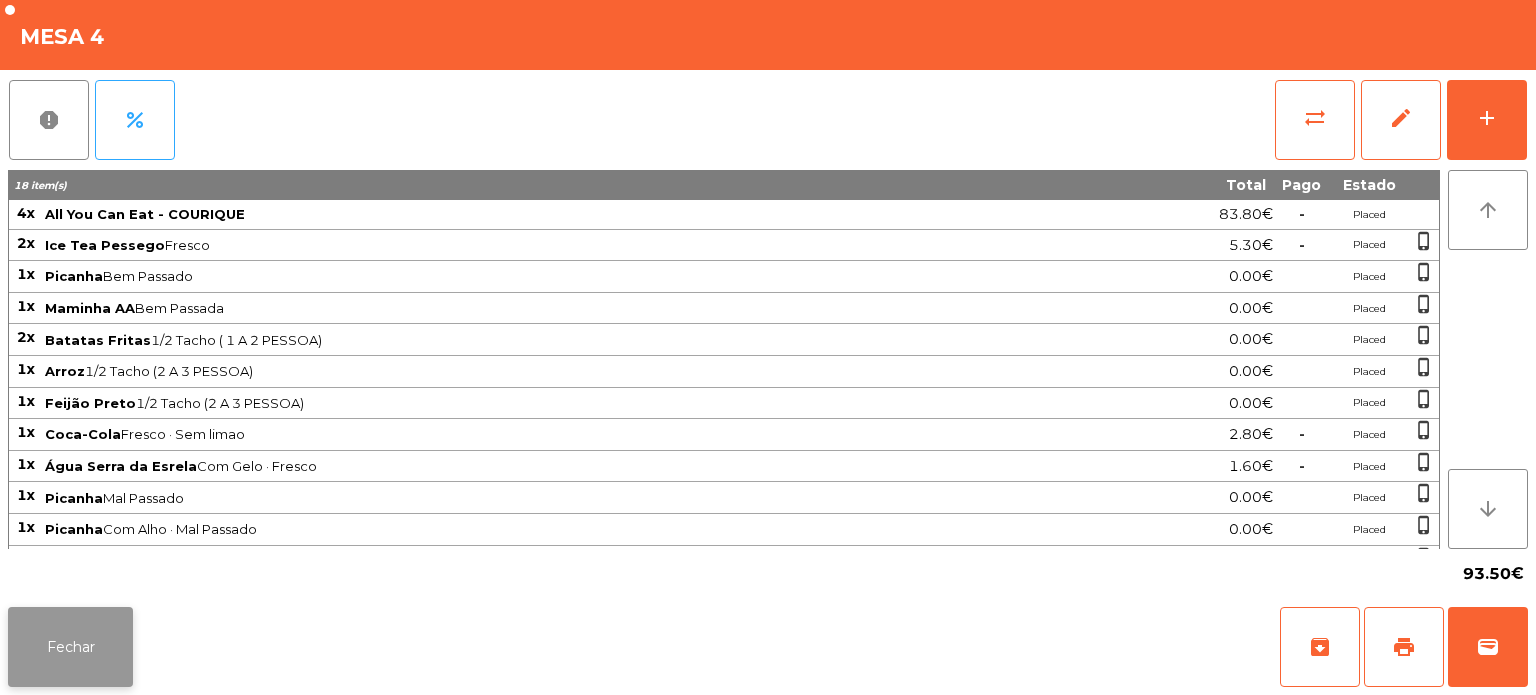 click on "Fechar" 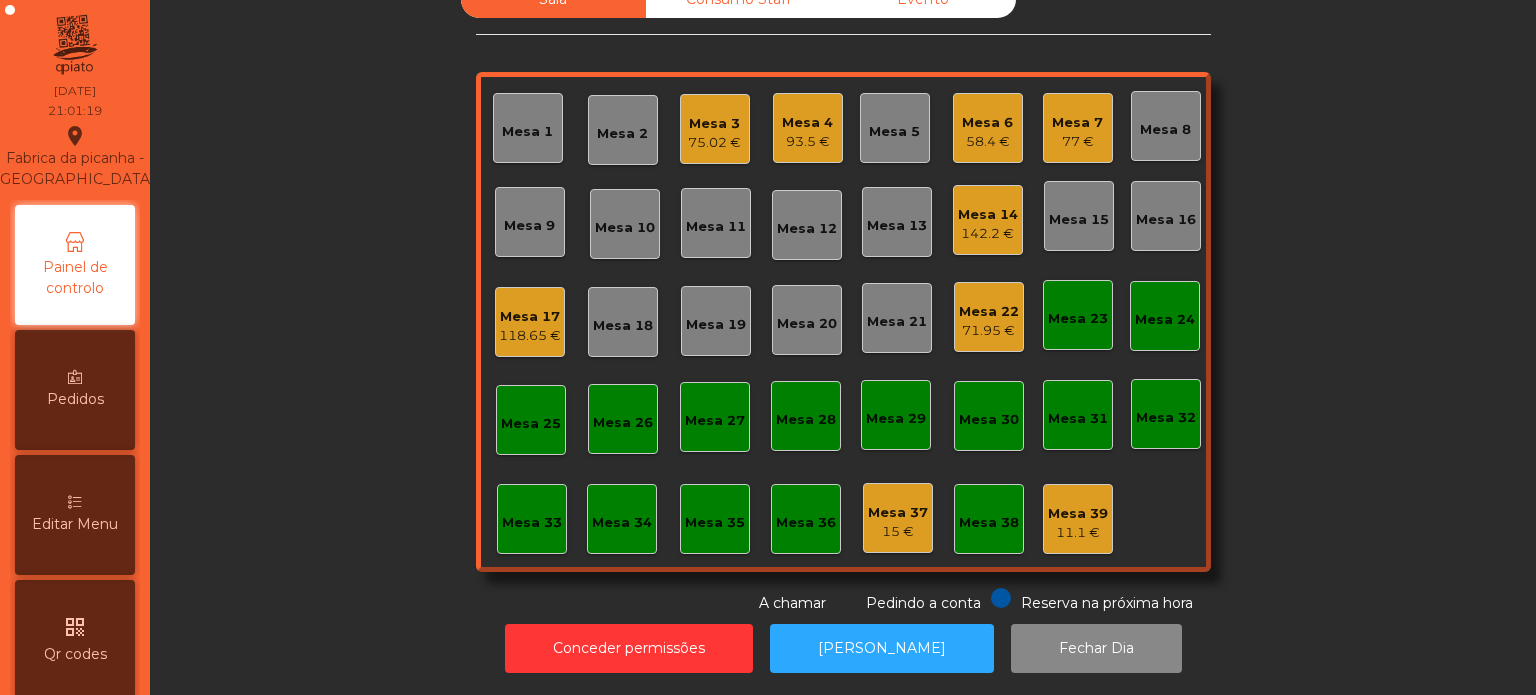 click on "Mesa 3" 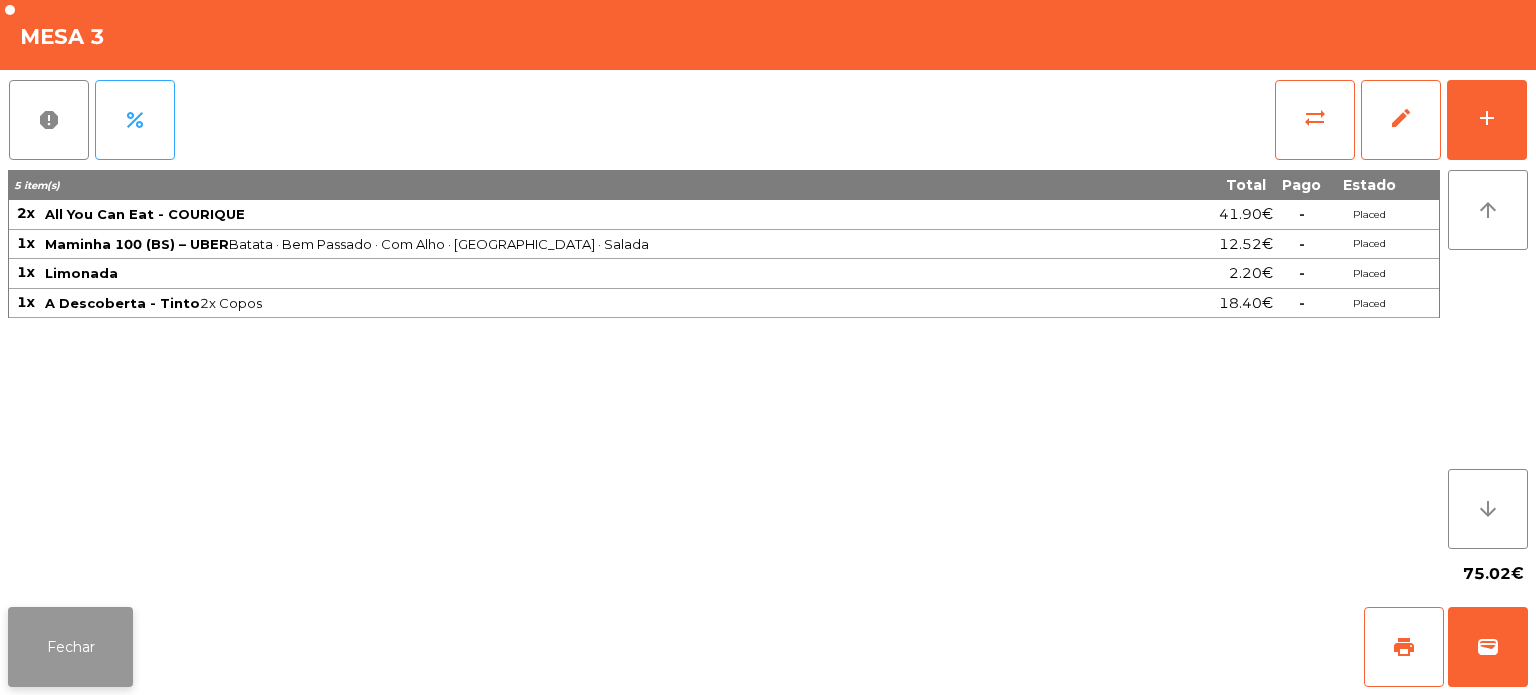 click on "Fechar" 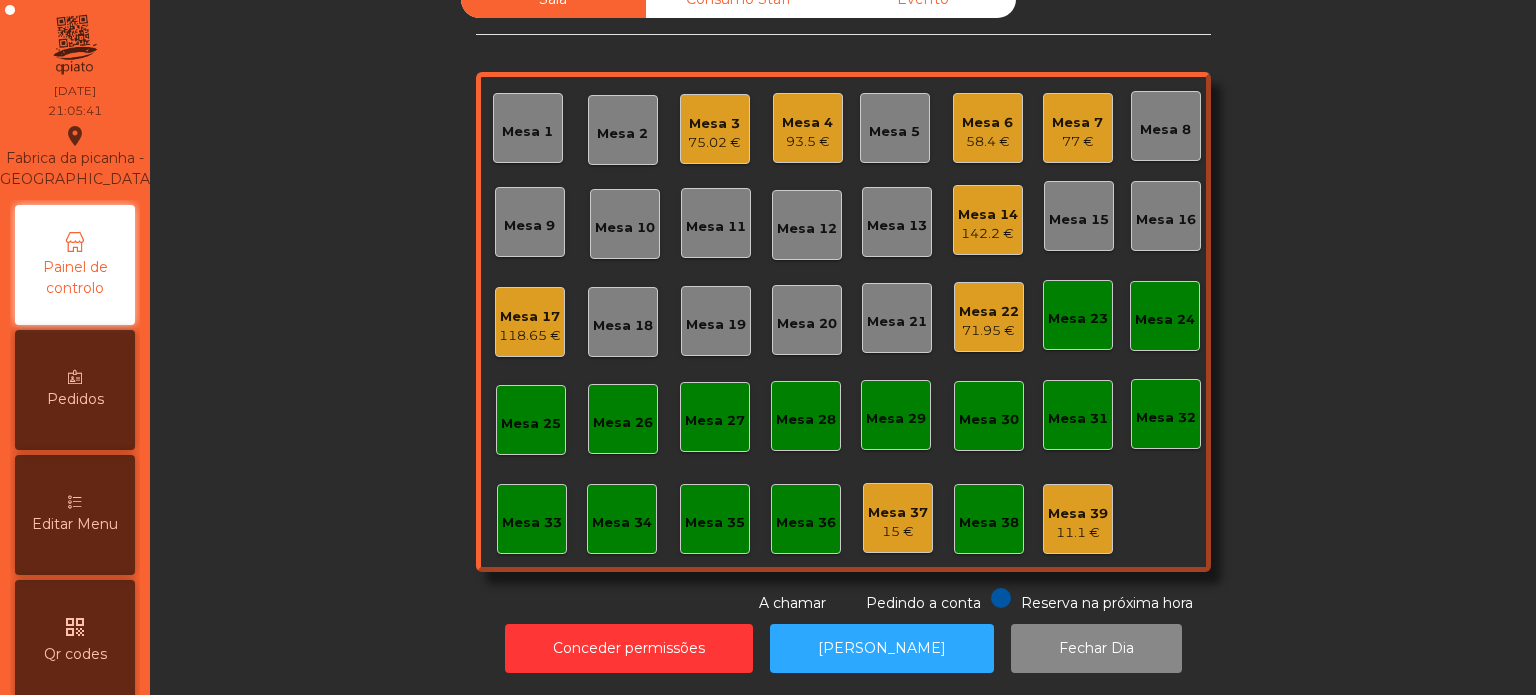 click on "Mesa 17" 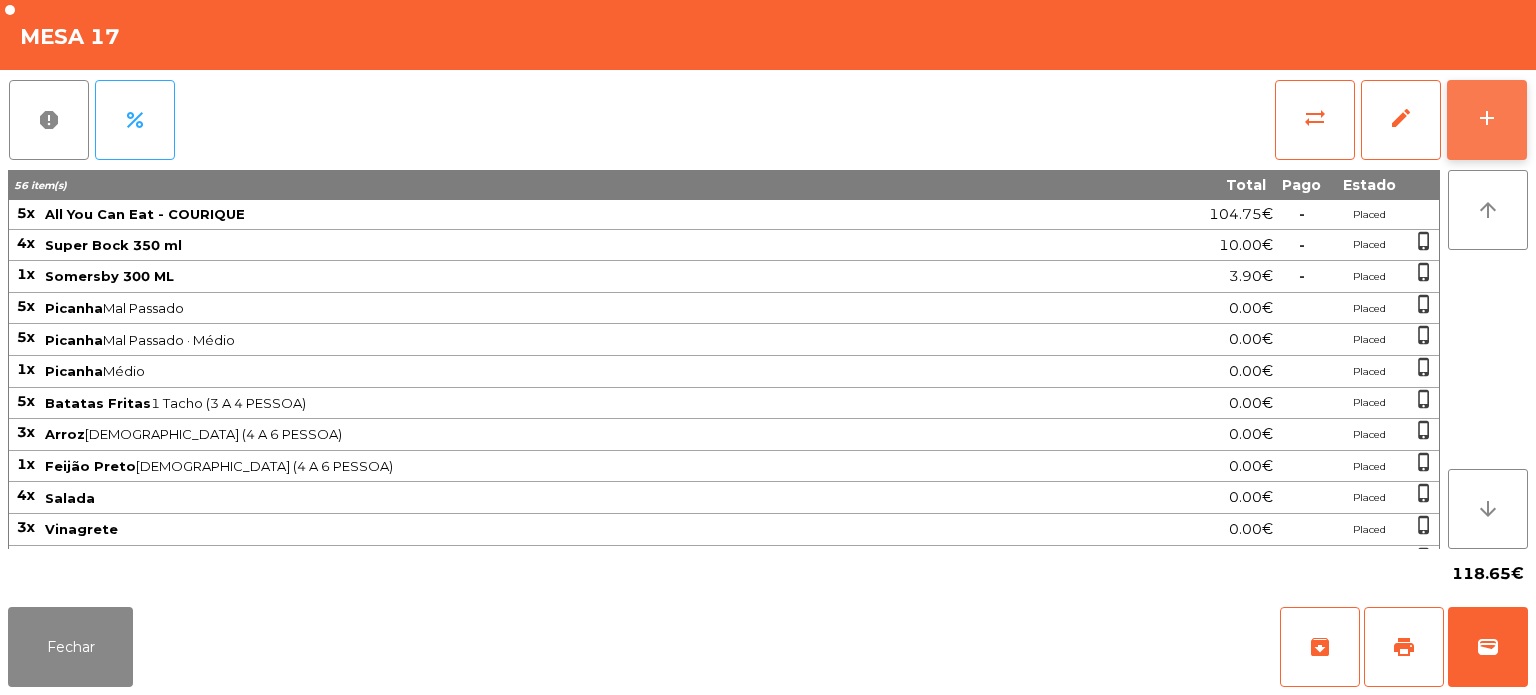 click on "add" 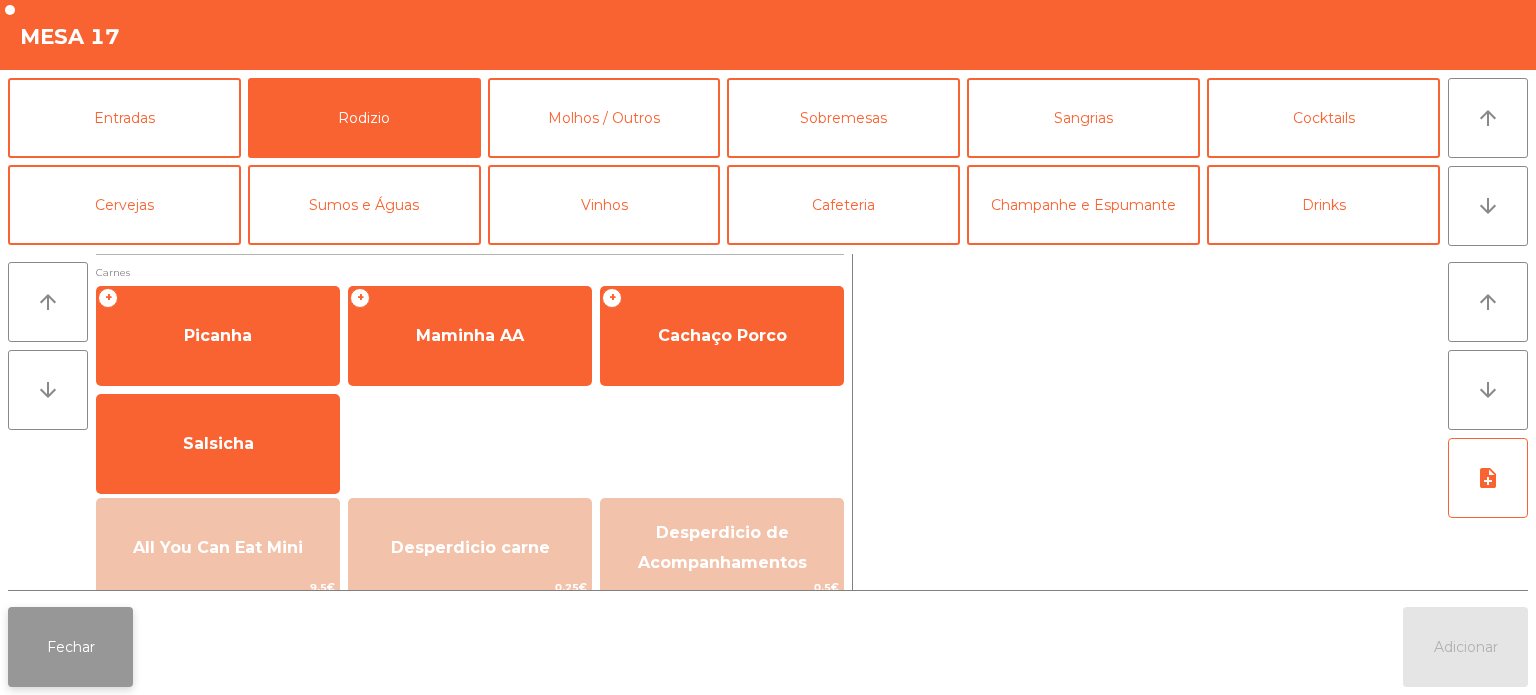 click on "Fechar" 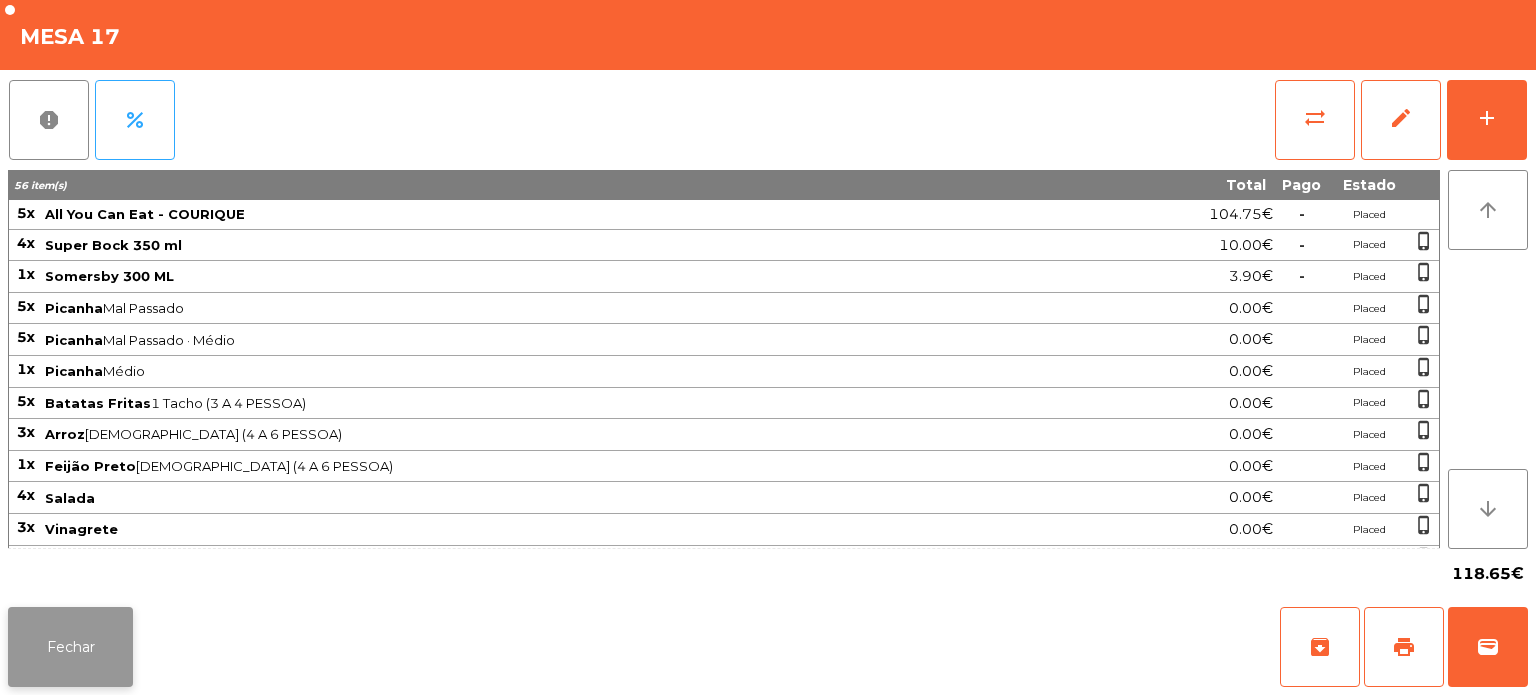 click on "Fechar" 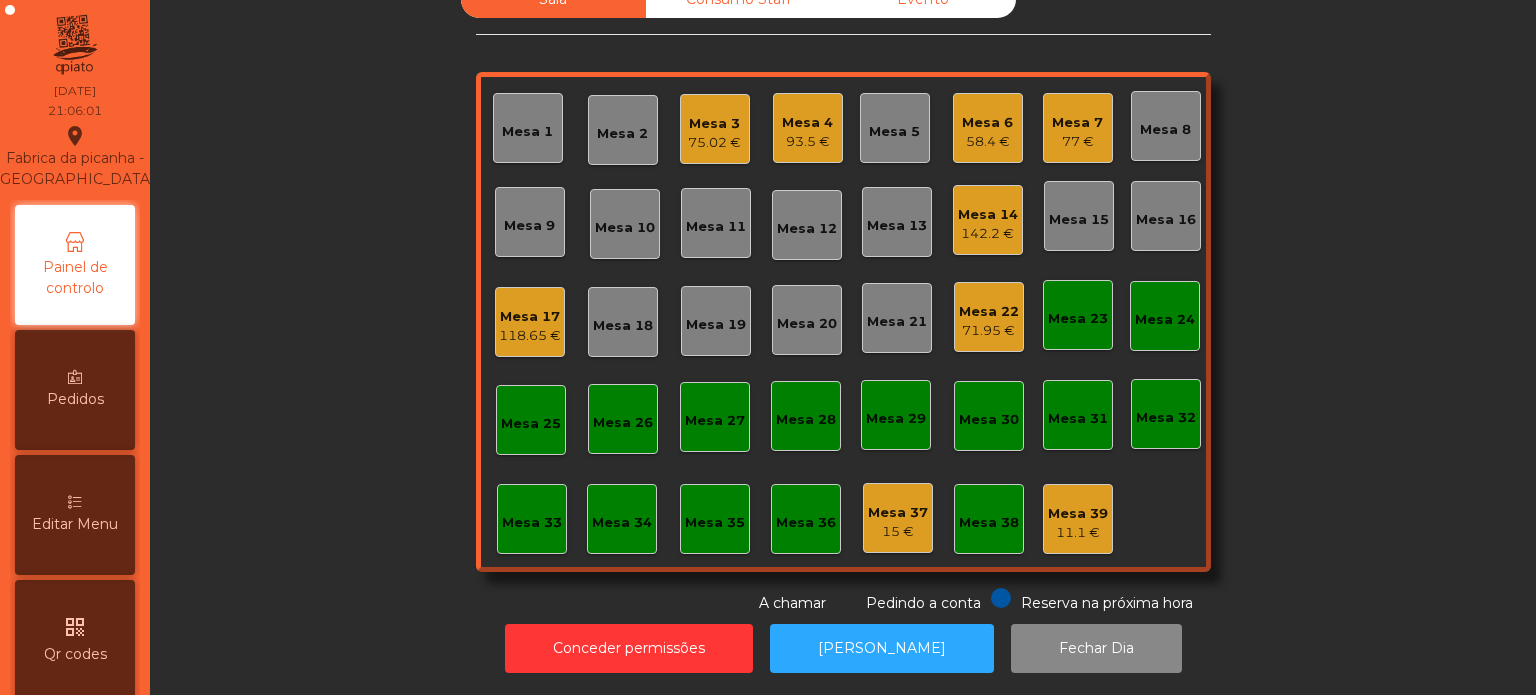 click on "Mesa 17" 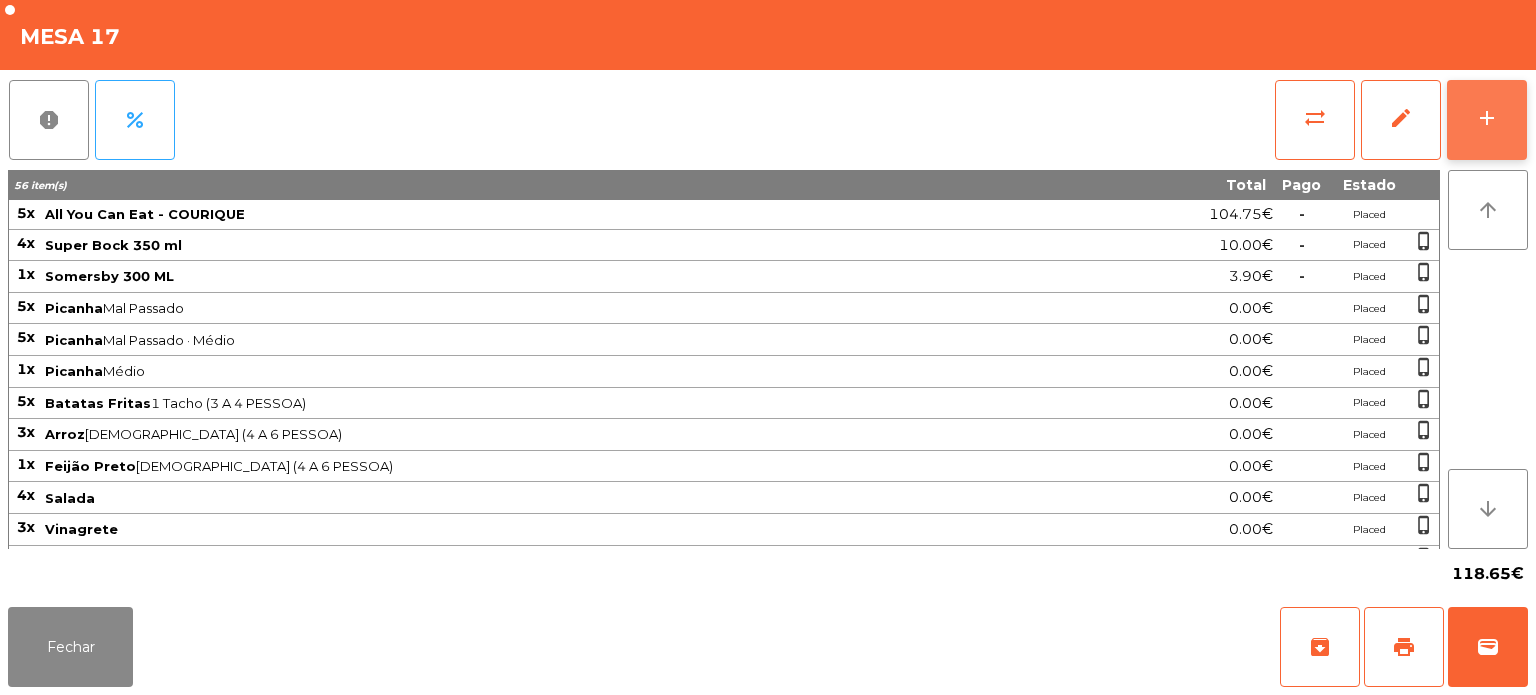 click on "add" 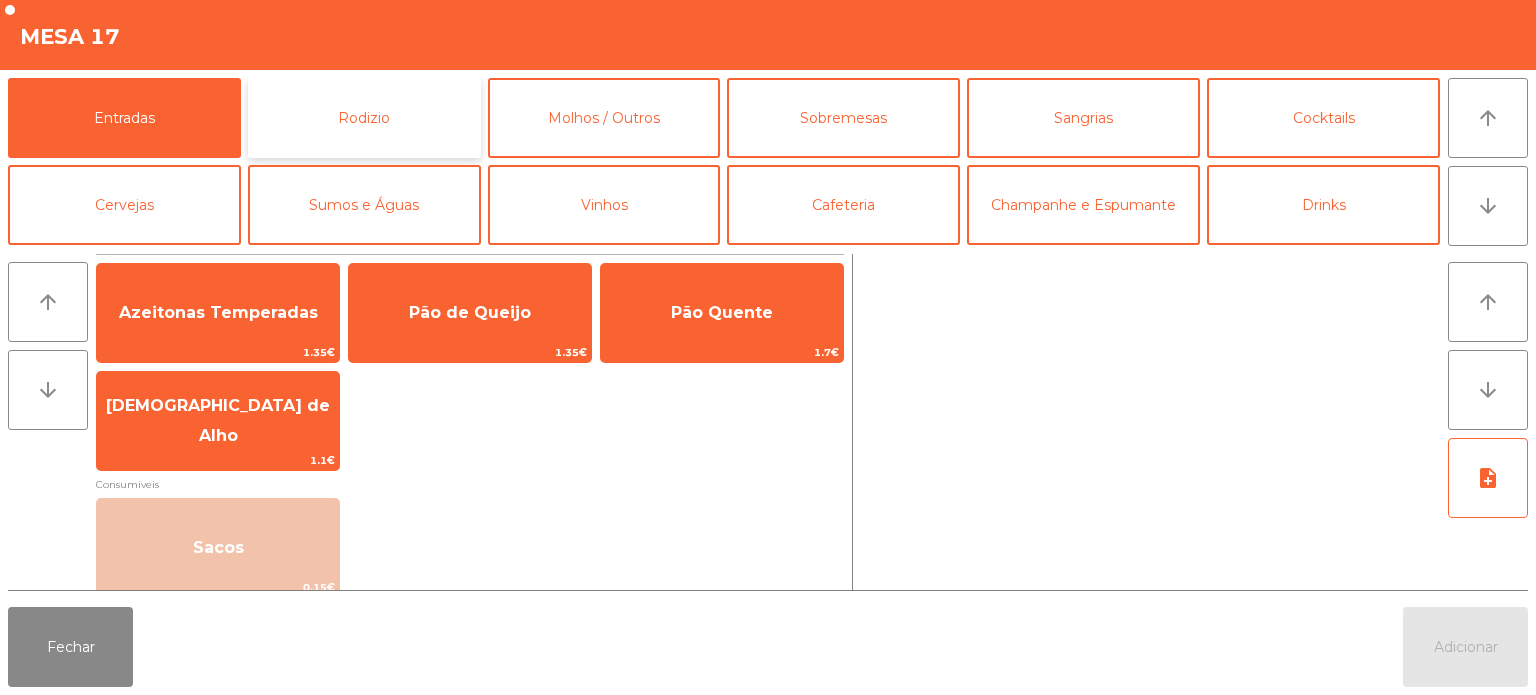 click on "Rodizio" 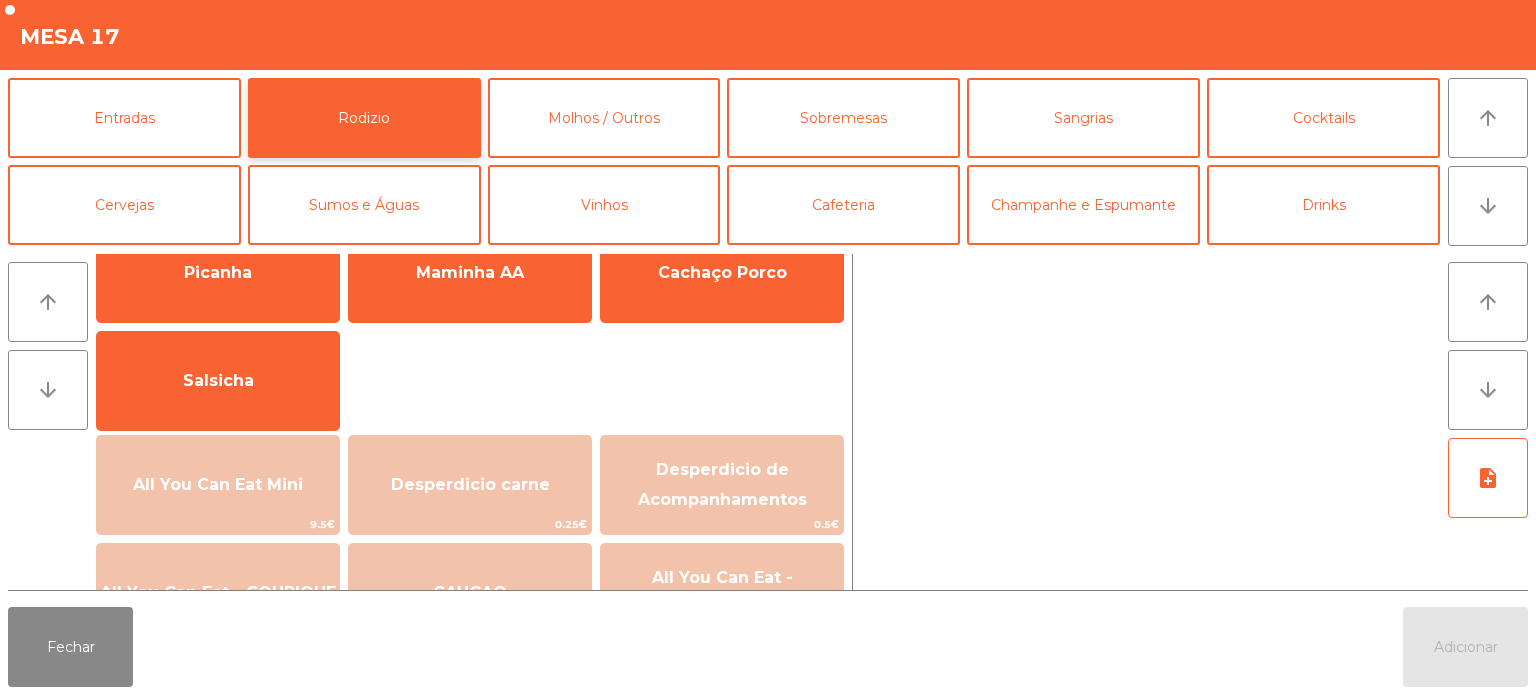 scroll, scrollTop: 0, scrollLeft: 0, axis: both 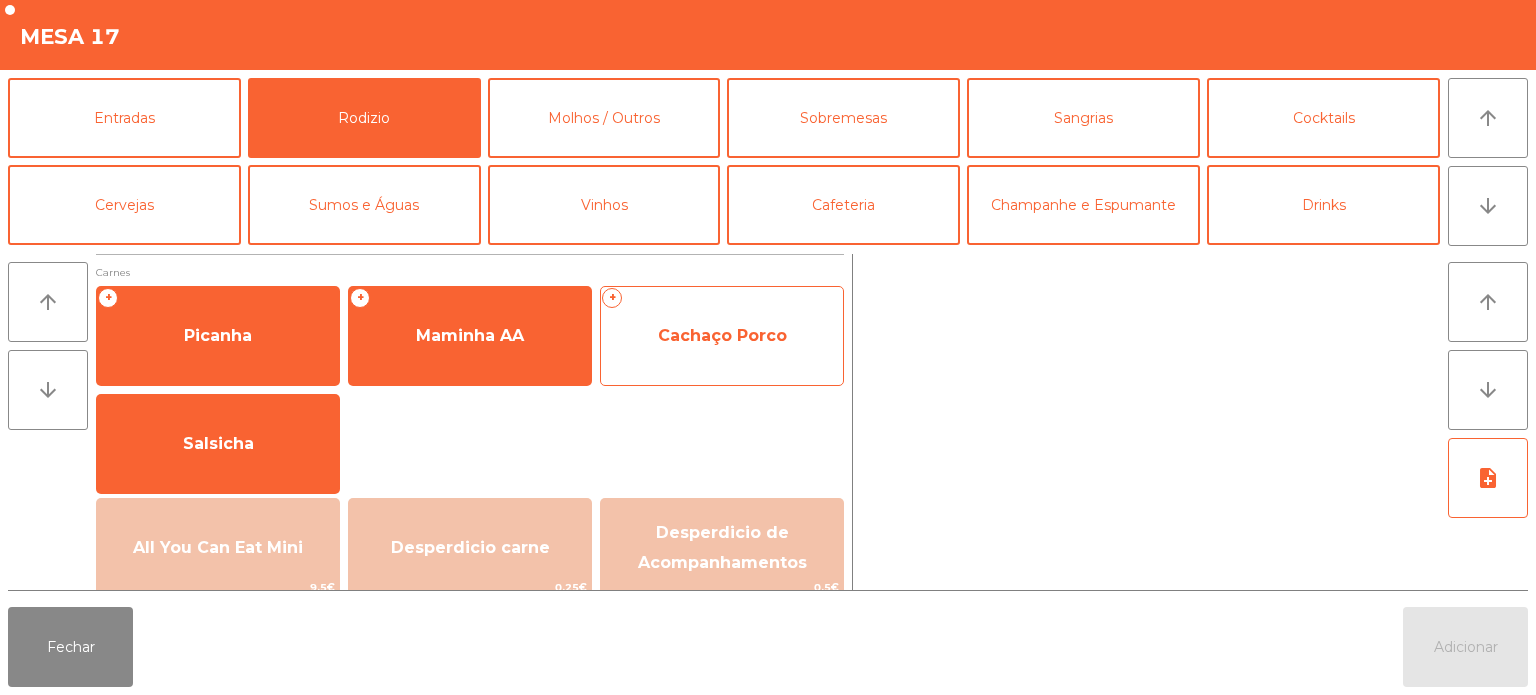 click on "Cachaço Porco" 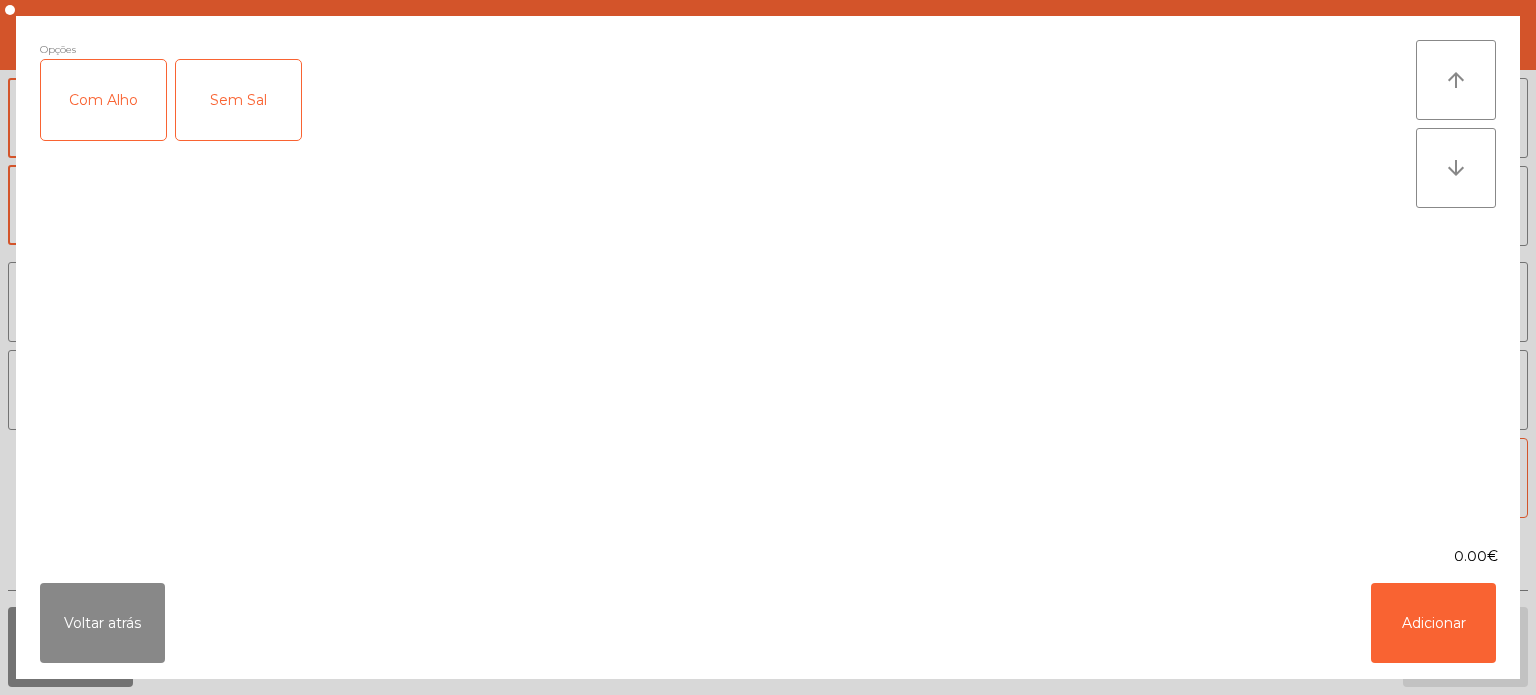 click on "Com Alho" 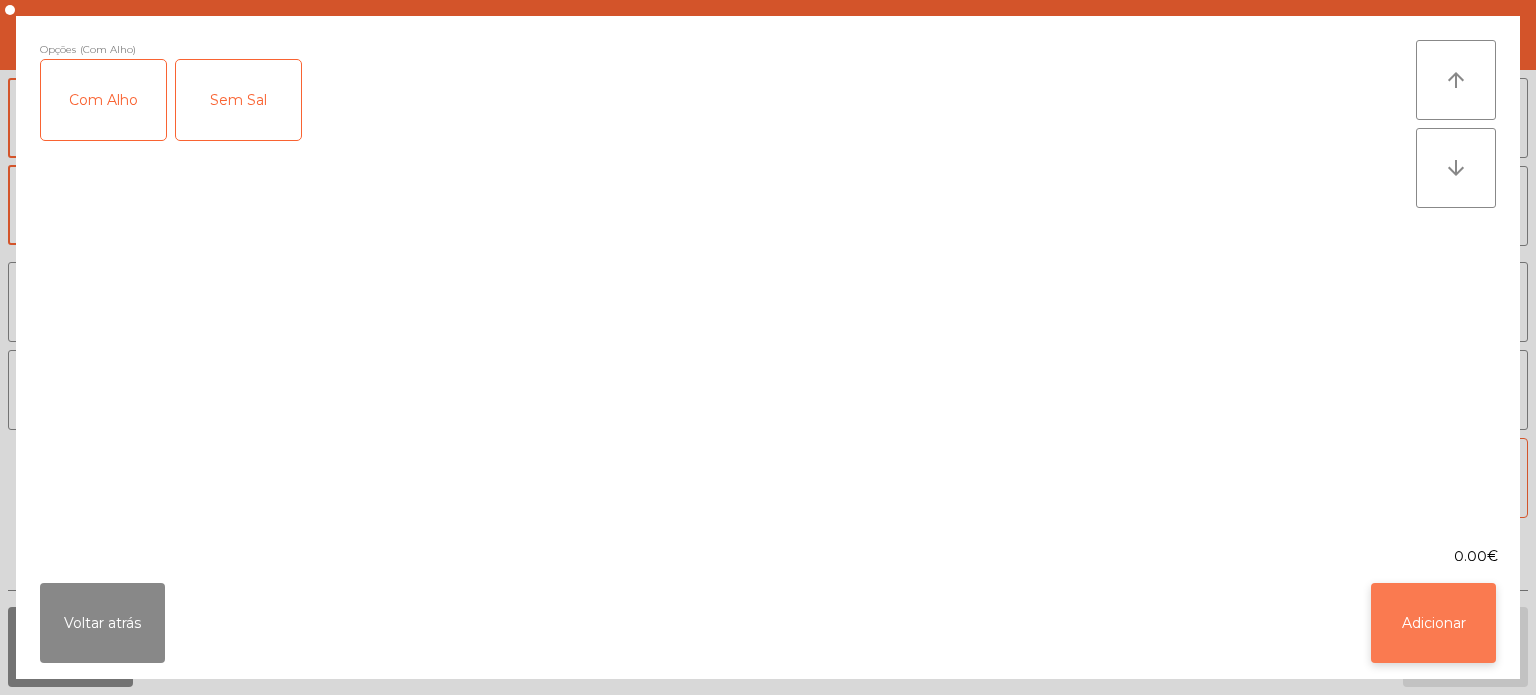 click on "Adicionar" 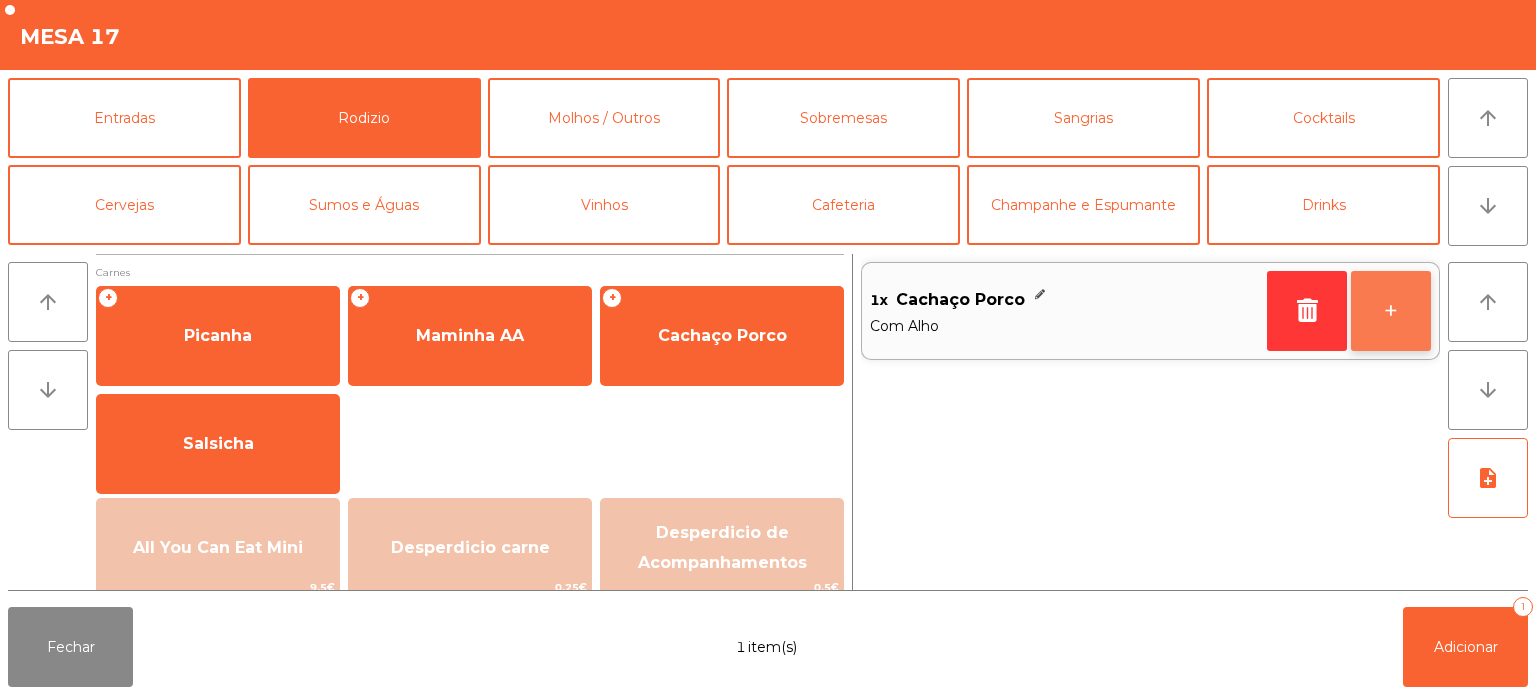 click on "+" 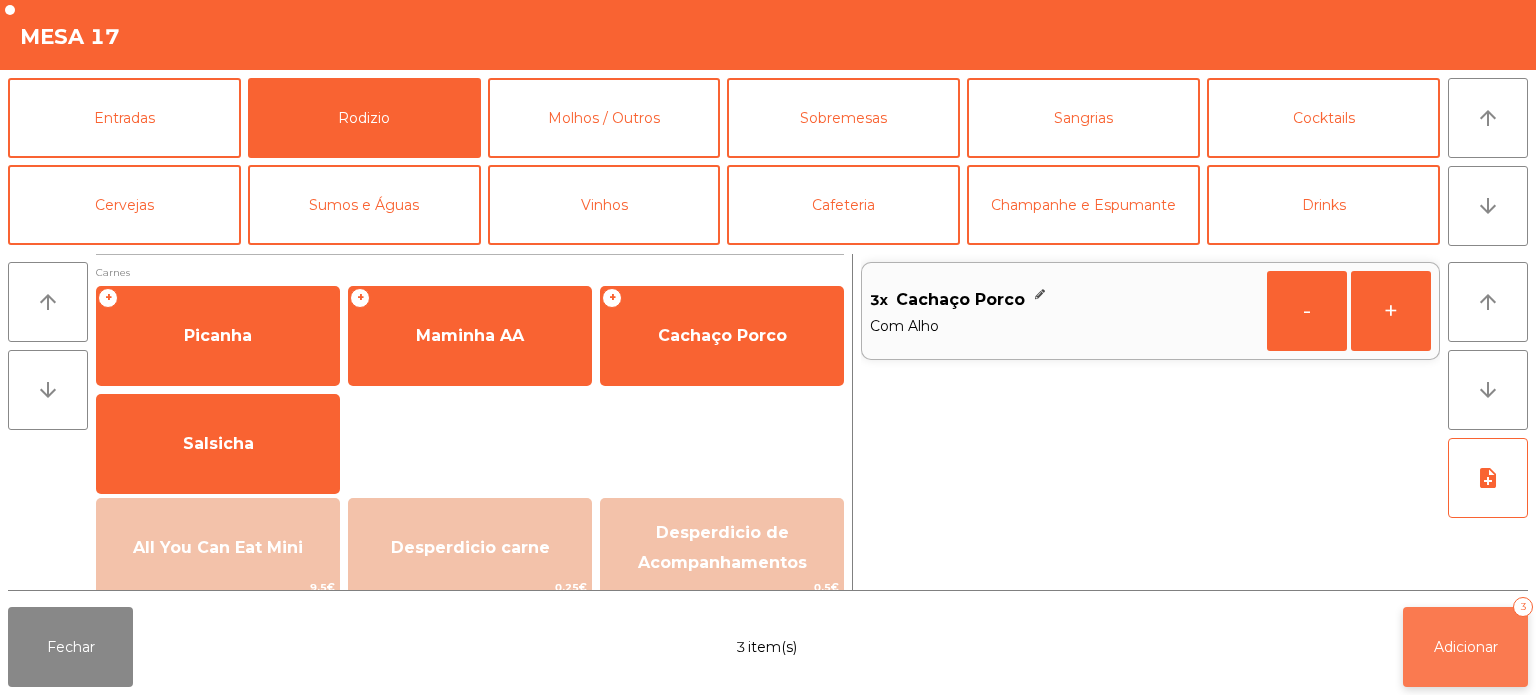 click on "Adicionar   3" 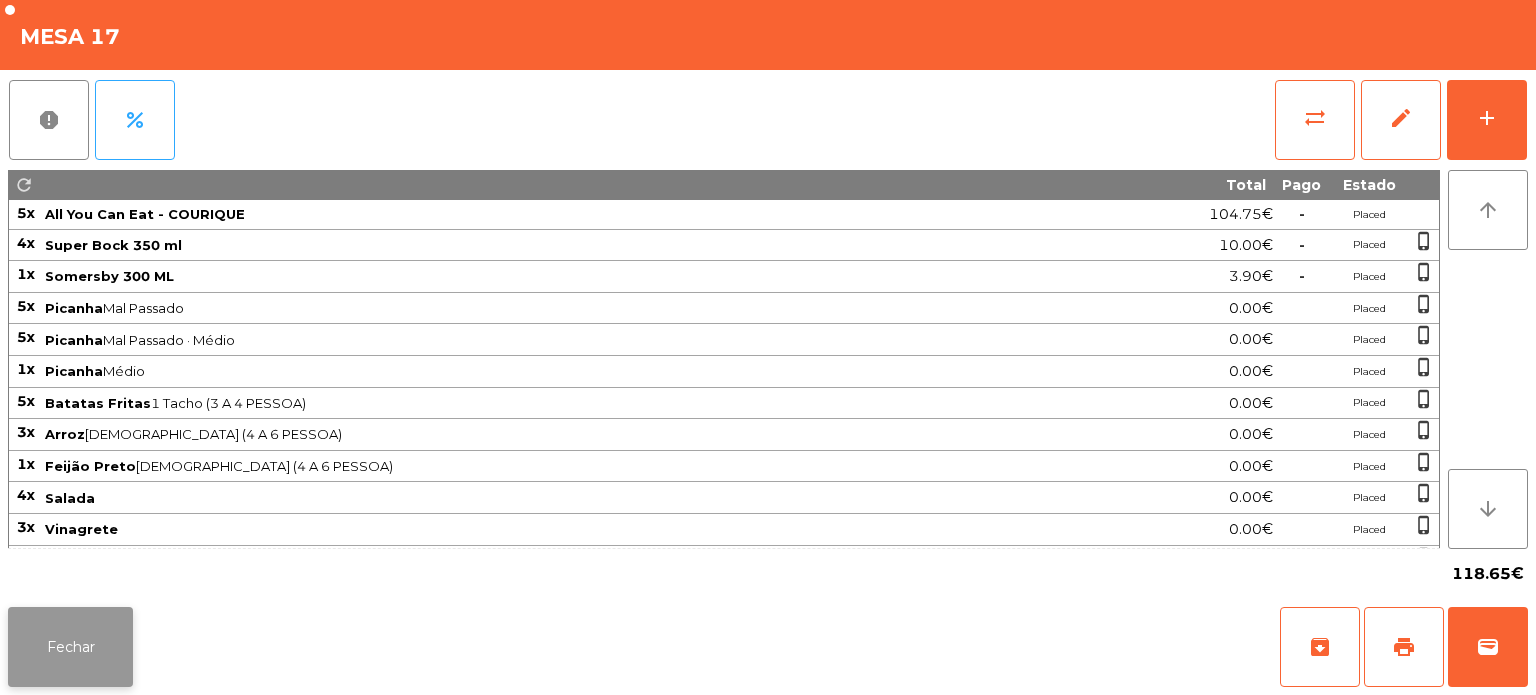 click on "Fechar" 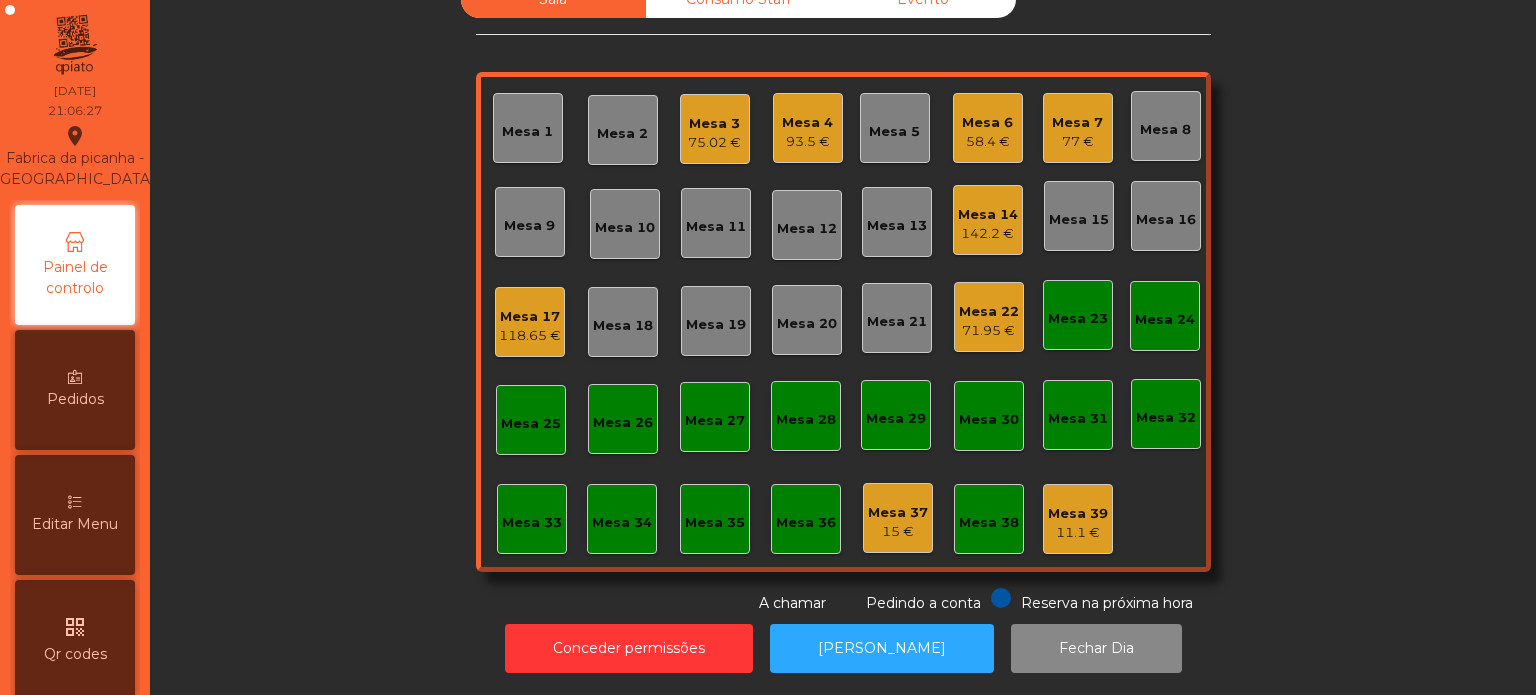 click on "Mesa 6" 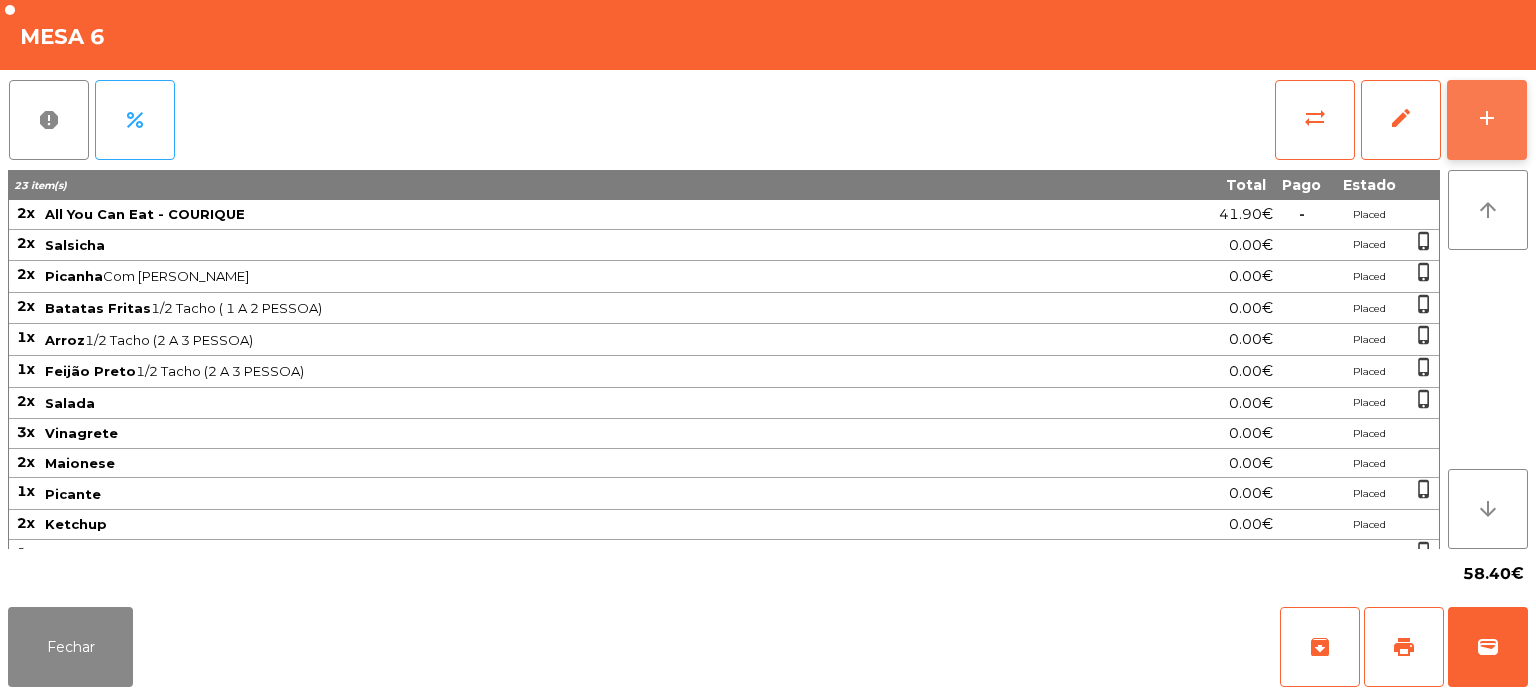 click on "add" 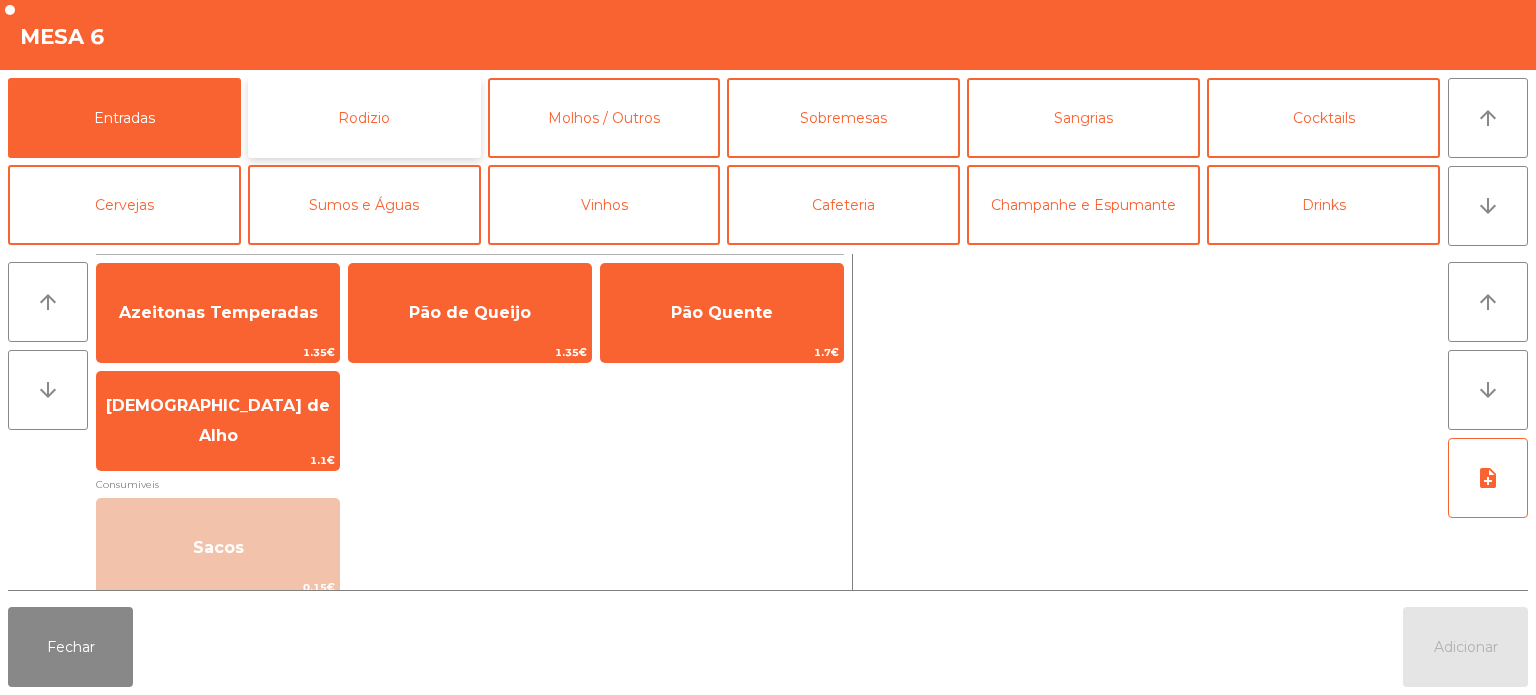 click on "Rodizio" 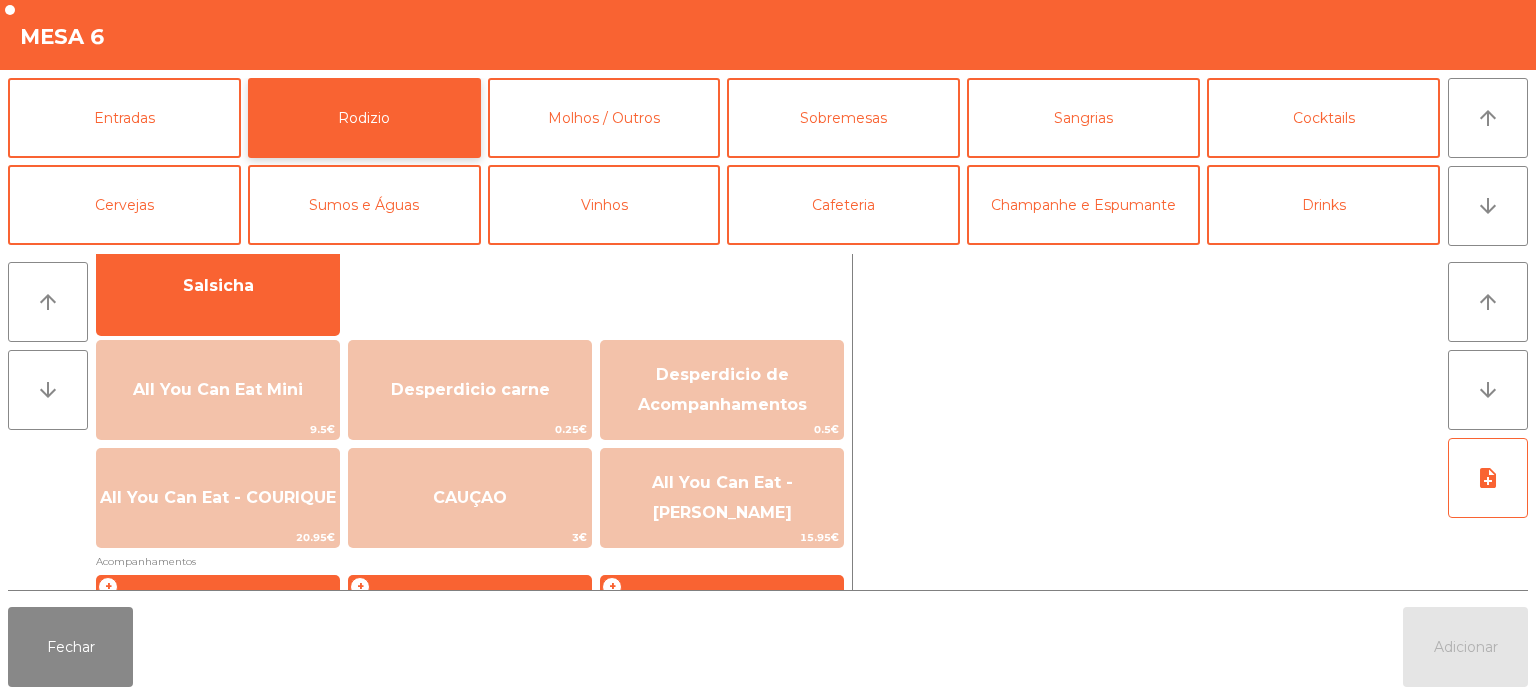 scroll, scrollTop: 0, scrollLeft: 0, axis: both 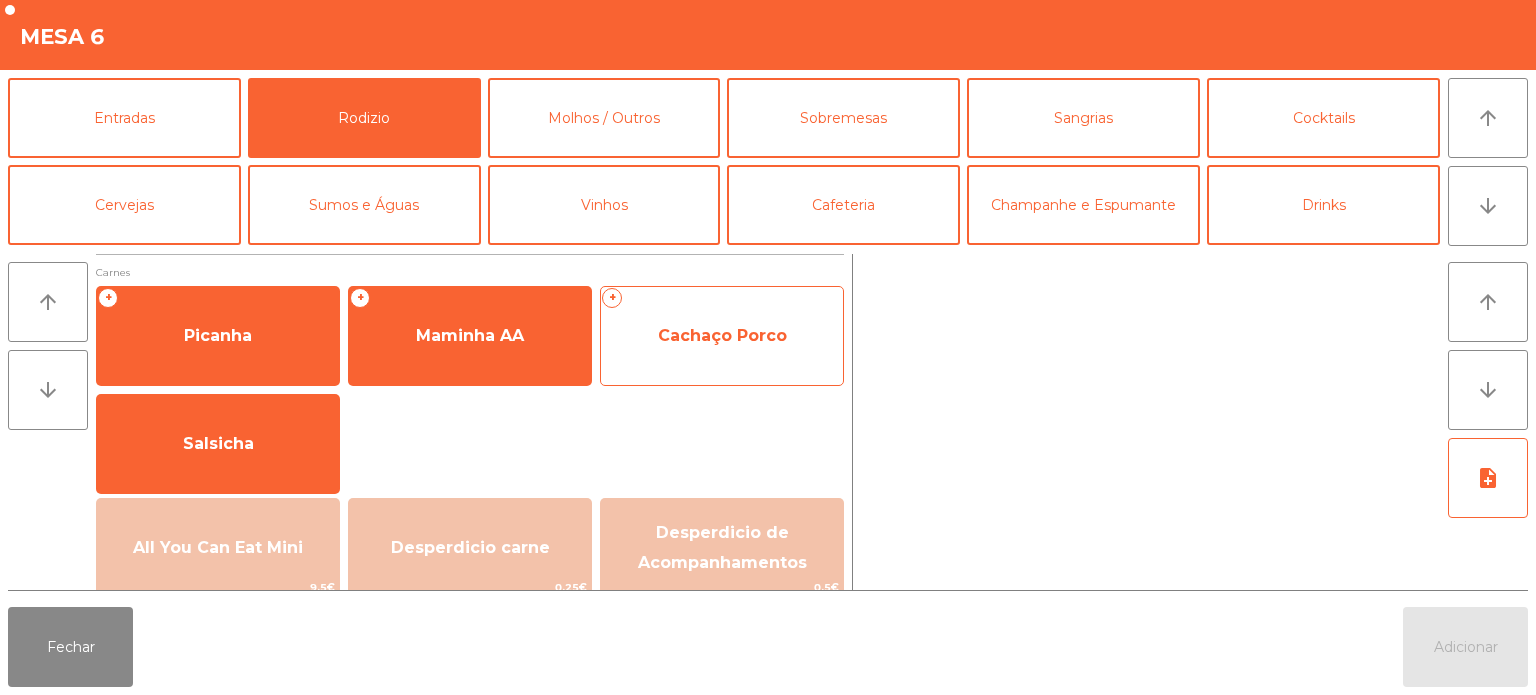 click on "Cachaço Porco" 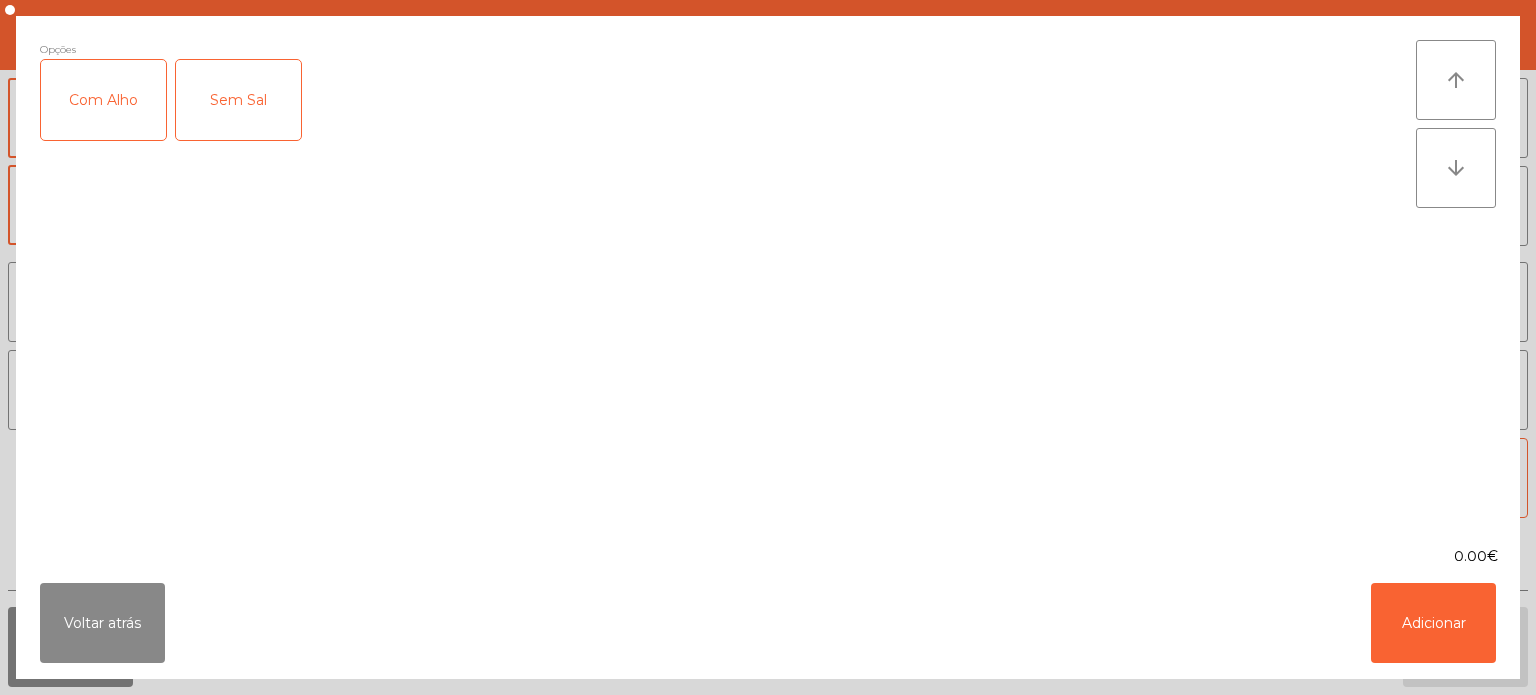 click on "Com Alho" 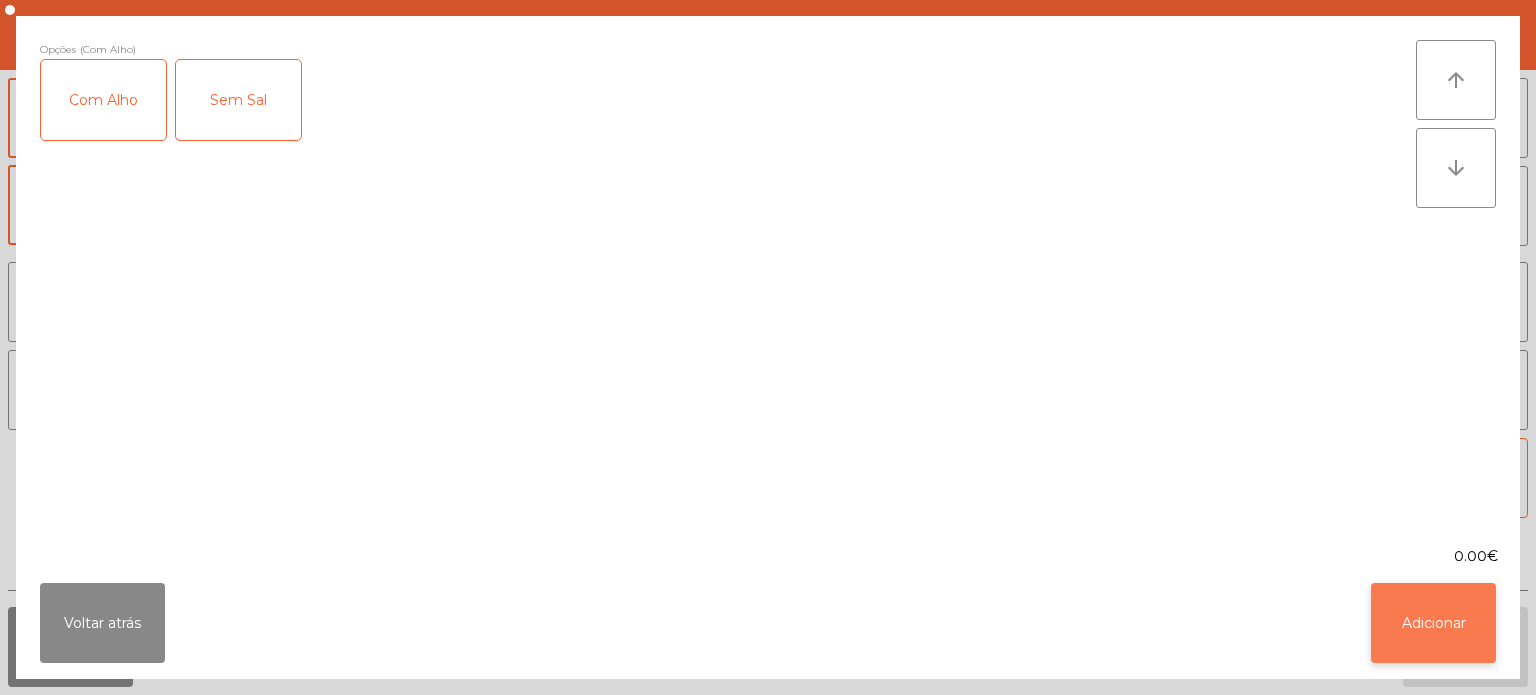 click on "Adicionar" 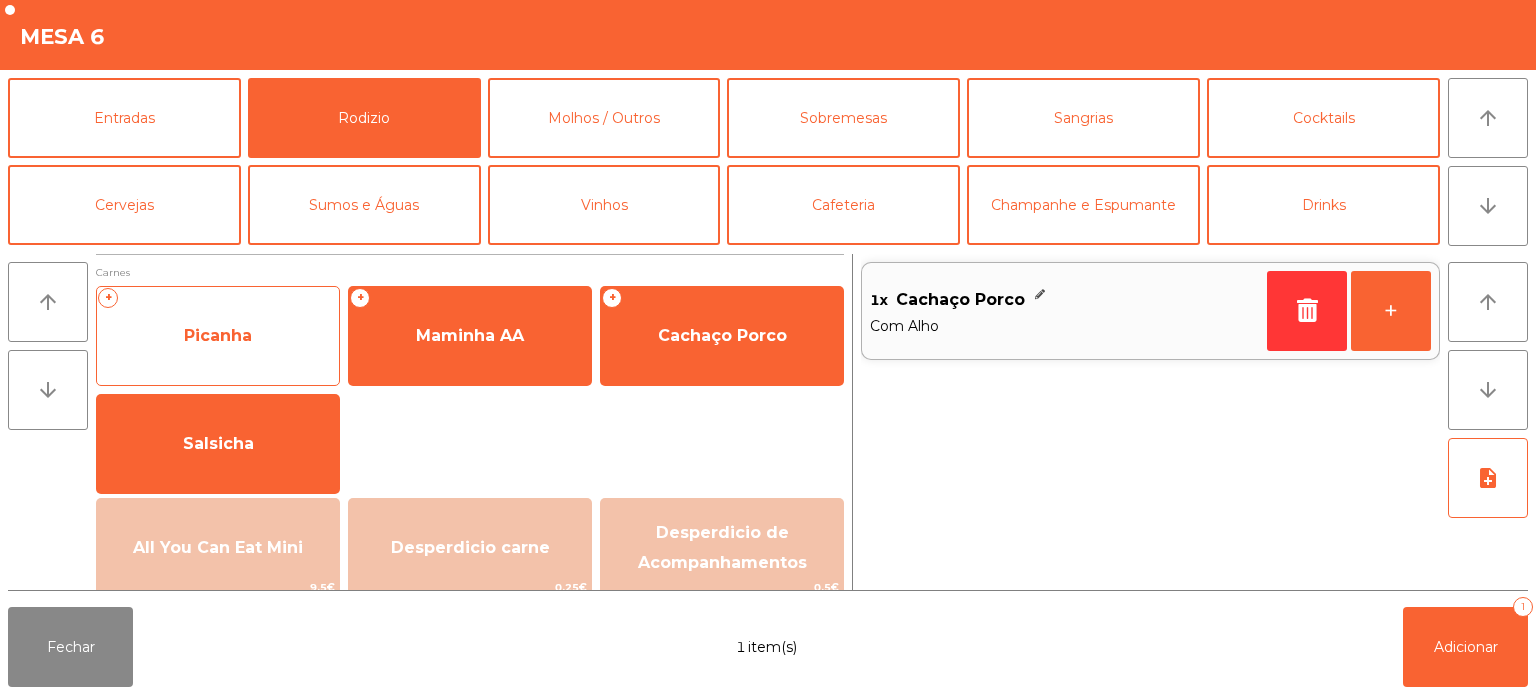 click on "Picanha" 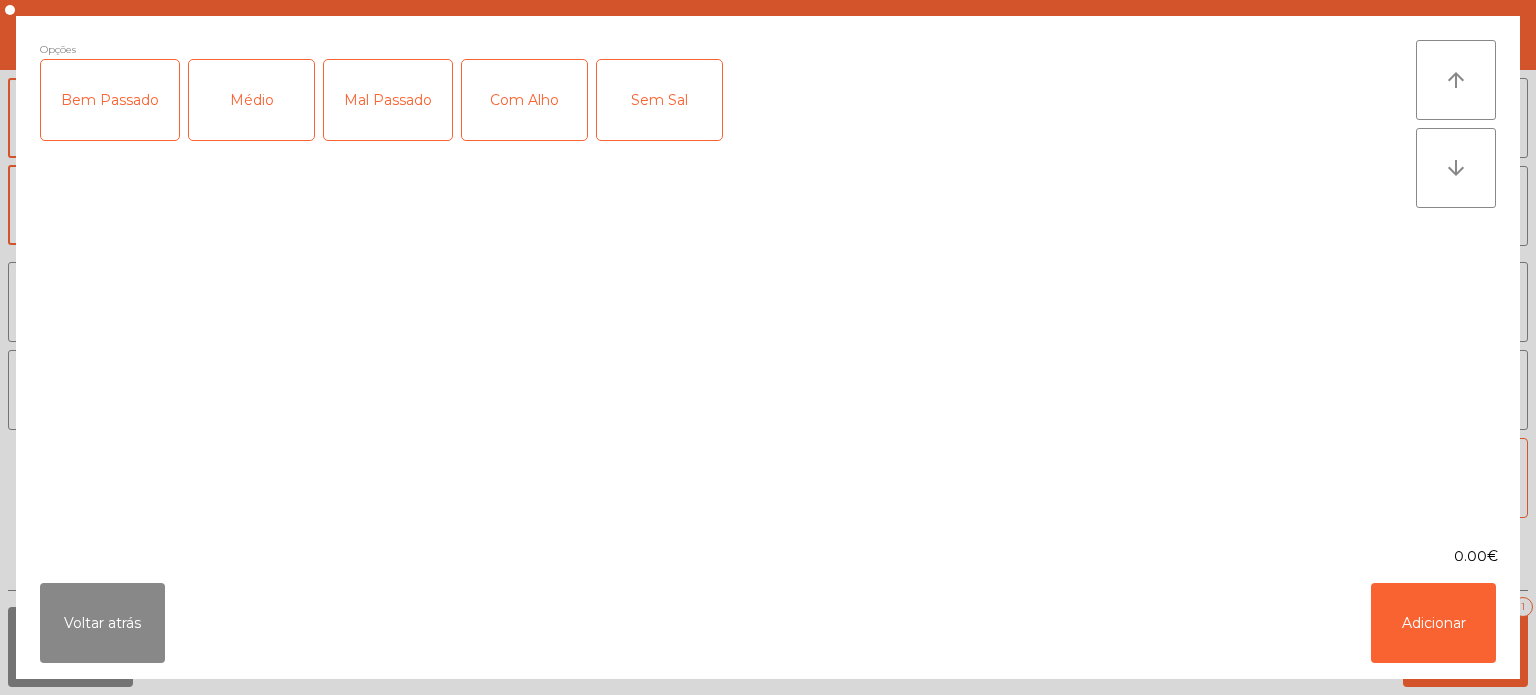 click on "Médio" 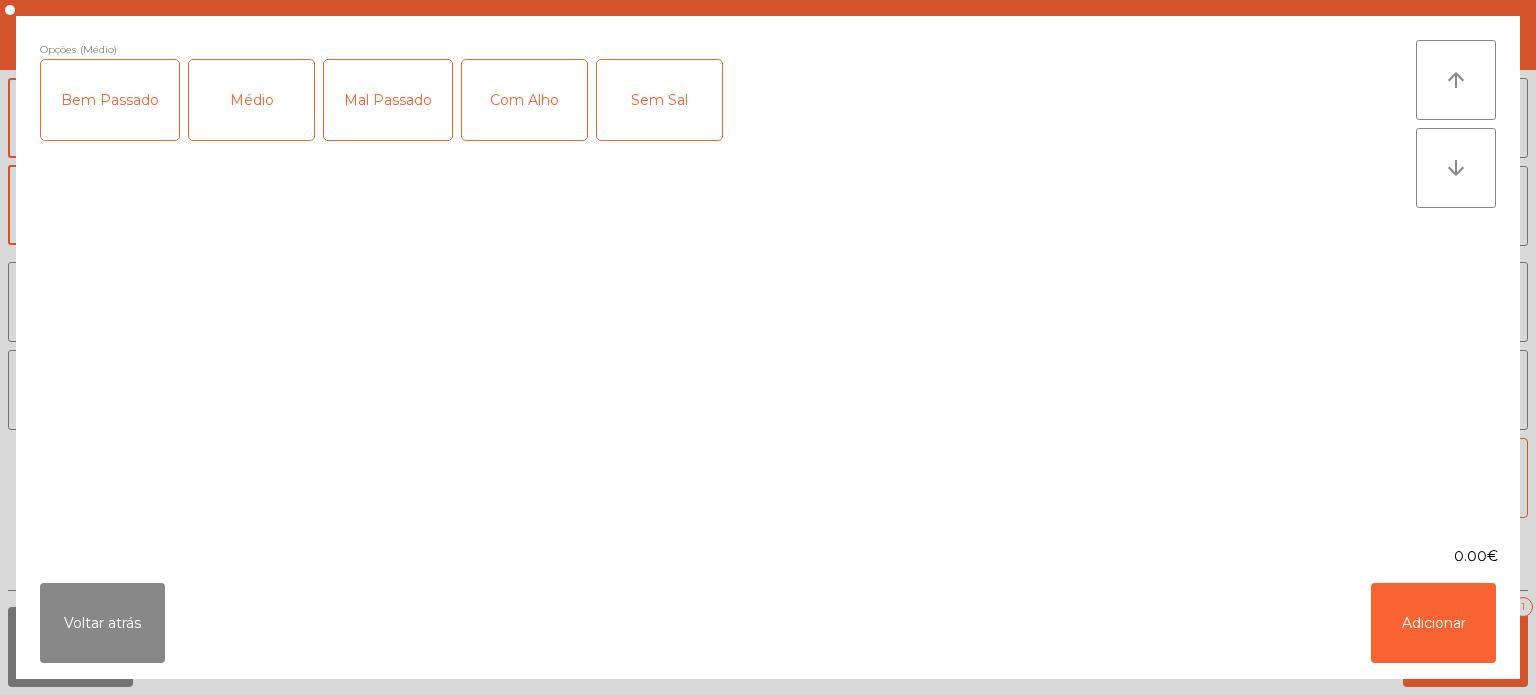 click on "Com Alho" 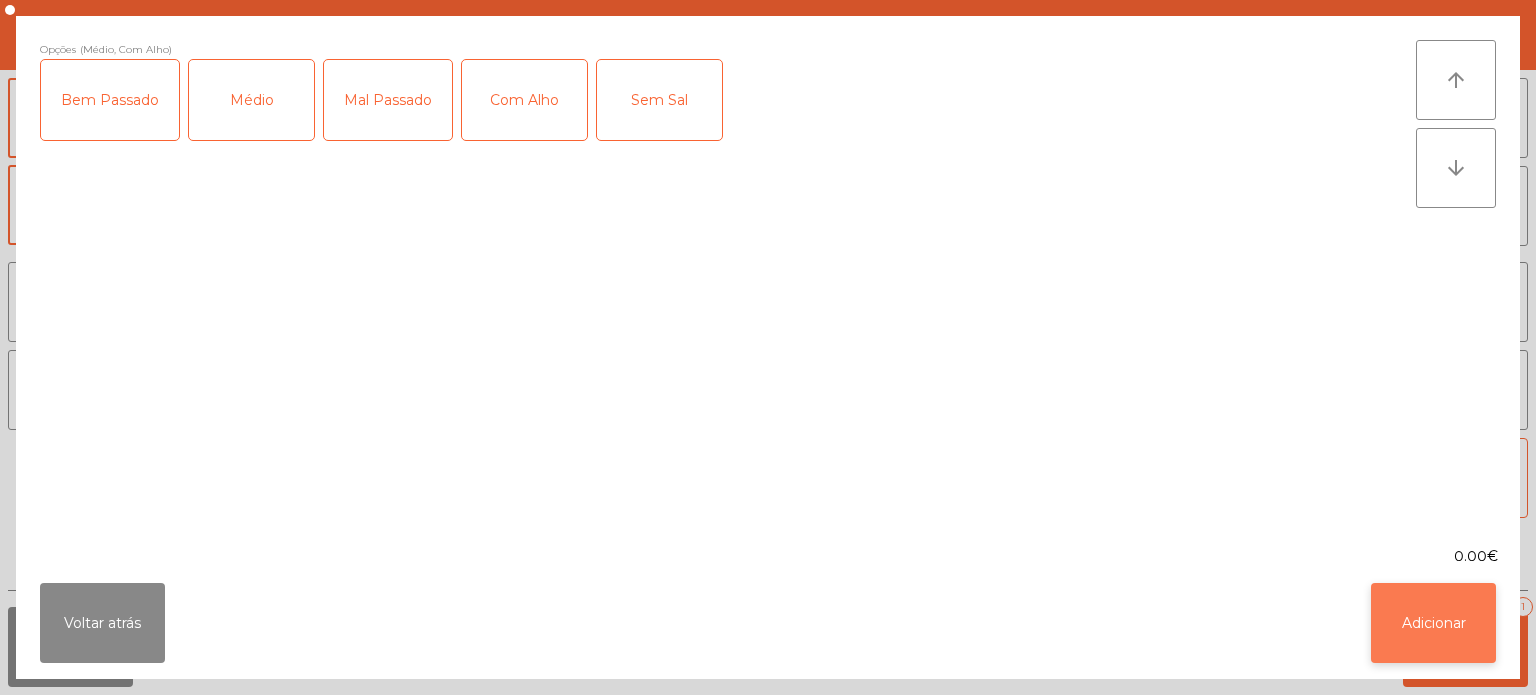 click on "Adicionar" 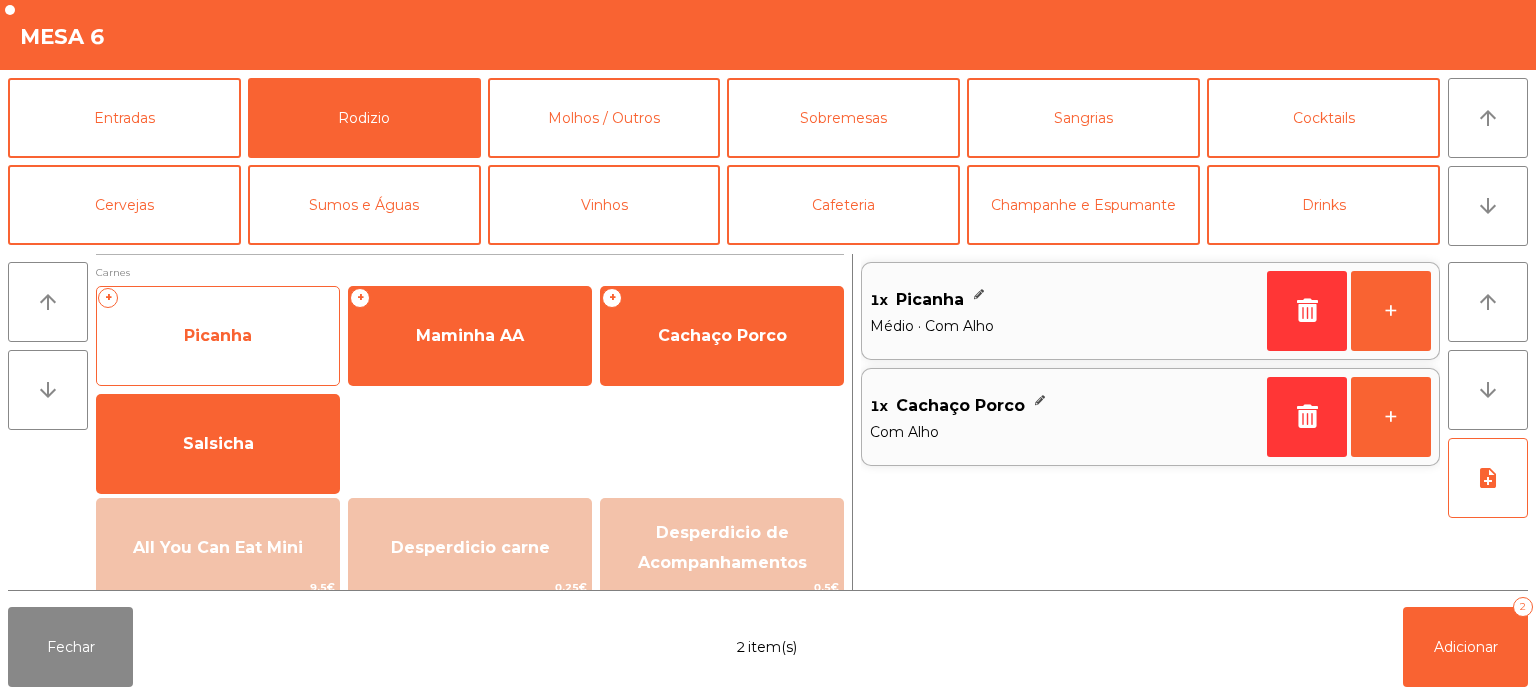 click on "Picanha" 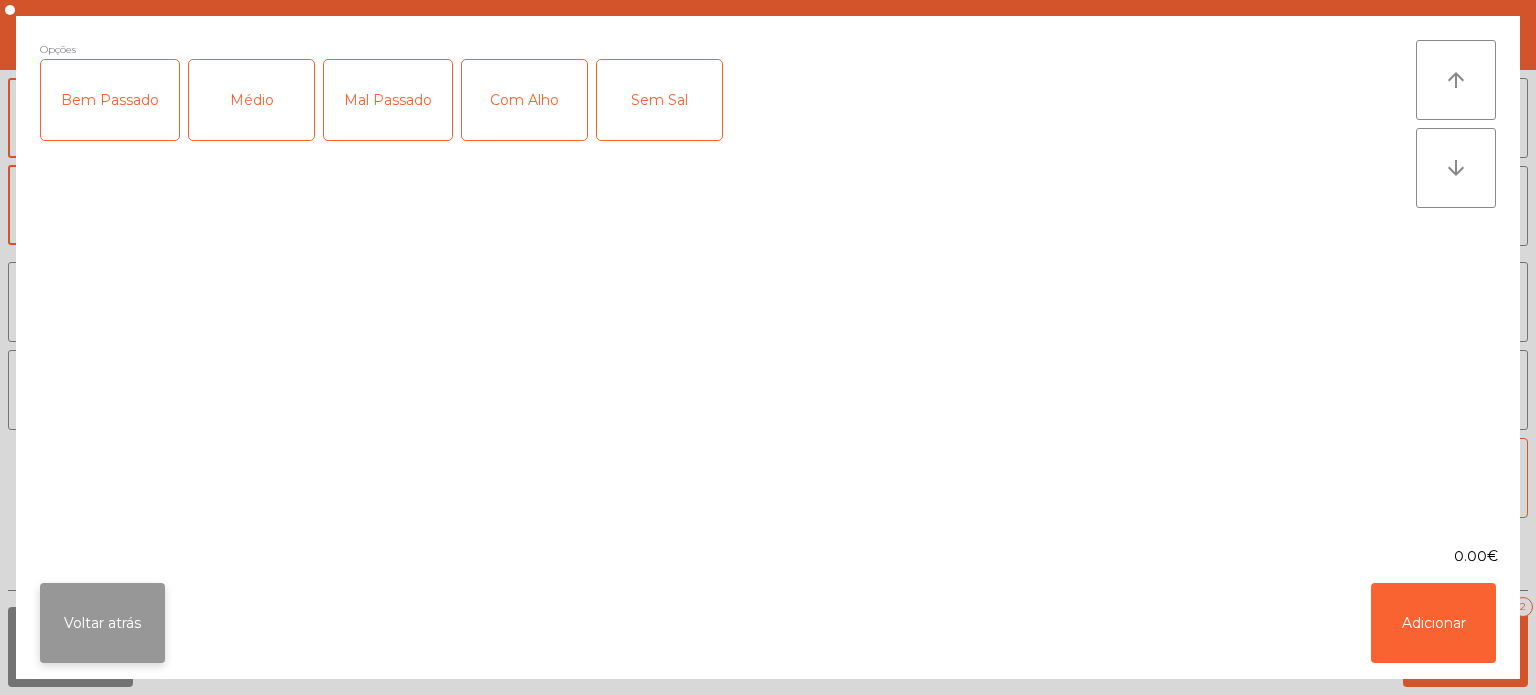 click on "Voltar atrás" 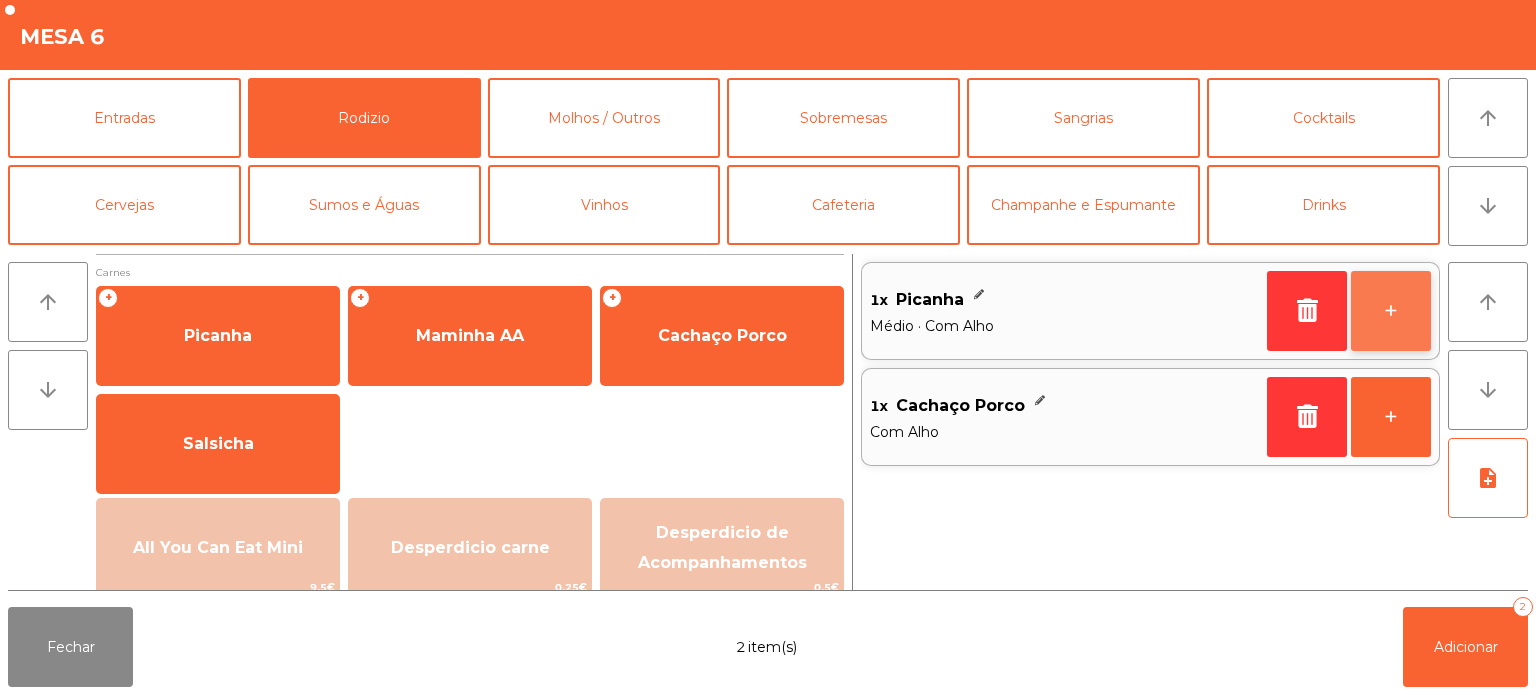 click on "+" 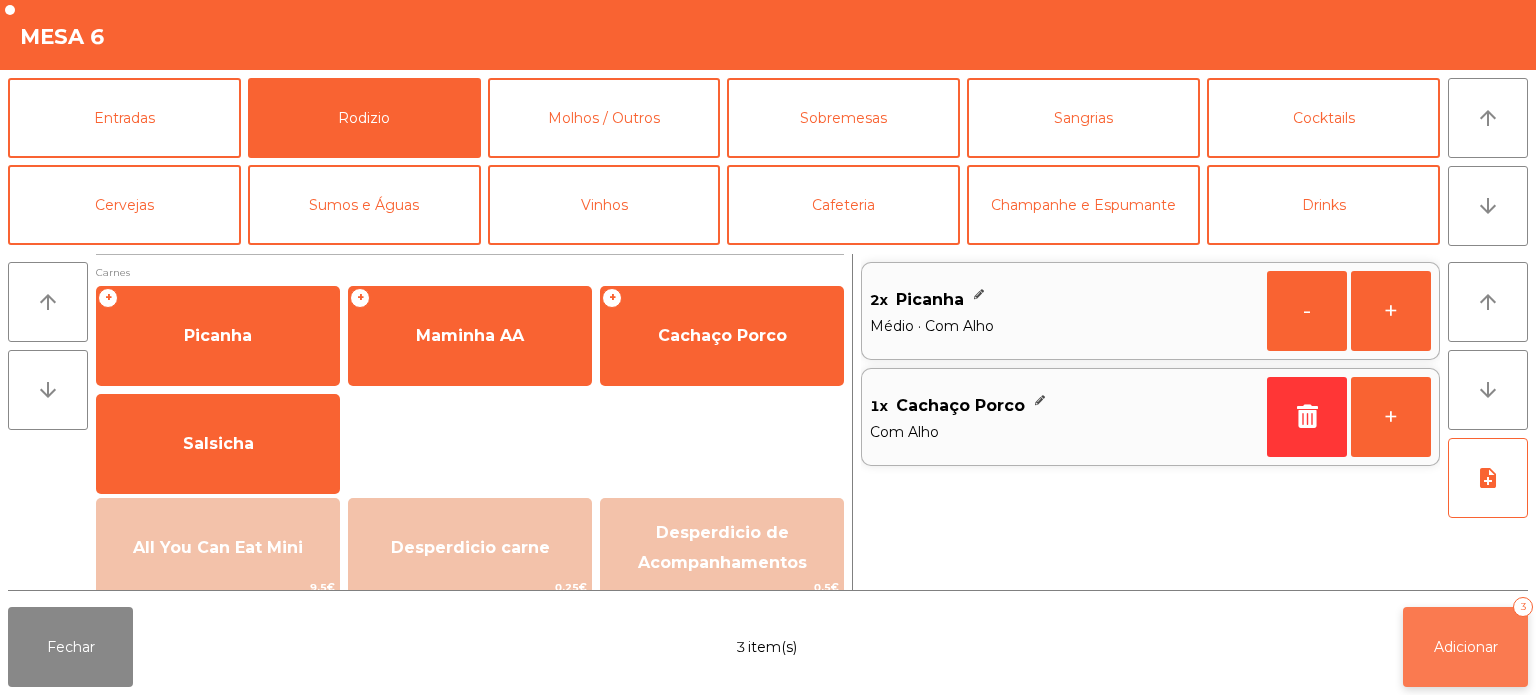 click on "Adicionar   3" 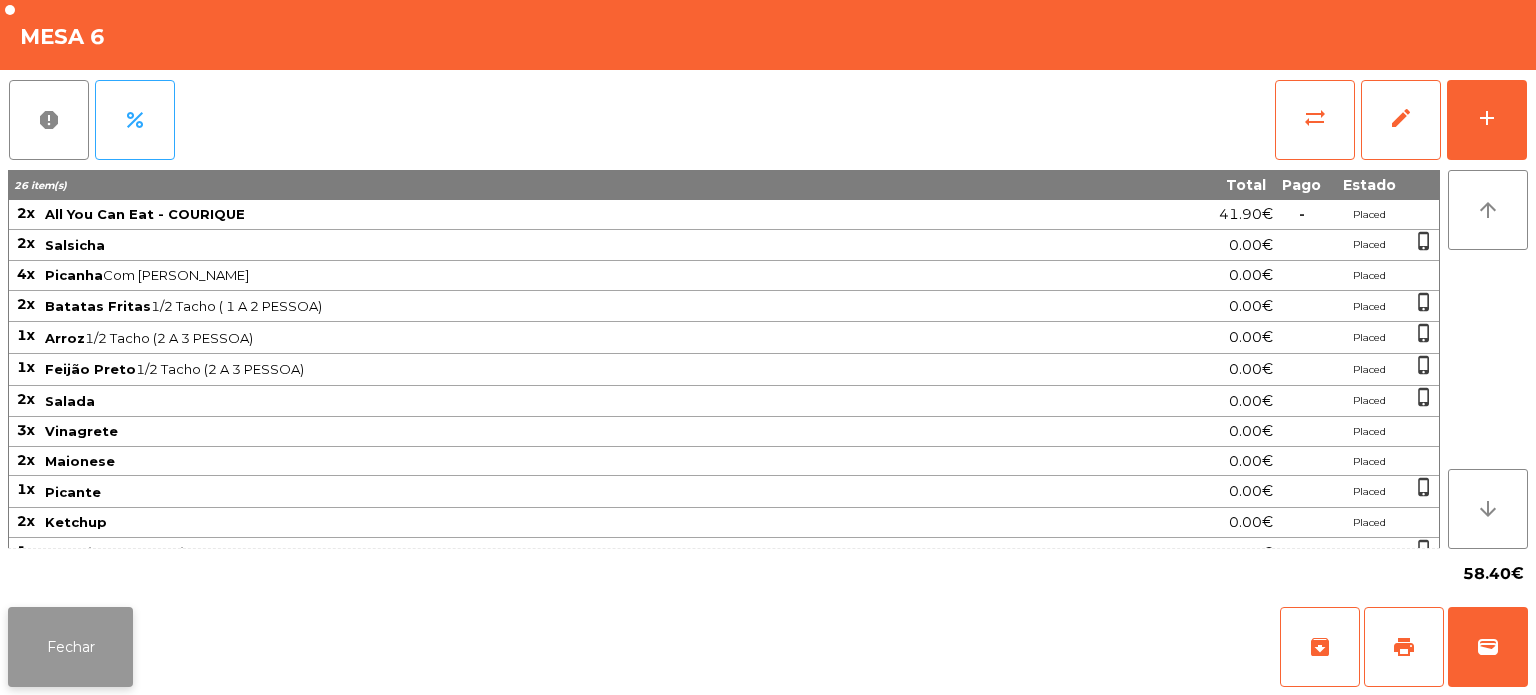 click on "Fechar" 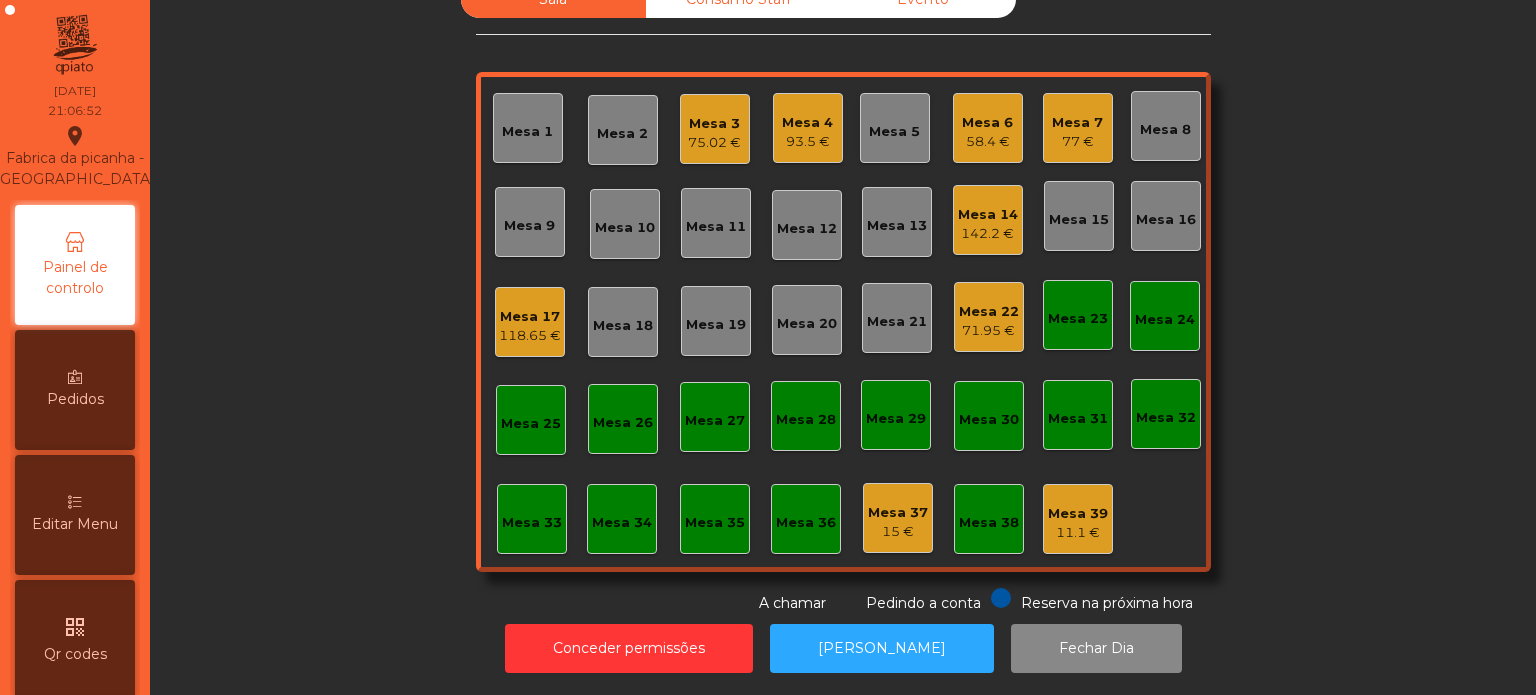 click on "Mesa 3" 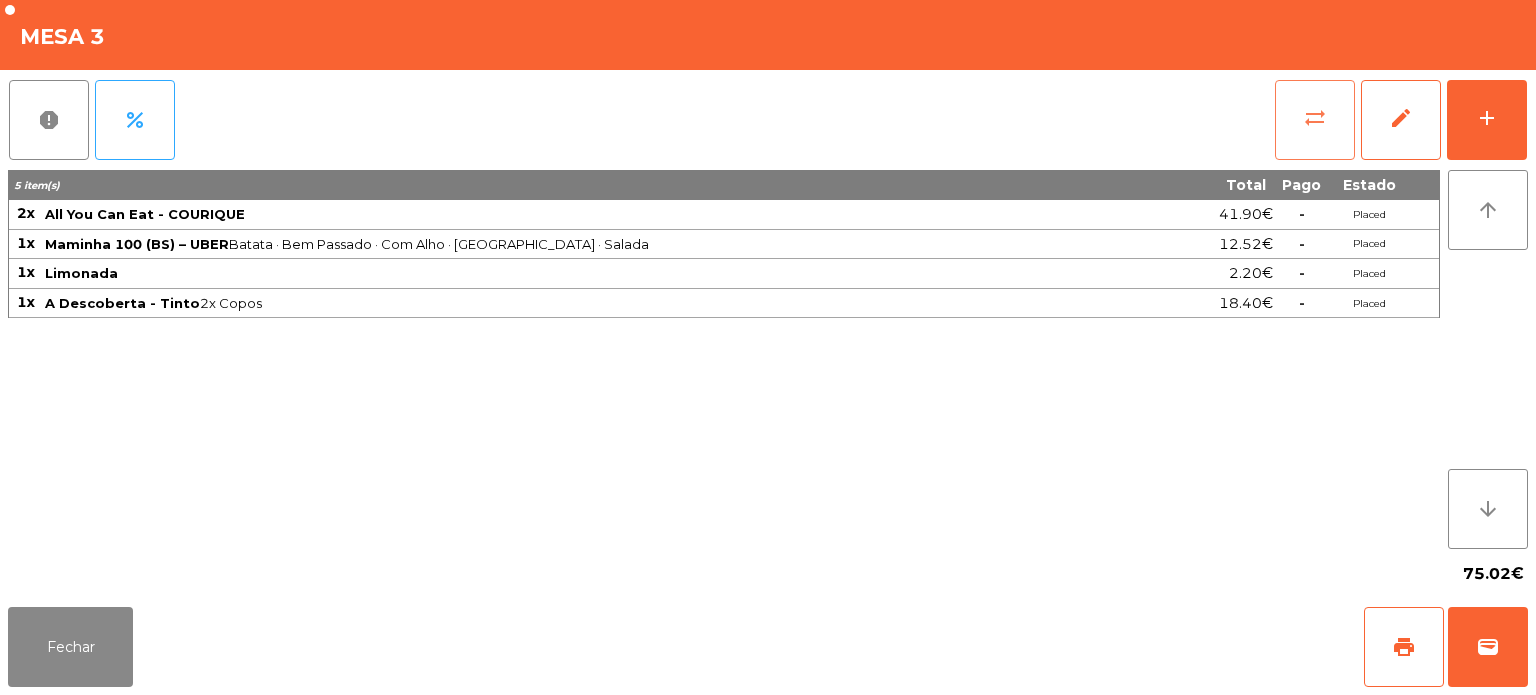 click on "sync_alt" 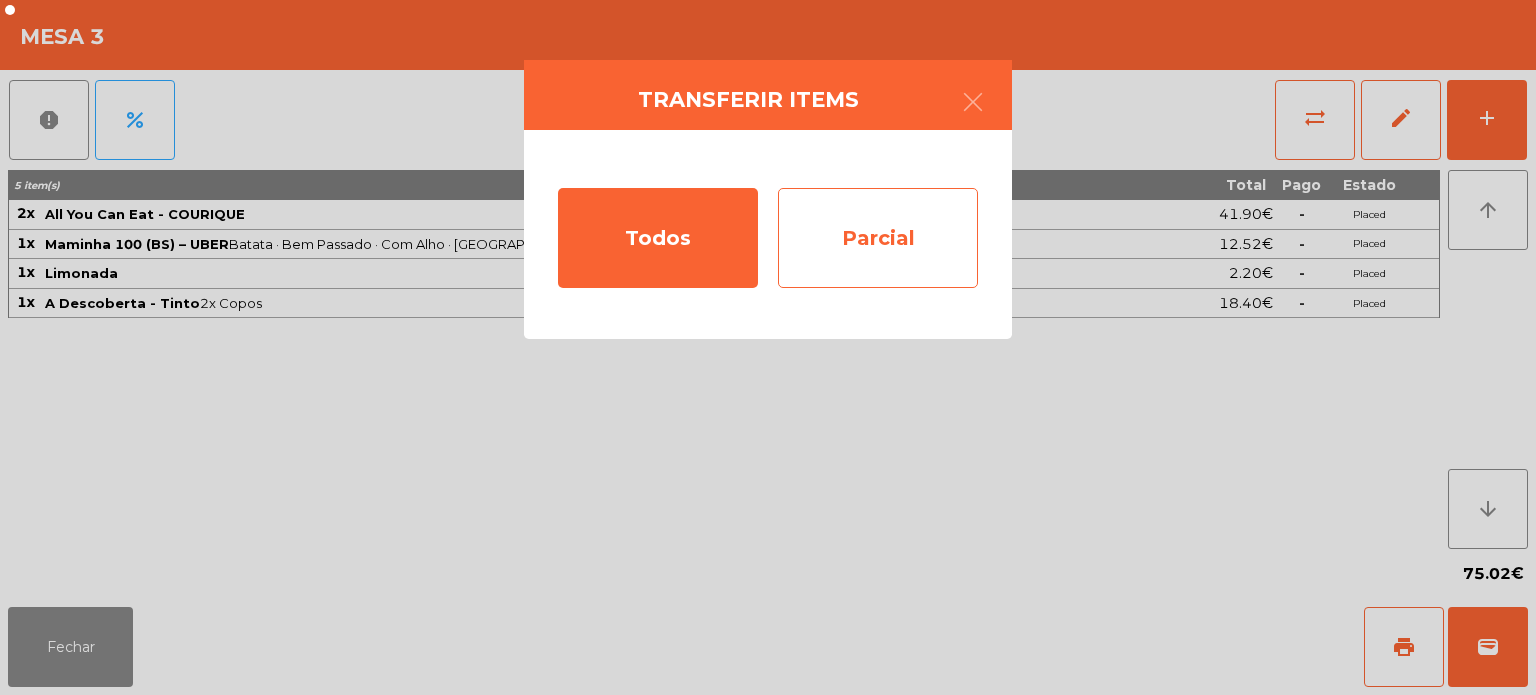 click on "Parcial" 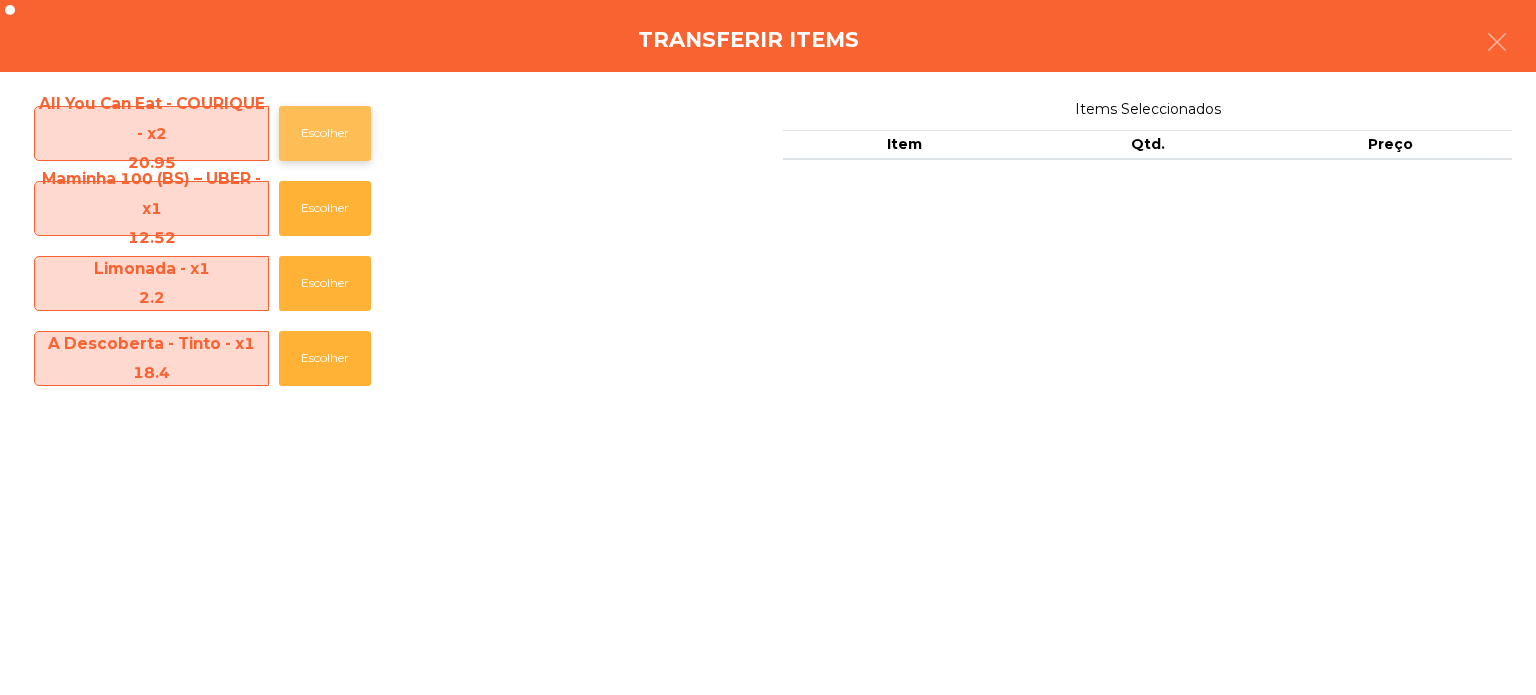 click on "Escolher" 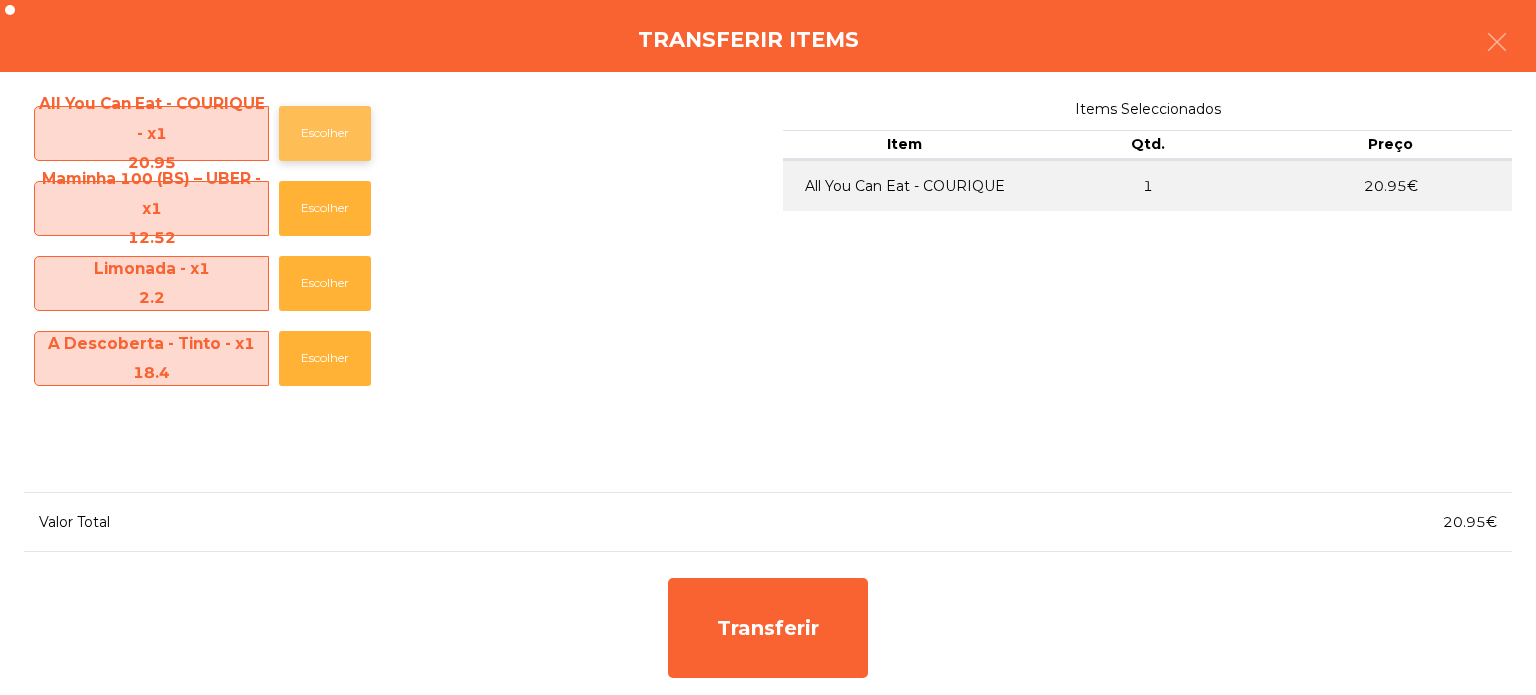 click on "Escolher" 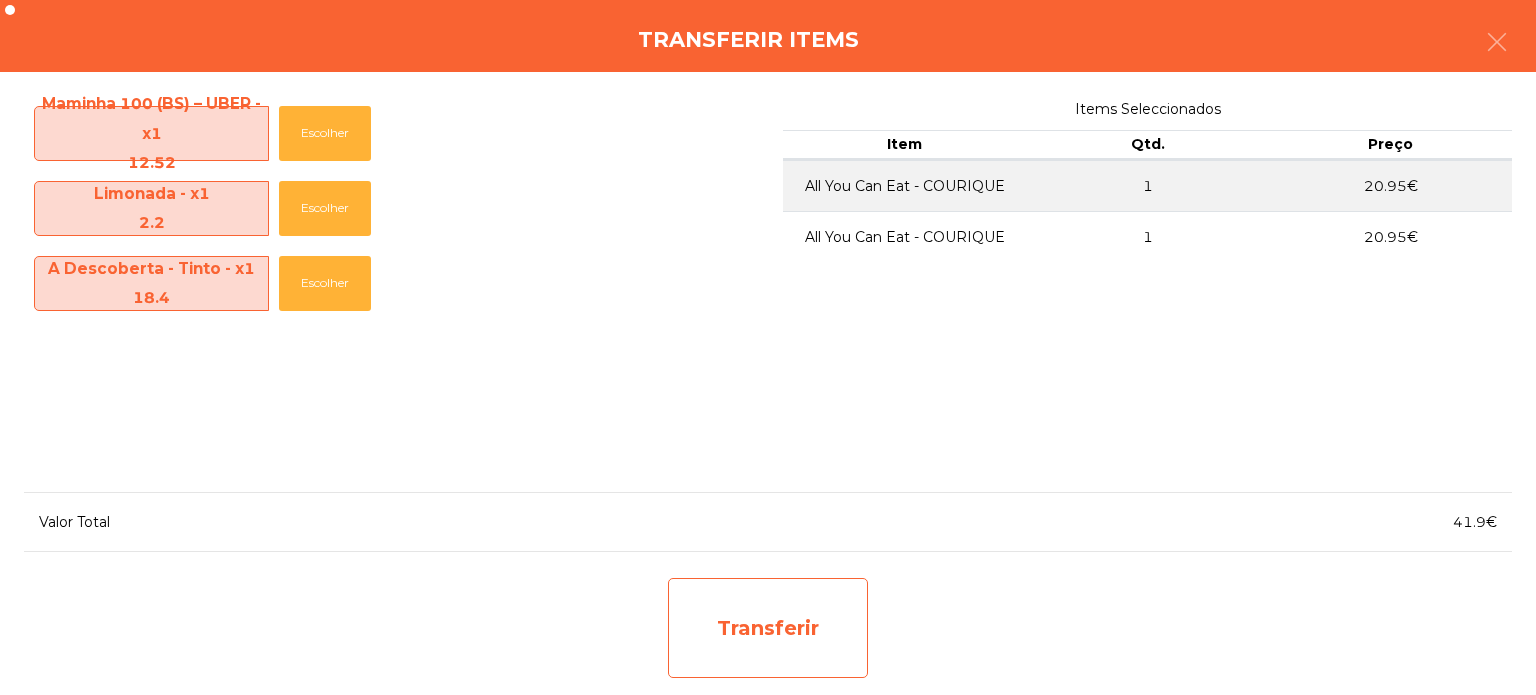 click on "Transferir" 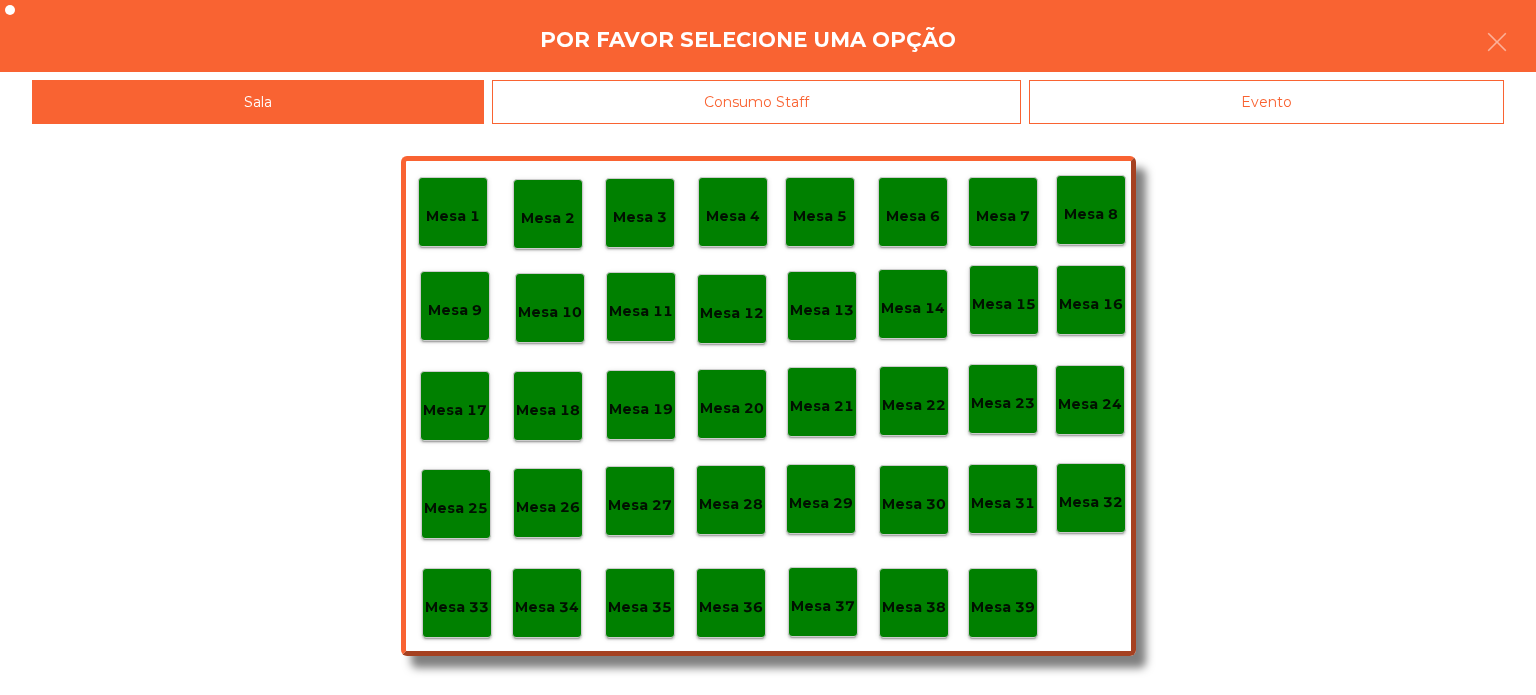 click on "Mesa 37" 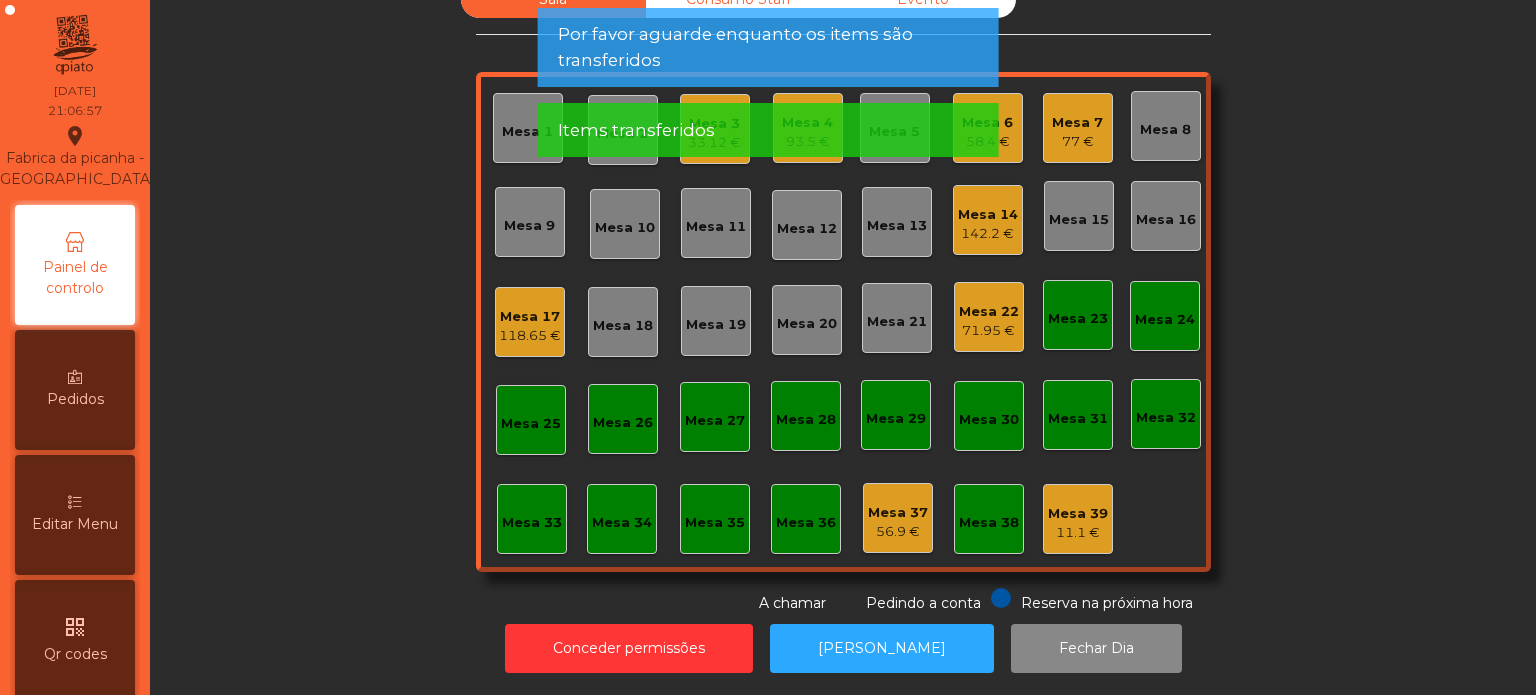 click on "Sala   Consumo Staff   Evento   Mesa 1   Mesa 2   Mesa 3   33.12 €   [GEOGRAPHIC_DATA] 4   93.5 €   Mesa 5   Mesa 6   58.4 €   Mesa 7   77 €   [GEOGRAPHIC_DATA] 8   Mesa 9   [GEOGRAPHIC_DATA] 10   [GEOGRAPHIC_DATA] 11   [GEOGRAPHIC_DATA] 12   Mesa 13   Mesa 14   142.2 €   [GEOGRAPHIC_DATA] 15   [GEOGRAPHIC_DATA] 17   118.65 €   [GEOGRAPHIC_DATA] 18   [GEOGRAPHIC_DATA] 19   [GEOGRAPHIC_DATA] 20   [GEOGRAPHIC_DATA] 21   Mesa 22   71.95 €   [GEOGRAPHIC_DATA] 23   [GEOGRAPHIC_DATA] 24   [GEOGRAPHIC_DATA] 25   [GEOGRAPHIC_DATA] 26   [GEOGRAPHIC_DATA] 27   [GEOGRAPHIC_DATA] 28   Mesa 29   [GEOGRAPHIC_DATA] 30   [GEOGRAPHIC_DATA] 32   [GEOGRAPHIC_DATA] 33   [GEOGRAPHIC_DATA] 34   [GEOGRAPHIC_DATA] 35   Mesa 36   Mesa 37   56.9 €   Mesa 38   Mesa 39   11.1 €  Reserva na próxima hora Pedindo a conta A chamar" 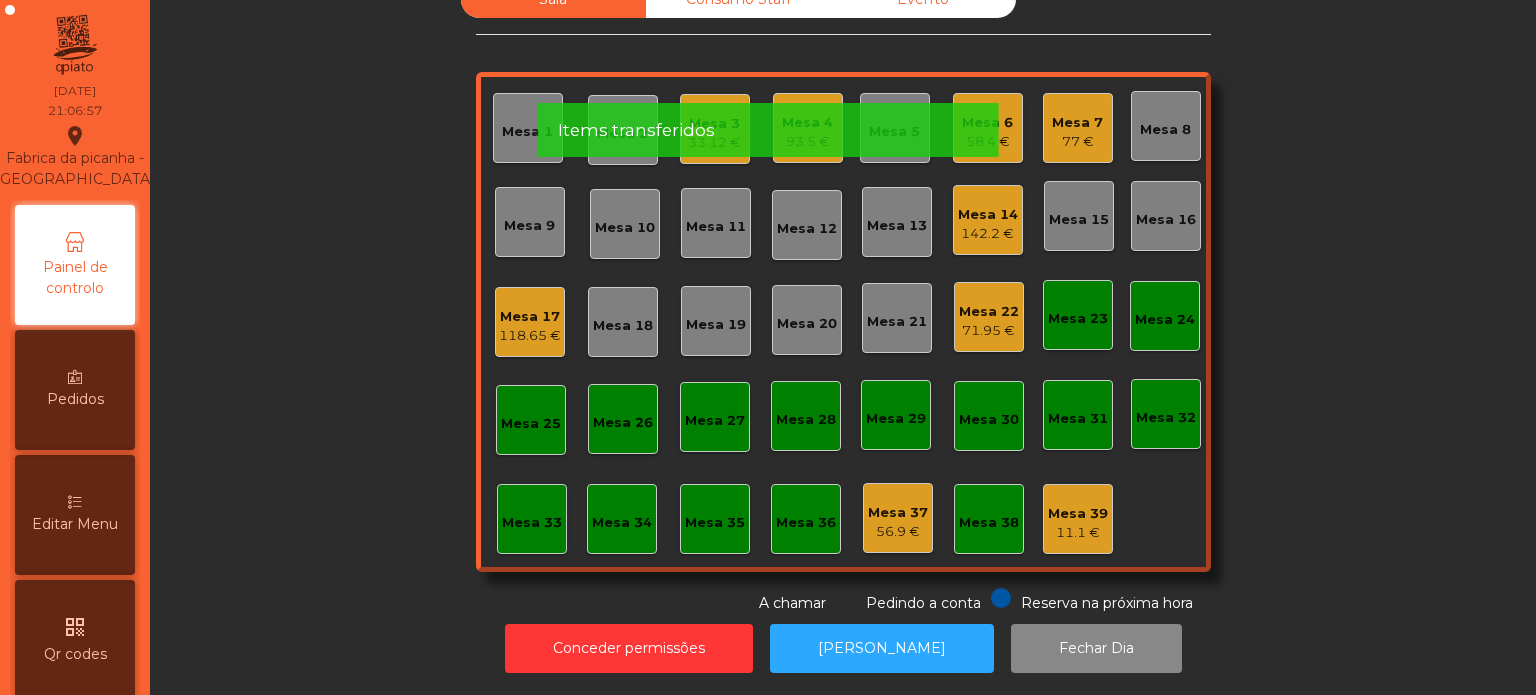 click on "Mesa 4   93.5 €" 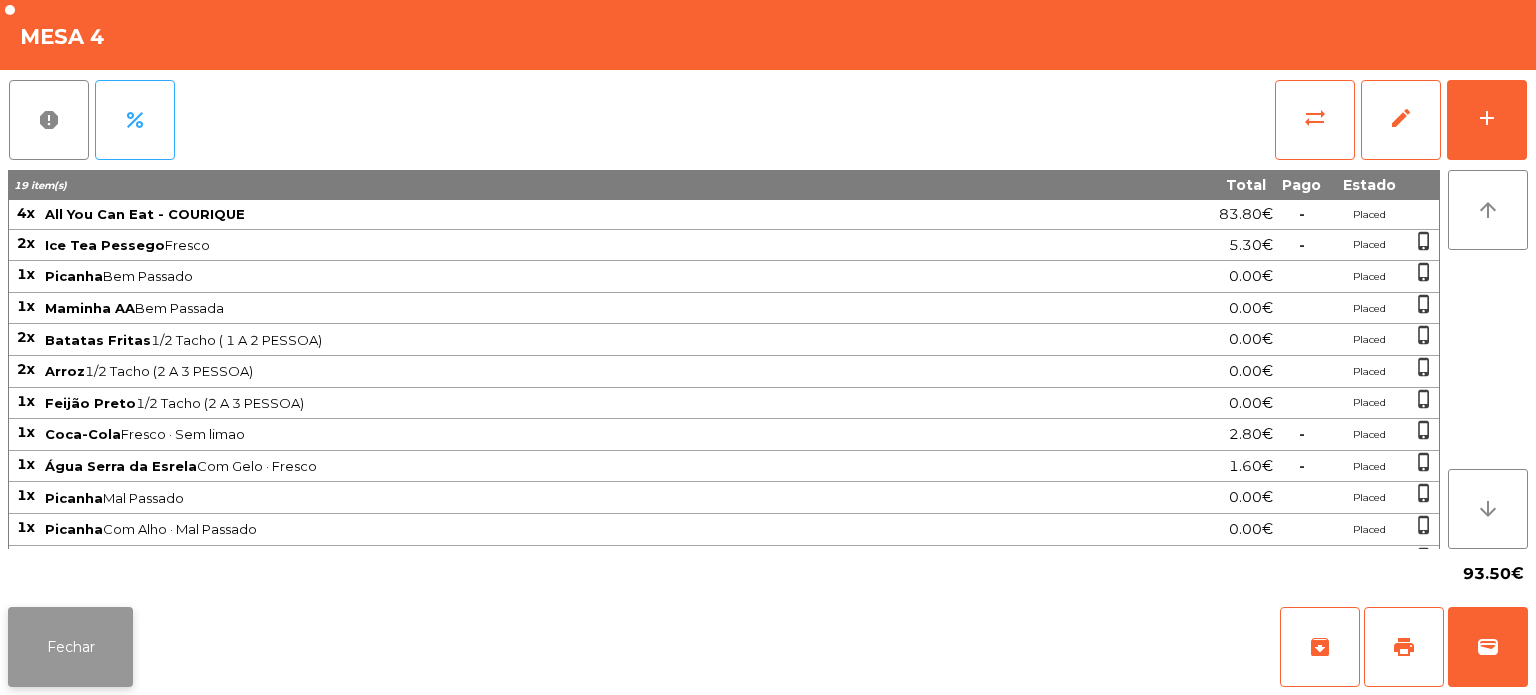 click on "Fechar" 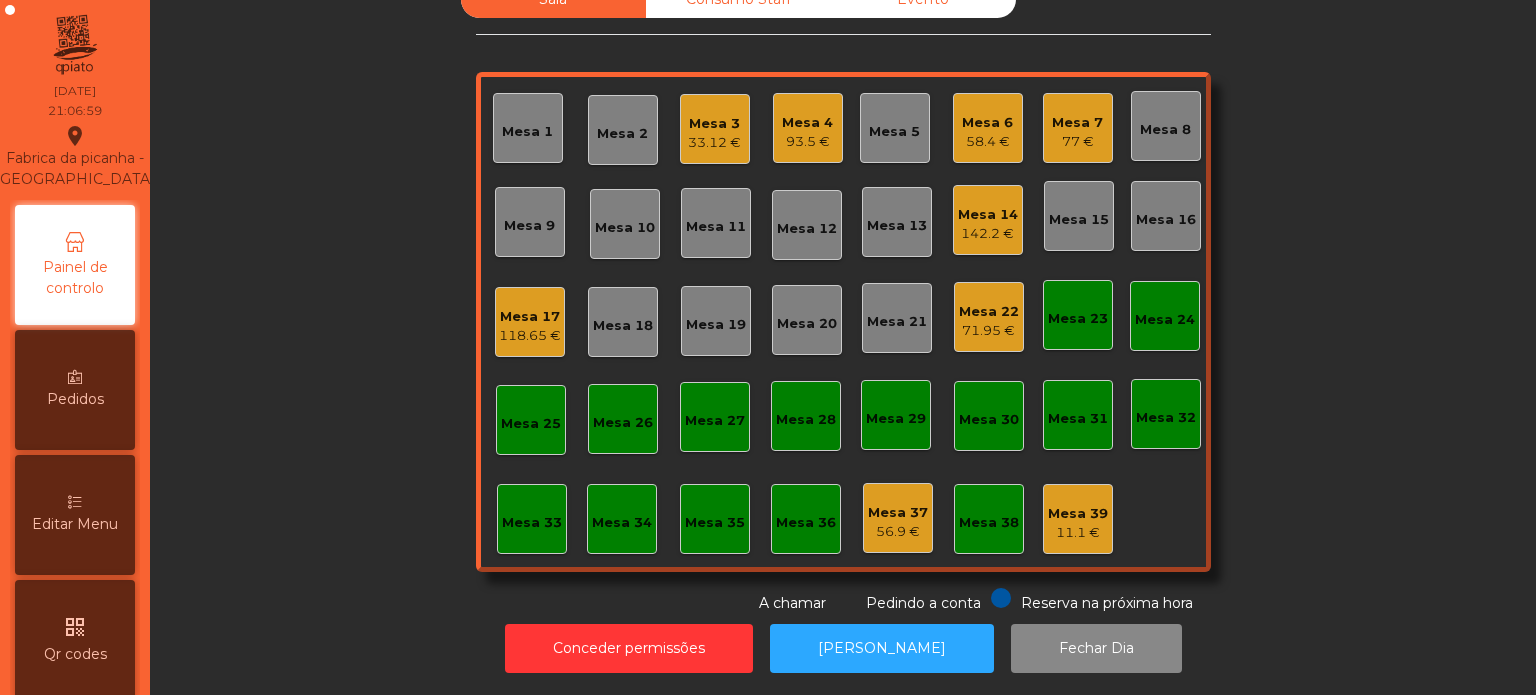click on "33.12 €" 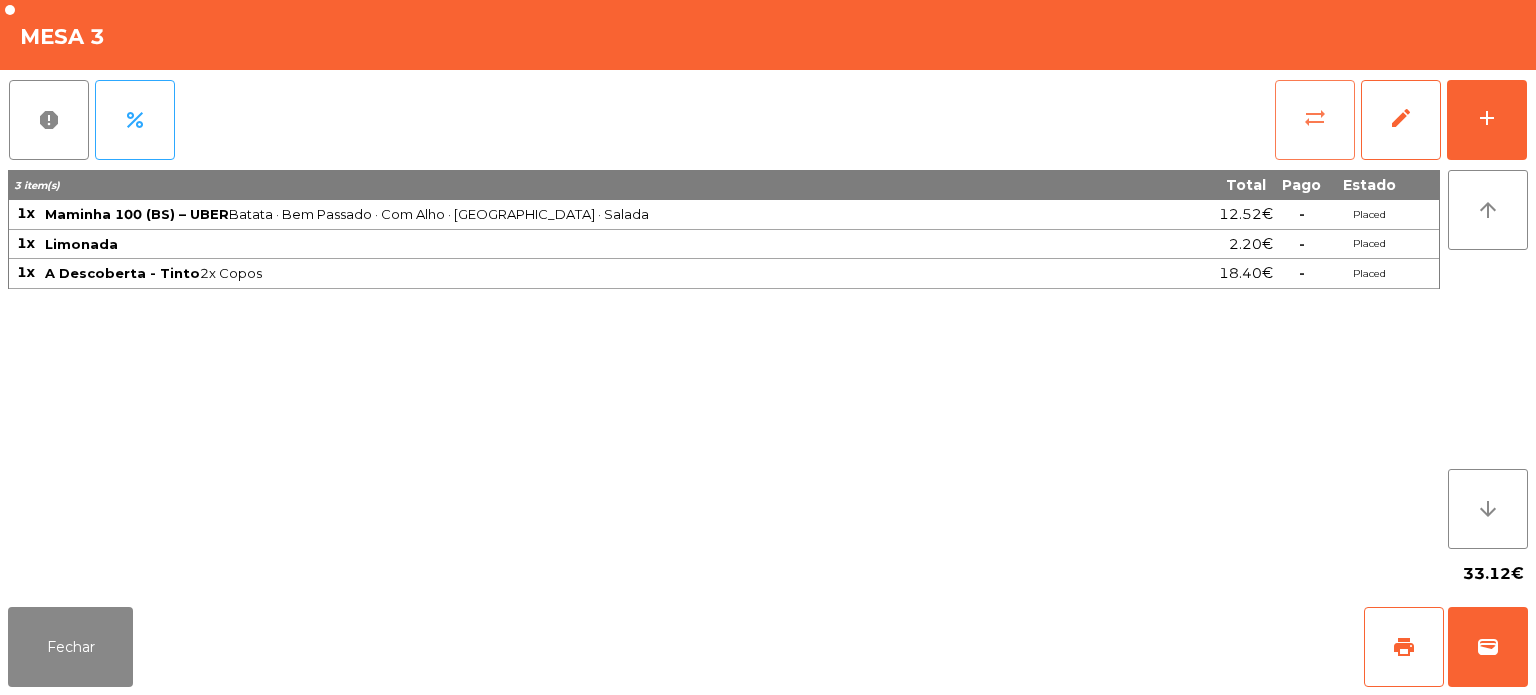 click on "sync_alt" 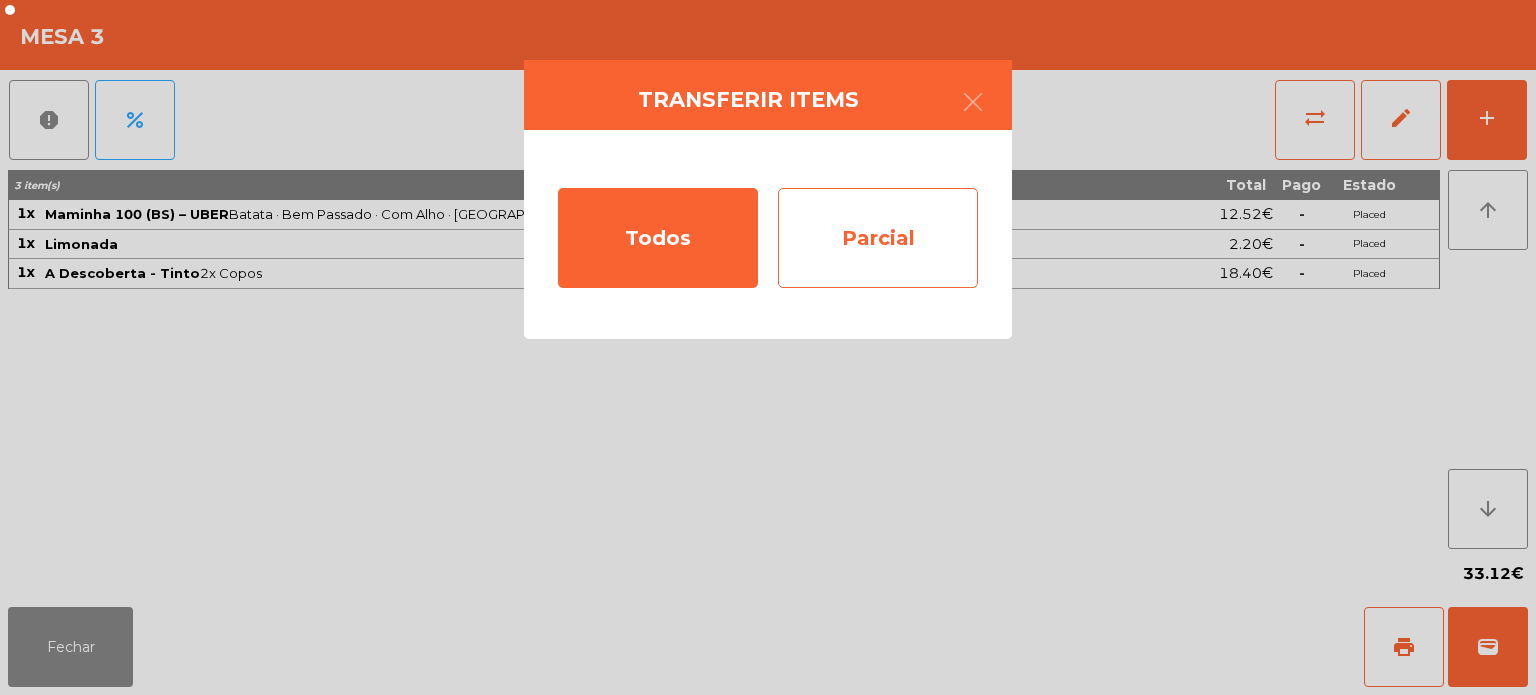 click on "Parcial" 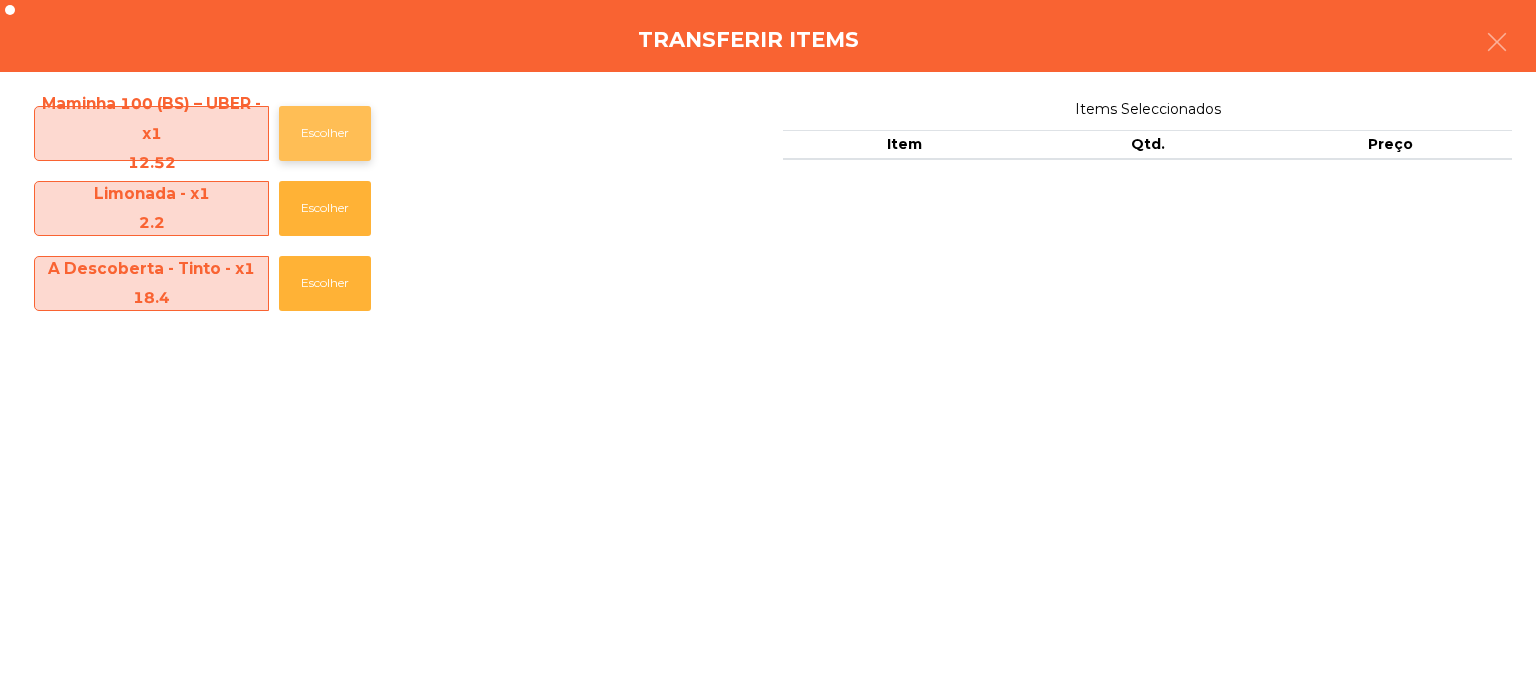 click on "Escolher" 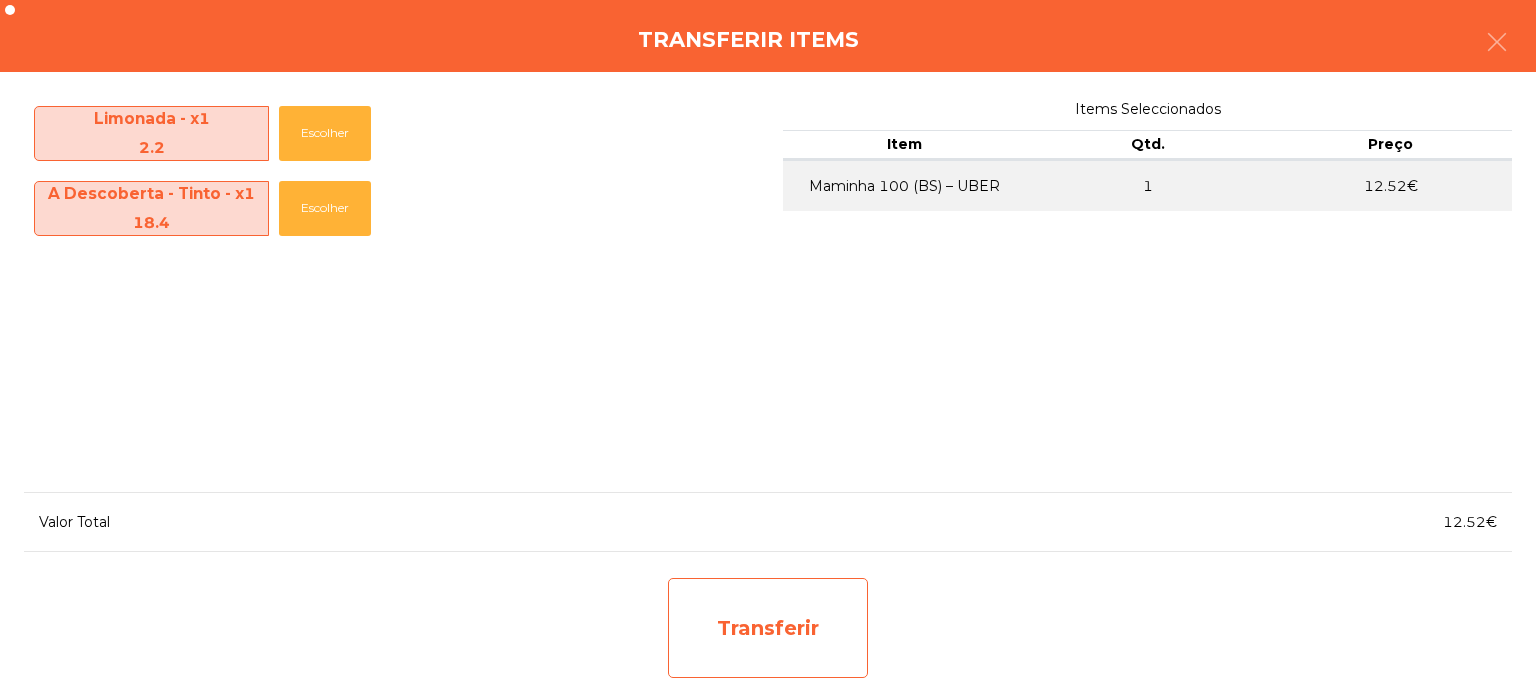 click on "Transferir" 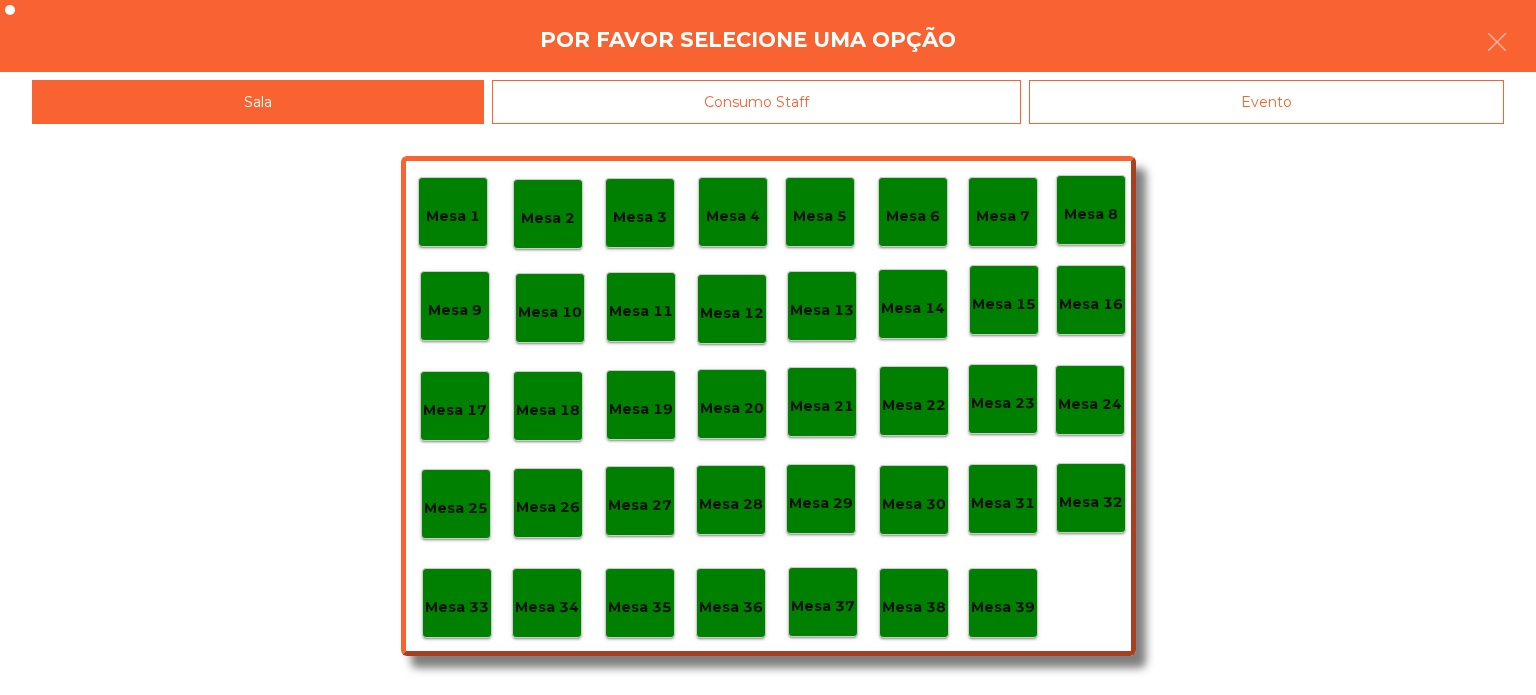 click on "Mesa 37" 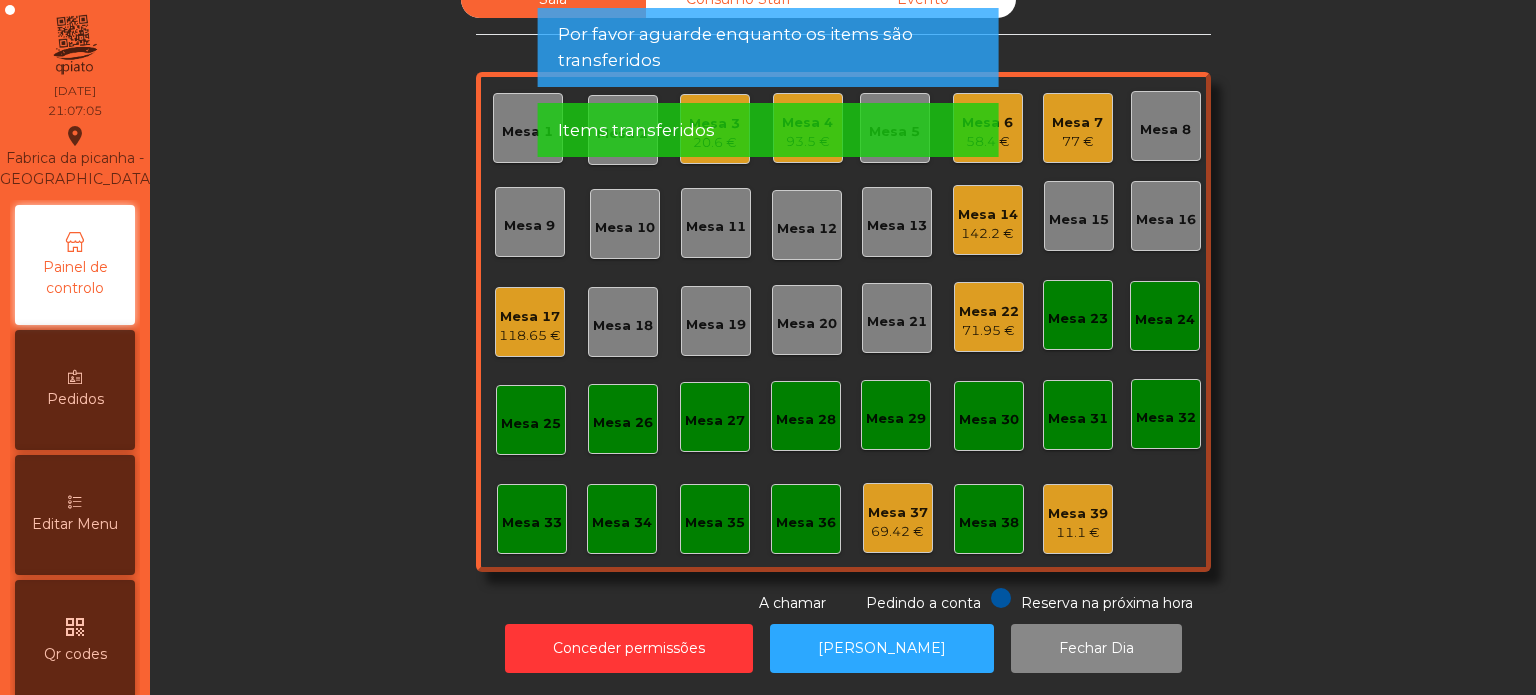 click on "Sala   Consumo Staff   Evento   Mesa 1   Mesa 2   Mesa 3   20.6 €   [GEOGRAPHIC_DATA] 4   93.5 €   Mesa 5   Mesa 6   58.4 €   Mesa 7   77 €   [GEOGRAPHIC_DATA] 8   Mesa 9   [GEOGRAPHIC_DATA] 10   [GEOGRAPHIC_DATA] 11   [GEOGRAPHIC_DATA] 12   Mesa 13   Mesa 14   142.2 €   [GEOGRAPHIC_DATA] 15   [GEOGRAPHIC_DATA] 17   118.65 €   [GEOGRAPHIC_DATA] 18   [GEOGRAPHIC_DATA] 19   [GEOGRAPHIC_DATA] 20   [GEOGRAPHIC_DATA] 21   Mesa 22   71.95 €   [GEOGRAPHIC_DATA] 23   [GEOGRAPHIC_DATA] 24   [GEOGRAPHIC_DATA] 25   [GEOGRAPHIC_DATA] 26   [GEOGRAPHIC_DATA] 27   [GEOGRAPHIC_DATA] 28   [GEOGRAPHIC_DATA] 29   [GEOGRAPHIC_DATA] 30   [GEOGRAPHIC_DATA] 32   [GEOGRAPHIC_DATA] 33   [GEOGRAPHIC_DATA] 34   [GEOGRAPHIC_DATA] 35   Mesa 36   Mesa 37   69.42 €   [GEOGRAPHIC_DATA] 38   Mesa 39   11.1 €  Reserva na próxima hora Pedindo a conta A chamar" 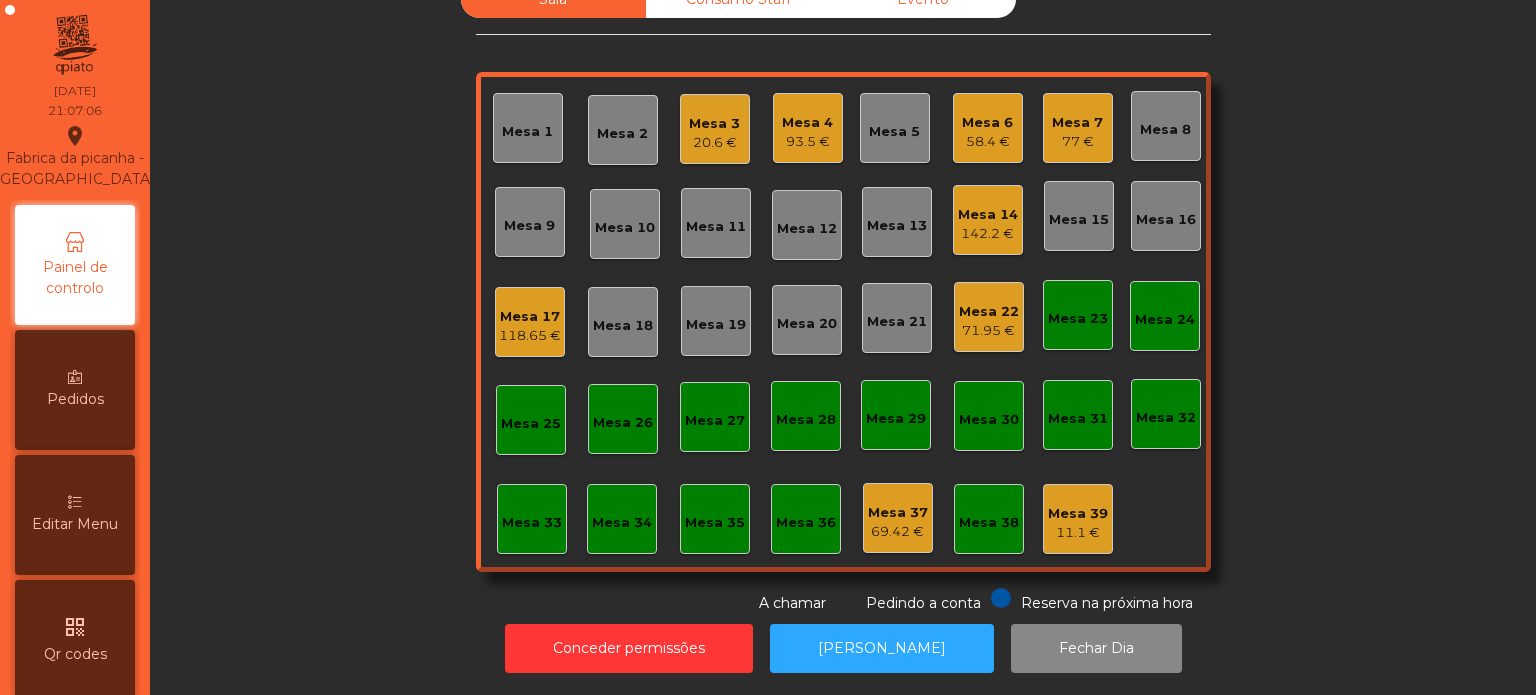 click on "Mesa 3   20.6 €" 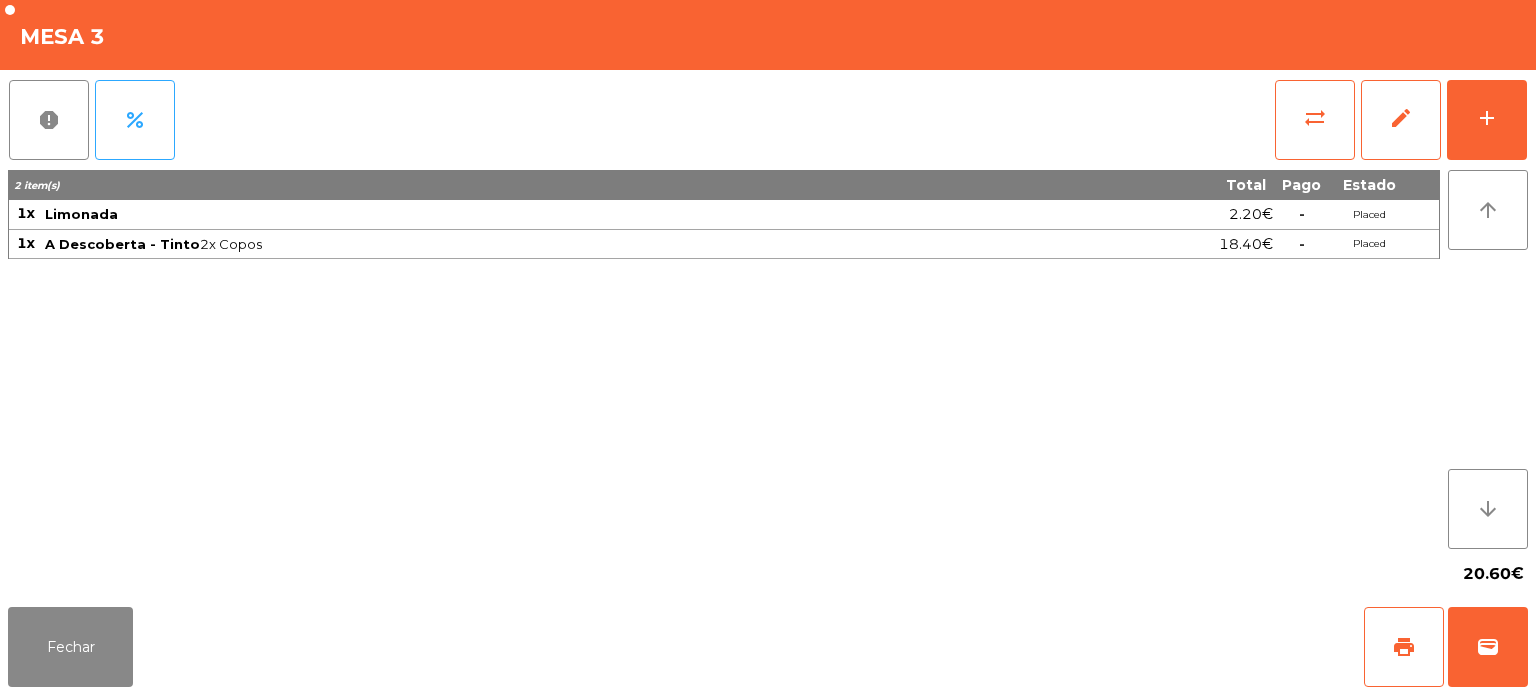 click on "report   percent   sync_alt   edit   add  2 item(s) Total Pago Estado 1x Limonada 2.20€  -  Placed 1x A Descoberta - Tinto  2x Copos  18.40€  -  Placed arrow_upward arrow_downward  20.60€" 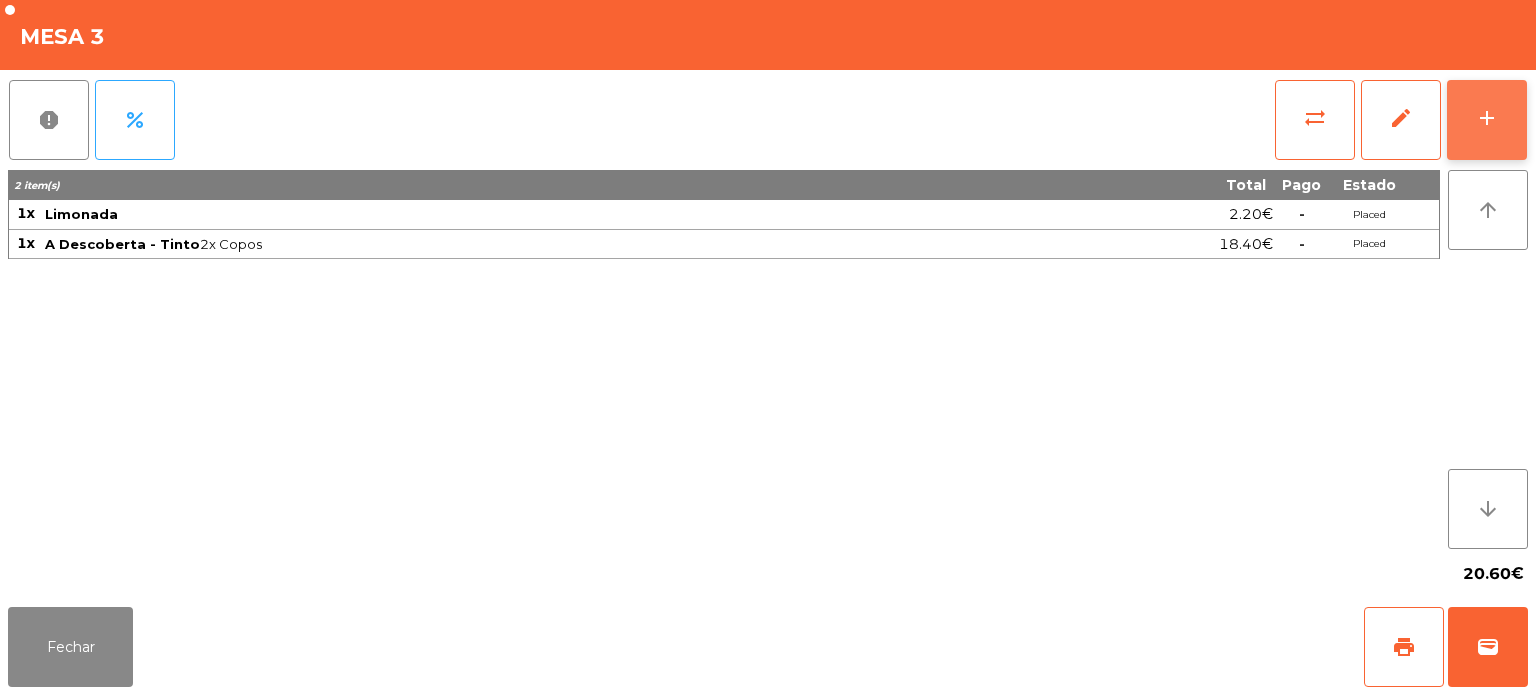 click on "add" 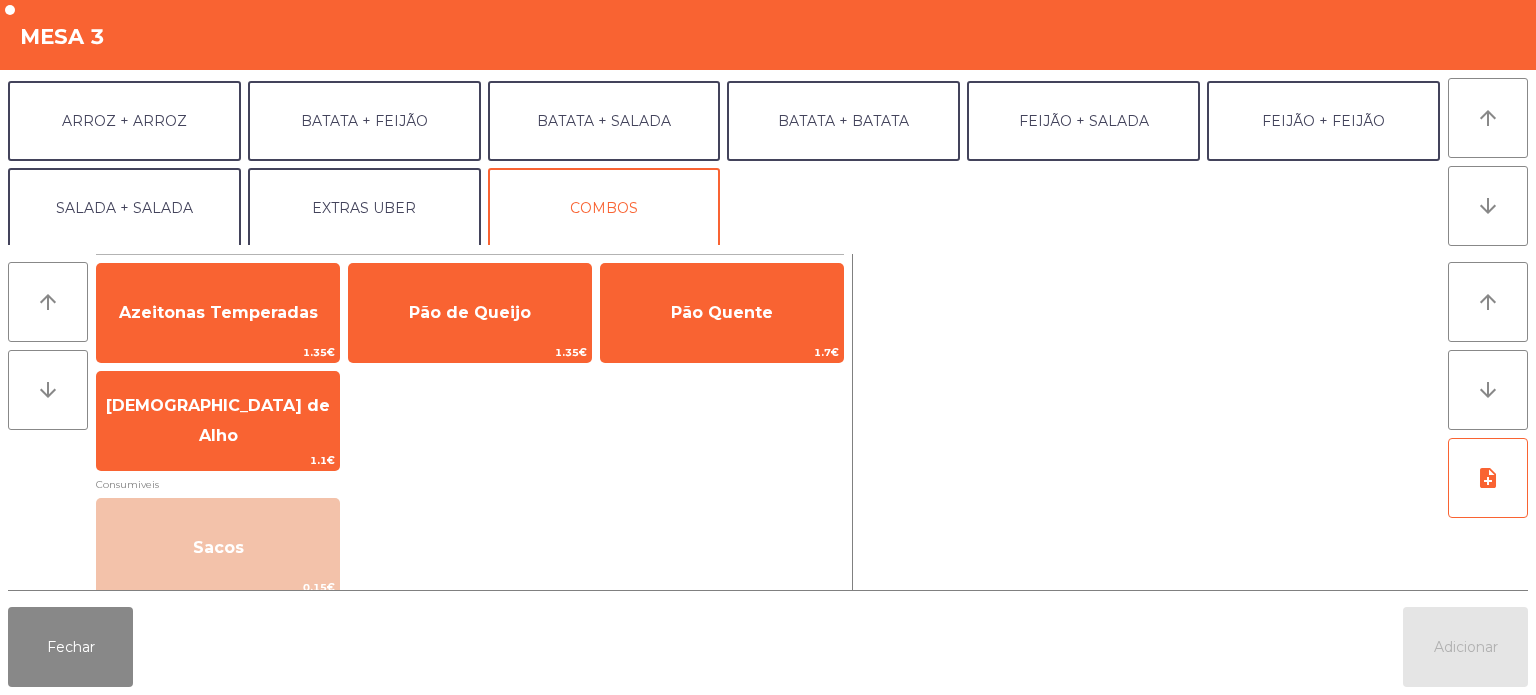 scroll, scrollTop: 260, scrollLeft: 0, axis: vertical 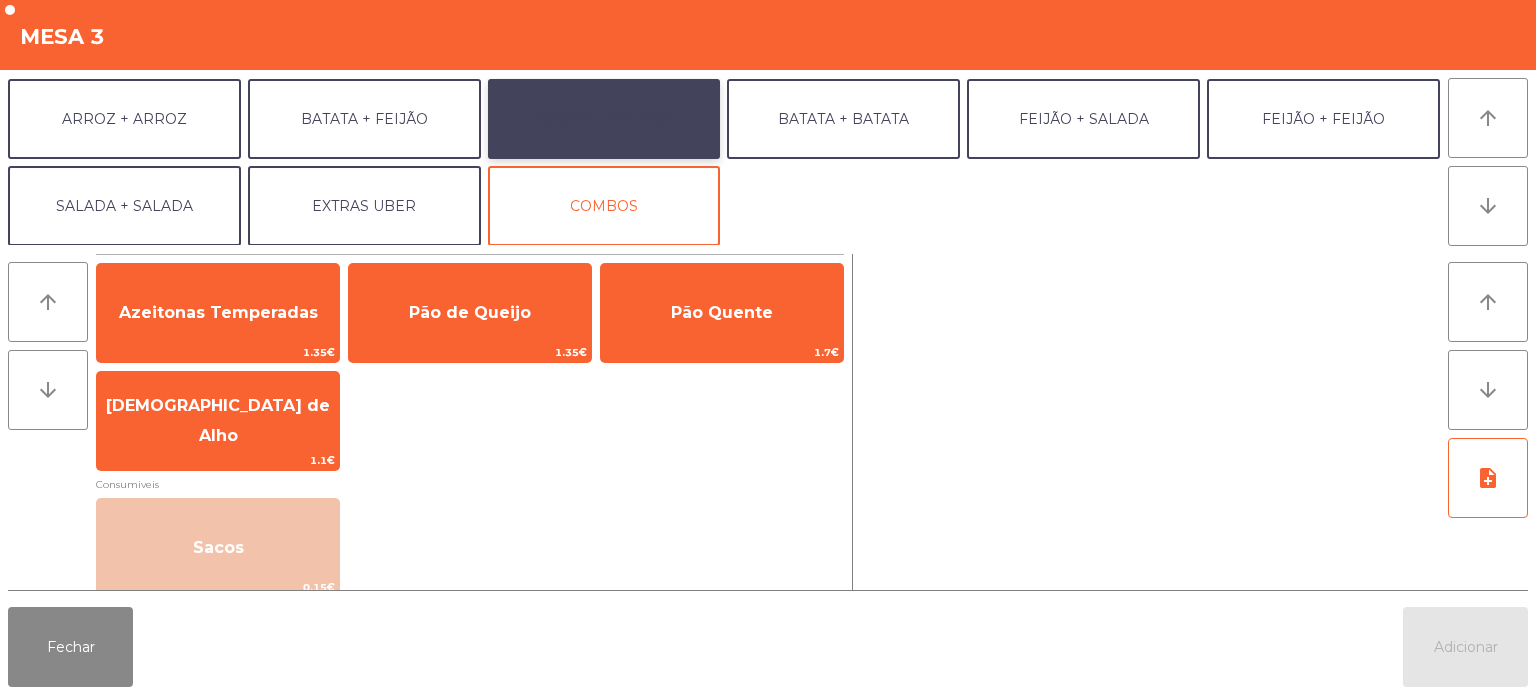 click on "BATATA + SALADA" 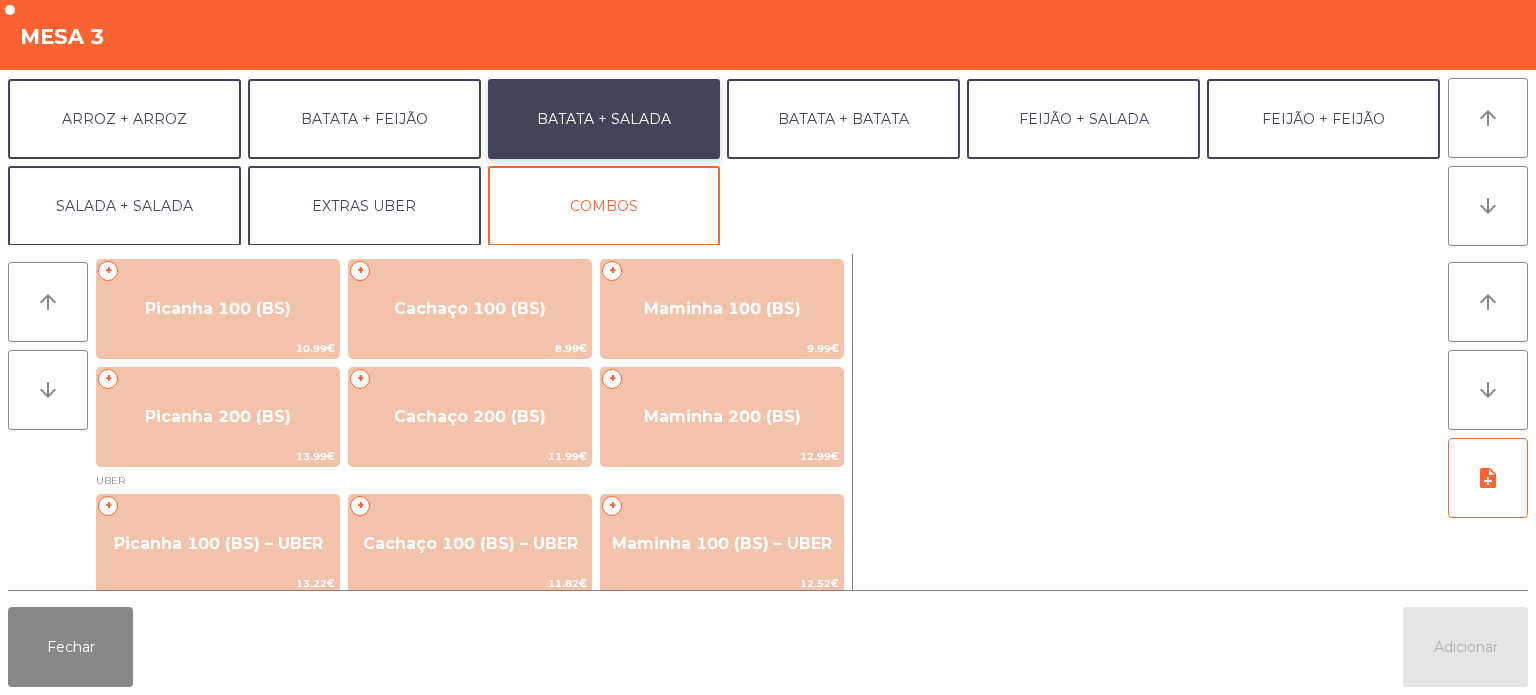 scroll, scrollTop: 0, scrollLeft: 0, axis: both 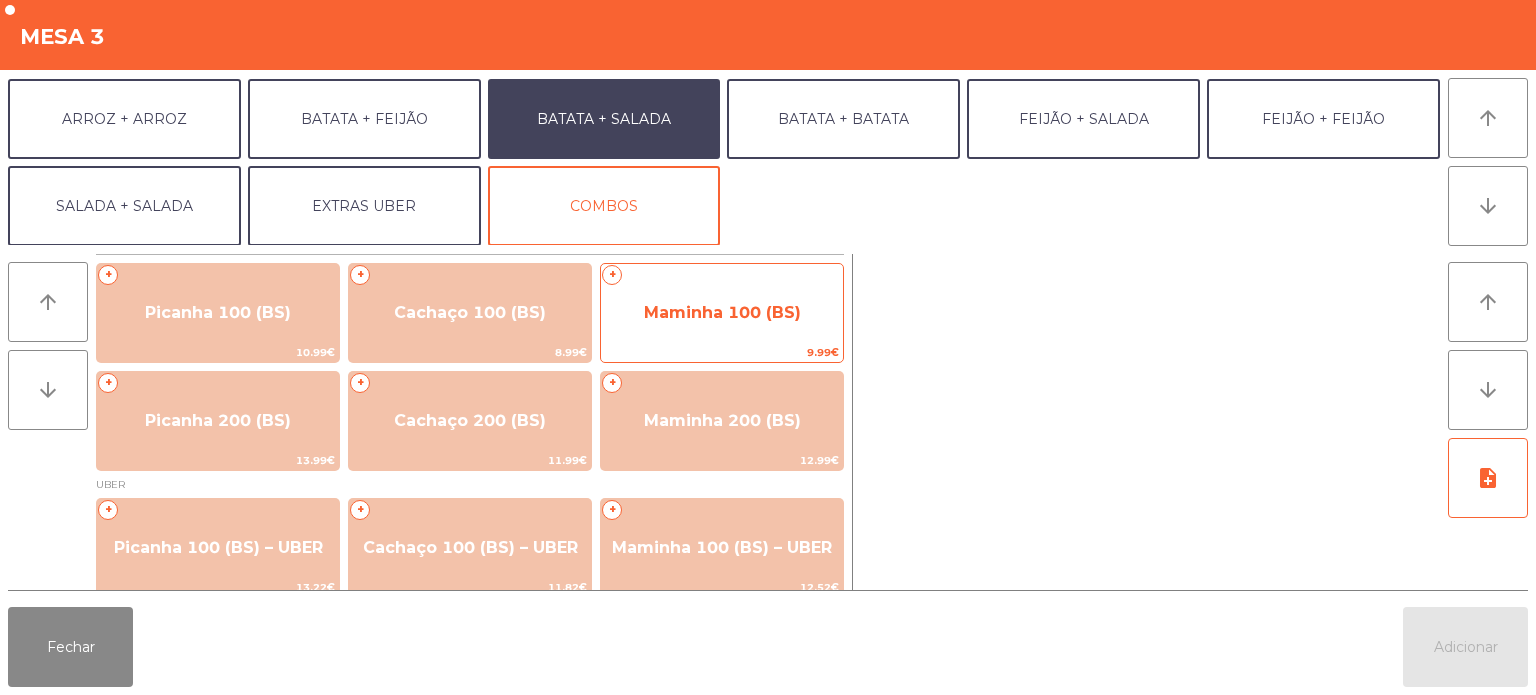 click on "Maminha 100 (BS)" 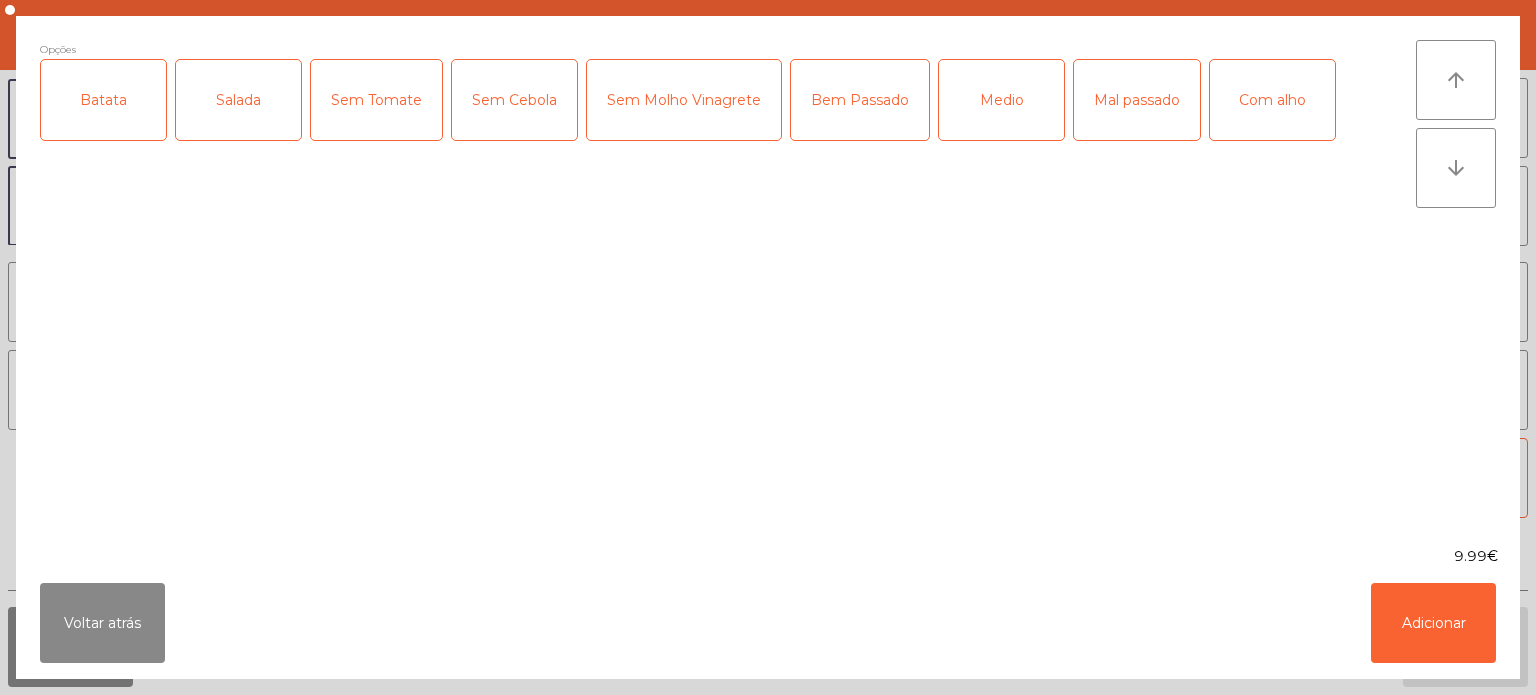 click on "Batata" 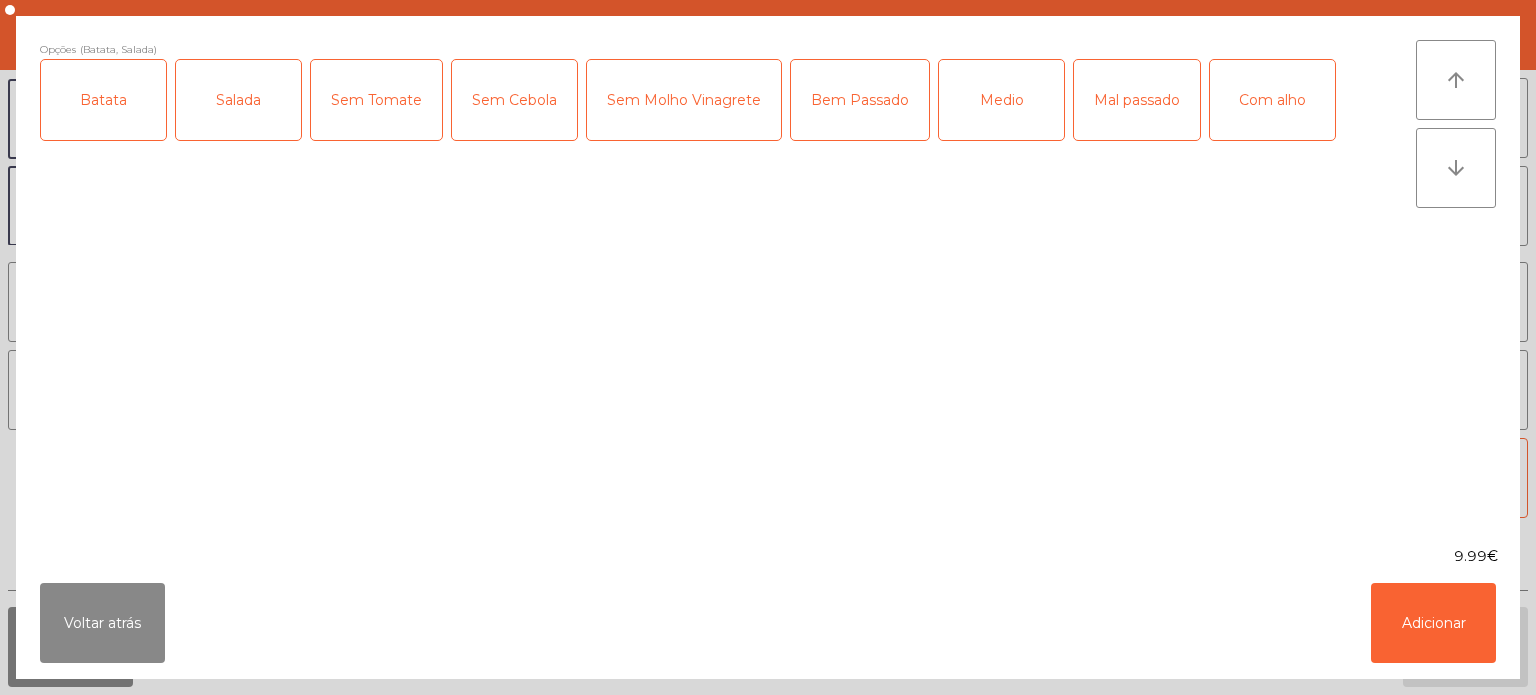 click on "Bem Passado" 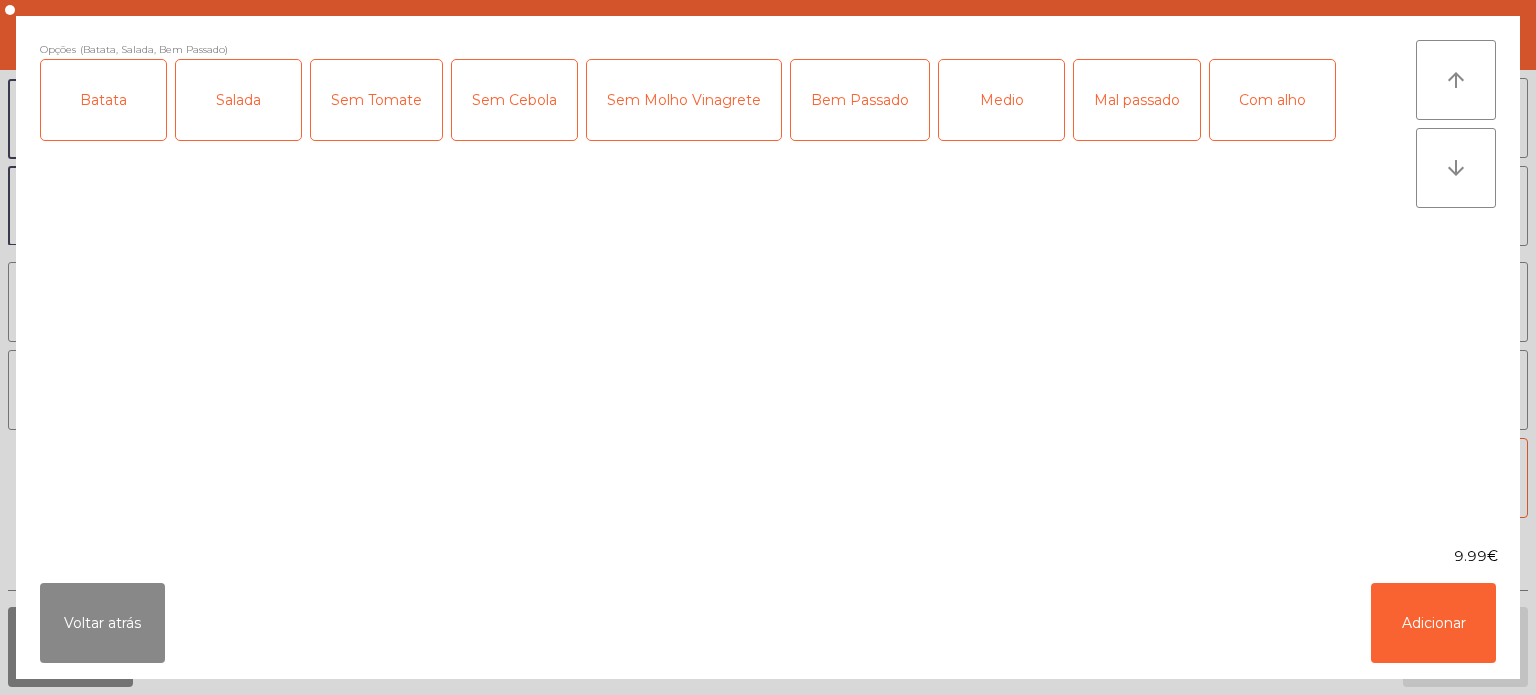click on "Medio" 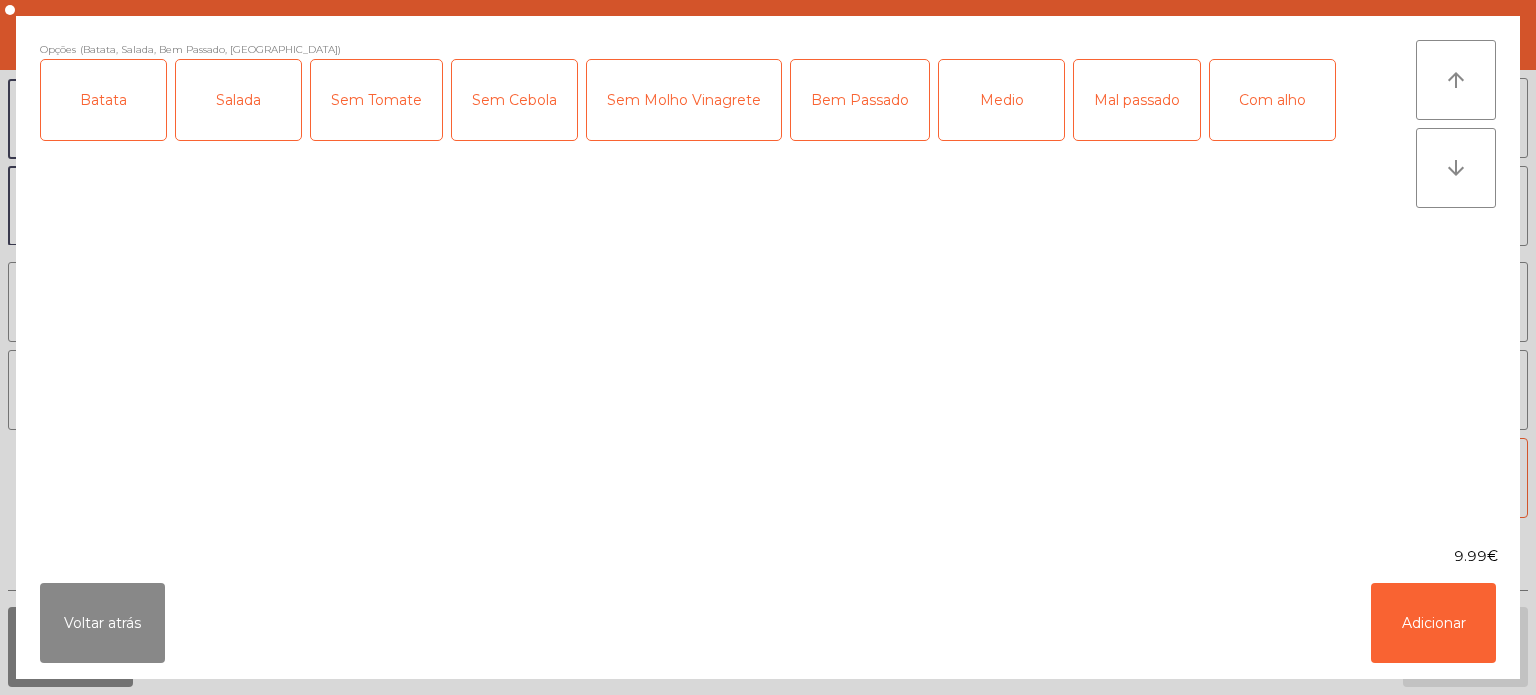 click on "Com alho" 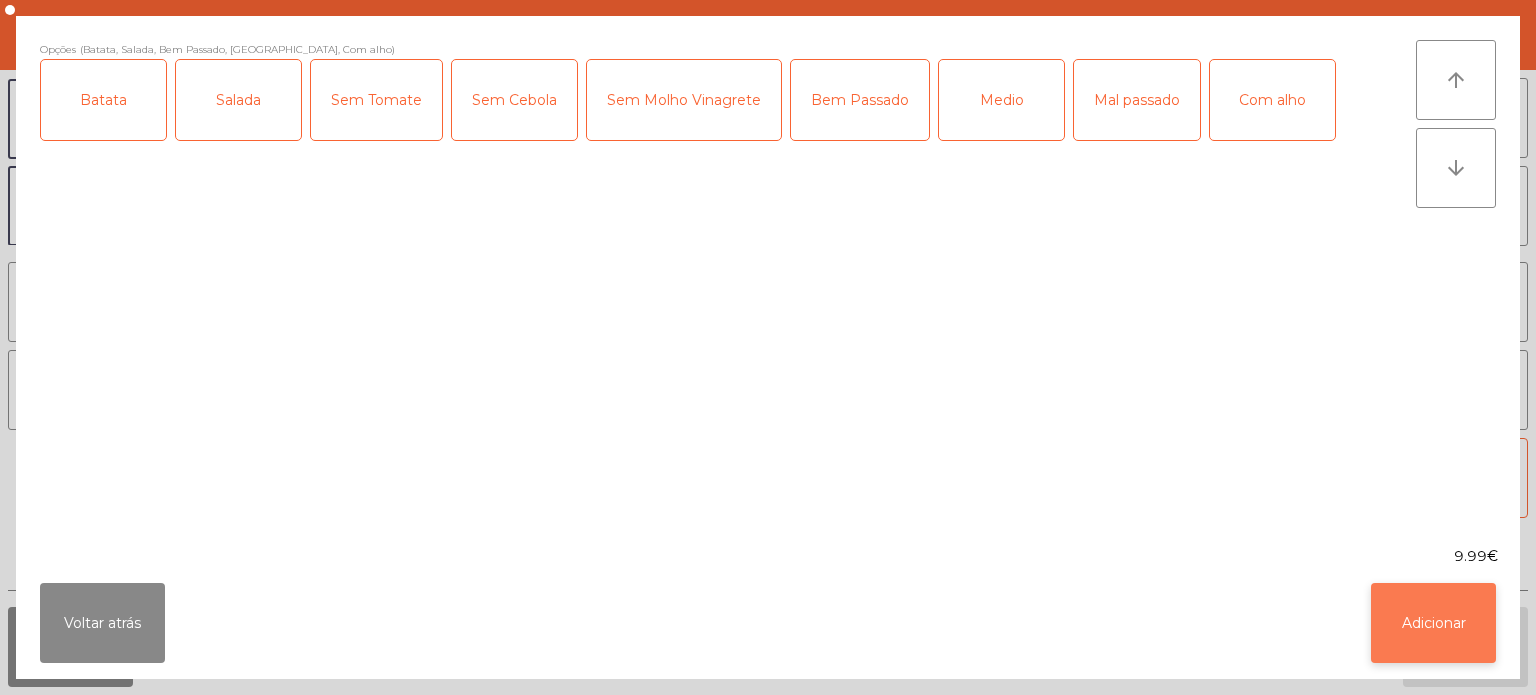 click on "Adicionar" 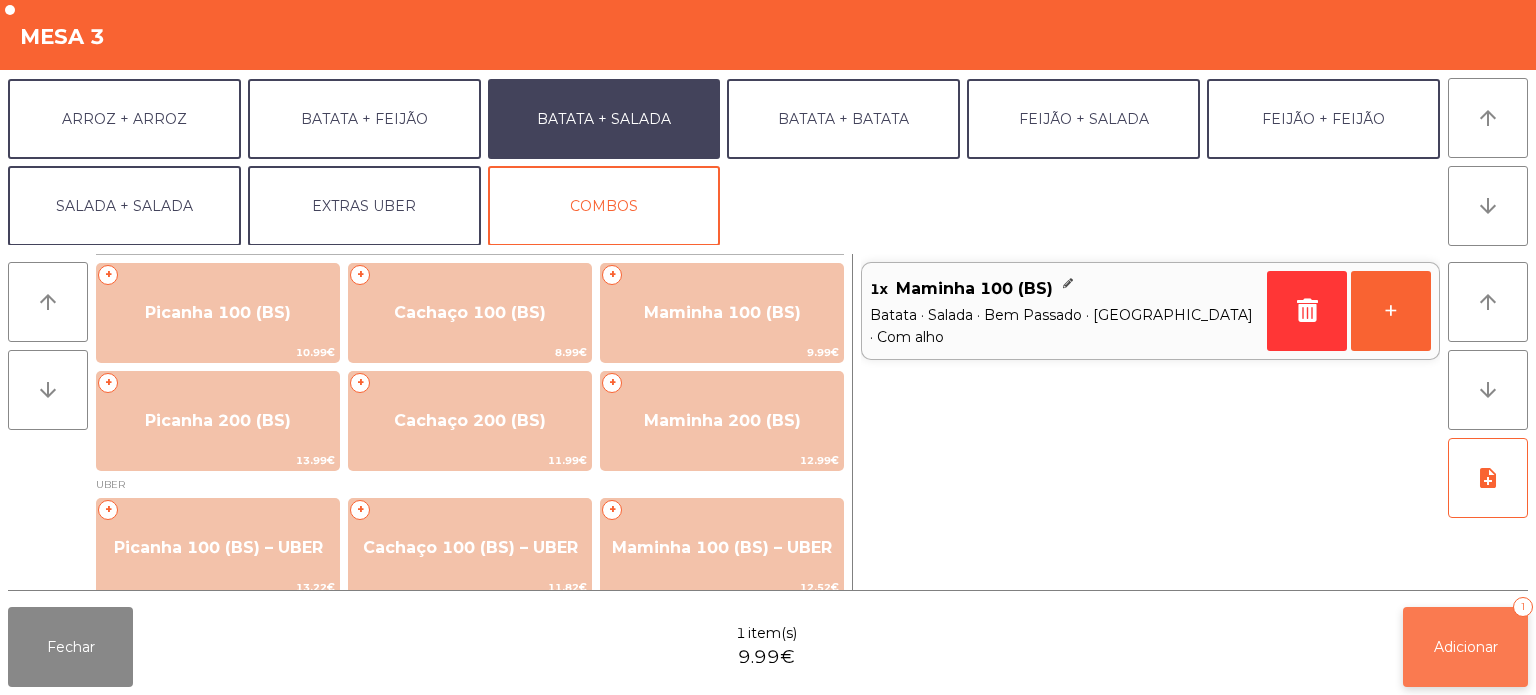 click on "Adicionar" 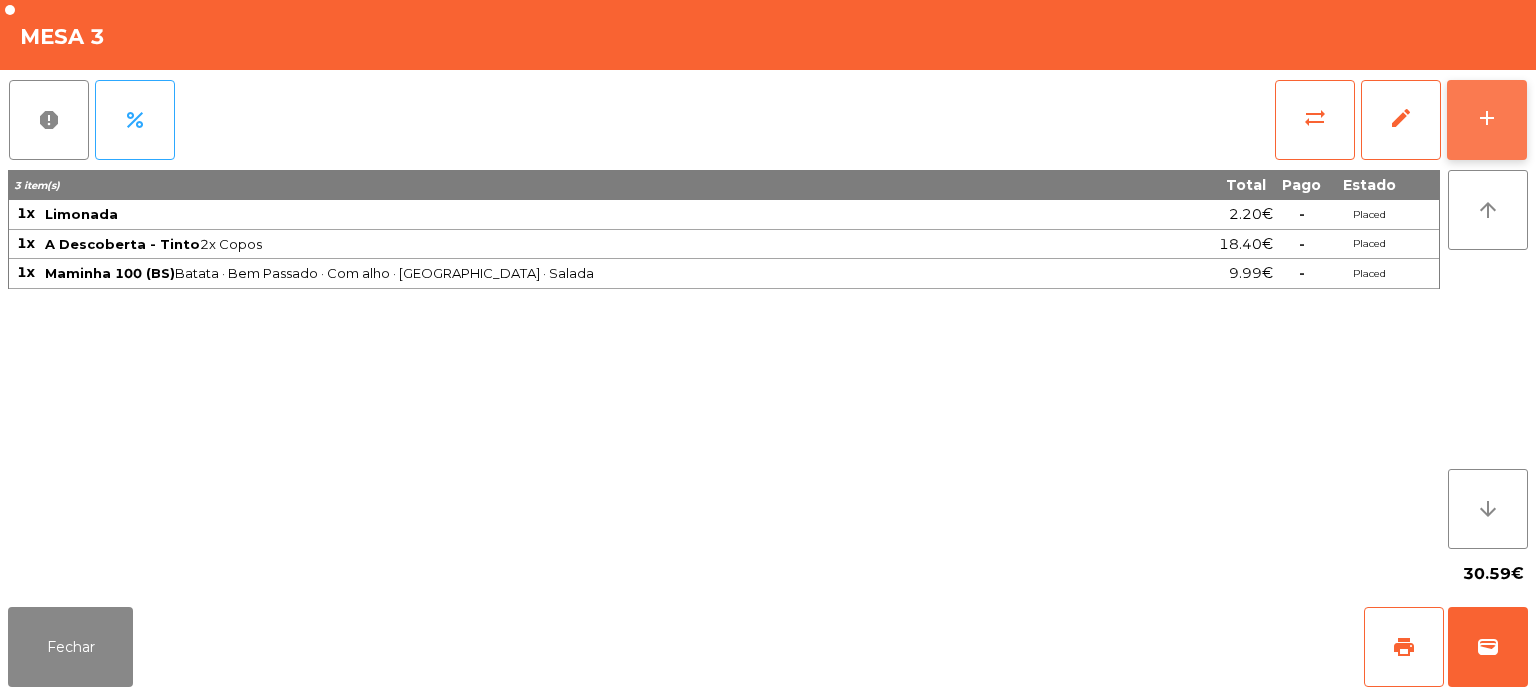 click on "add" 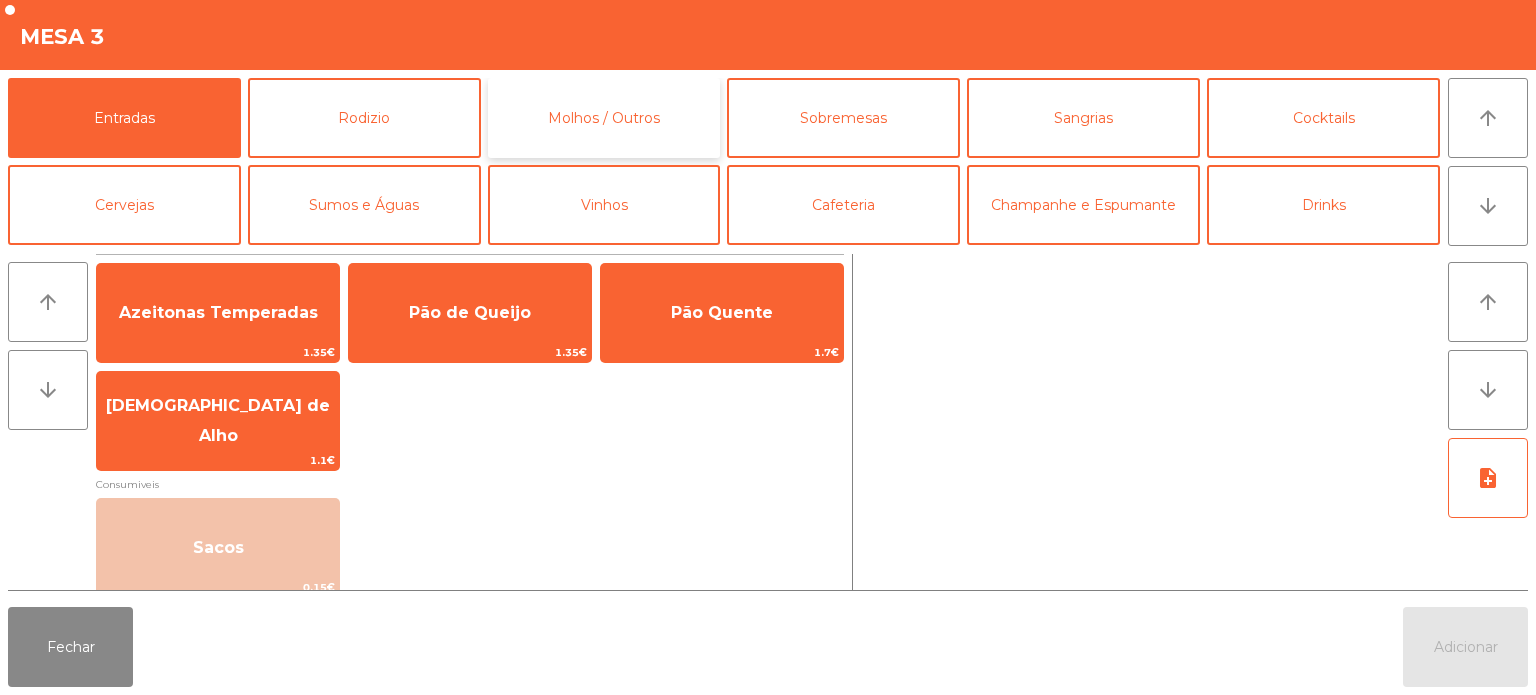 click on "Molhos / Outros" 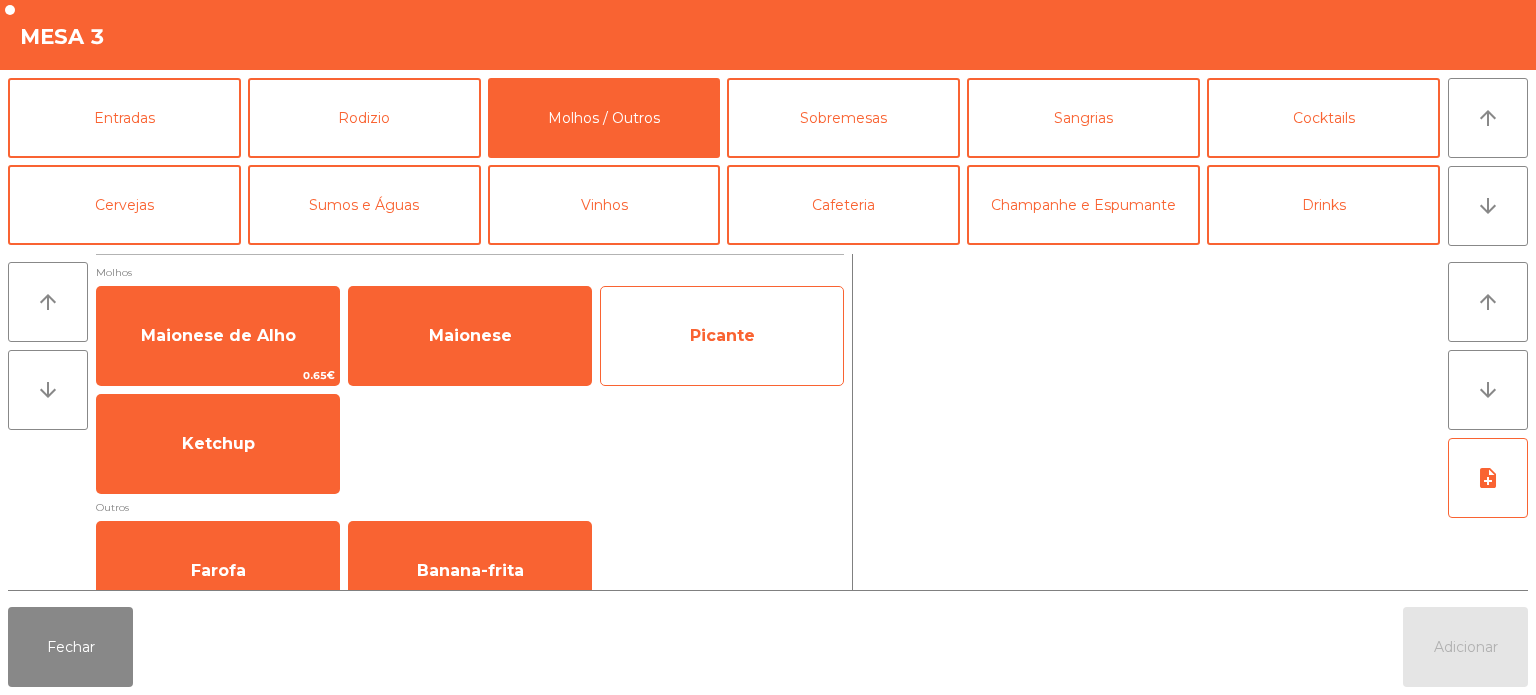 click on "Picante" 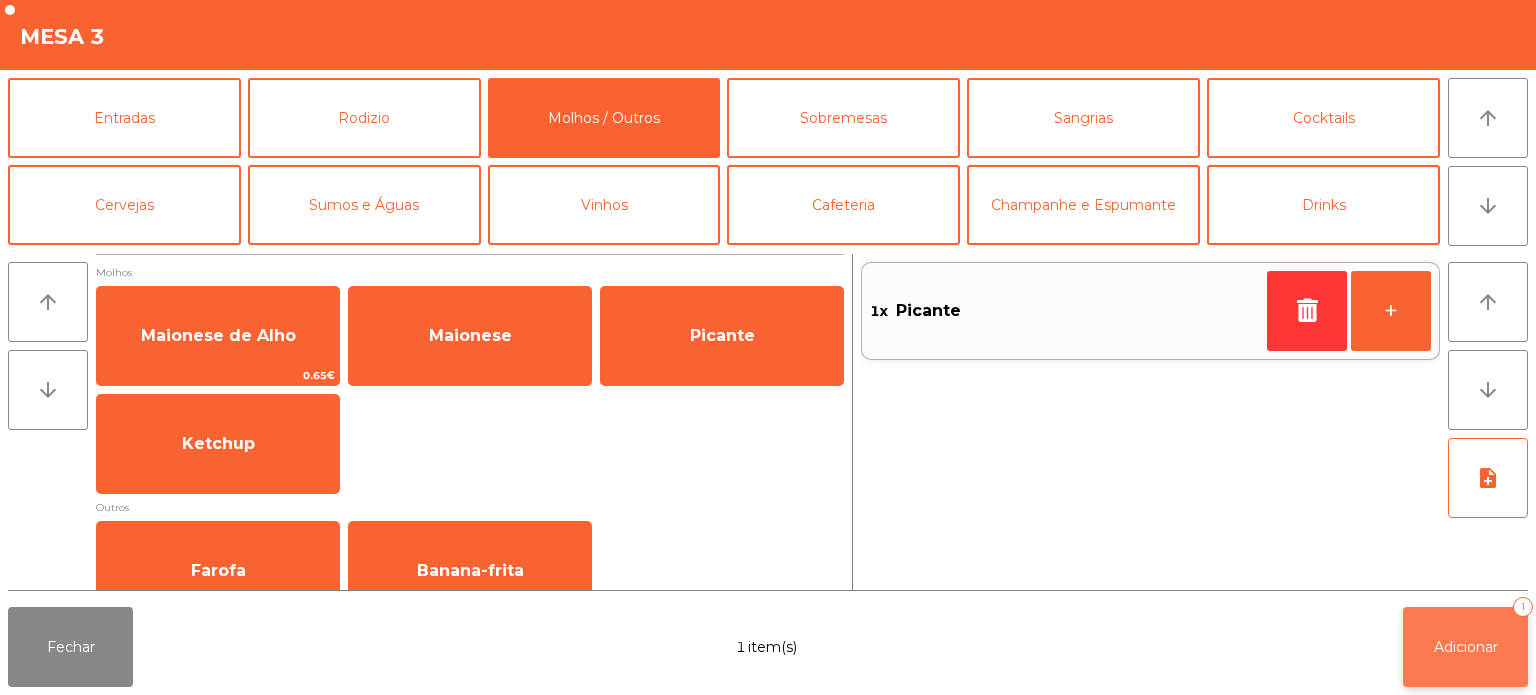click on "Adicionar   1" 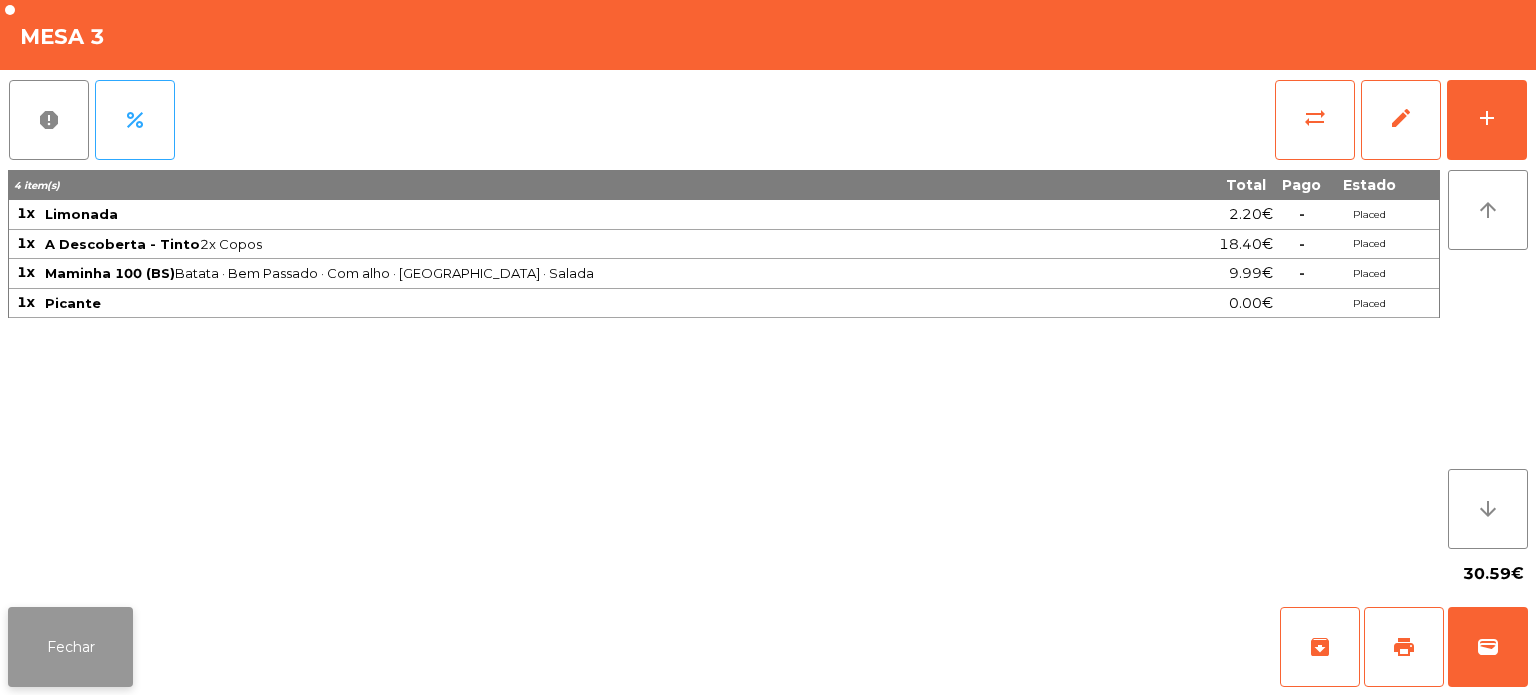 click on "Fechar" 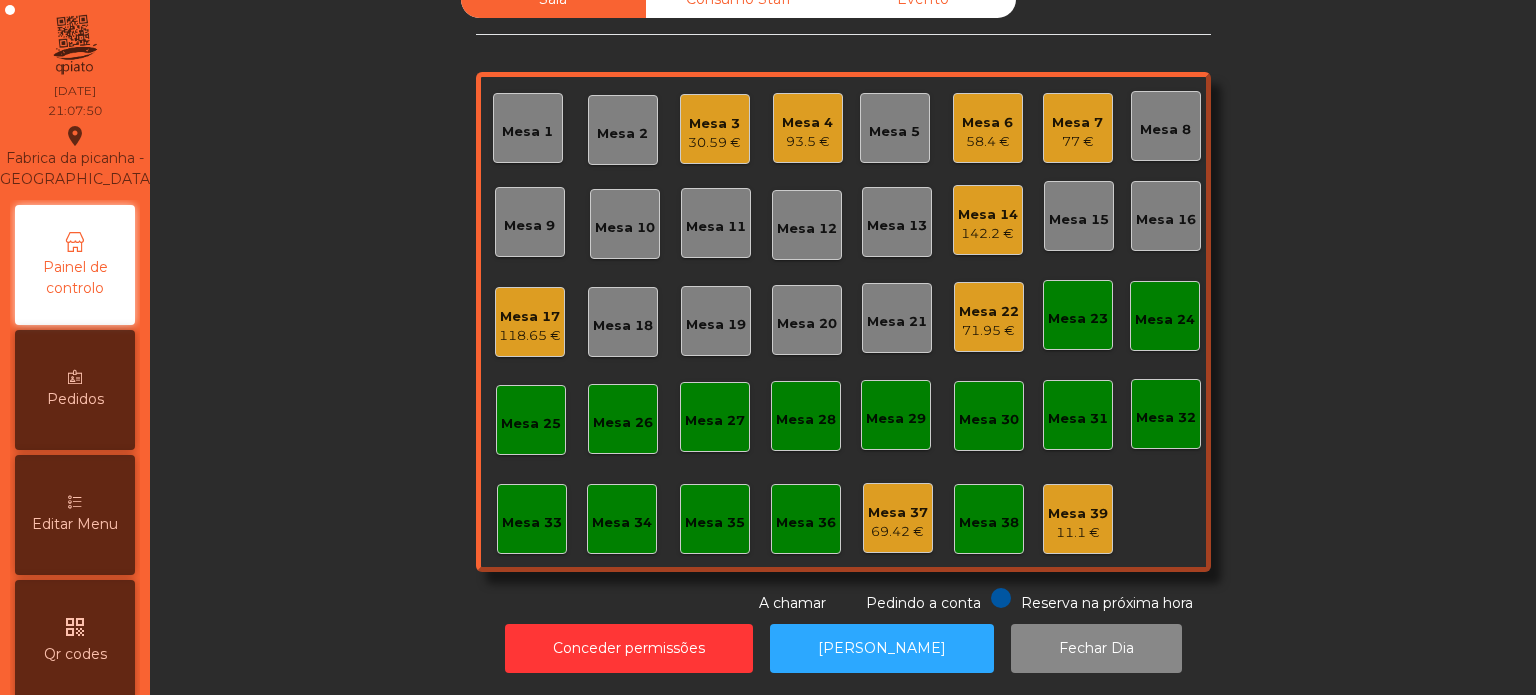 click on "Mesa 27" 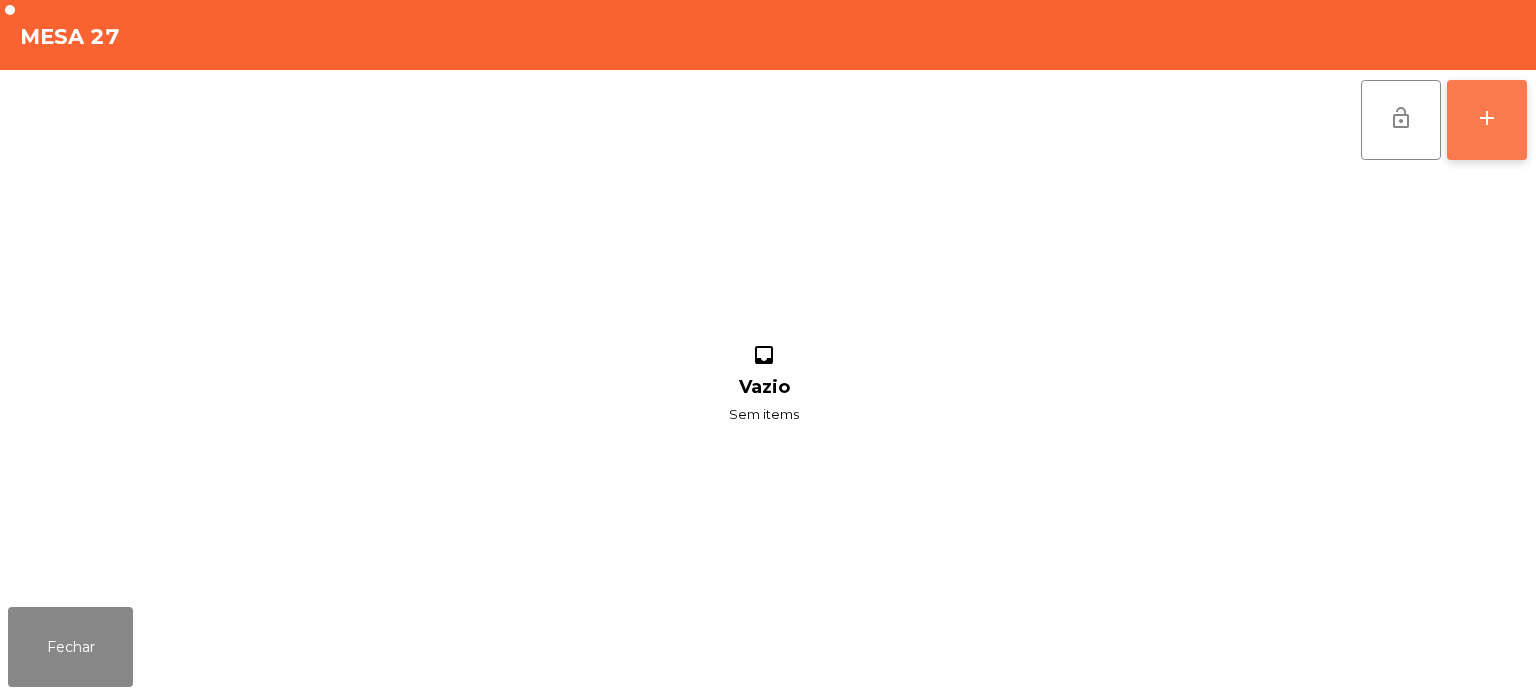 click on "add" 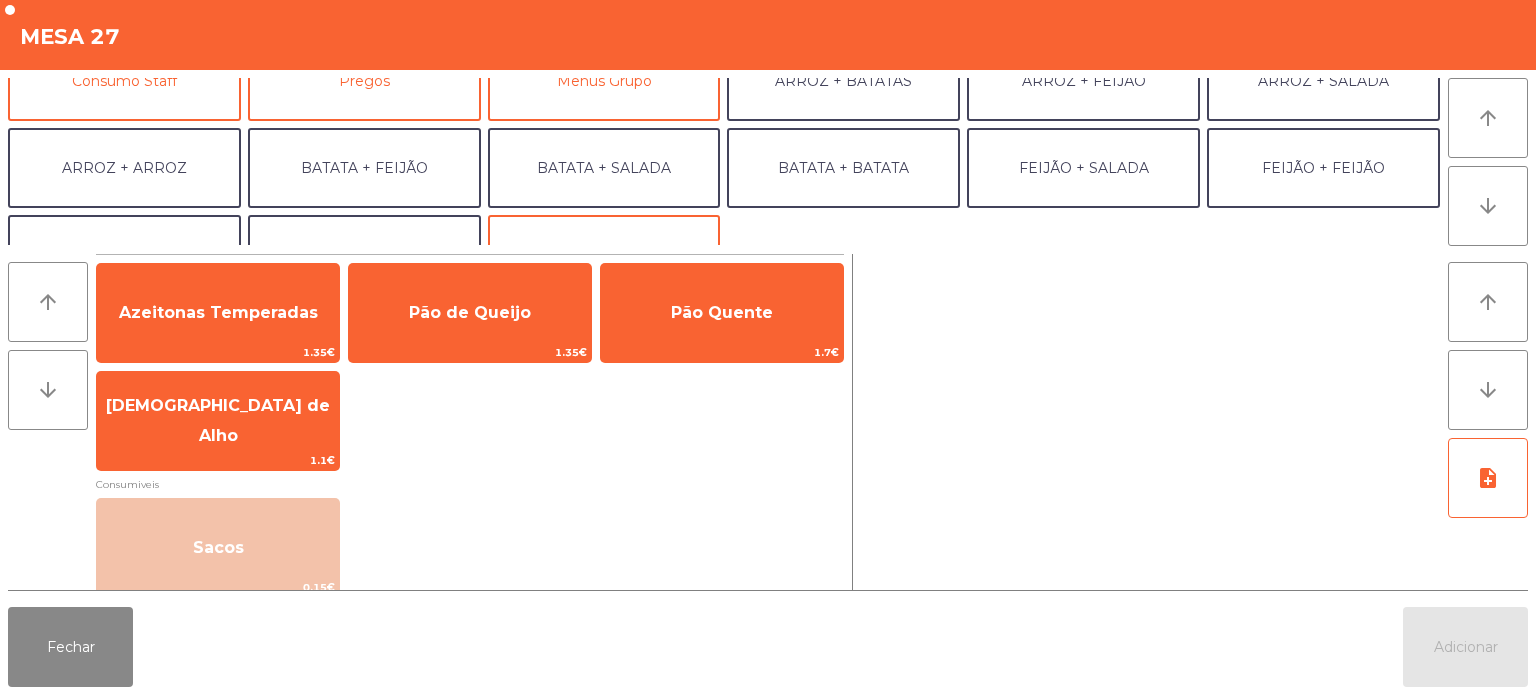 scroll, scrollTop: 206, scrollLeft: 0, axis: vertical 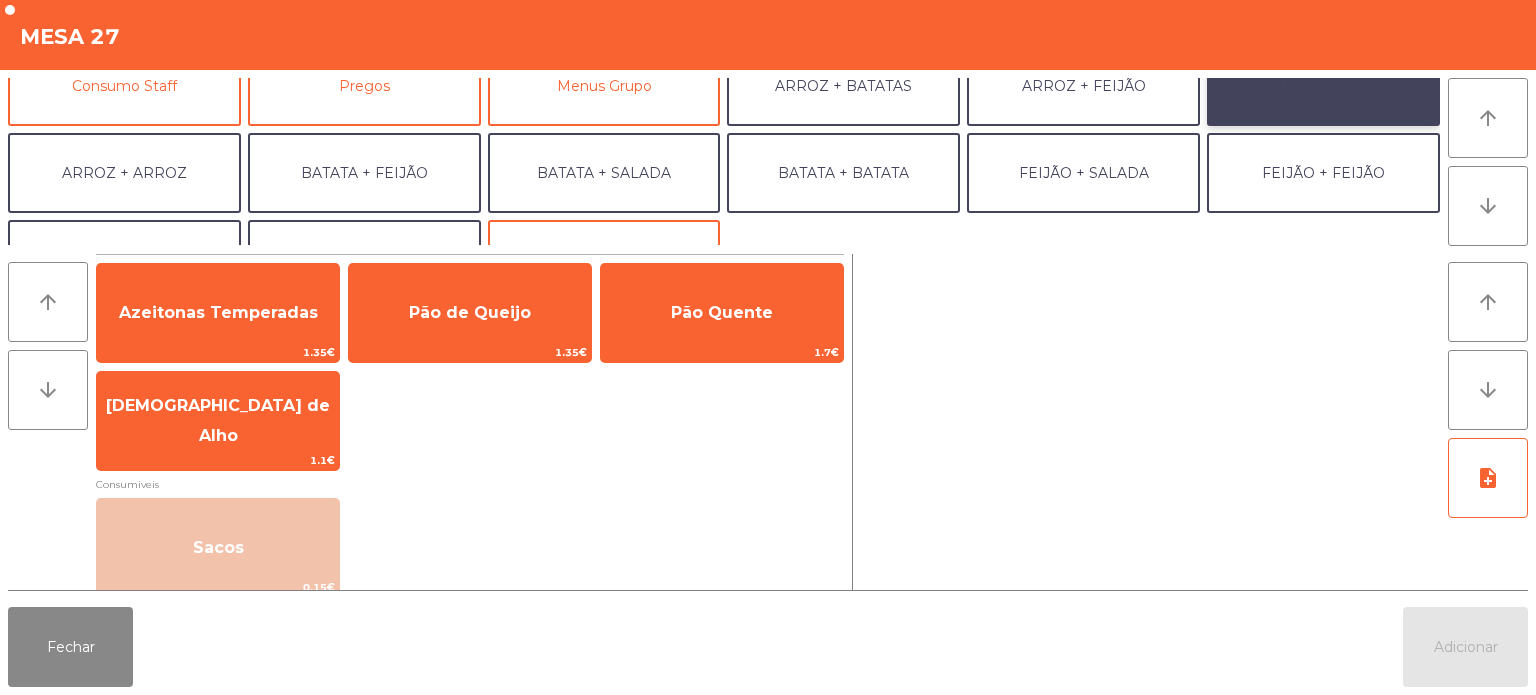 click on "ARROZ + SALADA" 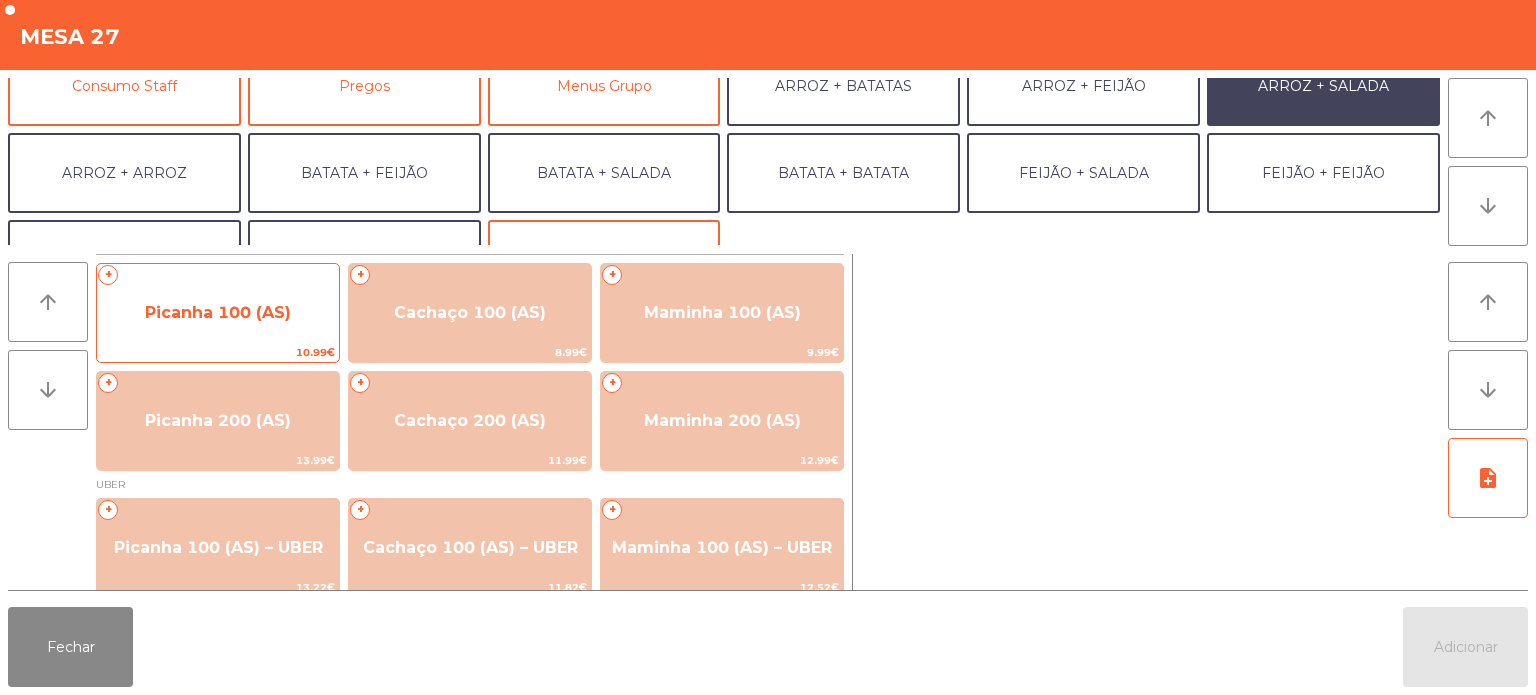 click on "Picanha 100 (AS)" 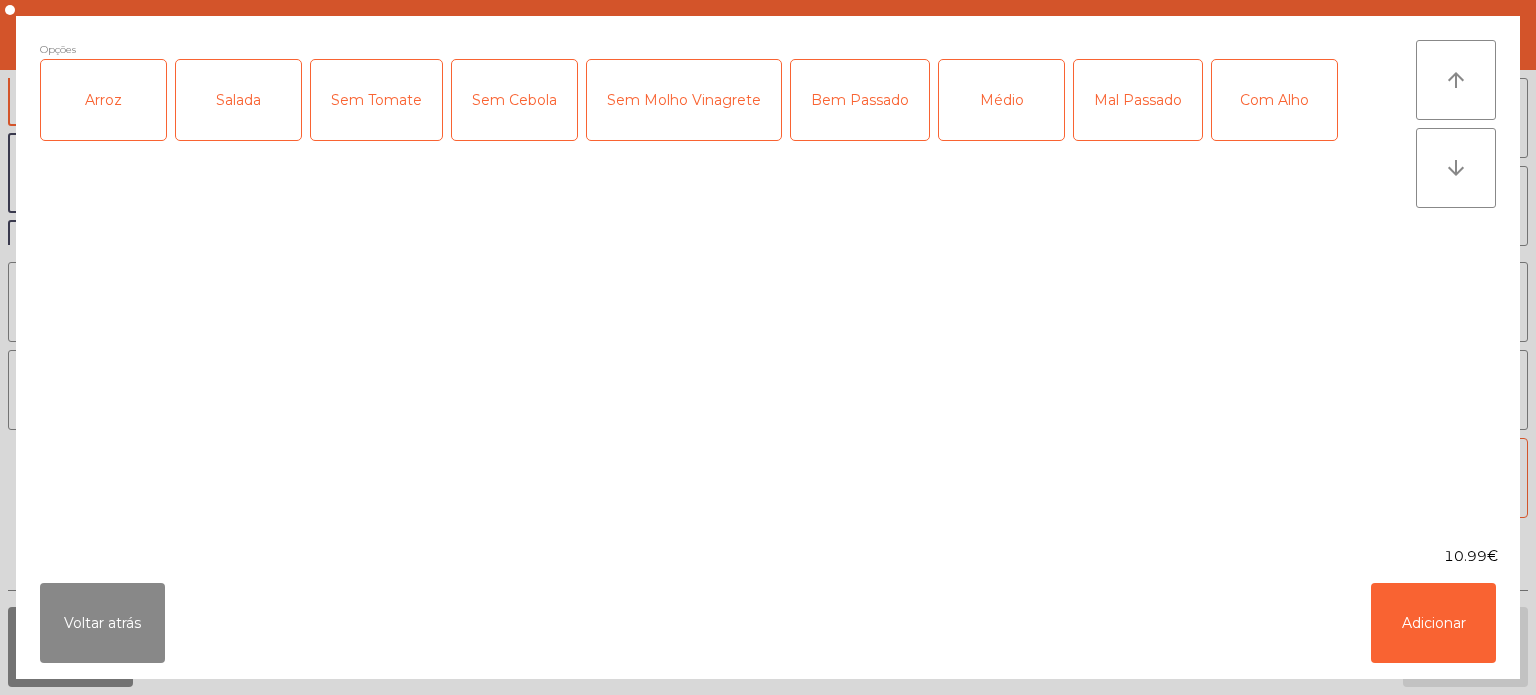 click on "Arroz" 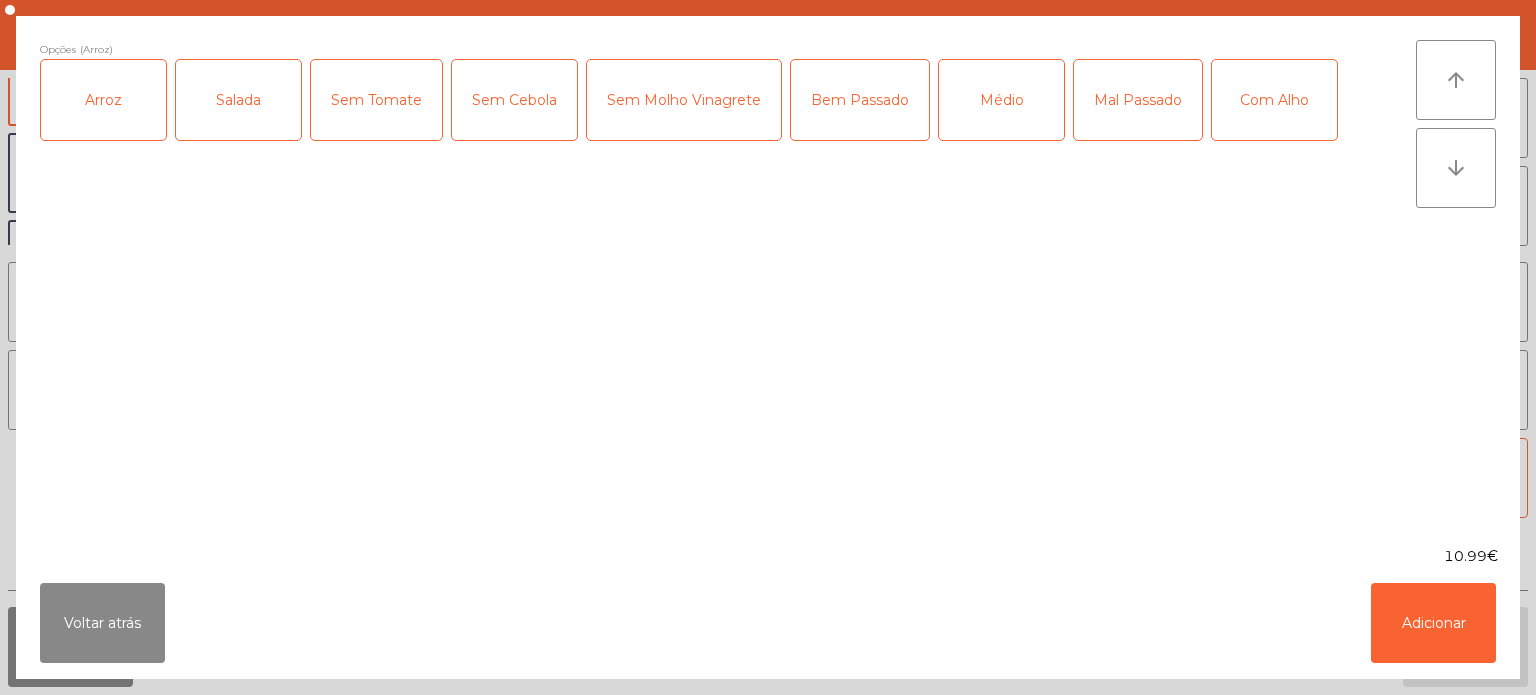 click on "Salada" 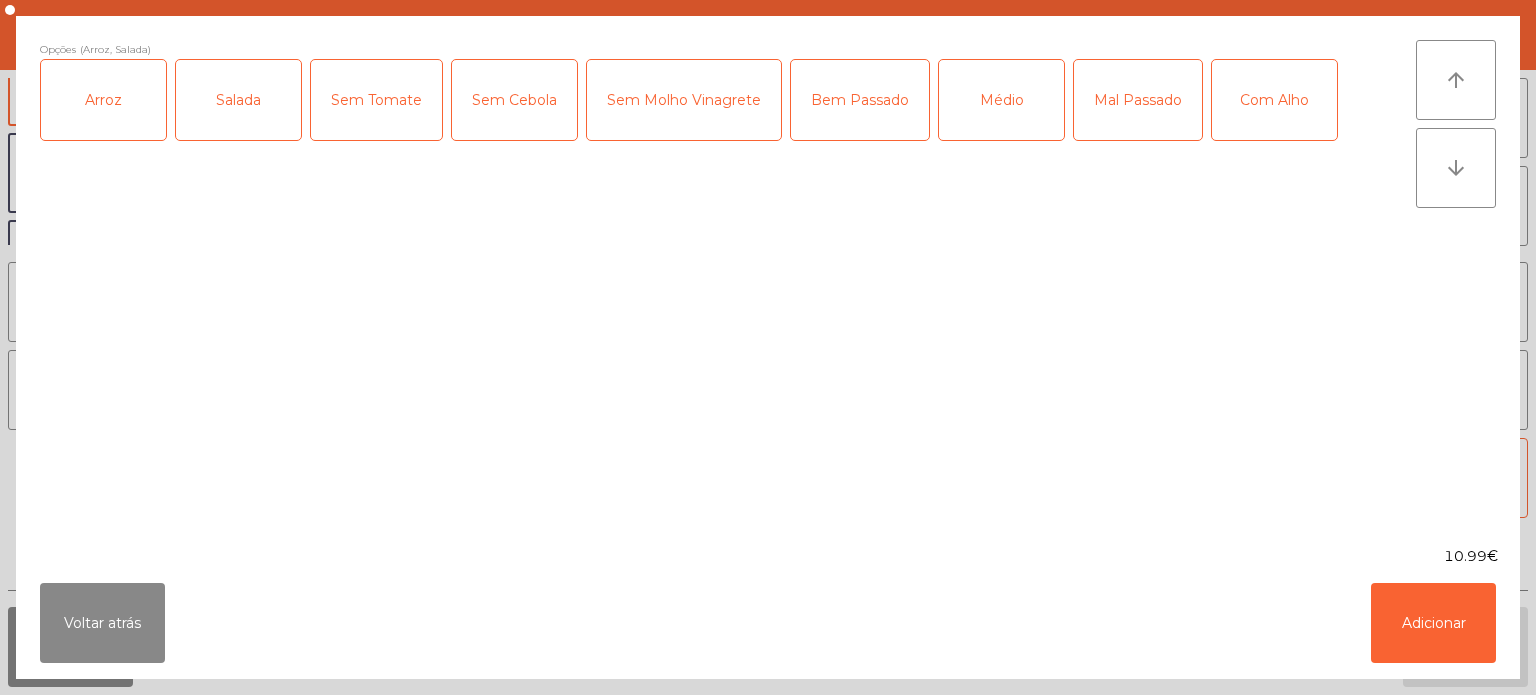 click on "Bem Passado" 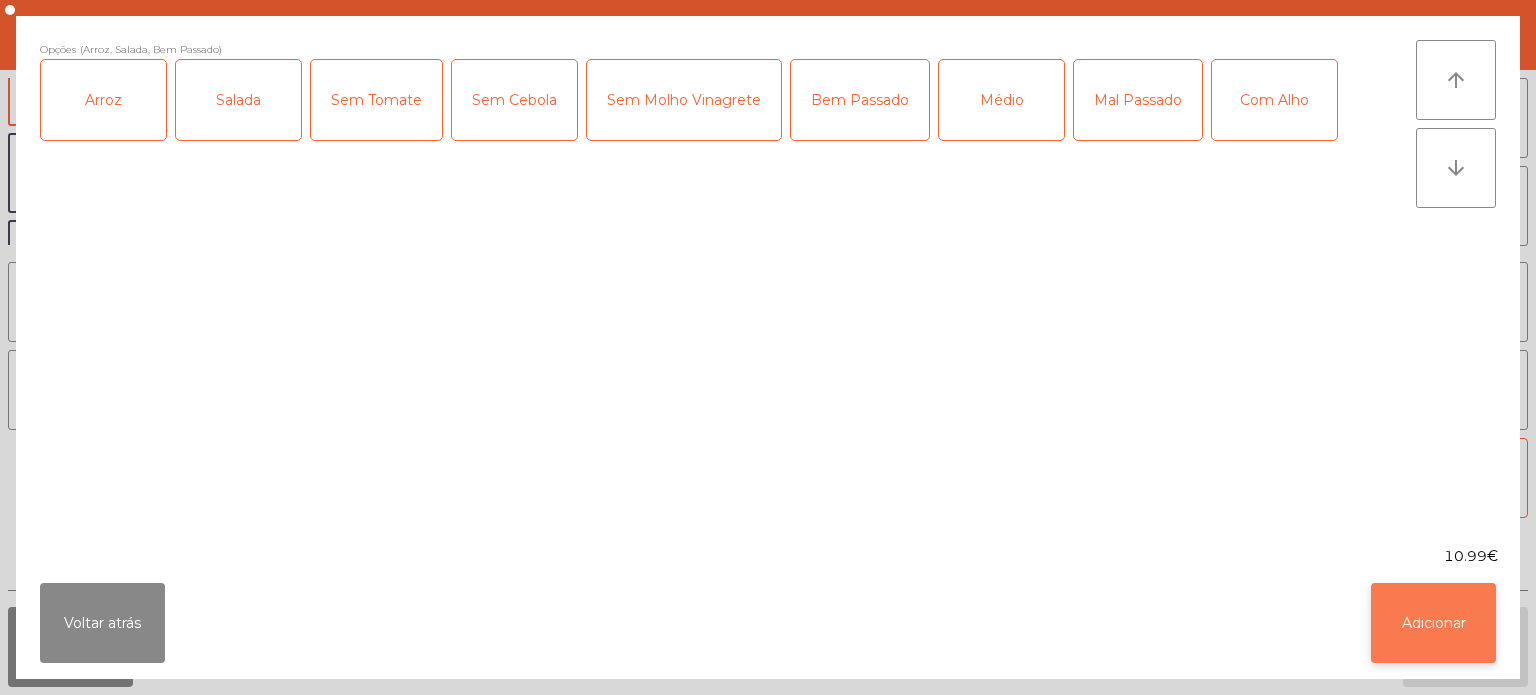 click on "Adicionar" 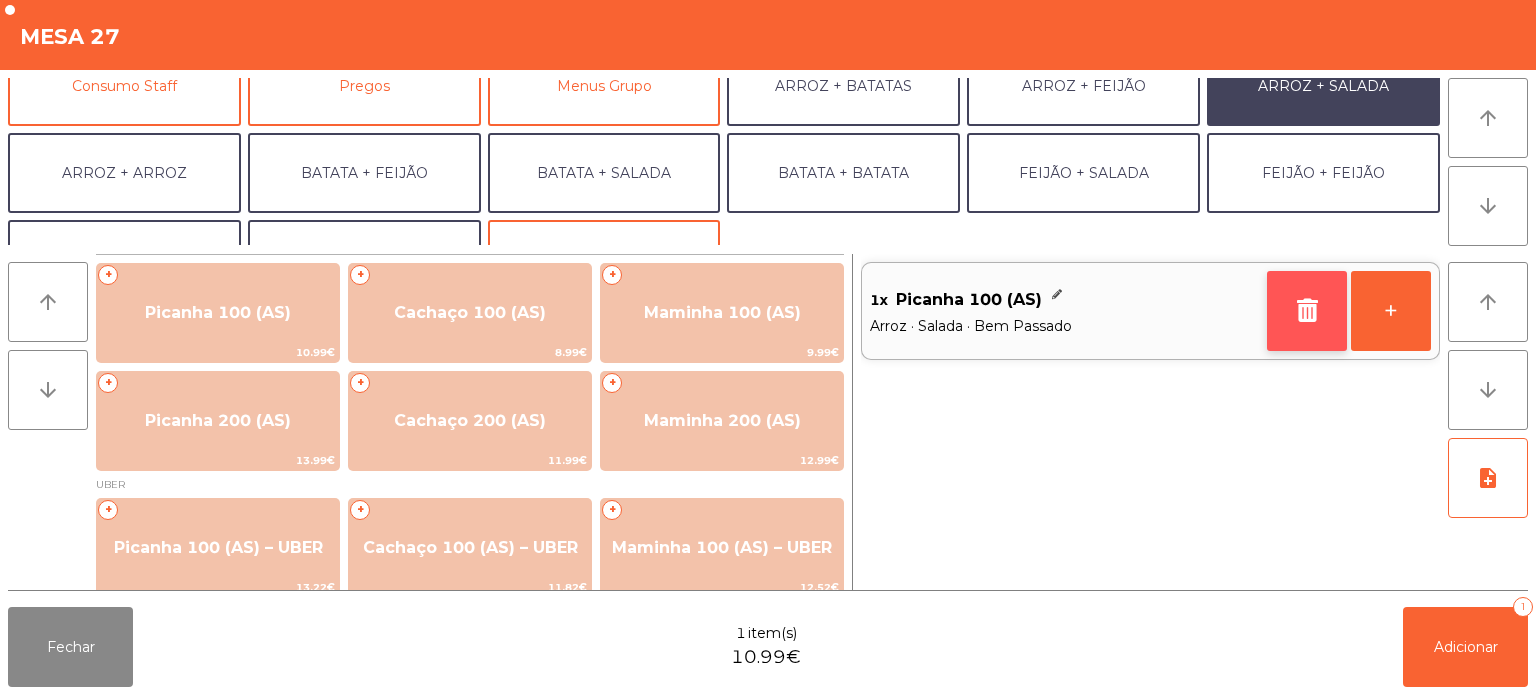 click 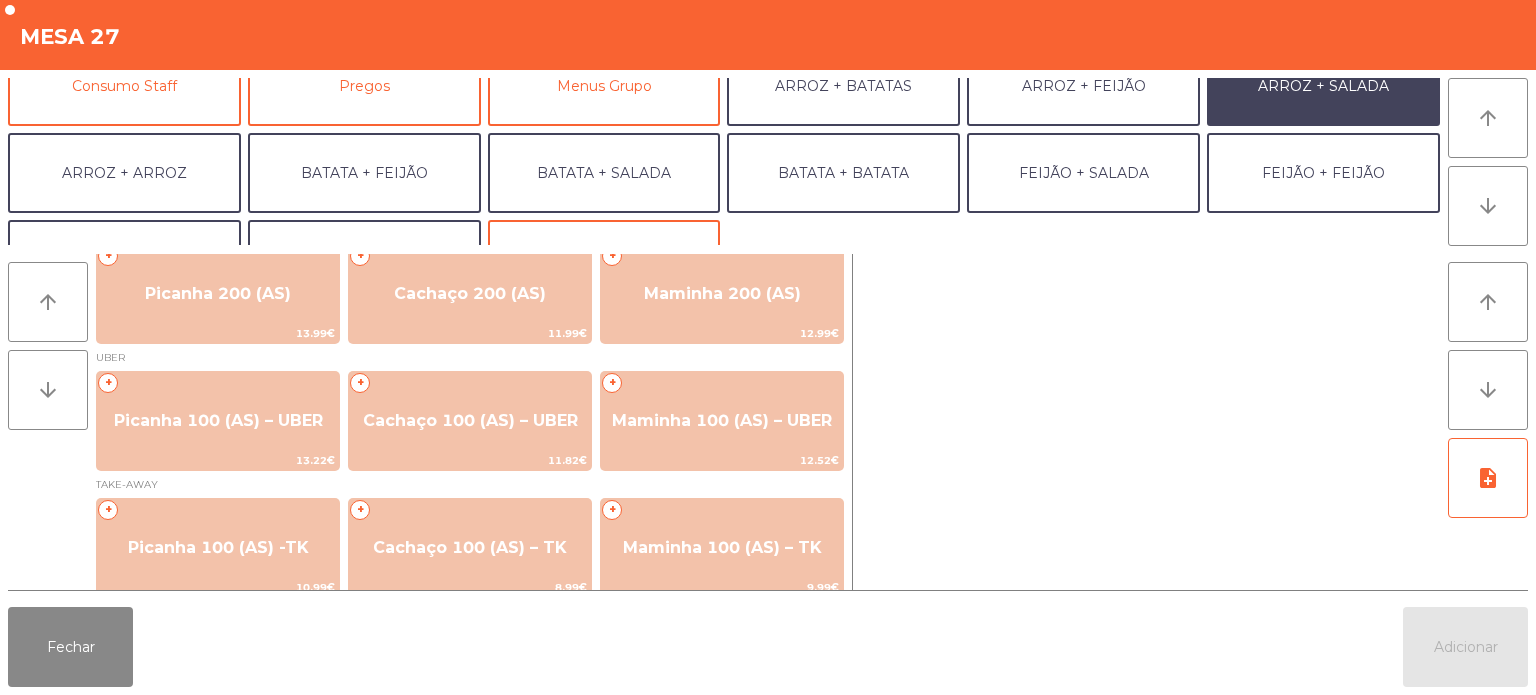 scroll, scrollTop: 169, scrollLeft: 0, axis: vertical 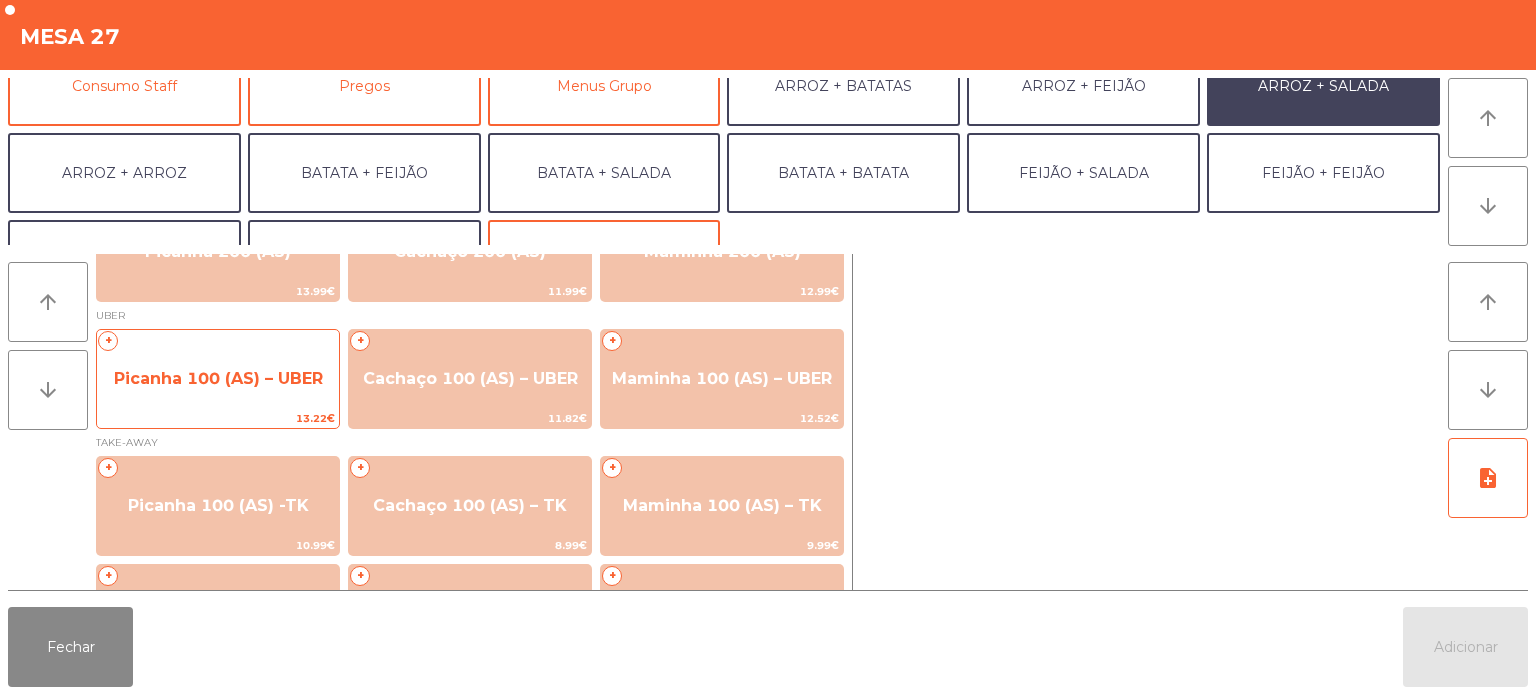 click on "Picanha 100 (AS) – UBER" 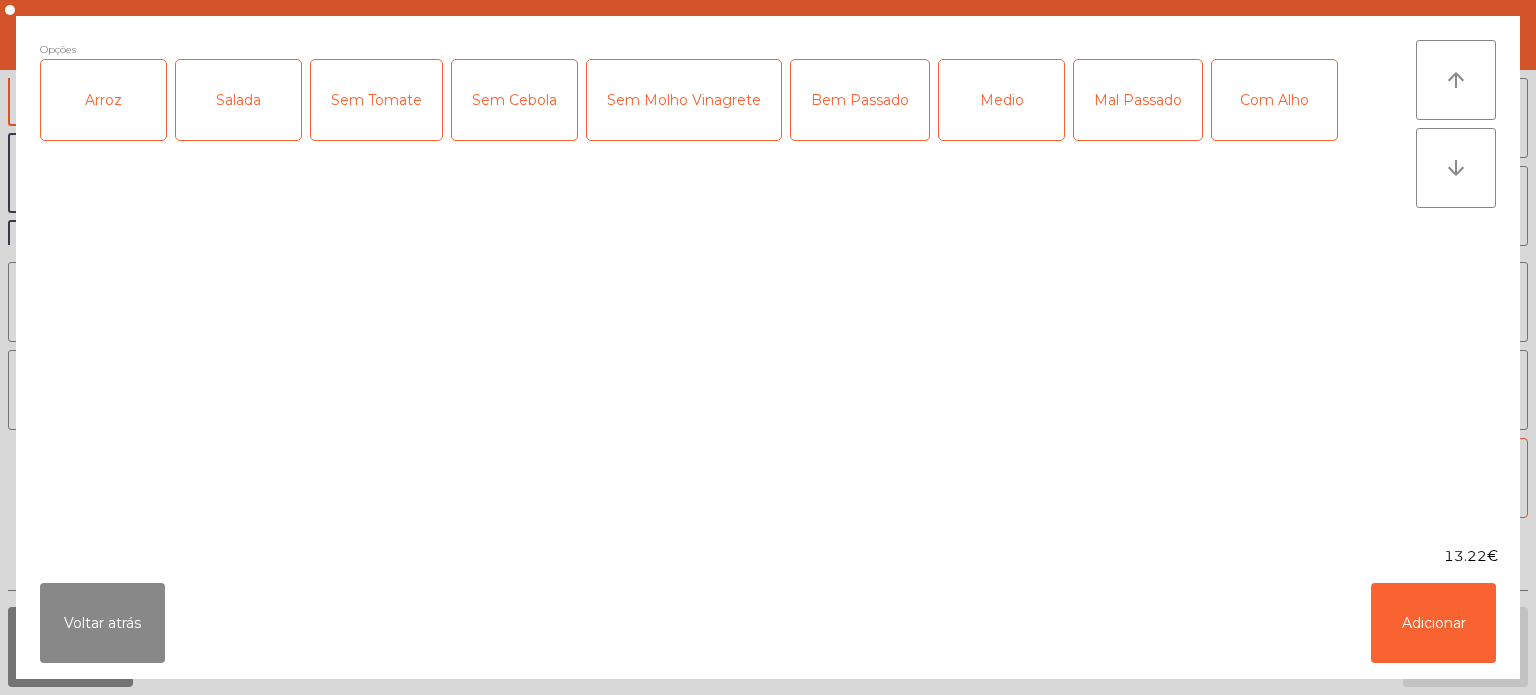click on "Arroz" 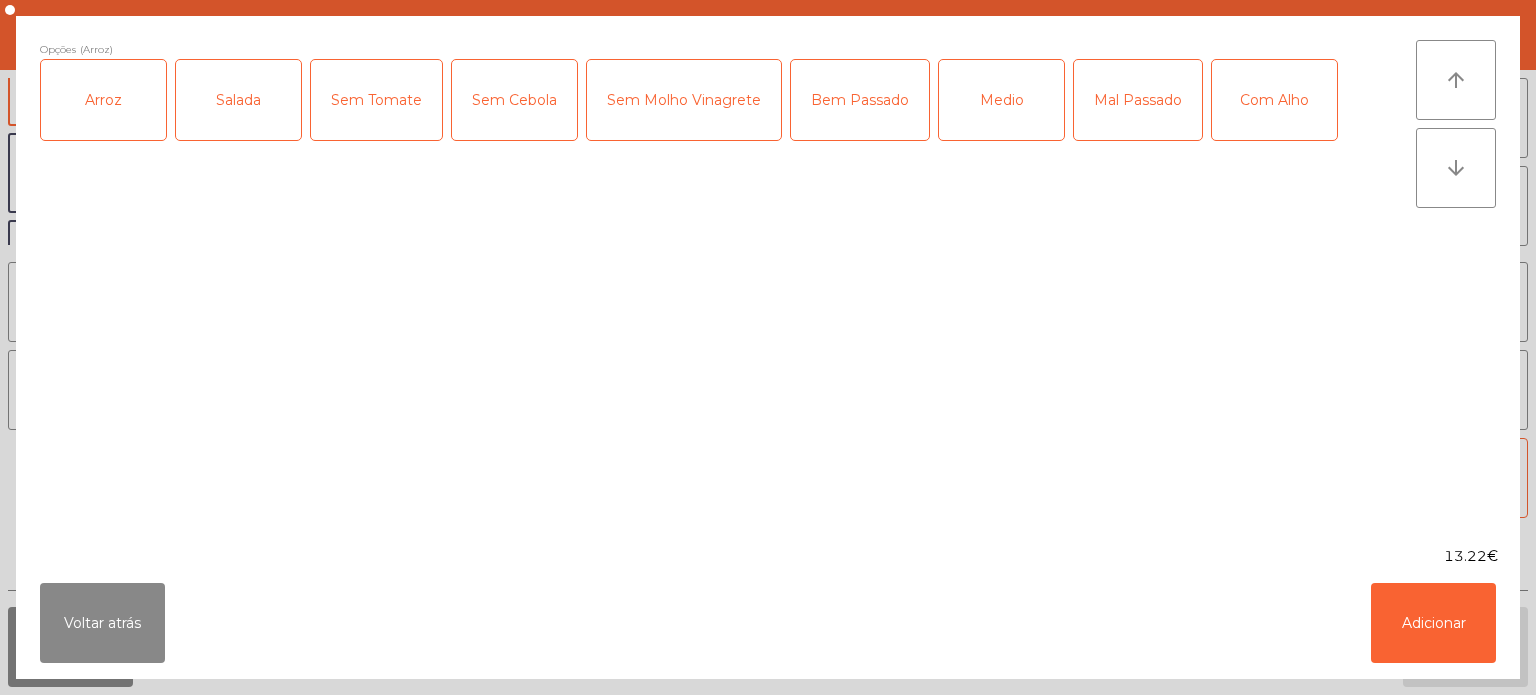 click on "Salada" 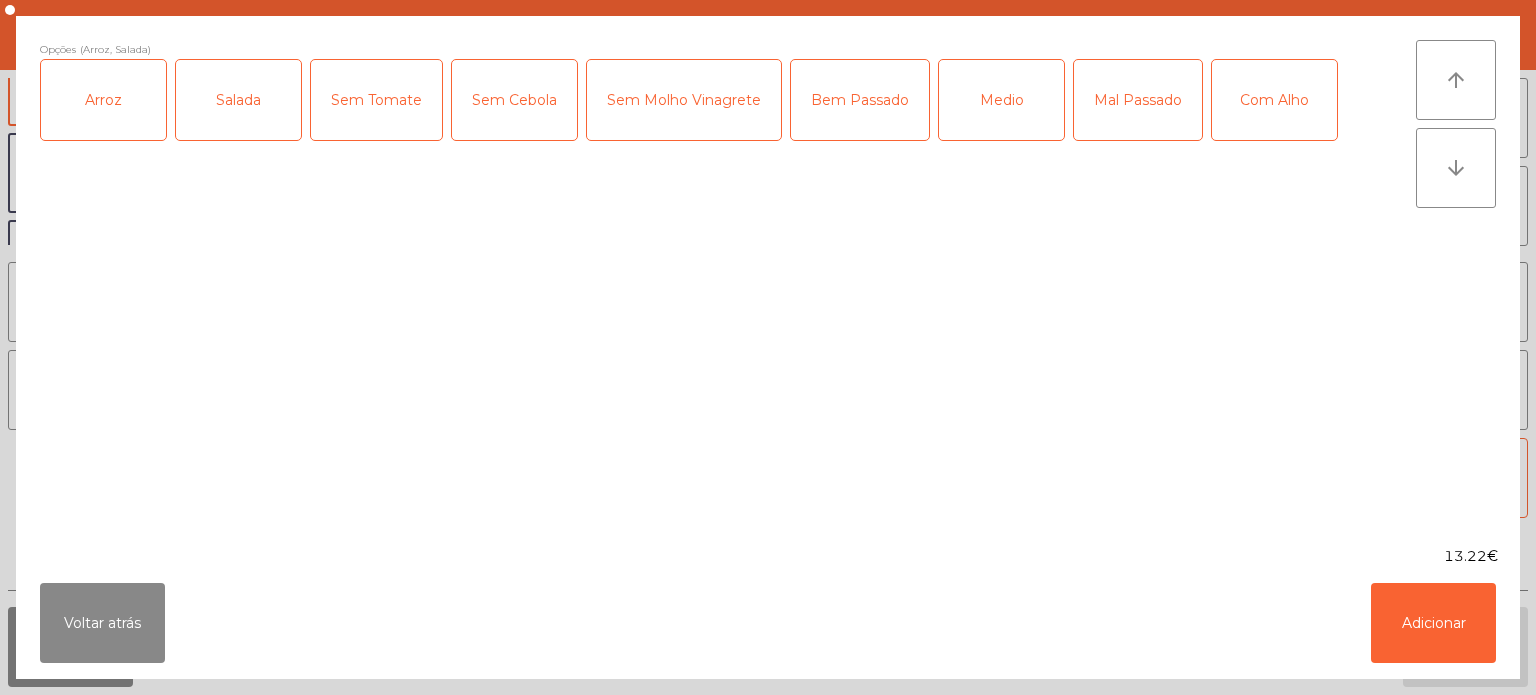 click on "Bem Passado" 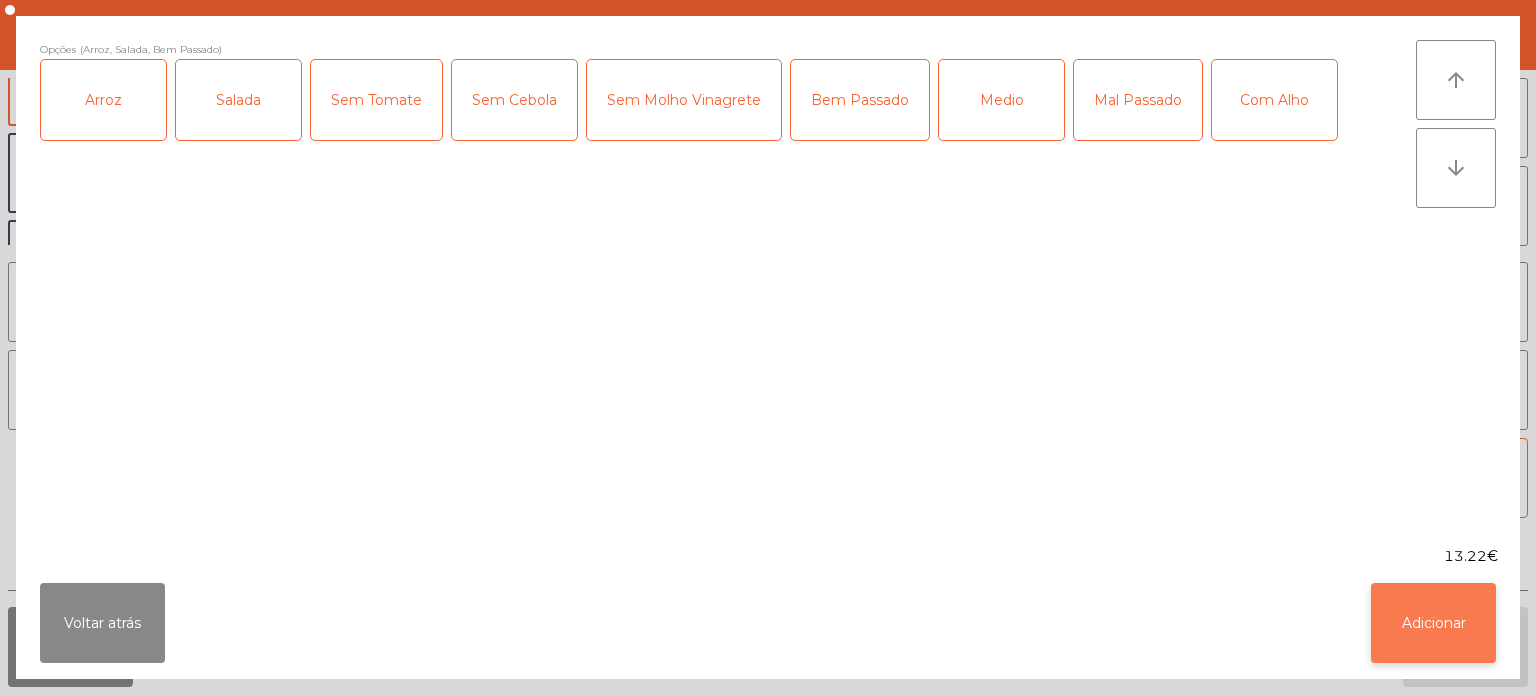 click on "Adicionar" 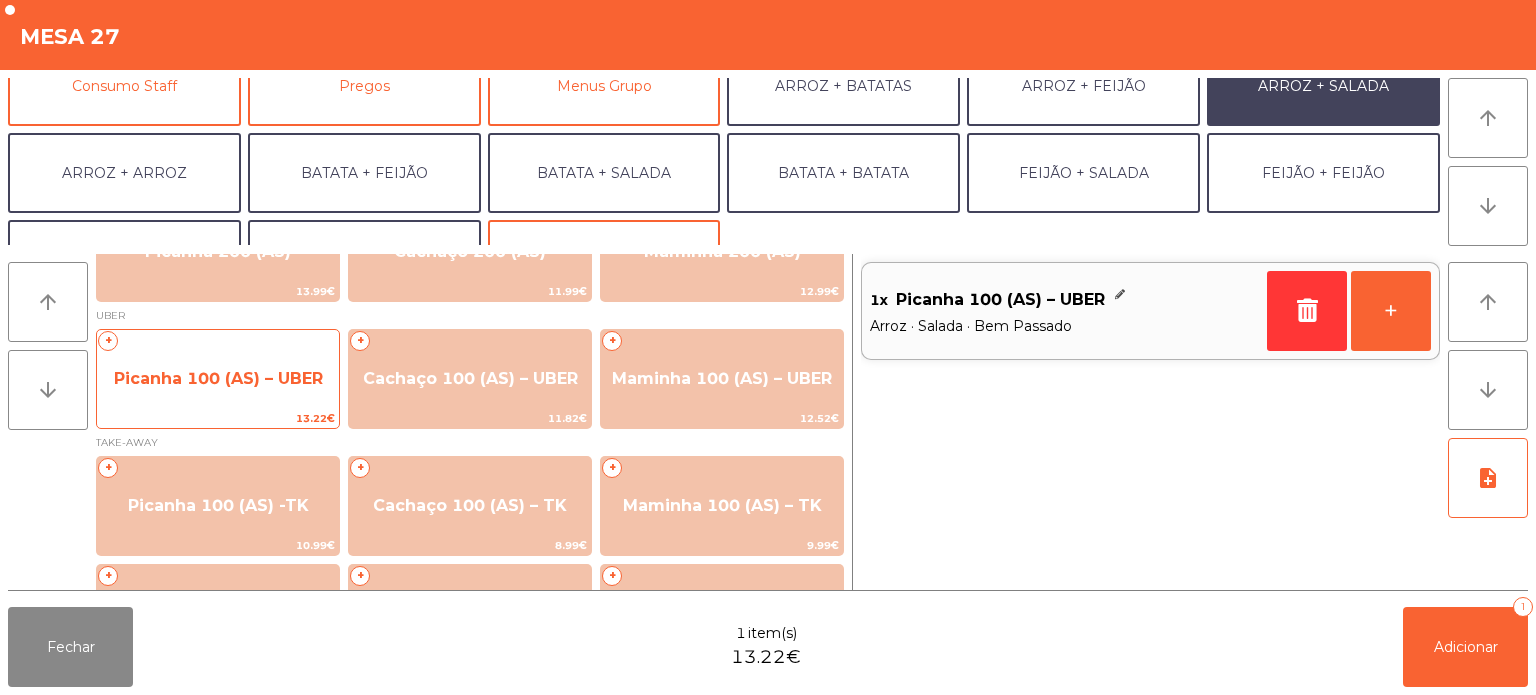 click on "Picanha 100 (AS) – UBER" 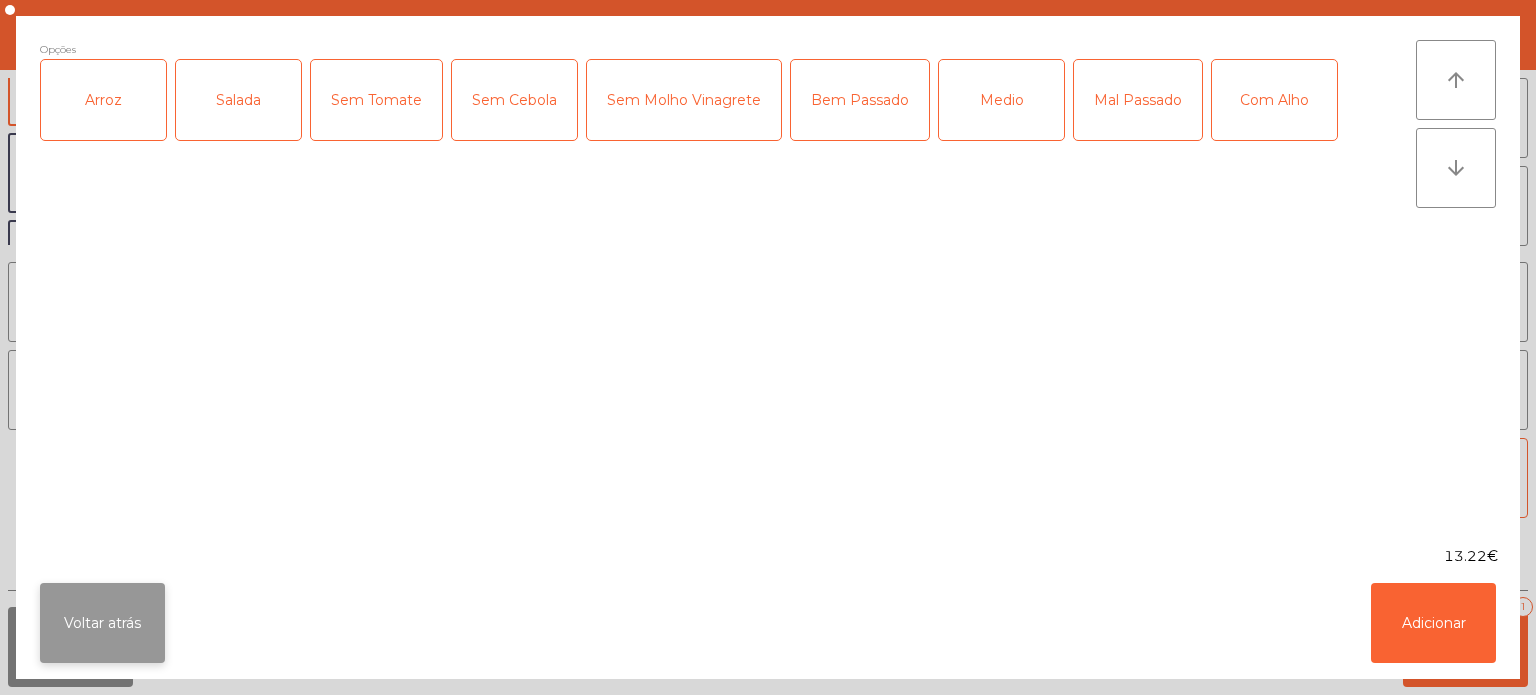 click on "Voltar atrás" 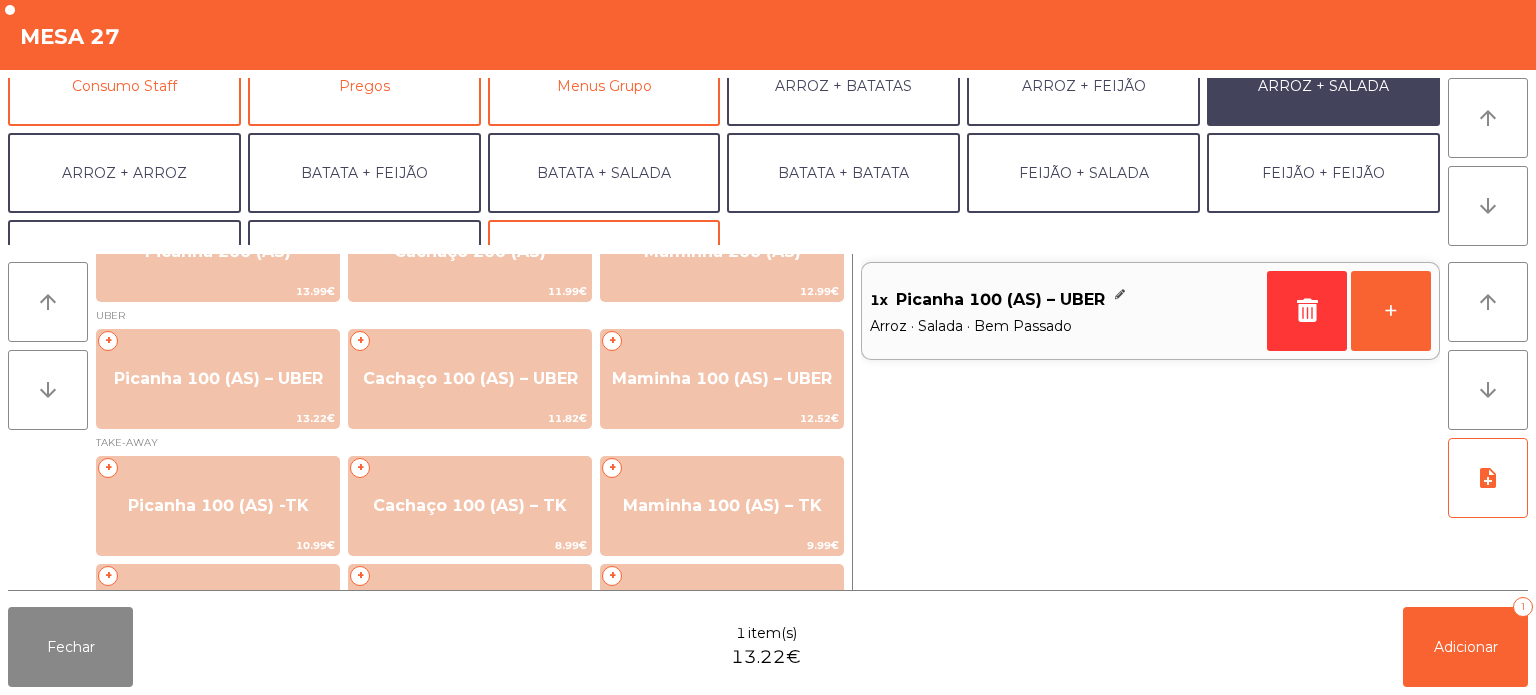 scroll, scrollTop: 260, scrollLeft: 0, axis: vertical 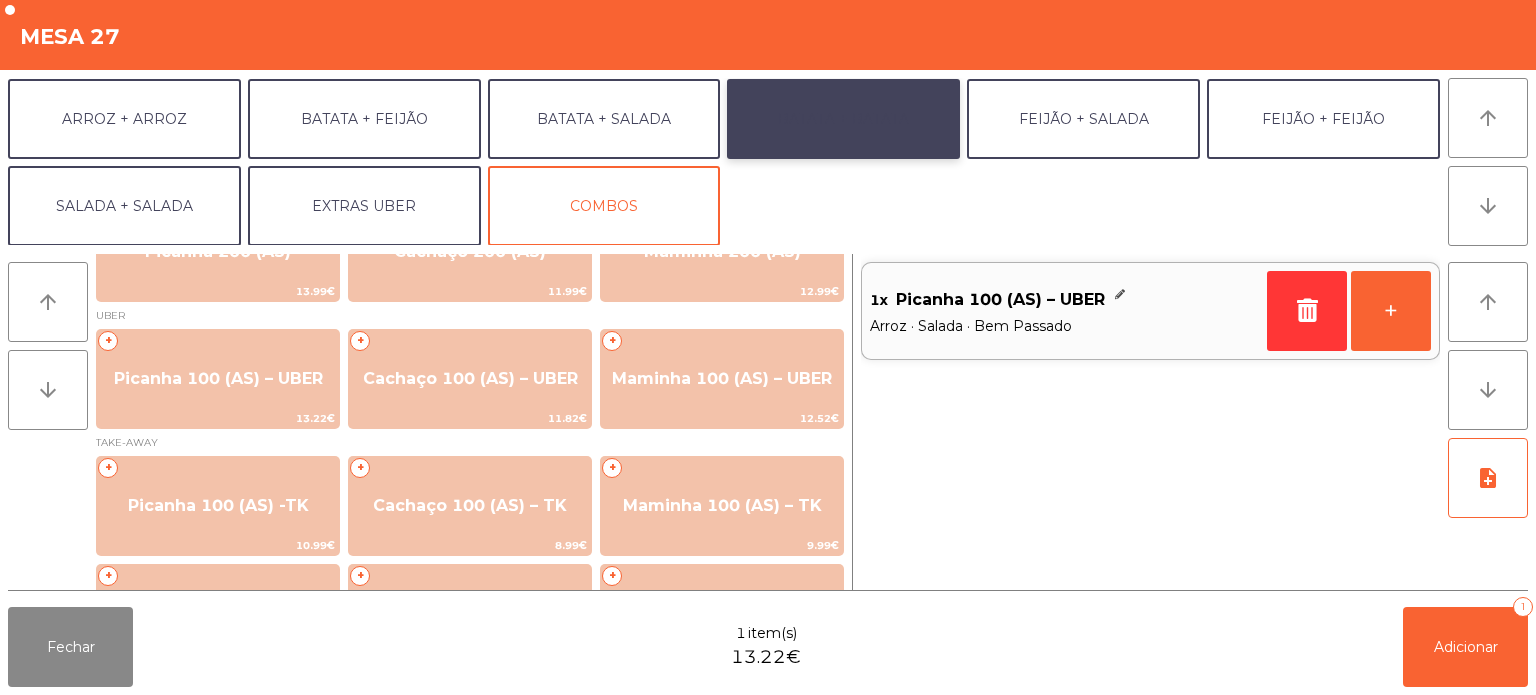 click on "BATATA + BATATA" 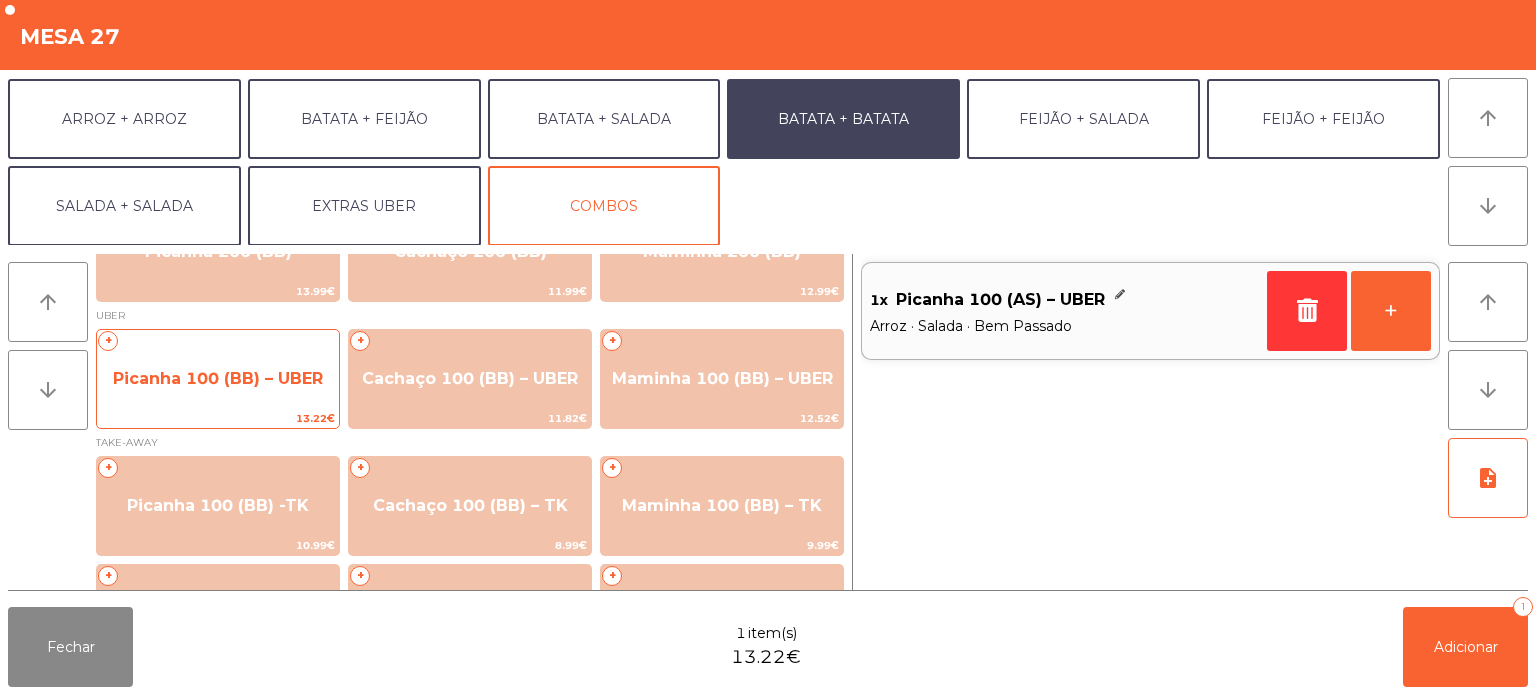 click on "Picanha 100 (BB) – UBER" 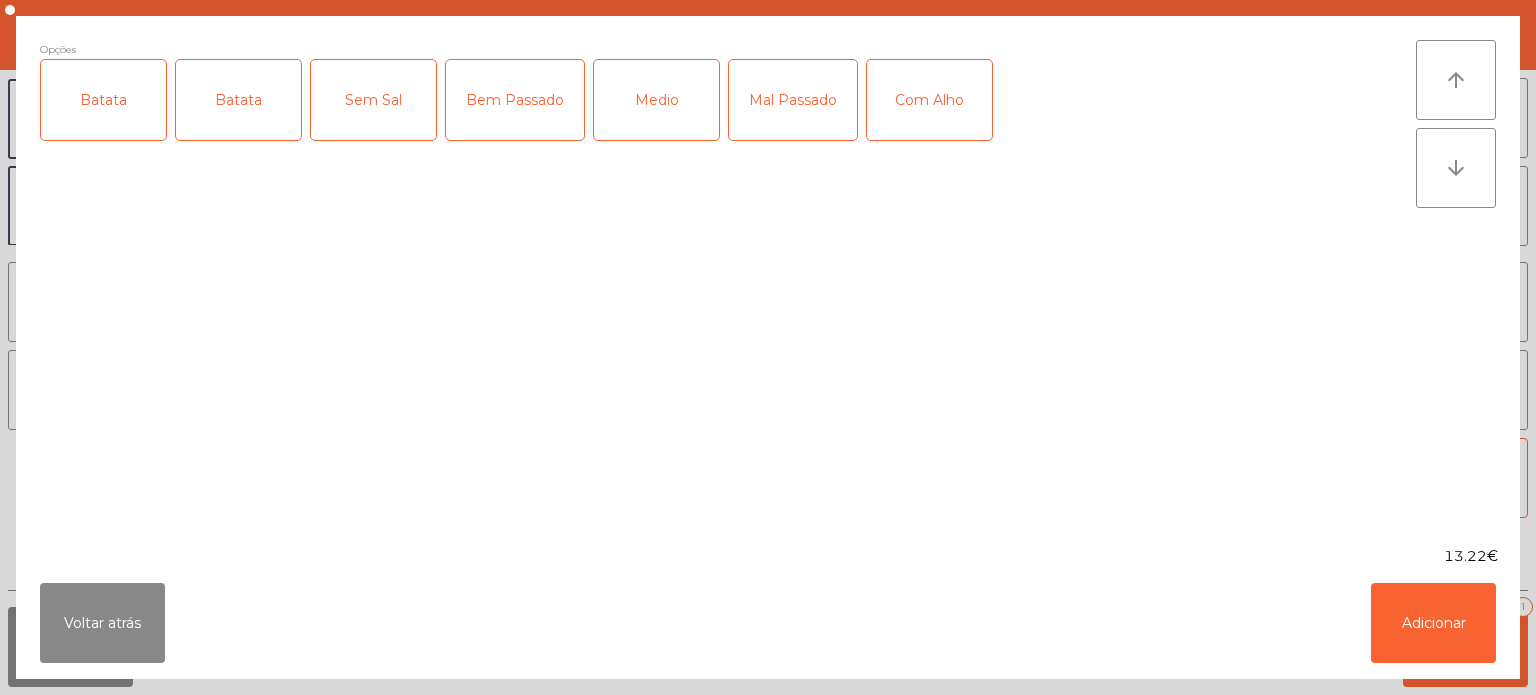 click on "Batata" 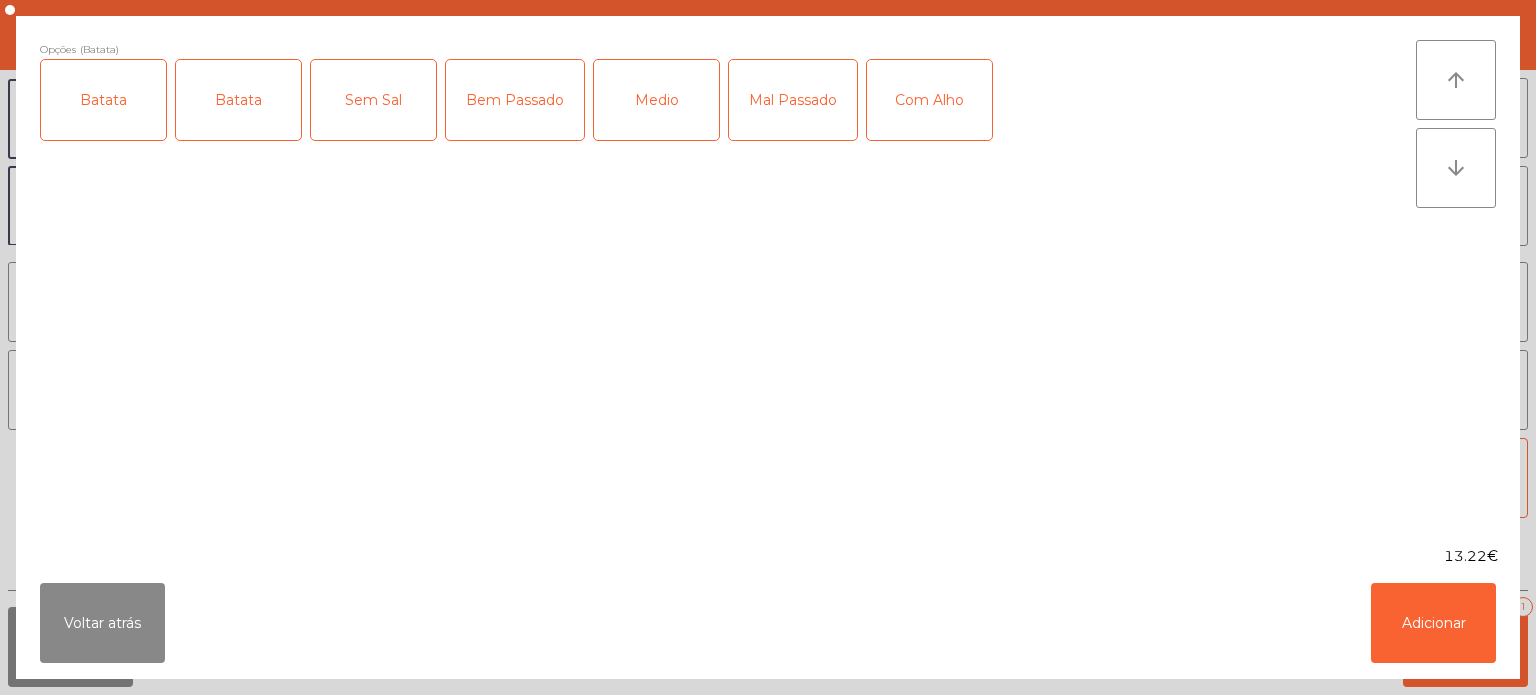 click on "Batata" 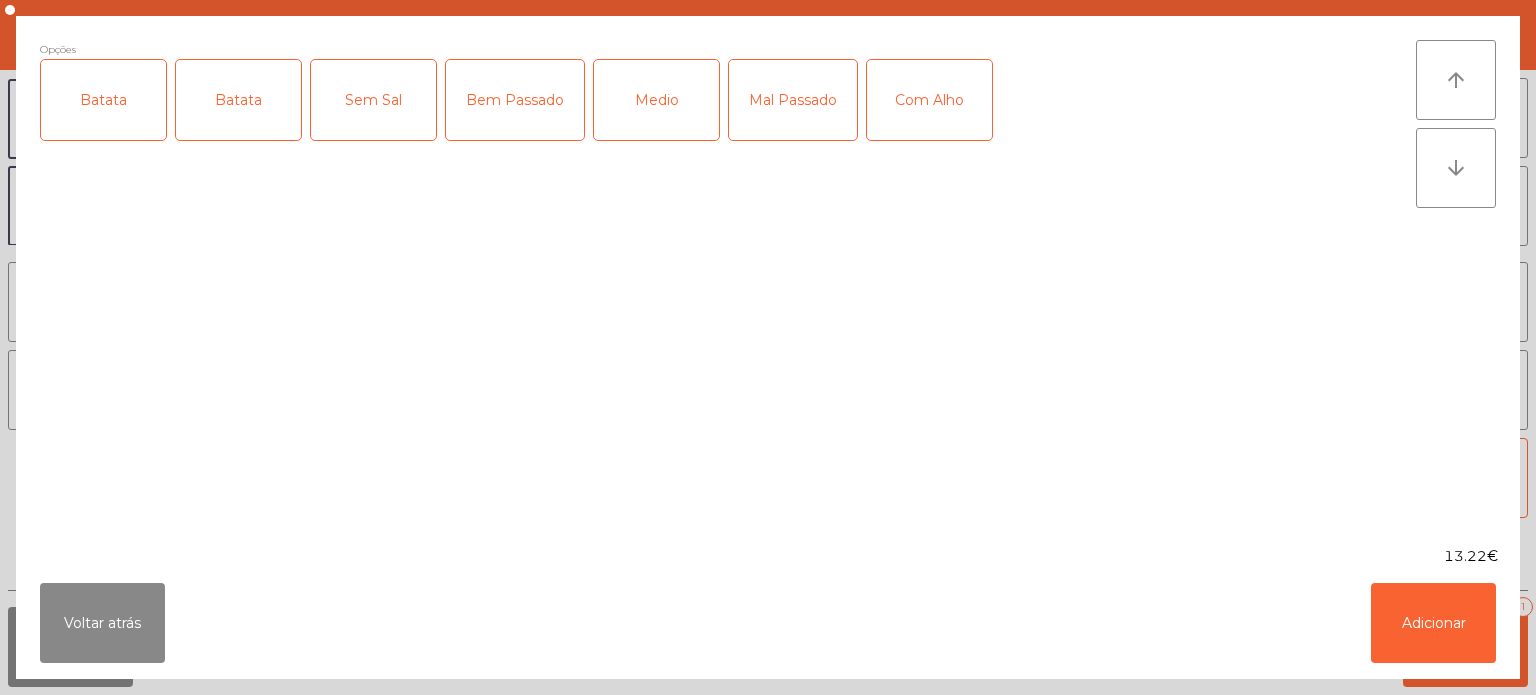 click on "Batata" 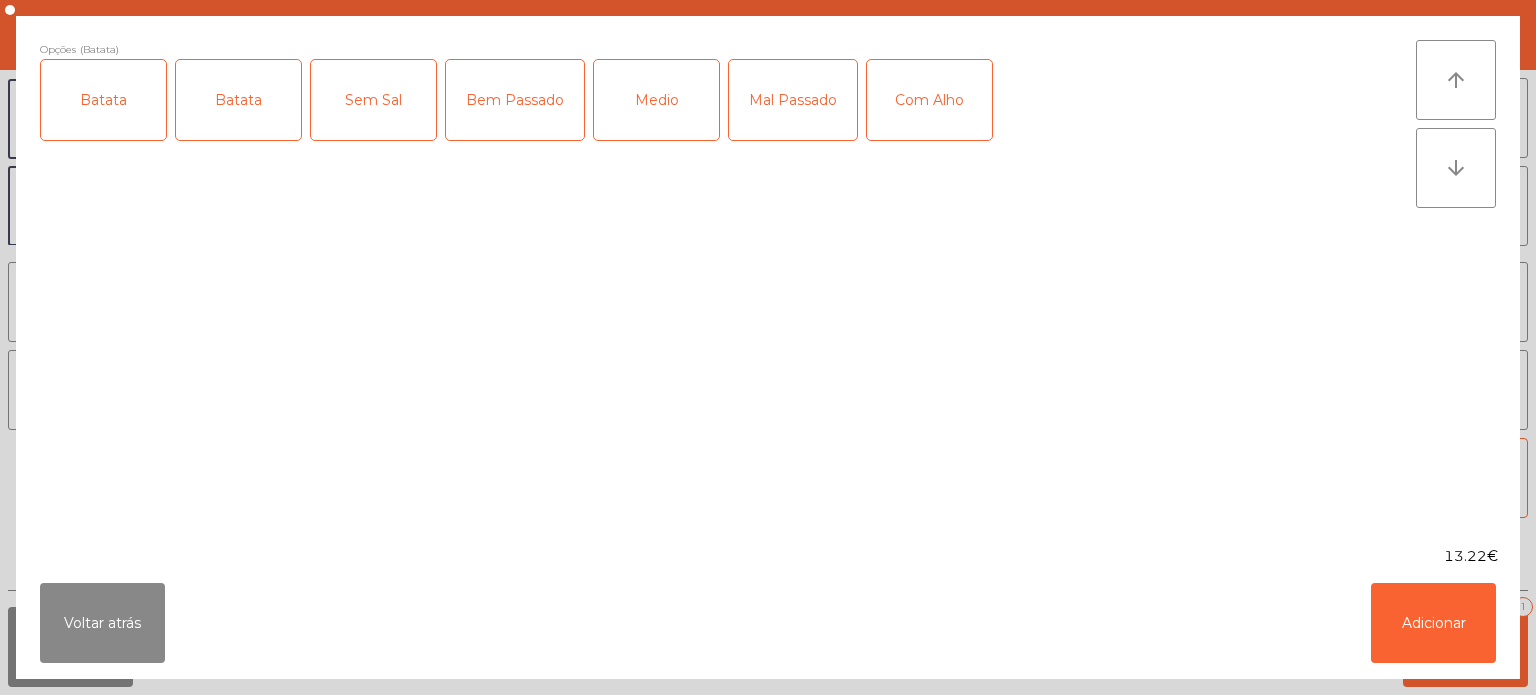 click on "Bem Passado" 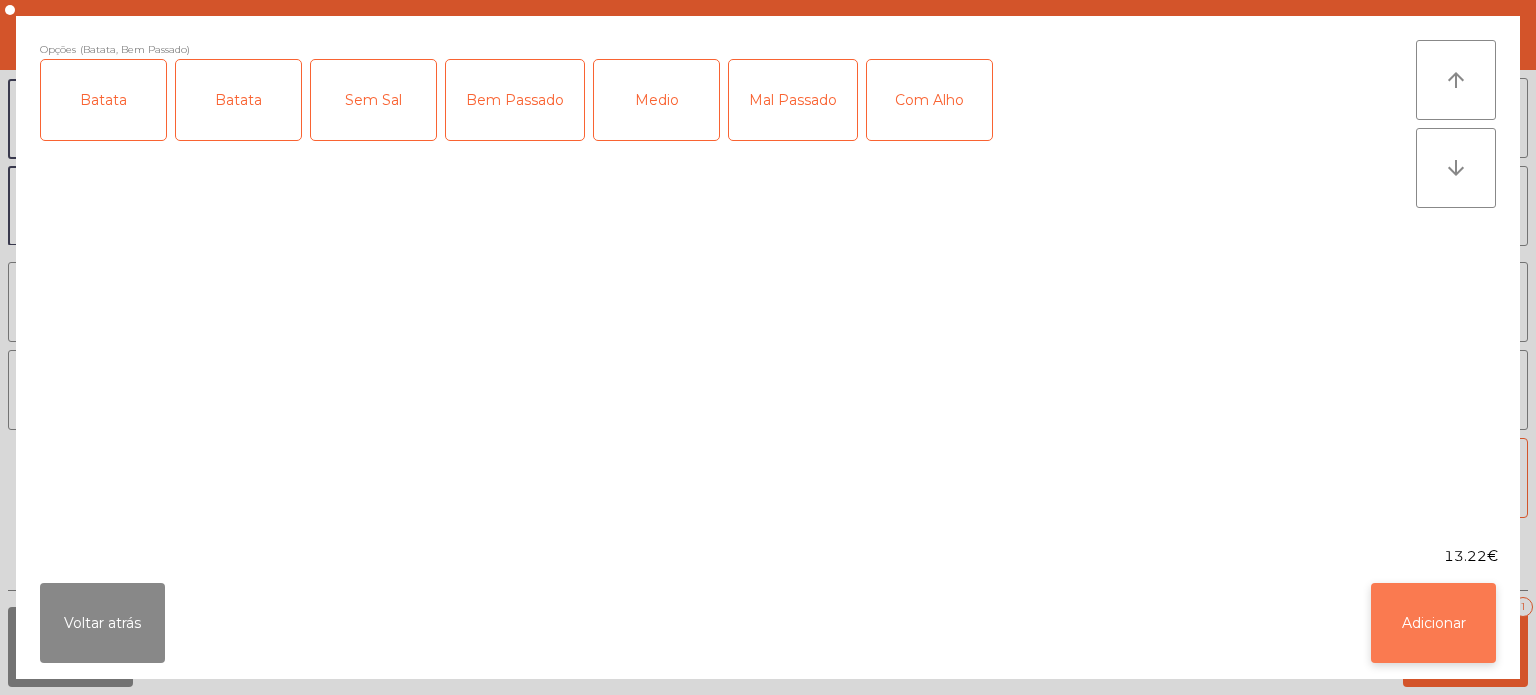 click on "Adicionar" 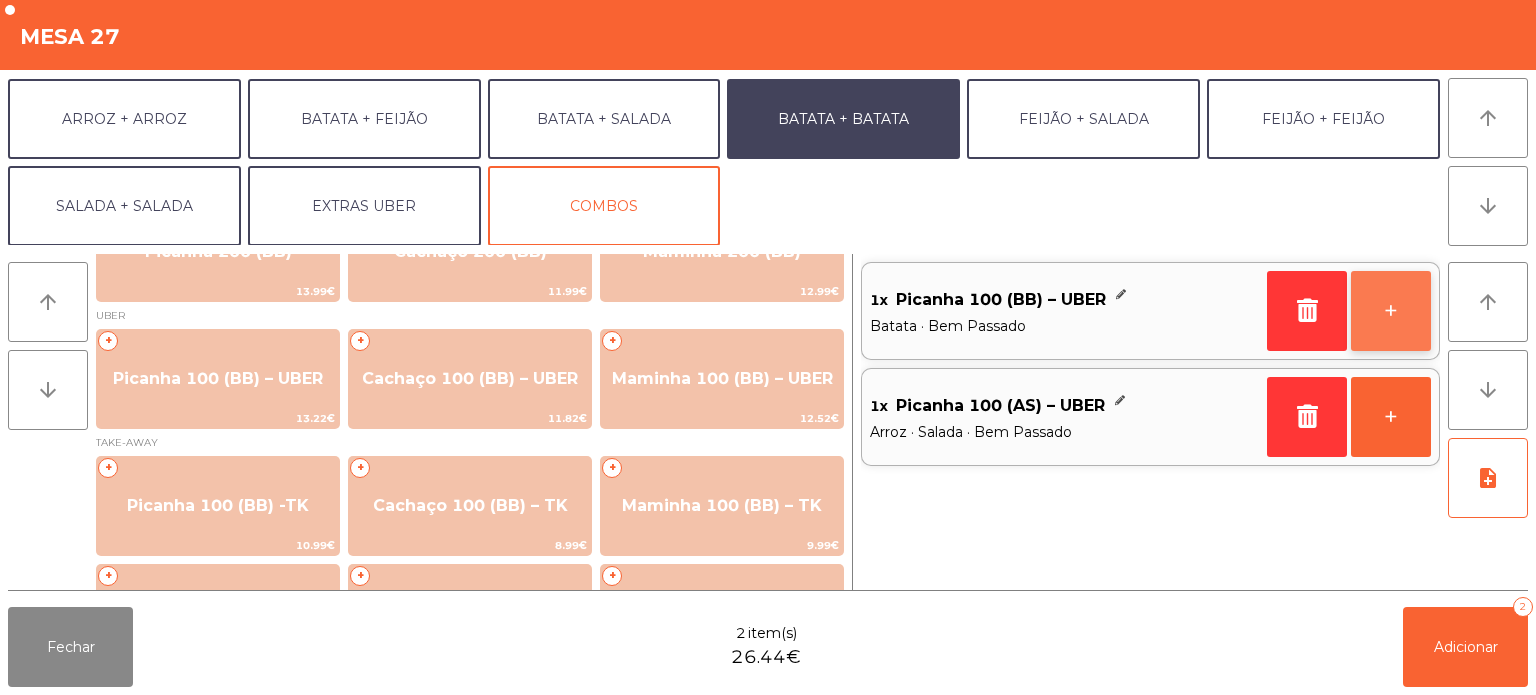 click on "+" 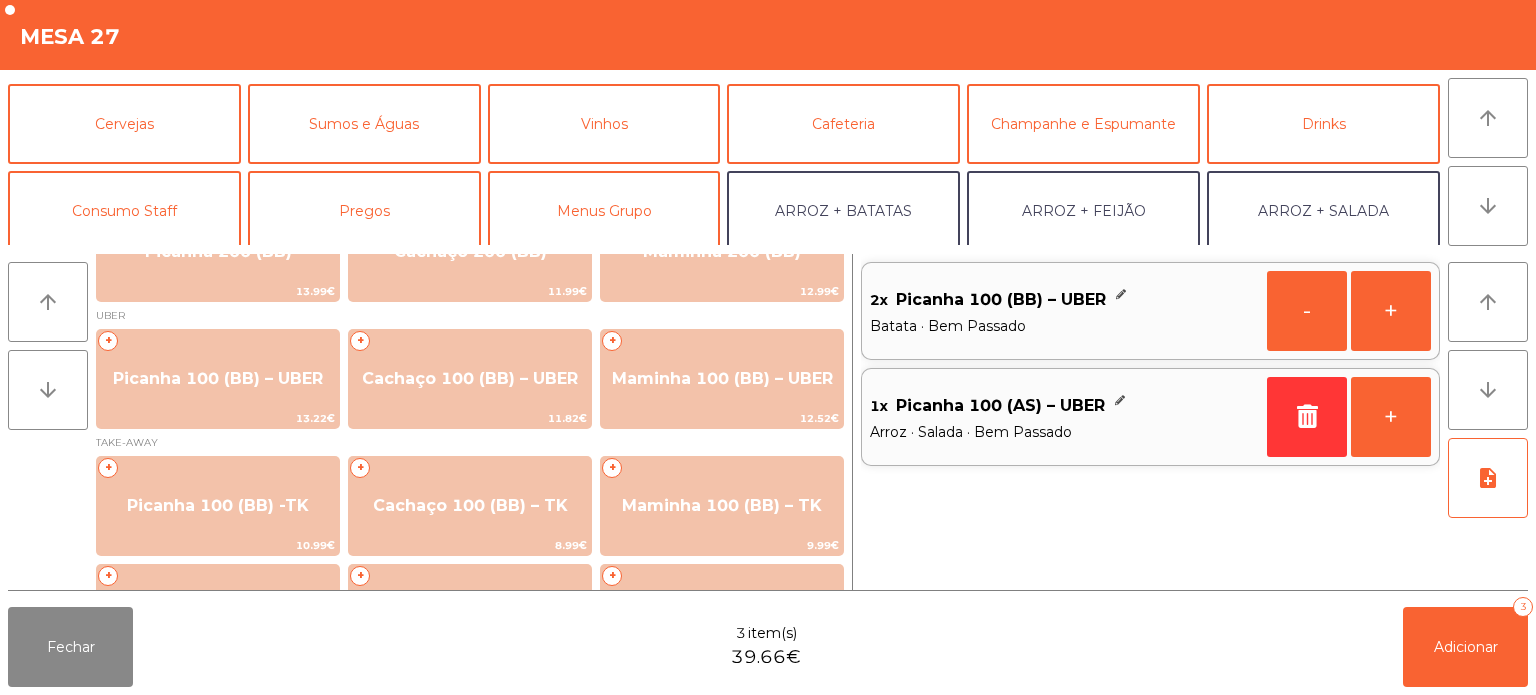 scroll, scrollTop: 0, scrollLeft: 0, axis: both 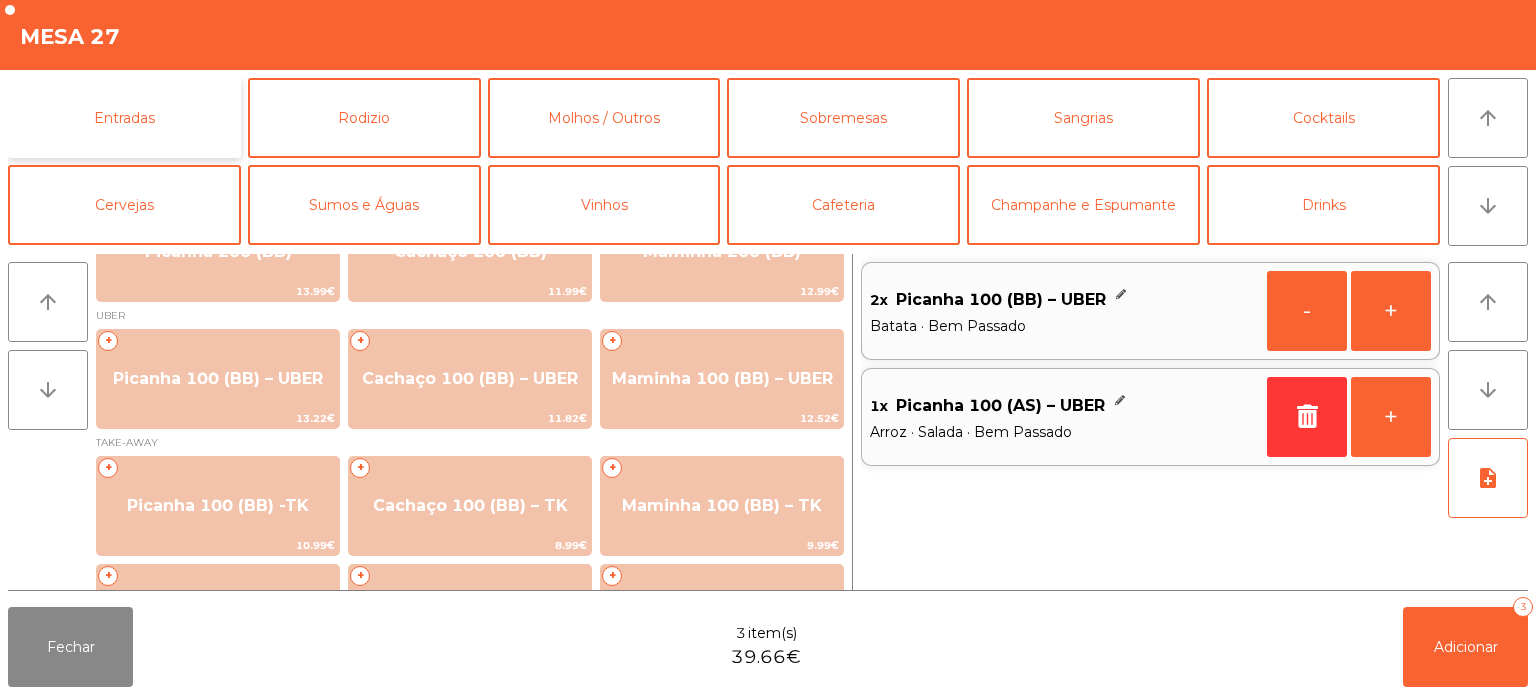 click on "Entradas" 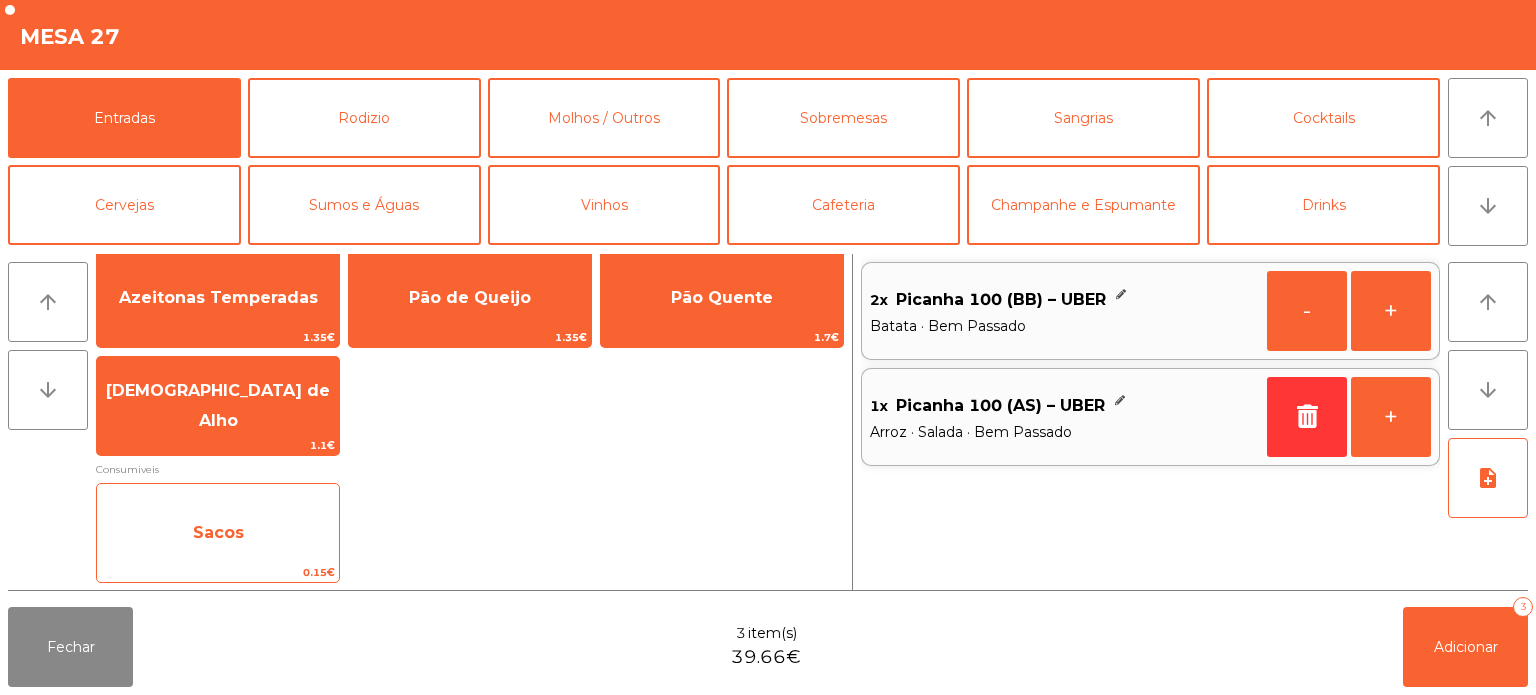 click on "Sacos" 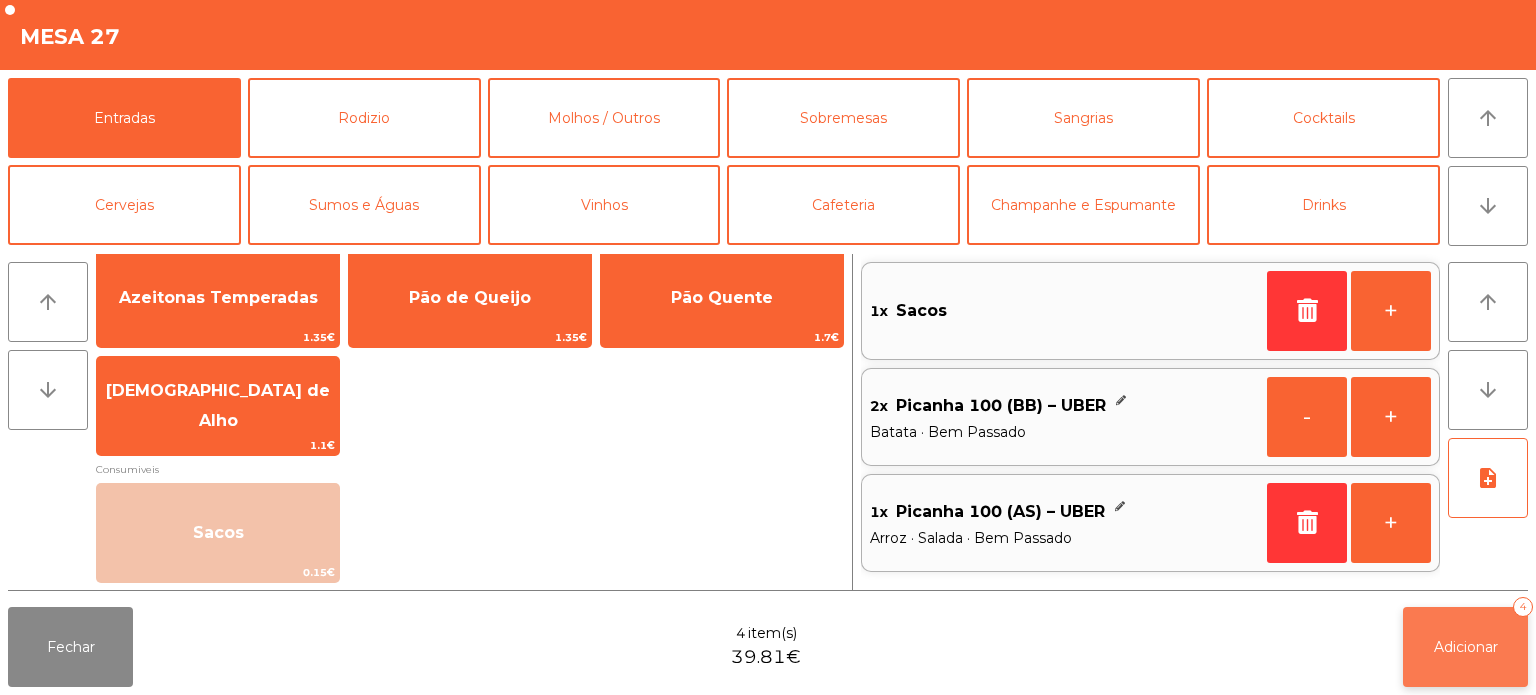 click on "Adicionar" 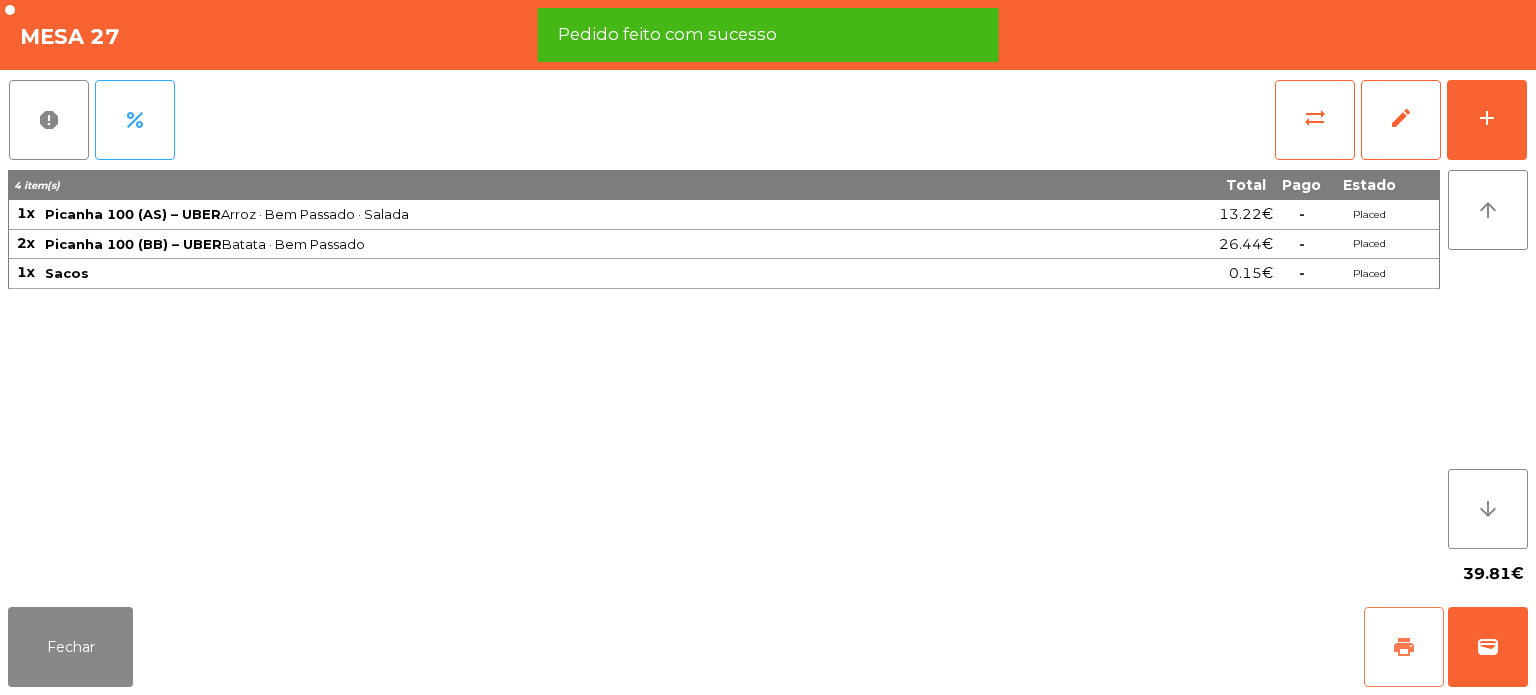click on "print" 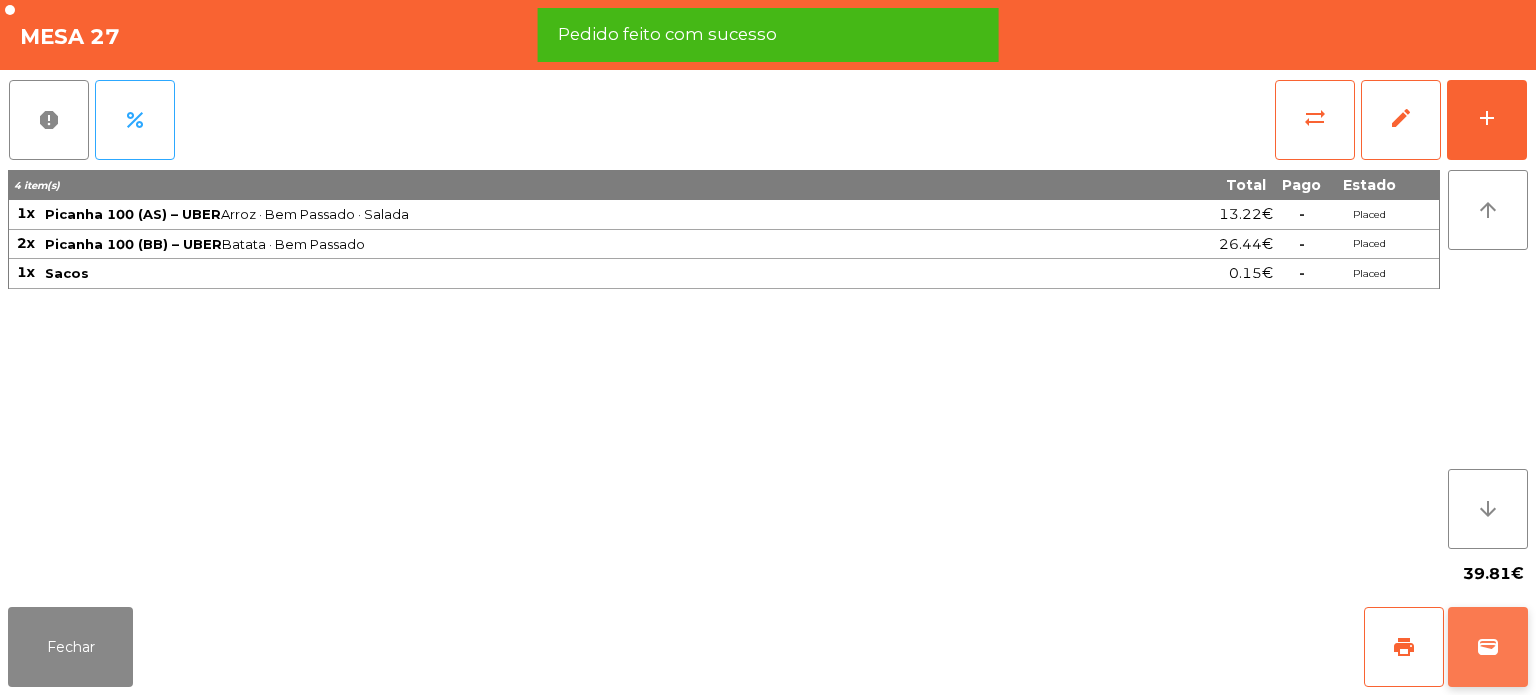 click on "wallet" 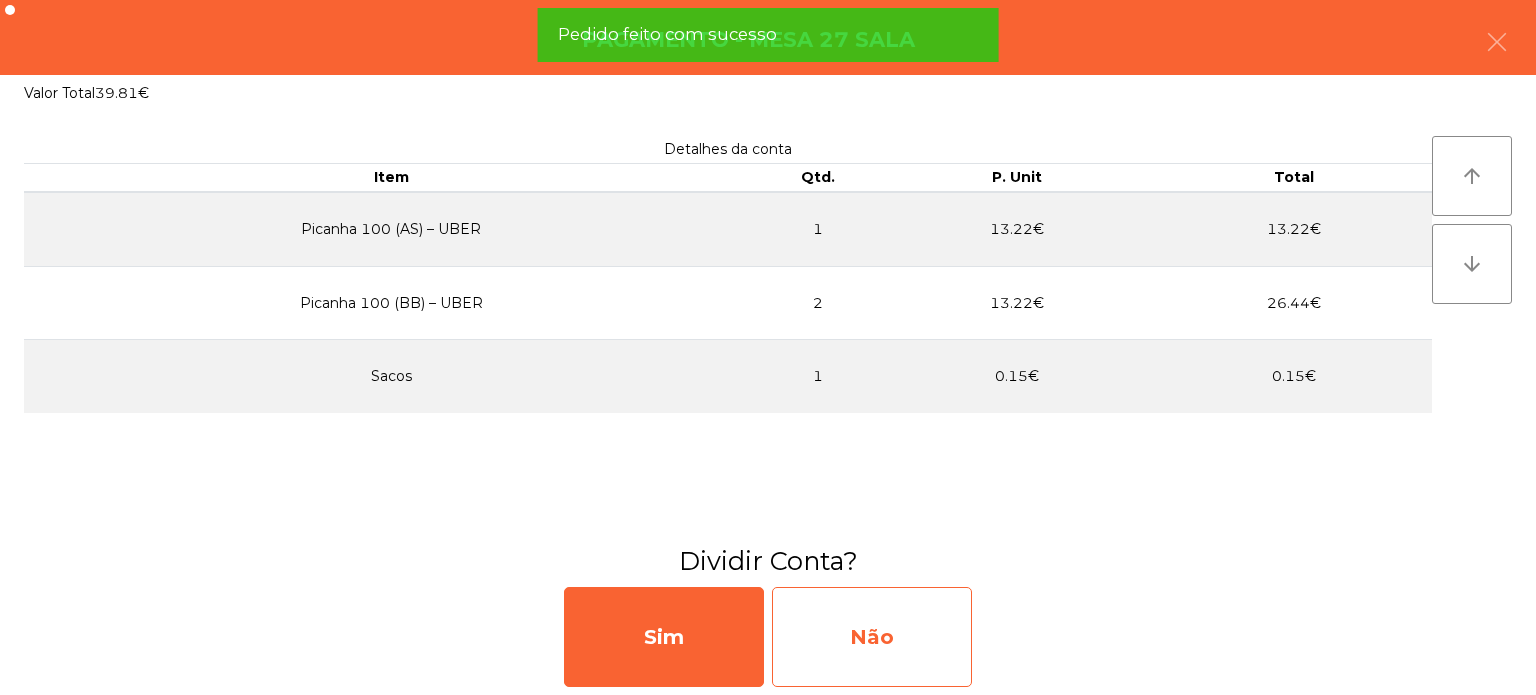 click on "Não" 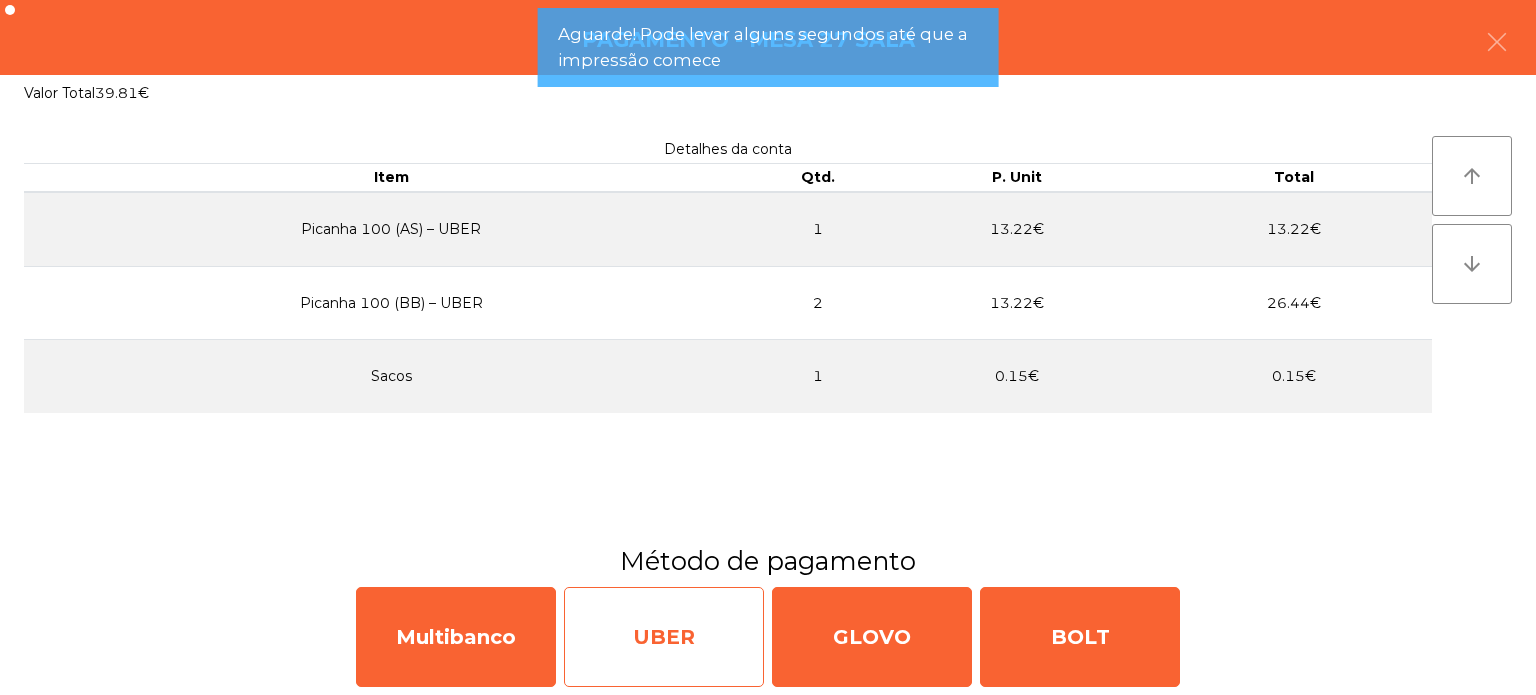 click on "UBER" 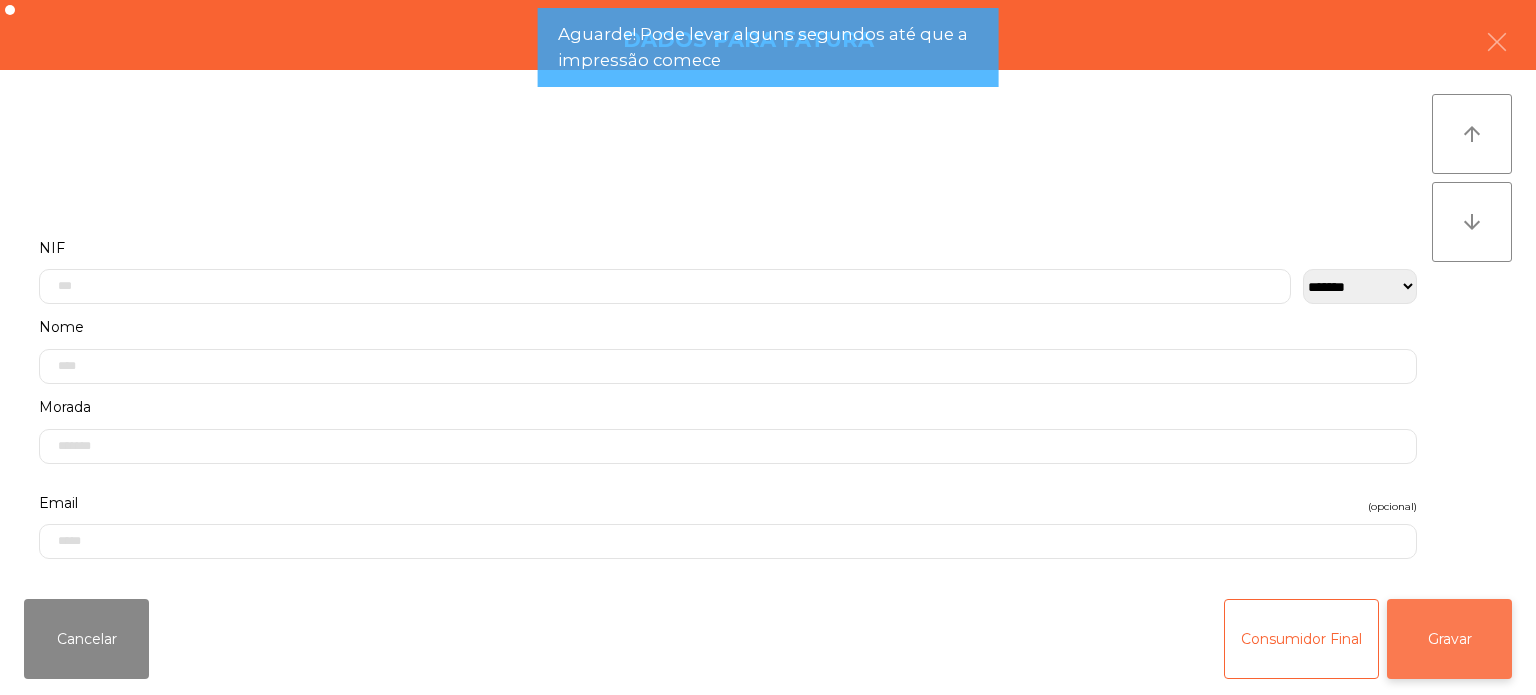 click on "Gravar" 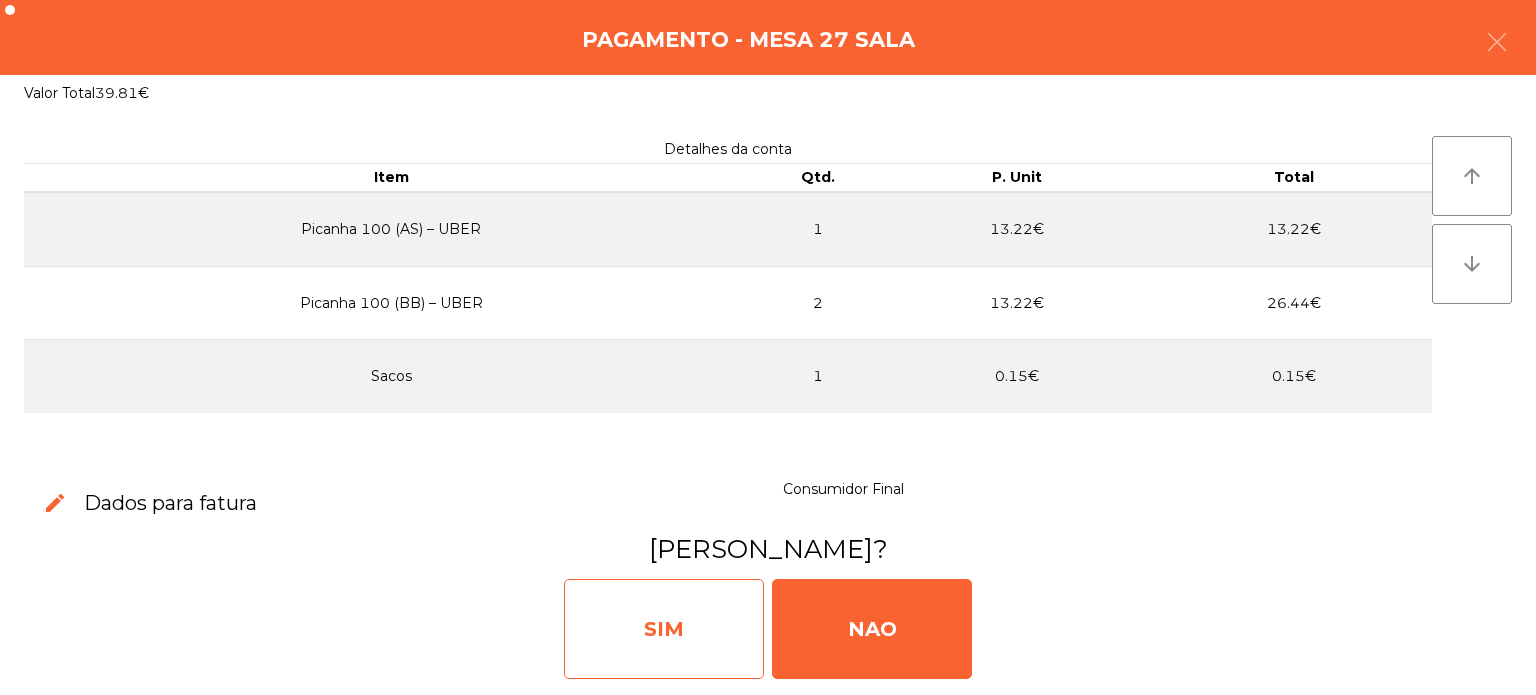 click on "SIM" 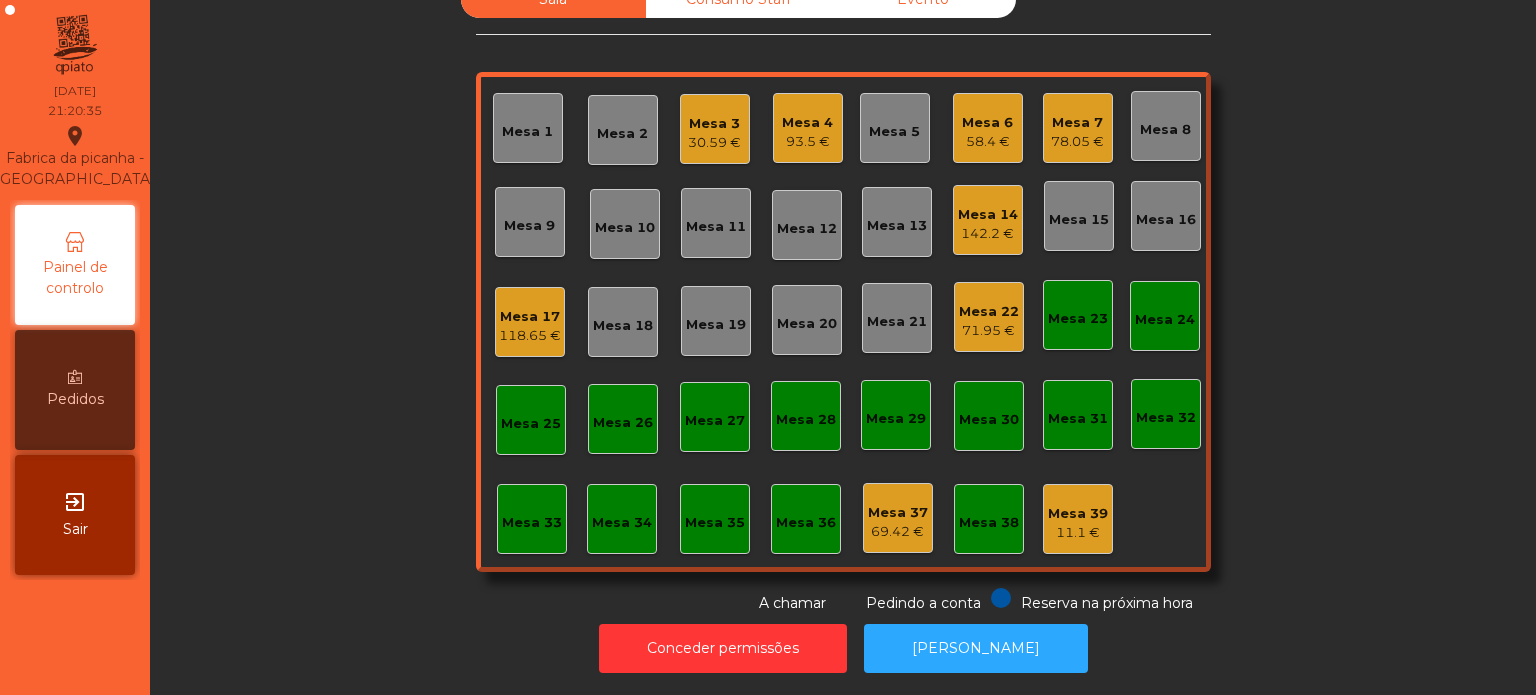 click on "Mesa 19" 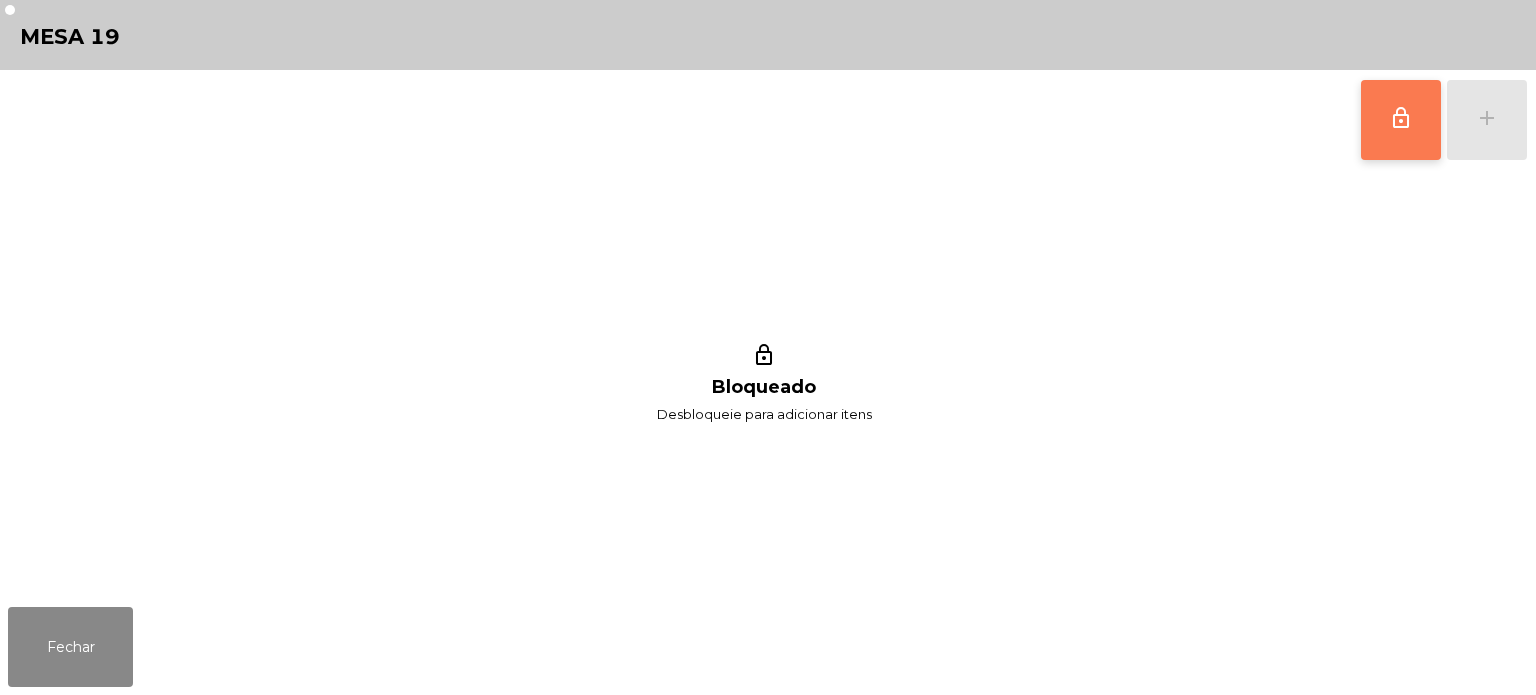 click on "lock_outline" 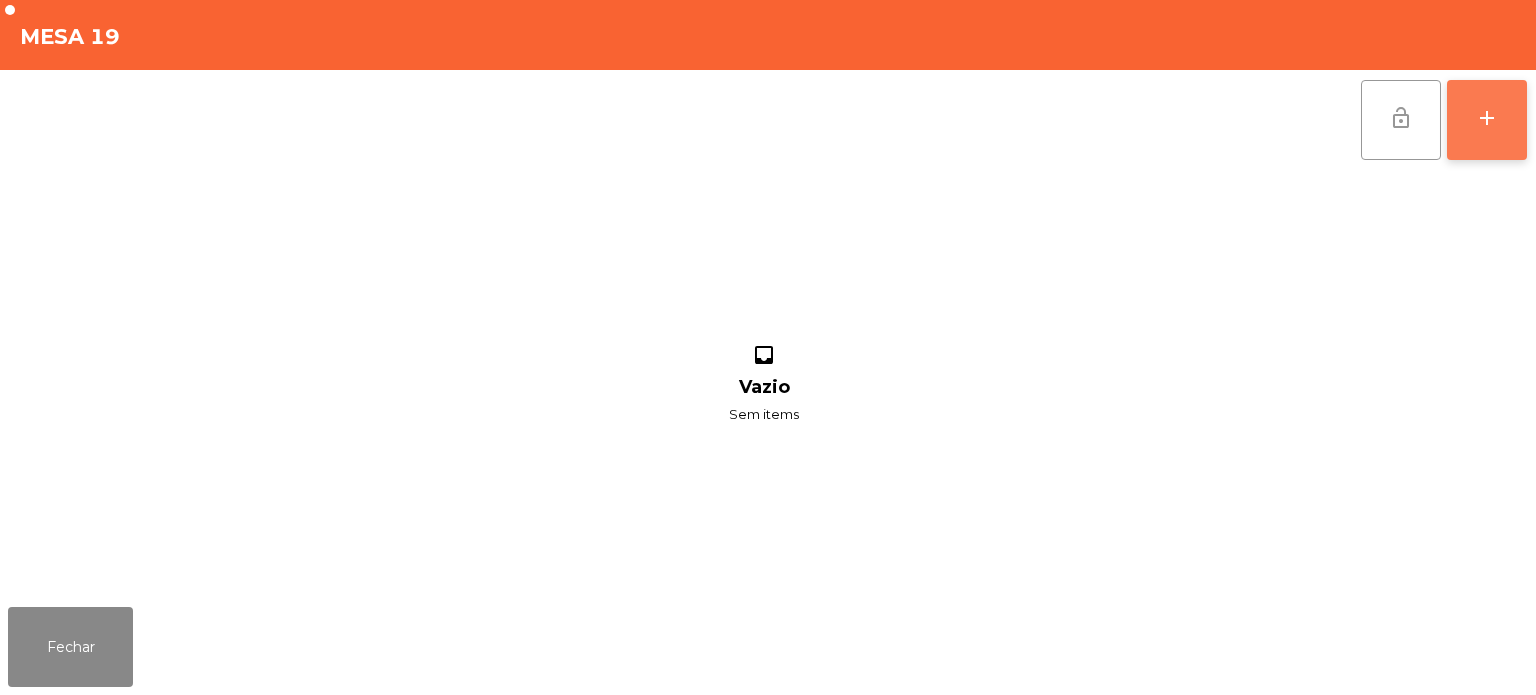 click on "add" 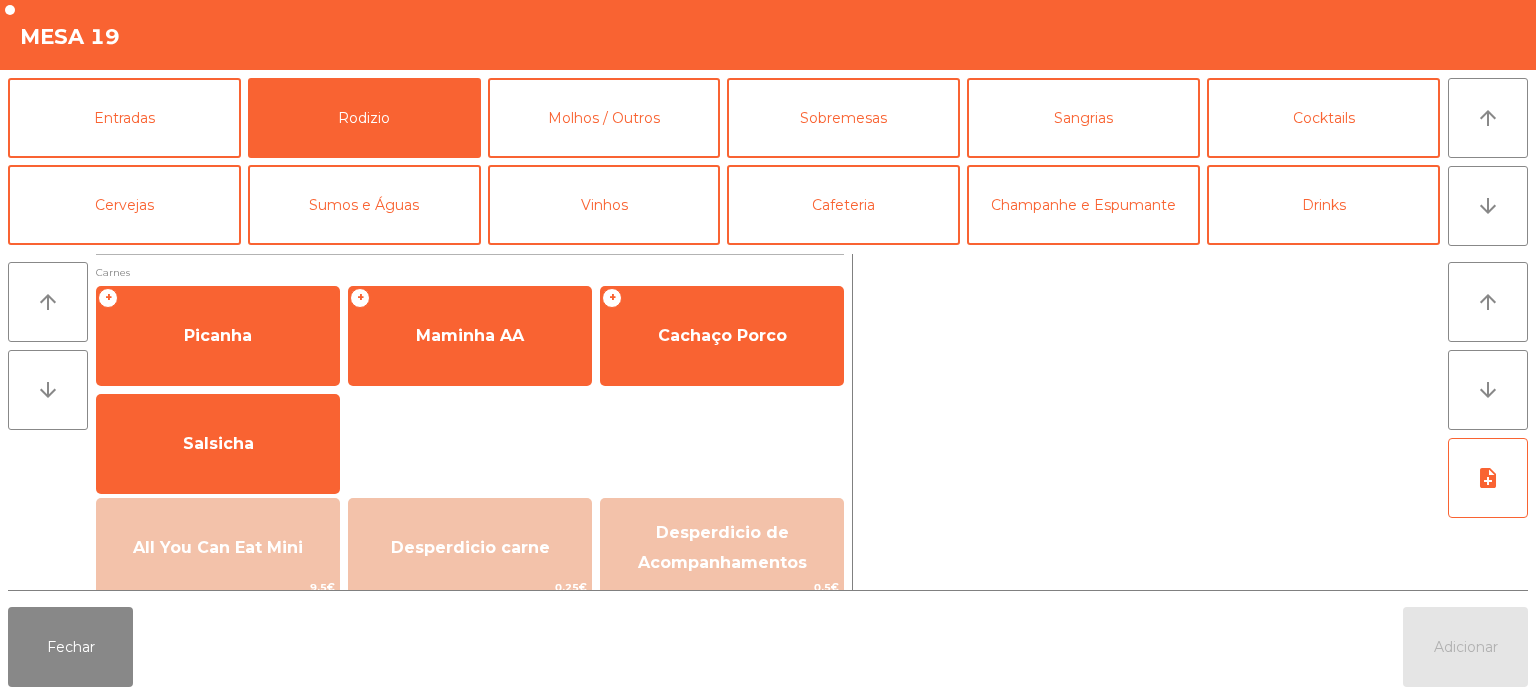 scroll, scrollTop: 82, scrollLeft: 0, axis: vertical 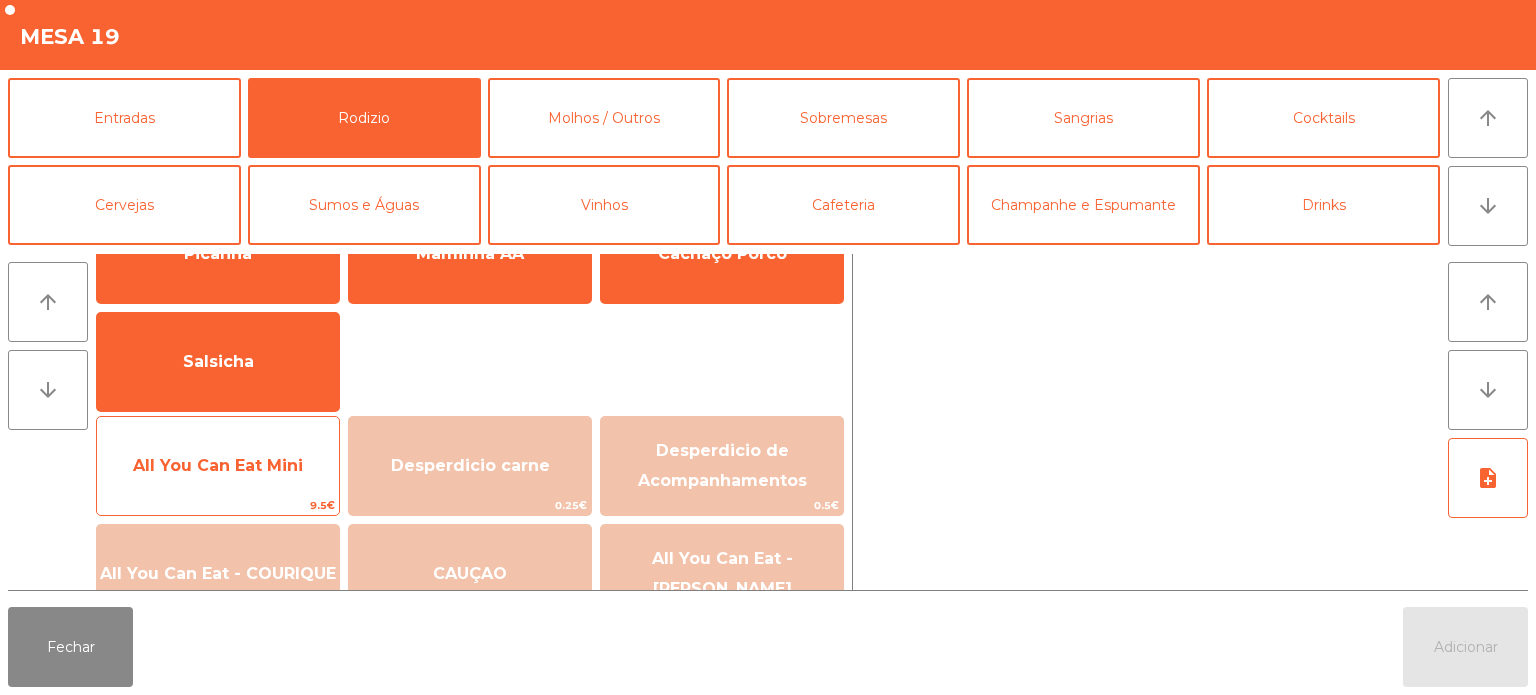 click on "9.5€" 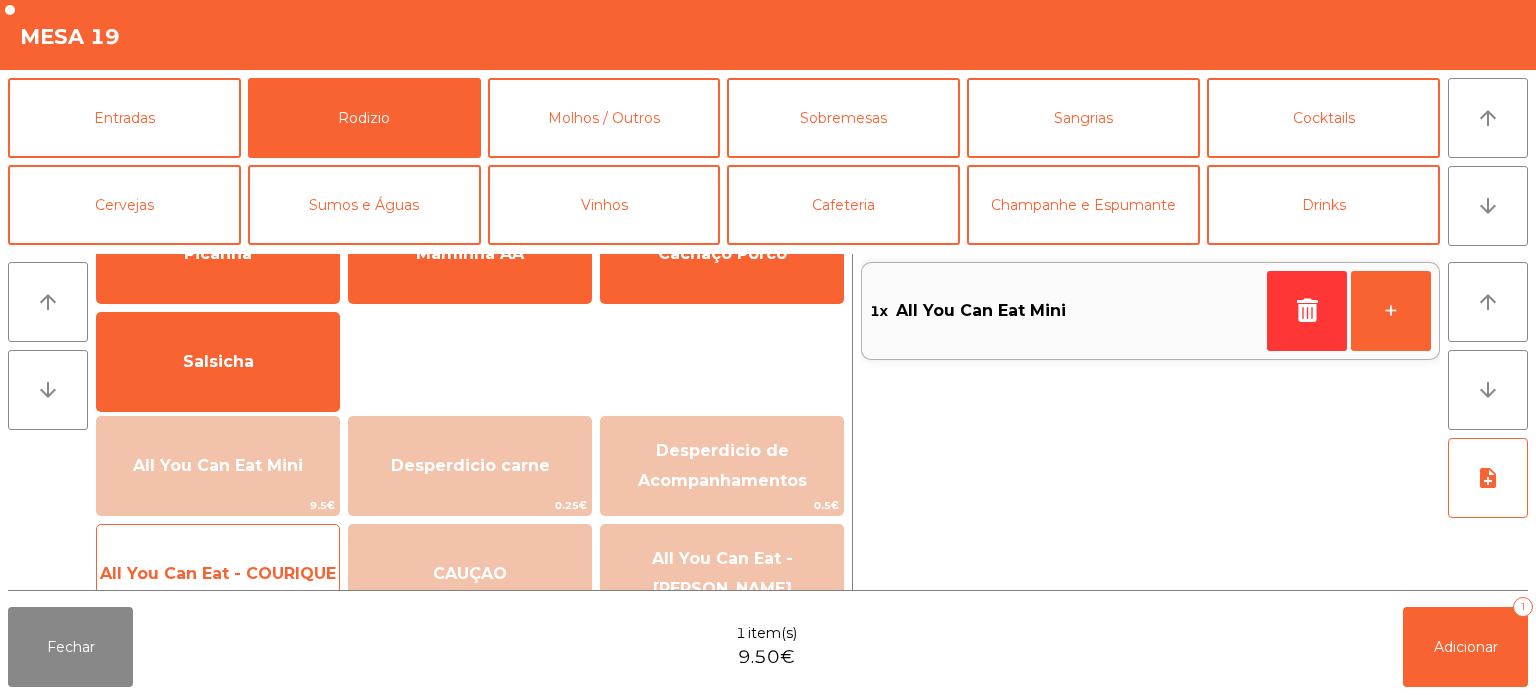 click on "All You Can Eat - COURIQUE   20.95€" 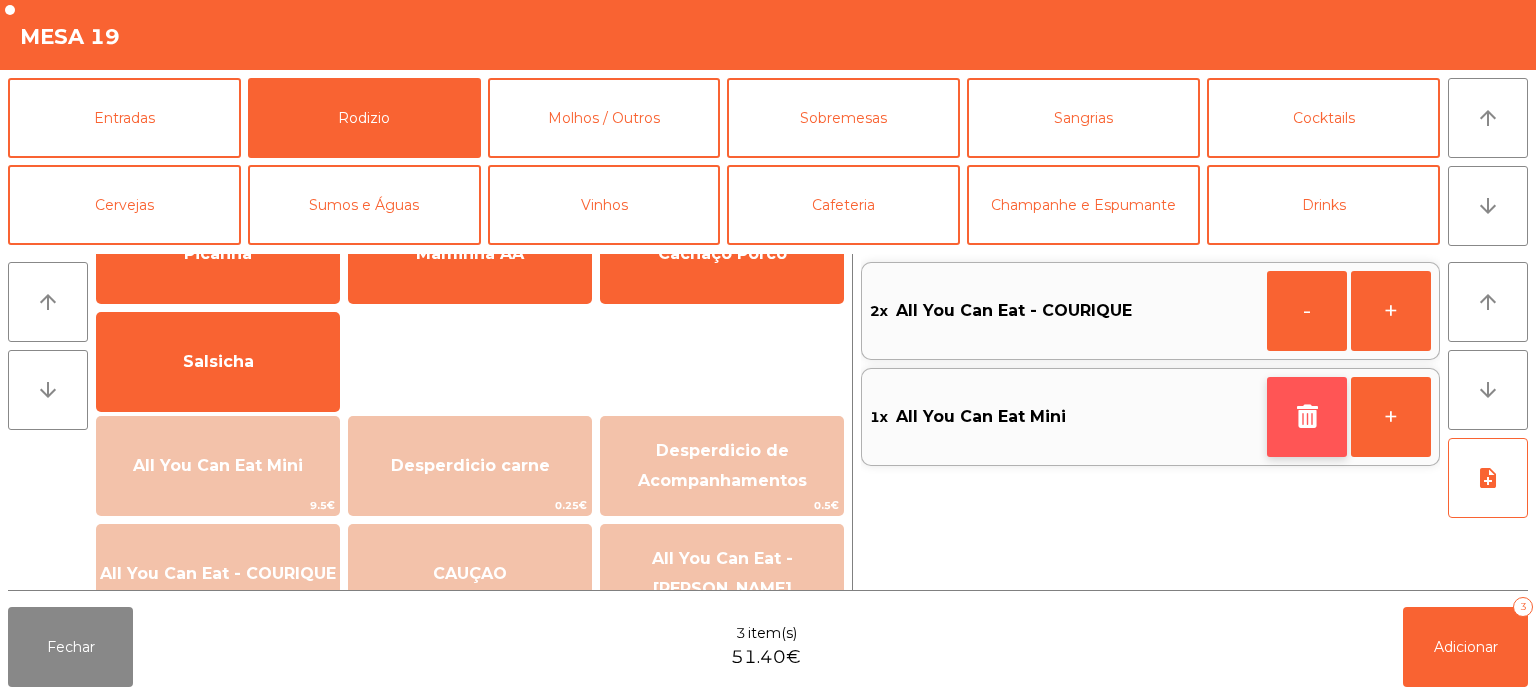 click 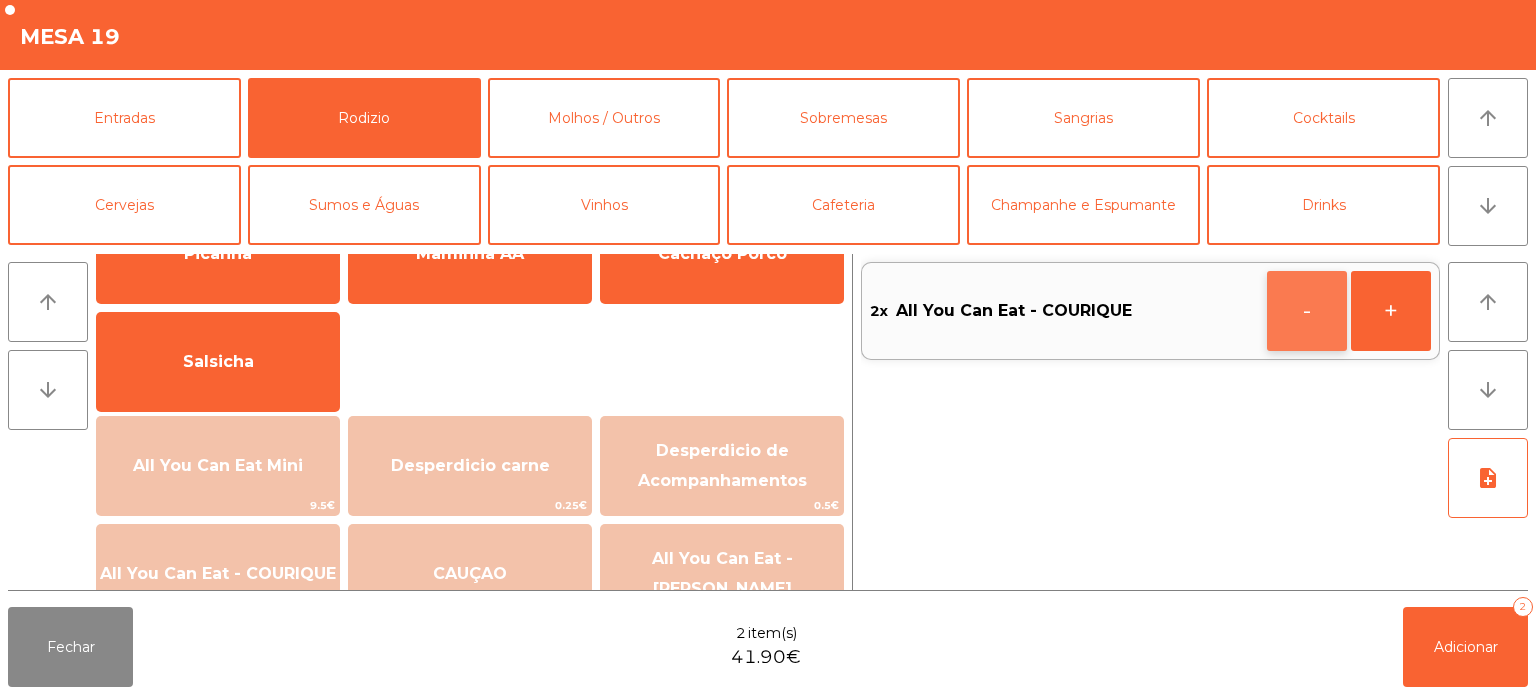 click on "-" 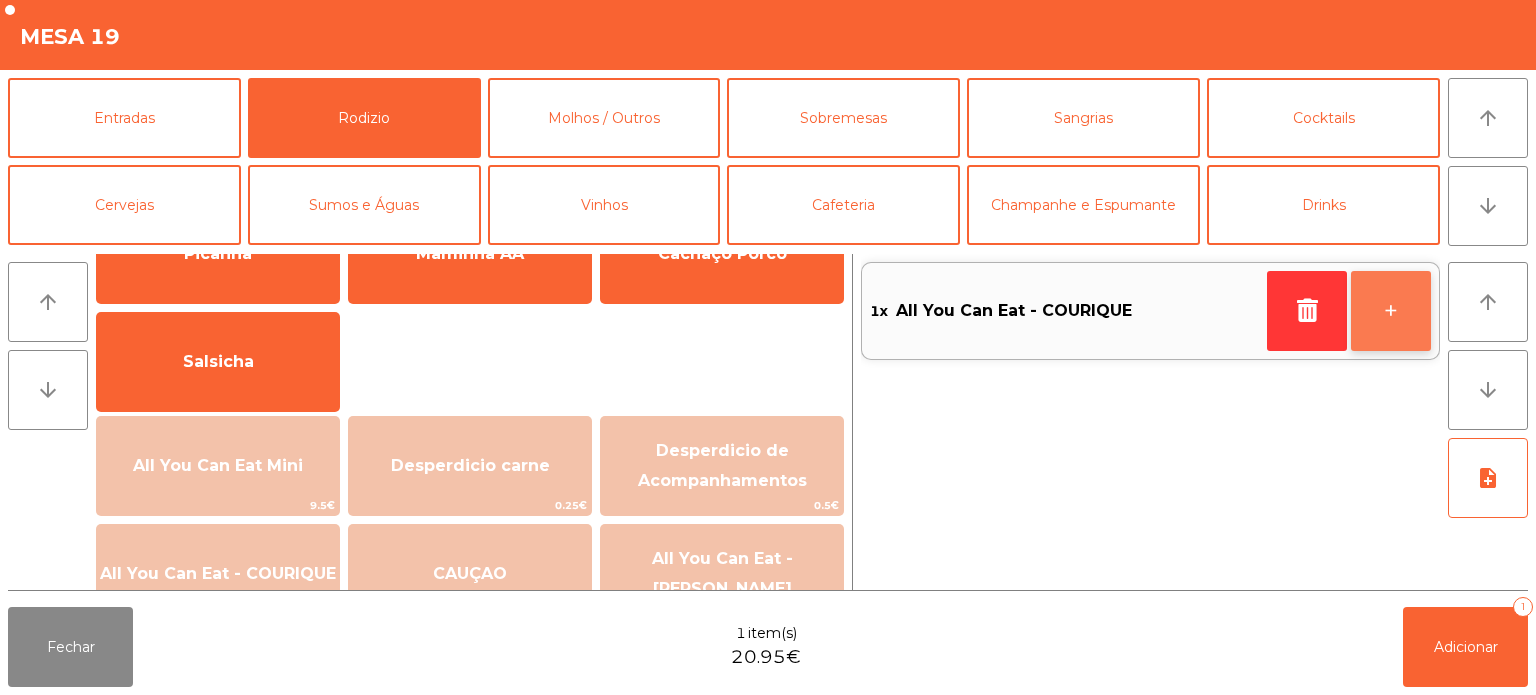 click on "+" 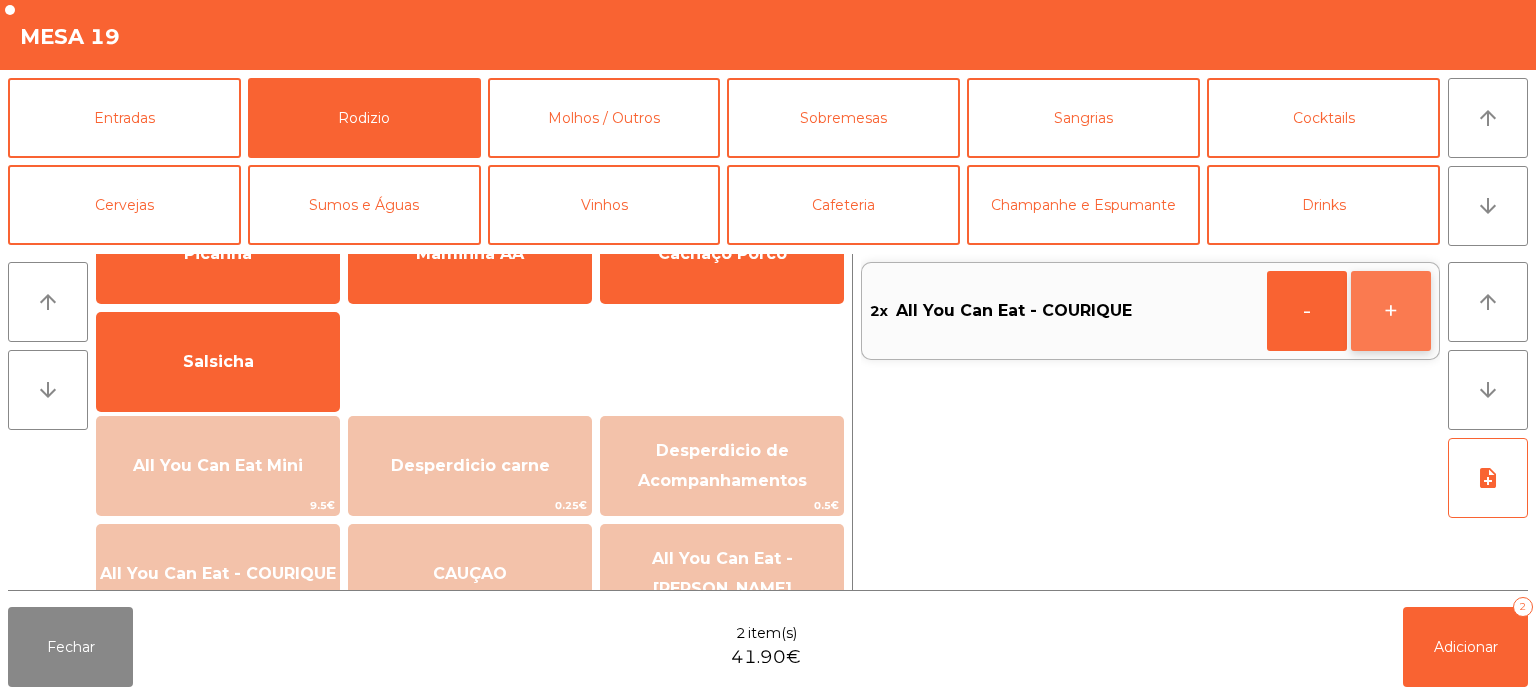 click on "+" 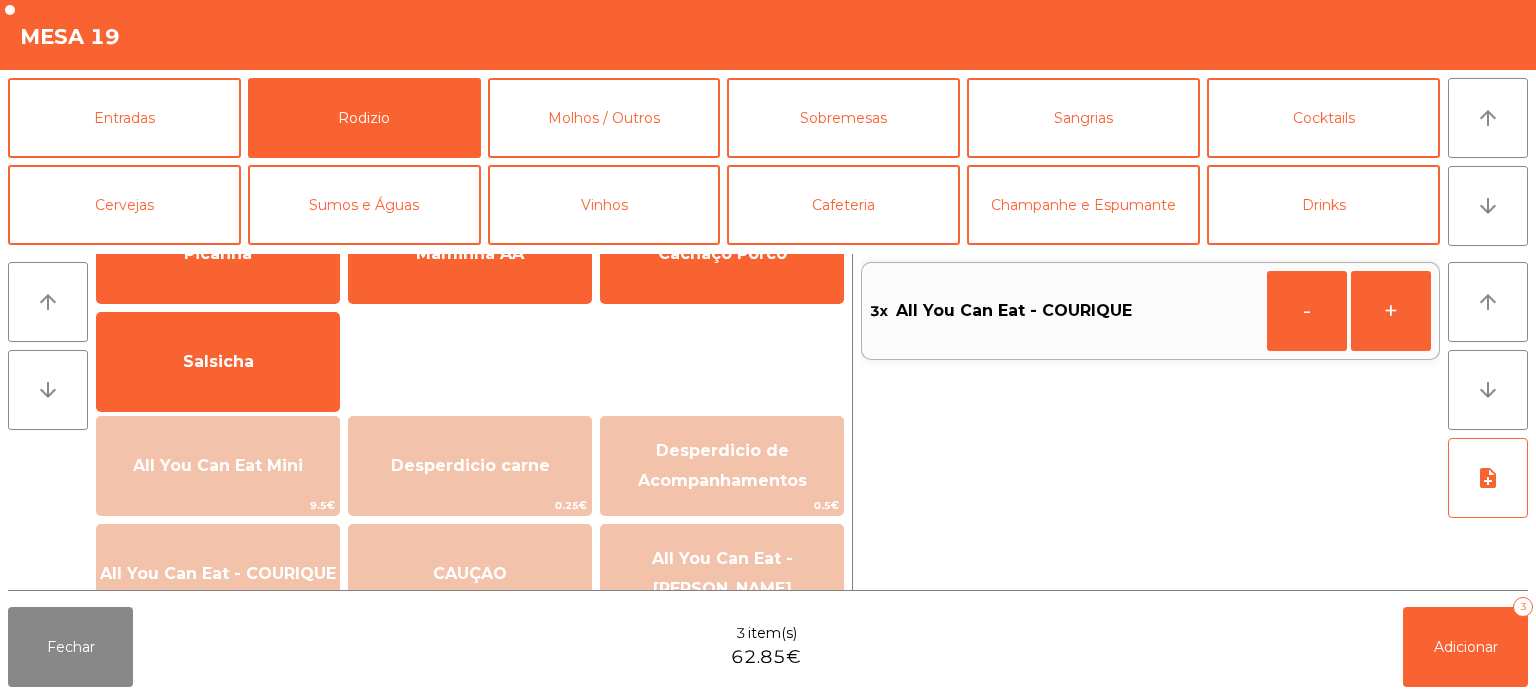 click on "note_add" 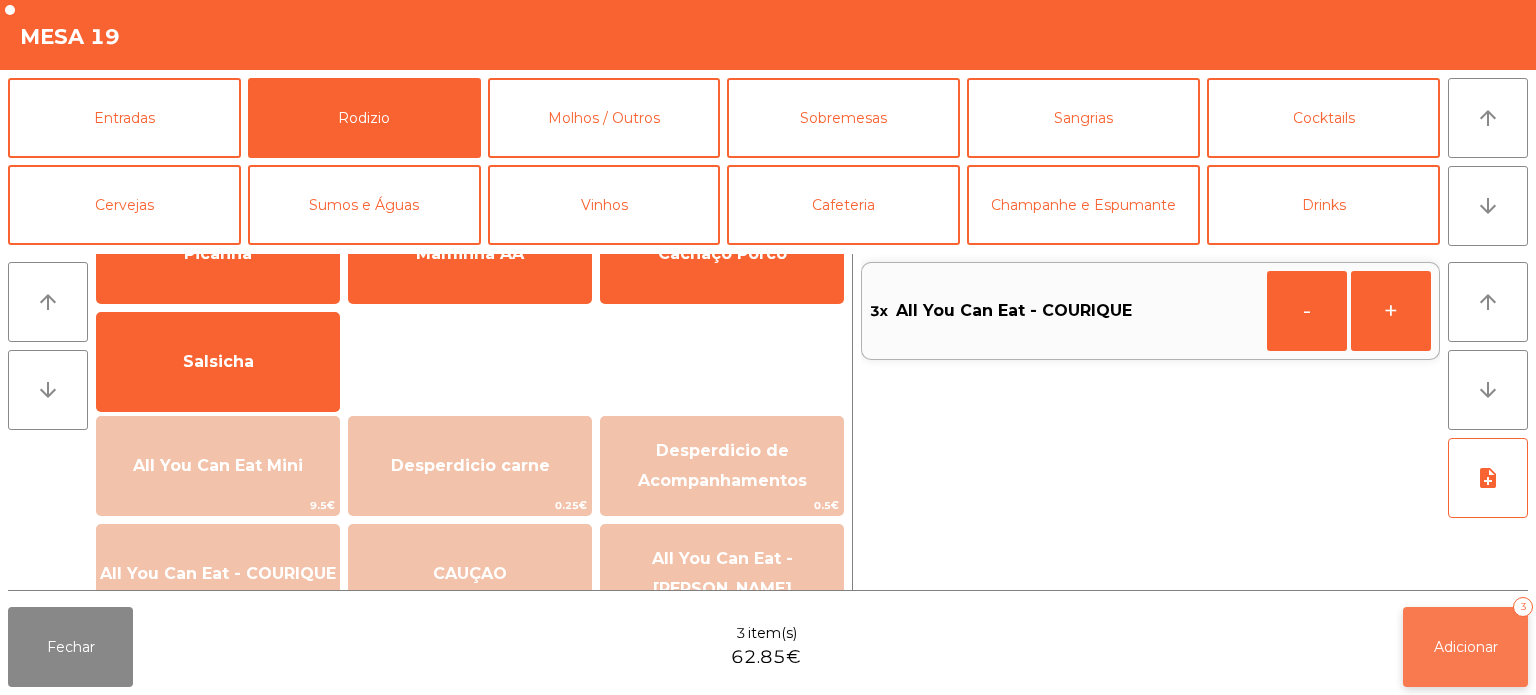 click on "Adicionar" 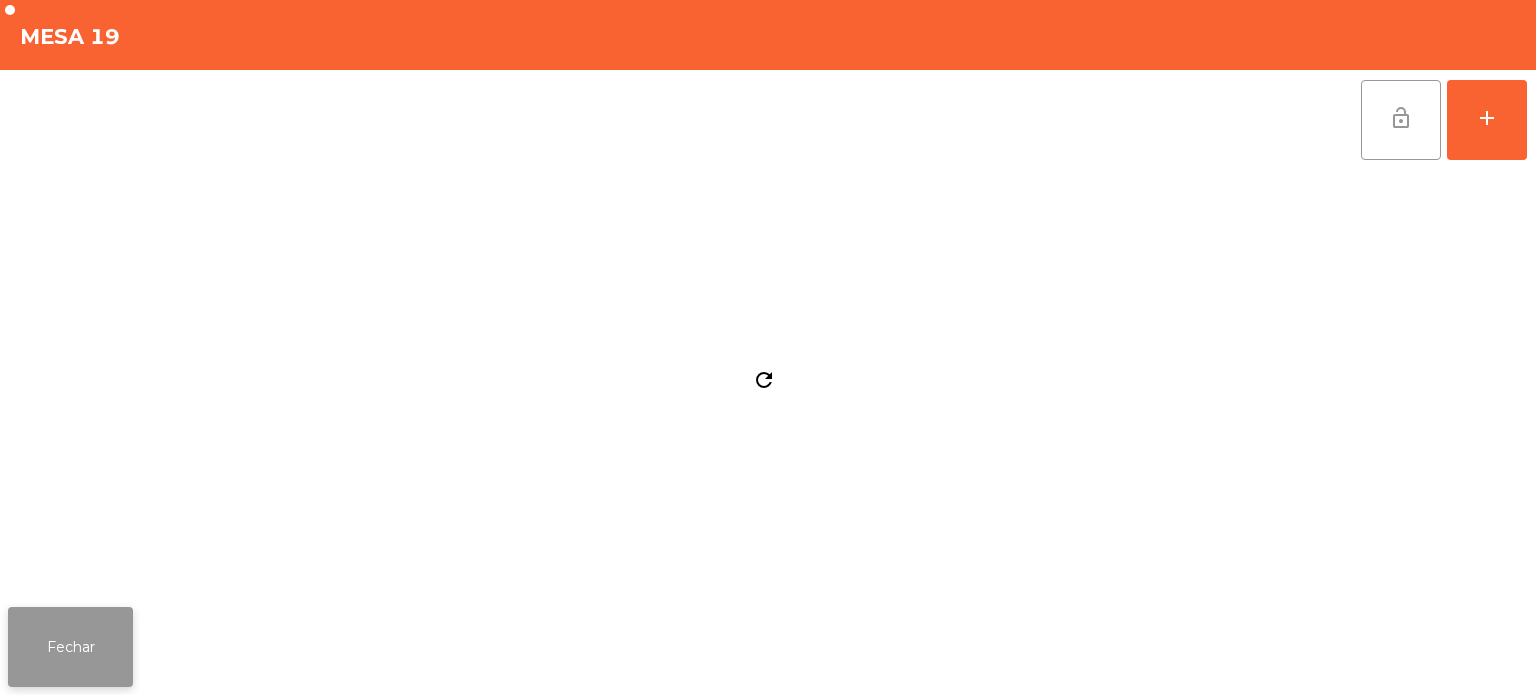 click on "Fechar" 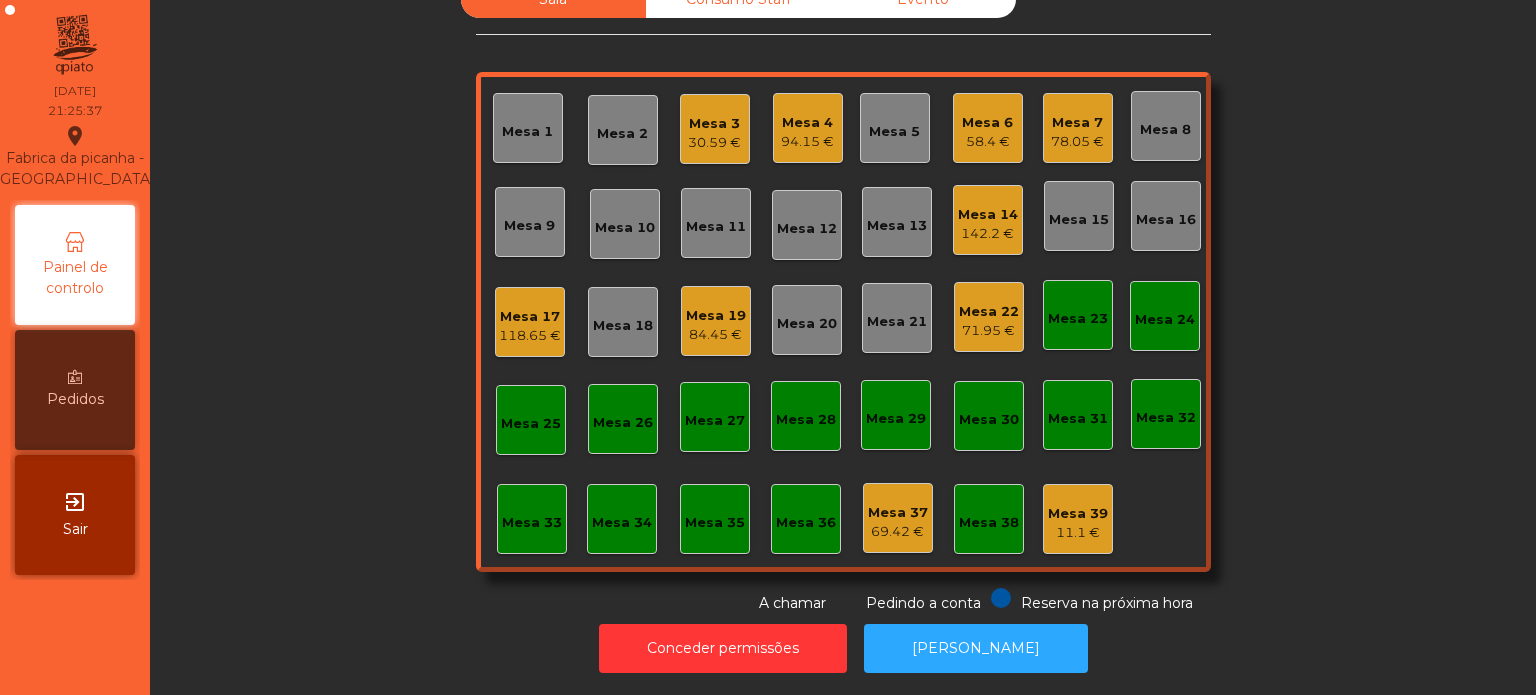 click on "Mesa 6" 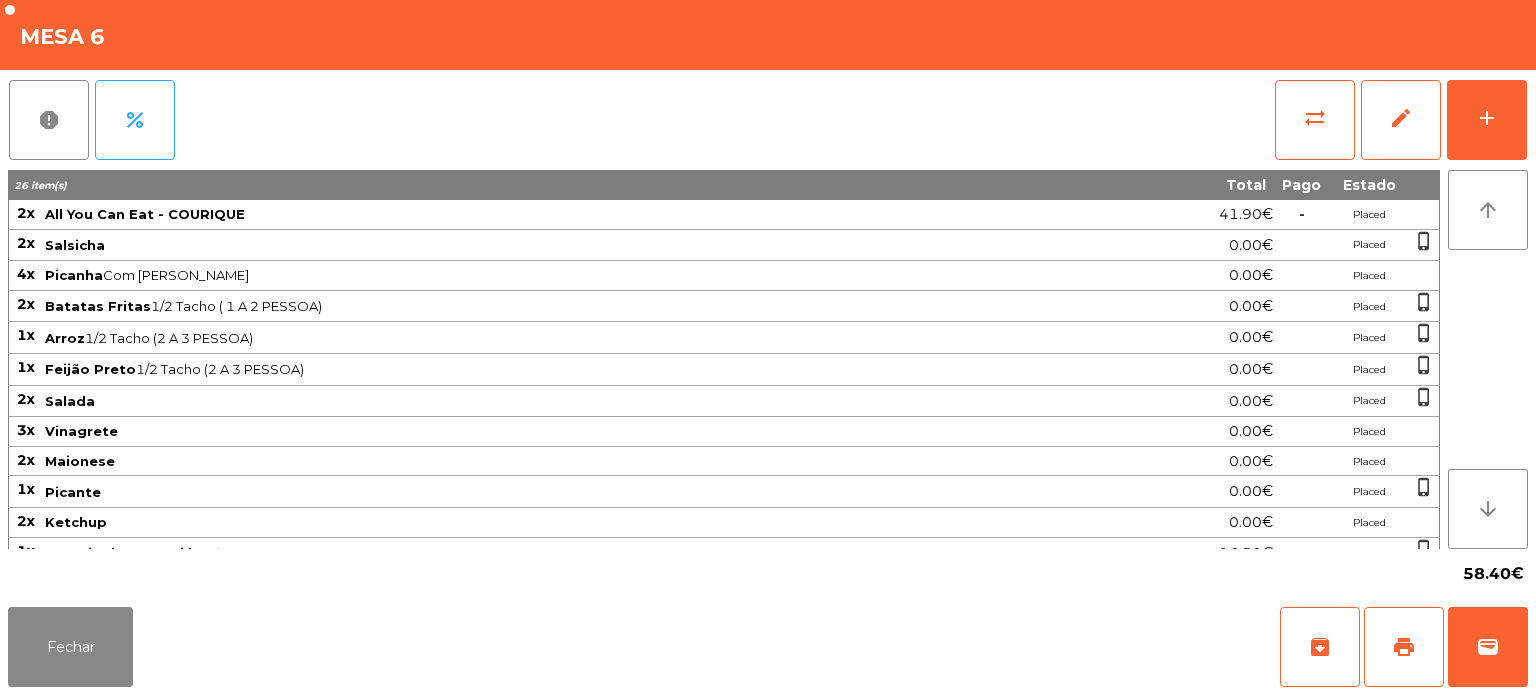click on "report   percent   sync_alt   edit   add  26 item(s) Total Pago Estado 2x All You Can Eat - COURIQUE 41.90€  -  Placed 2x Salsicha 0.00€ Placed  phone_iphone  4x Picanha  Com Alho · Médio  0.00€ Placed 2x Batatas Fritas  1/2 Tacho ( 1 A 2 PESSOA)  0.00€ Placed  phone_iphone  1x Arroz  1/2 Tacho (2 A 3 PESSOA)  0.00€ Placed  phone_iphone  1x Feijão Preto  1/2 Tacho (2 A 3 PESSOA)  0.00€ Placed  phone_iphone  2x Salada 0.00€ Placed  phone_iphone  3x Vinagrete 0.00€ Placed 2x Maionese 0.00€ Placed 1x Picante 0.00€ Placed  phone_iphone  2x Ketchup 0.00€ Placed 1x Sangria de Maracujá 1L  2 x Copos  16.50€  -  Placed  phone_iphone  2x Maminha AA  Com Alho · Media  0.00€ Placed 1x Cachaço Porco  Com Alho  0.00€ Placed arrow_upward arrow_downward  58.40€" 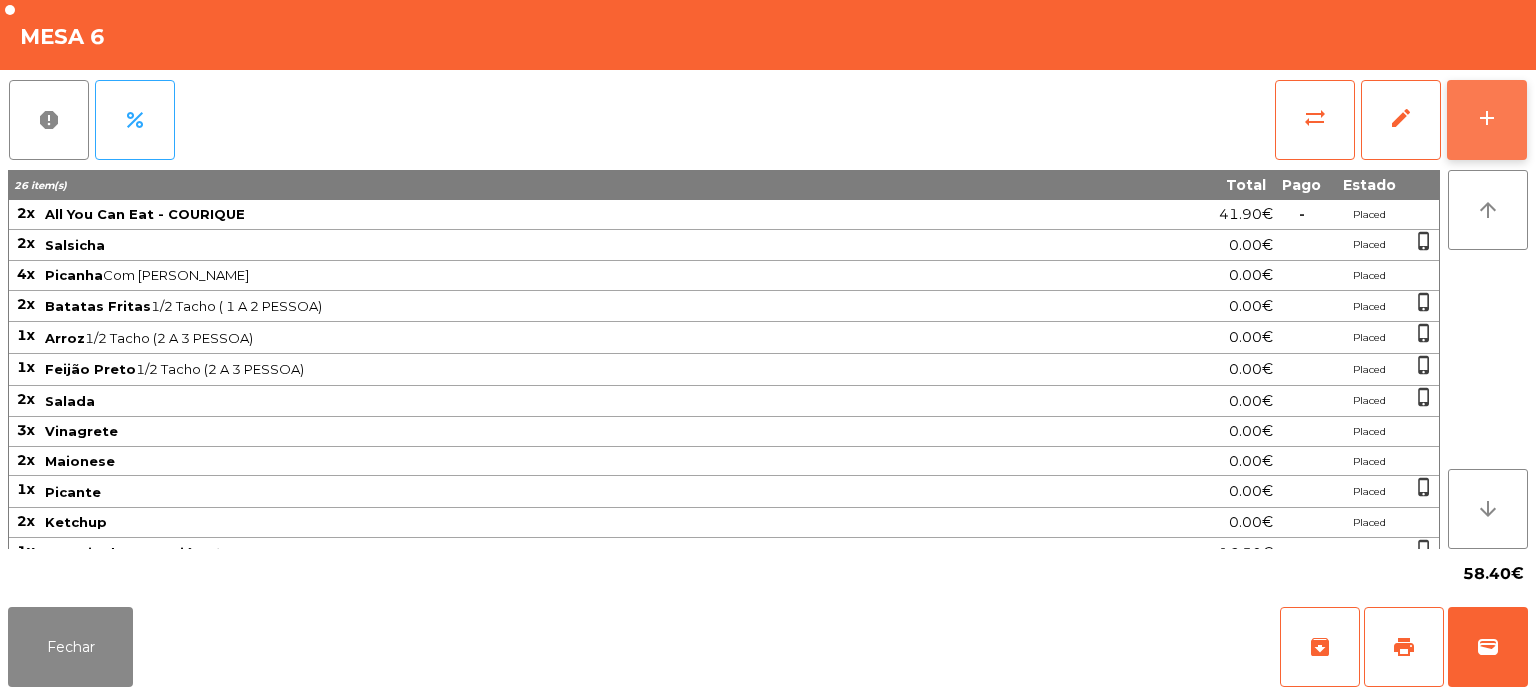 click on "add" 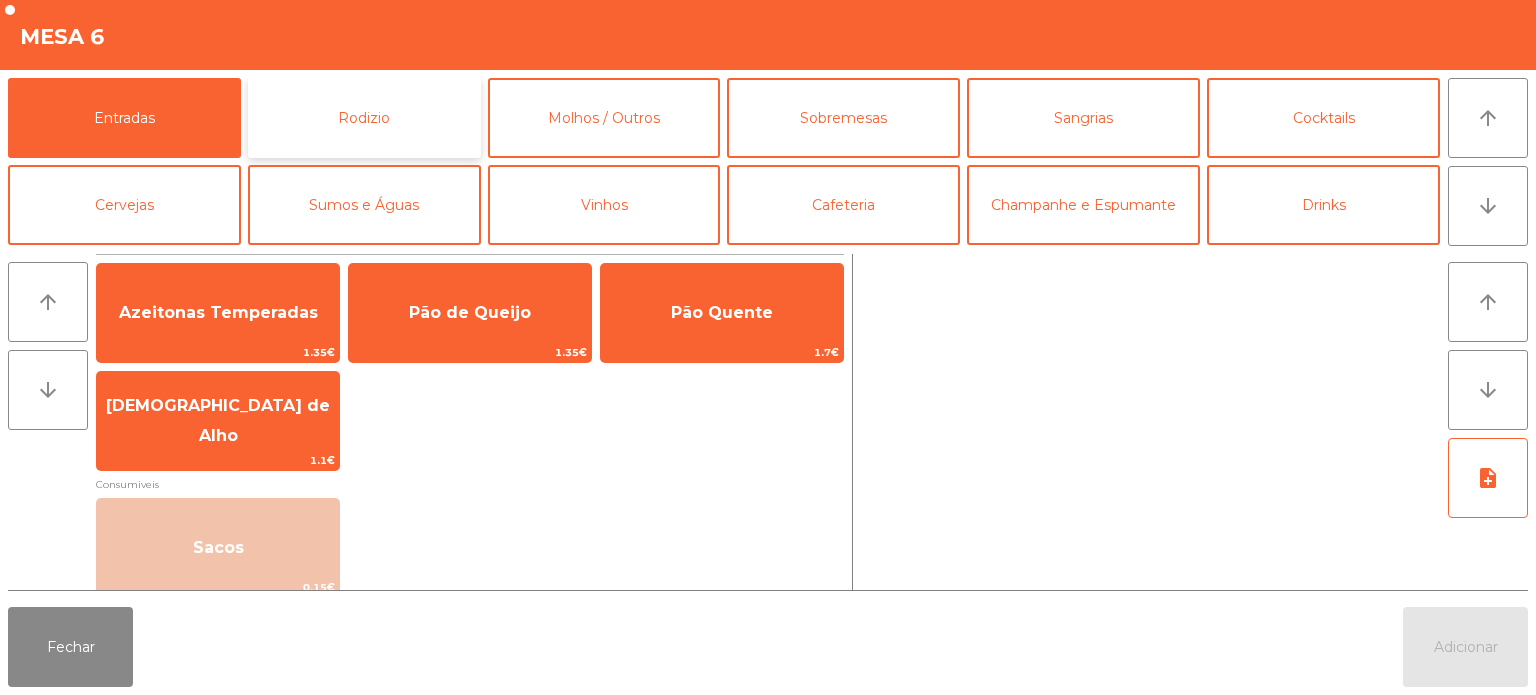 click on "Rodizio" 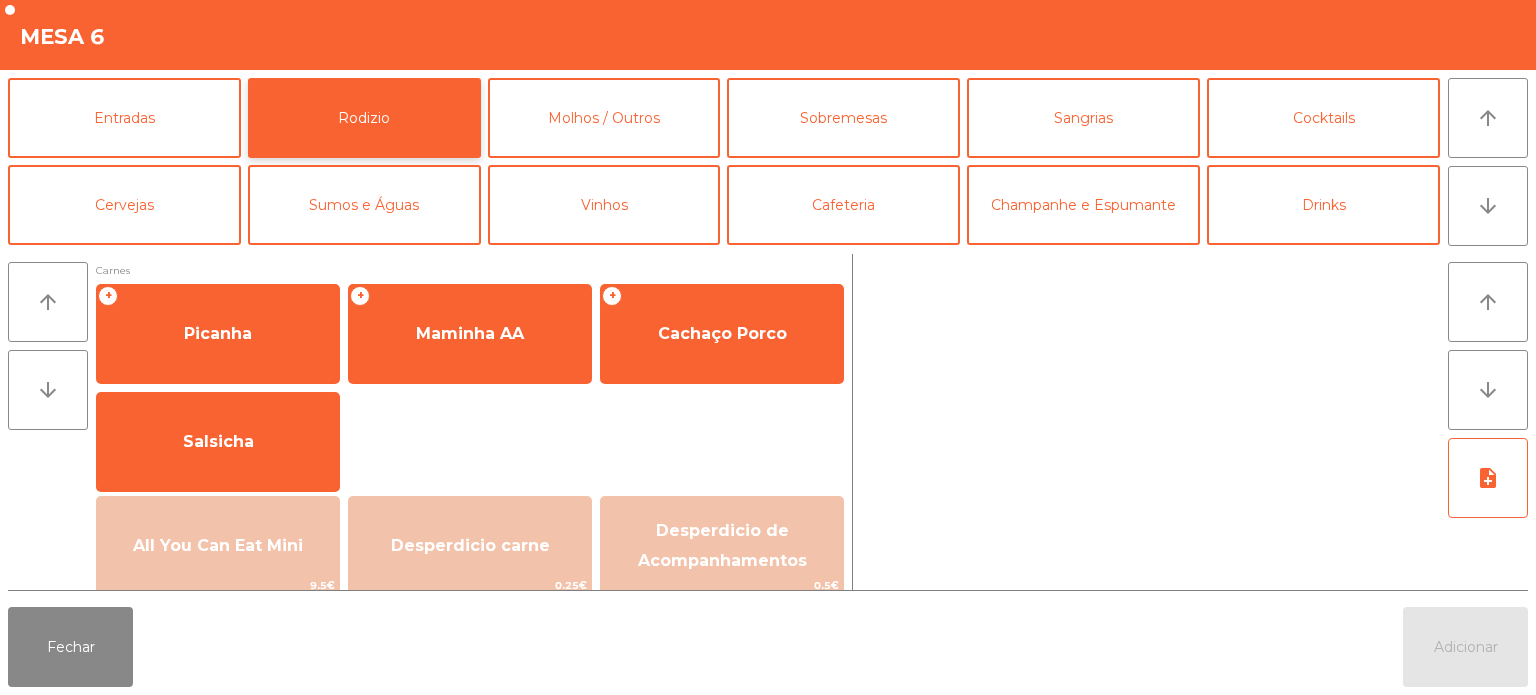 scroll, scrollTop: 0, scrollLeft: 0, axis: both 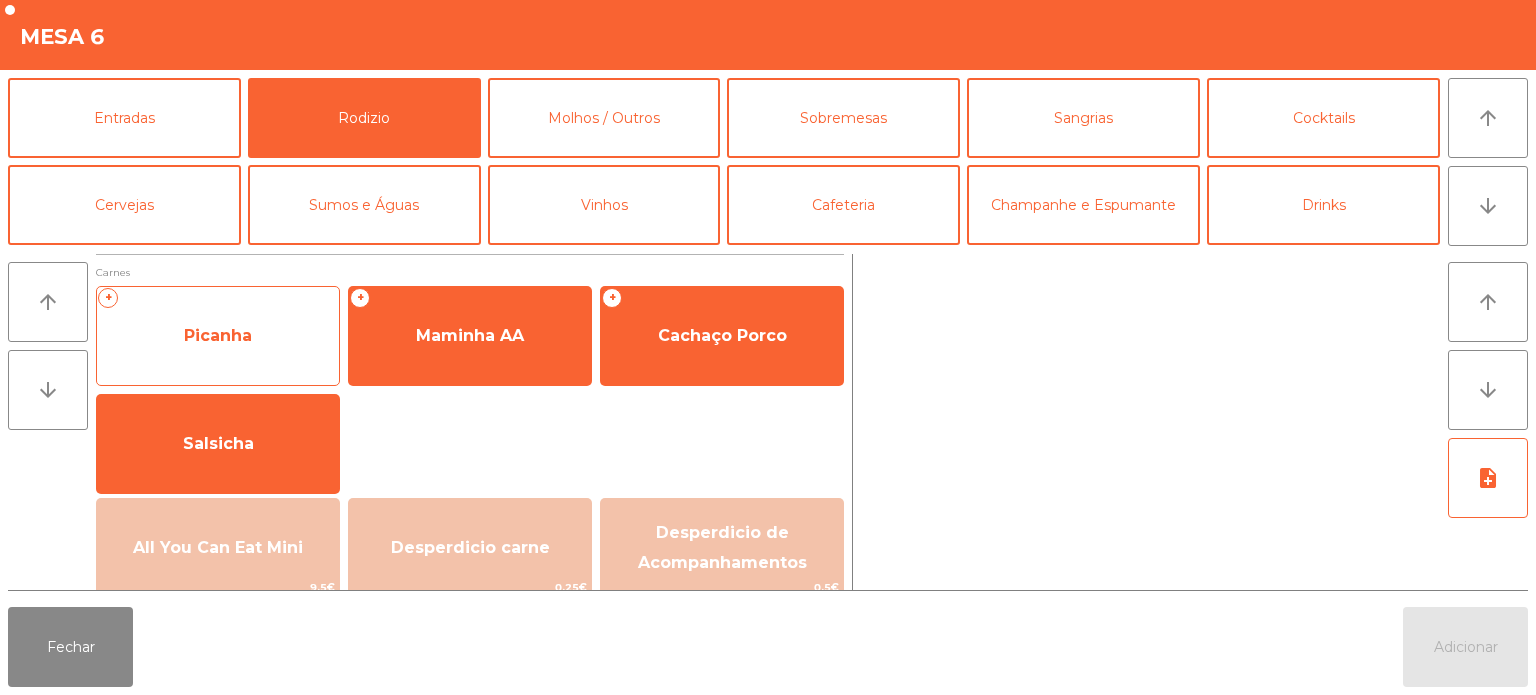 click on "Picanha" 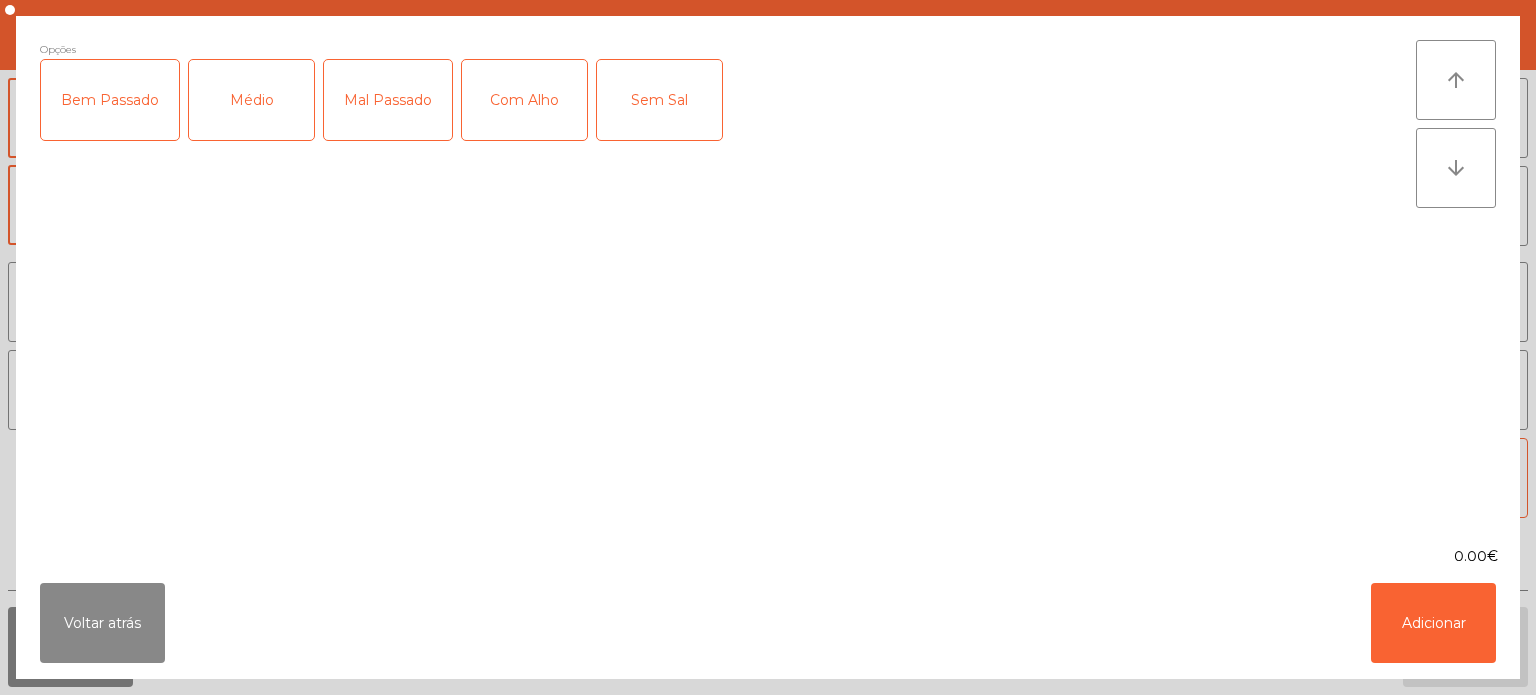 click on "Médio" 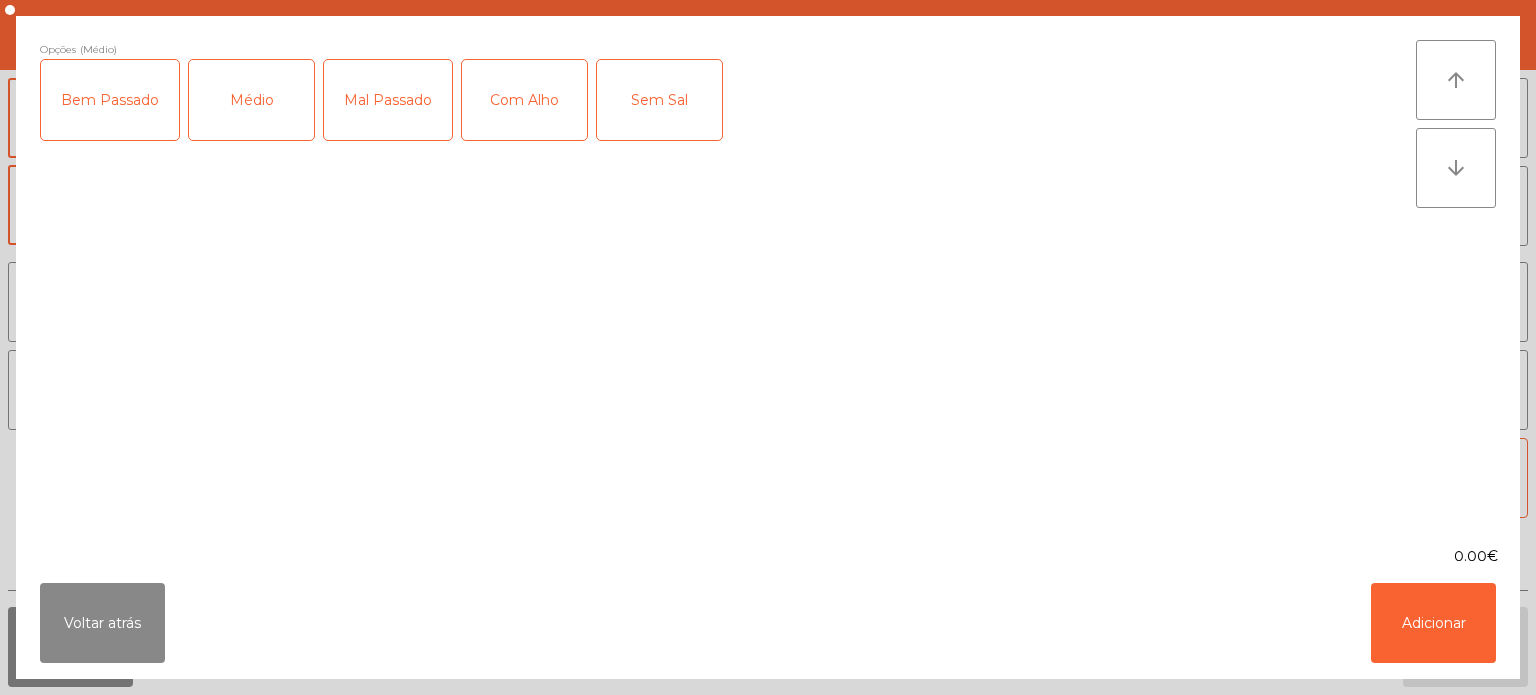 click on "Com Alho" 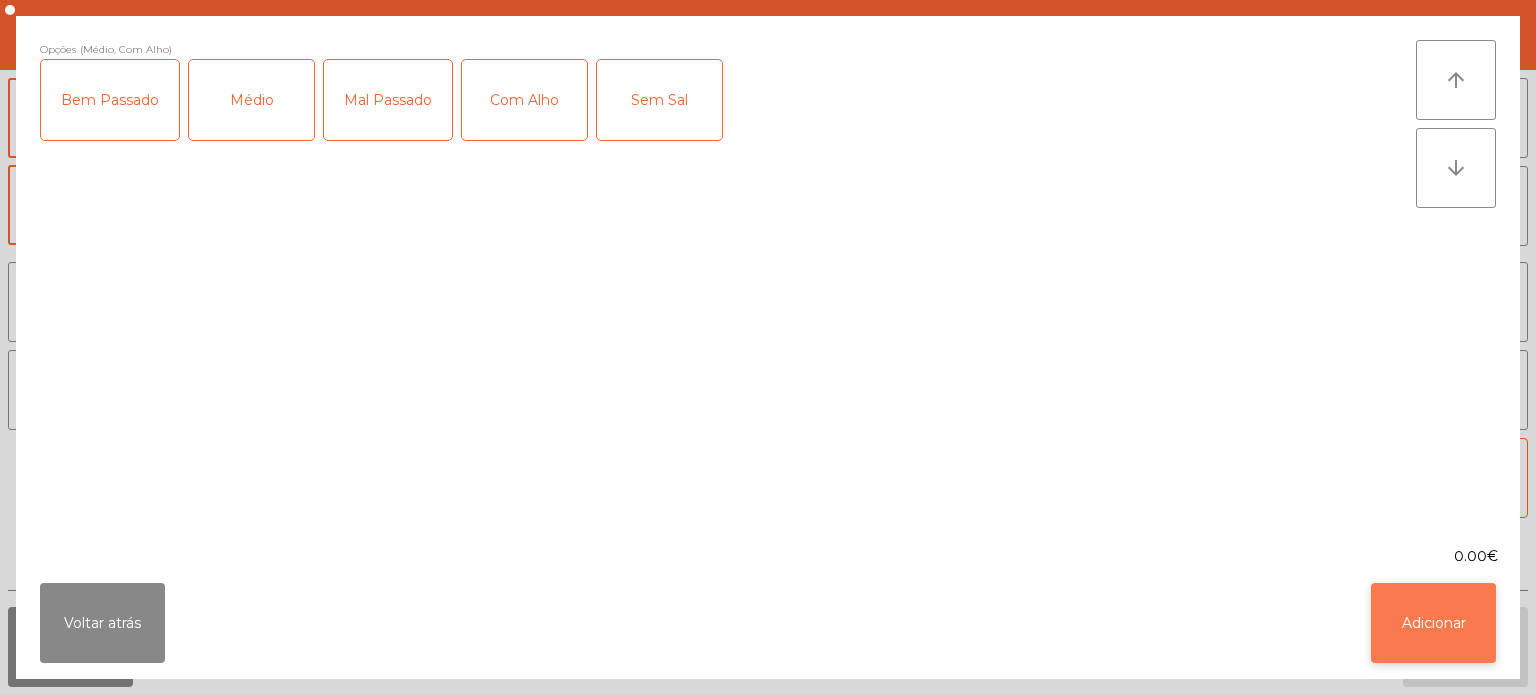 click on "Adicionar" 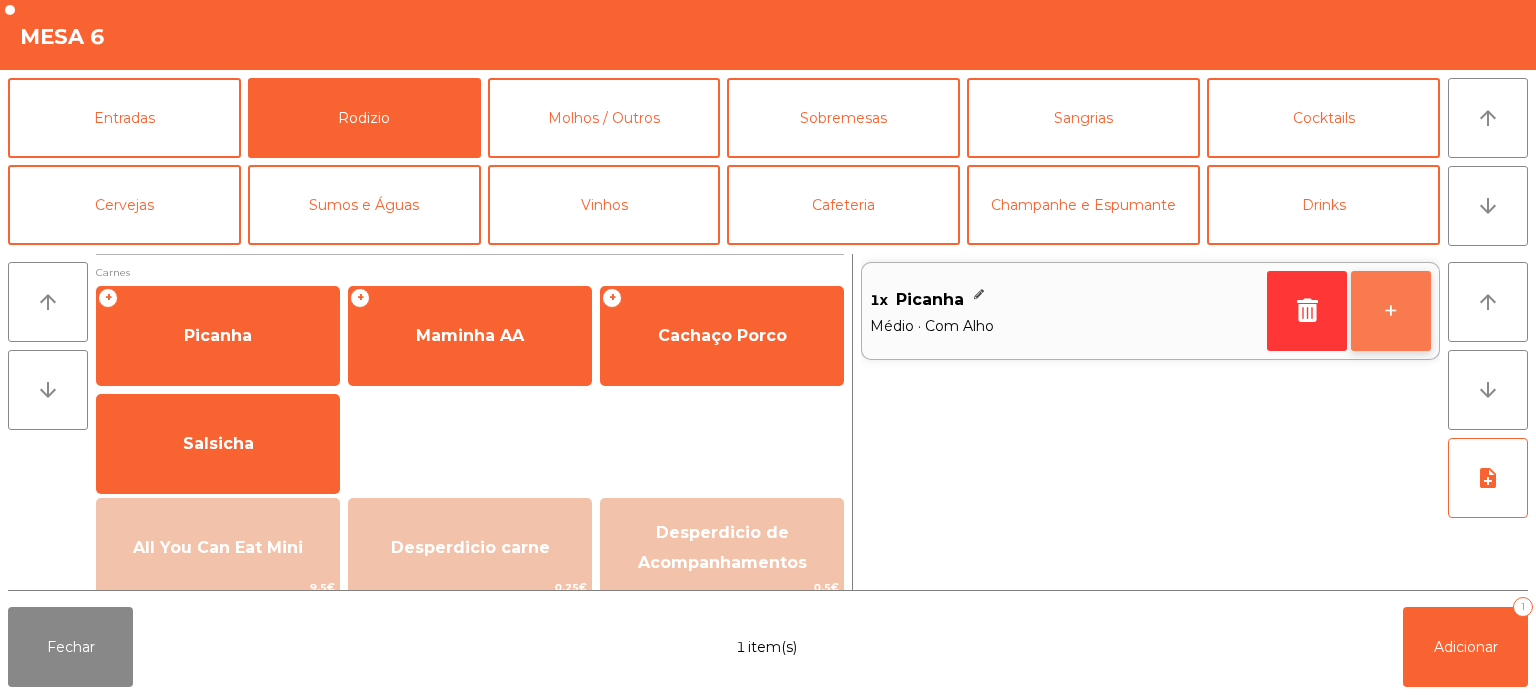 click on "+" 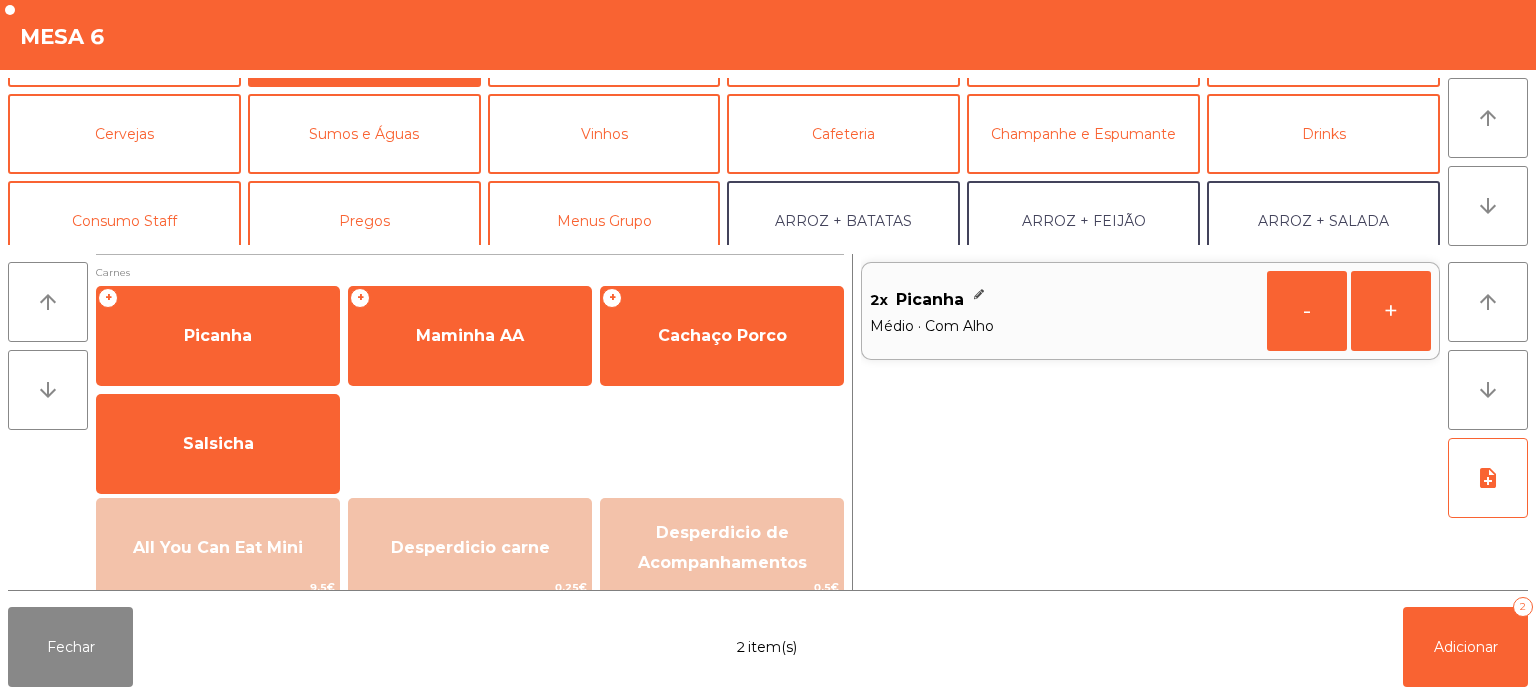 scroll, scrollTop: 75, scrollLeft: 0, axis: vertical 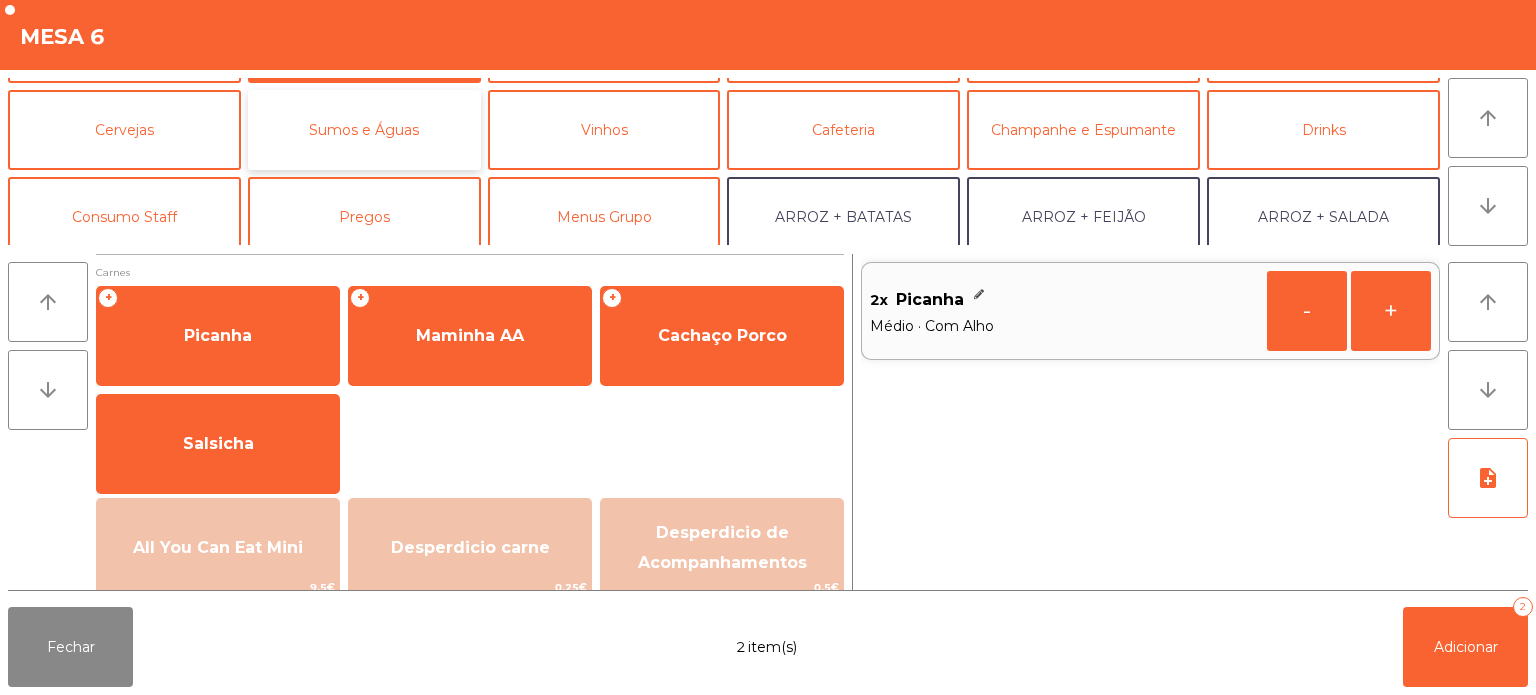 click on "Sumos e Águas" 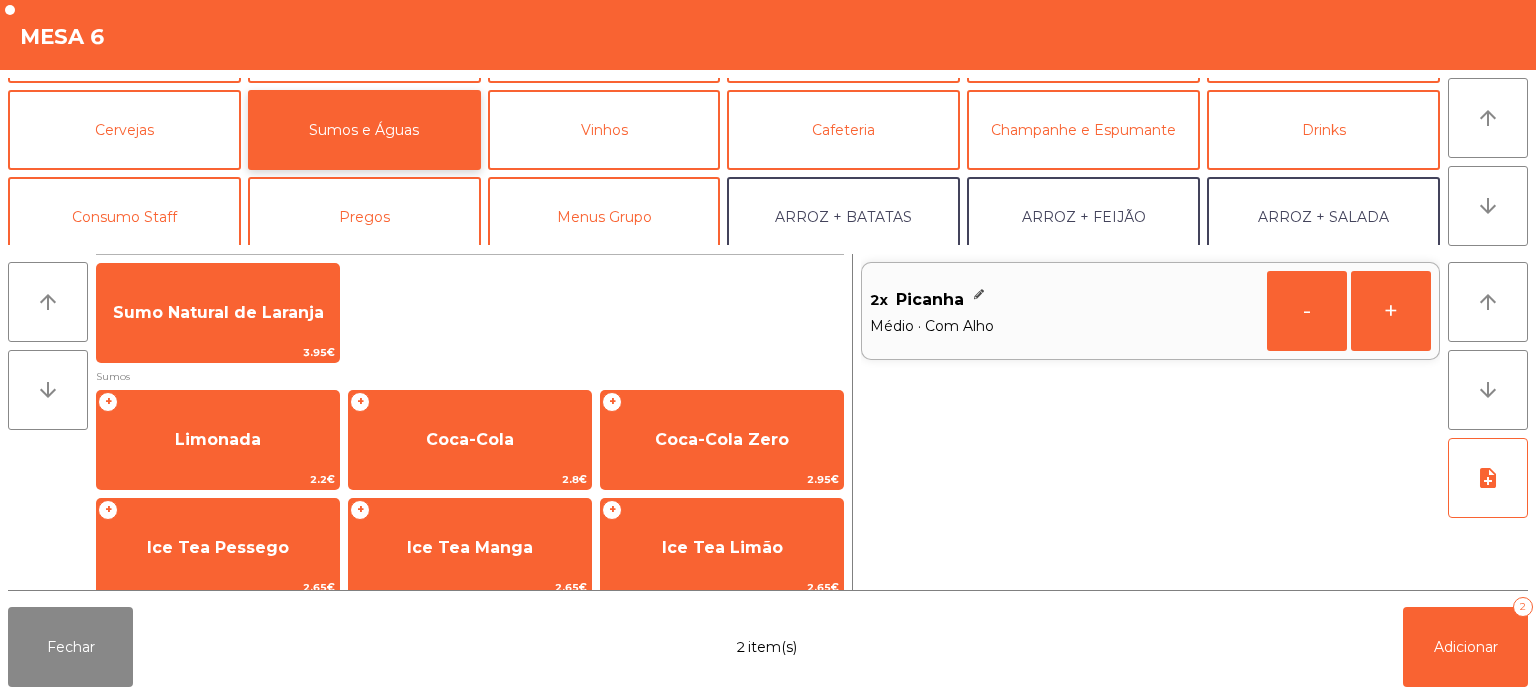 scroll, scrollTop: 0, scrollLeft: 0, axis: both 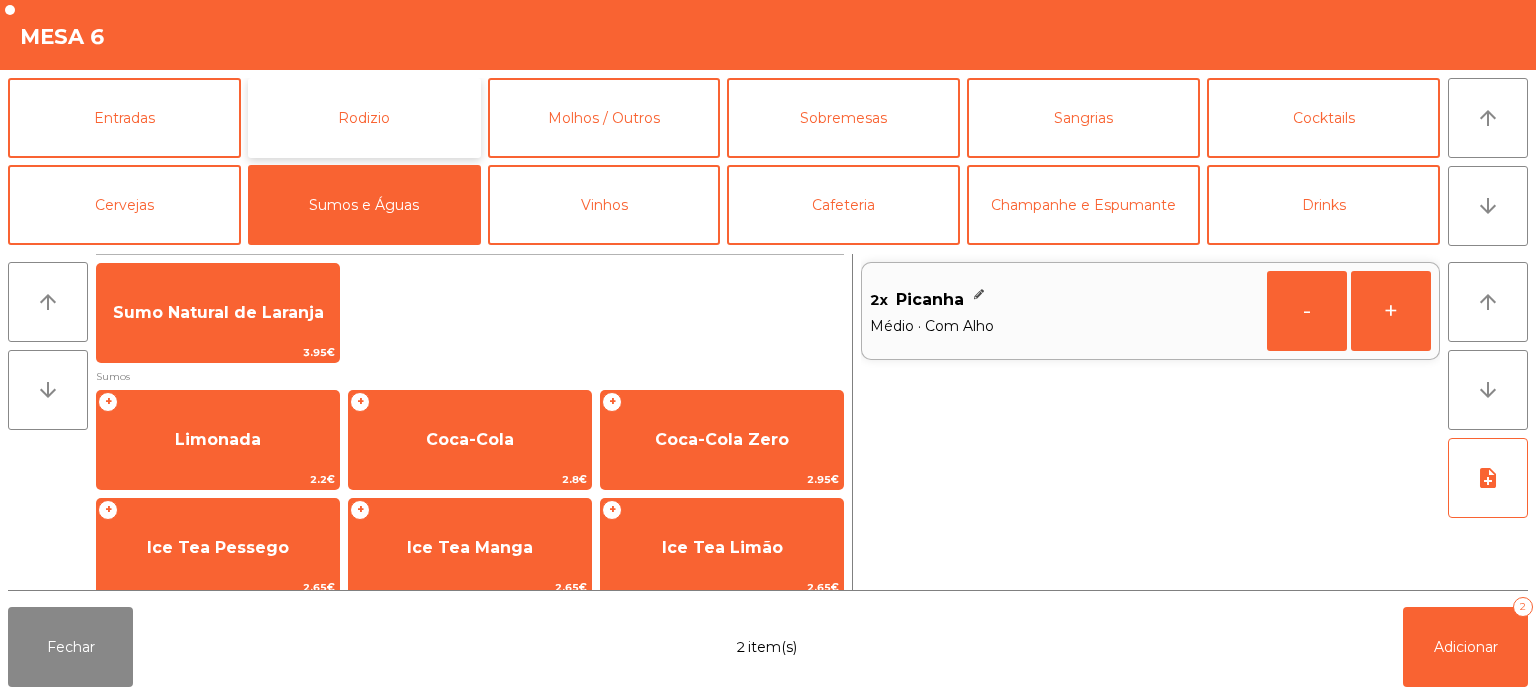 click on "Rodizio" 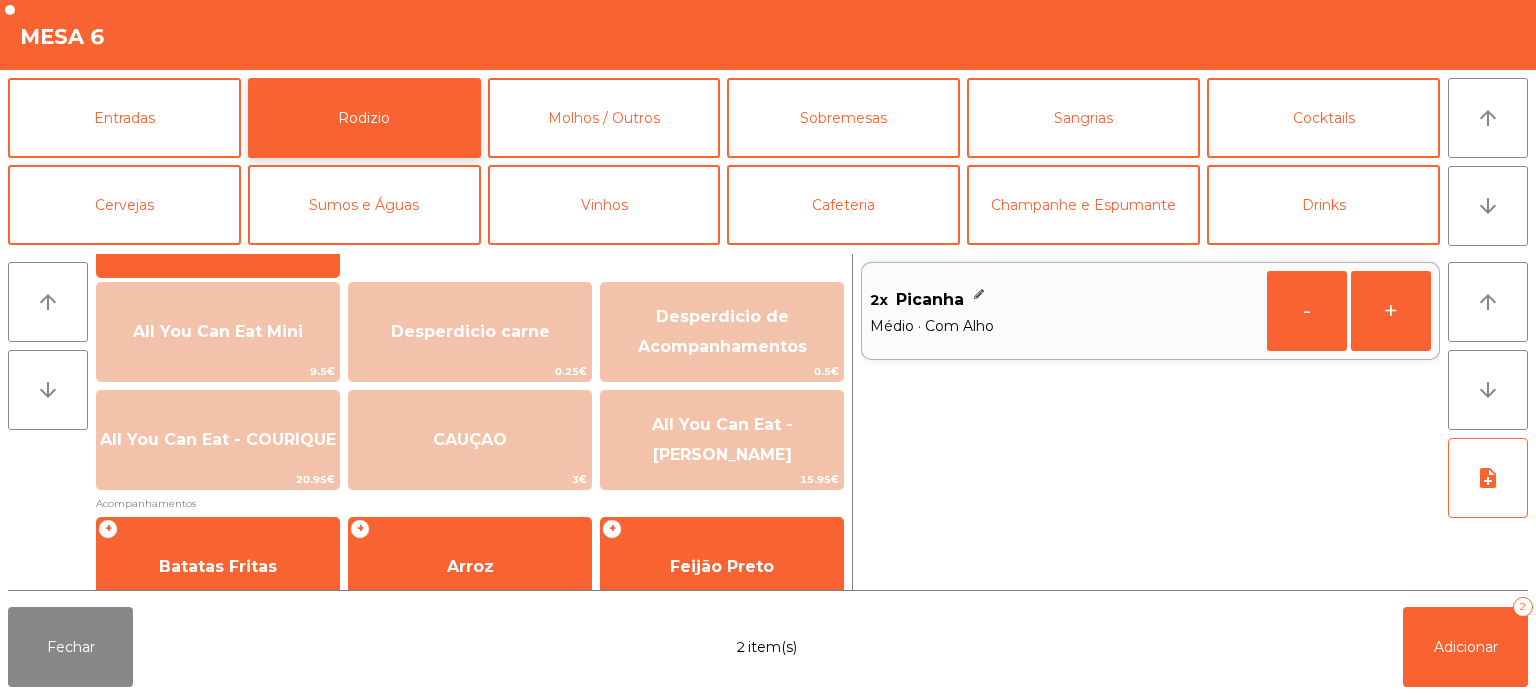 scroll, scrollTop: 358, scrollLeft: 0, axis: vertical 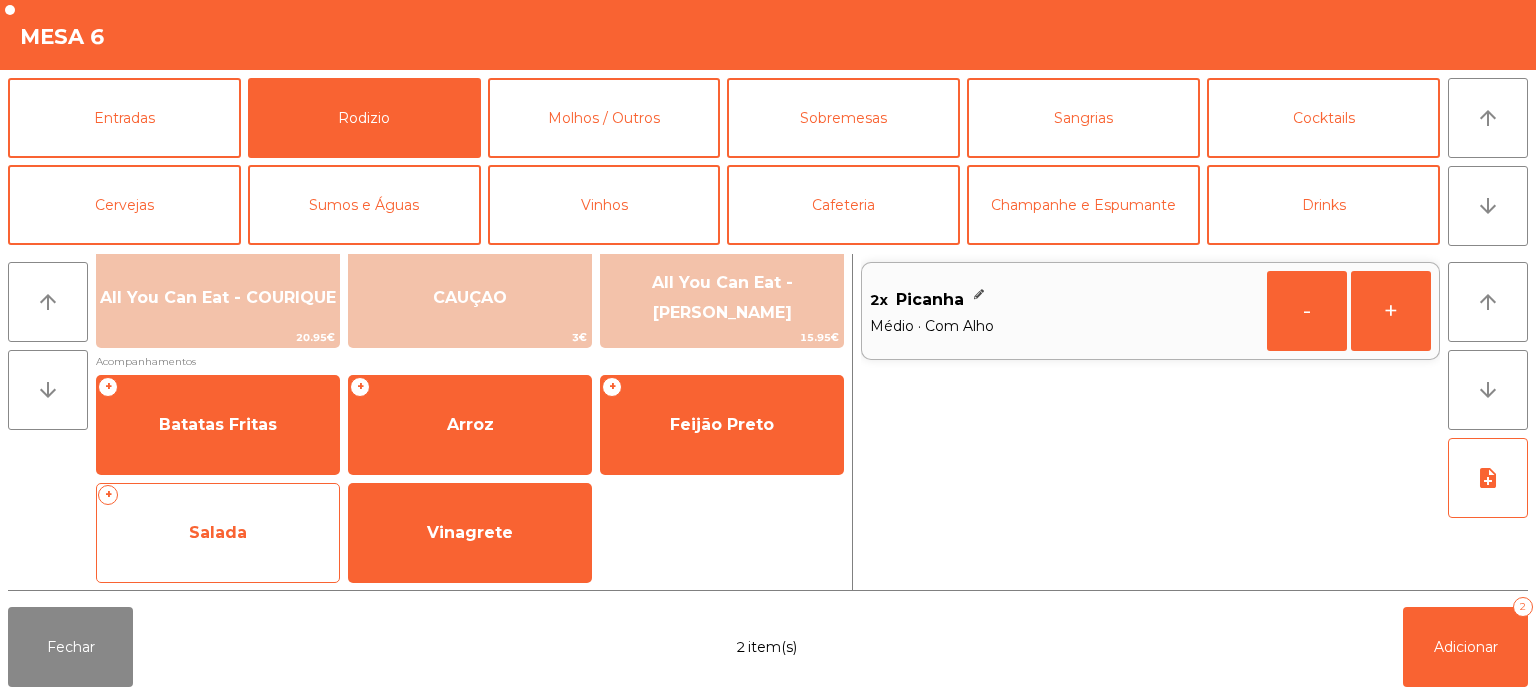 click on "Salada" 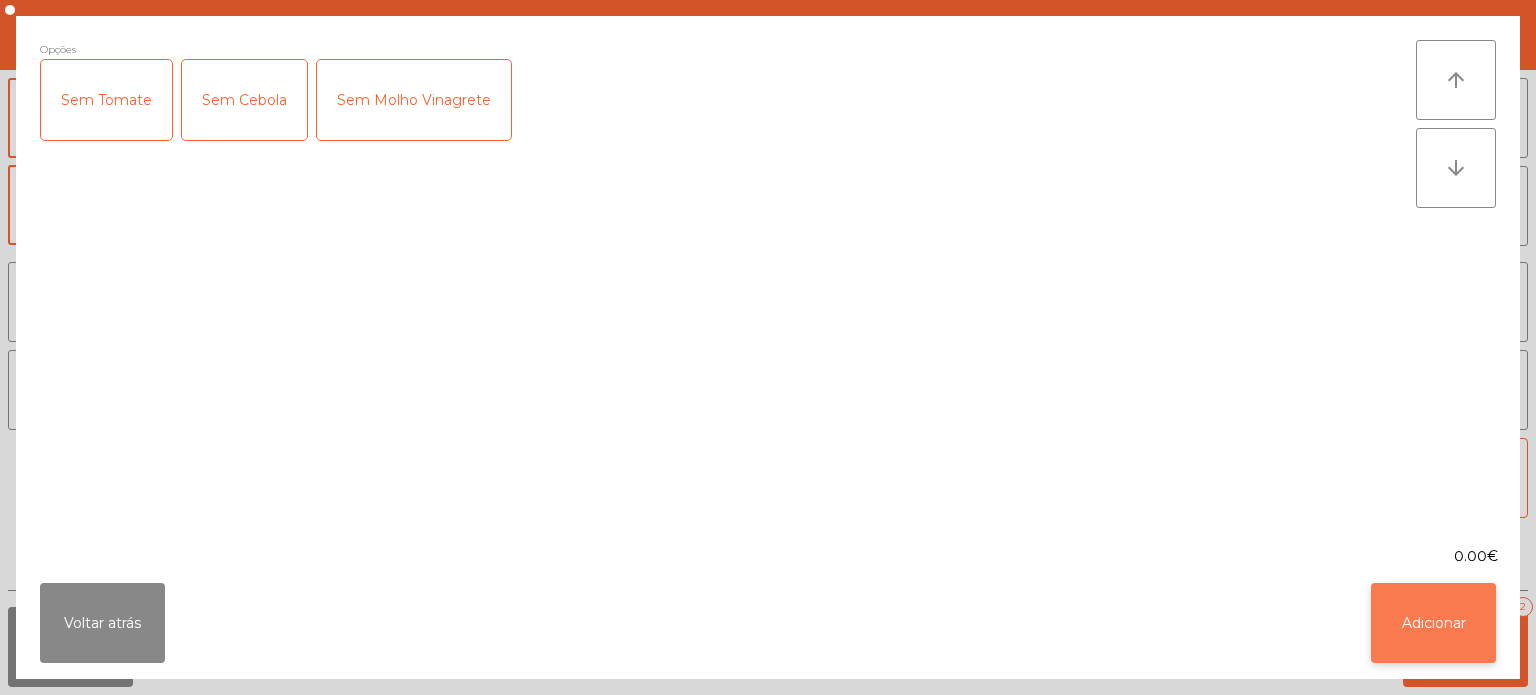 click on "Adicionar" 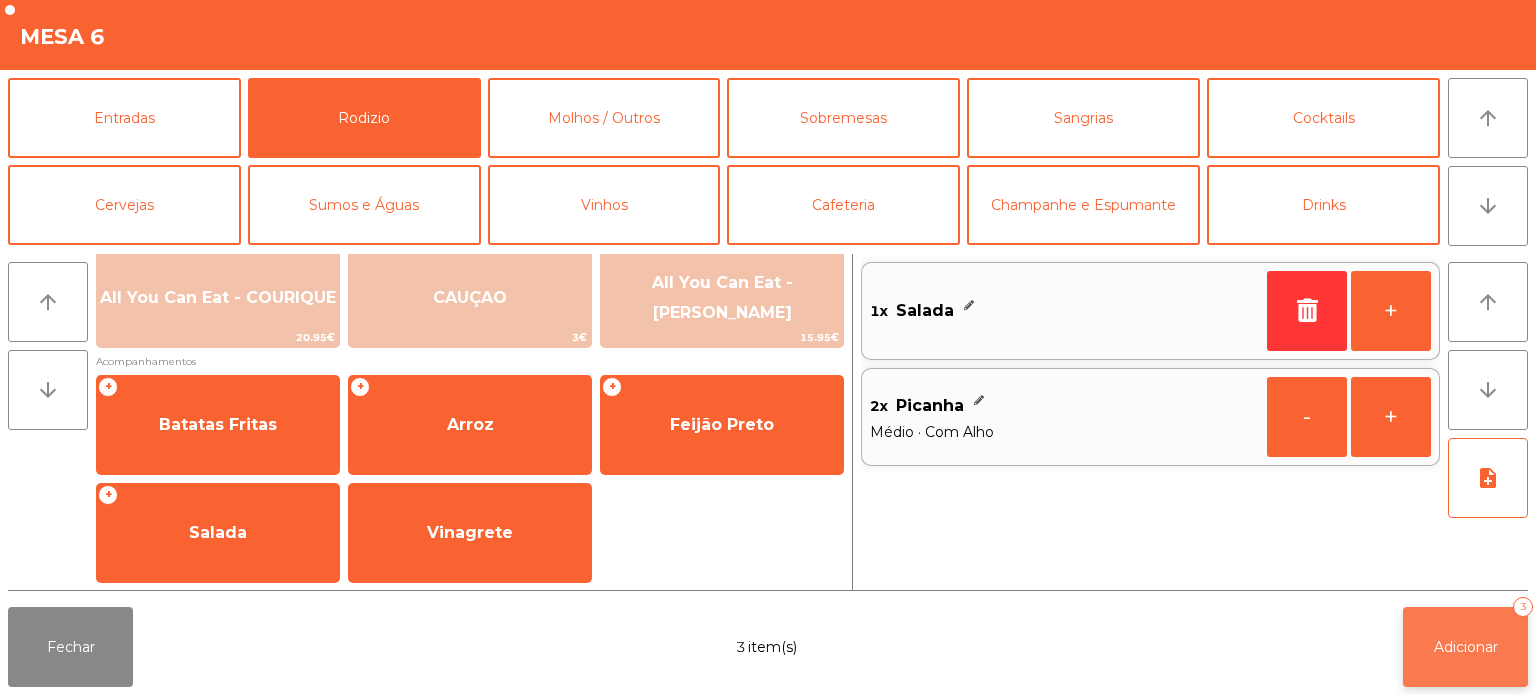 click on "Adicionar   3" 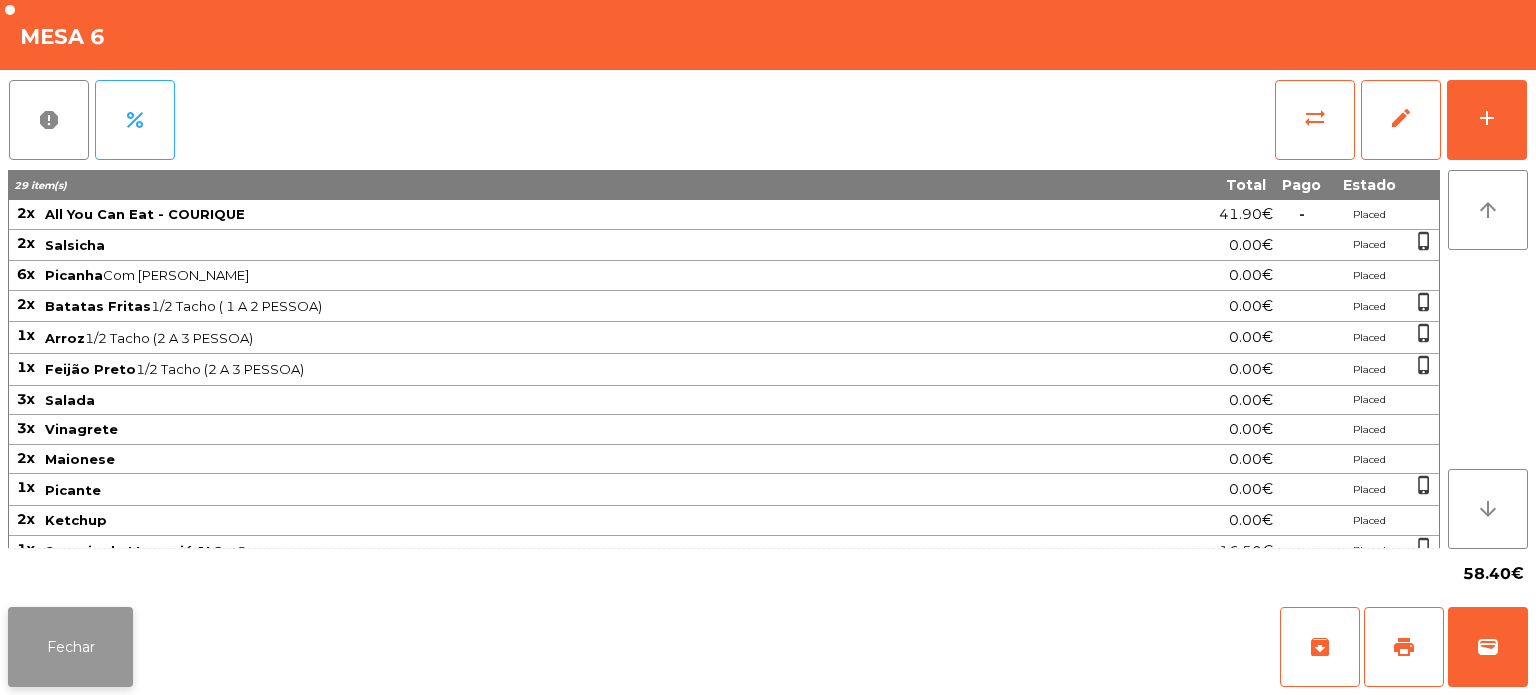 click on "Fechar" 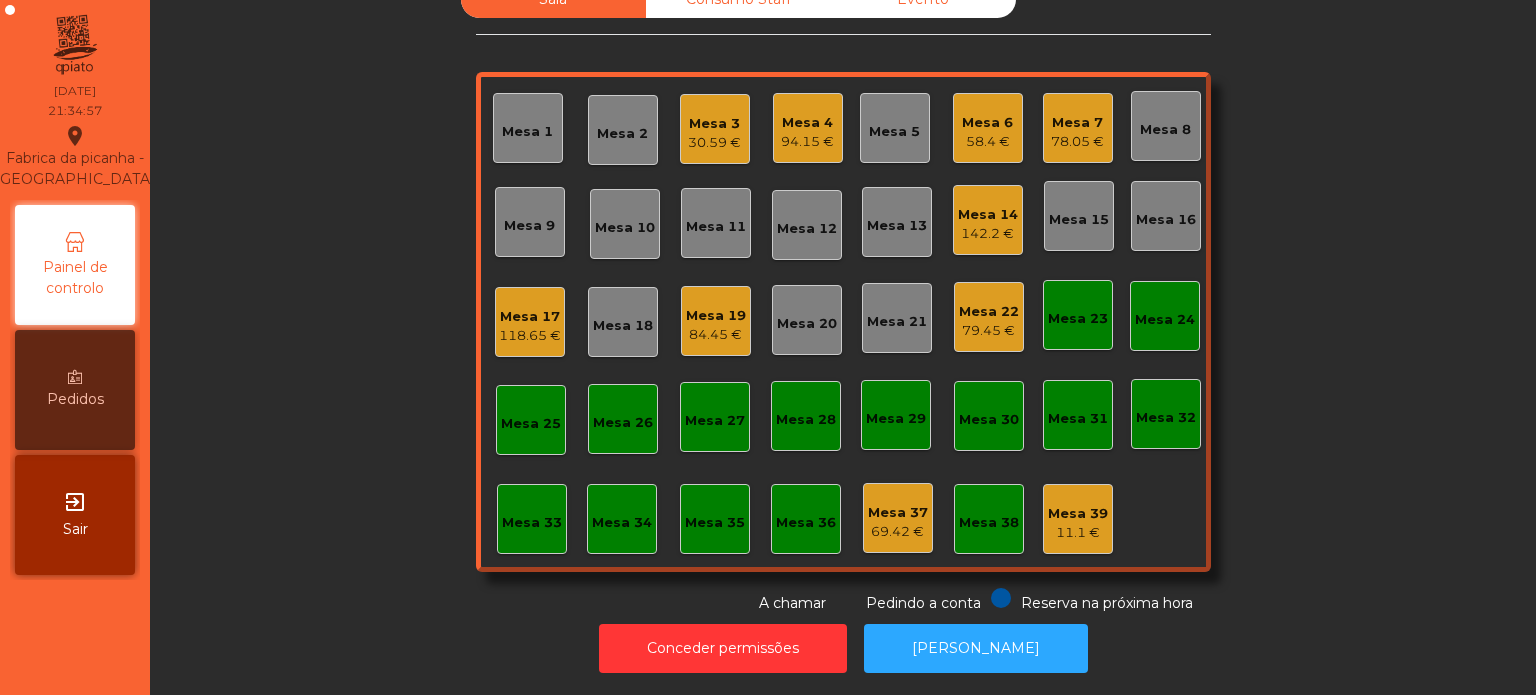 click on "78.05 €" 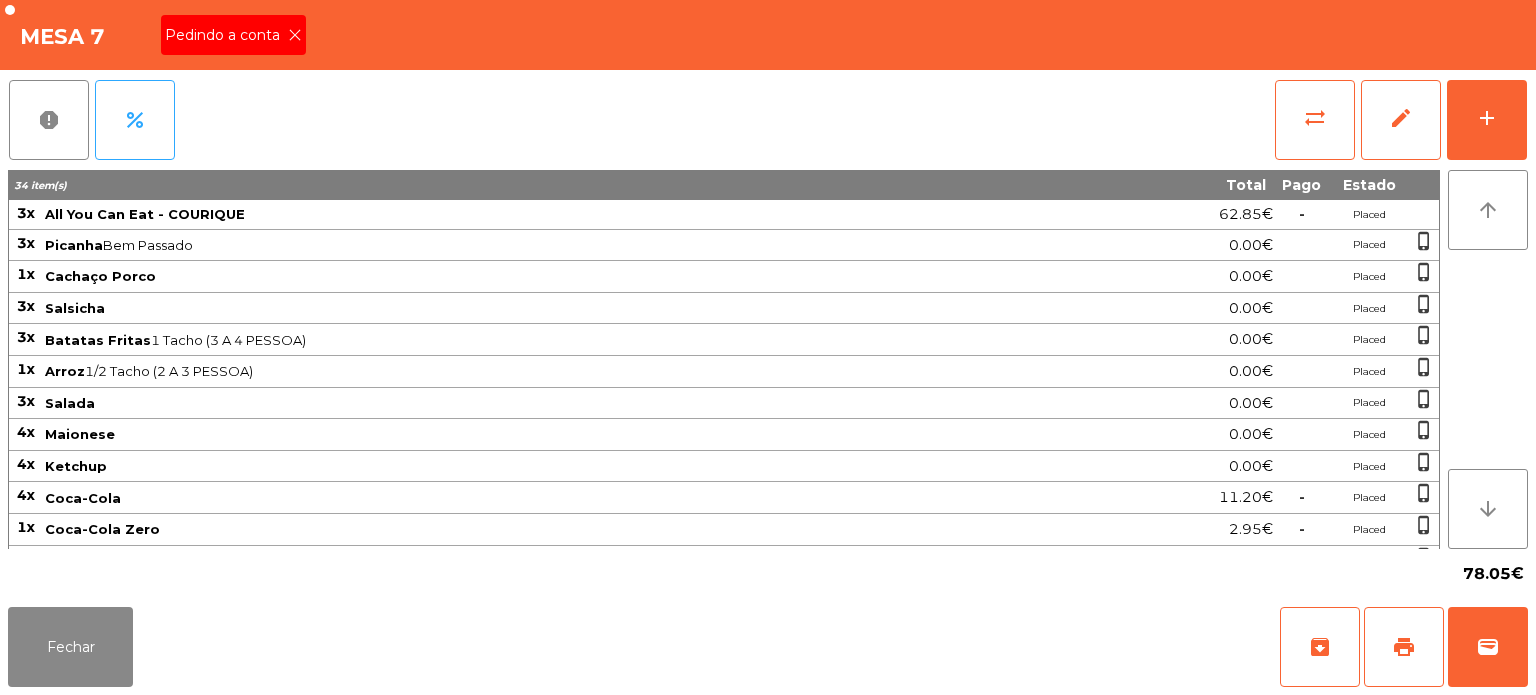click on "Pedindo a conta" 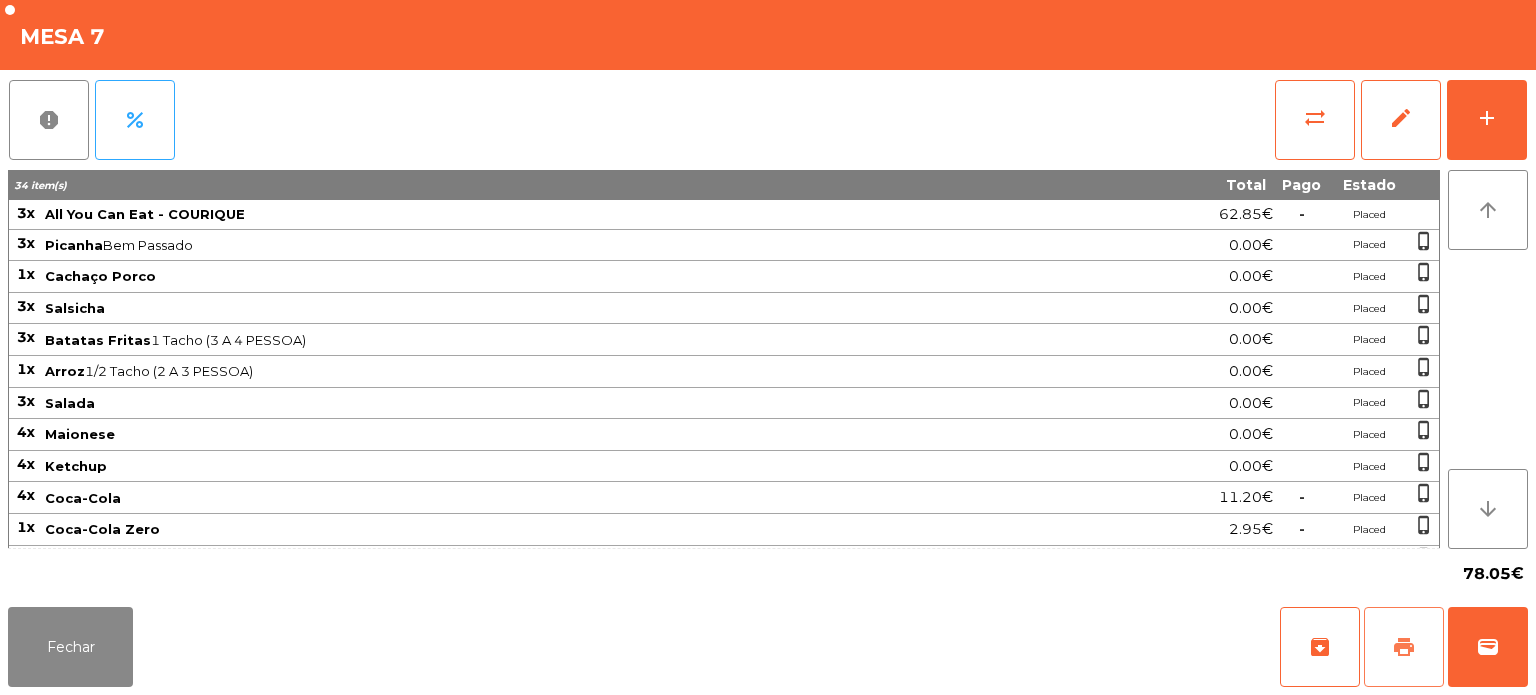 click on "print" 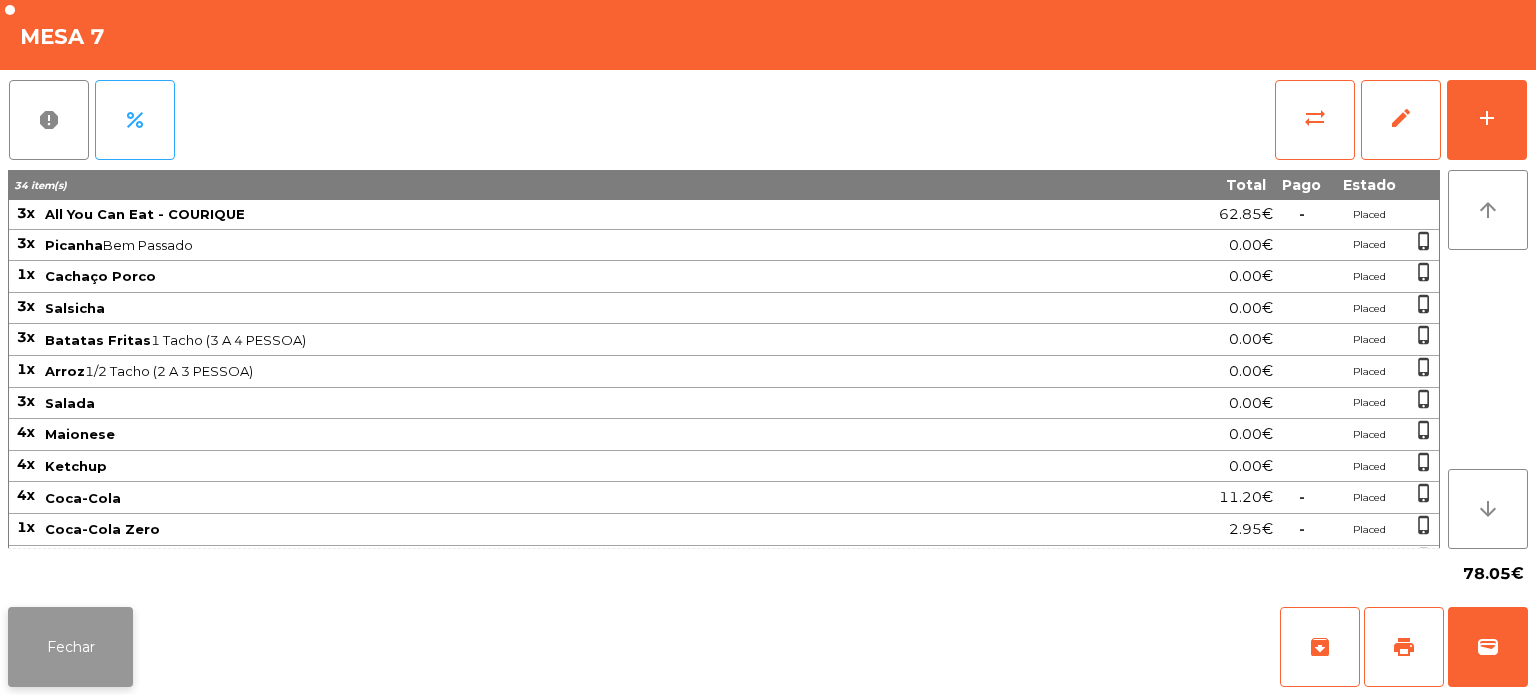 click on "Fechar" 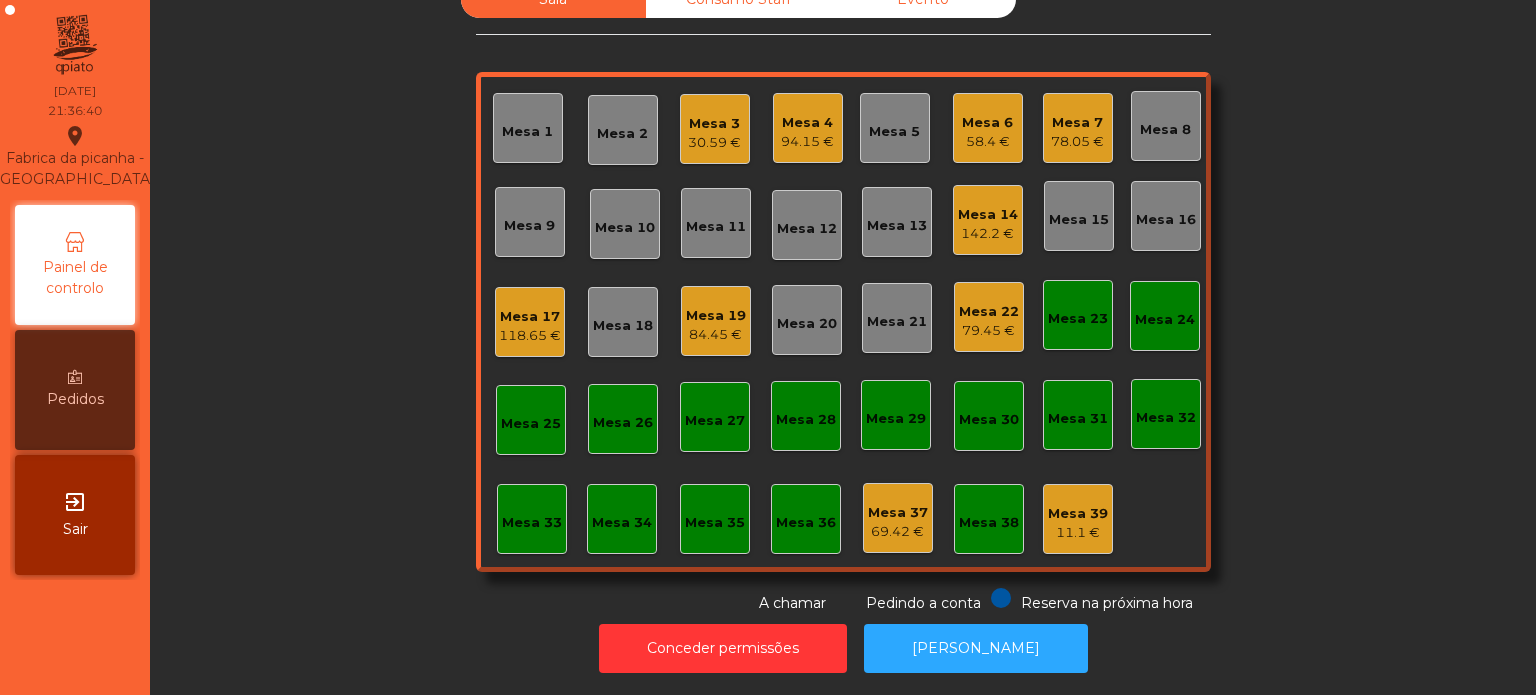 click on "78.05 €" 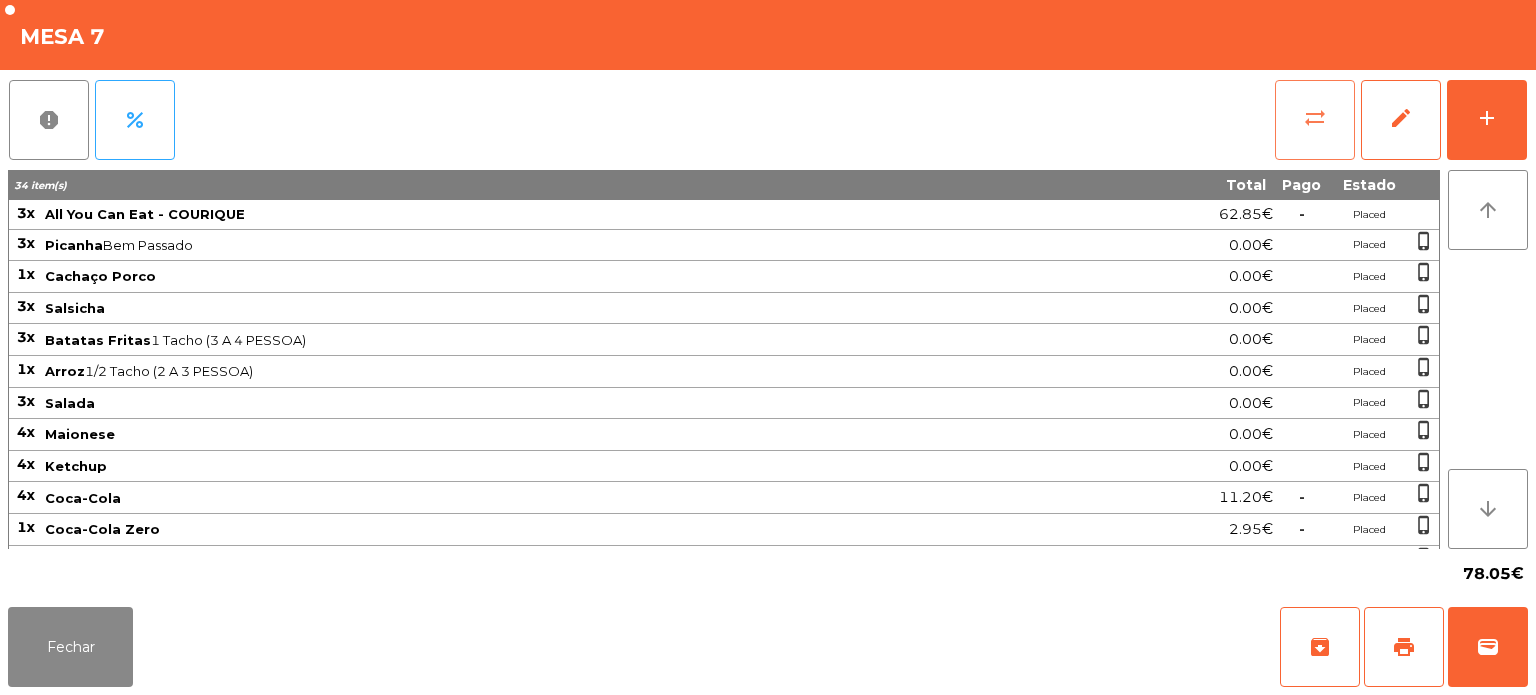 click on "sync_alt" 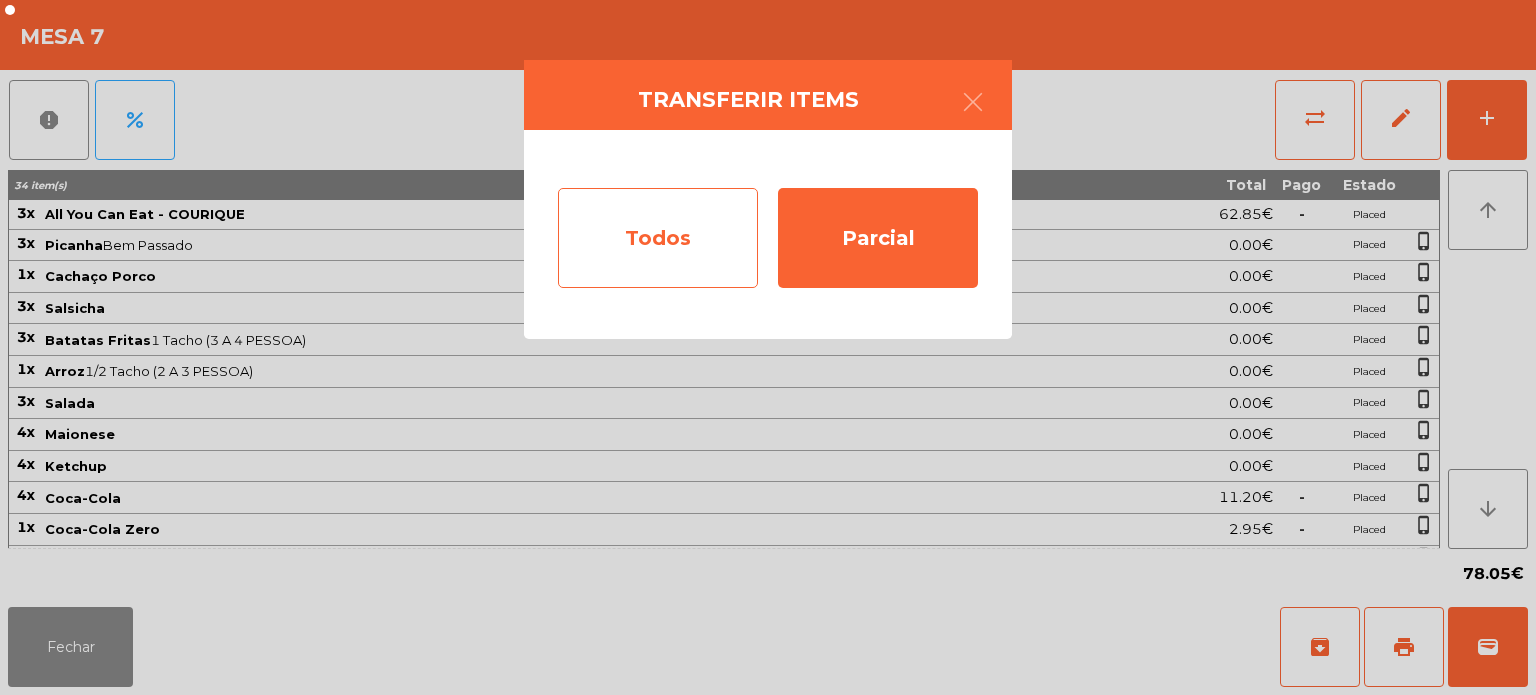 click on "Todos" 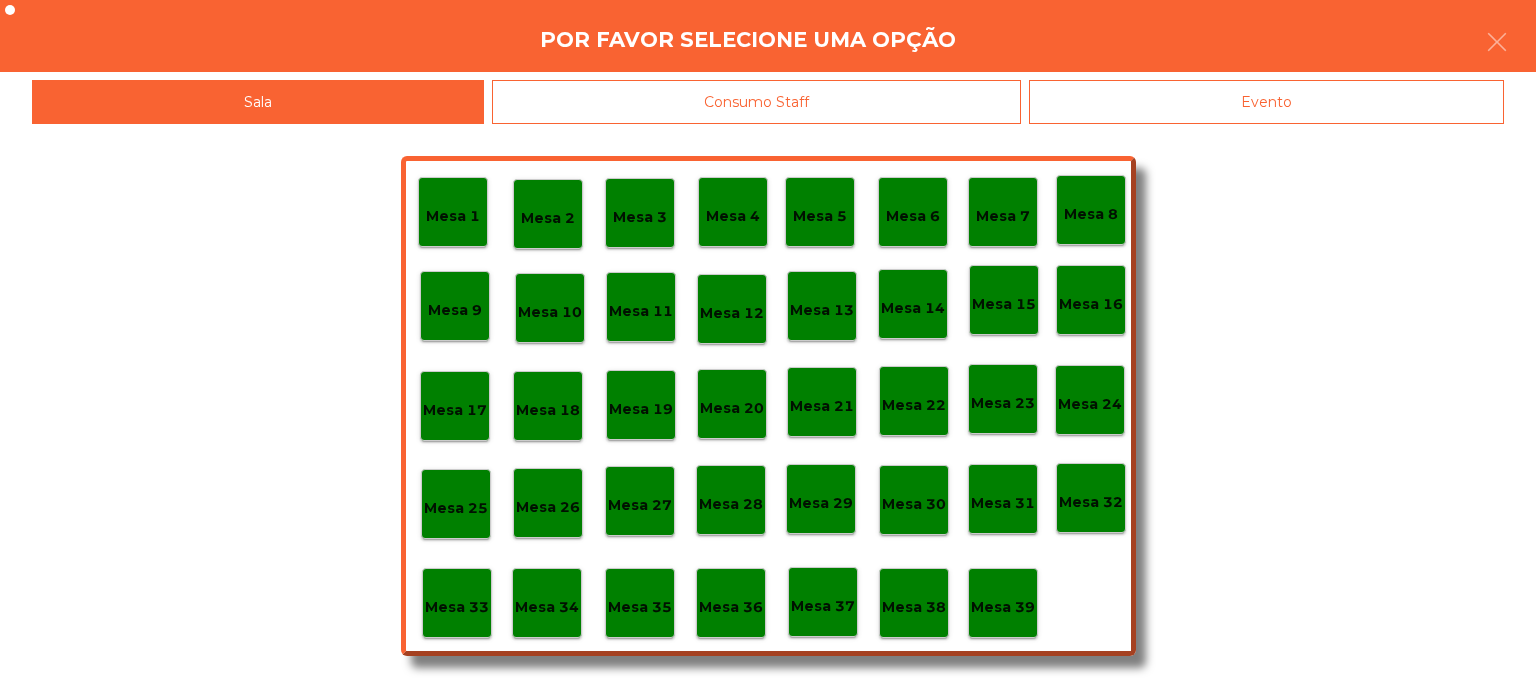 click on "Evento" 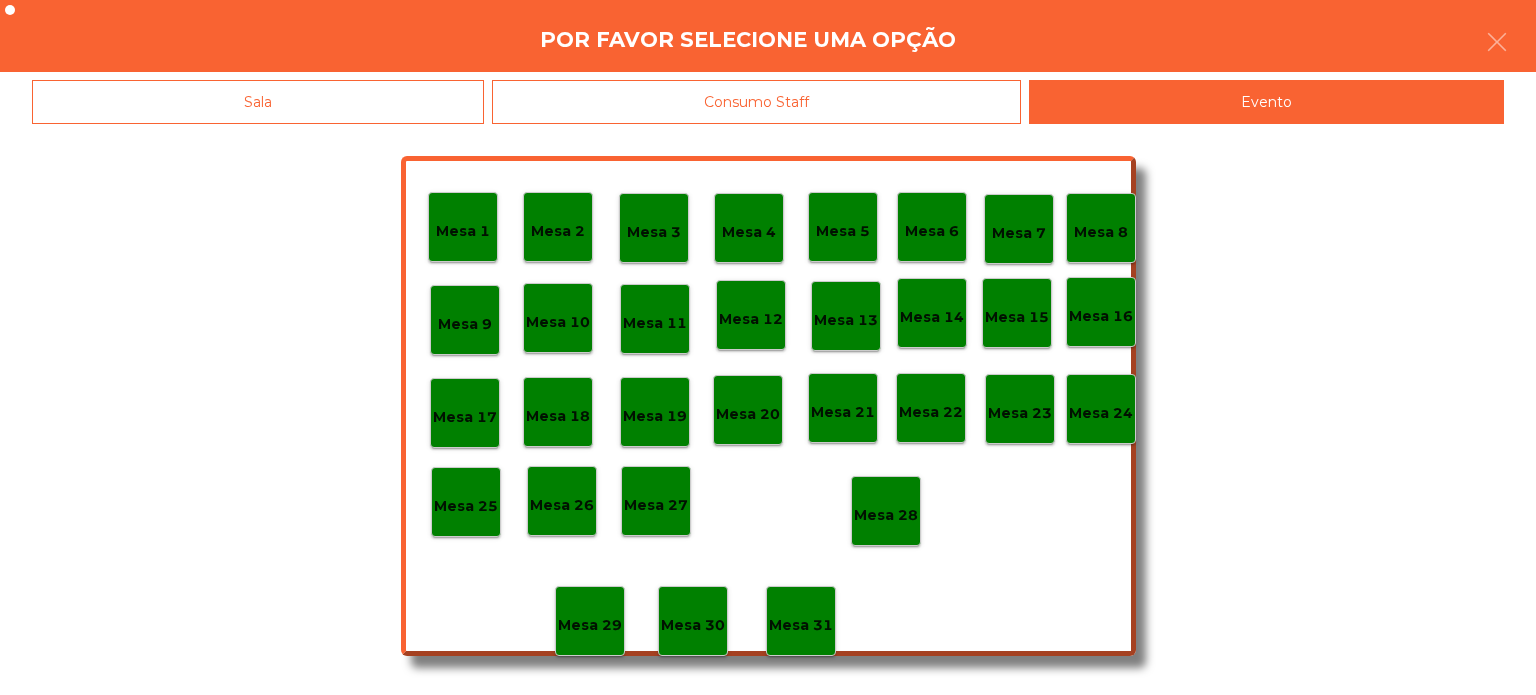 click on "Mesa 28" 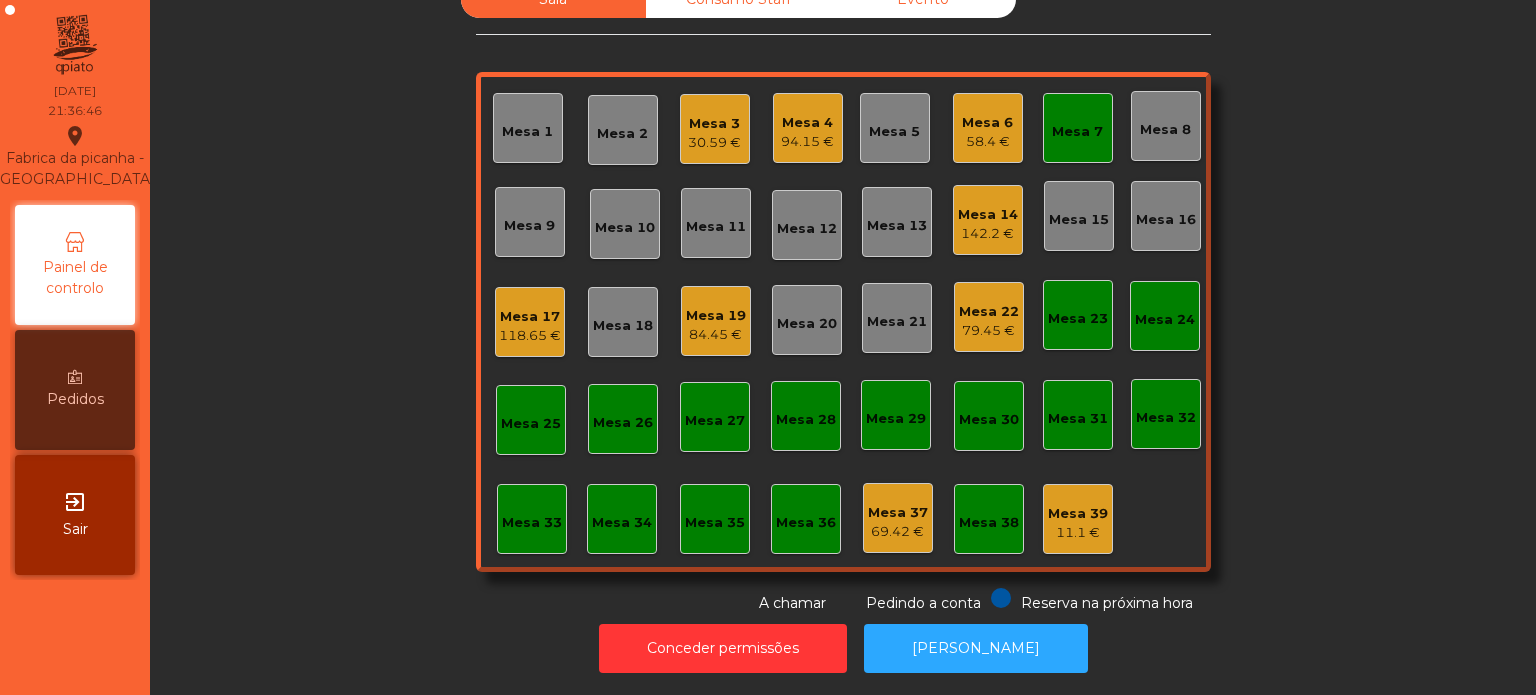 click on "Mesa 39" 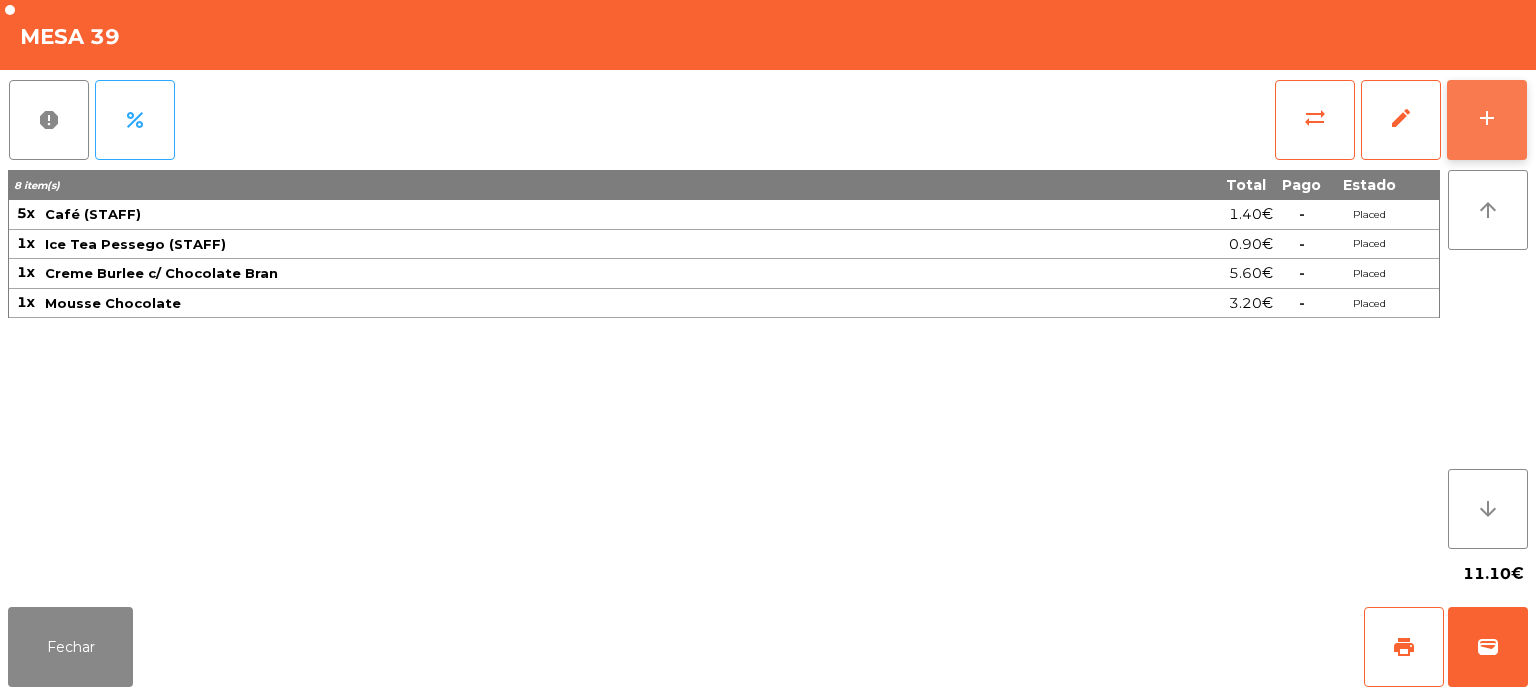 click on "add" 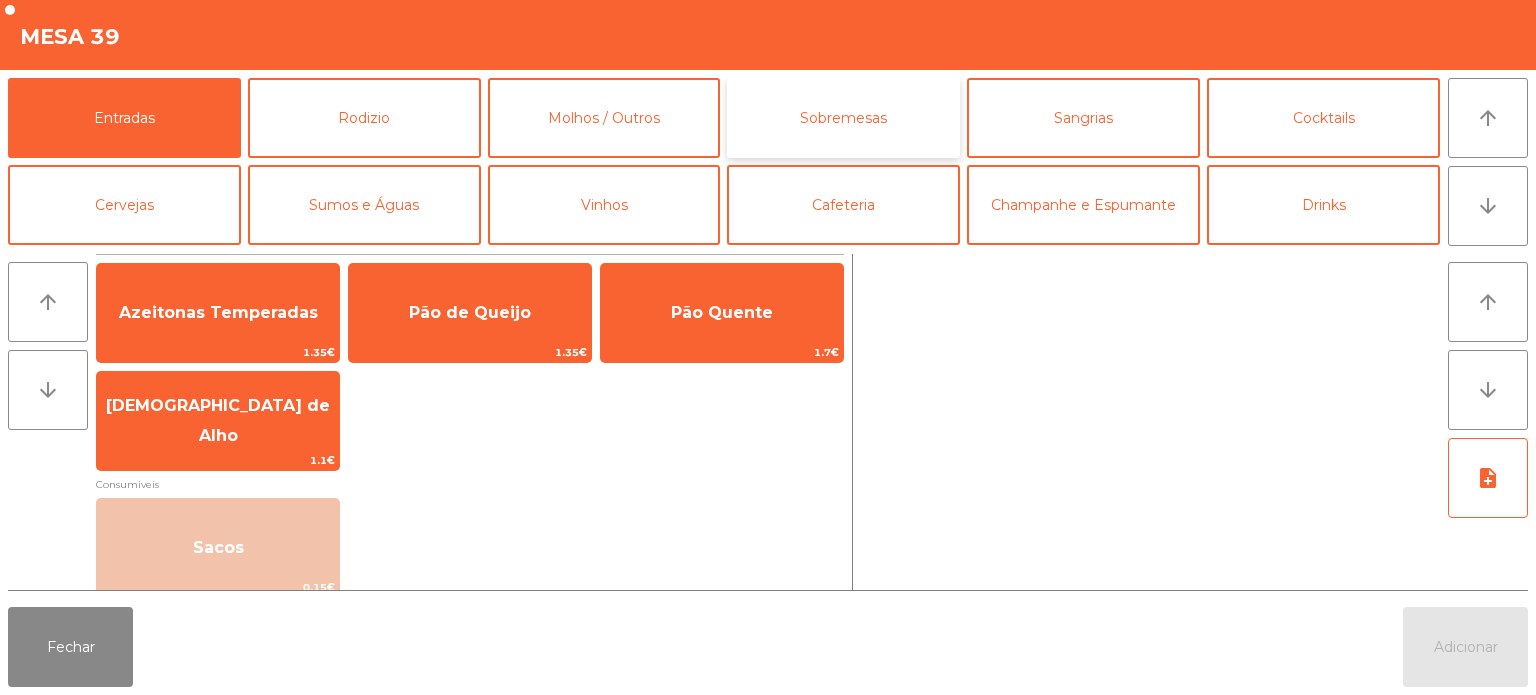 click on "Sobremesas" 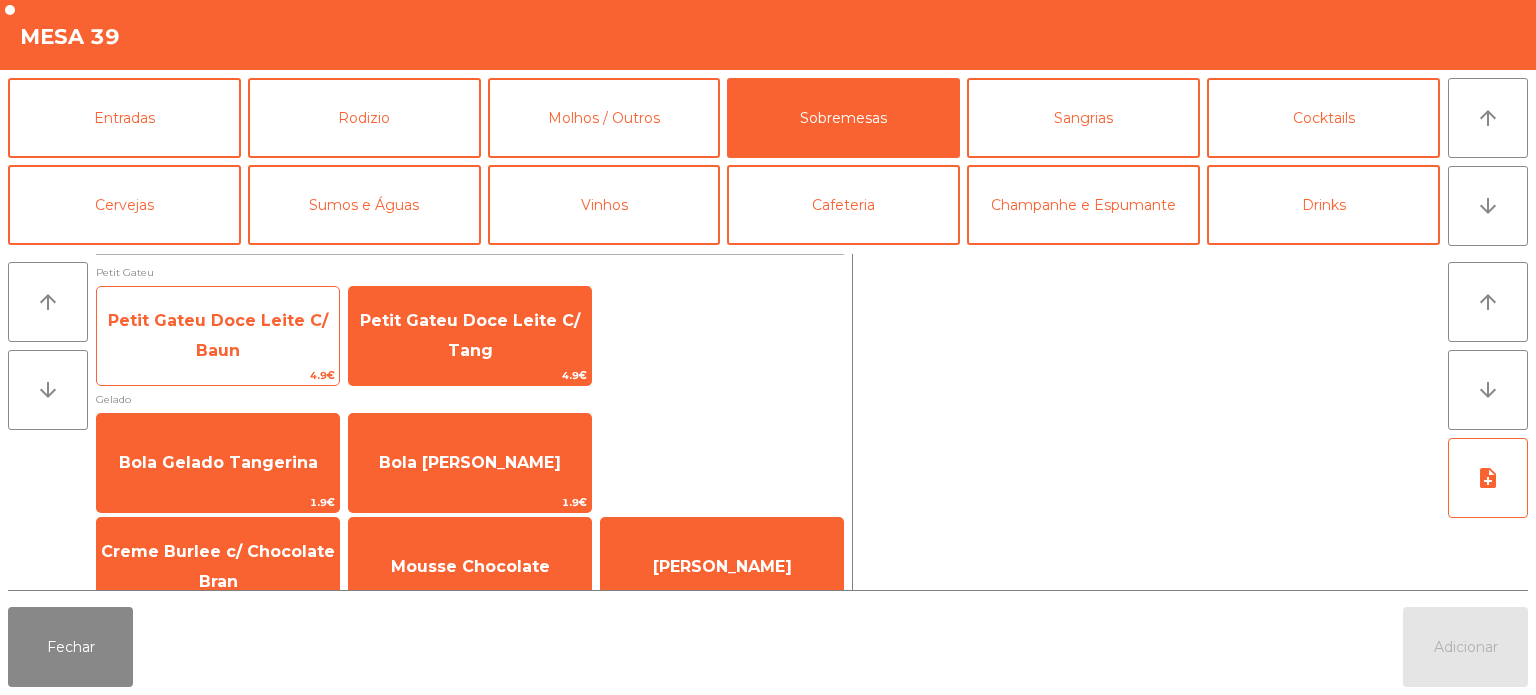 click on "Petit Gateu Doce Leite C/ Baun" 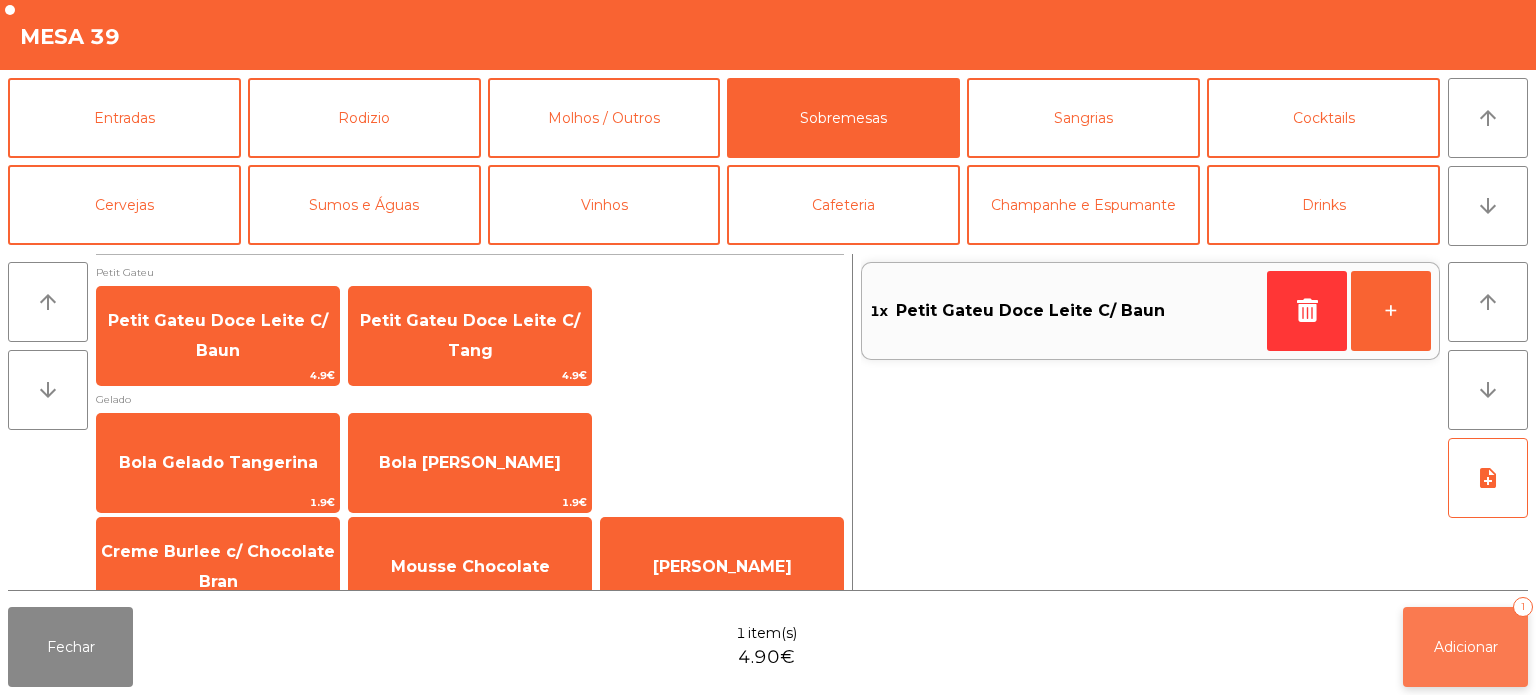 click on "Adicionar   1" 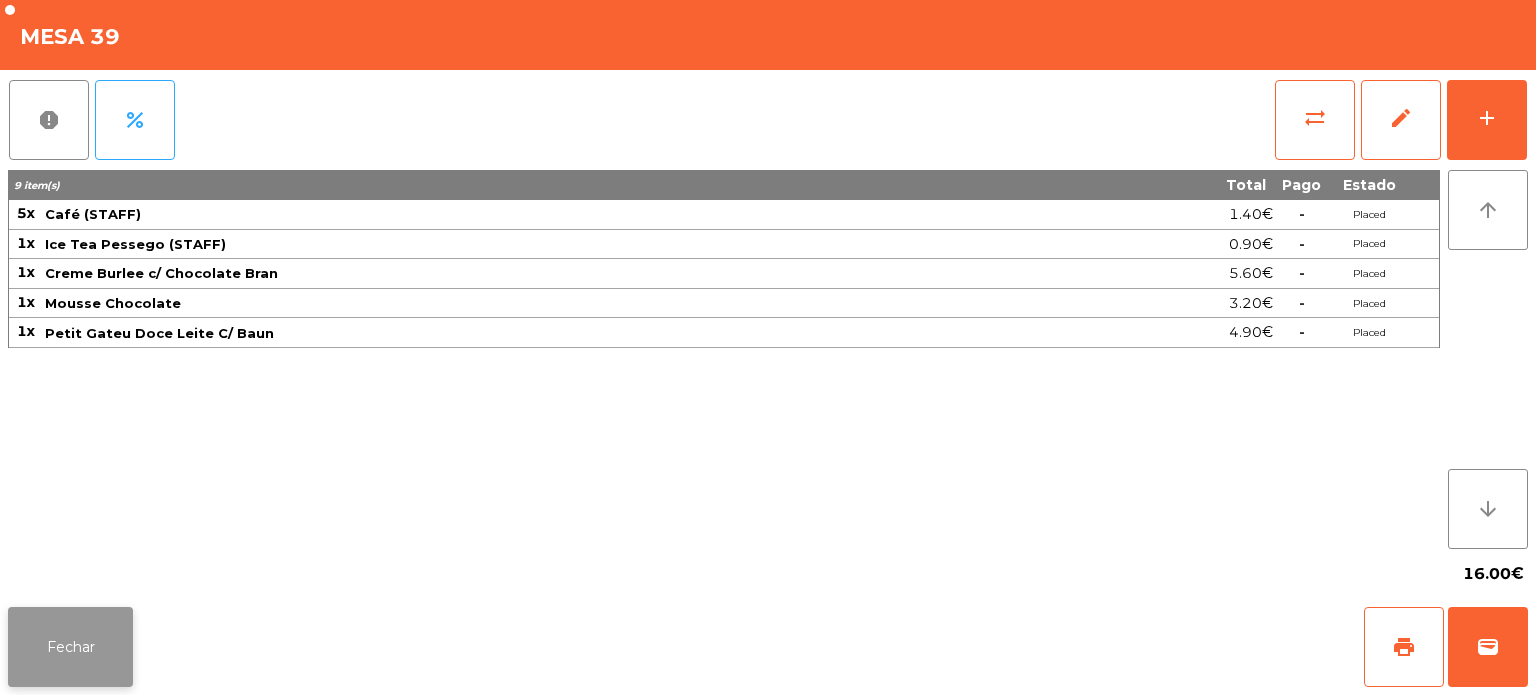 click on "Fechar" 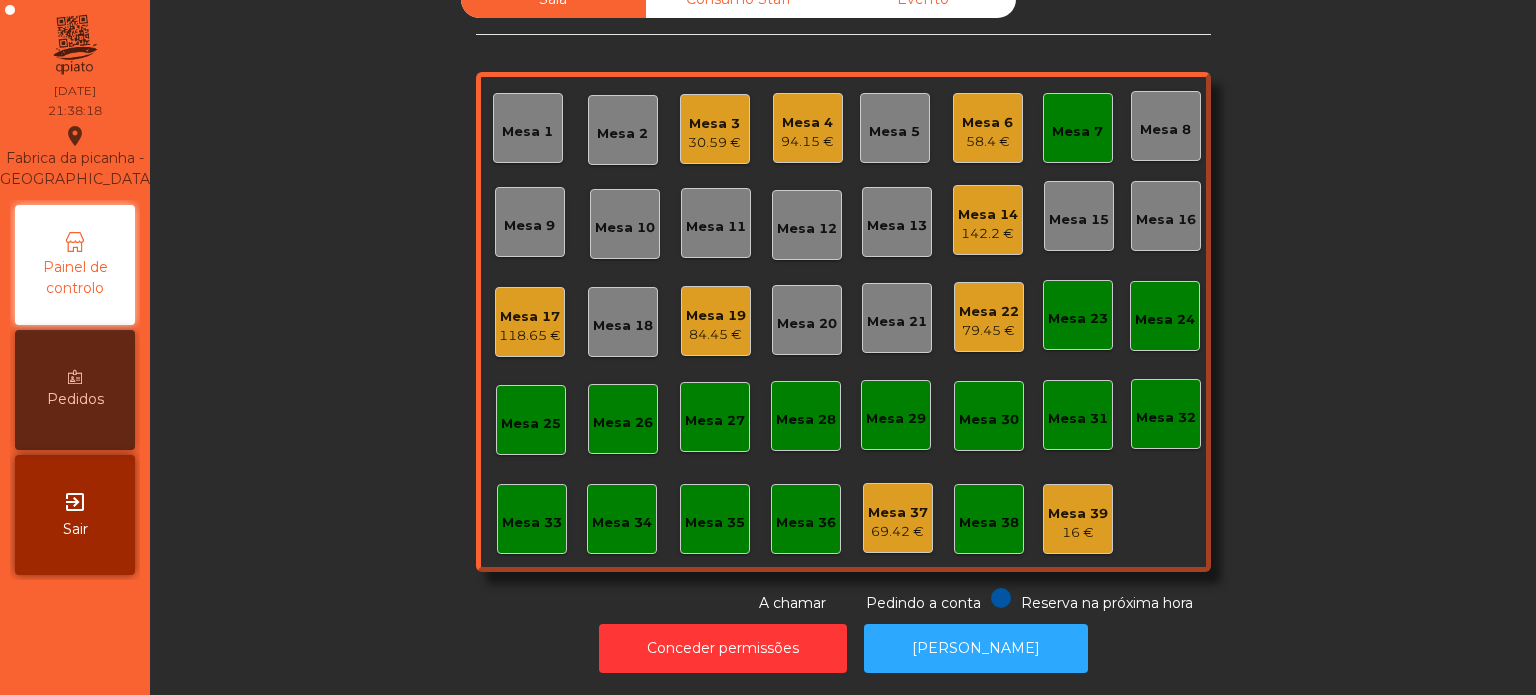 click on "Mesa 14" 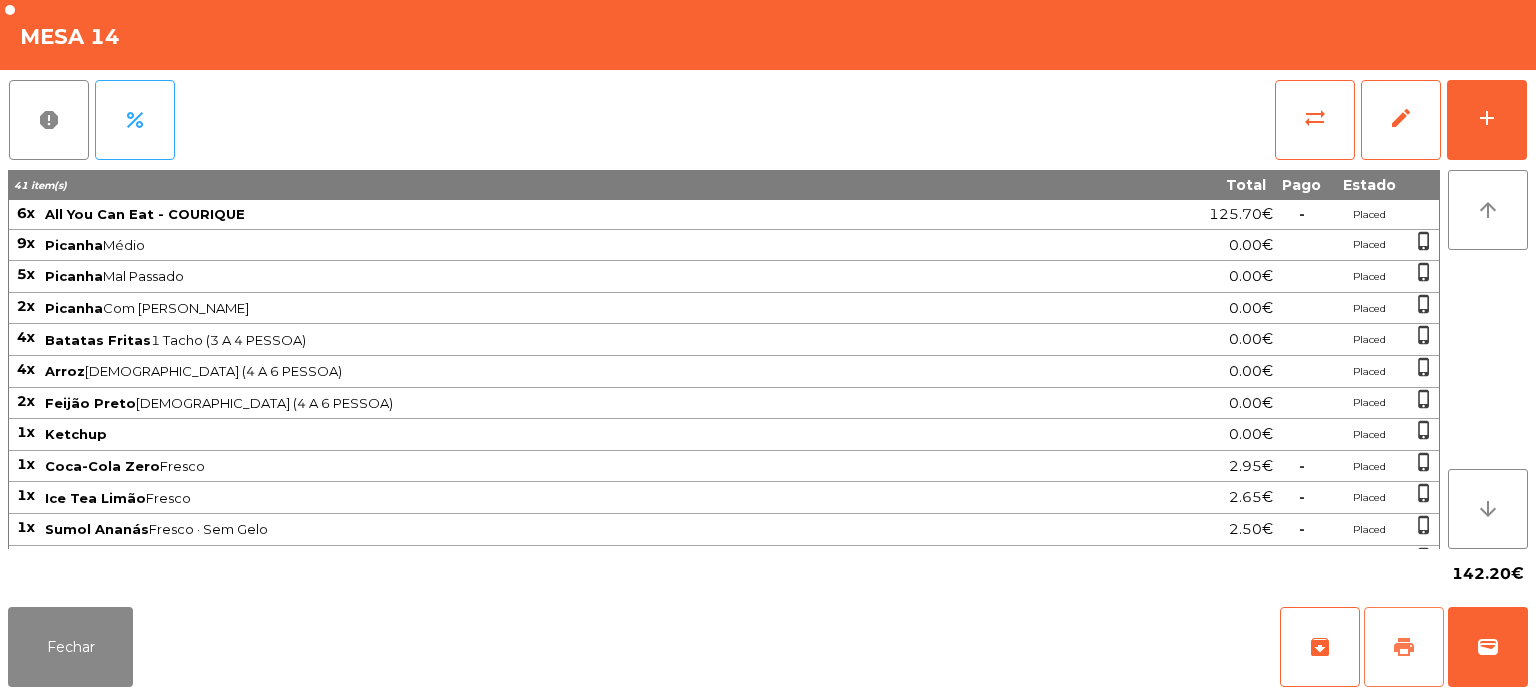 click on "print" 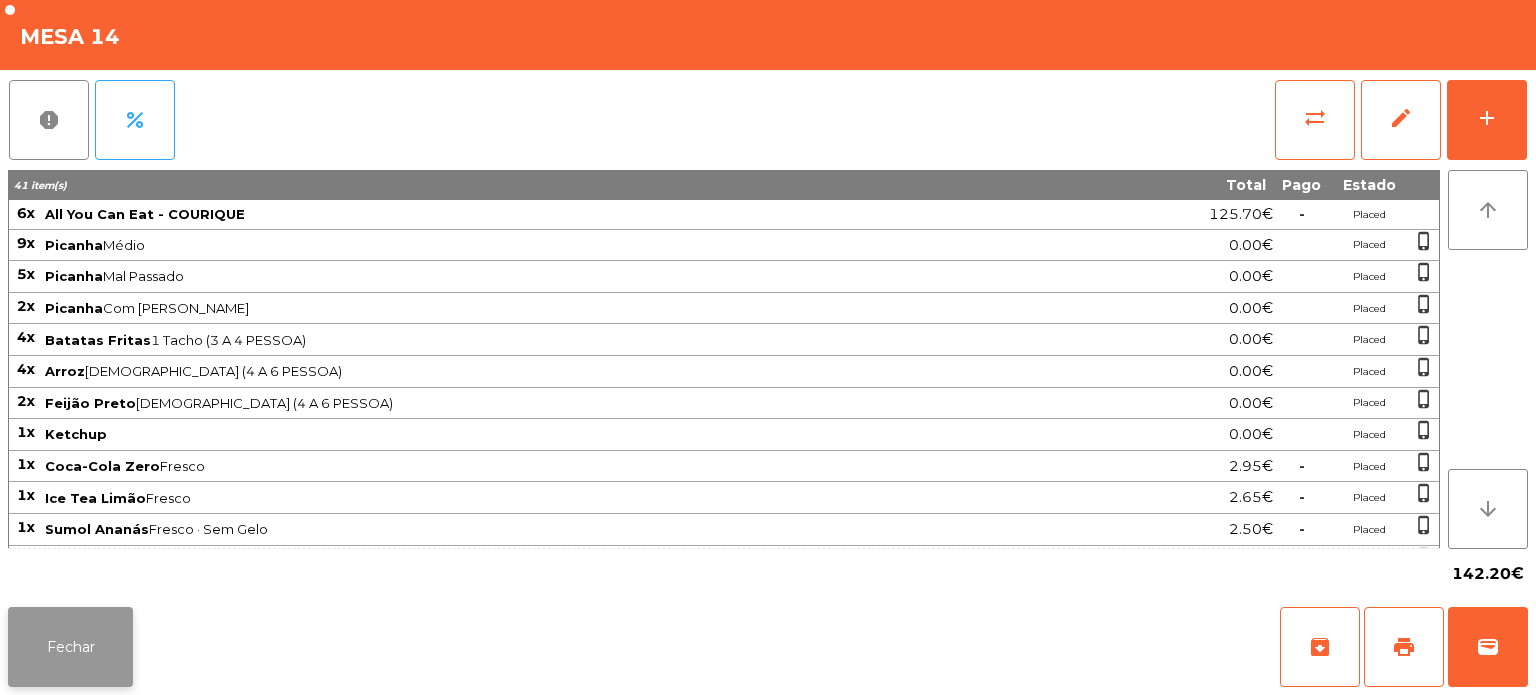 click on "Fechar" 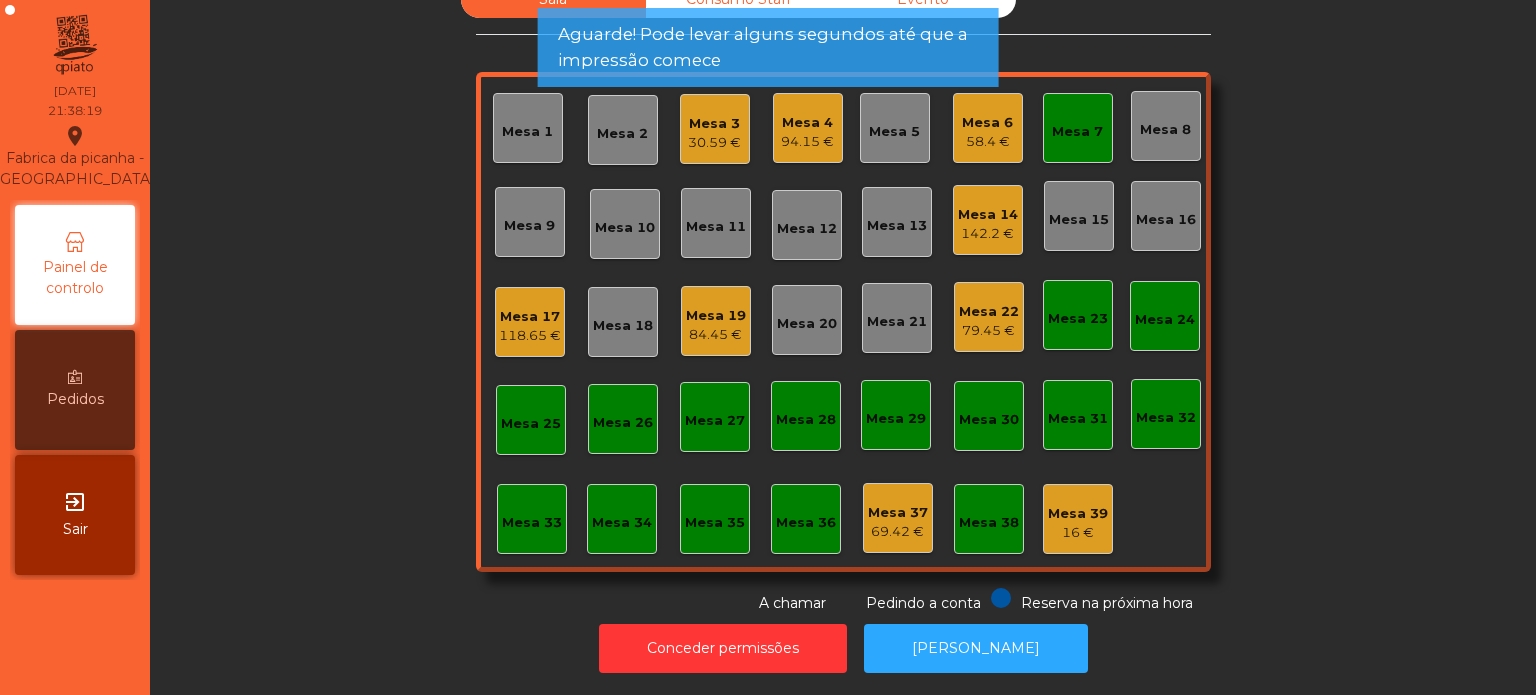 click on "Mesa 7" 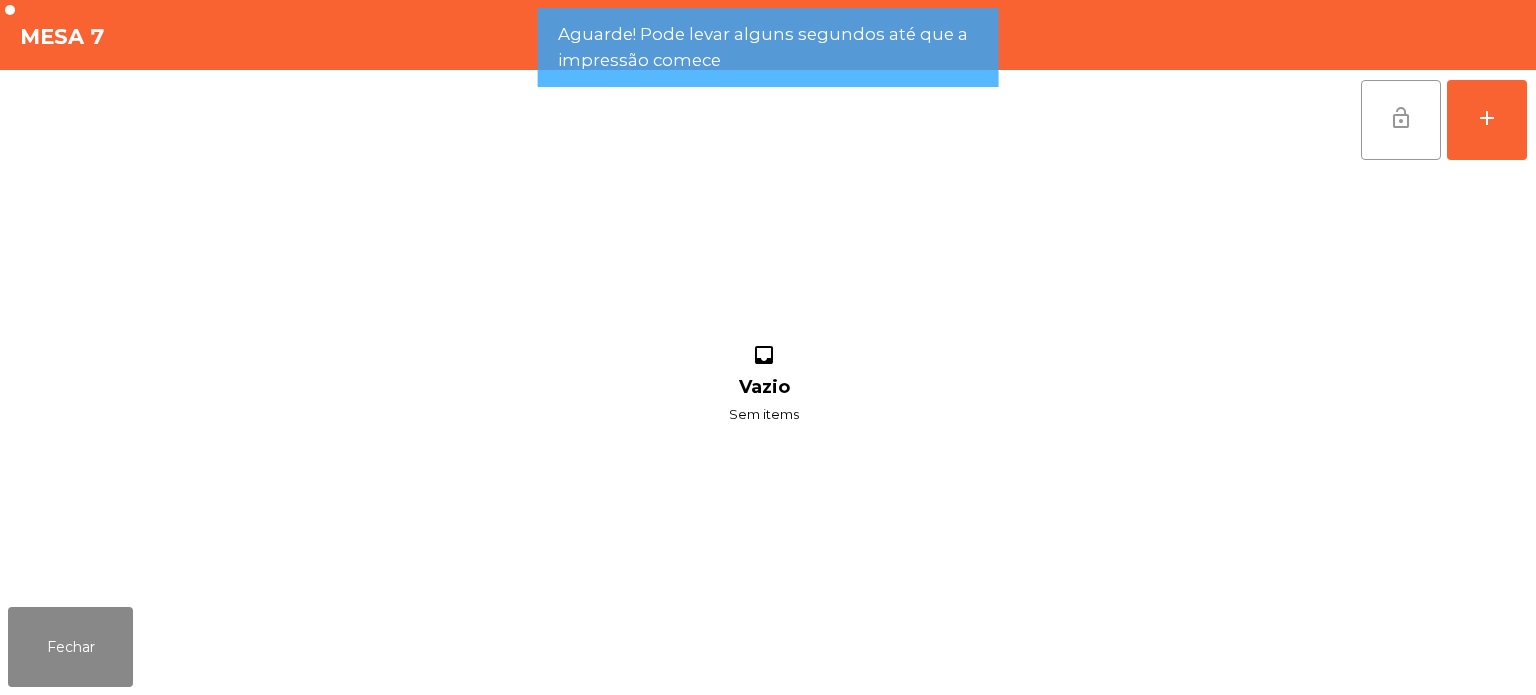 click on "lock_open" 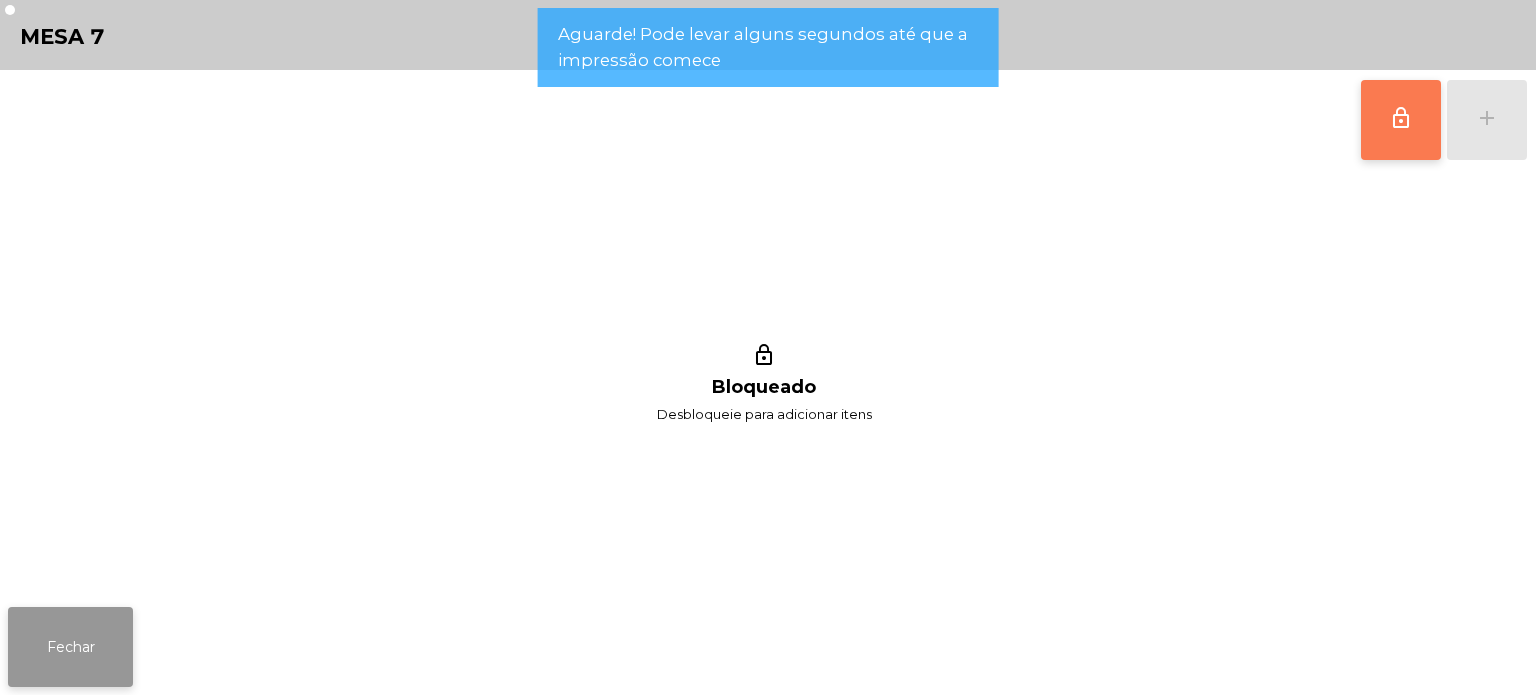 click on "Fechar" 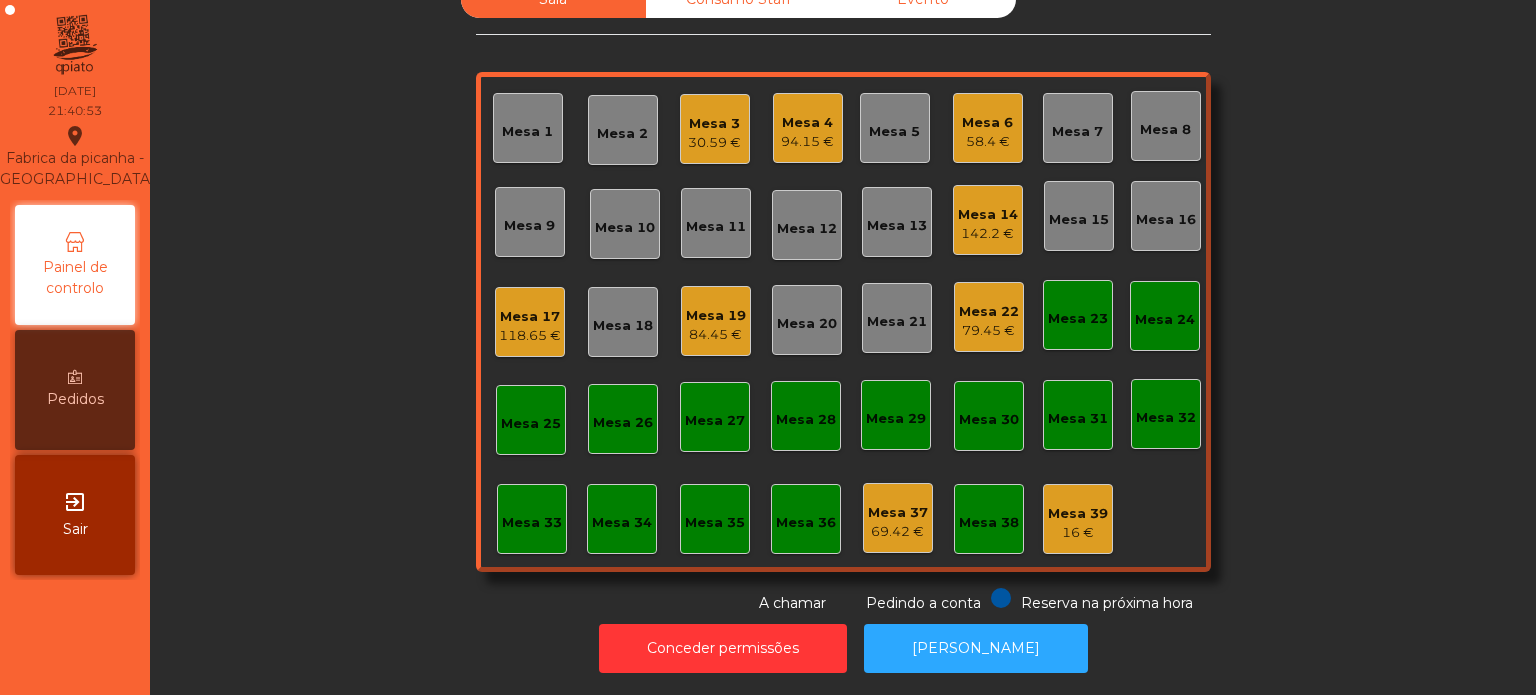 click on "118.65 €" 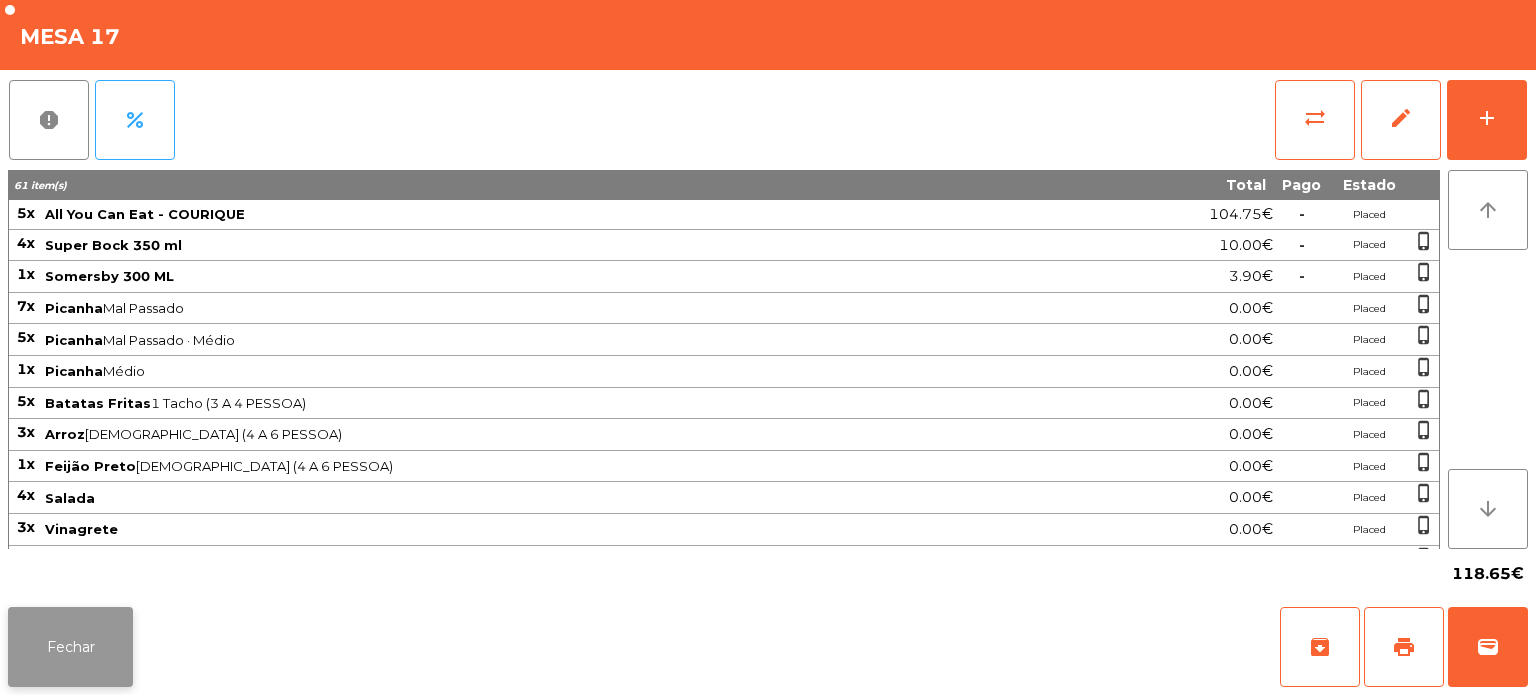 click on "Fechar" 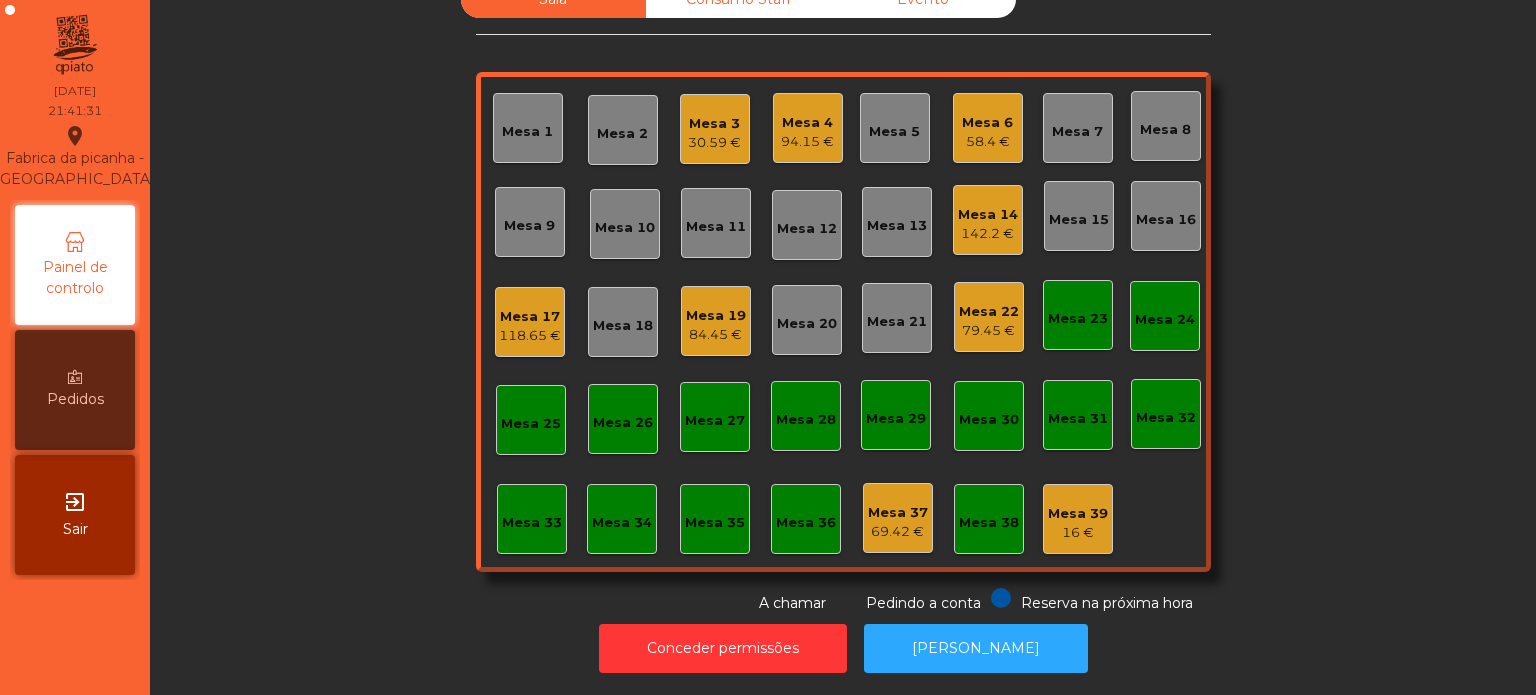 click on "142.2 €" 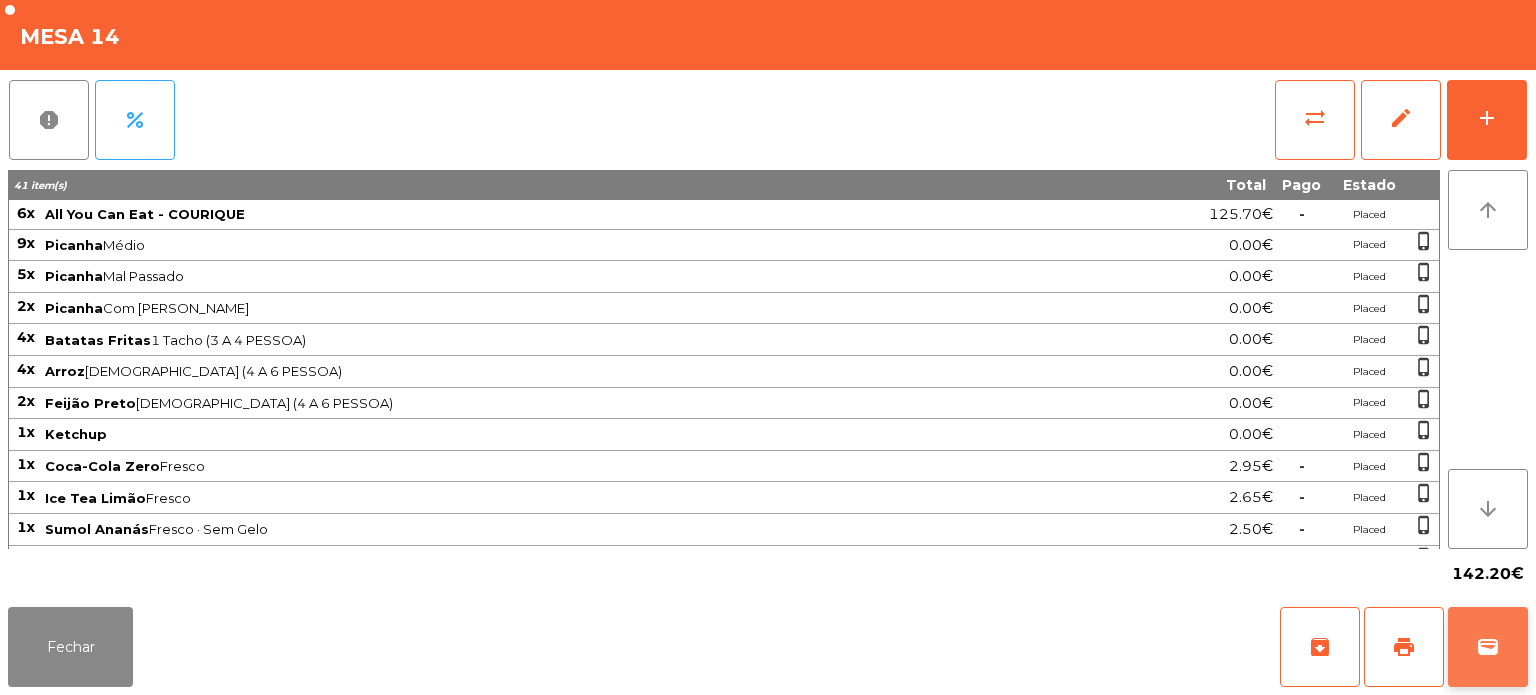 click on "wallet" 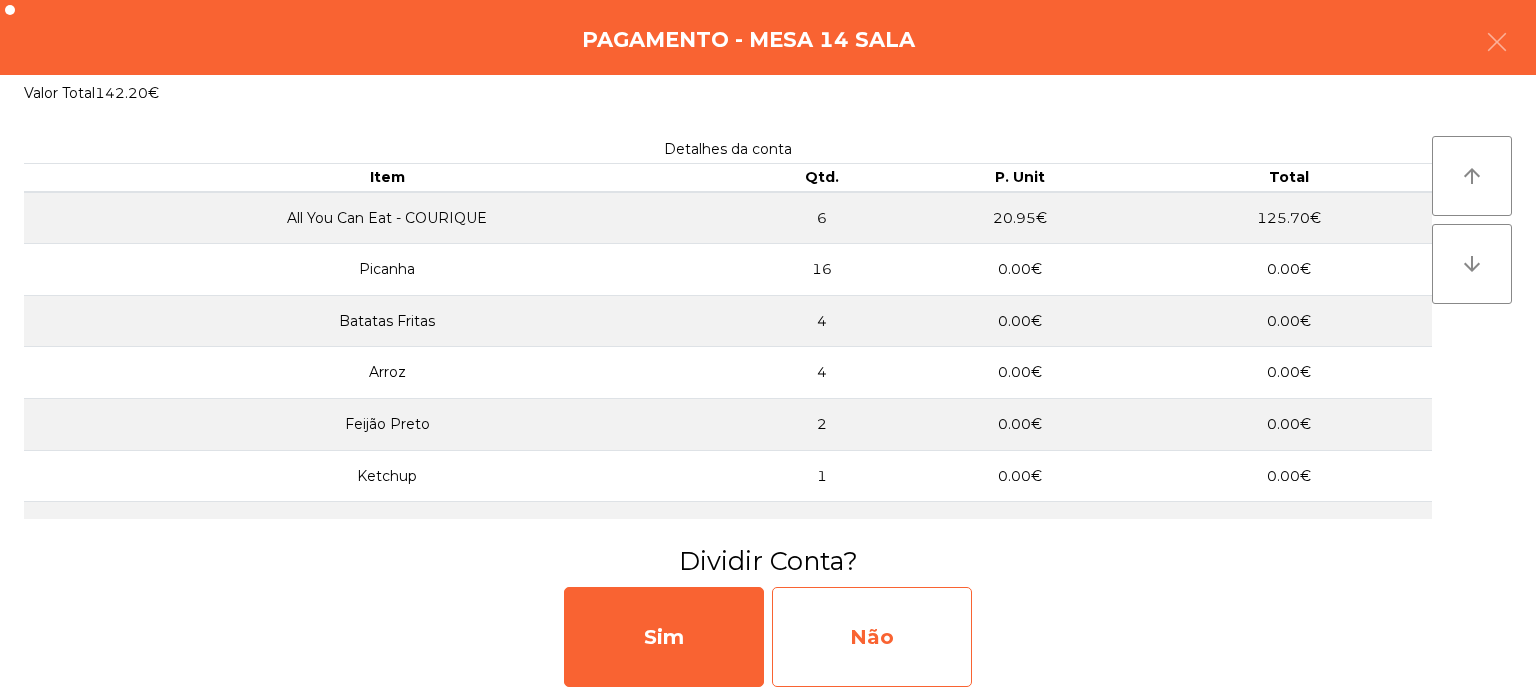 click on "Não" 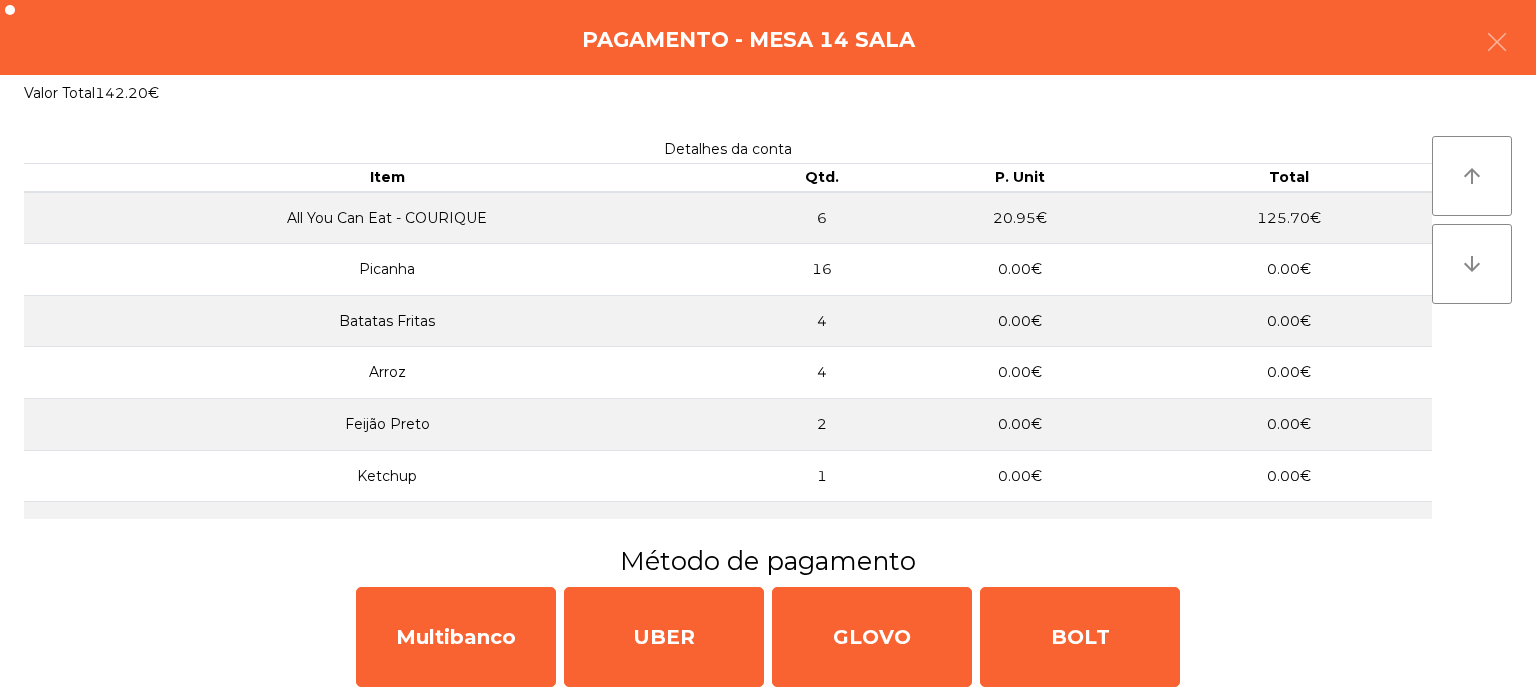 click on "Pagamento - Mesa 14 Sala" 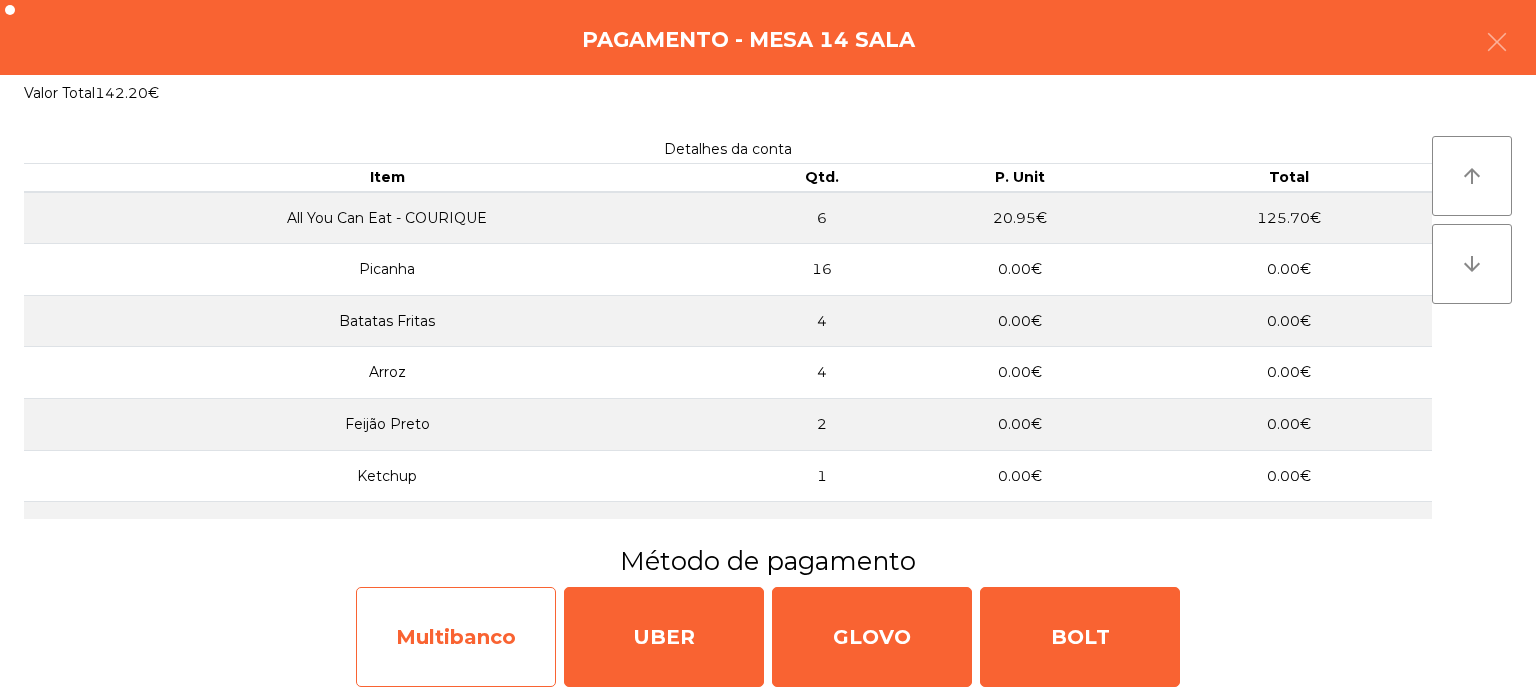 click on "Multibanco" 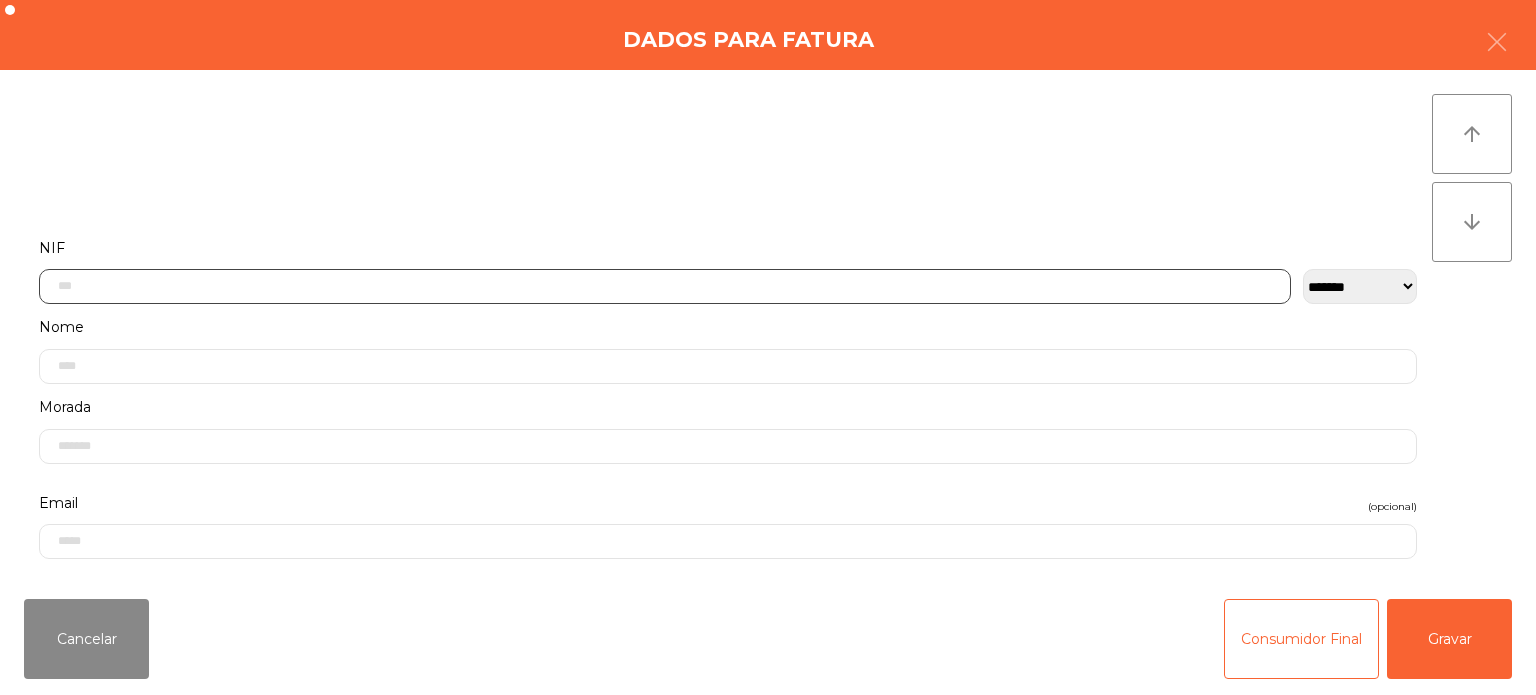 click 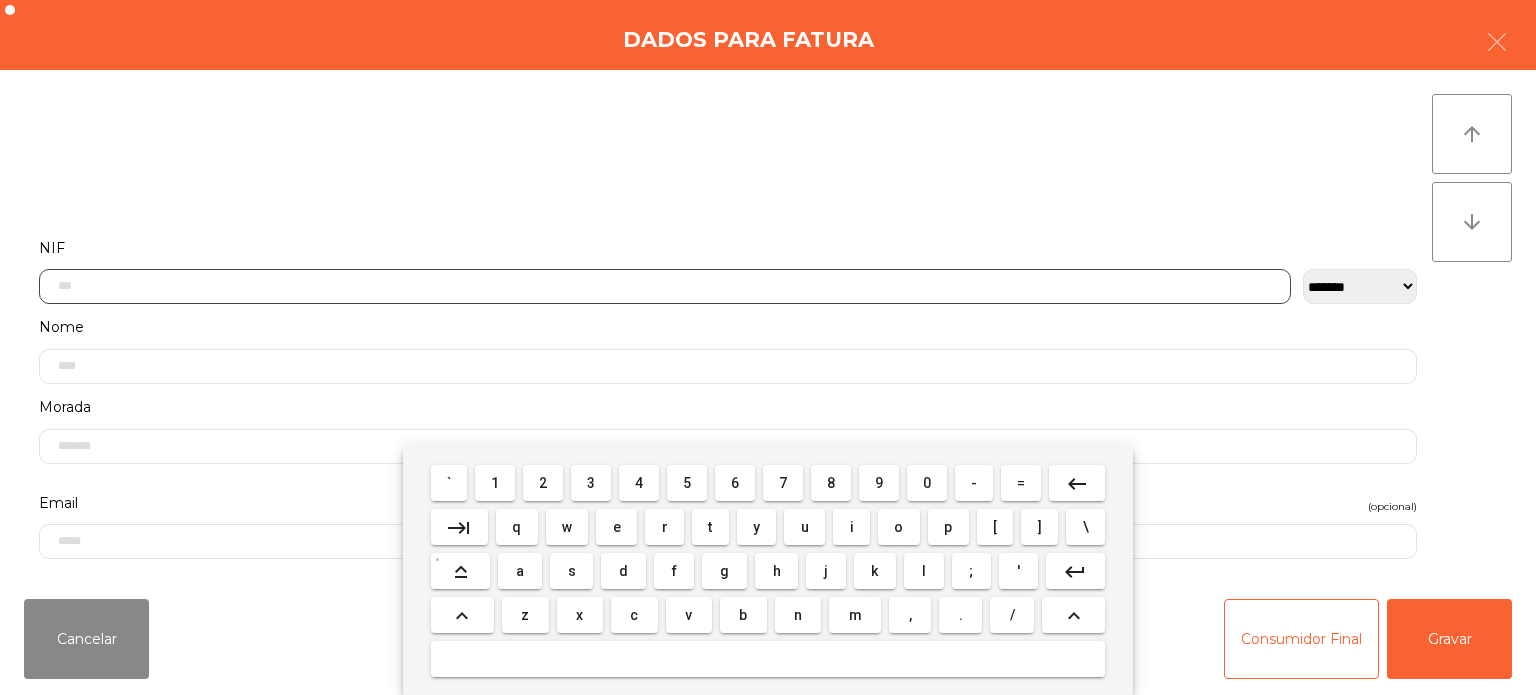 scroll, scrollTop: 139, scrollLeft: 0, axis: vertical 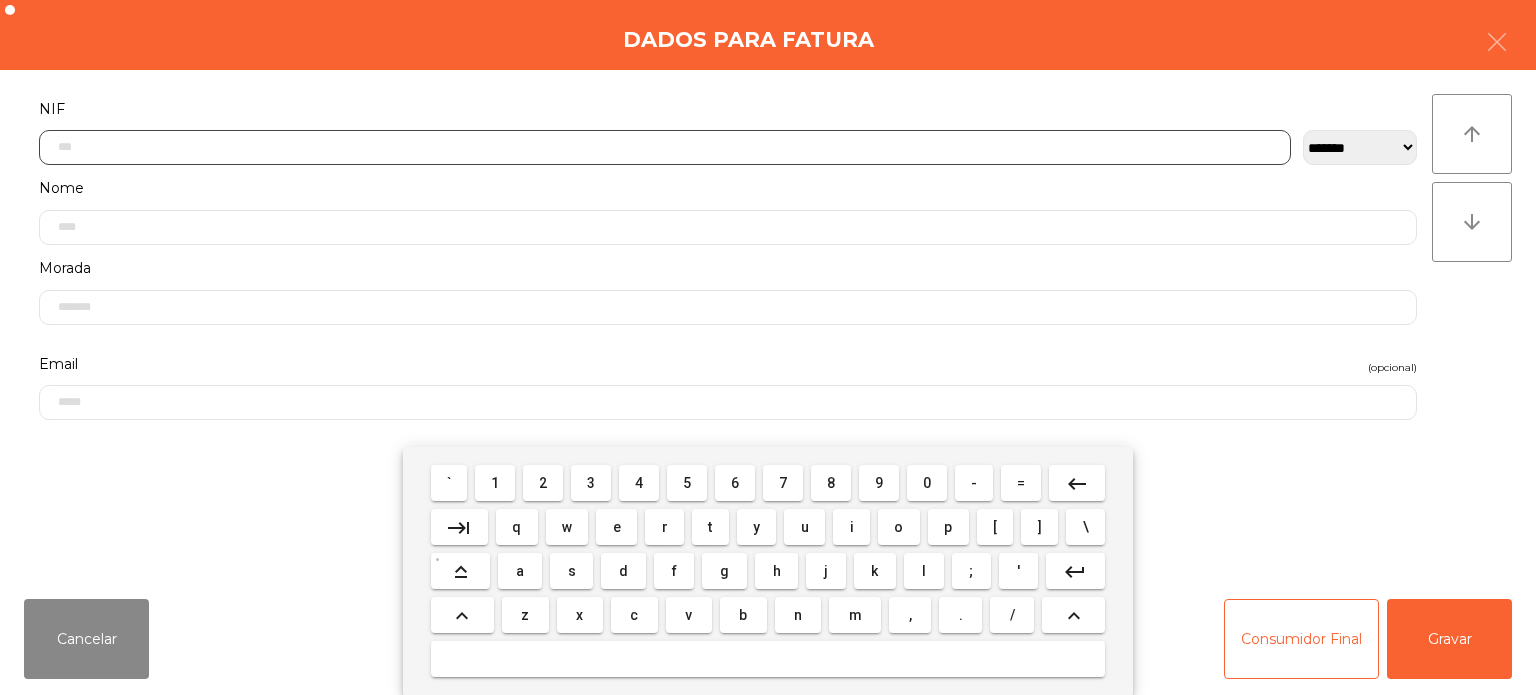 type on "*" 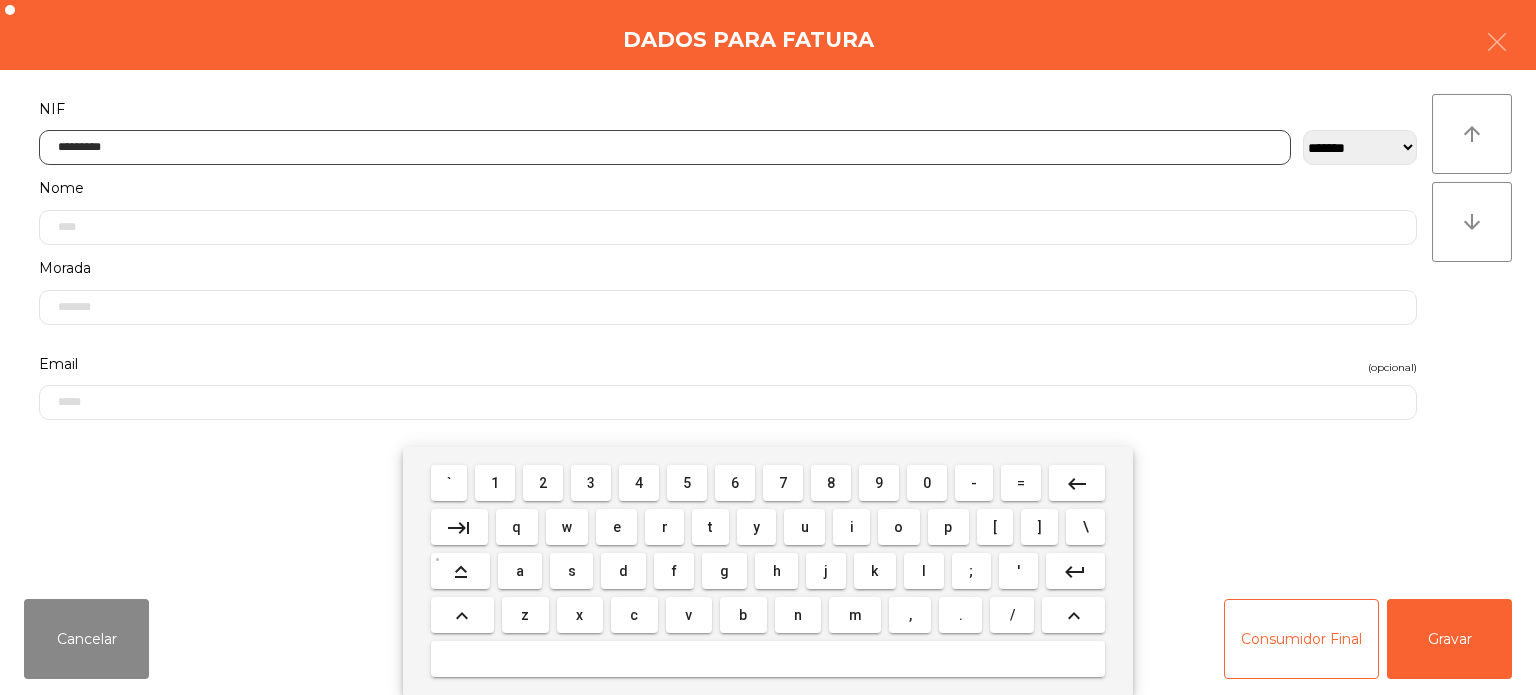 type on "*********" 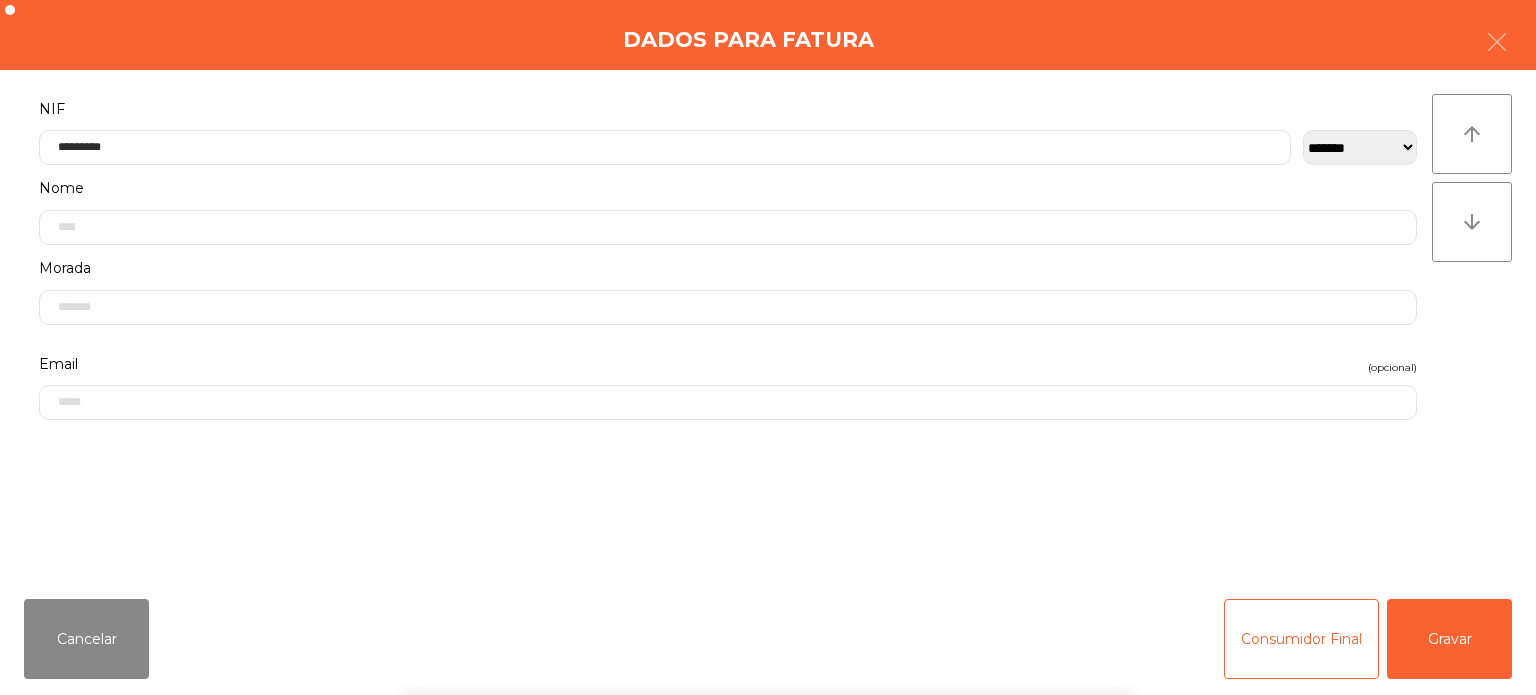 click on "` 1 2 3 4 5 6 7 8 9 0 - = keyboard_backspace keyboard_tab q w e r t y u i o p [ ] \ keyboard_capslock a s d f g h j k l ; ' keyboard_return keyboard_arrow_up z x c v b n m , . / keyboard_arrow_up" at bounding box center (768, 571) 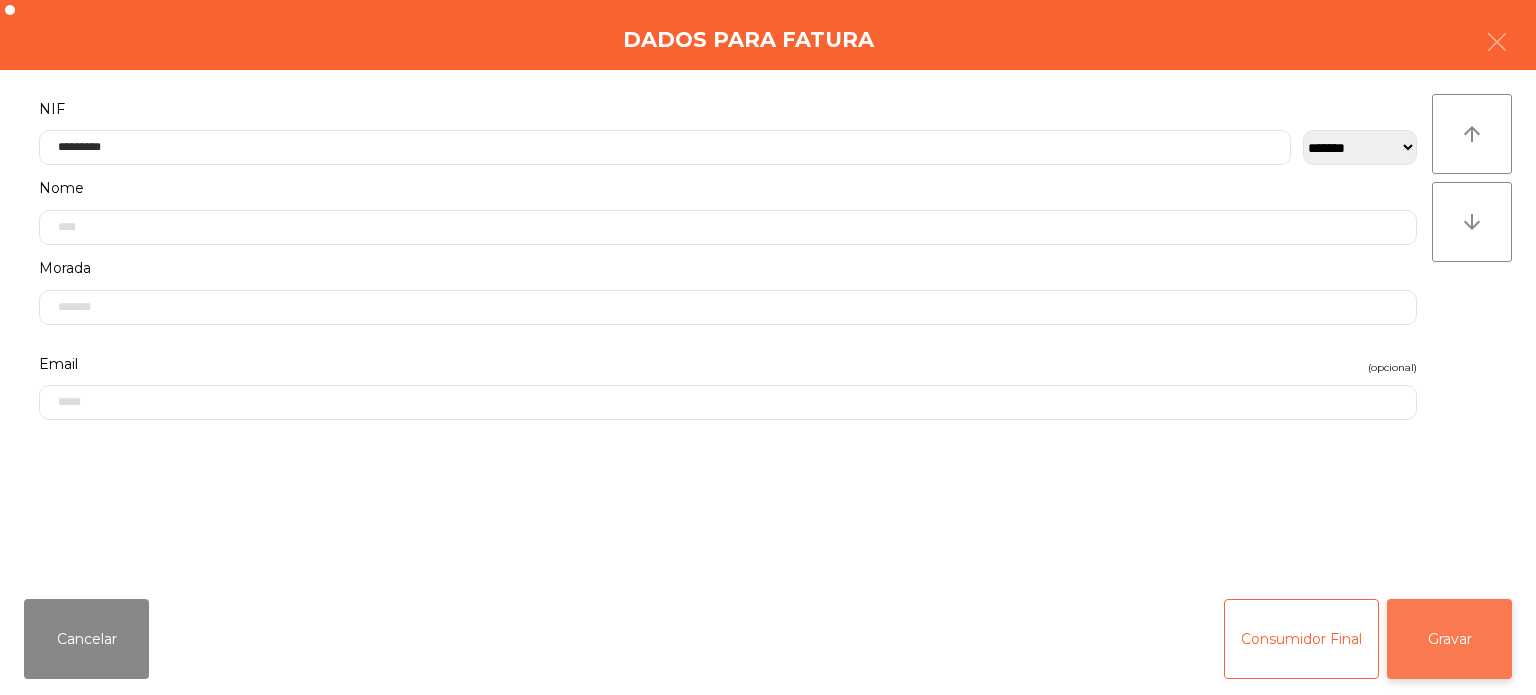 click on "Gravar" 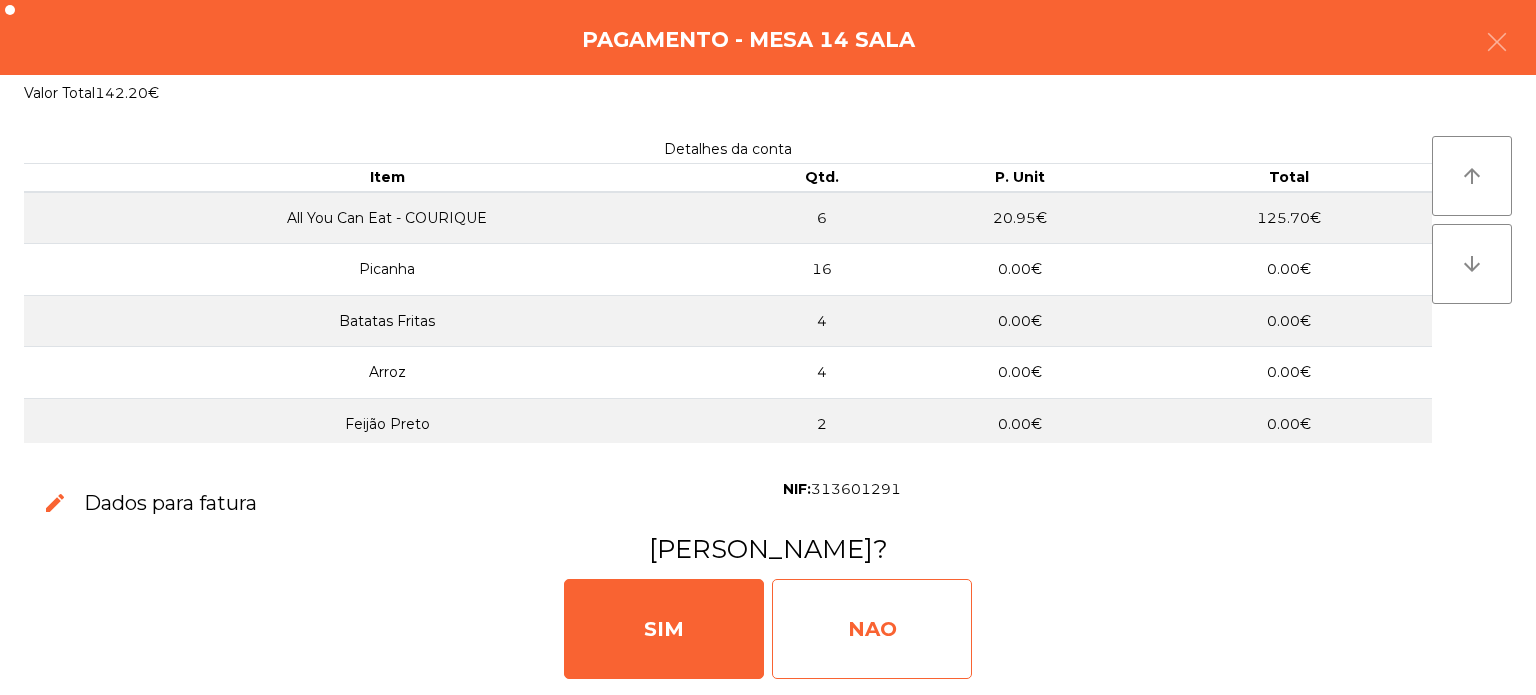 click on "NAO" 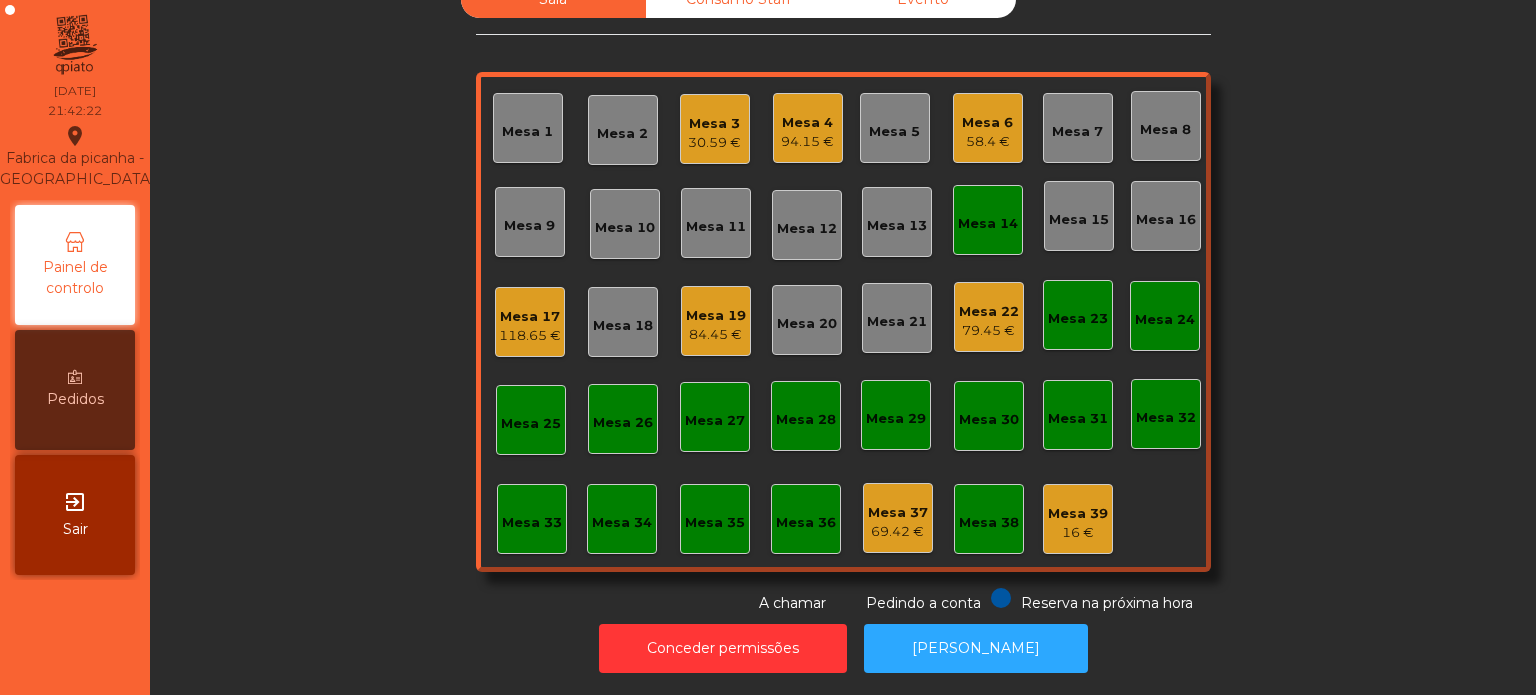click on "Mesa 17   118.65 €" 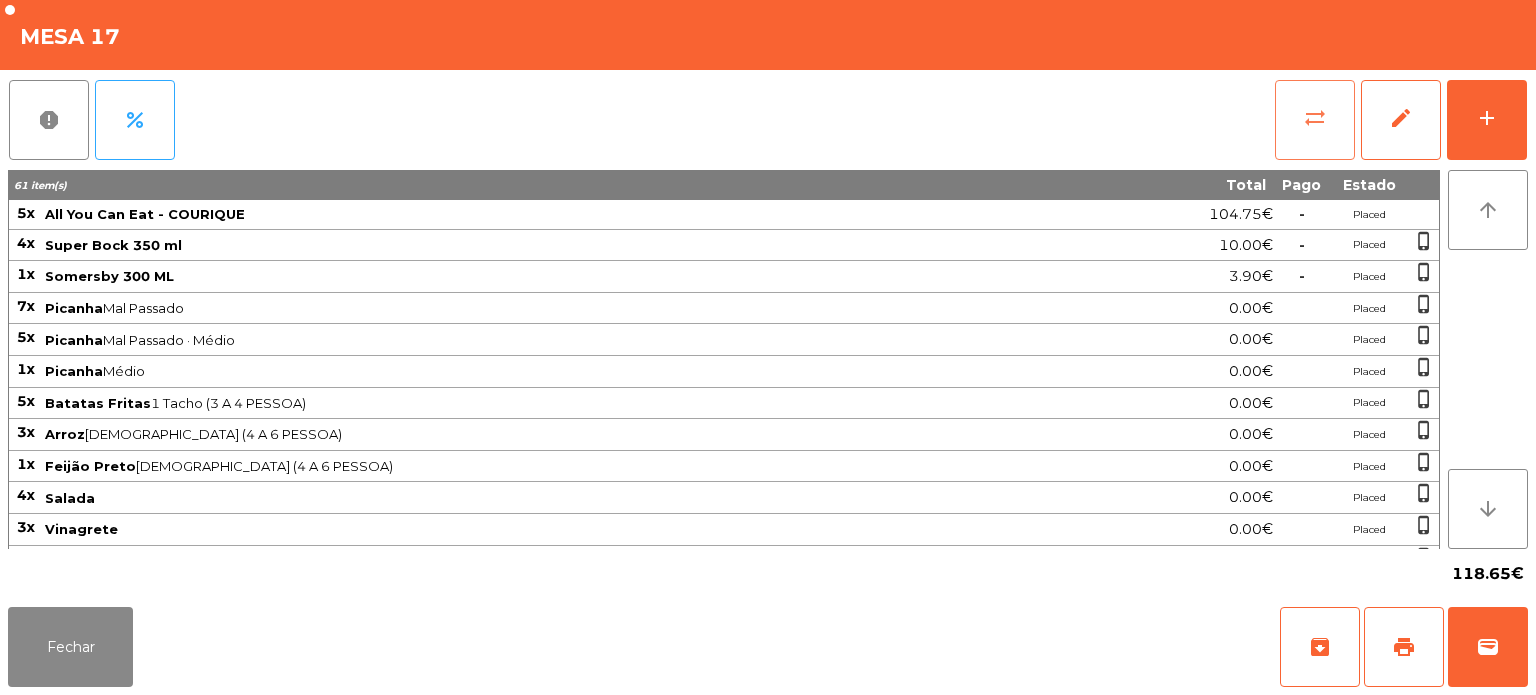 click on "sync_alt" 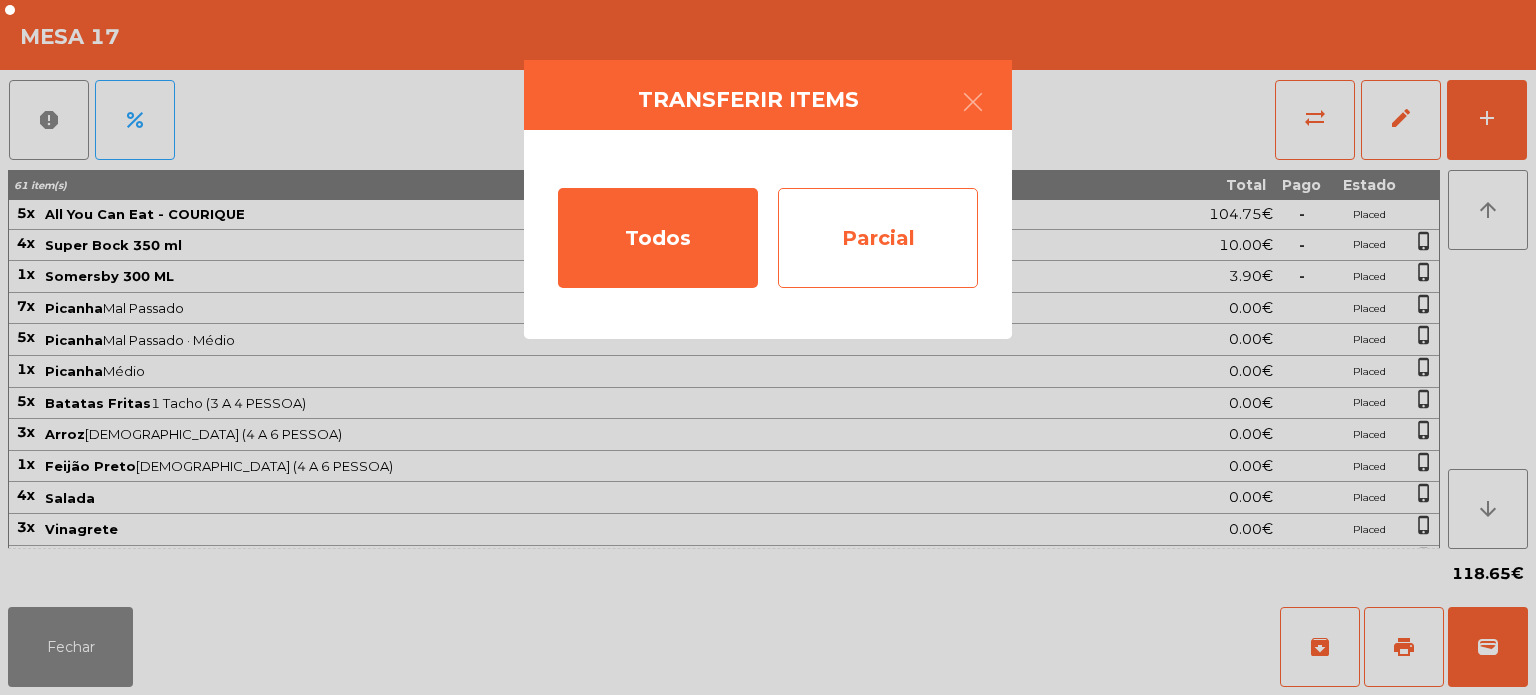 click on "Parcial" 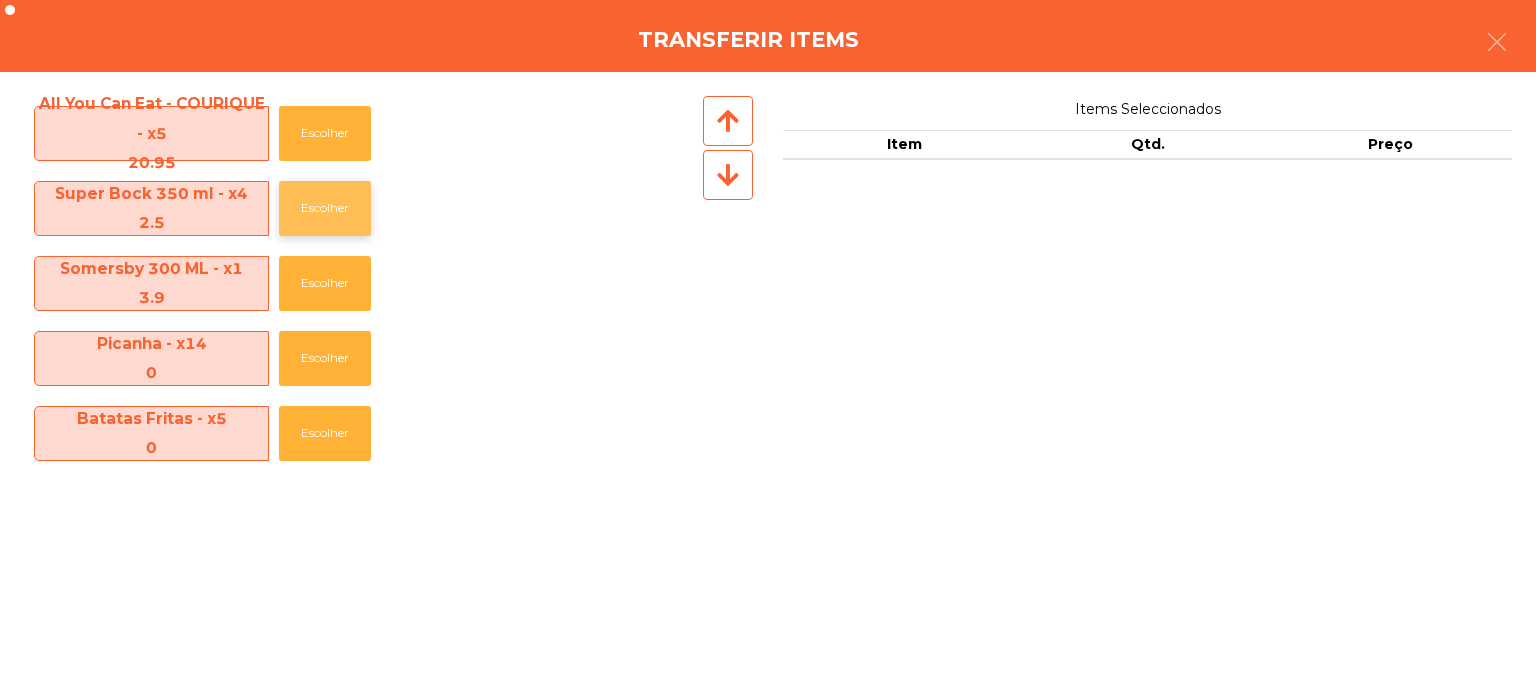 click on "Escolher" 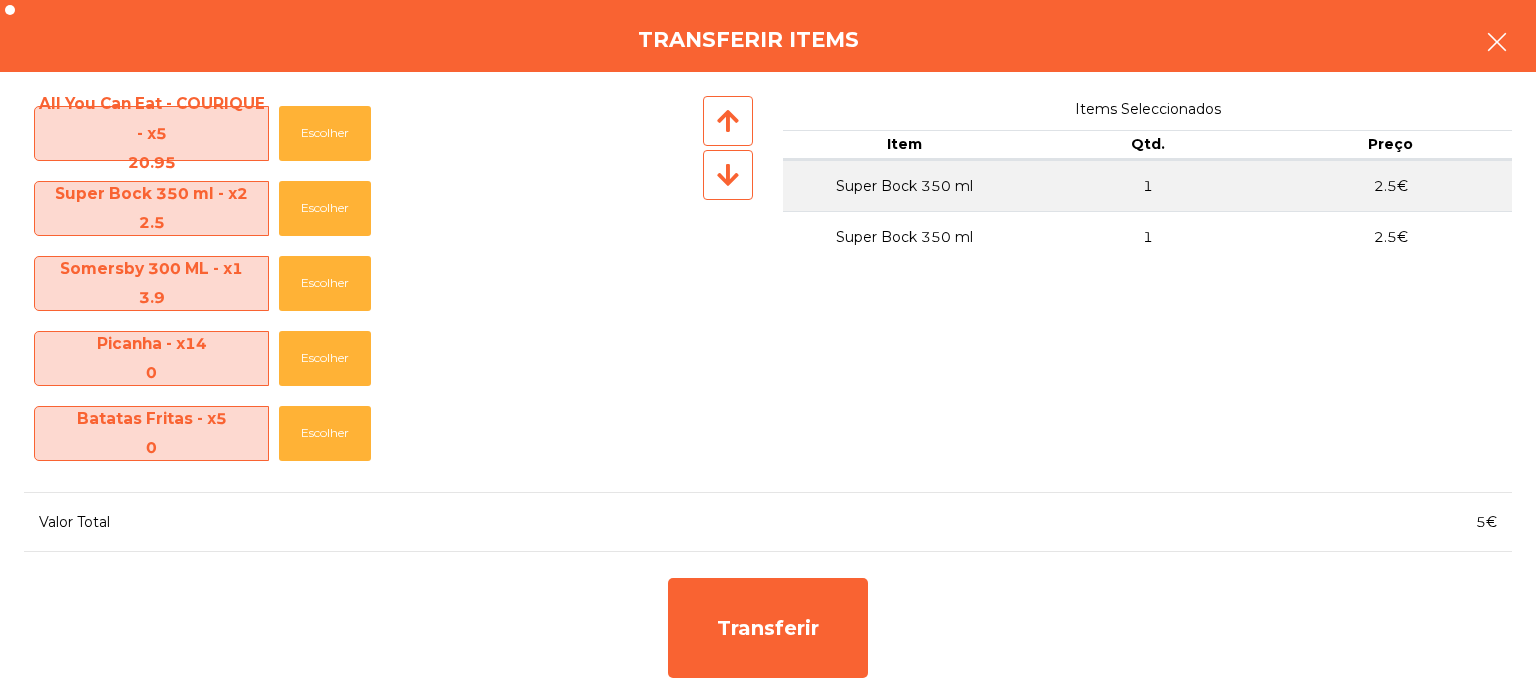 click 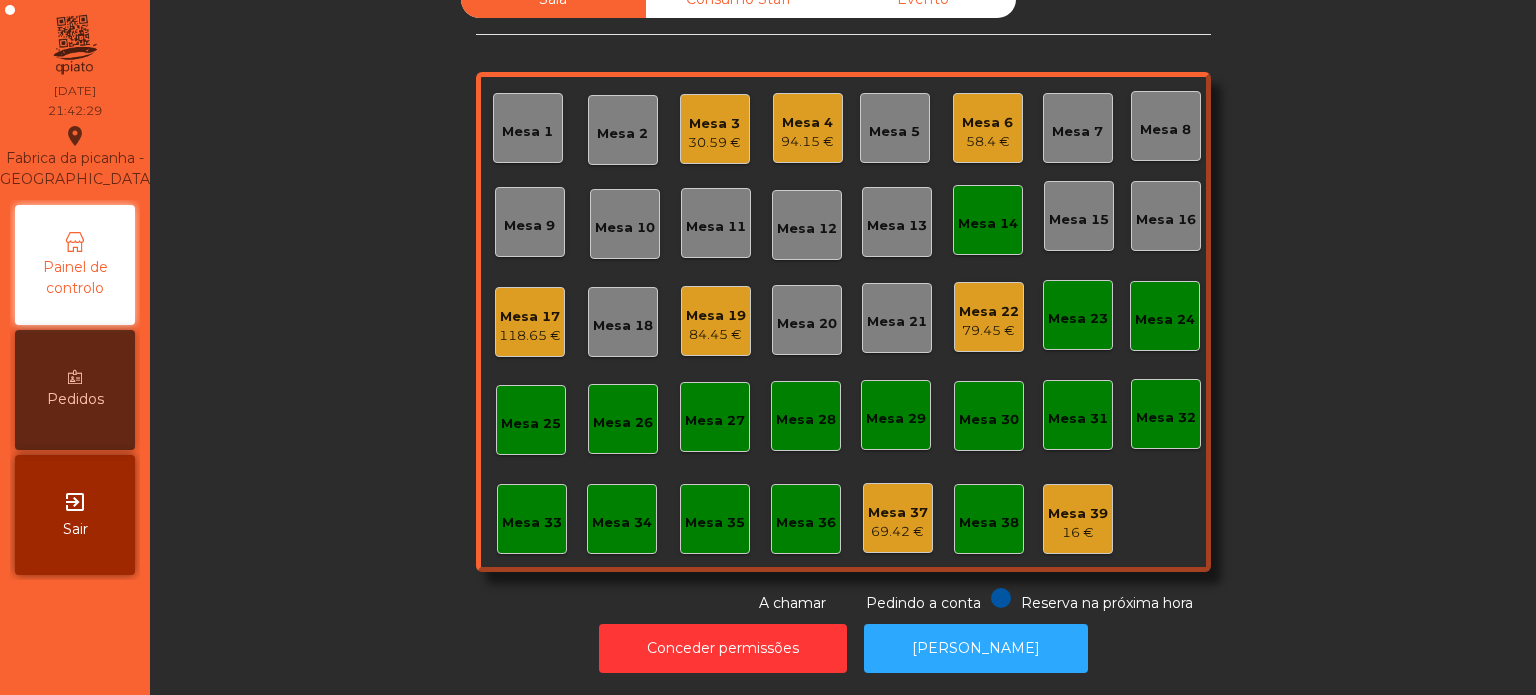 click on "79.45 €" 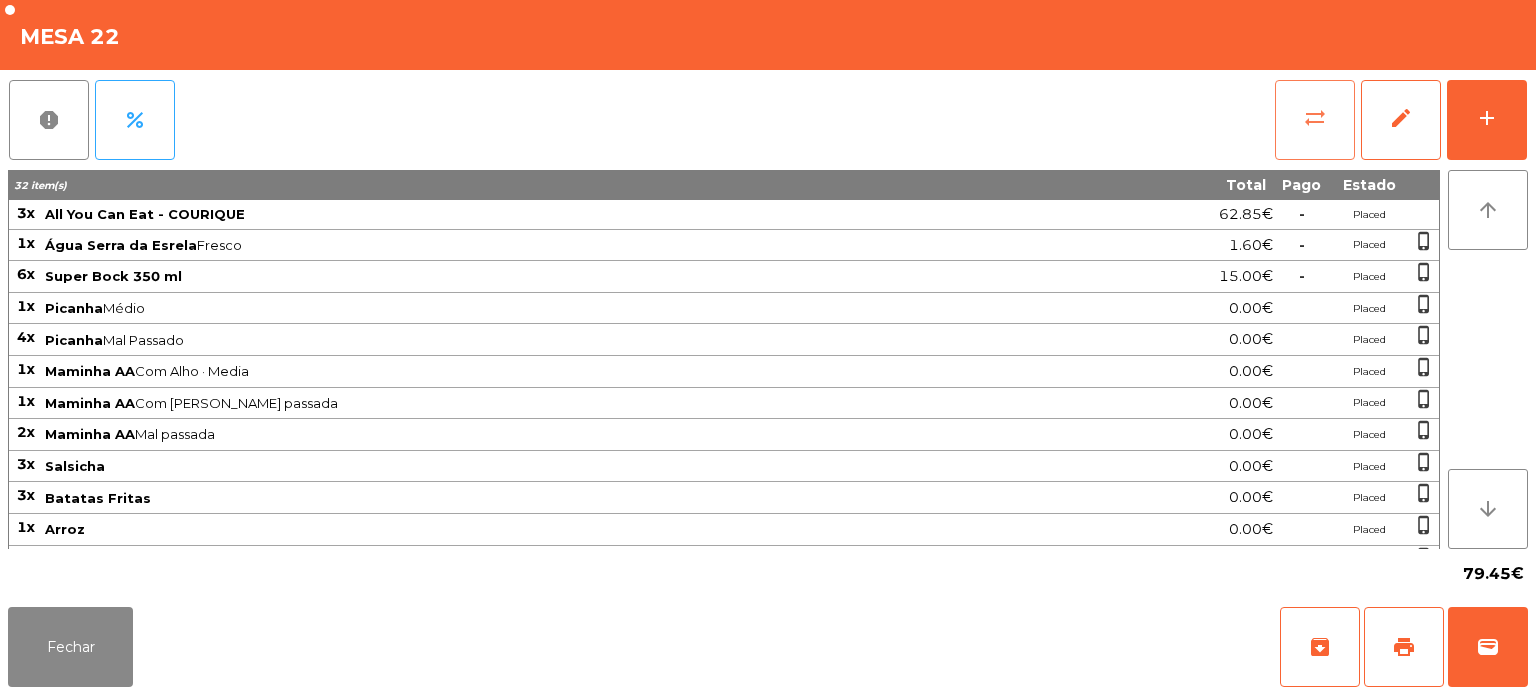 click on "sync_alt" 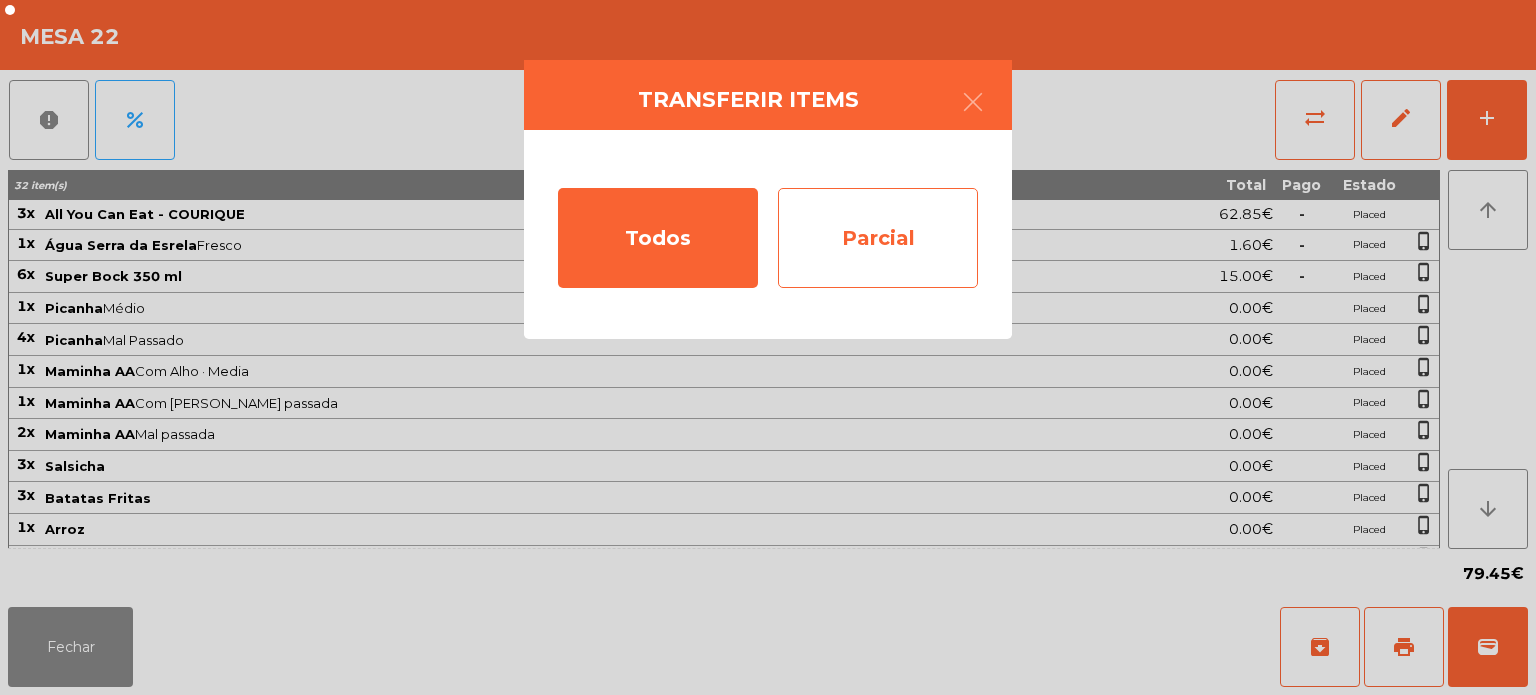 click on "Parcial" 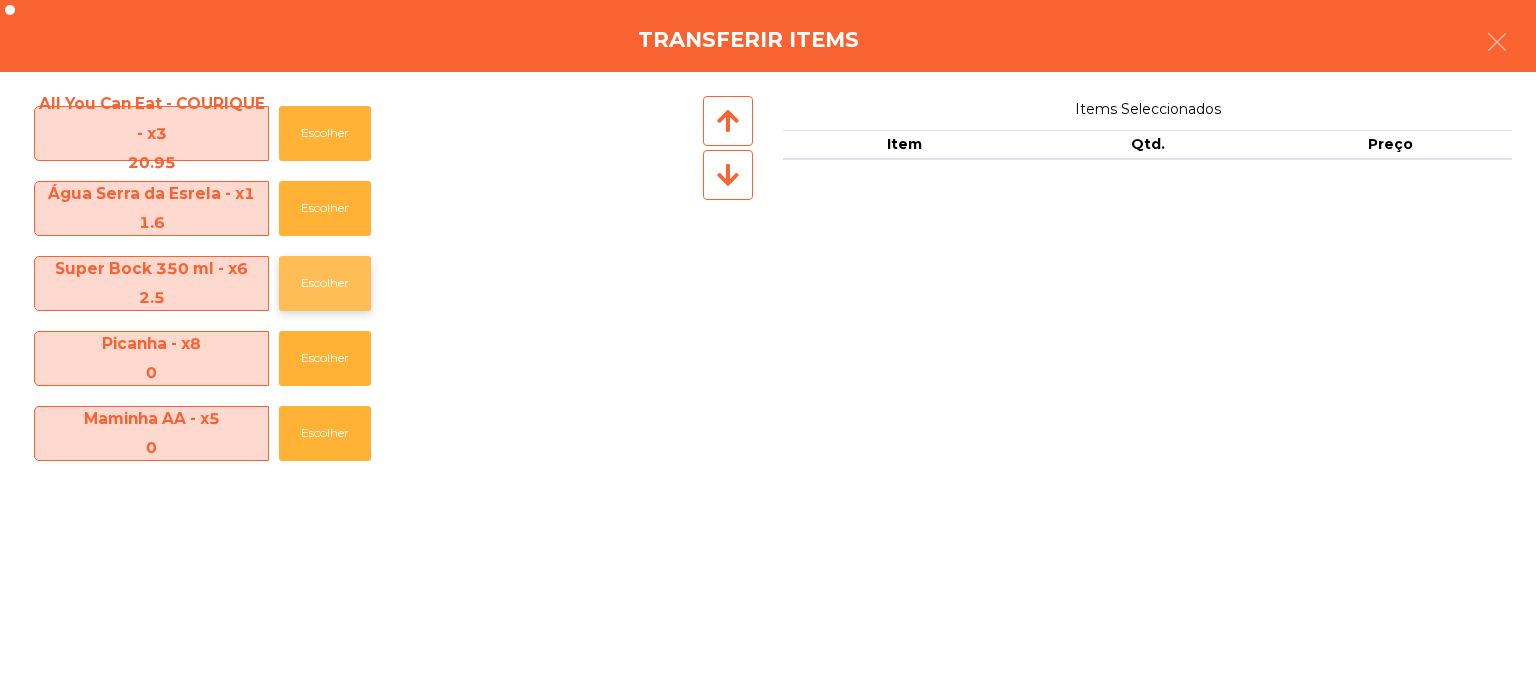 click on "Escolher" 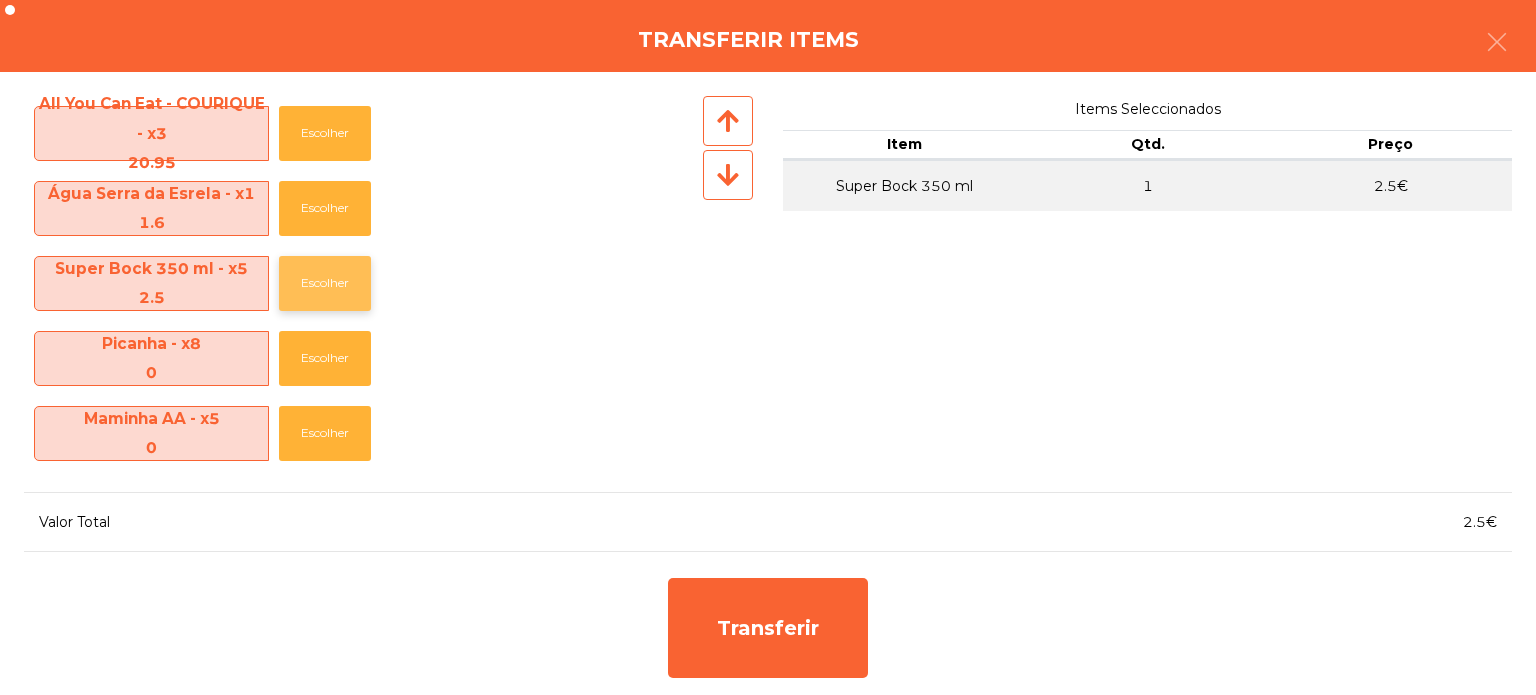 click on "Escolher" 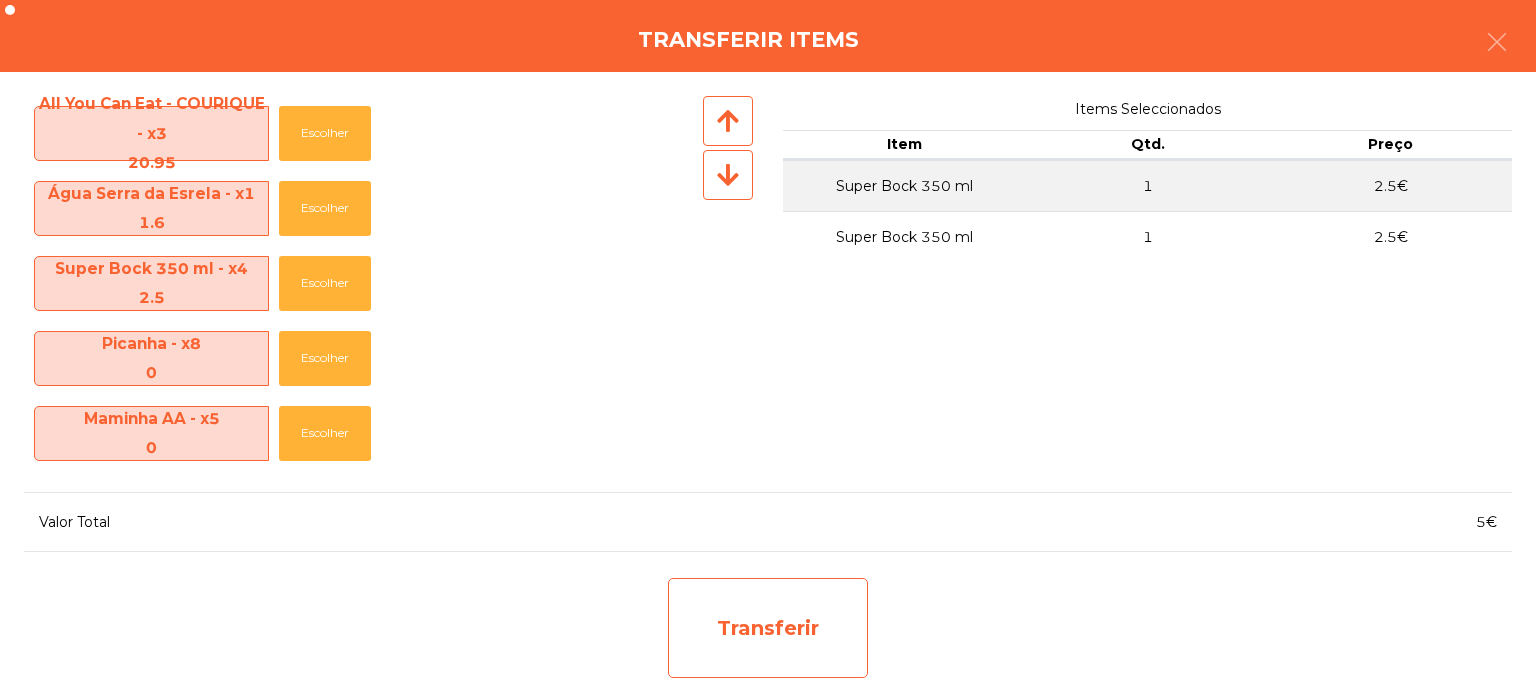 click on "Transferir" 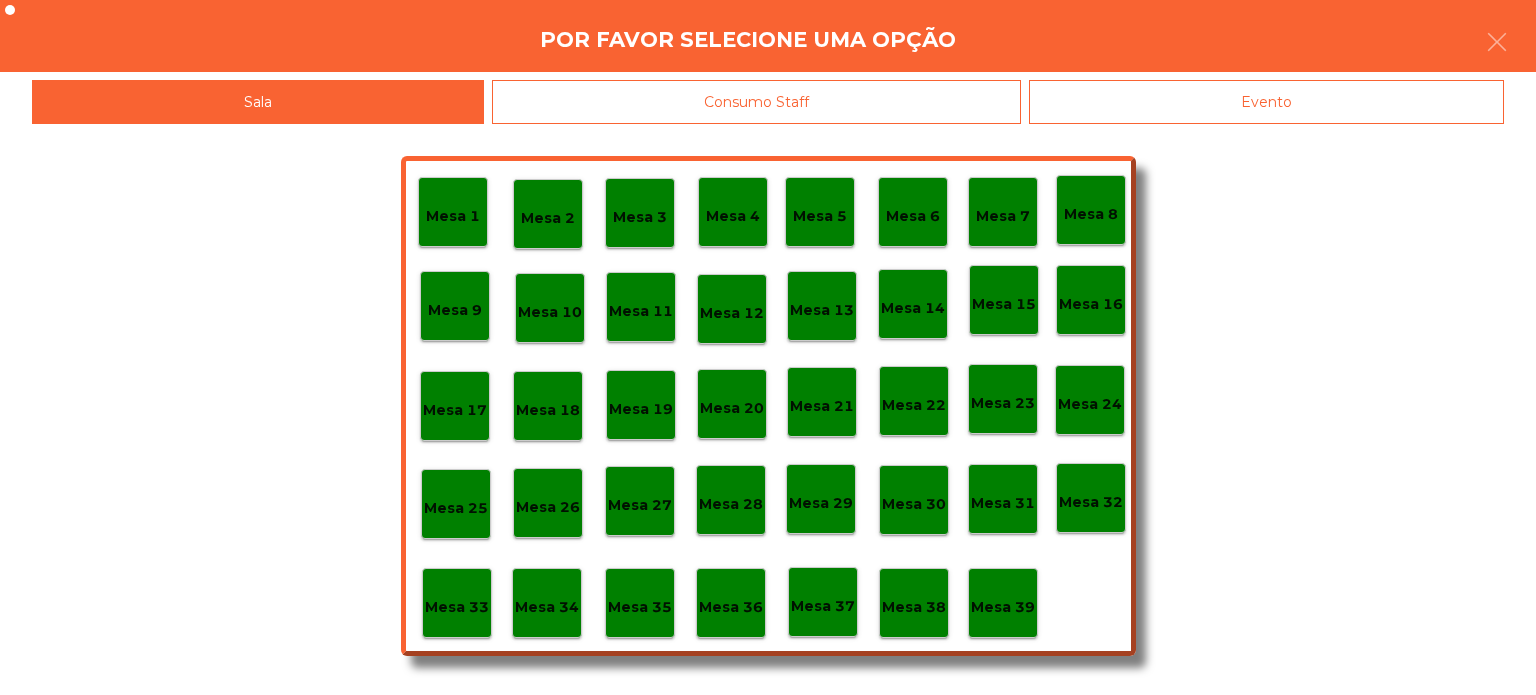 click on "Mesa 37" 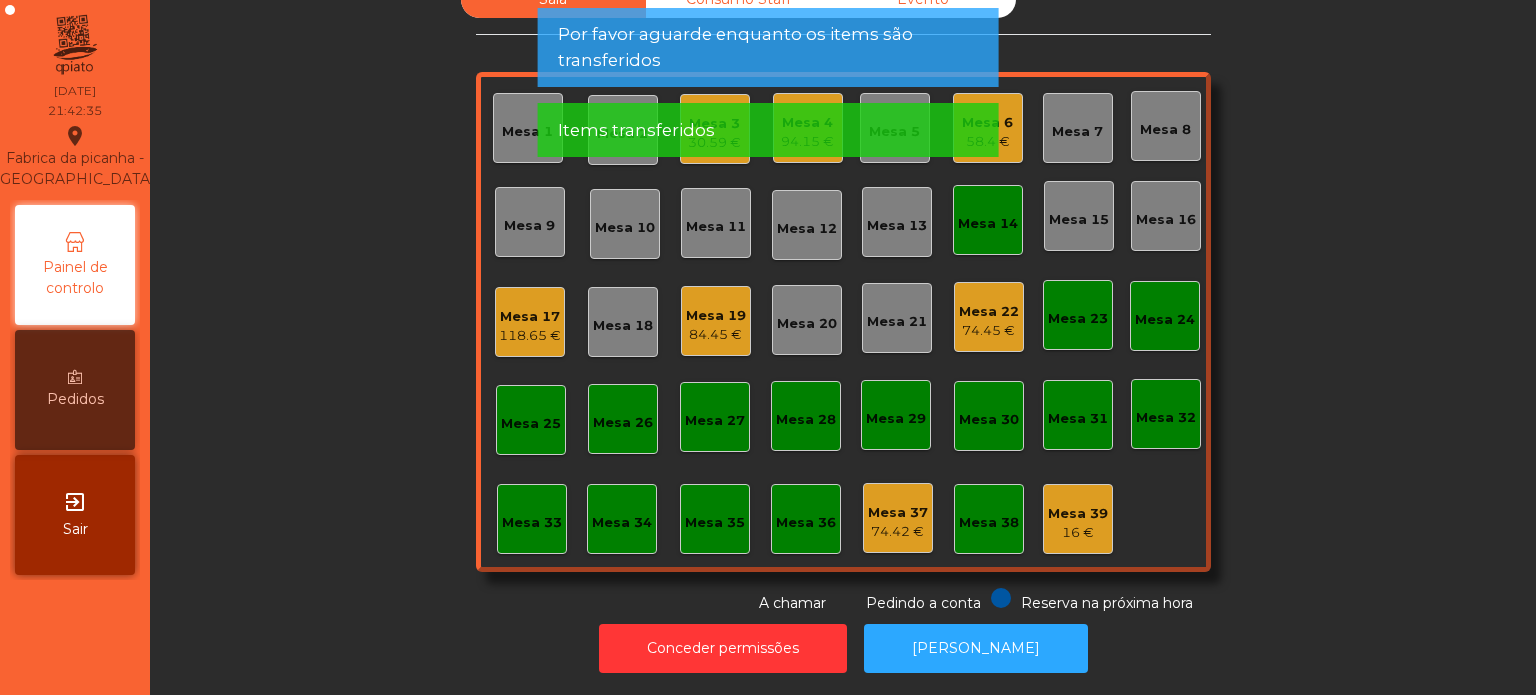 click on "Mesa 14" 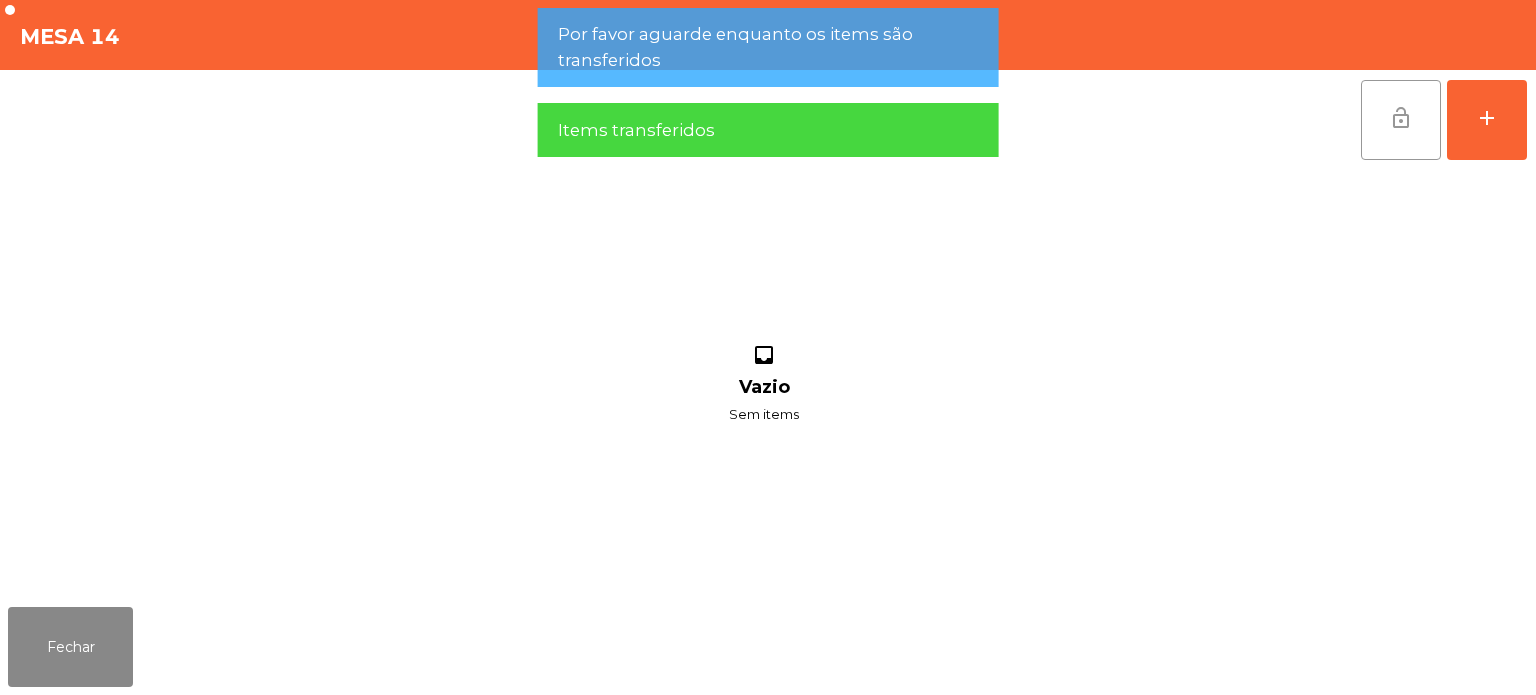 click on "lock_open" 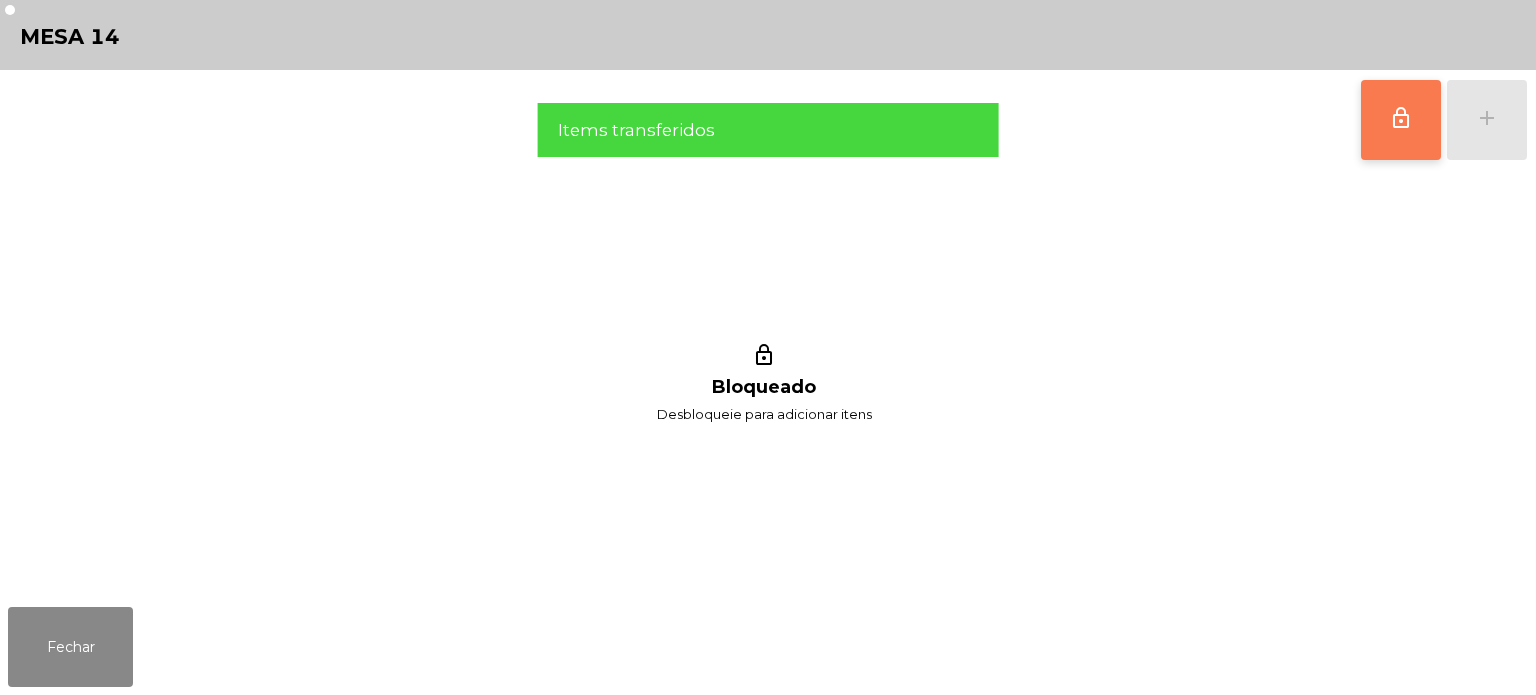 click on "lock_outline Bloqueado Desbloqueie para adicionar itens" 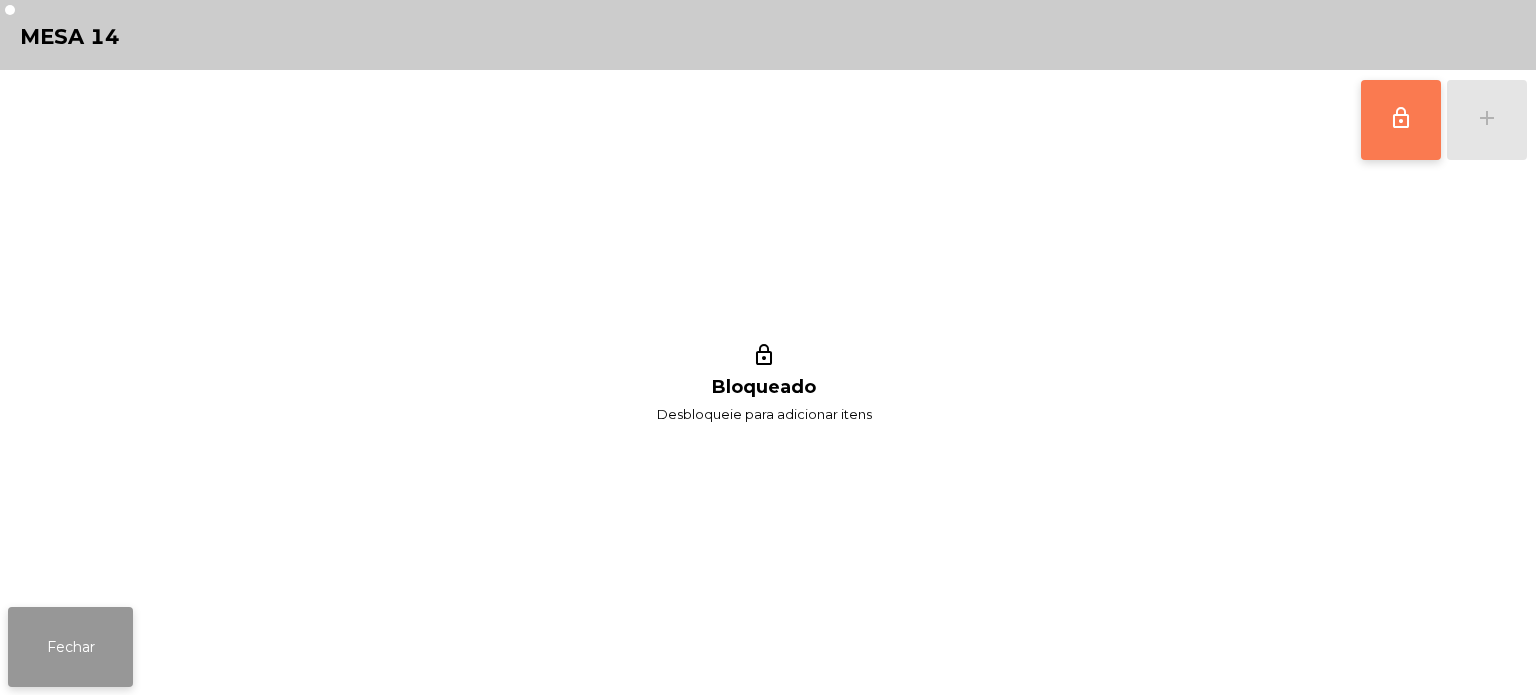 click on "Fechar" 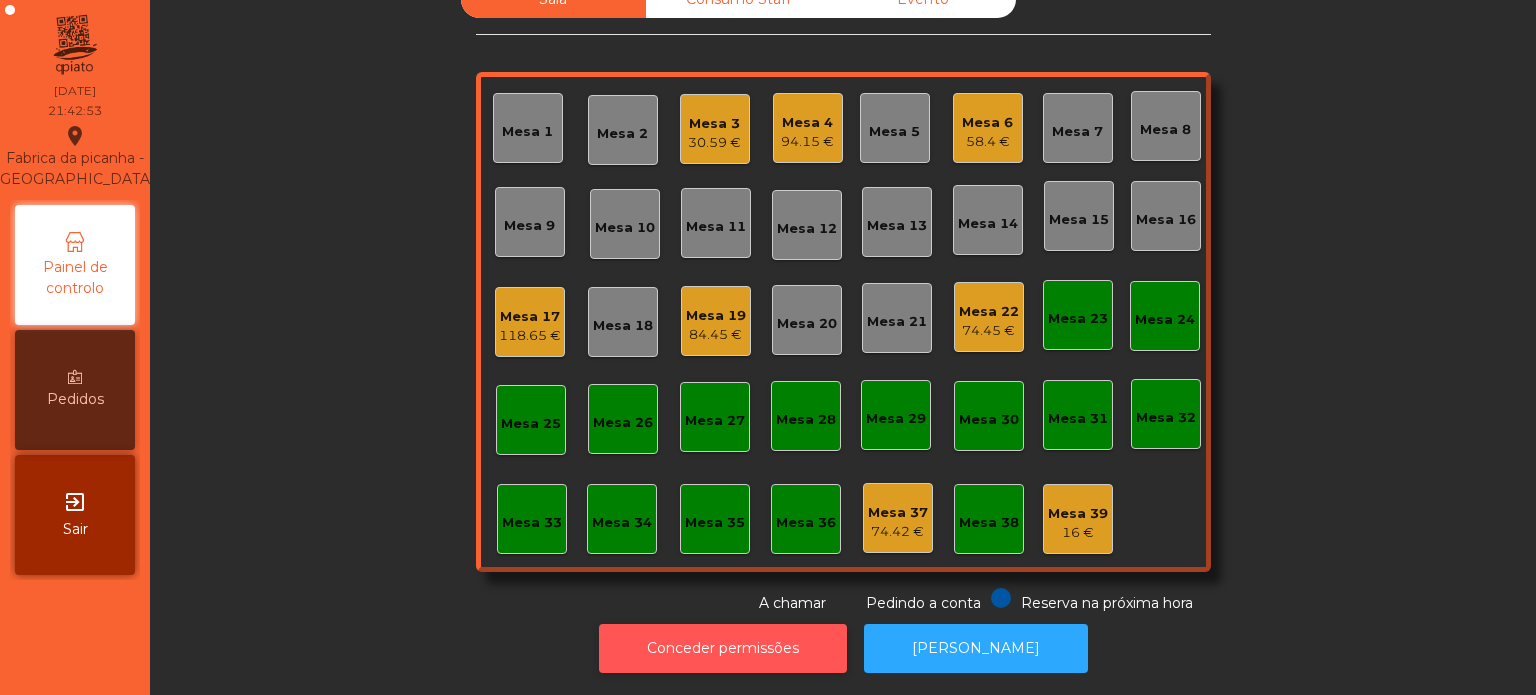 click on "Conceder permissões" 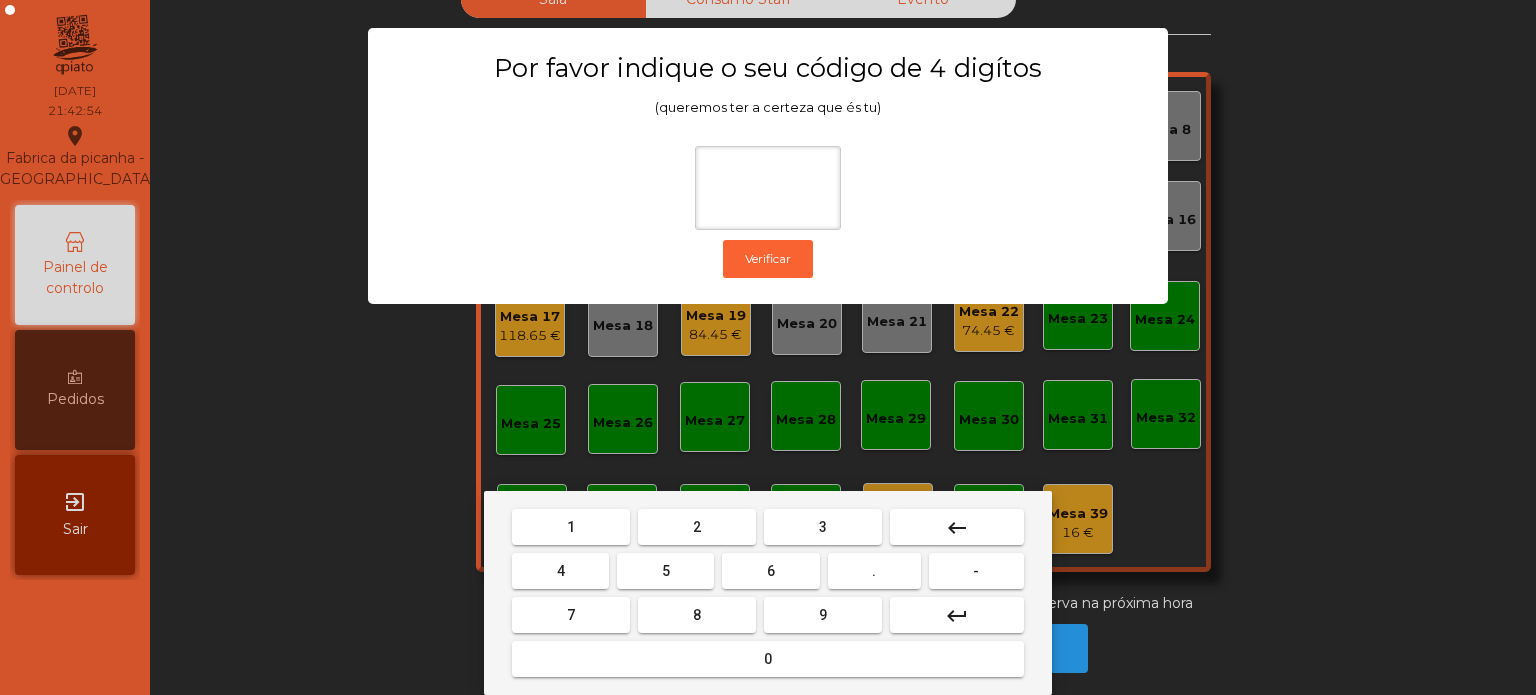 click on "1" at bounding box center (571, 527) 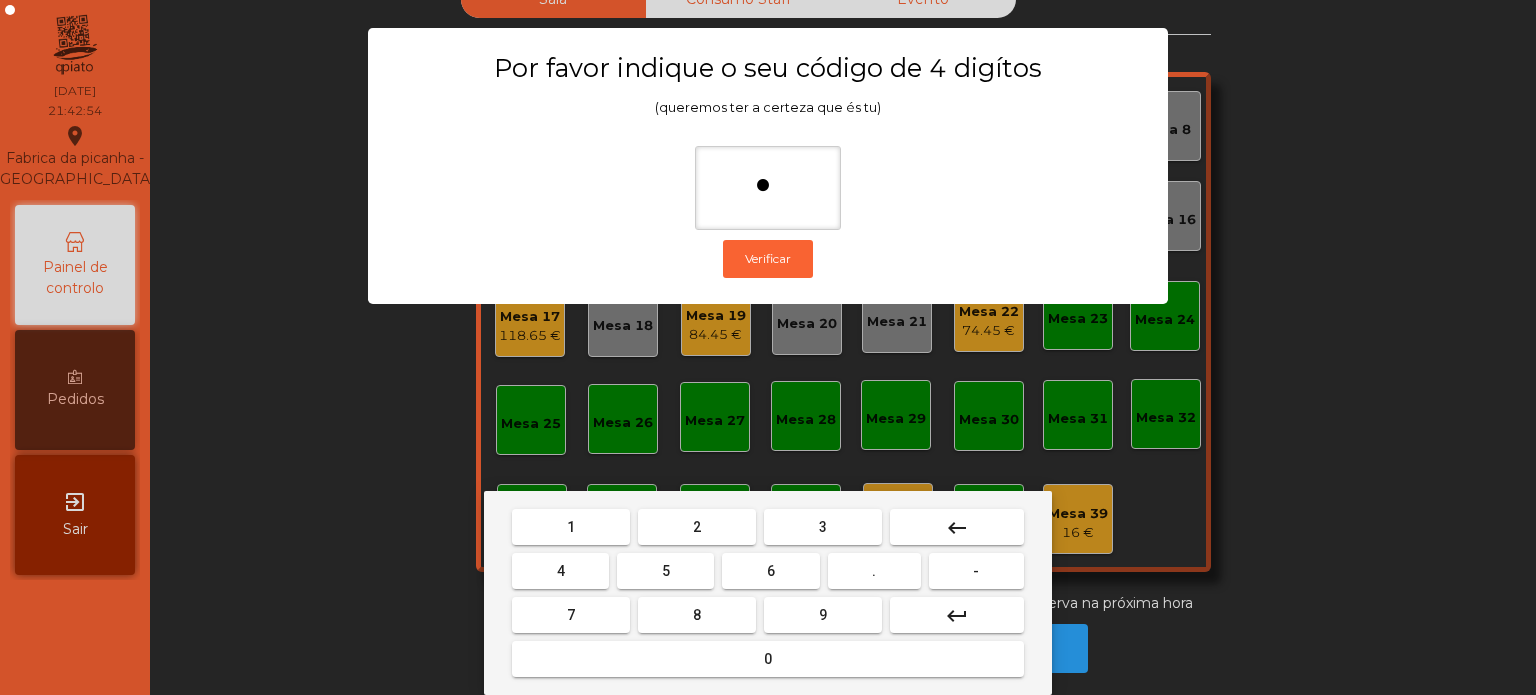 click on "3" at bounding box center (823, 527) 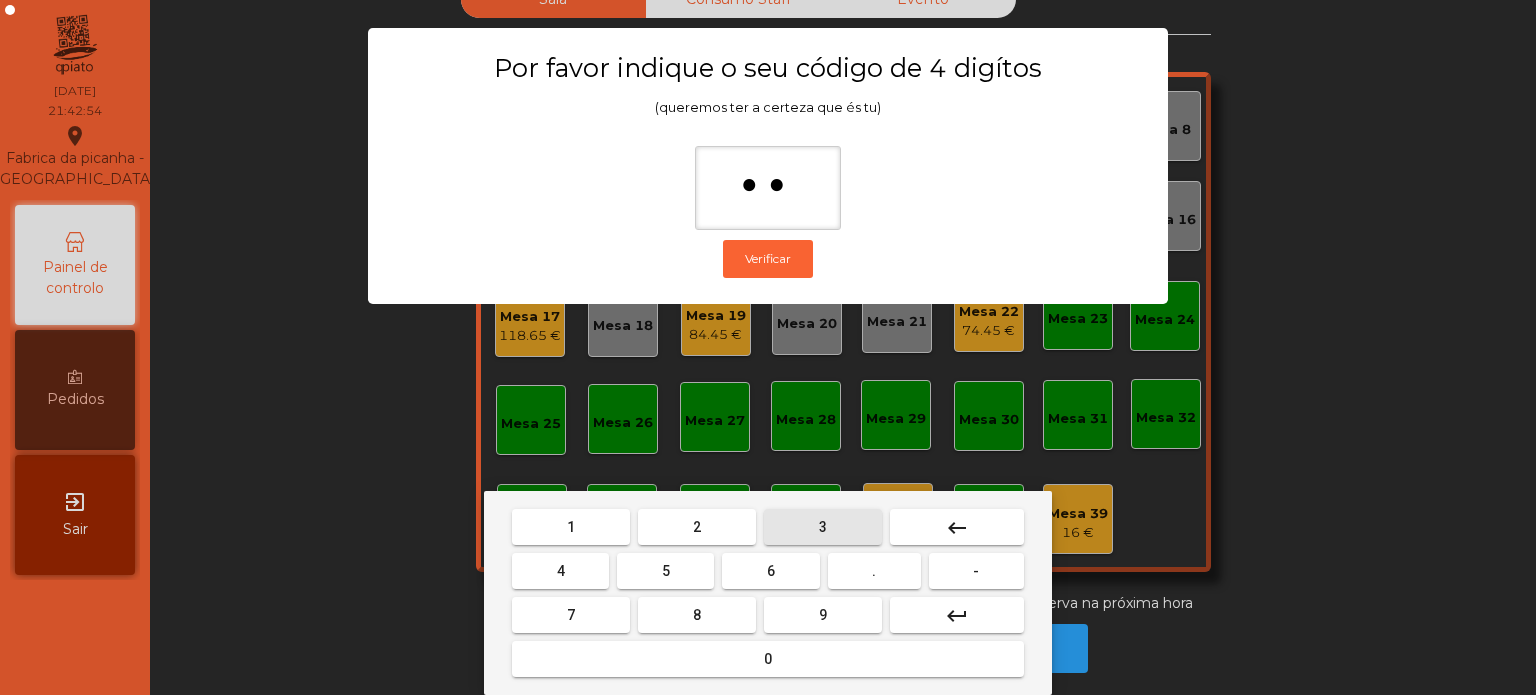 click on "5" at bounding box center [665, 571] 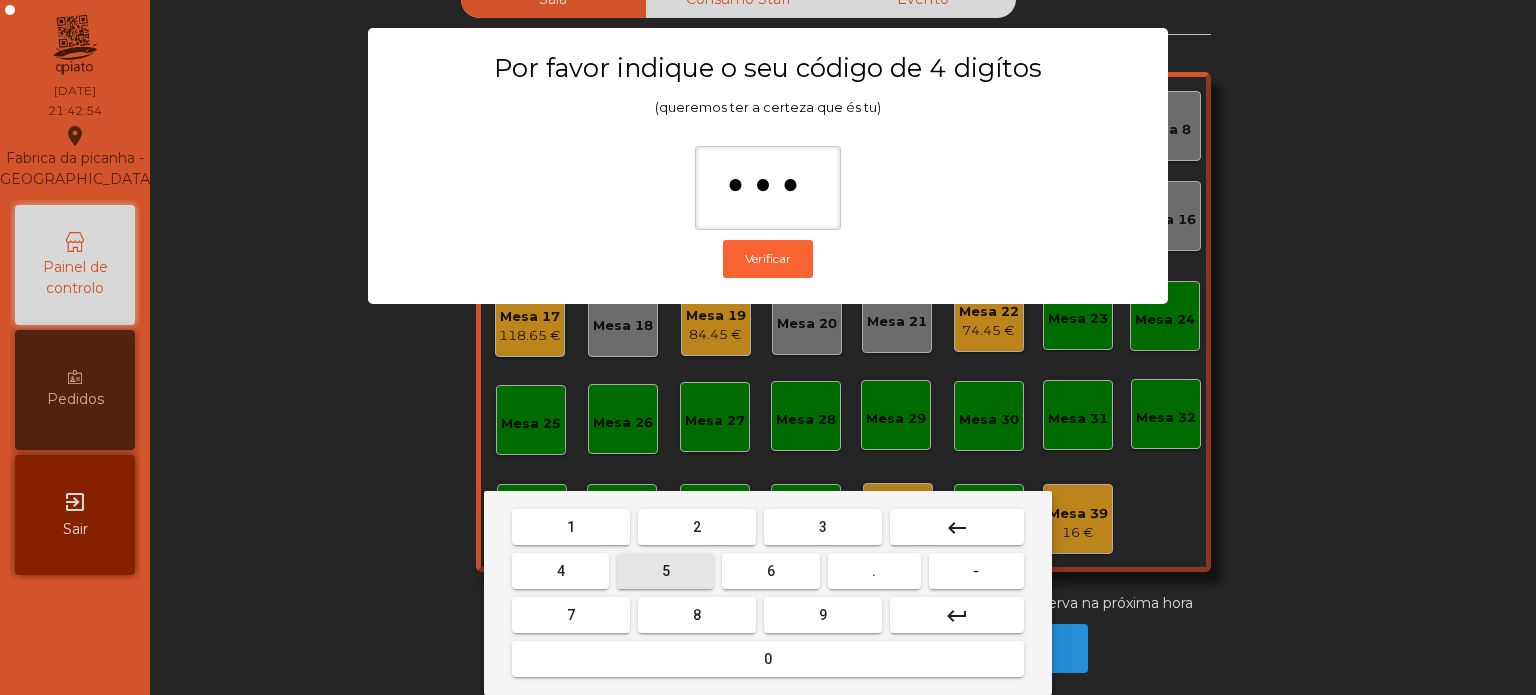 click on "0" at bounding box center [768, 659] 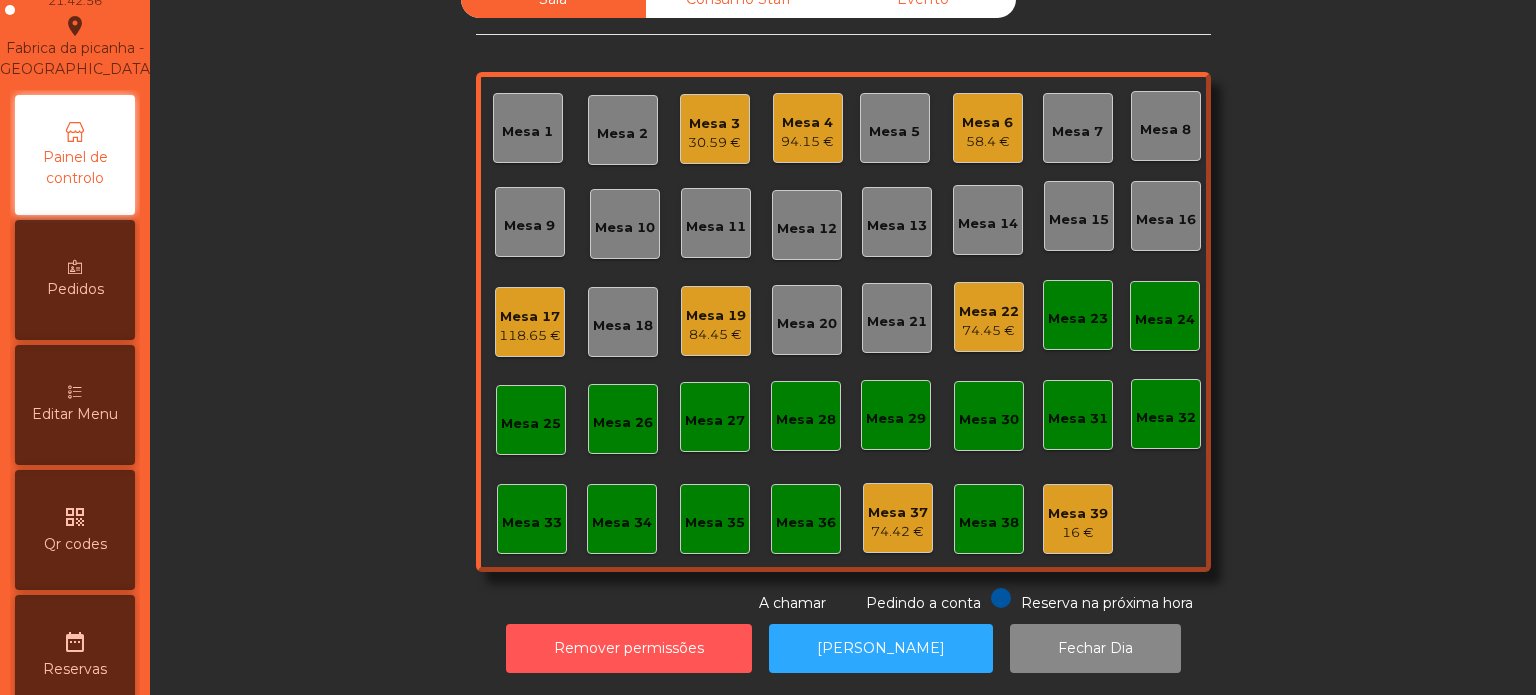 scroll, scrollTop: 113, scrollLeft: 0, axis: vertical 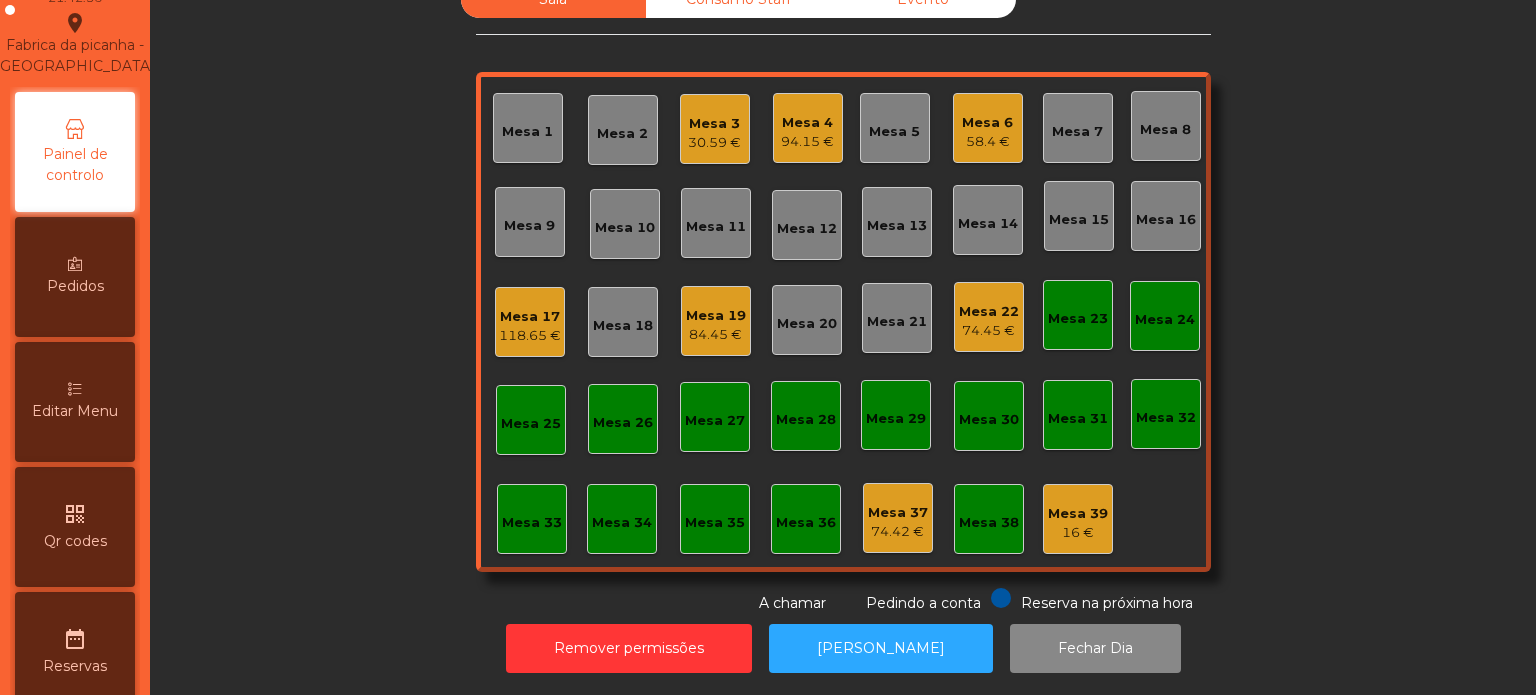click on "Editar Menu" at bounding box center (75, 402) 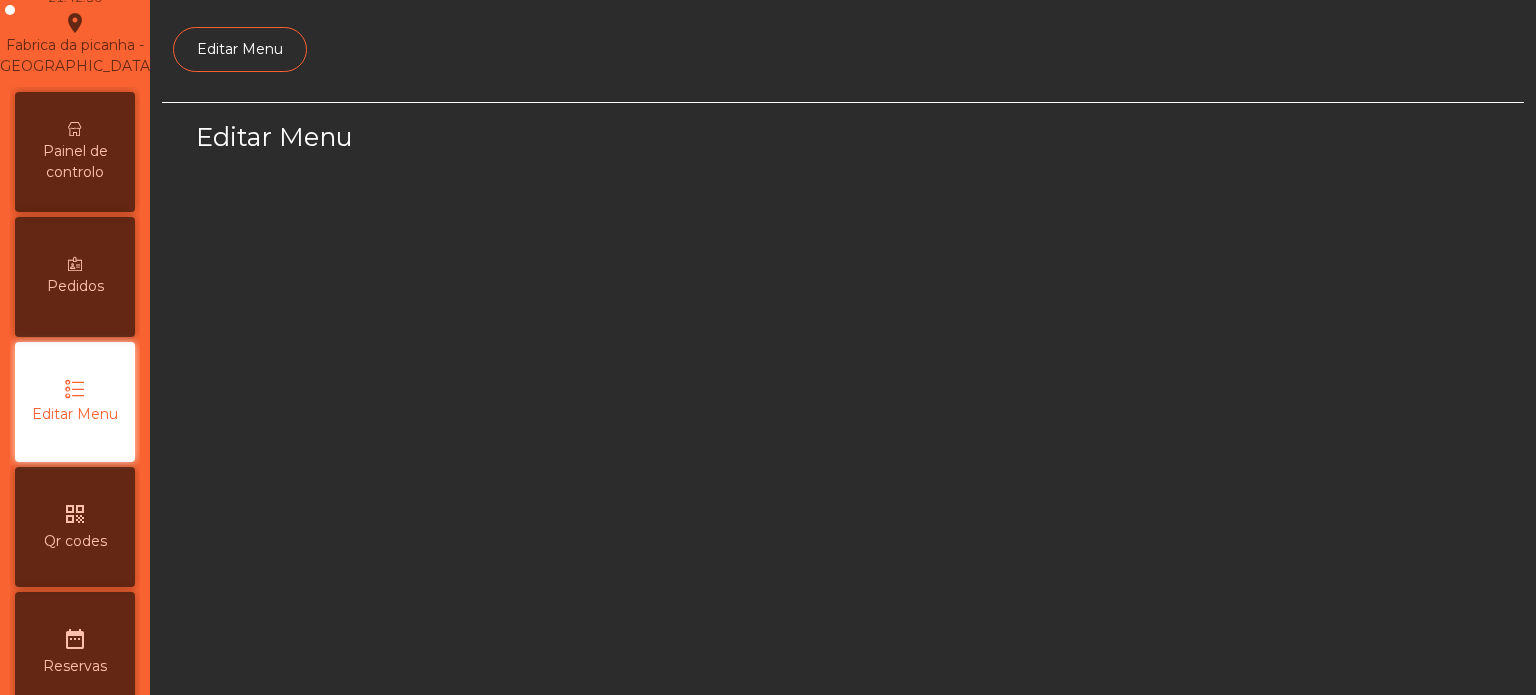 scroll, scrollTop: 0, scrollLeft: 0, axis: both 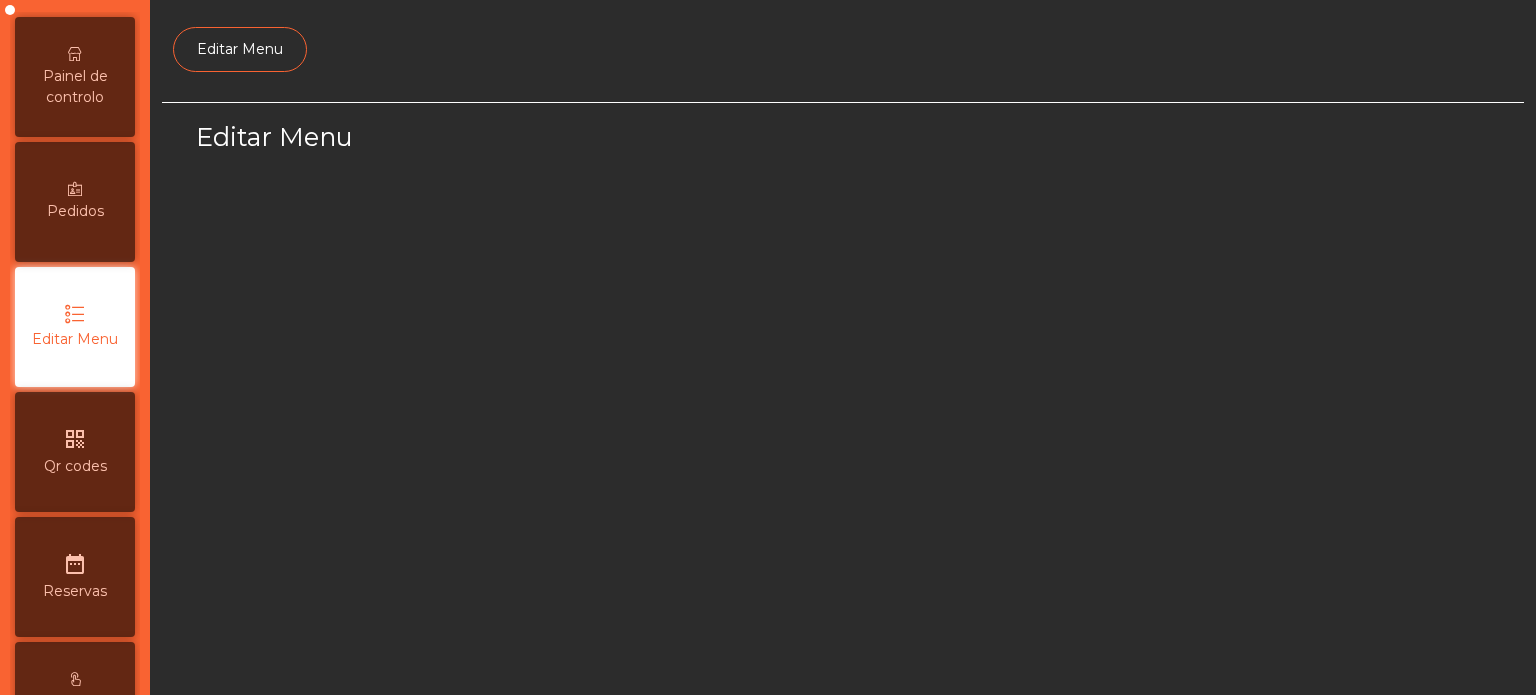 select on "*" 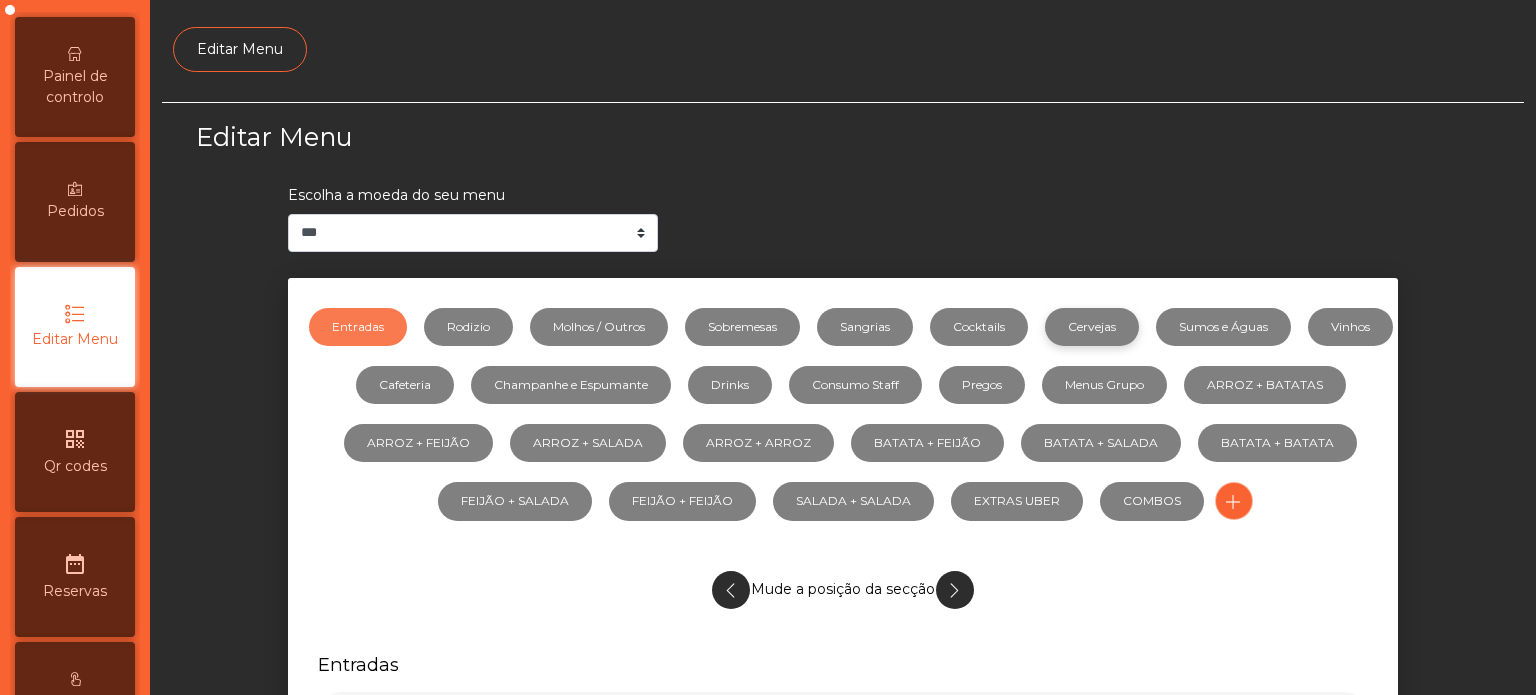 click on "Cervejas" at bounding box center [1092, 327] 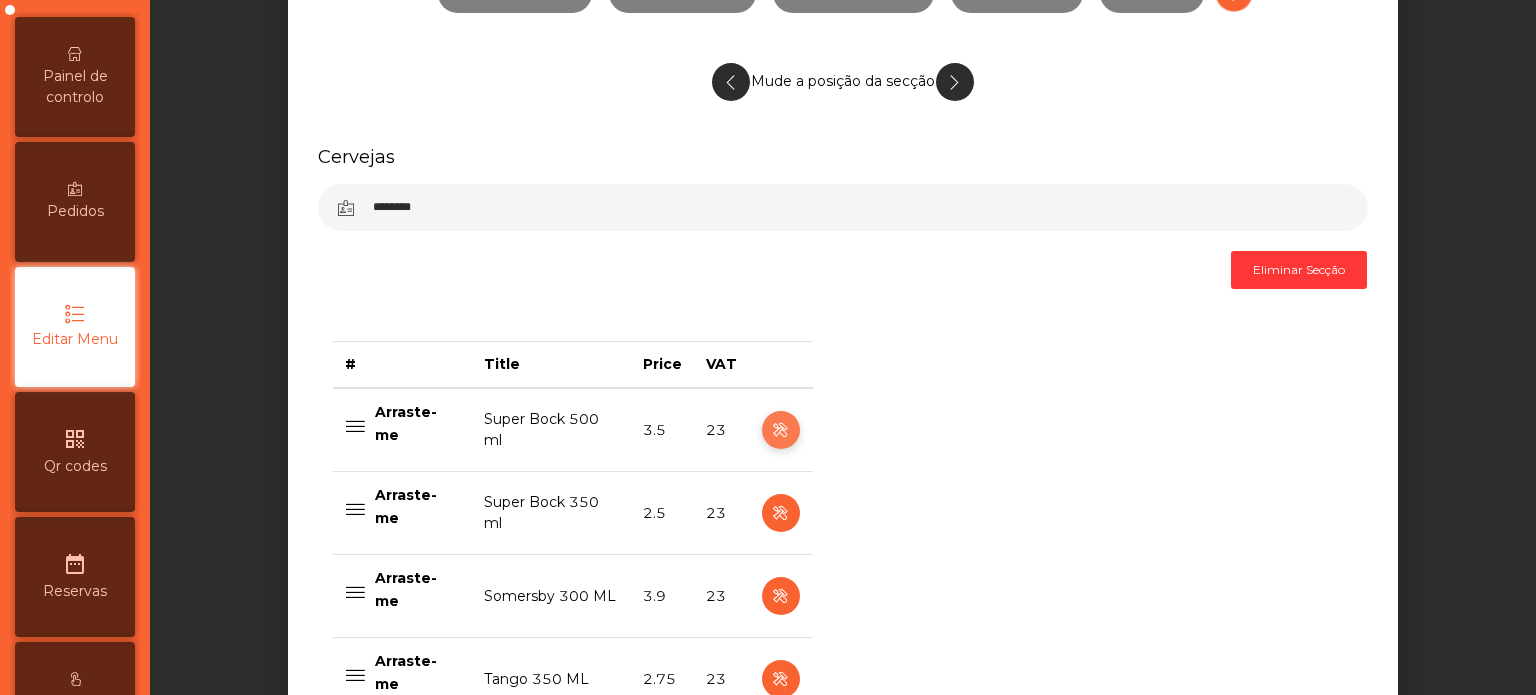 click at bounding box center [780, 430] 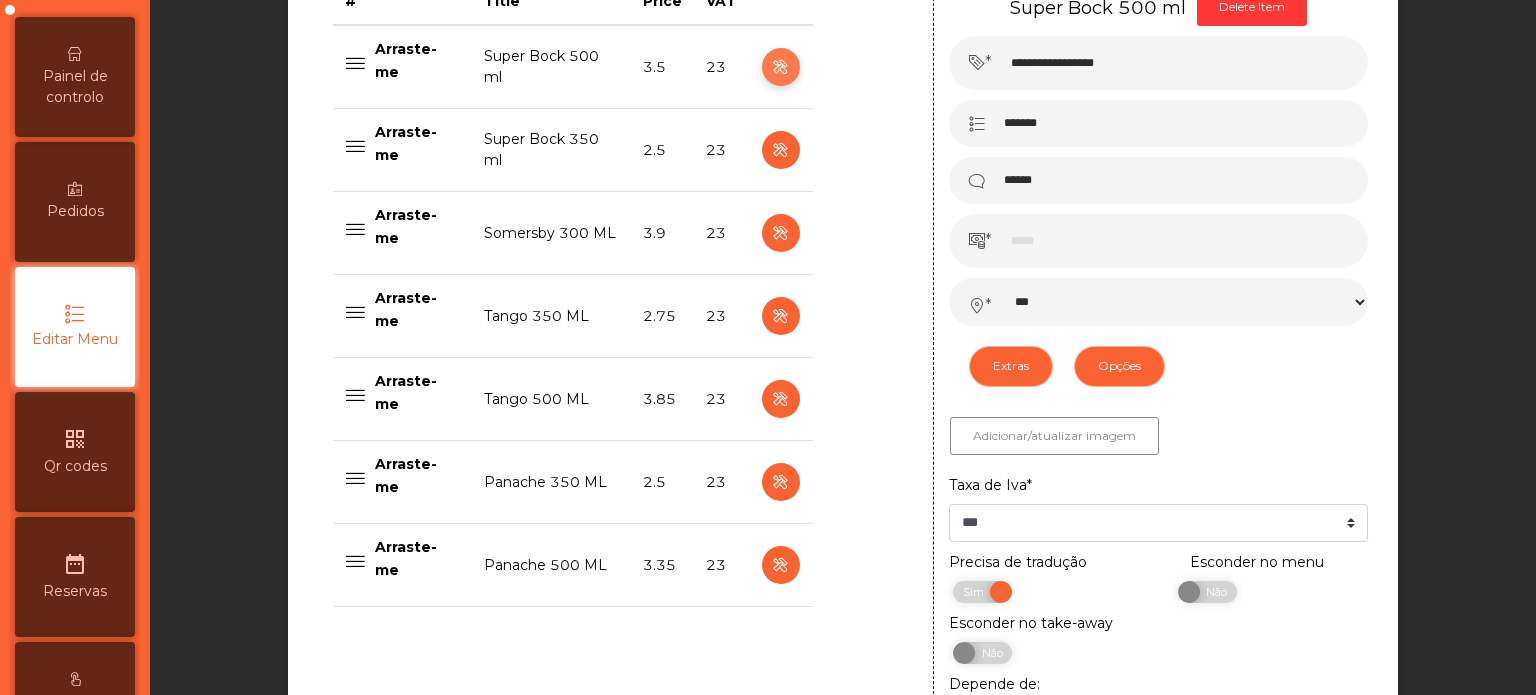 scroll, scrollTop: 888, scrollLeft: 0, axis: vertical 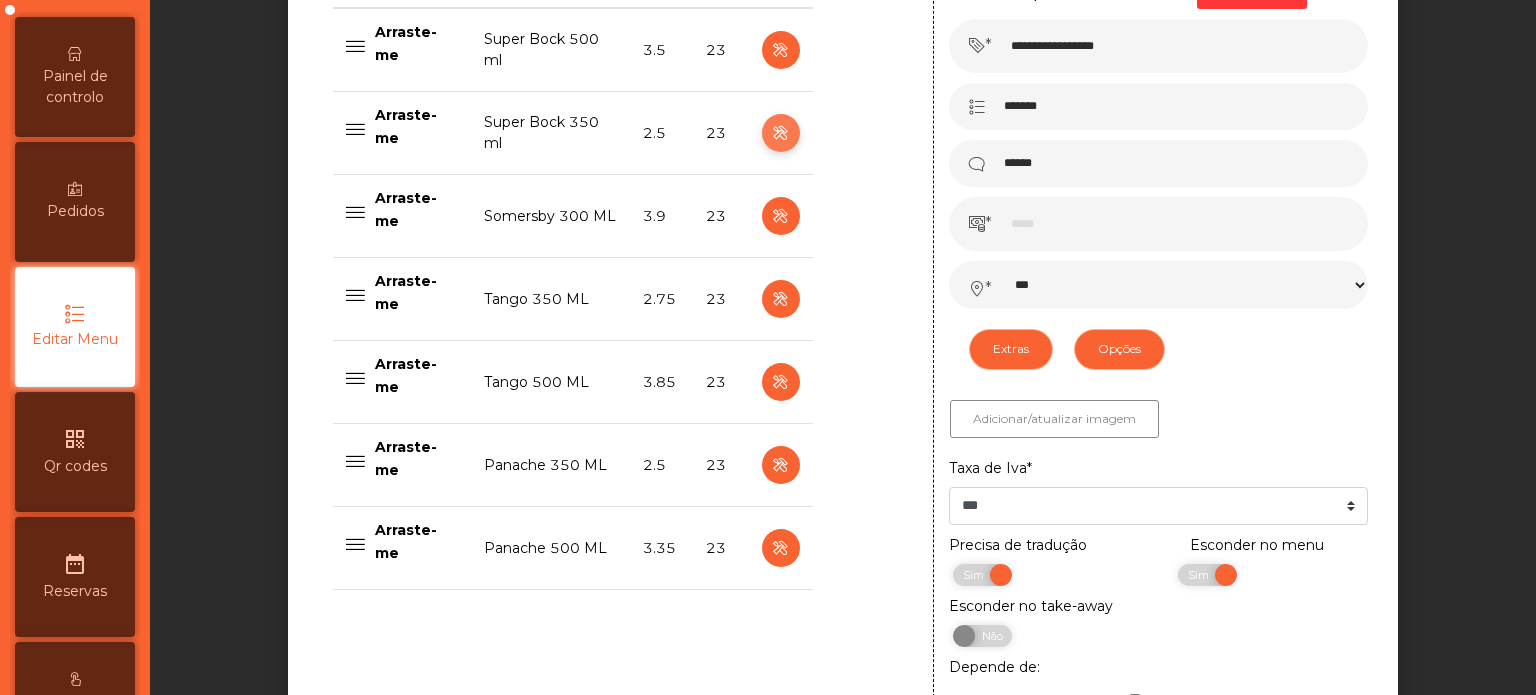 click at bounding box center [780, 133] 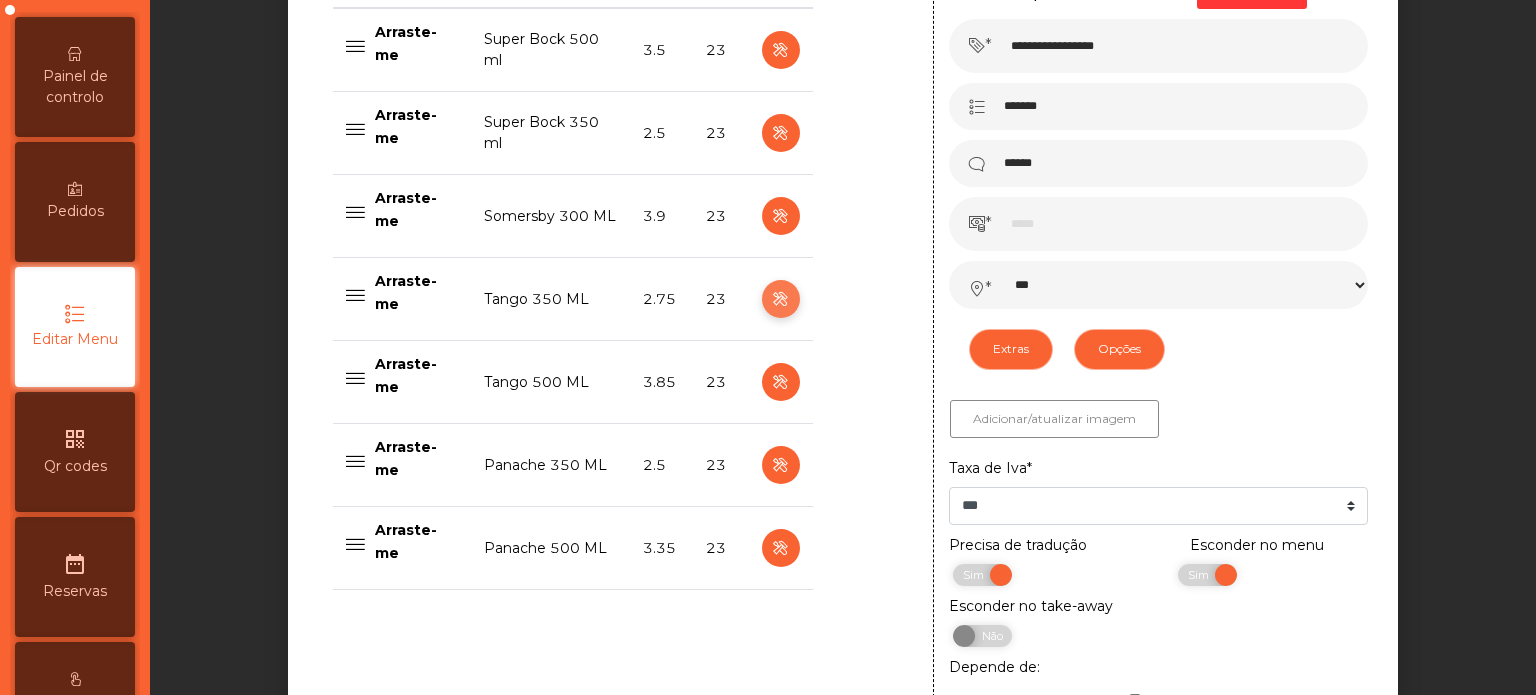 click at bounding box center (780, 299) 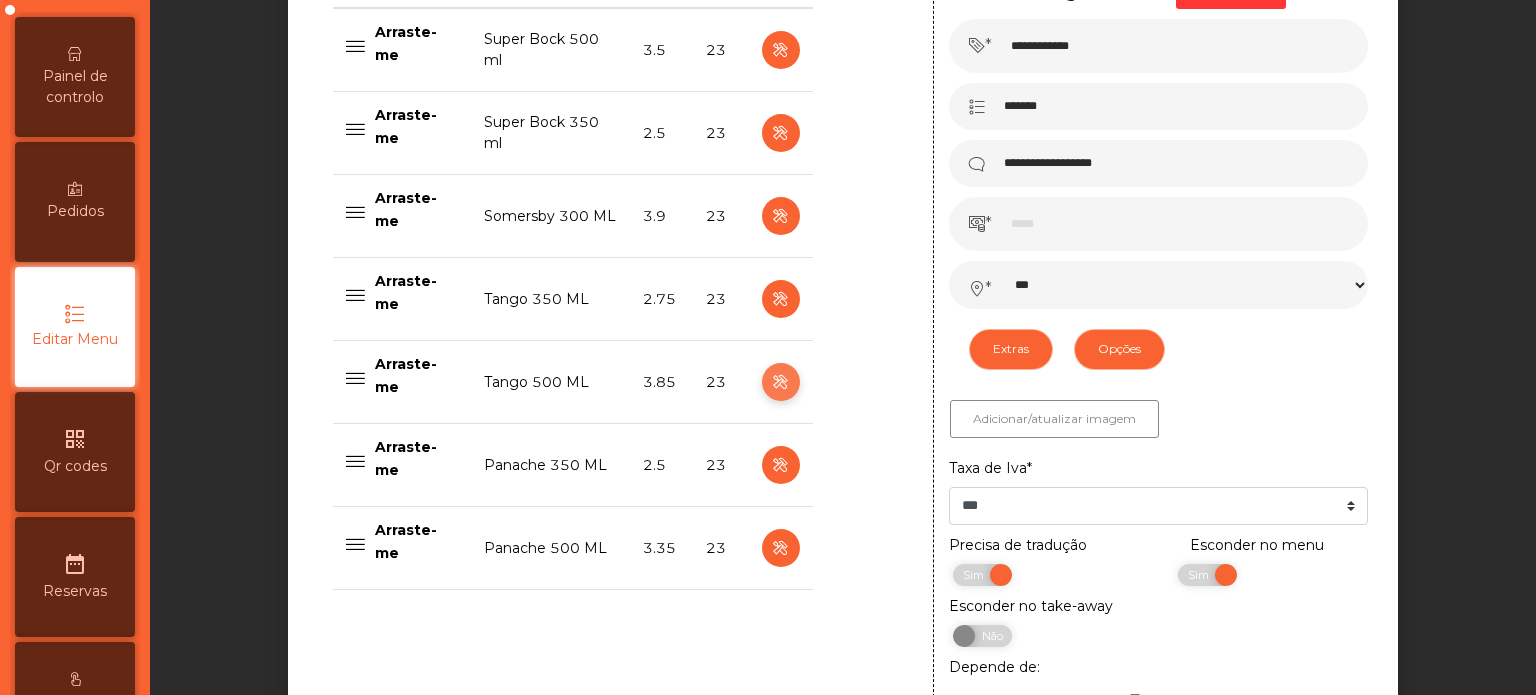 click at bounding box center [780, 382] 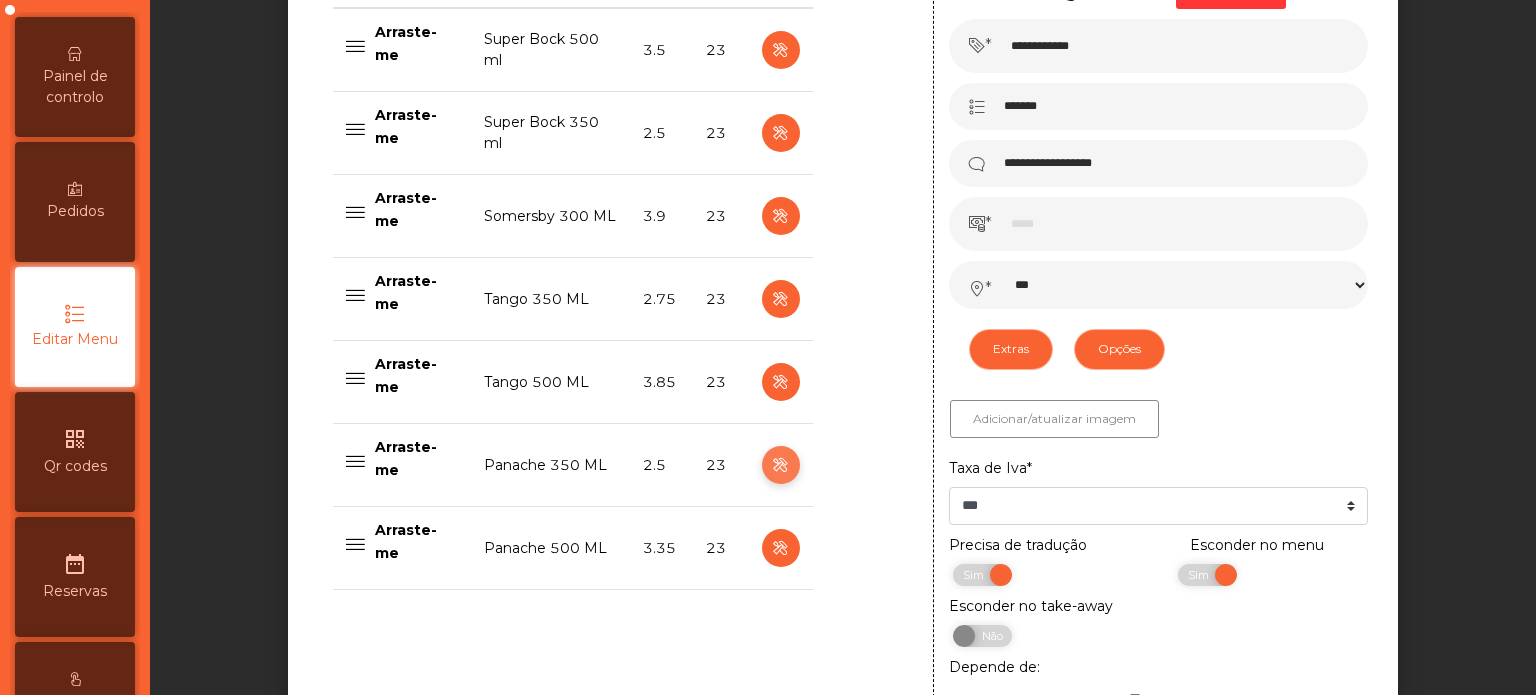click at bounding box center [780, 465] 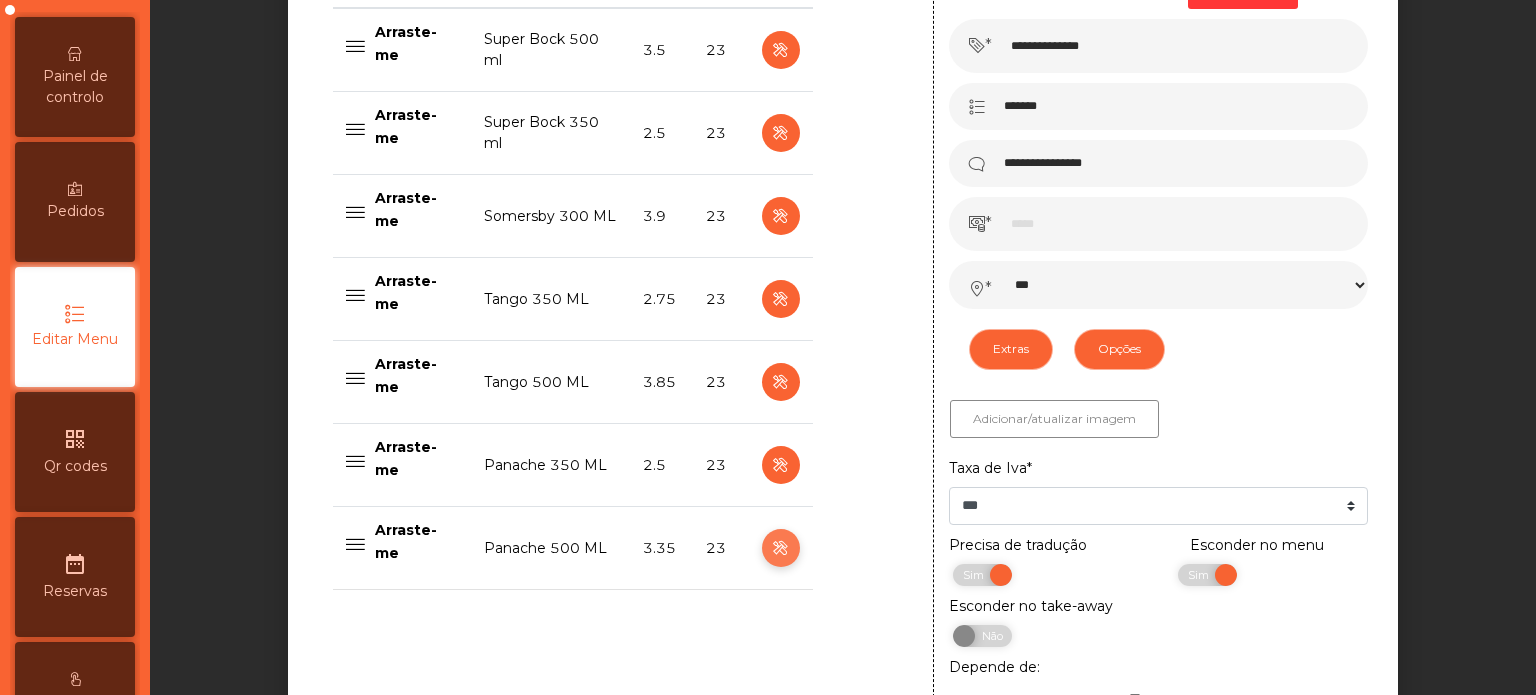 click at bounding box center [780, 548] 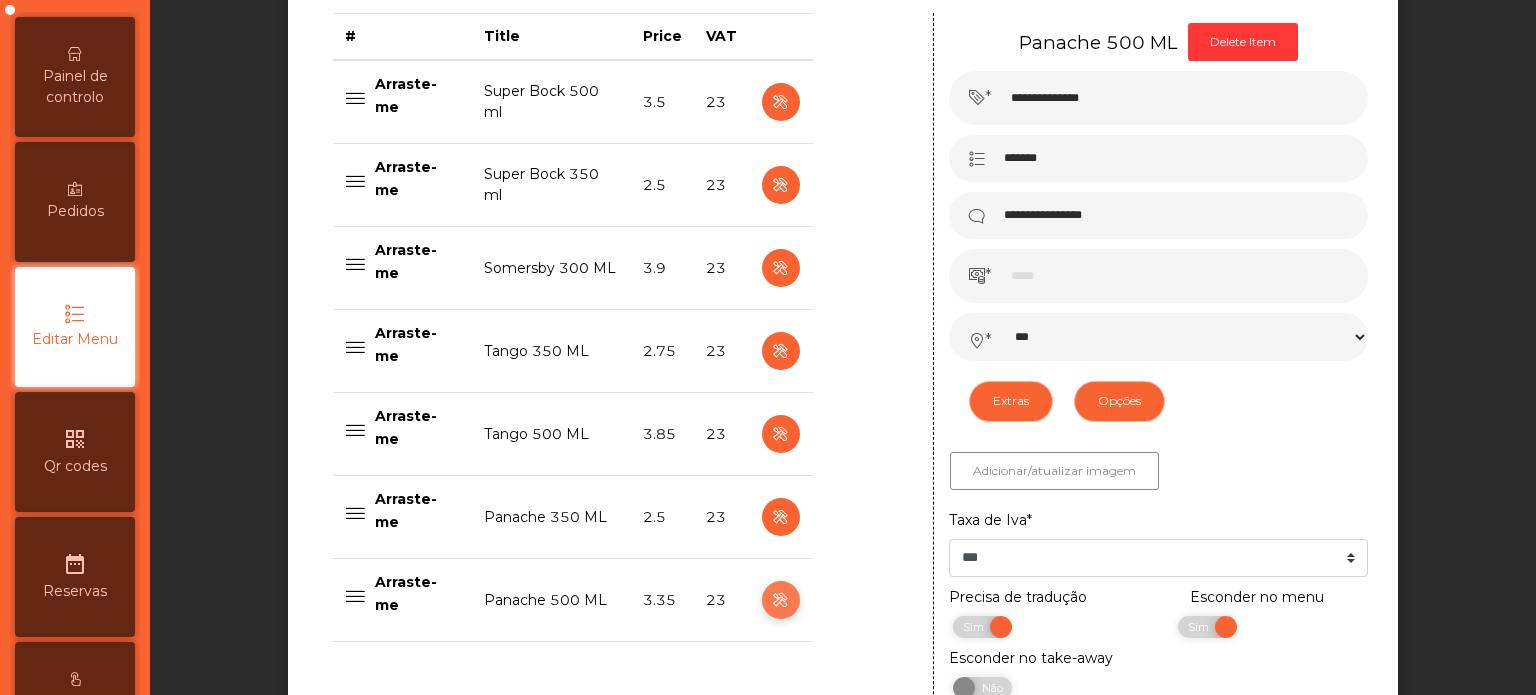 scroll, scrollTop: 836, scrollLeft: 0, axis: vertical 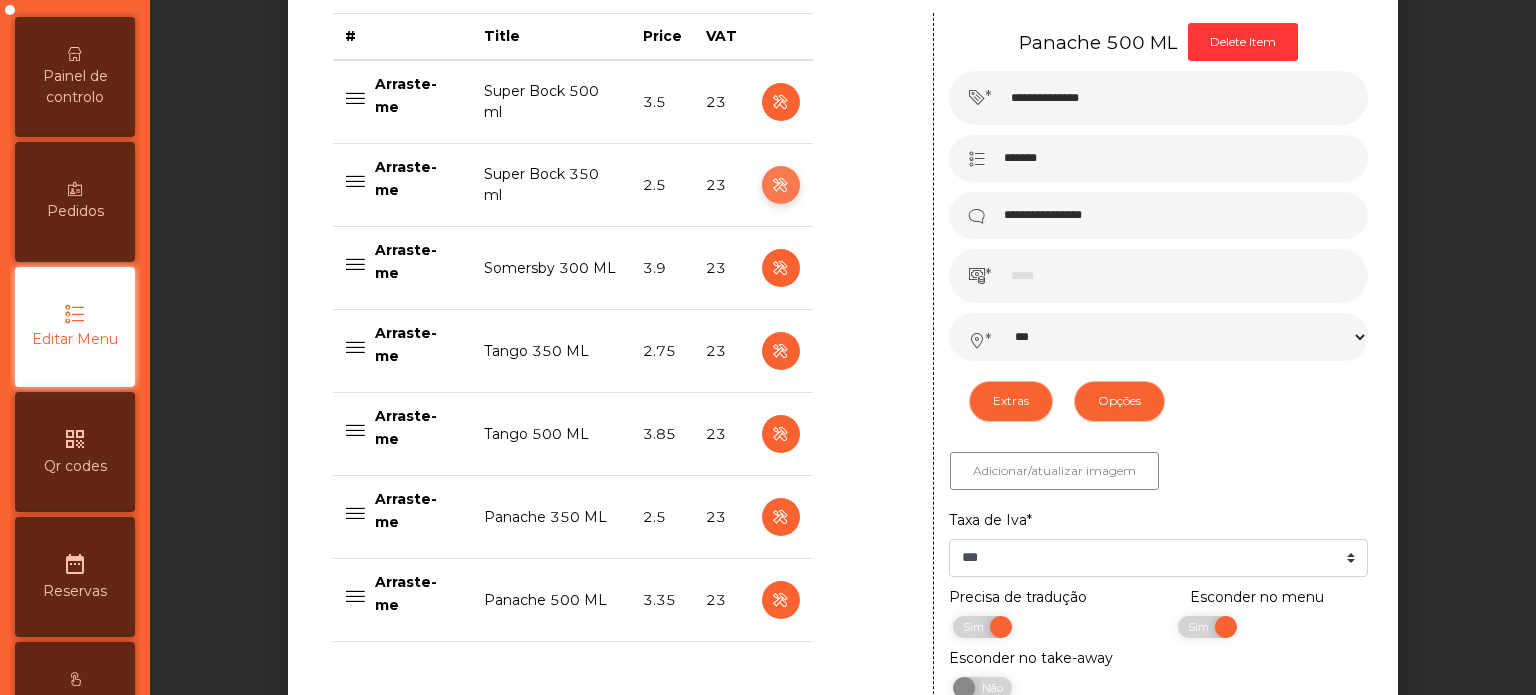 click at bounding box center [780, 185] 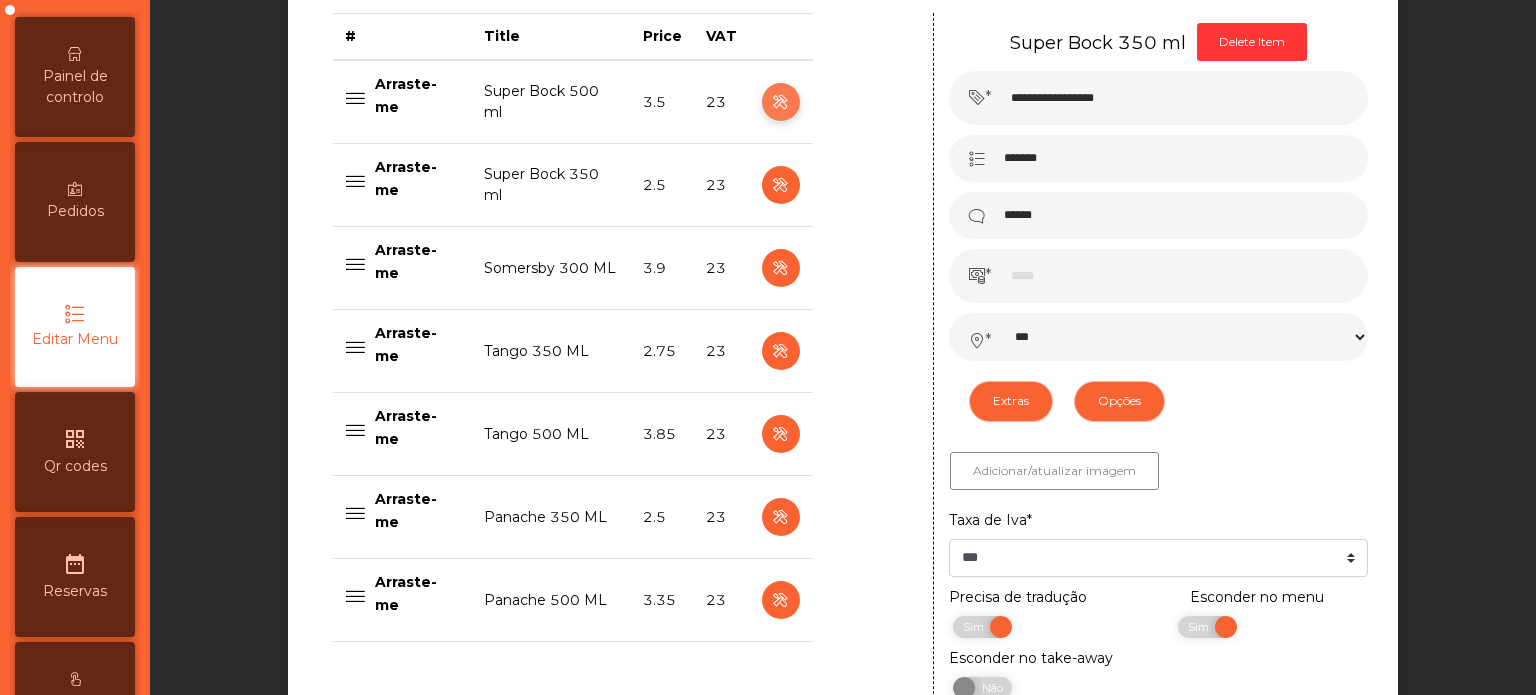 click at bounding box center [780, 102] 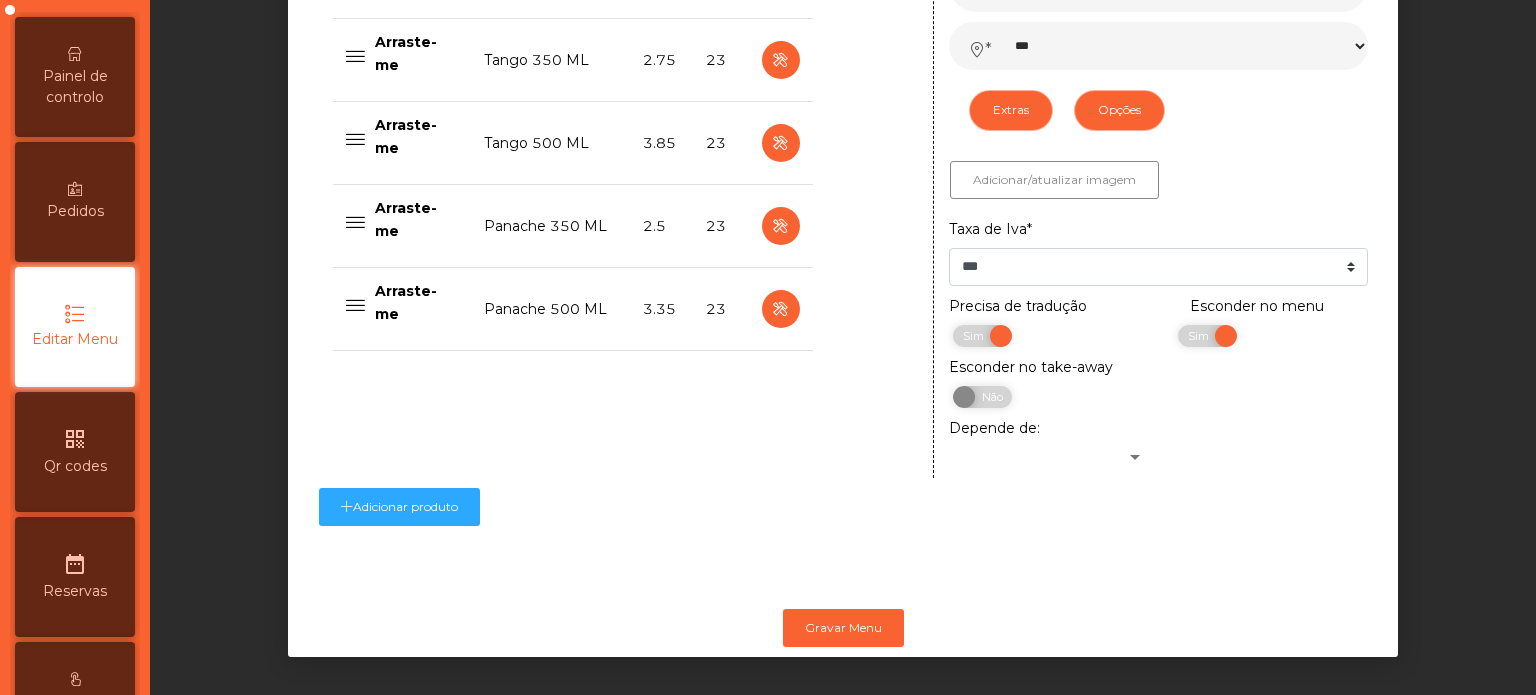 scroll, scrollTop: 1149, scrollLeft: 0, axis: vertical 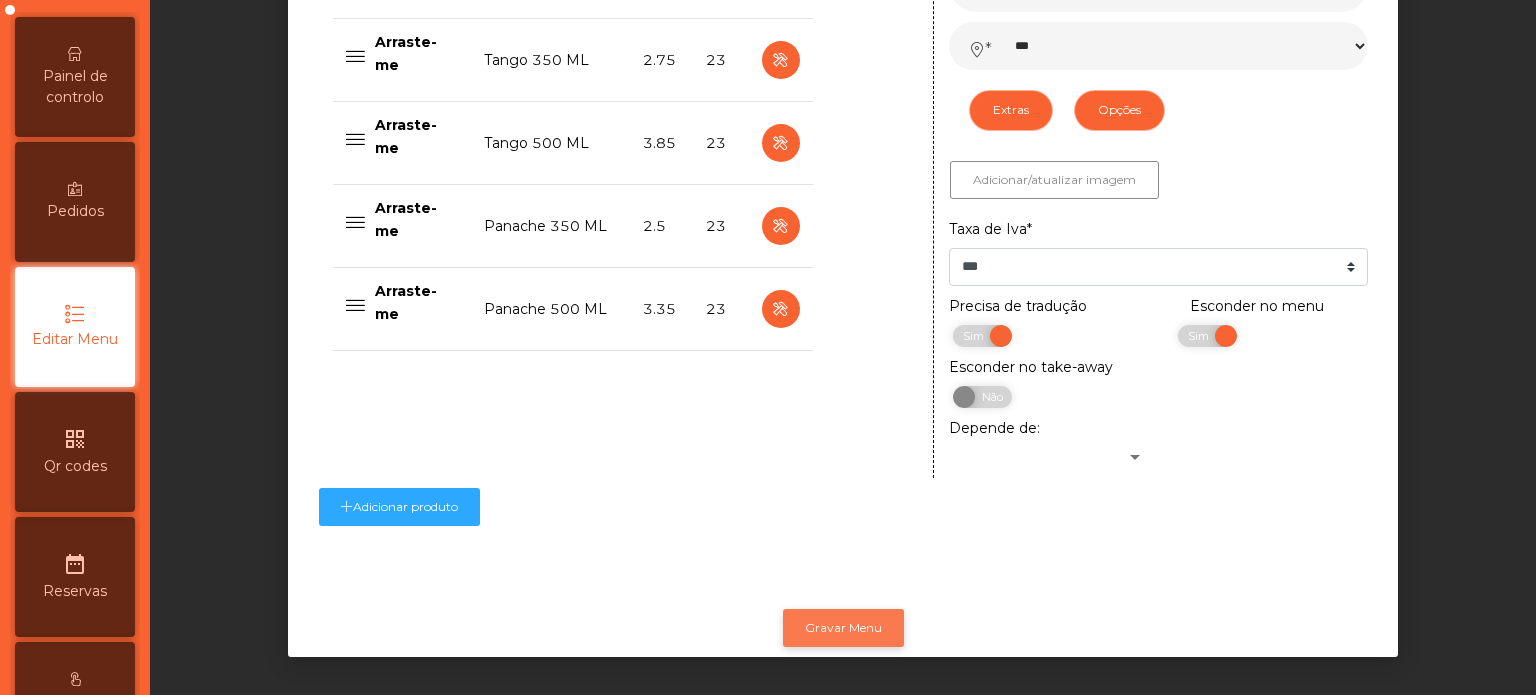 click on "Gravar Menu" at bounding box center (843, 628) 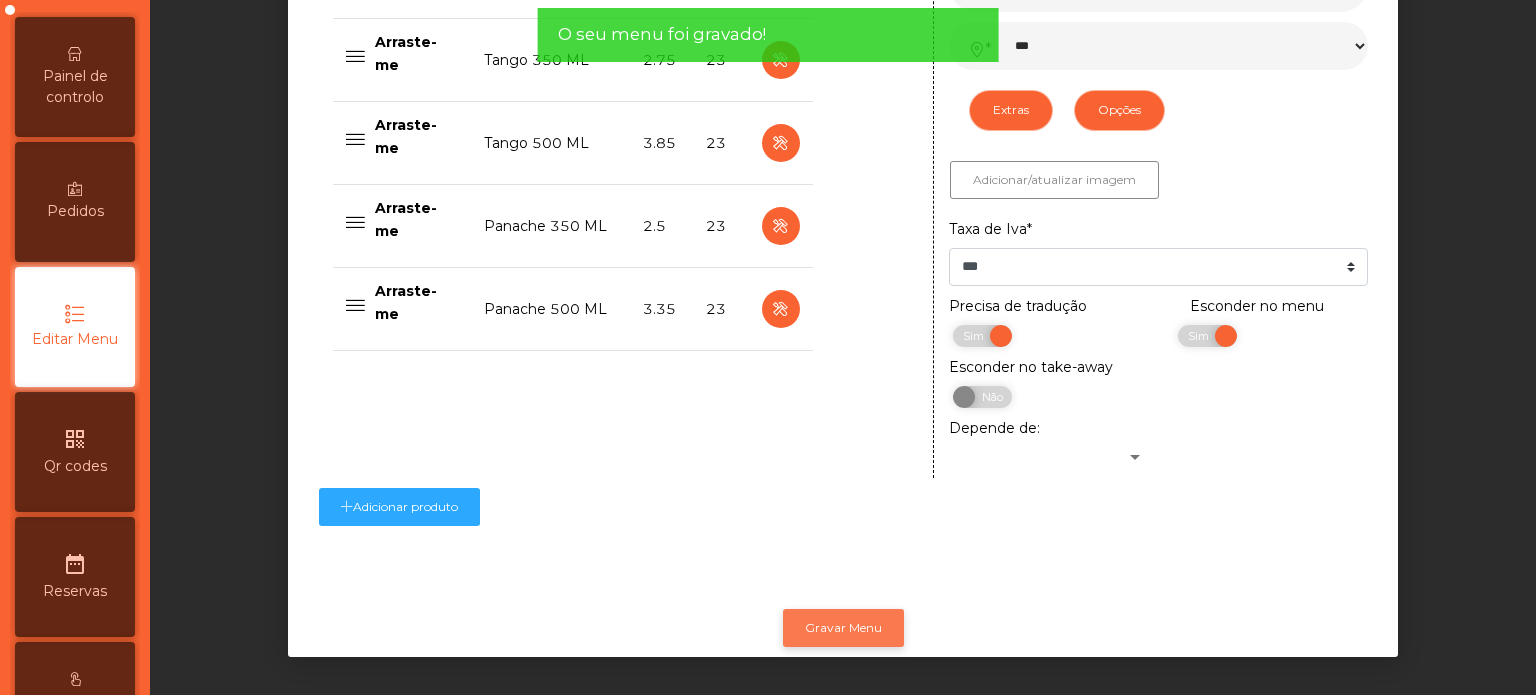 scroll, scrollTop: 0, scrollLeft: 0, axis: both 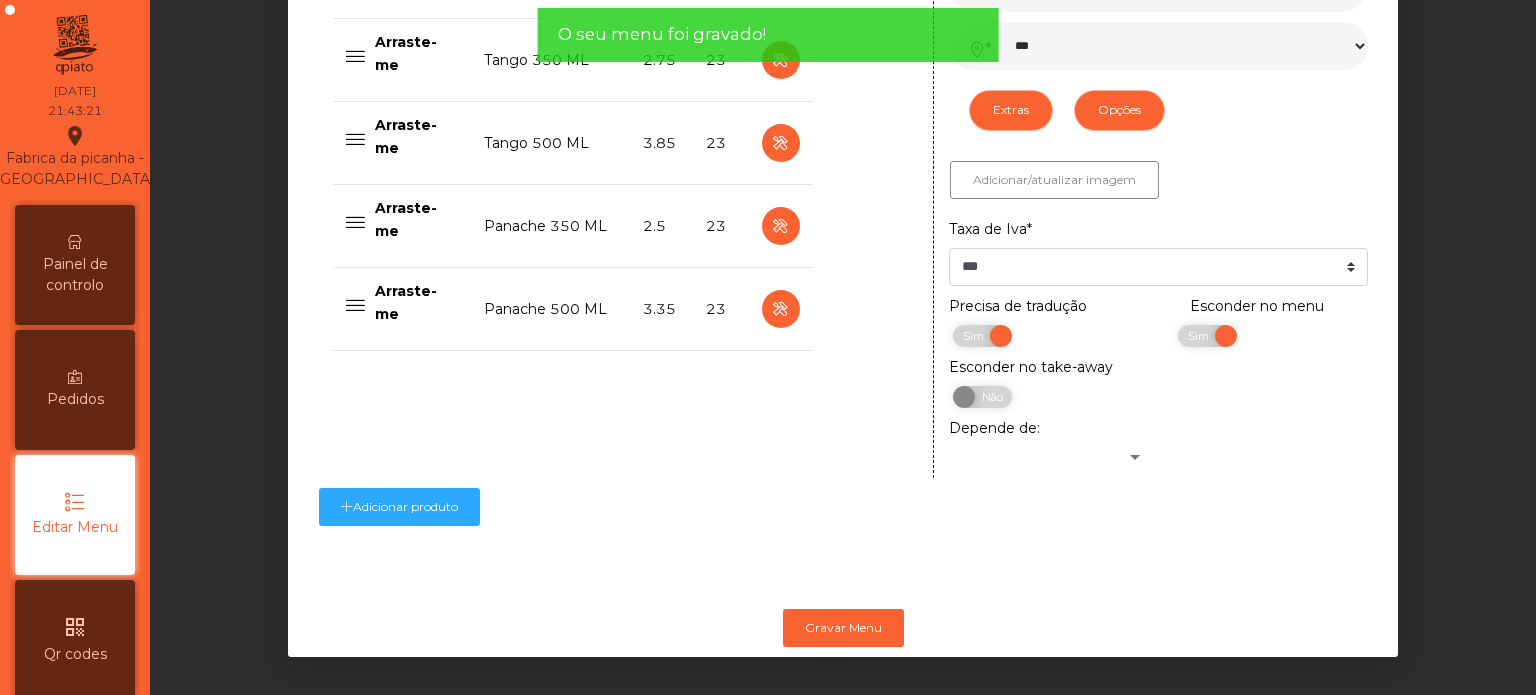 click on "Painel de controlo" at bounding box center [75, 275] 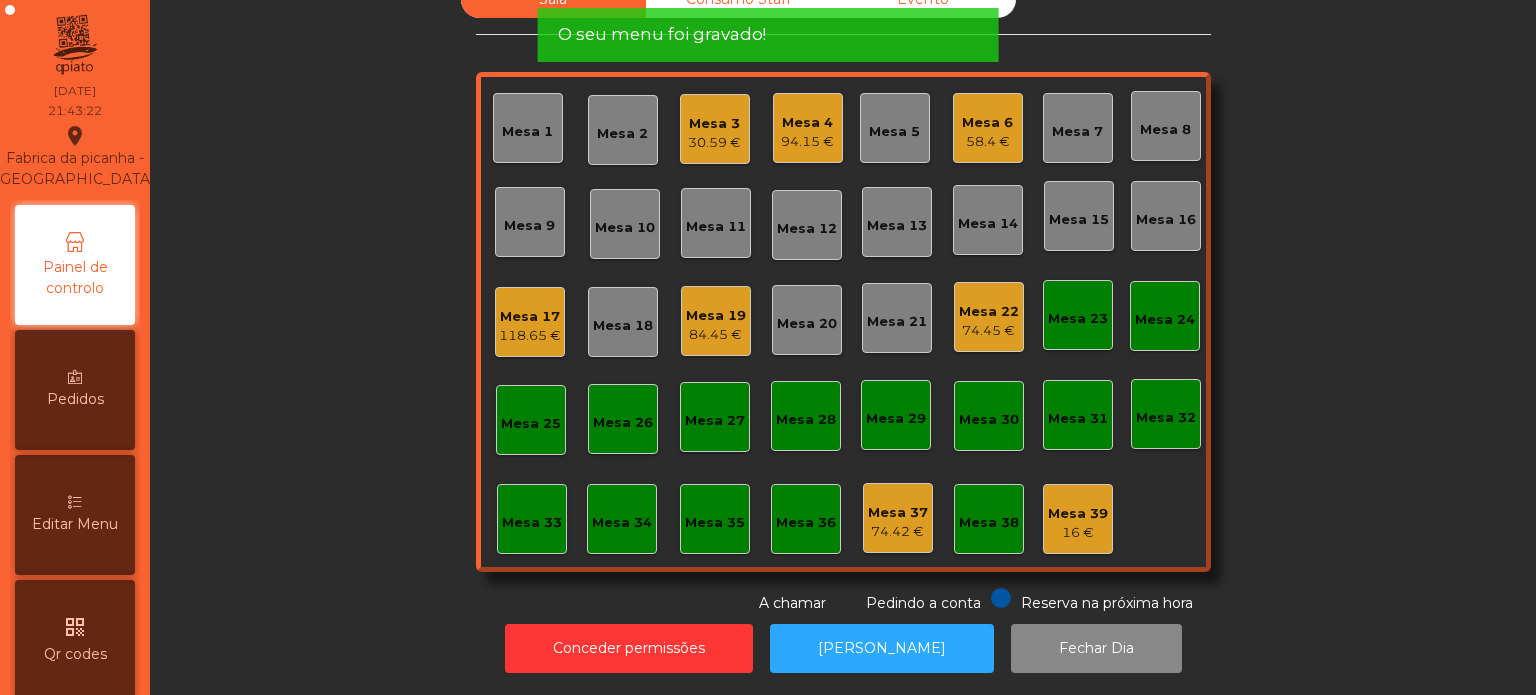 scroll, scrollTop: 55, scrollLeft: 0, axis: vertical 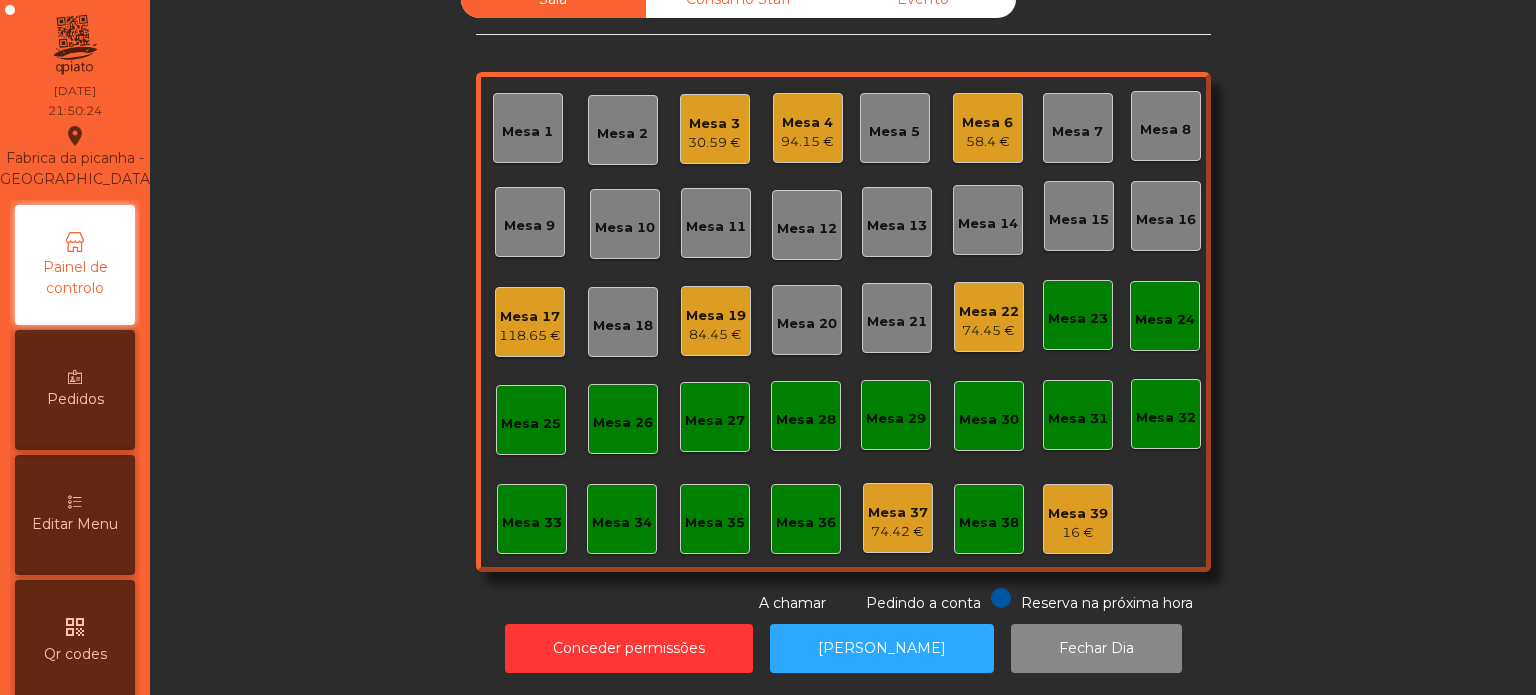click on "Mesa 3" 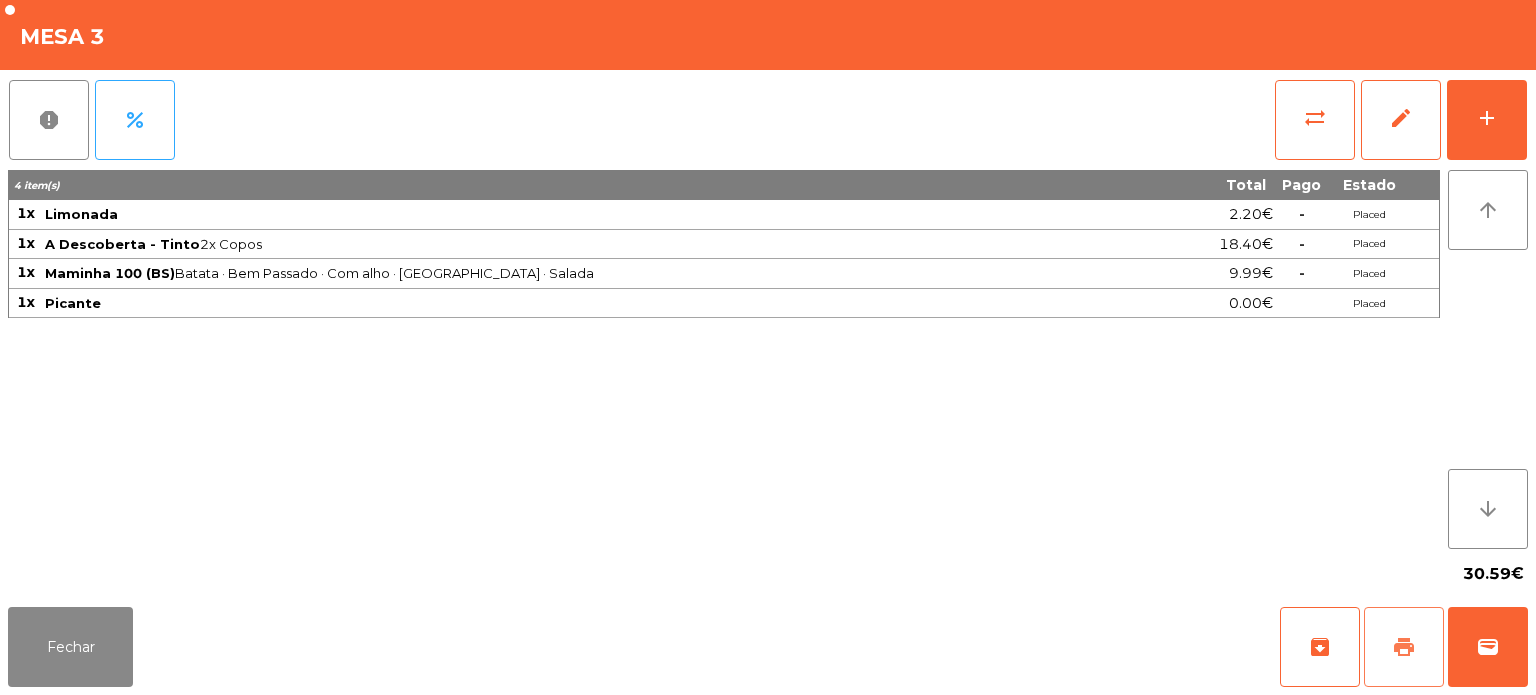 click on "print" 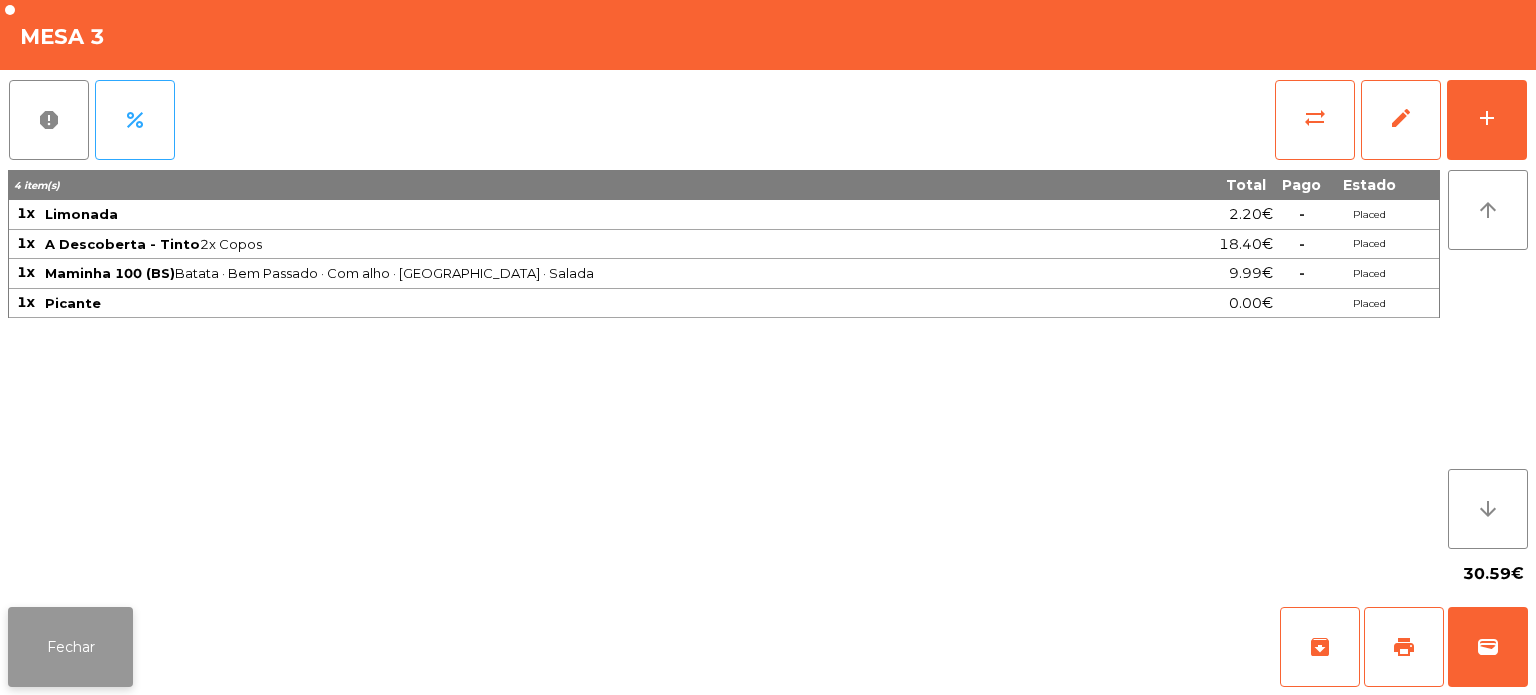 click on "Fechar" 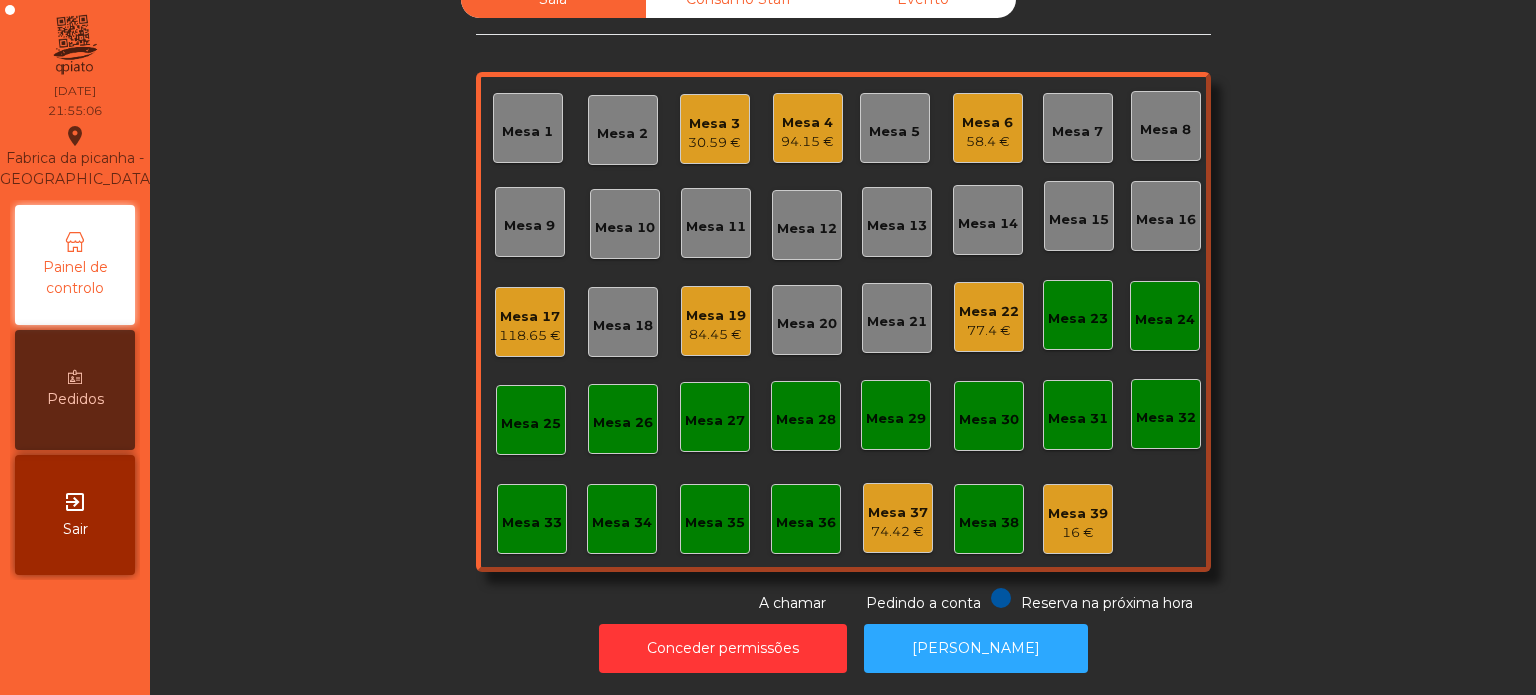 click on "Mesa 2" 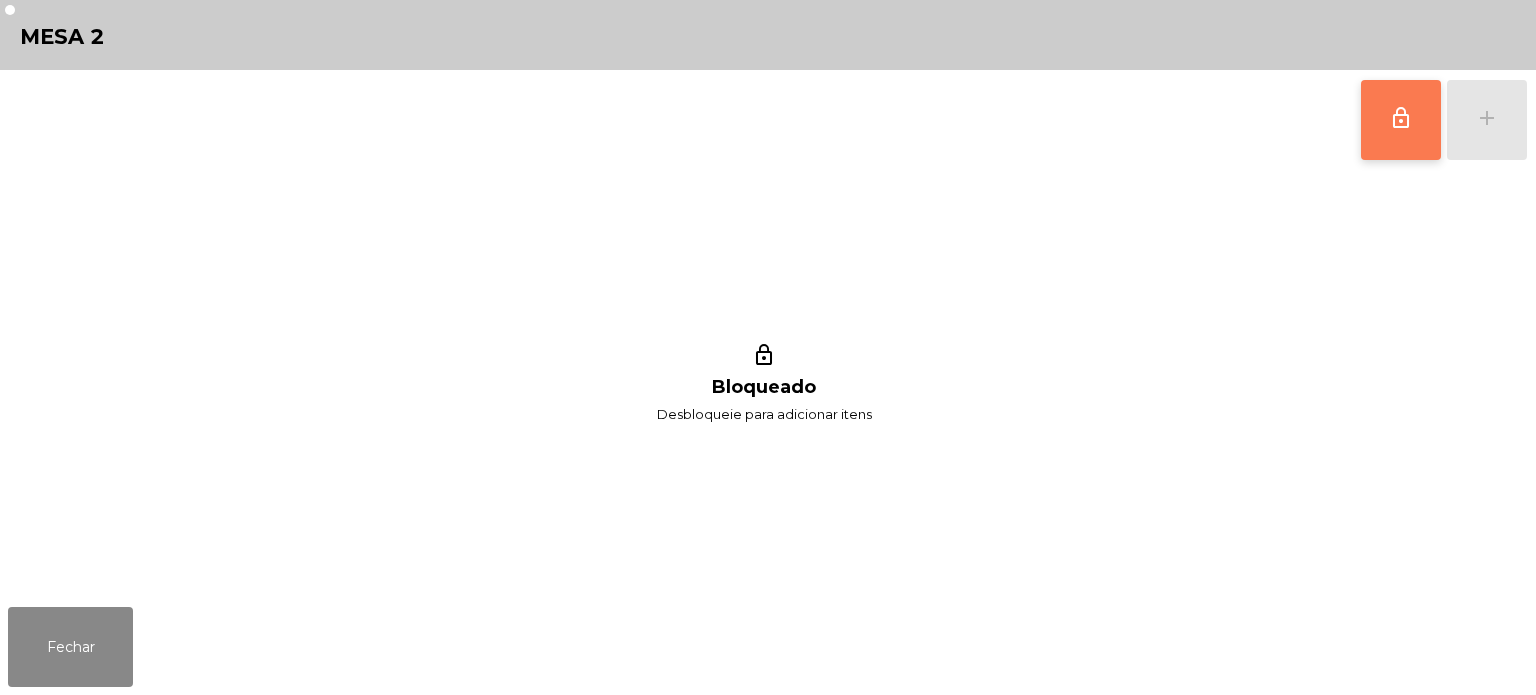 click on "lock_outline" 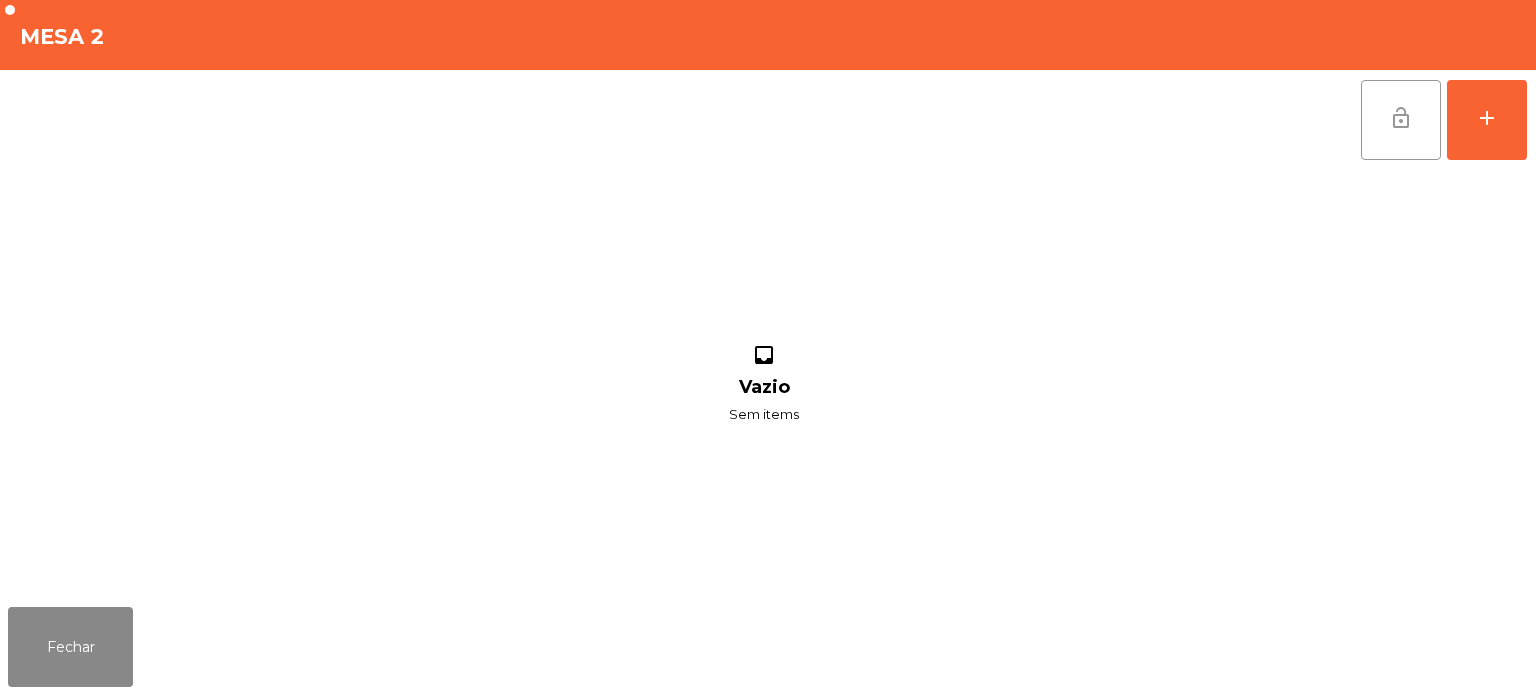 click on "lock_open" 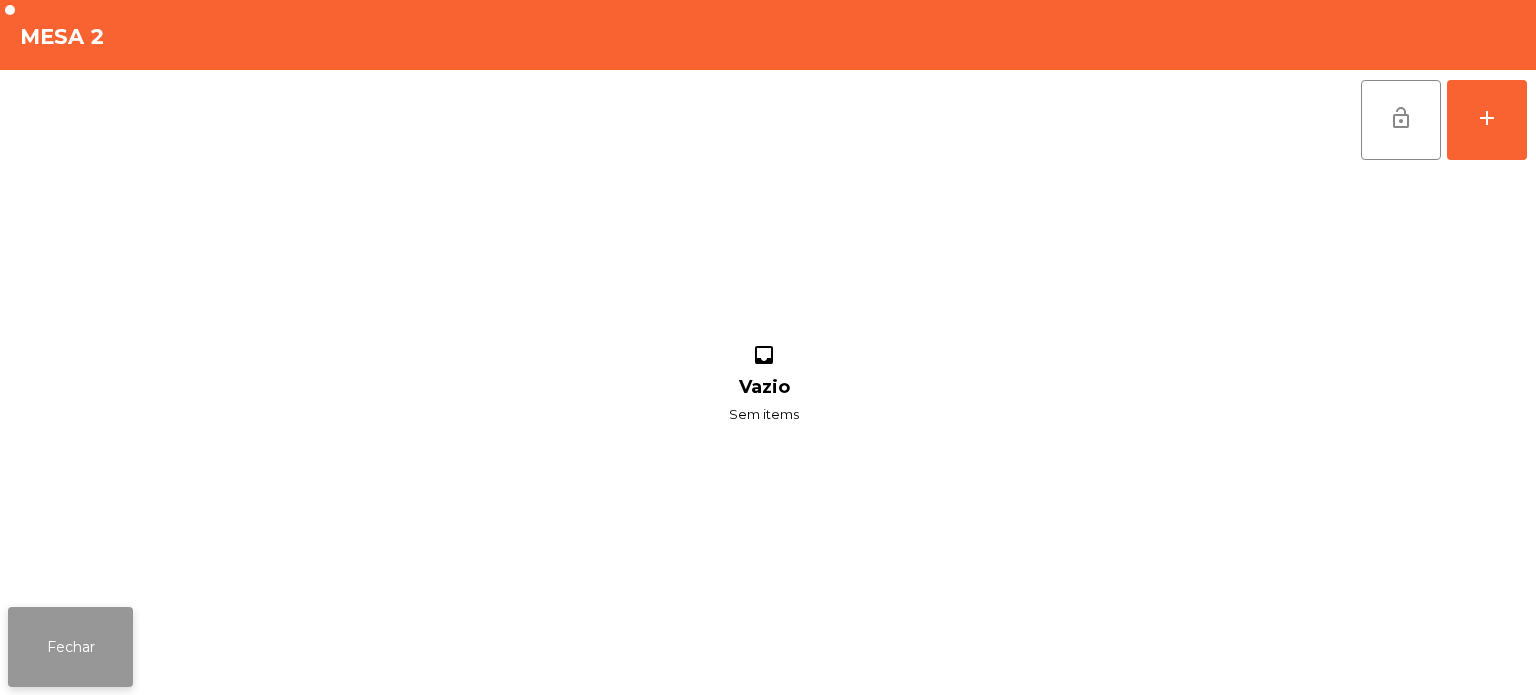 click on "Fechar" 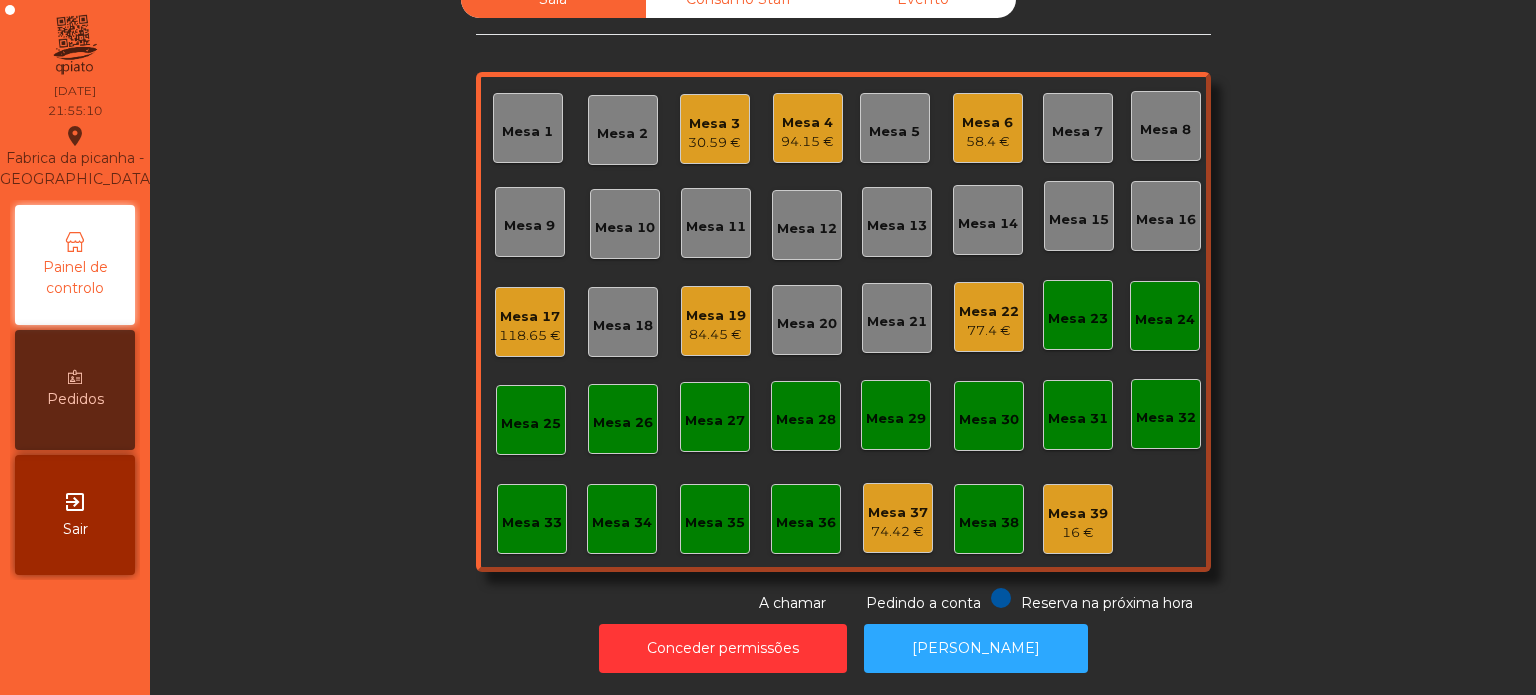 click on "30.59 €" 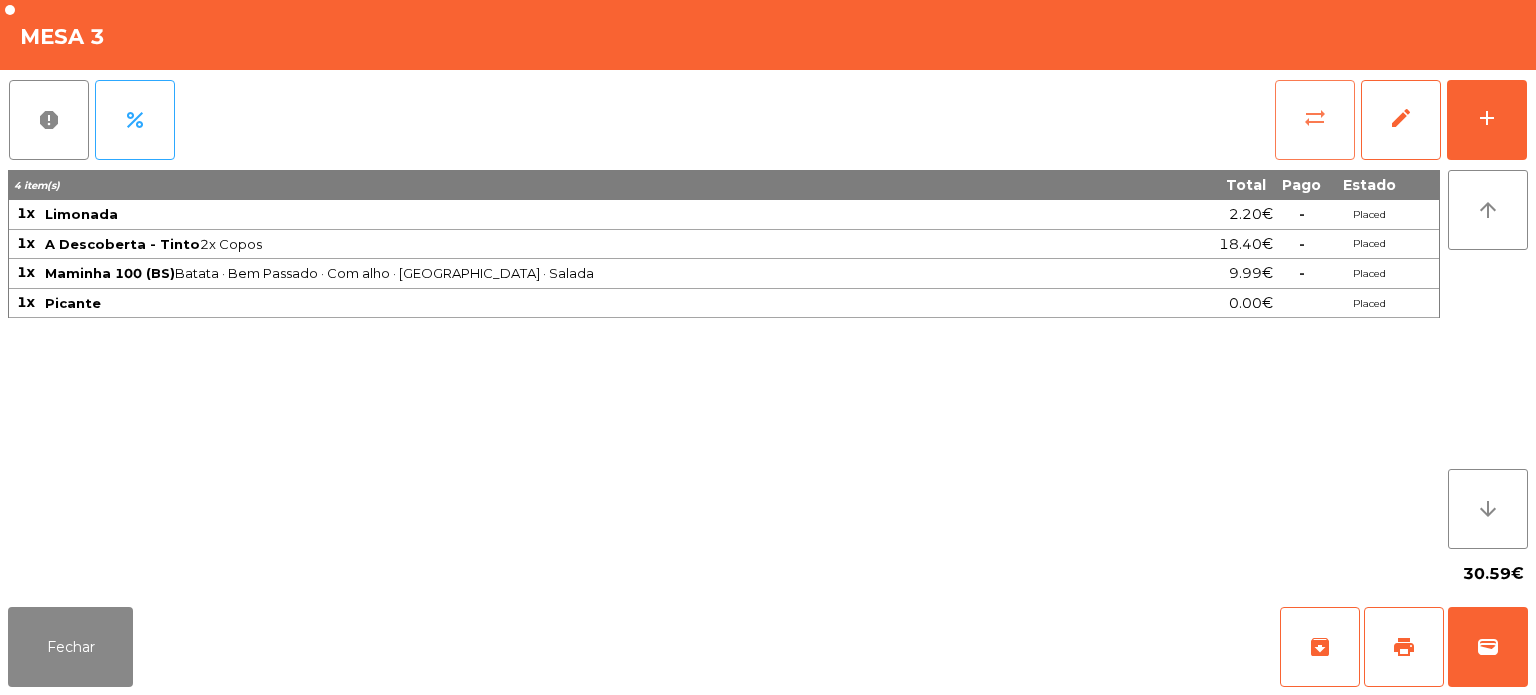 click on "sync_alt" 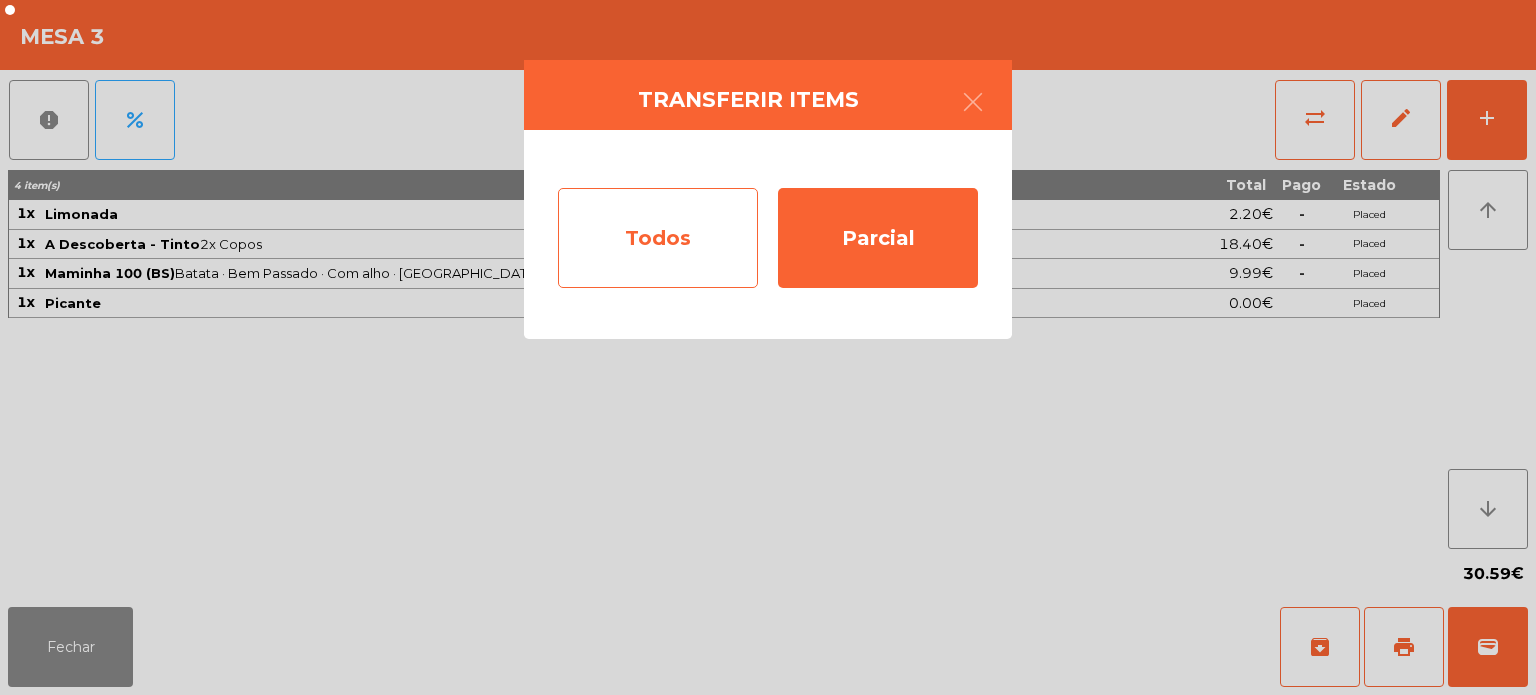 click on "Todos" 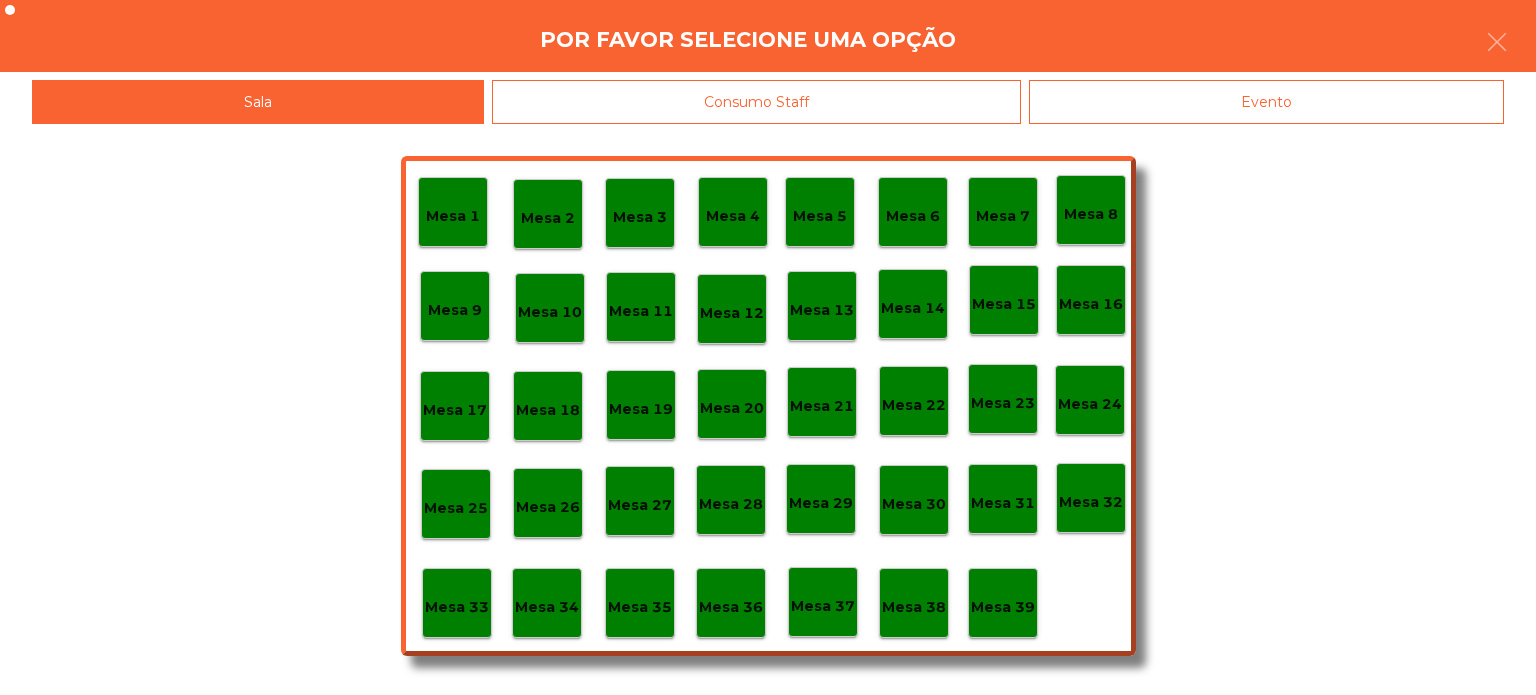 click on "Evento" 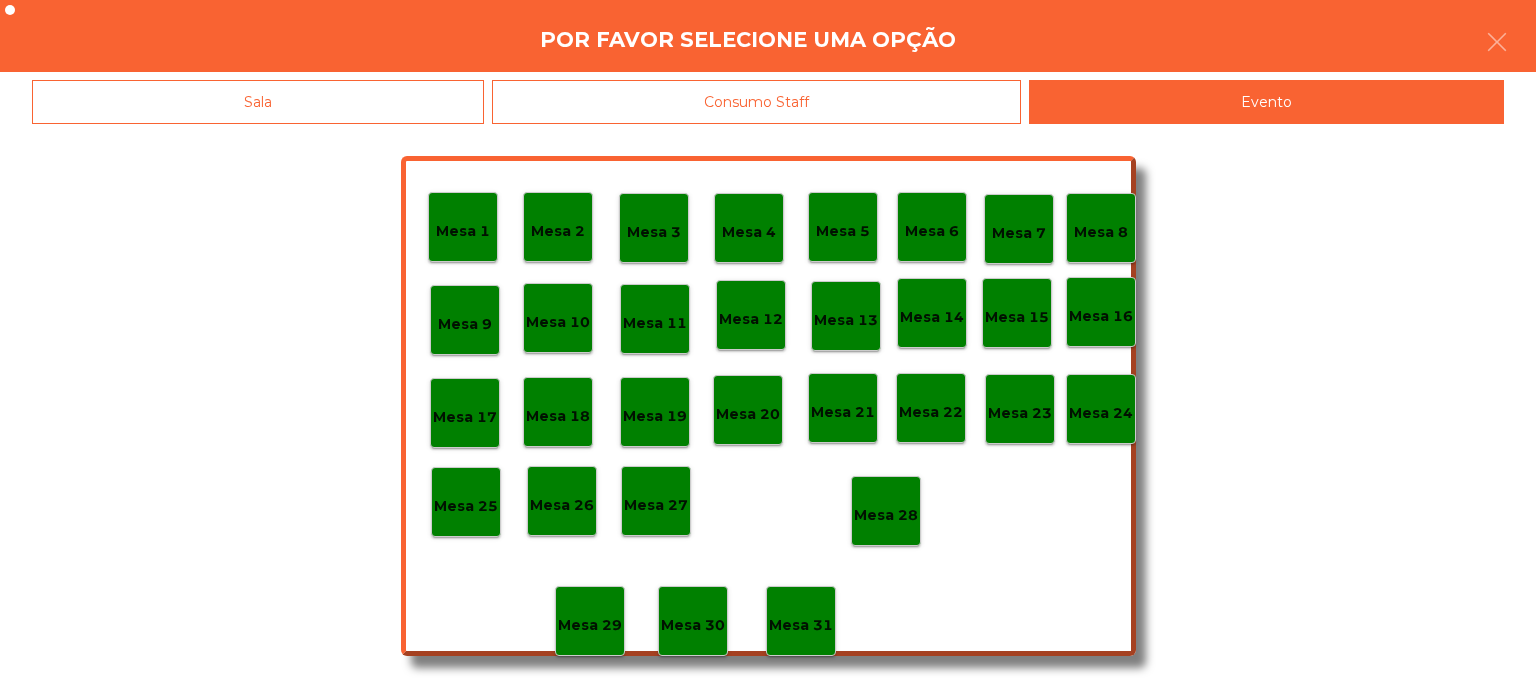 click on "Mesa 28" 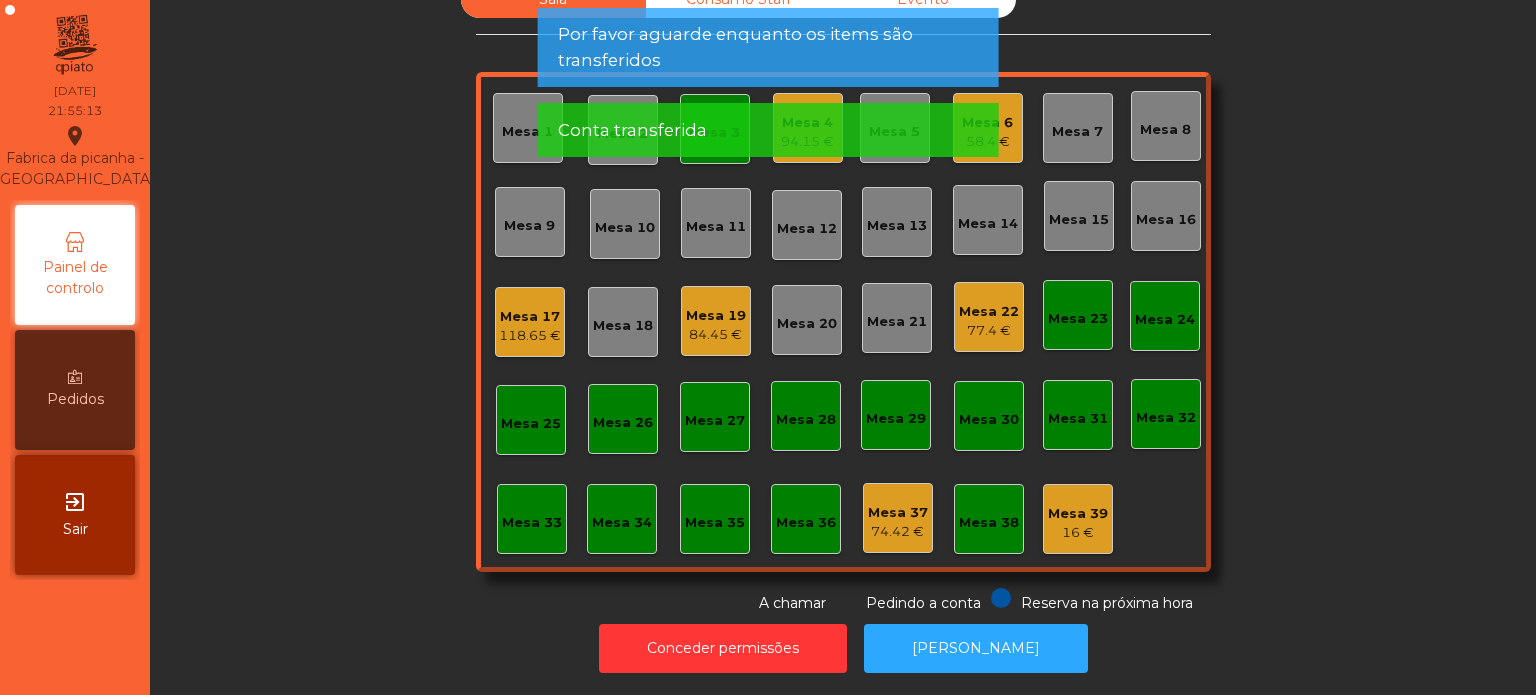 click on "Conta transferida" 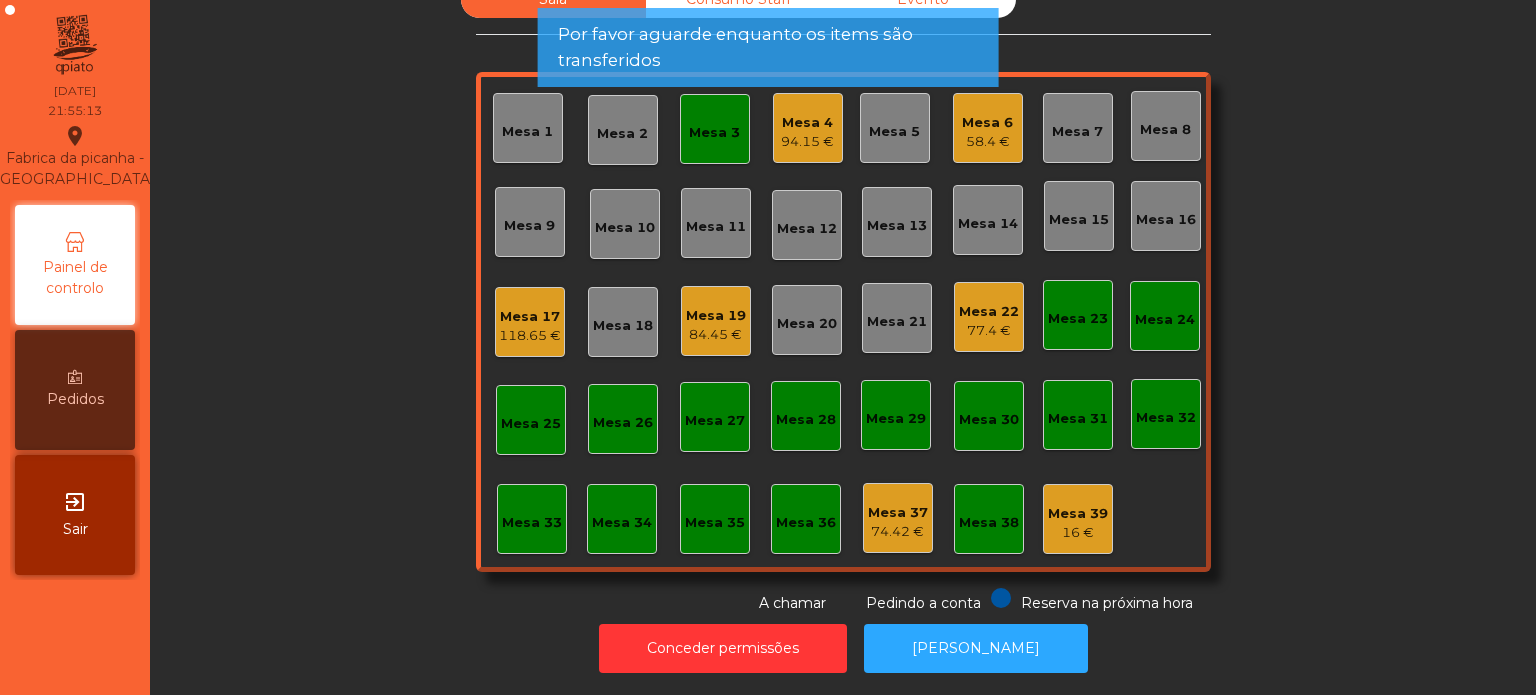 click on "Por favor aguarde enquanto os items são transferidos" 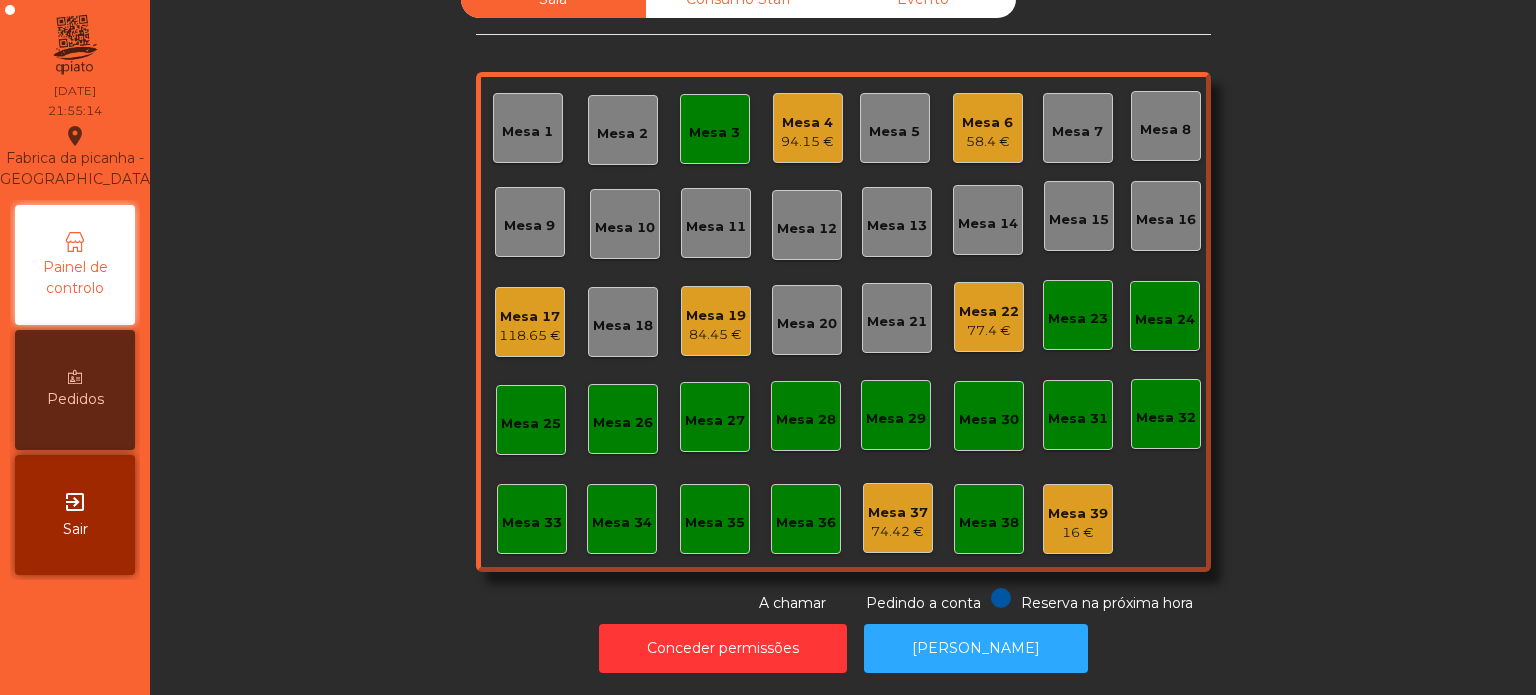 click on "Mesa 3" 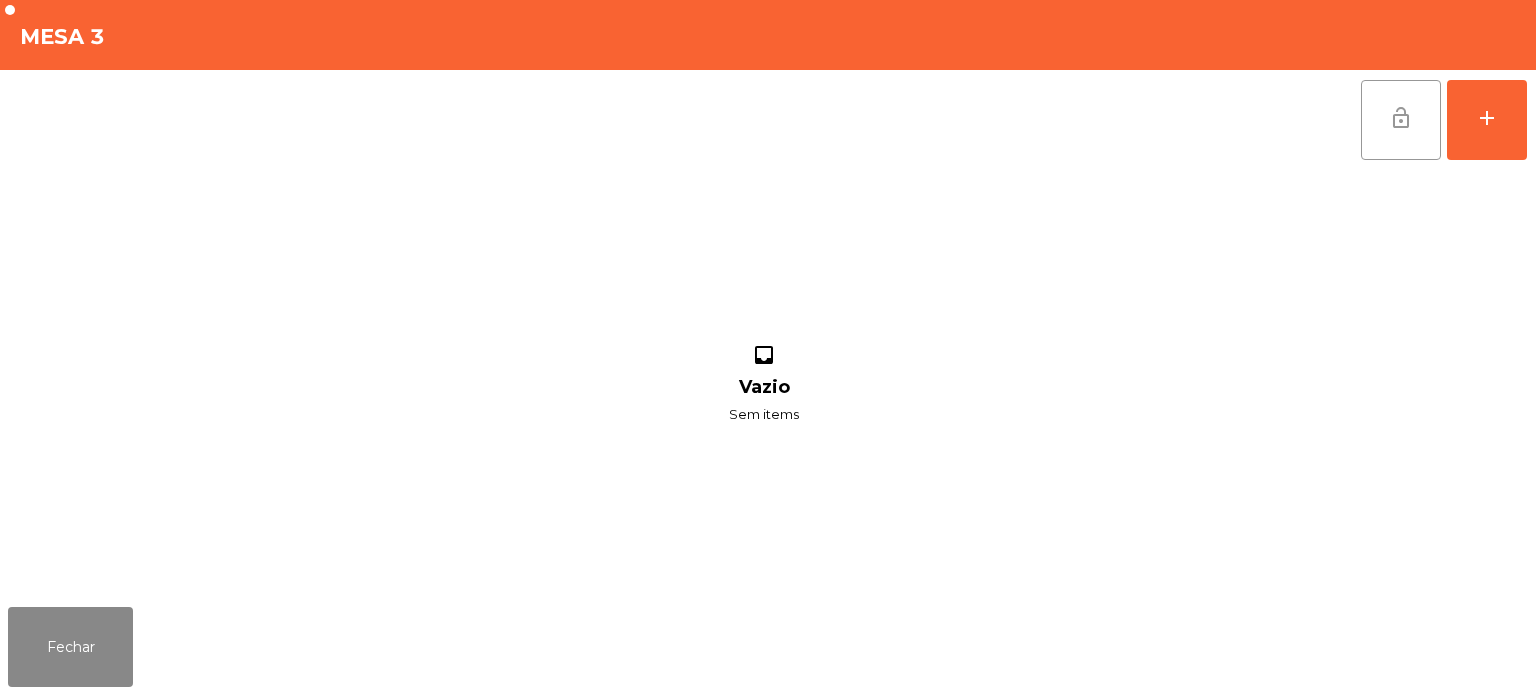click on "lock_open" 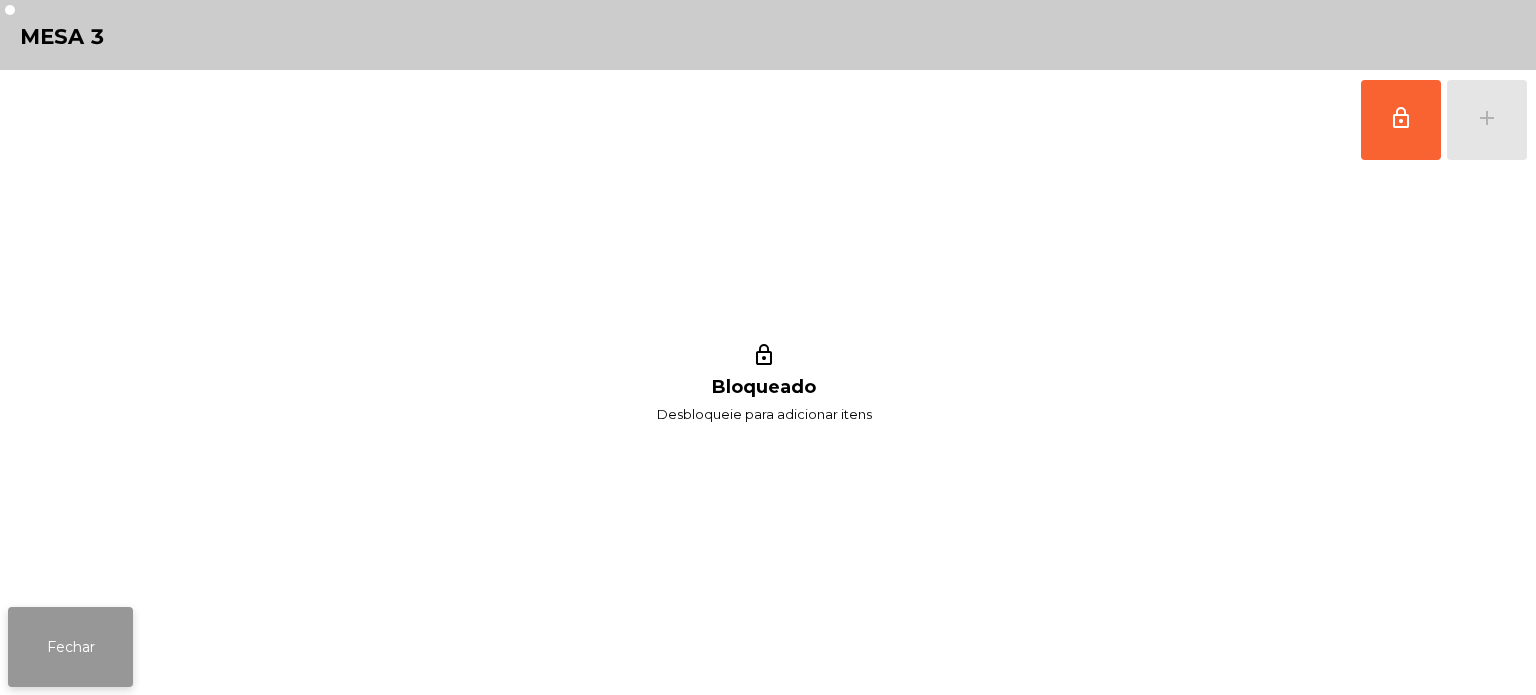 click on "Fechar" 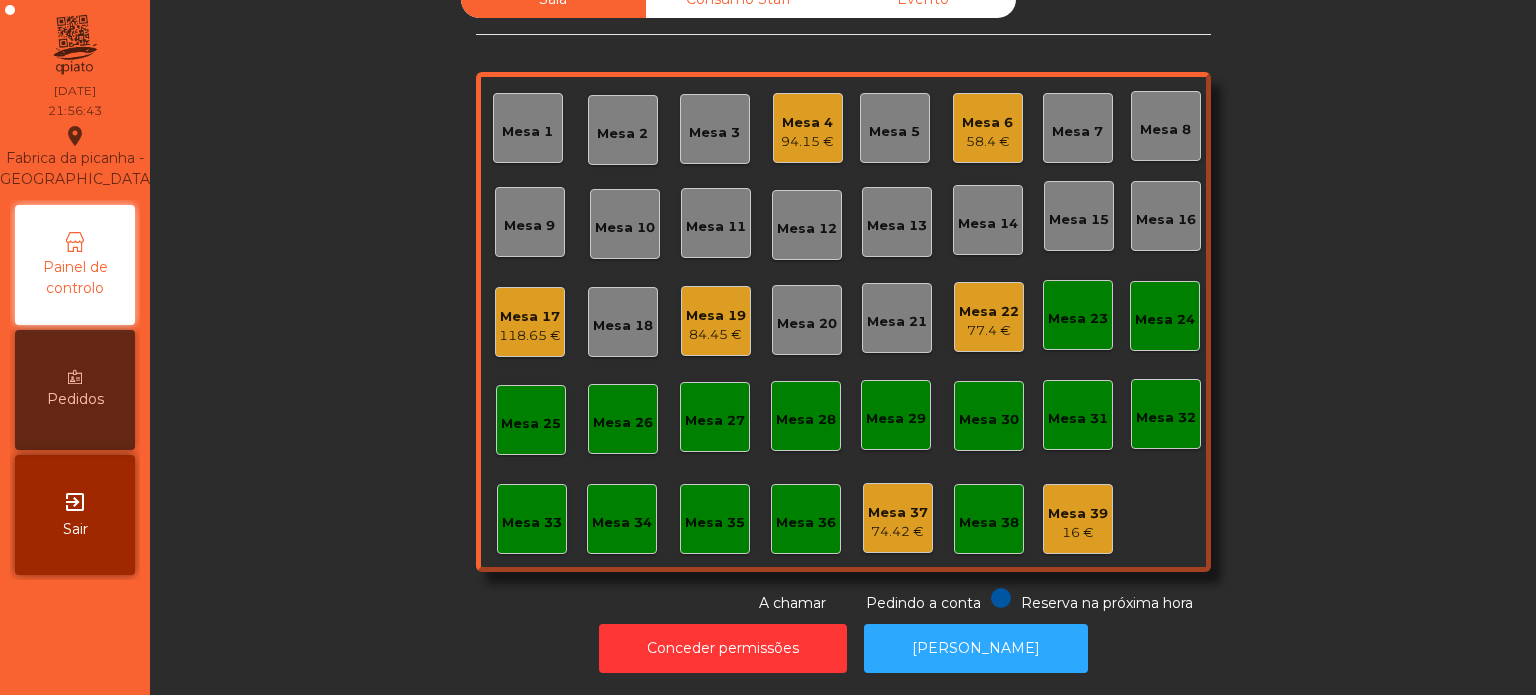 click on "Mesa 9" 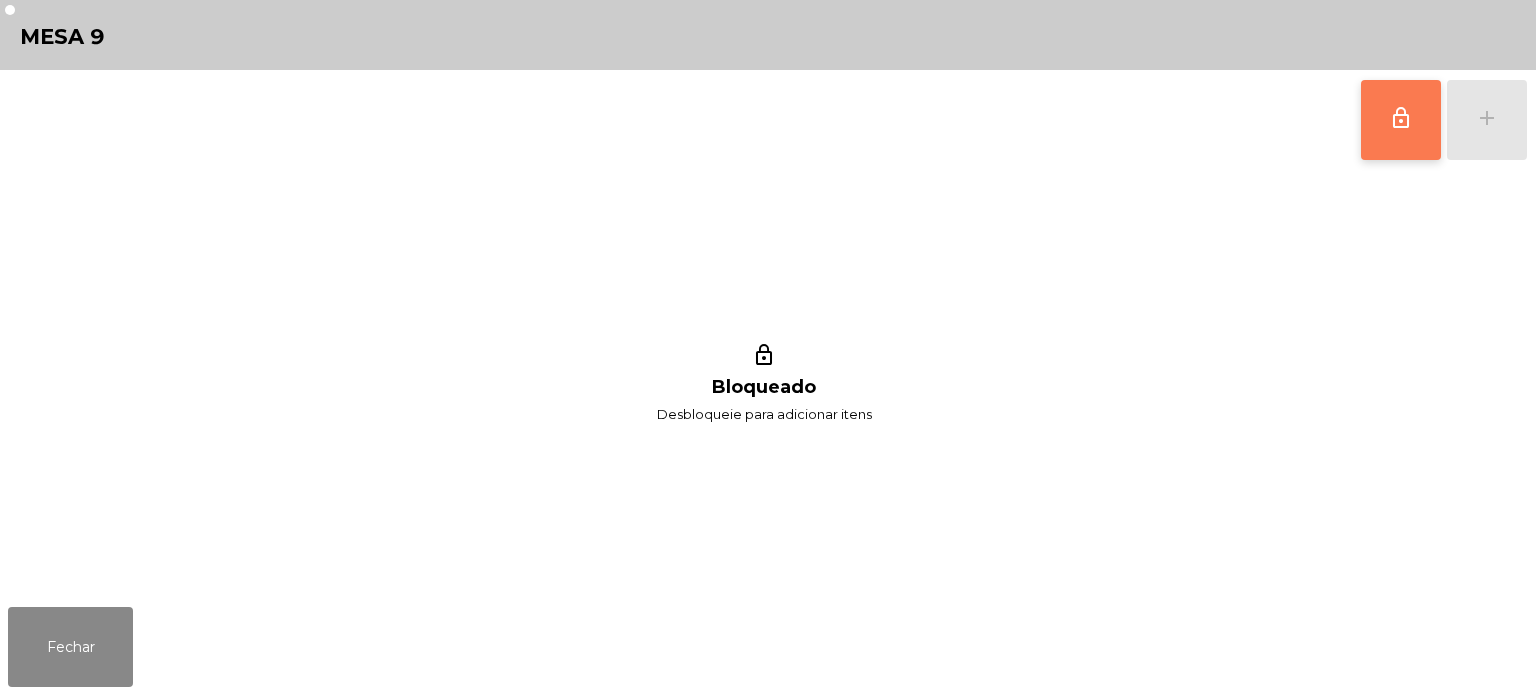 click on "lock_outline" 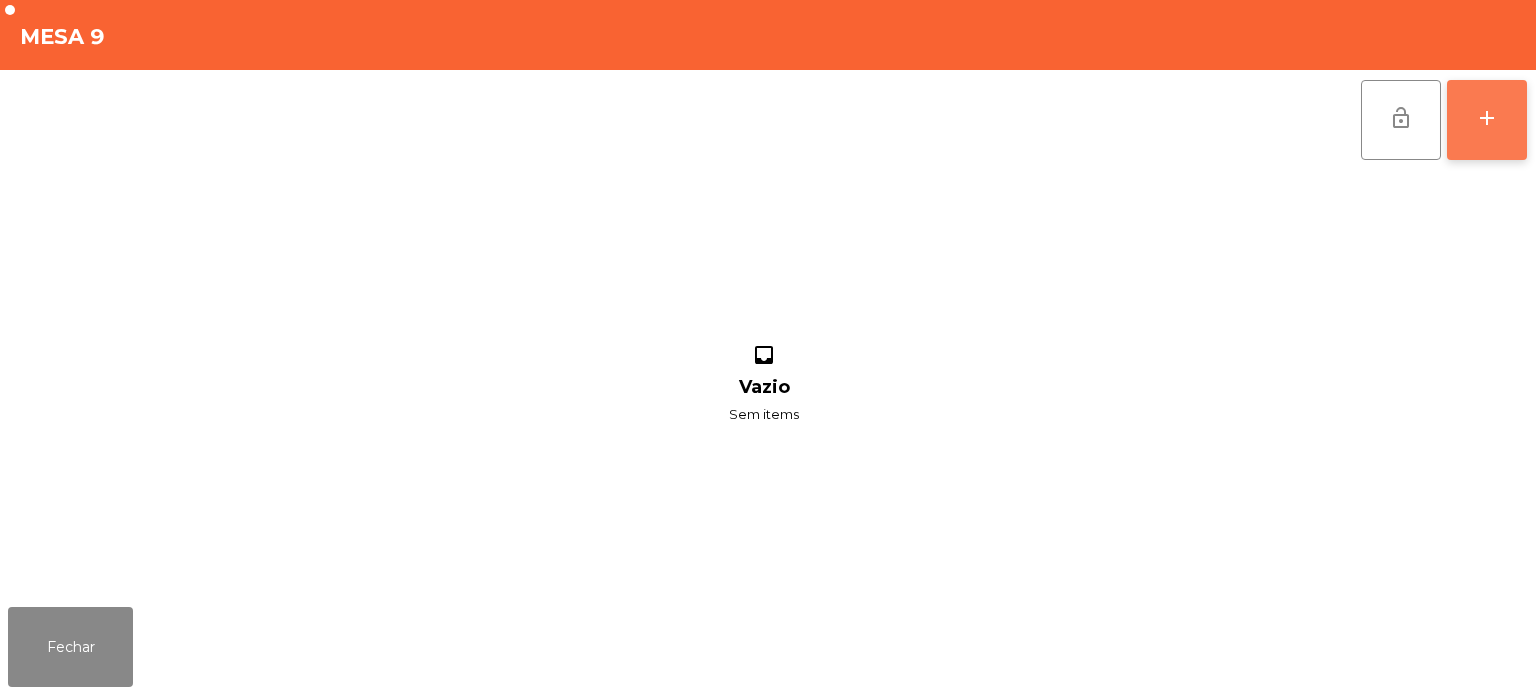 click on "add" 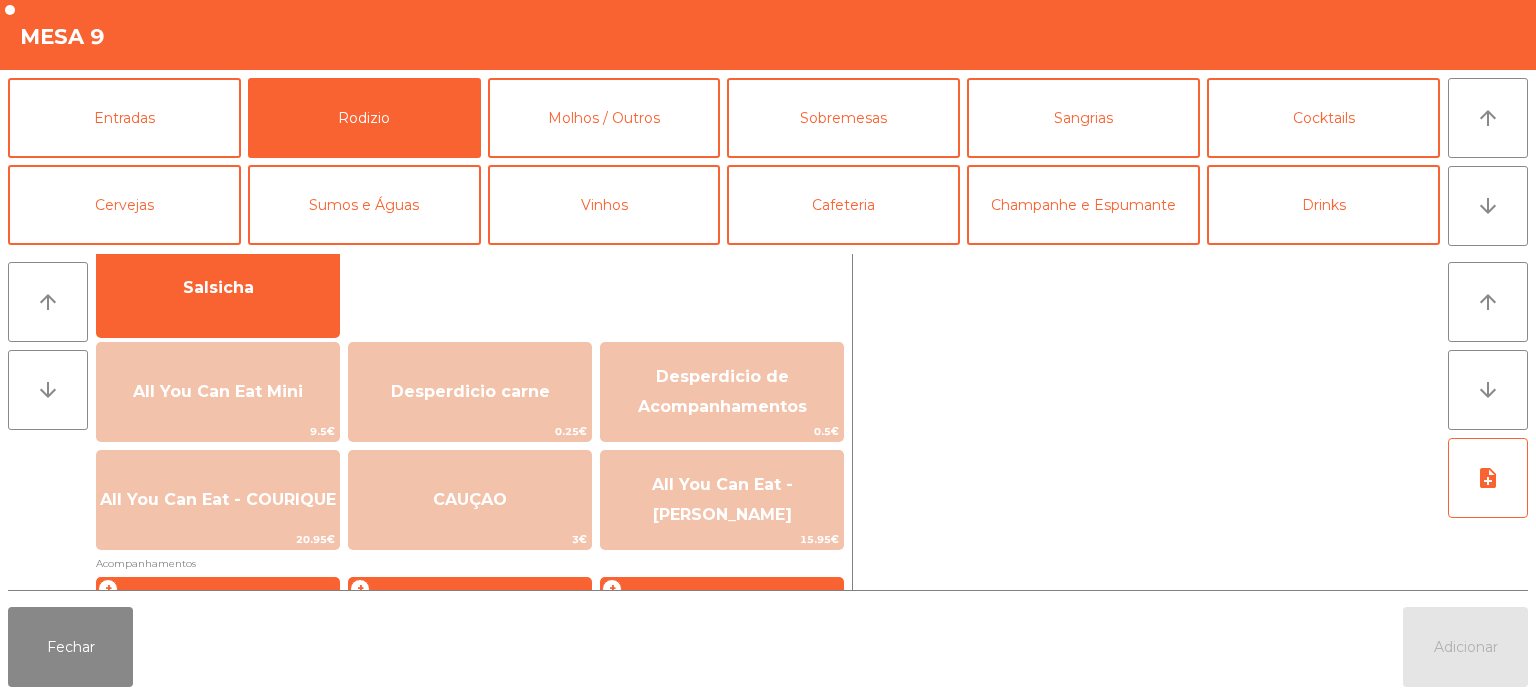 scroll, scrollTop: 154, scrollLeft: 0, axis: vertical 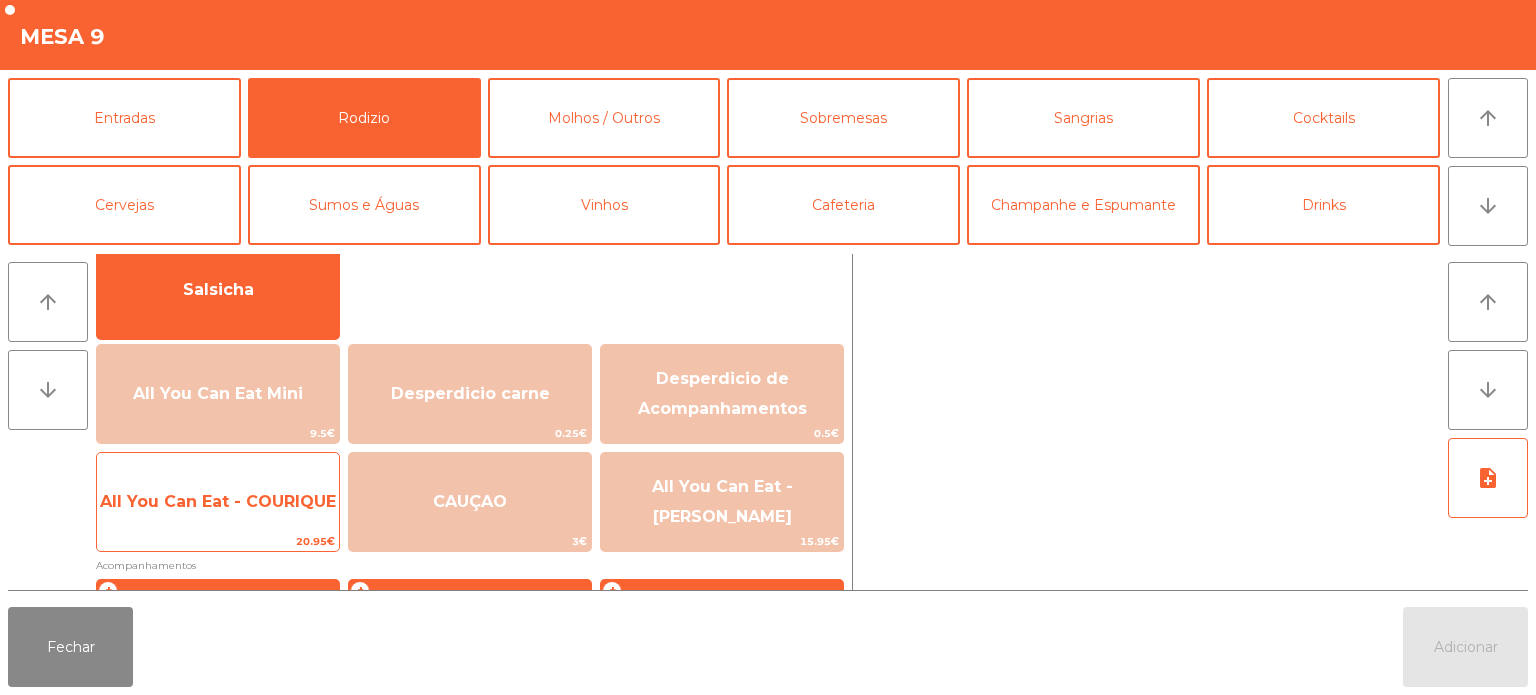 click on "20.95€" 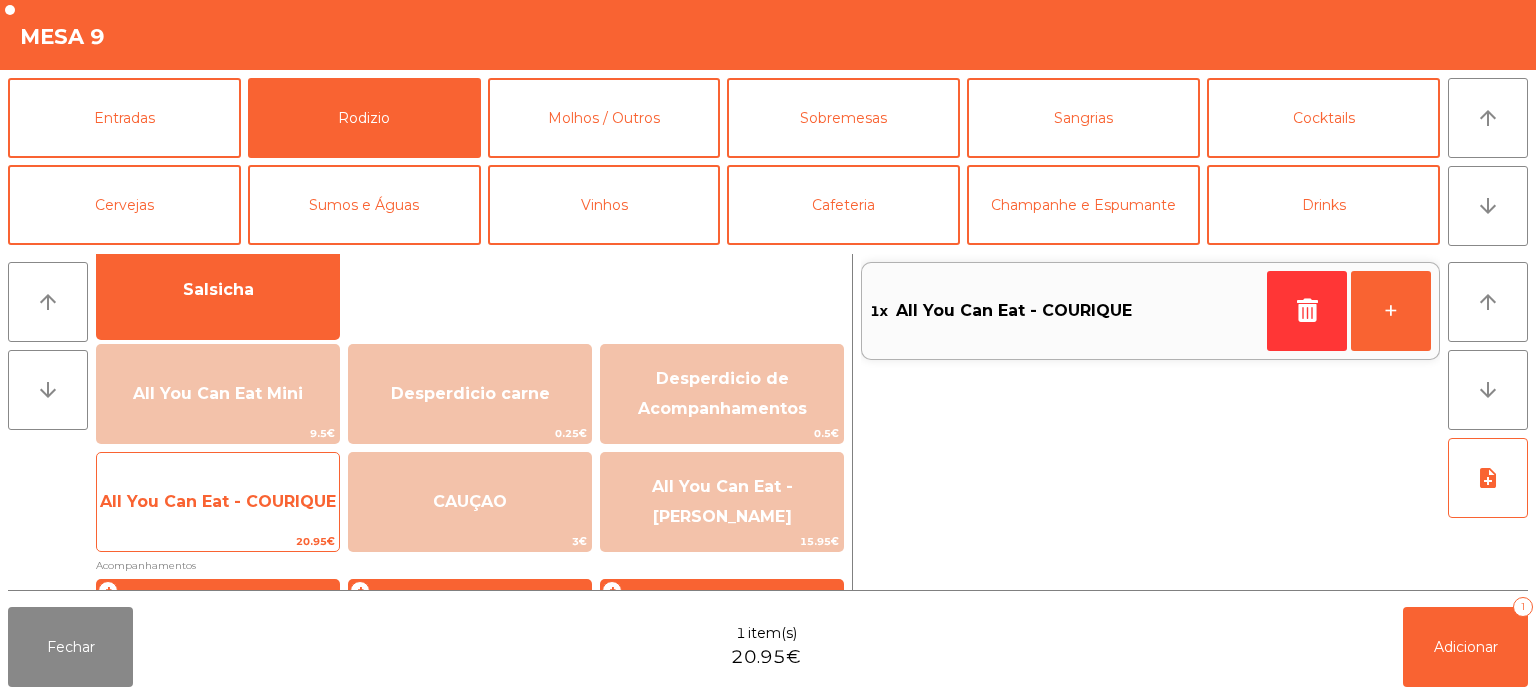click on "All You Can Eat - COURIQUE" 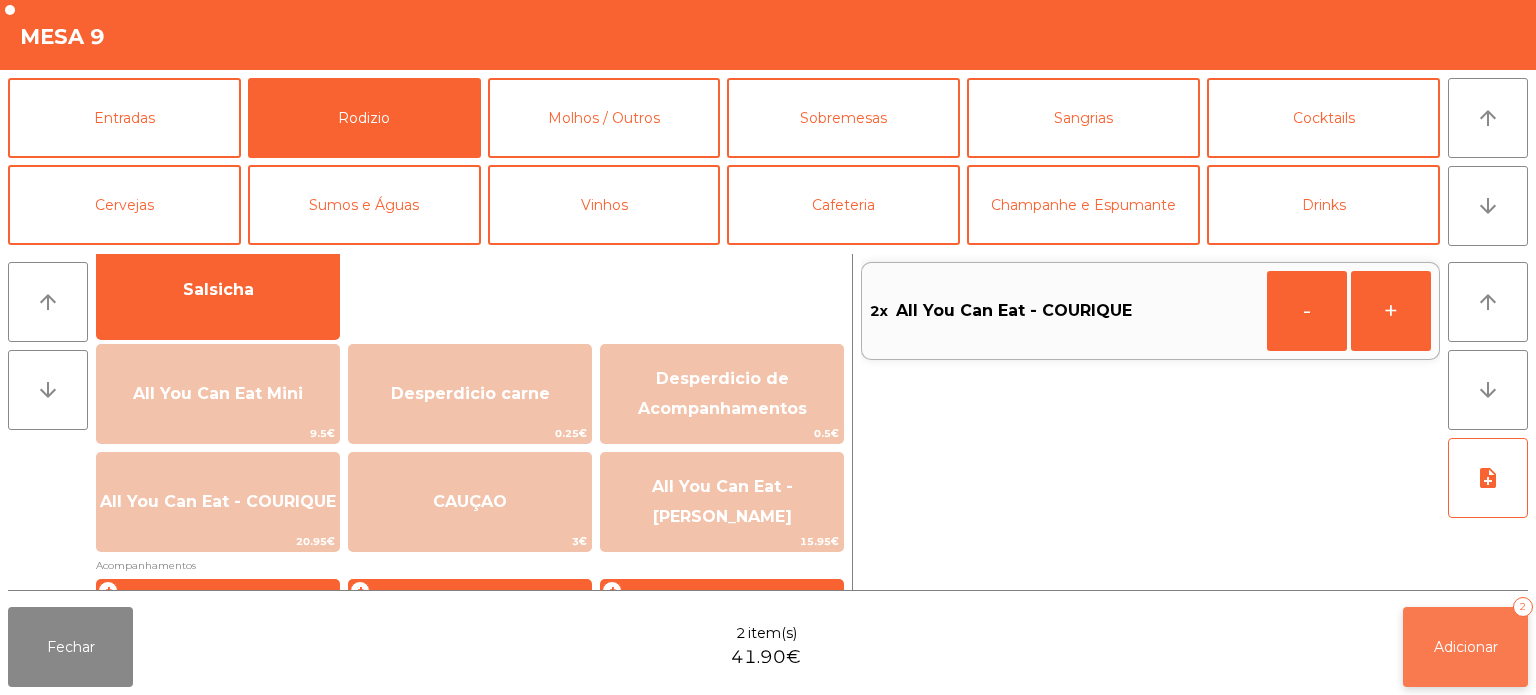click on "Adicionar   2" 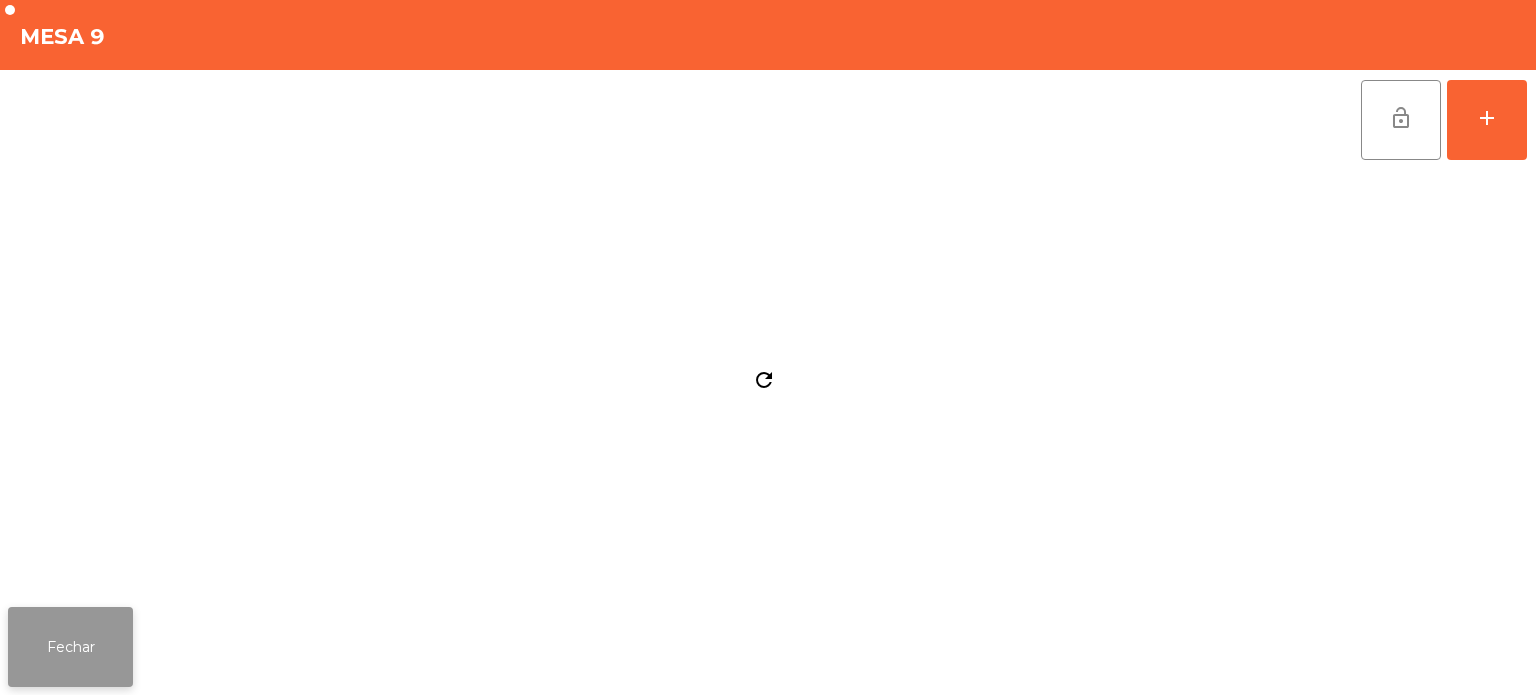 click on "Fechar" 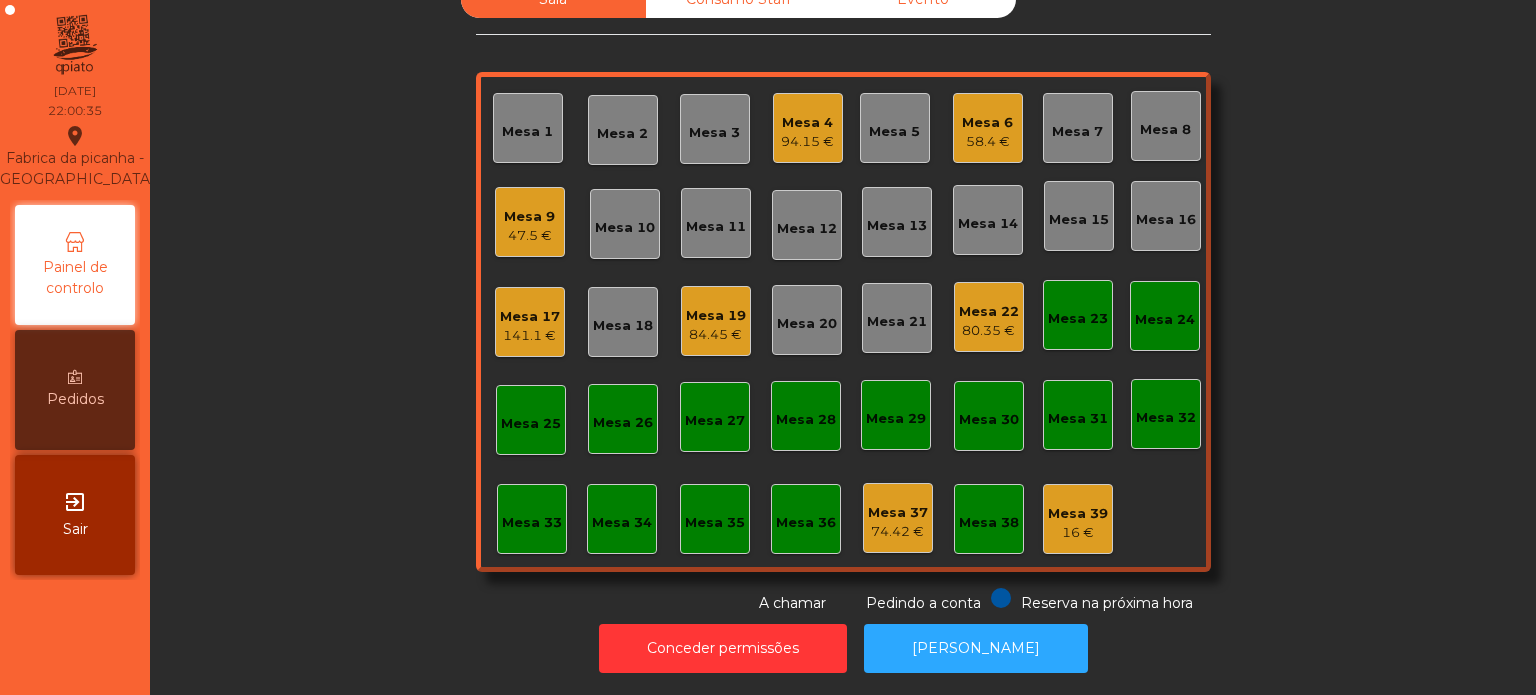 click on "Mesa 4   94.15 €" 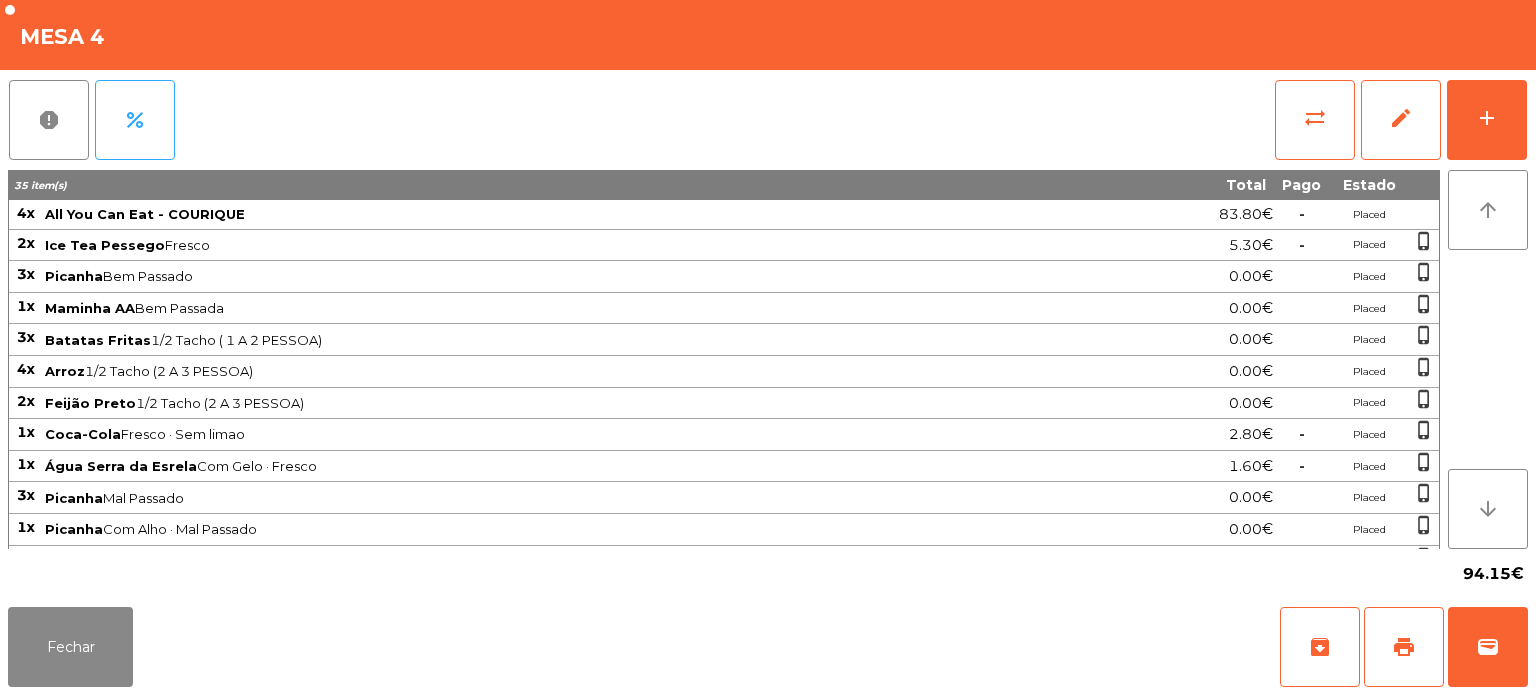 scroll, scrollTop: 207, scrollLeft: 0, axis: vertical 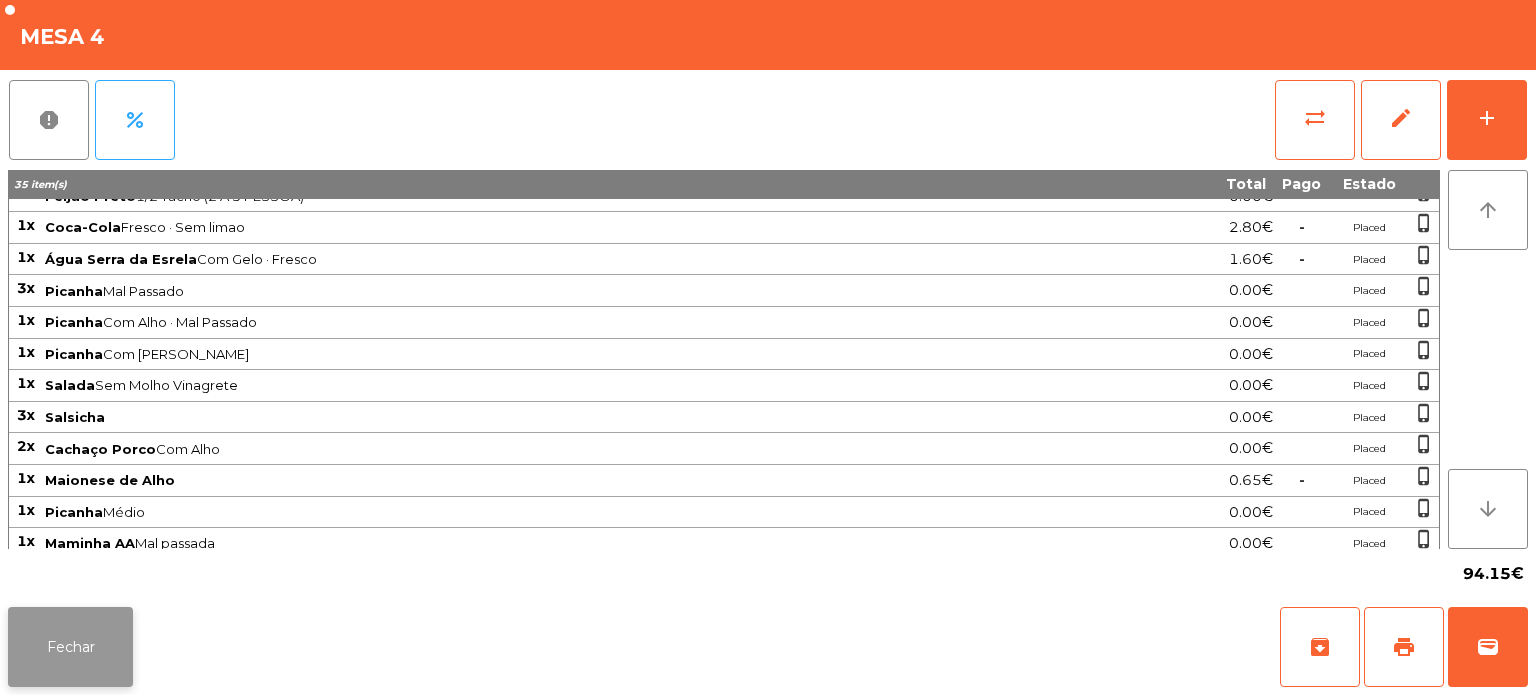 click on "Fechar" 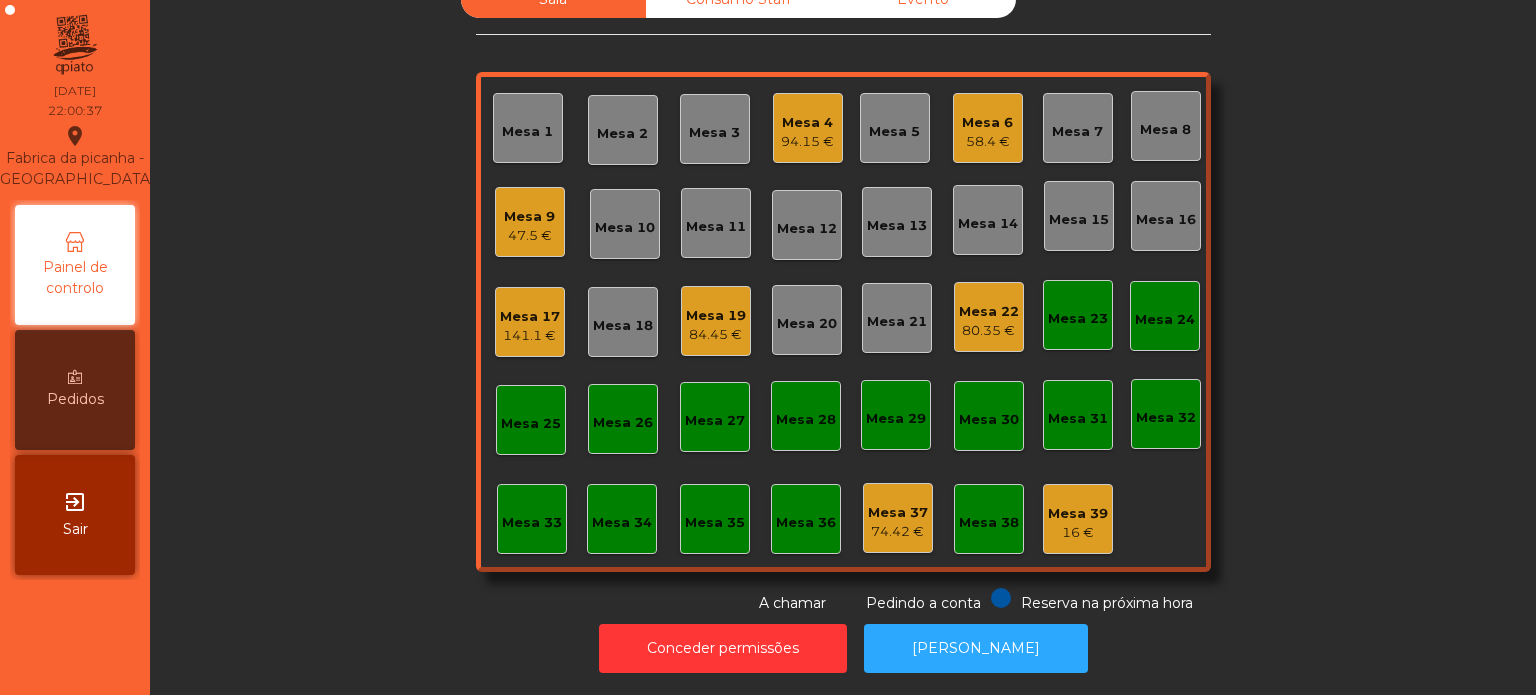 click on "Mesa 6" 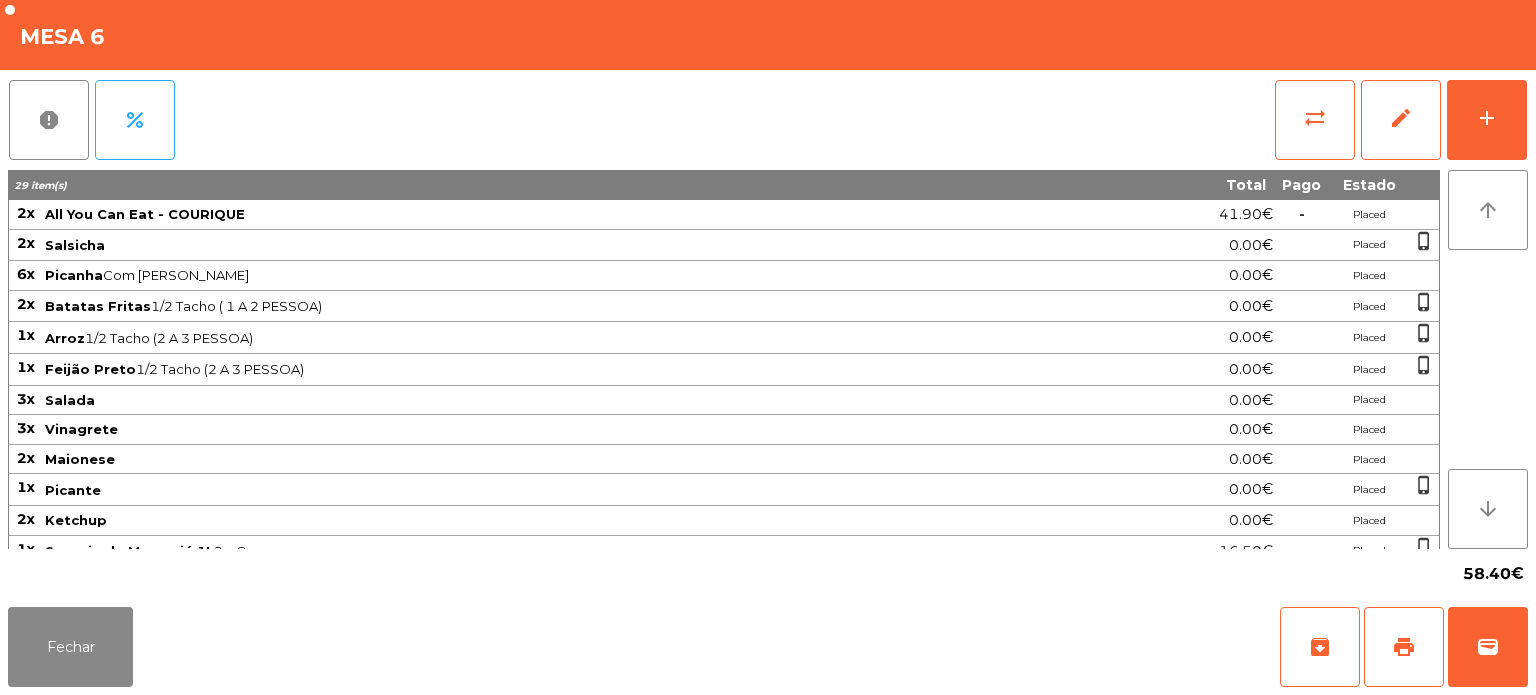 scroll, scrollTop: 72, scrollLeft: 0, axis: vertical 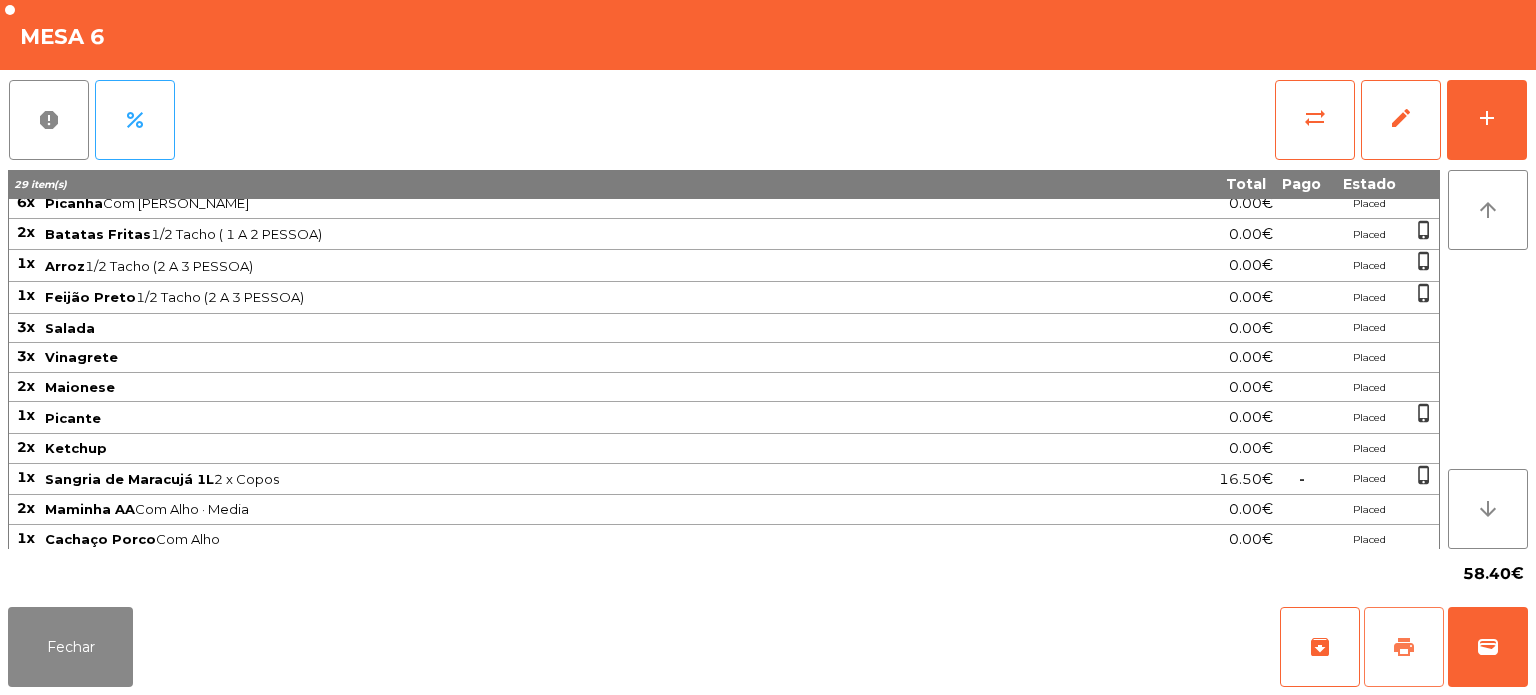 click on "print" 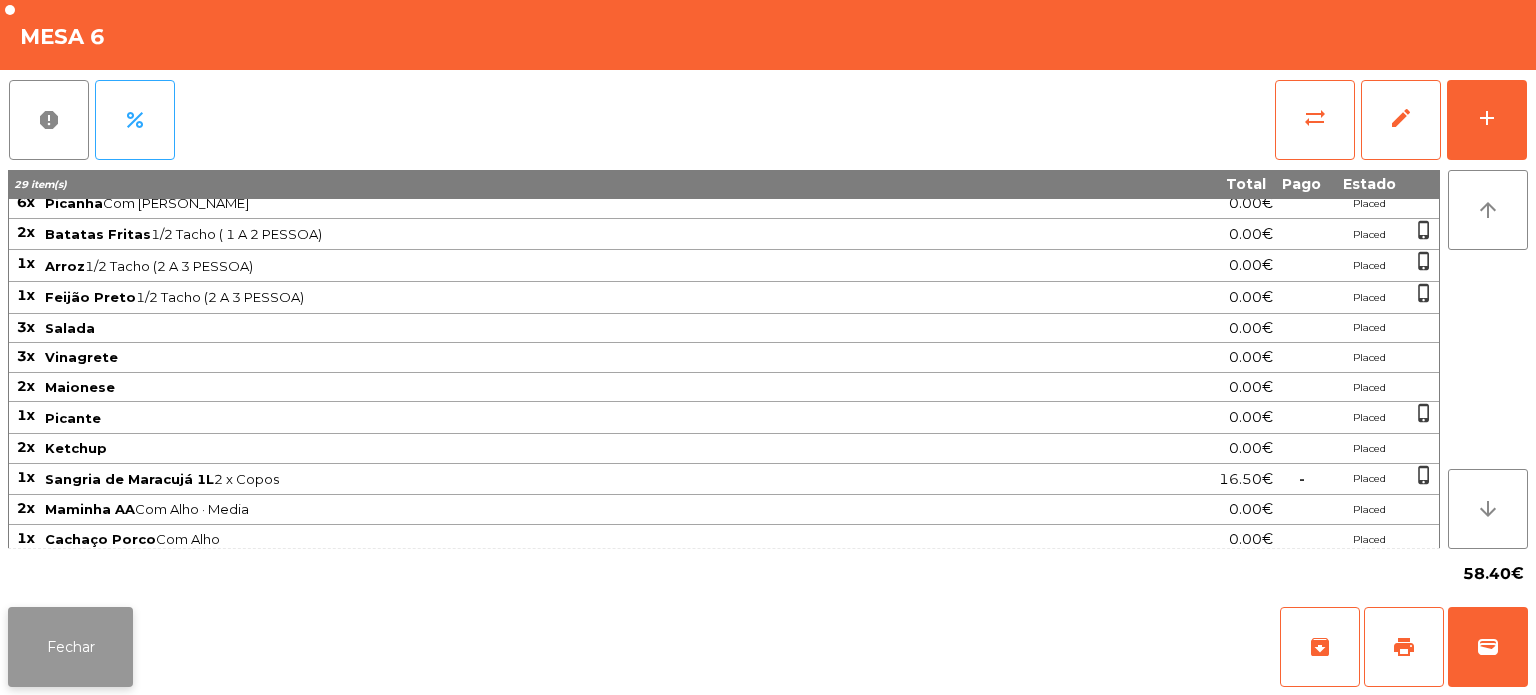click on "Fechar" 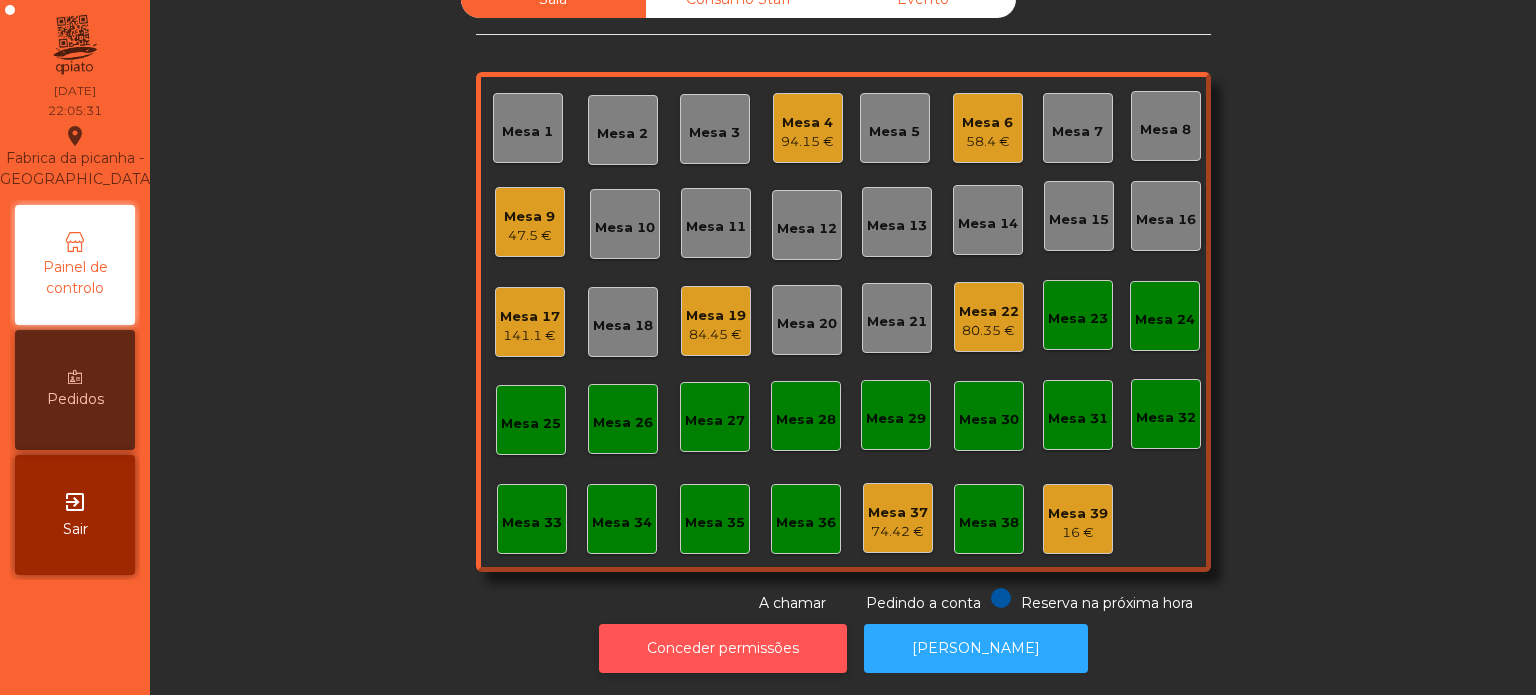 click on "Conceder permissões" 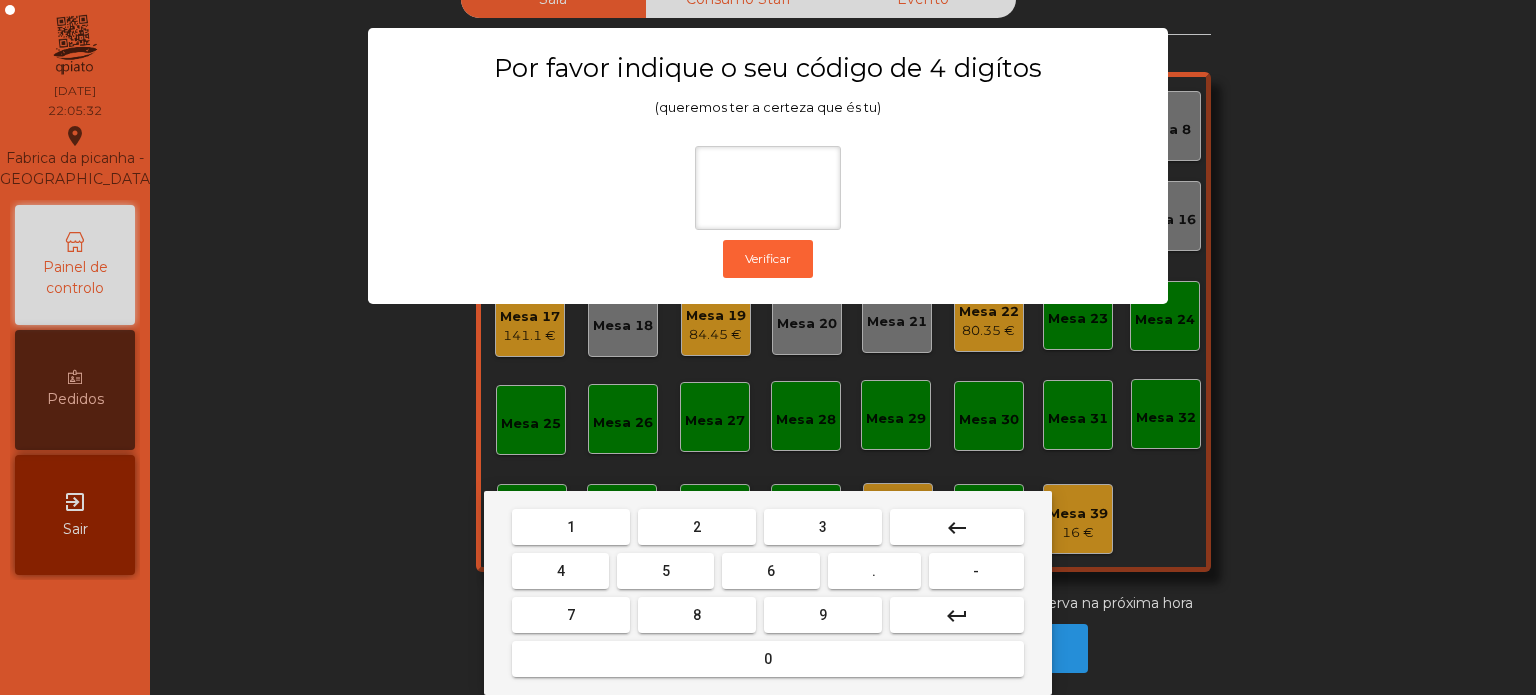 click on "1" at bounding box center (571, 527) 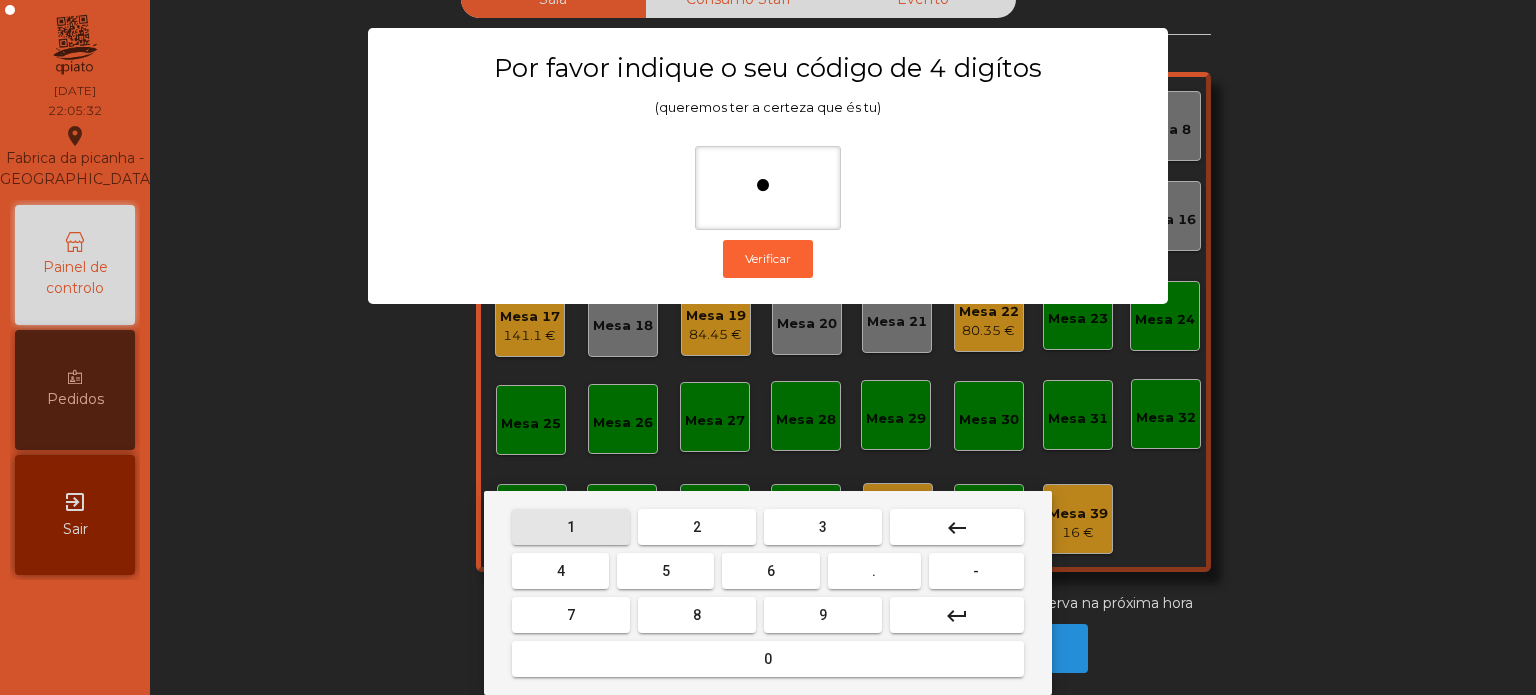 click on "3" at bounding box center (823, 527) 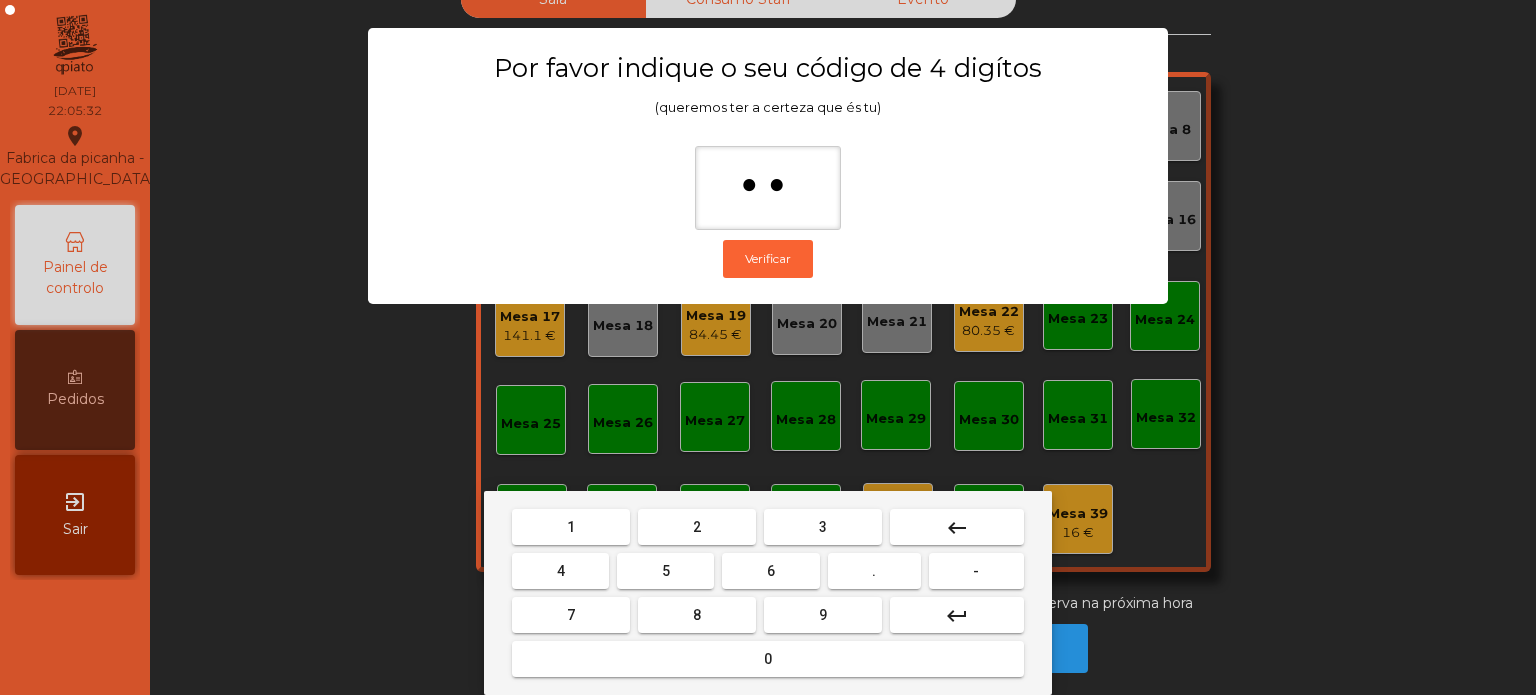 click on "5" at bounding box center (666, 571) 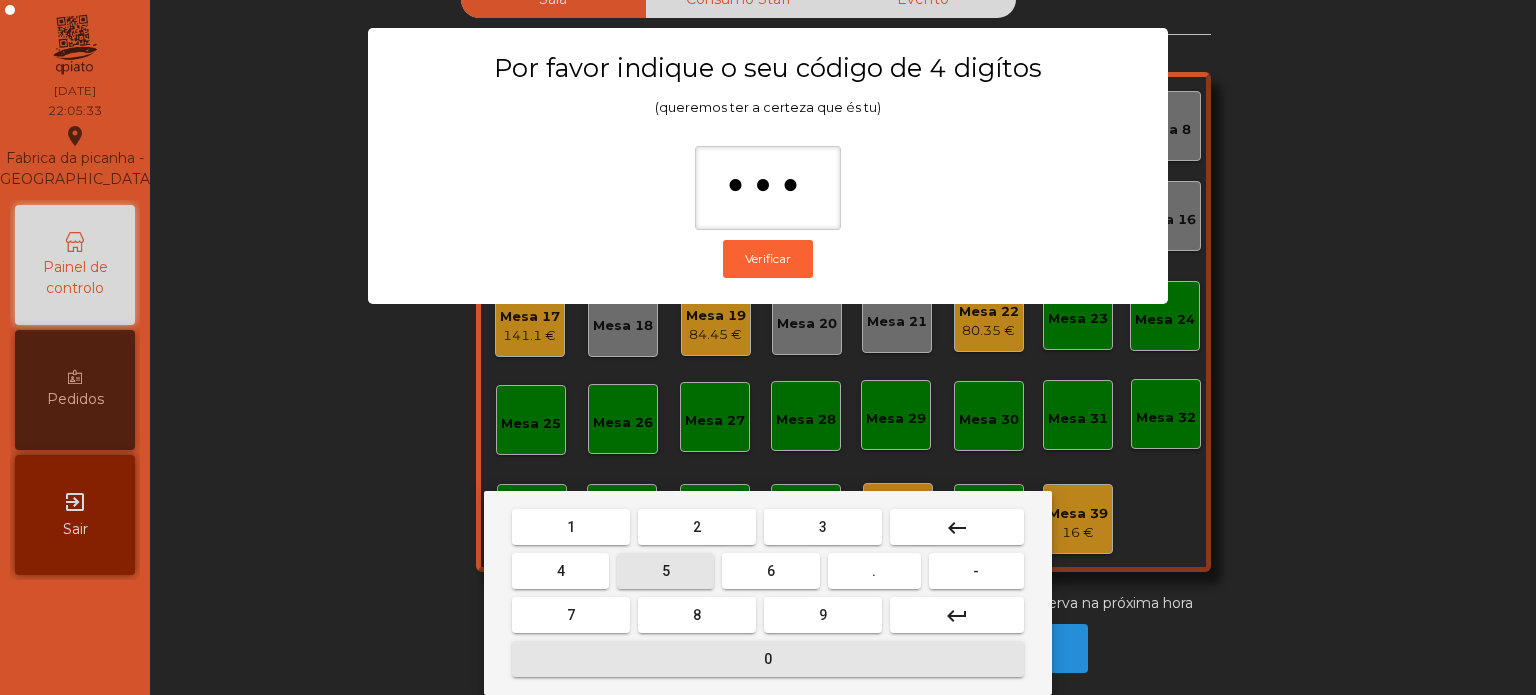 click on "0" at bounding box center (768, 659) 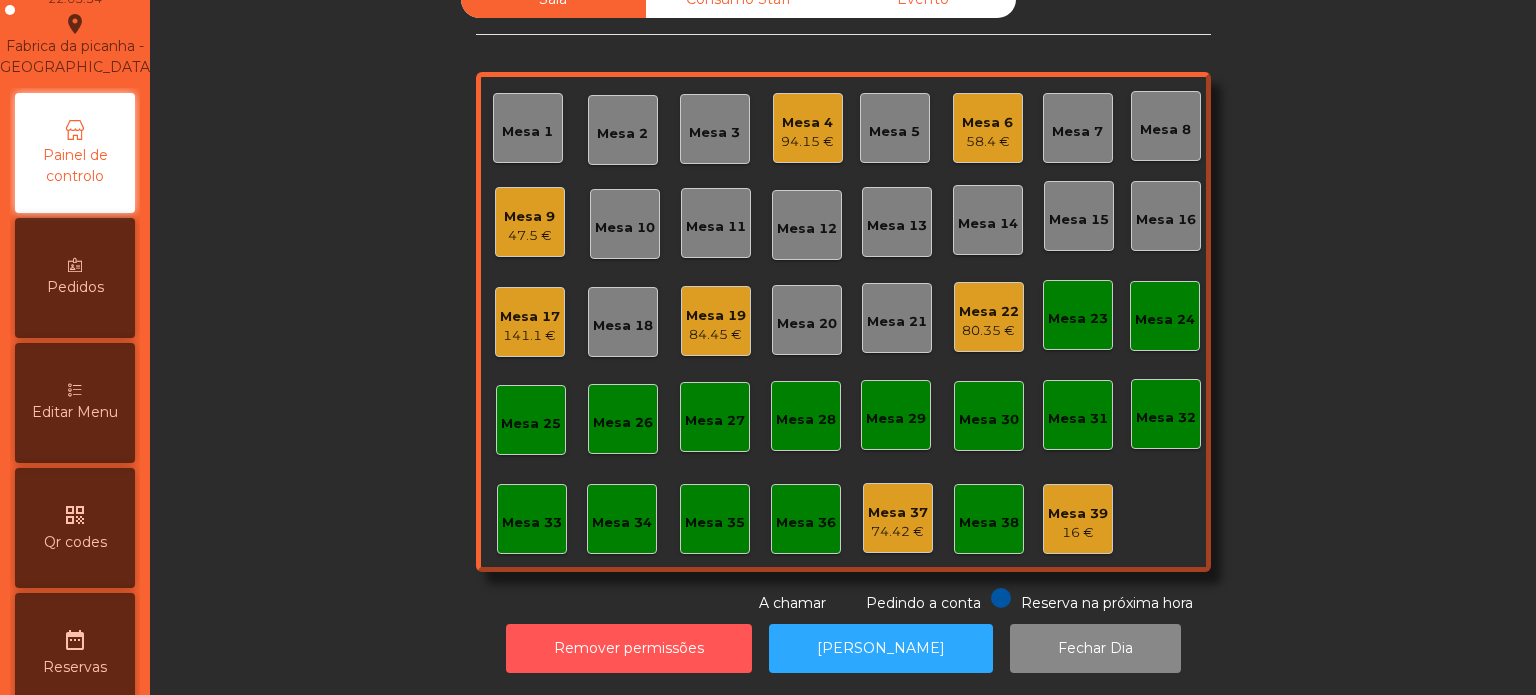 scroll, scrollTop: 111, scrollLeft: 0, axis: vertical 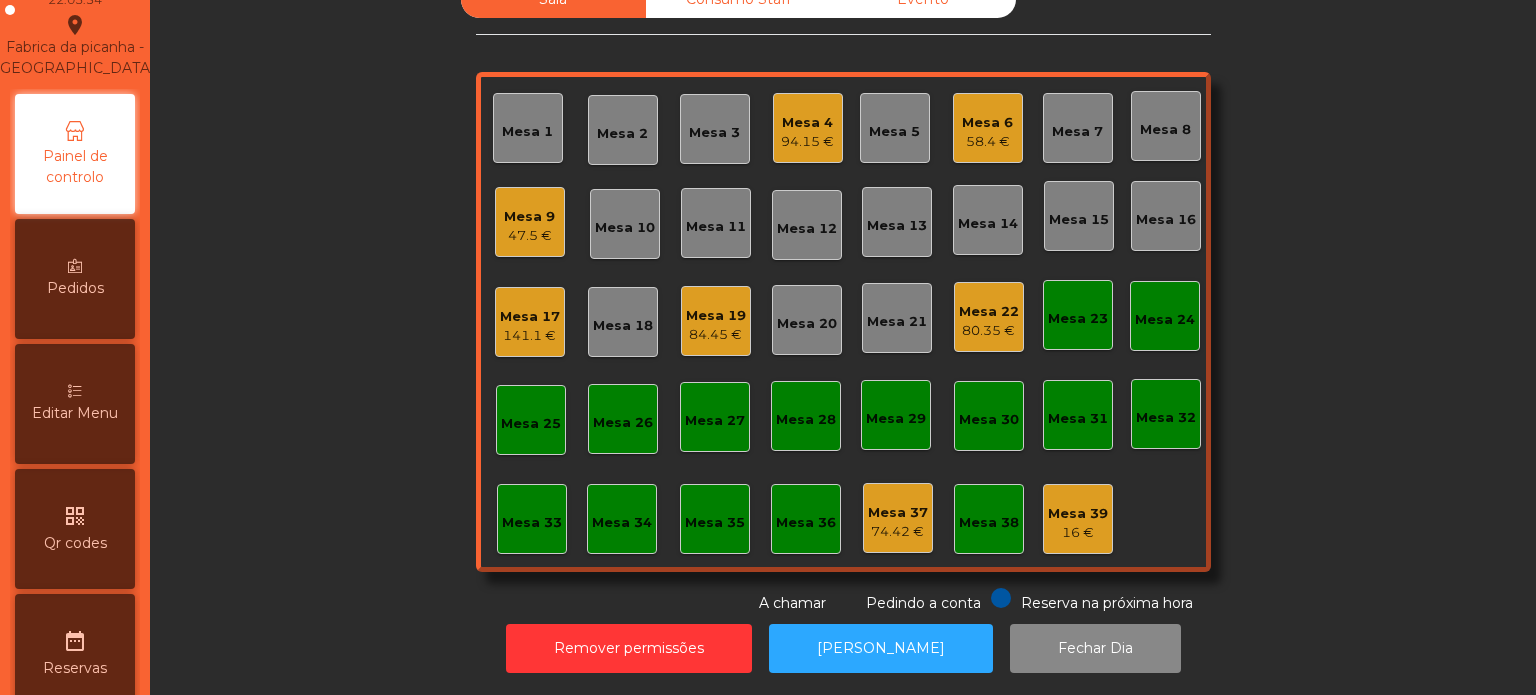 click on "Editar Menu" at bounding box center [75, 404] 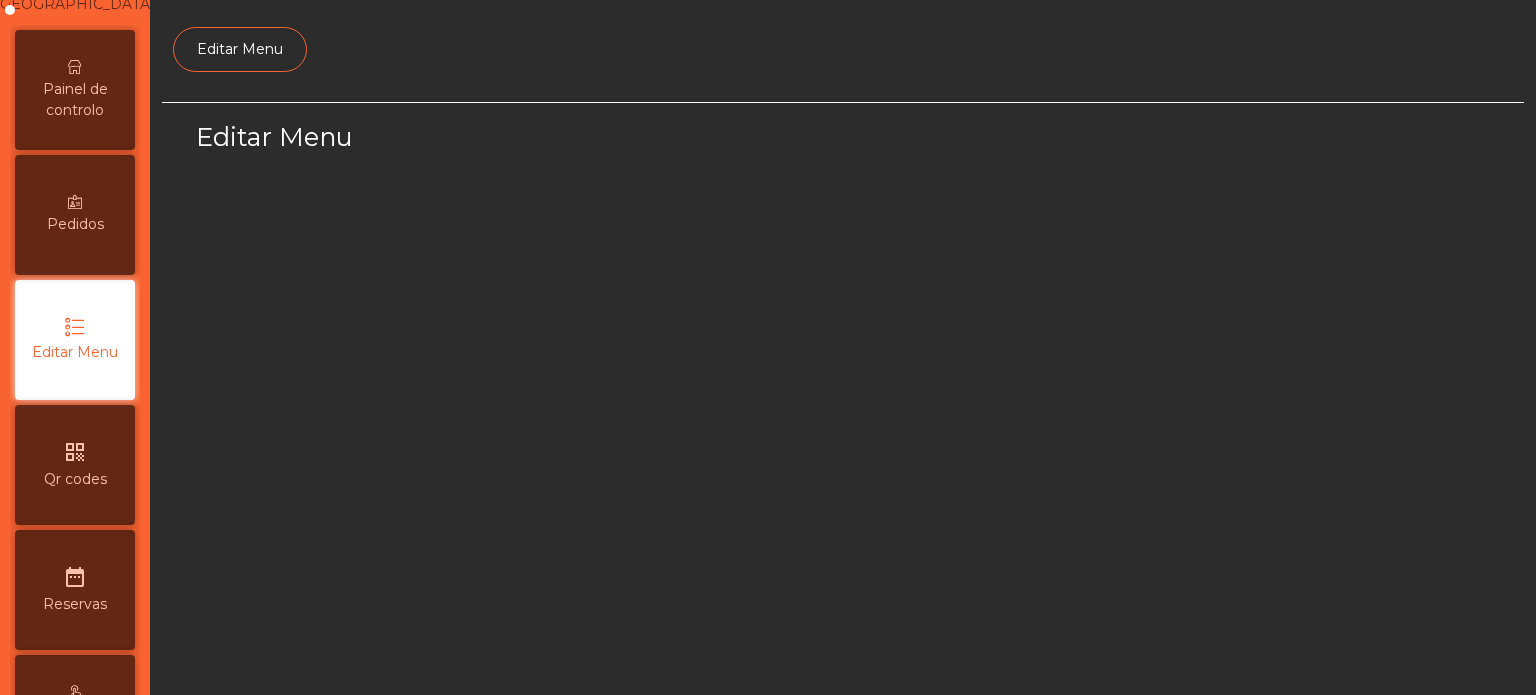 scroll, scrollTop: 188, scrollLeft: 0, axis: vertical 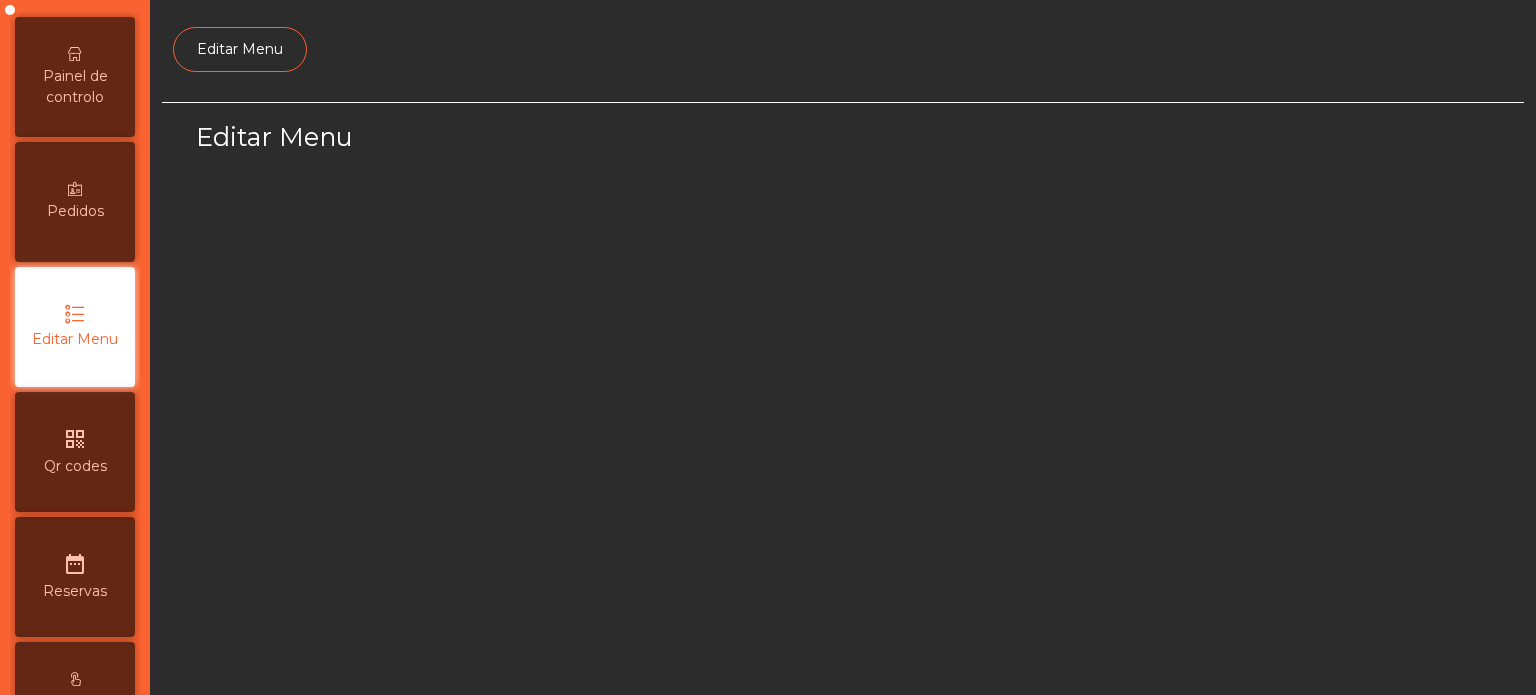 select on "*" 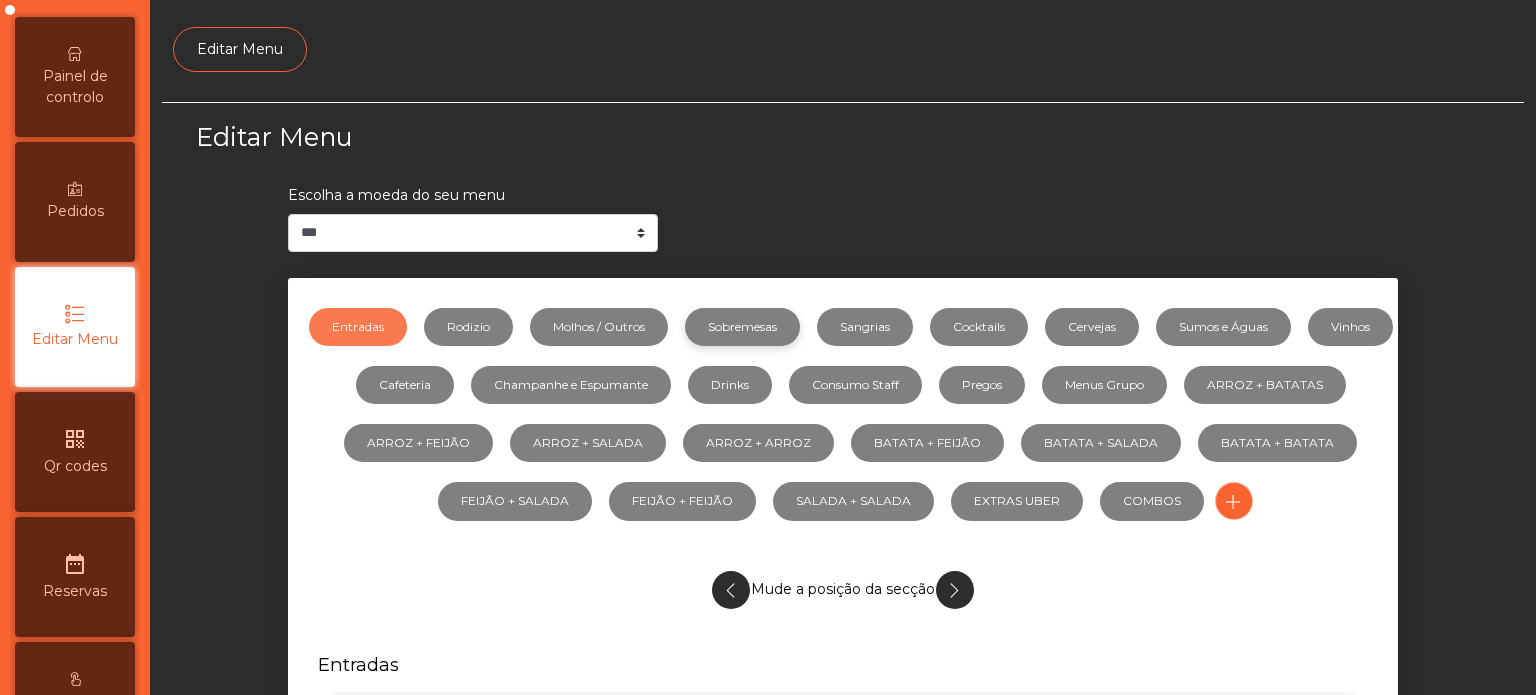 click on "Sobremesas" at bounding box center (742, 327) 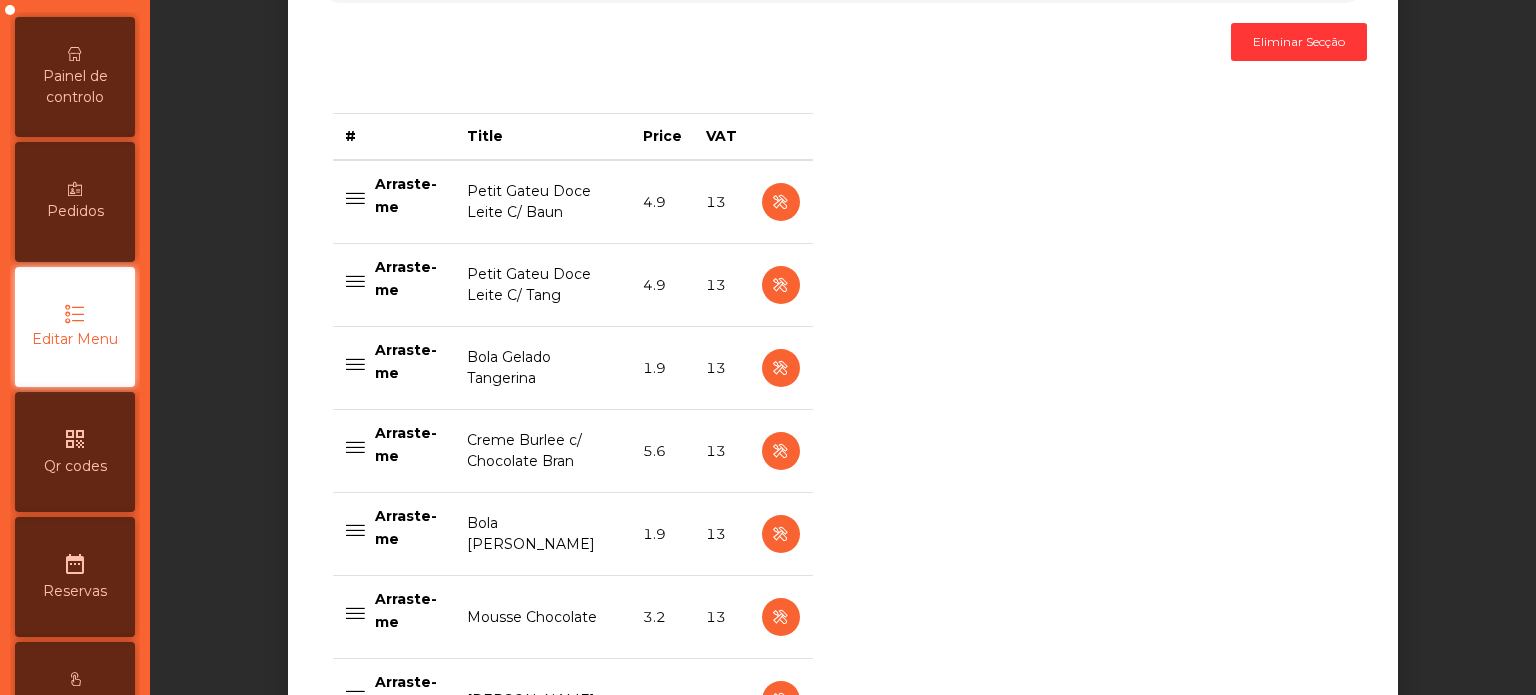 scroll, scrollTop: 735, scrollLeft: 0, axis: vertical 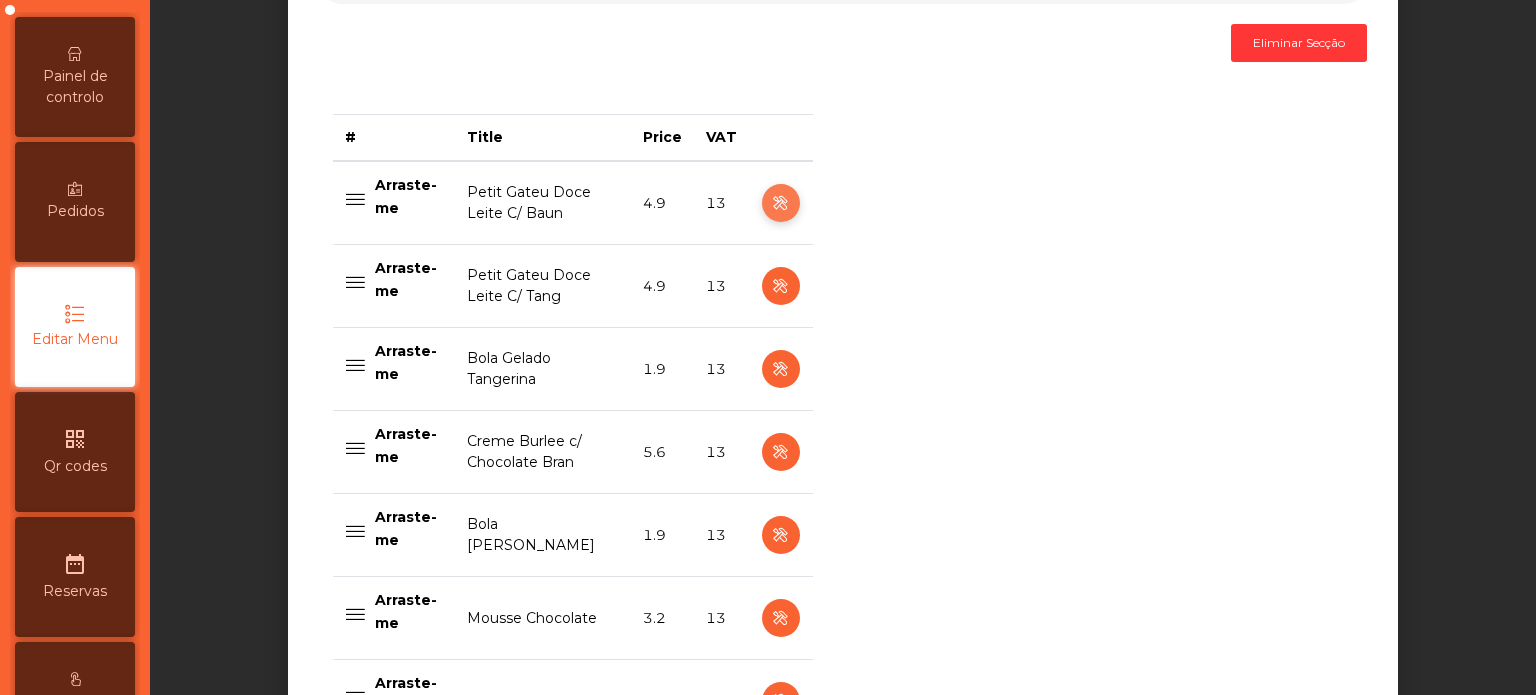 click at bounding box center (780, 203) 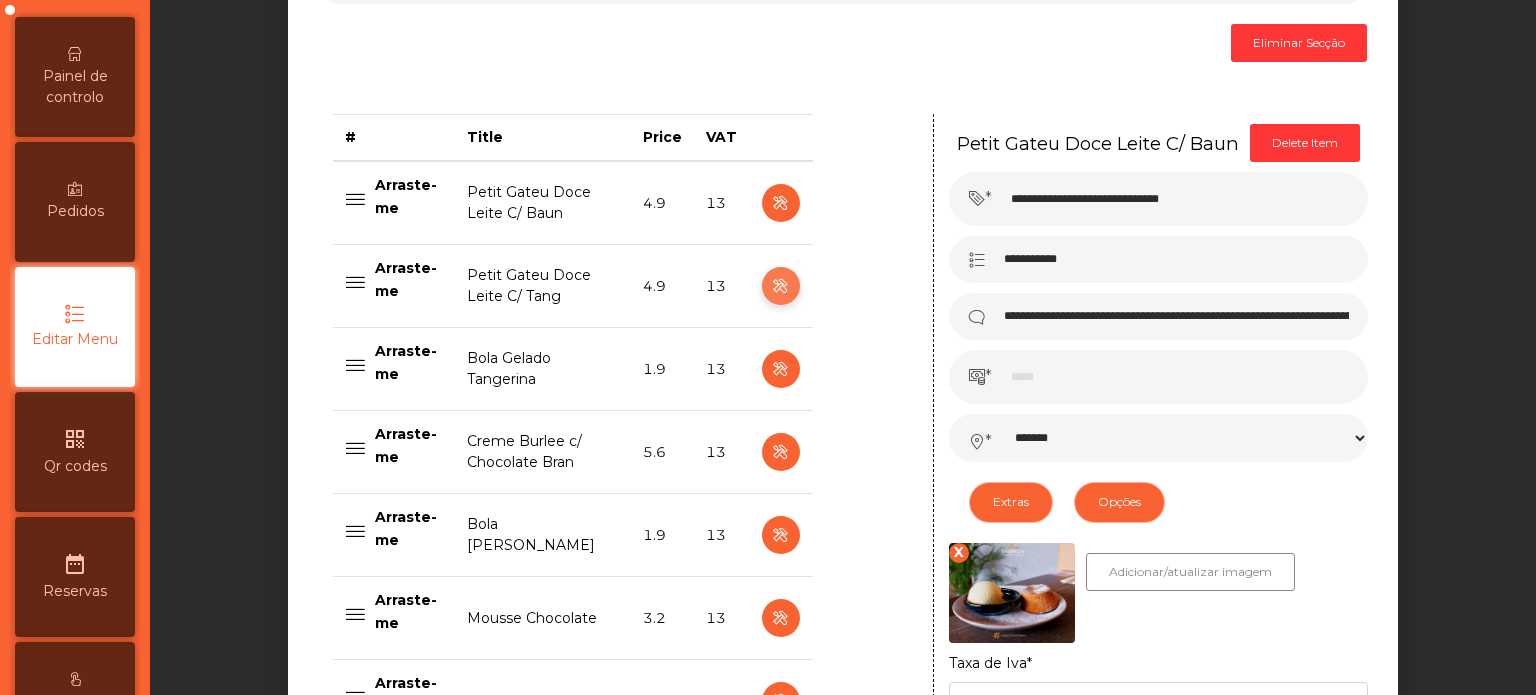 click at bounding box center (780, 286) 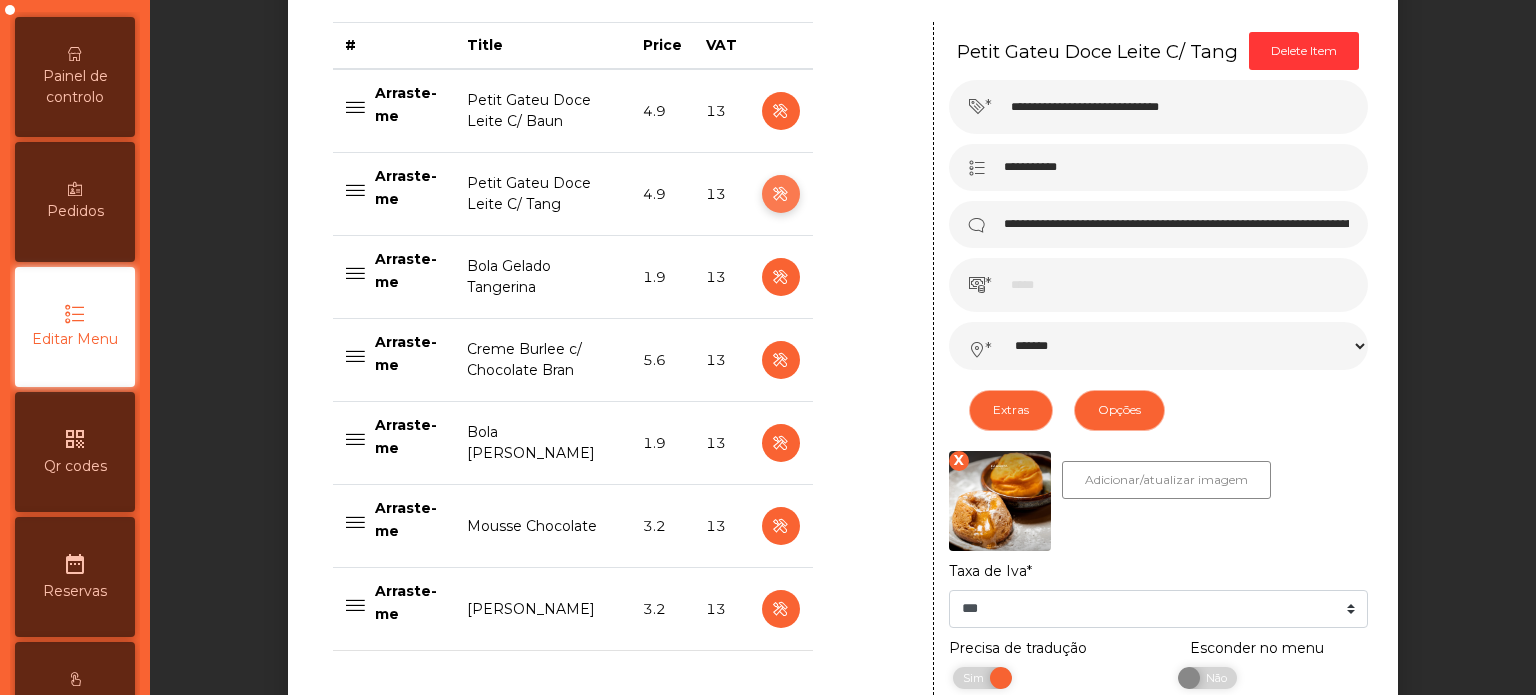 scroll, scrollTop: 840, scrollLeft: 0, axis: vertical 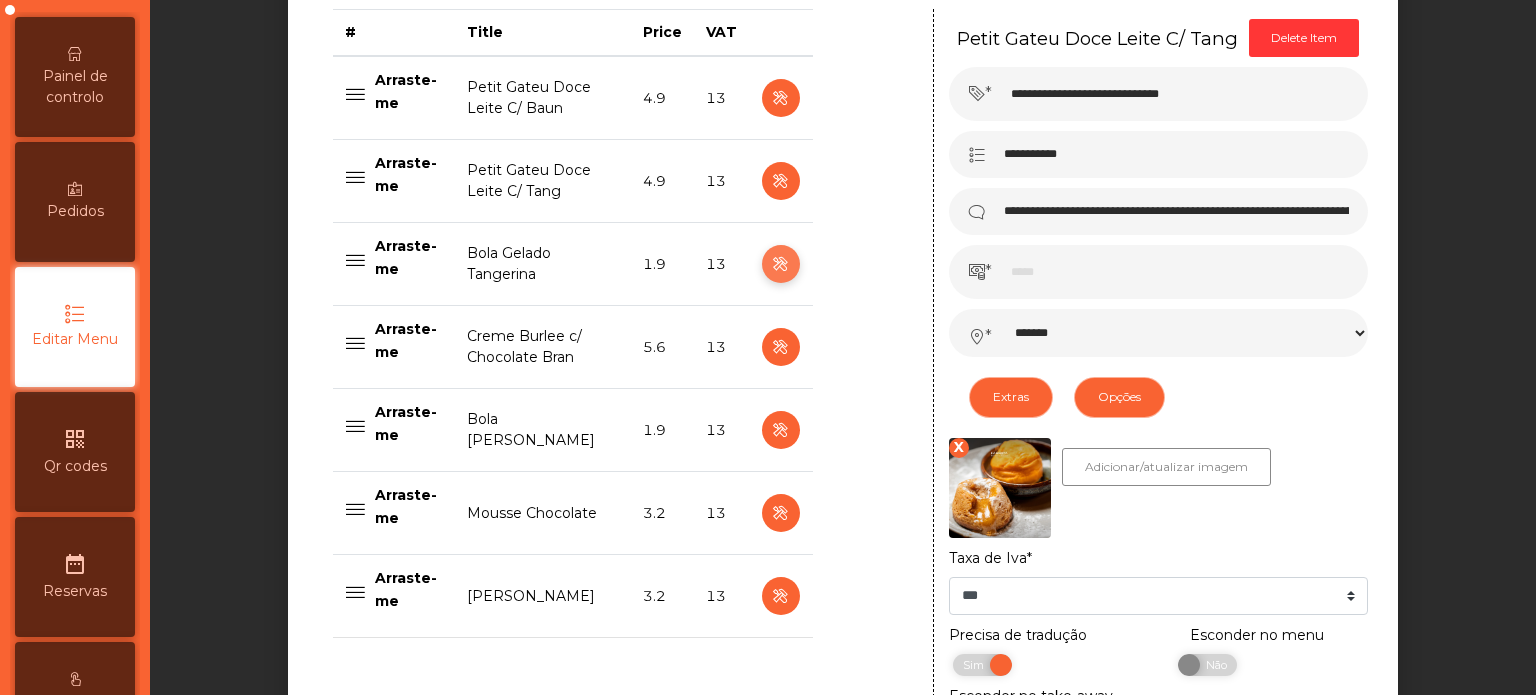 click at bounding box center [780, 264] 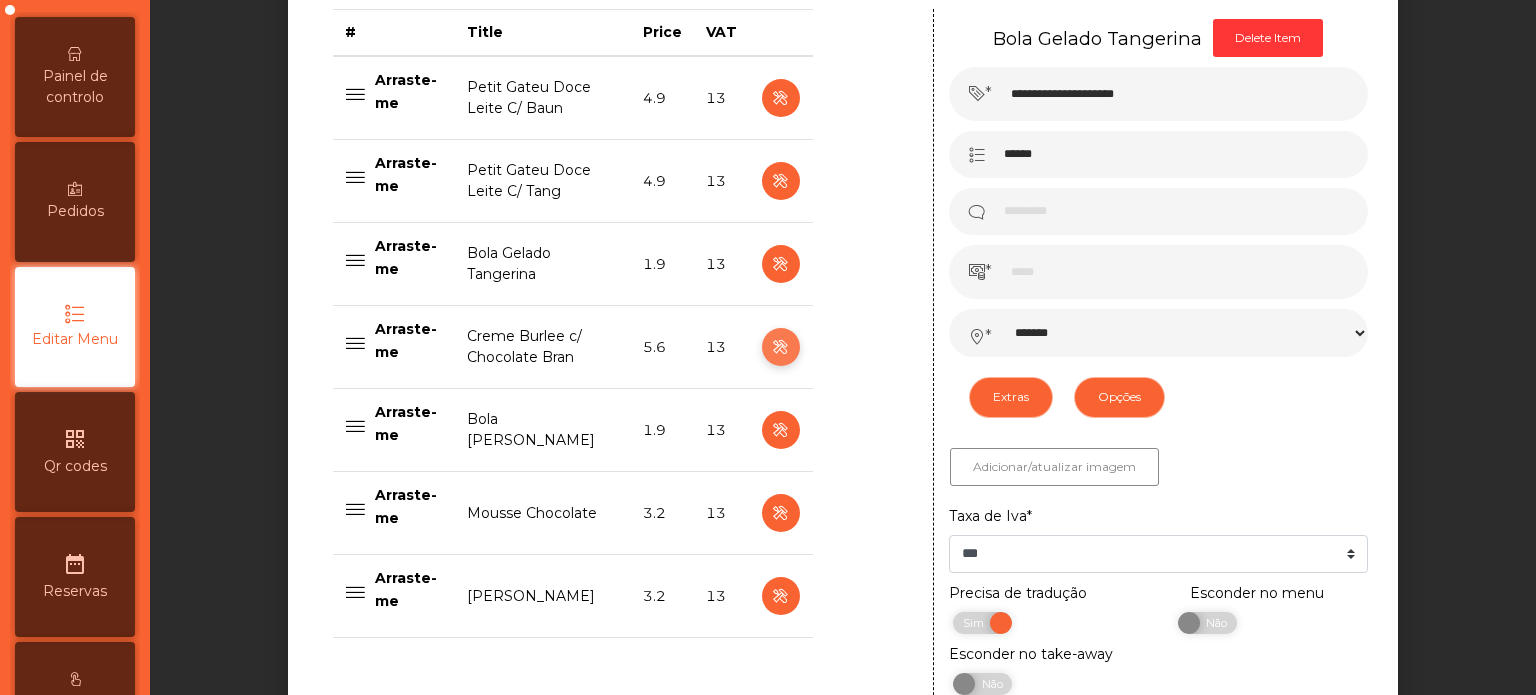 click at bounding box center [780, 347] 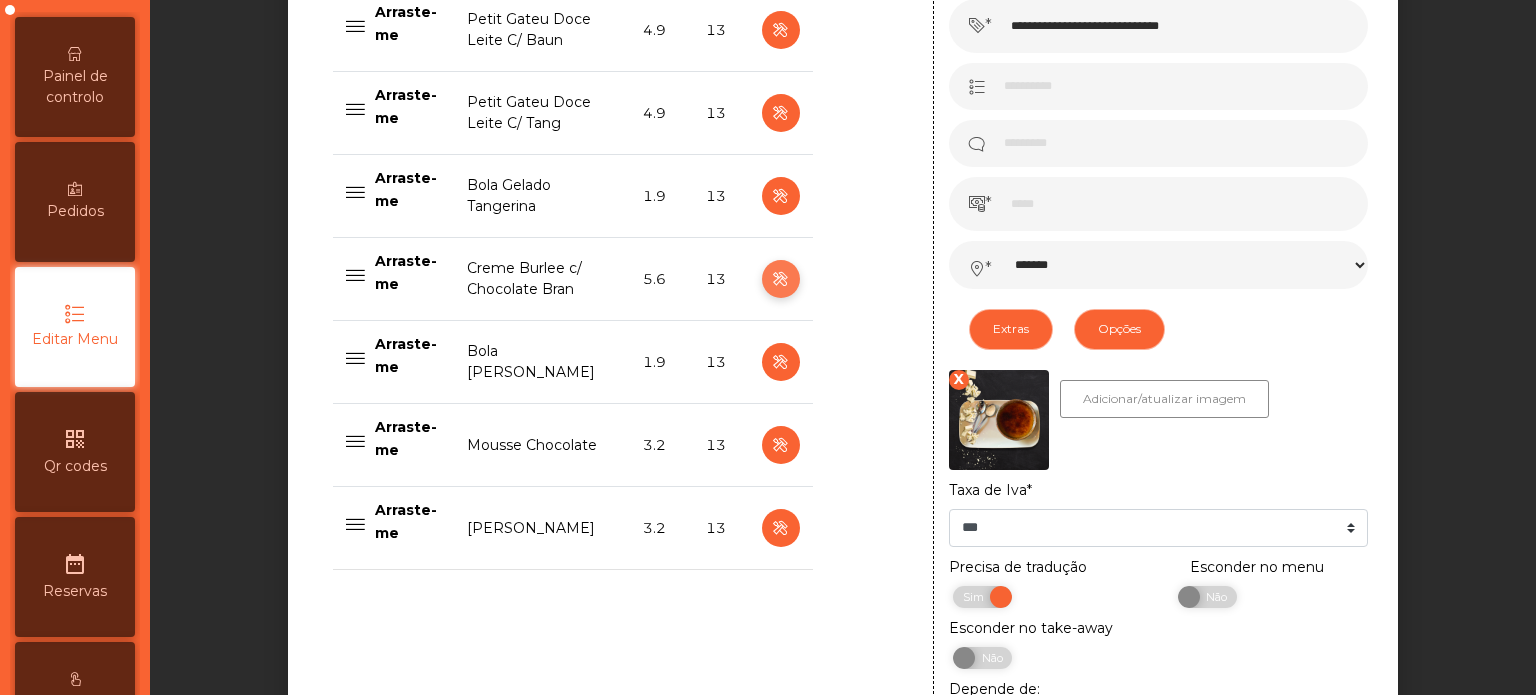 scroll, scrollTop: 908, scrollLeft: 0, axis: vertical 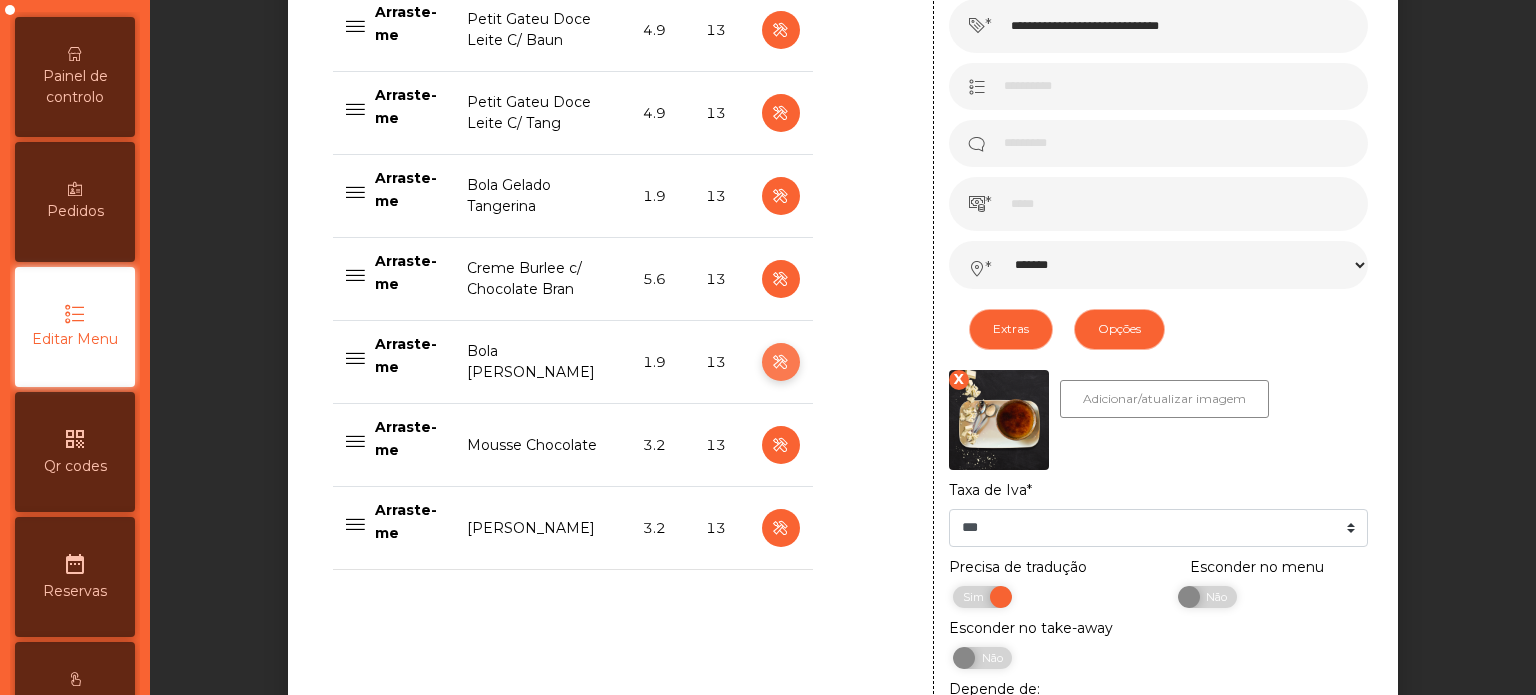 click at bounding box center (780, 362) 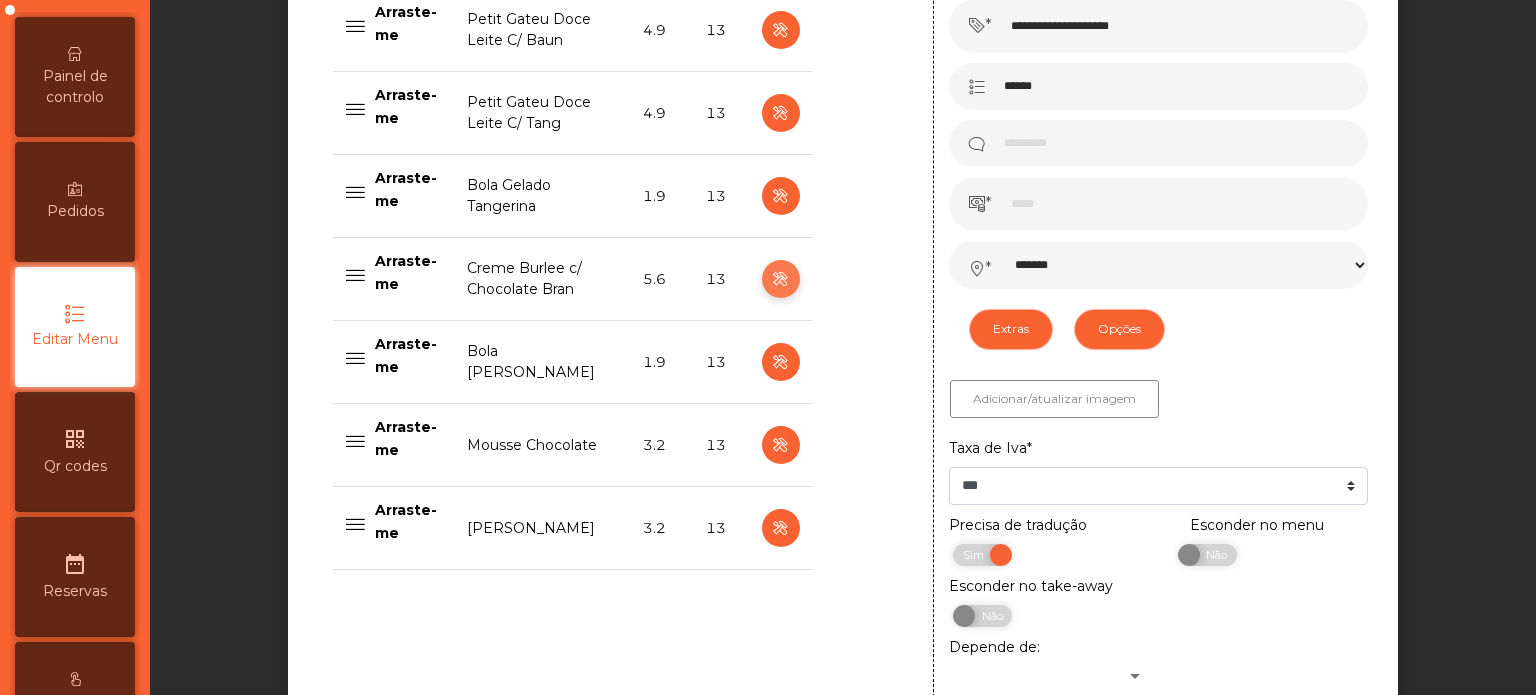 click at bounding box center (781, 279) 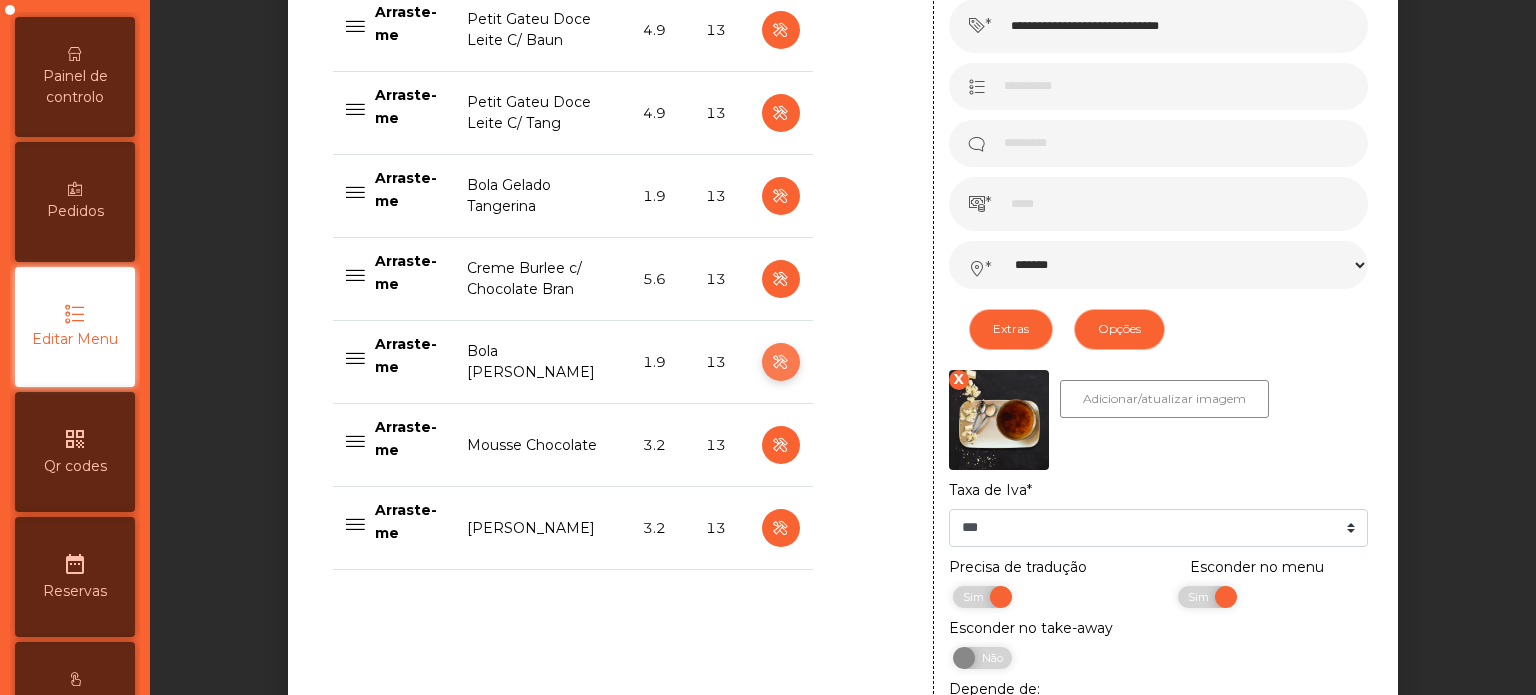 click at bounding box center [780, 362] 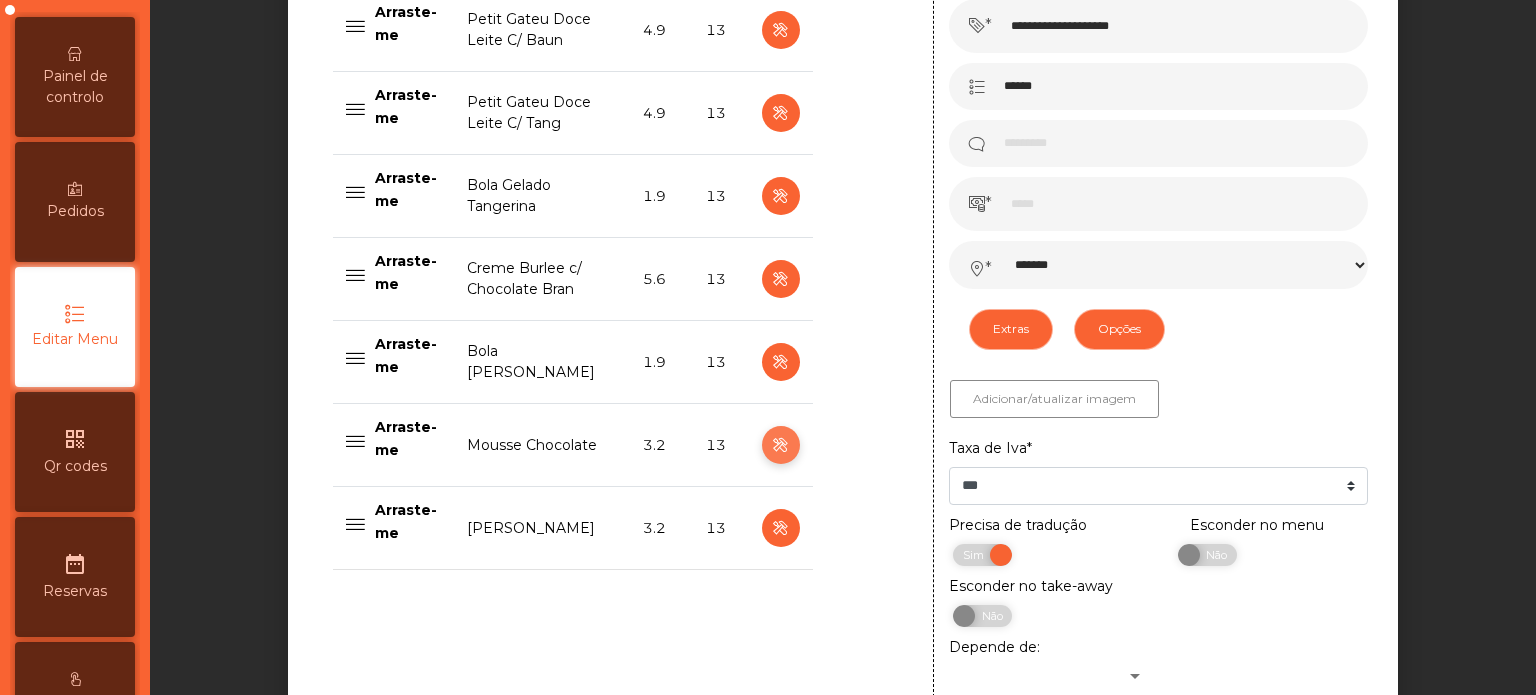 click at bounding box center [780, 445] 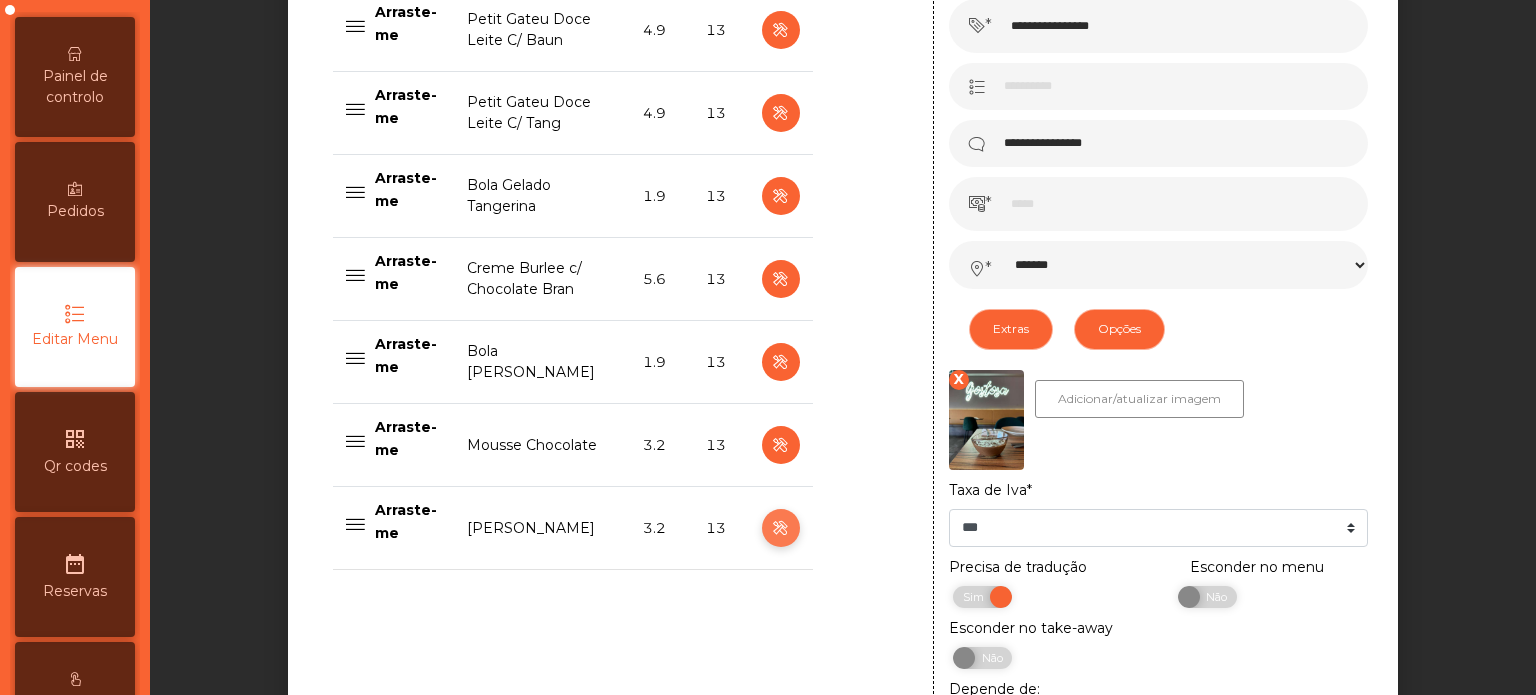 click at bounding box center [780, 528] 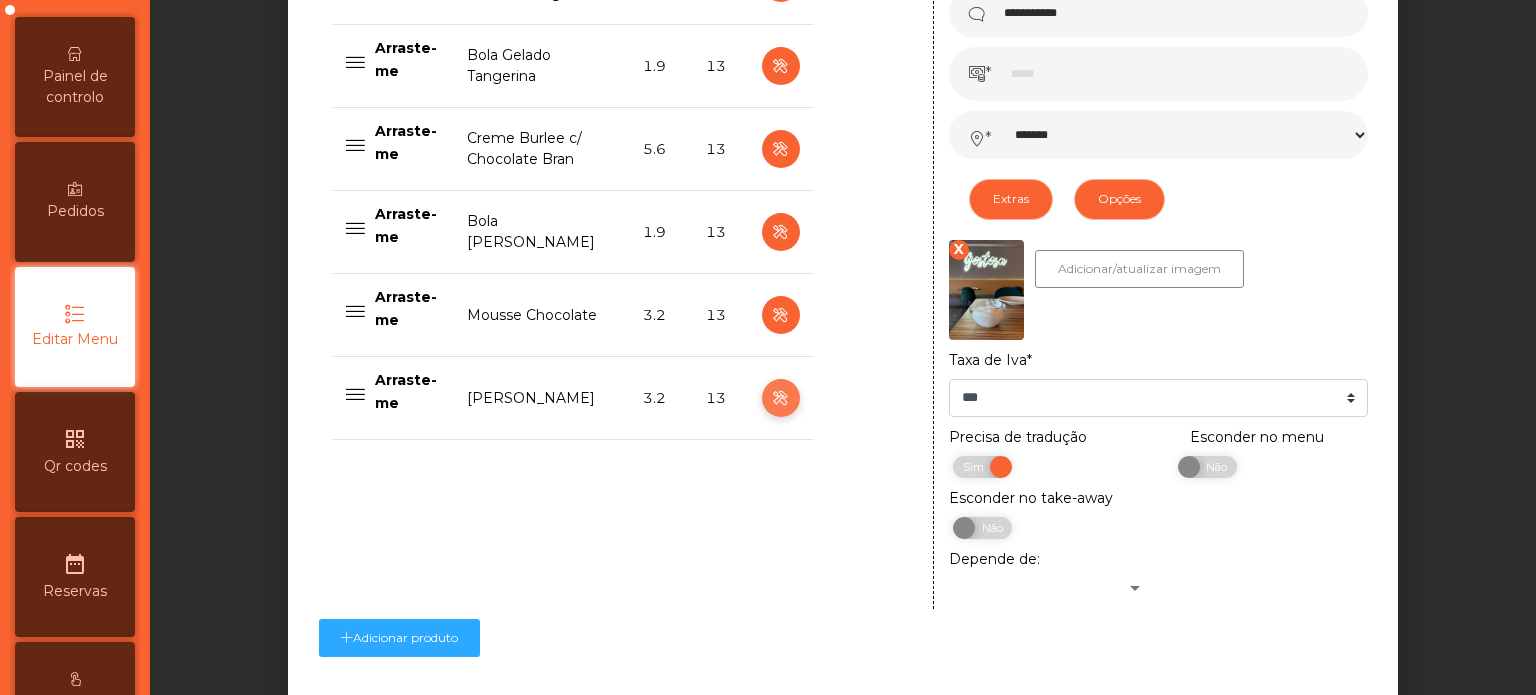 scroll, scrollTop: 1192, scrollLeft: 0, axis: vertical 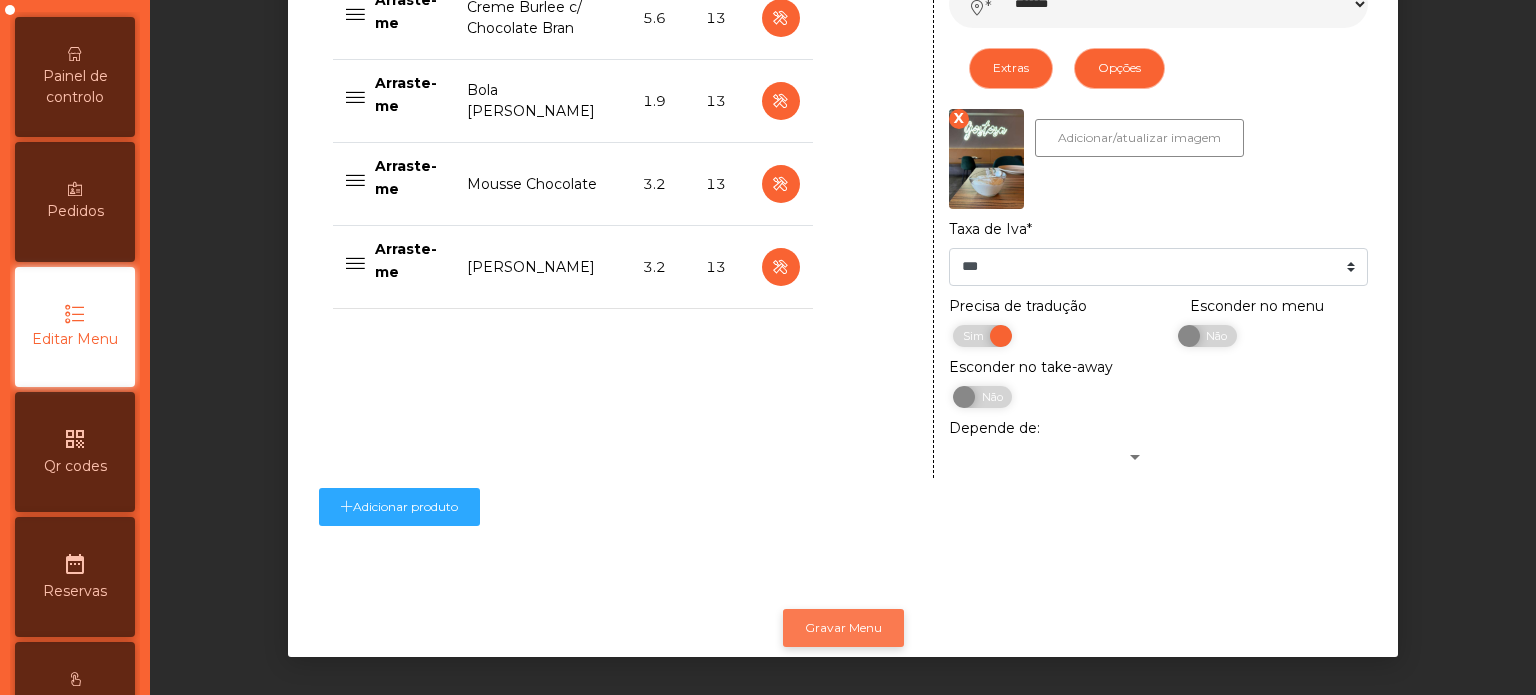 click on "Gravar Menu" at bounding box center [843, 628] 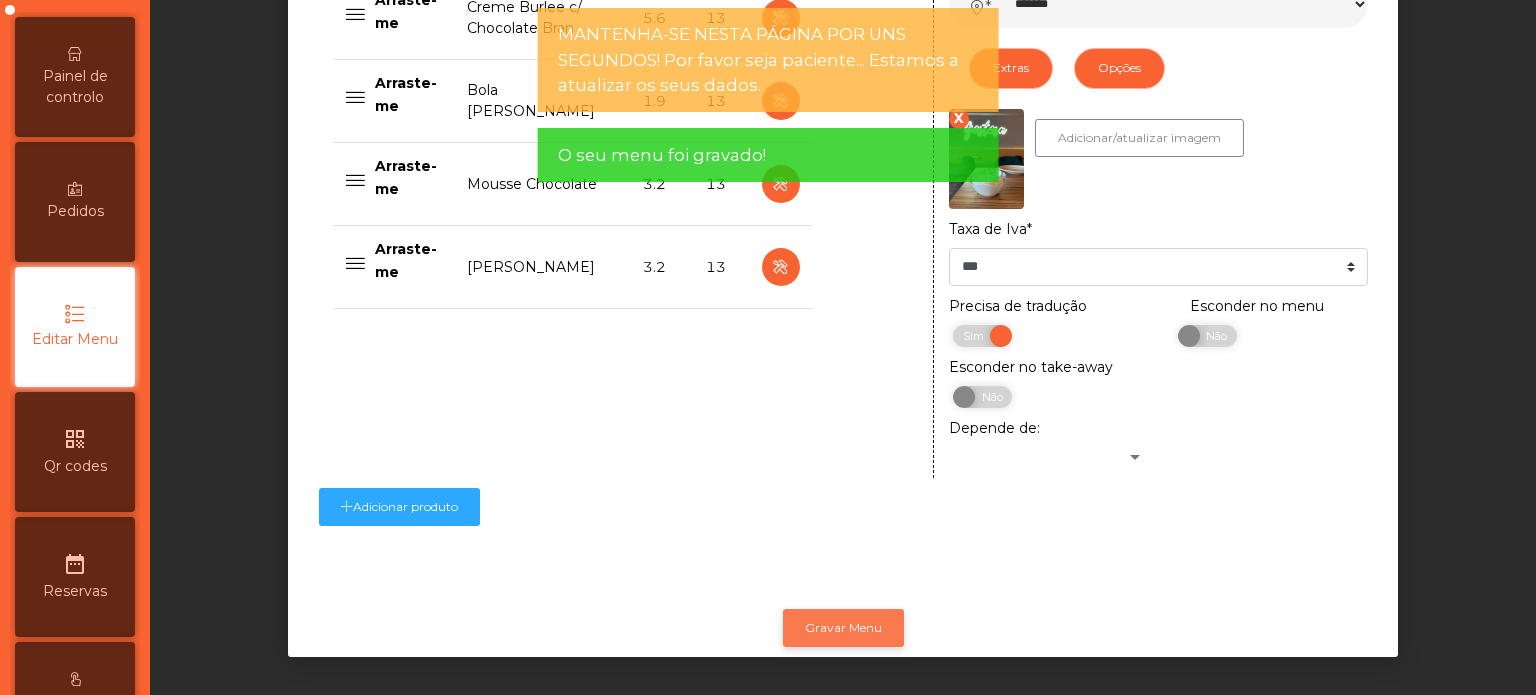 scroll, scrollTop: 0, scrollLeft: 0, axis: both 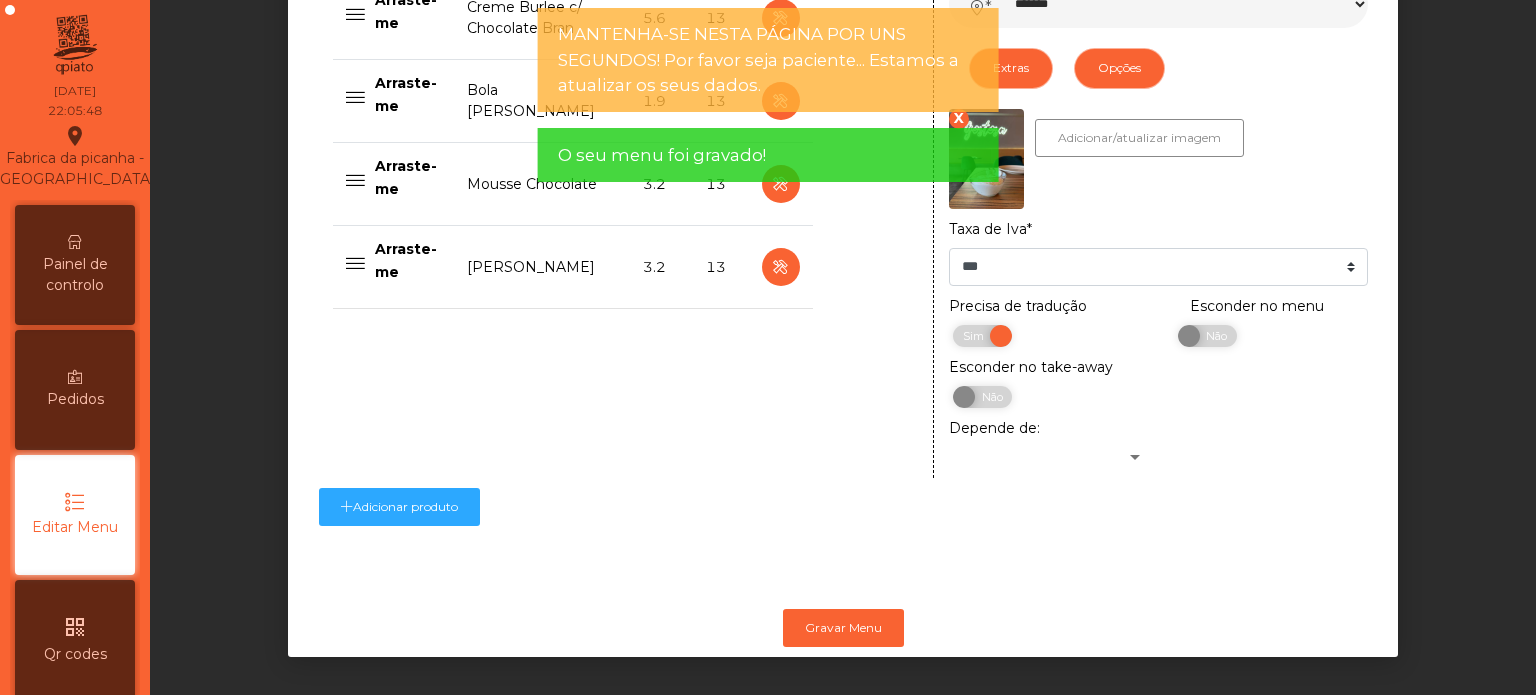 click on "Painel de controlo" at bounding box center (75, 265) 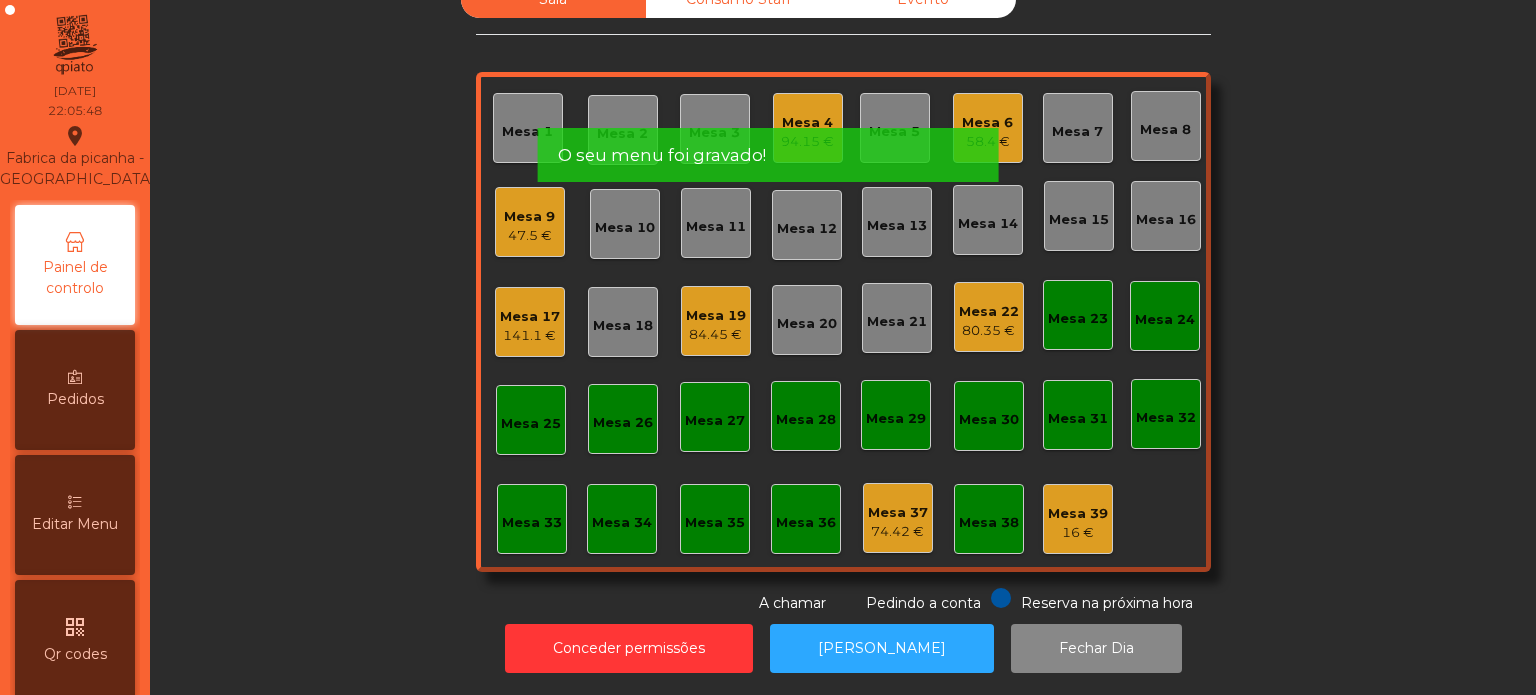 scroll, scrollTop: 55, scrollLeft: 0, axis: vertical 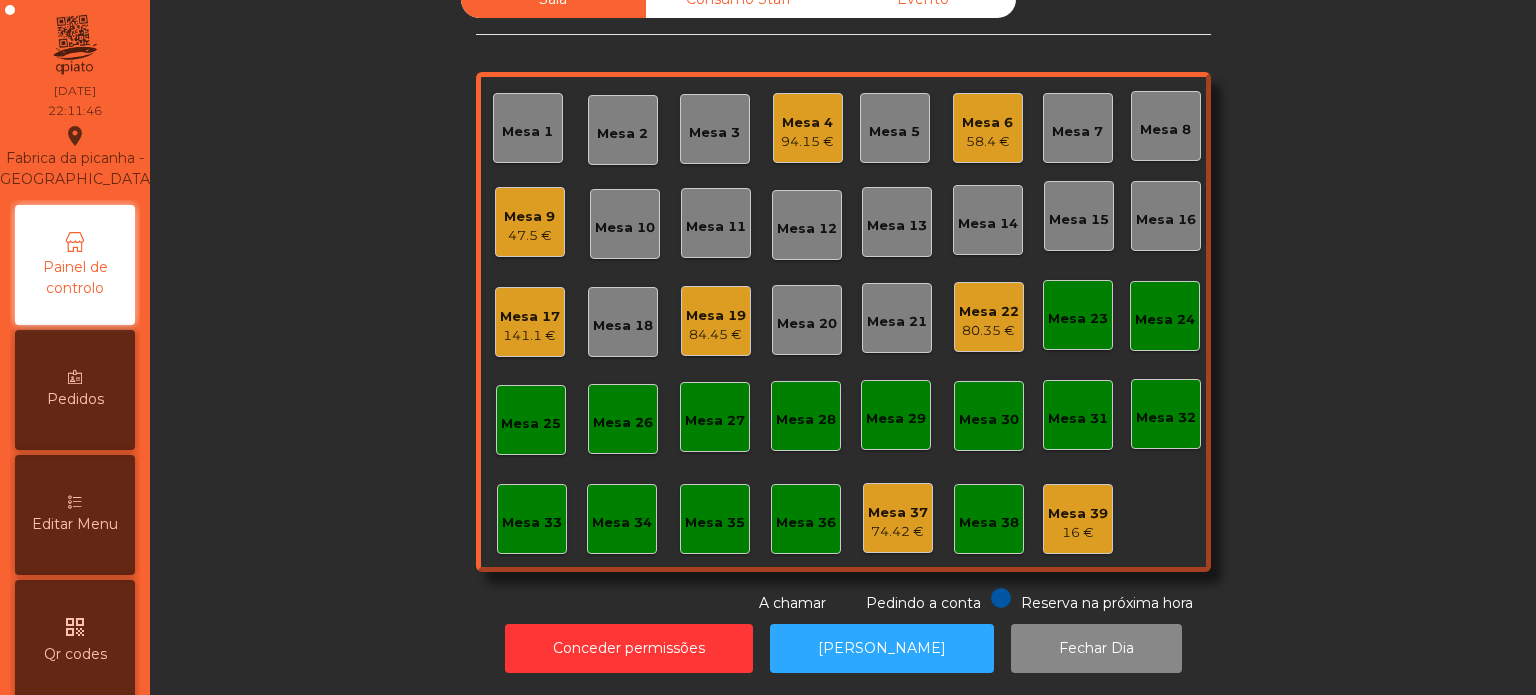 click on "Mesa 4" 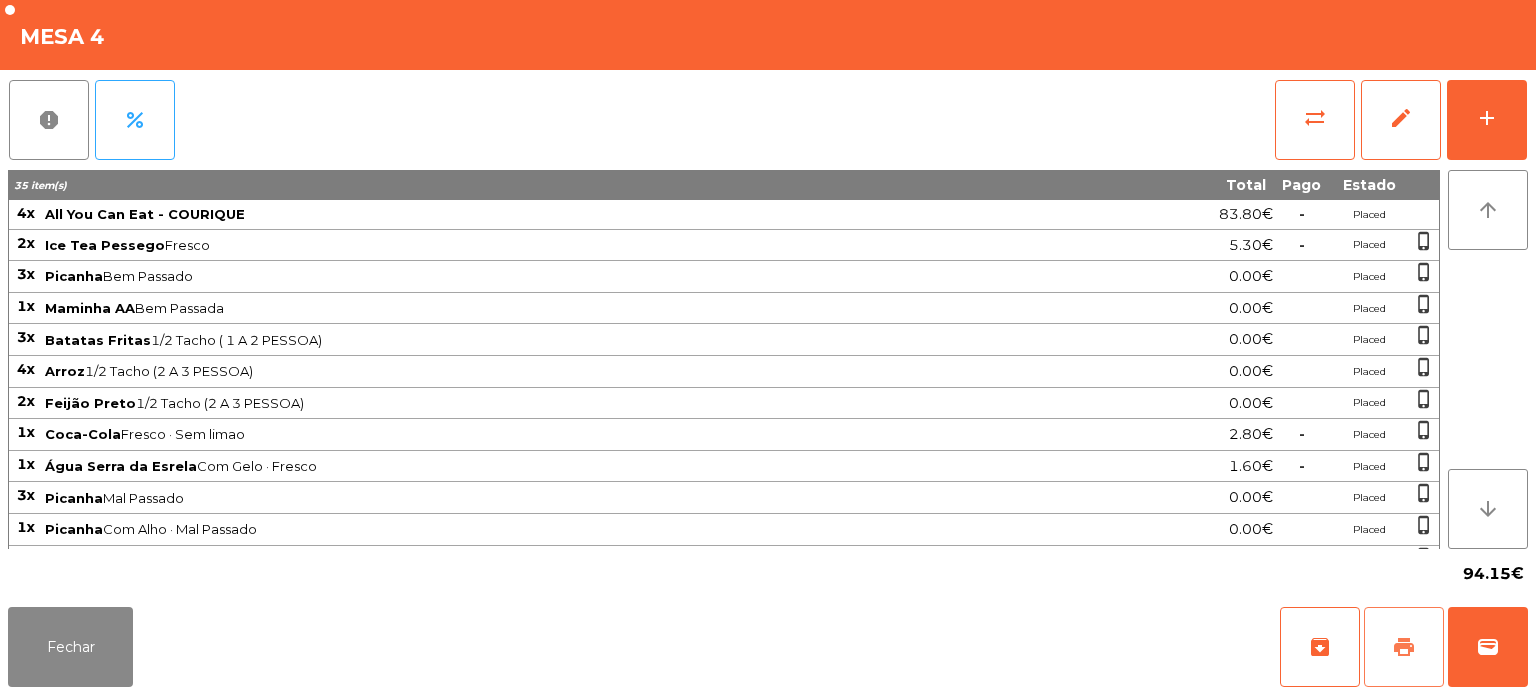 click on "print" 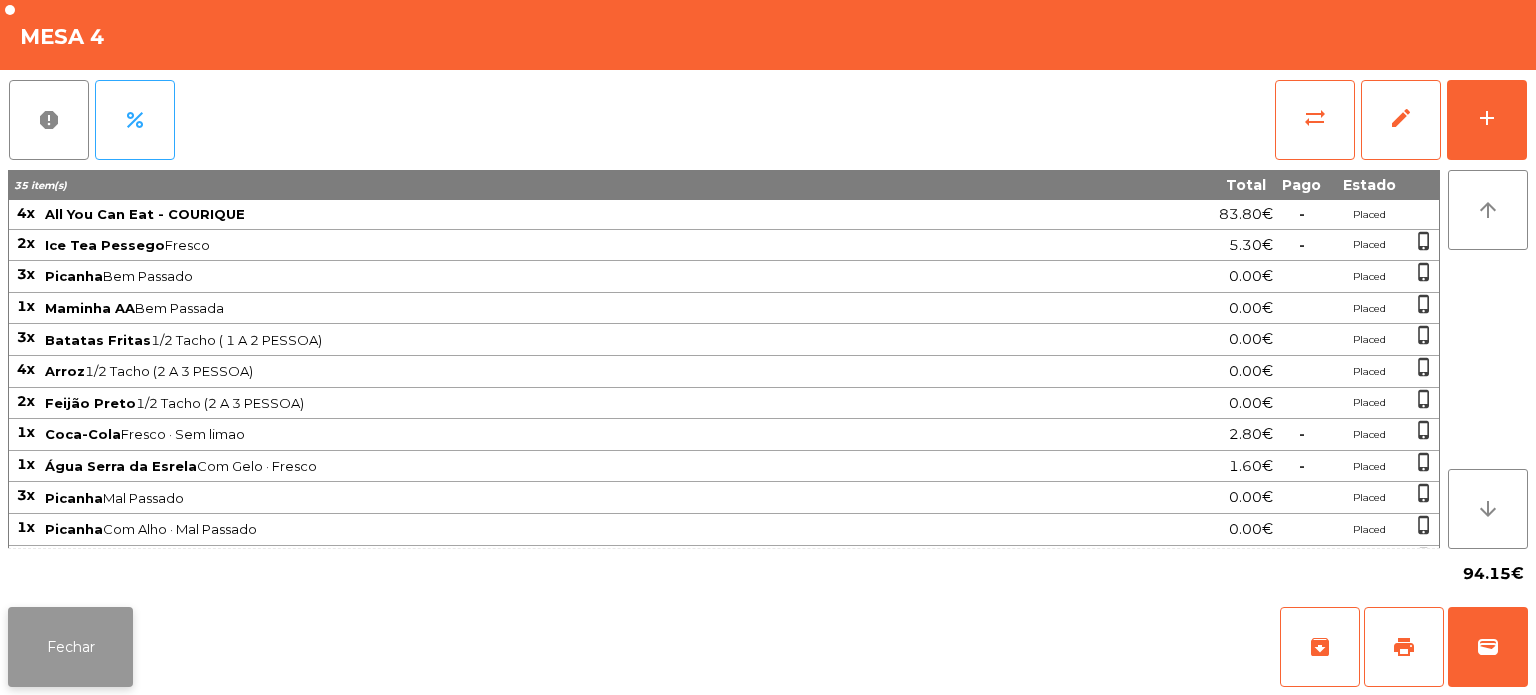 click on "Fechar" 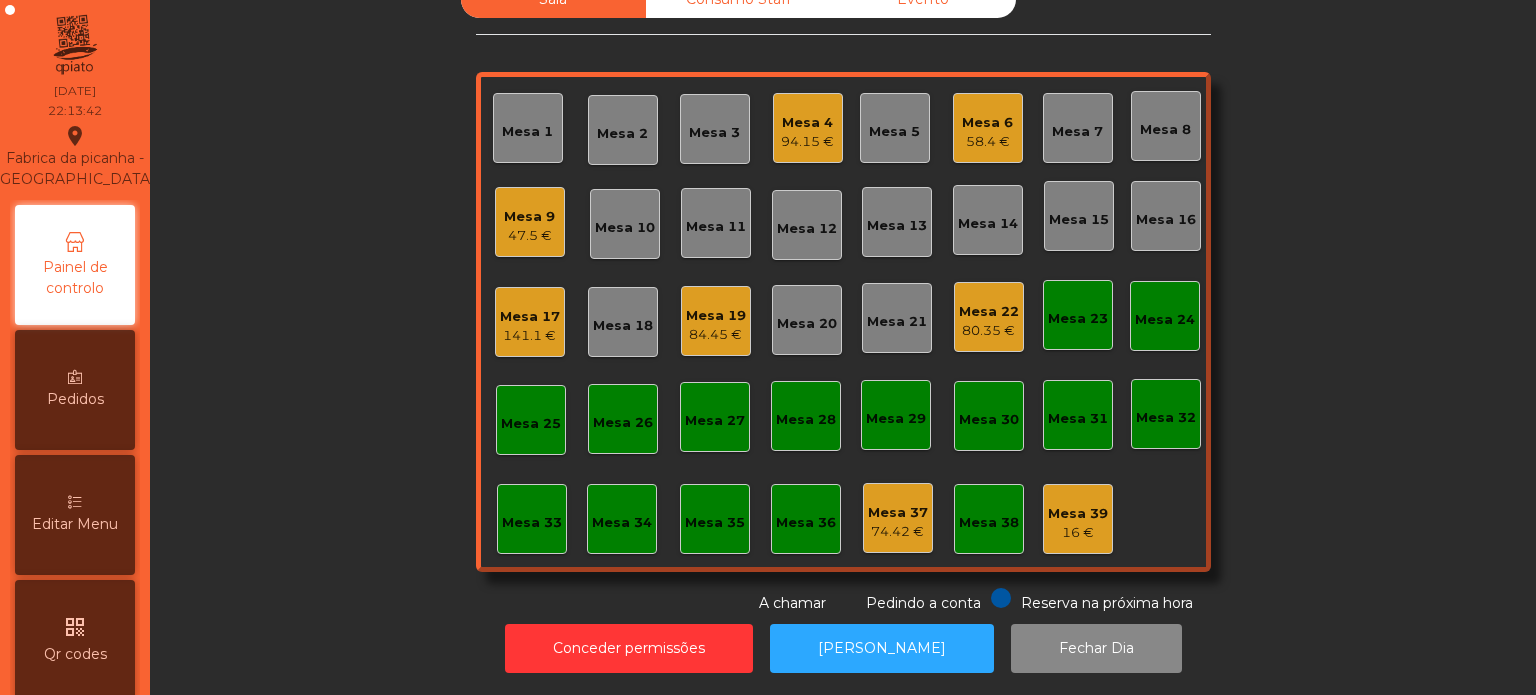 click on "94.15 €" 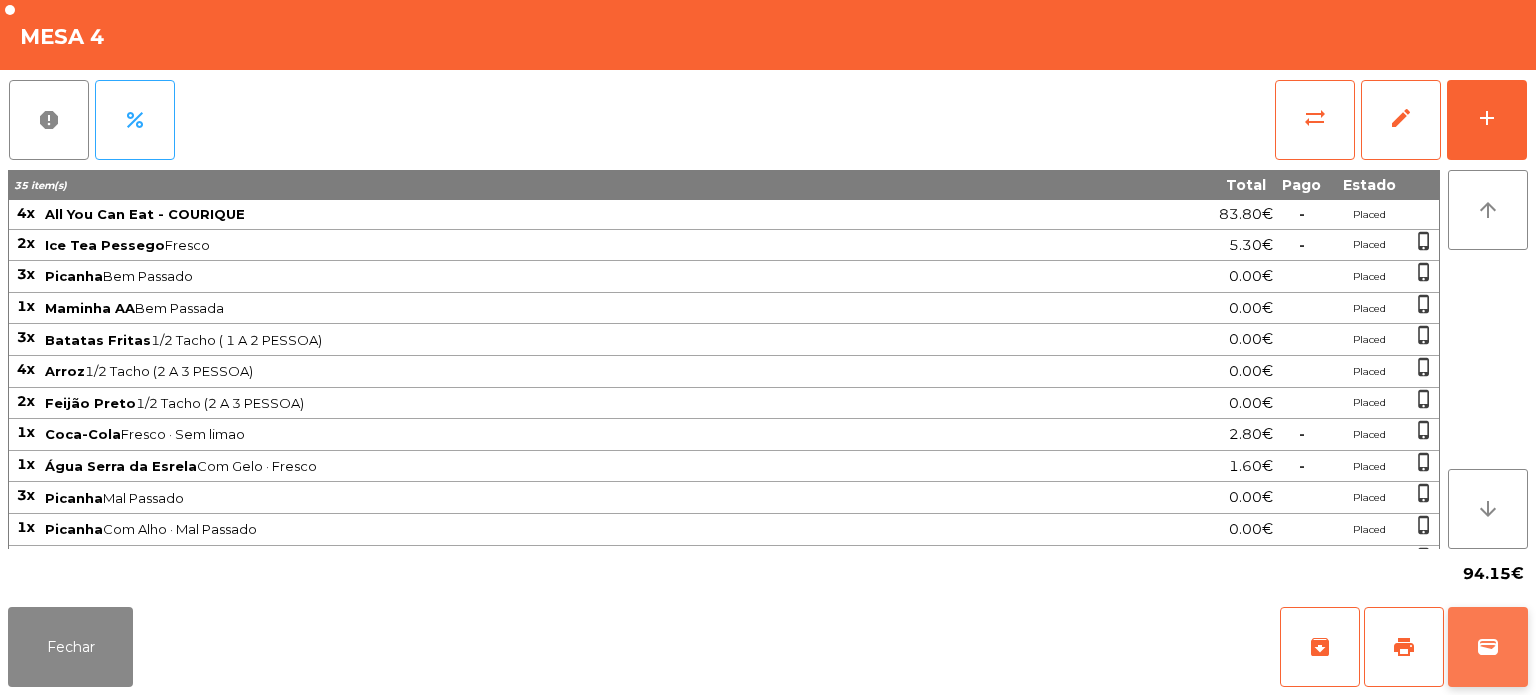 click on "wallet" 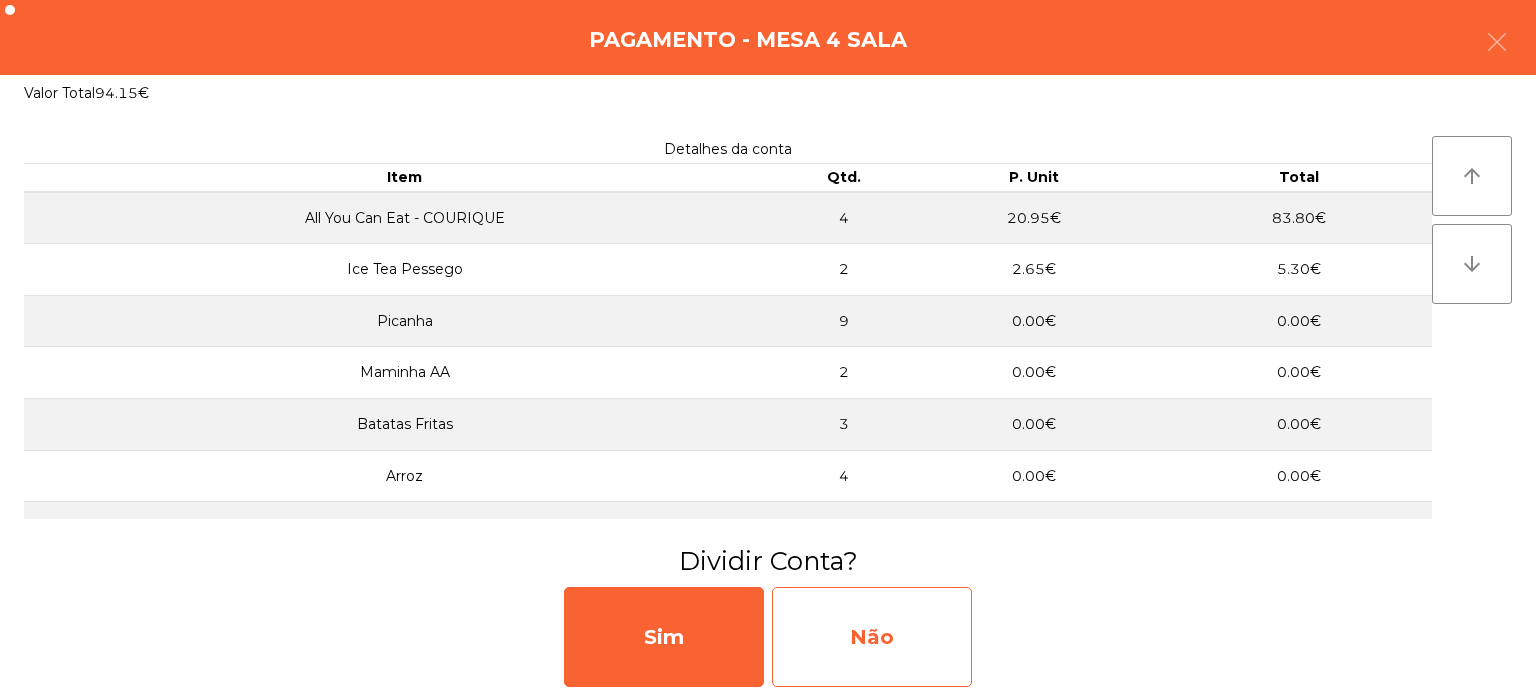 click on "Não" 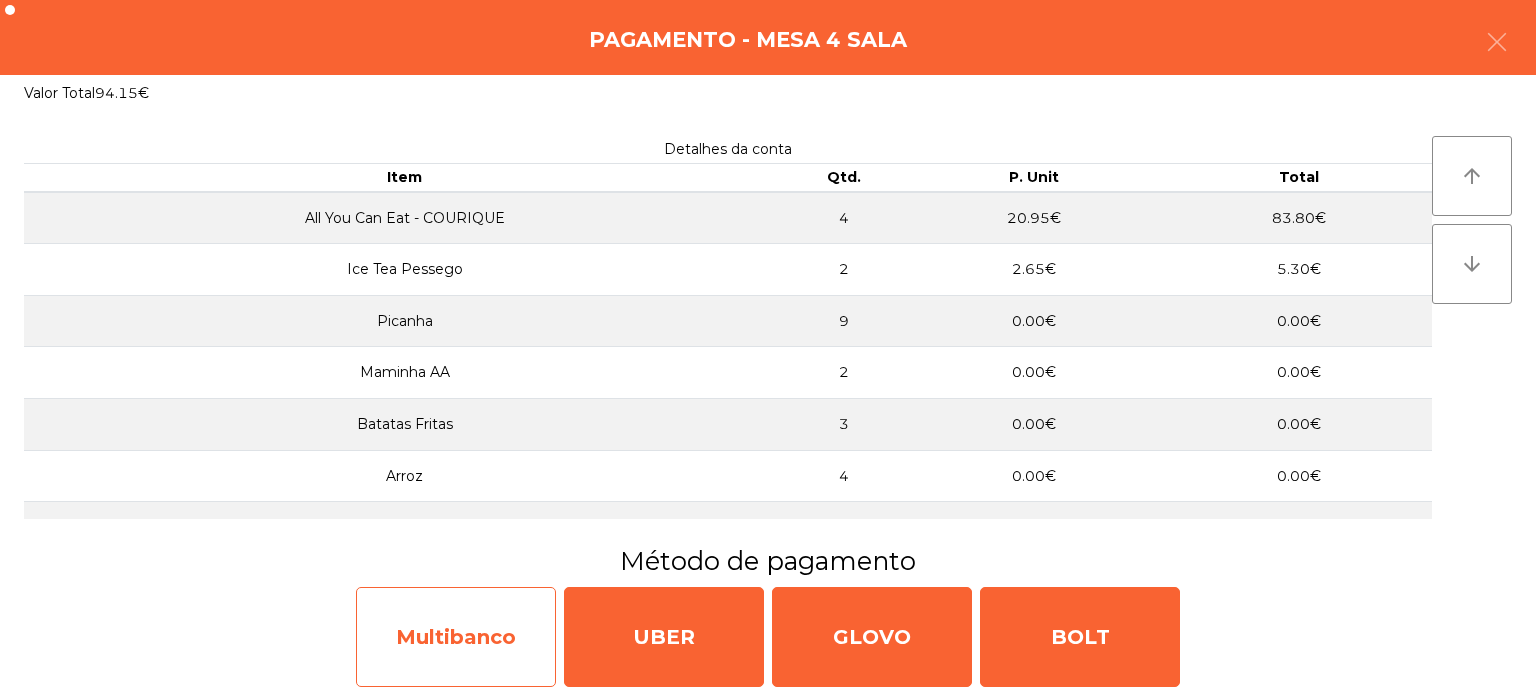 click on "Multibanco" 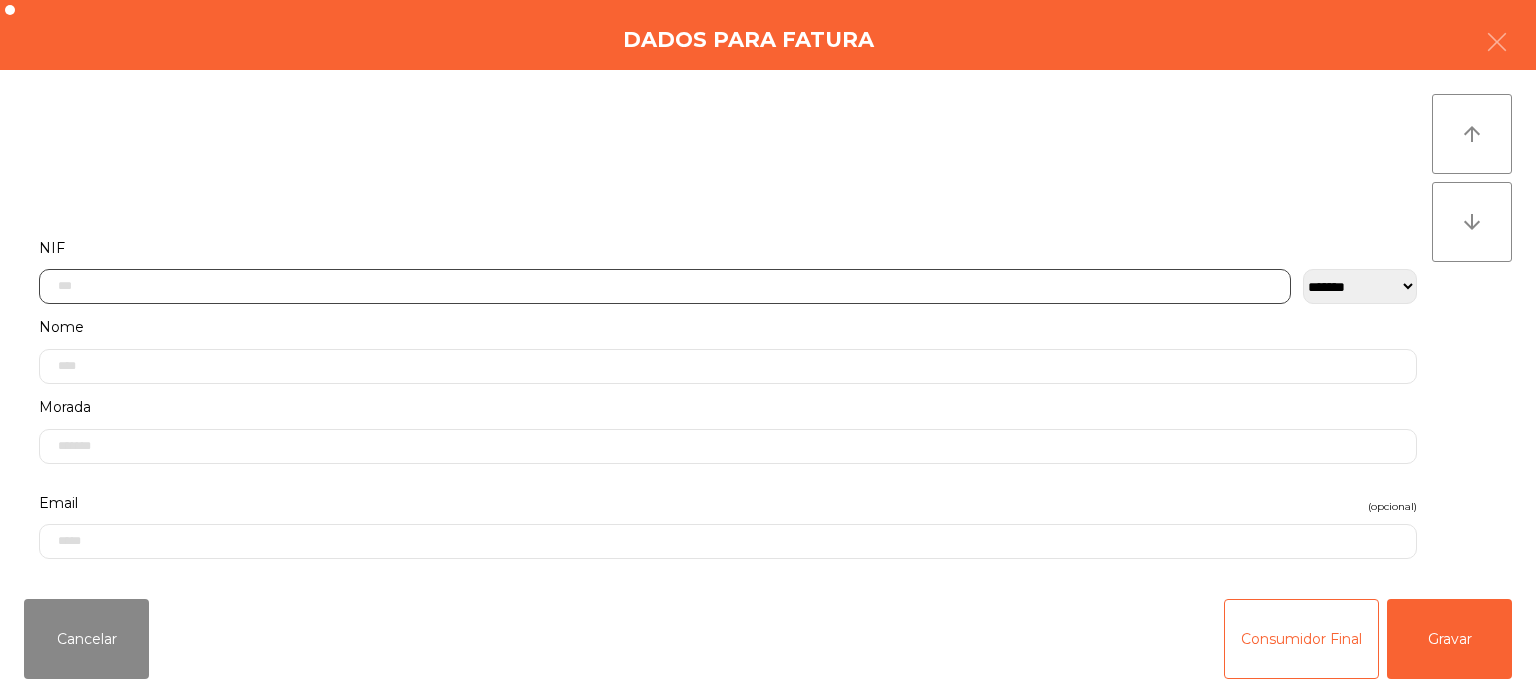 click 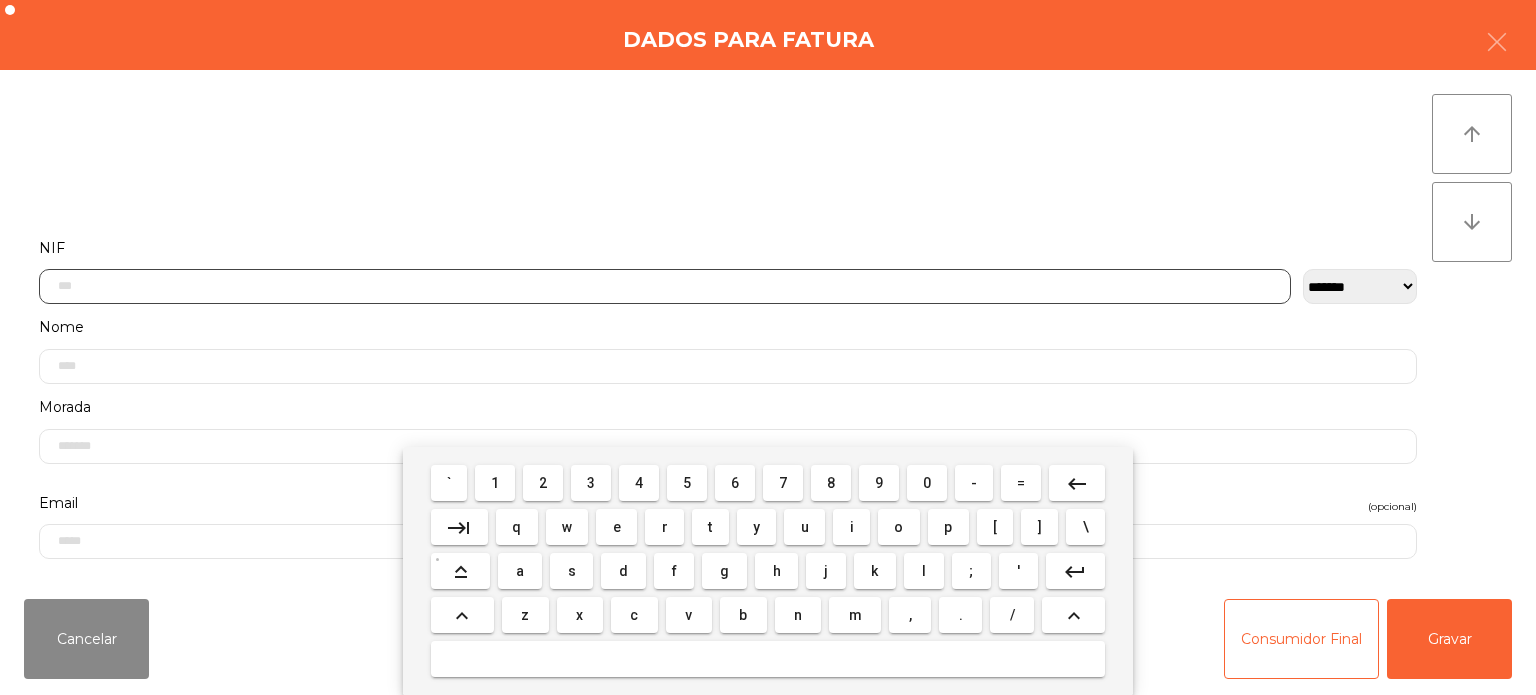 scroll, scrollTop: 139, scrollLeft: 0, axis: vertical 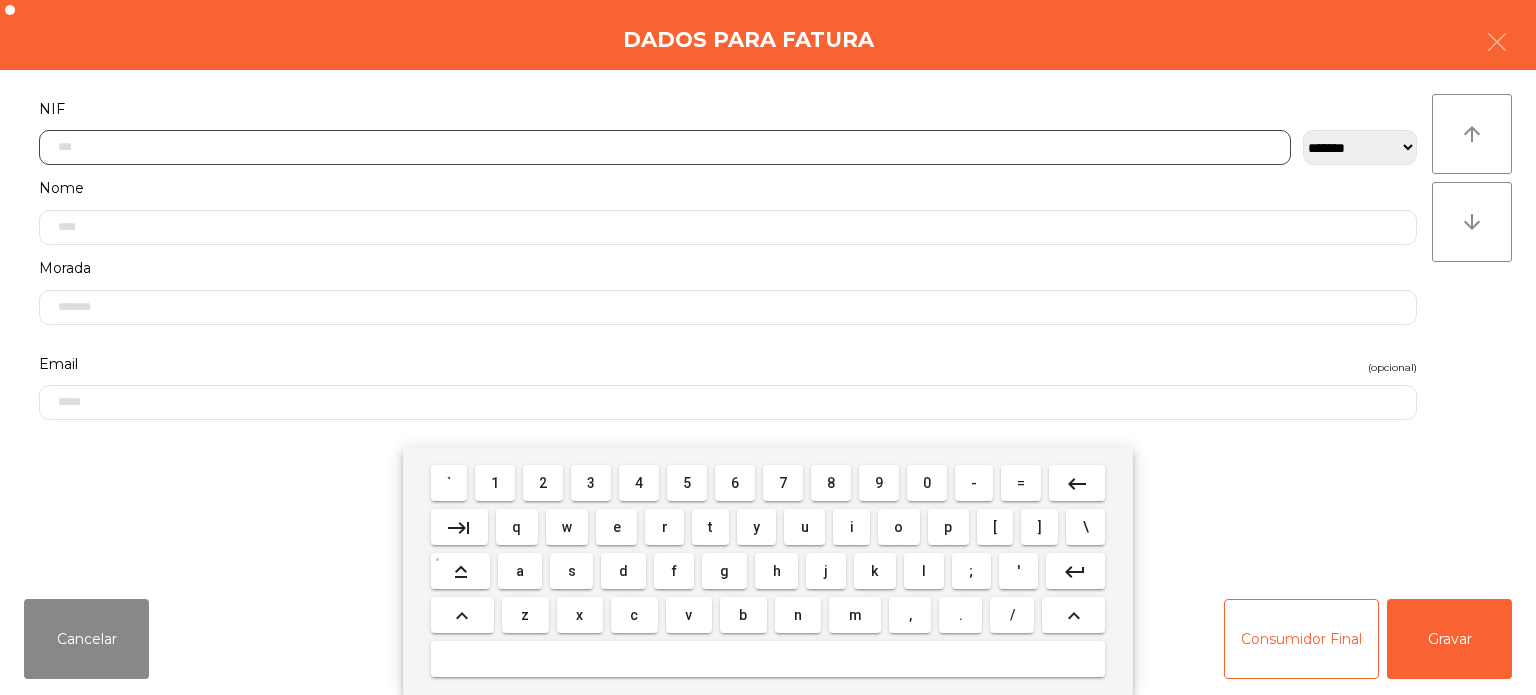 click on "2" at bounding box center (543, 483) 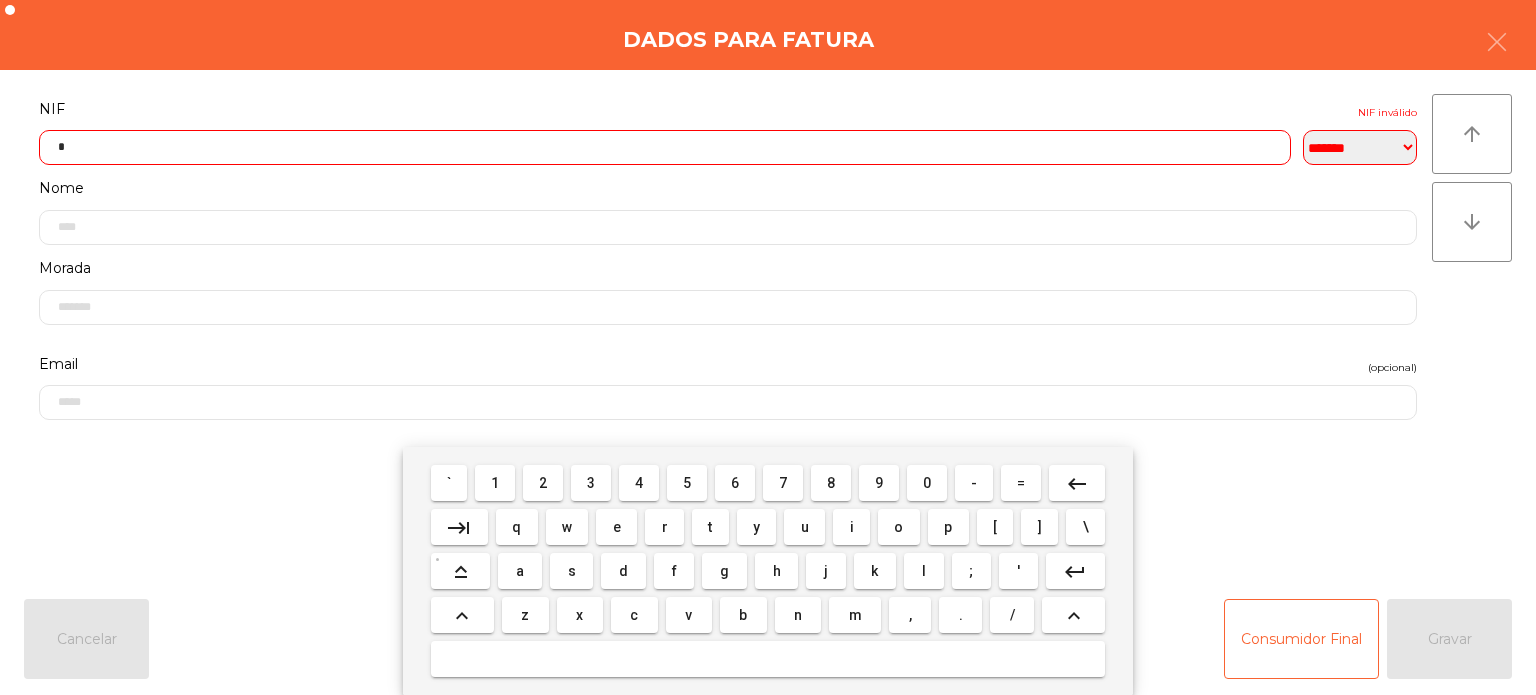 click on "7" at bounding box center [783, 483] 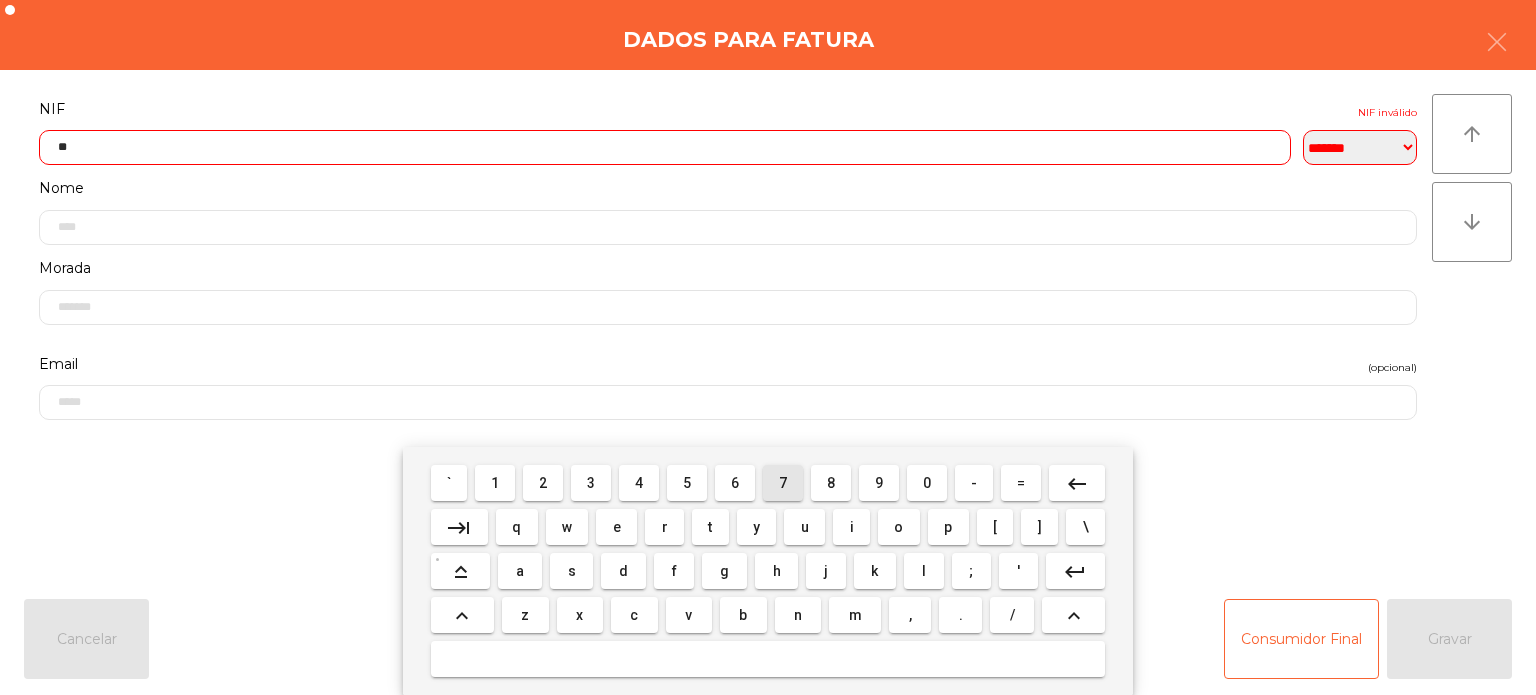 click on "5" at bounding box center [687, 483] 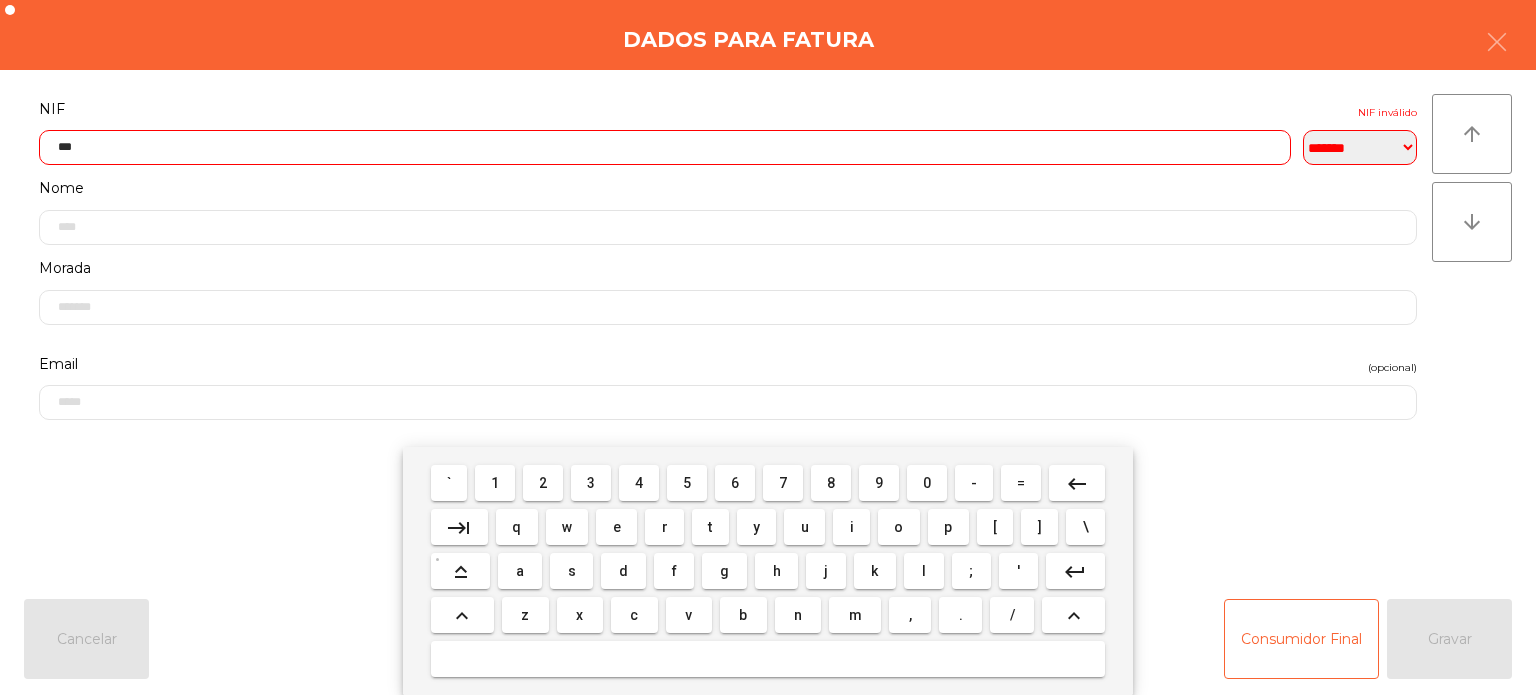 click on "3" at bounding box center (591, 483) 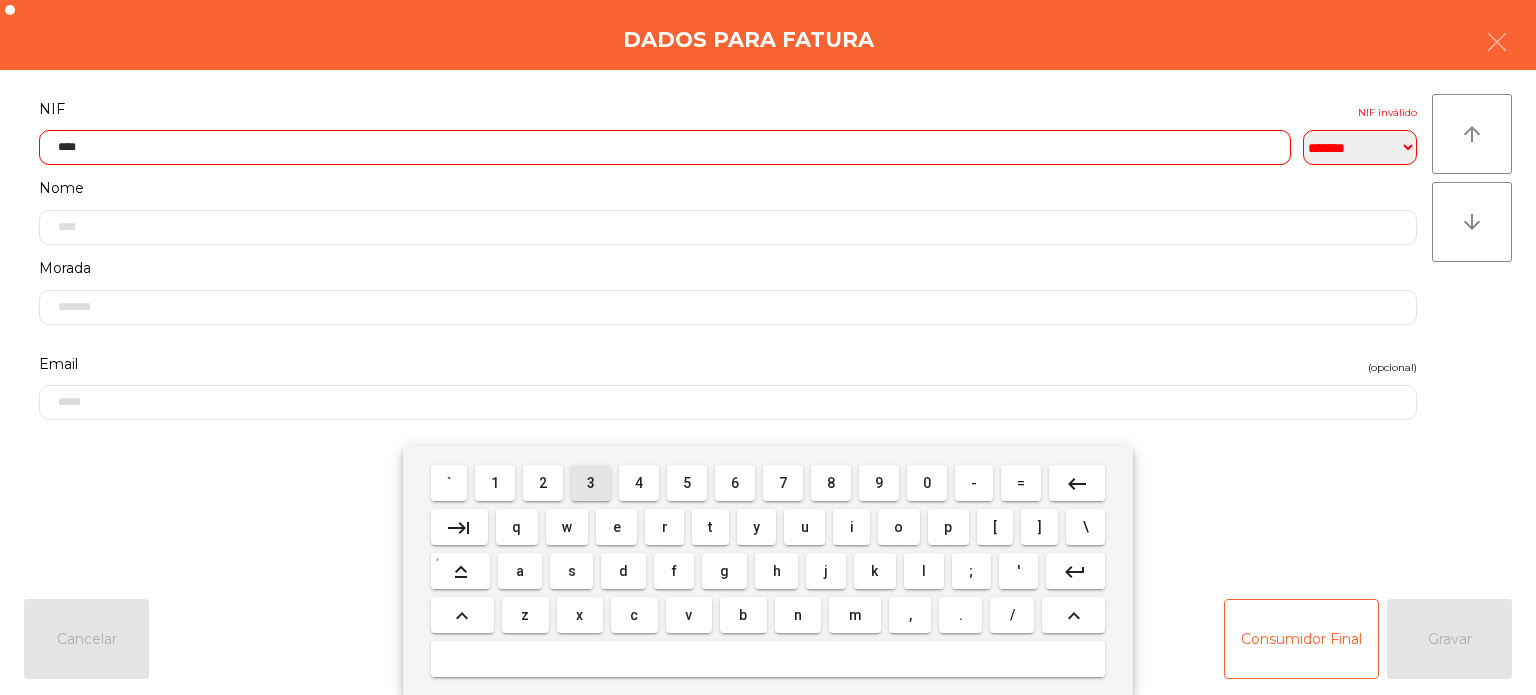 click on "3" at bounding box center (591, 483) 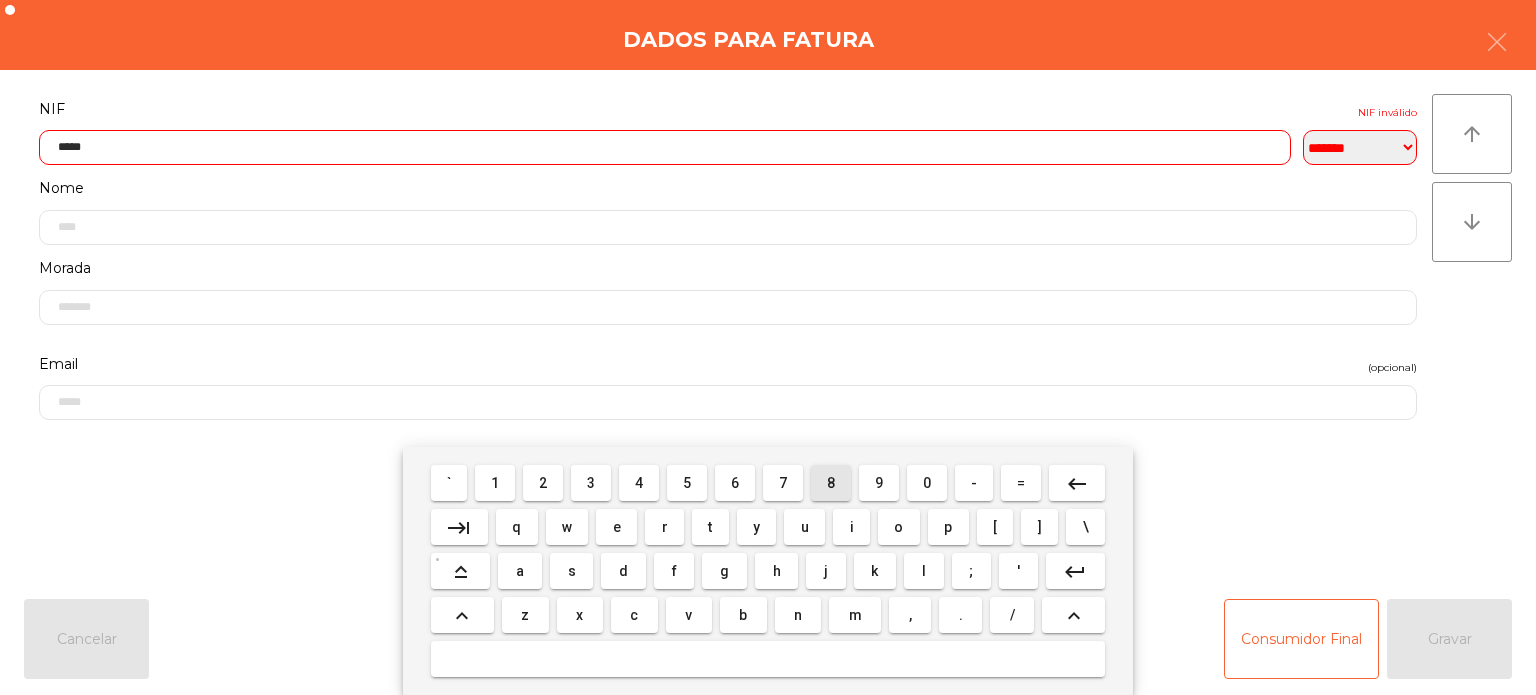 click on "8" at bounding box center [831, 483] 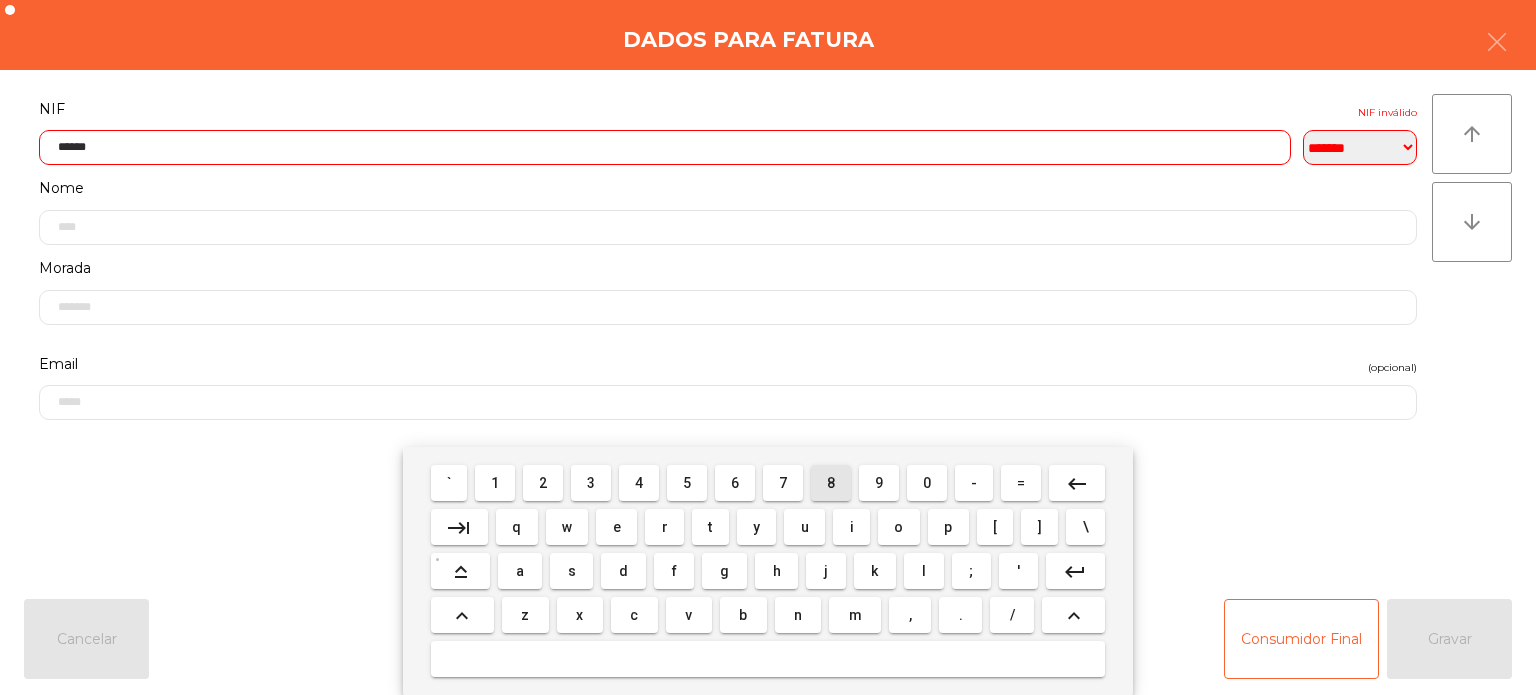 click on "8" at bounding box center [831, 483] 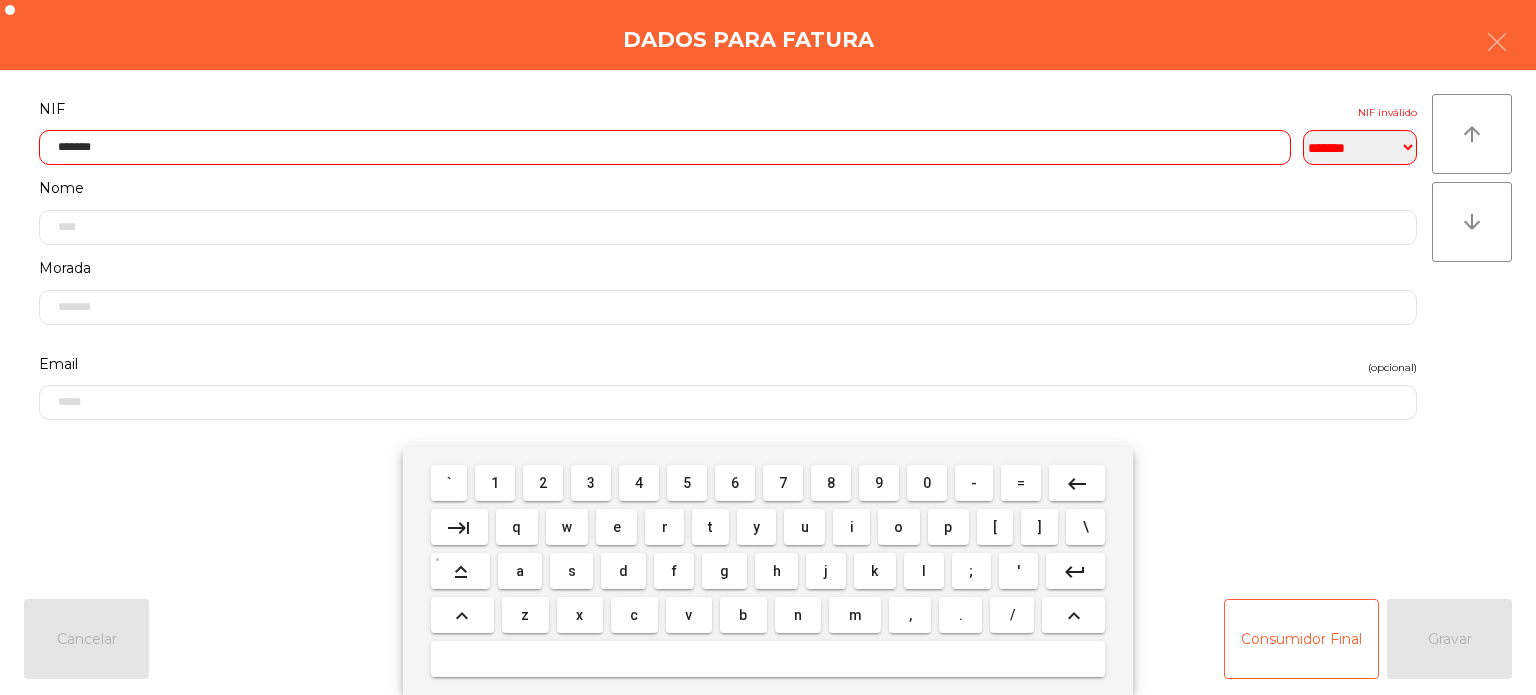 click on "0" at bounding box center (927, 483) 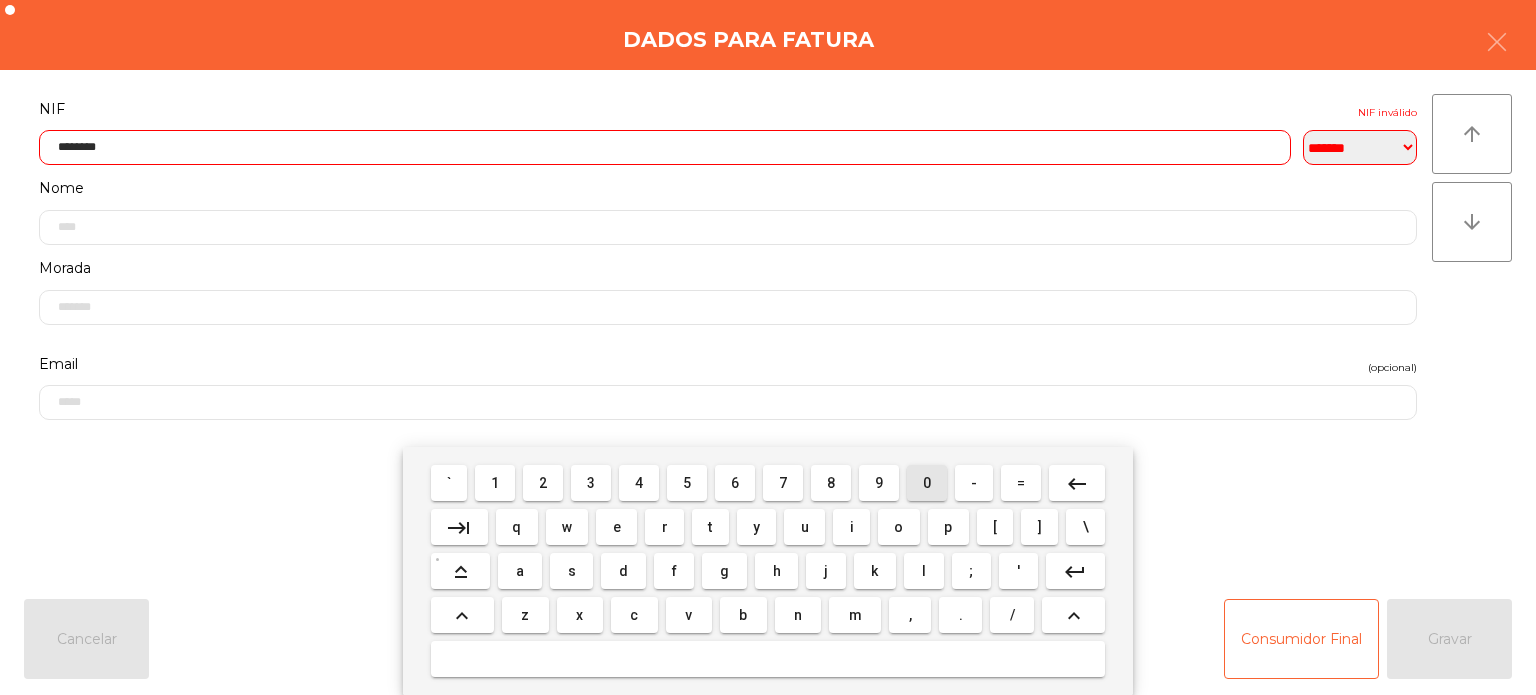 click on "0" at bounding box center [927, 483] 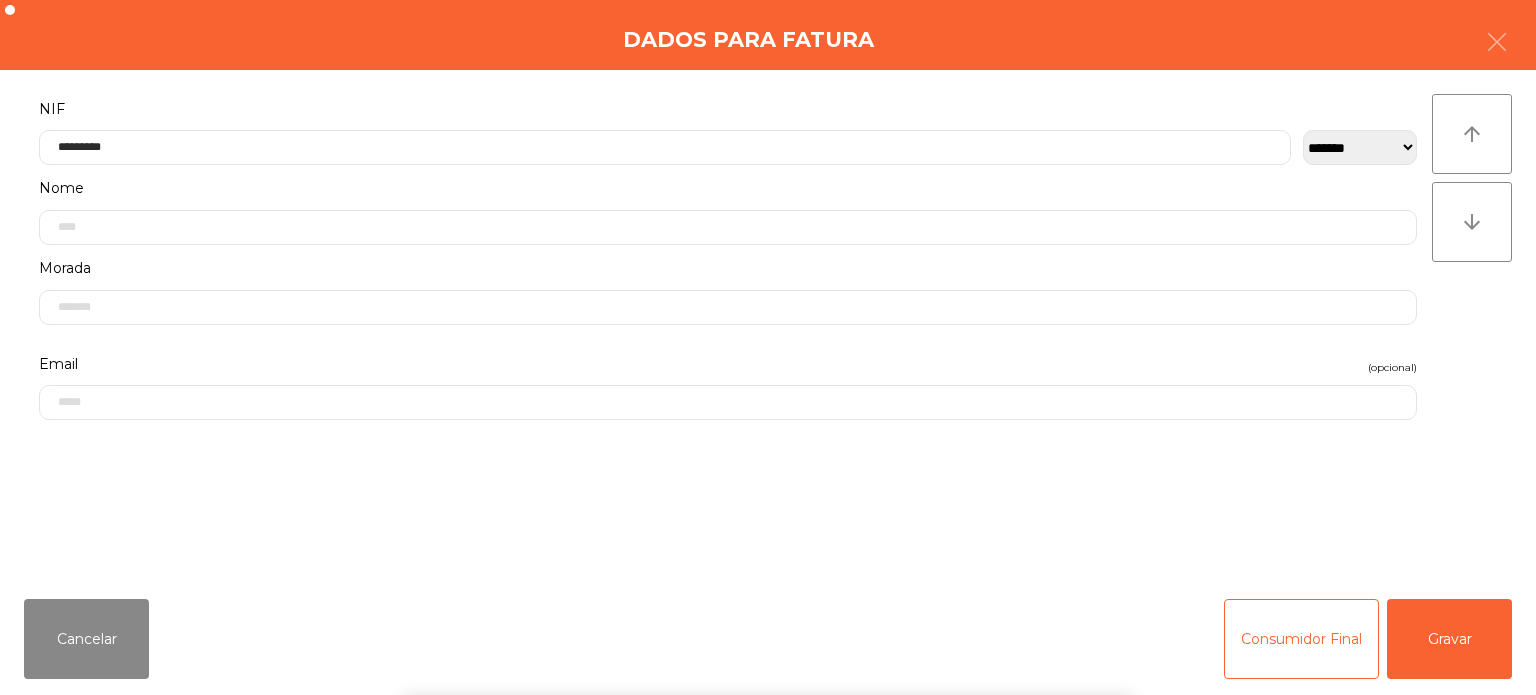 click on "**********" 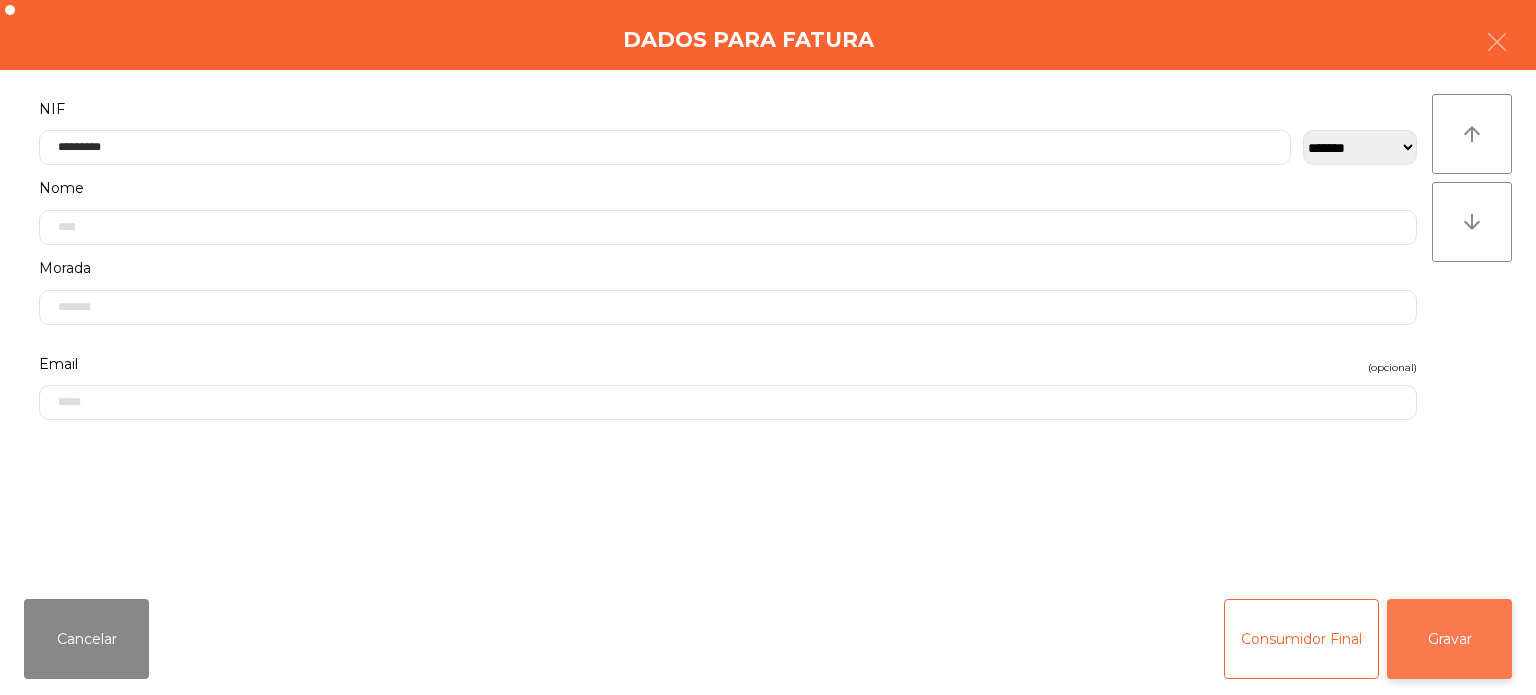 click on "Gravar" 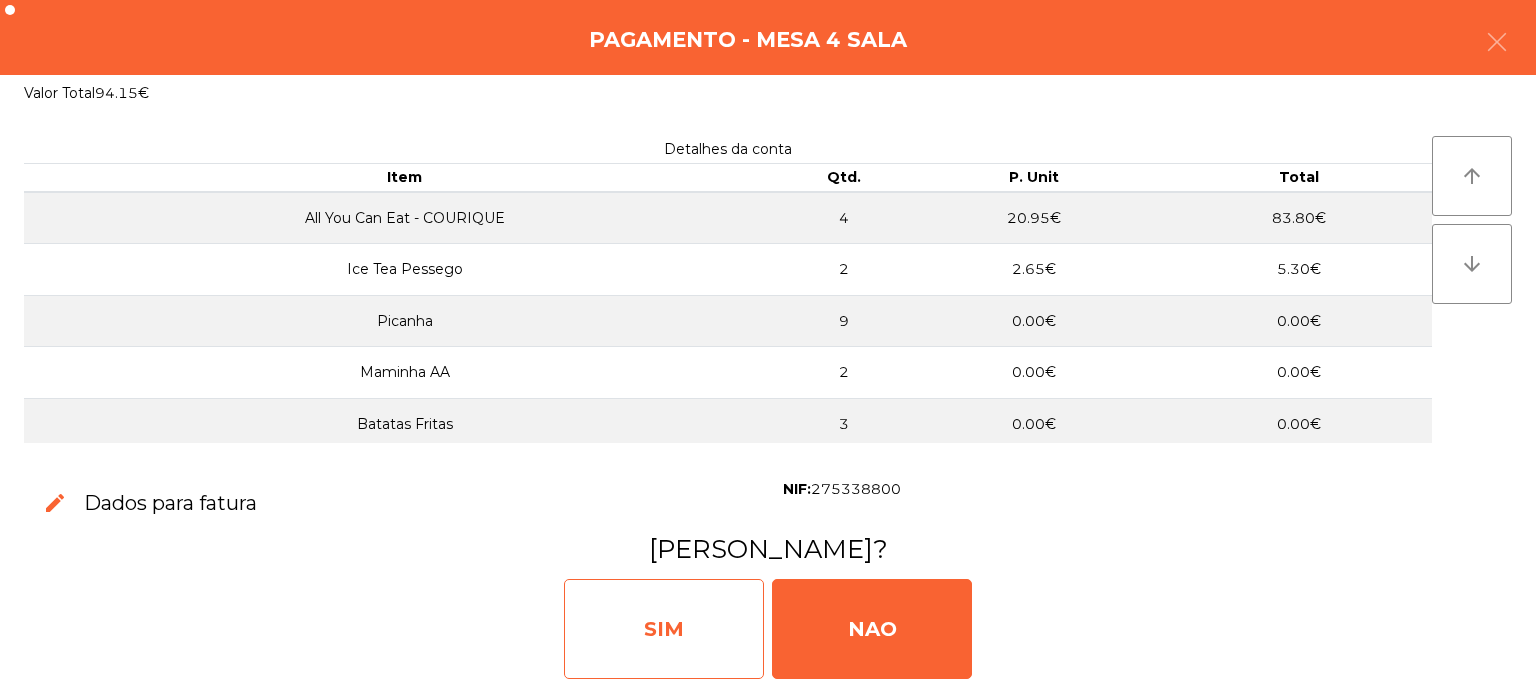 click on "SIM" 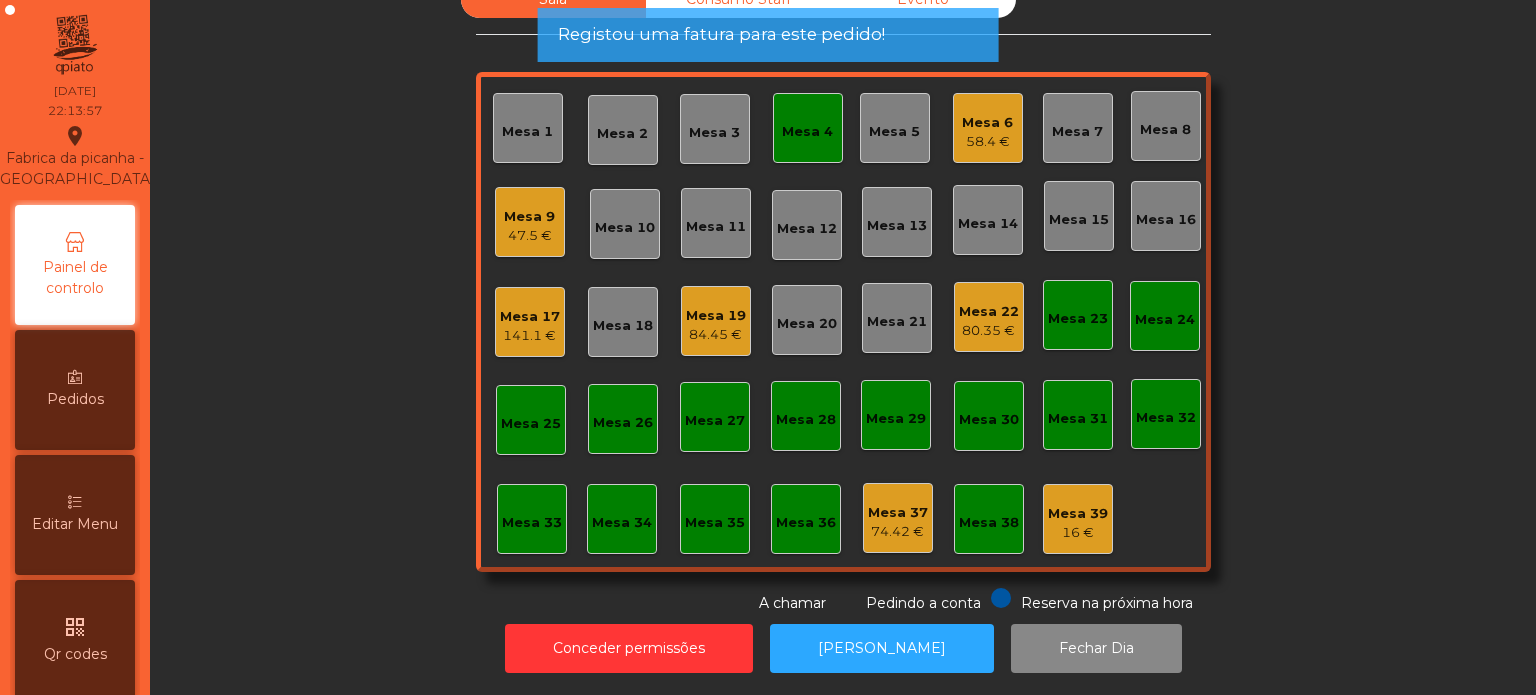 click on "Mesa 4" 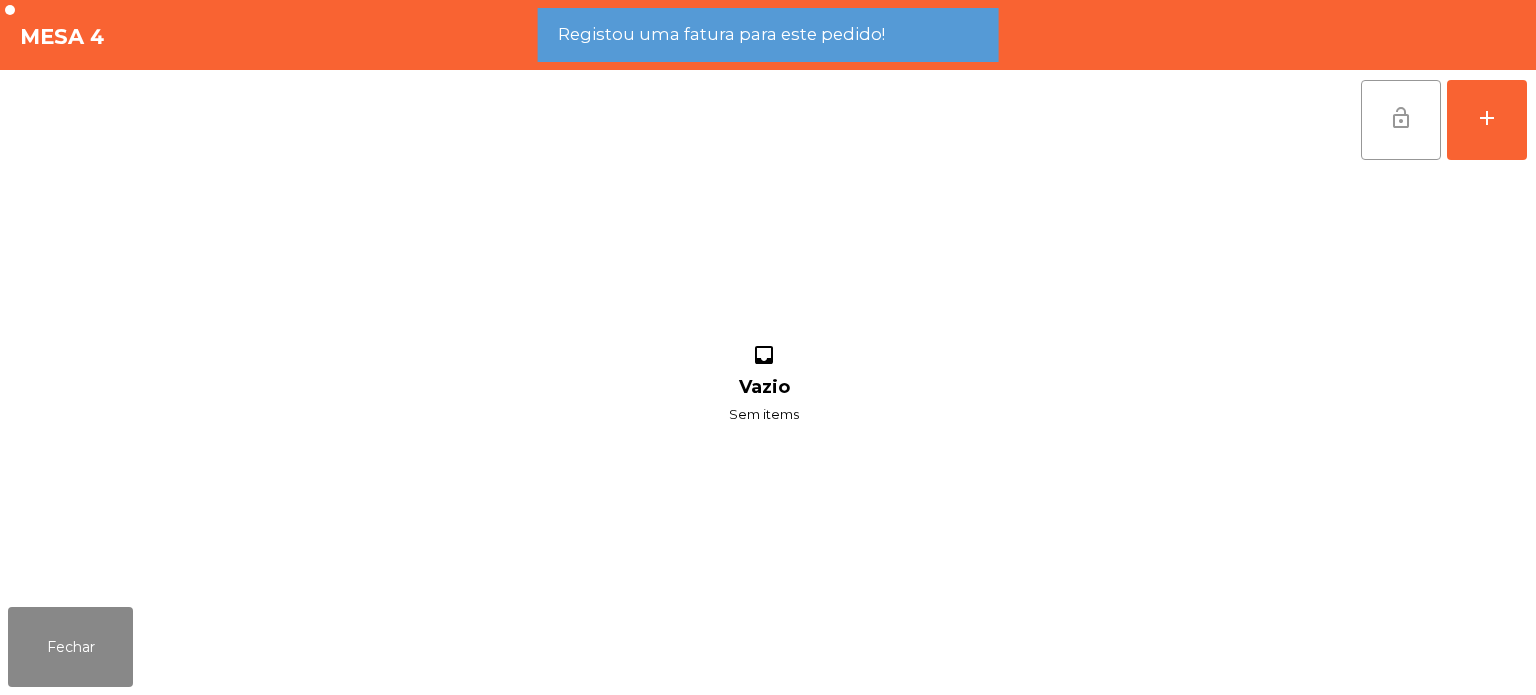 click on "lock_open" 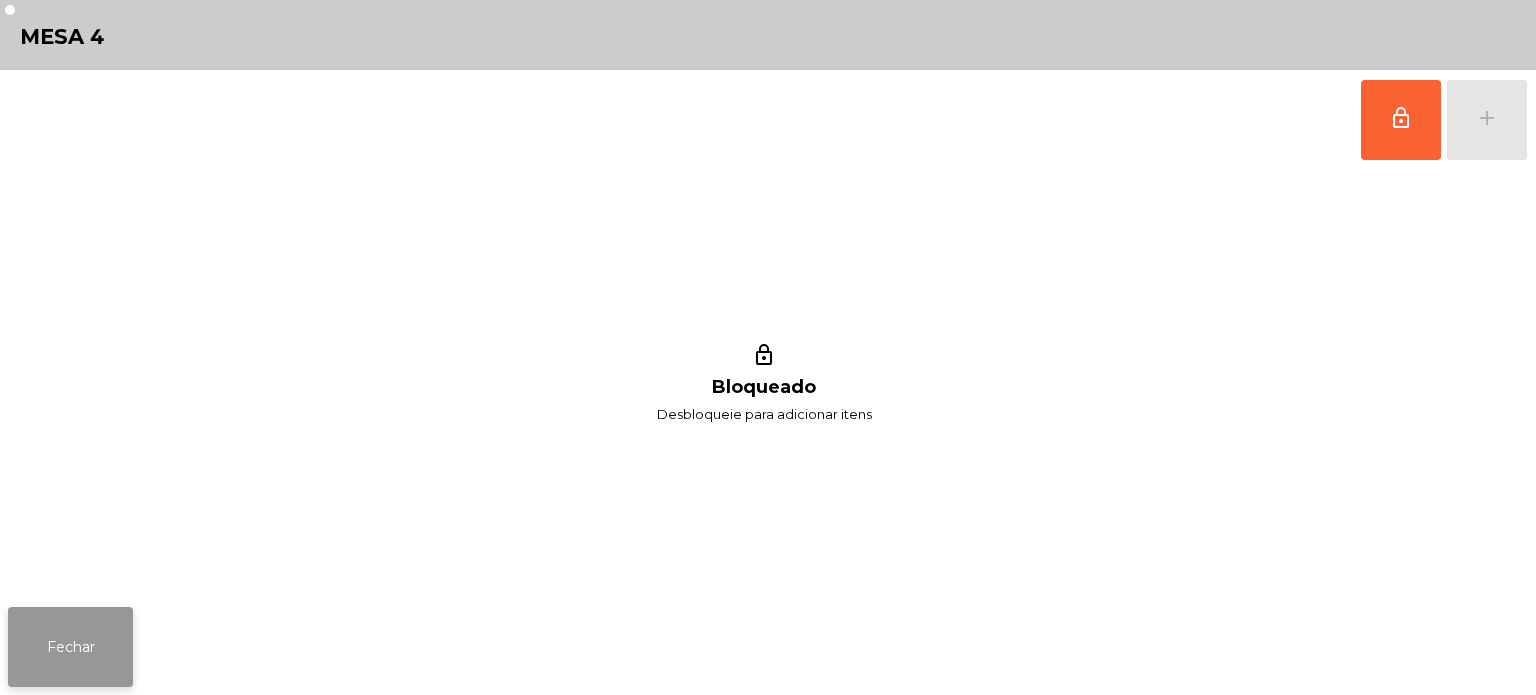 click on "Fechar" 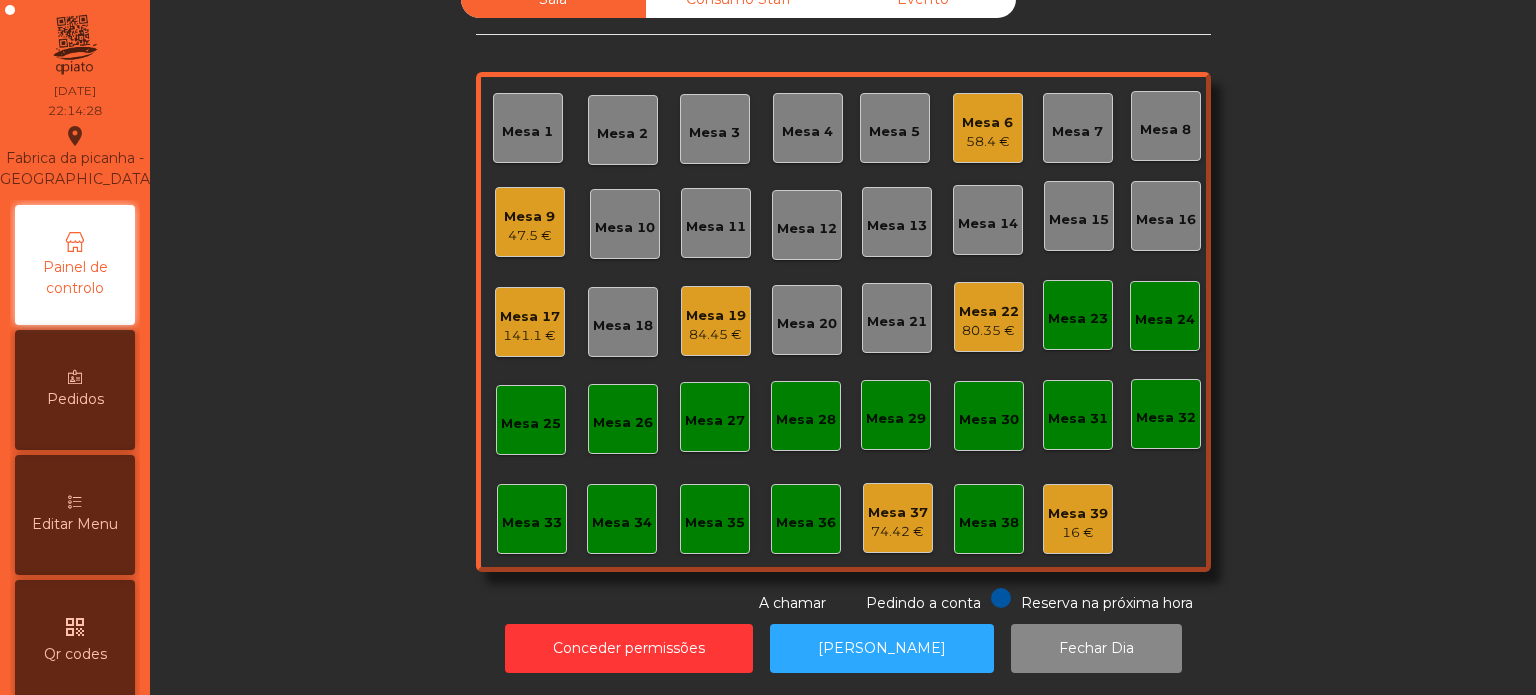 click on "Sala   Consumo Staff   Evento   Mesa 1   Mesa 2   Mesa 3   Mesa 4   Mesa 5   Mesa 6   58.4 €   [GEOGRAPHIC_DATA] 7   Mesa 8   Mesa 9   47.5 €   [GEOGRAPHIC_DATA] 10   Mesa 11   Mesa 12   Mesa 13   [GEOGRAPHIC_DATA] 14   [GEOGRAPHIC_DATA] 15   [GEOGRAPHIC_DATA] 16   [GEOGRAPHIC_DATA] 17   141.1 €   [GEOGRAPHIC_DATA] 18   Mesa 19   84.45 €   [GEOGRAPHIC_DATA] 20   [GEOGRAPHIC_DATA] 21   [GEOGRAPHIC_DATA] 22   80.35 €   Mesa 23   [GEOGRAPHIC_DATA] 24   [GEOGRAPHIC_DATA] 25   [GEOGRAPHIC_DATA] 26   [GEOGRAPHIC_DATA] 27   [GEOGRAPHIC_DATA] 28   [GEOGRAPHIC_DATA] 29   [GEOGRAPHIC_DATA] 30   [GEOGRAPHIC_DATA] 31   [GEOGRAPHIC_DATA] 33   [GEOGRAPHIC_DATA] 35   Mesa 36   Mesa 37   74.42 €   Mesa 38   Mesa 39   16 €  Reserva na próxima hora Pedindo a conta A chamar" 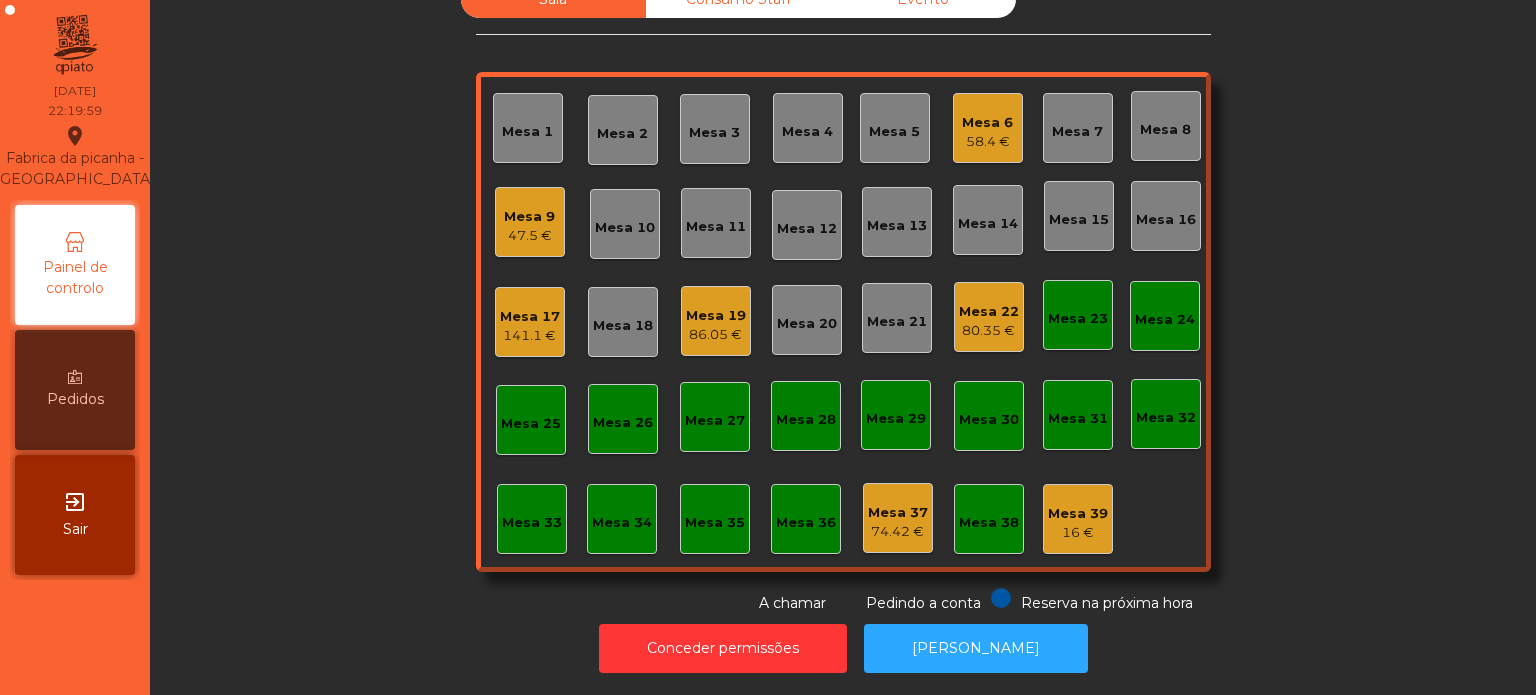 click on "Mesa 19   86.05 €" 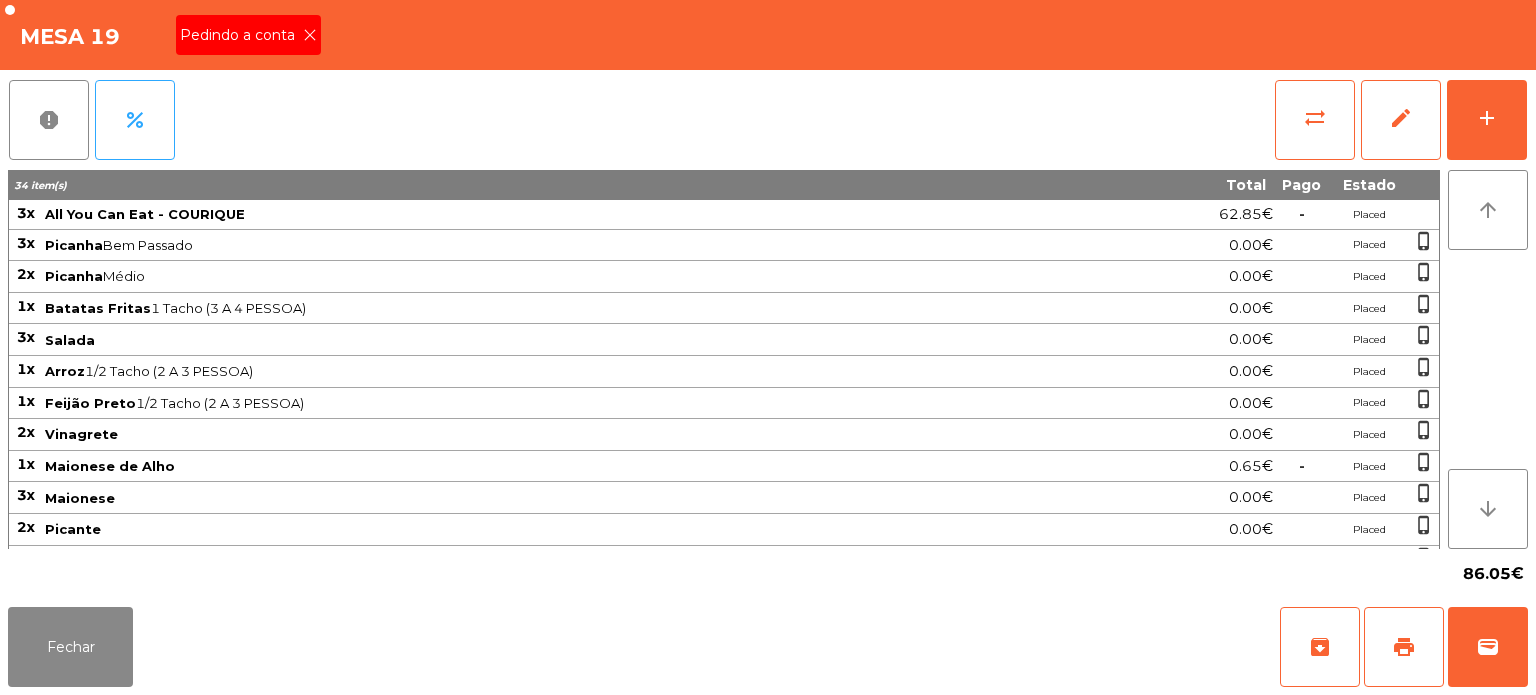 click on "Pedindo a conta" 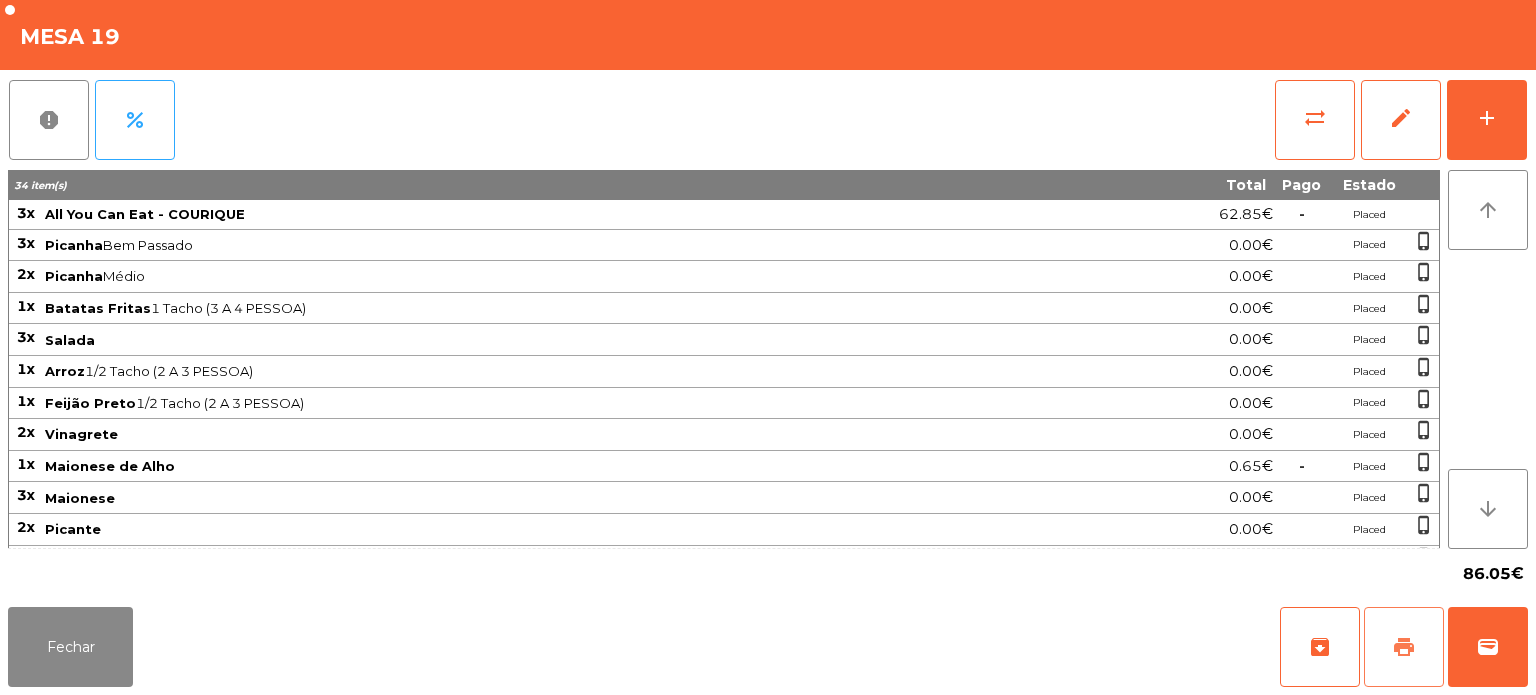 click on "print" 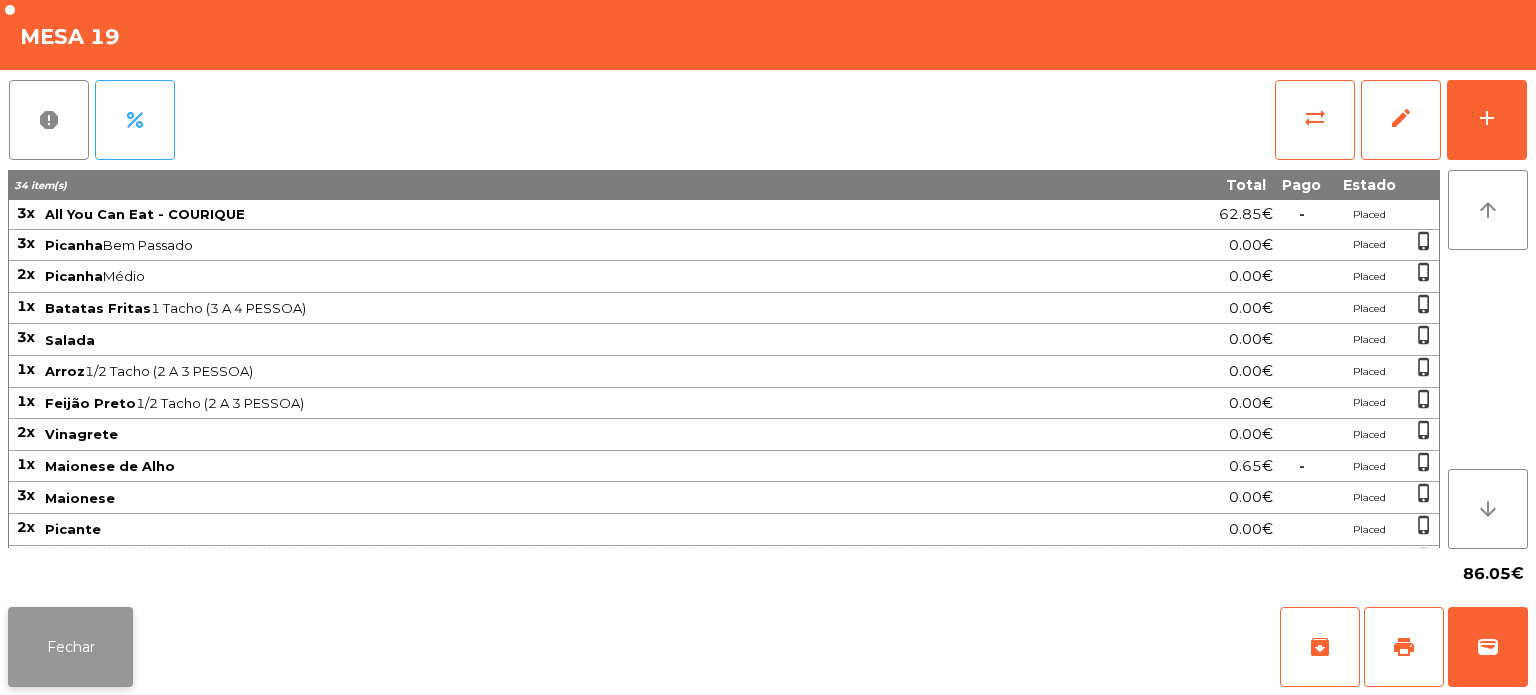 click on "Fechar" 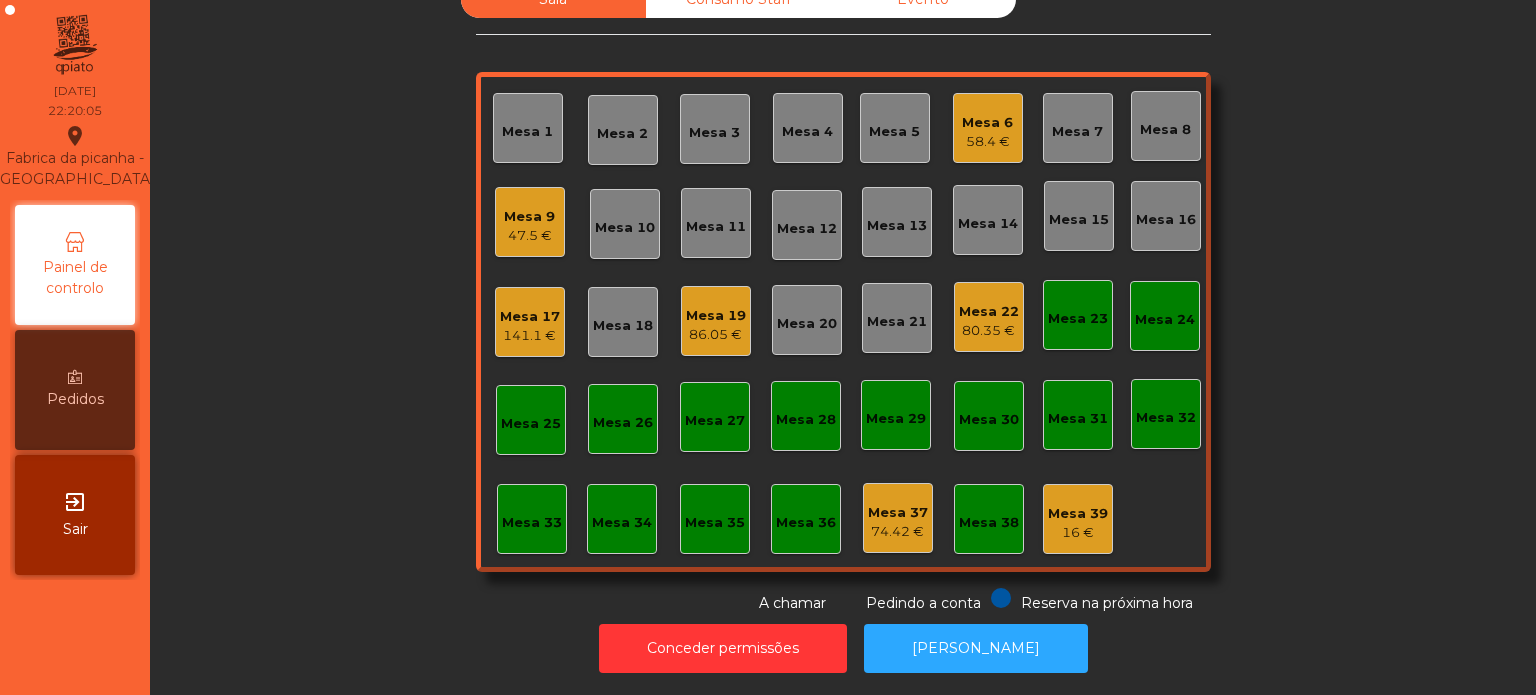 click on "Mesa 39   16 €" 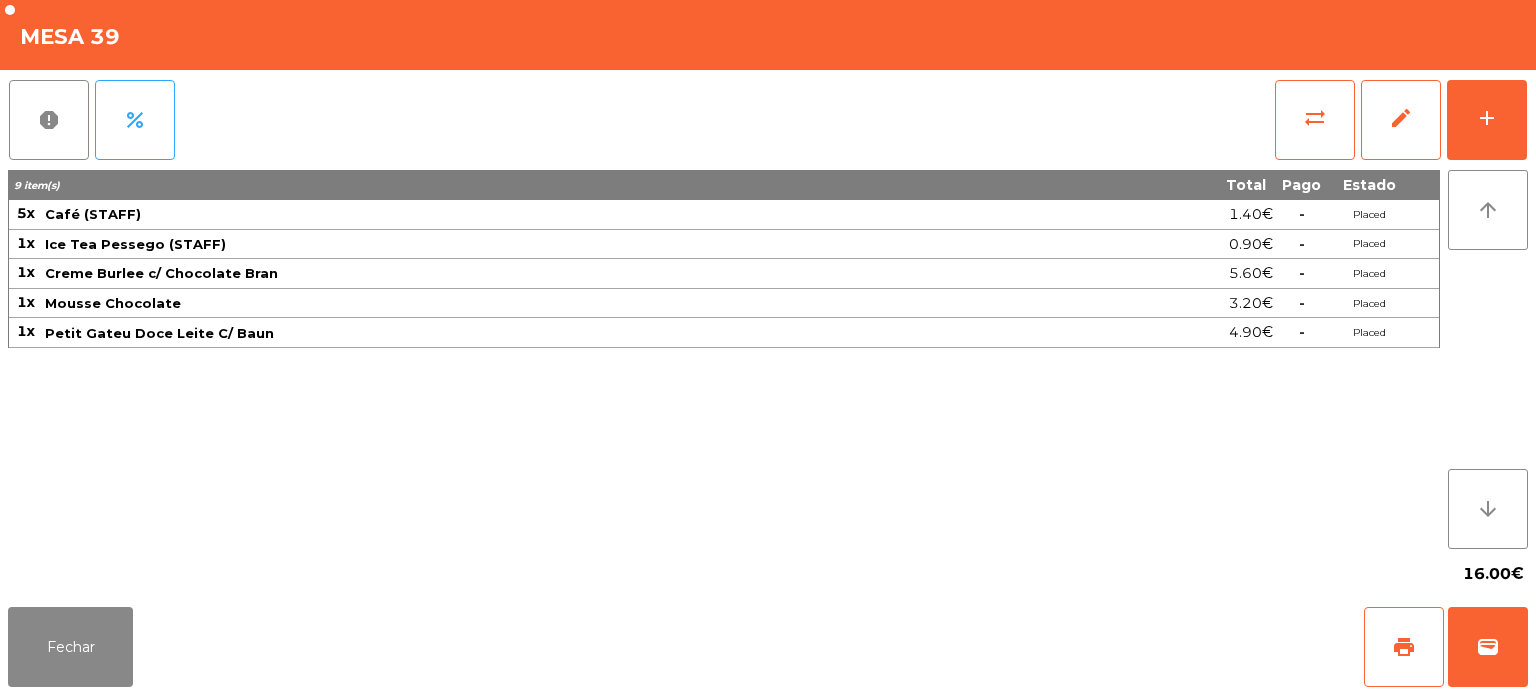 click on "16.00€" 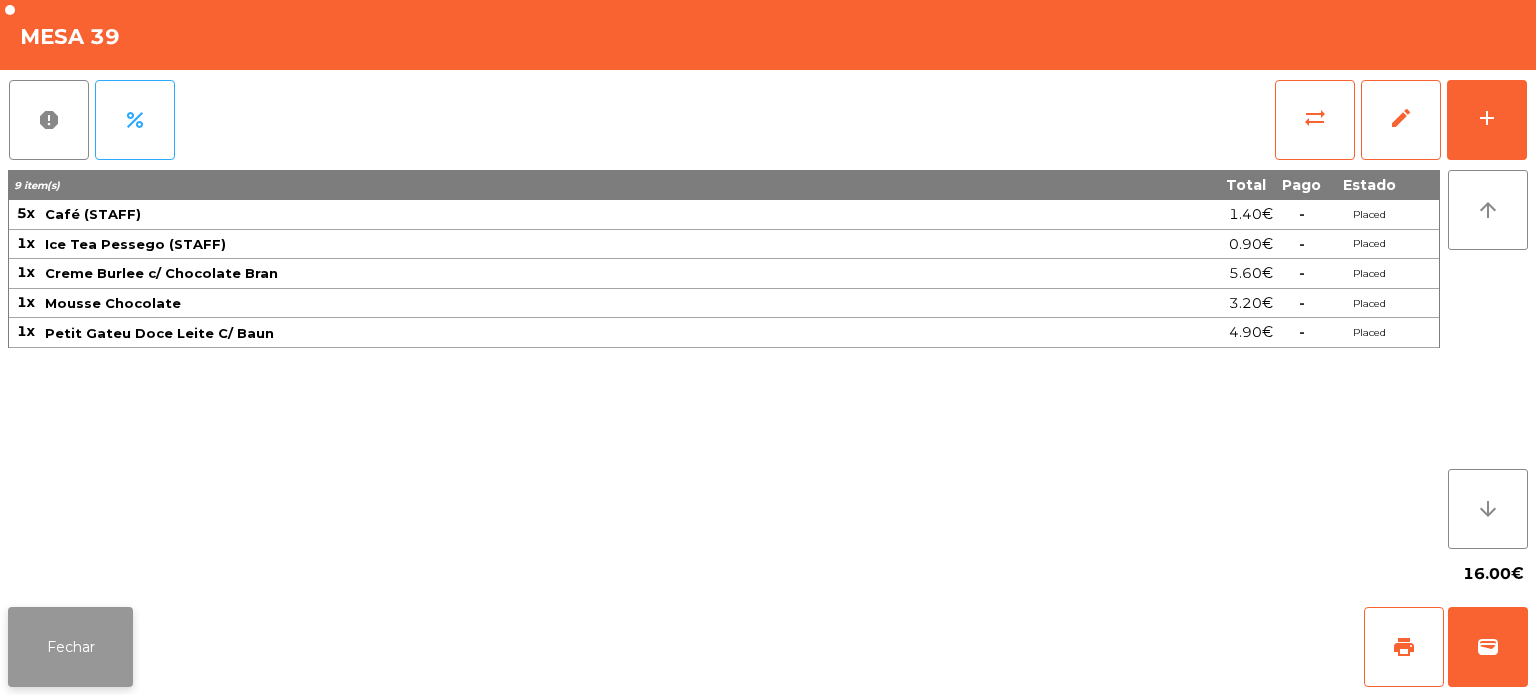 click on "Fechar" 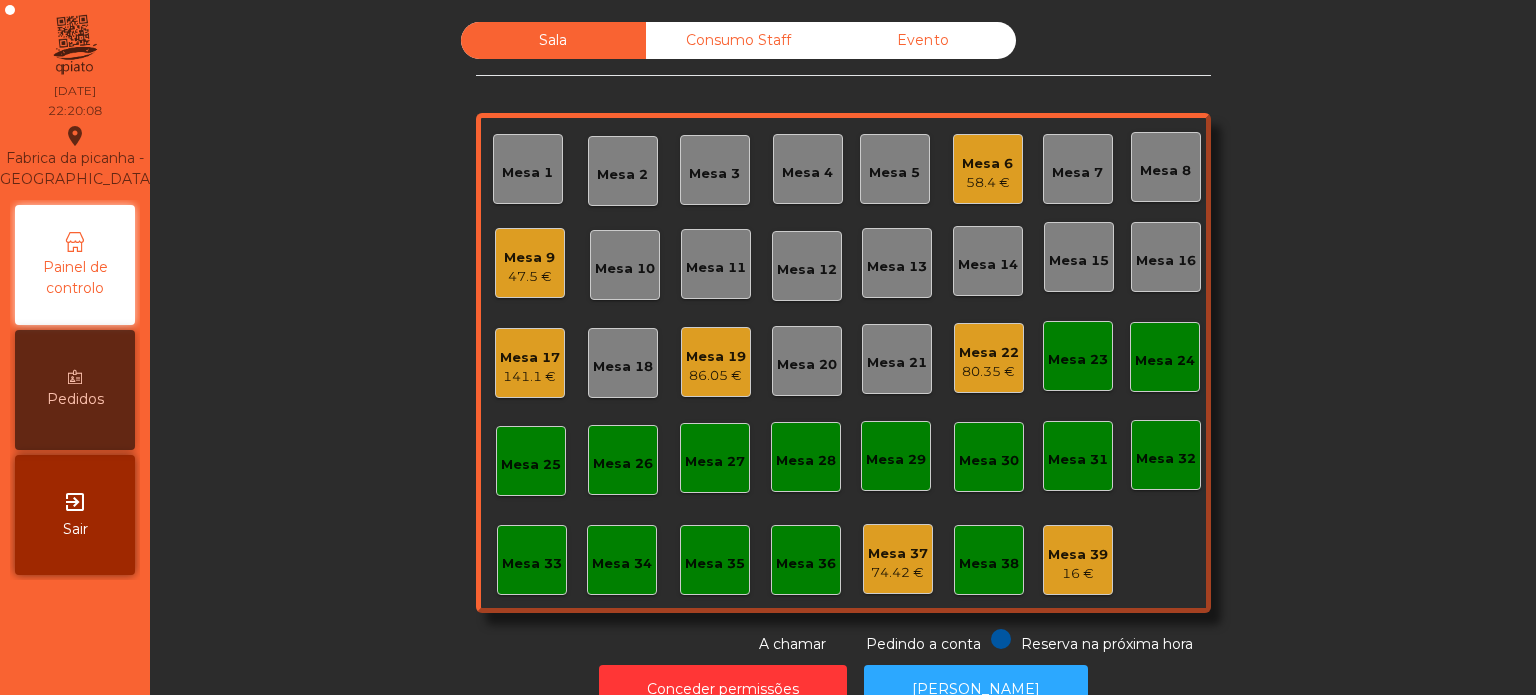 scroll, scrollTop: 0, scrollLeft: 0, axis: both 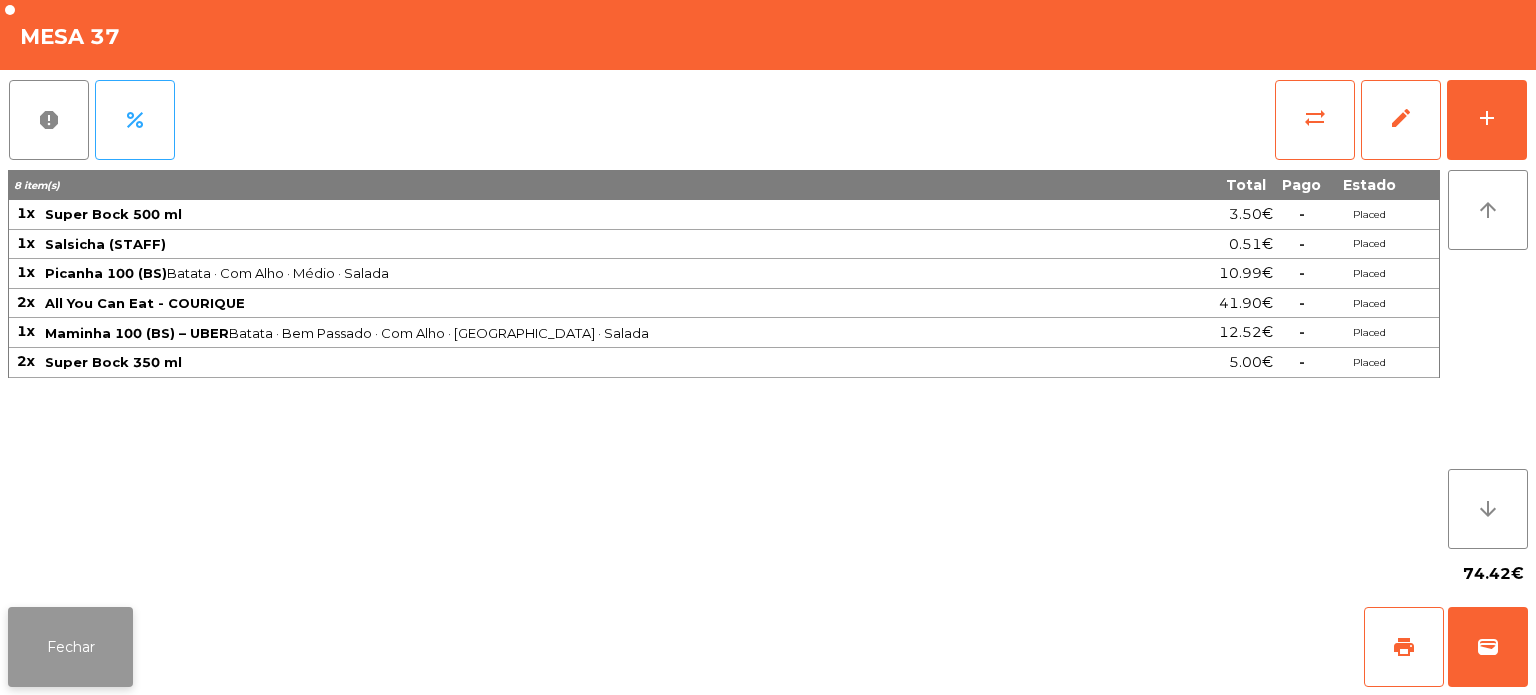 click on "Fechar" 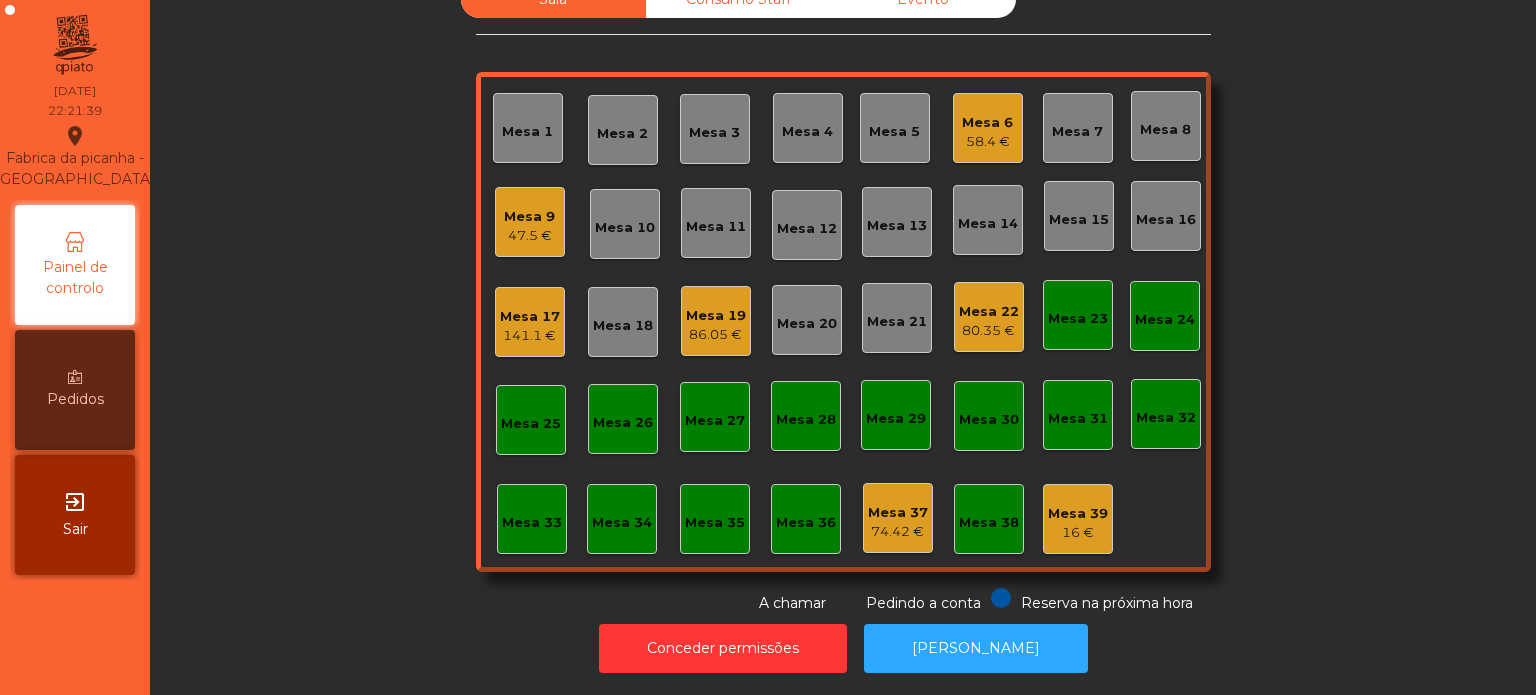 scroll, scrollTop: 0, scrollLeft: 0, axis: both 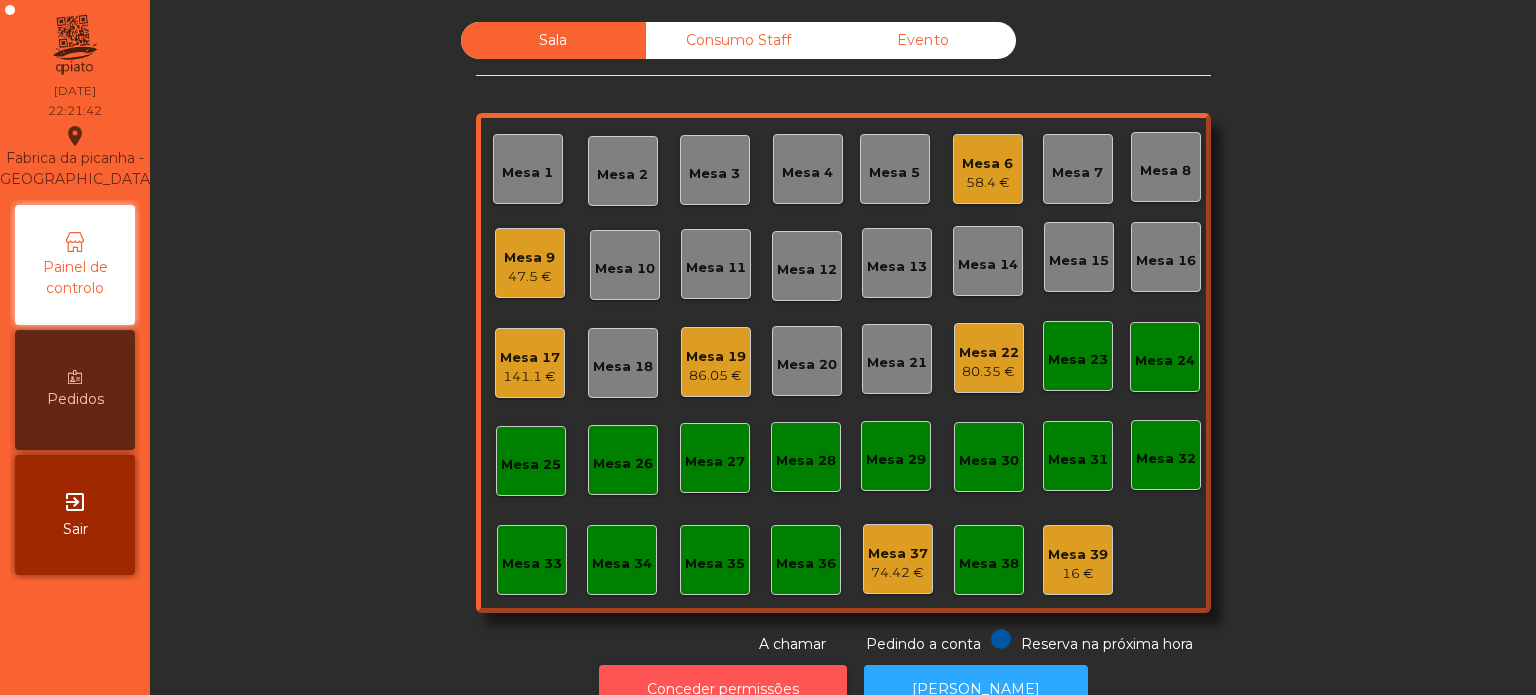 click on "Conceder permissões" 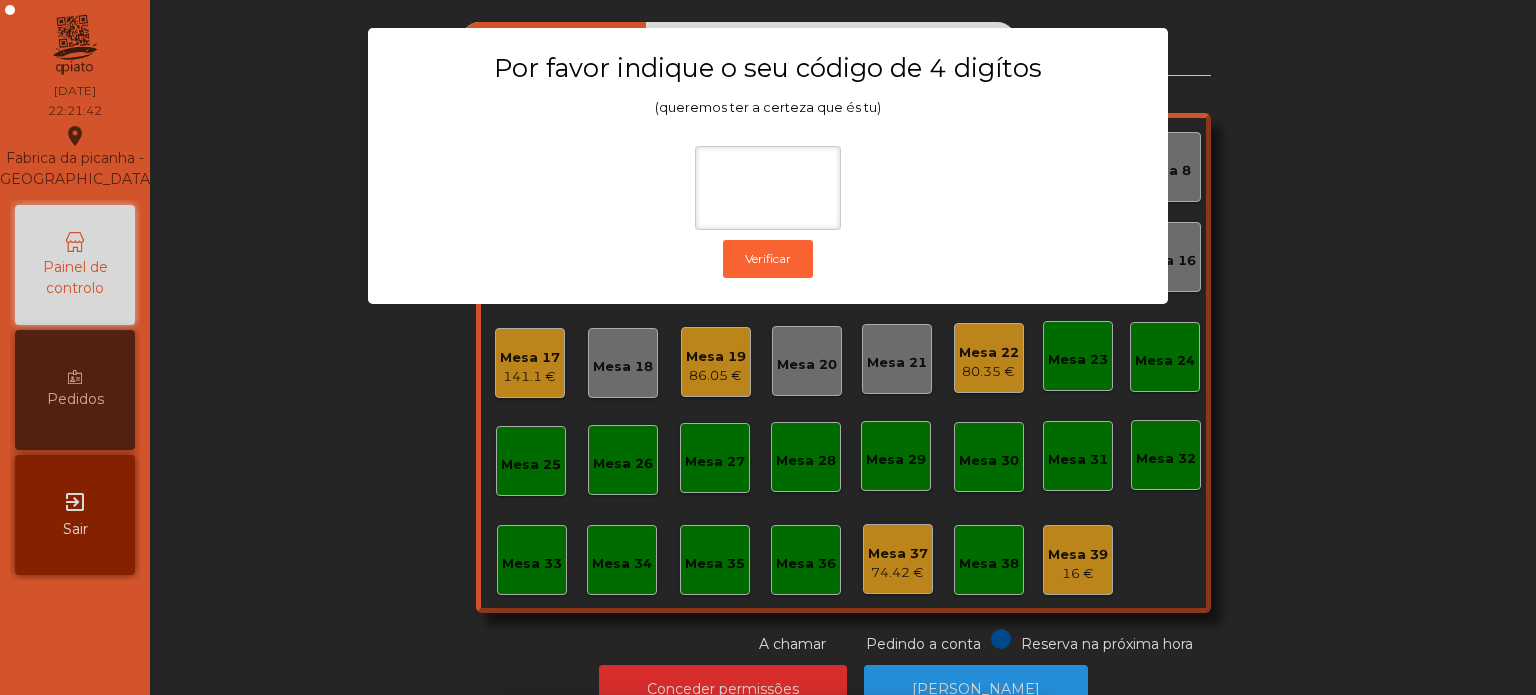 click on "1 2 3 keyboard_backspace 4 5 6 . - 7 8 9 keyboard_return 0" at bounding box center [768, 593] 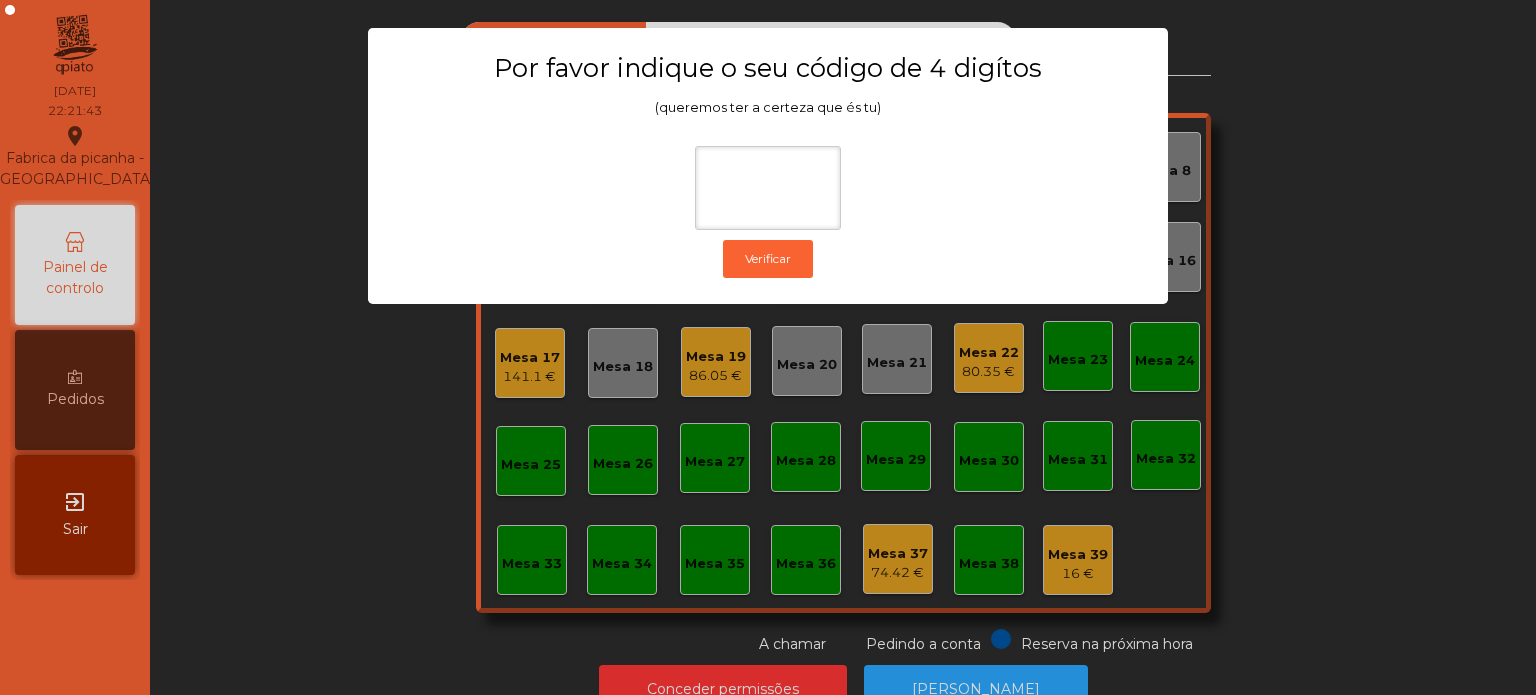 click on "Por favor indique o seu código de 4 digítos (queremos ter a certeza que és tu)  Verificar" 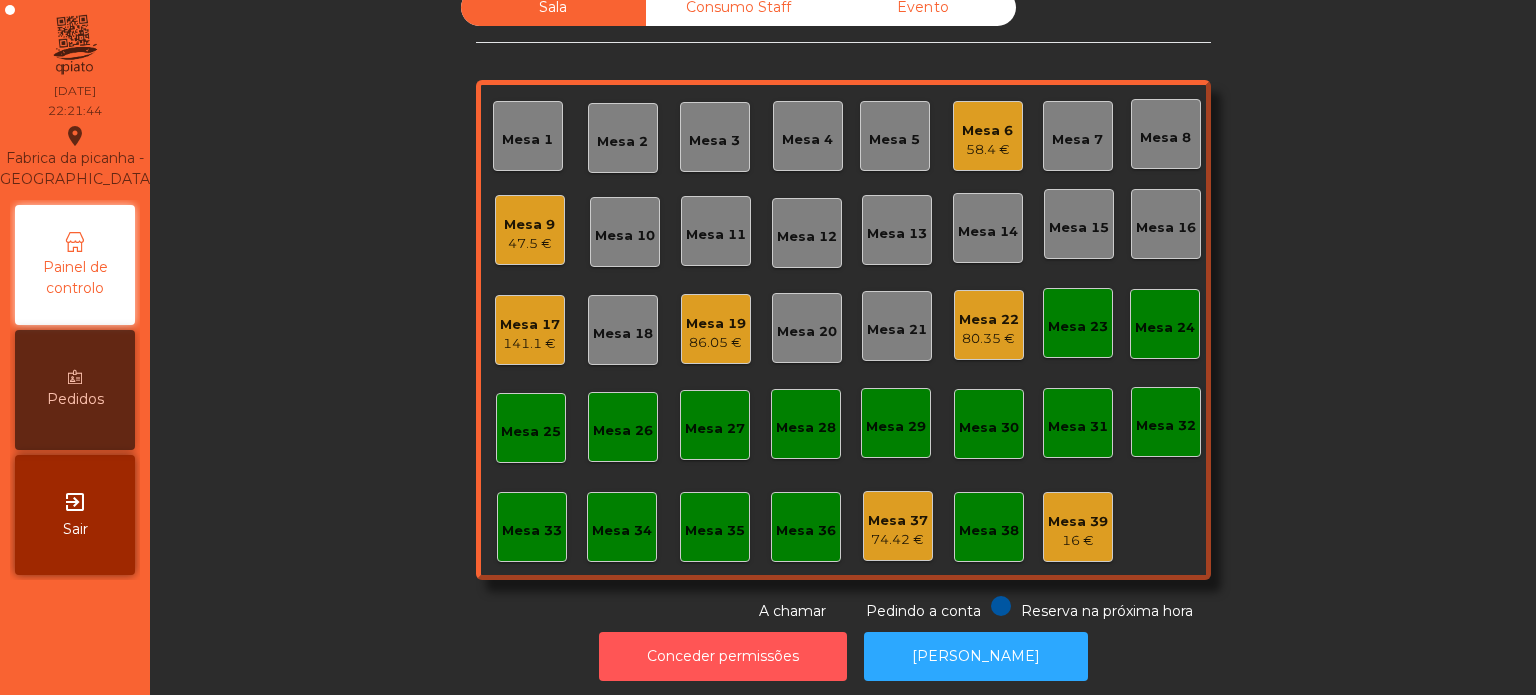 scroll, scrollTop: 0, scrollLeft: 0, axis: both 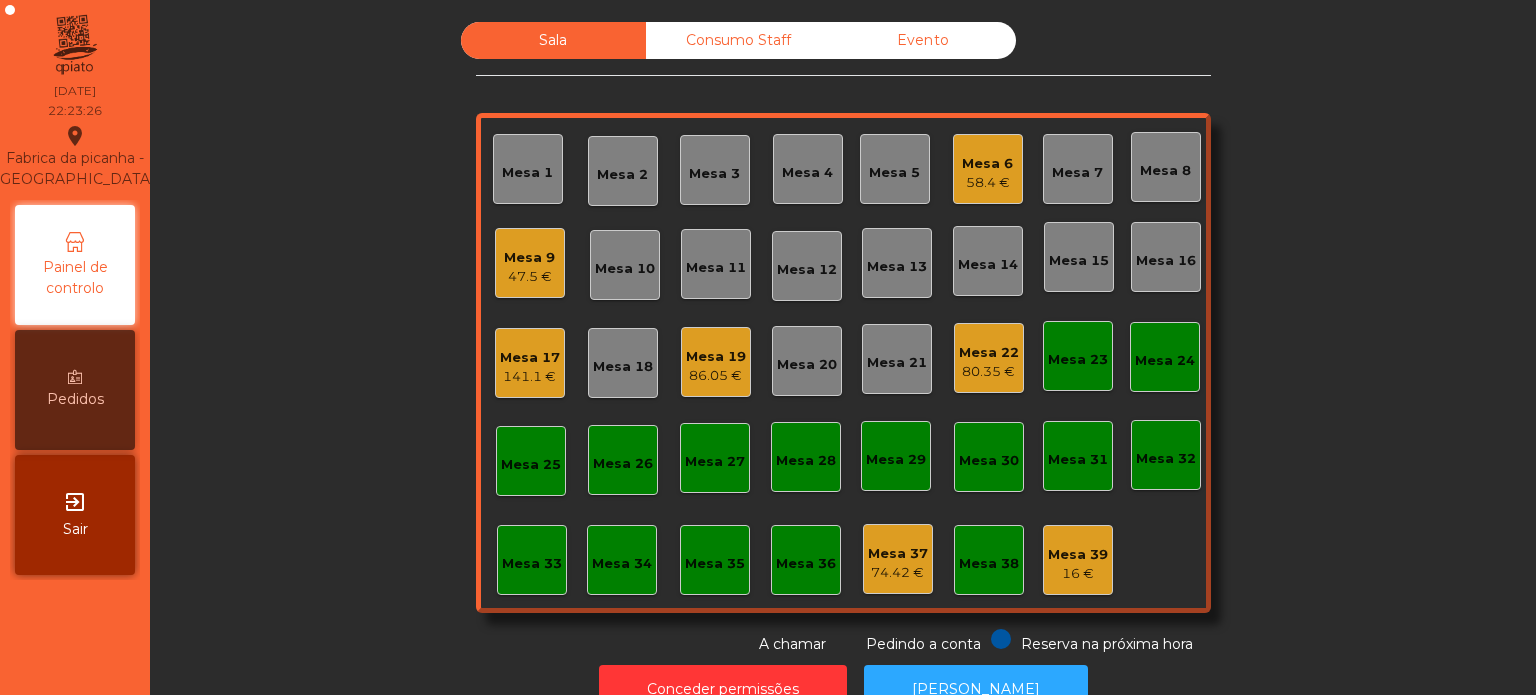 click on "141.1 €" 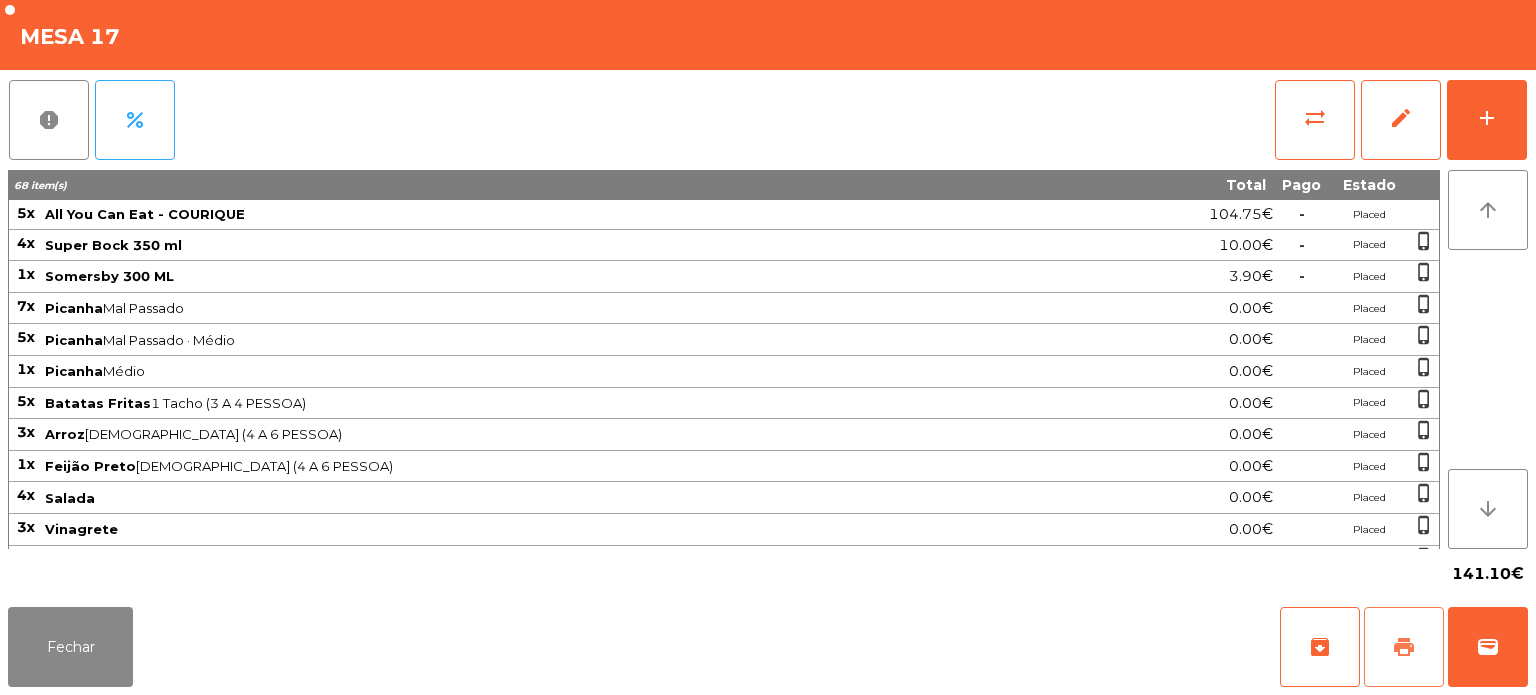 click on "print" 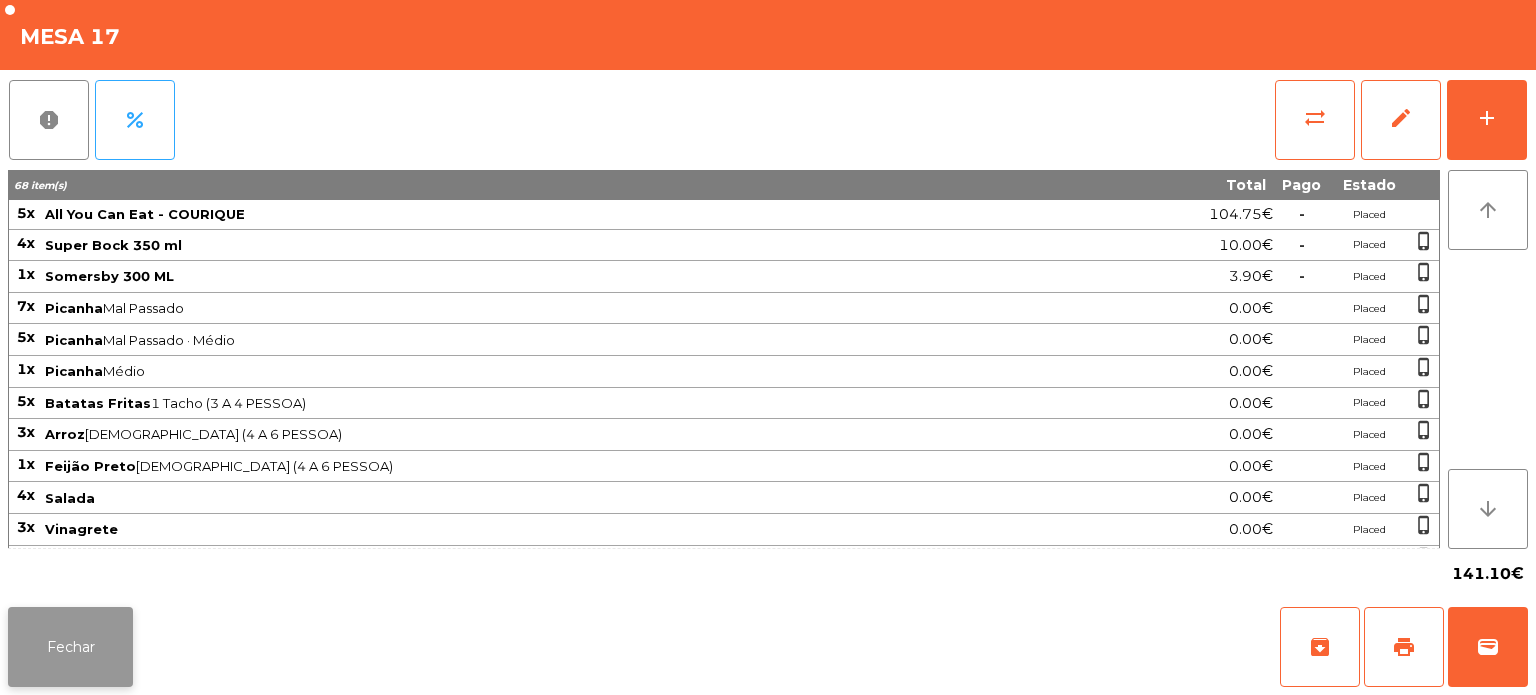 click on "Fechar" 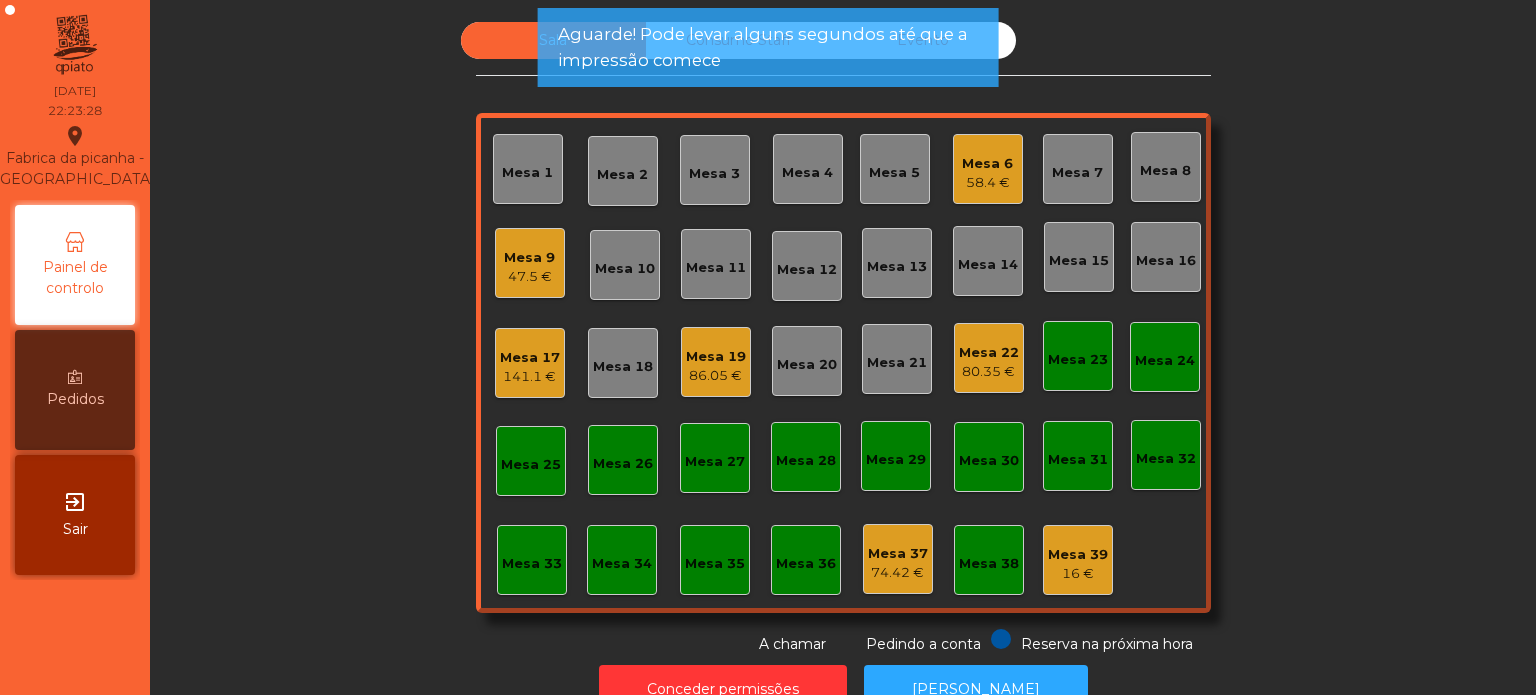click on "86.05 €" 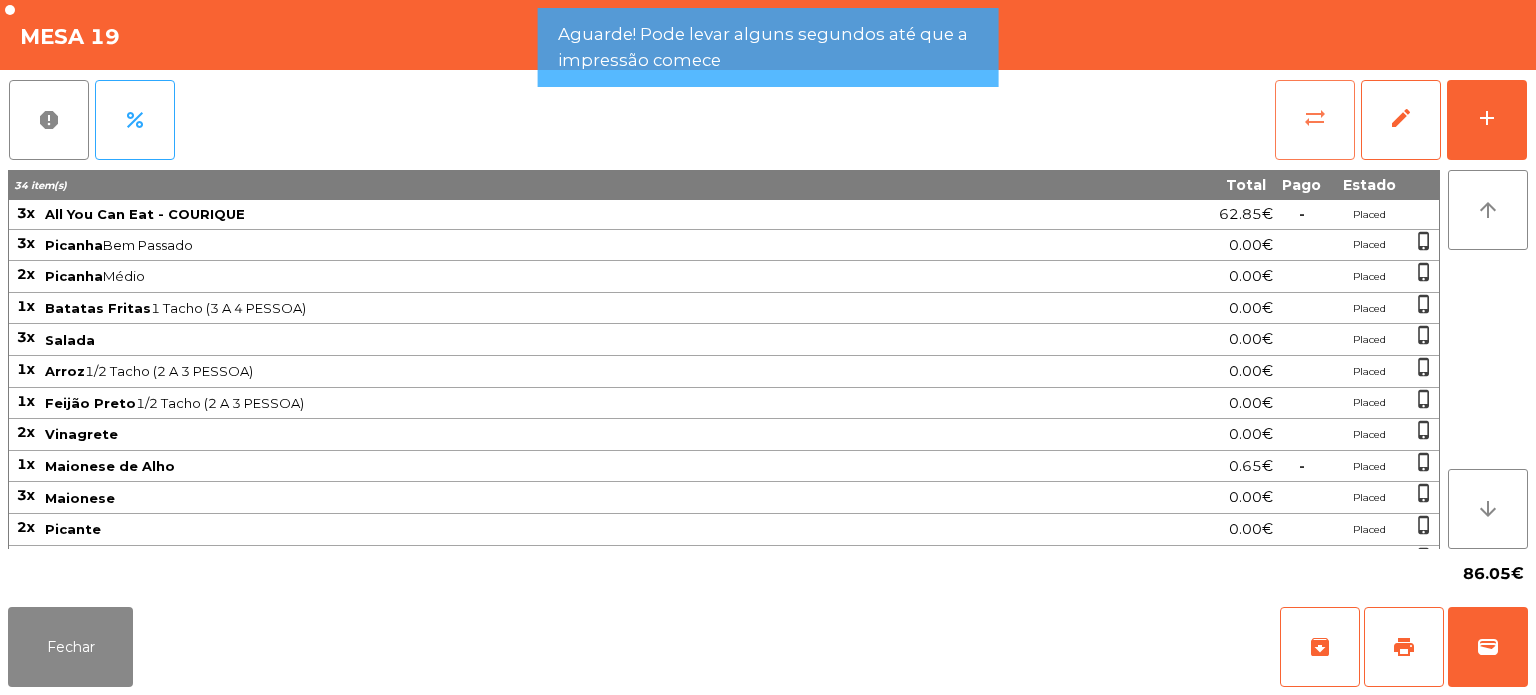 click on "sync_alt" 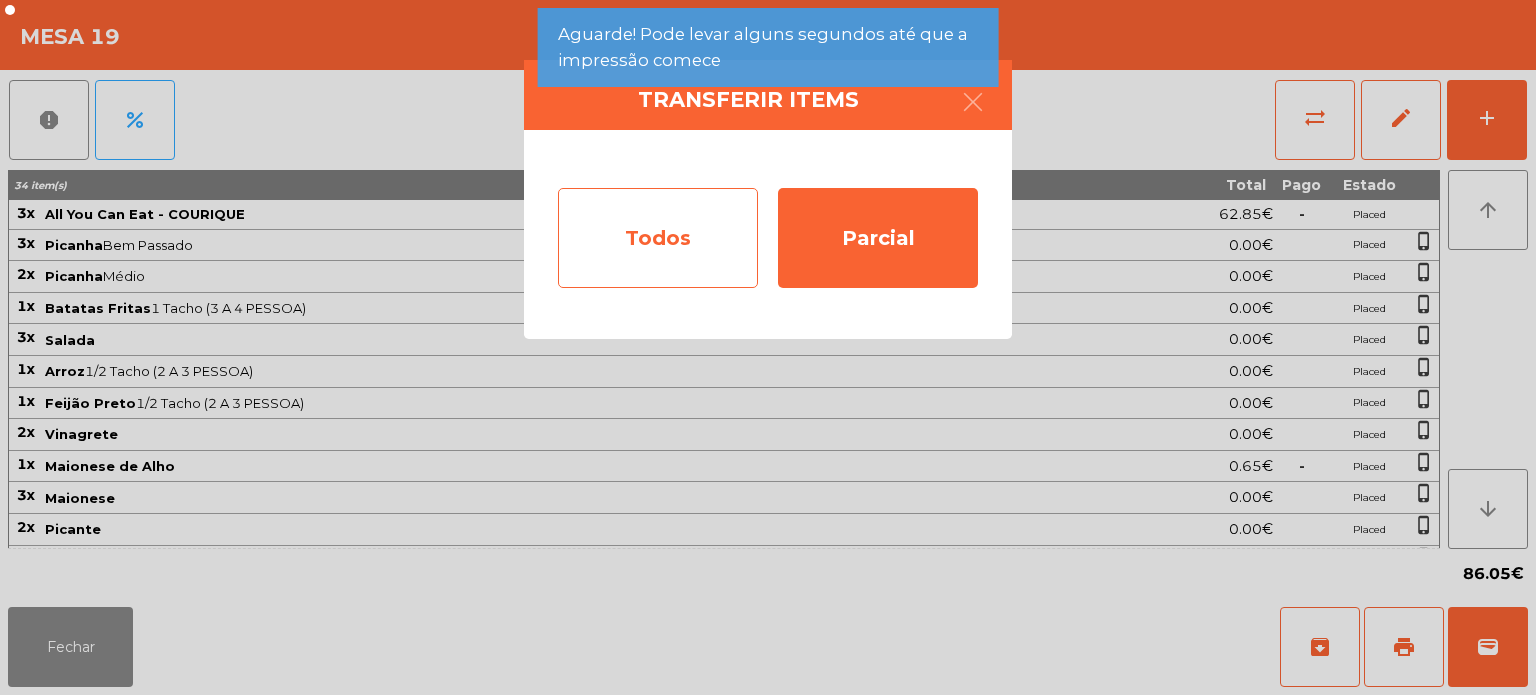 click on "Todos" 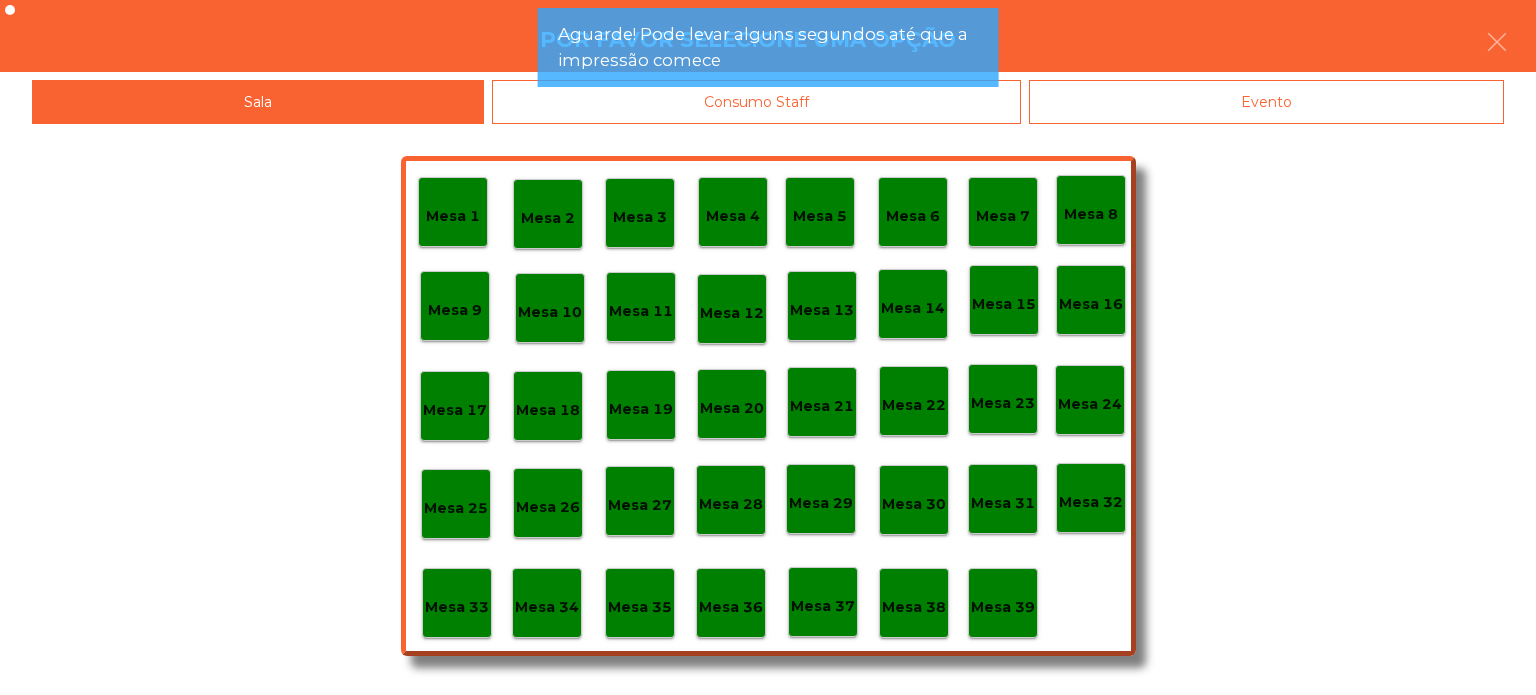 click on "Evento" 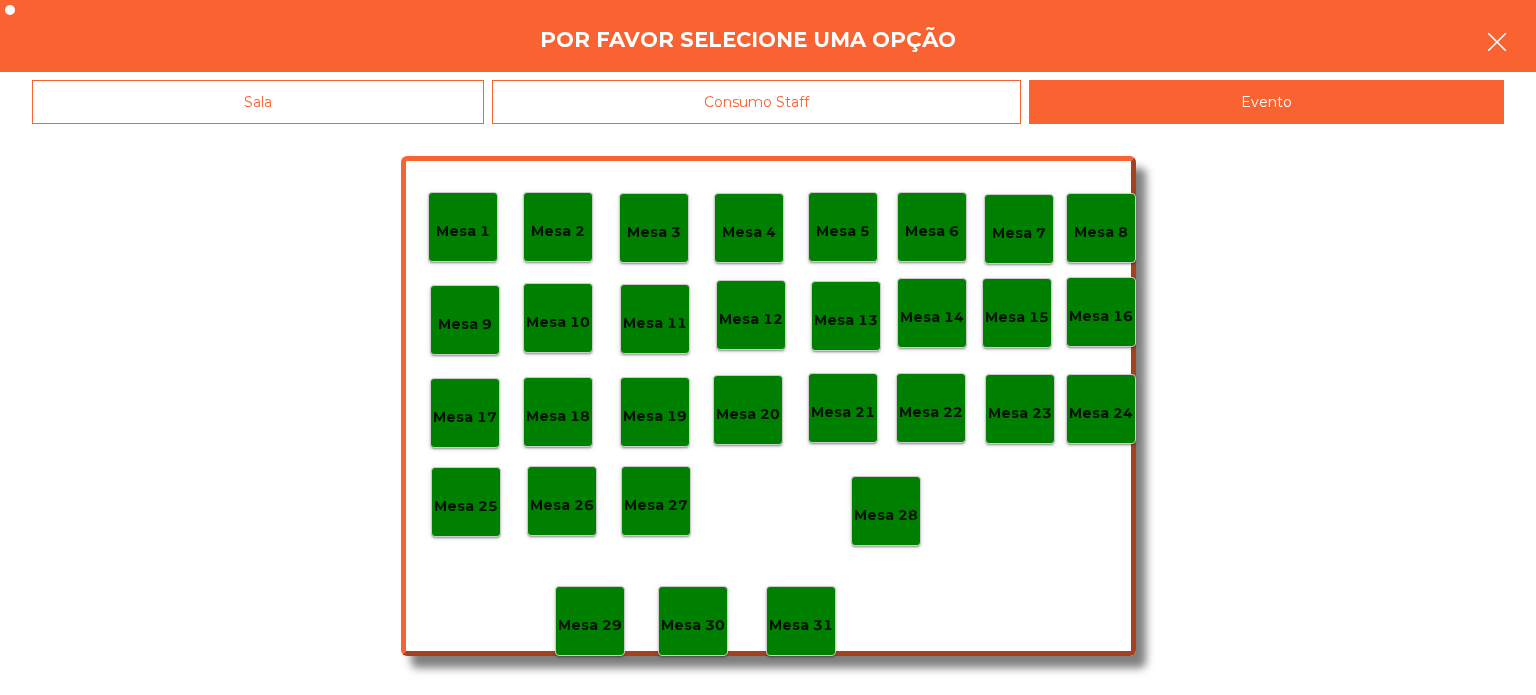 click 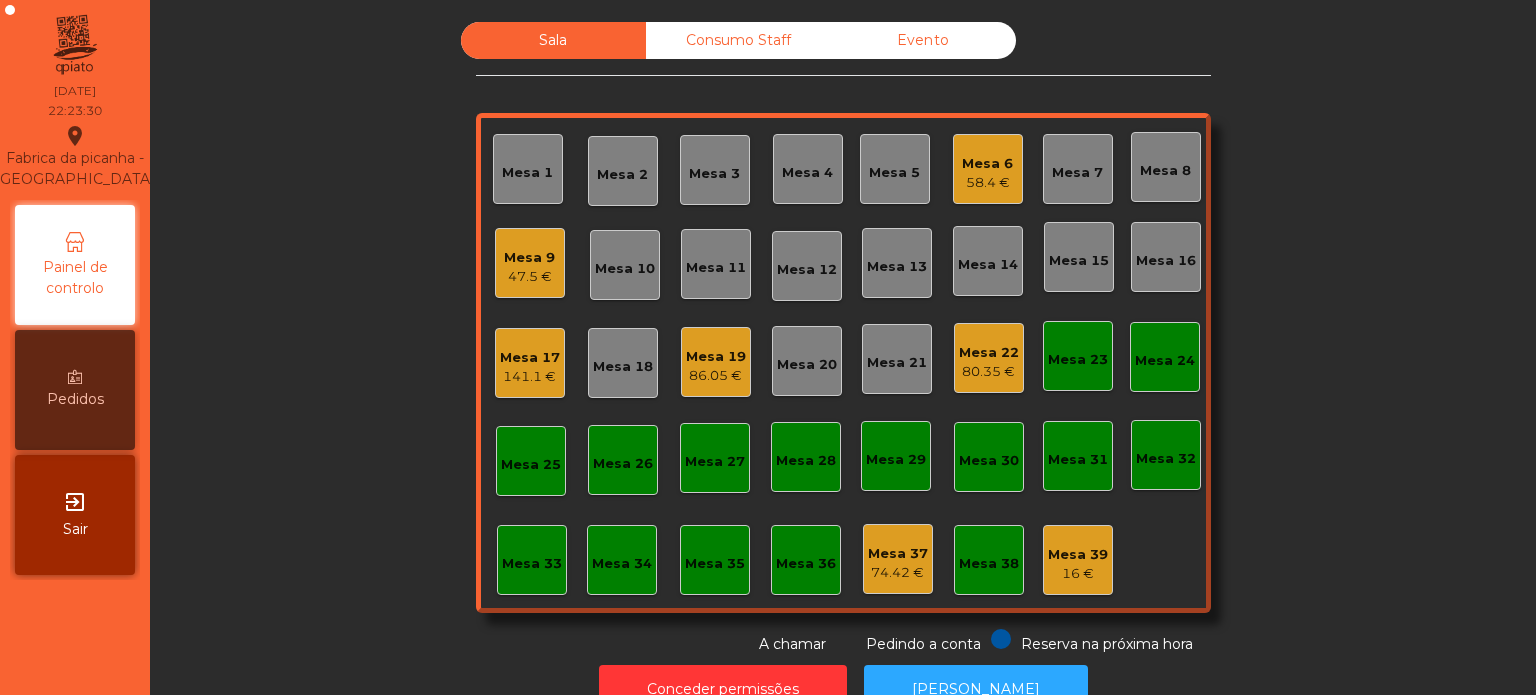 click on "86.05 €" 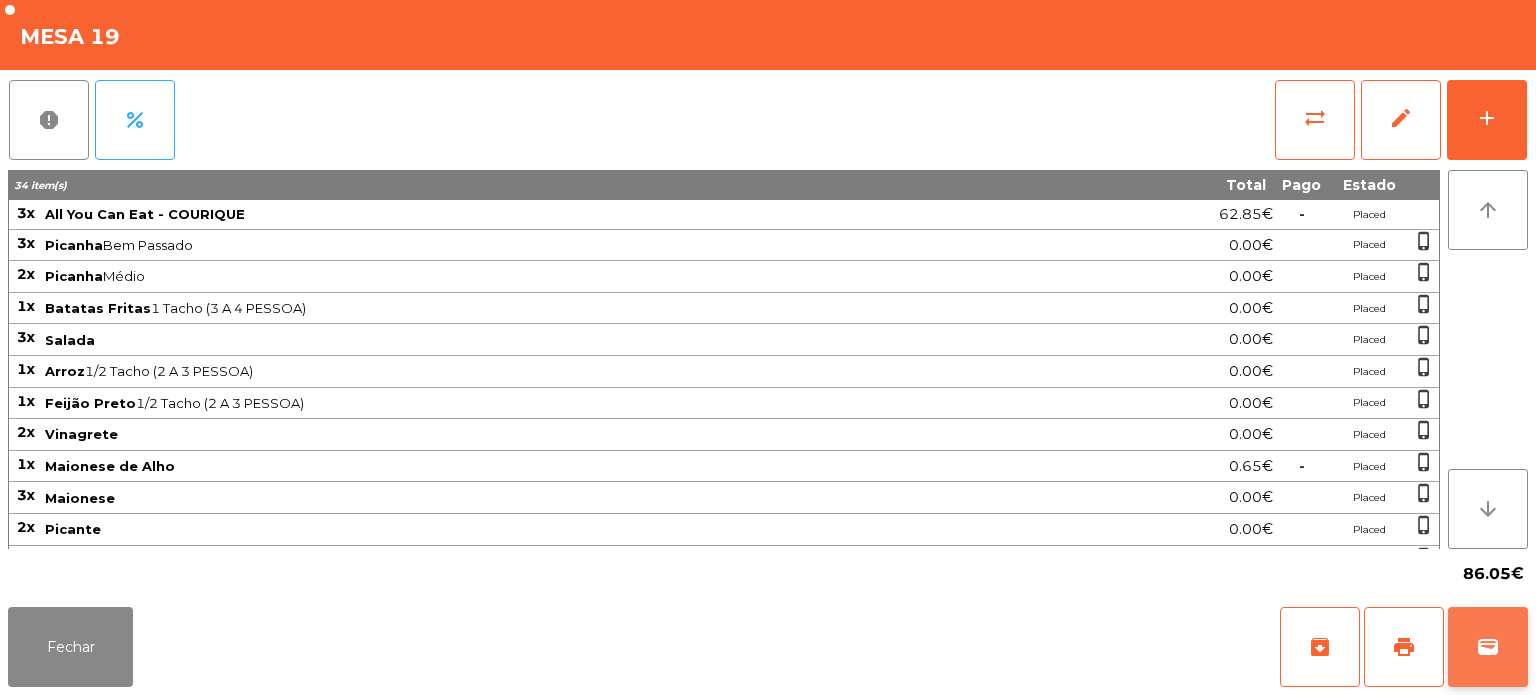 click on "wallet" 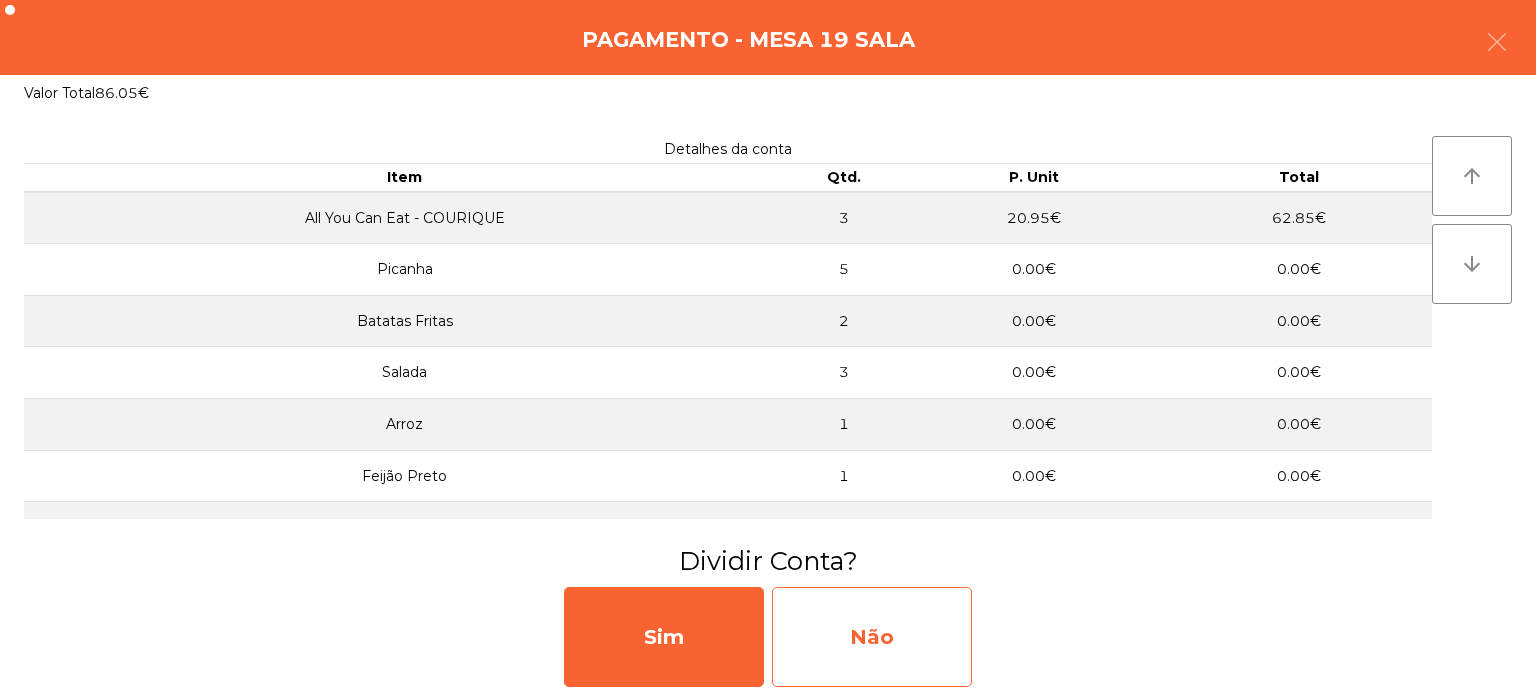 click on "Não" 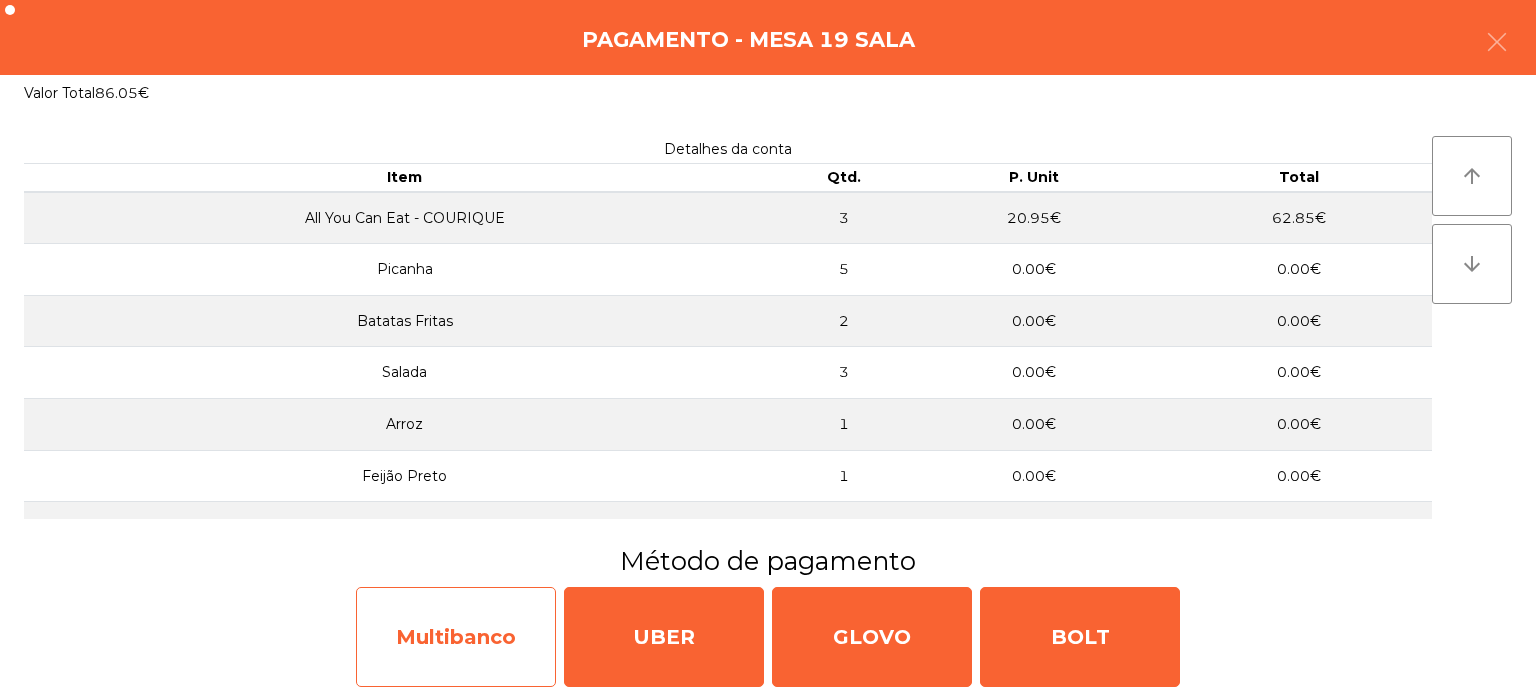click on "Multibanco" 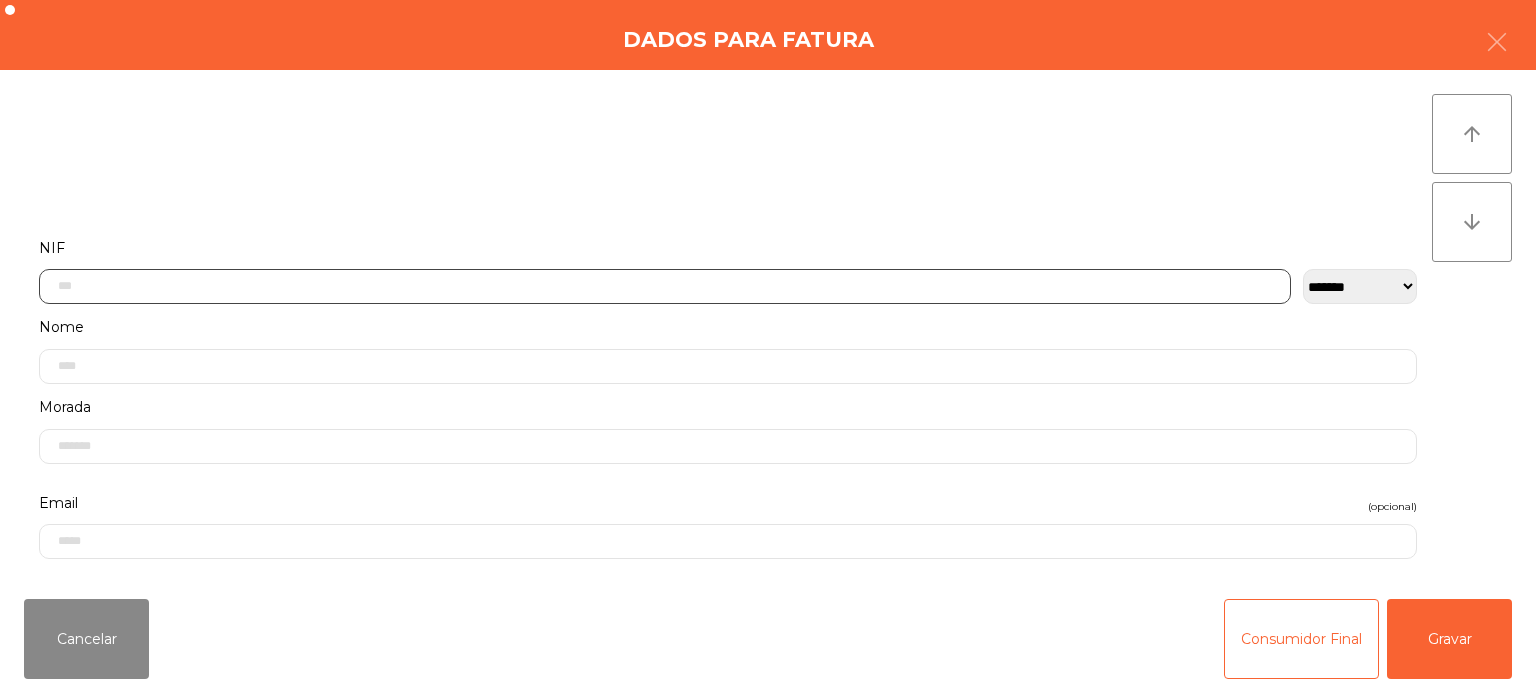 click 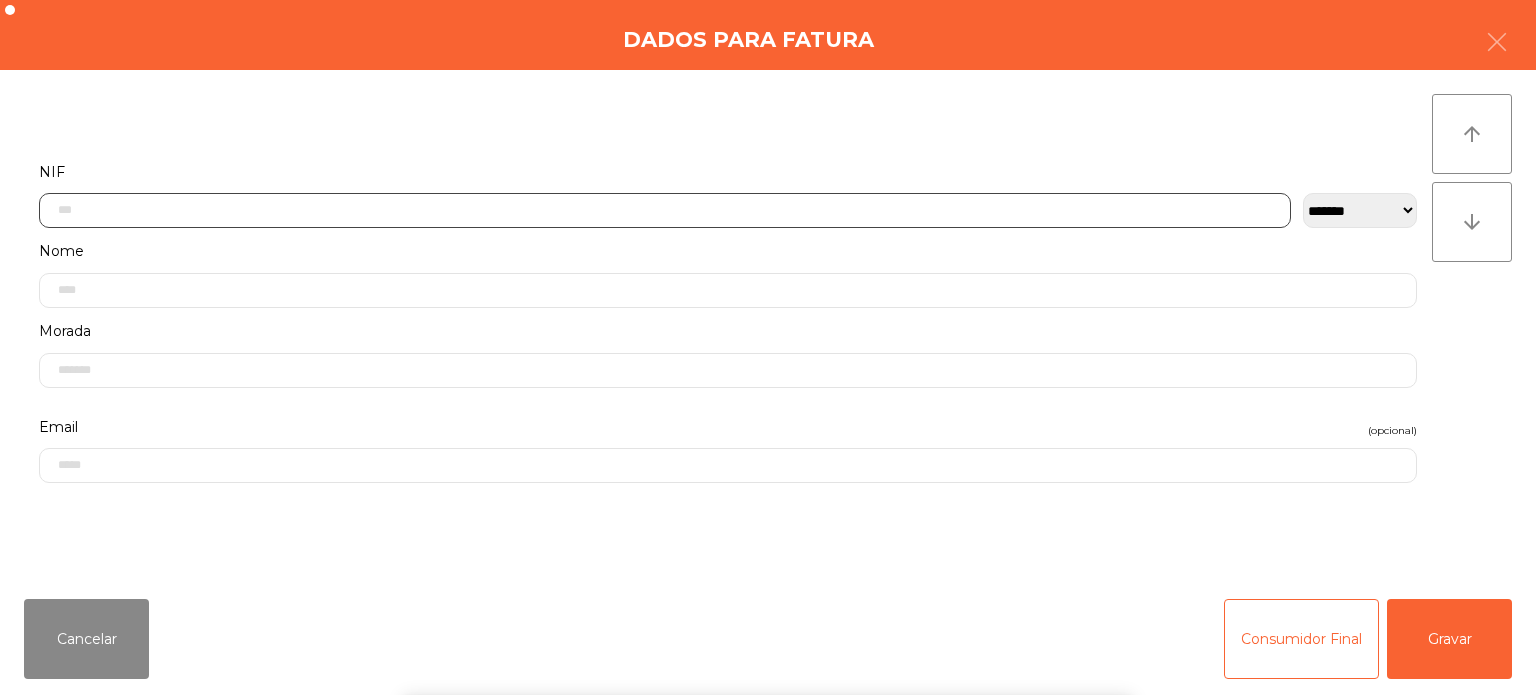 scroll, scrollTop: 139, scrollLeft: 0, axis: vertical 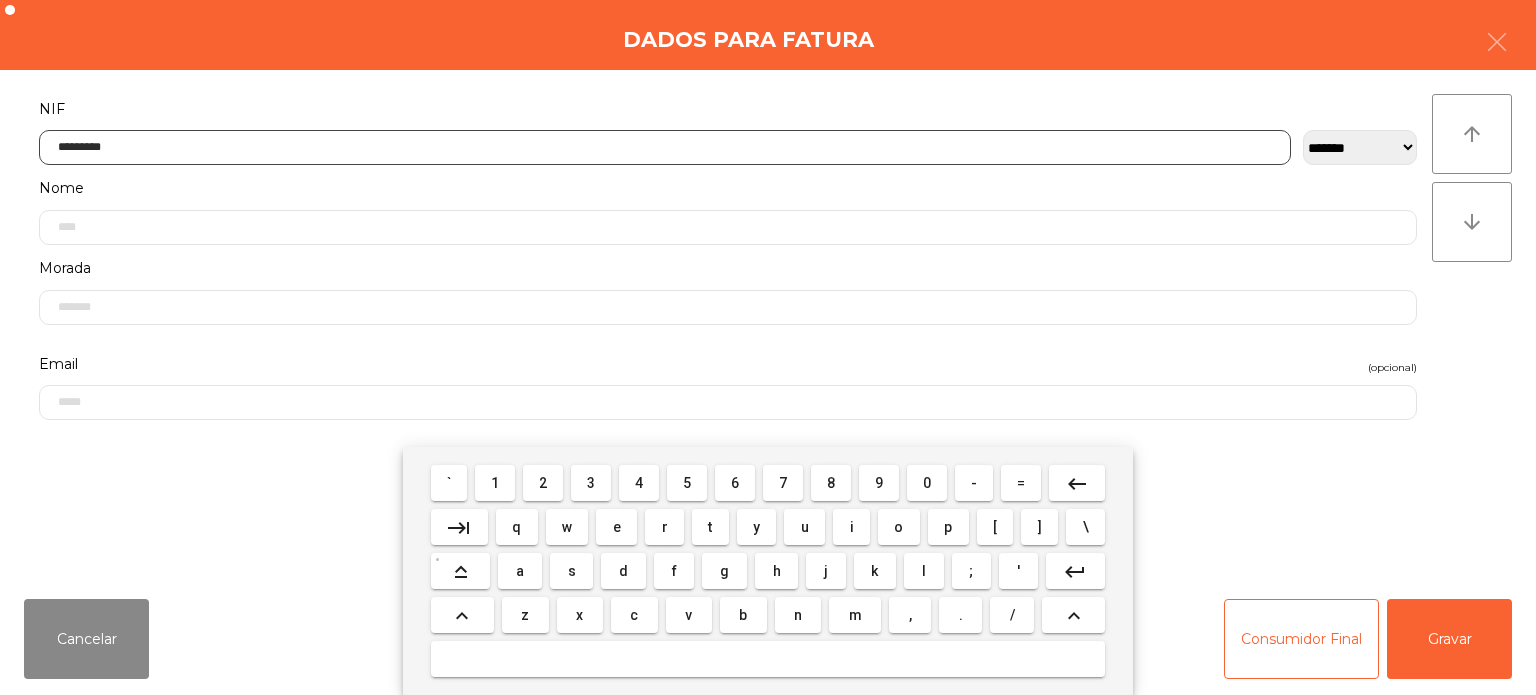 type on "*********" 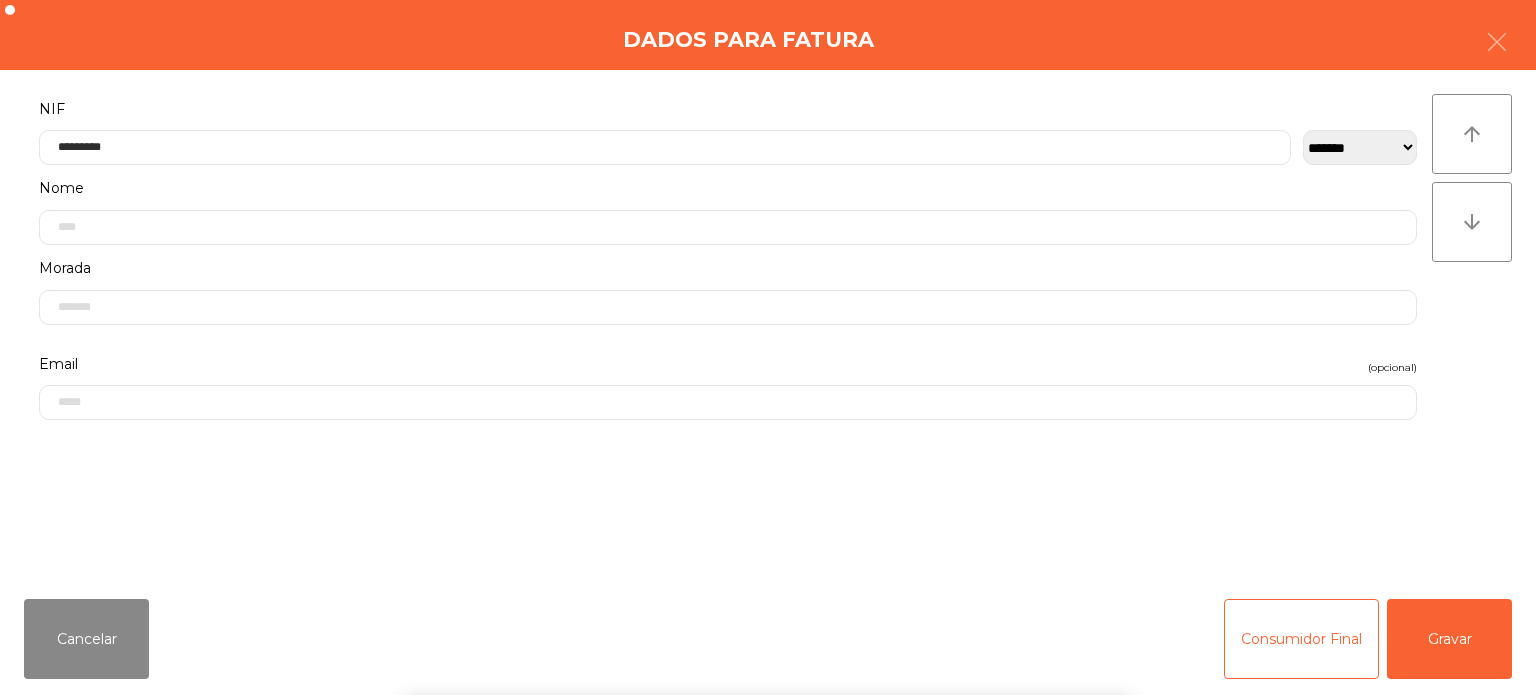 click on "` 1 2 3 4 5 6 7 8 9 0 - = keyboard_backspace keyboard_tab q w e r t y u i o p [ ] \ keyboard_capslock a s d f g h j k l ; ' keyboard_return keyboard_arrow_up z x c v b n m , . / keyboard_arrow_up" at bounding box center [768, 571] 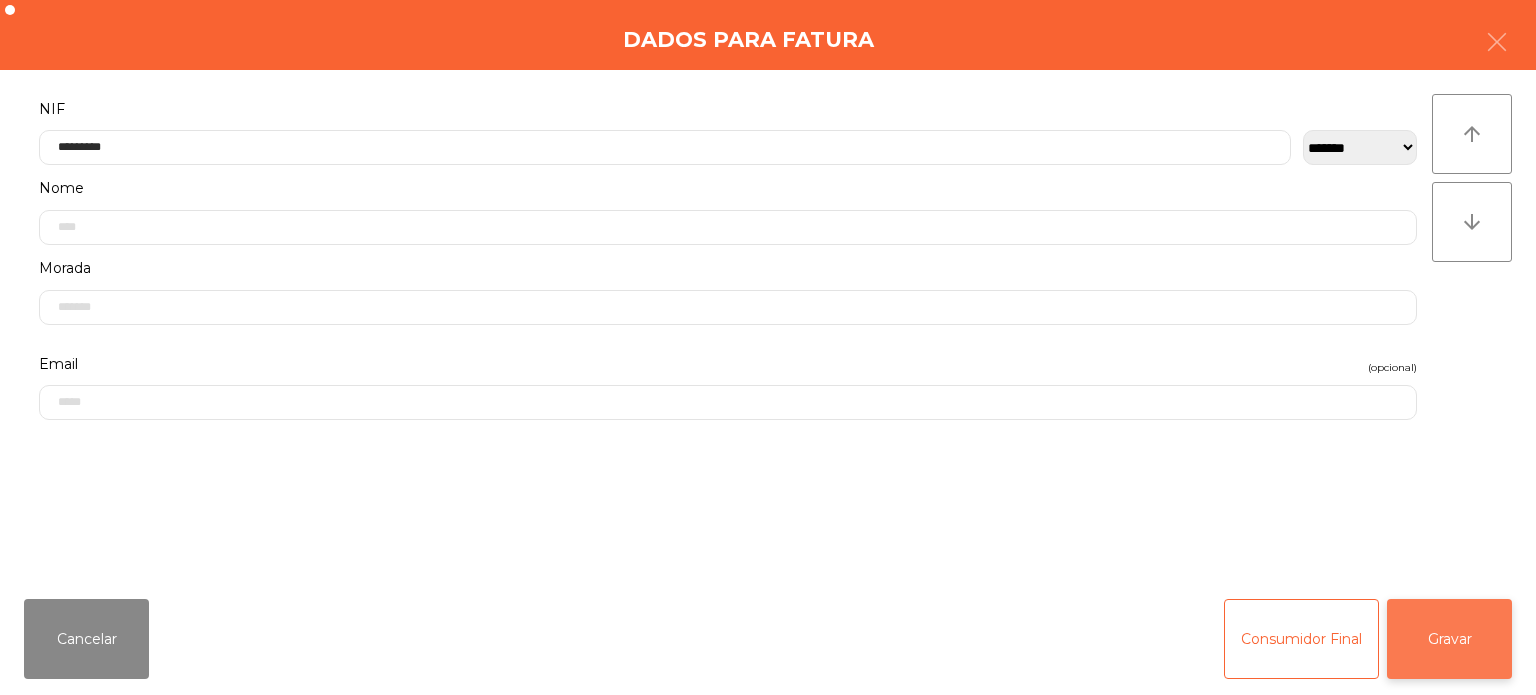 click on "Gravar" 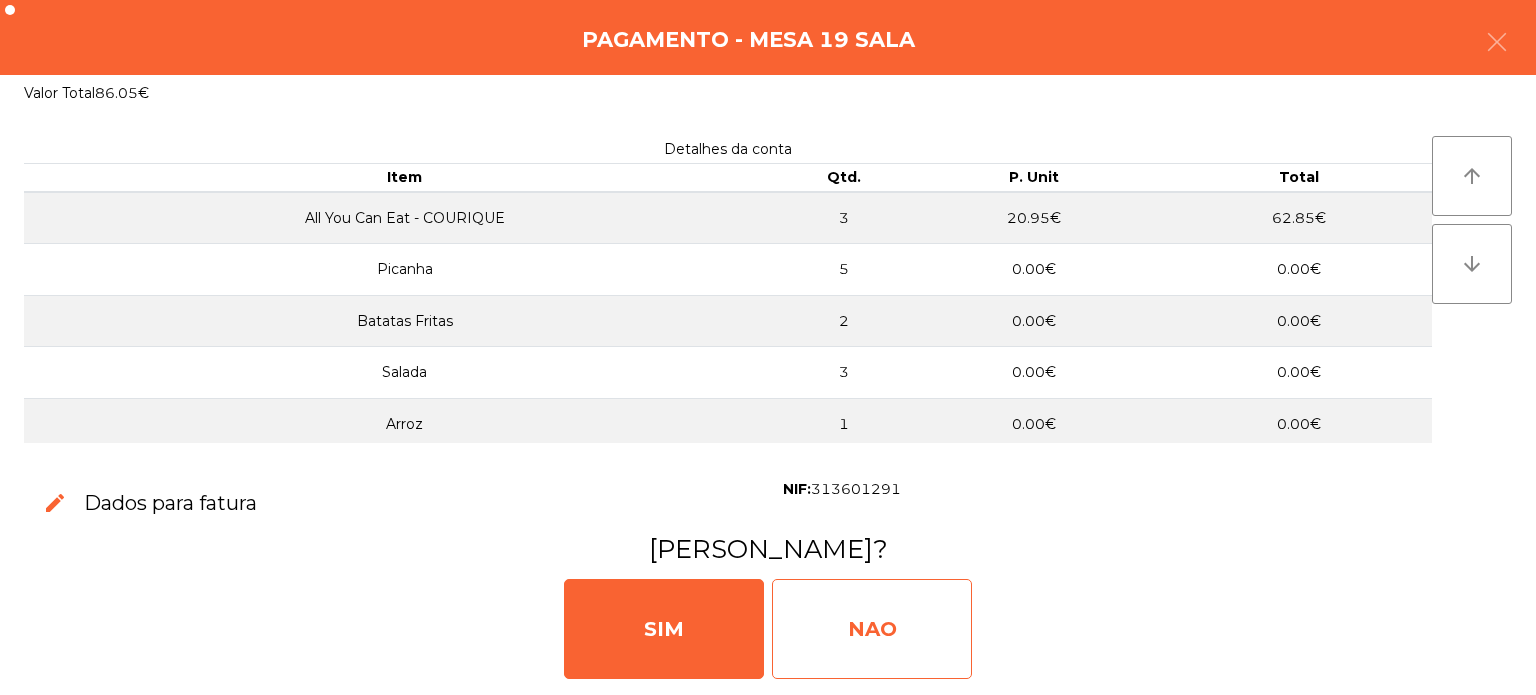 click on "NAO" 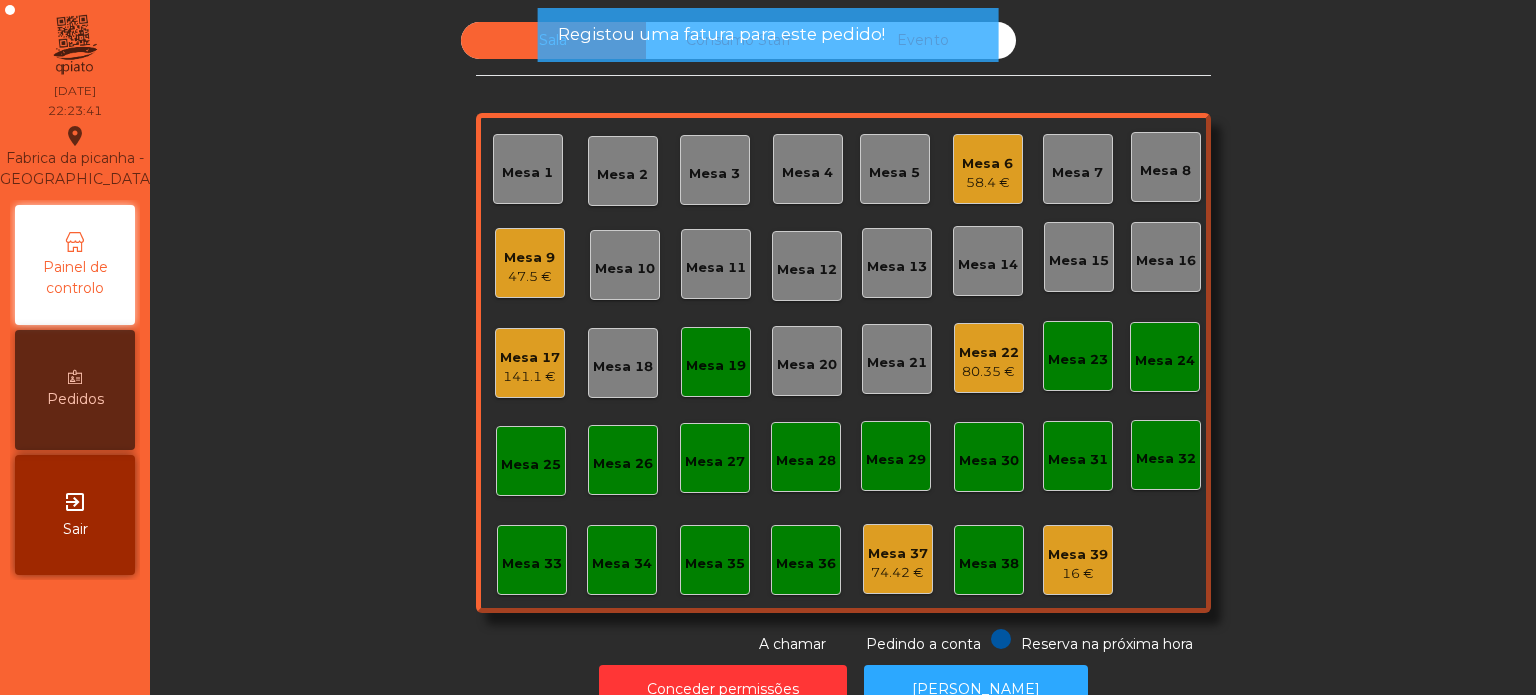 click on "Mesa 19" 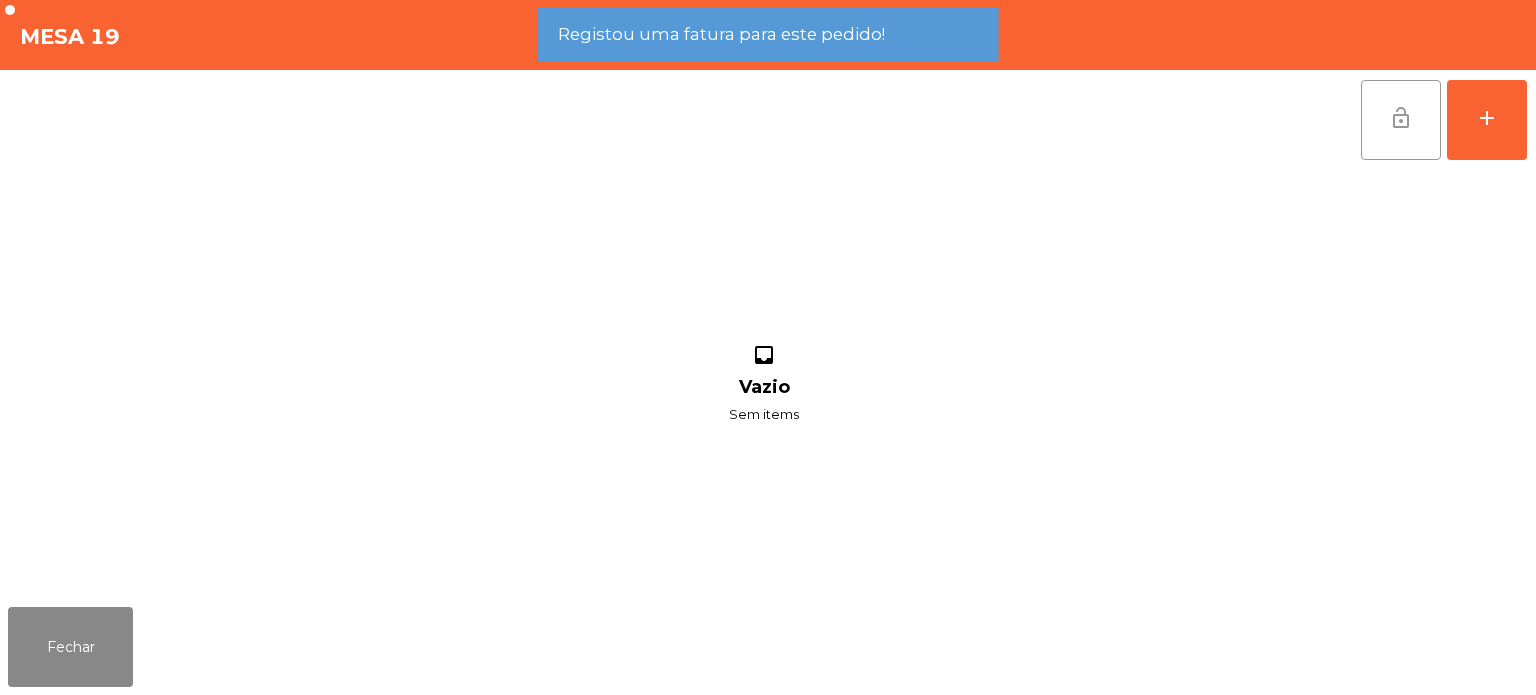 click on "lock_open" 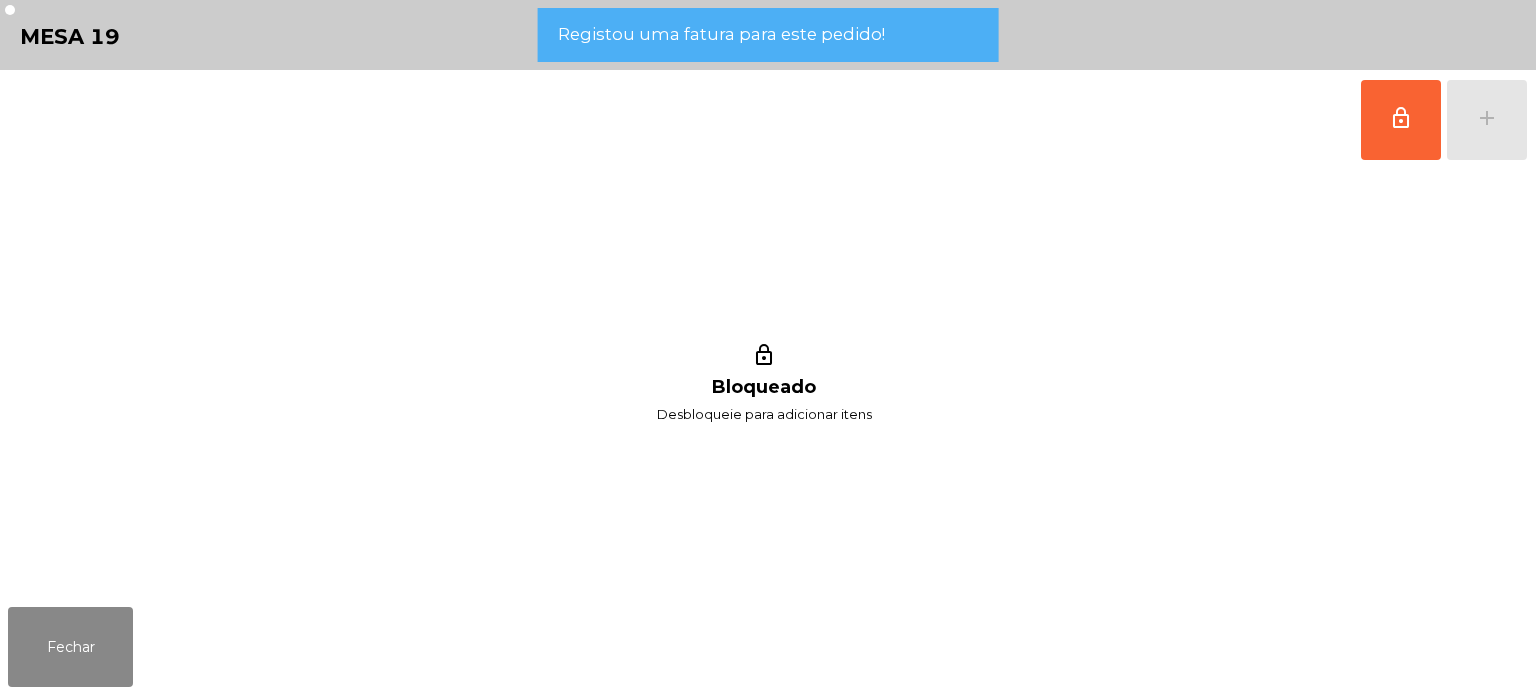 click on "lock_outline Bloqueado Desbloqueie para adicionar itens" 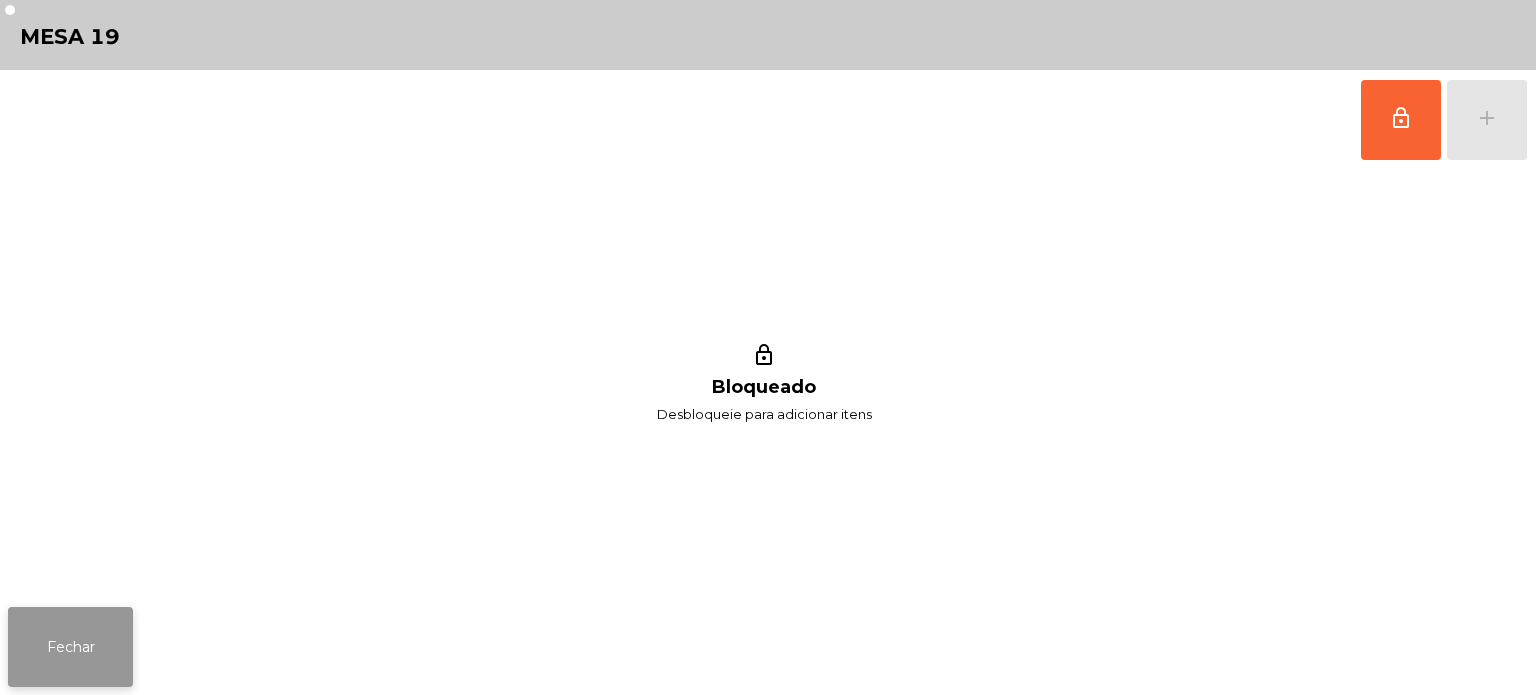 click on "Fechar" 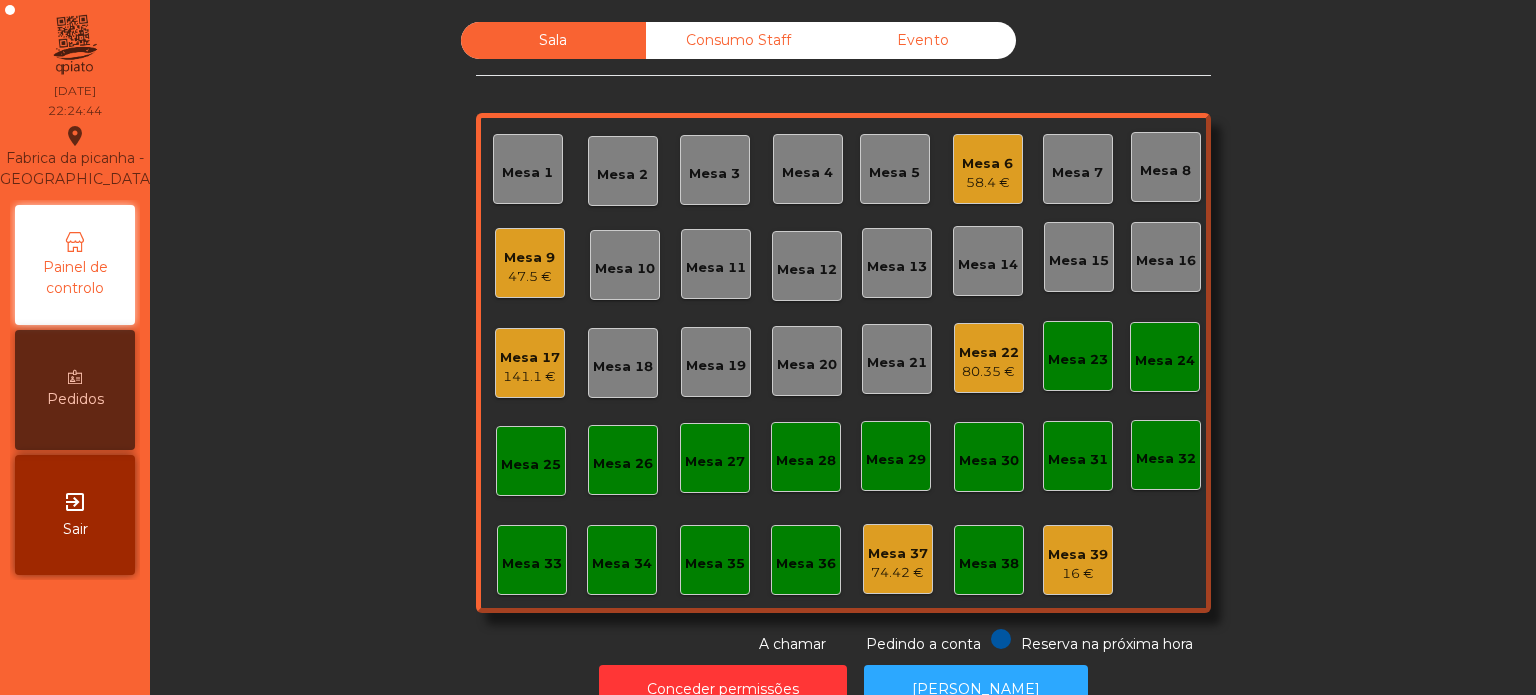 click on "Sala   Consumo Staff   Evento   Mesa 1   Mesa 2   Mesa 3   Mesa 4   Mesa 5   Mesa 6   58.4 €   Mesa 7   Mesa 8   Mesa 9   47.5 €   Mesa 10   Mesa 11   Mesa 12   Mesa 13   Mesa 14   Mesa 15   Mesa 16   Mesa 17   141.1 €   Mesa 18   Mesa 19   Mesa 20   Mesa 21   Mesa 22   80.35 €   Mesa 23   Mesa 24   Mesa 25   Mesa 26   Mesa 27   Mesa 28   Mesa 29   Mesa 30   Mesa 31   Mesa 32   Mesa 33   Mesa 34   Mesa 35   Mesa 36   Mesa 37   74.42 €   Mesa 38   Mesa 39   16 €  Reserva na próxima hora Pedindo a conta A chamar" 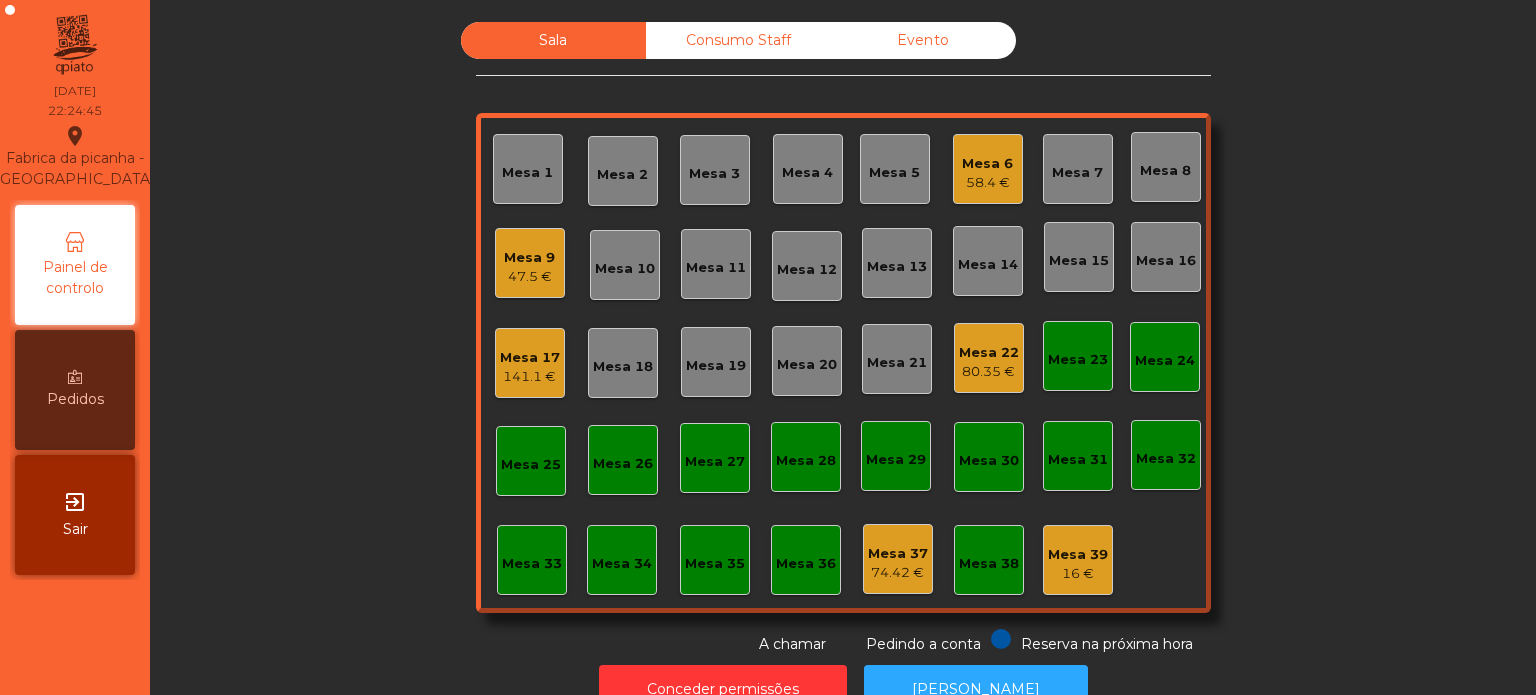 click on "141.1 €" 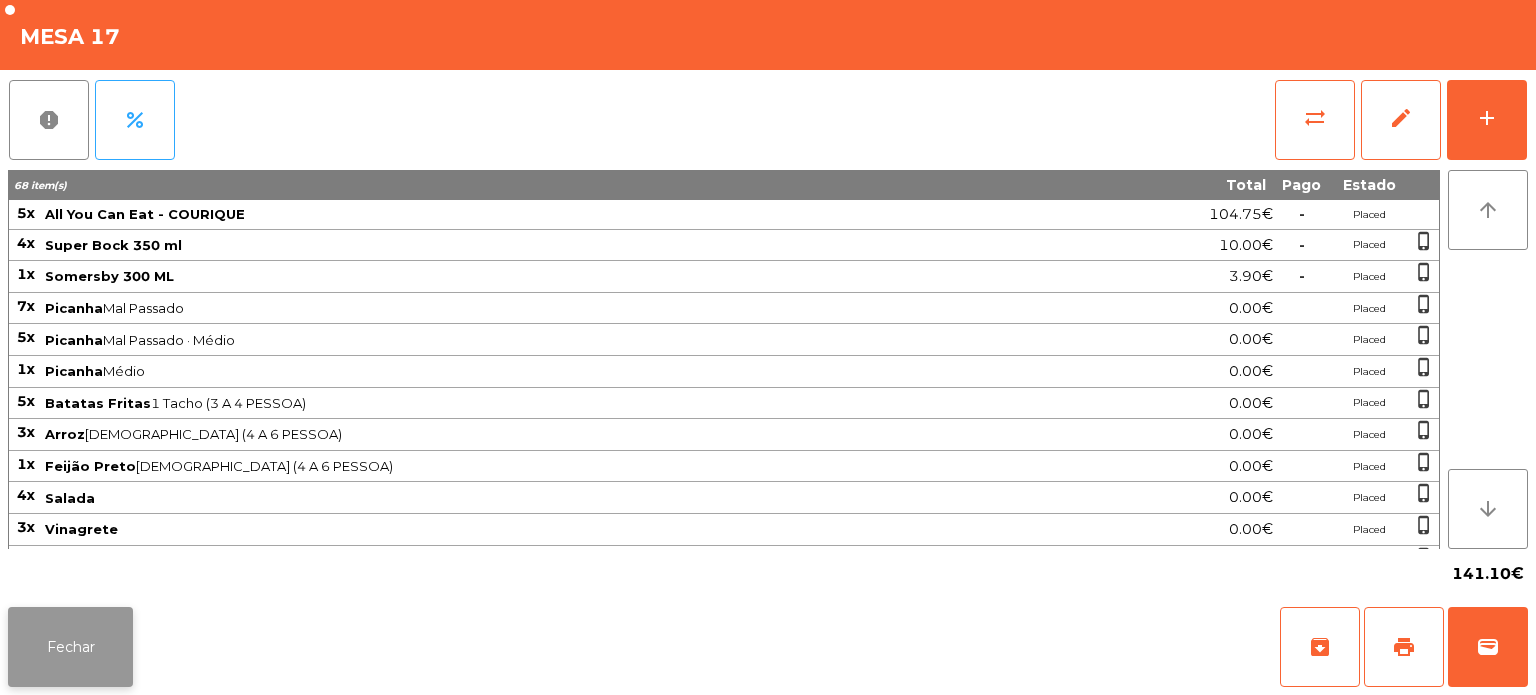 click on "Fechar" 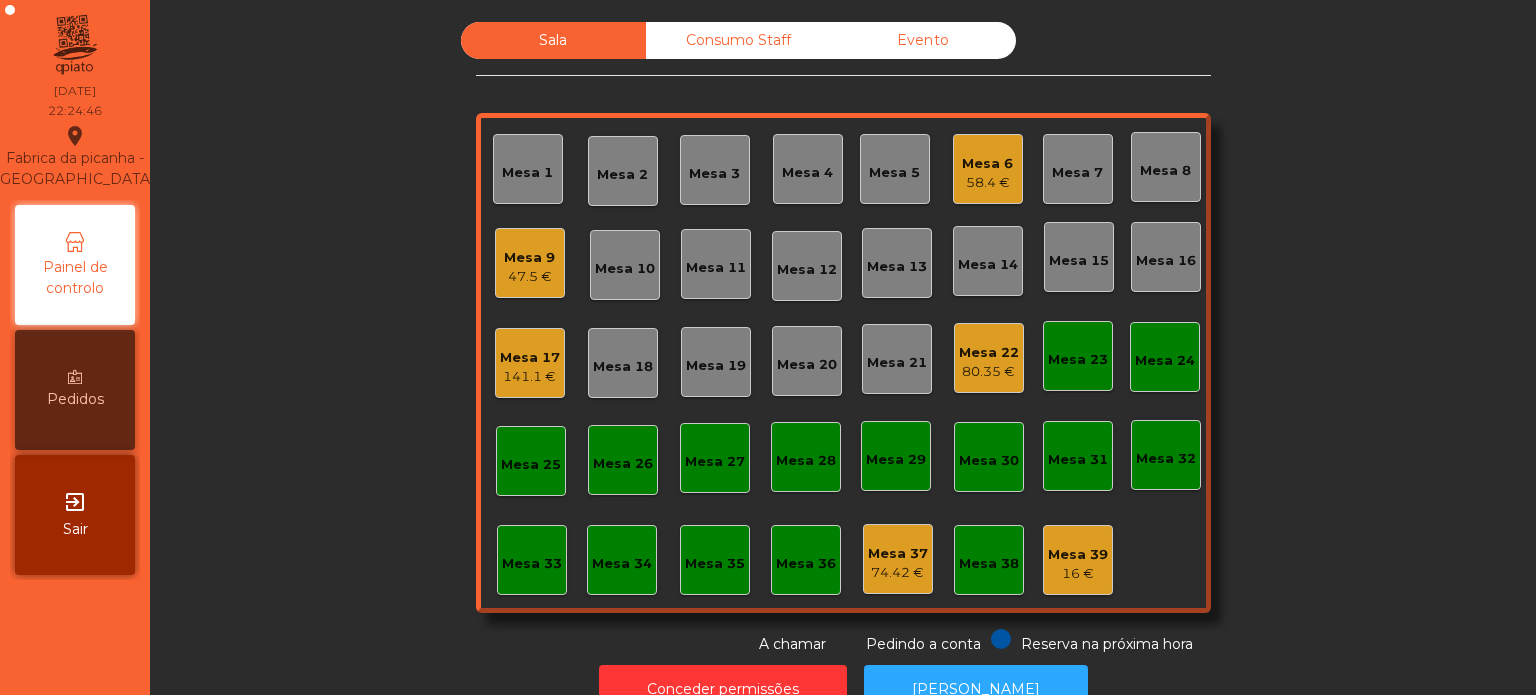 click on "Mesa 22" 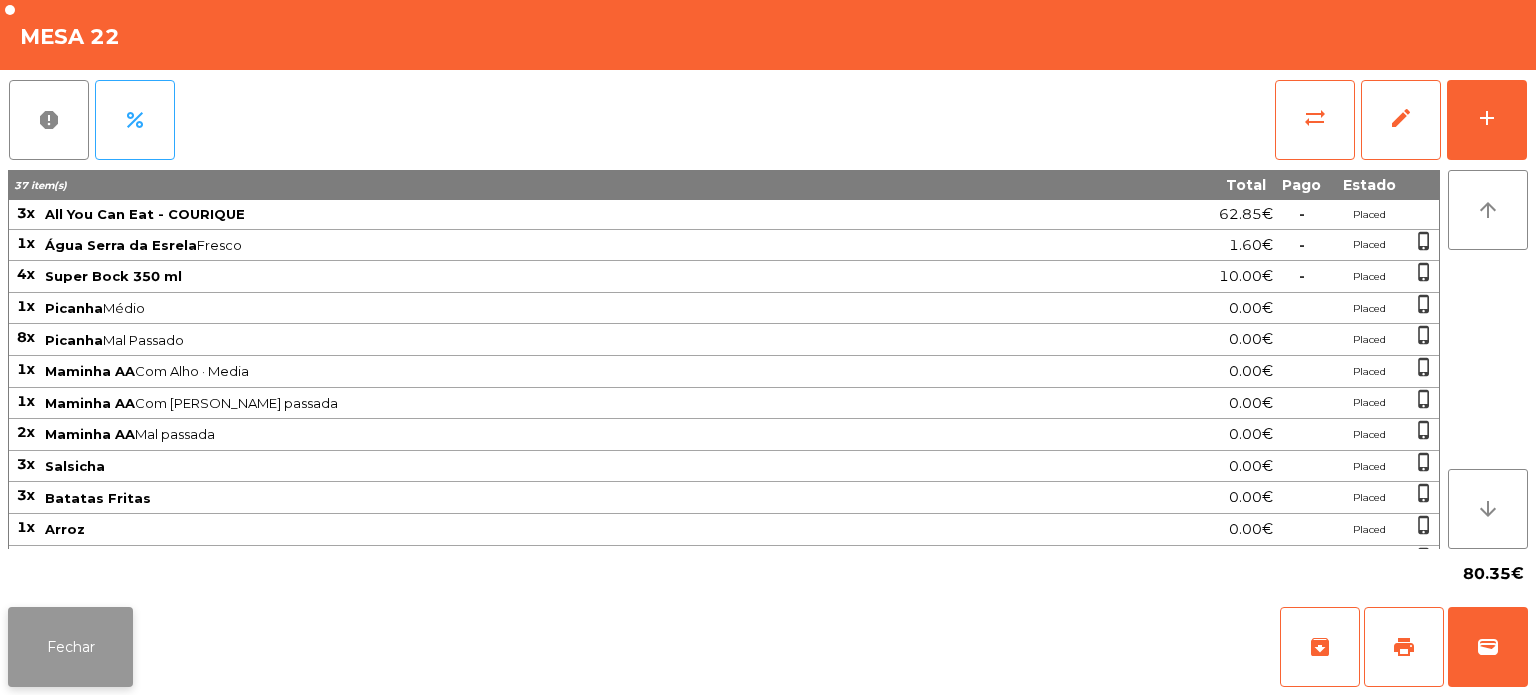 click on "Fechar" 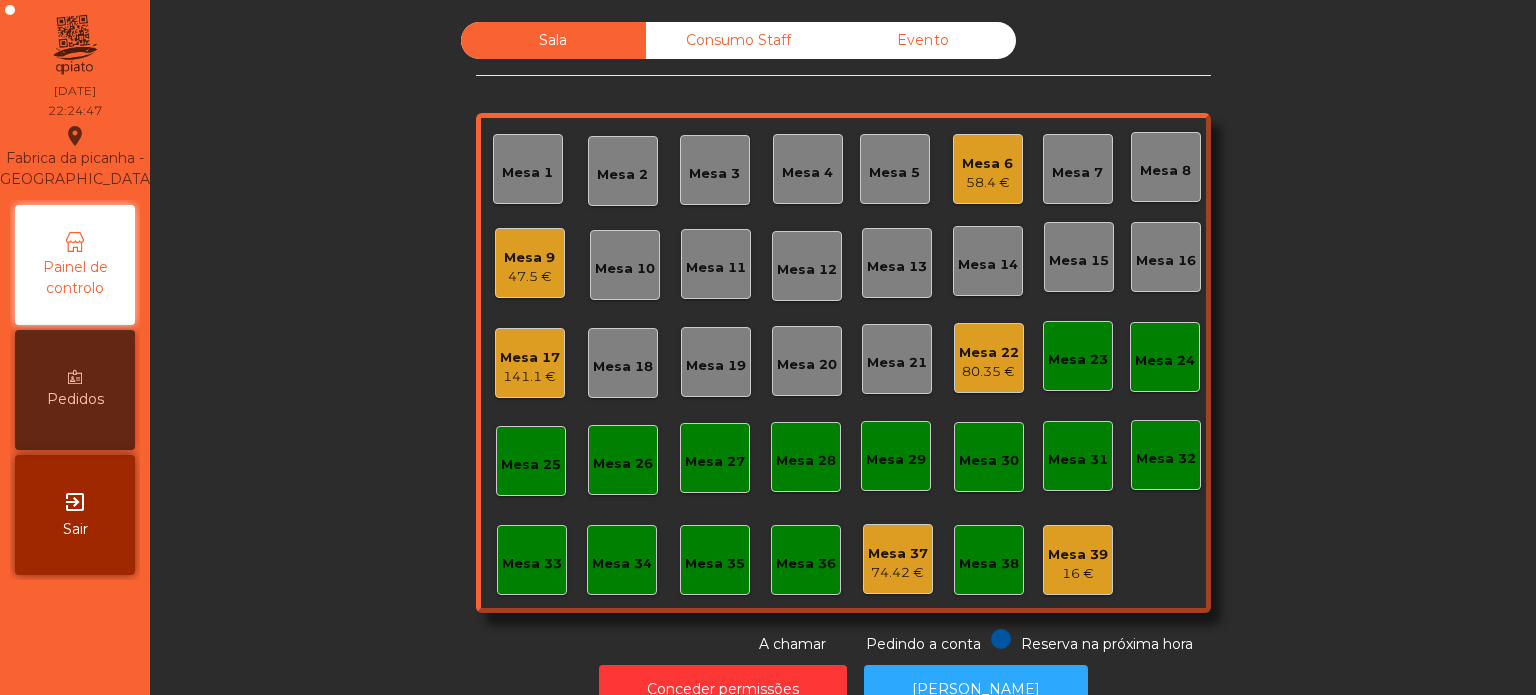click on "80.35 €" 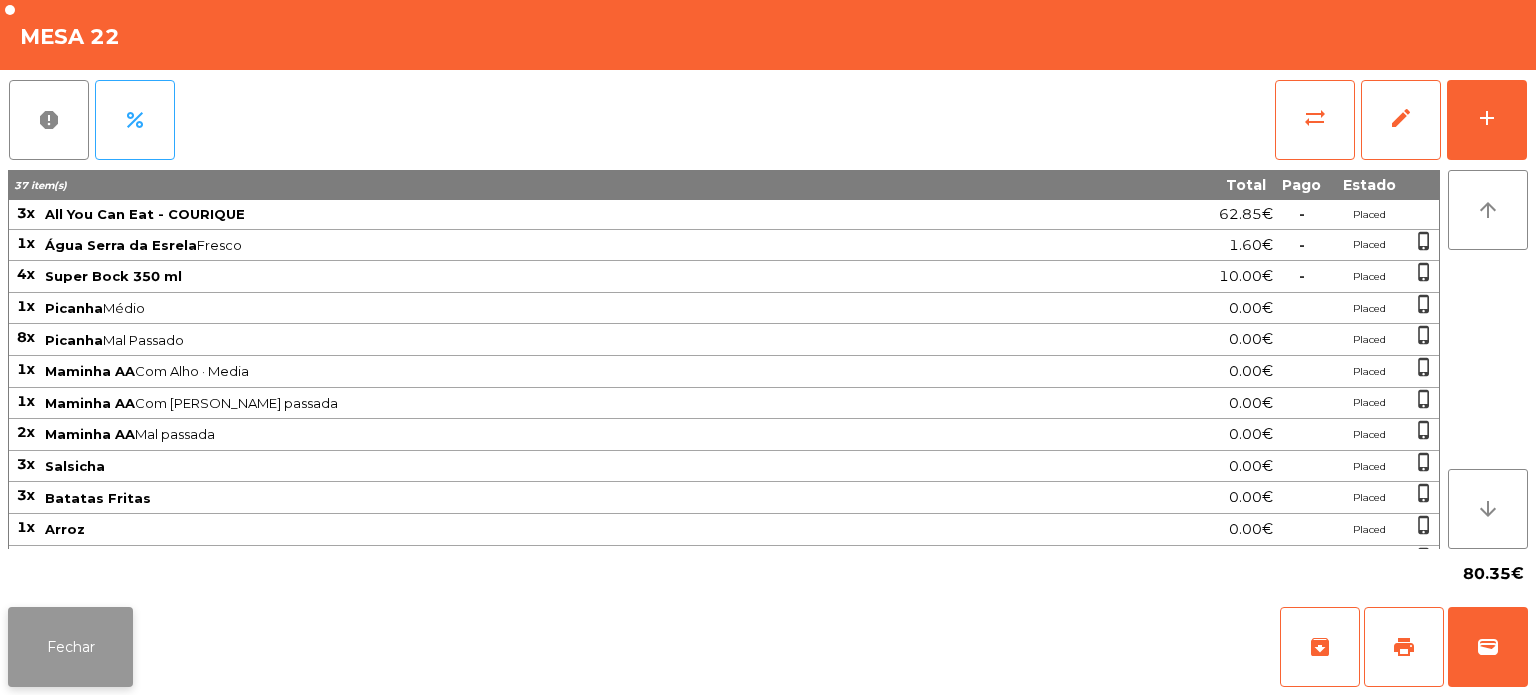 click on "Fechar" 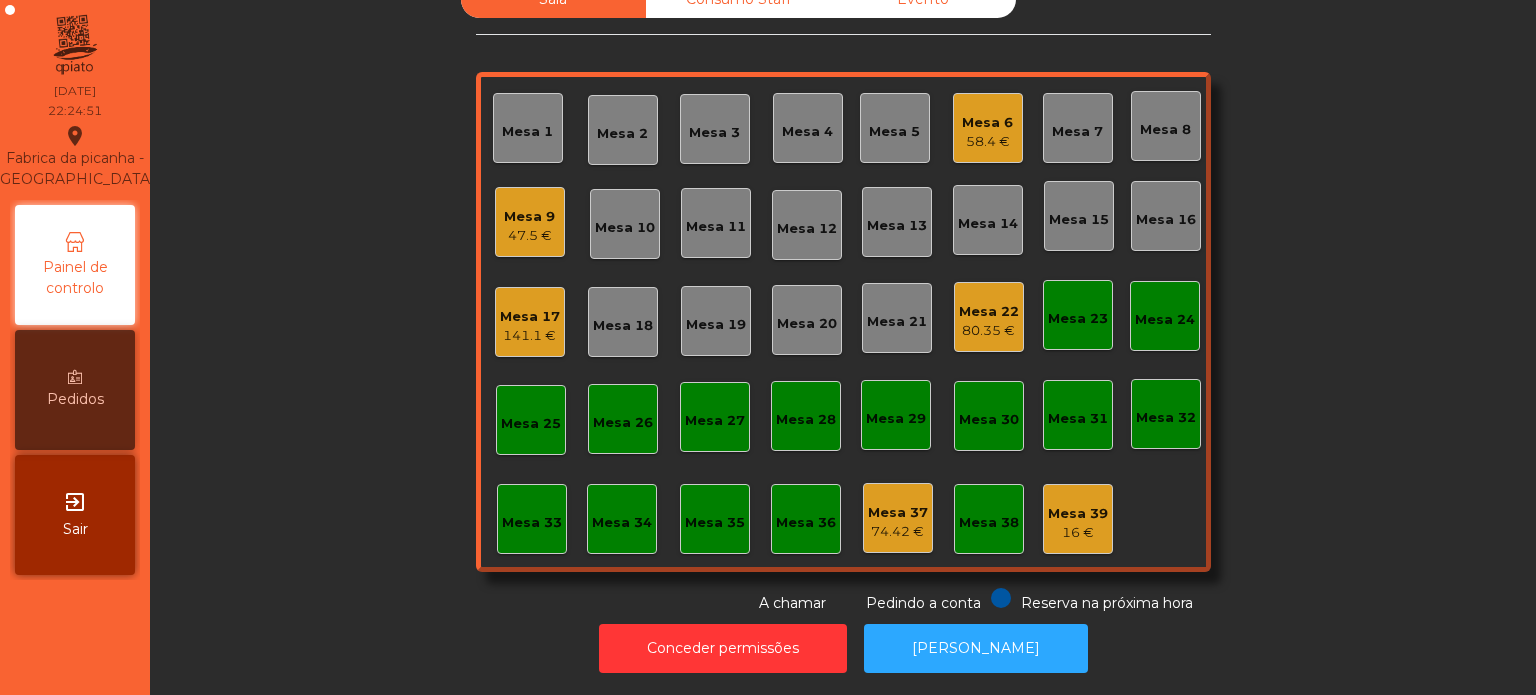 scroll, scrollTop: 0, scrollLeft: 0, axis: both 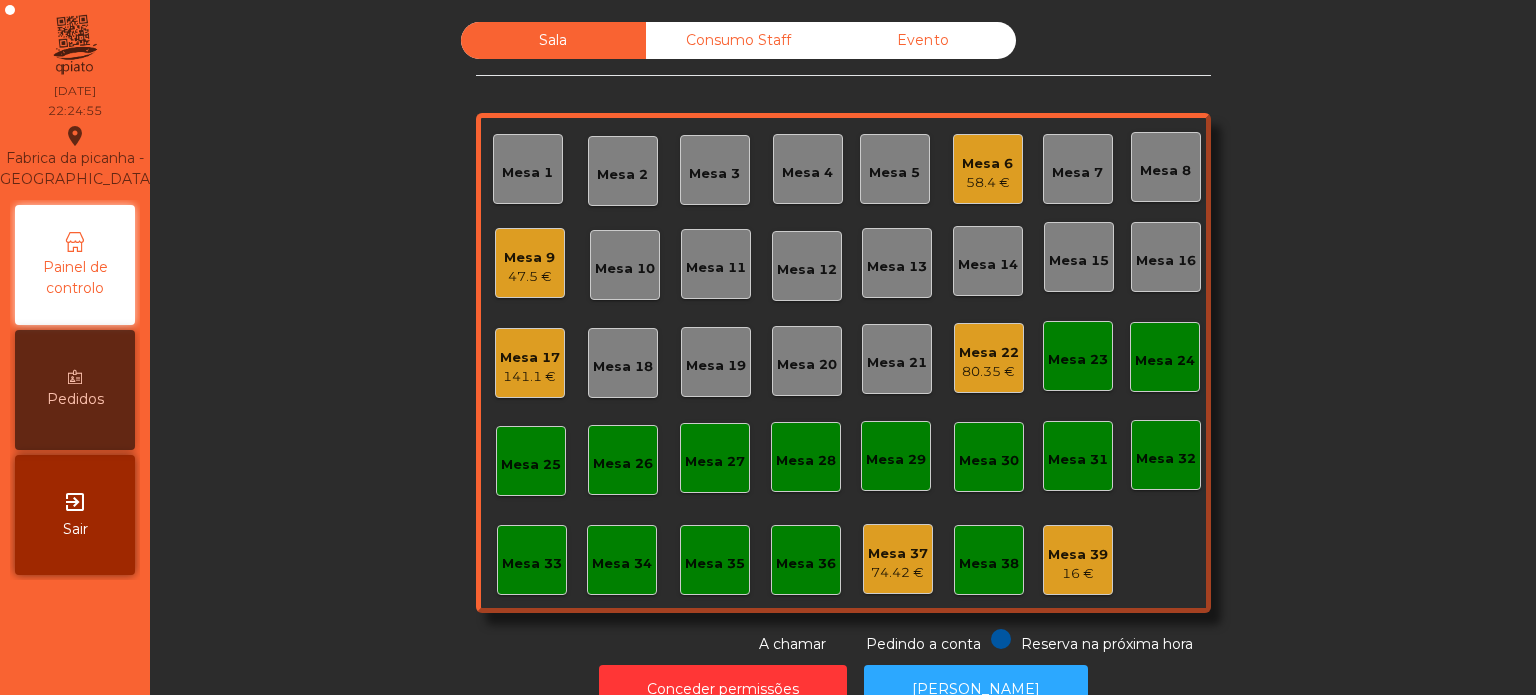 click on "Mesa 6" 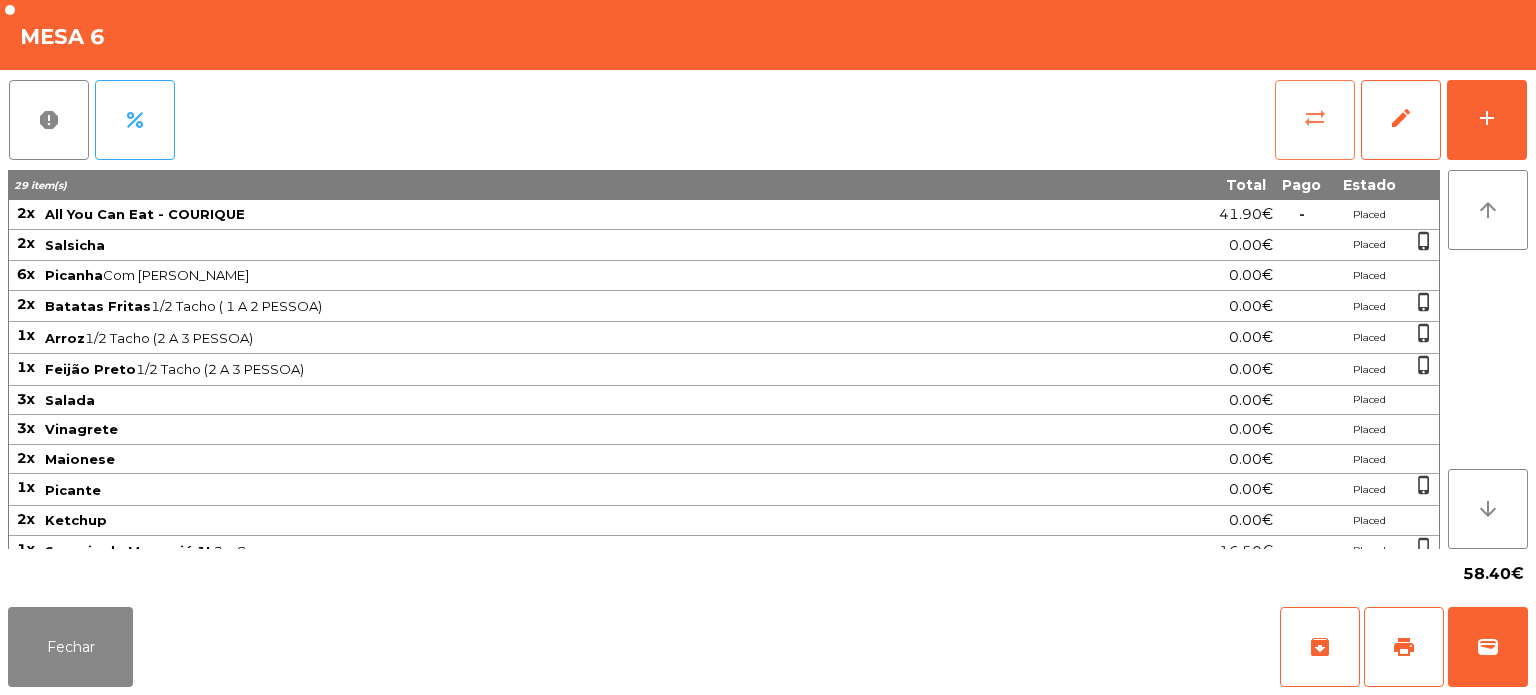 click on "sync_alt" 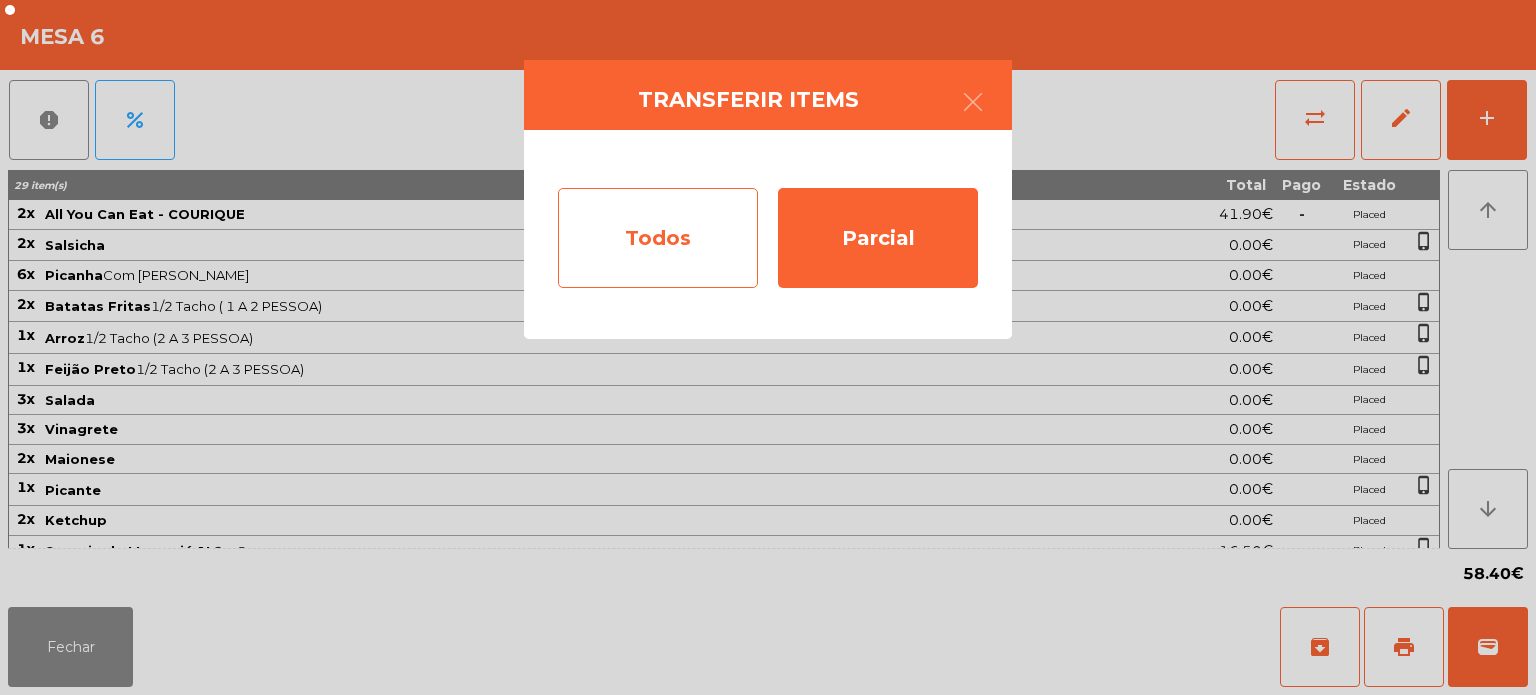 click on "Todos" 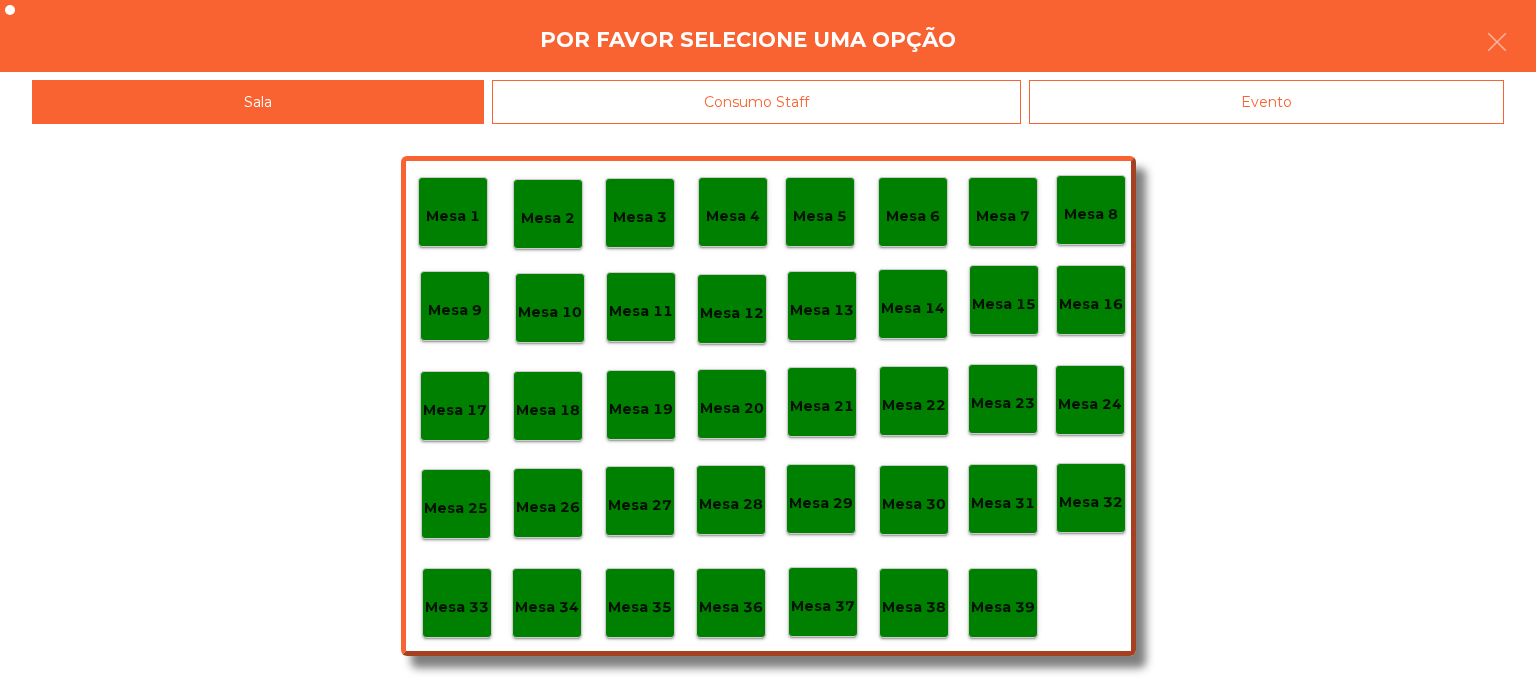 click on "Evento" 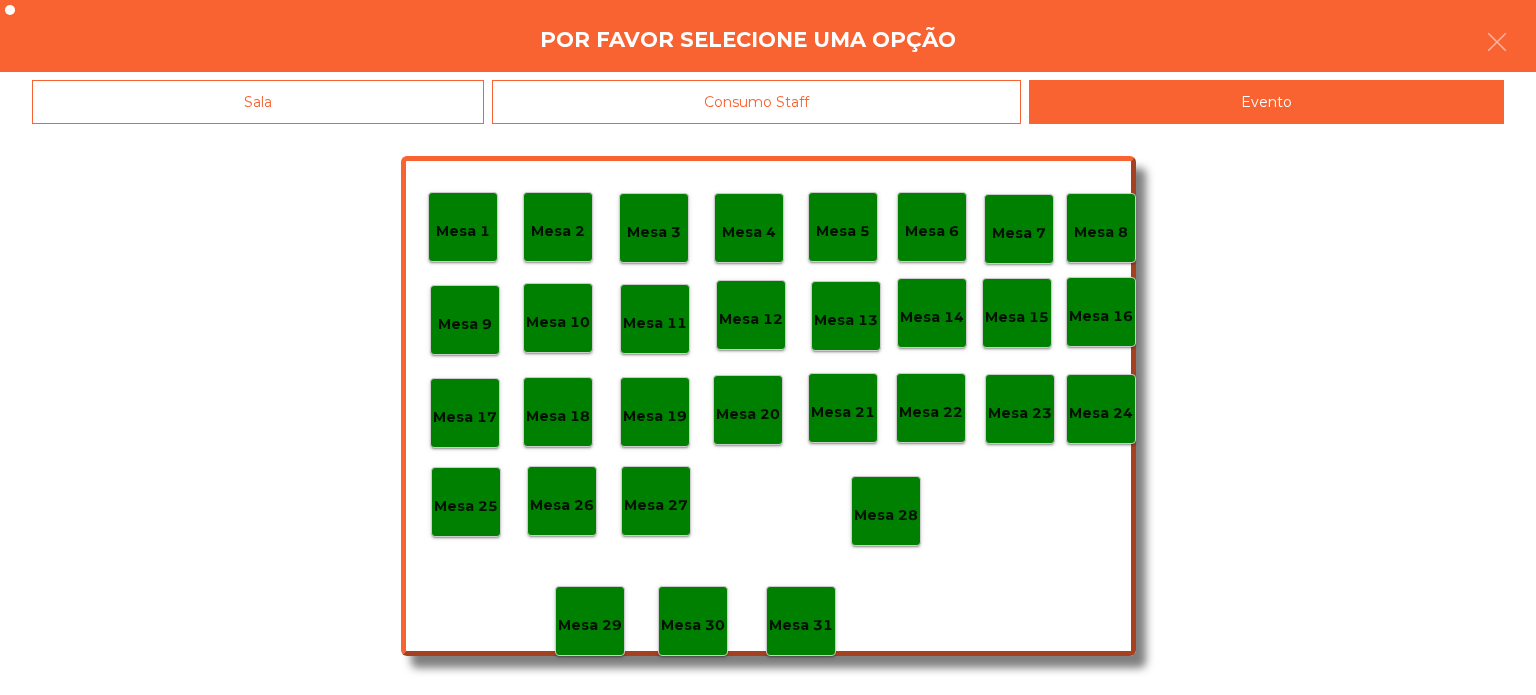 click on "Mesa 28" 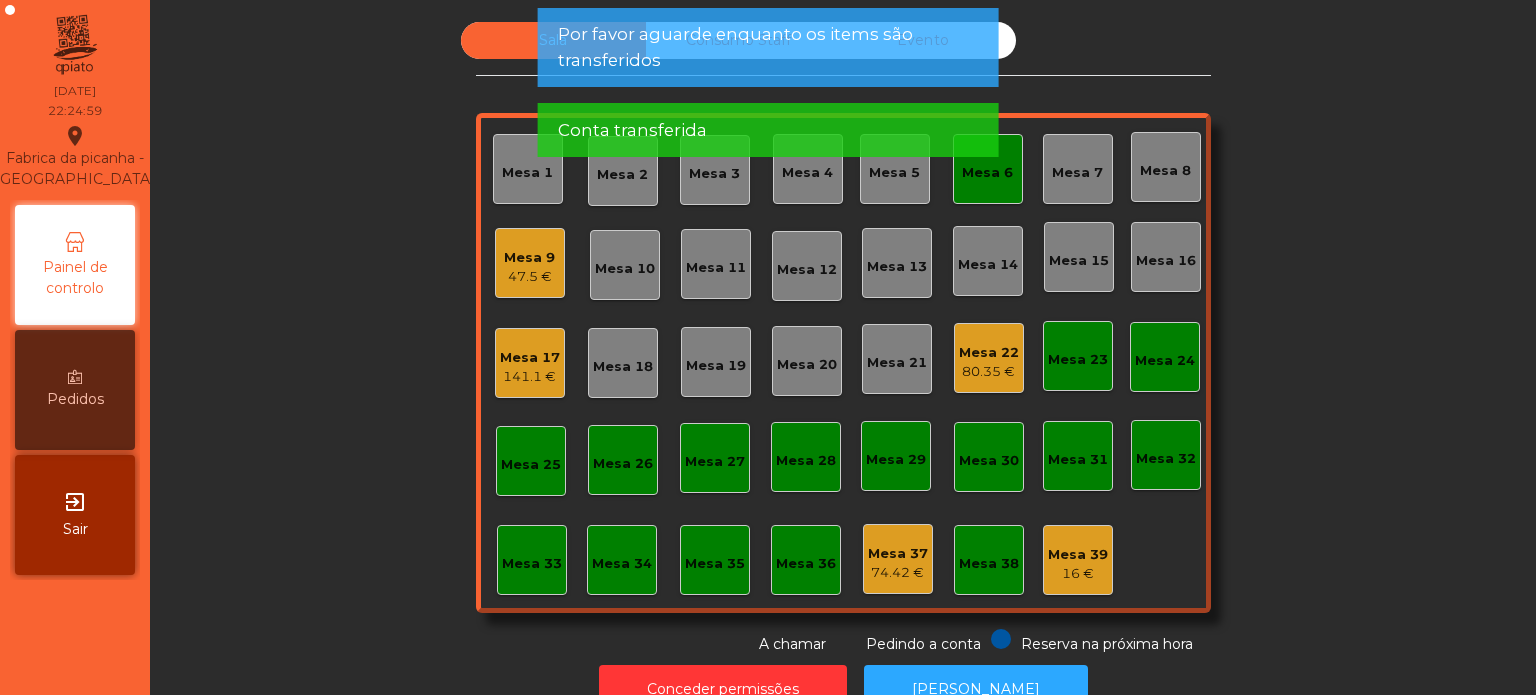 click on "Por favor aguarde enquanto os items são transferidos Conta transferida" 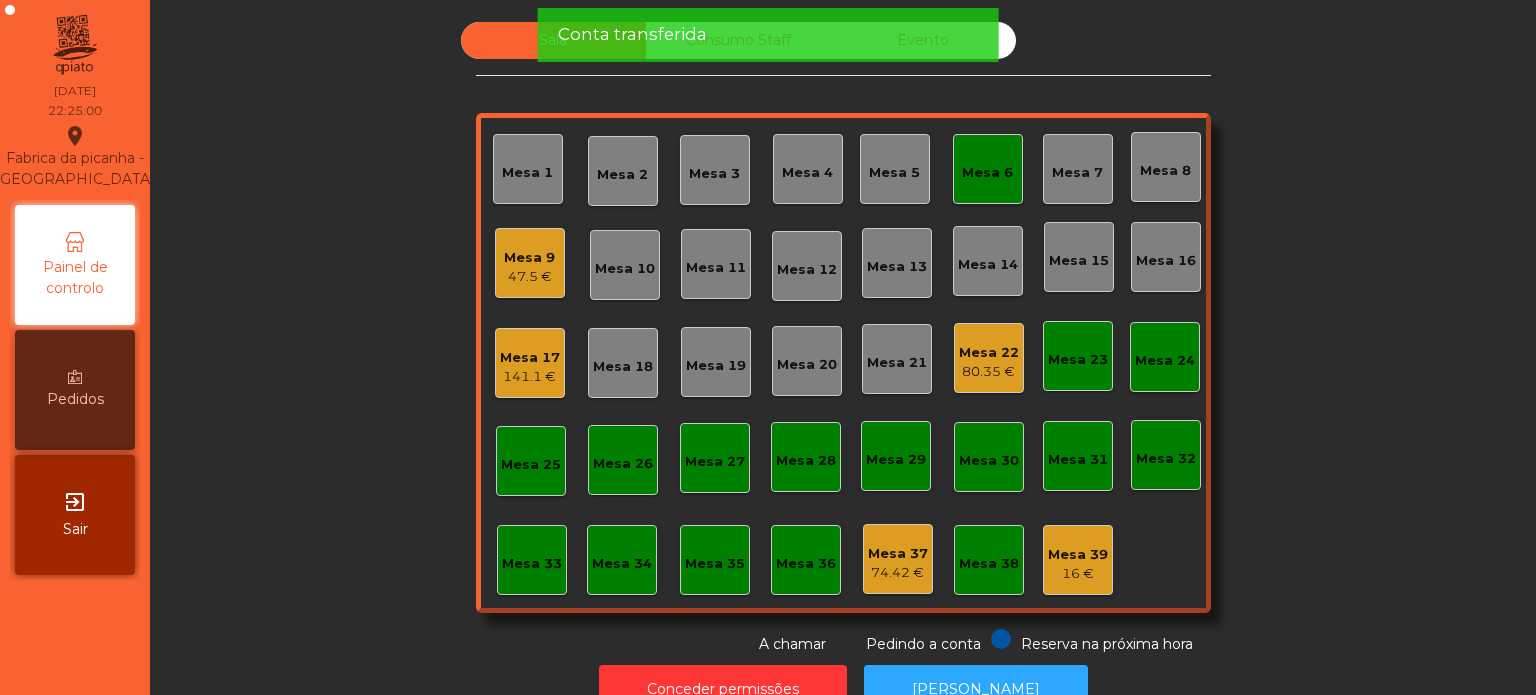 click on "Mesa 6" 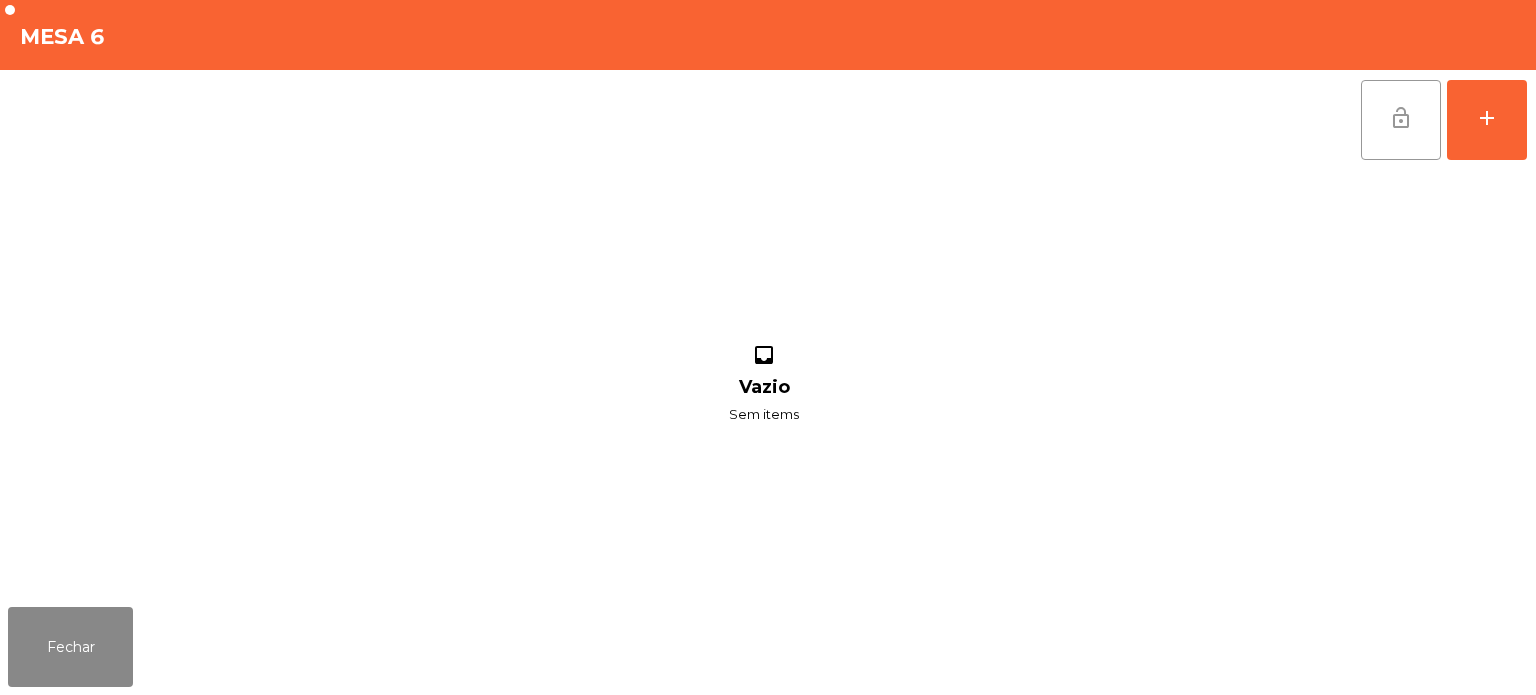 click on "lock_open" 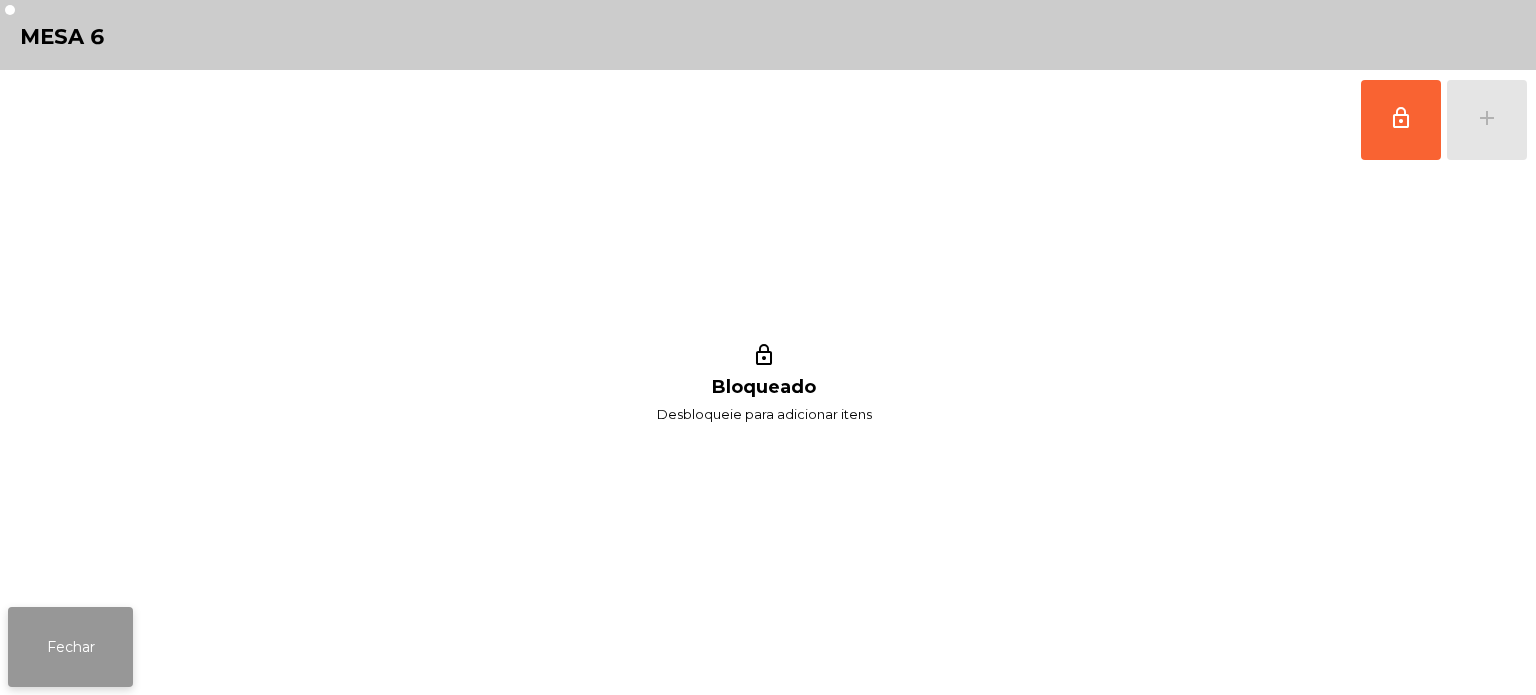 click on "Fechar" 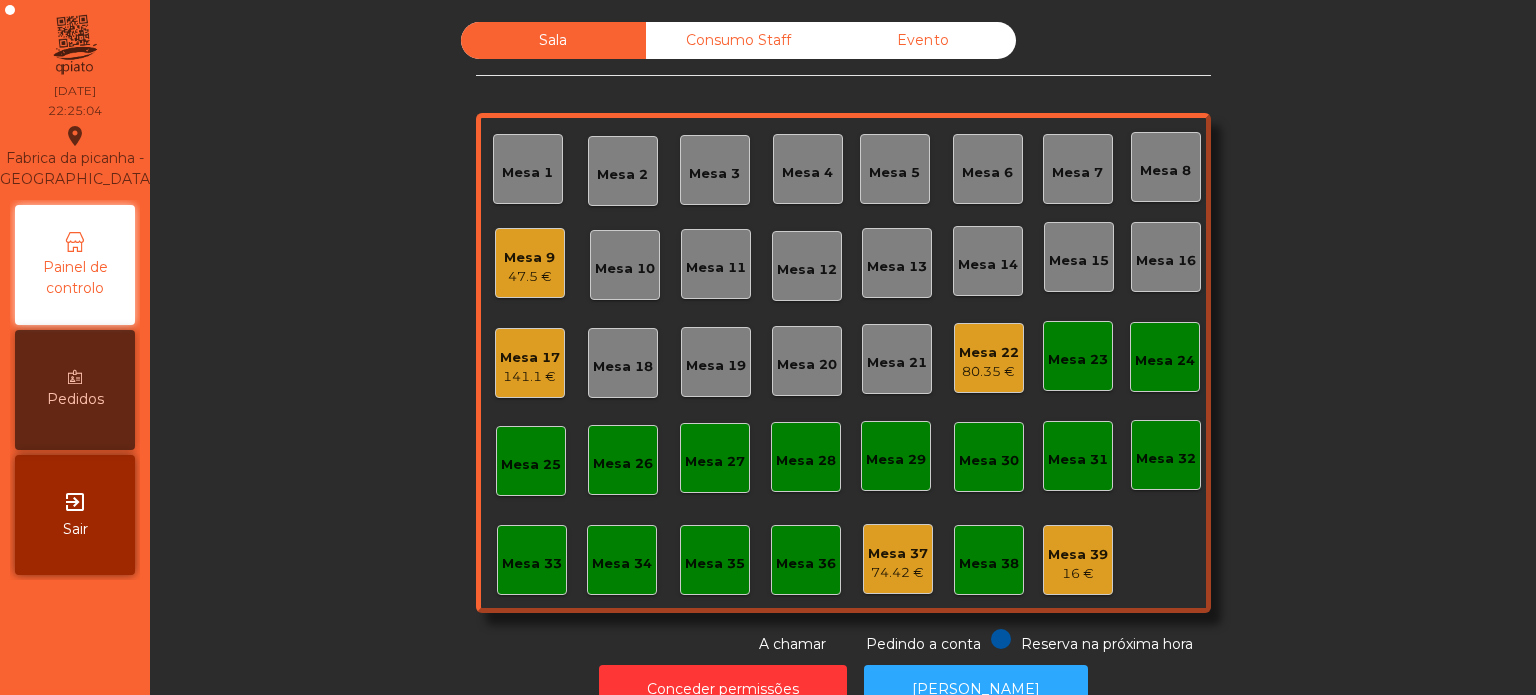click on "74.42 €" 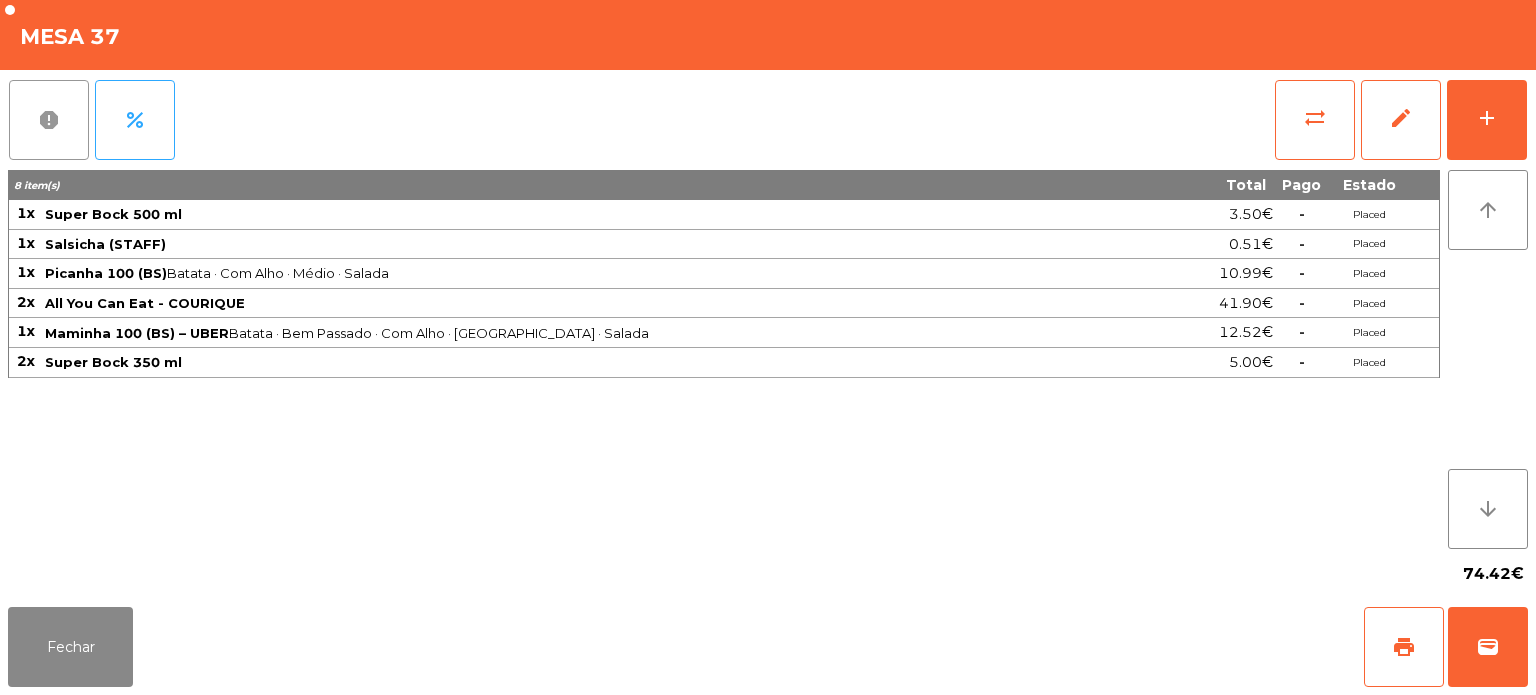 click on "report" 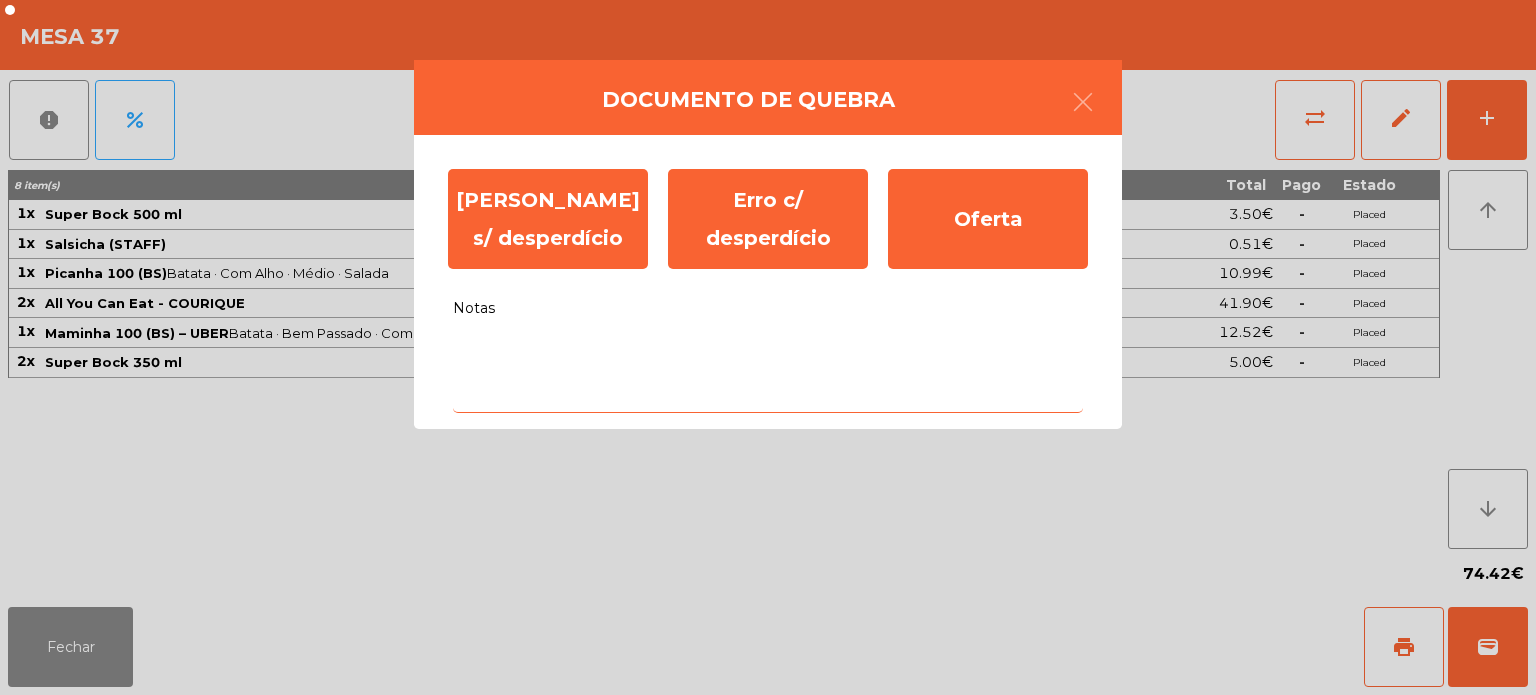 click on "Notas" at bounding box center [768, 371] 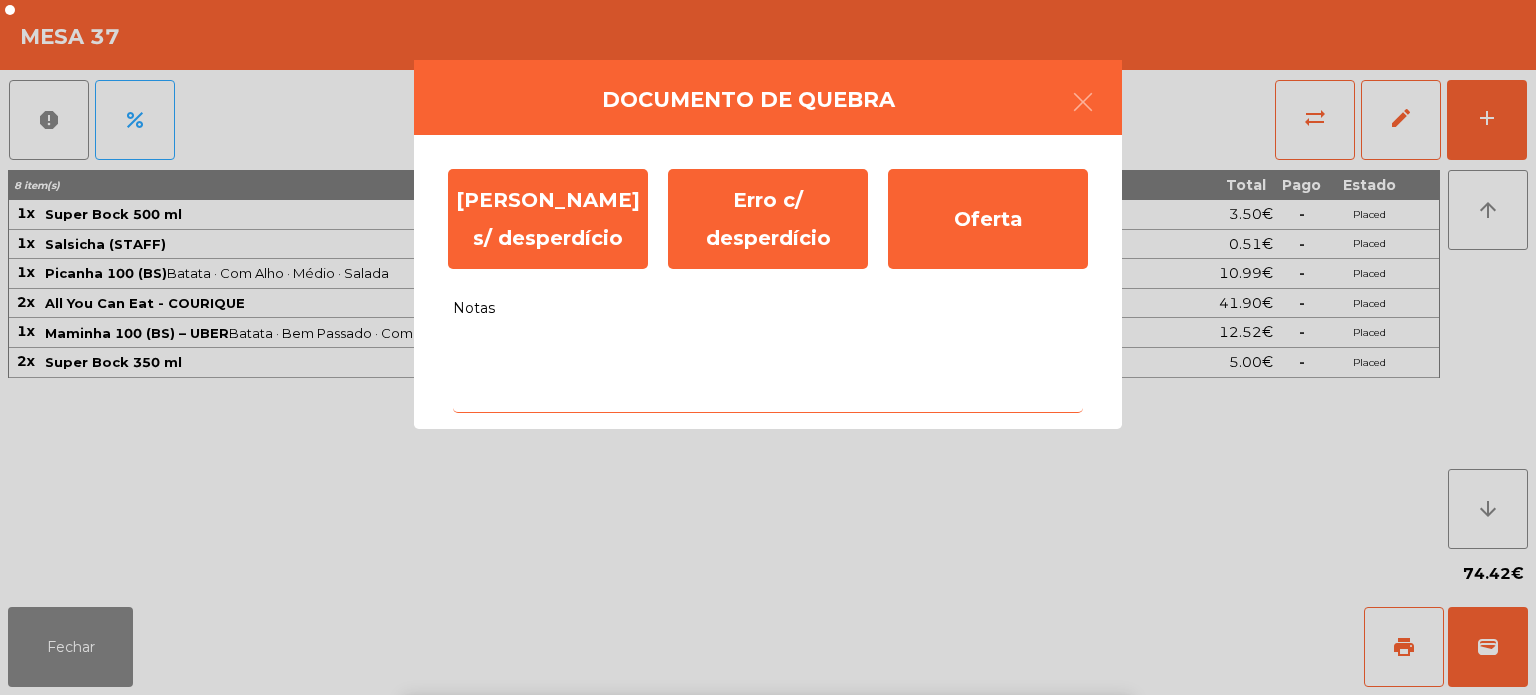 click on "a" at bounding box center [519, 819] 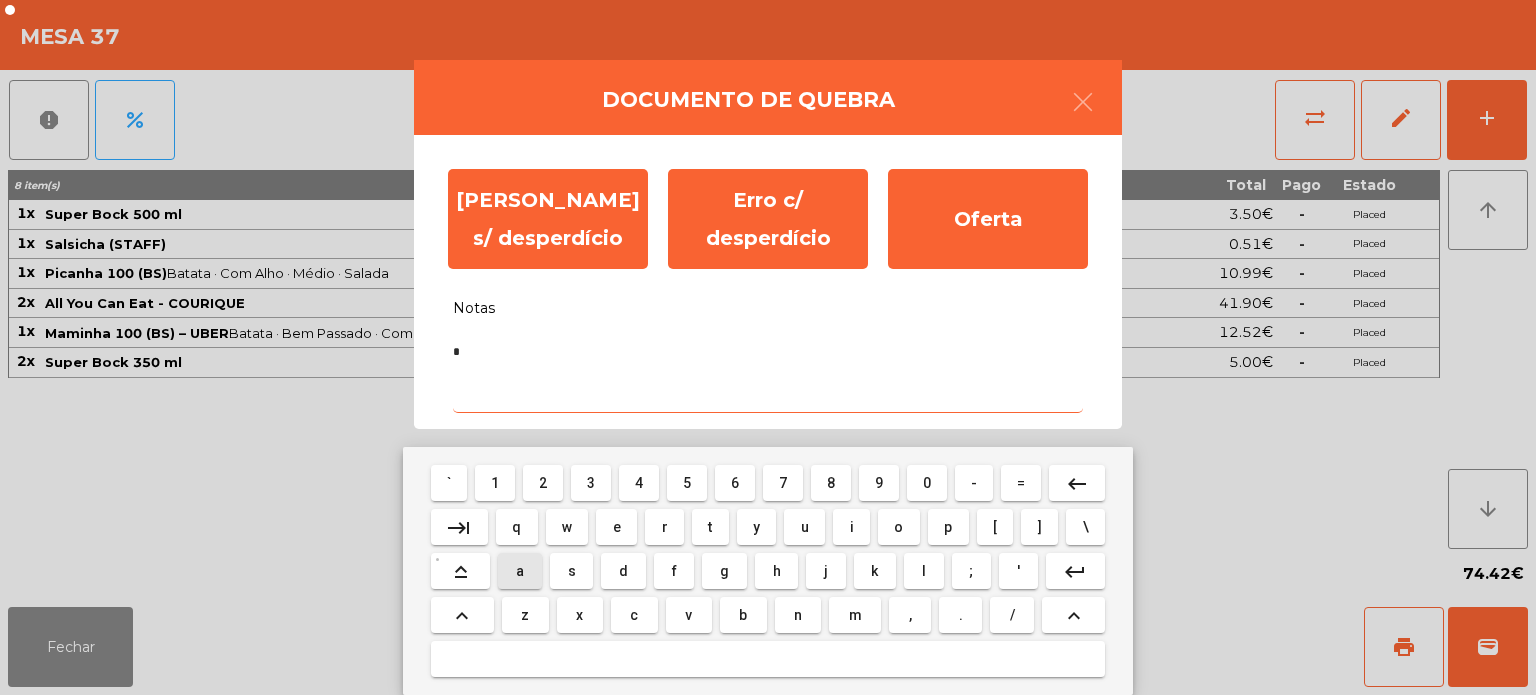 click on "a" at bounding box center [519, 571] 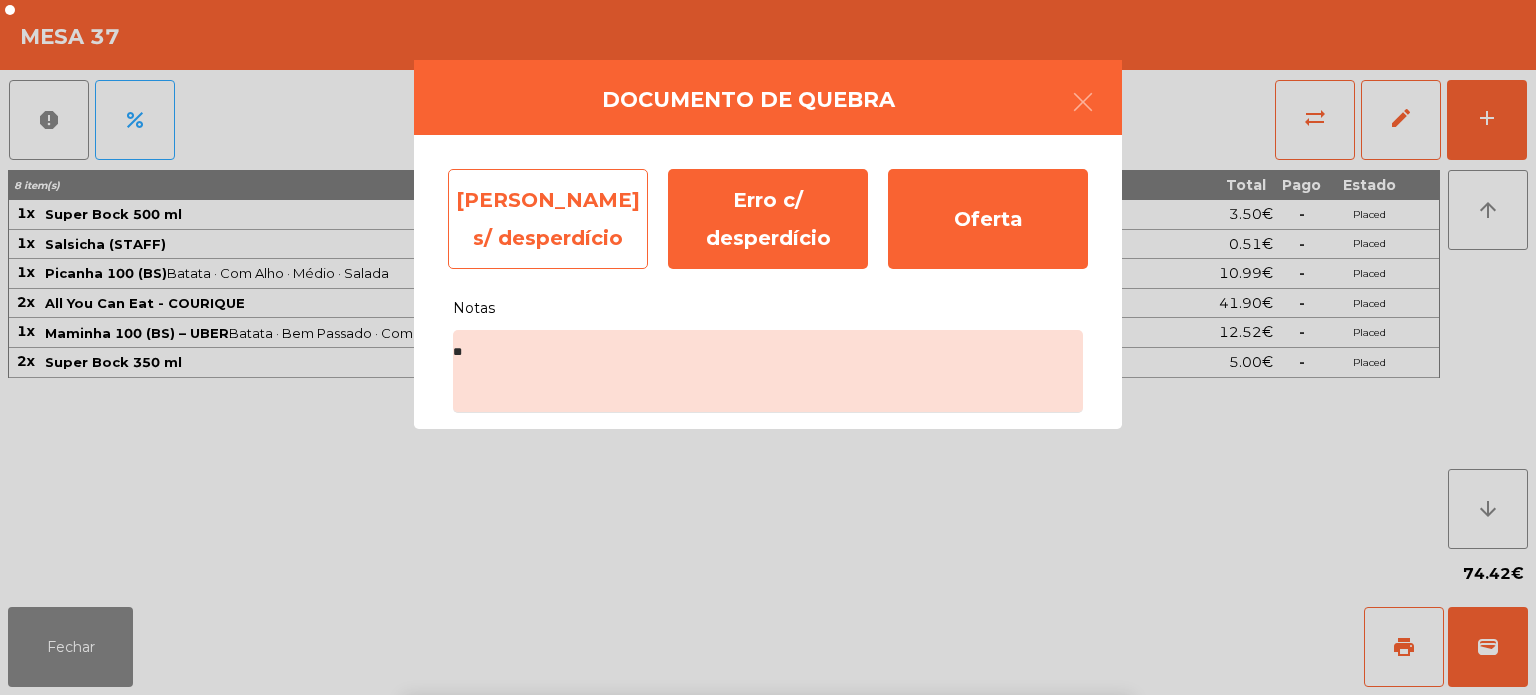 click on "Erro s/ desperdício" 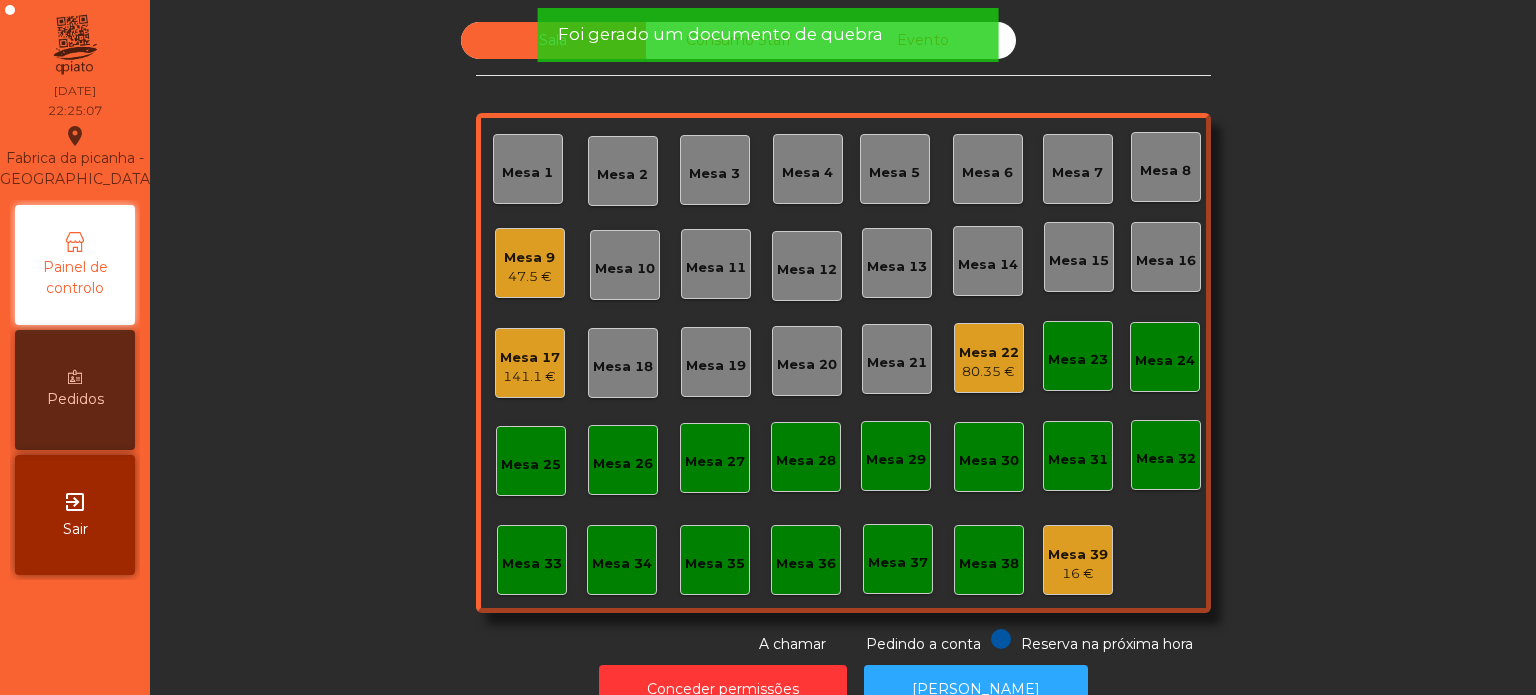 click on "Foi gerado um documento de quebra" 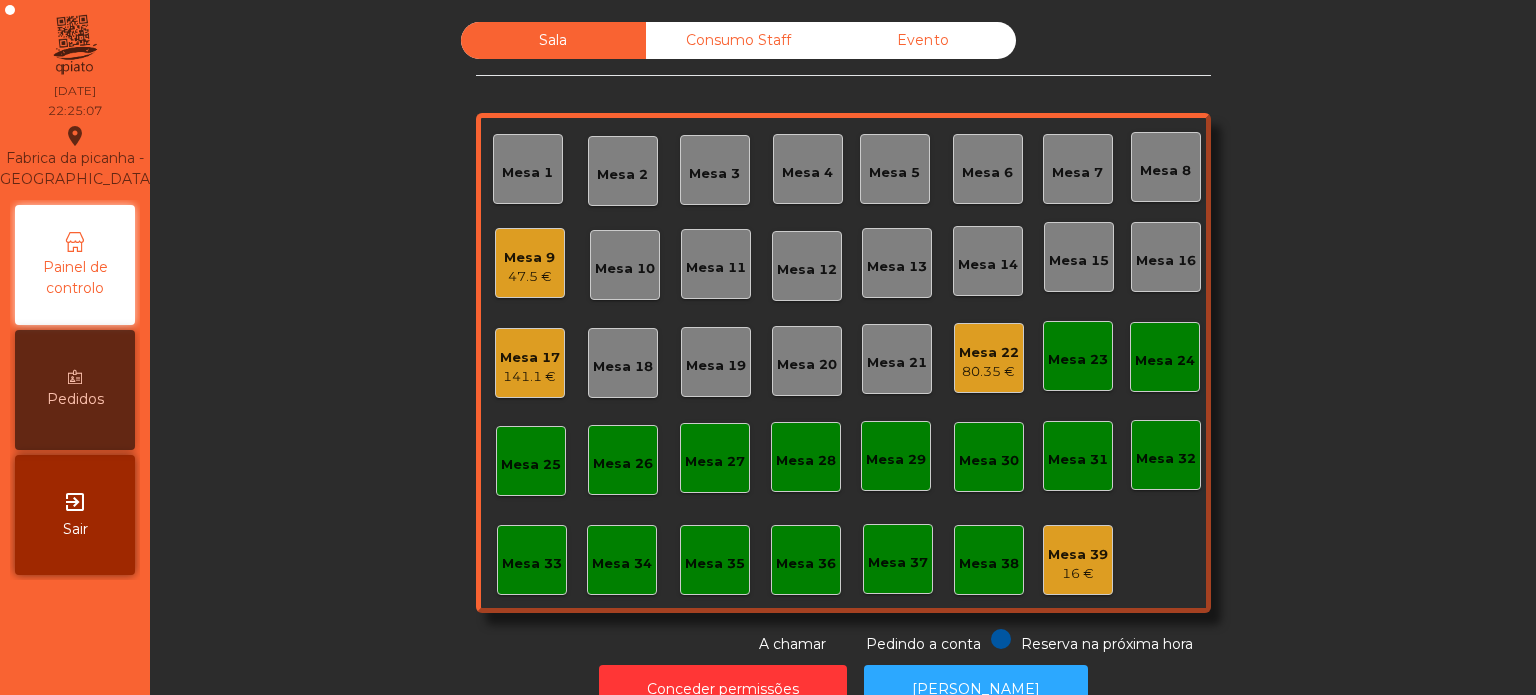 click on "Foi gerado um documento de quebra" 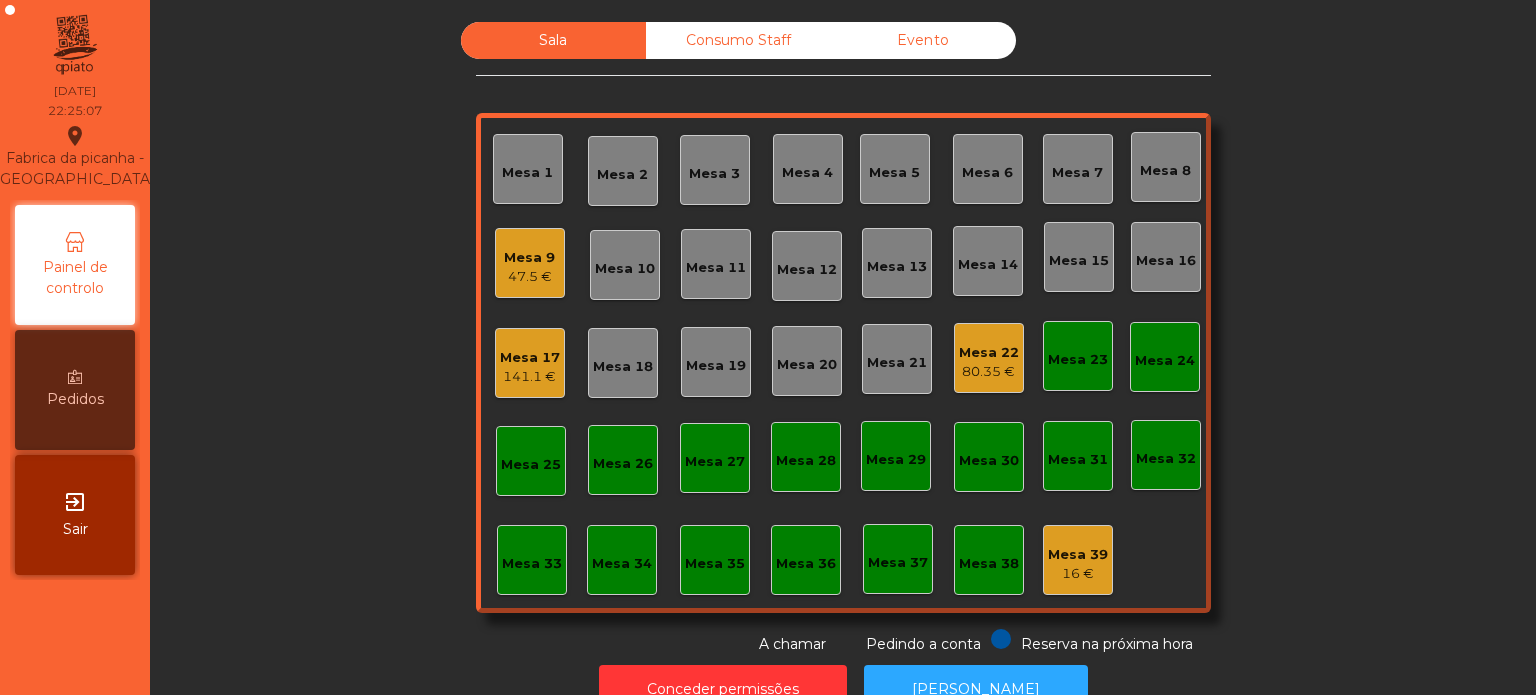 click on "Consumo Staff" 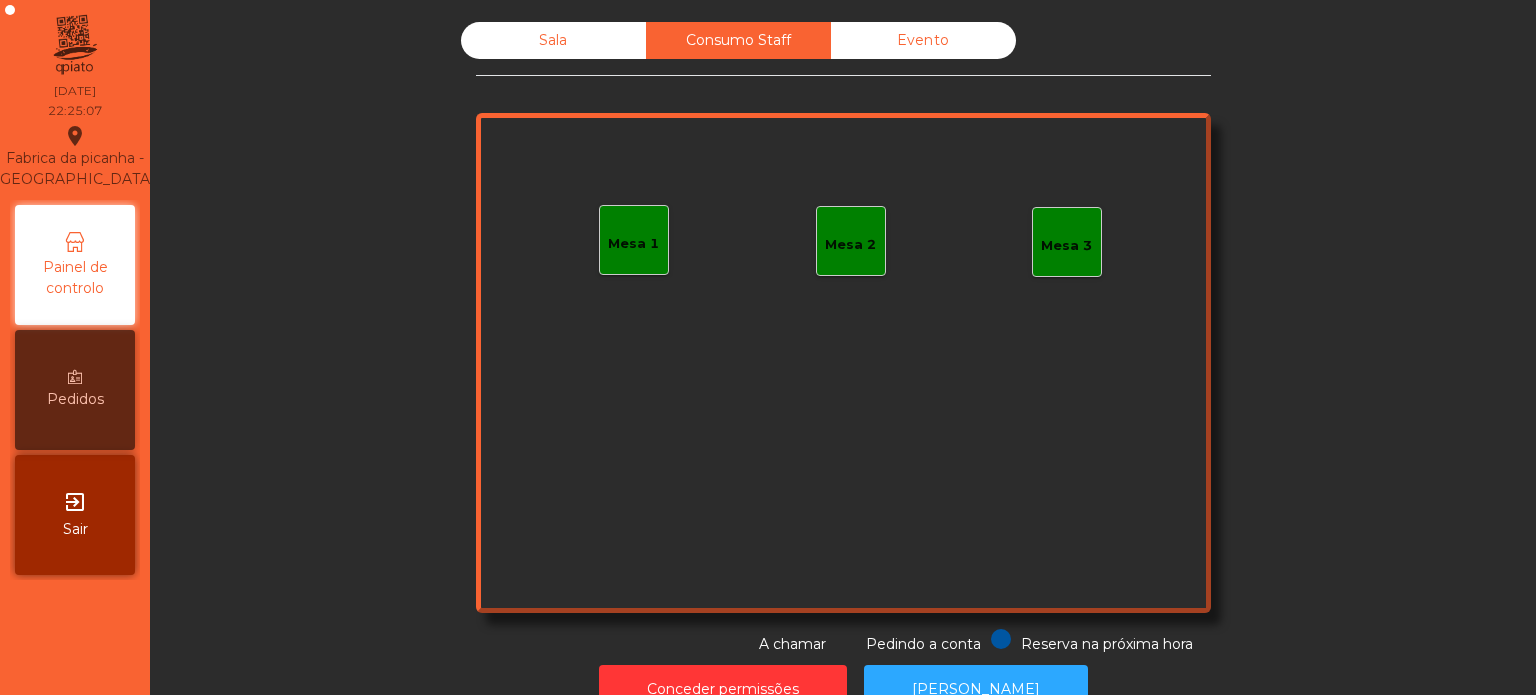 click on "Evento" 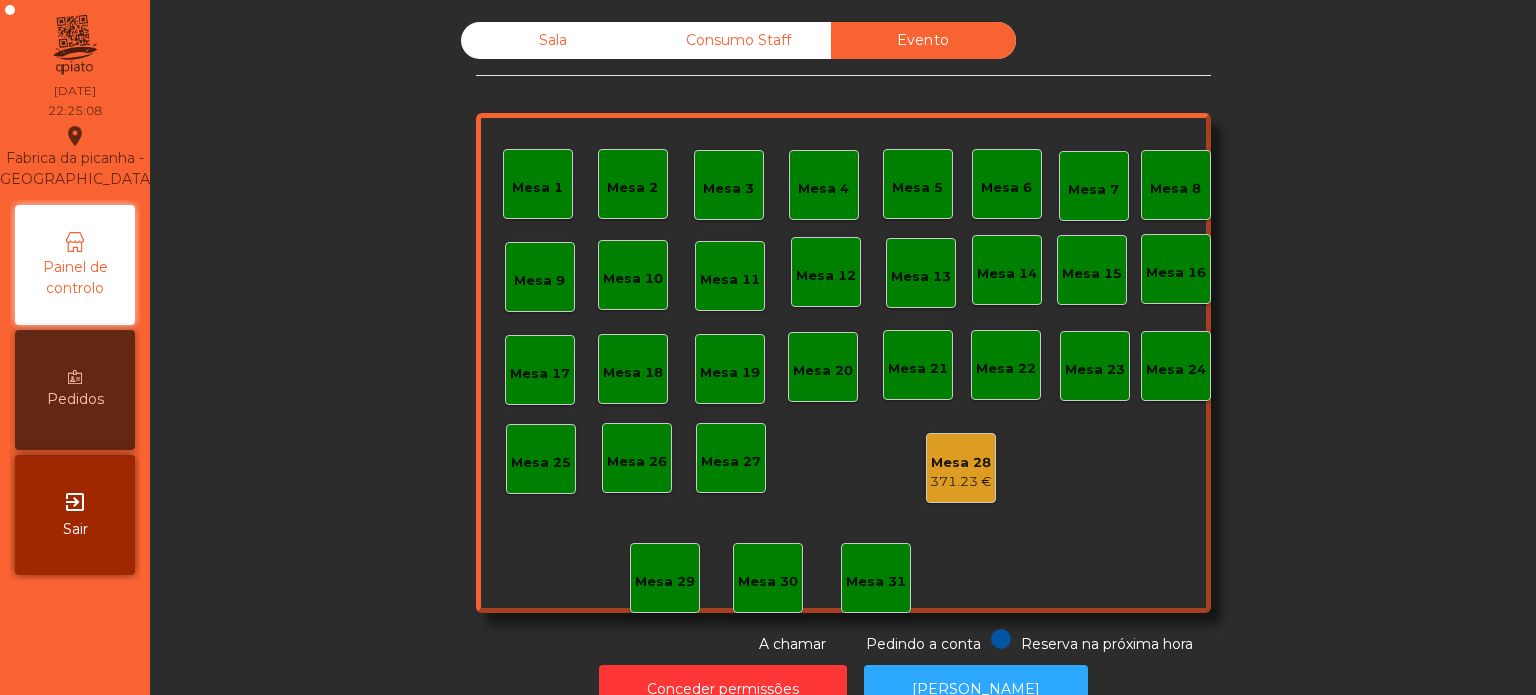click on "Sala" 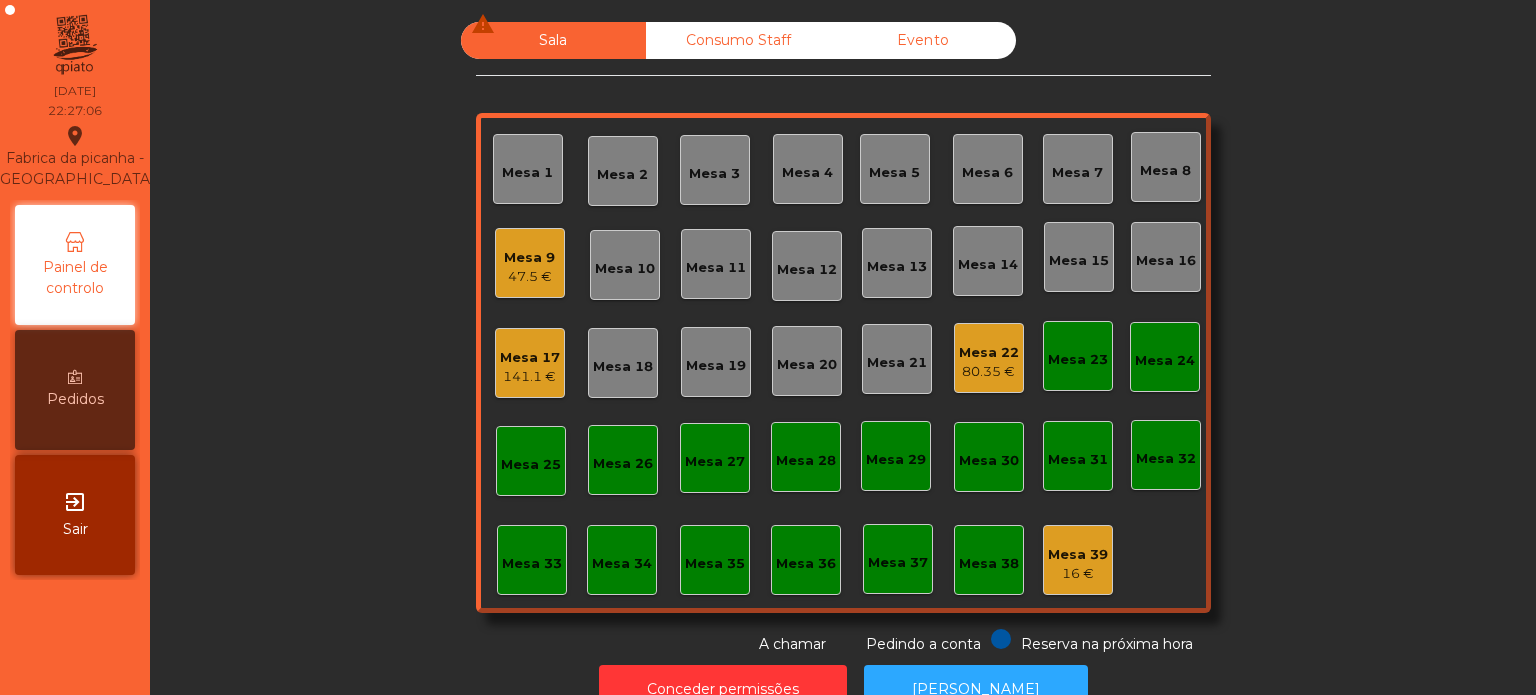 click on "80.35 €" 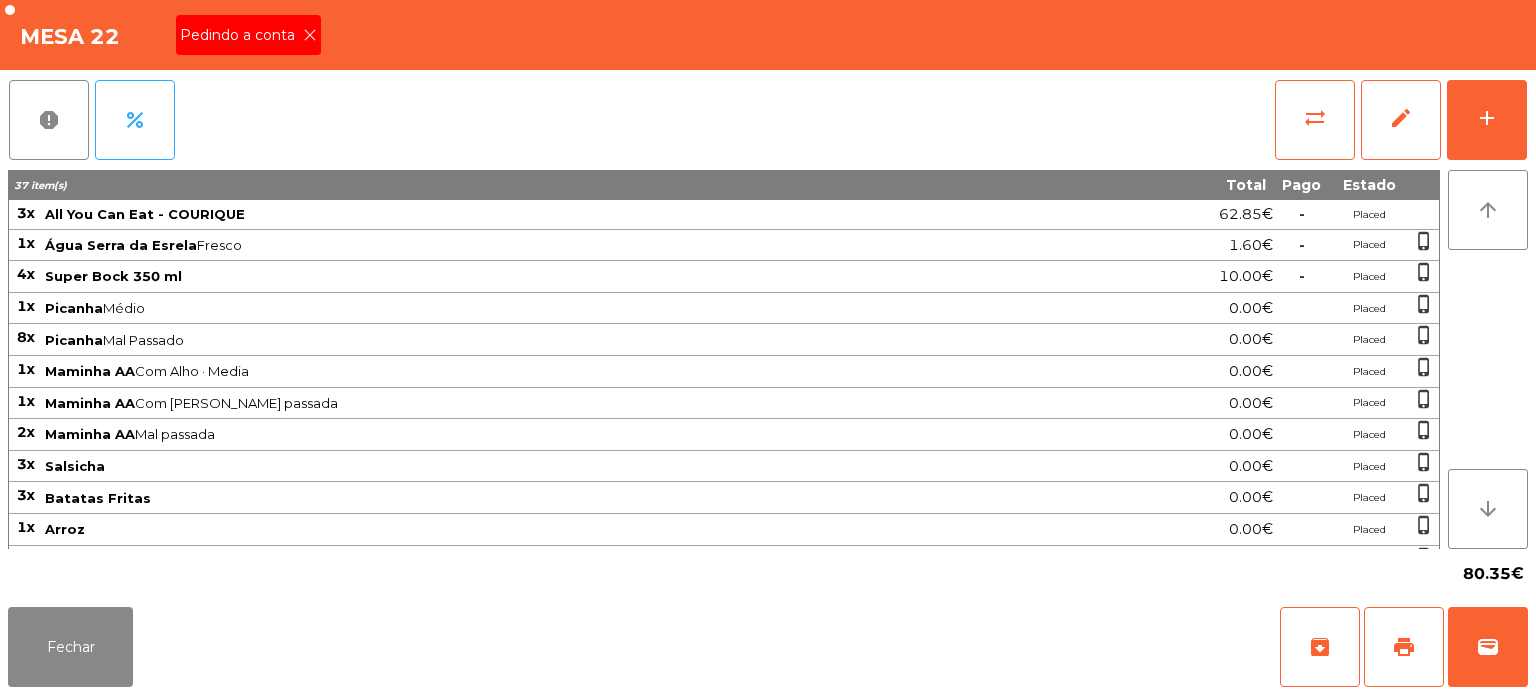 click on "Pedindo a conta" 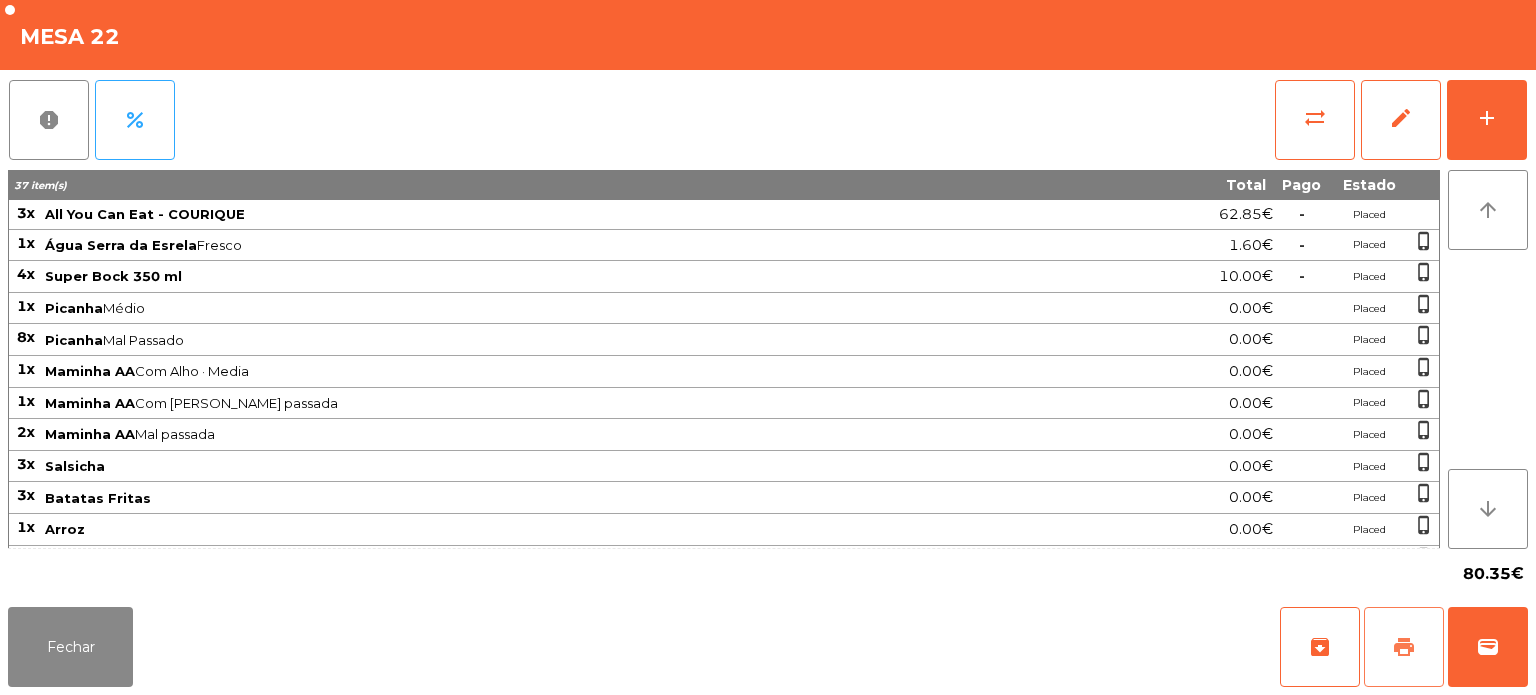 click on "print" 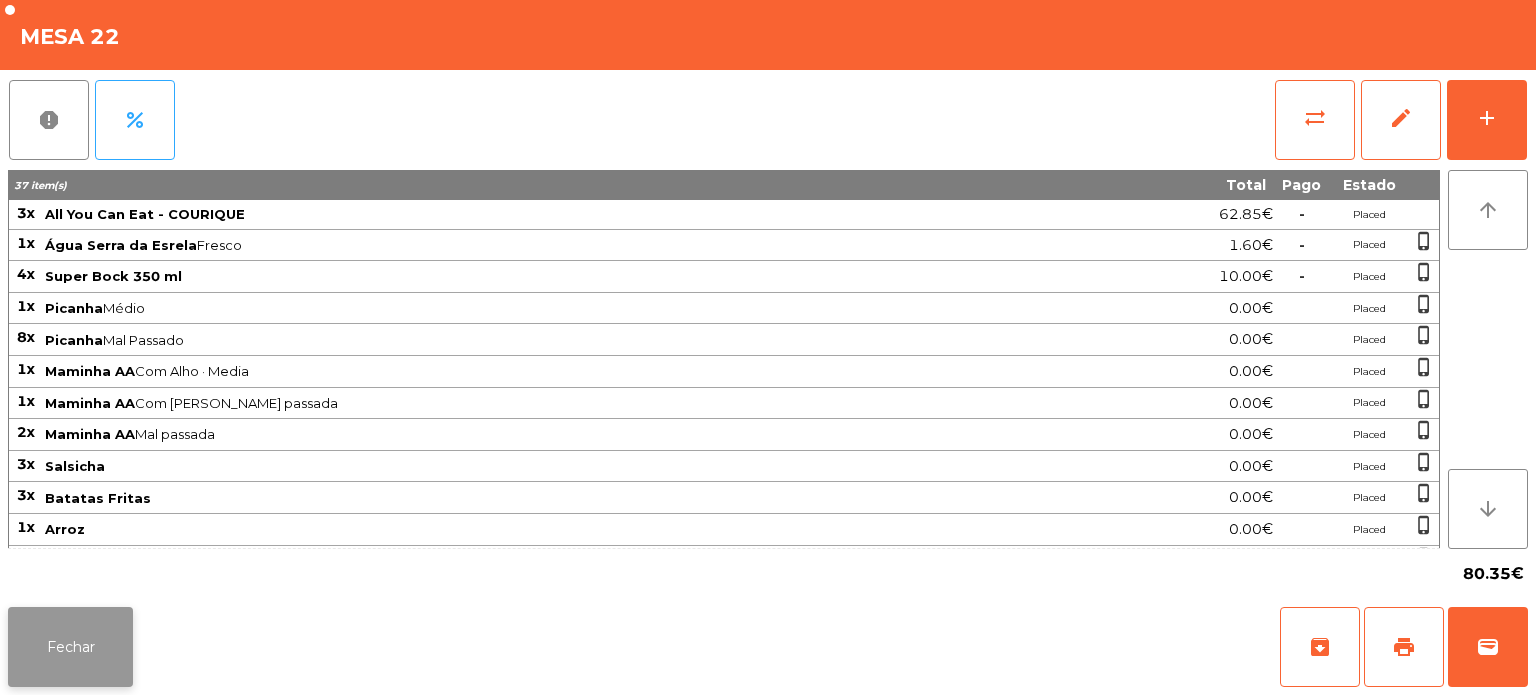 click on "Fechar" 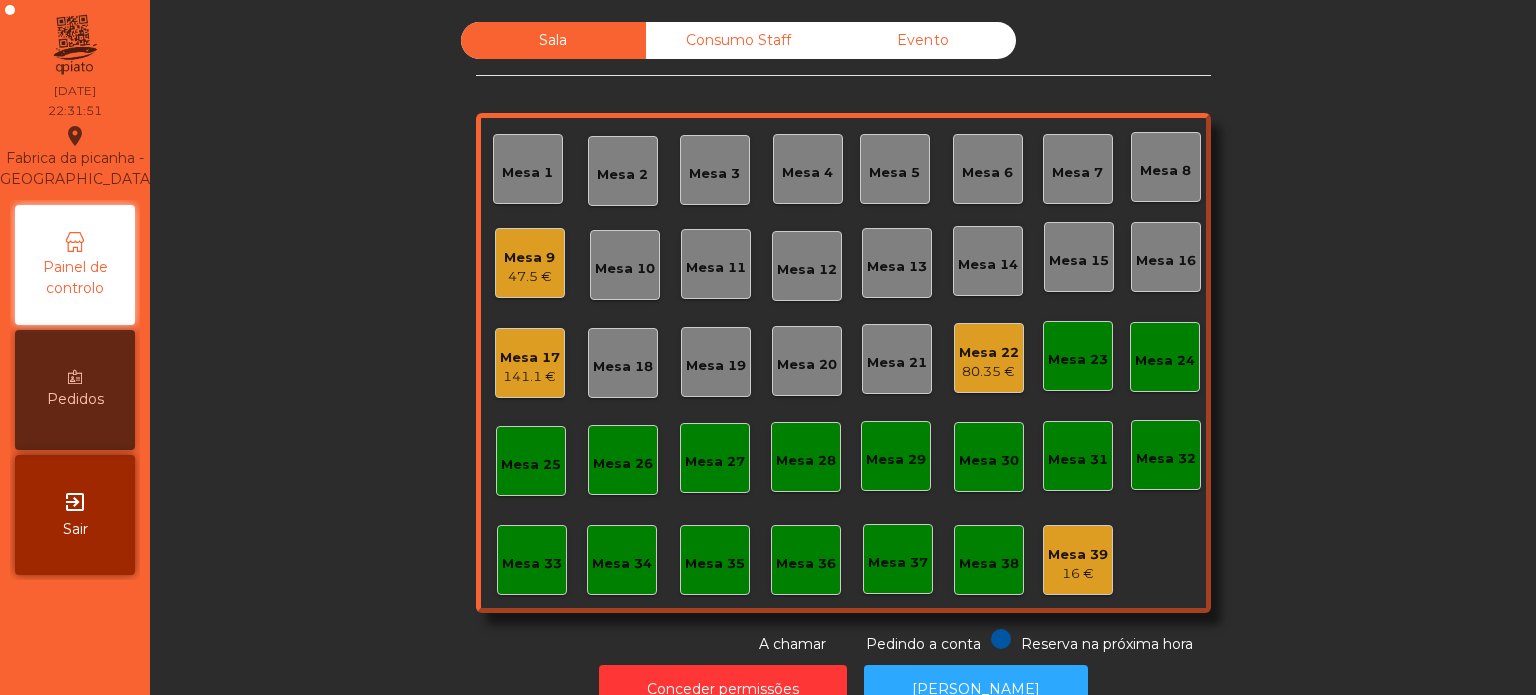 click on "Mesa 9" 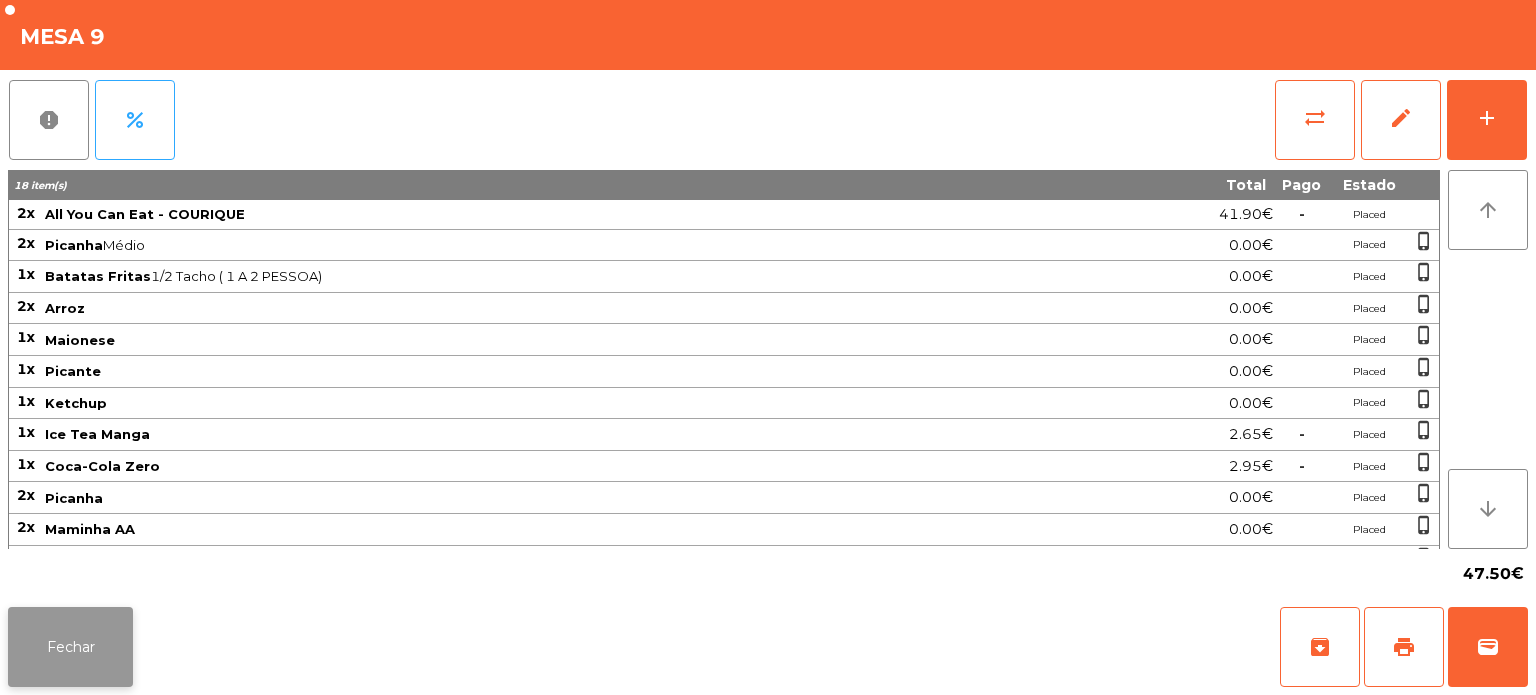 click on "Fechar" 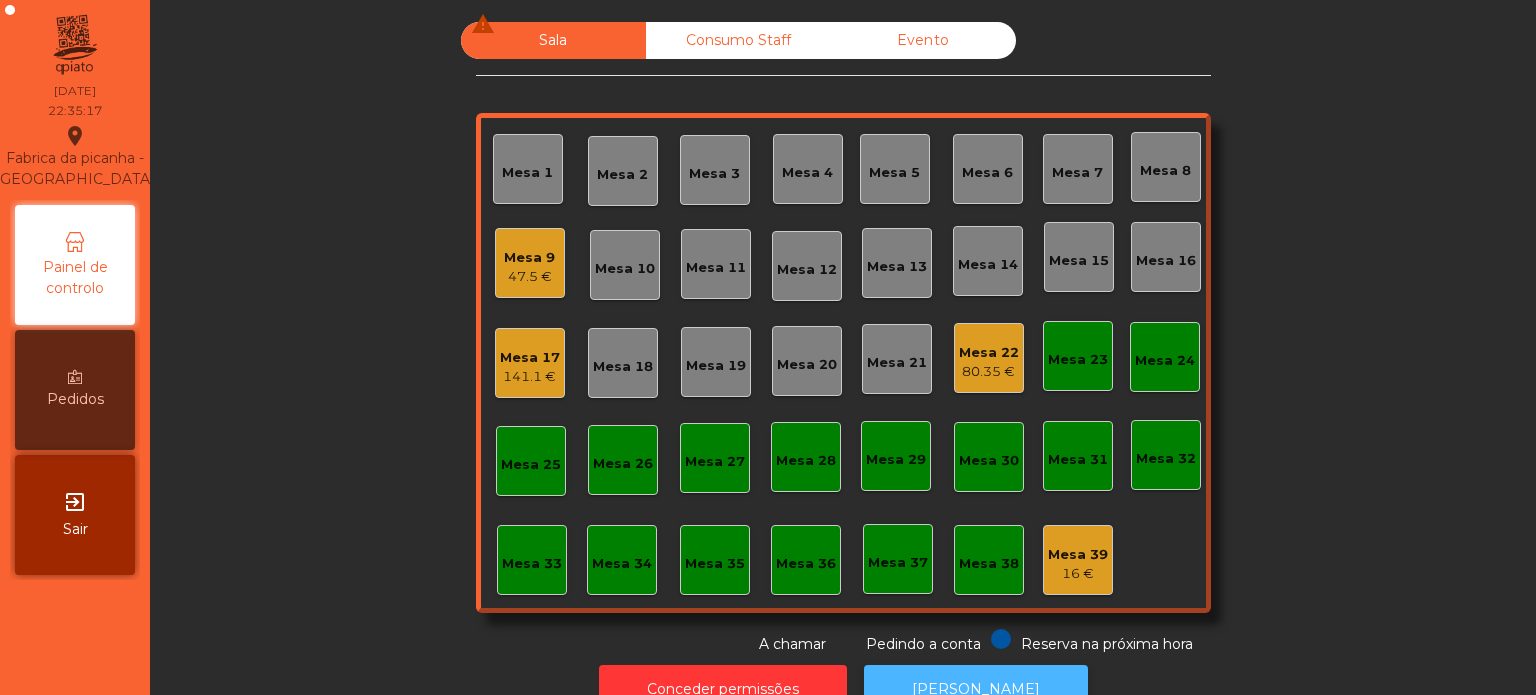 click on "[PERSON_NAME]" 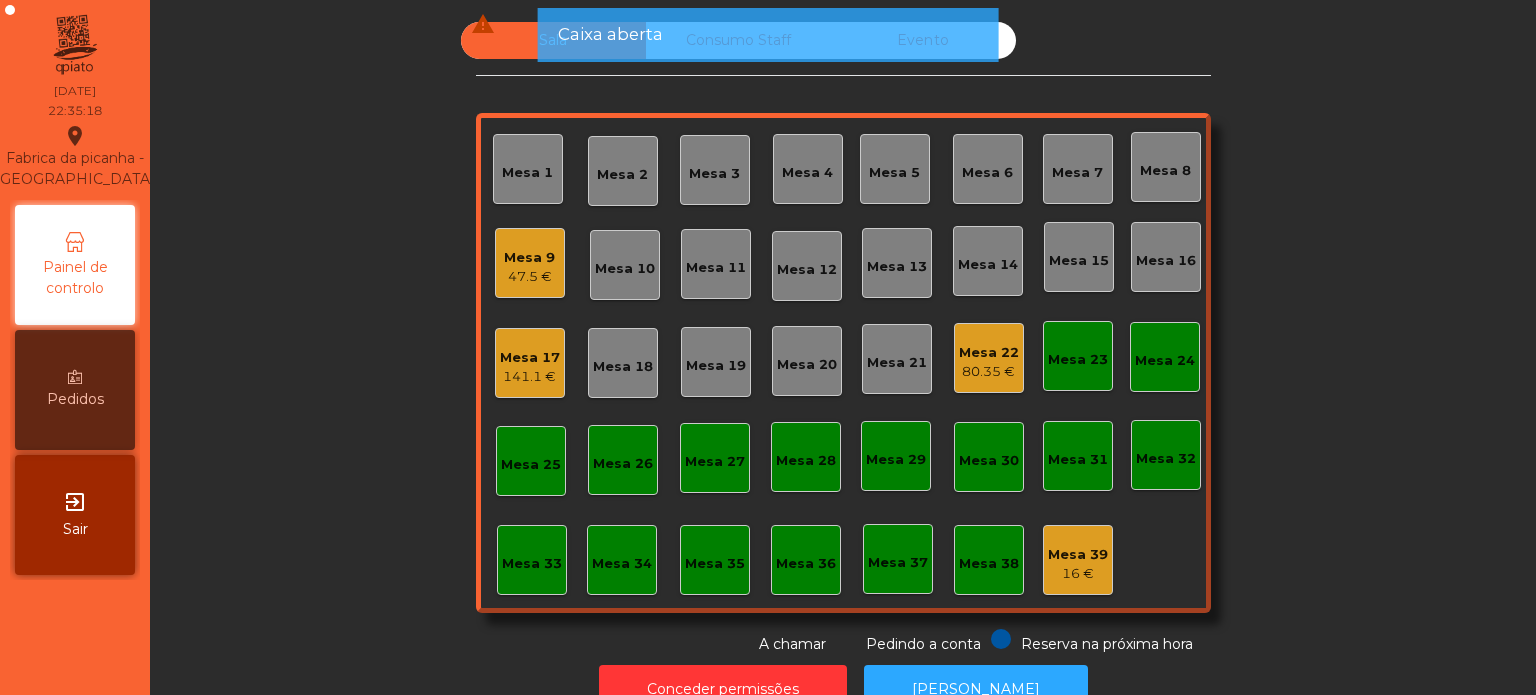 click on "80.35 €" 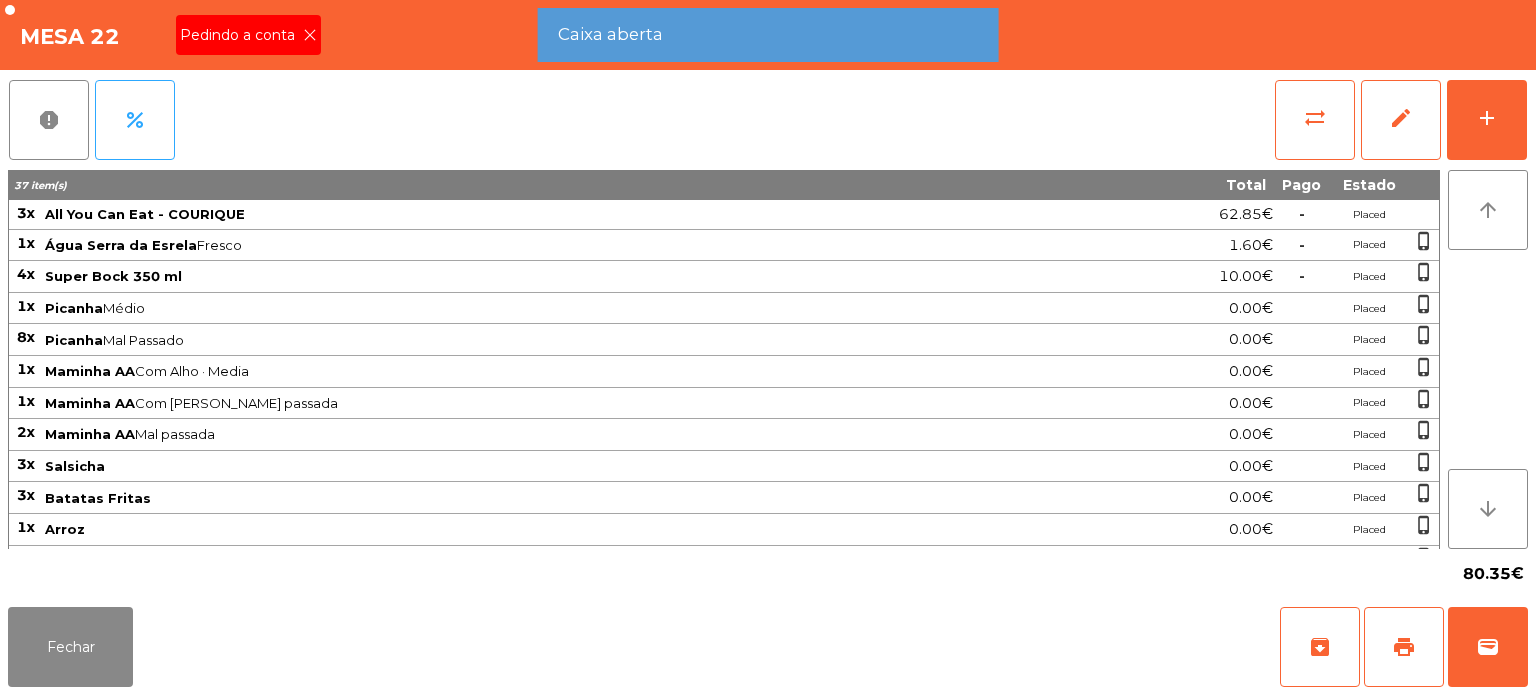 click on "Pedindo a conta" 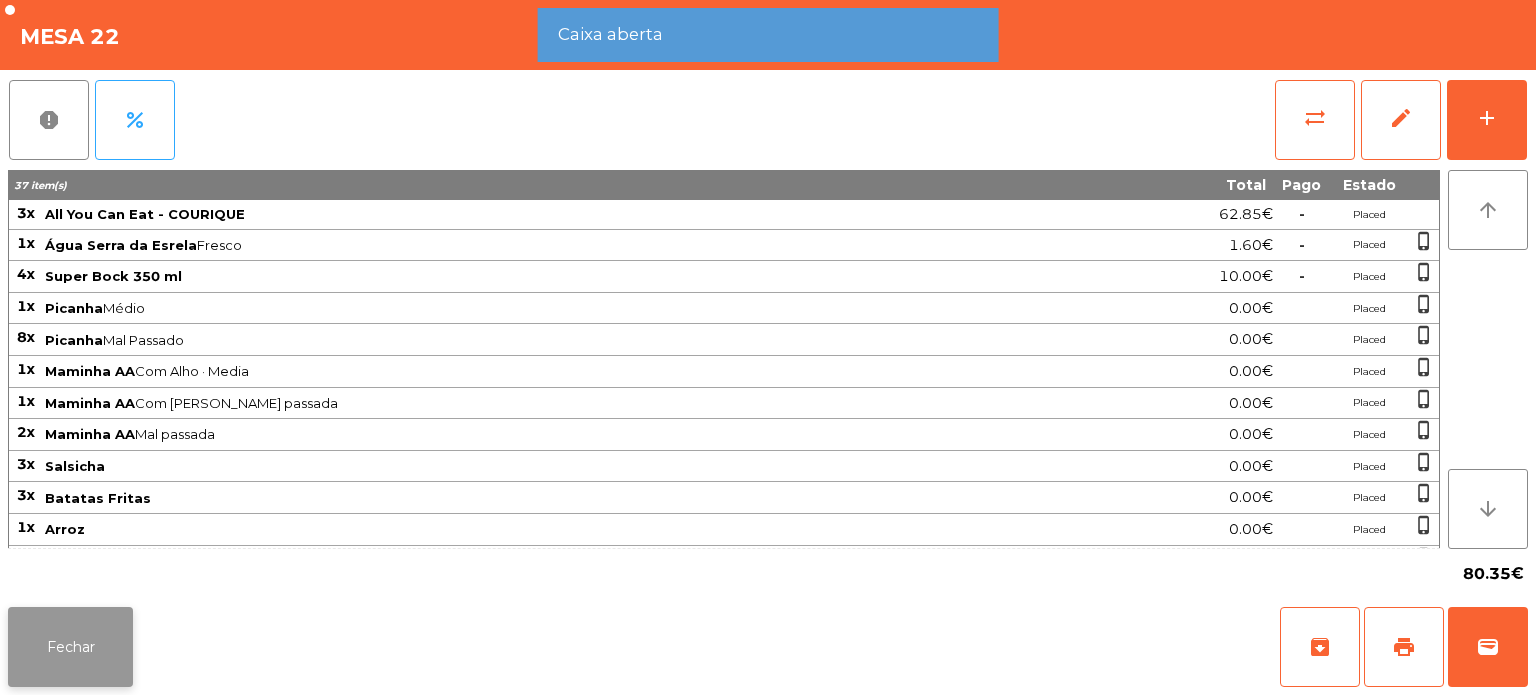 click on "Fechar" 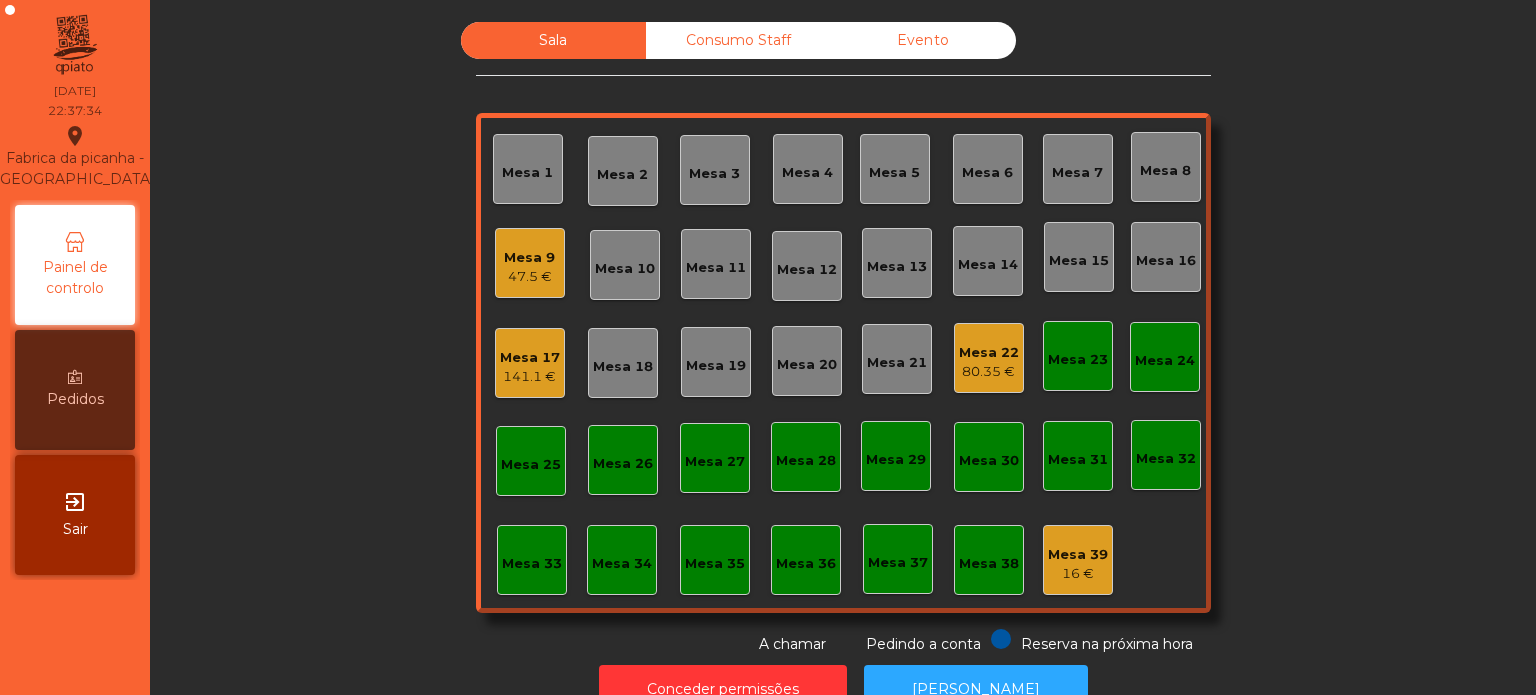 click on "80.35 €" 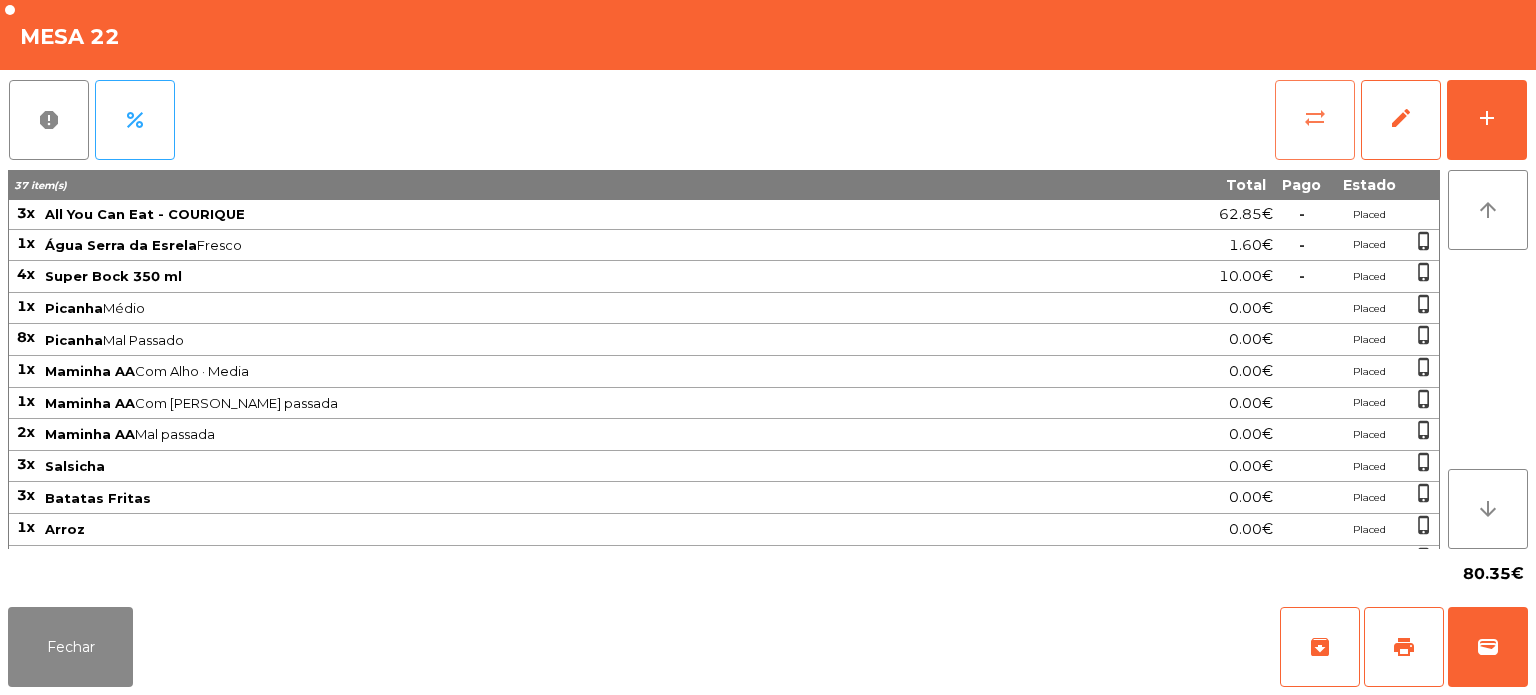 click on "sync_alt" 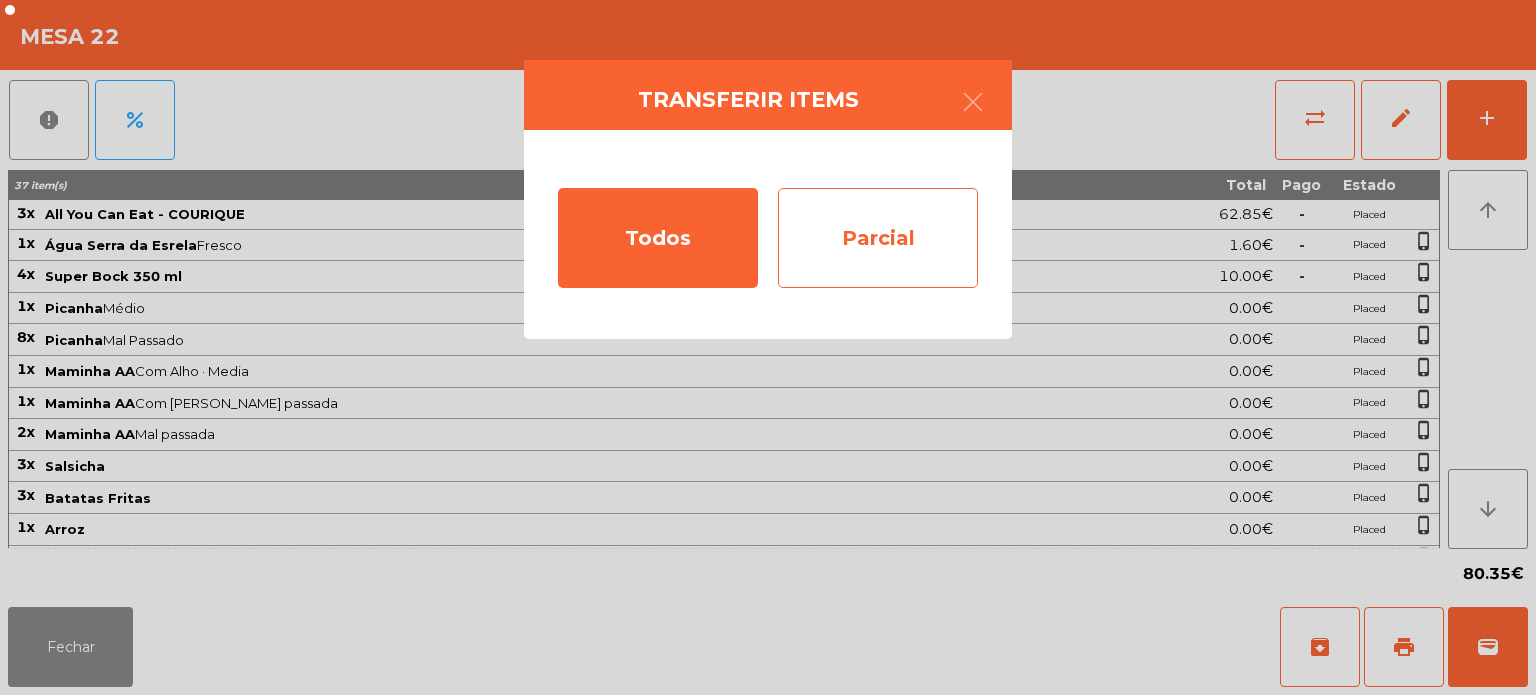 click on "Parcial" 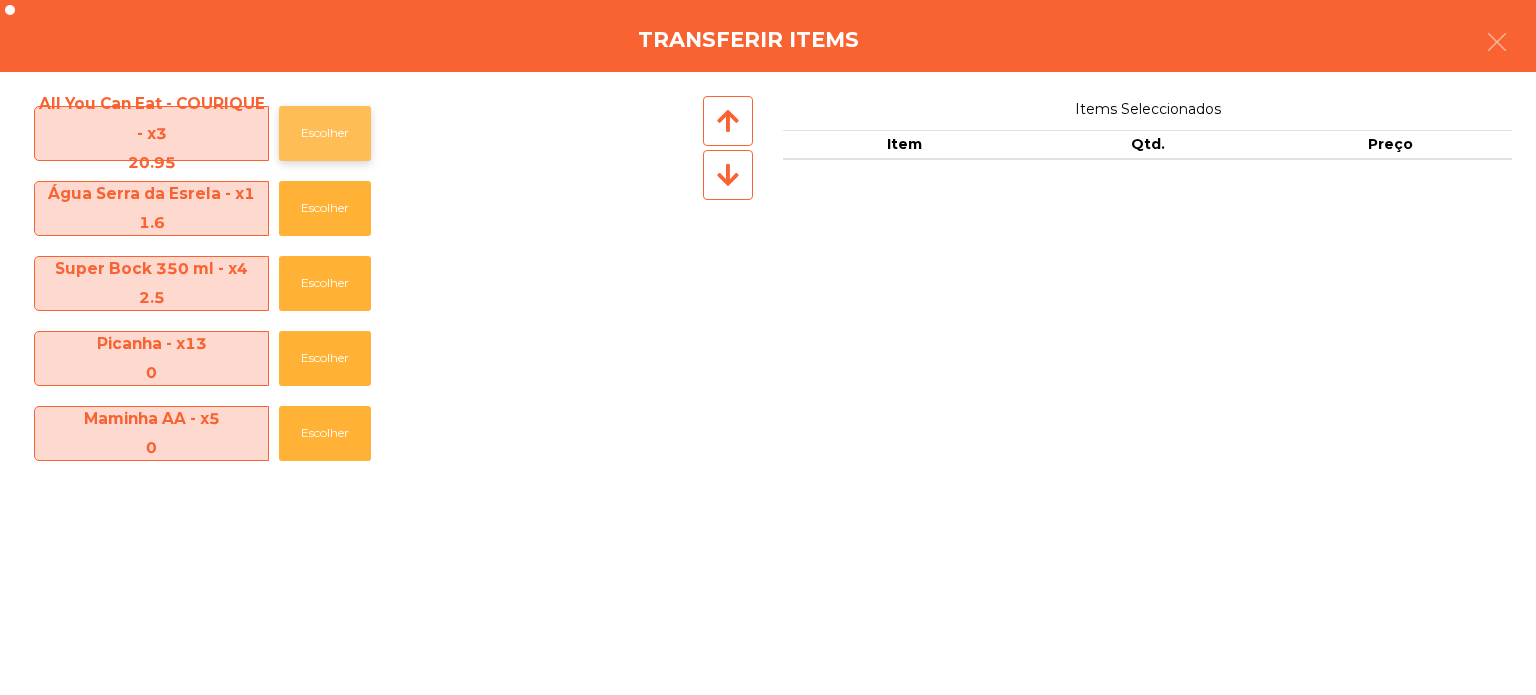 click on "Escolher" 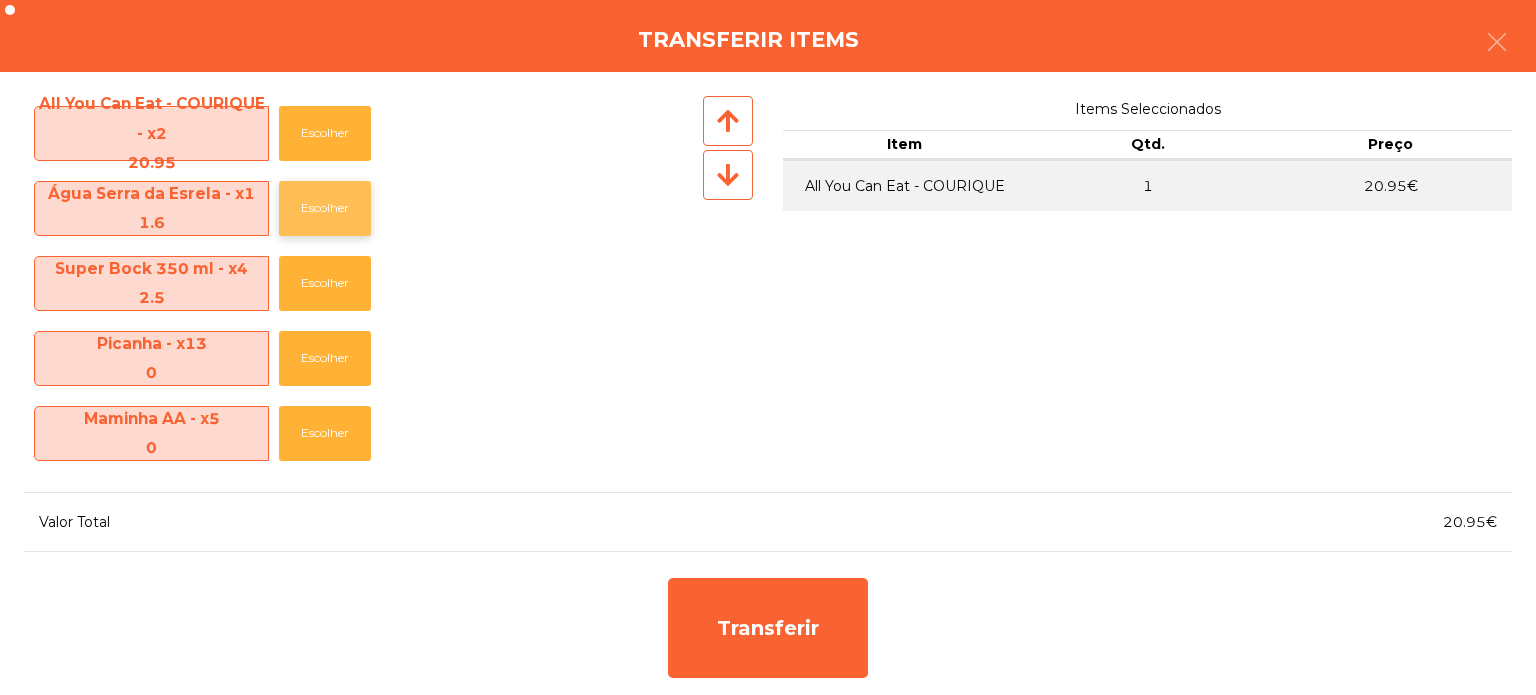 click on "Escolher" 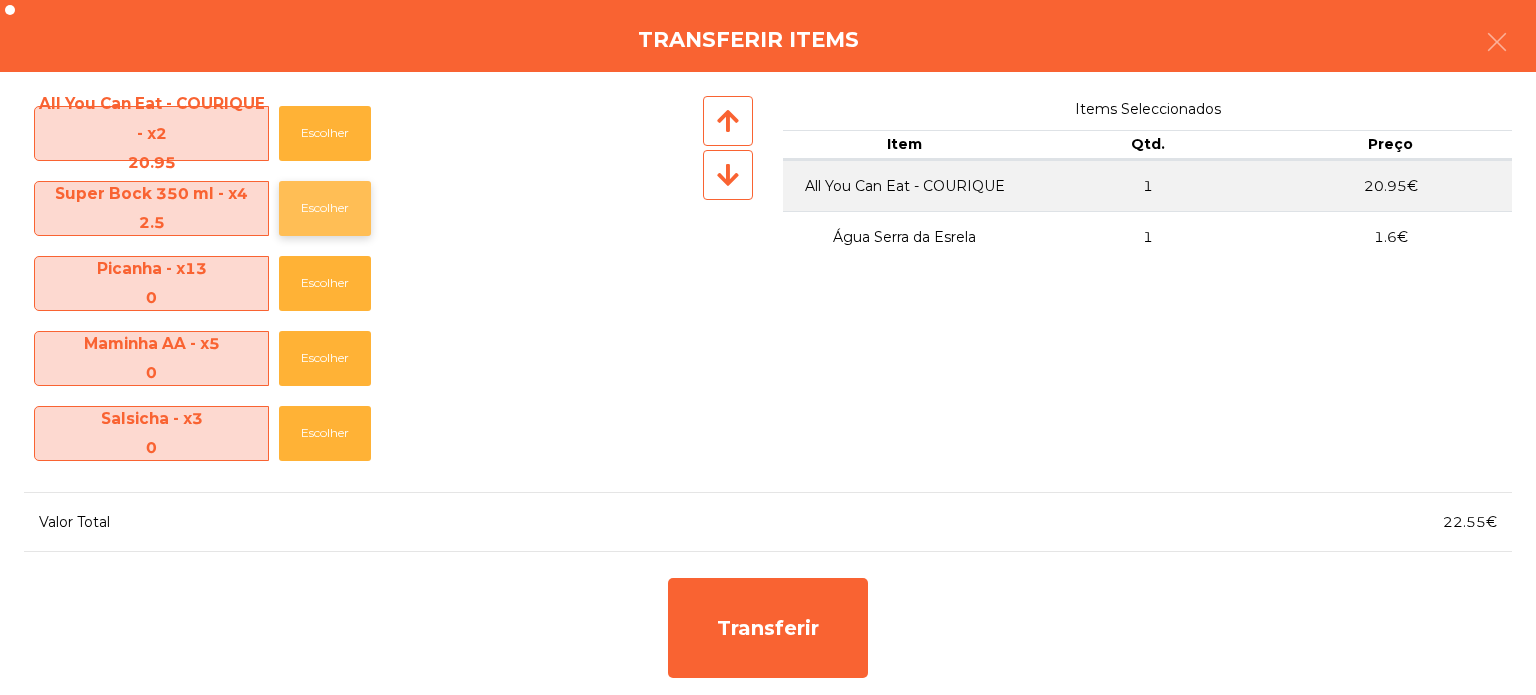 click on "Escolher" 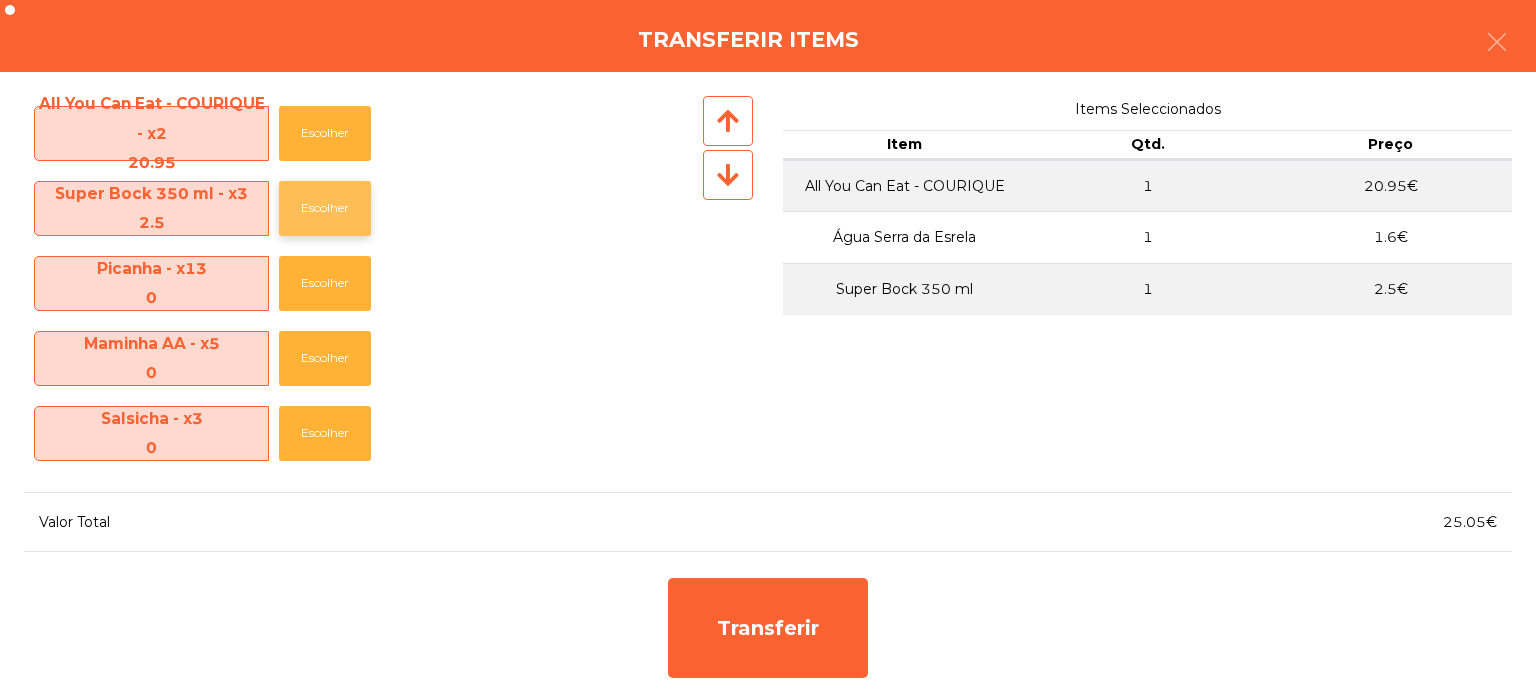 click on "Escolher" 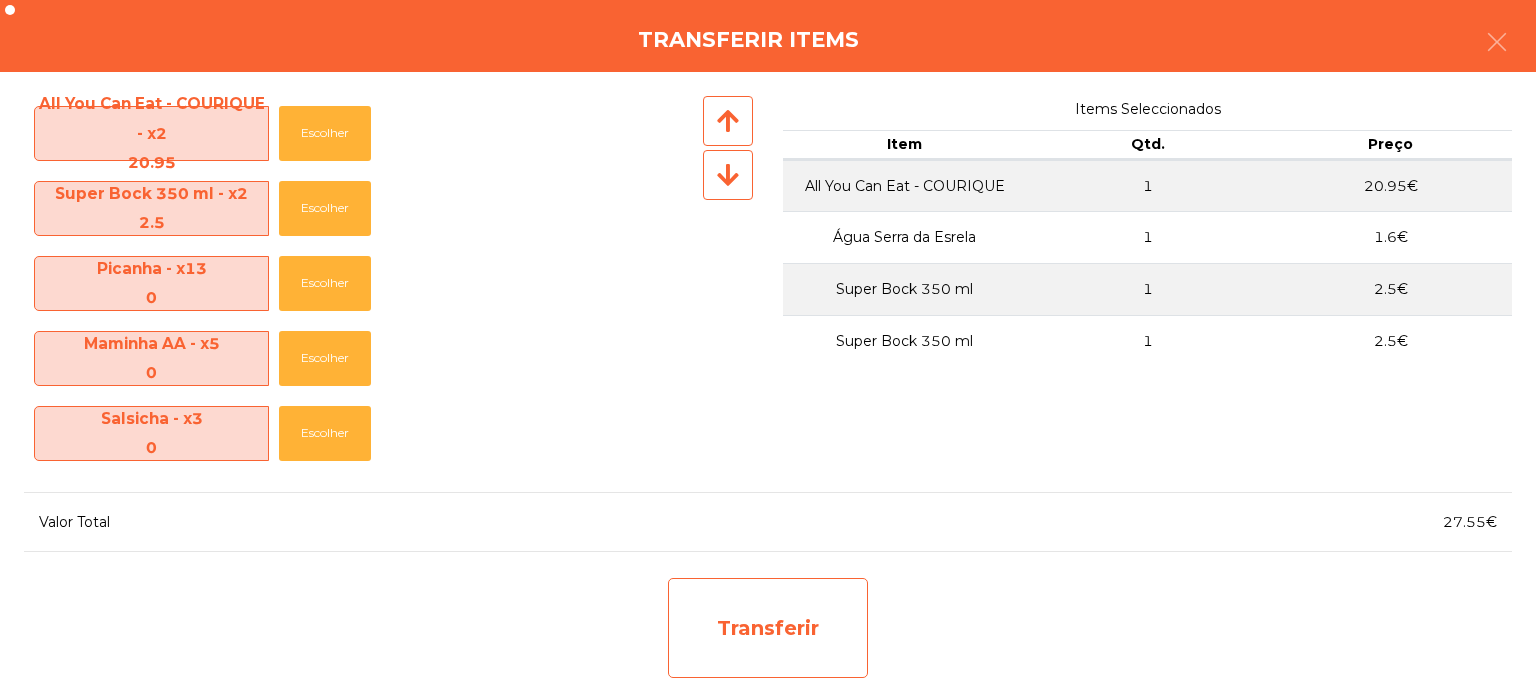 click on "Transferir" 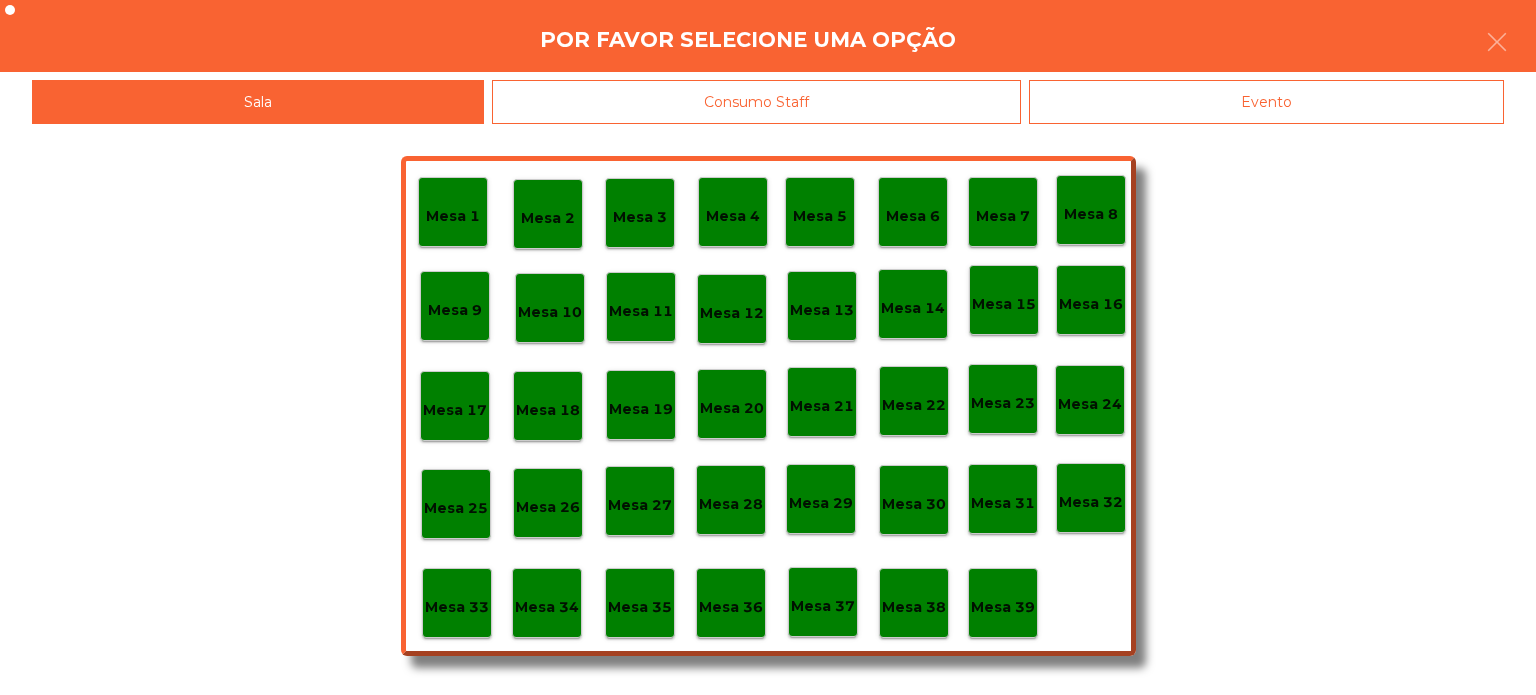 click on "Evento" 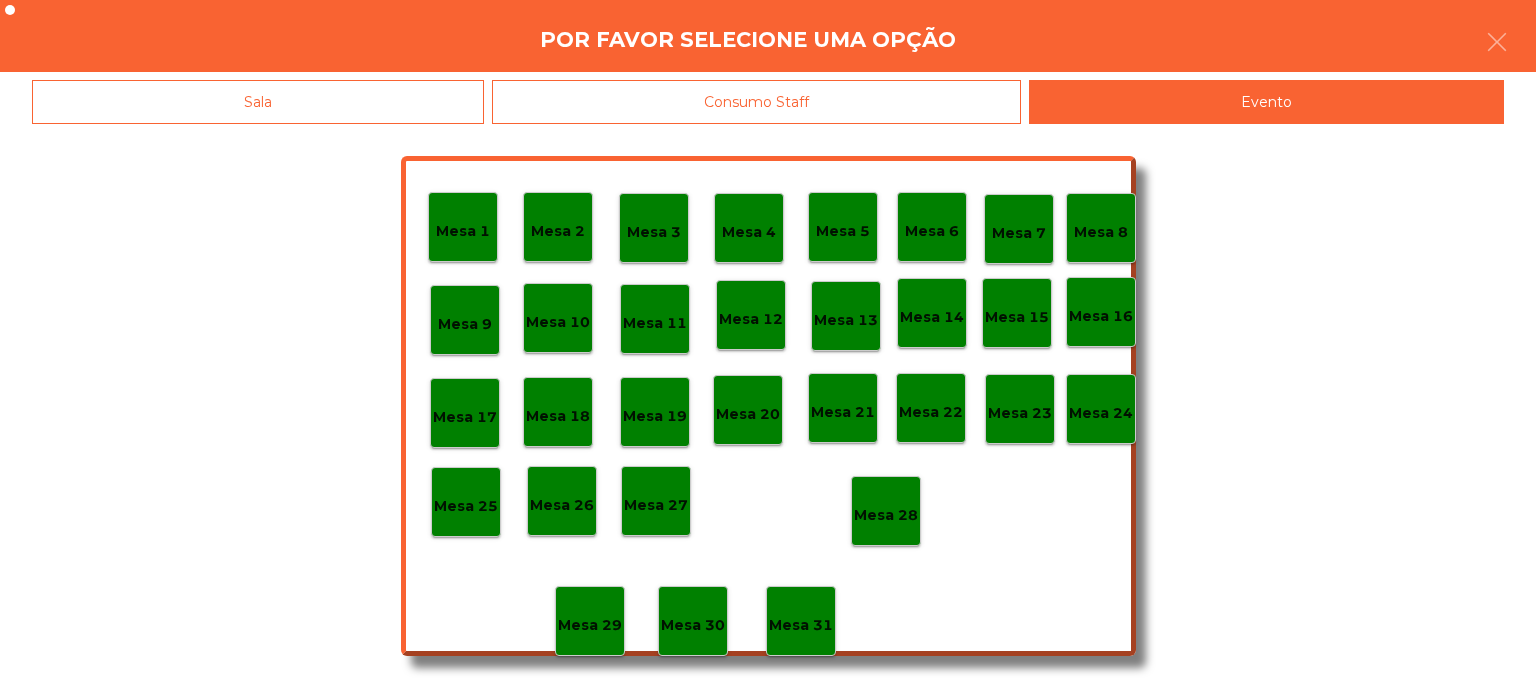 click on "Mesa 11" 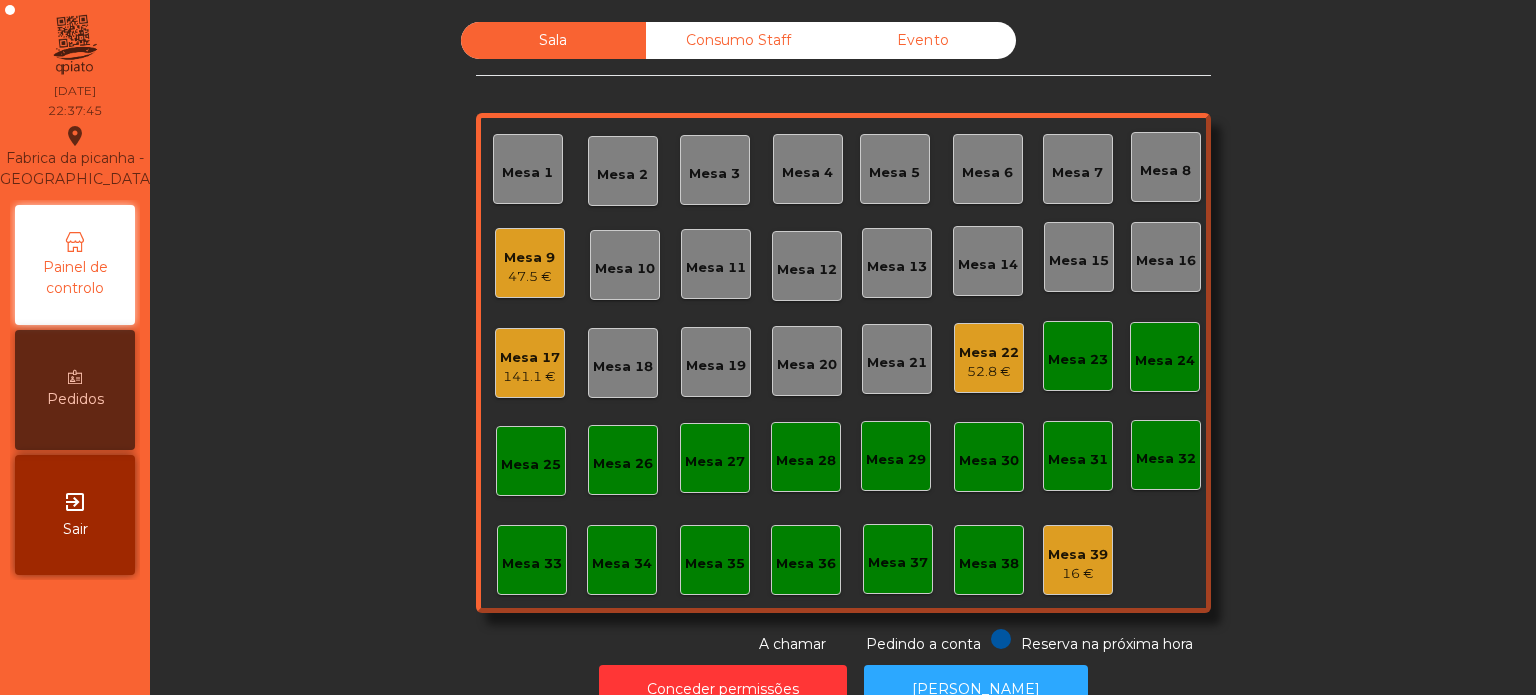 click on "Evento" 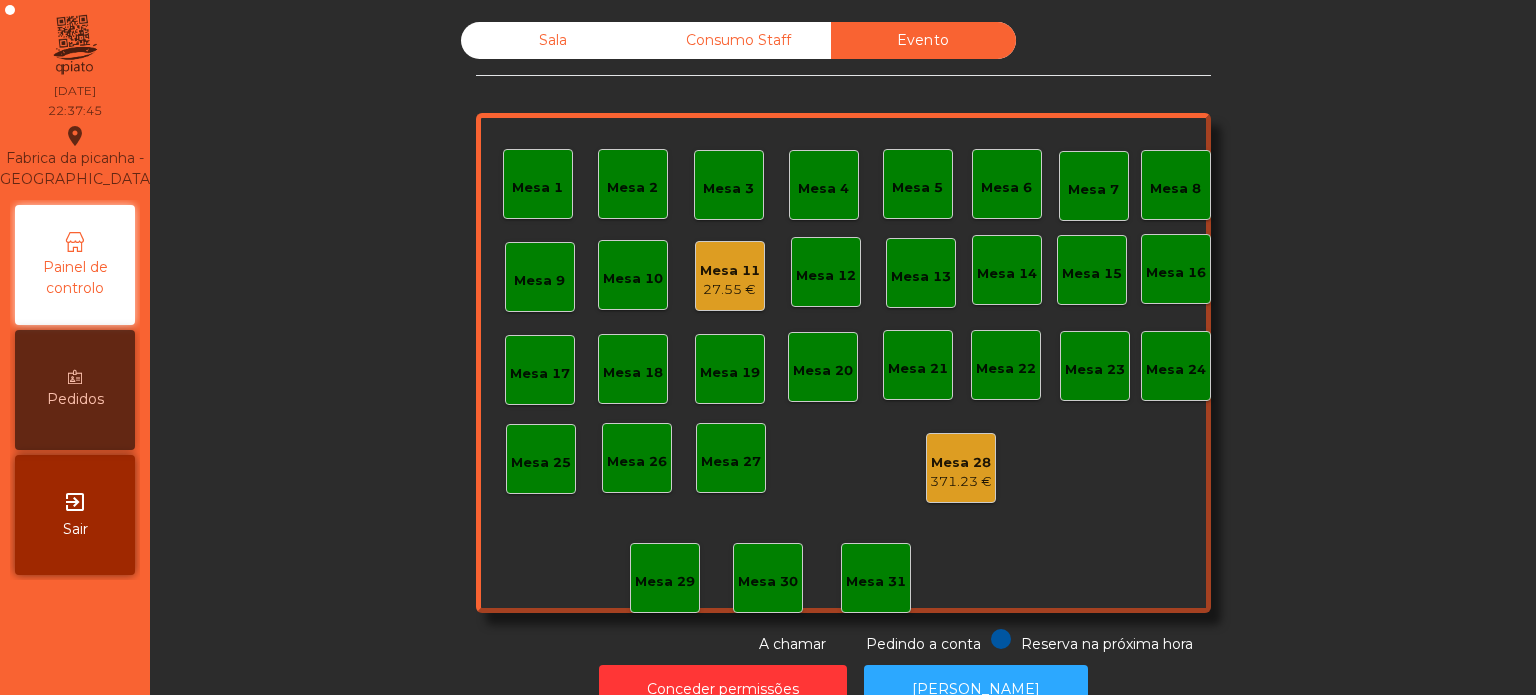 click on "Mesa 11   27.55 €" 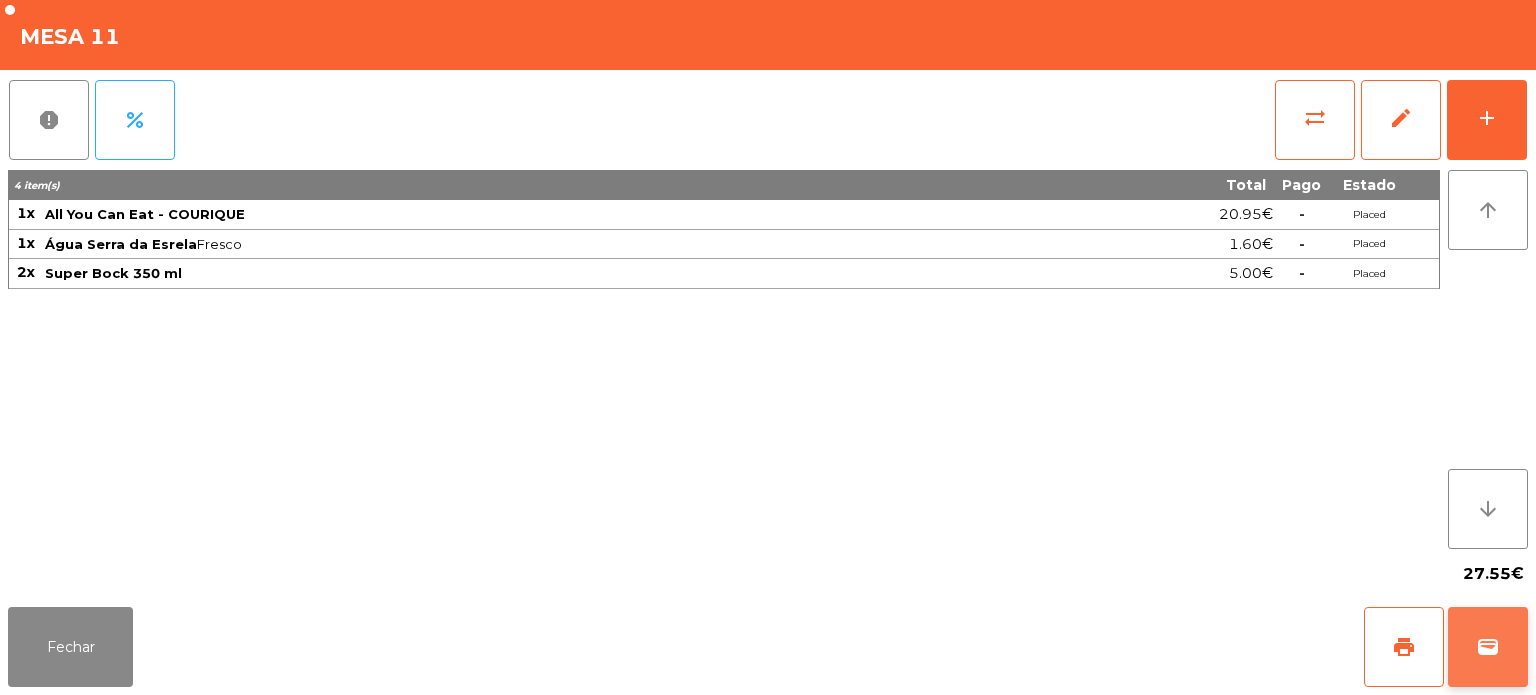 click on "wallet" 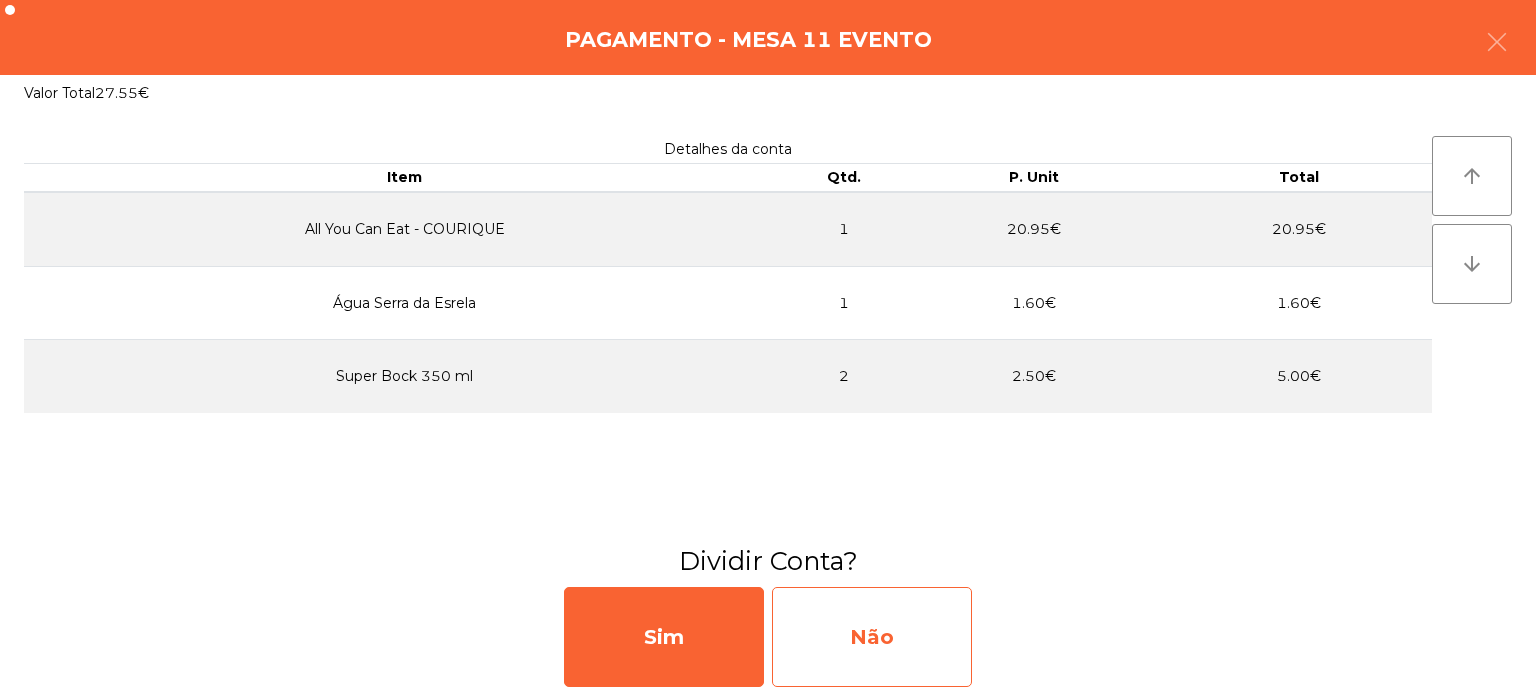 click on "Não" 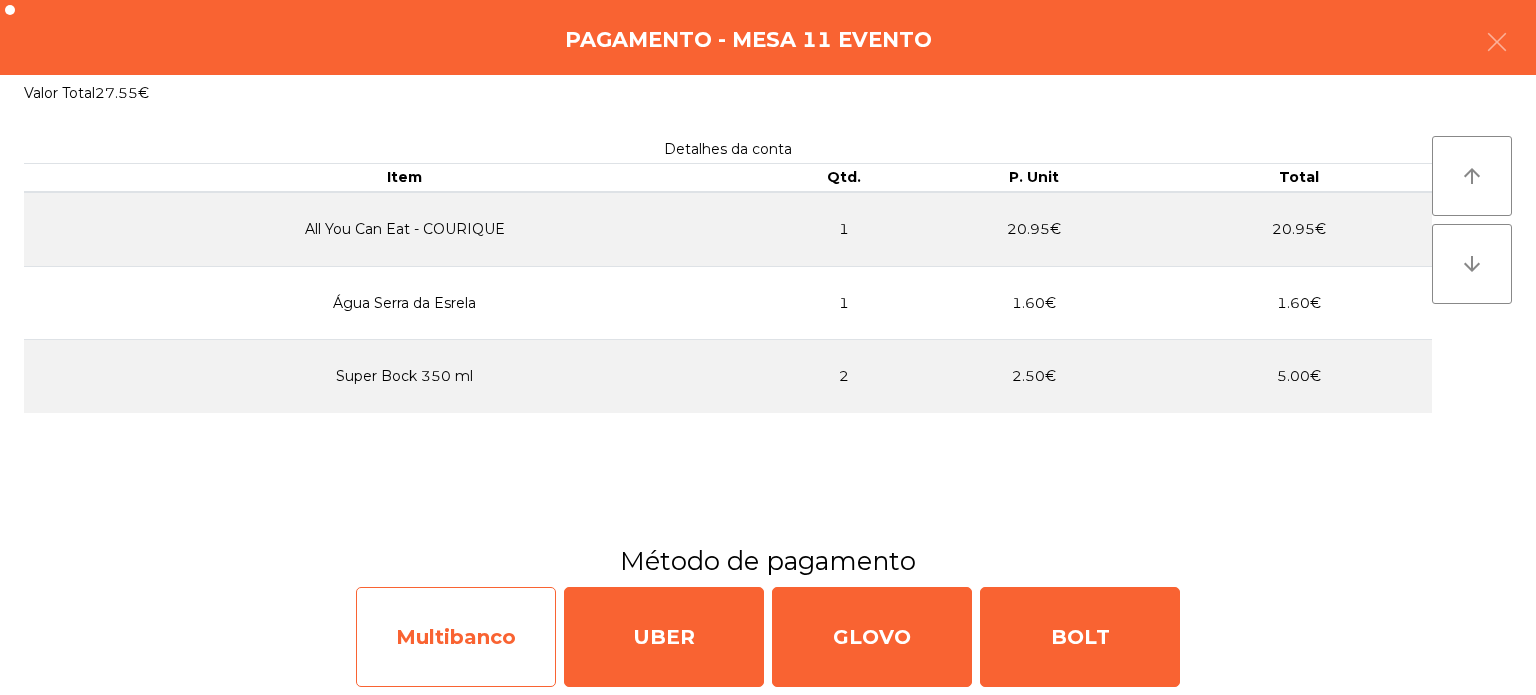 click on "Multibanco" 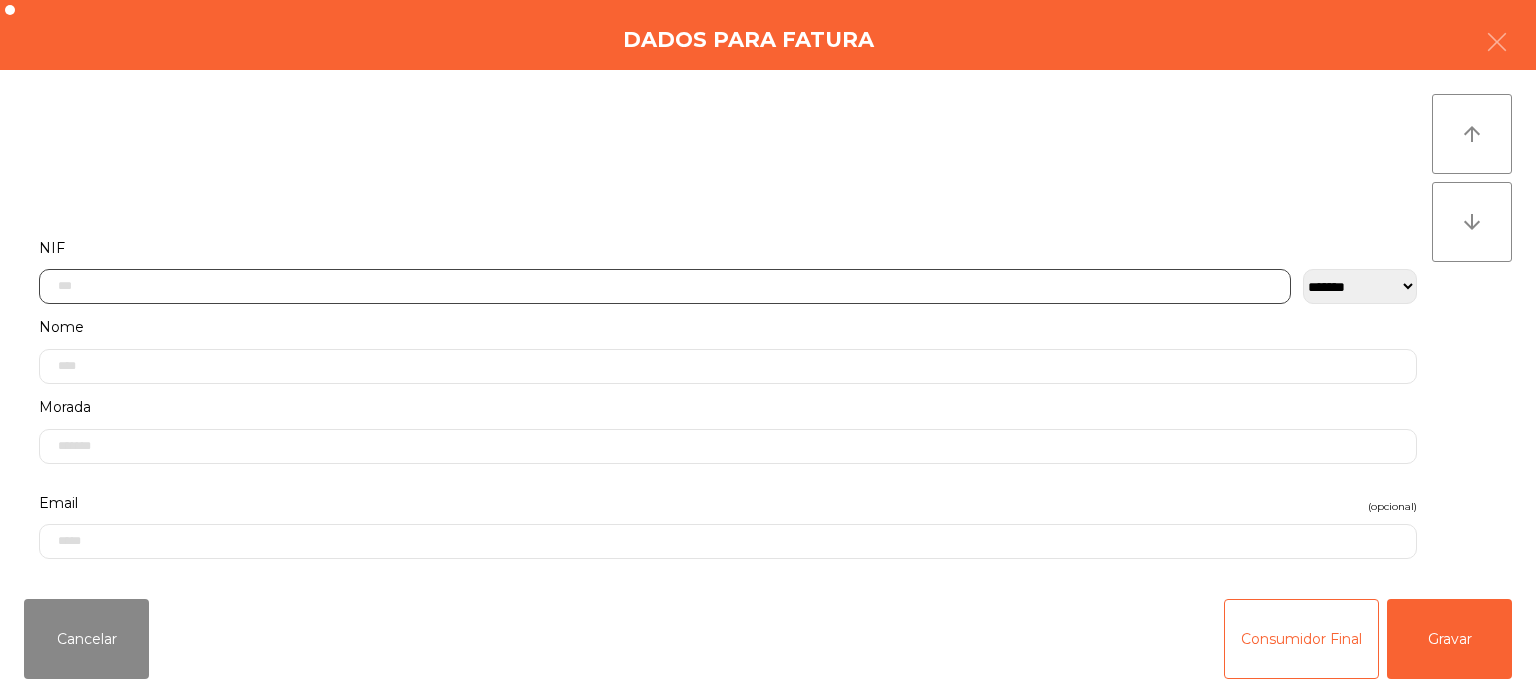 click 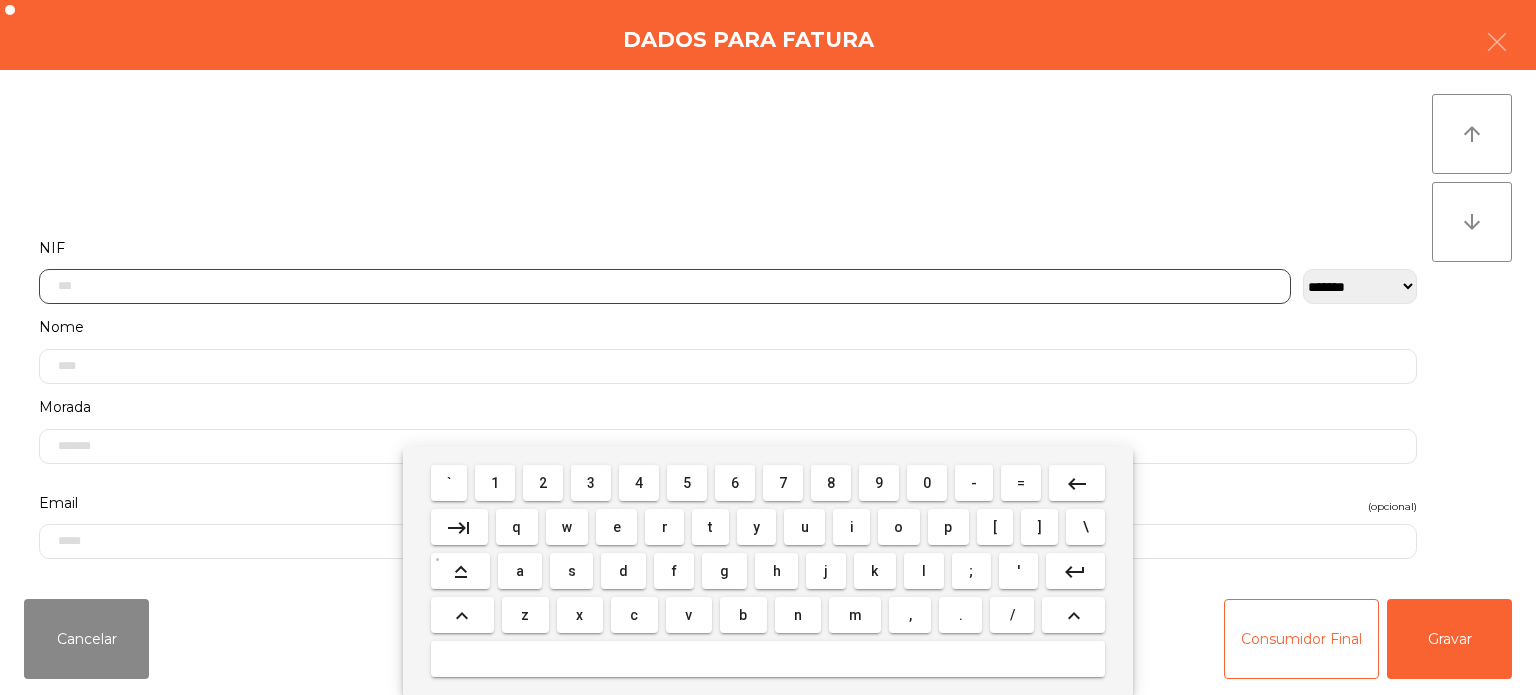 scroll, scrollTop: 139, scrollLeft: 0, axis: vertical 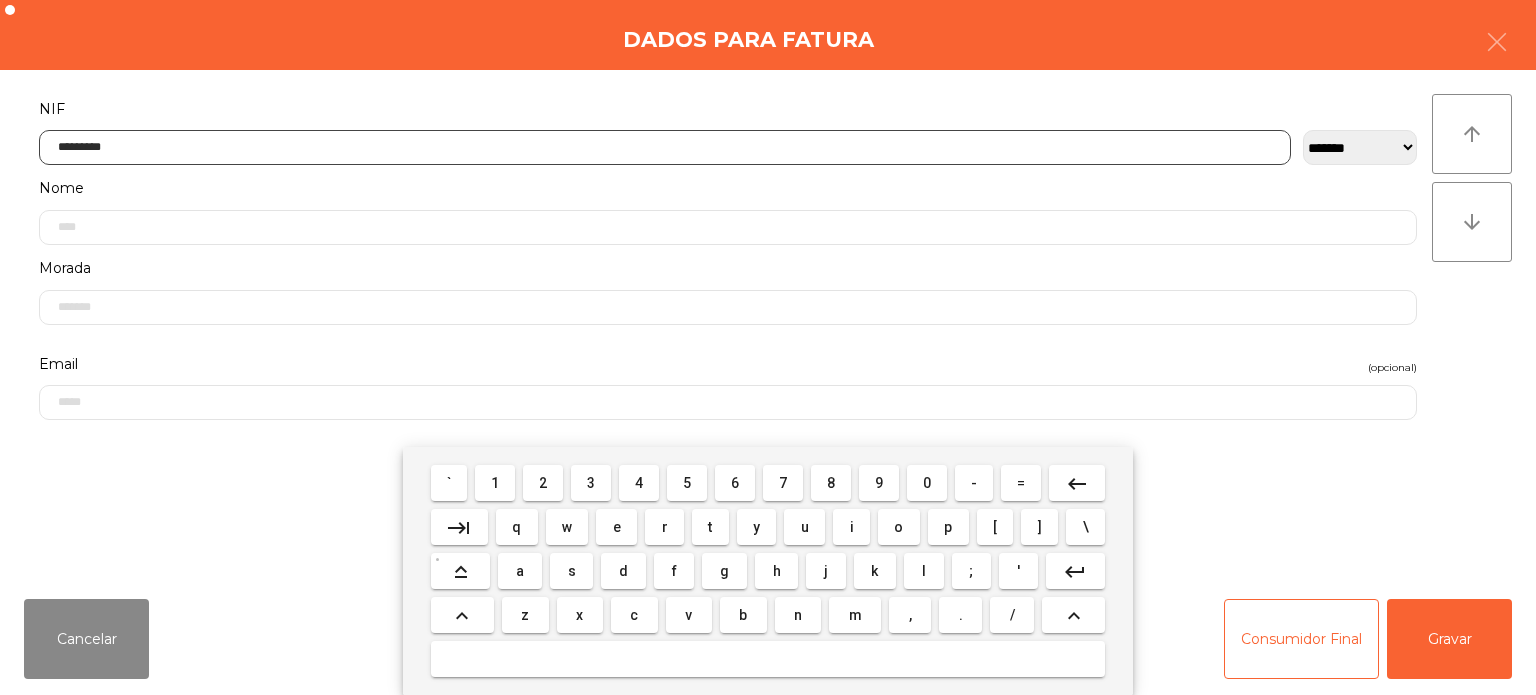 type on "*********" 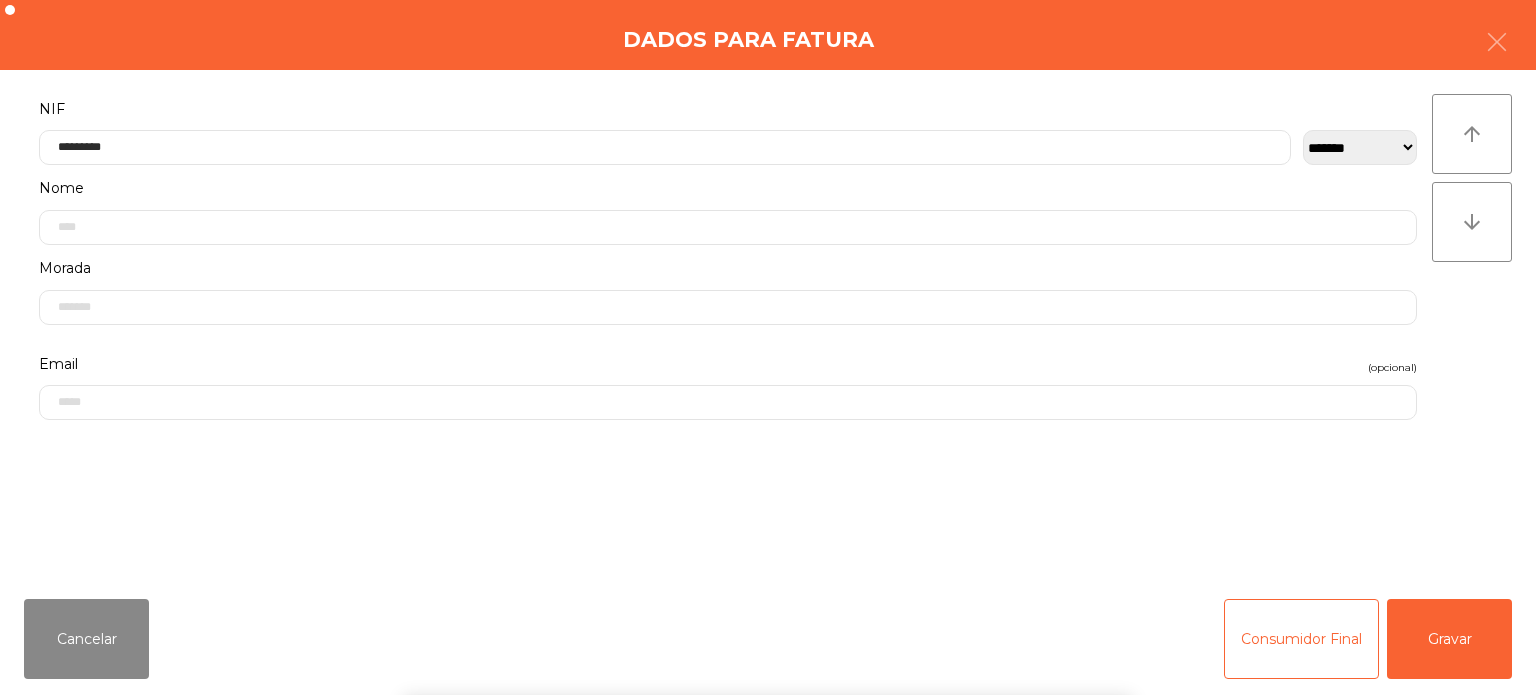 click on "` 1 2 3 4 5 6 7 8 9 0 - = keyboard_backspace keyboard_tab q w e r t y u i o p [ ] \ keyboard_capslock a s d f g h j k l ; ' keyboard_return keyboard_arrow_up z x c v b n m , . / keyboard_arrow_up" at bounding box center [768, 571] 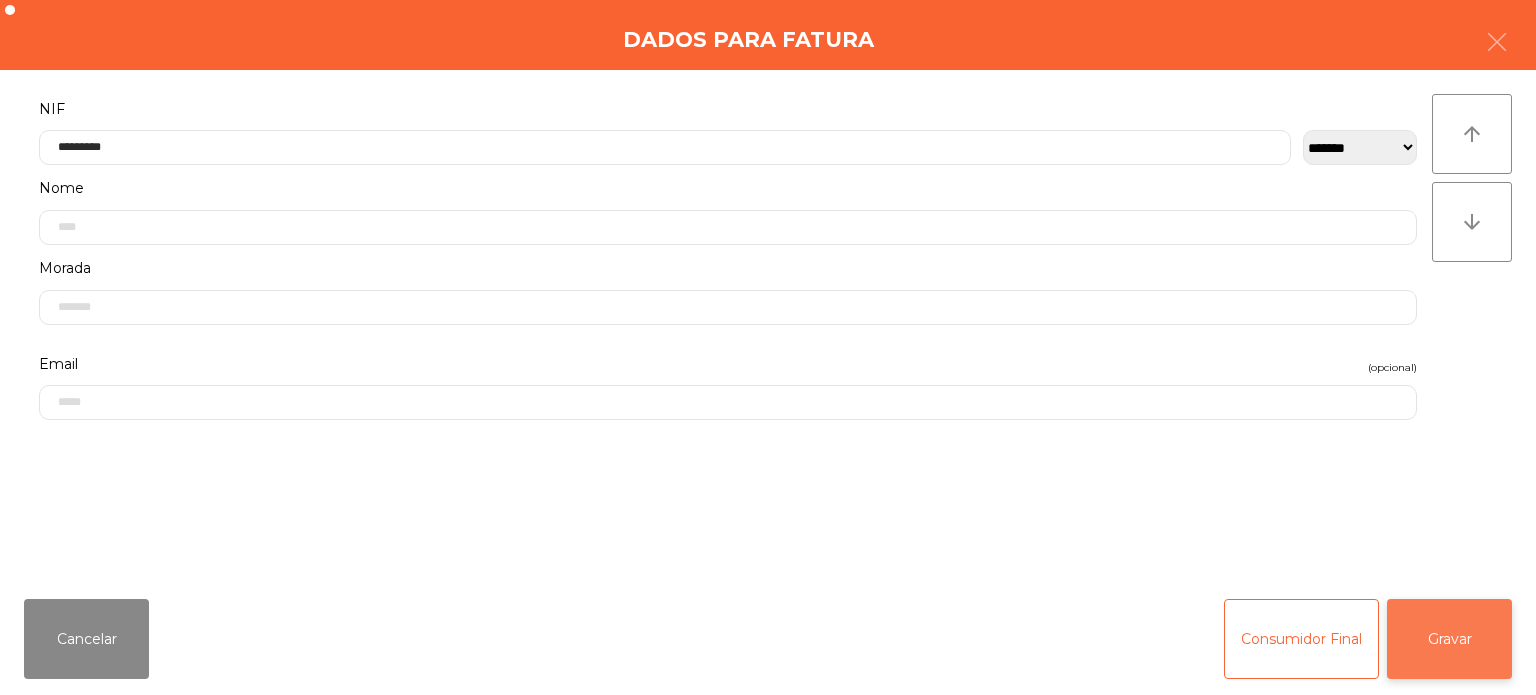 click on "Gravar" 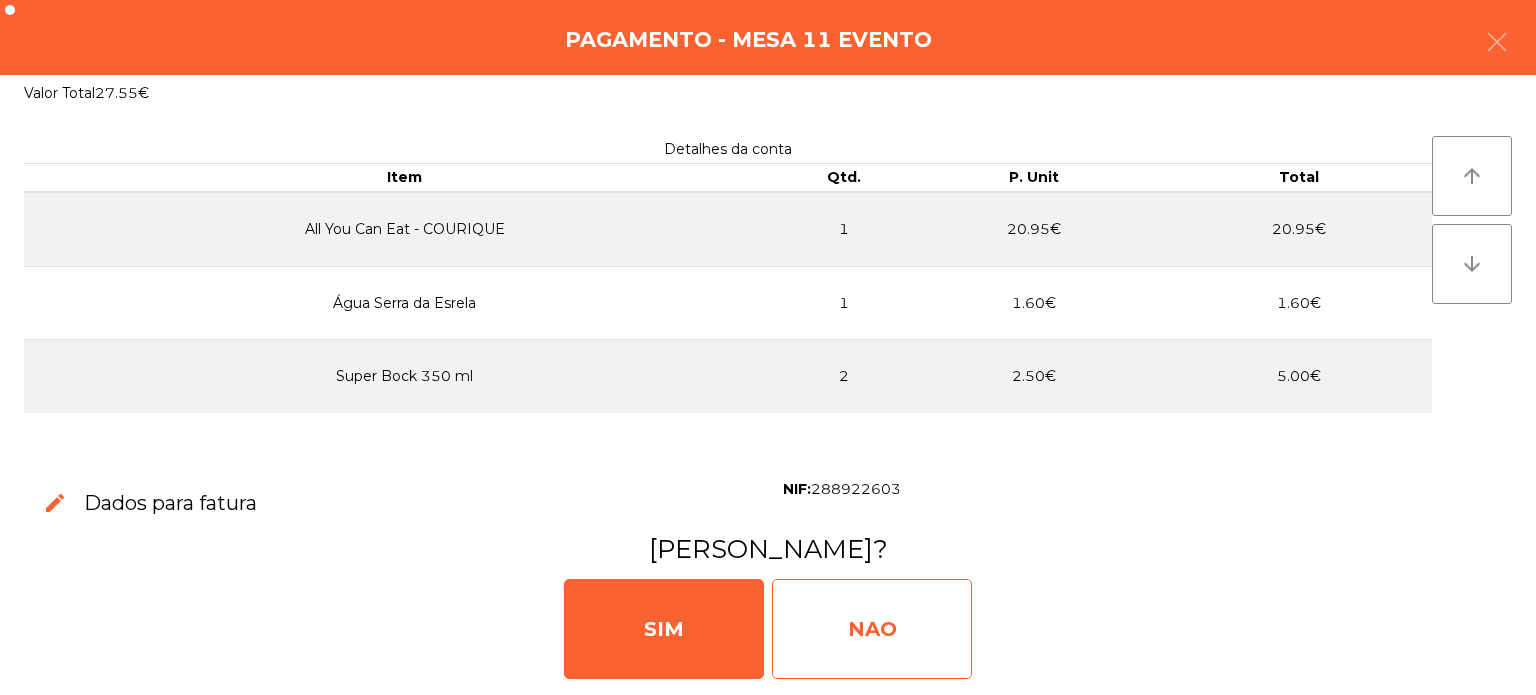 click on "NAO" 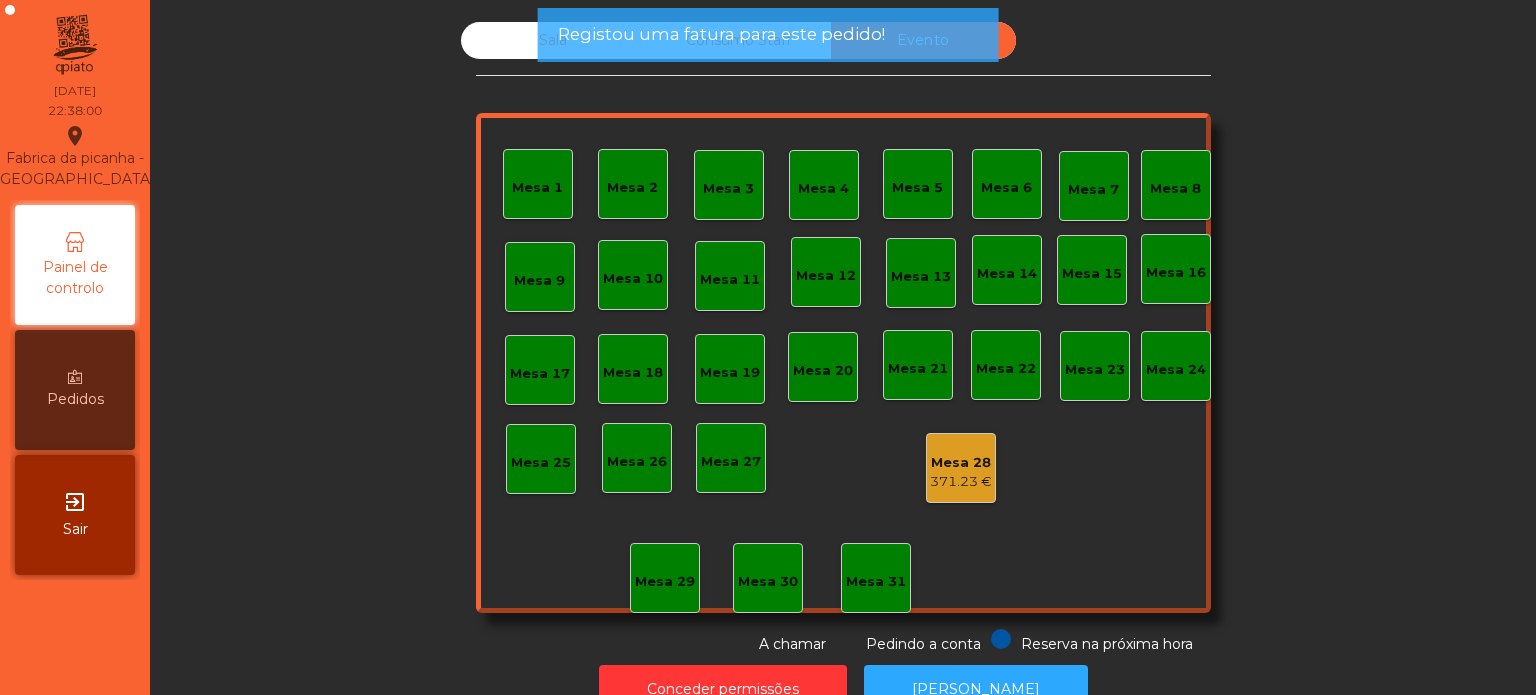 click on "Registou uma fatura para este pedido!" 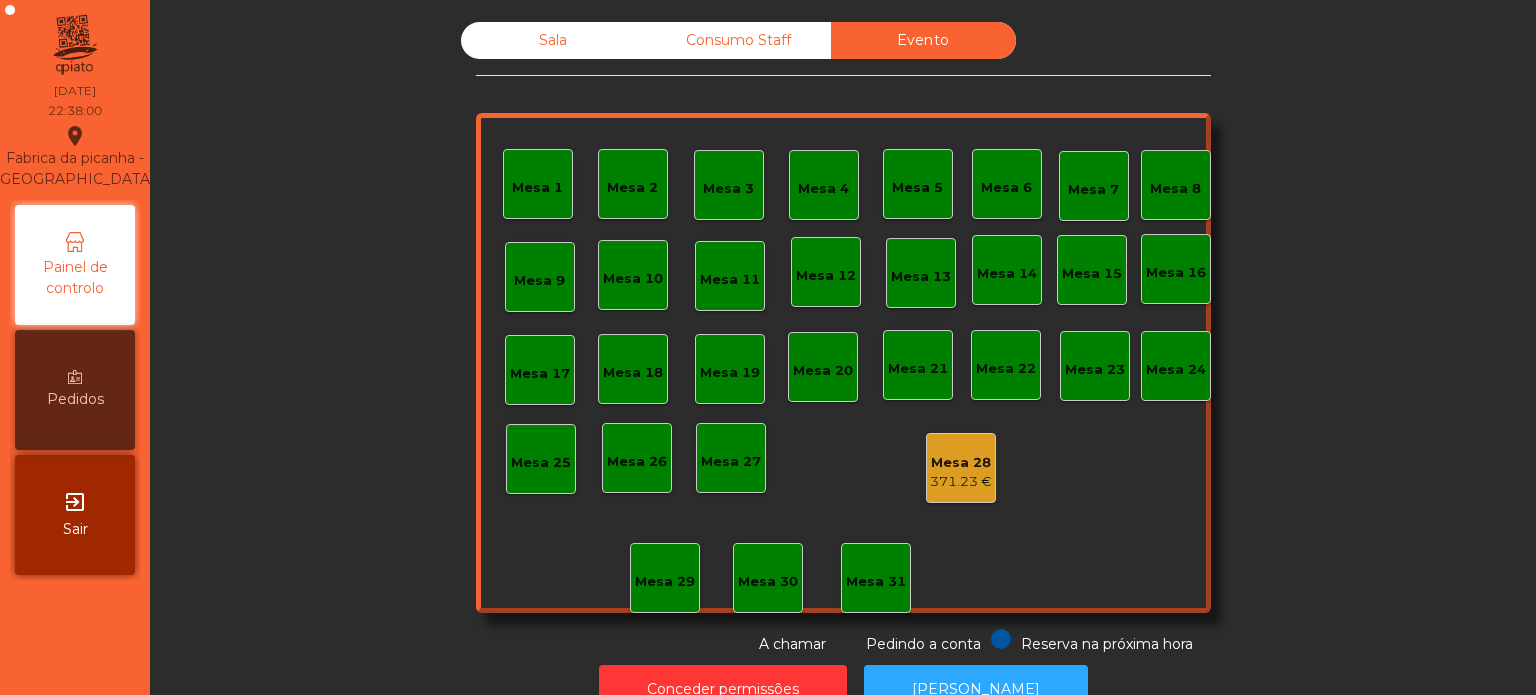 click on "Registou uma fatura para este pedido!" 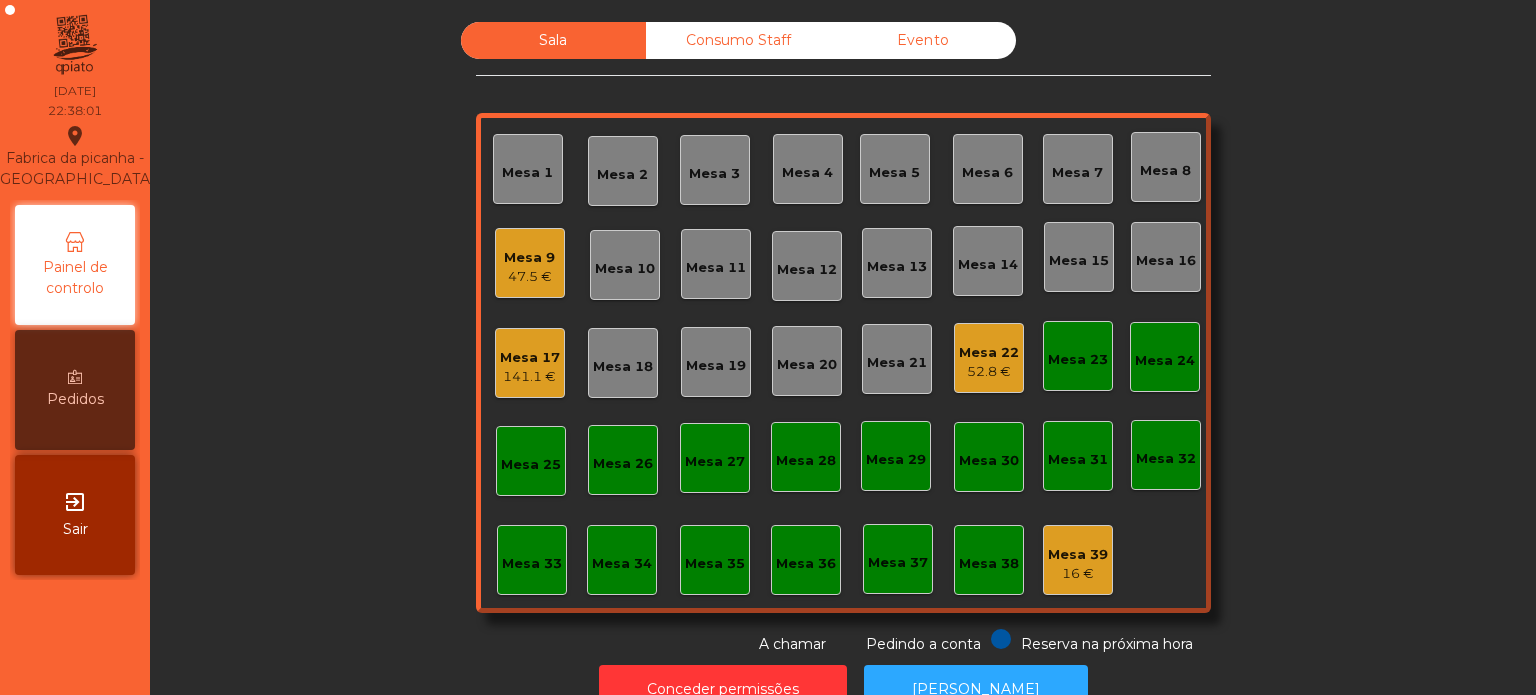 click on "141.1 €" 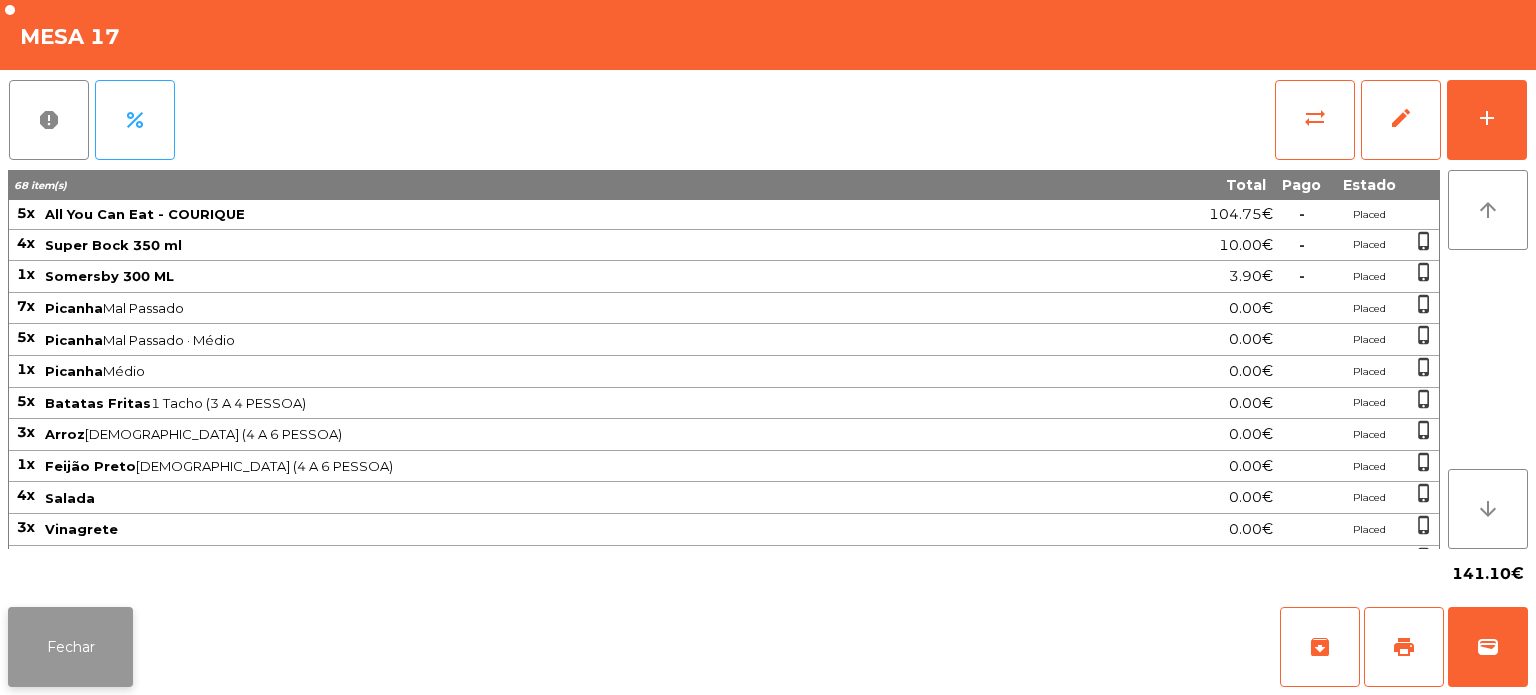 click on "Fechar" 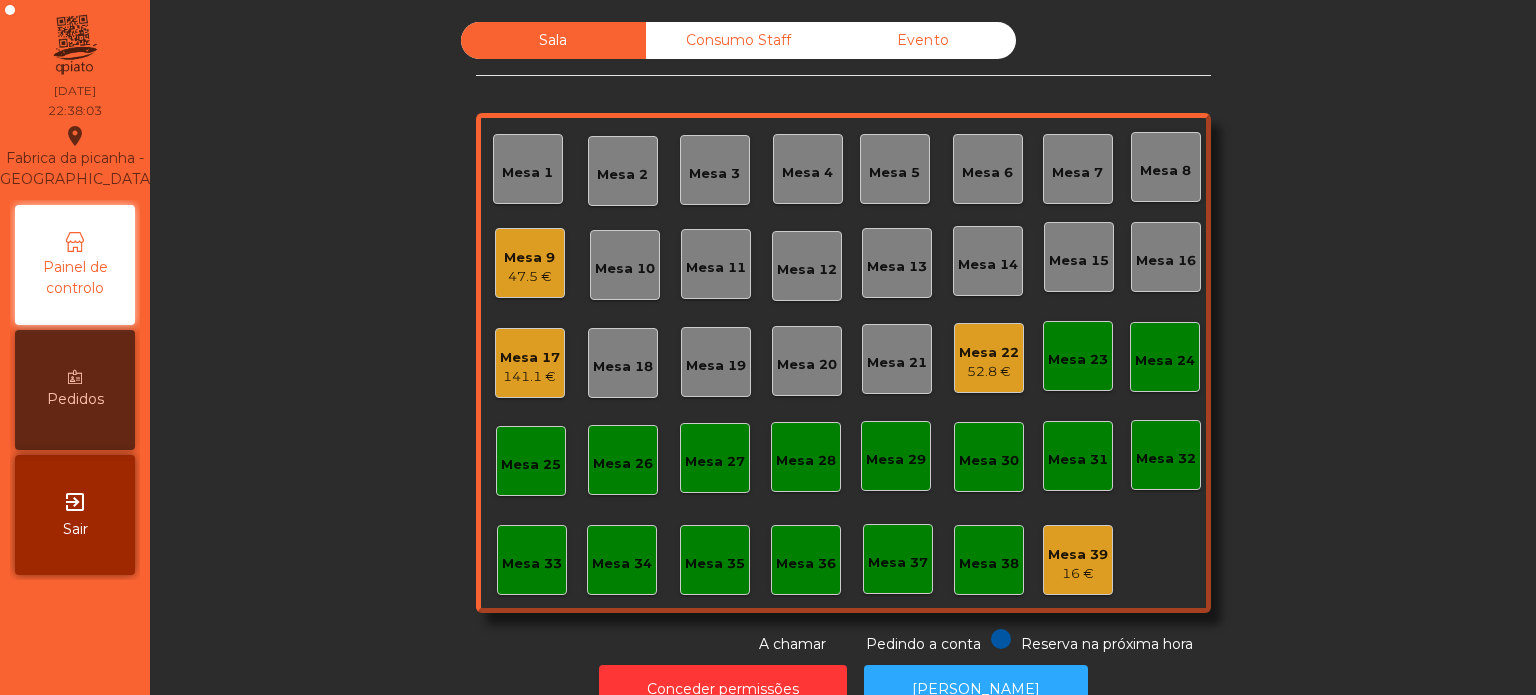 click on "Mesa 22" 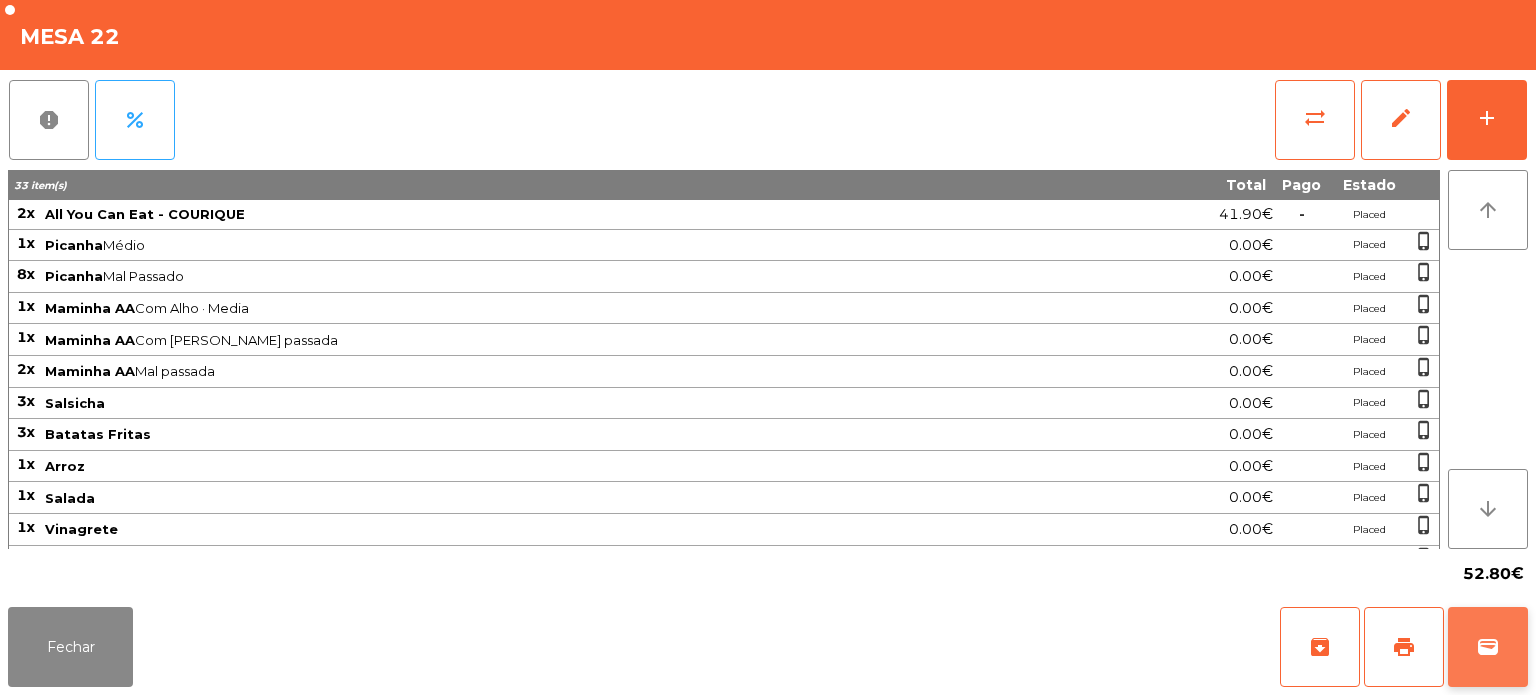click on "wallet" 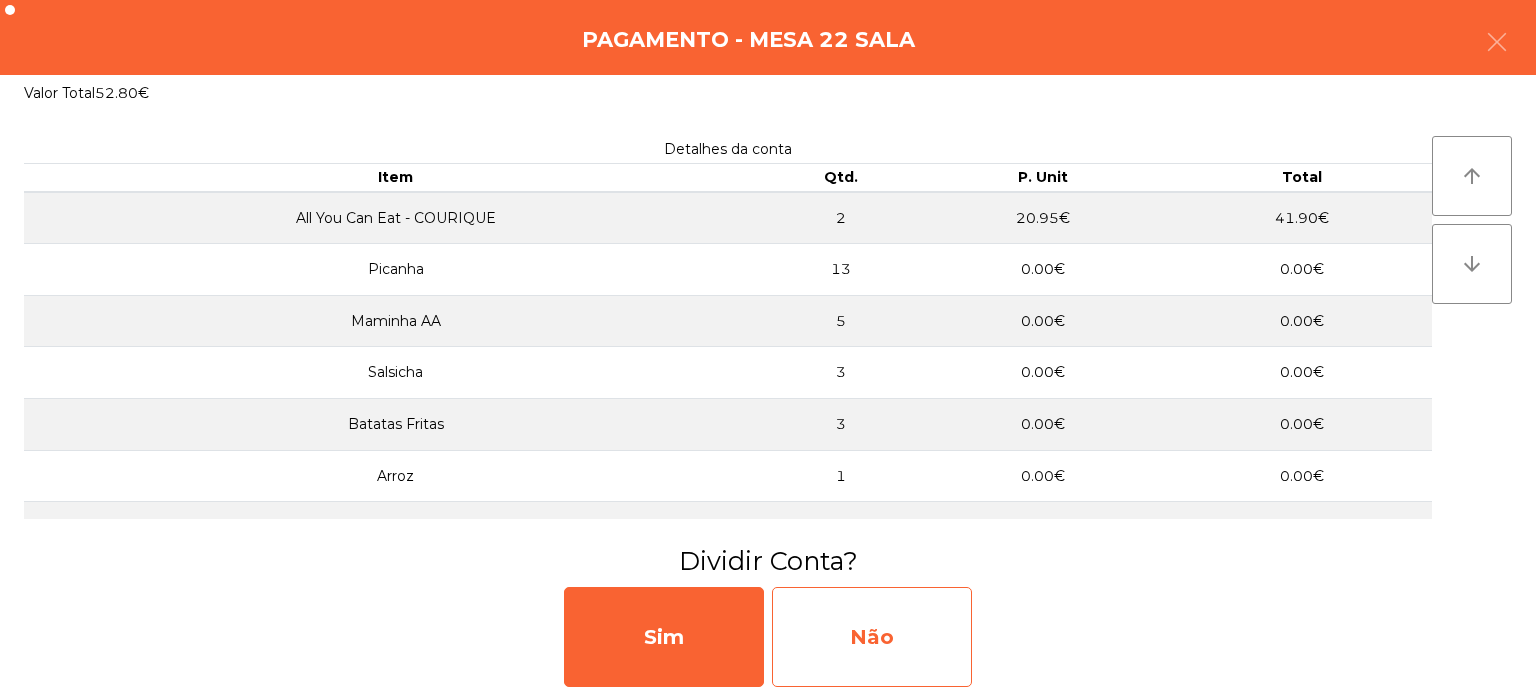 click on "Não" 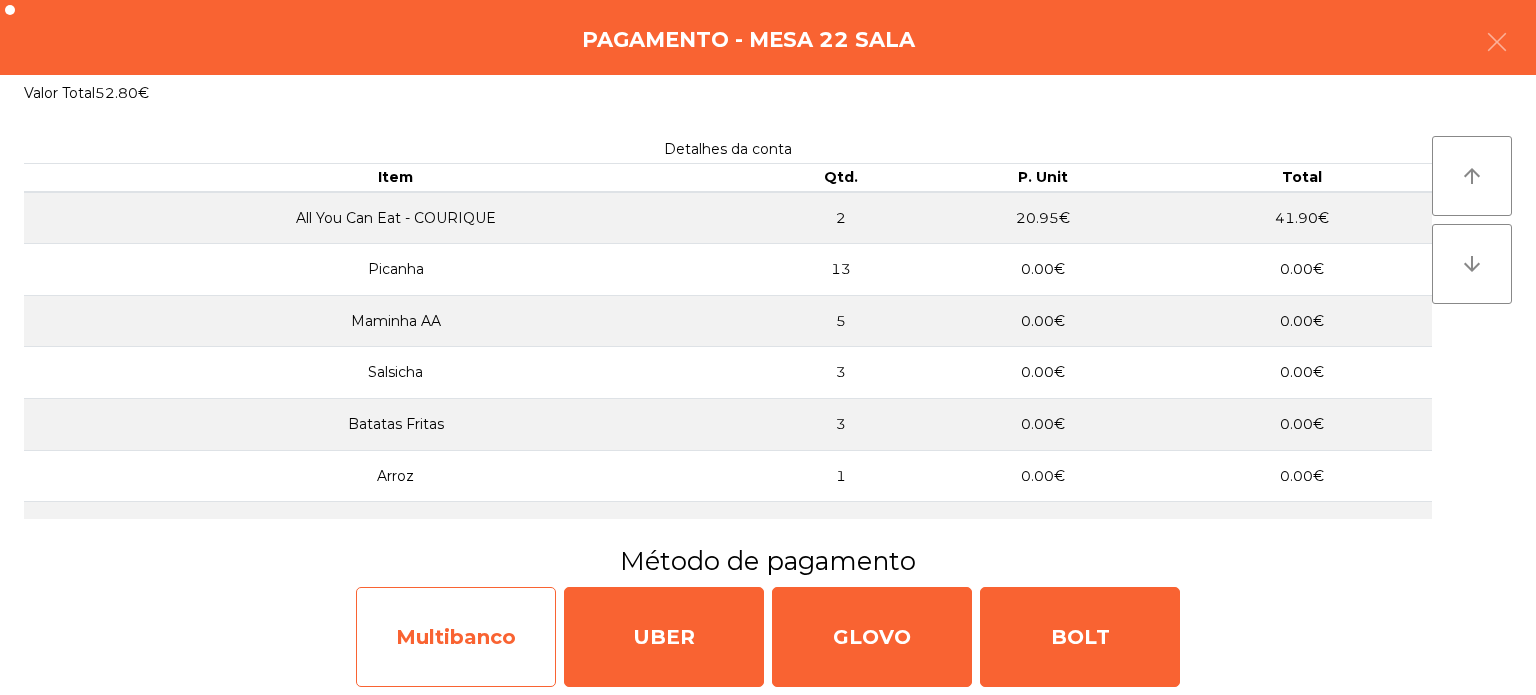 click on "Multibanco" 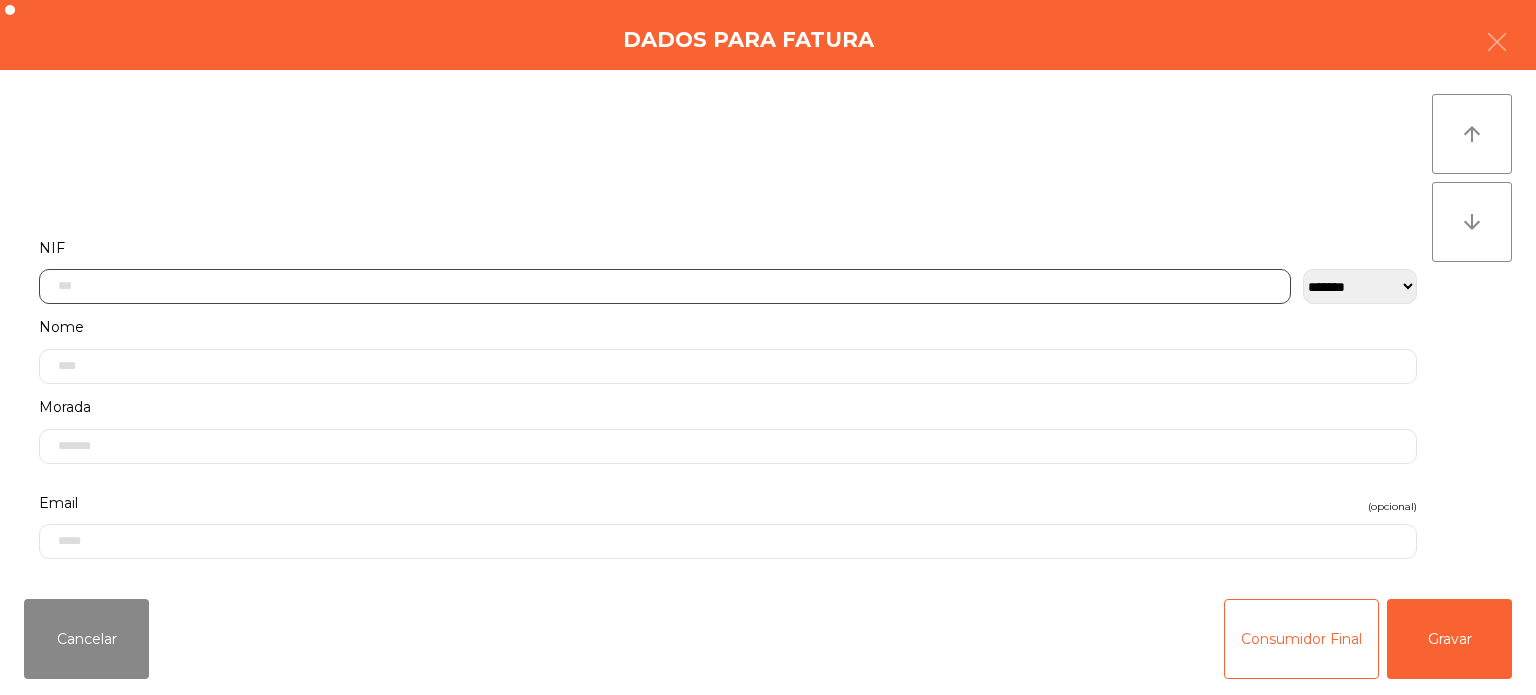 click 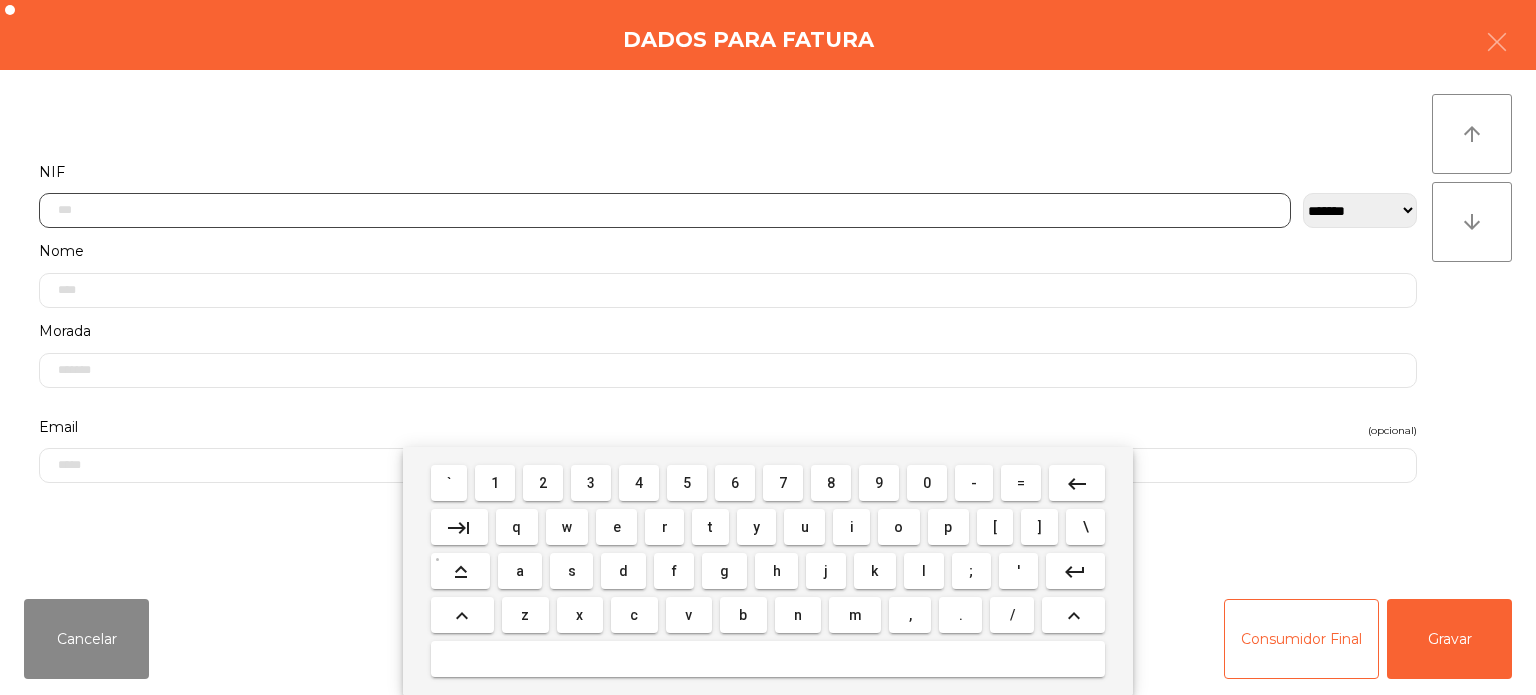 scroll, scrollTop: 139, scrollLeft: 0, axis: vertical 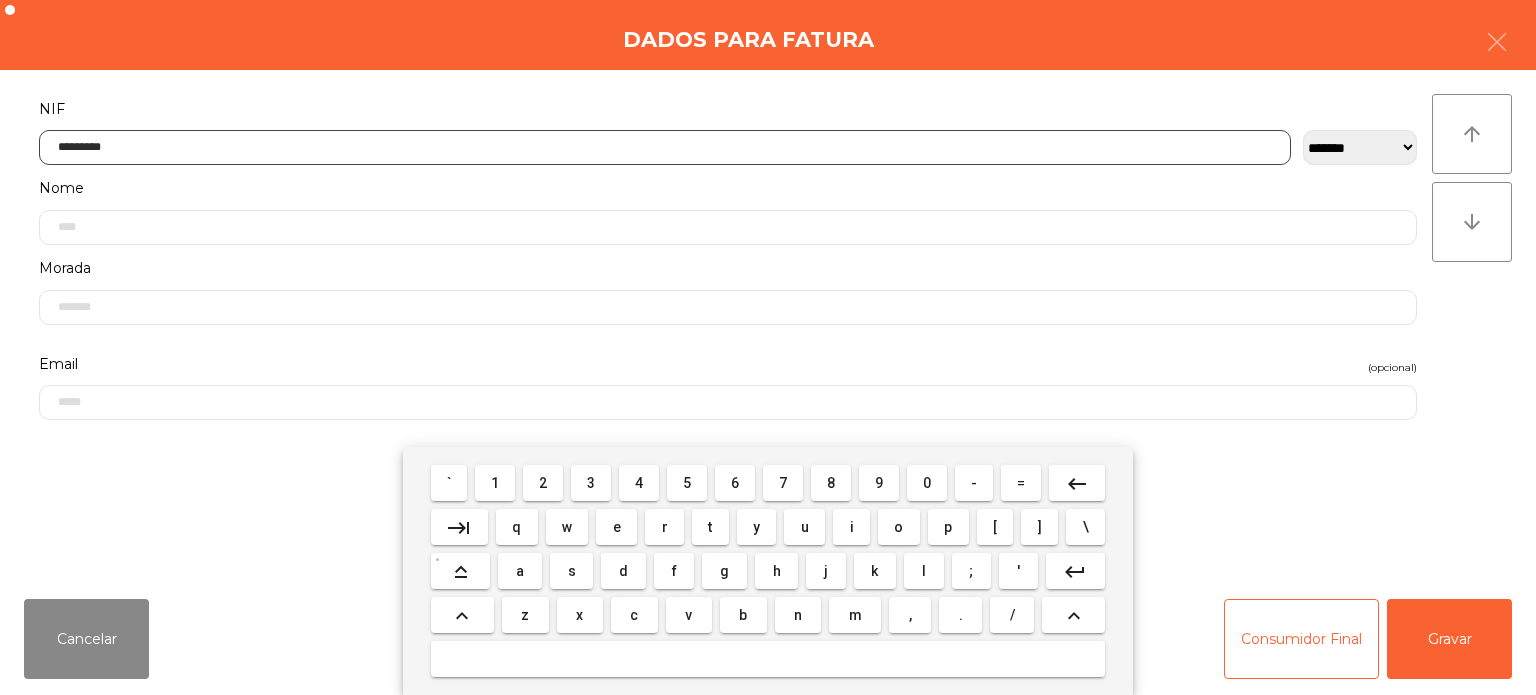 type on "*********" 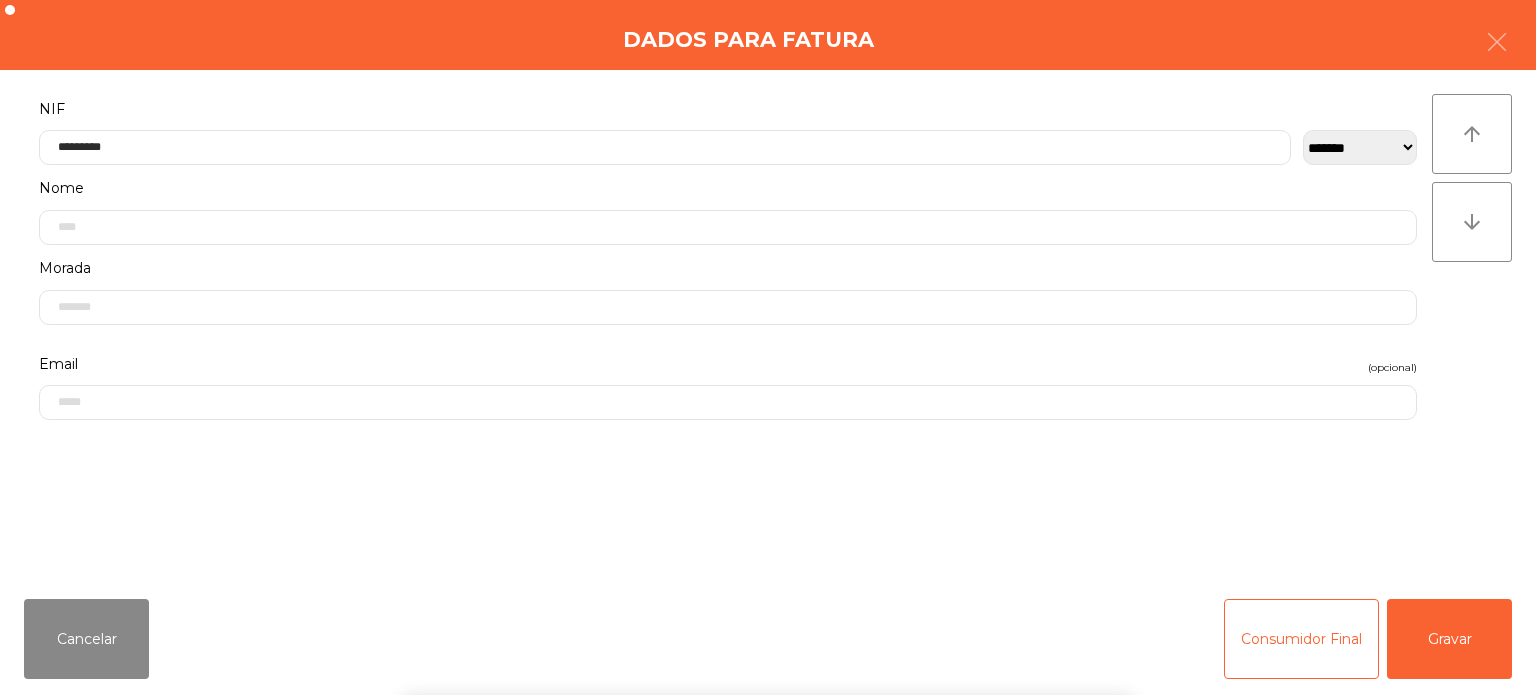 click on "` 1 2 3 4 5 6 7 8 9 0 - = keyboard_backspace keyboard_tab q w e r t y u i o p [ ] \ keyboard_capslock a s d f g h j k l ; ' keyboard_return keyboard_arrow_up z x c v b n m , . / keyboard_arrow_up" at bounding box center (768, 571) 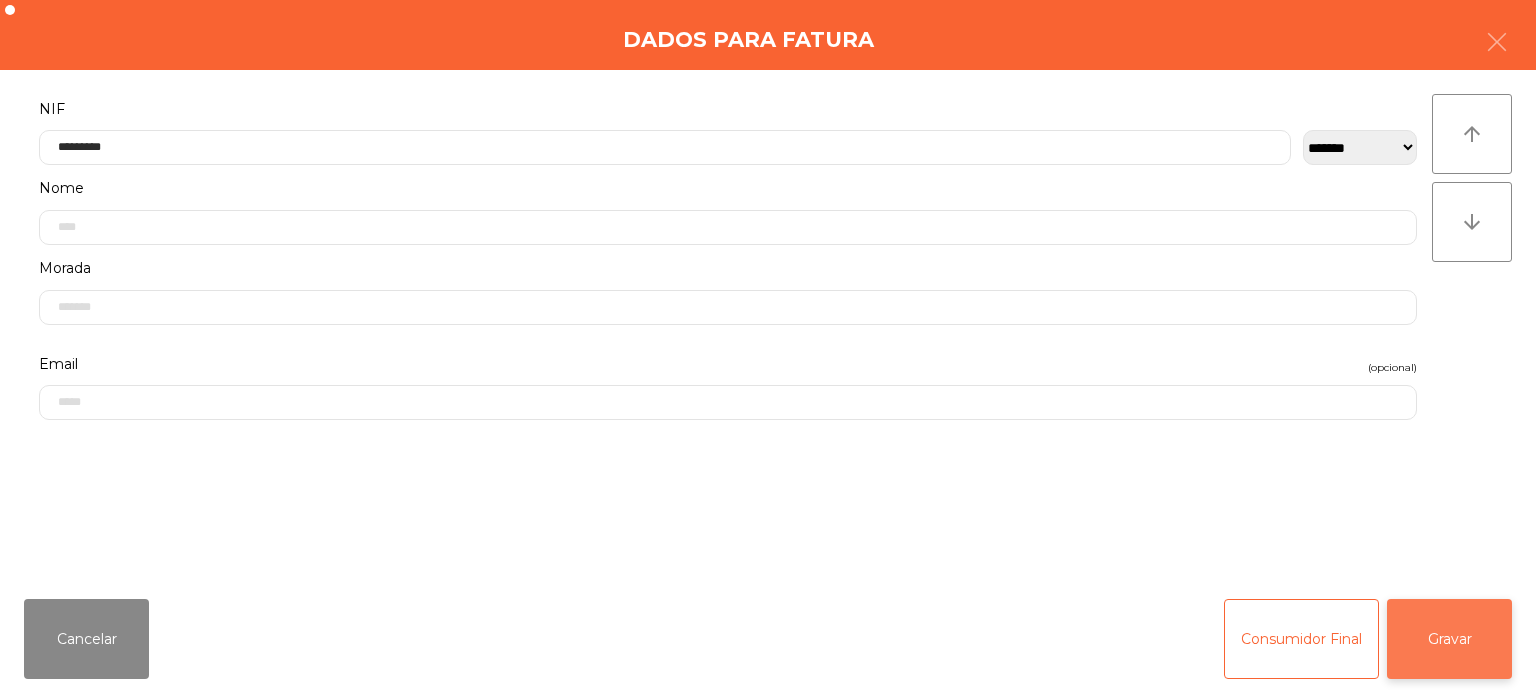 click on "Gravar" 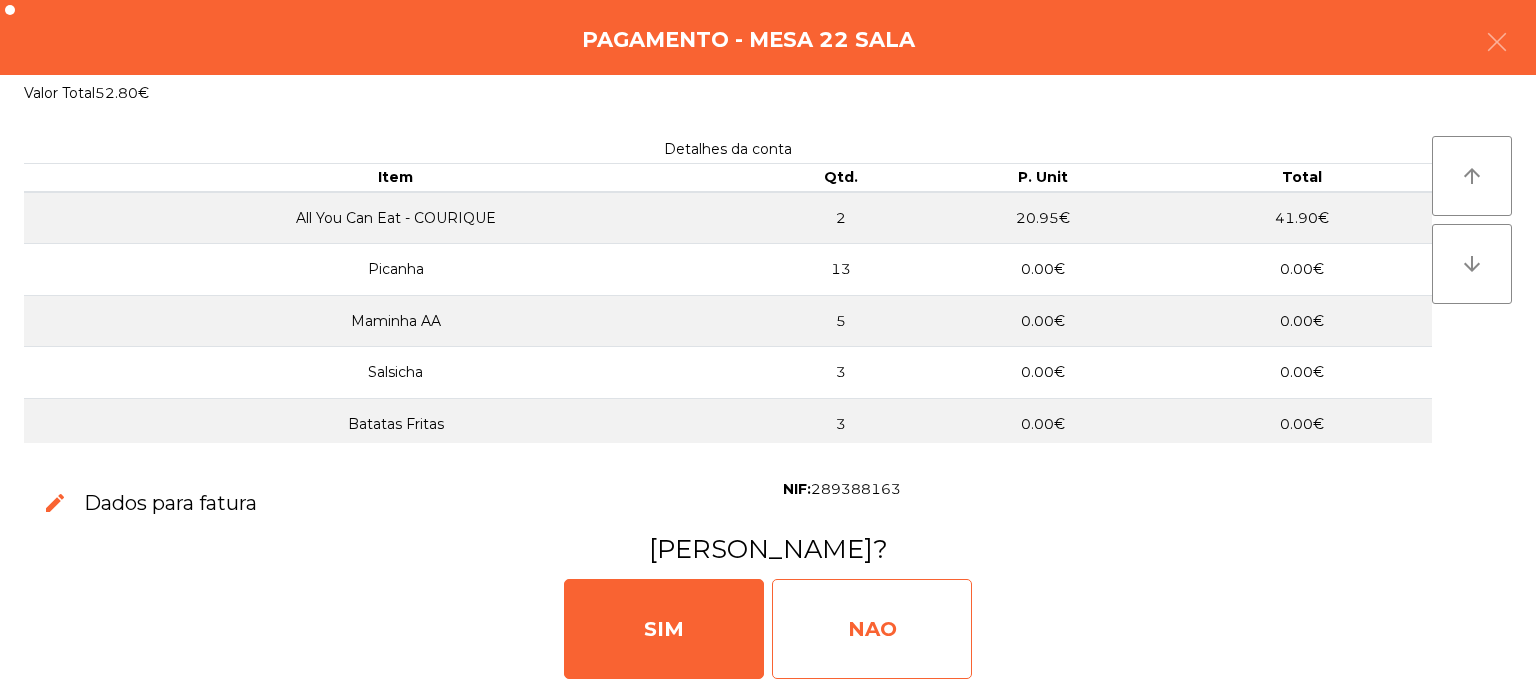 click on "NAO" 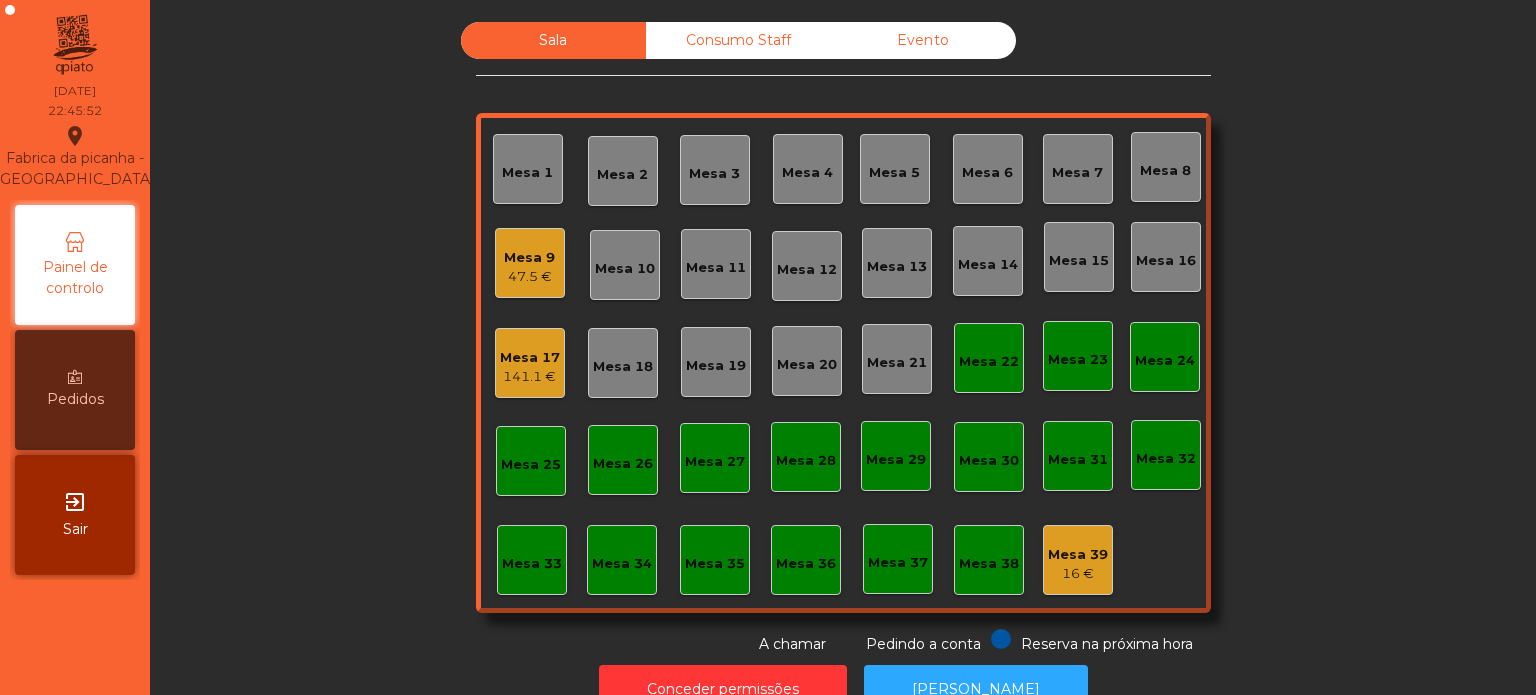 click on "Consumo Staff" 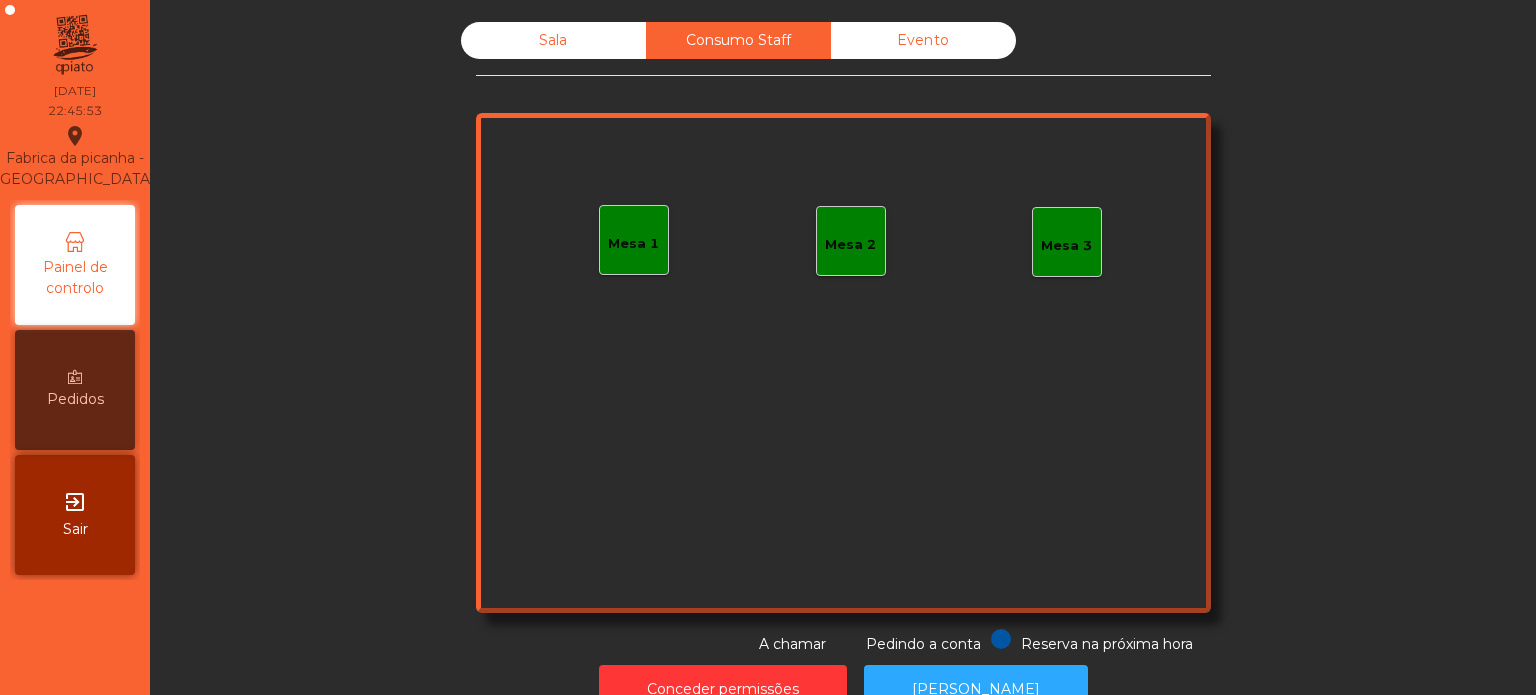 click on "Evento" 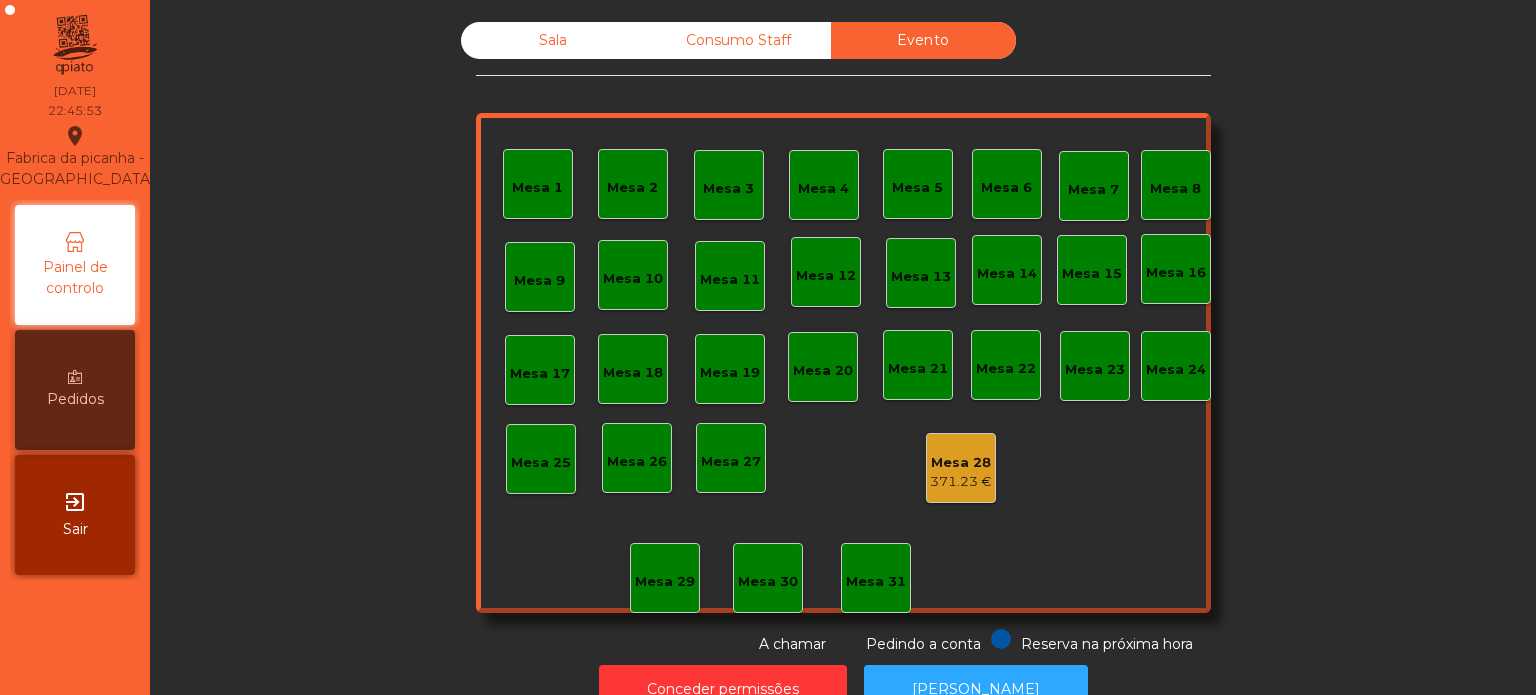click on "Sala" 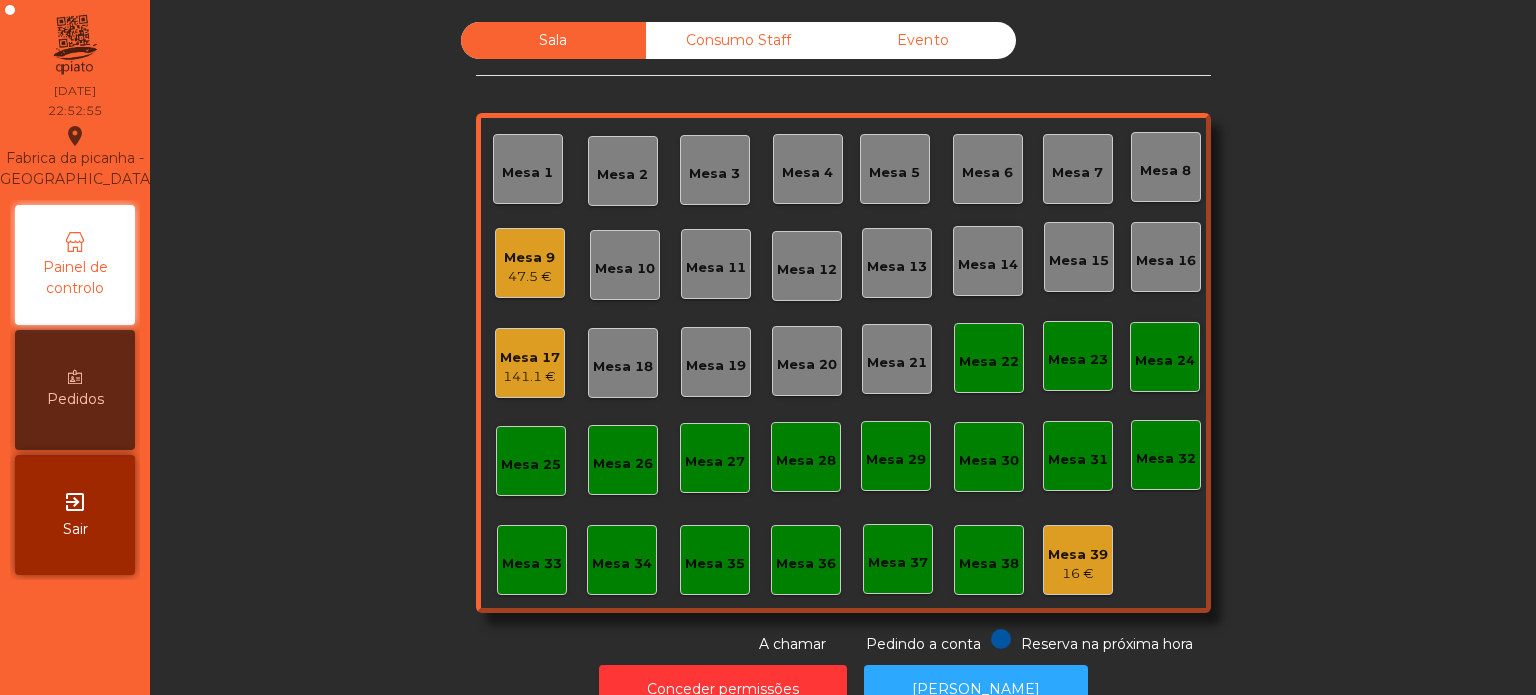 click on "Mesa 26" 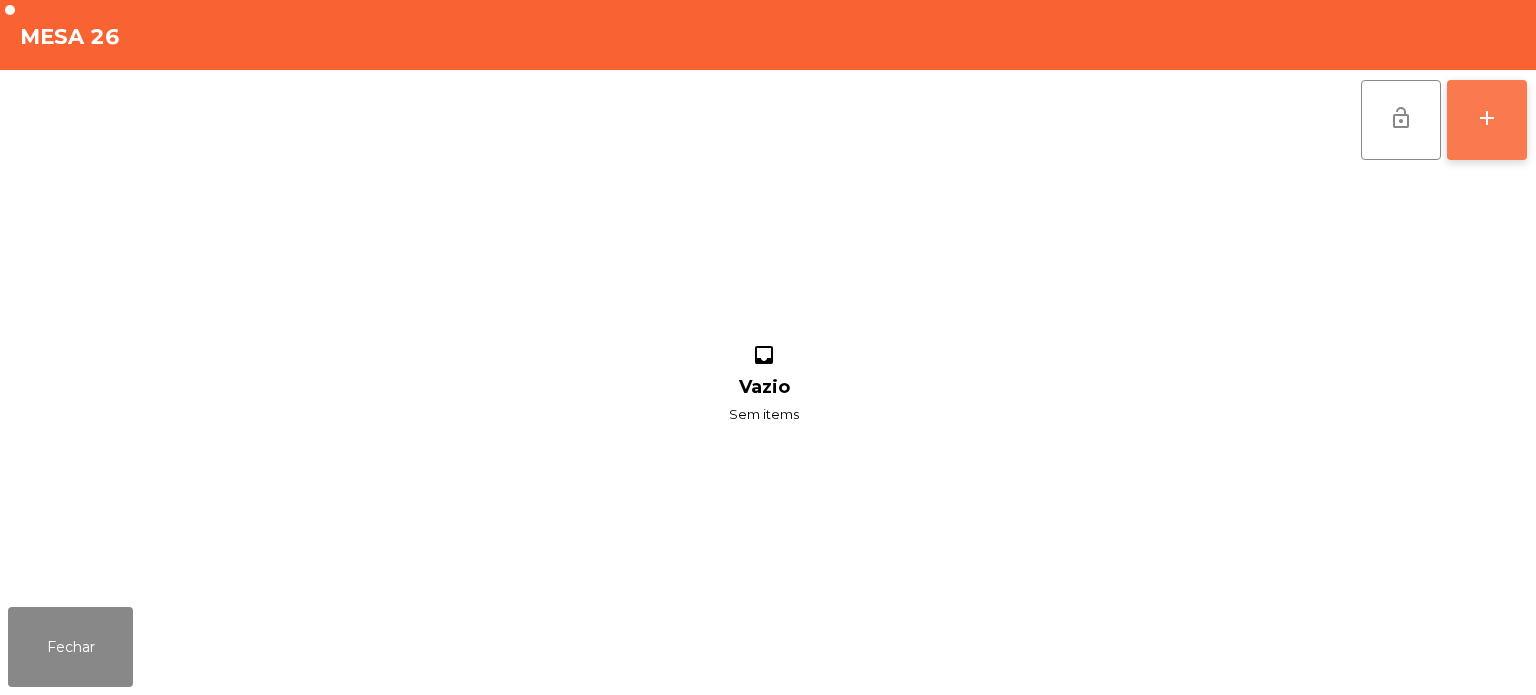 click on "add" 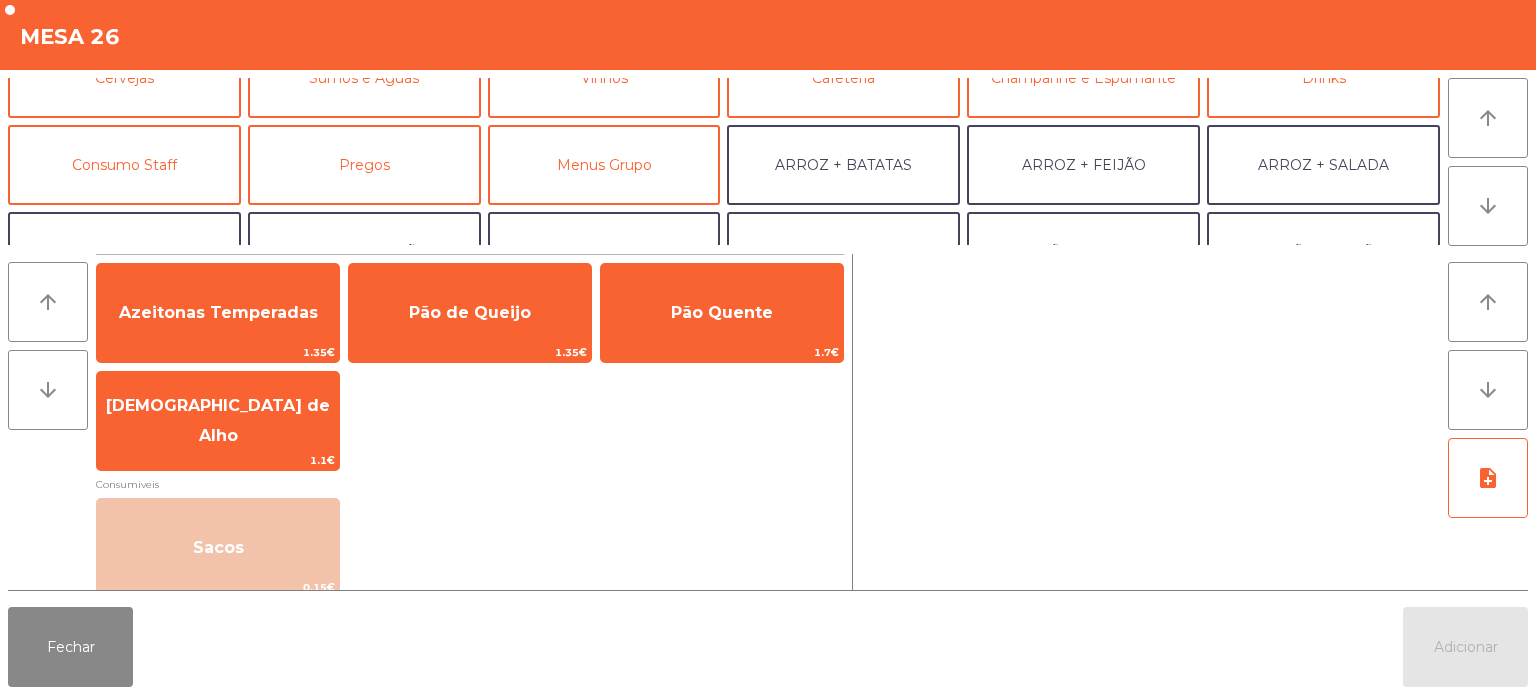 scroll, scrollTop: 136, scrollLeft: 0, axis: vertical 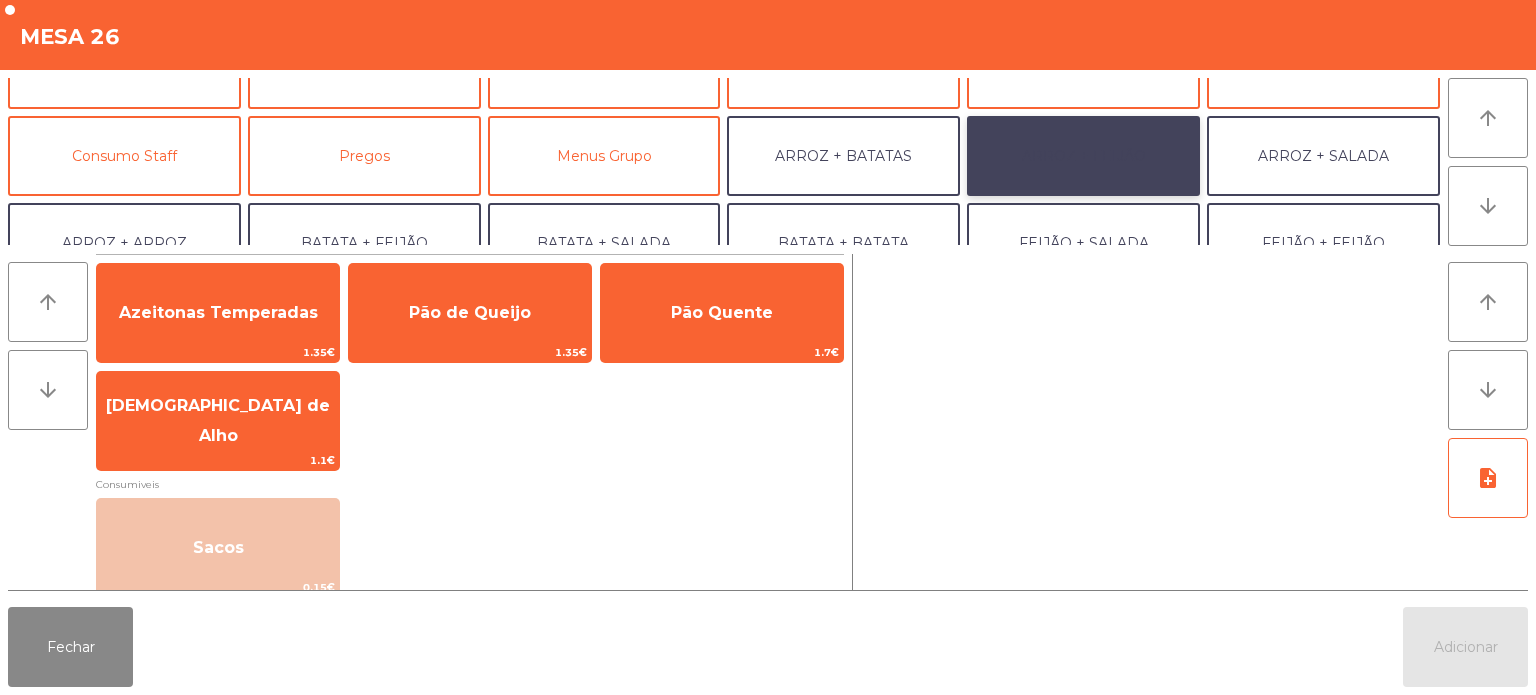 click on "ARROZ + FEIJÃO" 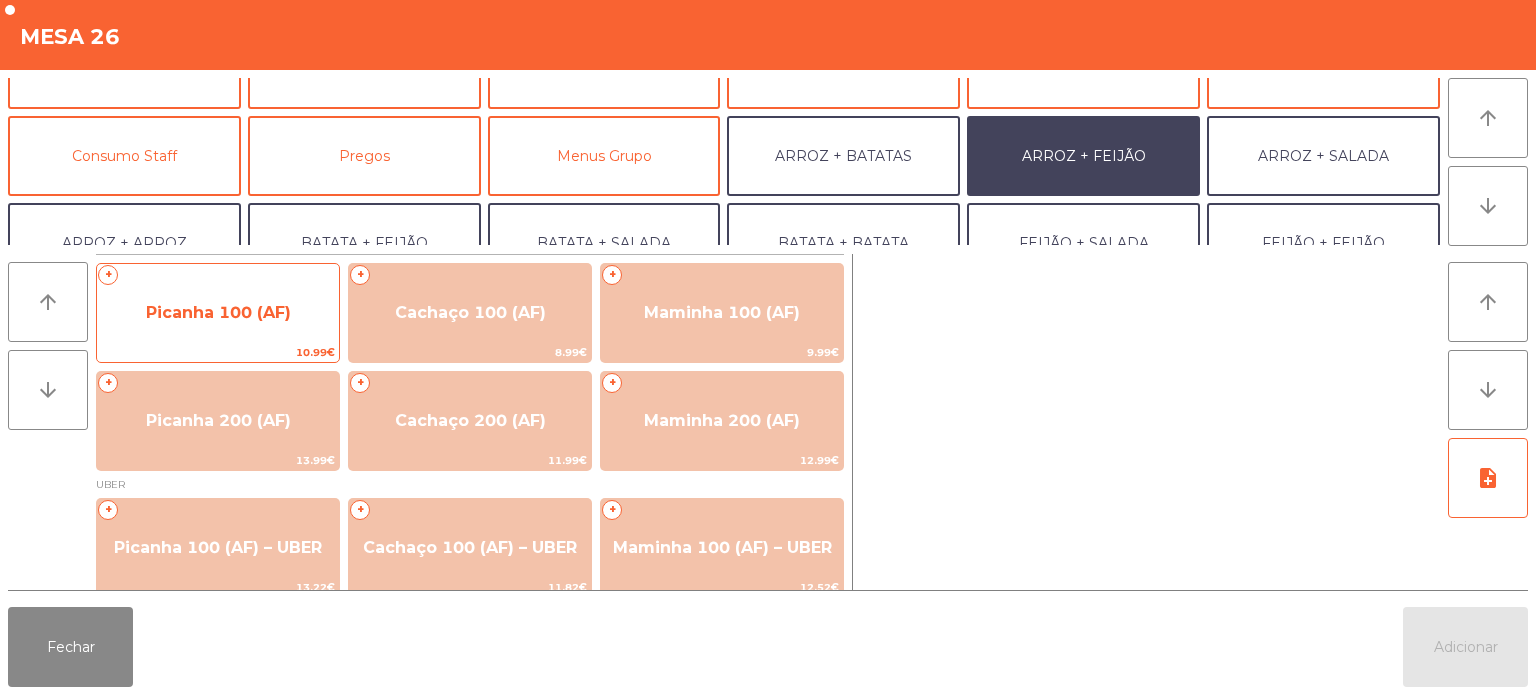 click on "+   Picanha 100 (AF)   10.99€" 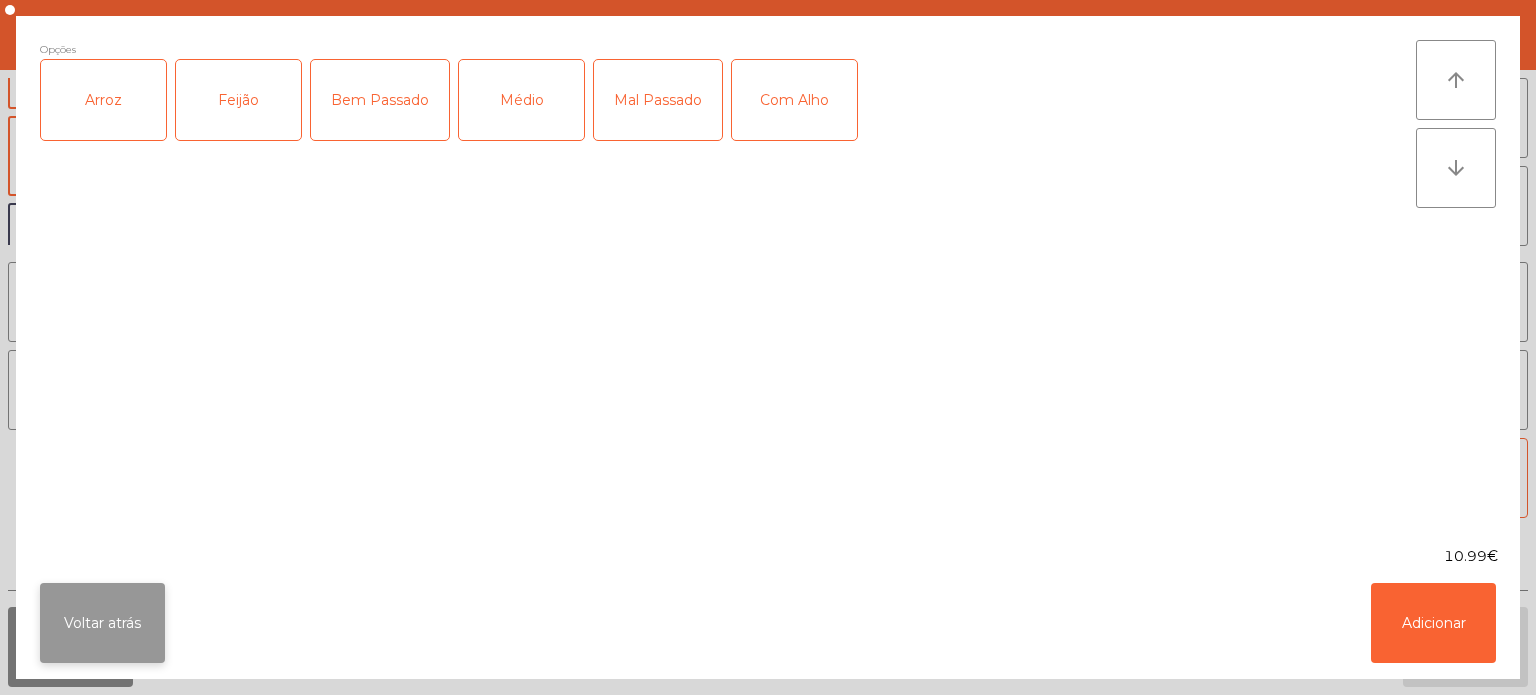 click on "Voltar atrás" 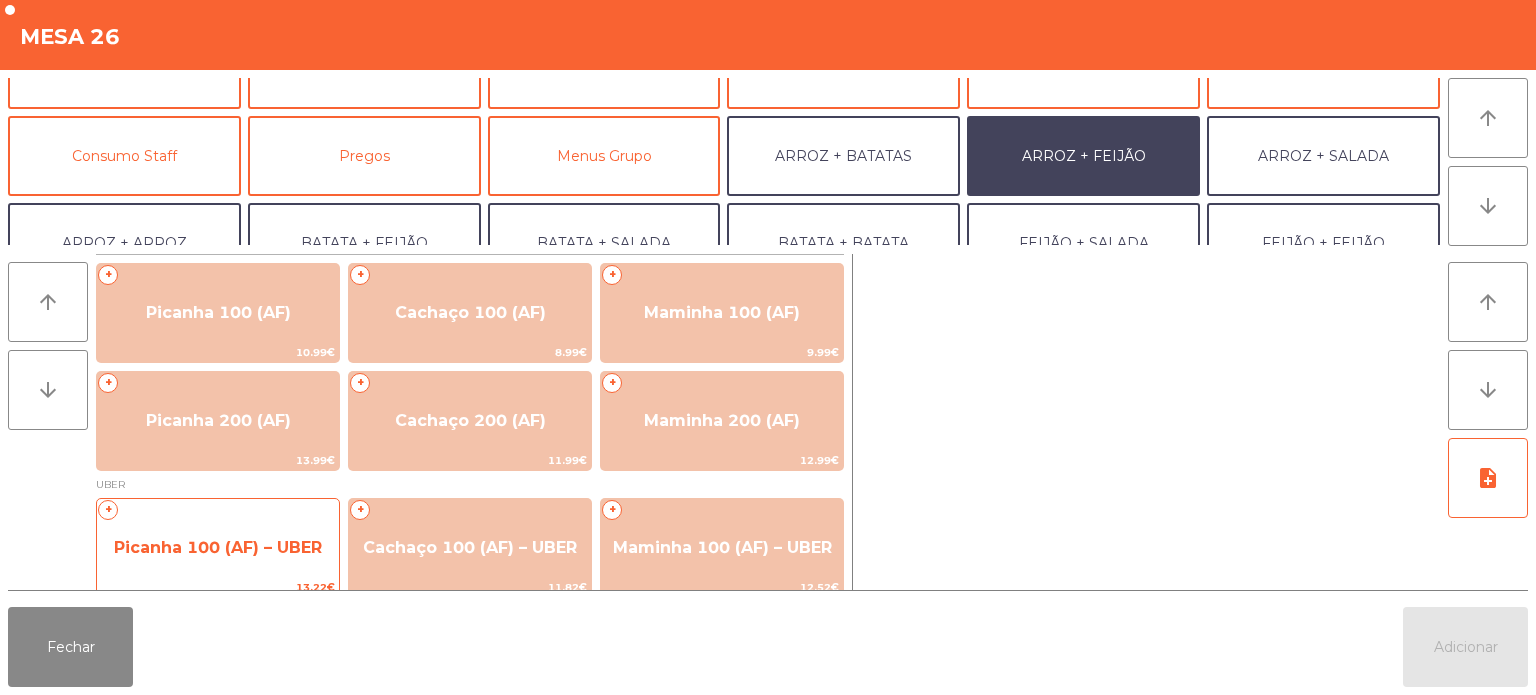 click on "Picanha 100 (AF) – UBER" 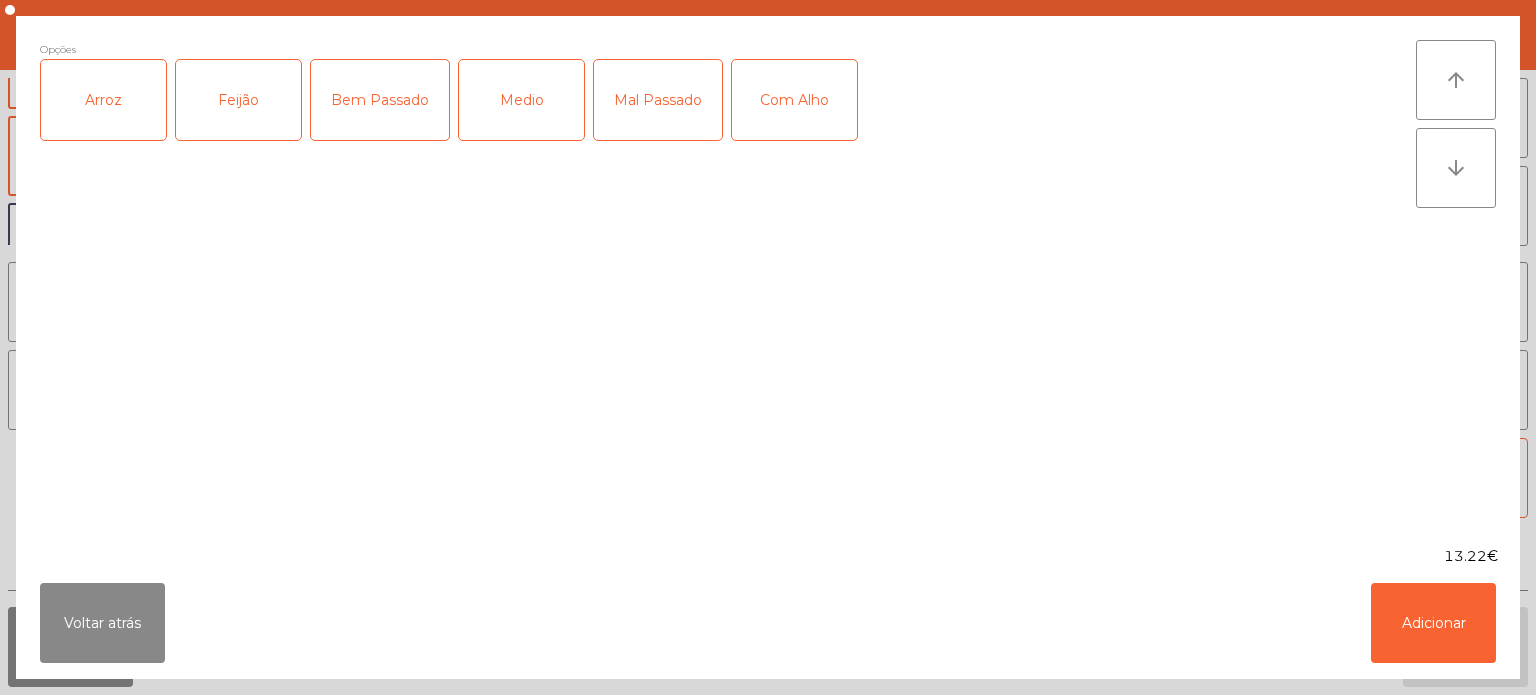 click on "Arroz" 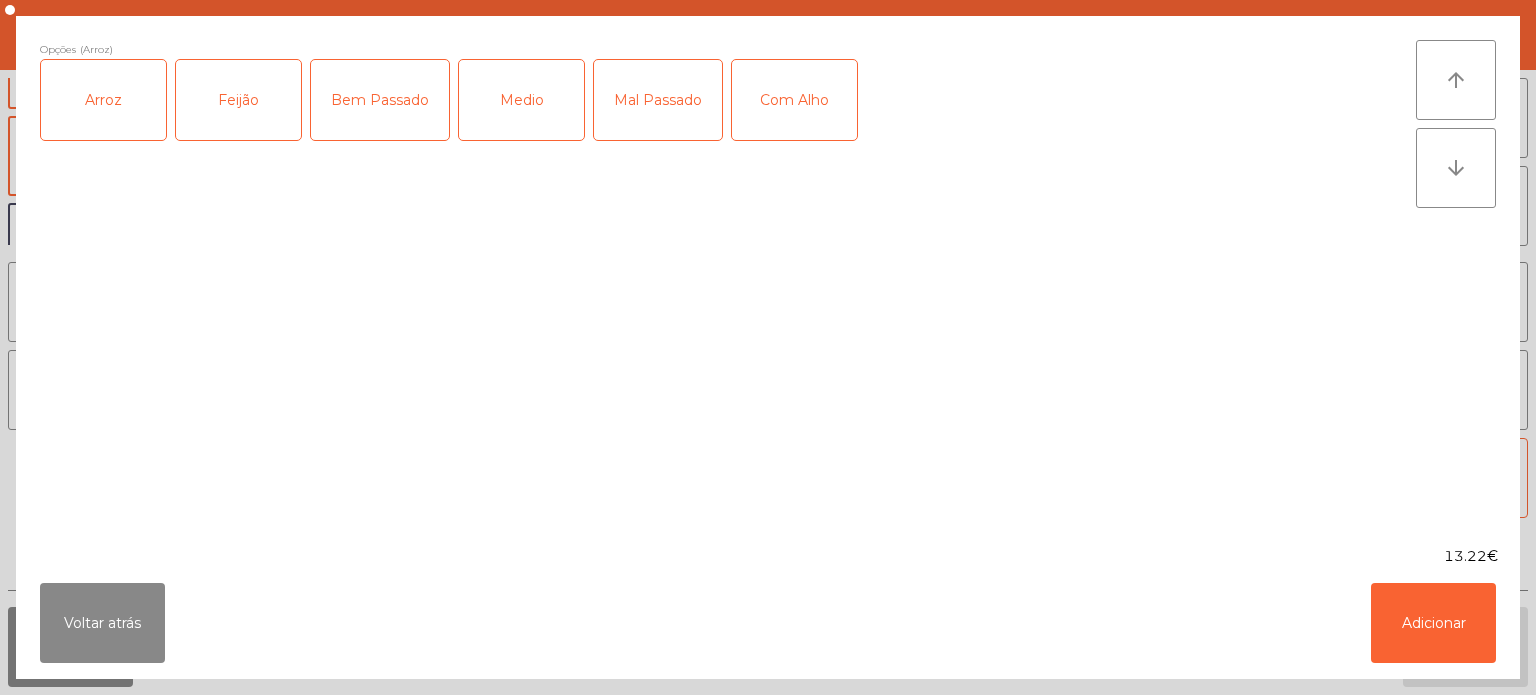 click on "Feijão" 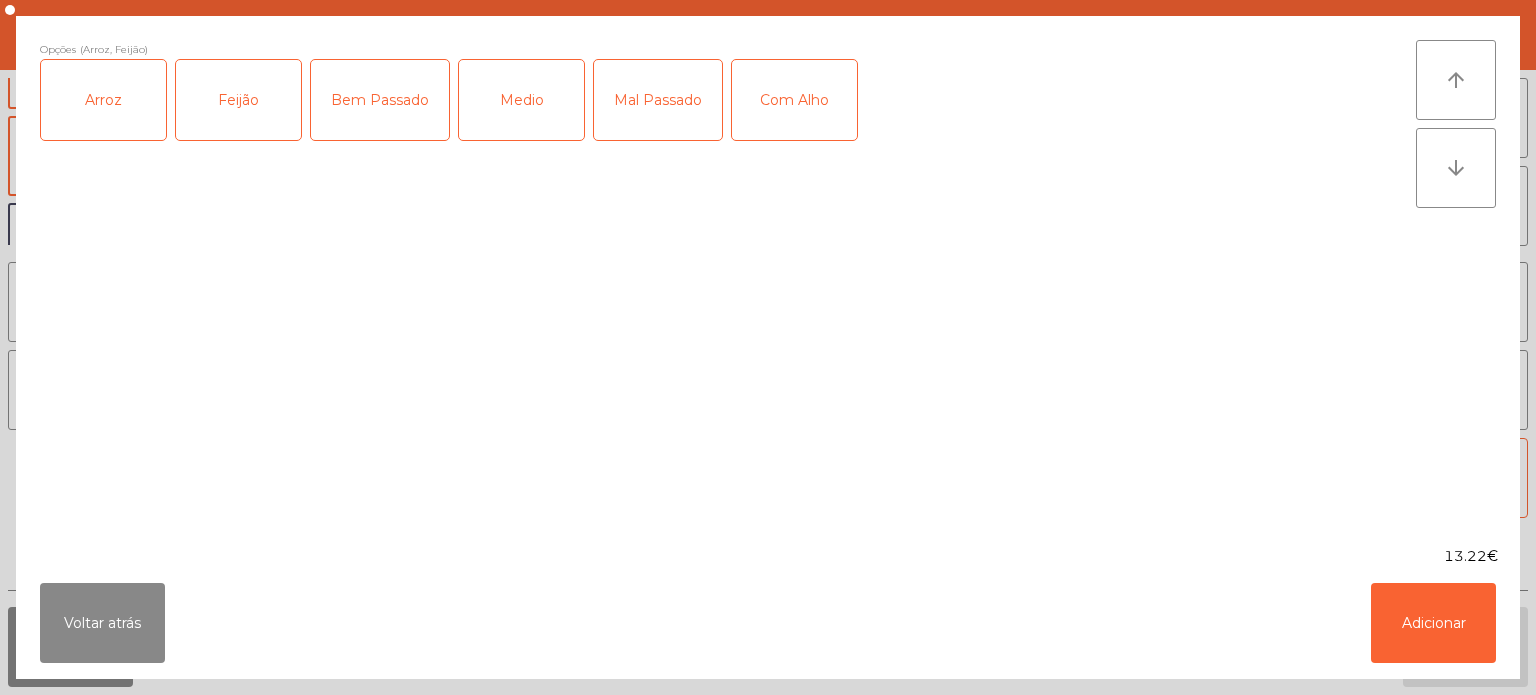 click on "Bem Passado" 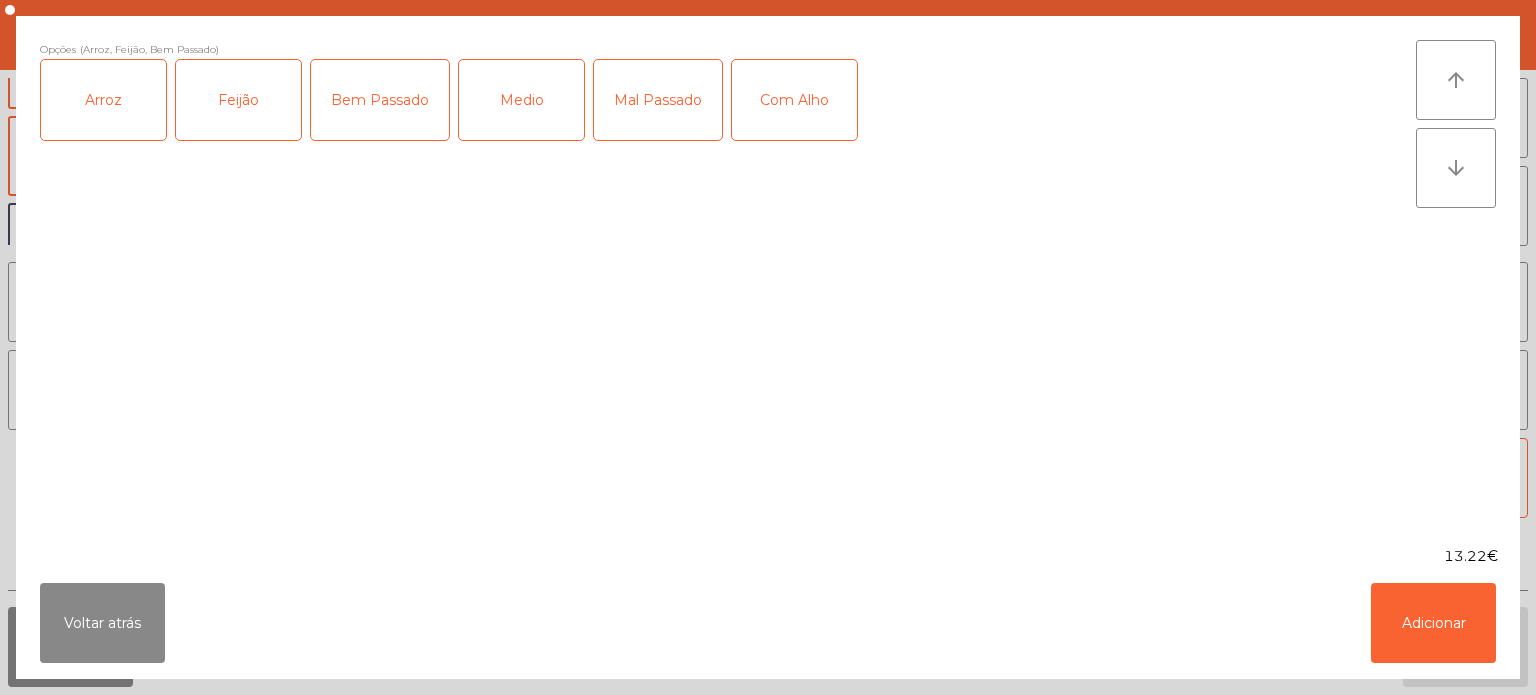 click on "Com Alho" 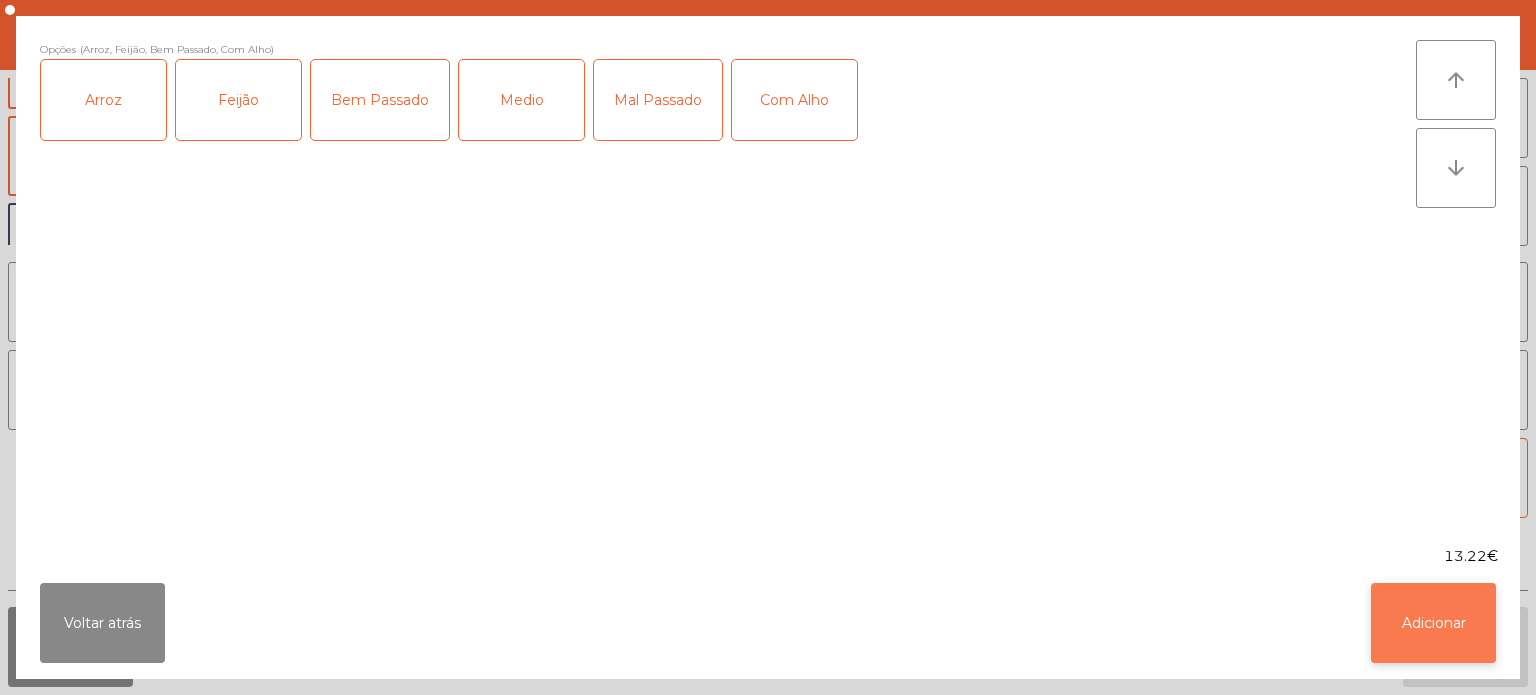 click on "Adicionar" 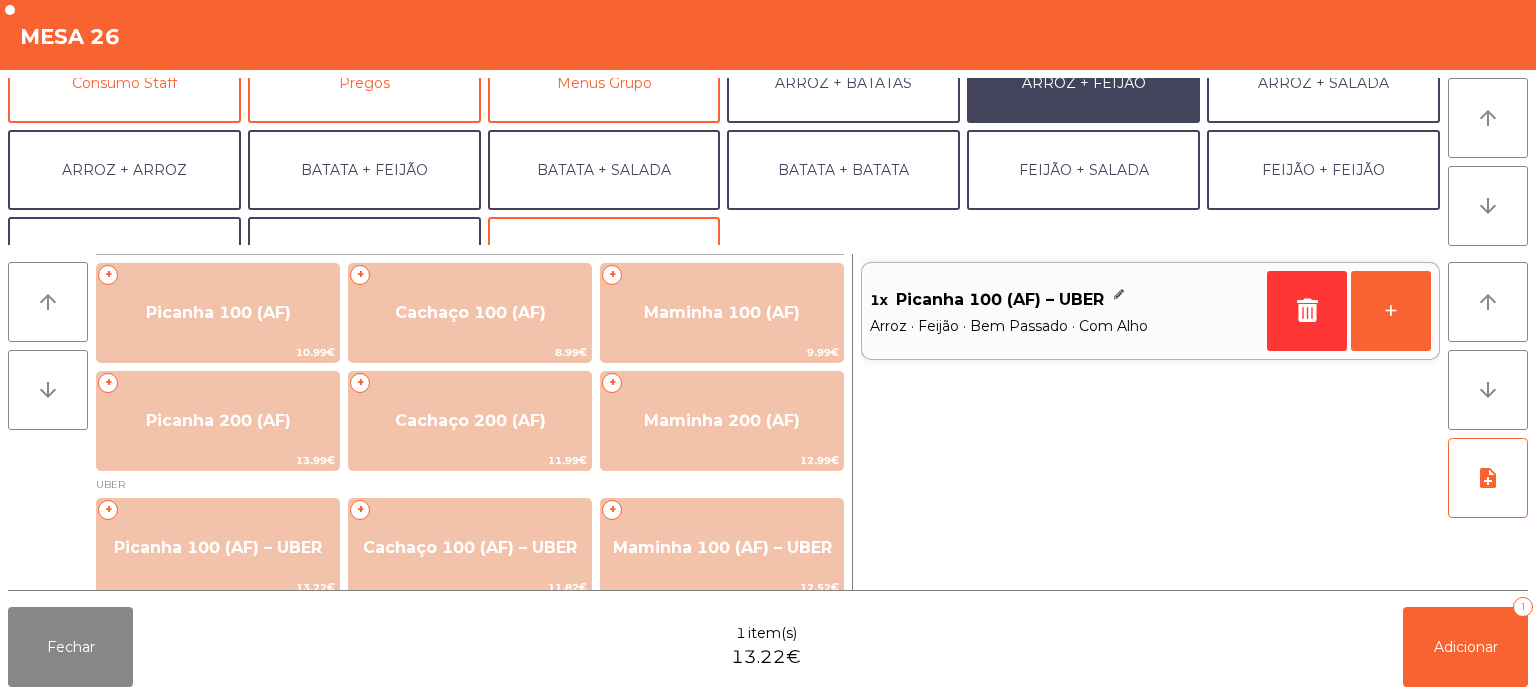 scroll, scrollTop: 260, scrollLeft: 0, axis: vertical 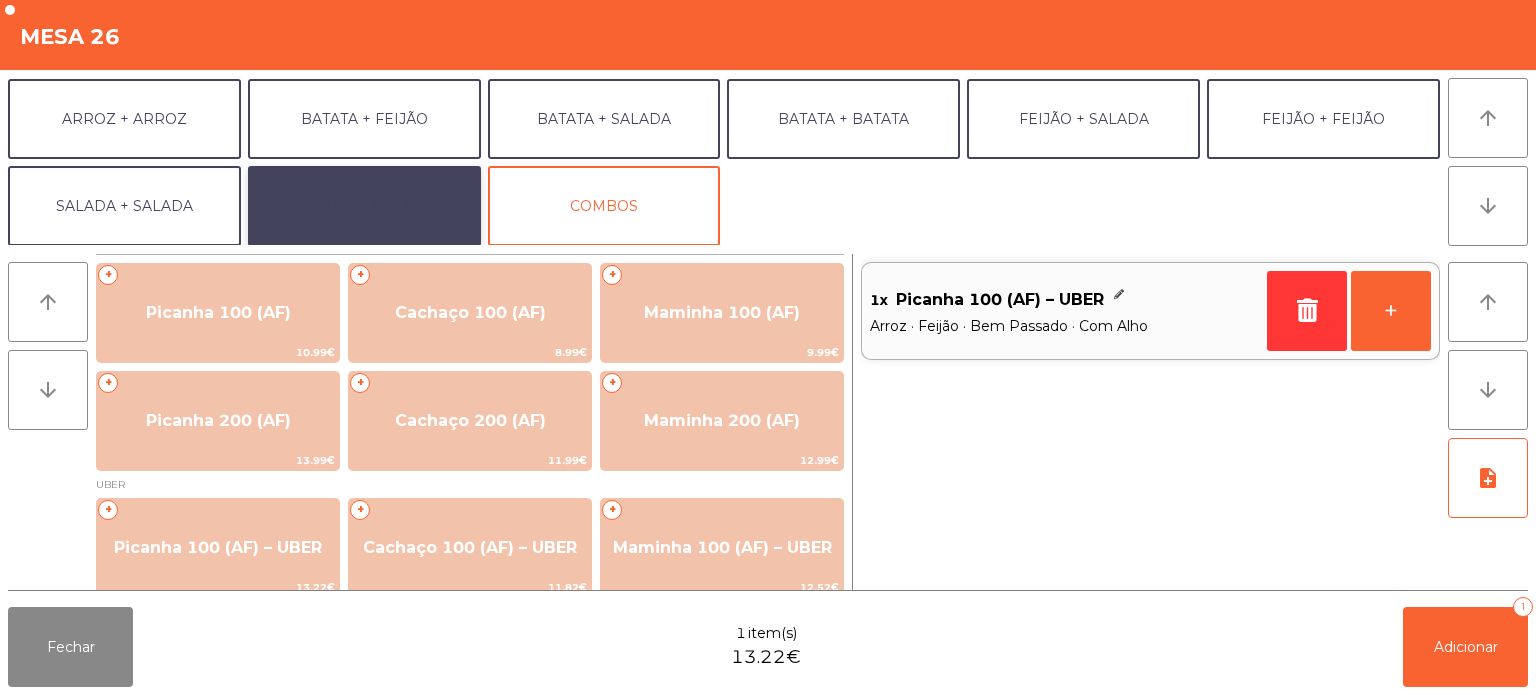 click on "EXTRAS UBER" 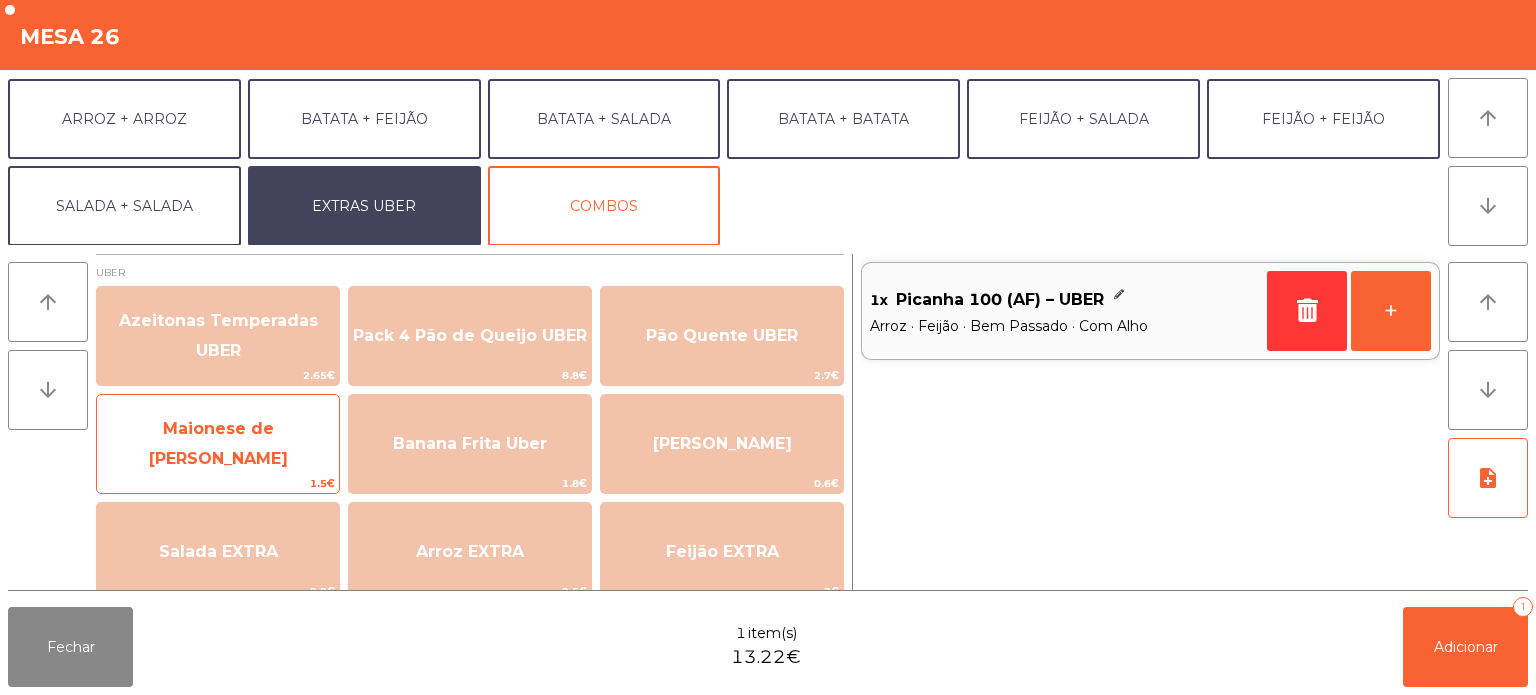 click on "Maionese de [PERSON_NAME]" 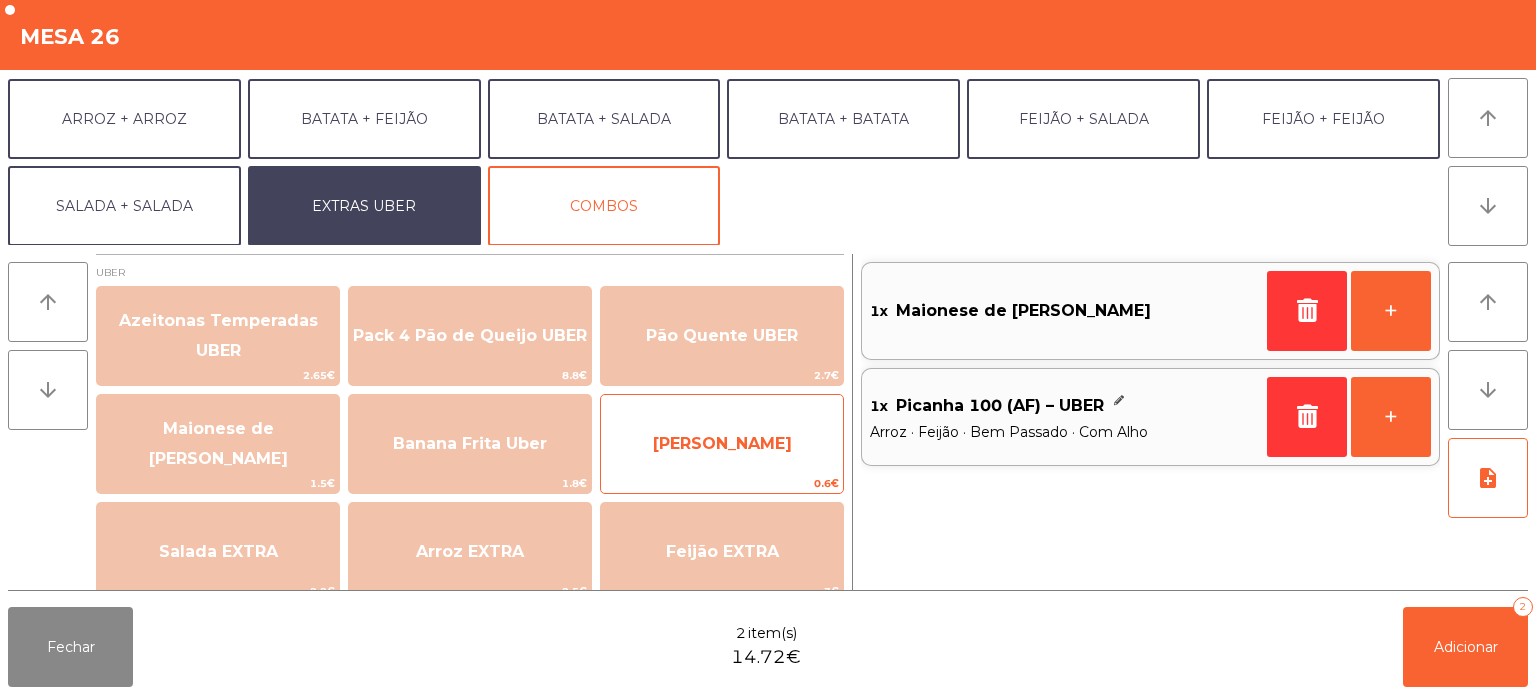click on "[PERSON_NAME]" 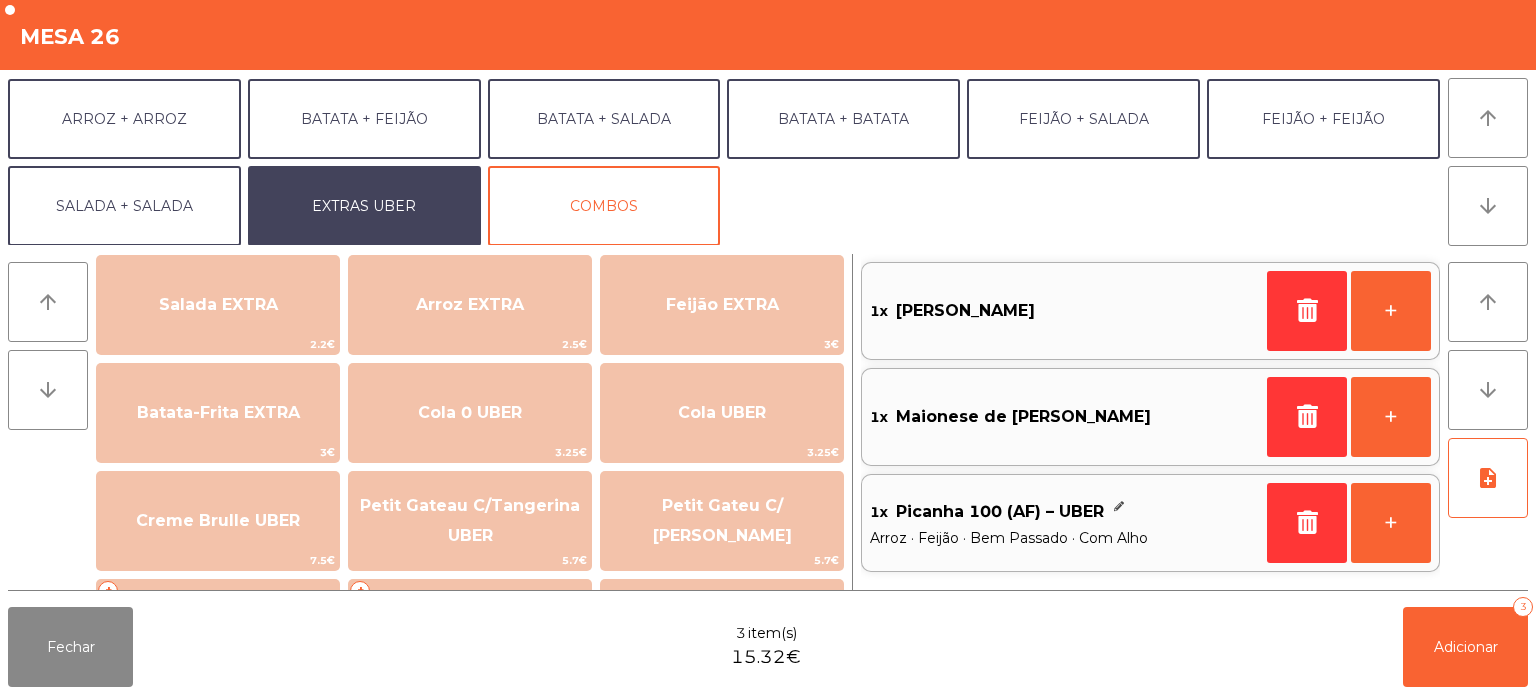 scroll, scrollTop: 250, scrollLeft: 0, axis: vertical 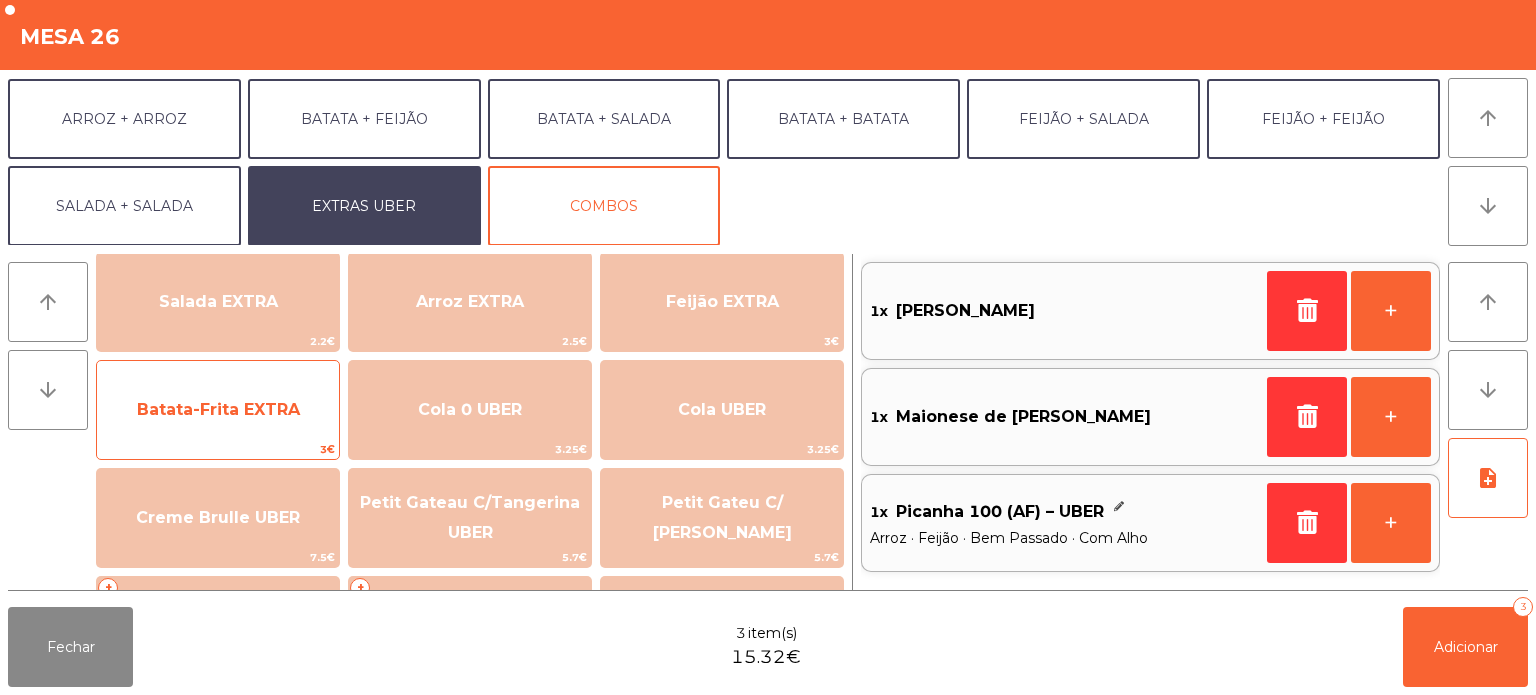 click on "Batata-Frita EXTRA" 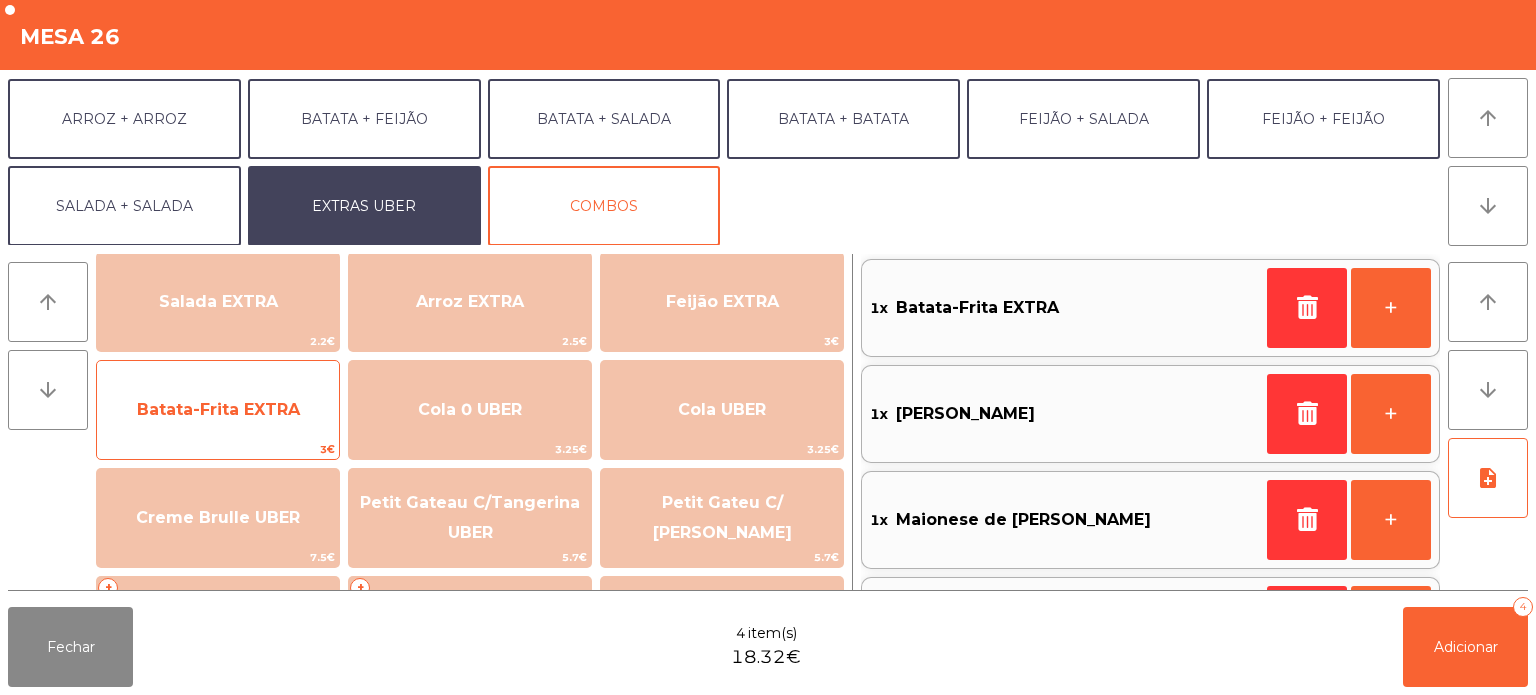 scroll, scrollTop: 93, scrollLeft: 0, axis: vertical 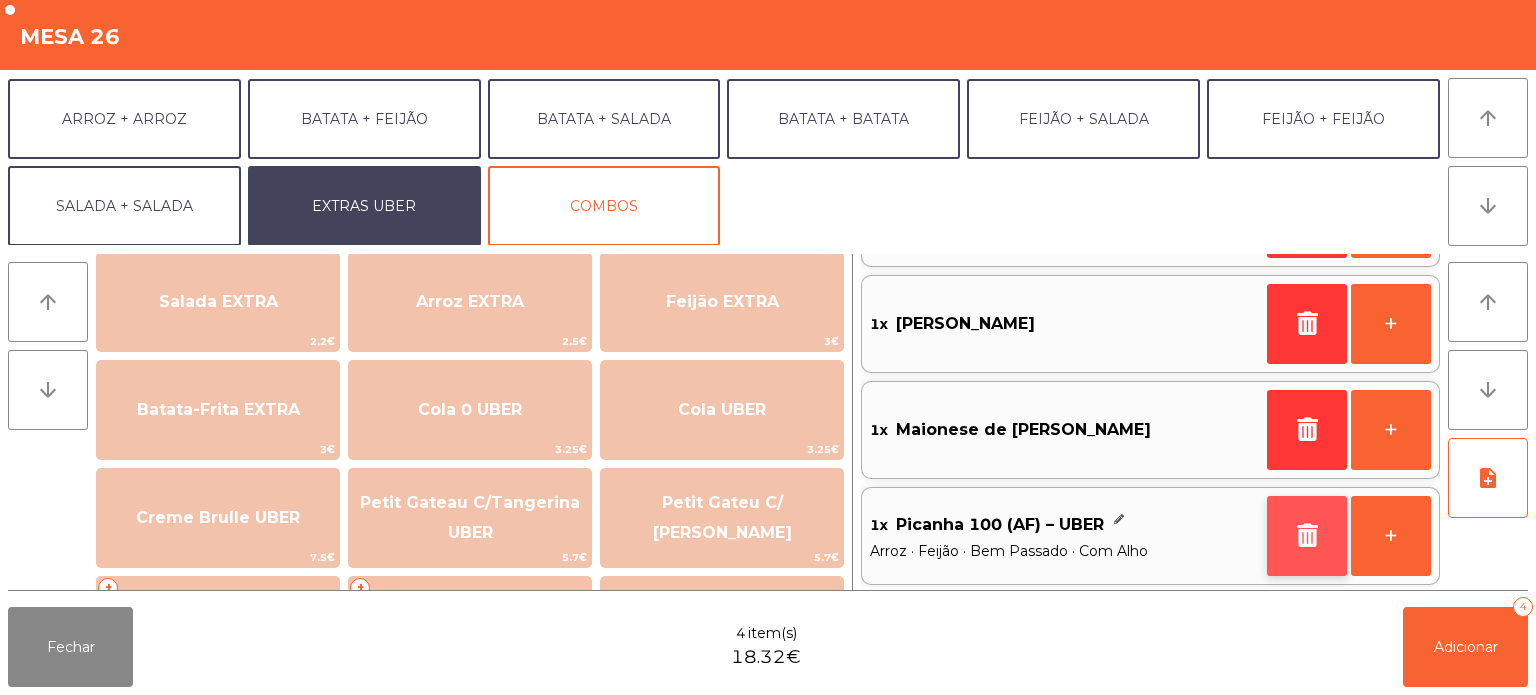 click 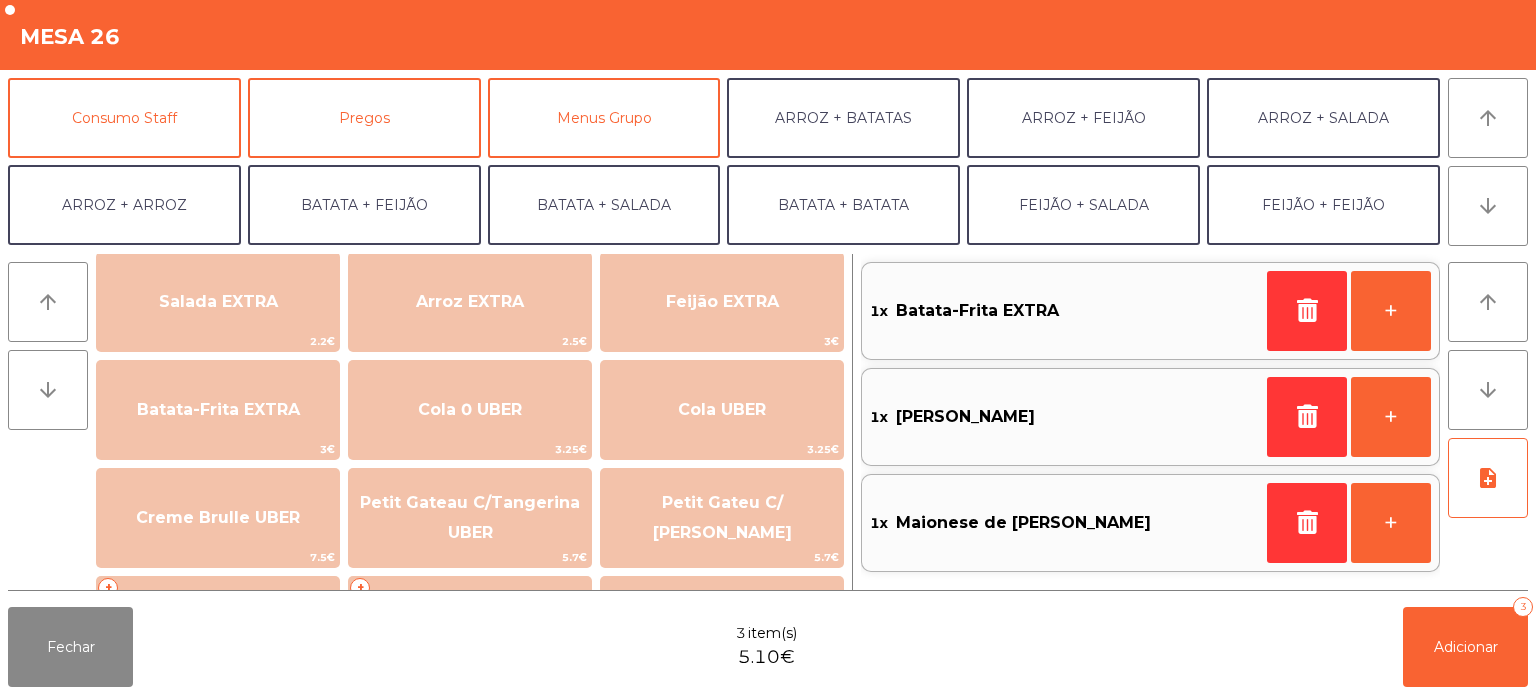 scroll, scrollTop: 180, scrollLeft: 0, axis: vertical 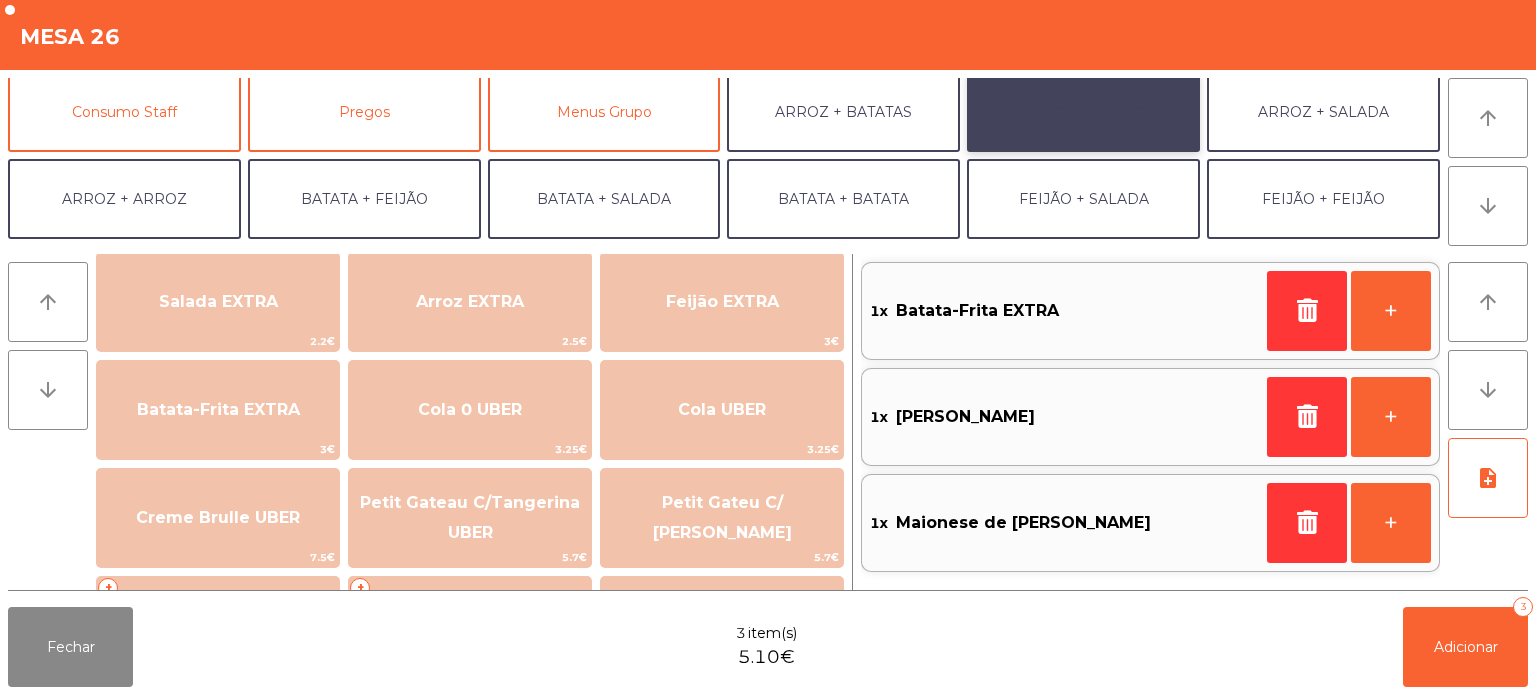 click on "ARROZ + FEIJÃO" 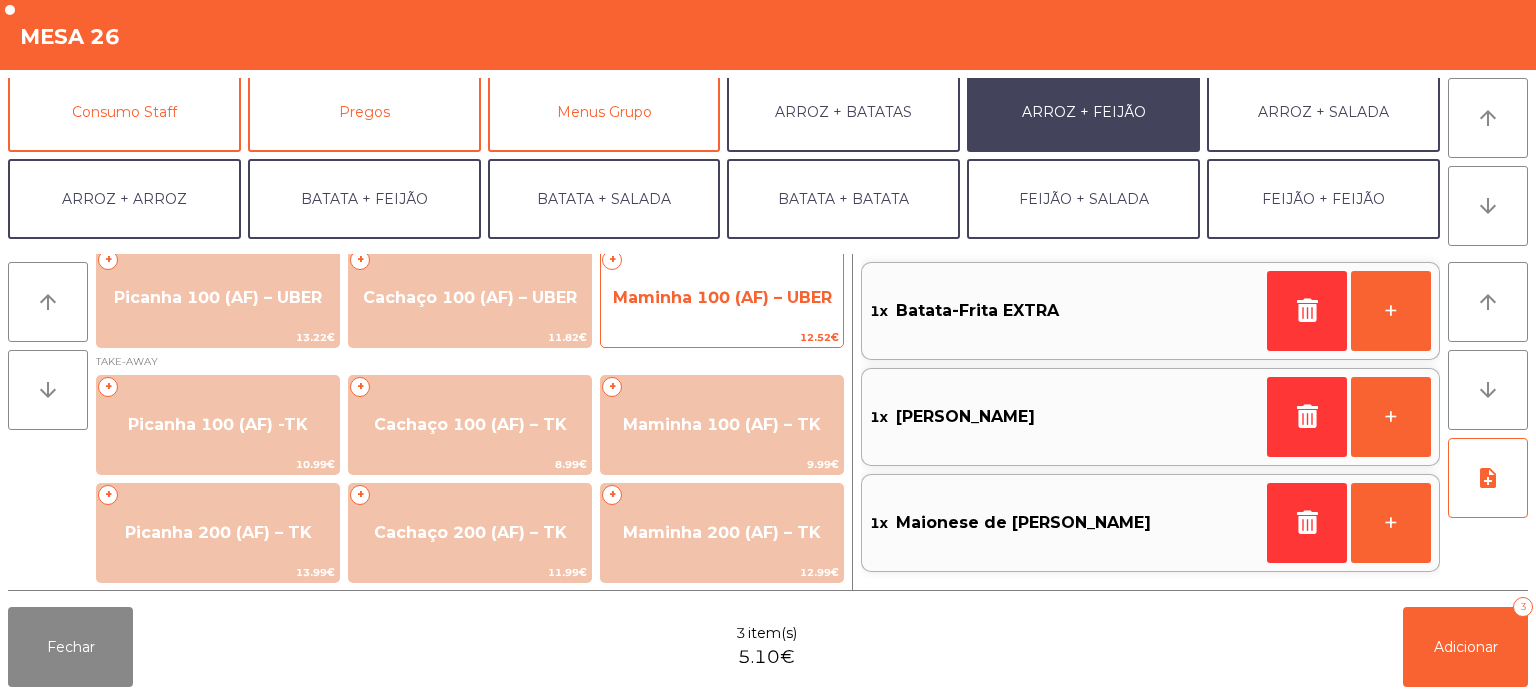 click on "Maminha 100 (AF) – UBER" 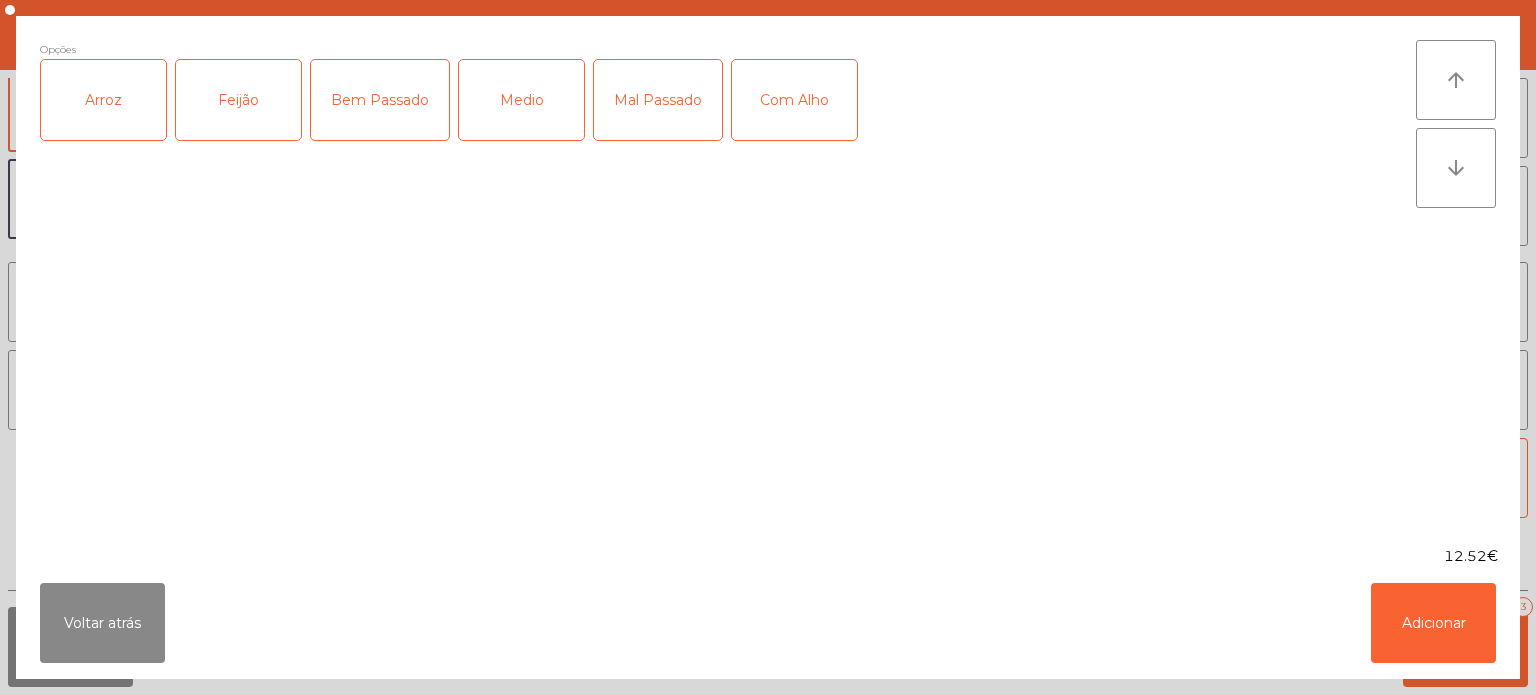 click on "Arroz" 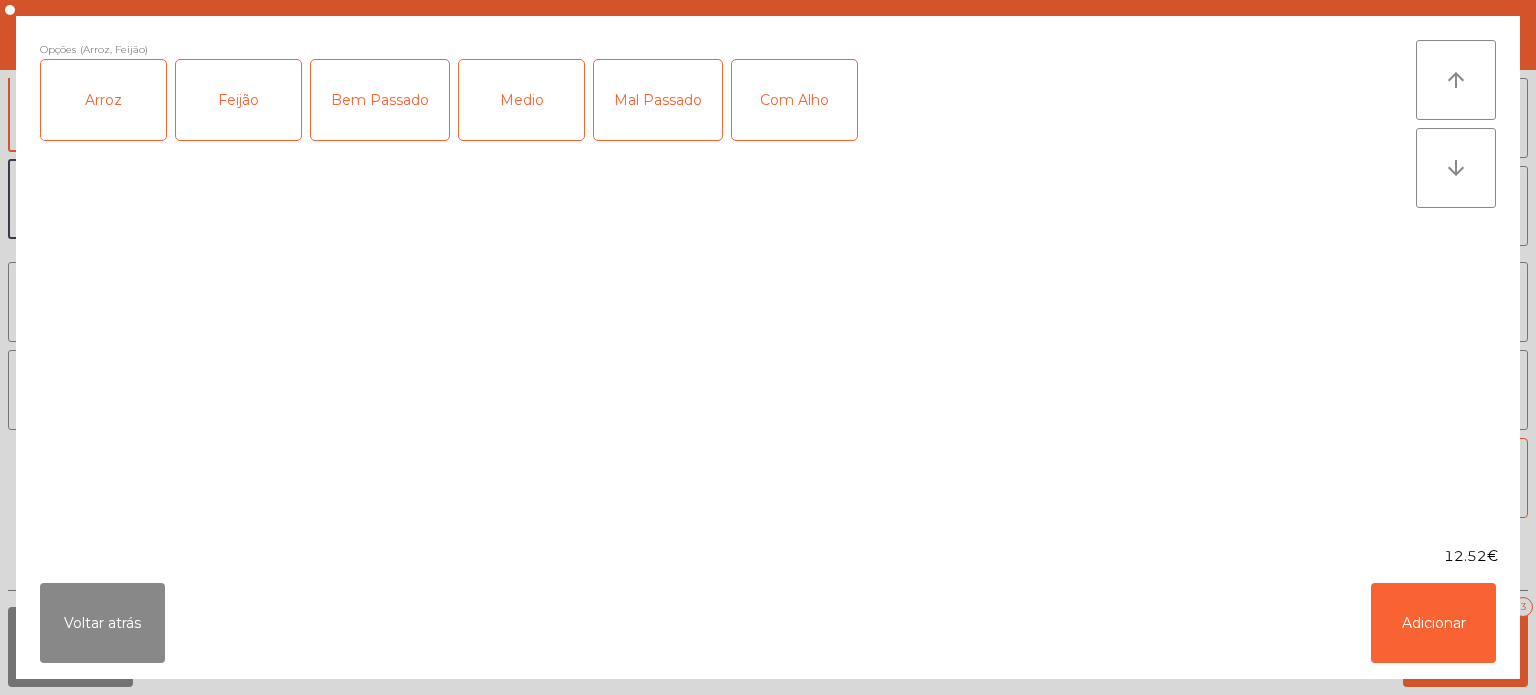 click on "Bem Passado" 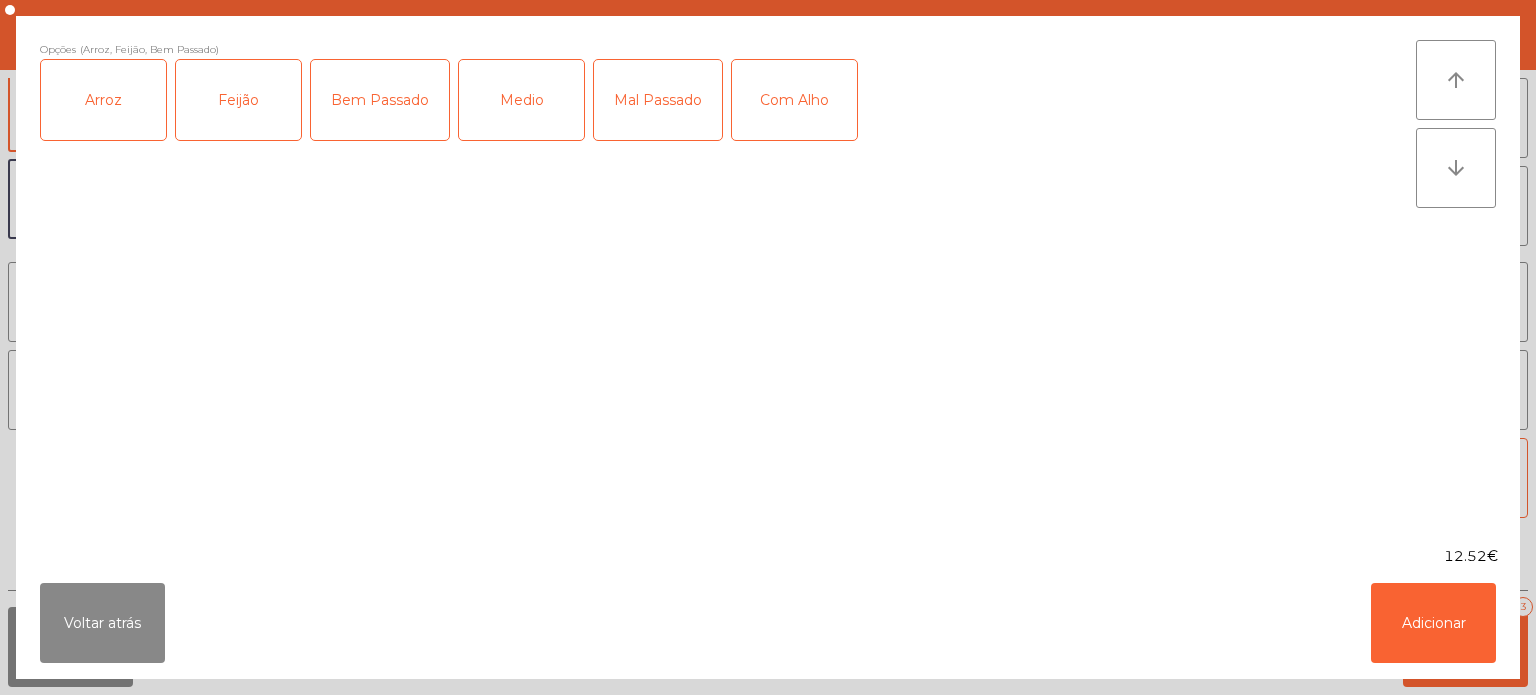 click on "Com Alho" 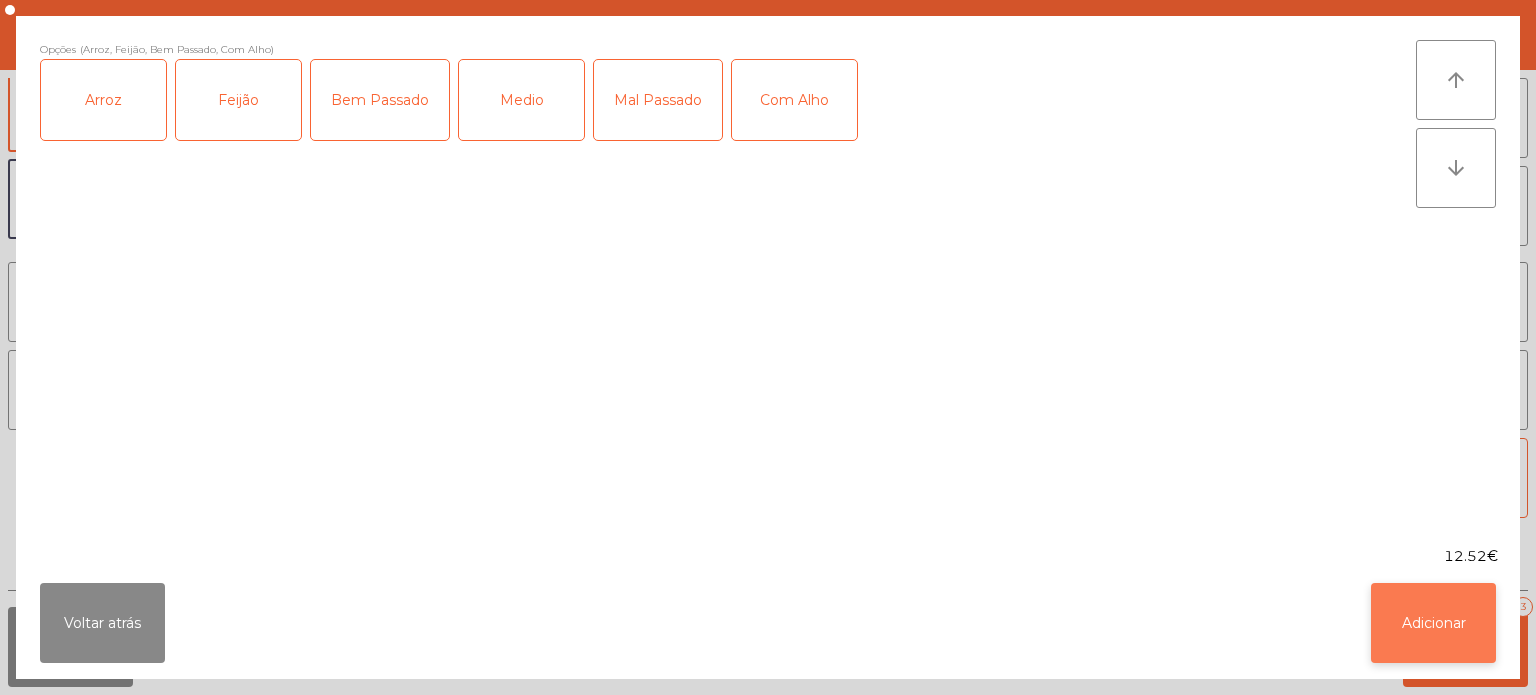 click on "Adicionar" 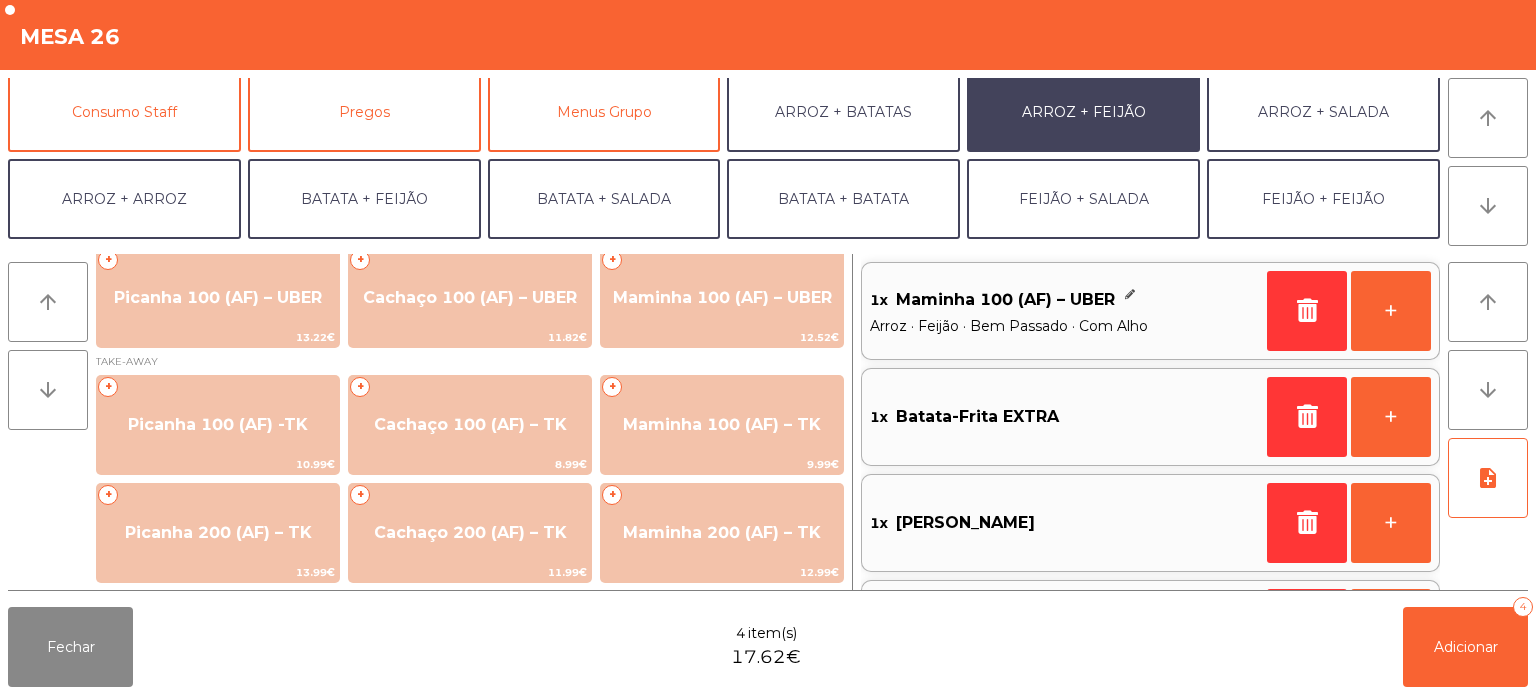 scroll, scrollTop: 93, scrollLeft: 0, axis: vertical 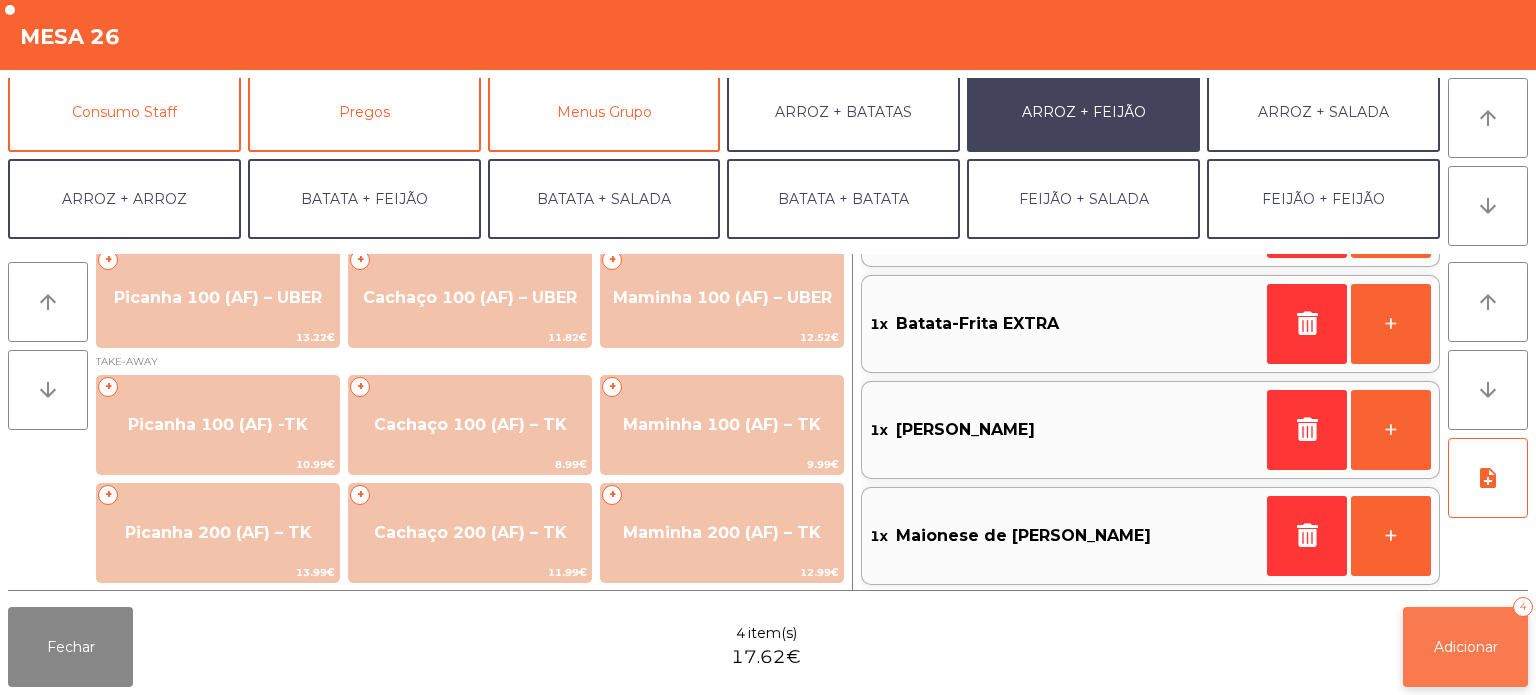 click on "Adicionar   4" 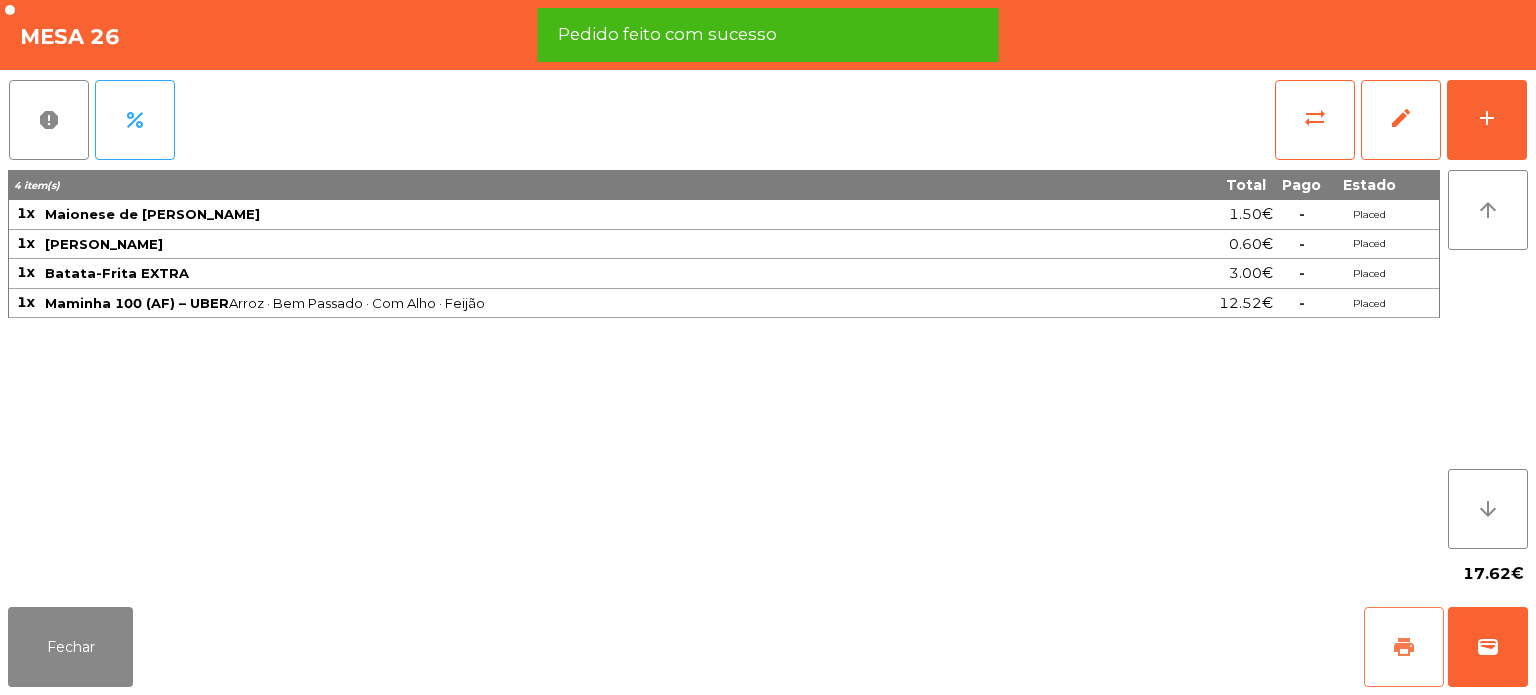 click on "print" 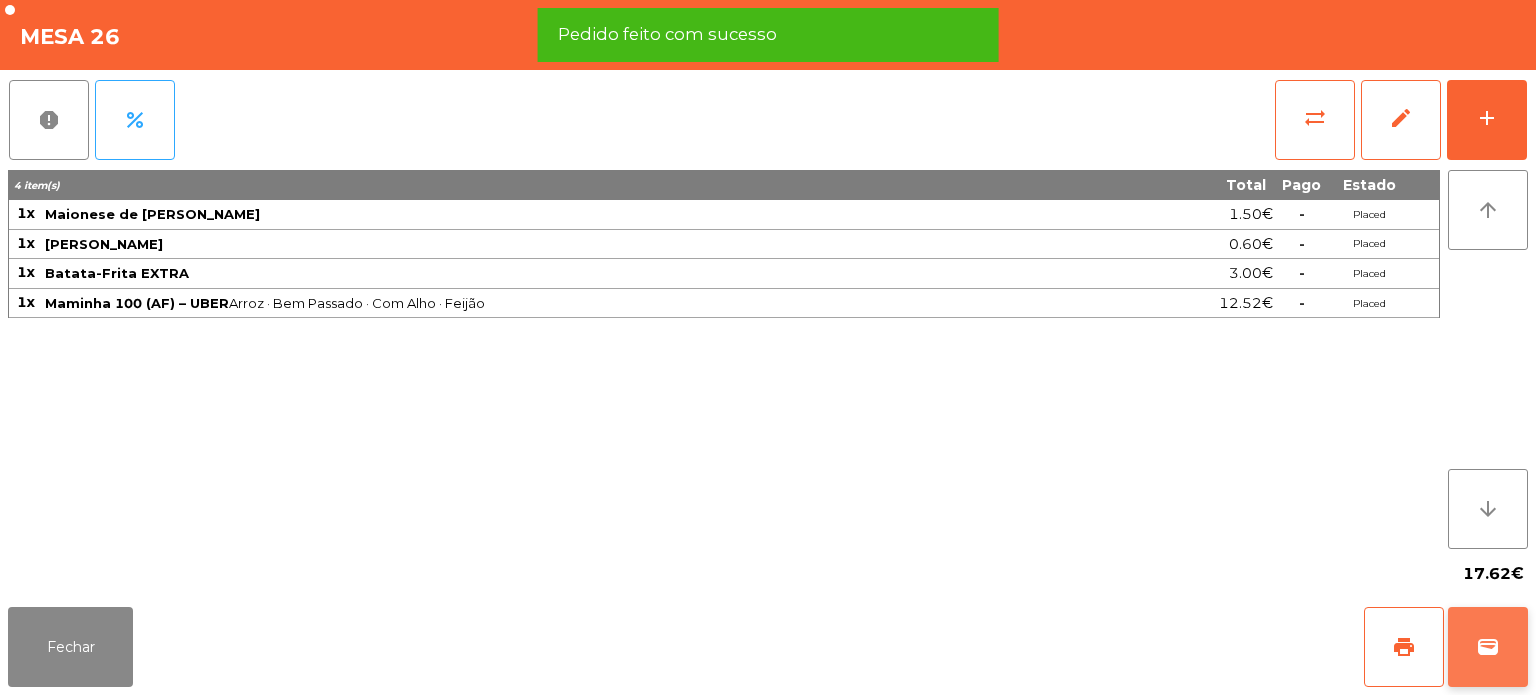click on "wallet" 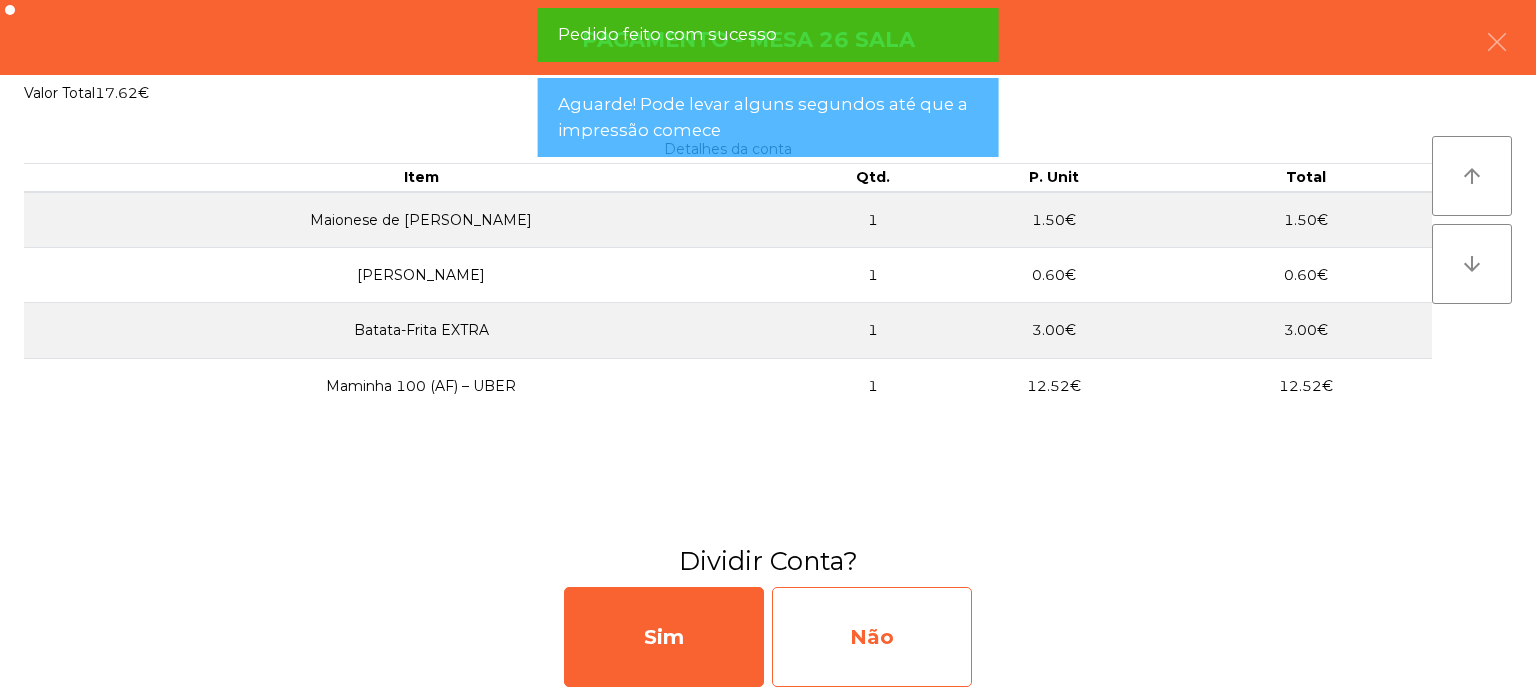 click on "Não" 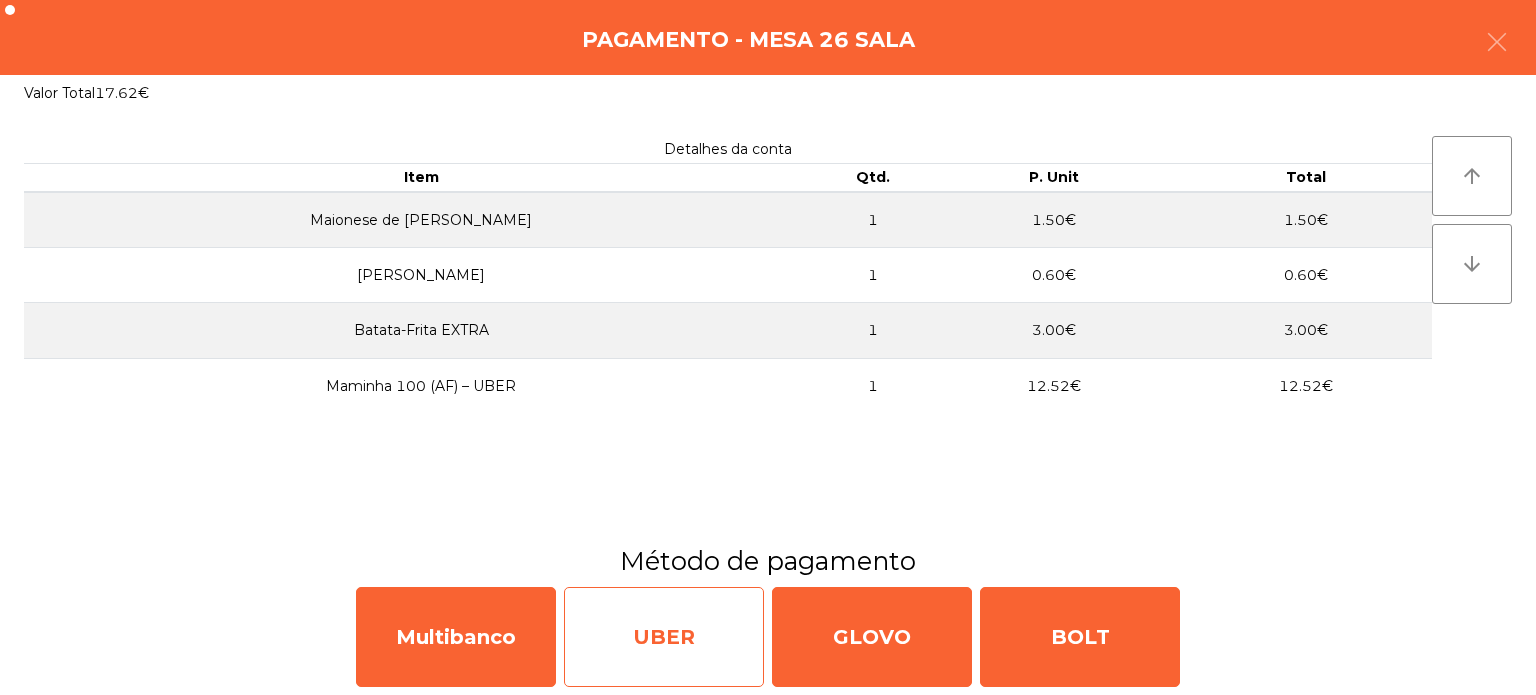 click on "UBER" 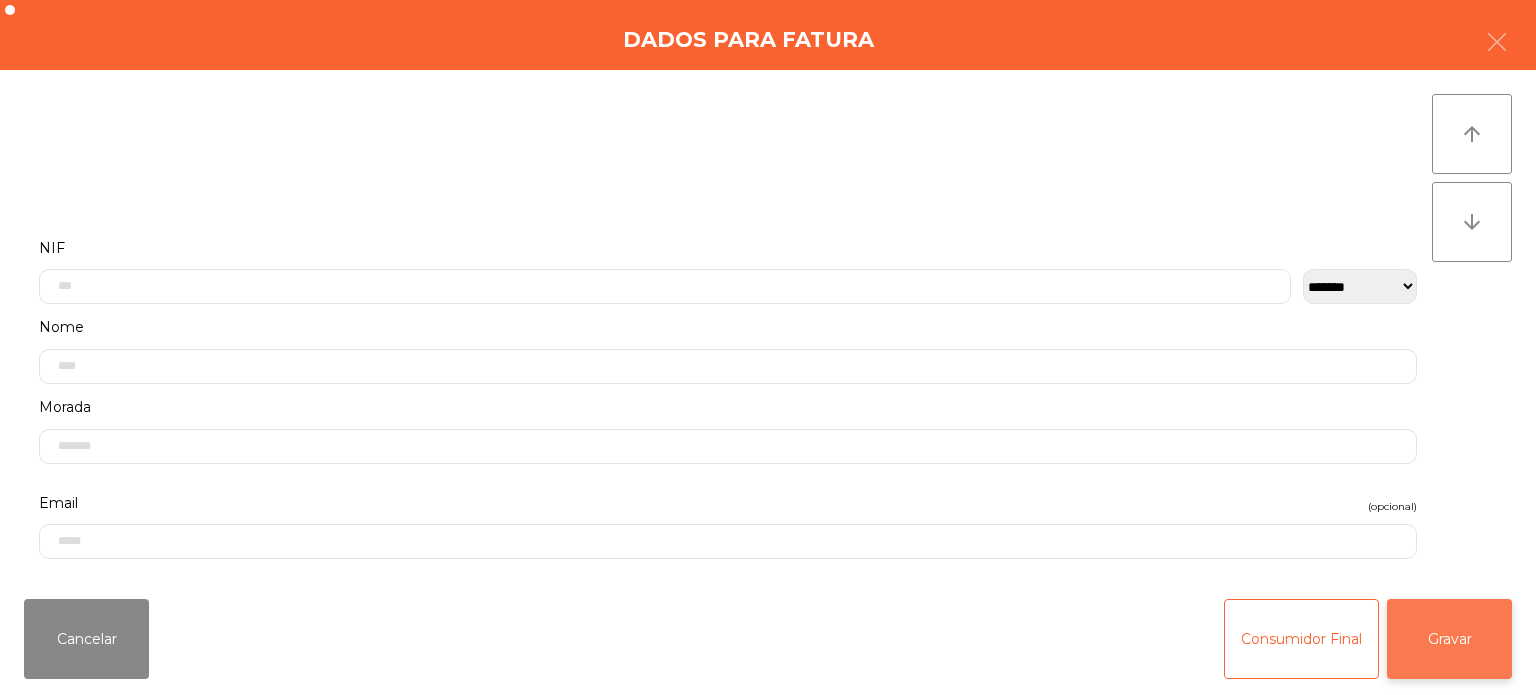 click on "Gravar" 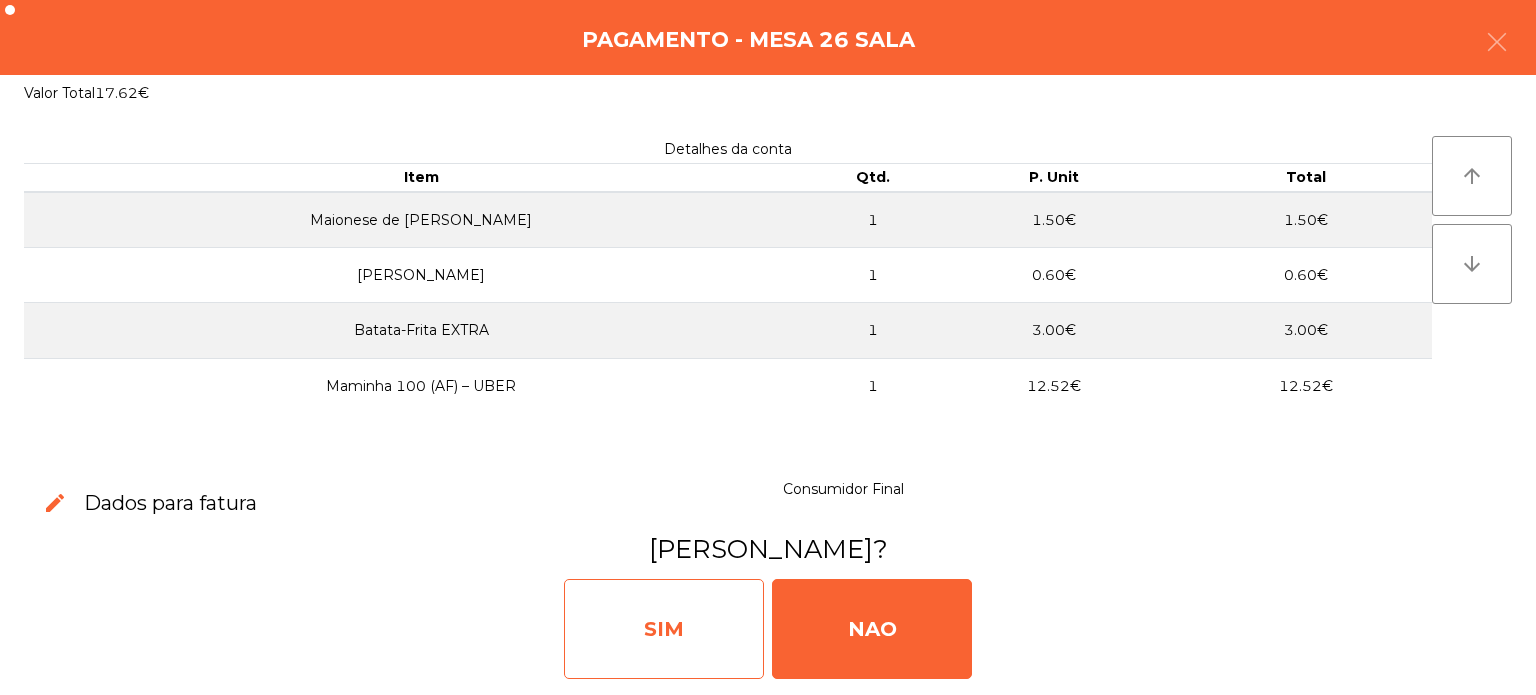 click on "SIM" 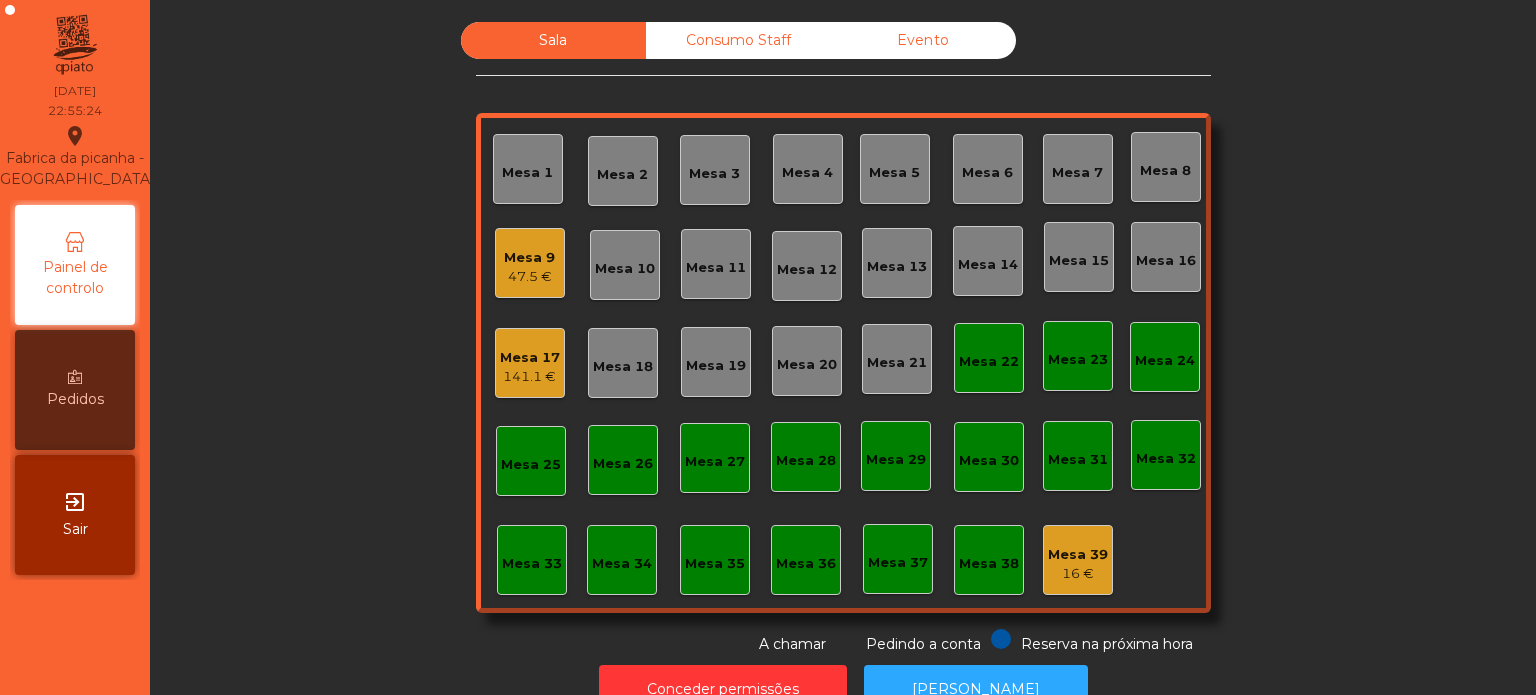 click on "Mesa 33" 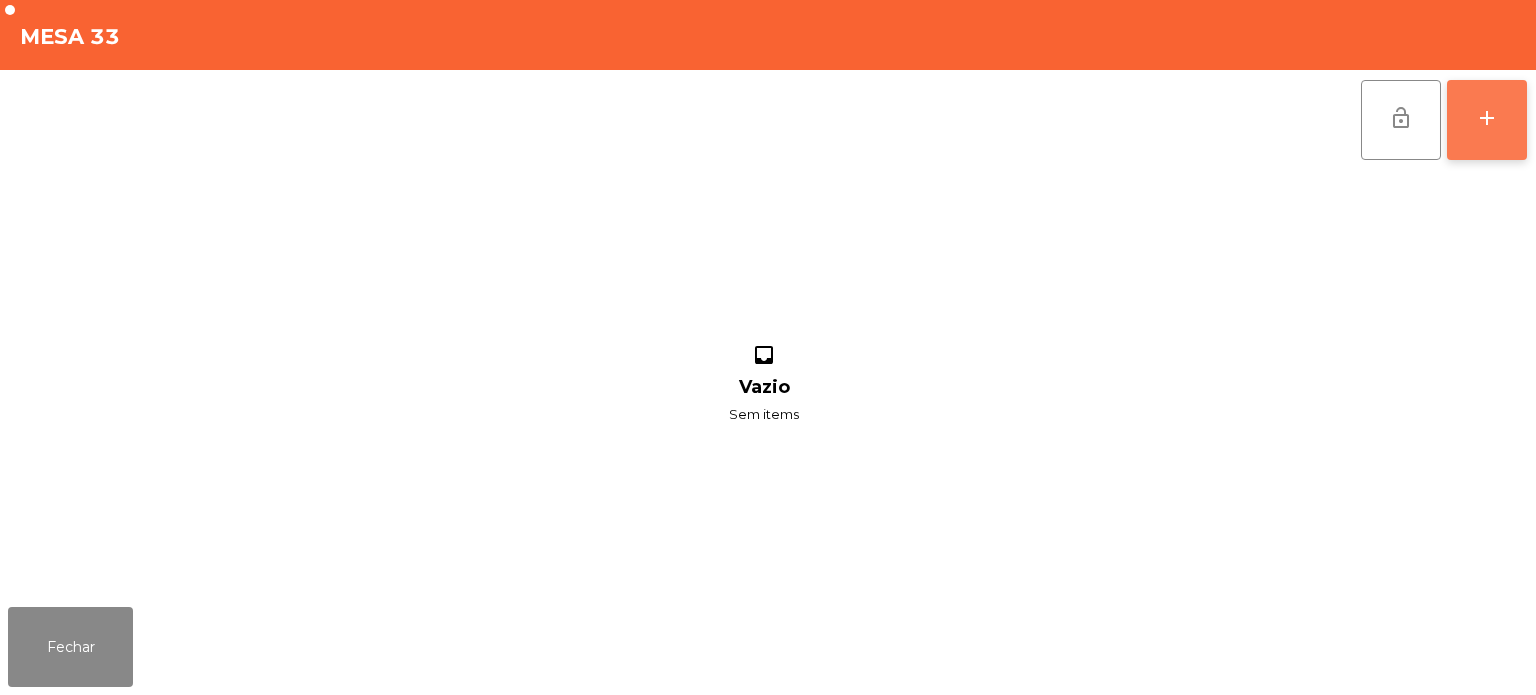 click on "add" 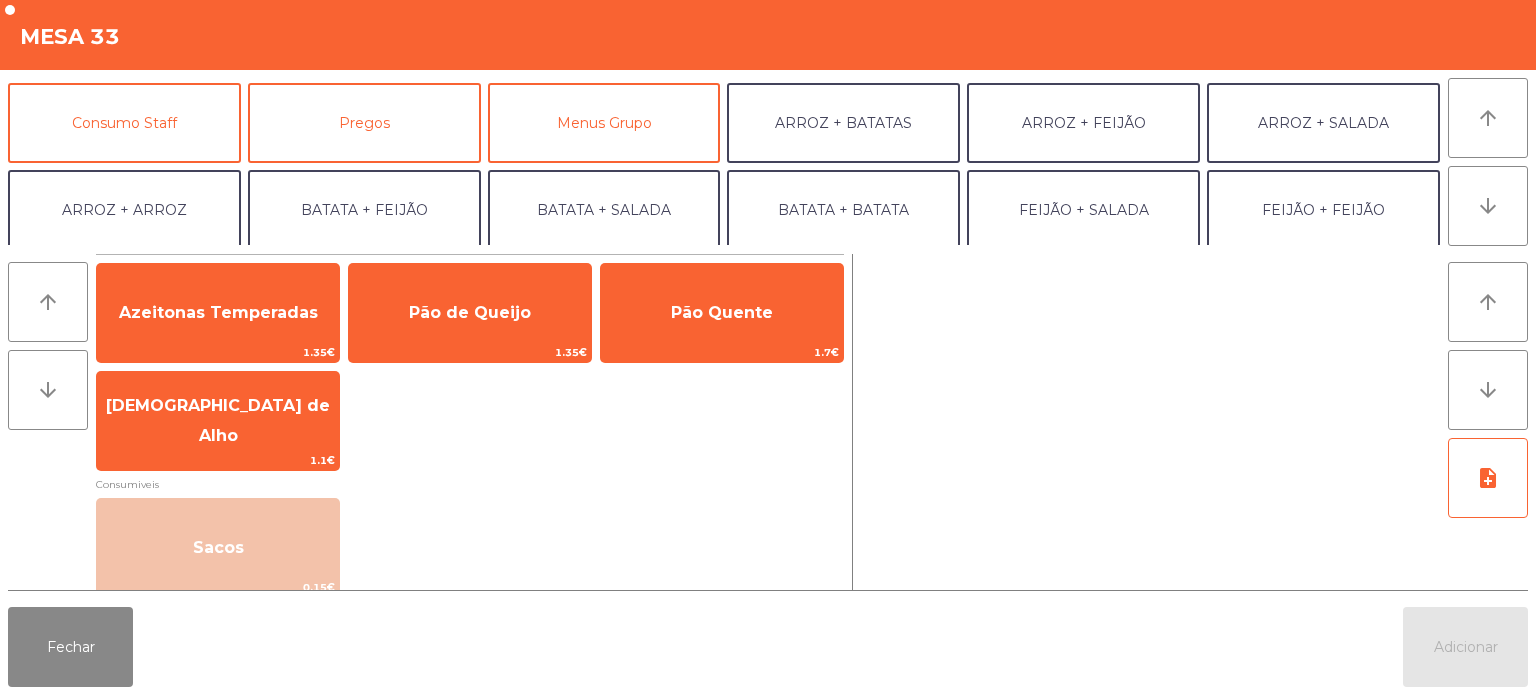 scroll, scrollTop: 176, scrollLeft: 0, axis: vertical 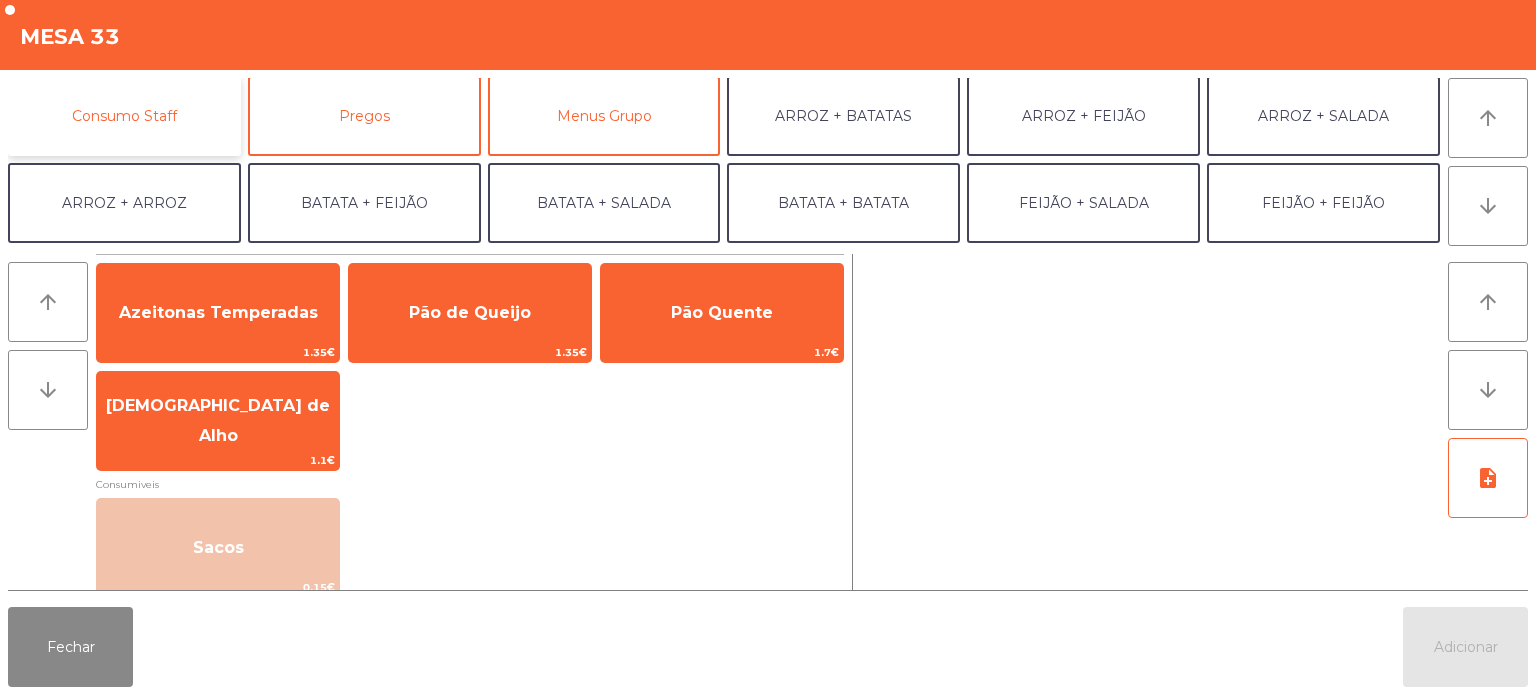 click on "Consumo Staff" 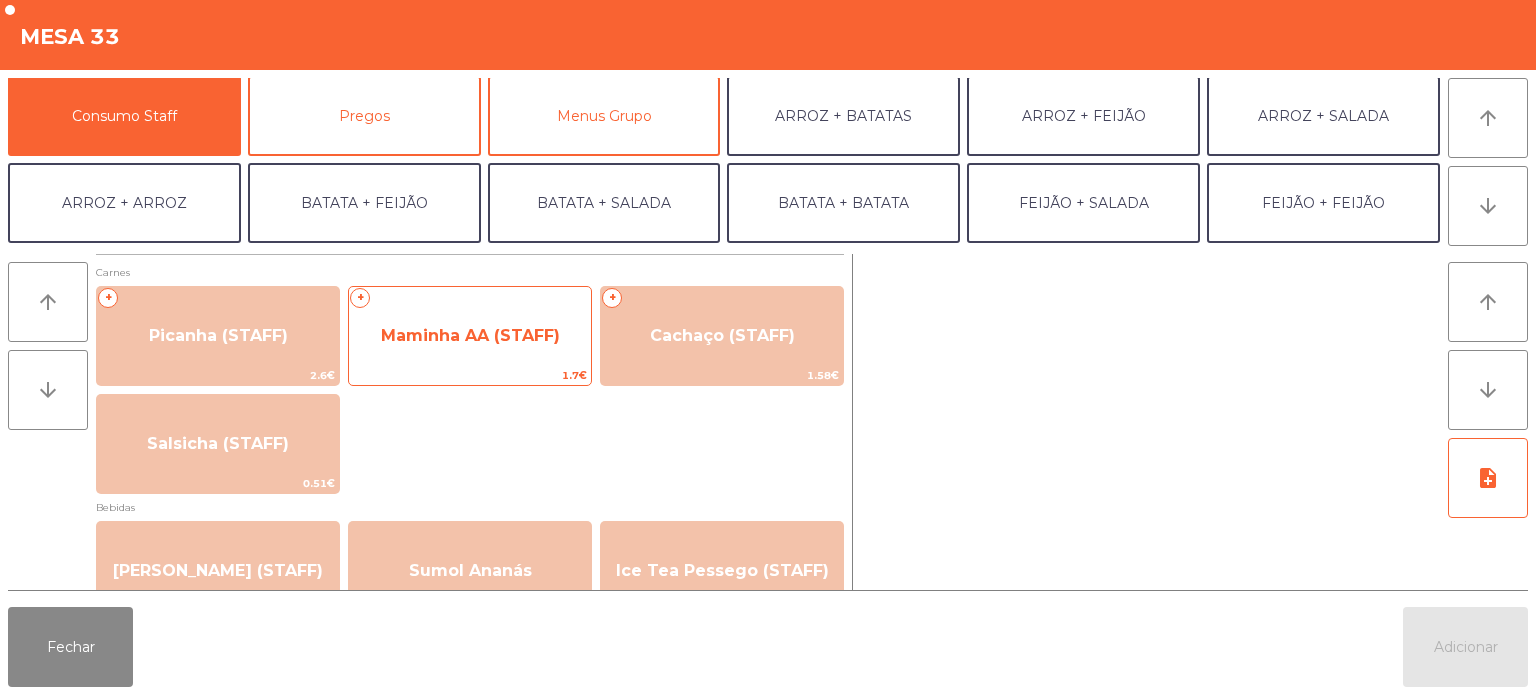 click on "Maminha AA (STAFF)" 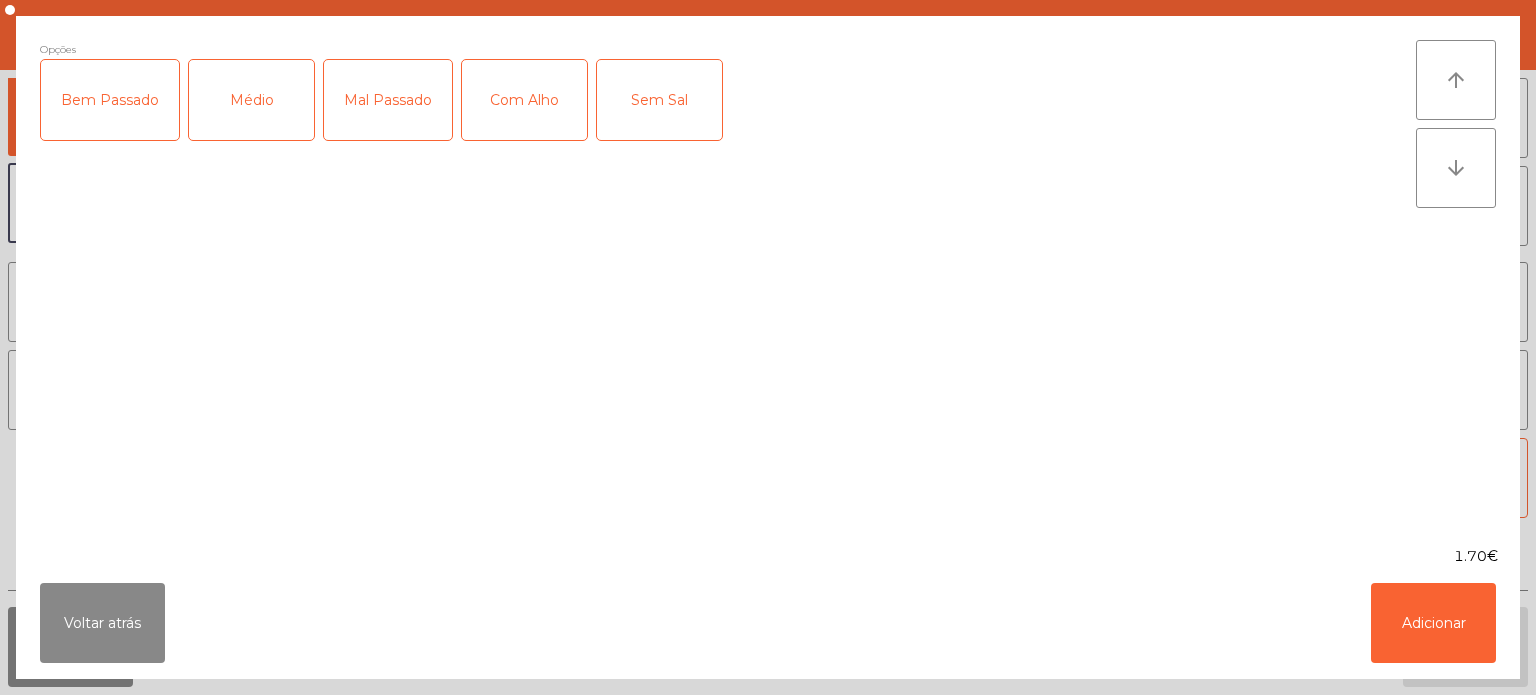 click on "Médio" 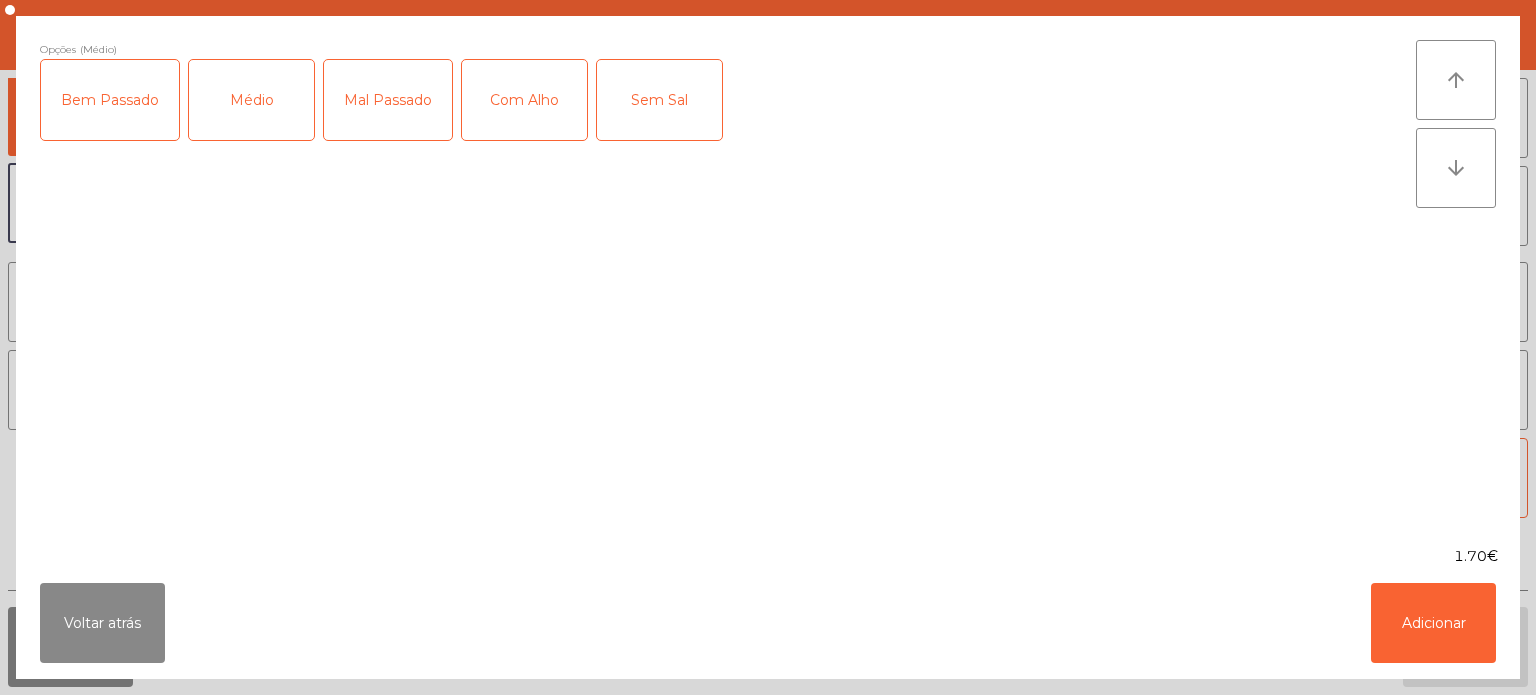 click on "Com Alho" 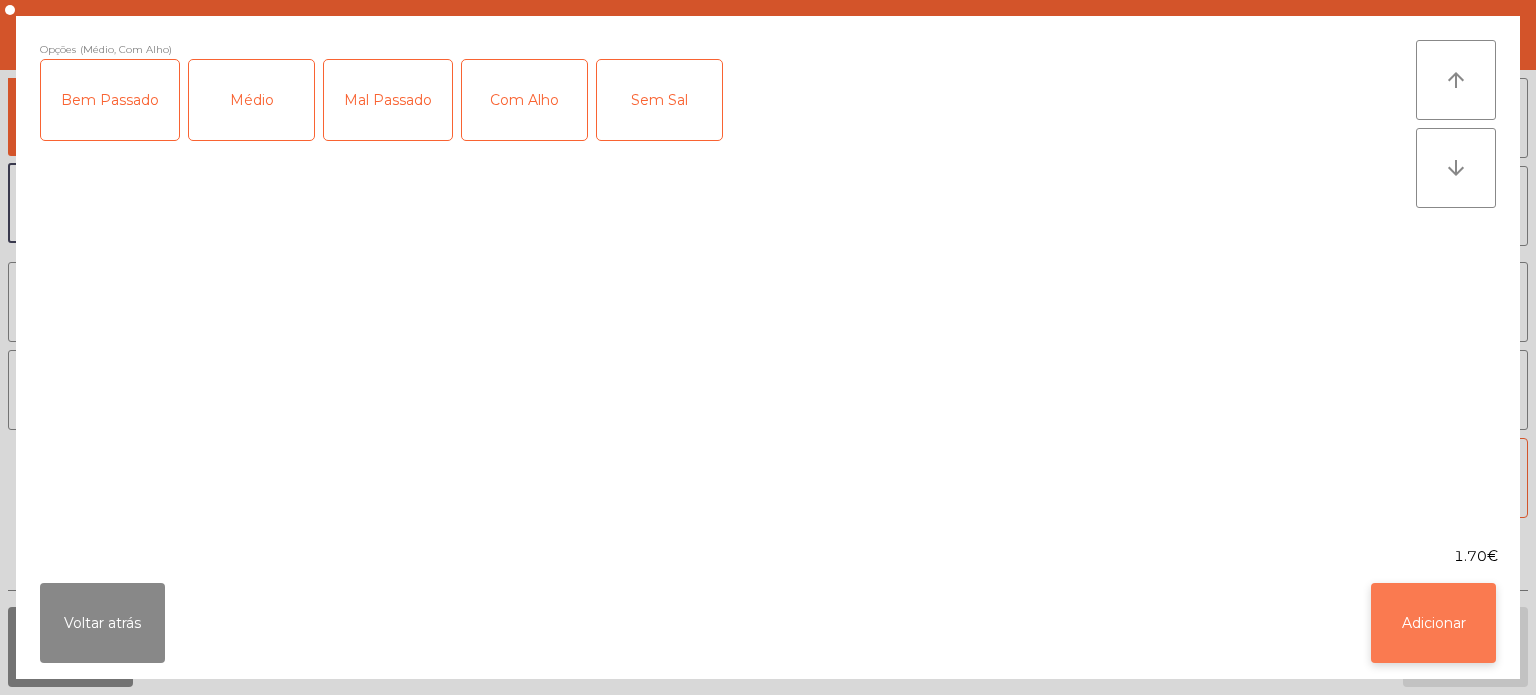 click on "Adicionar" 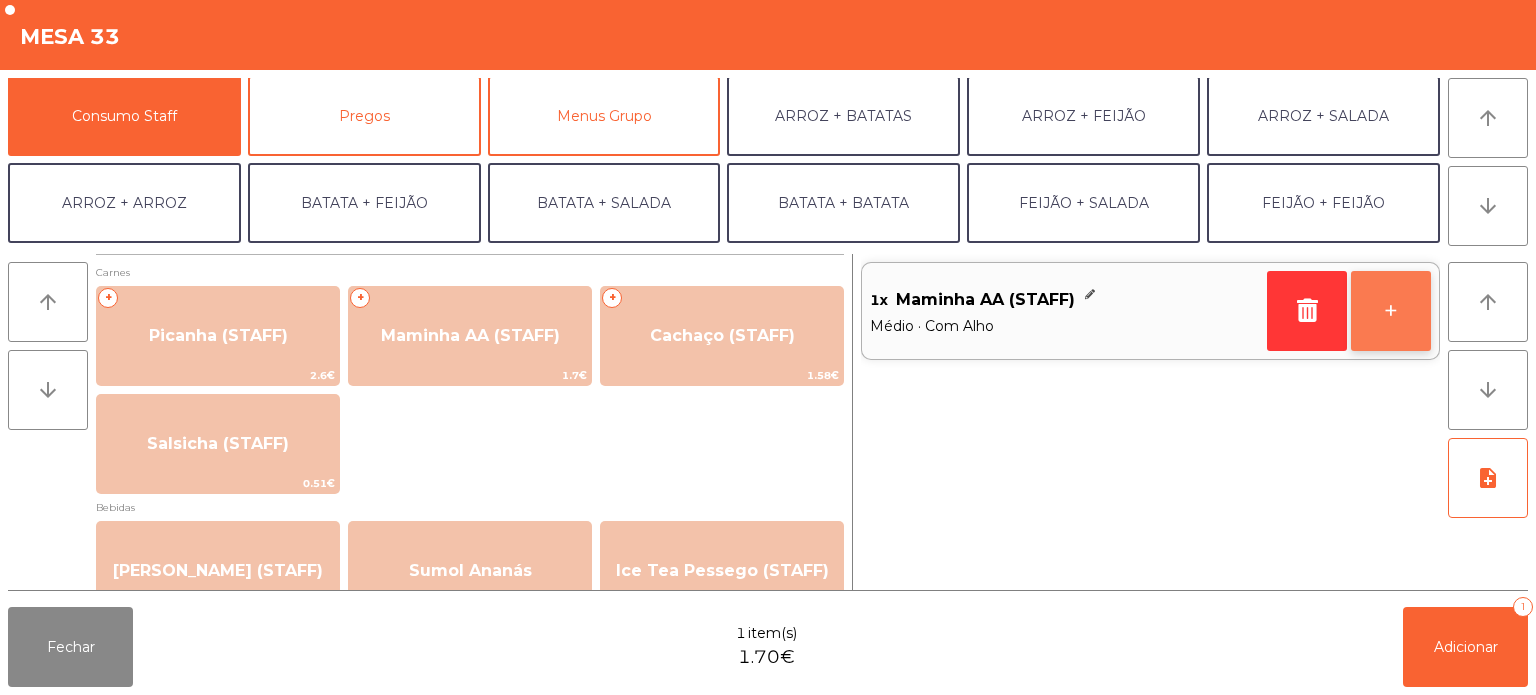 click on "+" 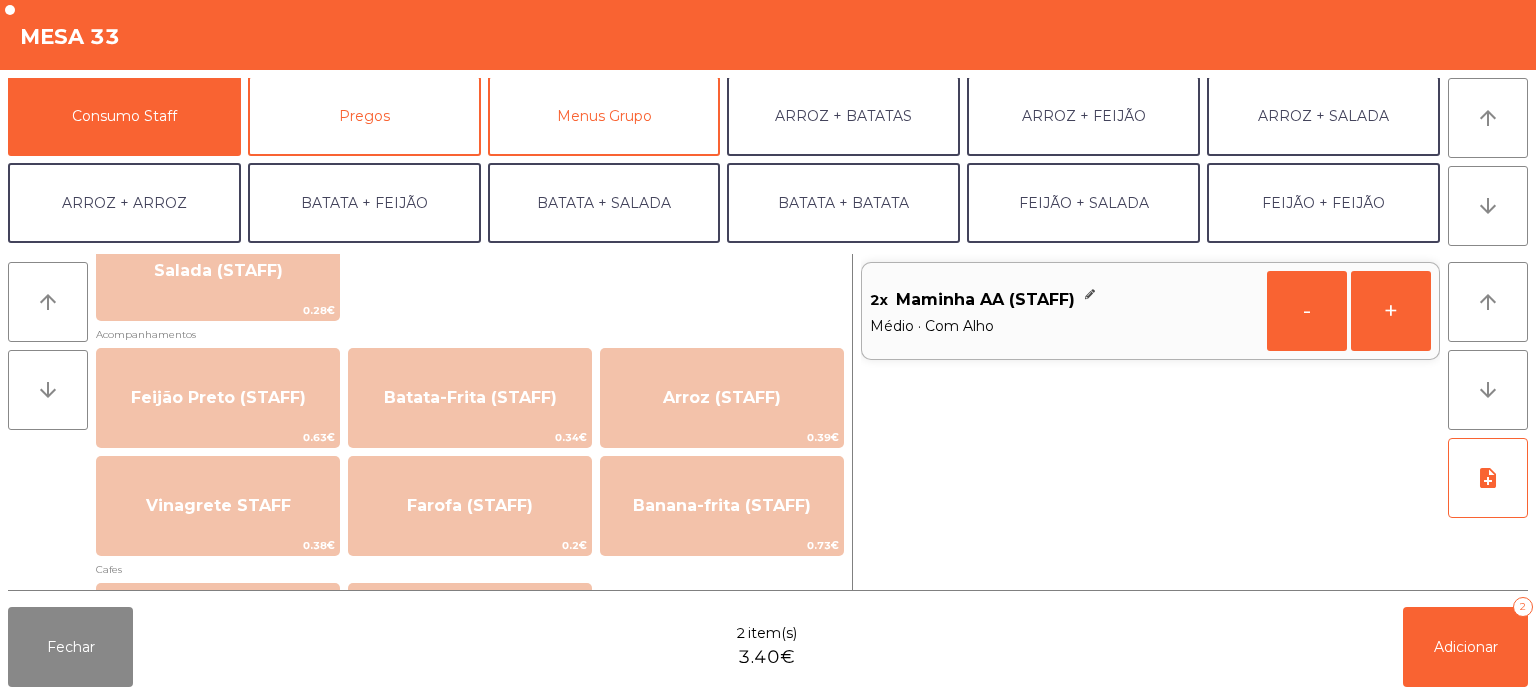 scroll, scrollTop: 772, scrollLeft: 0, axis: vertical 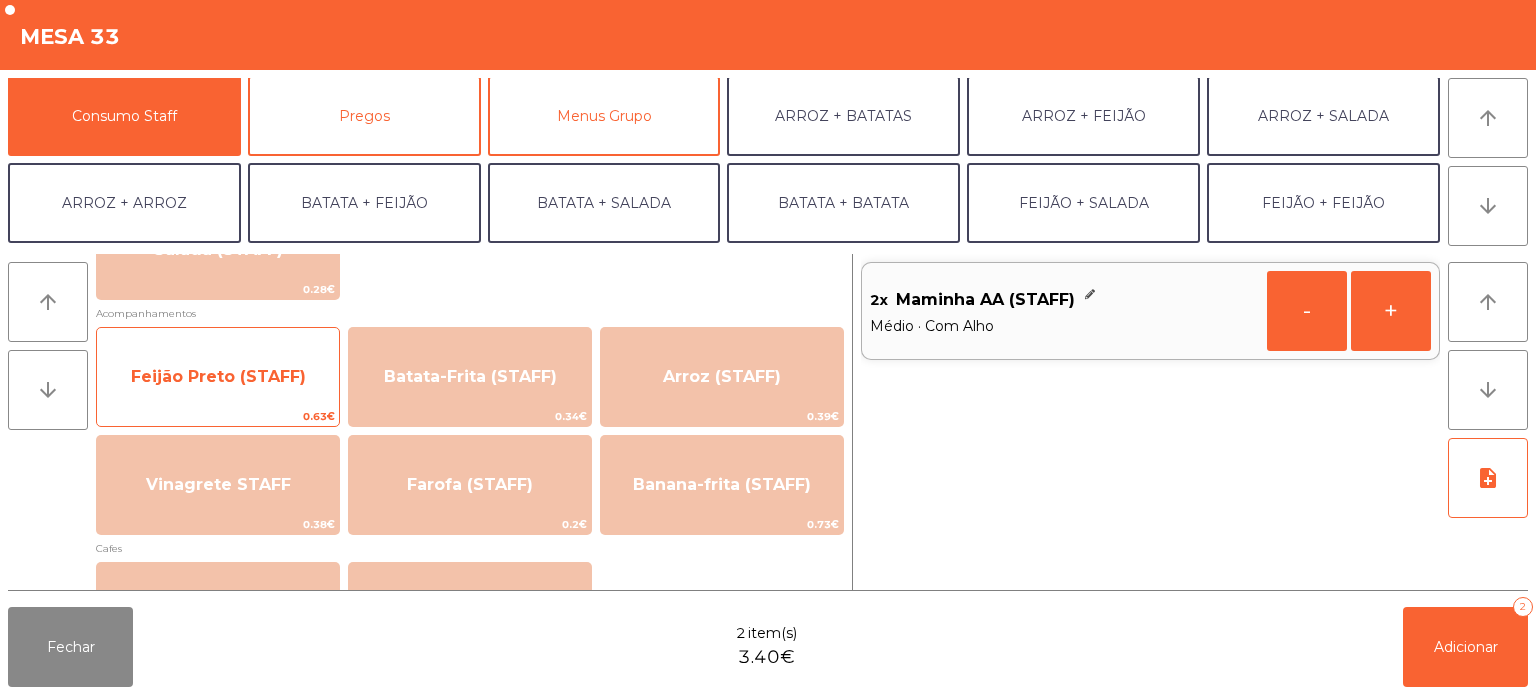 click on "Feijão Preto (STAFF)" 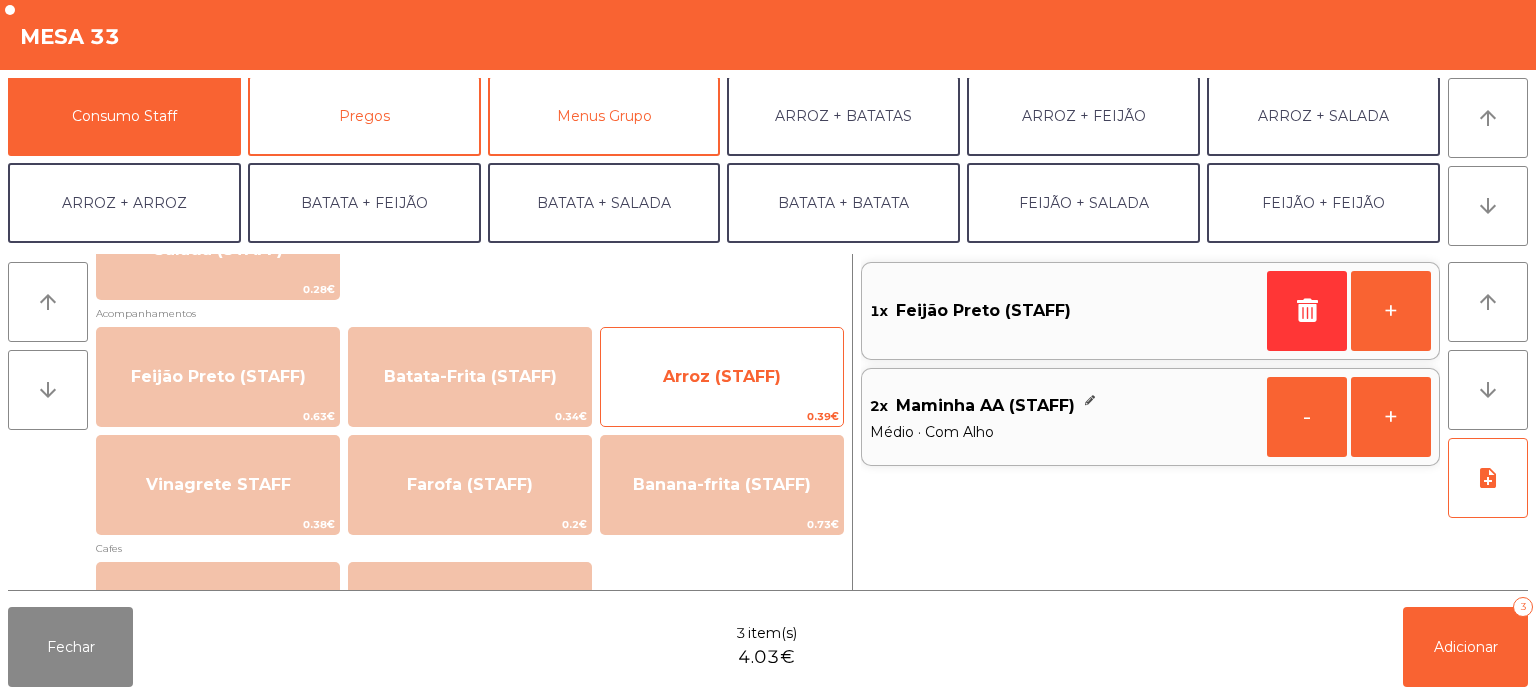 click on "Arroz (STAFF)" 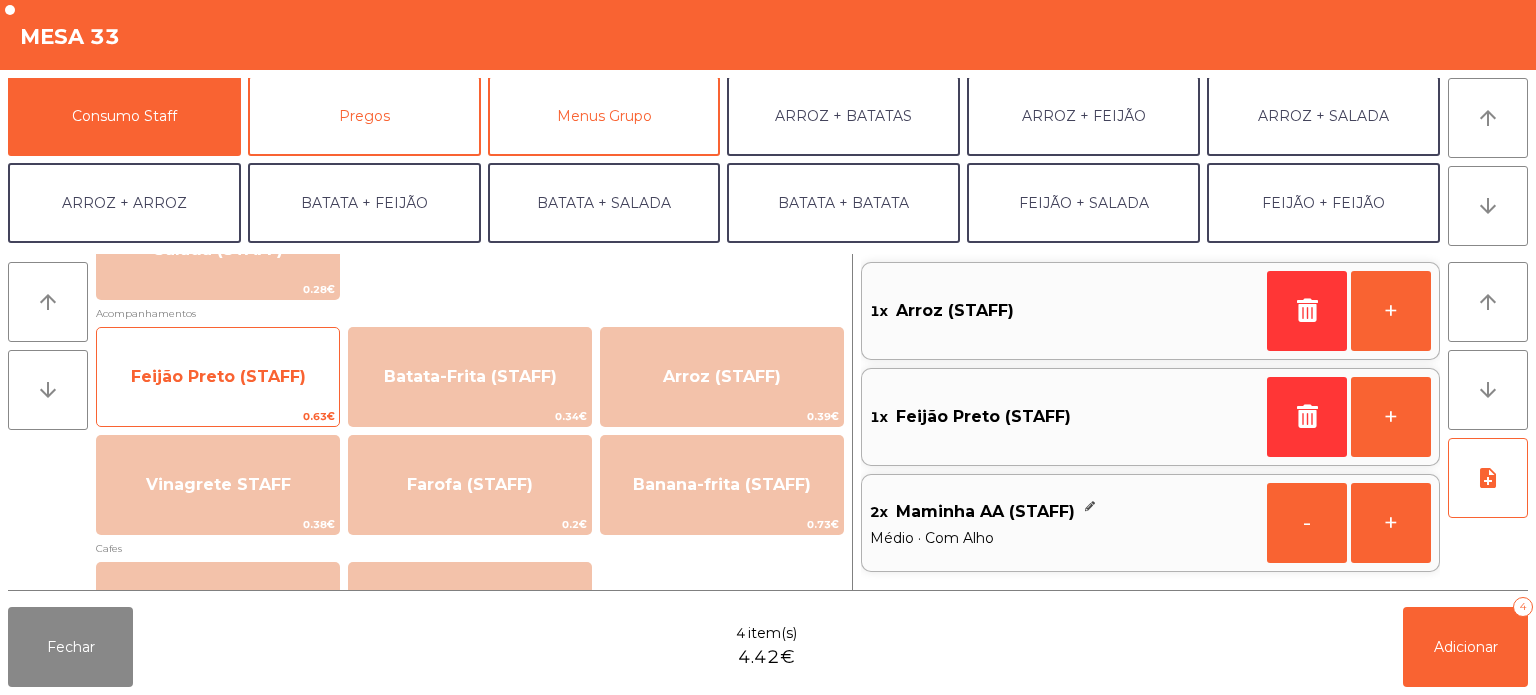 click on "Feijão Preto (STAFF)" 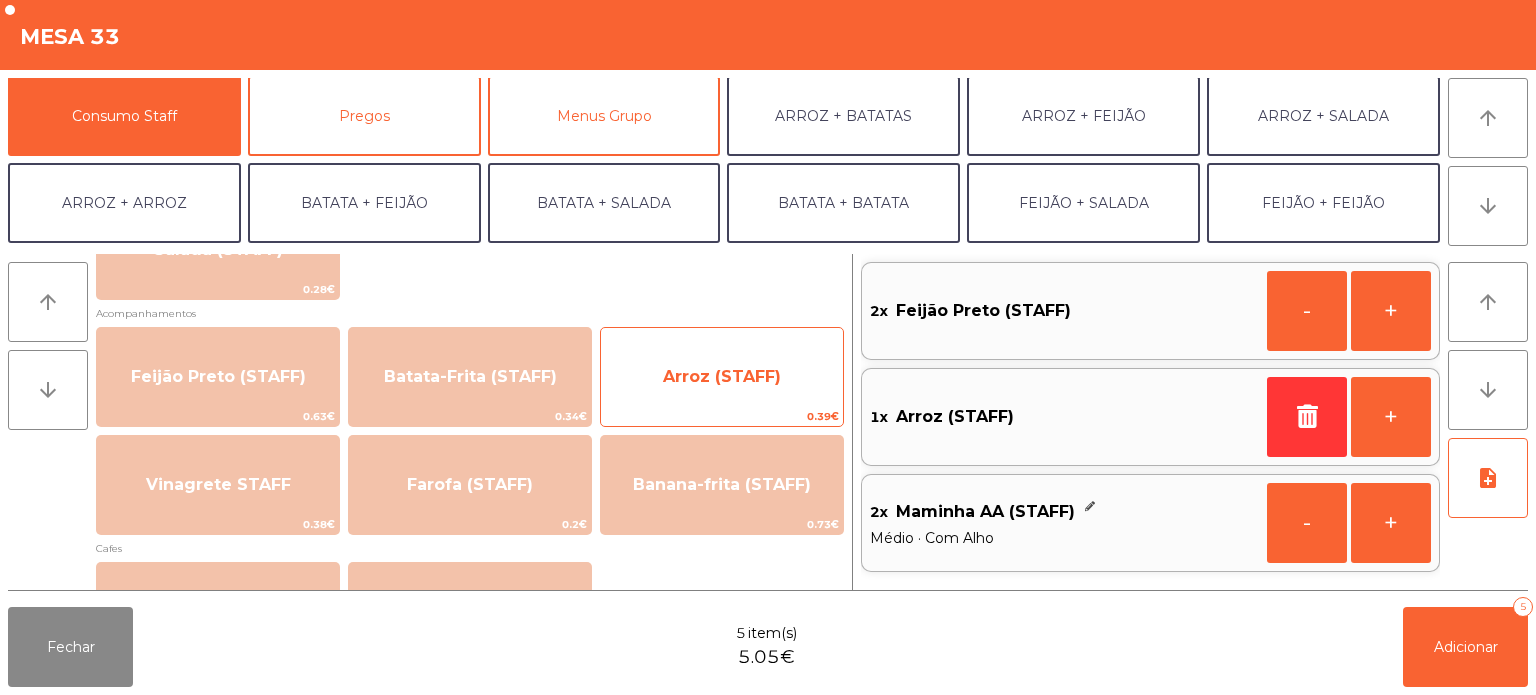 click on "Arroz (STAFF)" 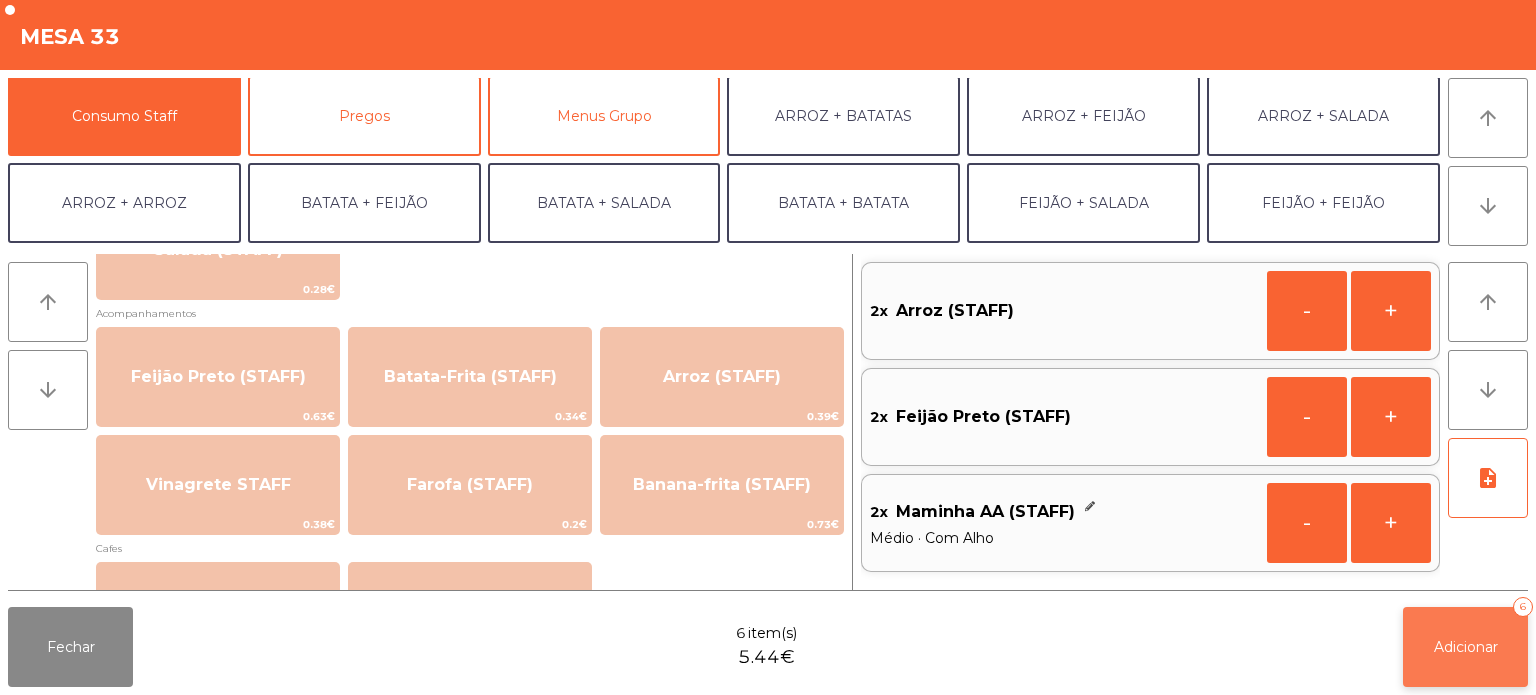click on "Adicionar   6" 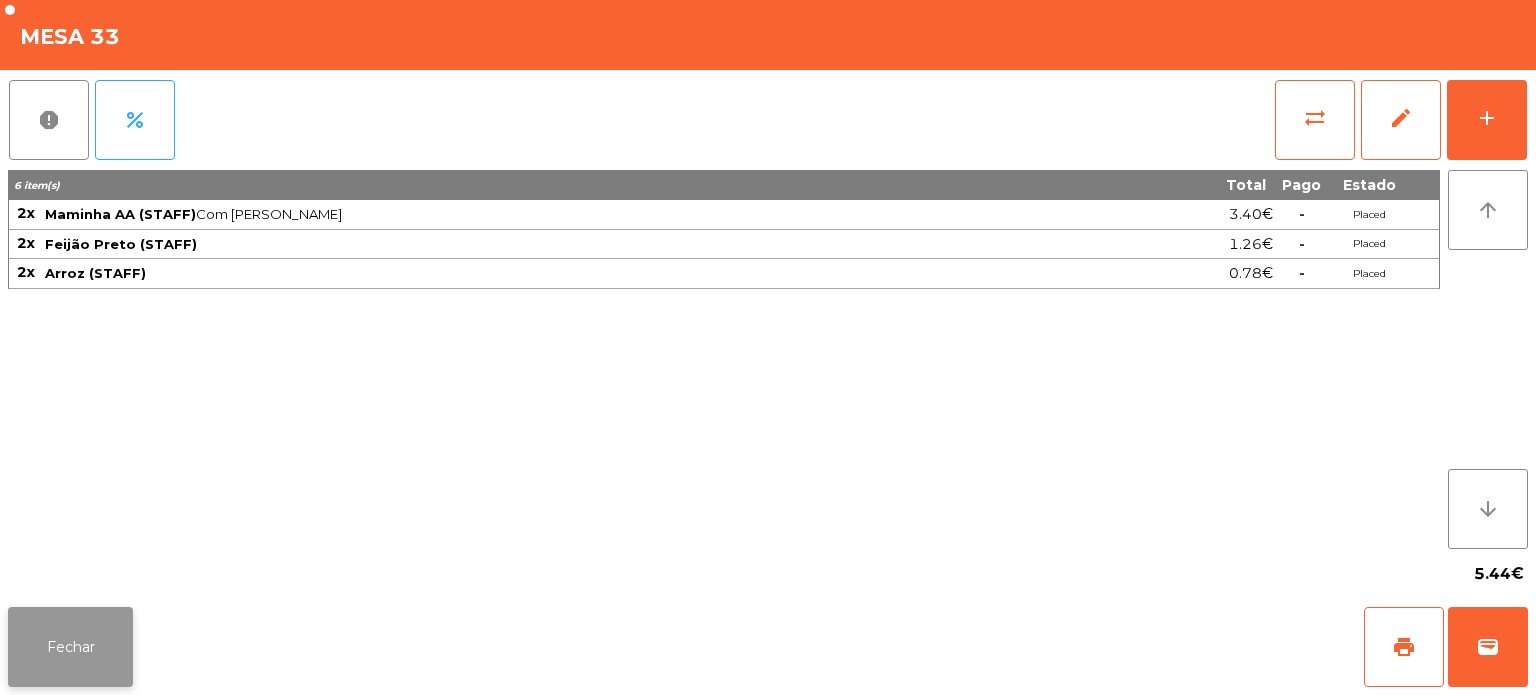 click on "Fechar" 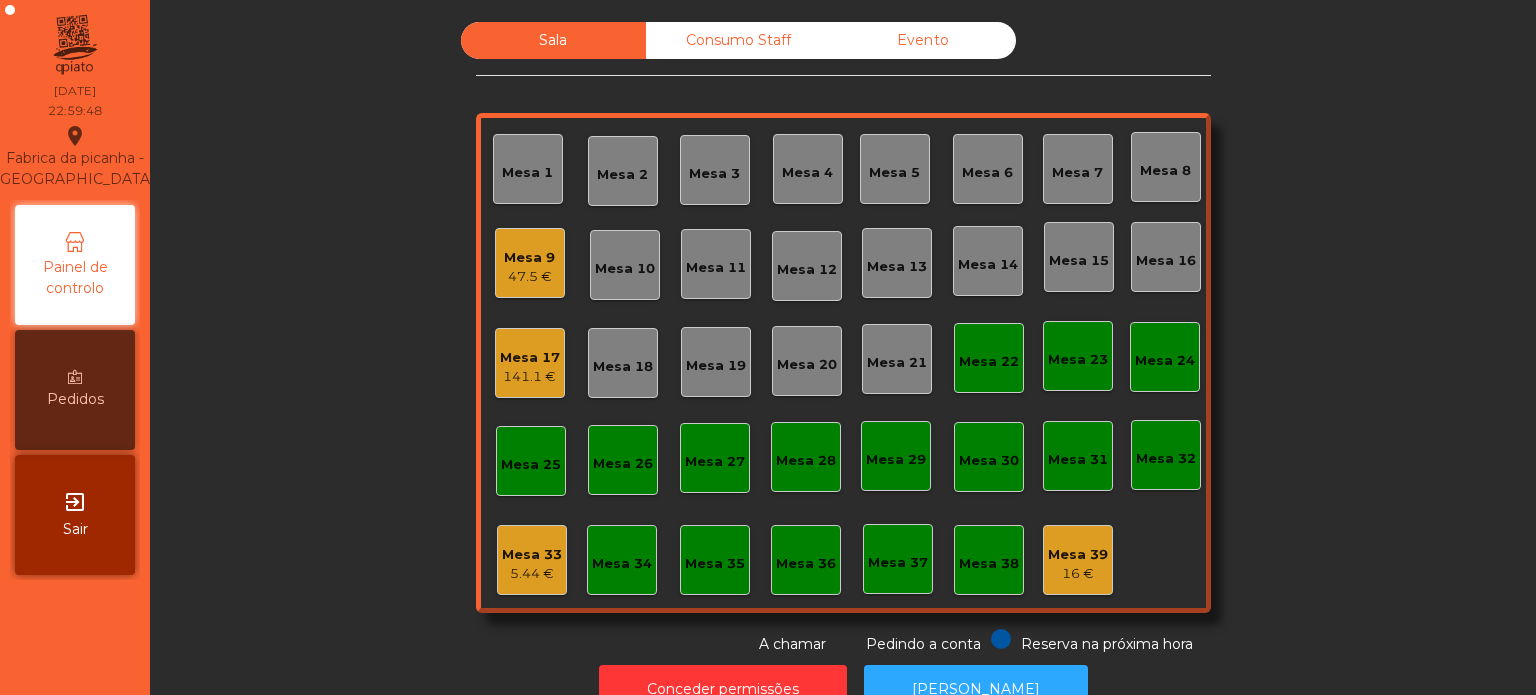 click on "Mesa 17" 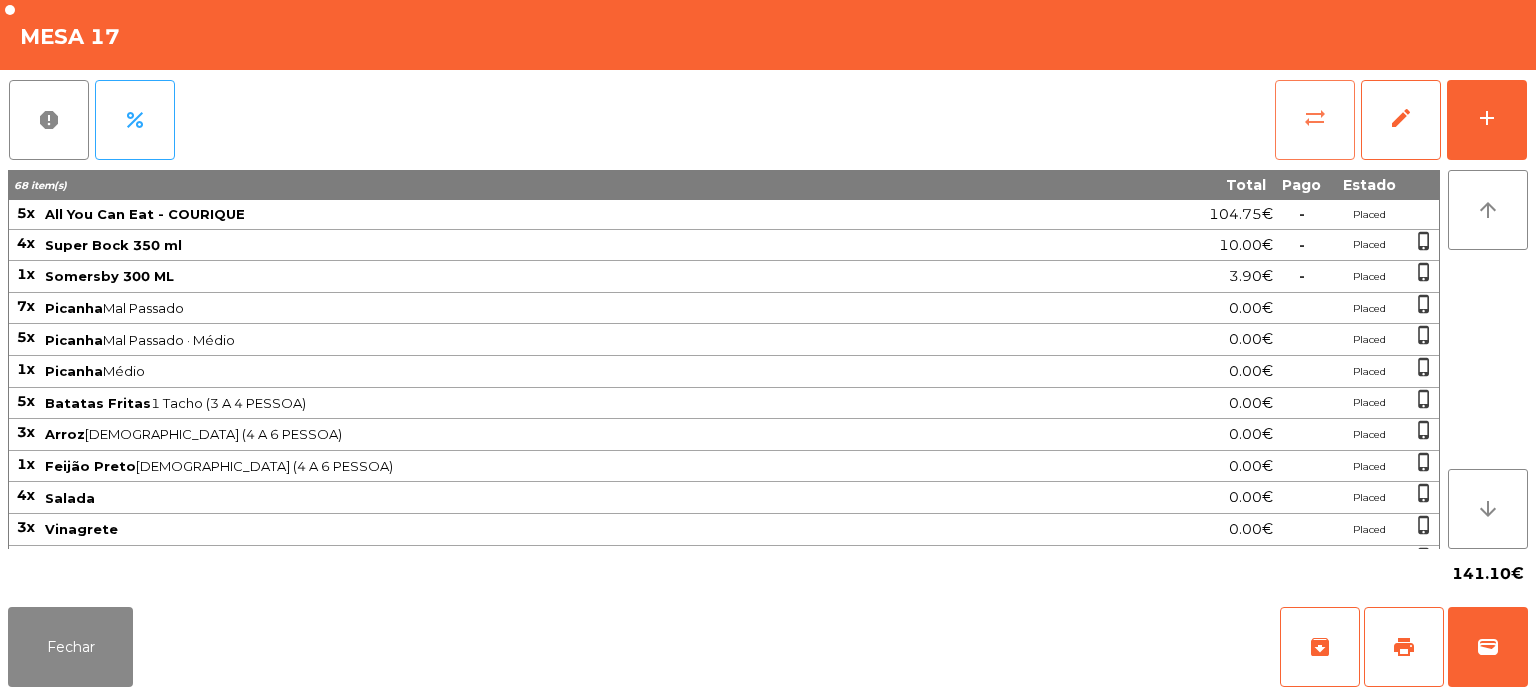 click on "sync_alt" 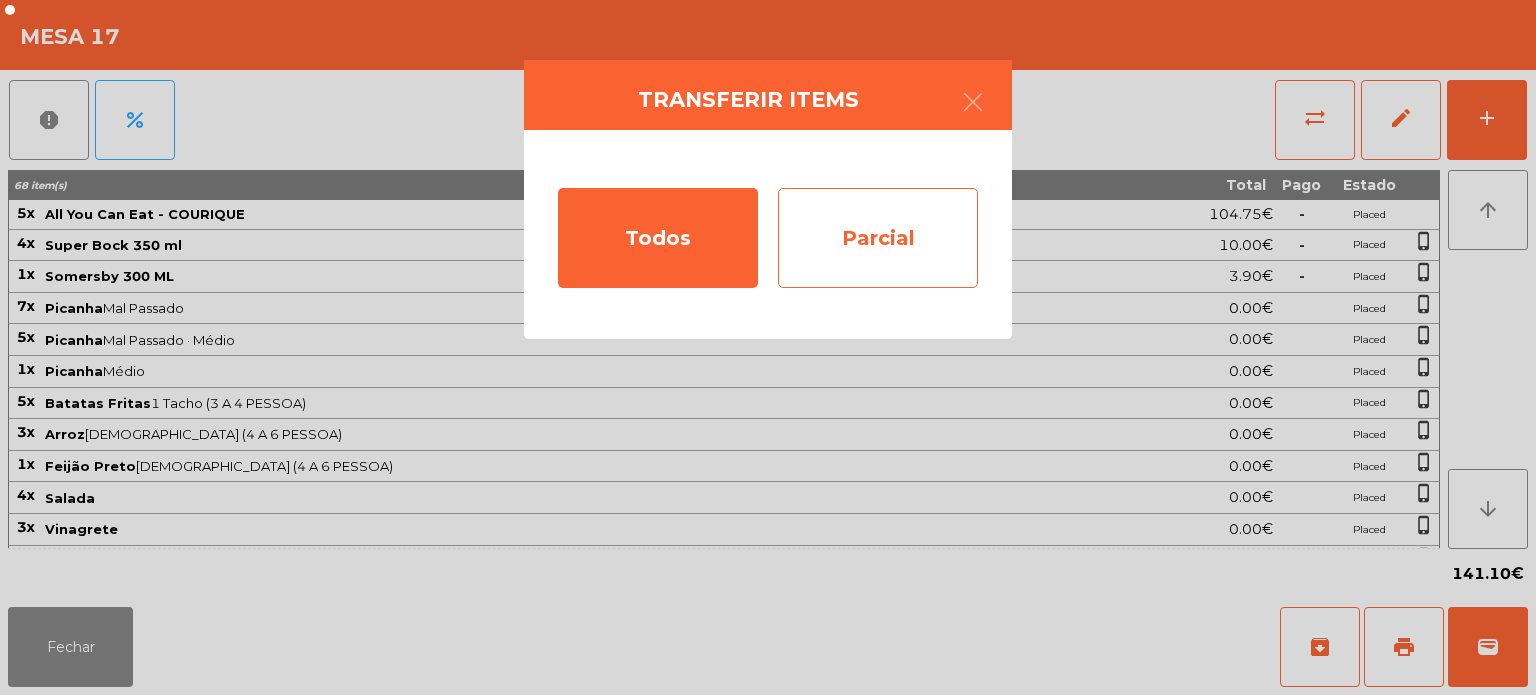 click on "Parcial" 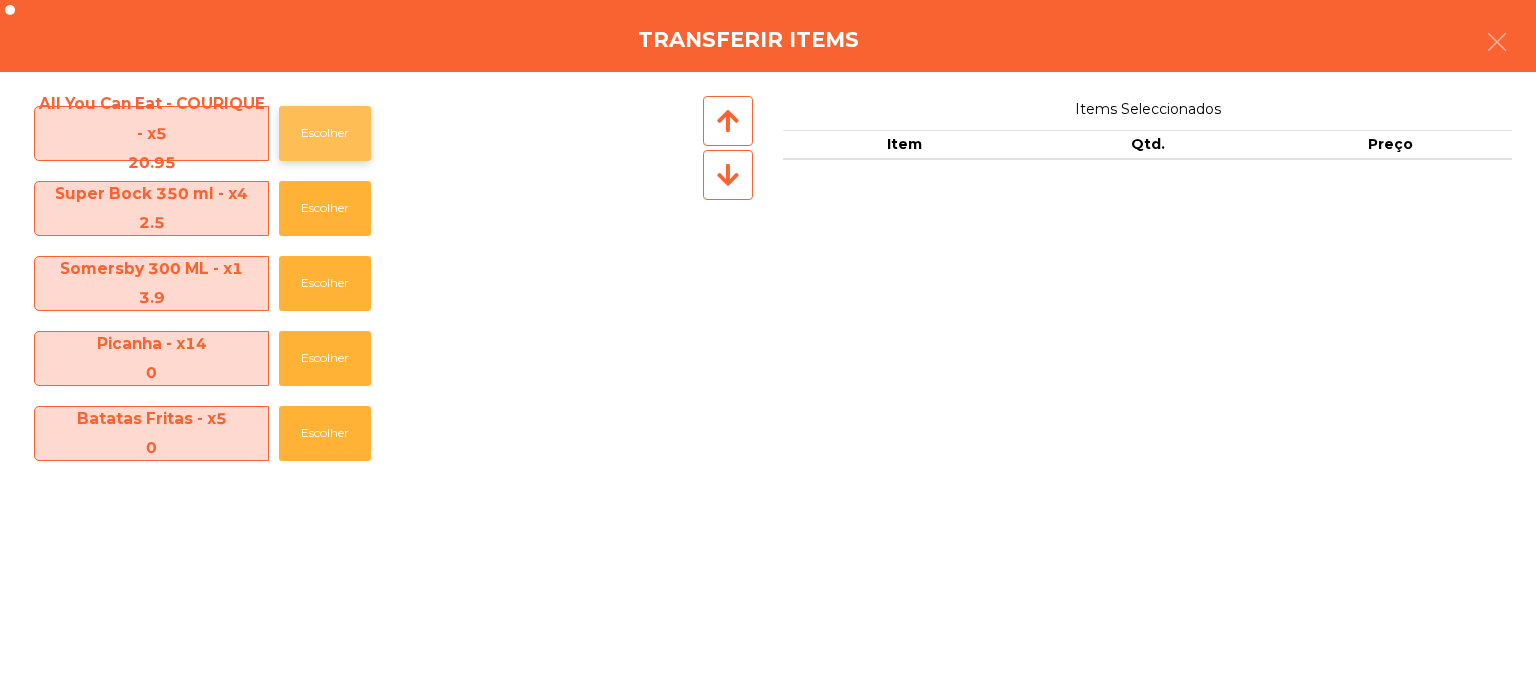 click on "Escolher" 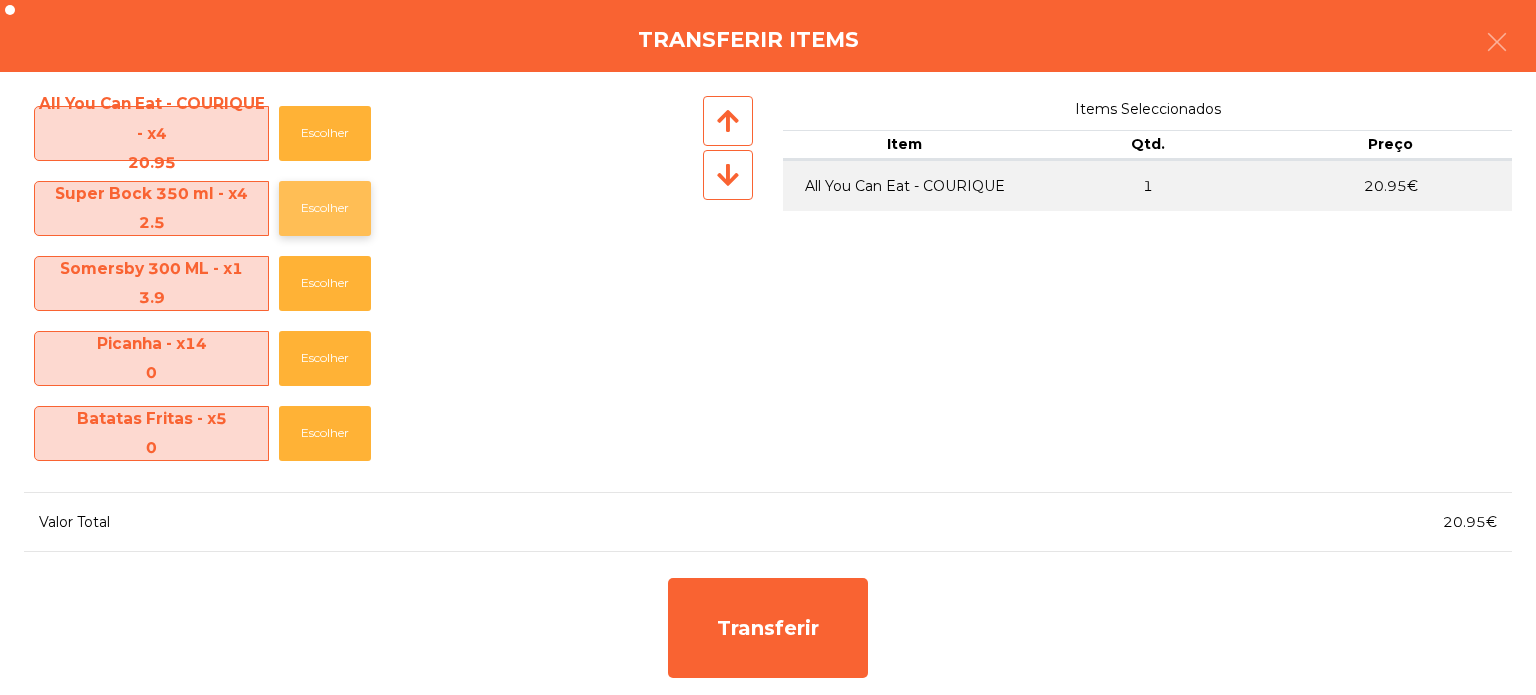 click on "Escolher" 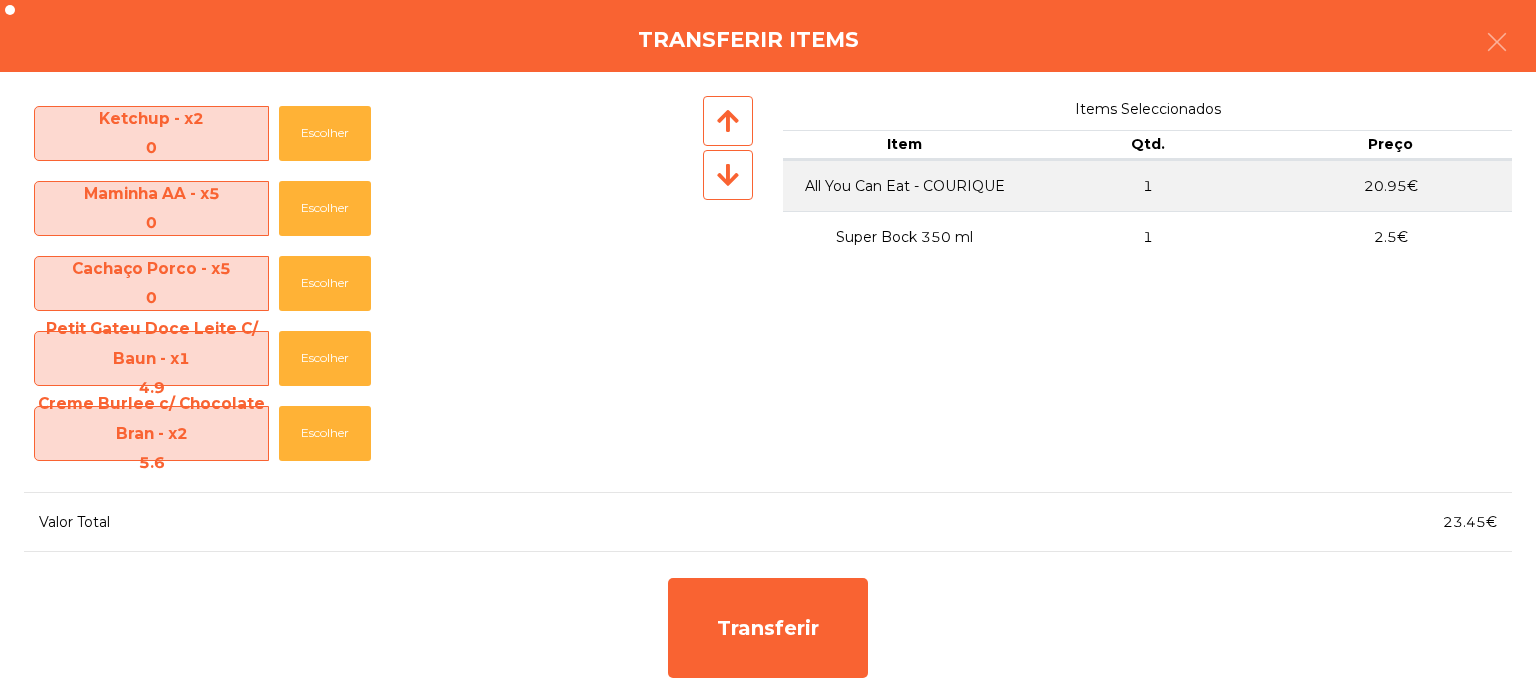 scroll, scrollTop: 1044, scrollLeft: 0, axis: vertical 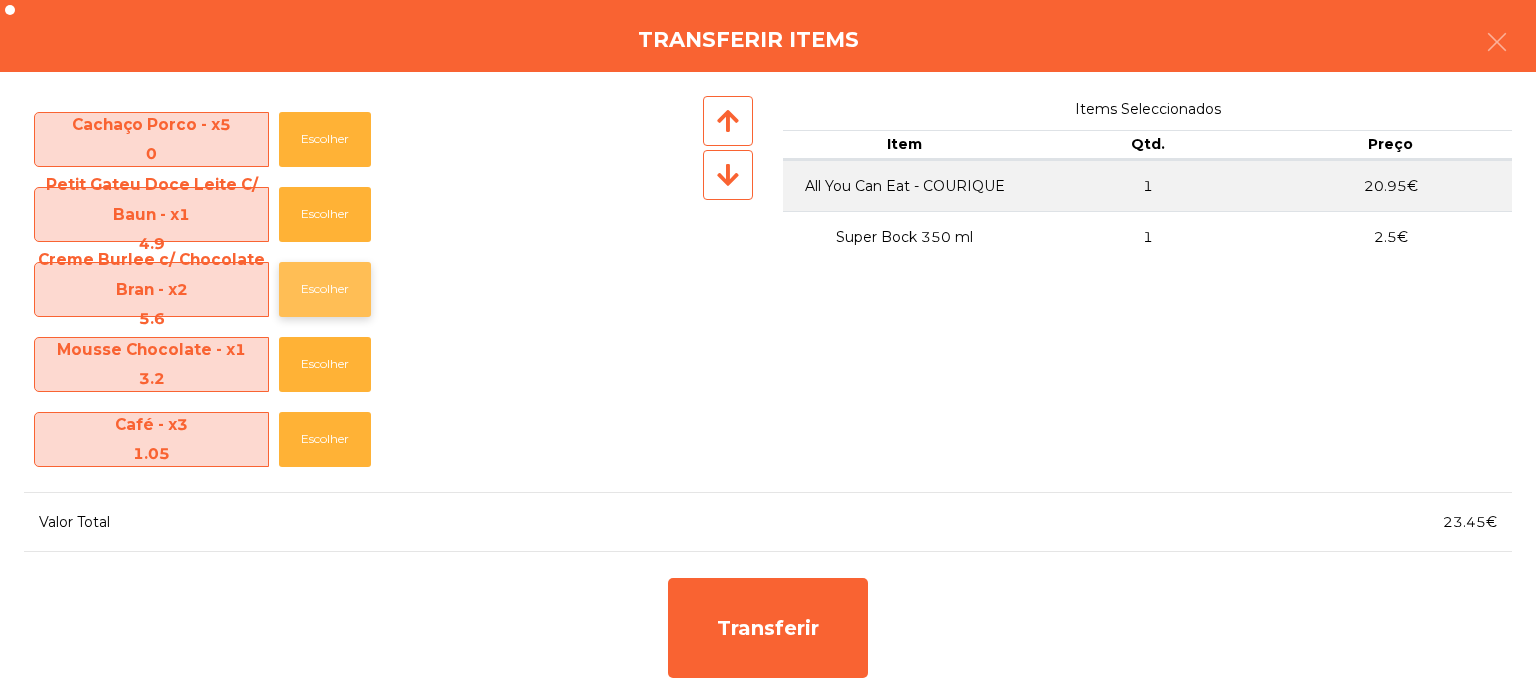 click on "Escolher" 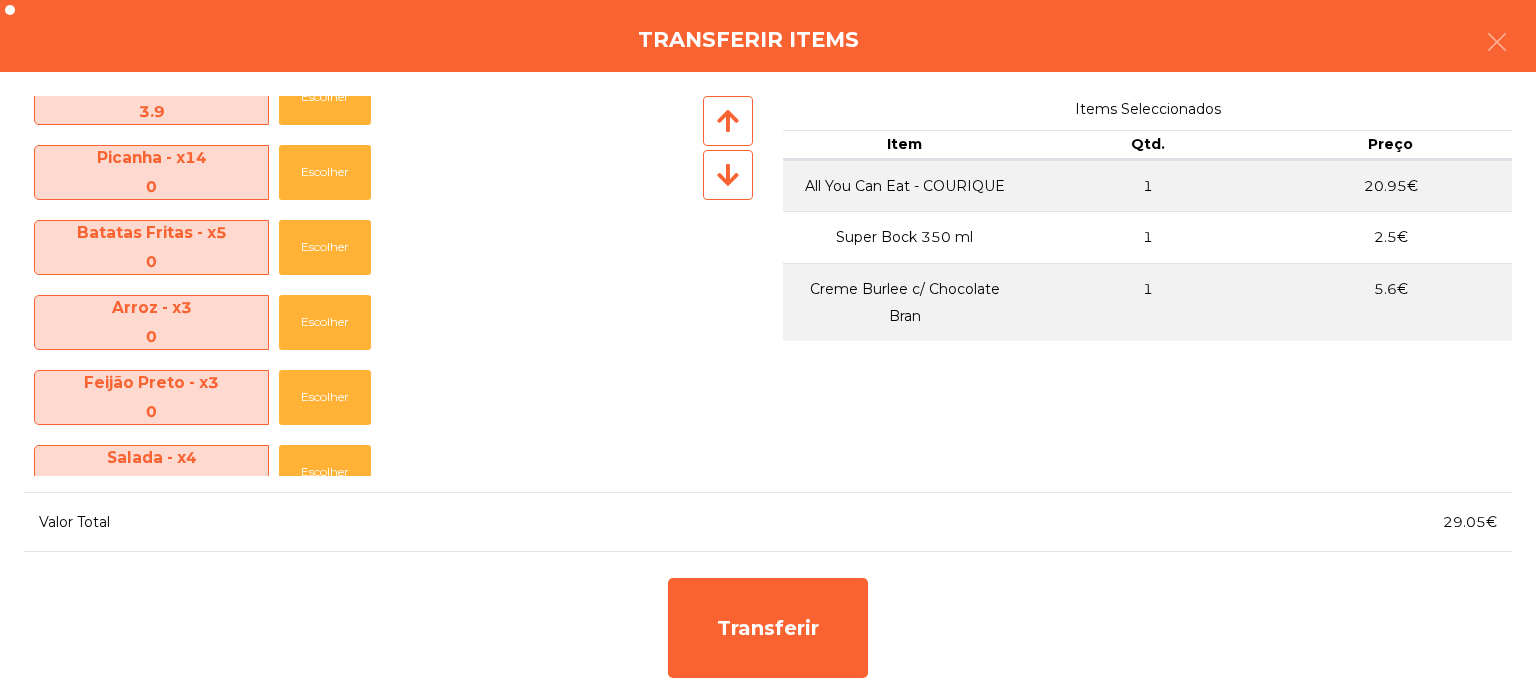 scroll, scrollTop: 0, scrollLeft: 0, axis: both 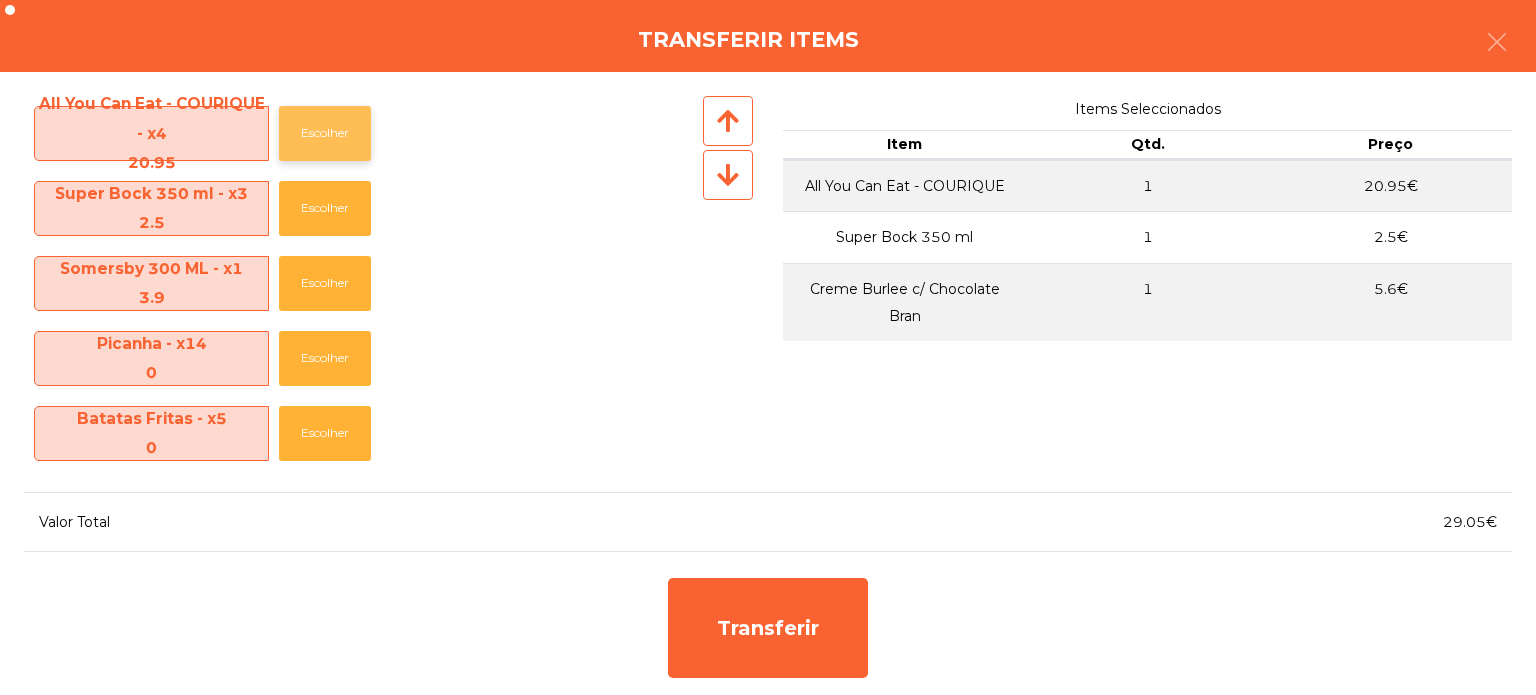 click on "Escolher" 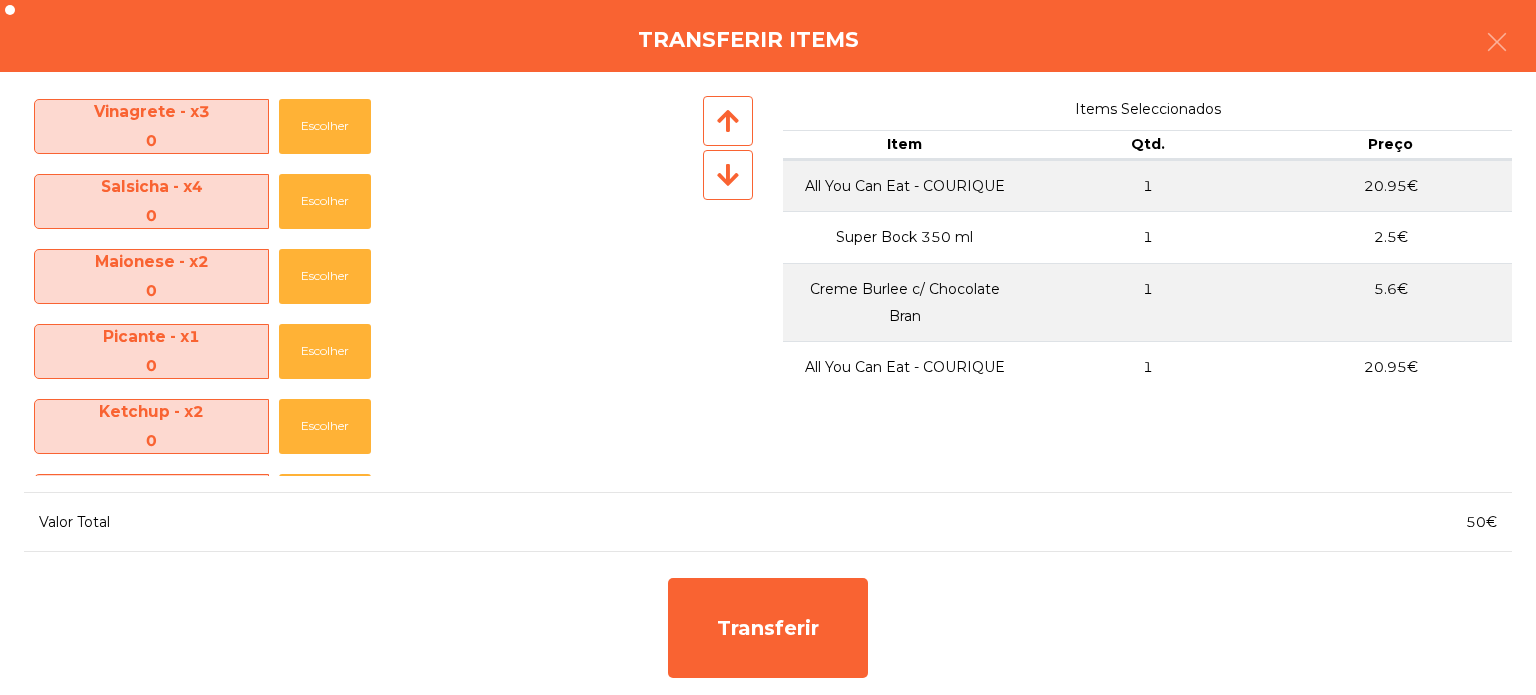 scroll, scrollTop: 0, scrollLeft: 0, axis: both 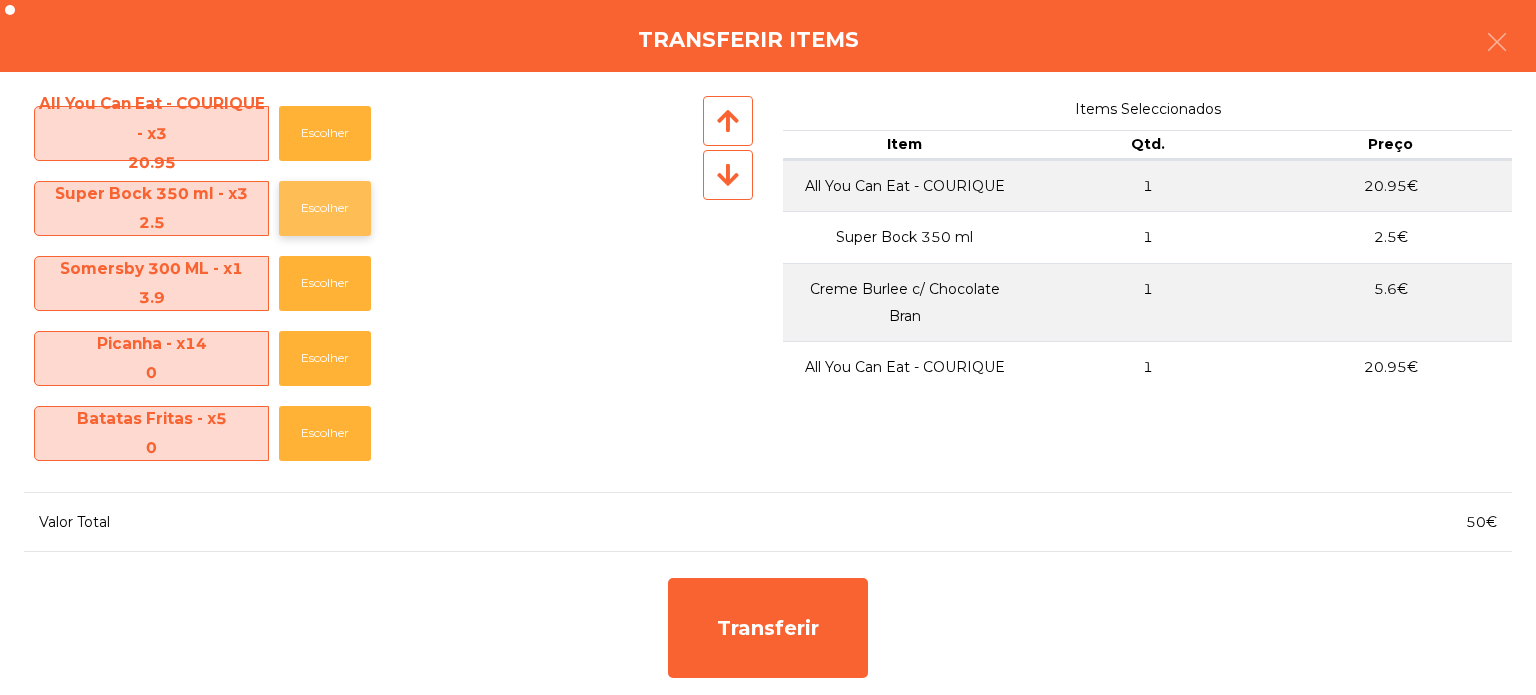 click on "Escolher" 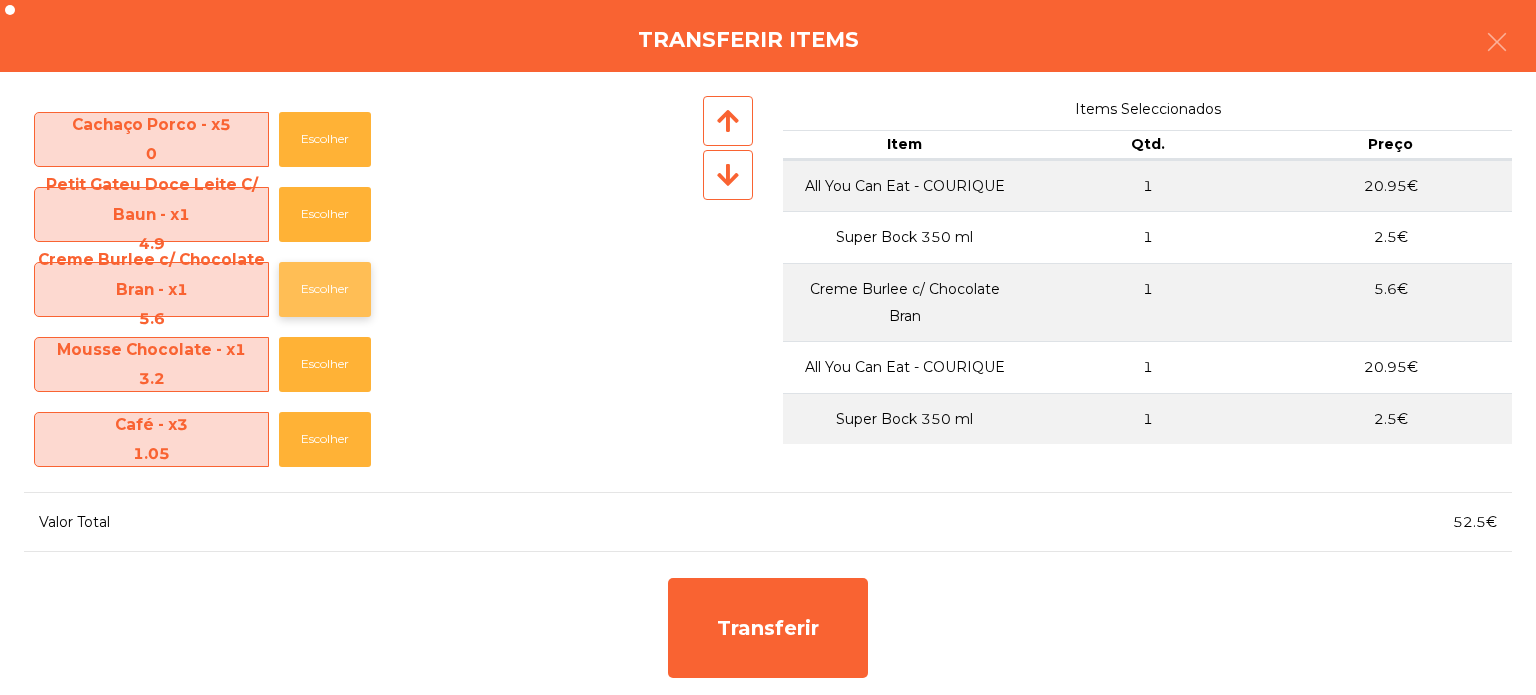 click on "Escolher" 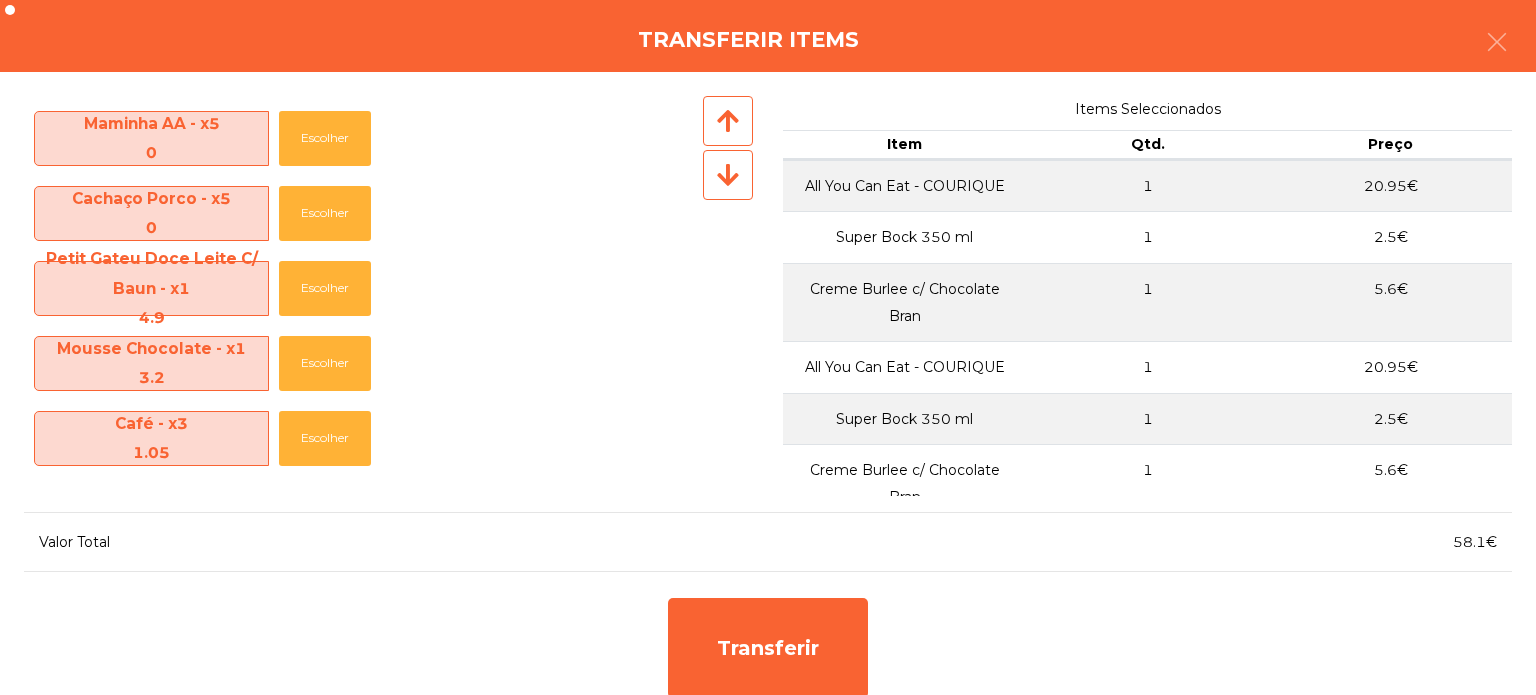 scroll, scrollTop: 970, scrollLeft: 0, axis: vertical 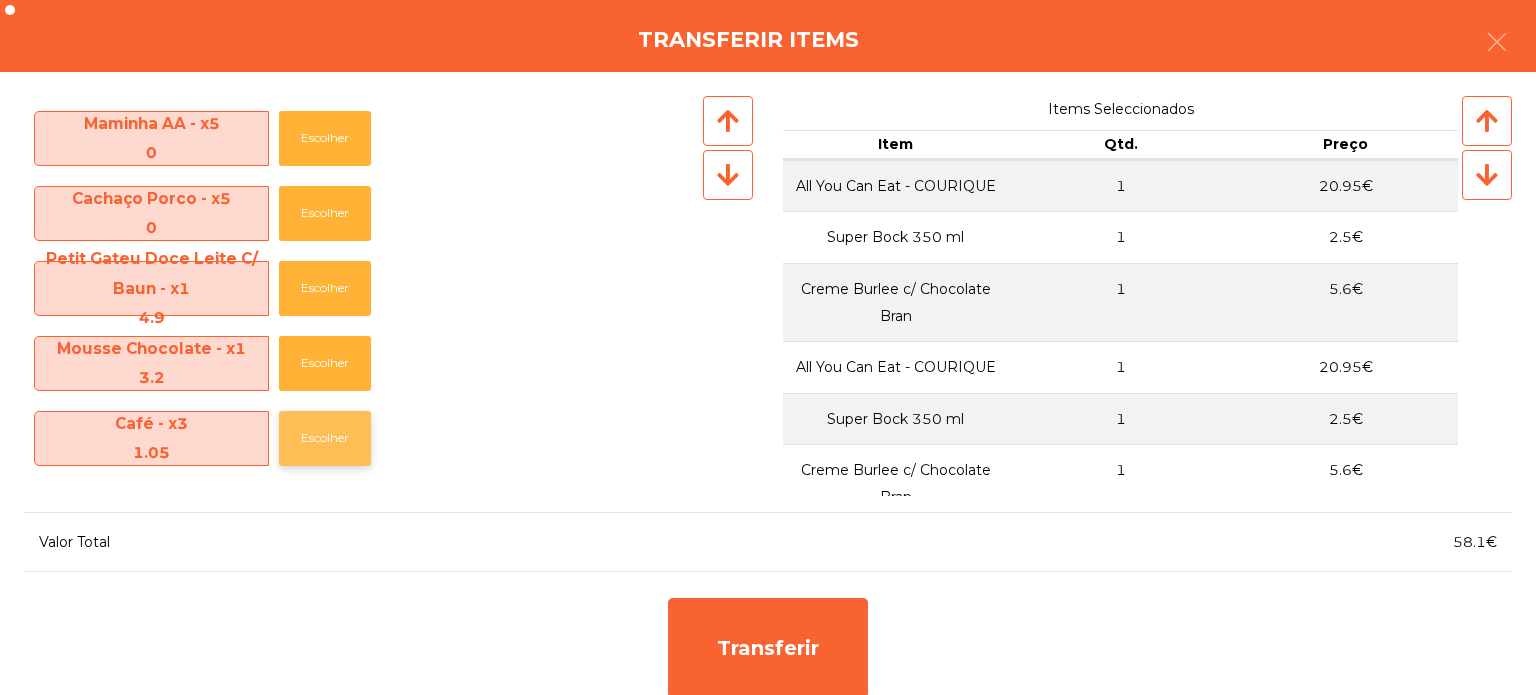 click on "Escolher" 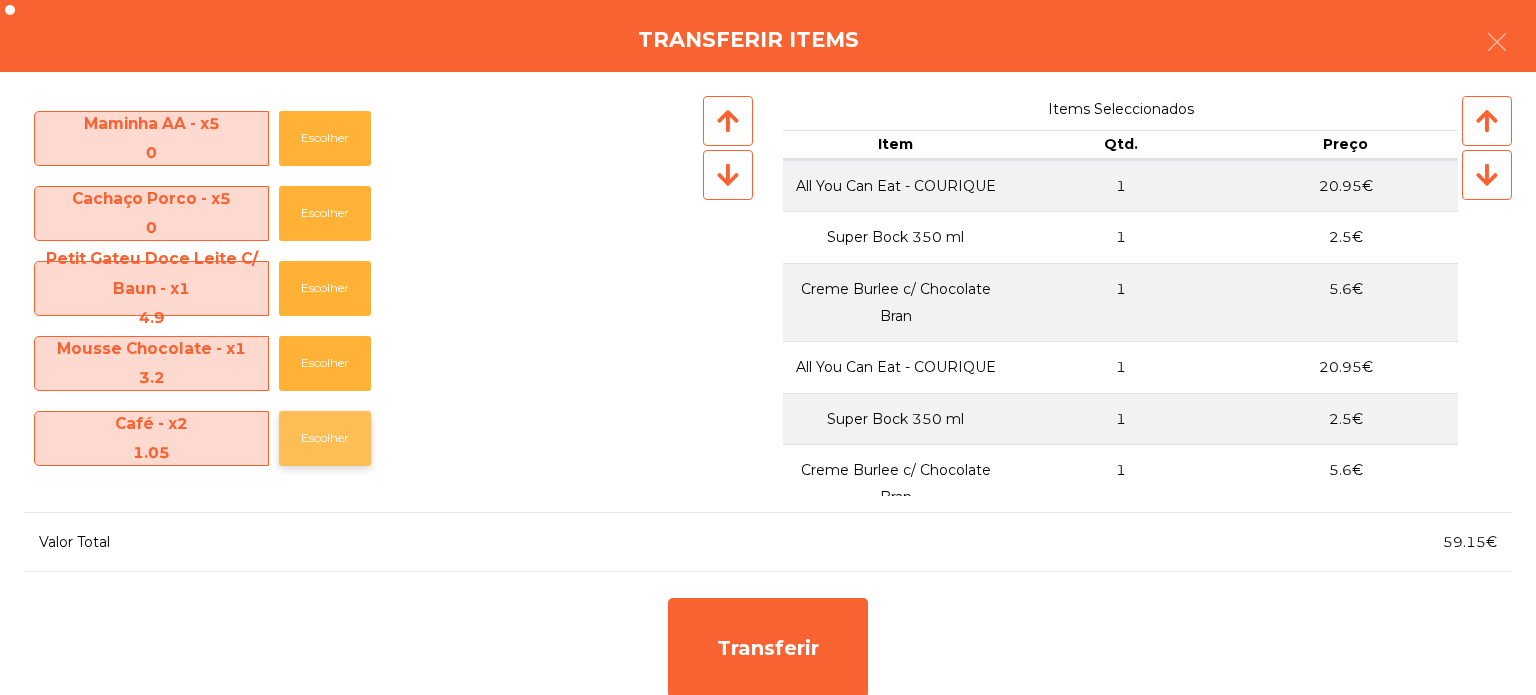 click on "Escolher" 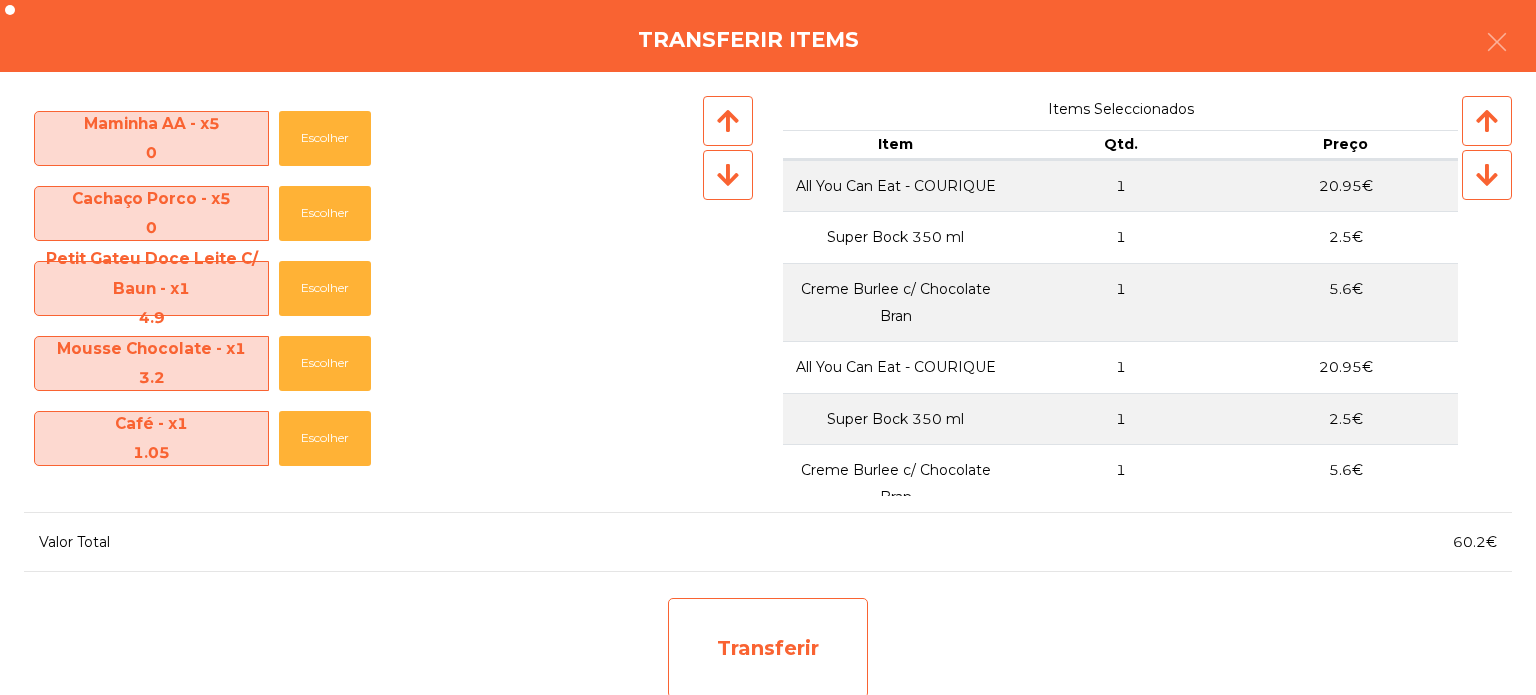 click on "Transferir" 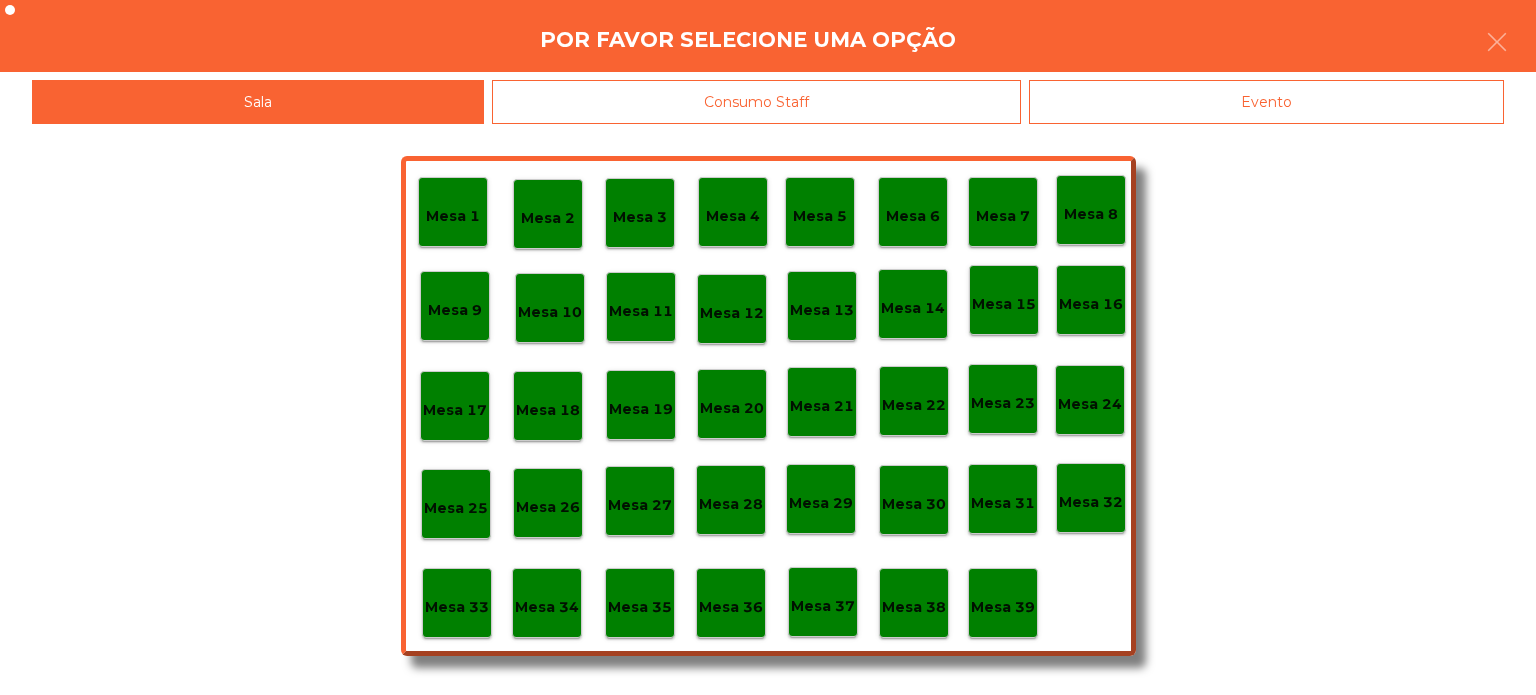 click on "Evento" 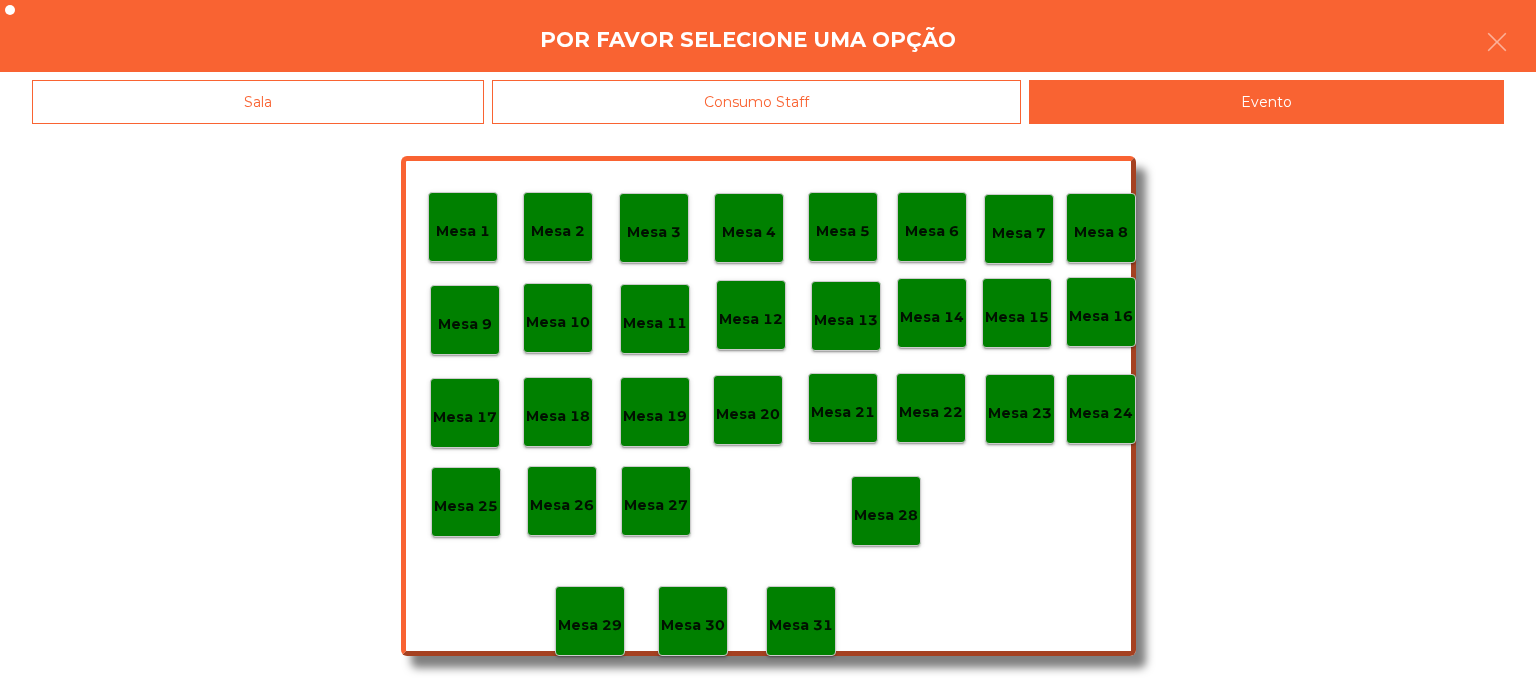click on "Mesa 19" 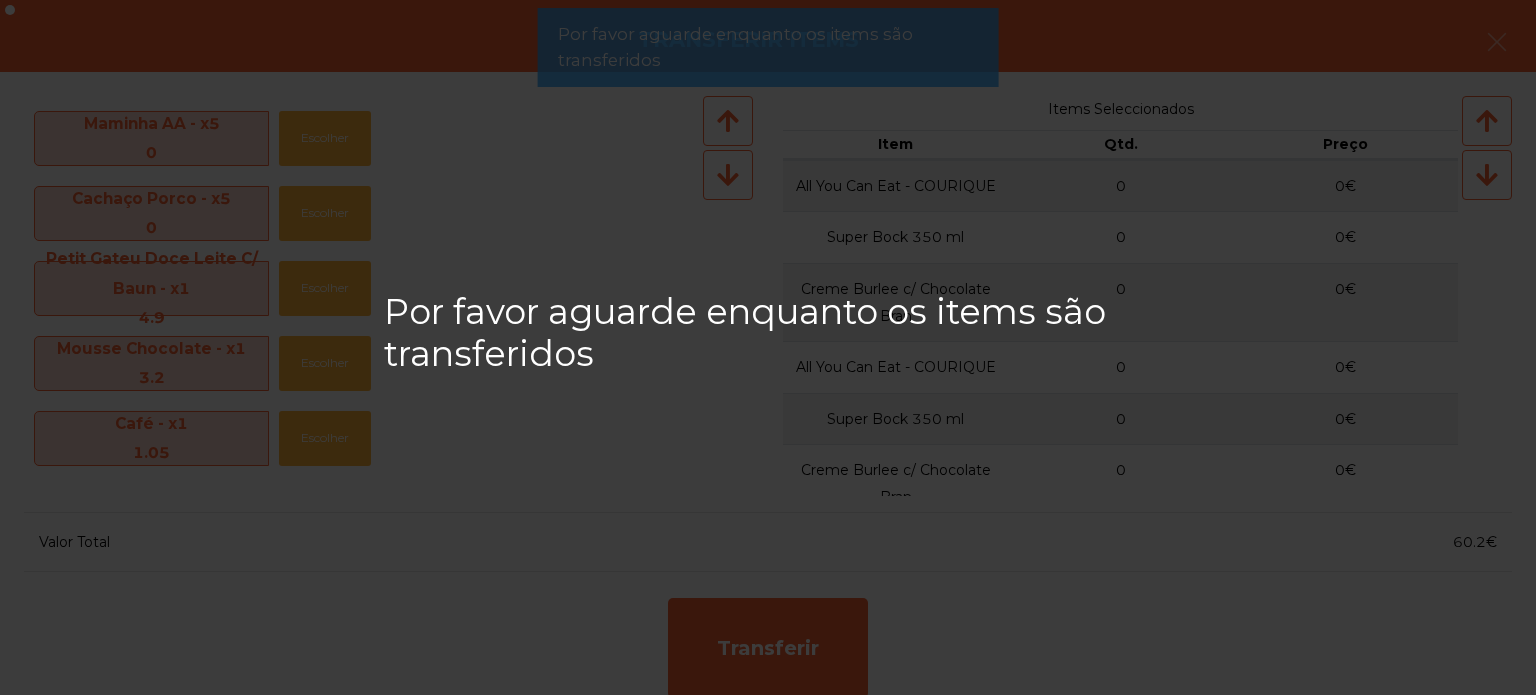 click on "Por favor aguarde enquanto os items são transferidos" at bounding box center [768, 347] 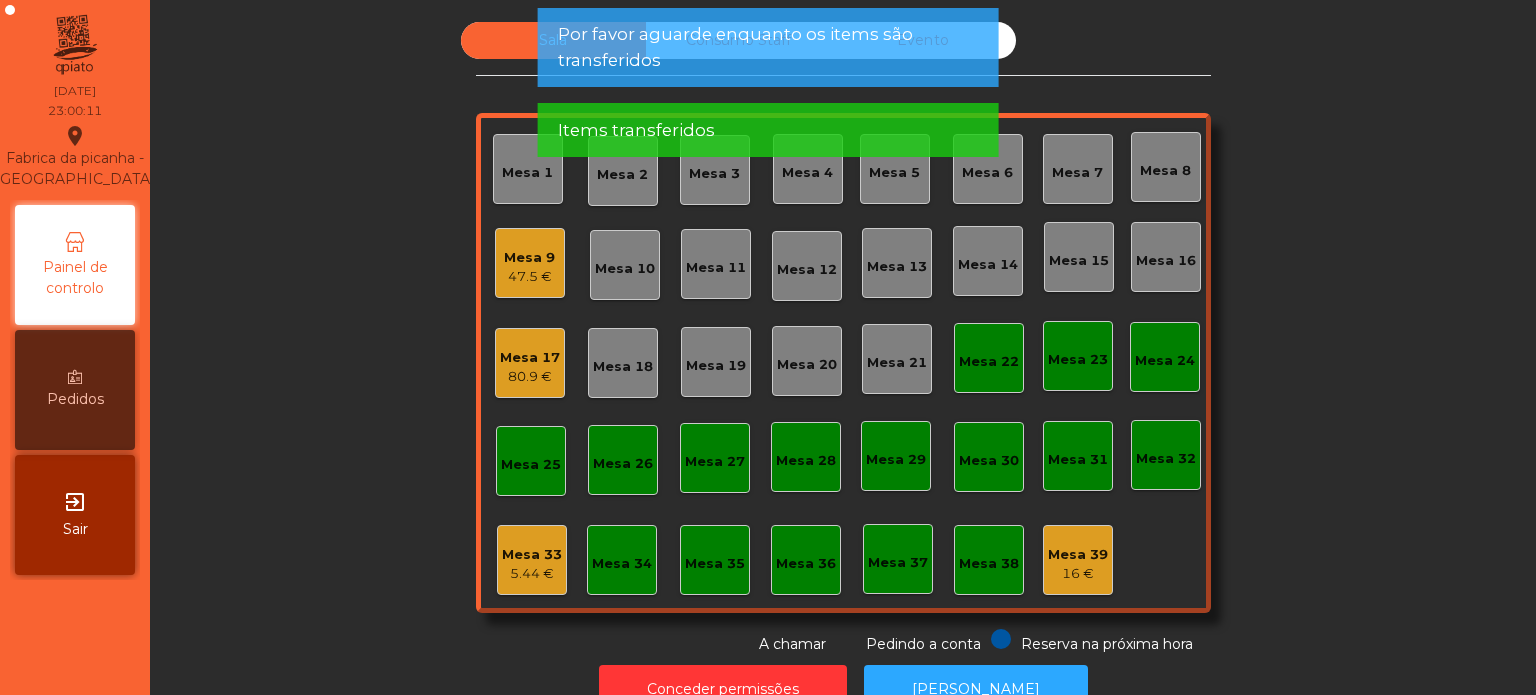 click on "Por favor aguarde enquanto os items são transferidos" 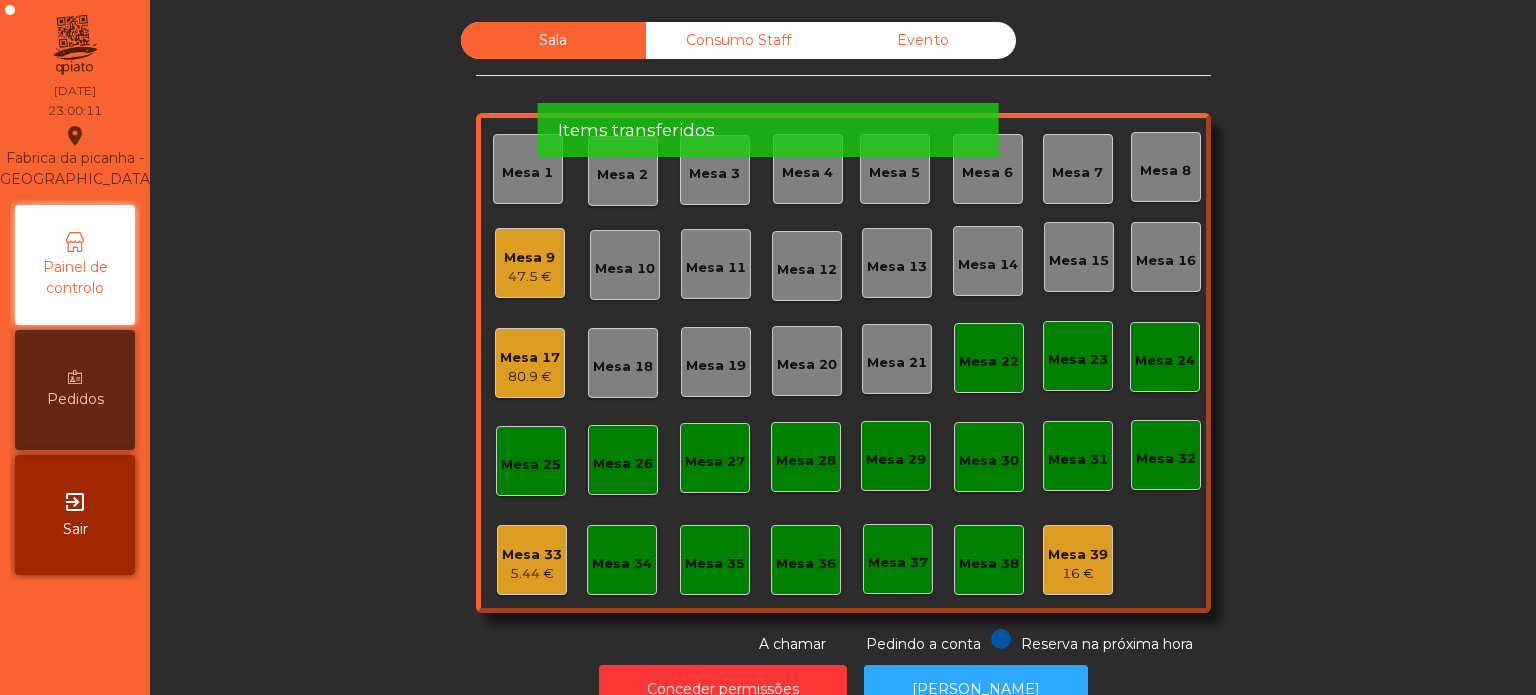 click on "Items transferidos" 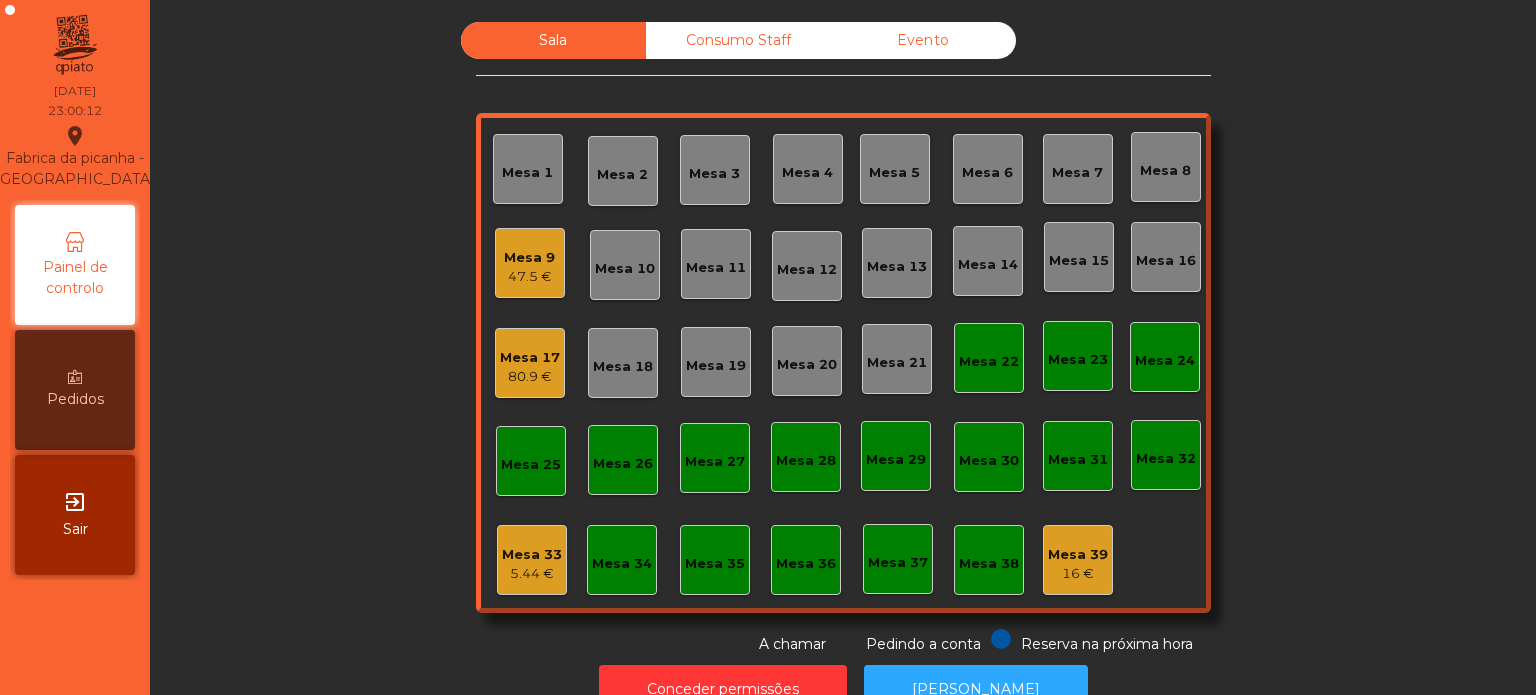 click on "Items transferidos" 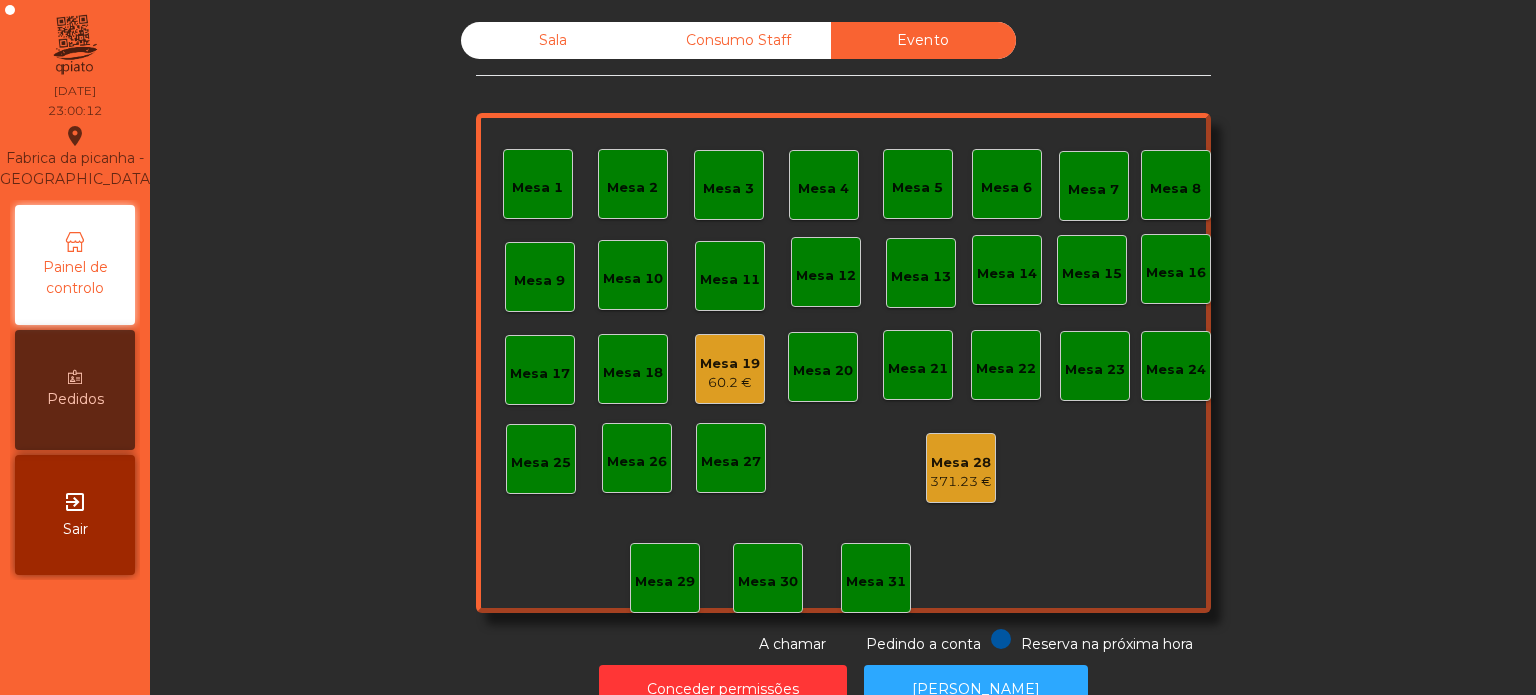 click on "Evento" 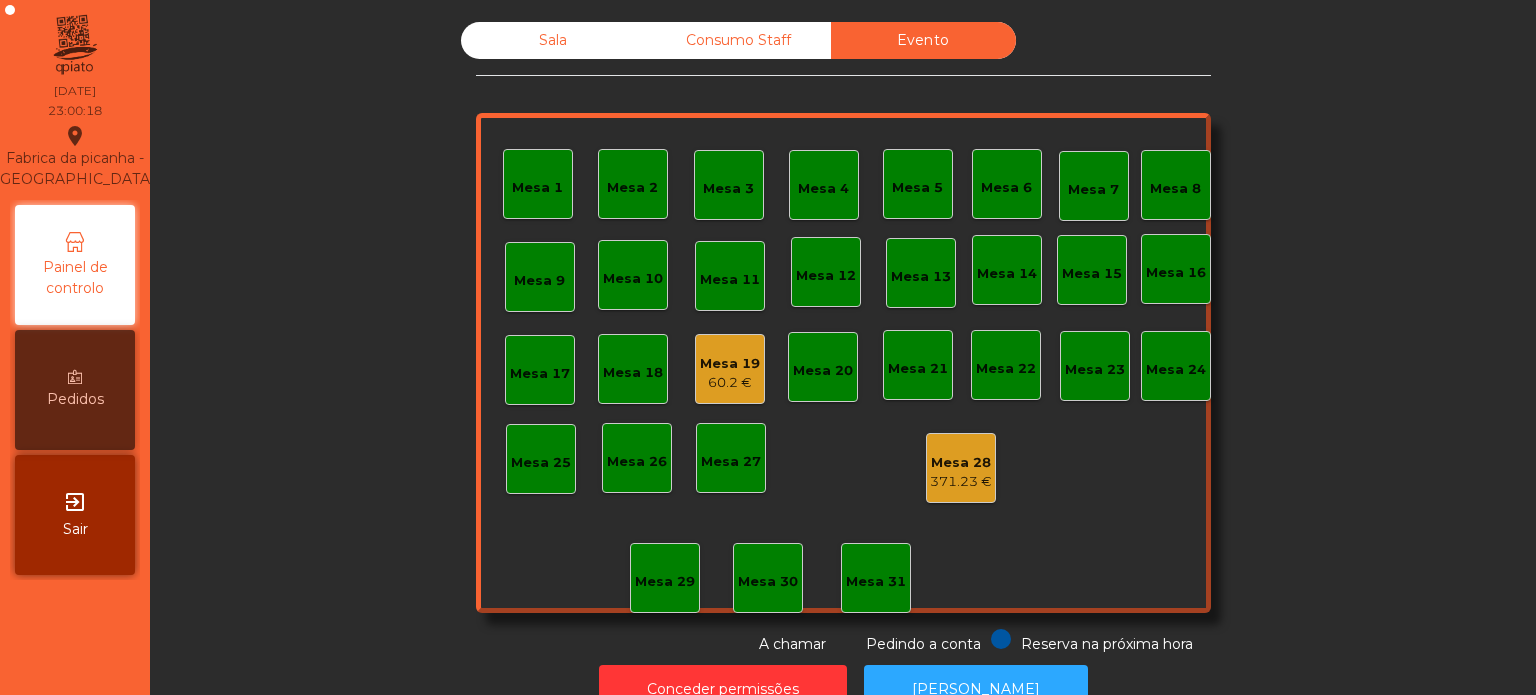 click on "60.2 €" 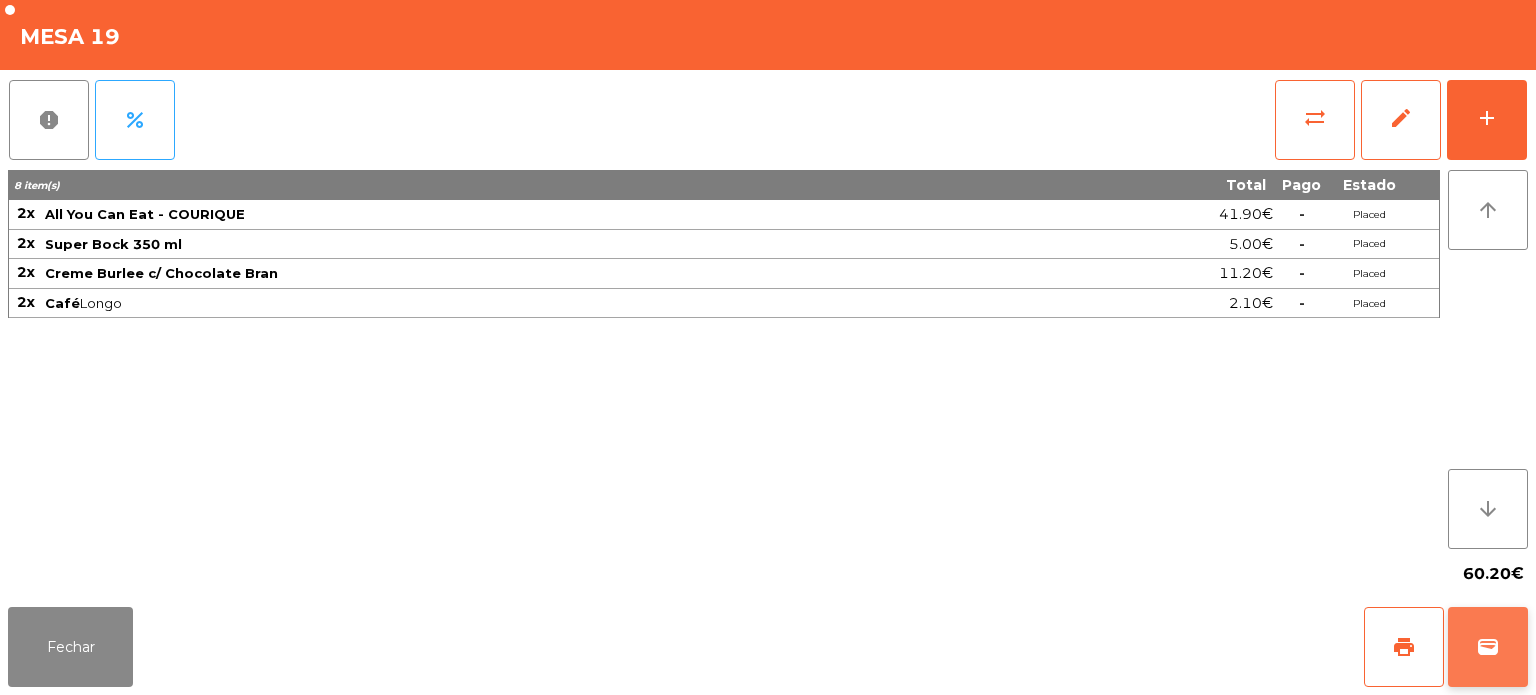 click on "wallet" 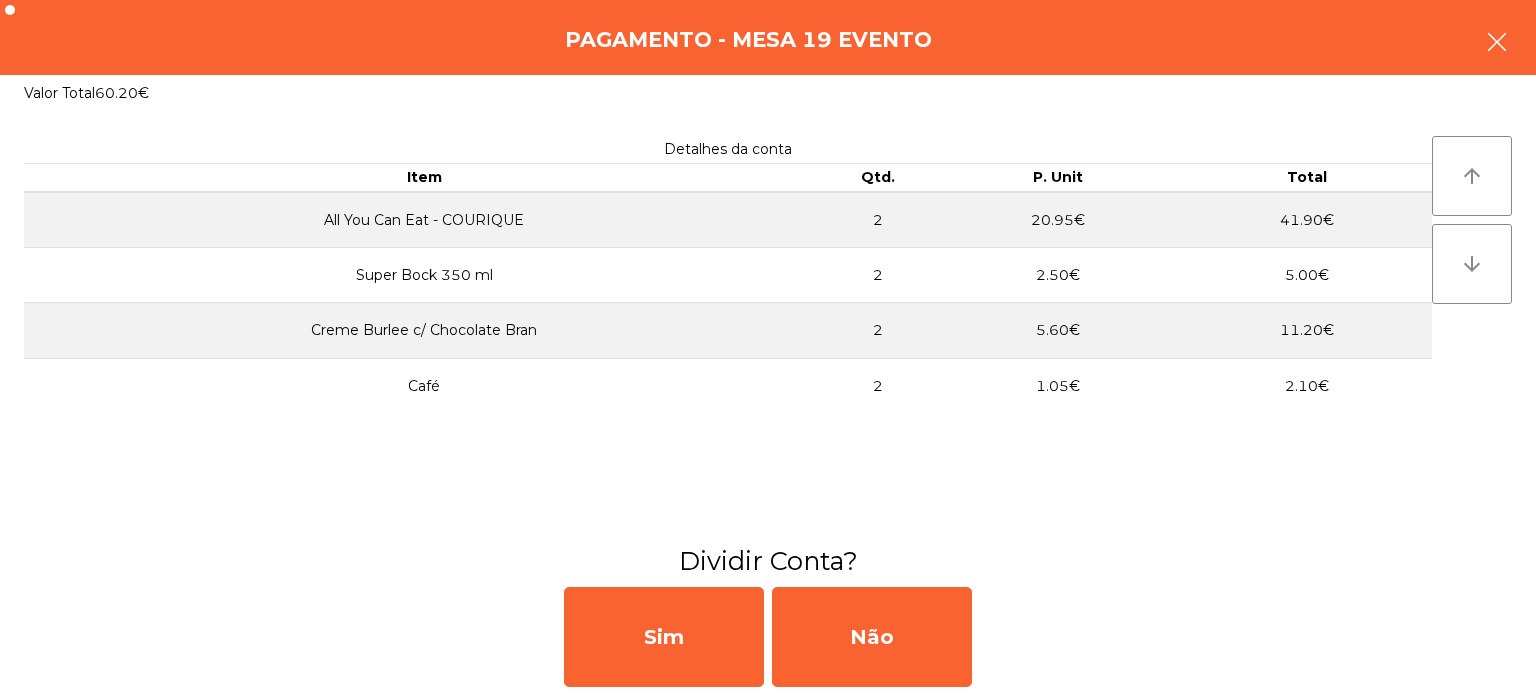 click 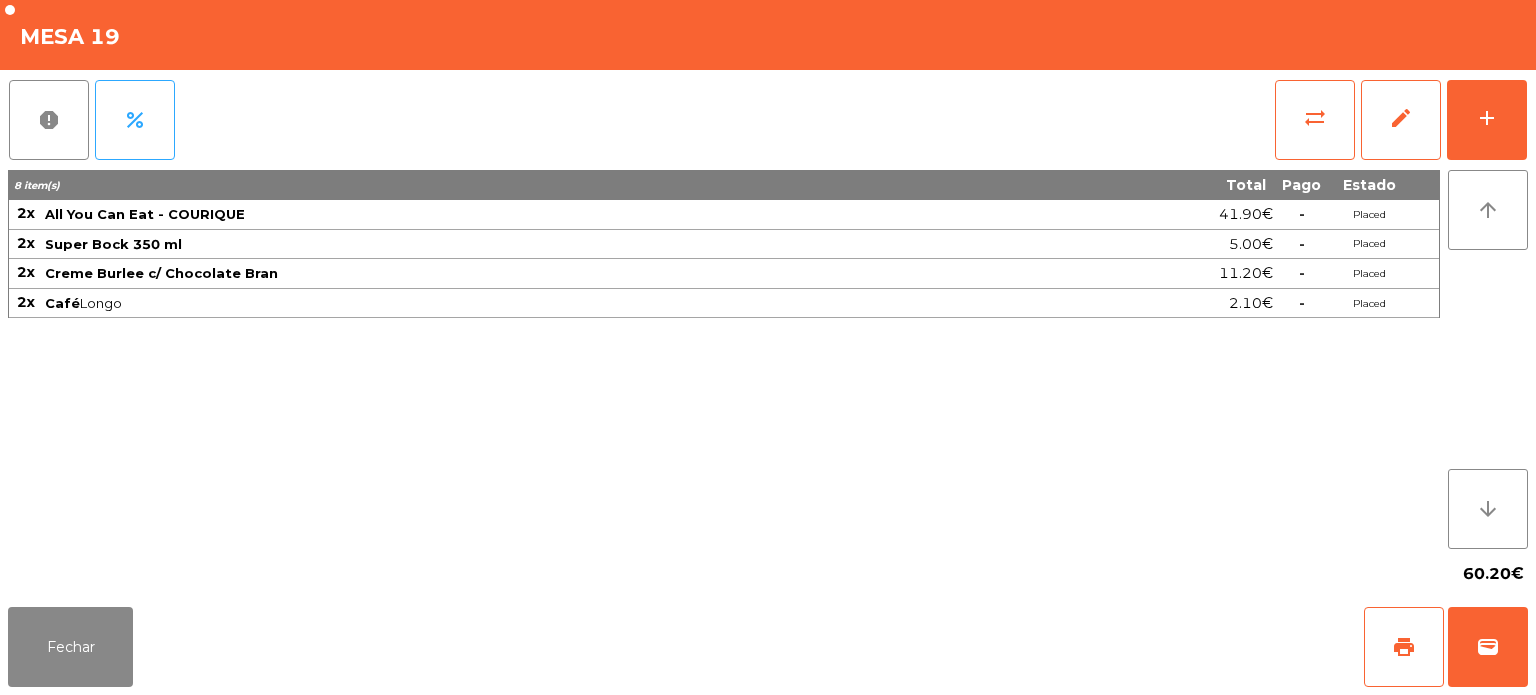 click on "60.20€" 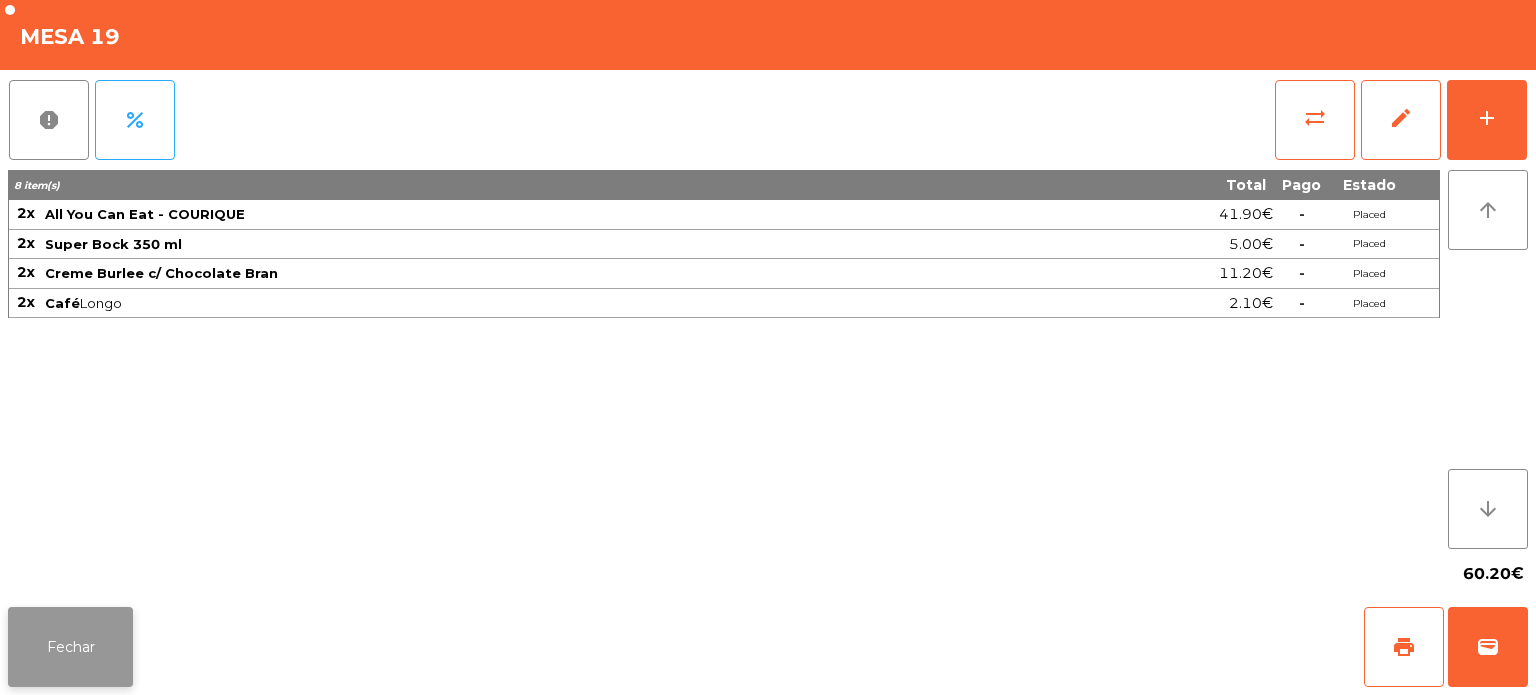 click on "Fechar" 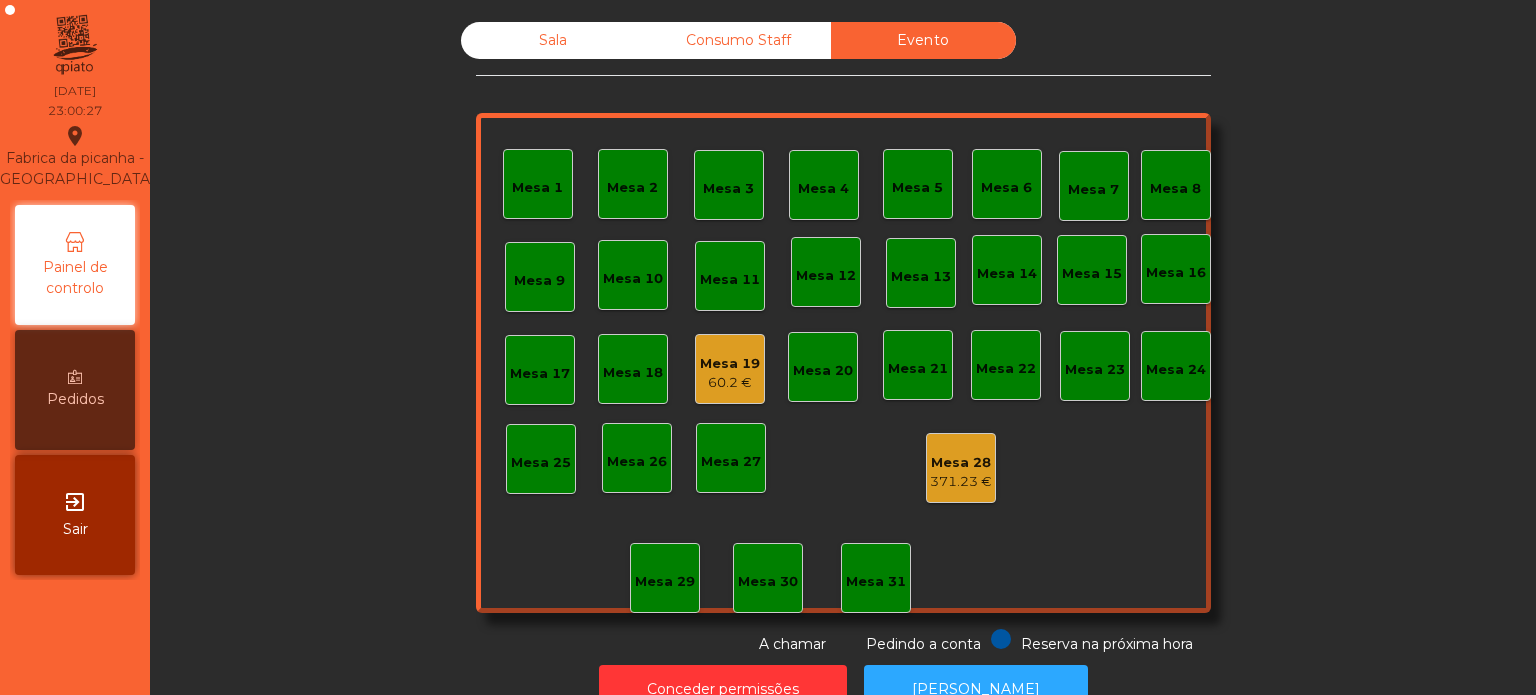 click on "Sala" 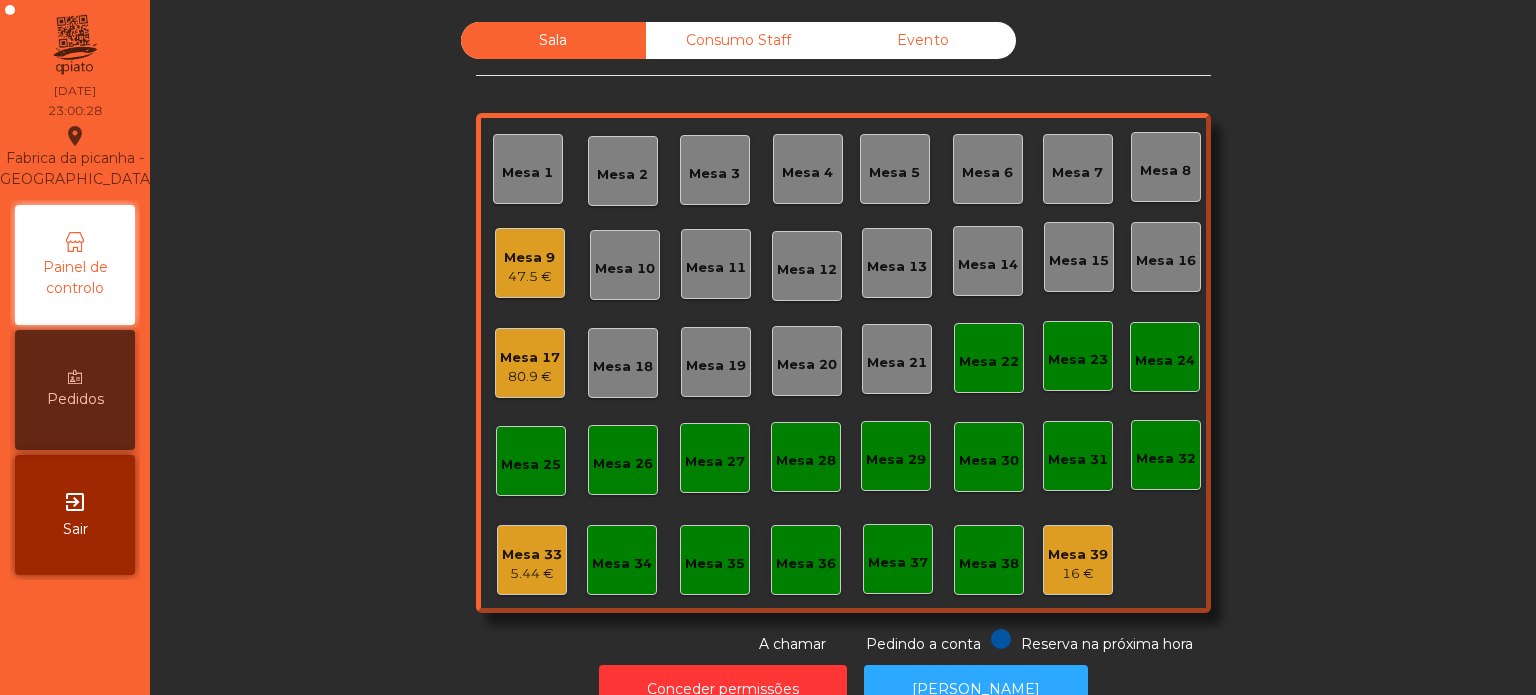 click on "Mesa 17" 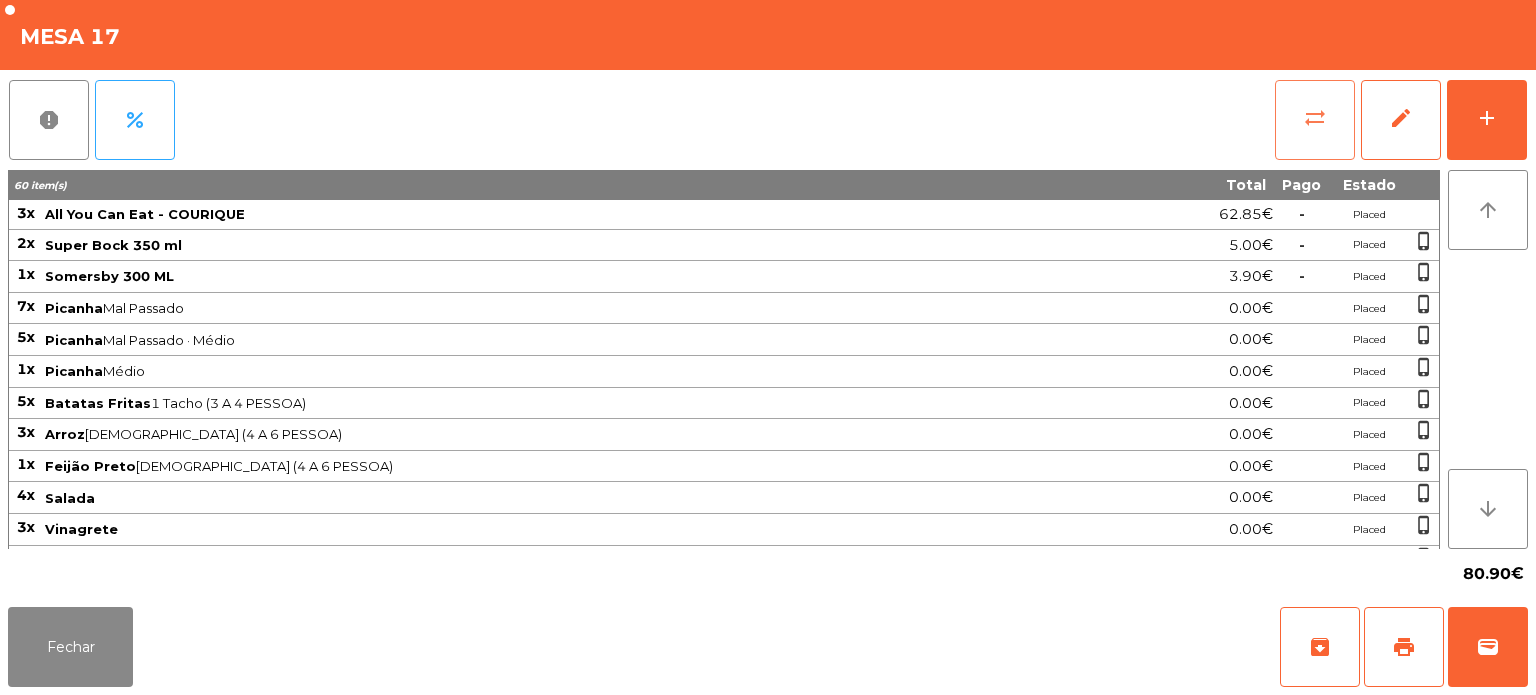 click on "sync_alt" 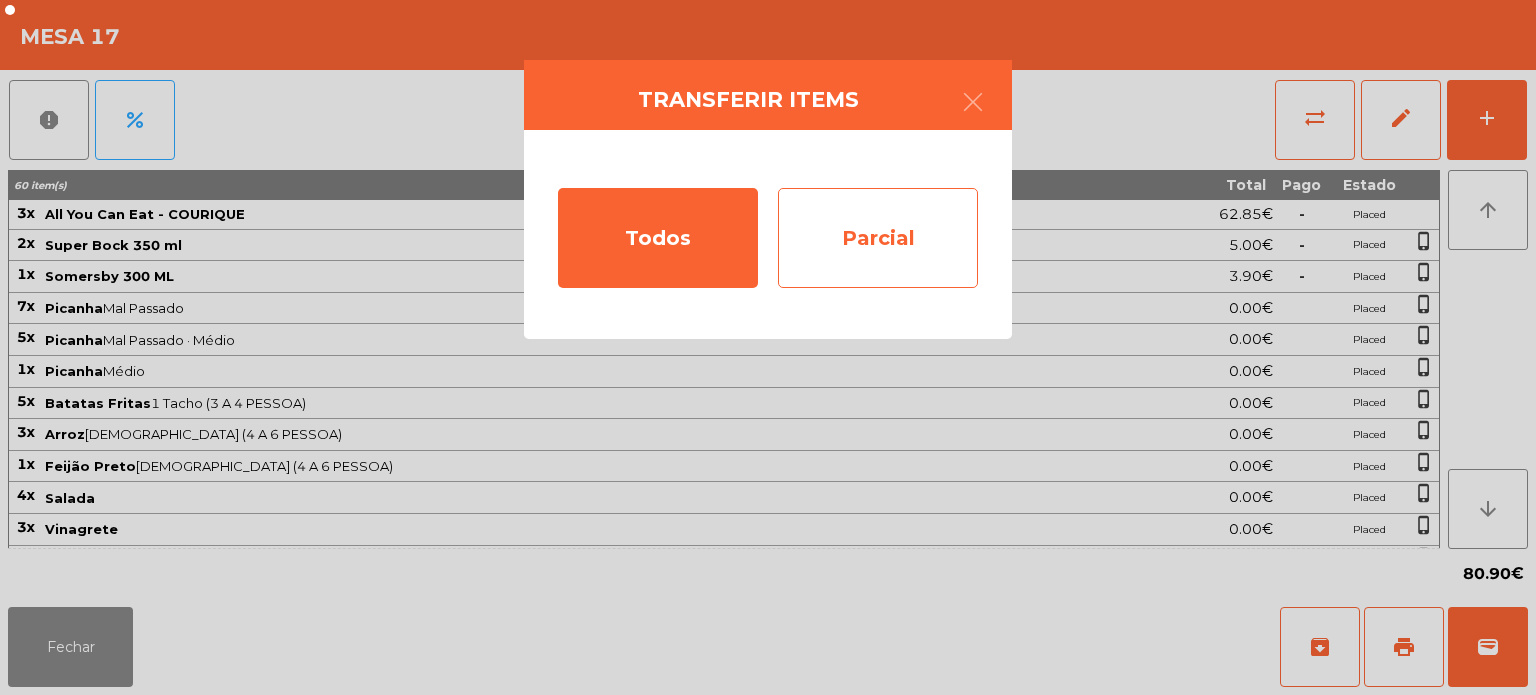 click on "Parcial" 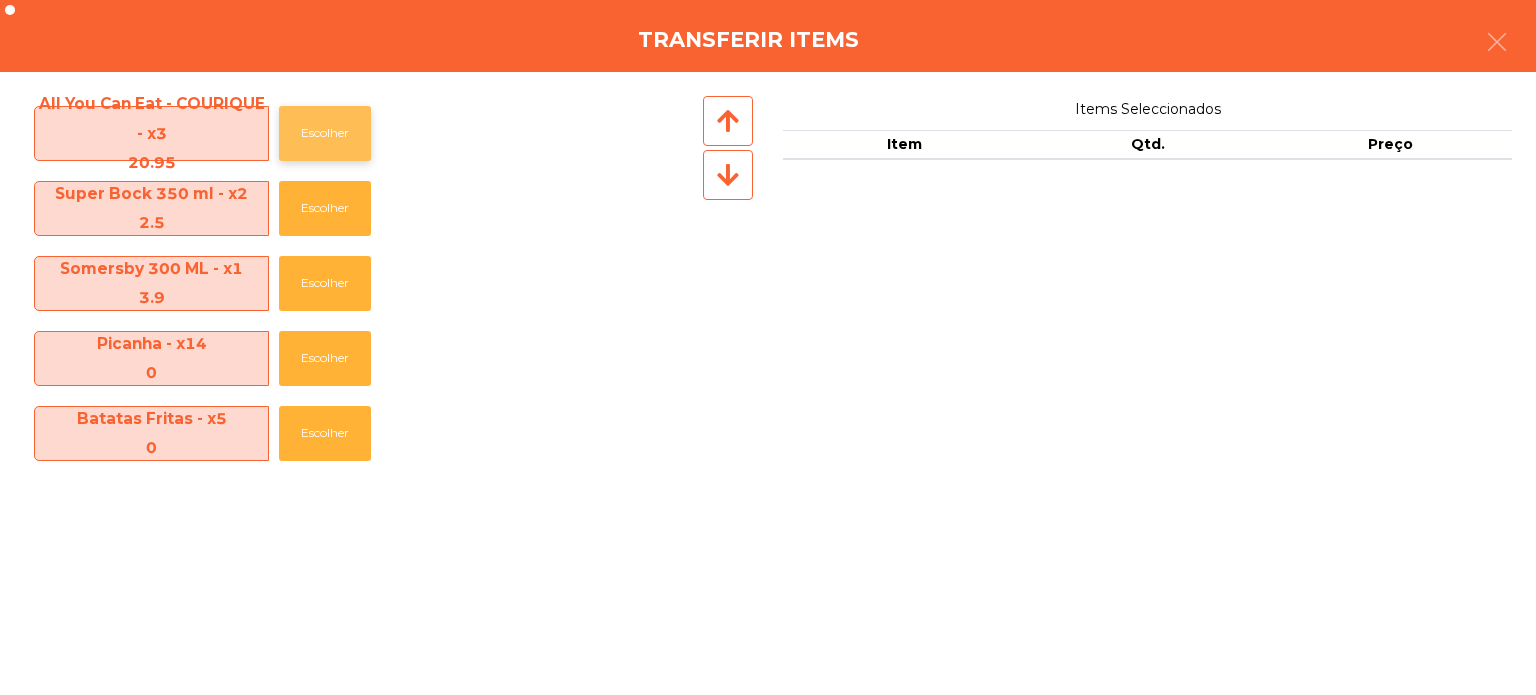 click on "Escolher" 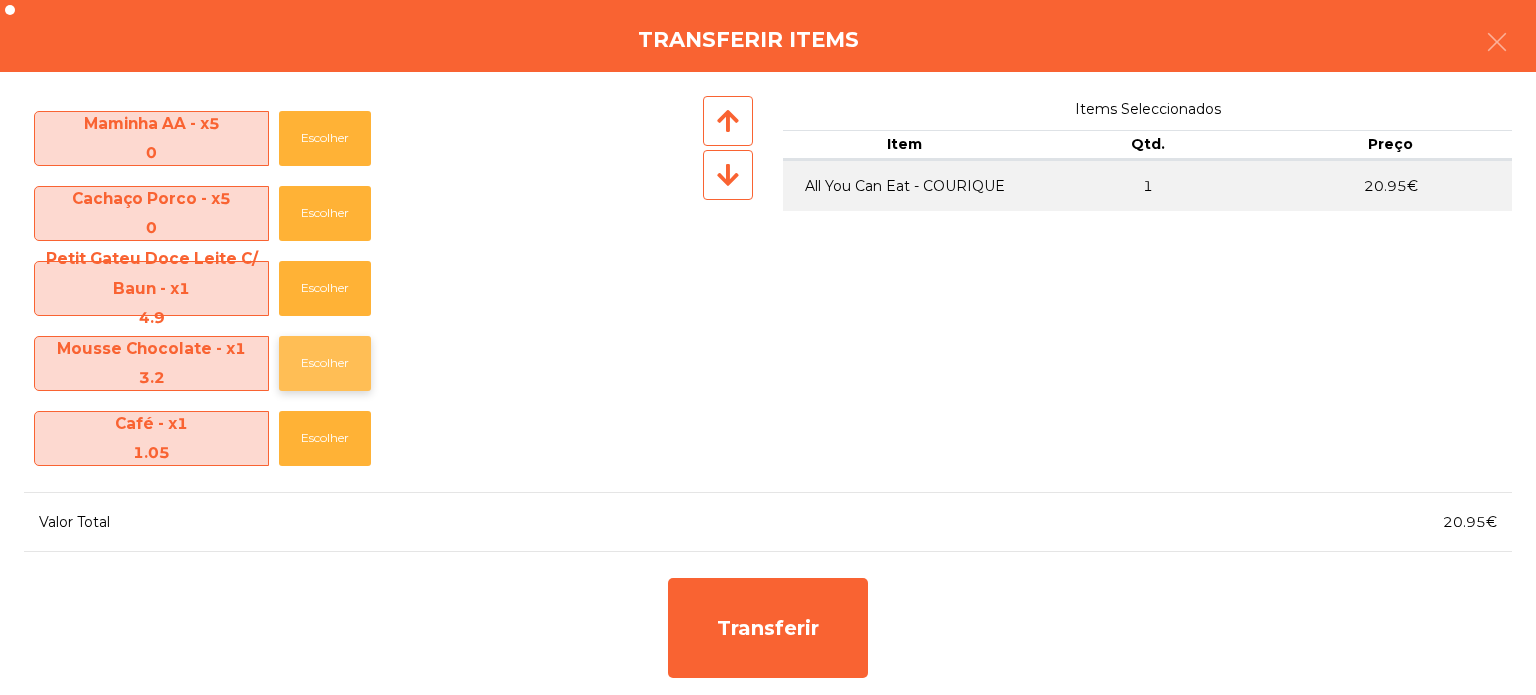 click on "Escolher" 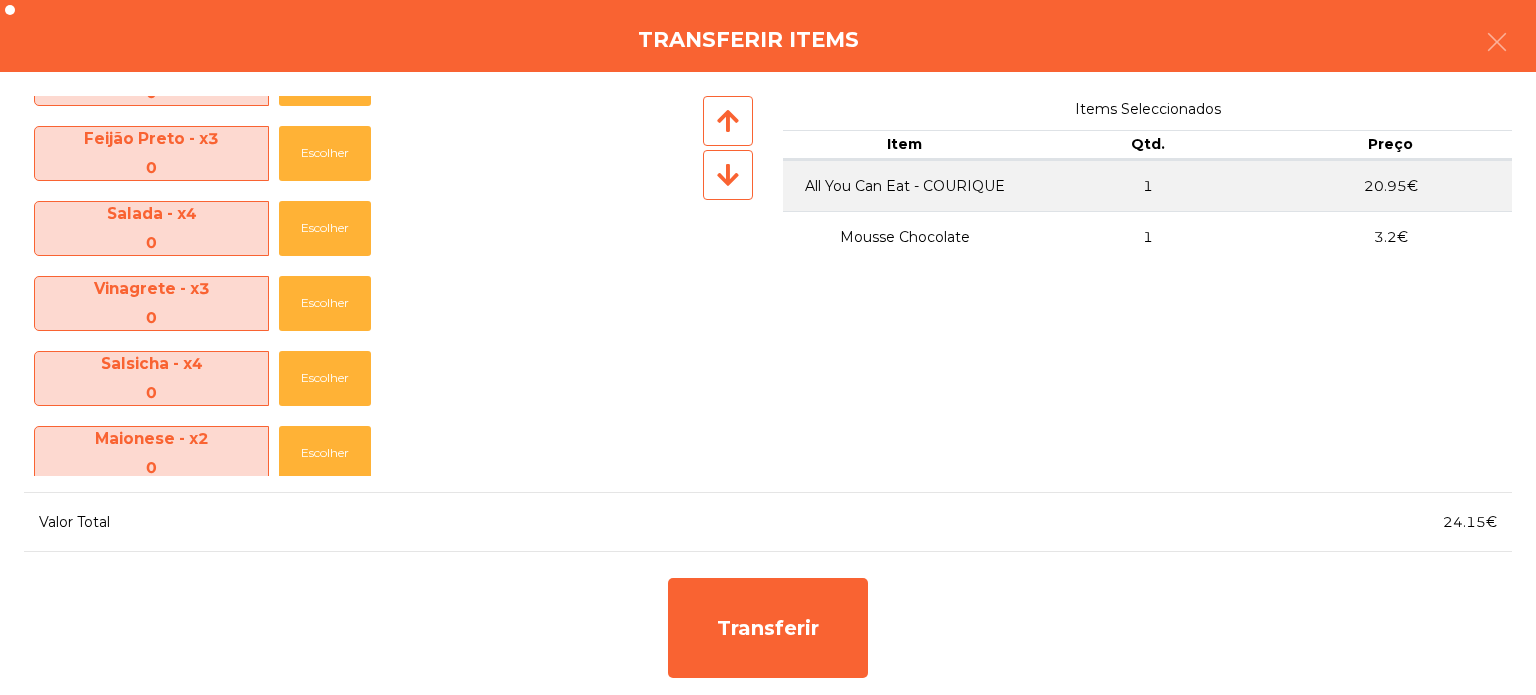 scroll, scrollTop: 0, scrollLeft: 0, axis: both 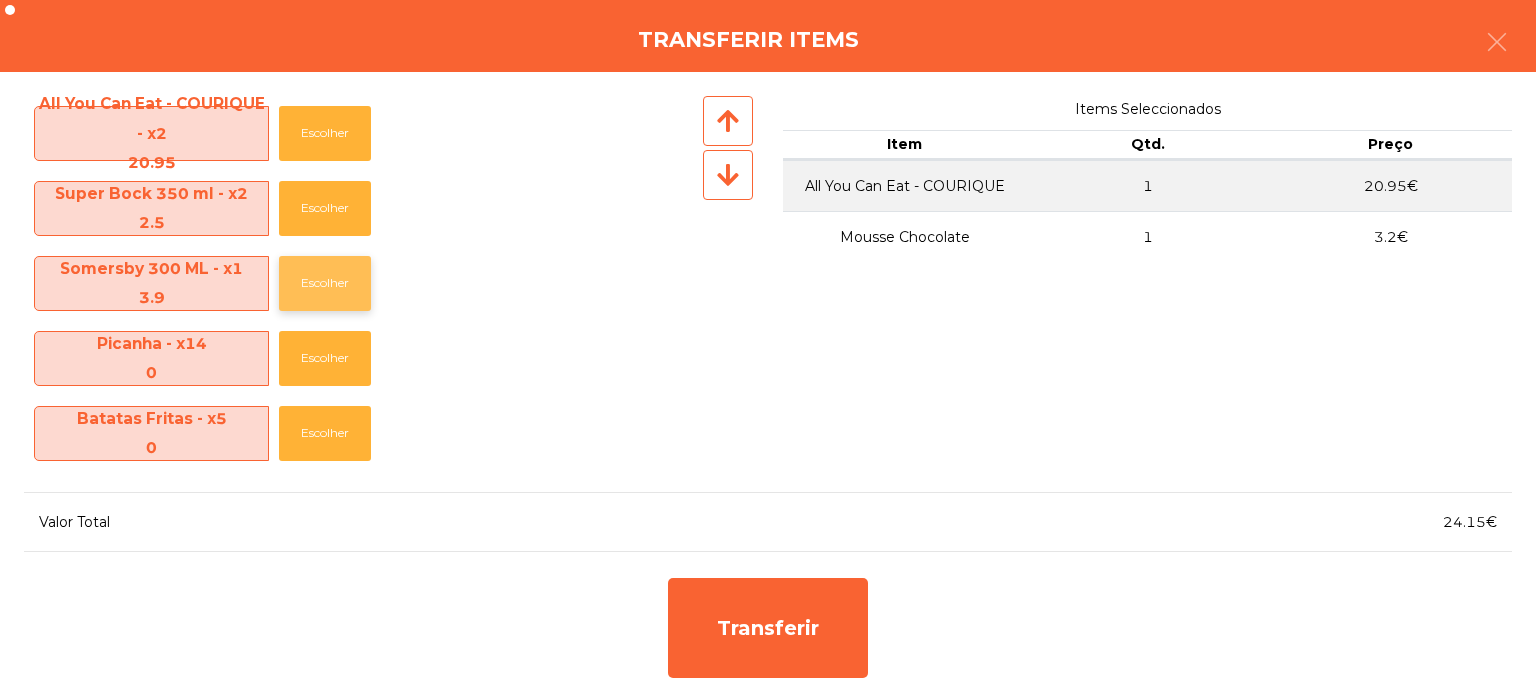 click on "Escolher" 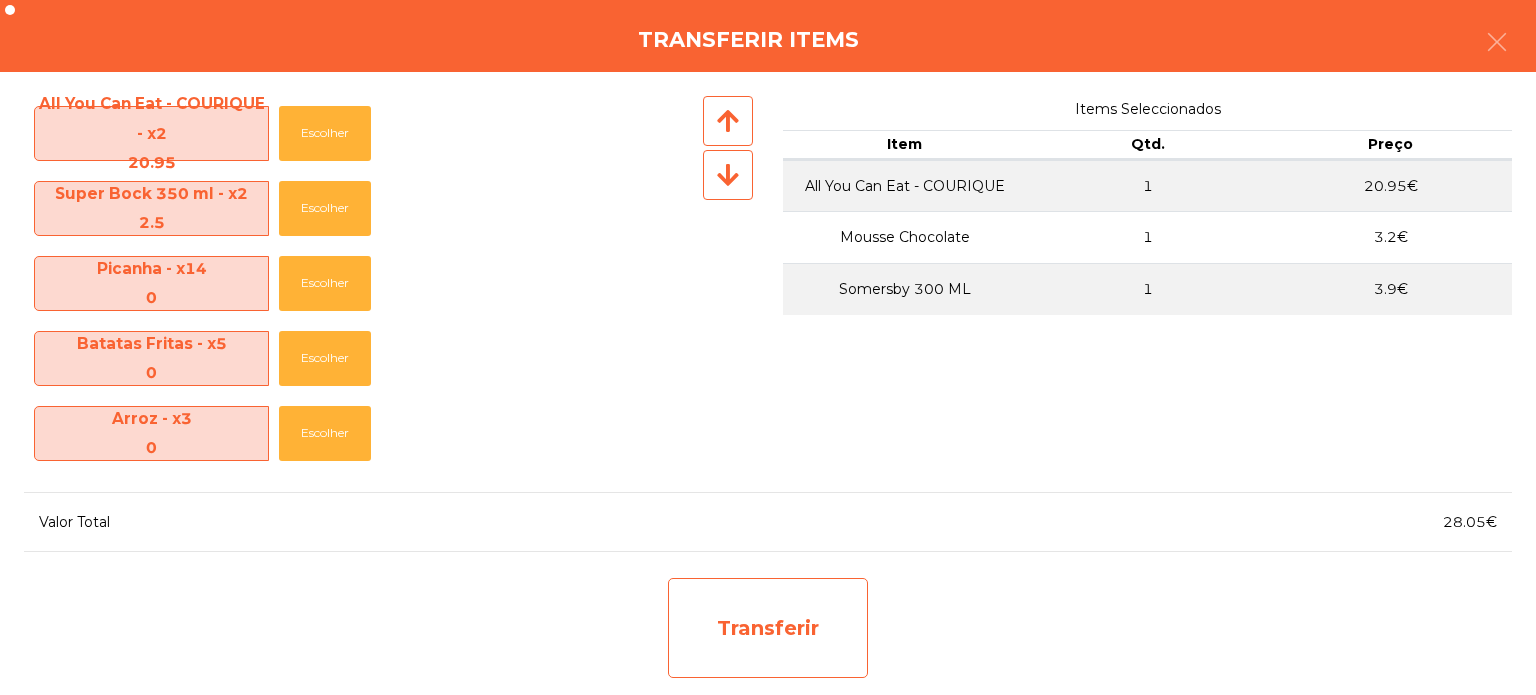 click on "Transferir" 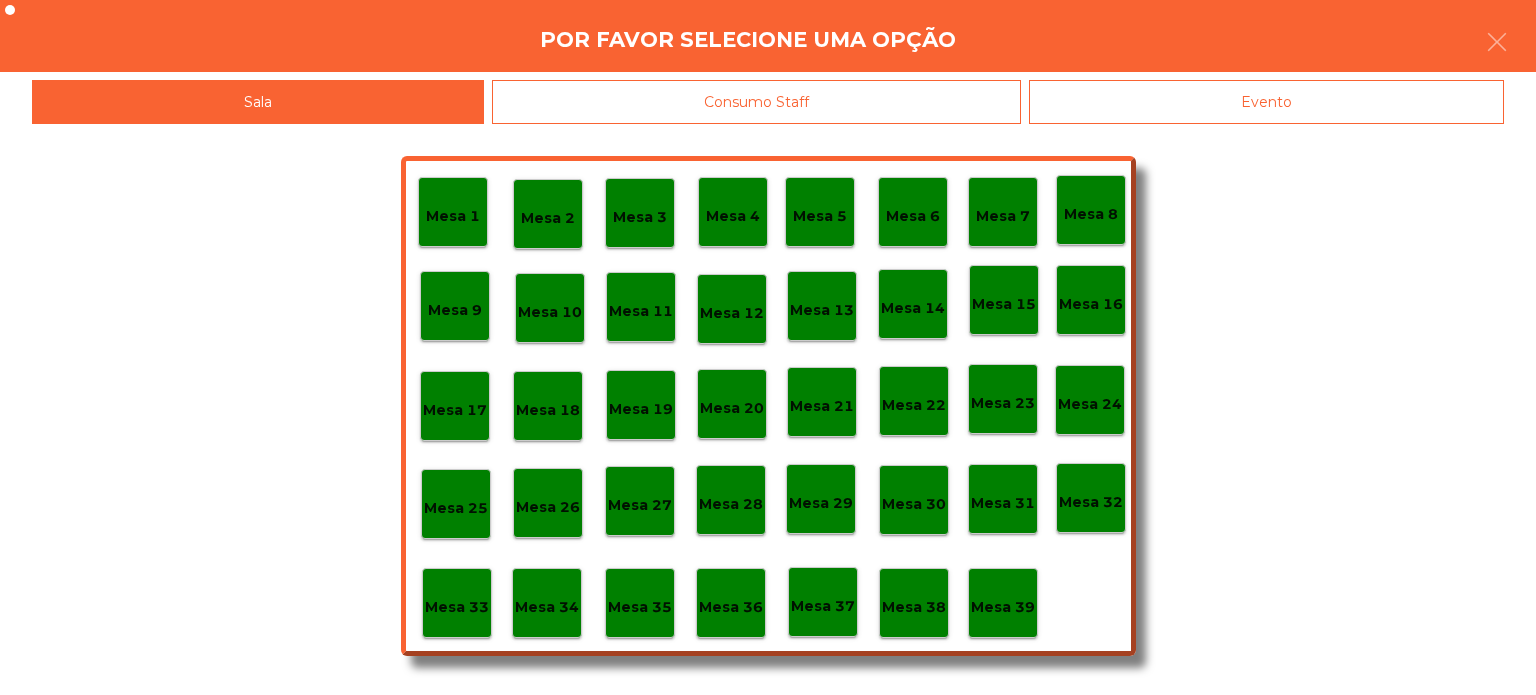 click on "Evento" 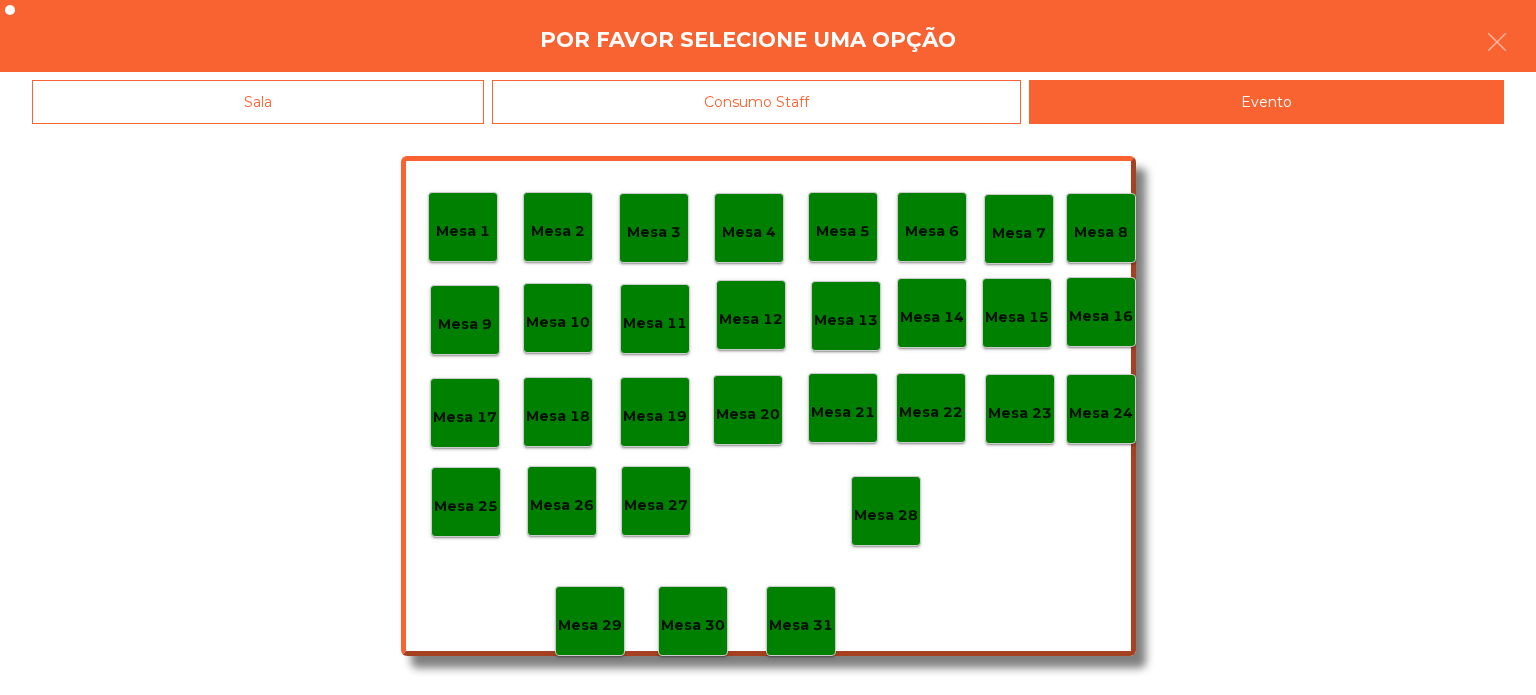 click on "Mesa 10" 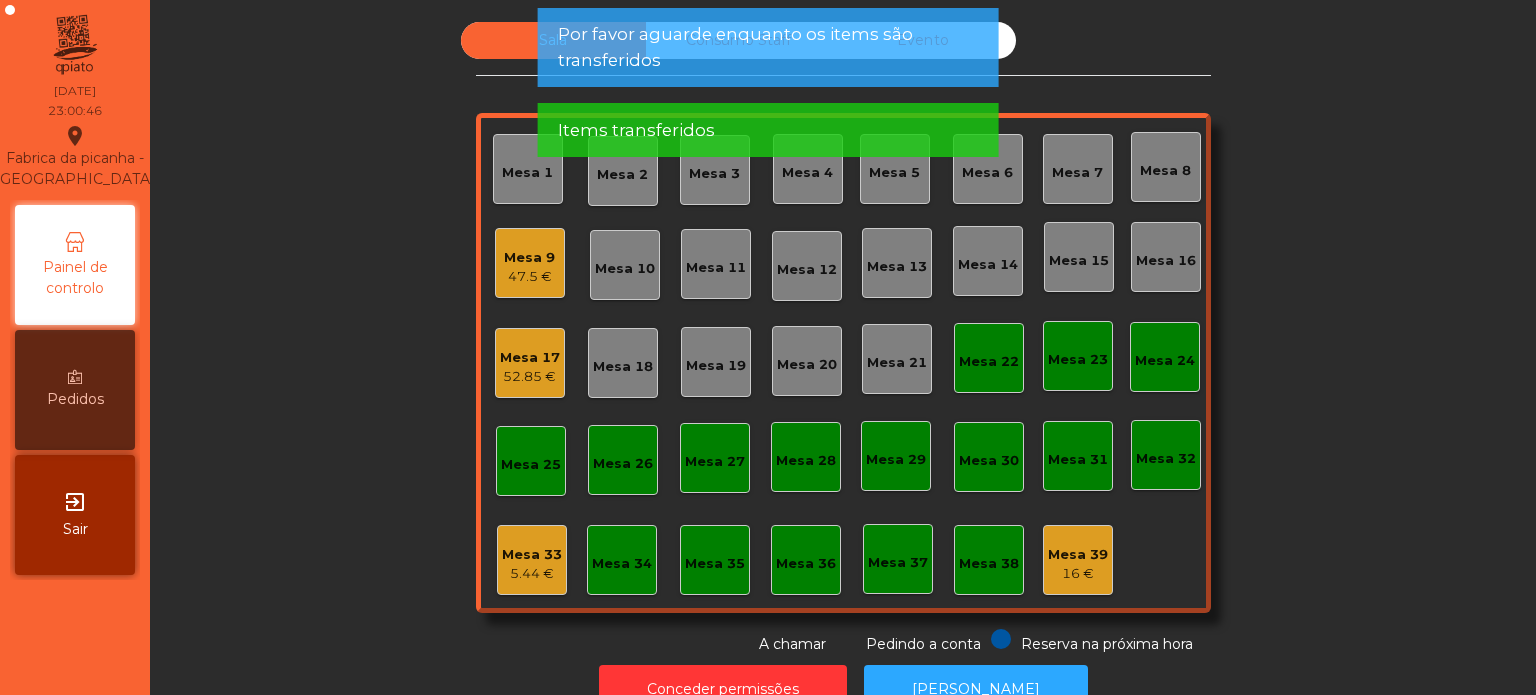 click on "Por favor aguarde enquanto os items são transferidos" 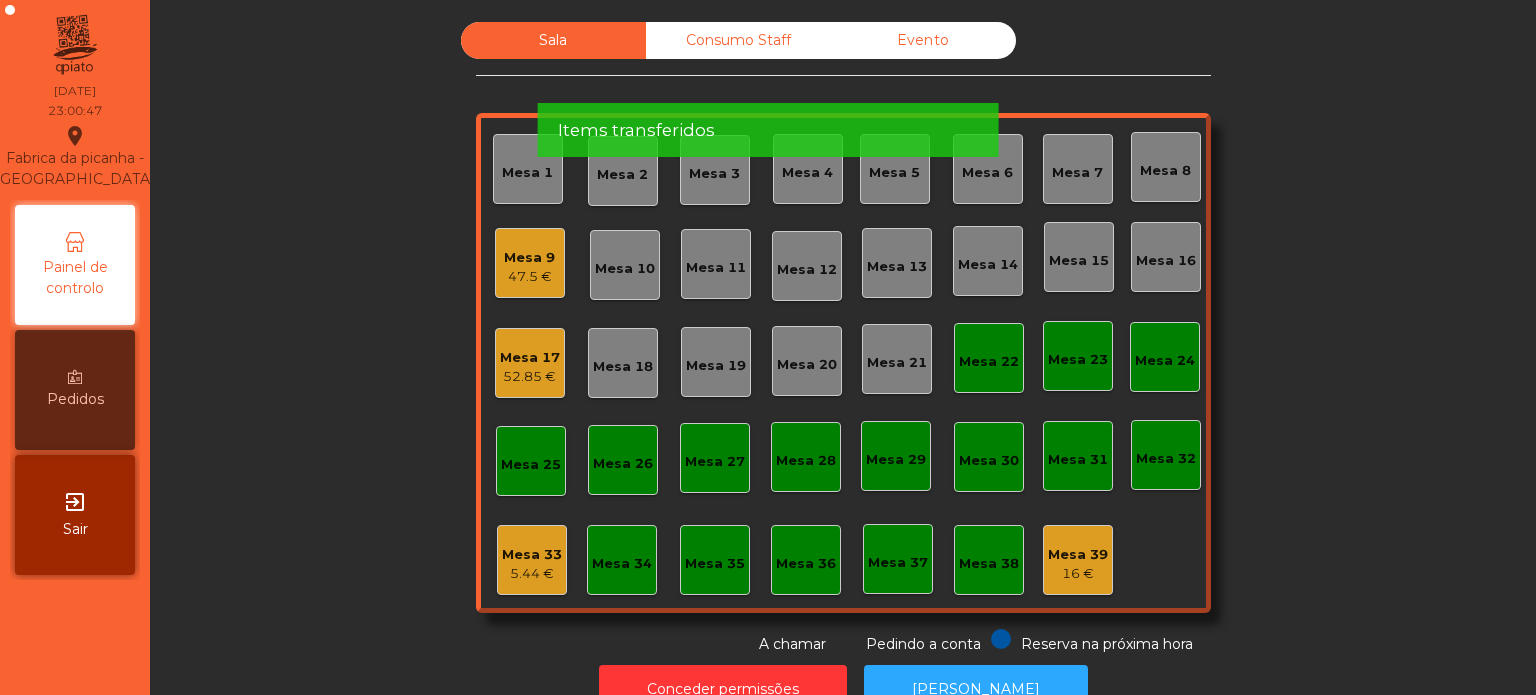 click on "Items transferidos" 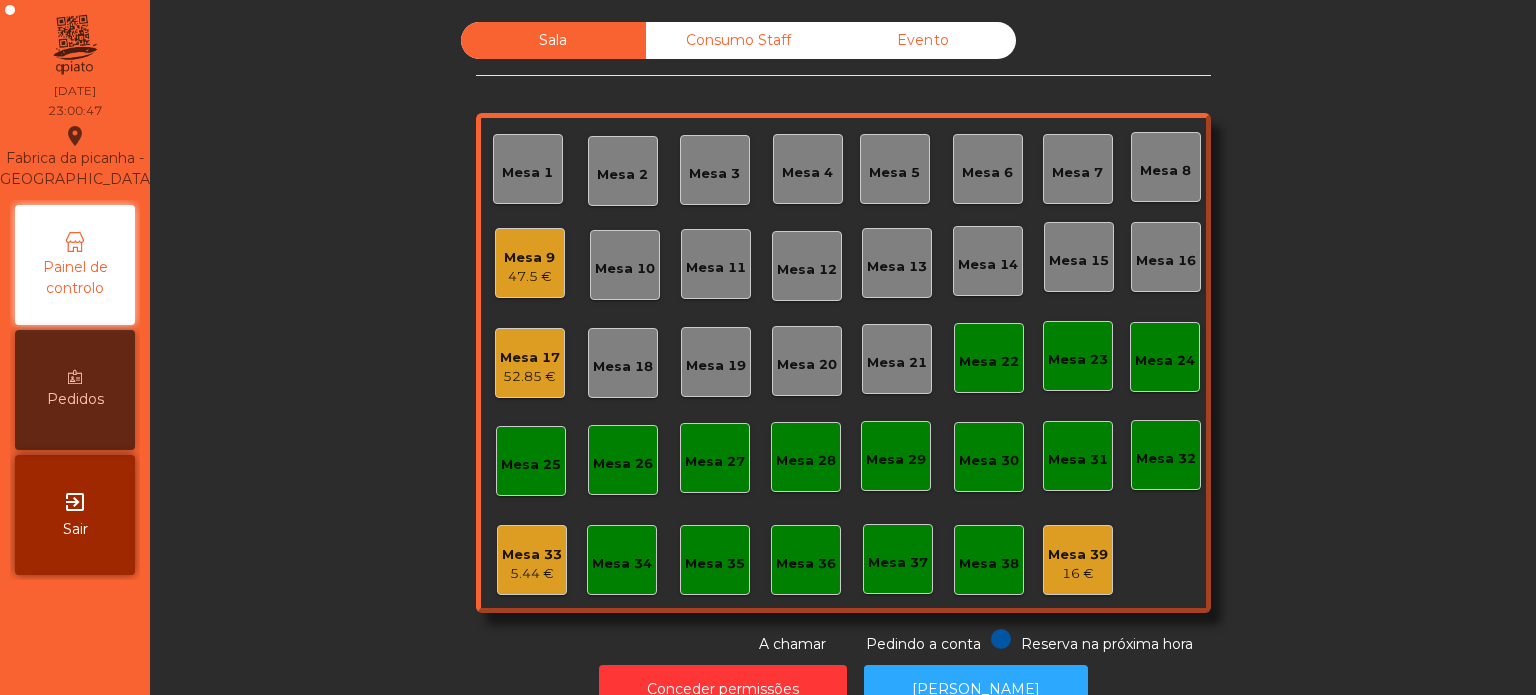 click on "Items transferidos" 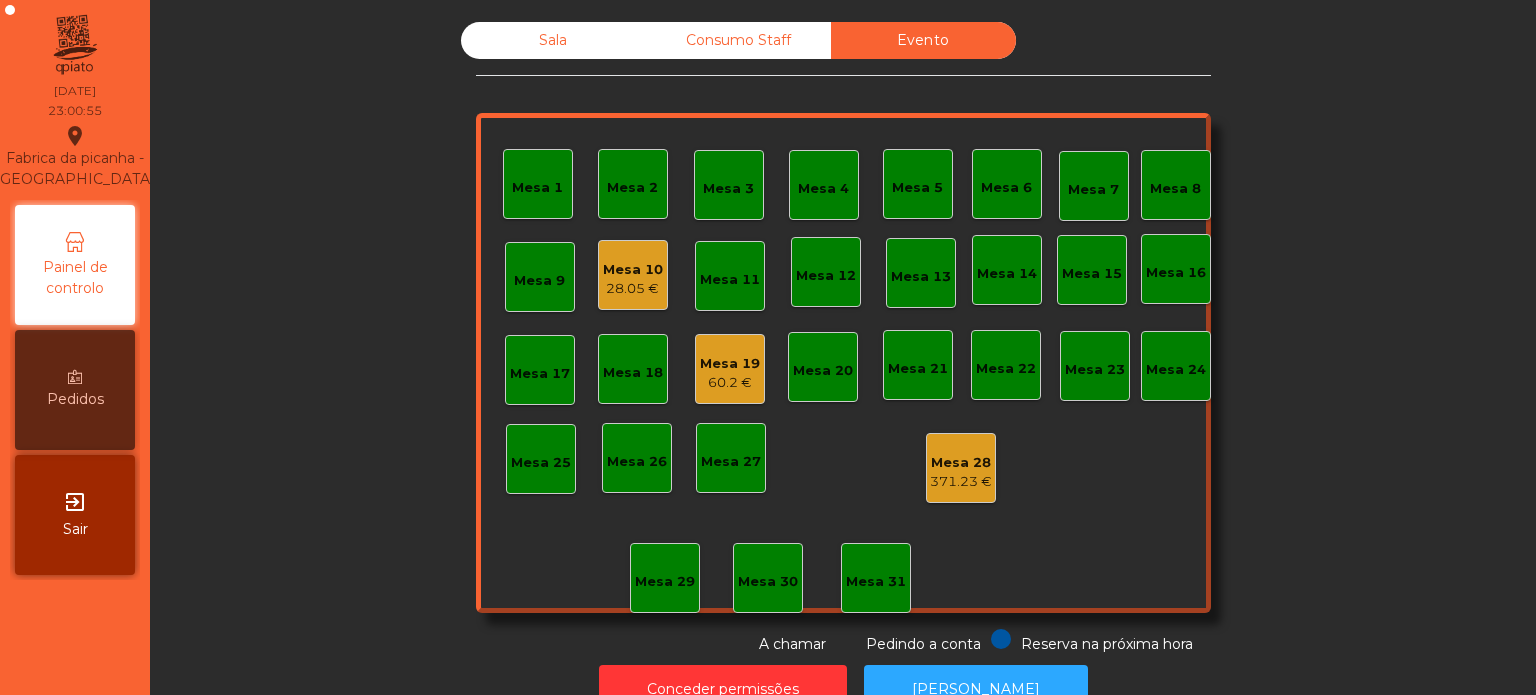 click on "Mesa 10" 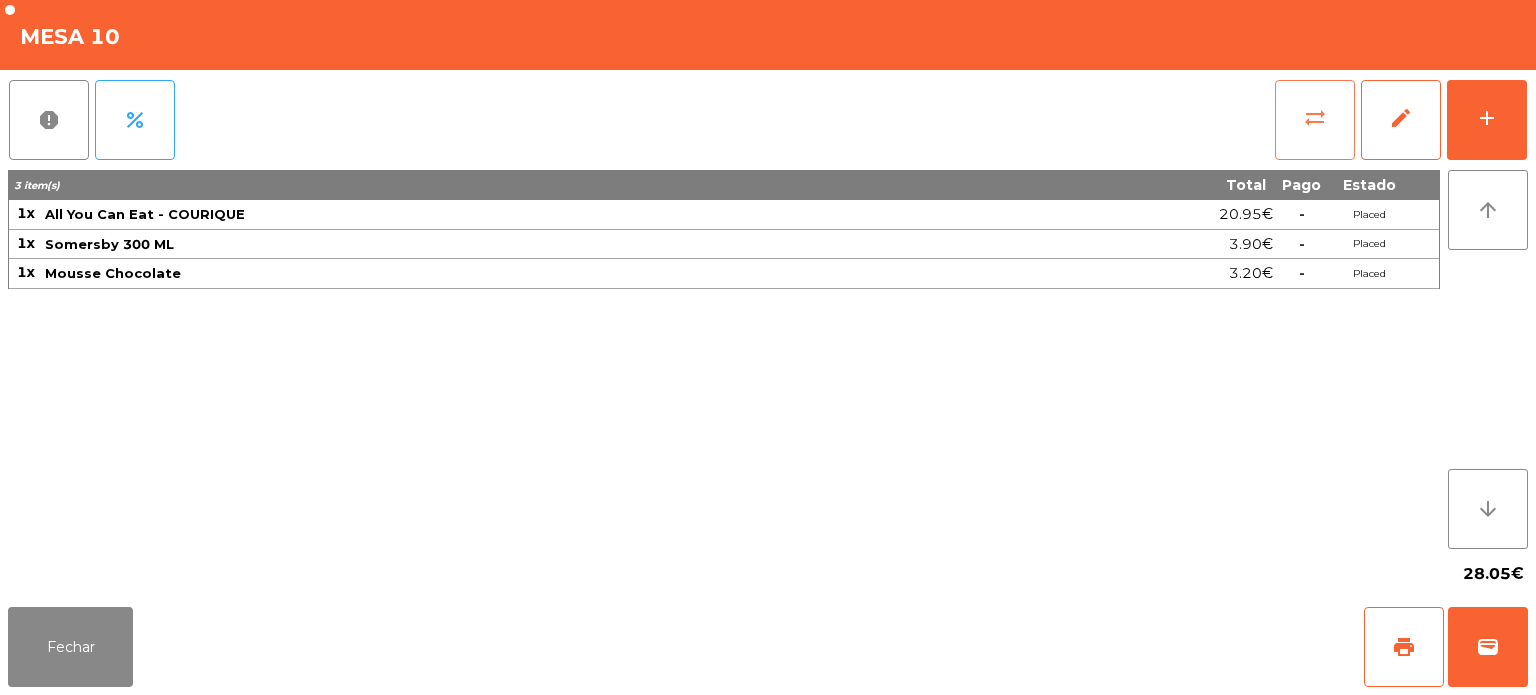 click on "sync_alt" 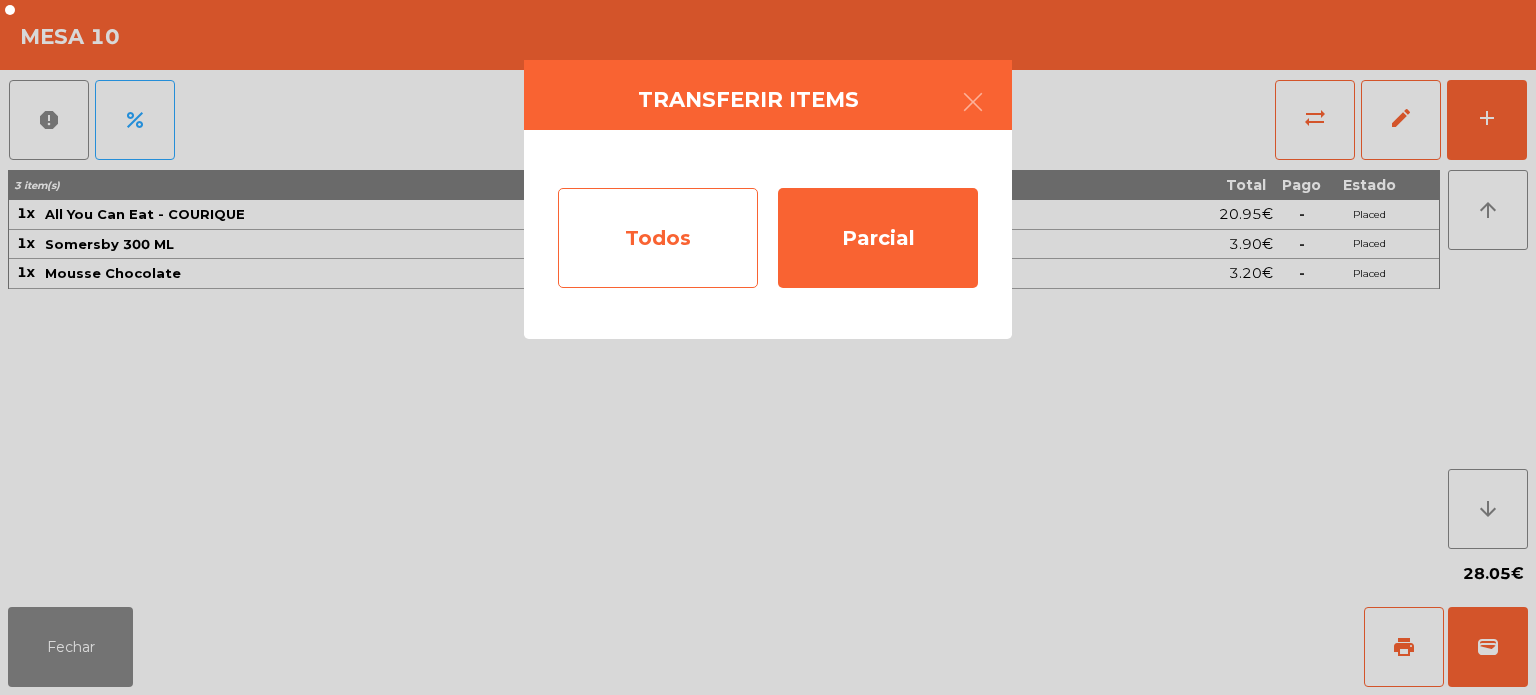 click on "Todos" 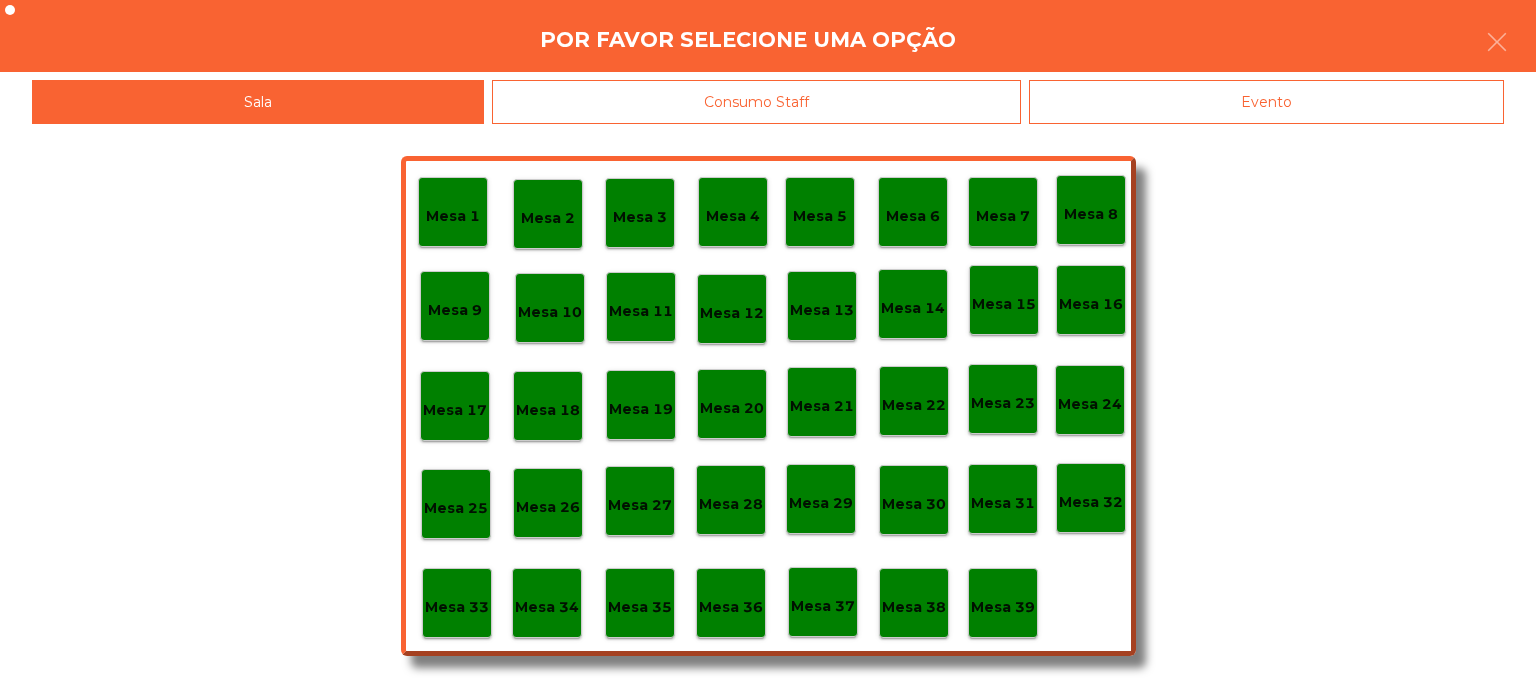 click on "Evento" 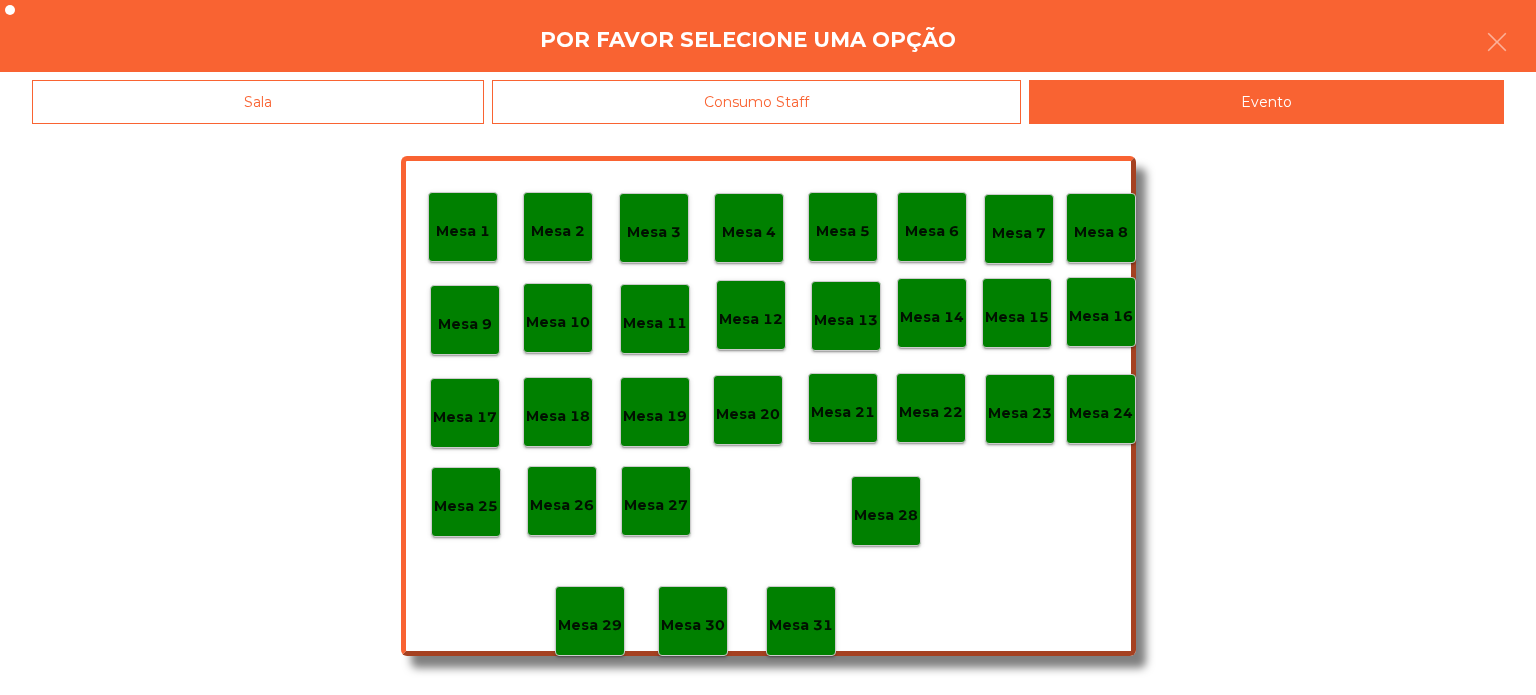 click on "Mesa 19" 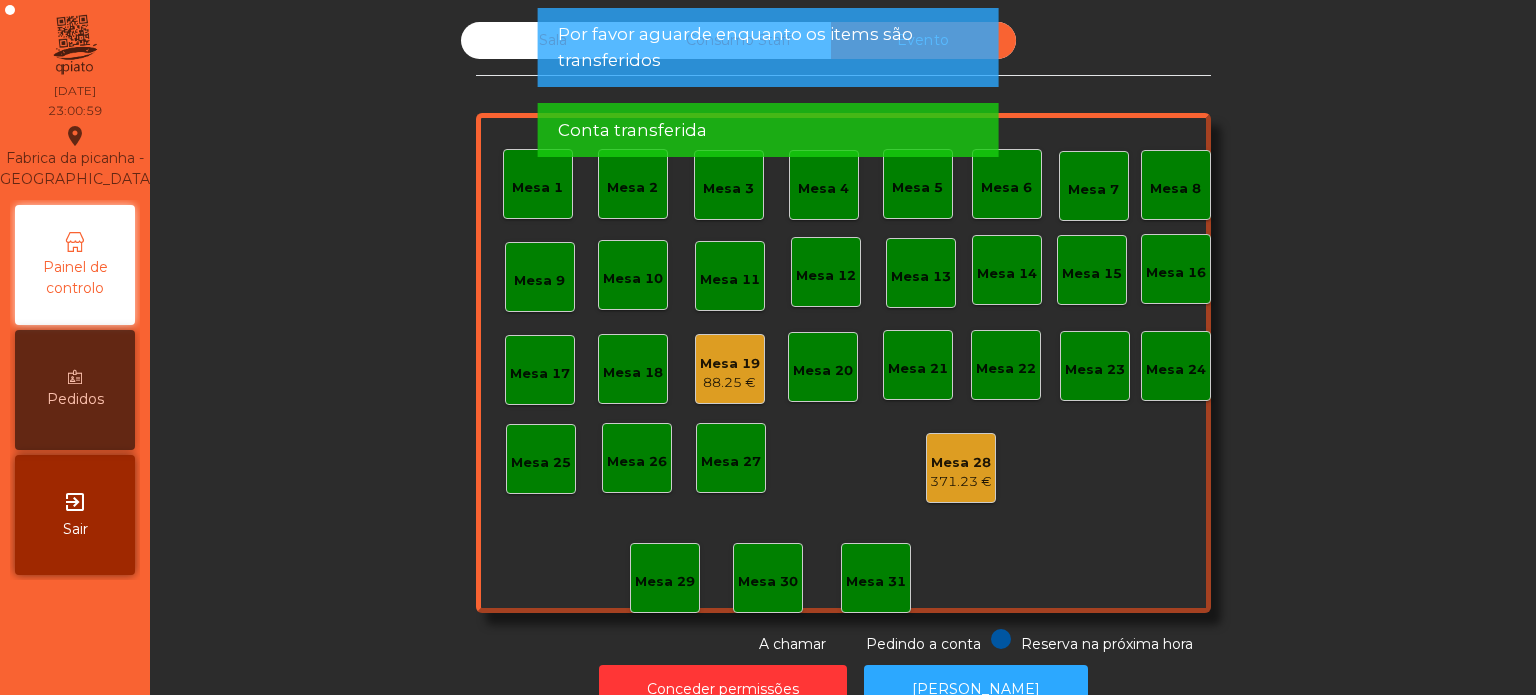 click on "Por favor aguarde enquanto os items são transferidos" 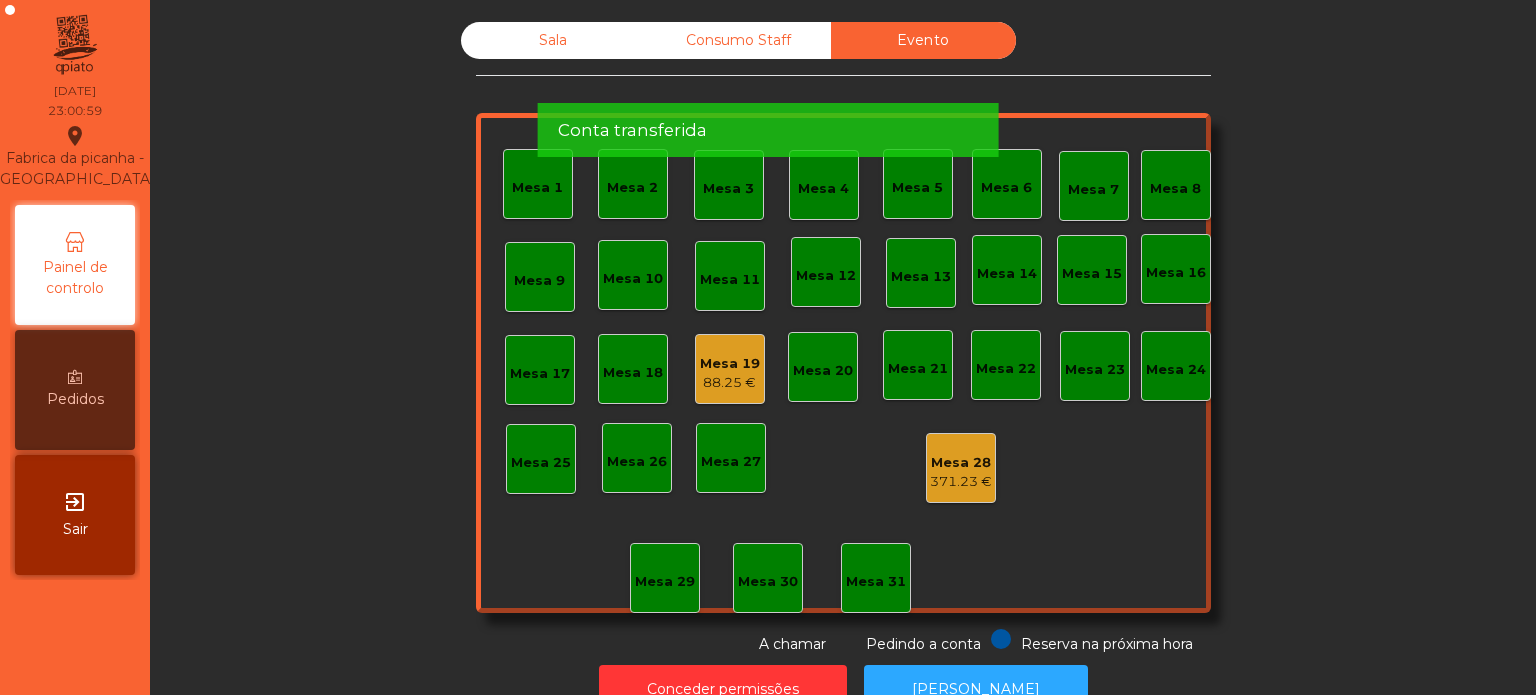 click on "Por favor aguarde enquanto os items são transferidos" 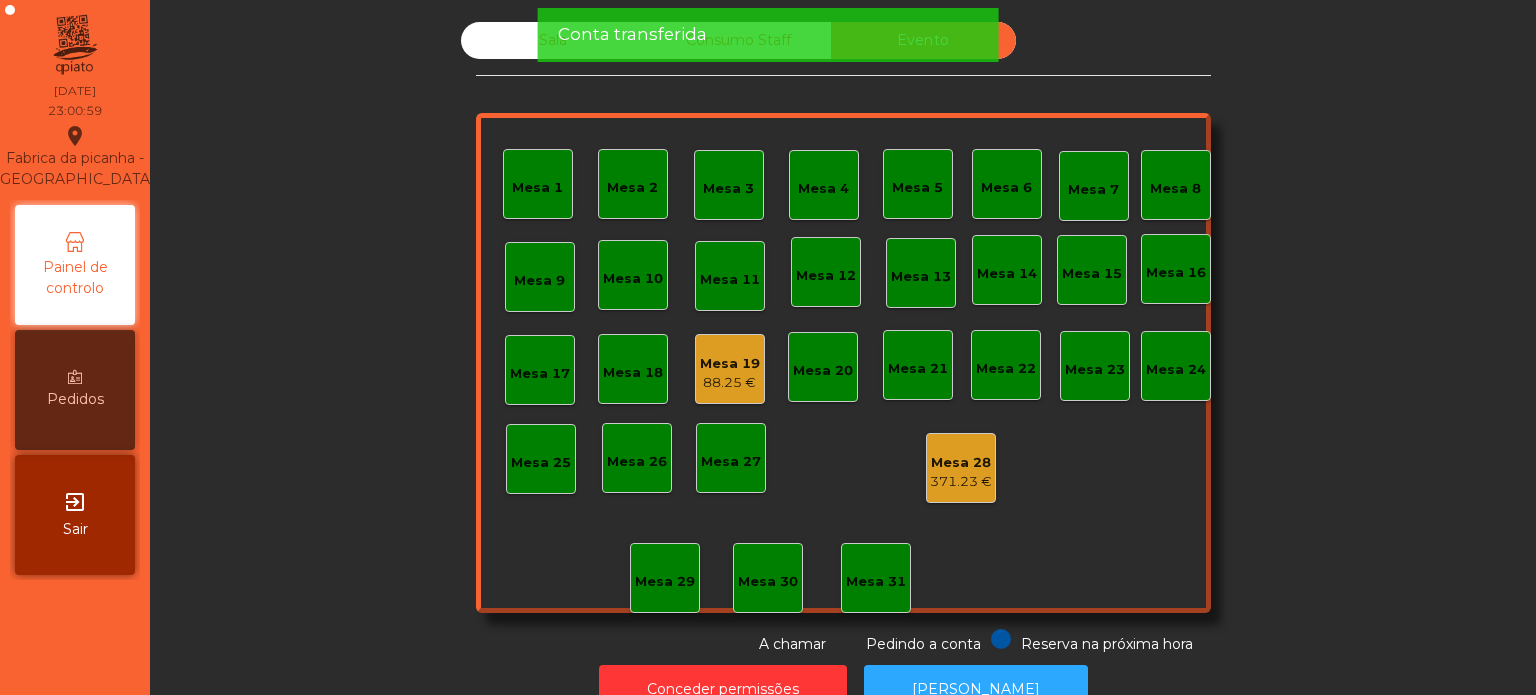click on "Conta transferida" 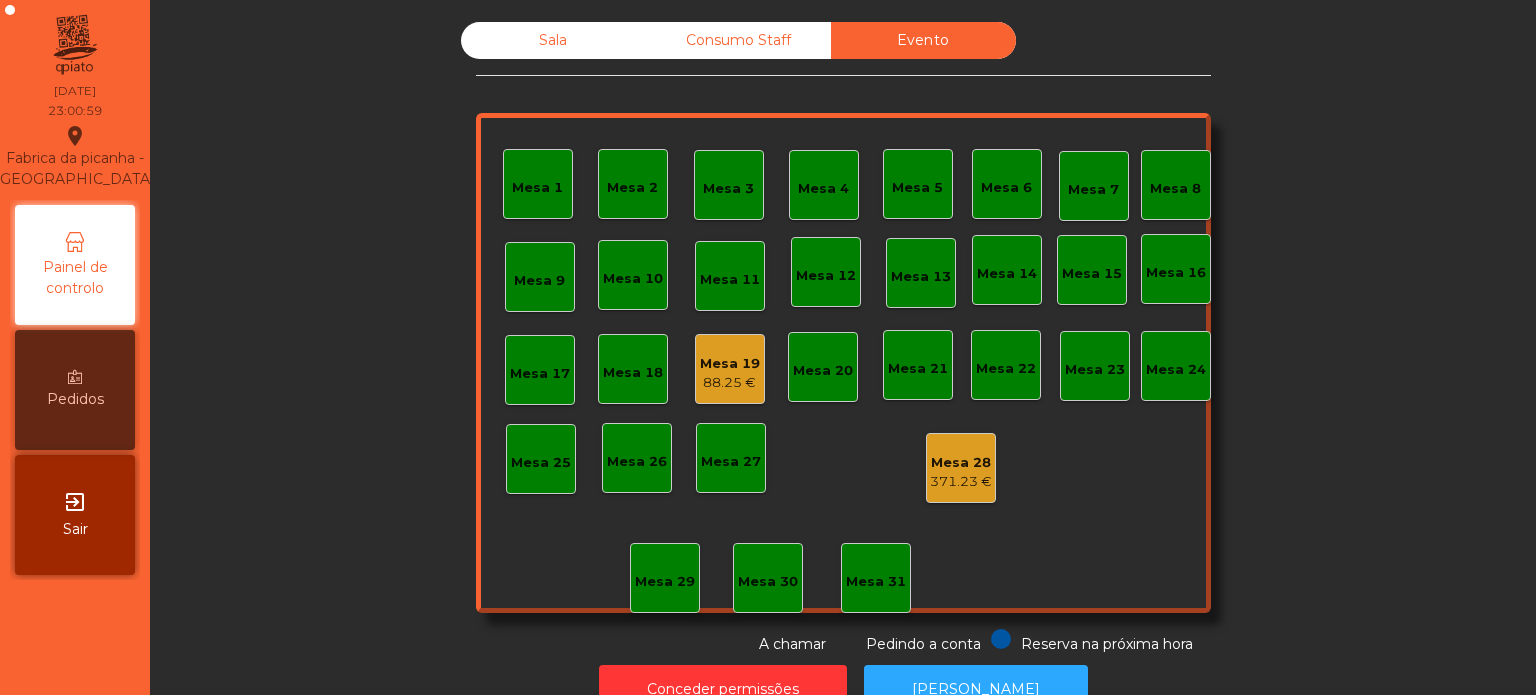click on "Conta transferida" 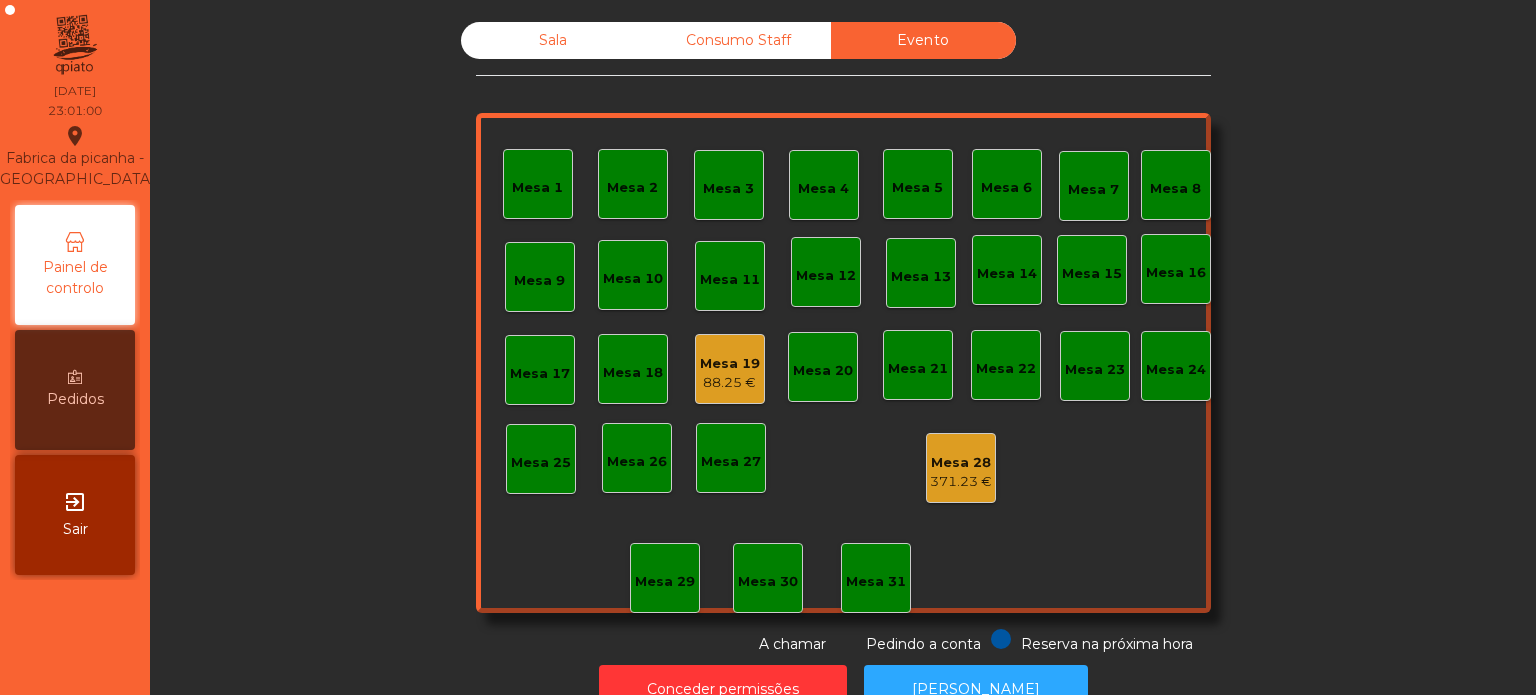 click on "Sala" 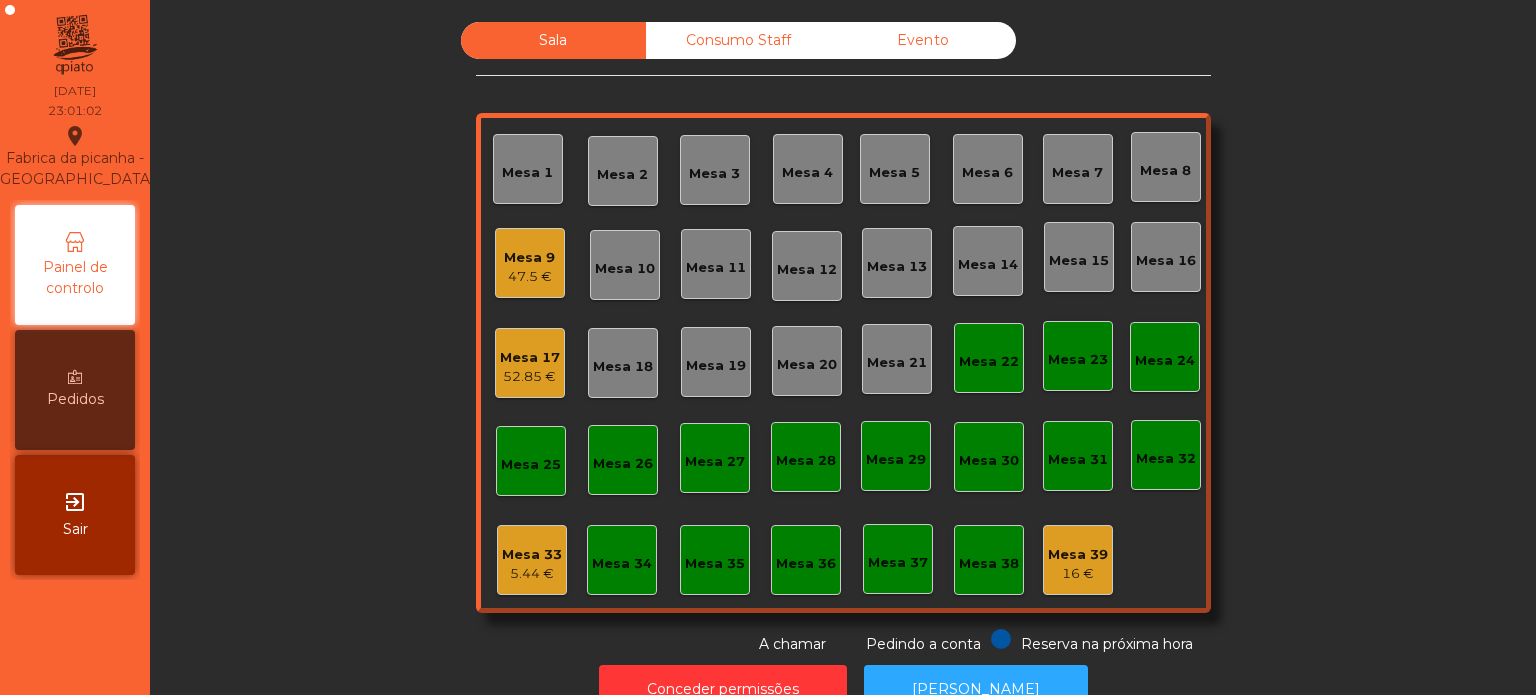 click on "Mesa 17" 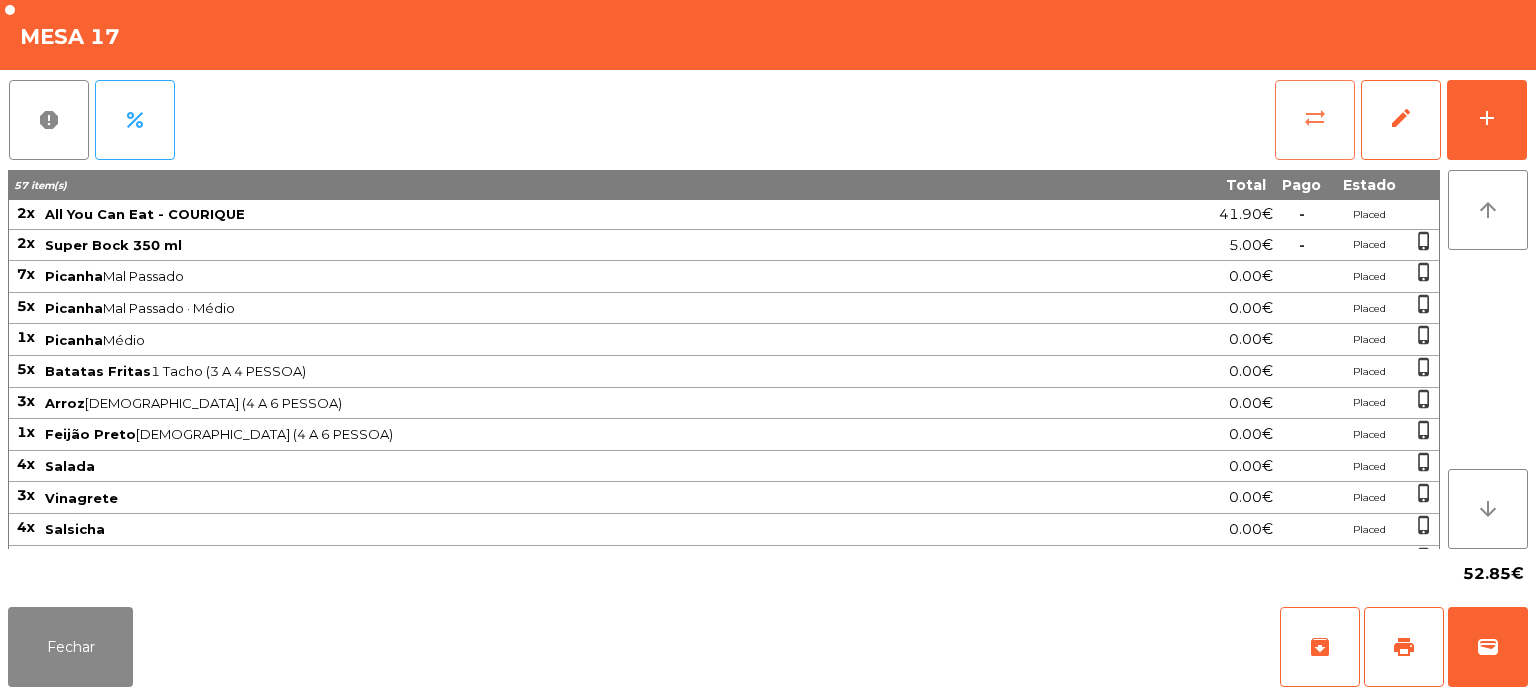 click on "sync_alt" 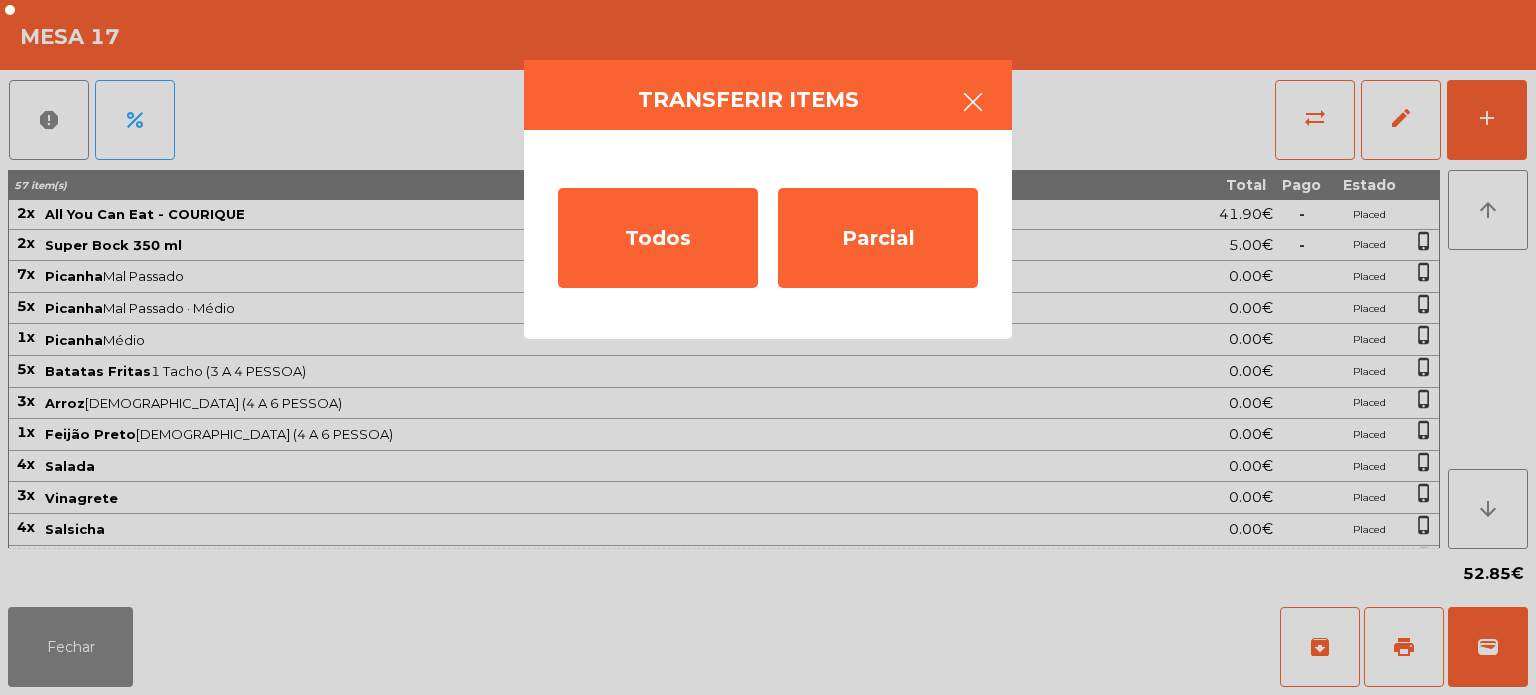 click 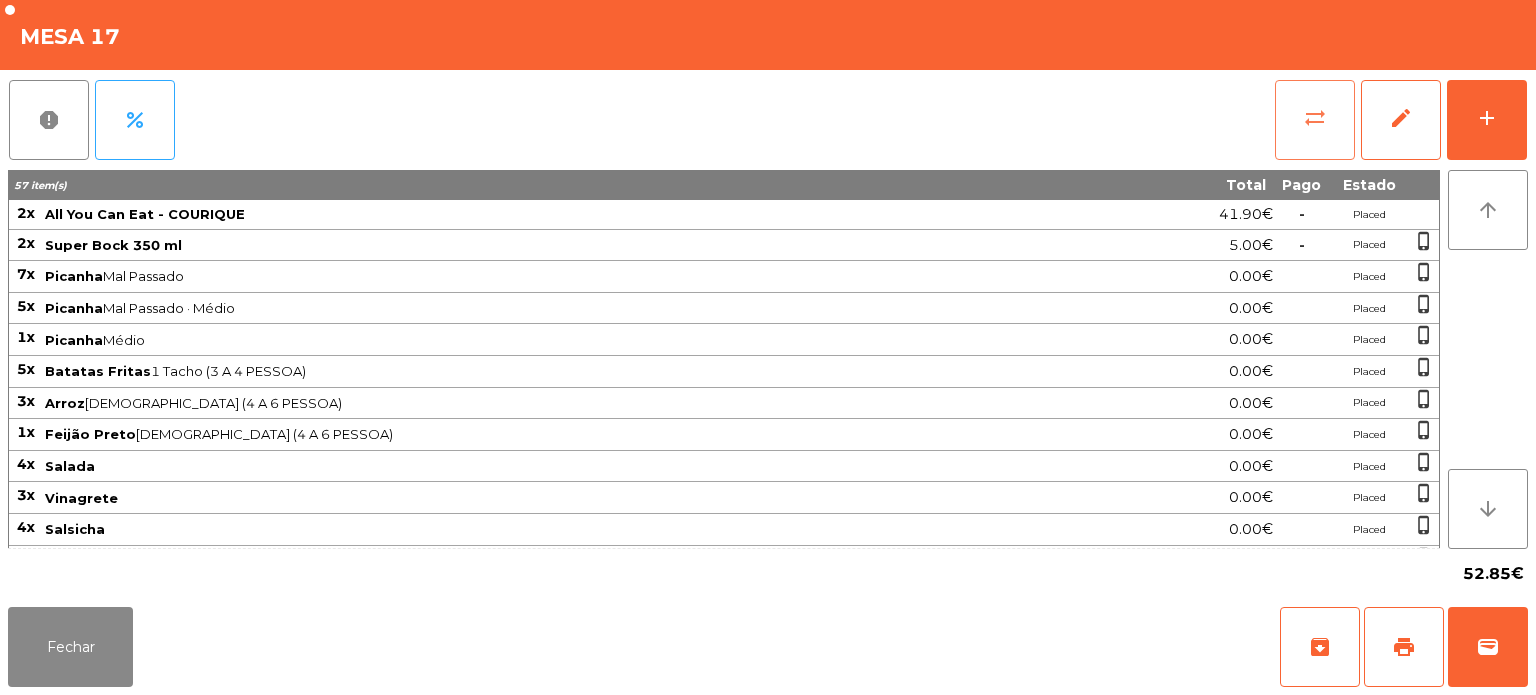 click on "sync_alt" 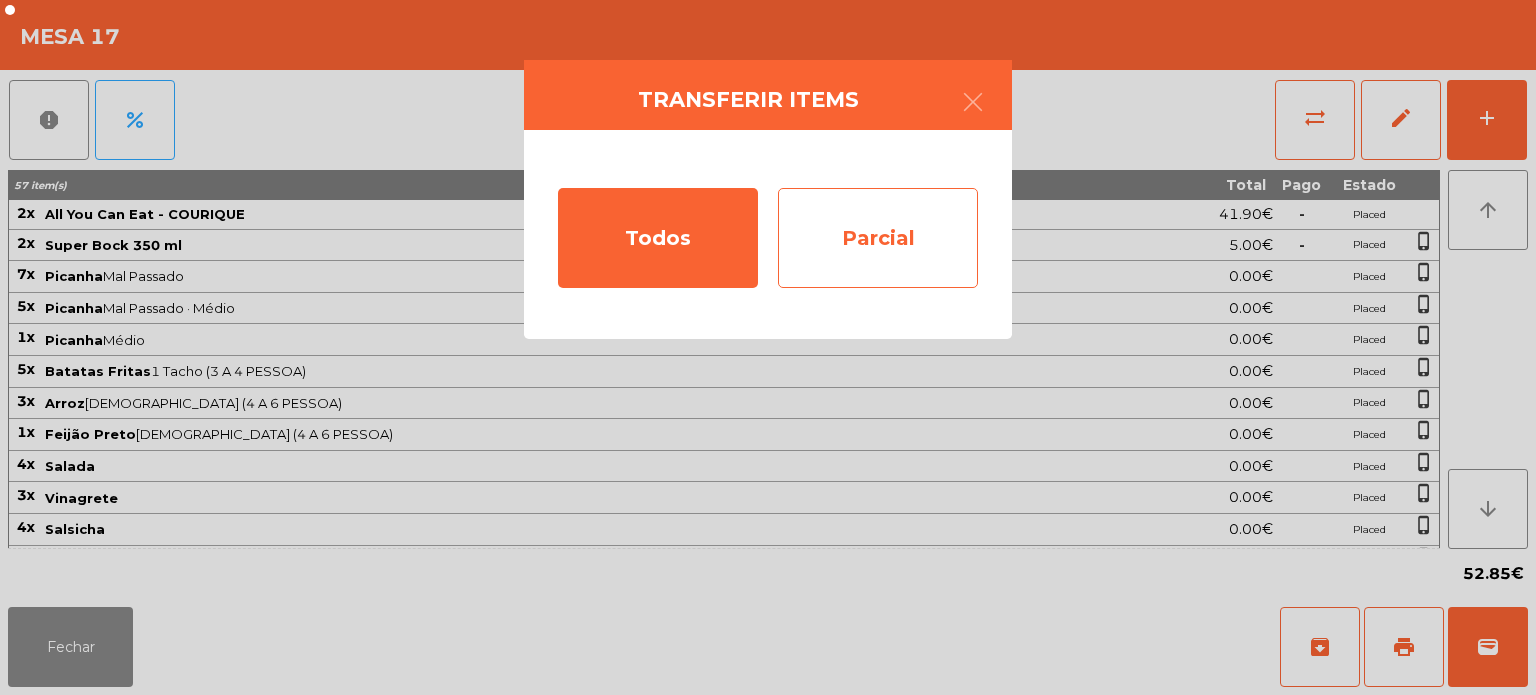 click on "Parcial" 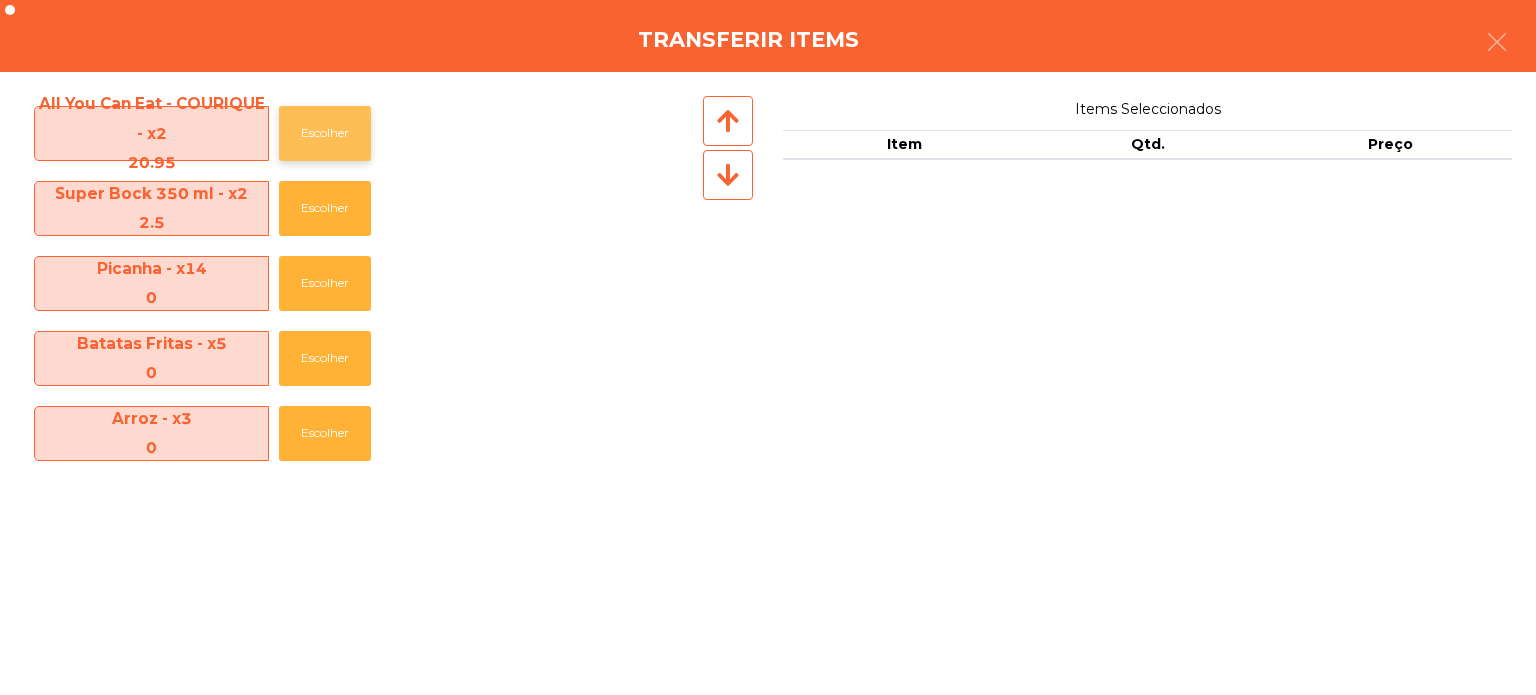 click on "Escolher" 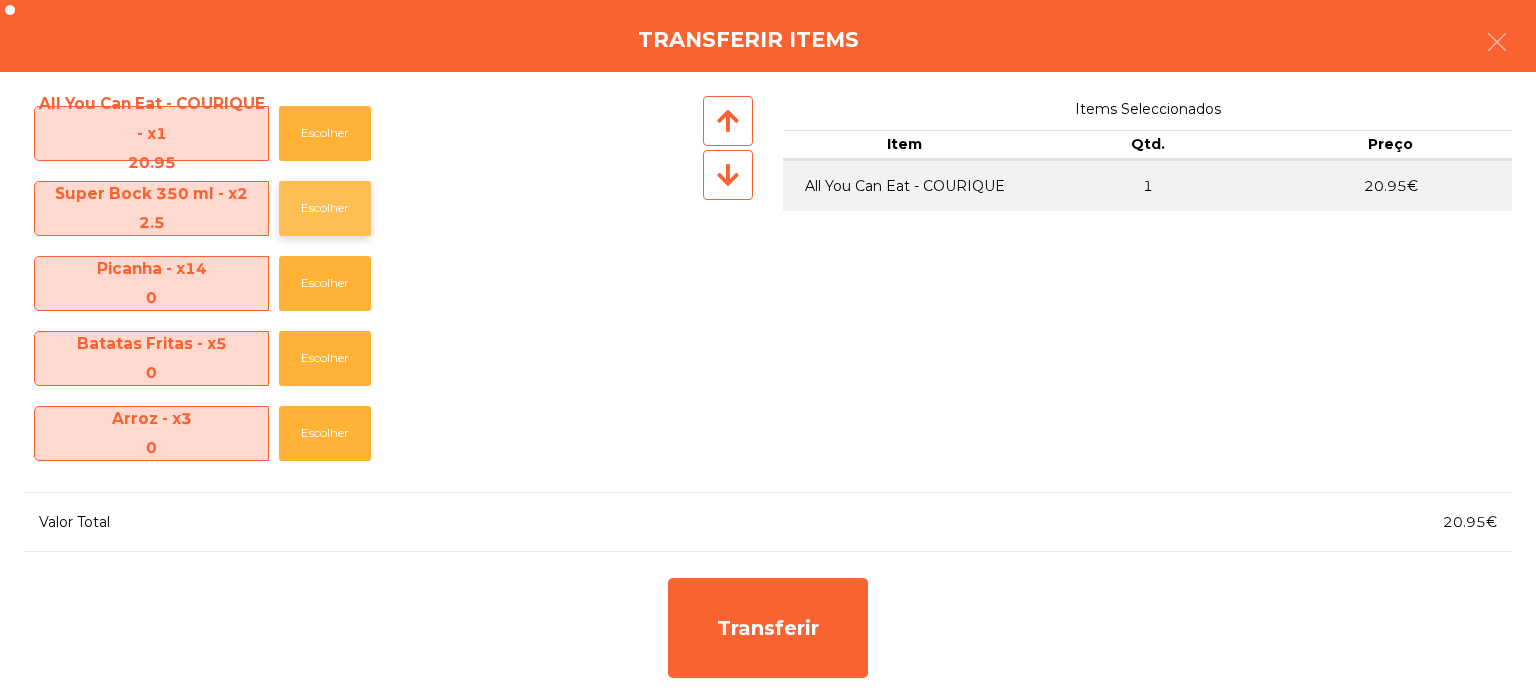 click on "Escolher" 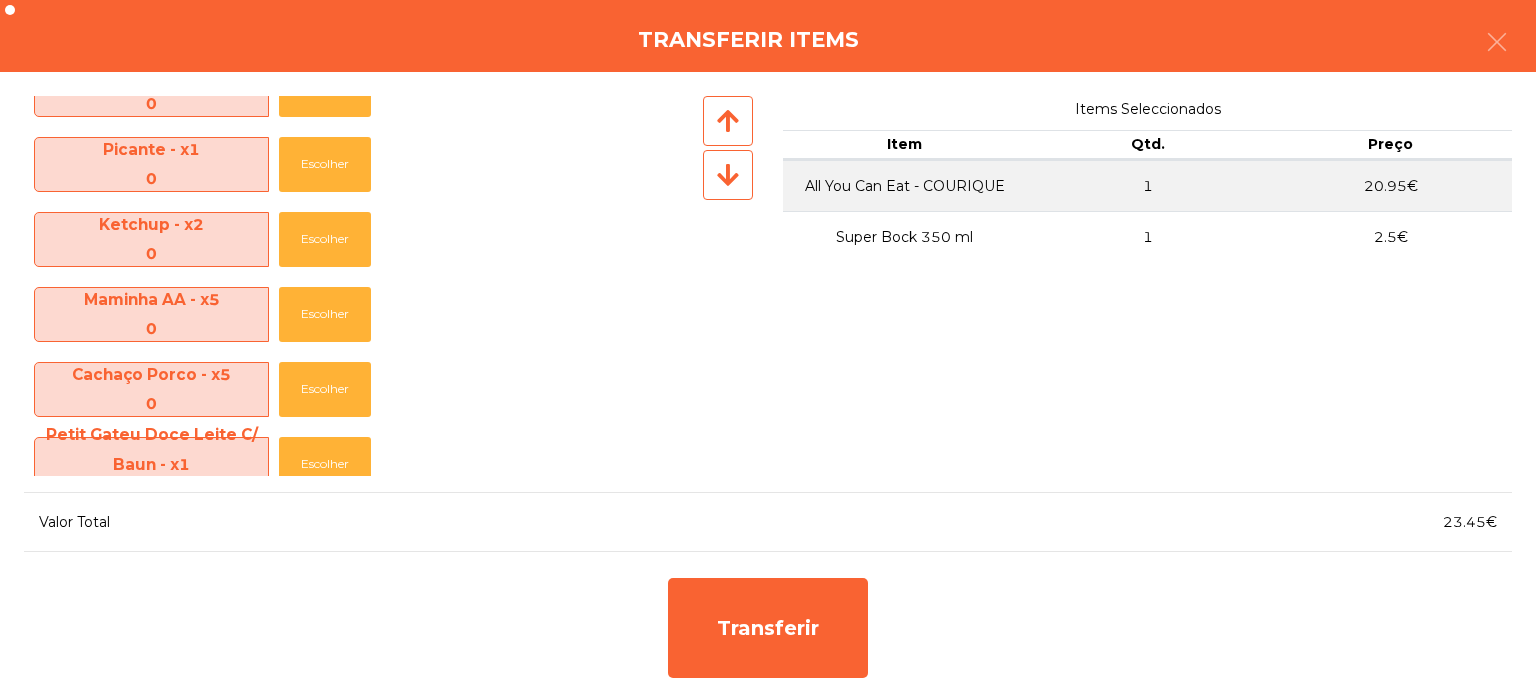 scroll, scrollTop: 820, scrollLeft: 0, axis: vertical 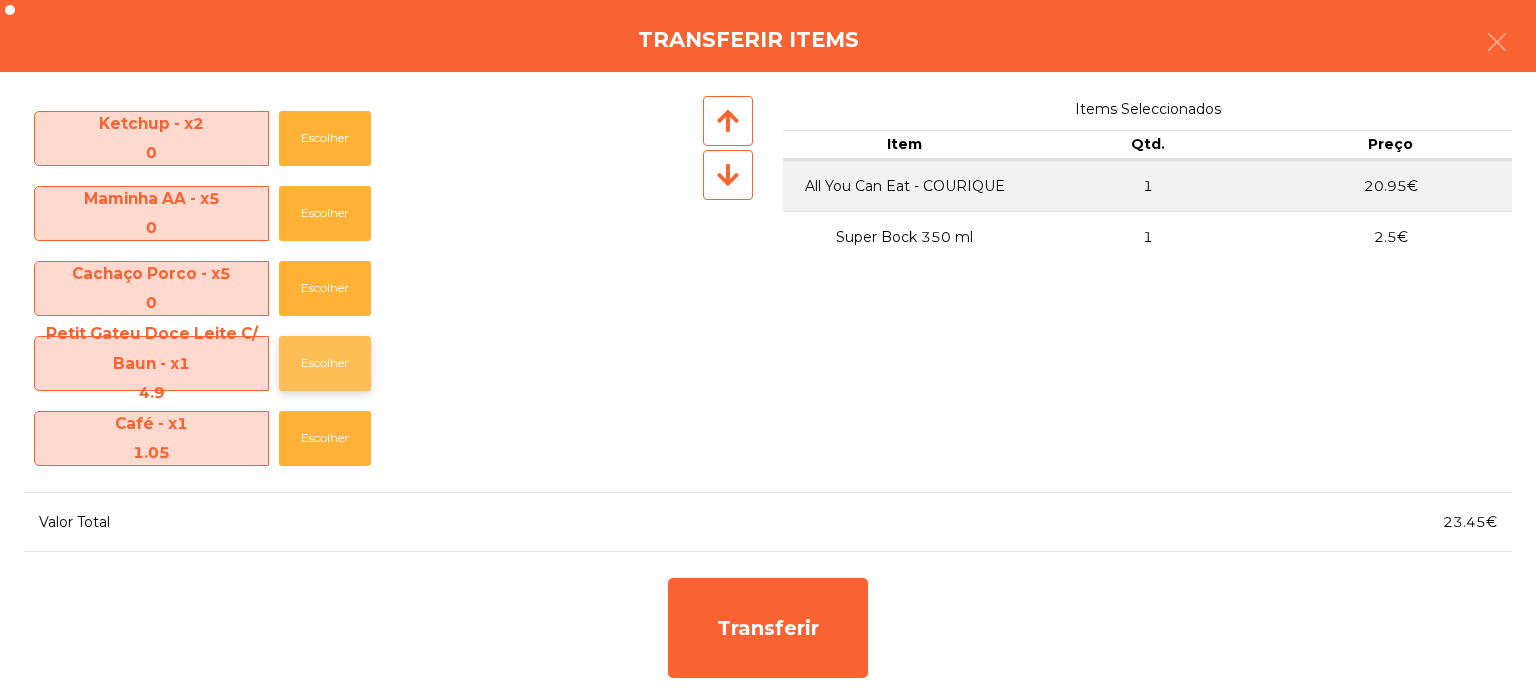 click on "Escolher" 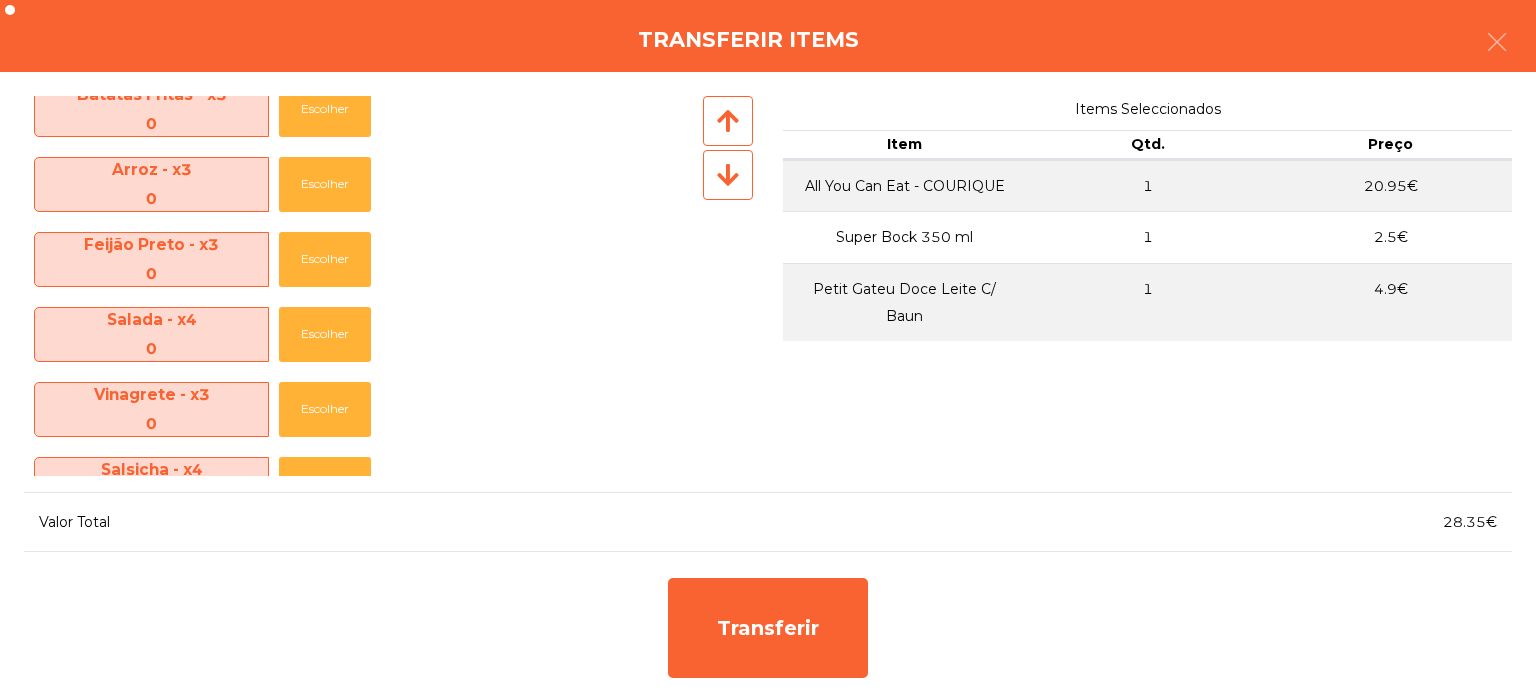 scroll, scrollTop: 243, scrollLeft: 0, axis: vertical 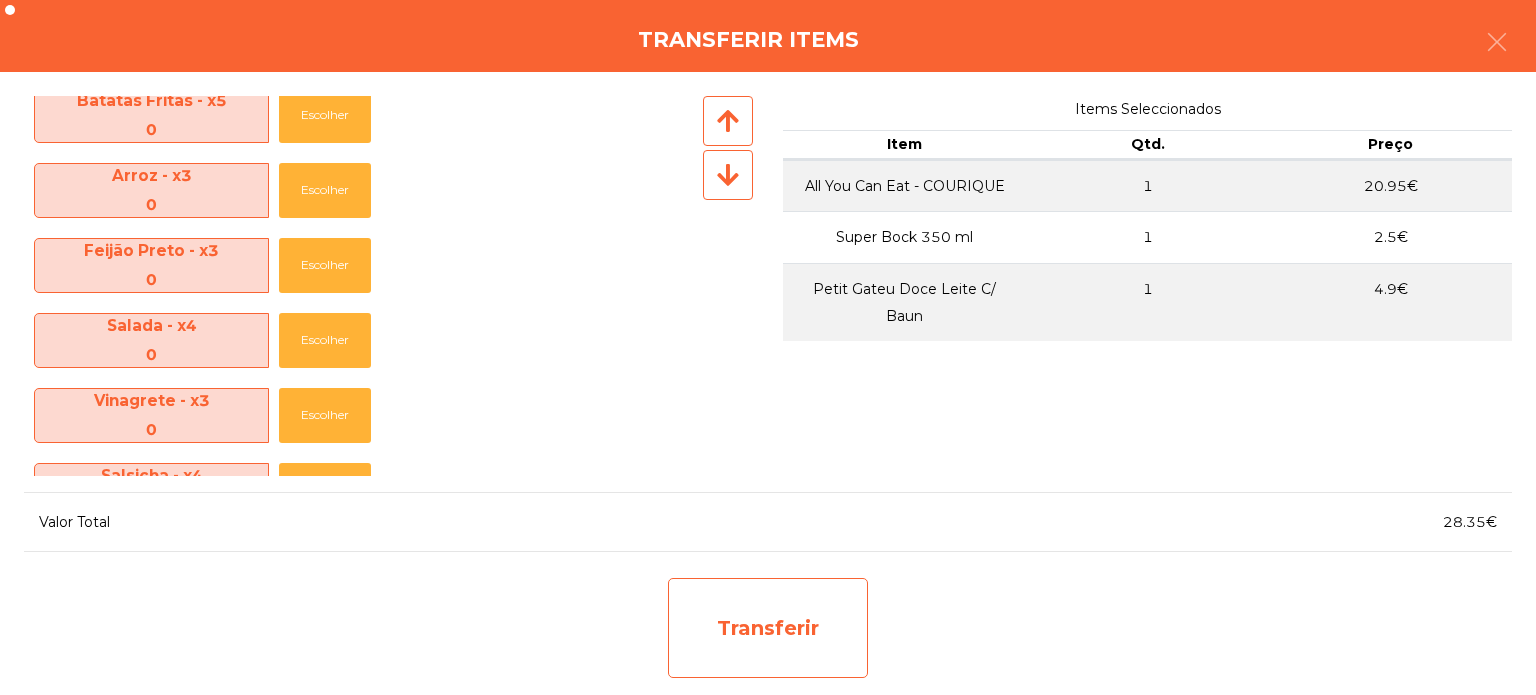 click on "Transferir" 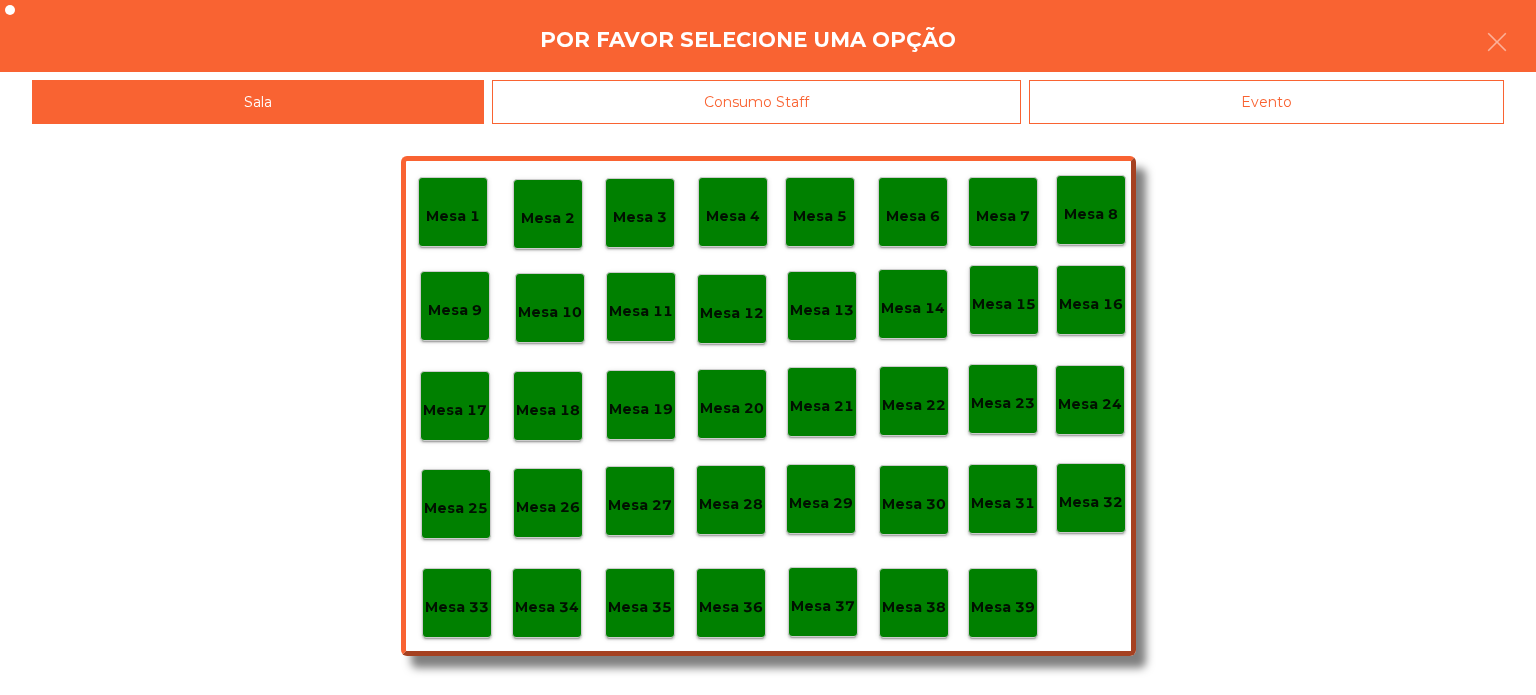 click on "Evento" 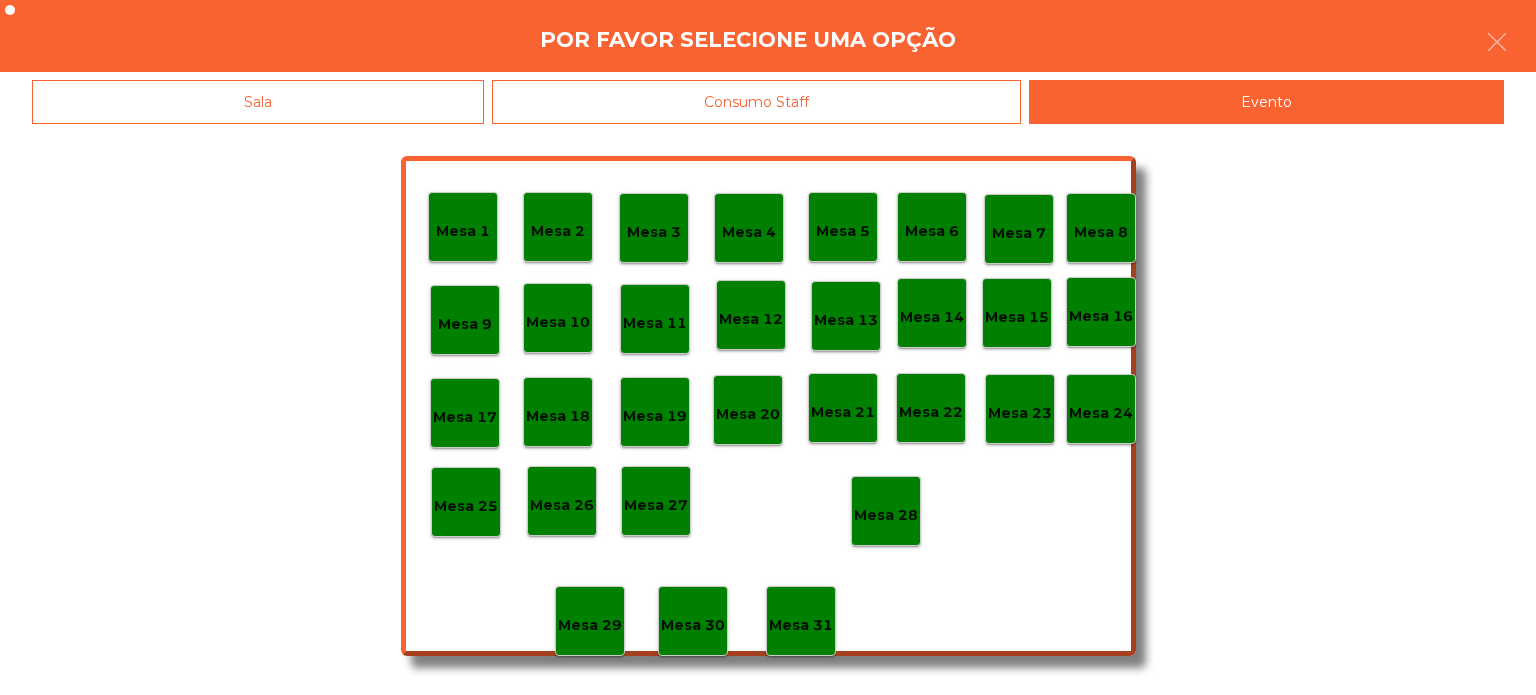 click on "Mesa 17" 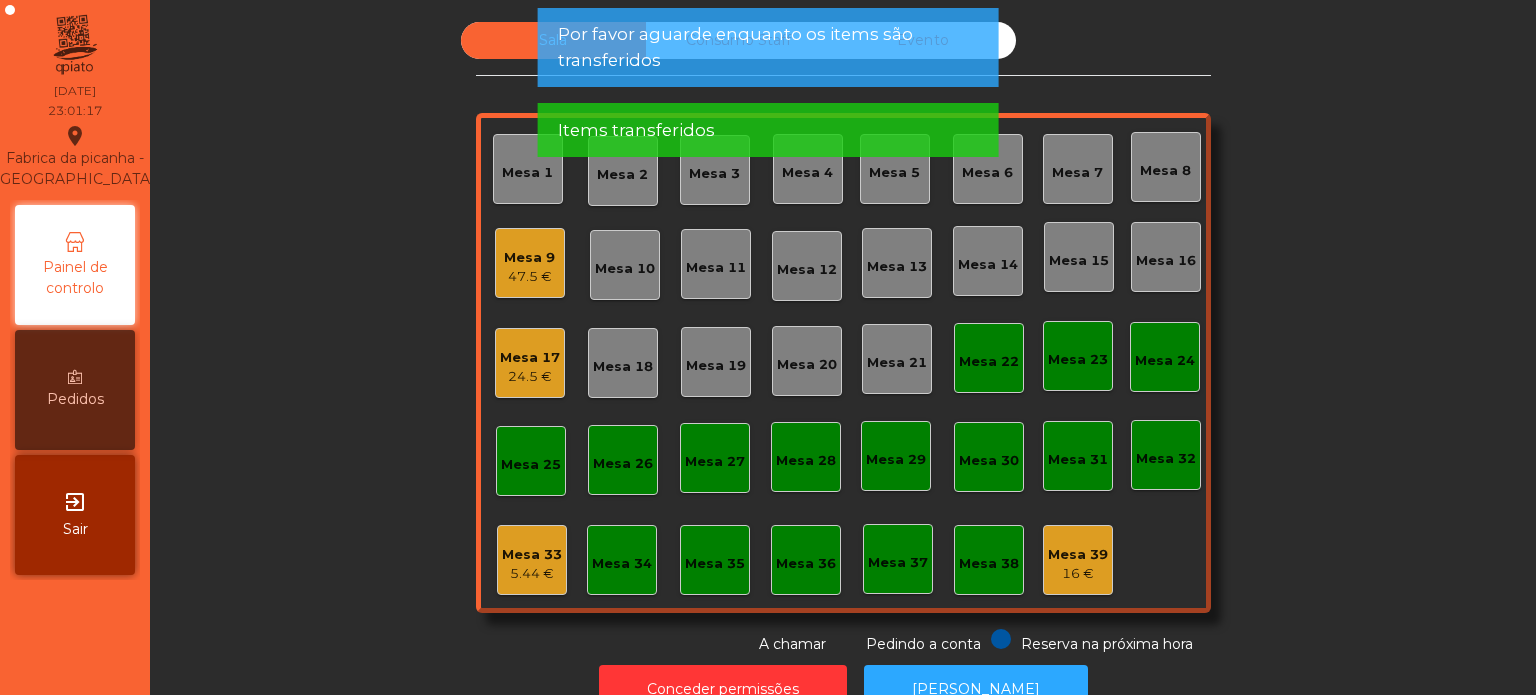 click on "Por favor aguarde enquanto os items são transferidos" 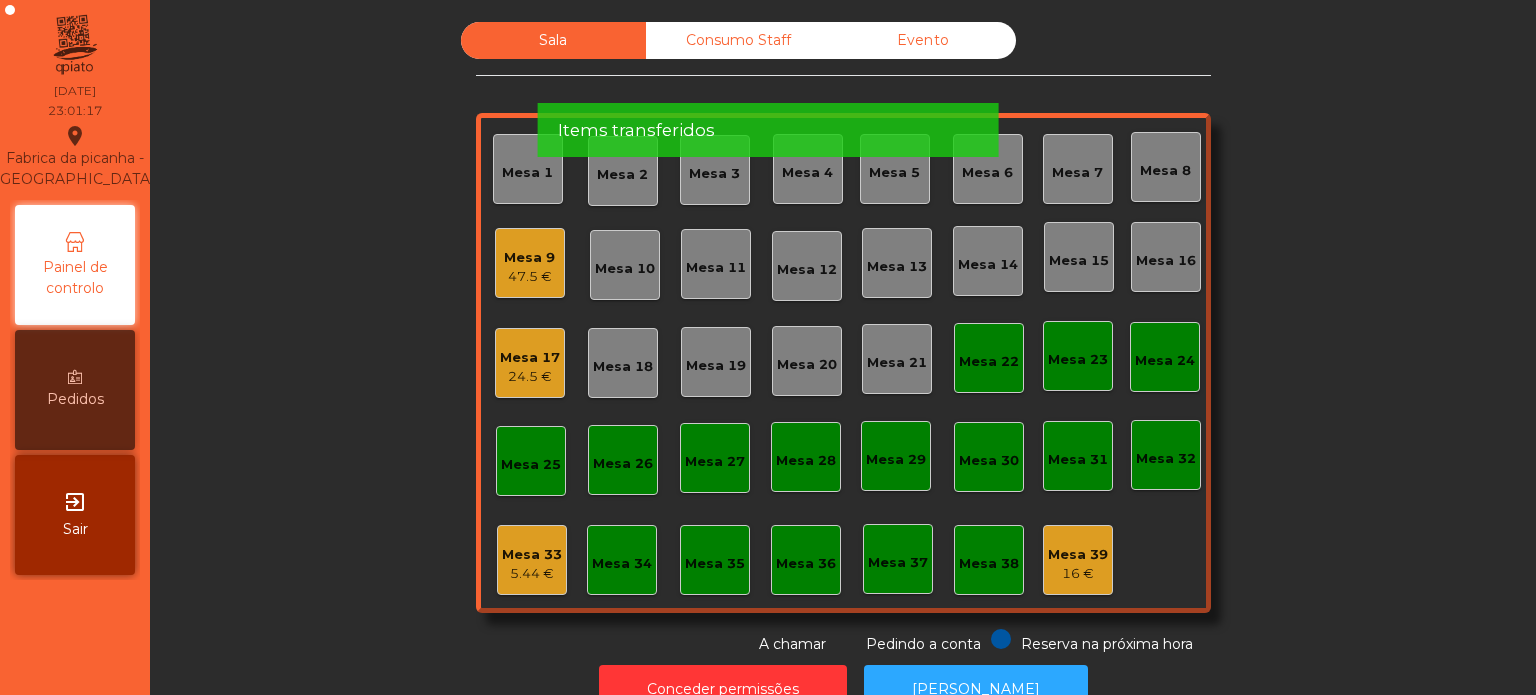 click on "Por favor aguarde enquanto os items são transferidos" 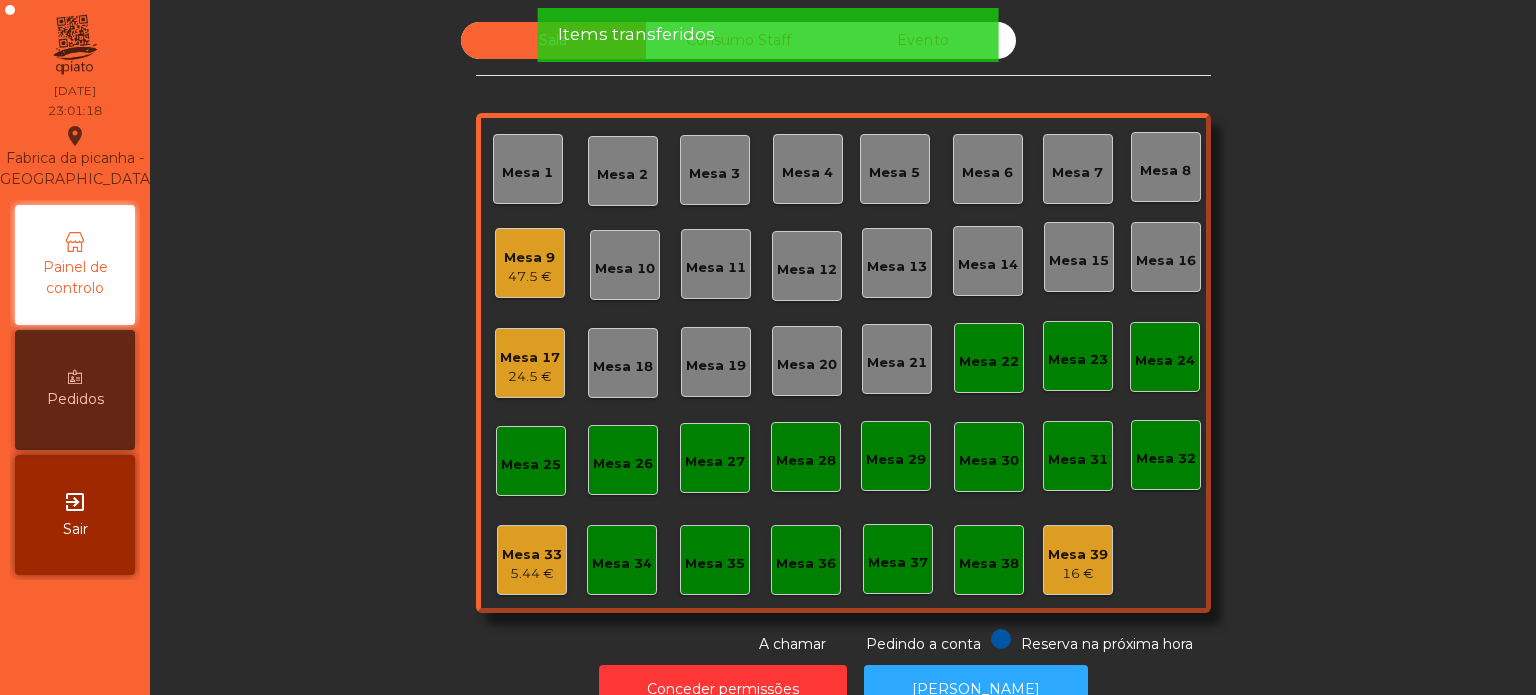 click on "Items transferidos" 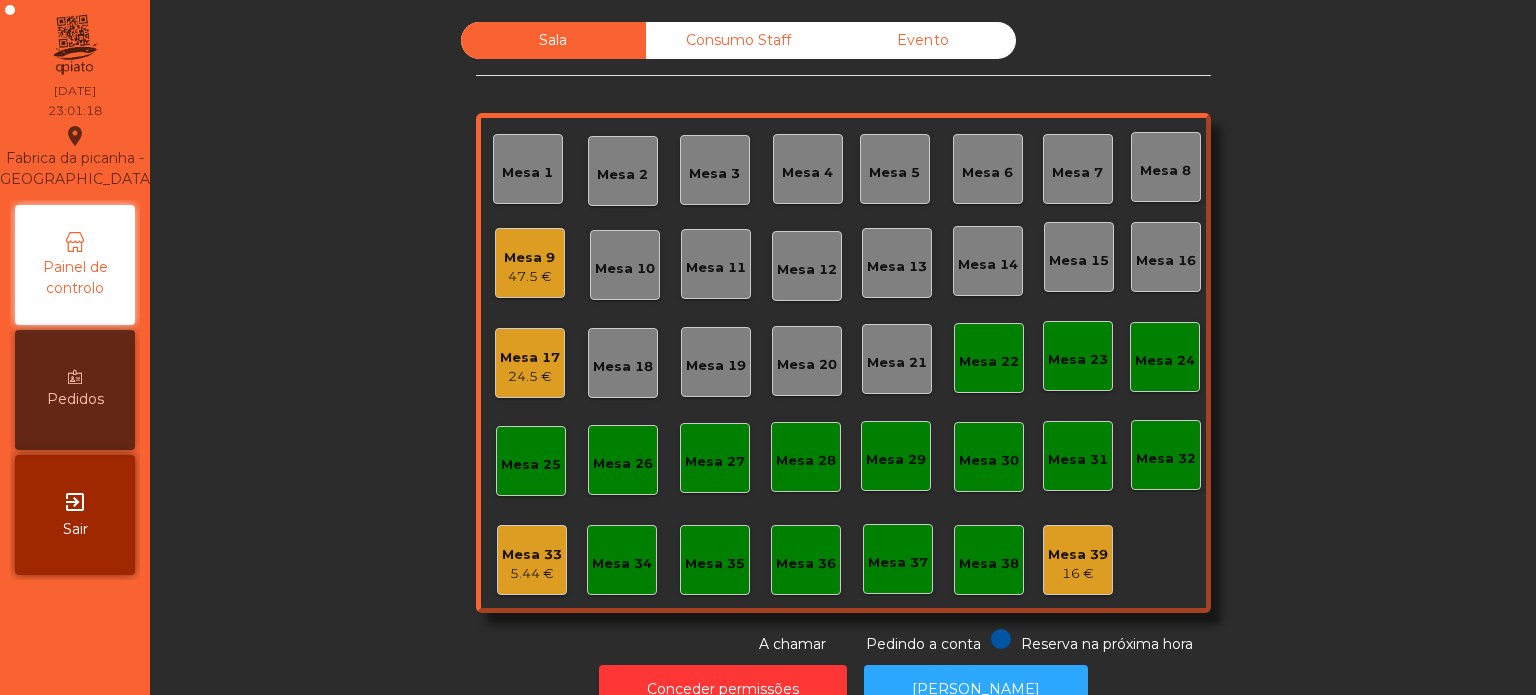 click on "Items transferidos" 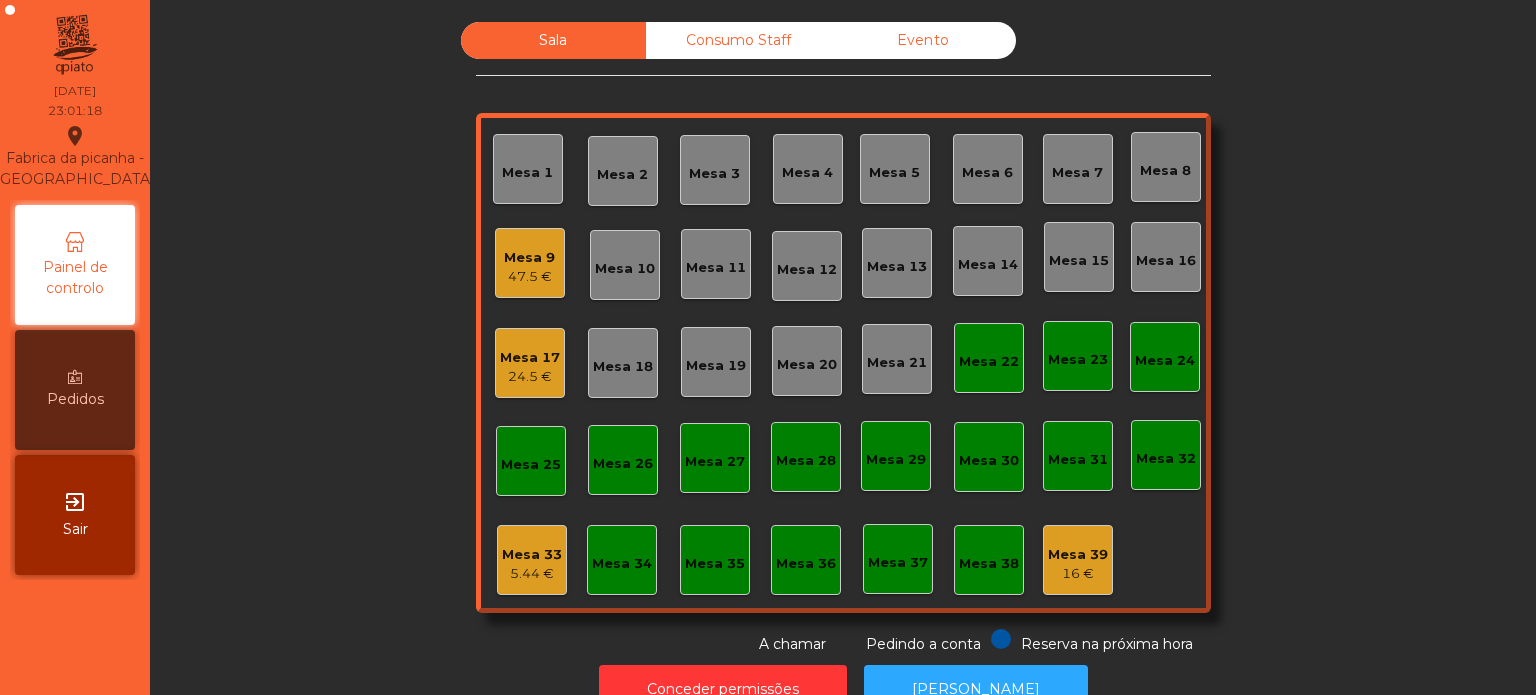 click on "Evento" 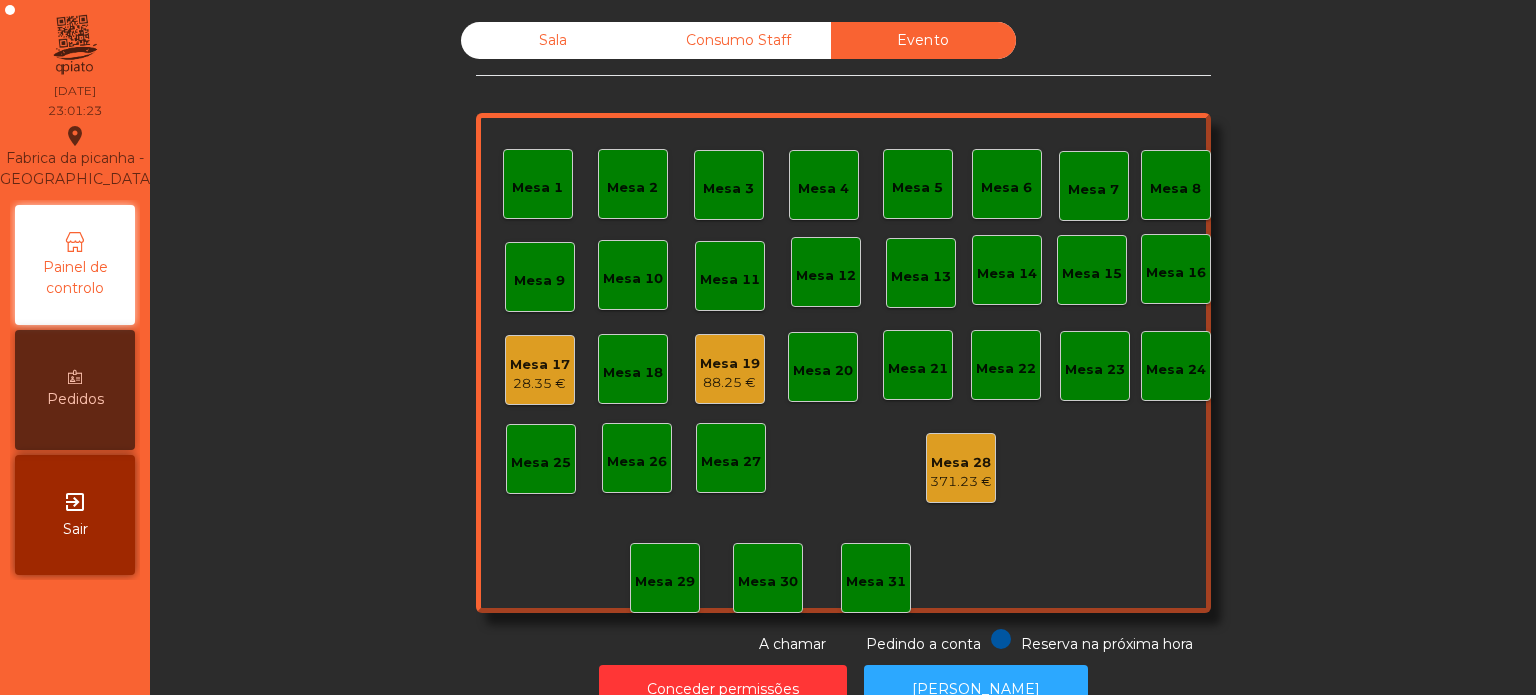 click on "Sala" 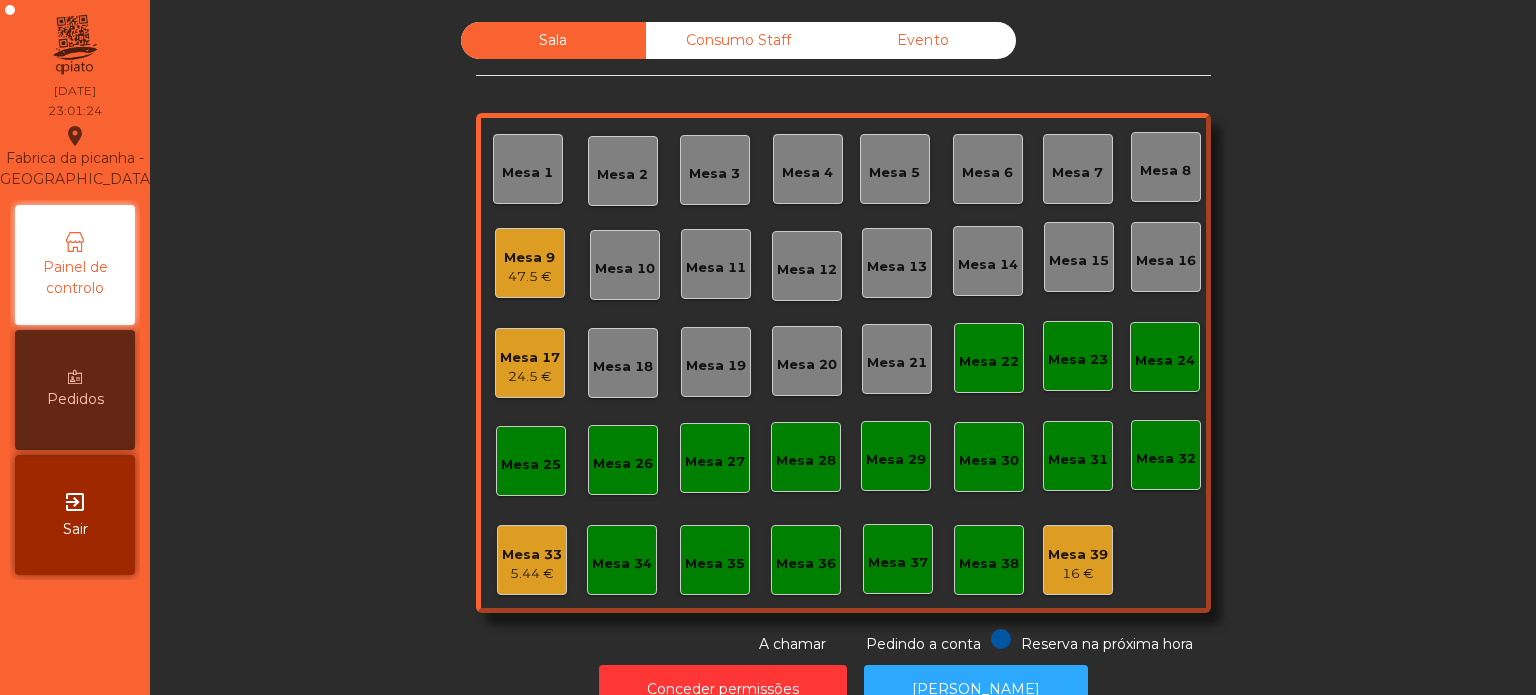 click on "Mesa 17   24.5 €" 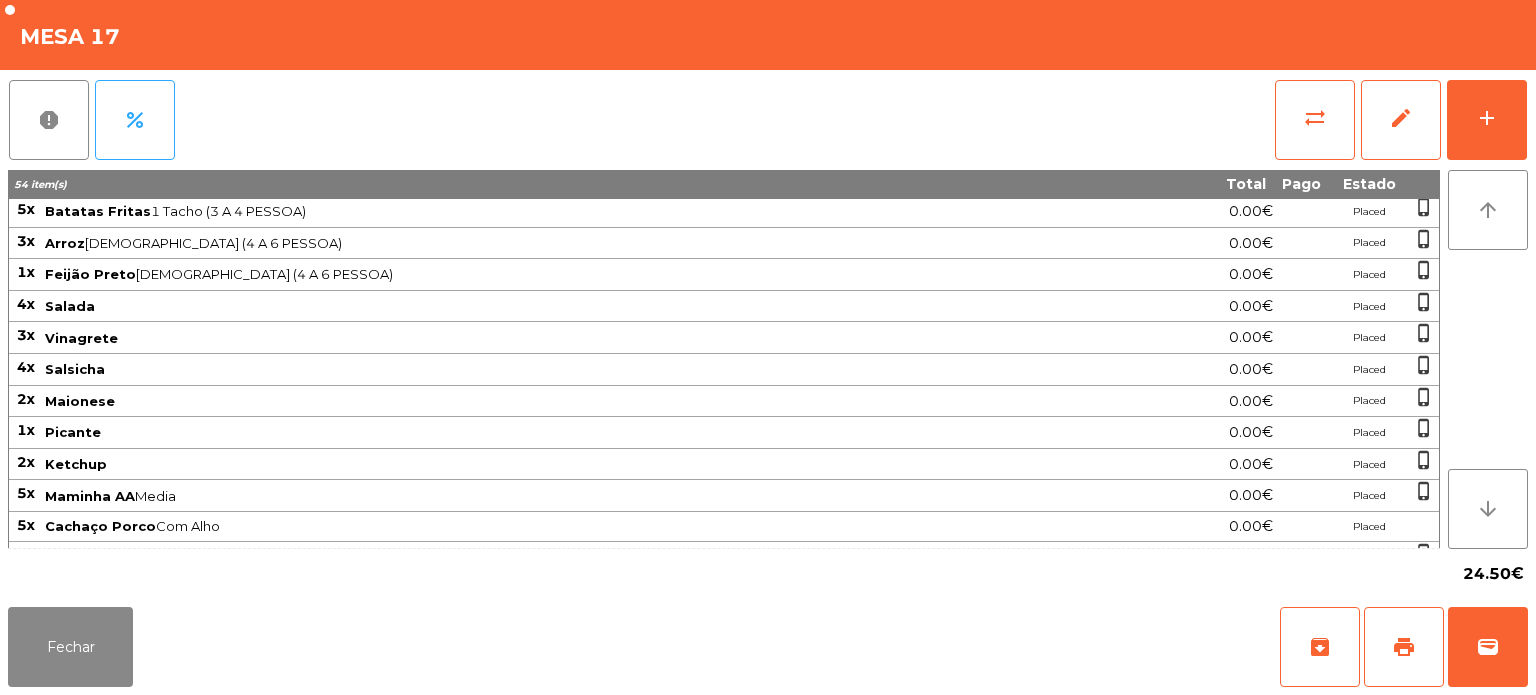 scroll, scrollTop: 236, scrollLeft: 0, axis: vertical 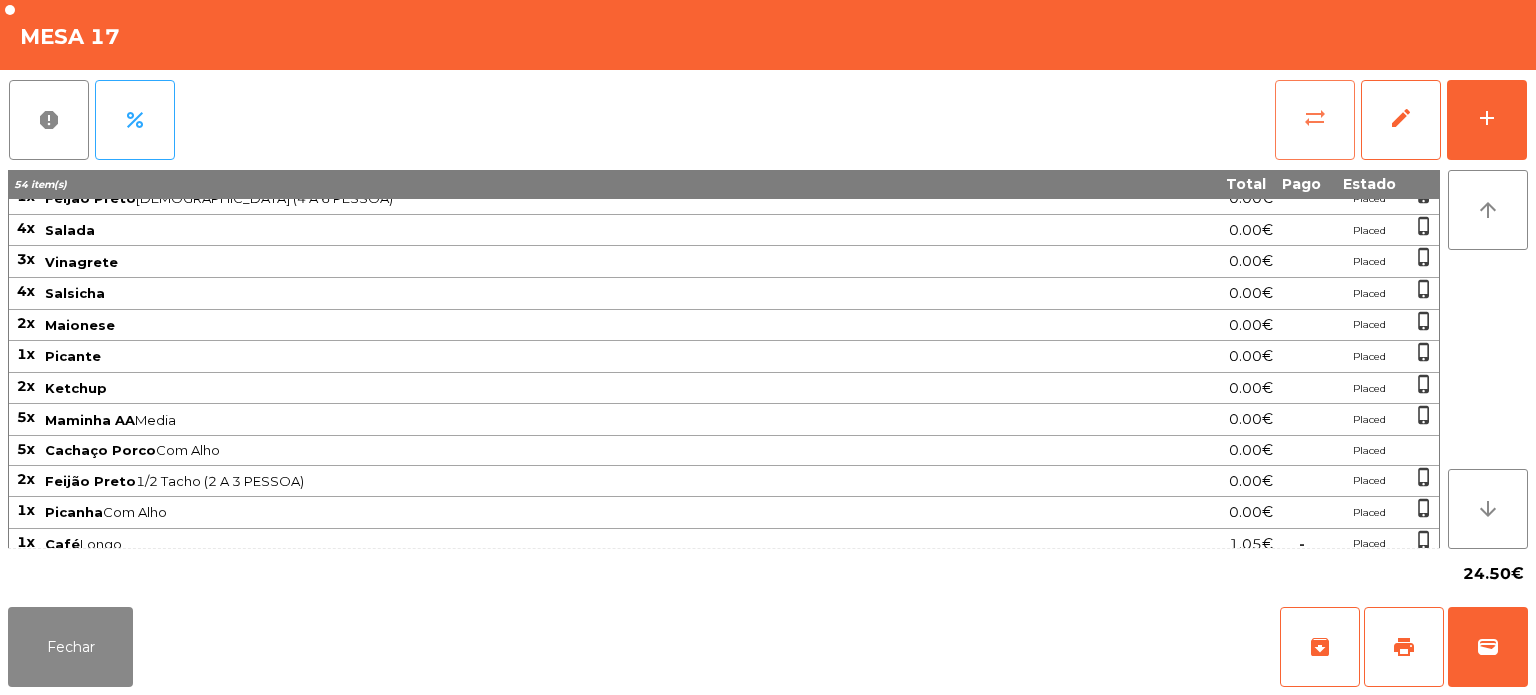 click on "sync_alt" 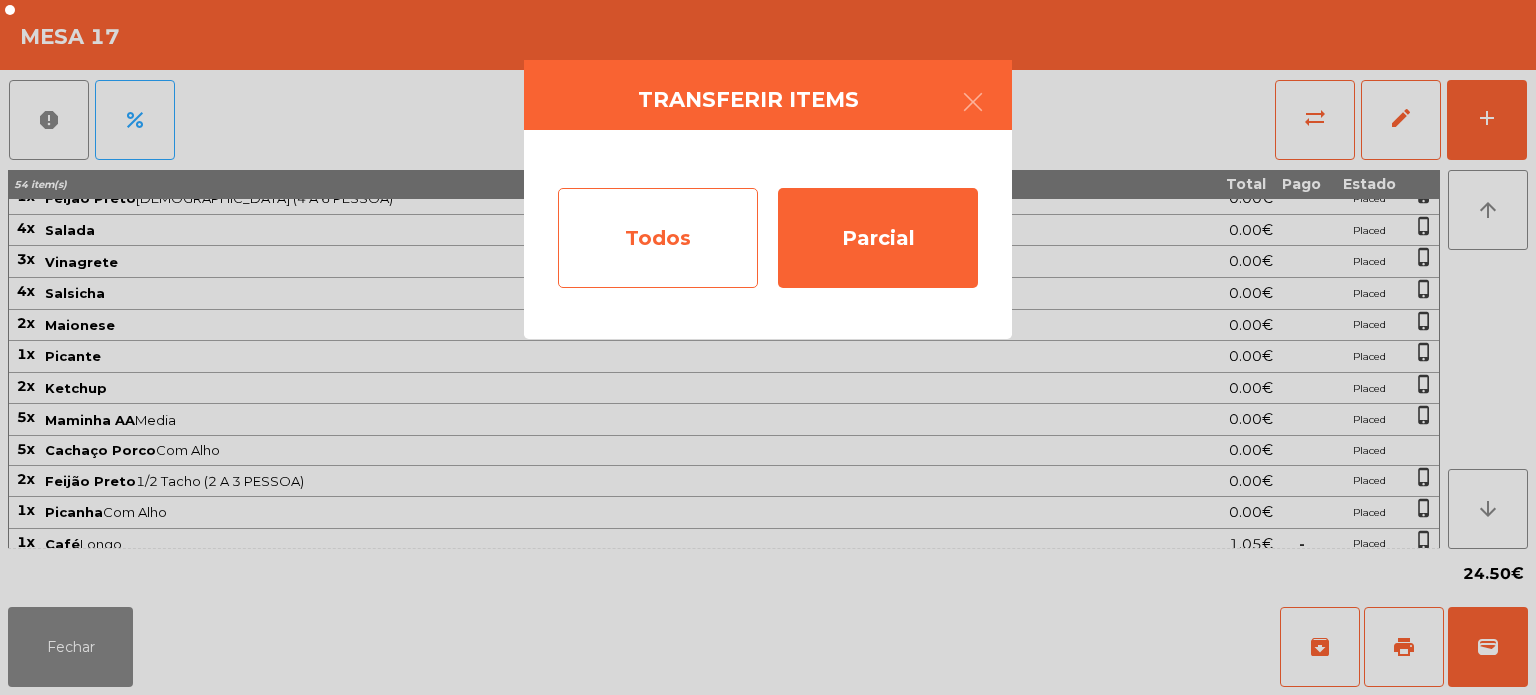 click on "Todos" 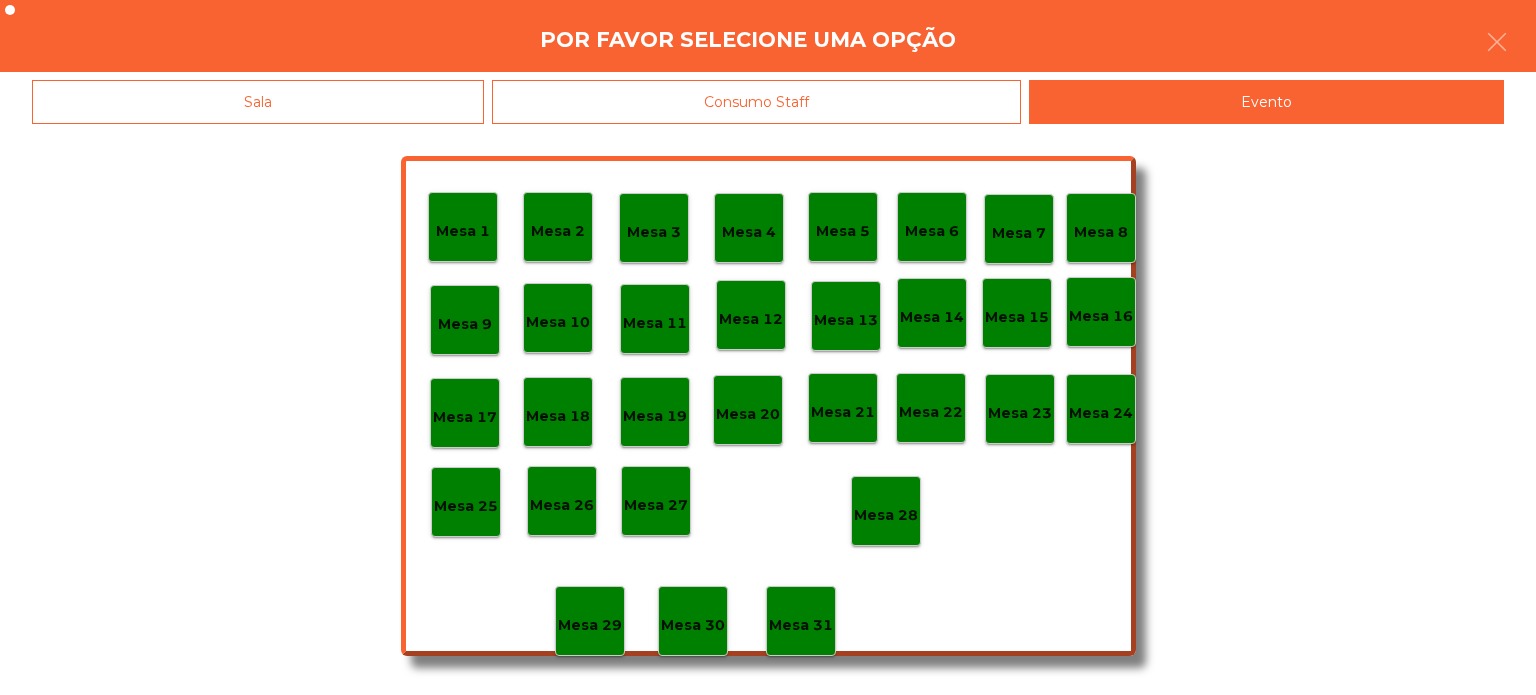 click on "Mesa 19" 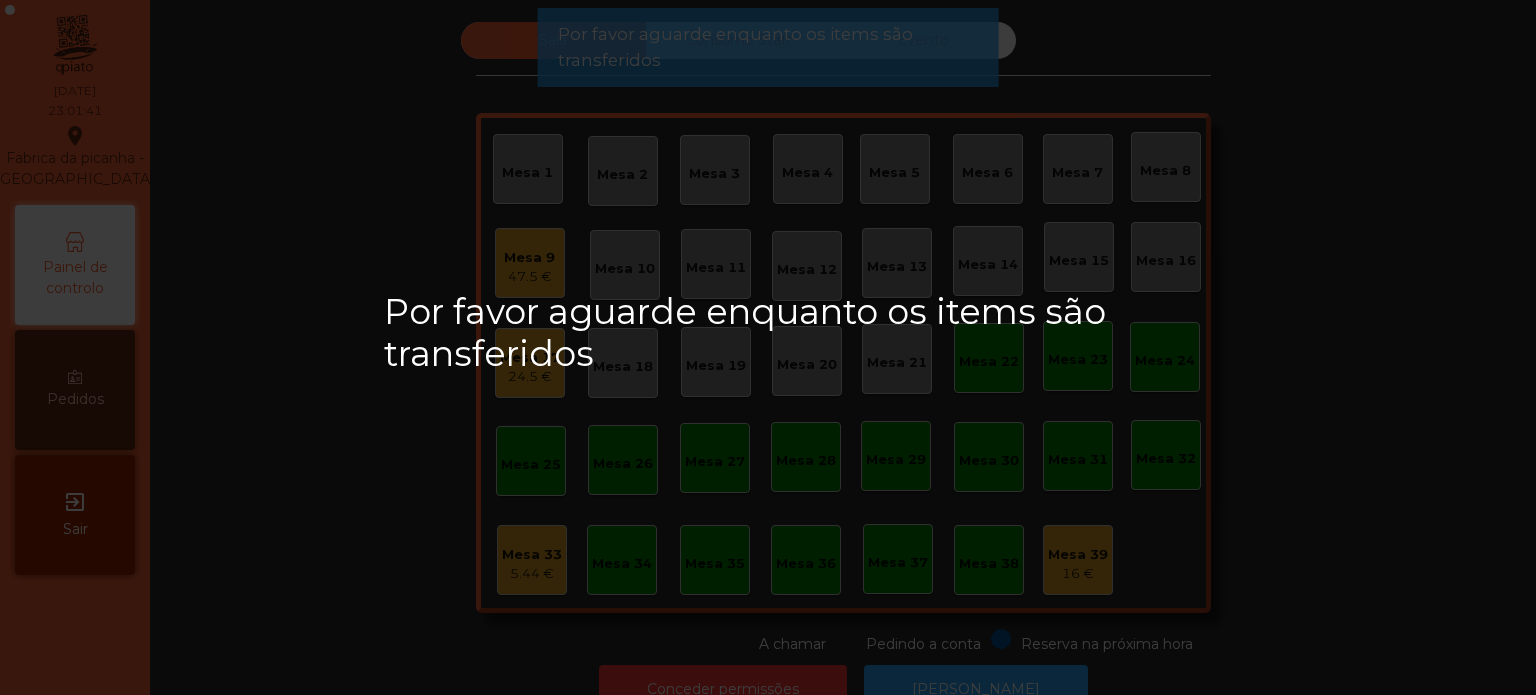 click on "Por favor aguarde enquanto os items são transferidos" at bounding box center [768, 347] 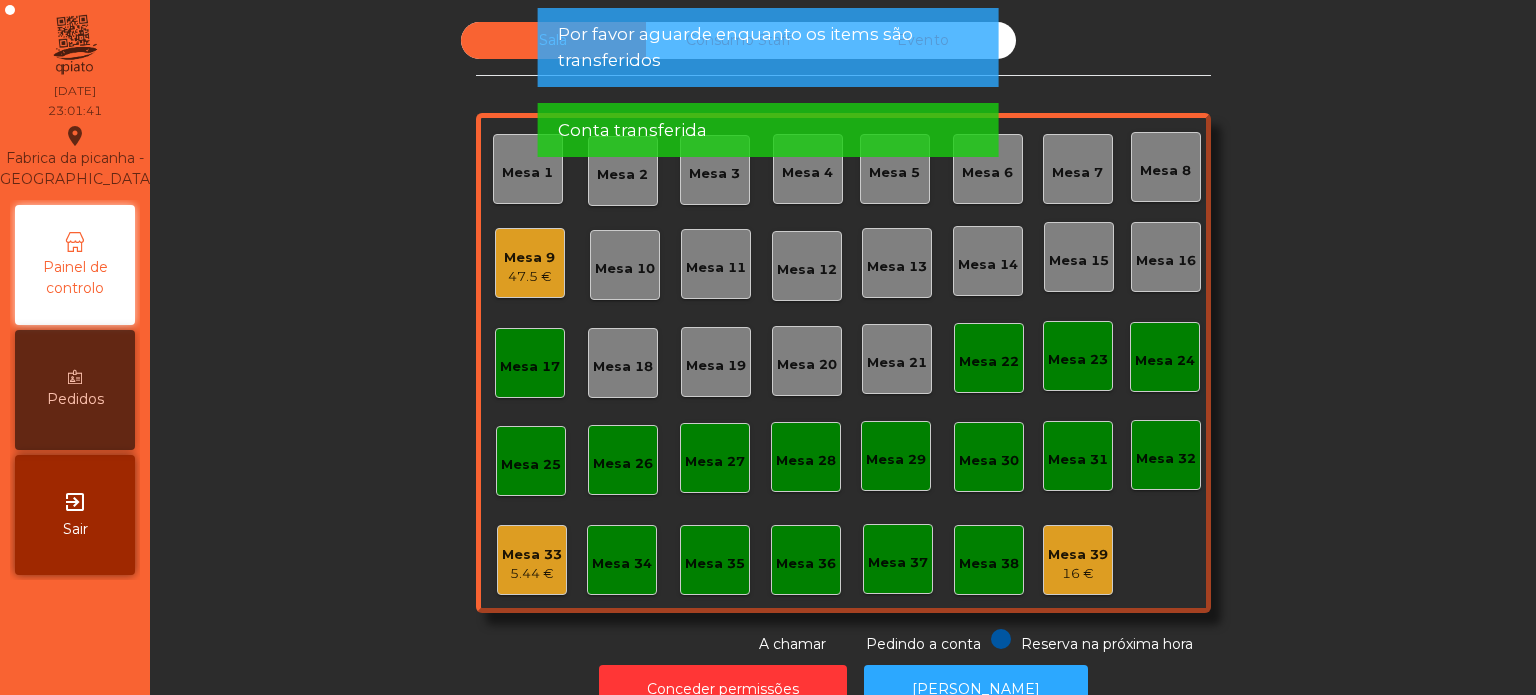 click on "Por favor aguarde enquanto os items são transferidos" 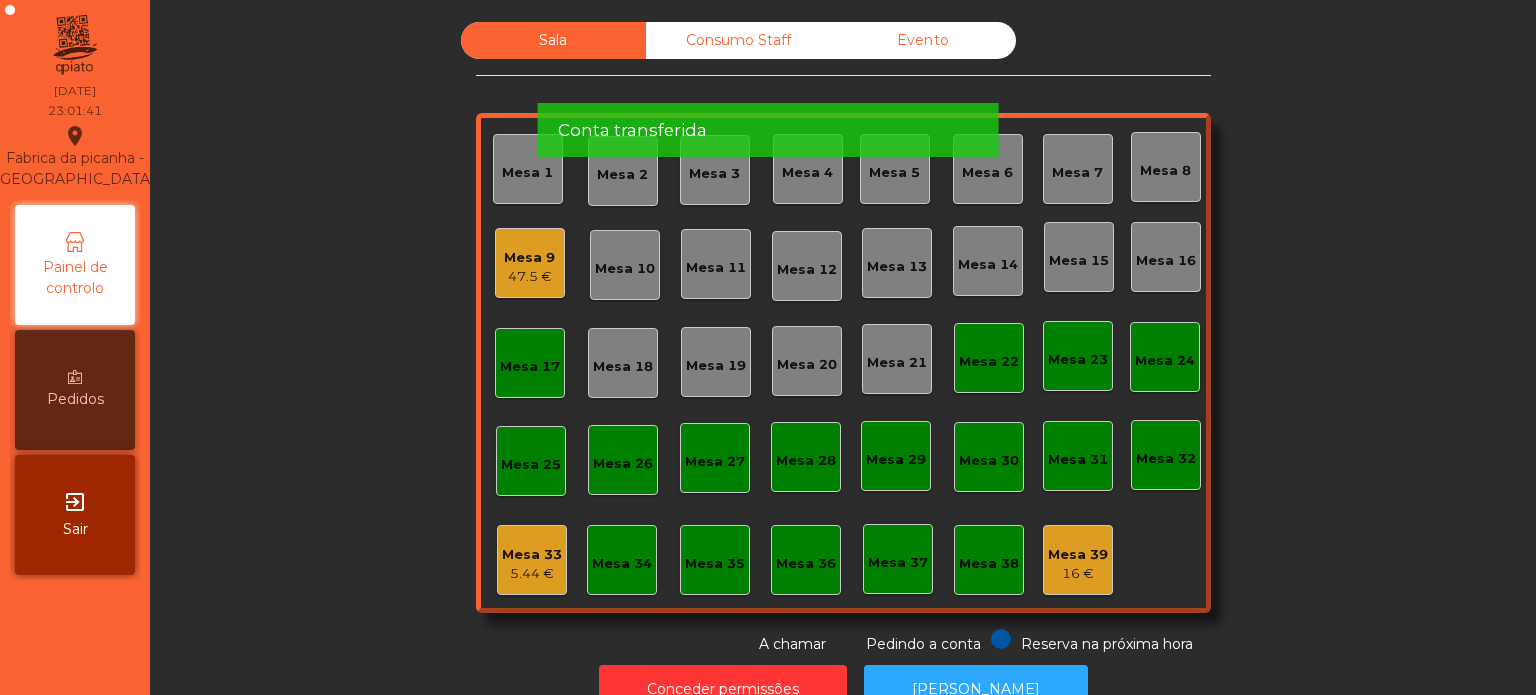 click on "Por favor aguarde enquanto os items são transferidos" 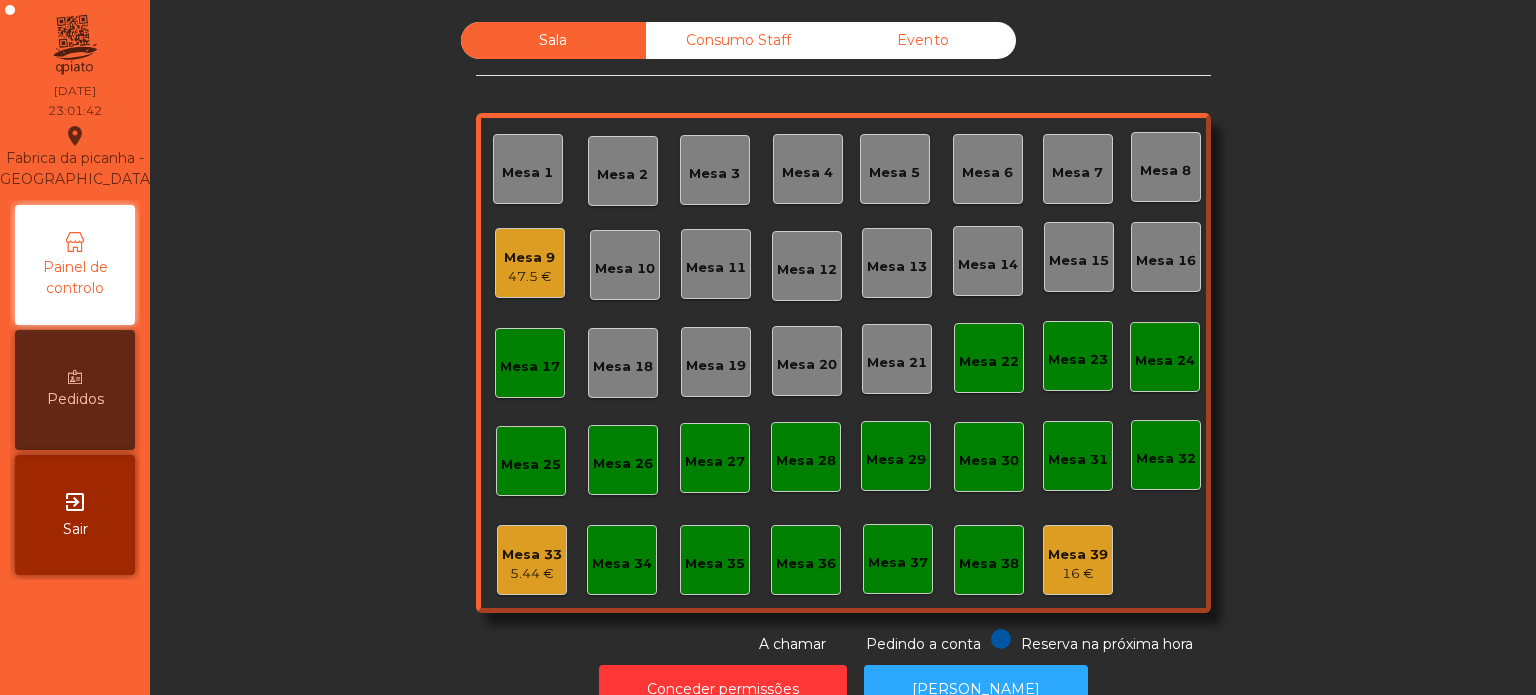click on "Evento" 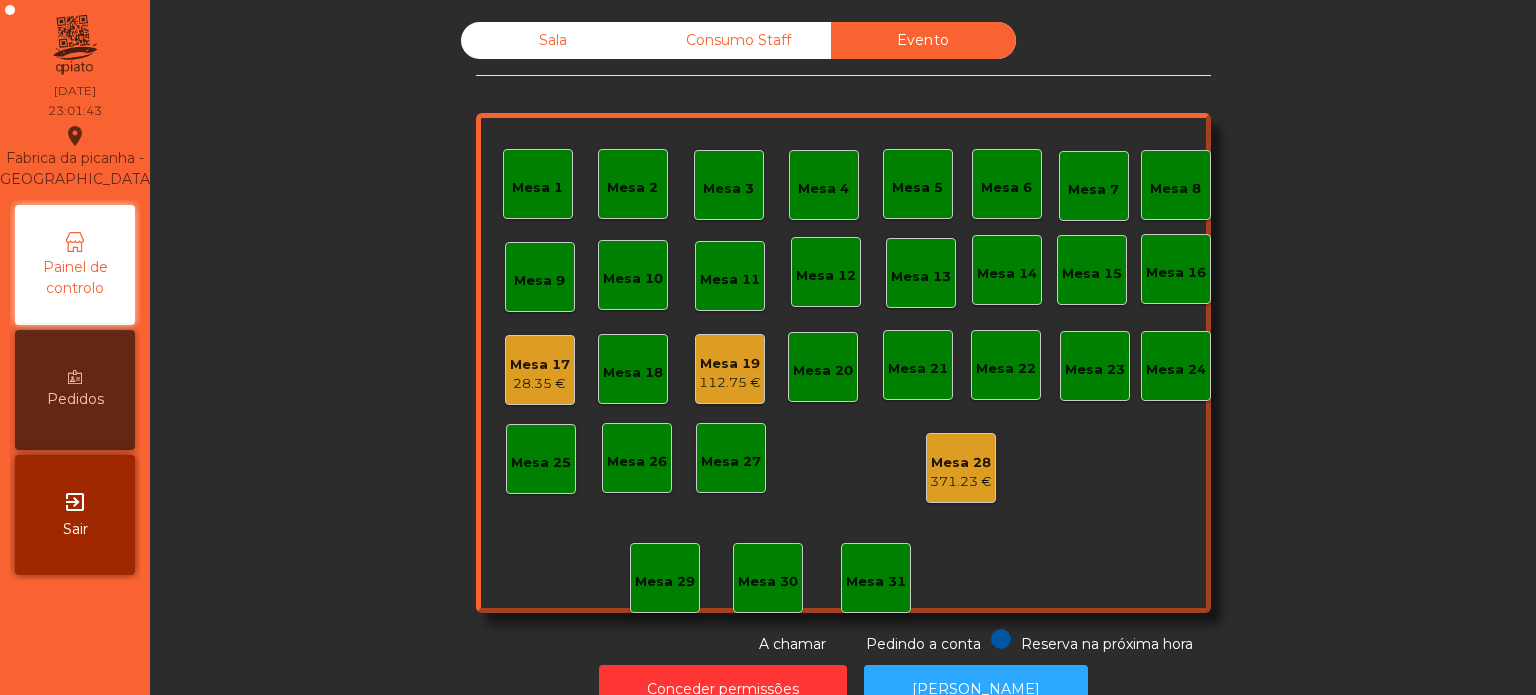 click on "28.35 €" 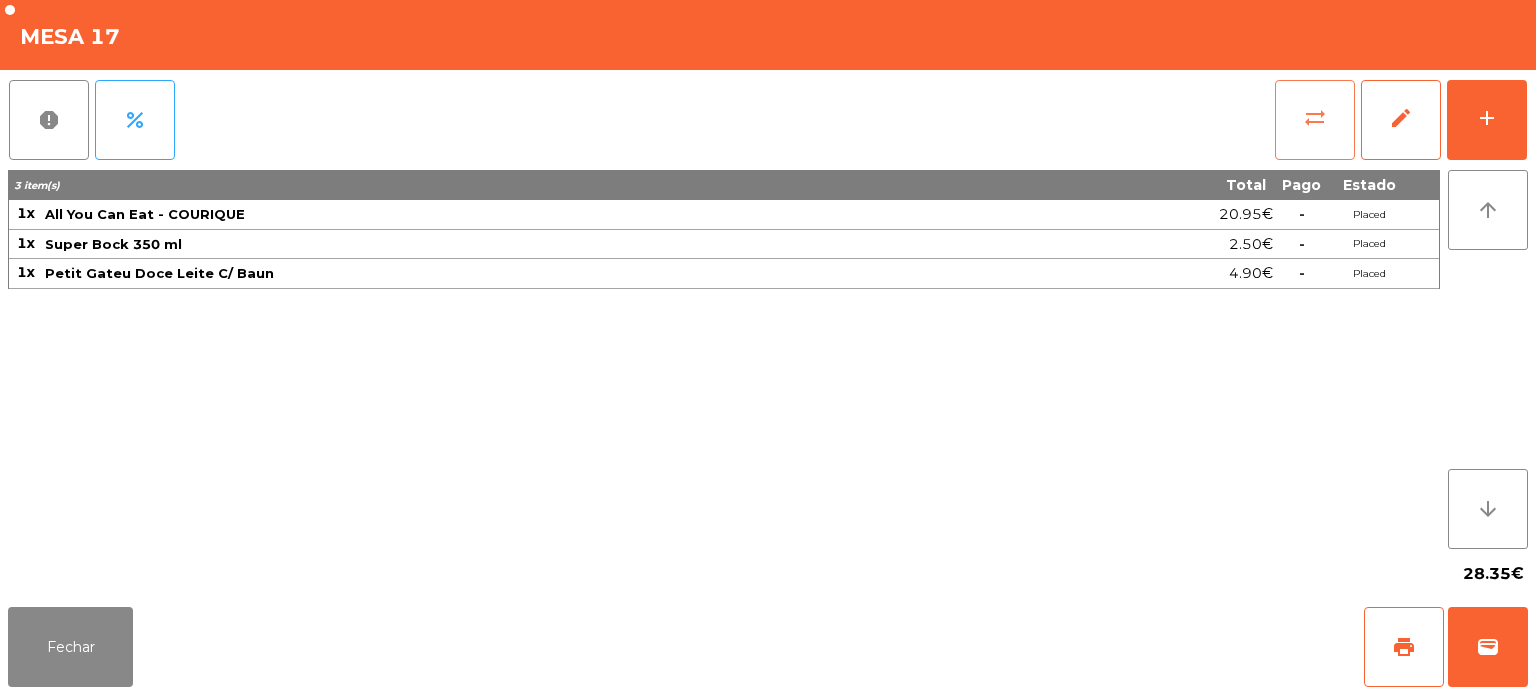 click on "sync_alt" 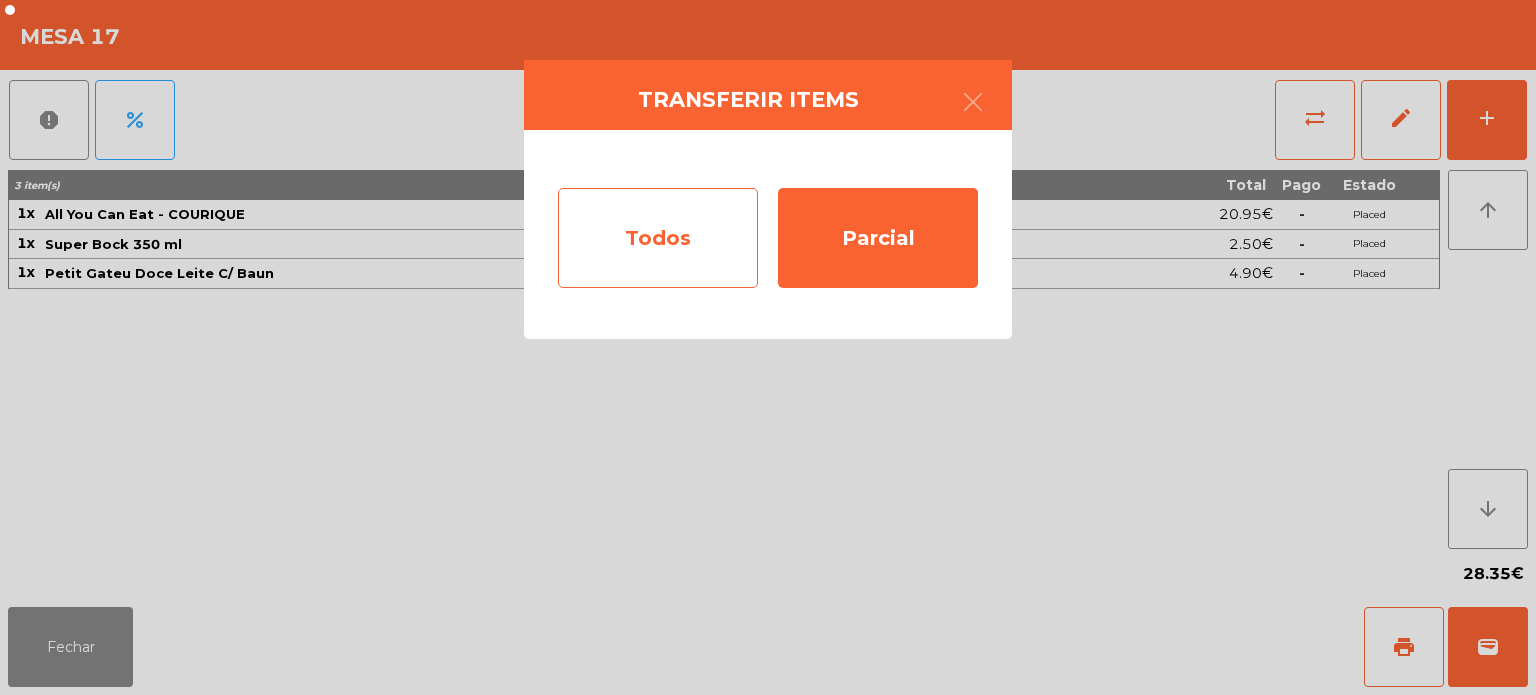 click on "Todos" 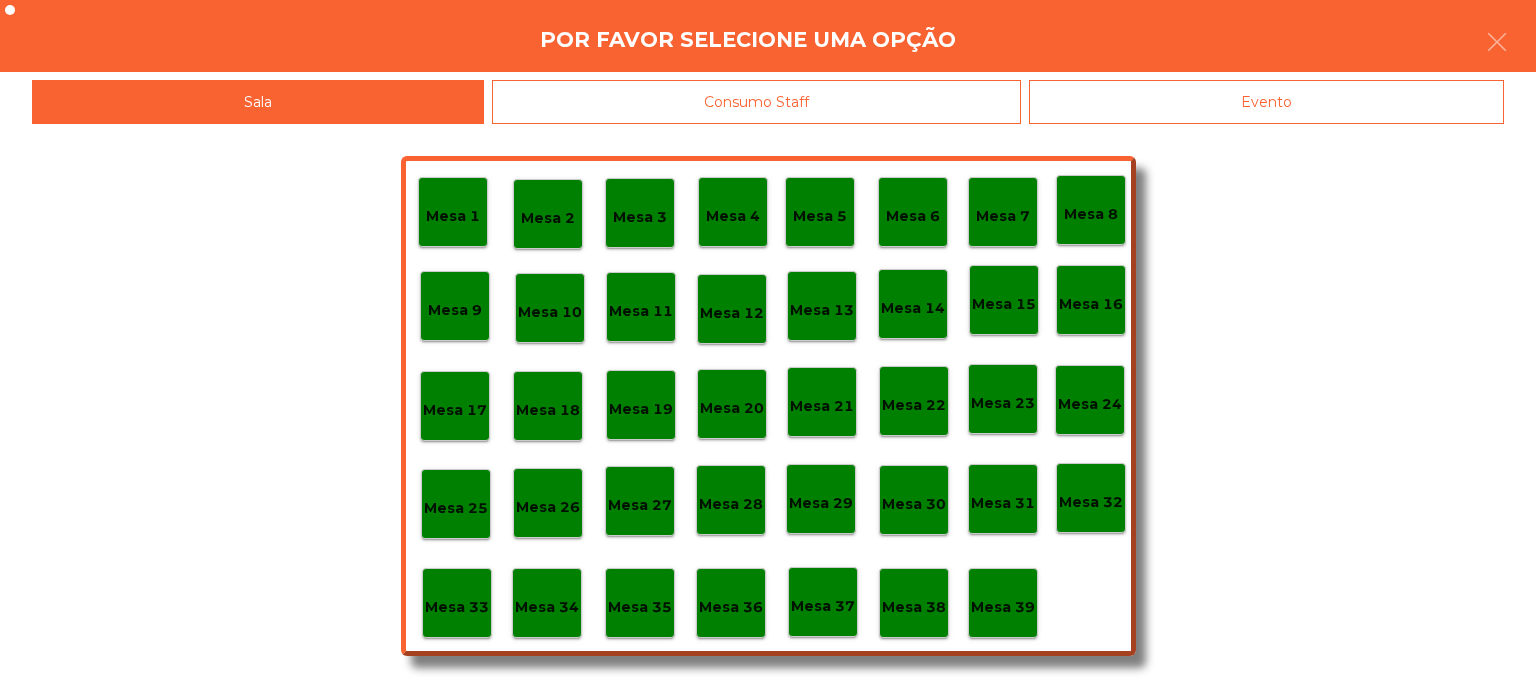 click on "Evento" 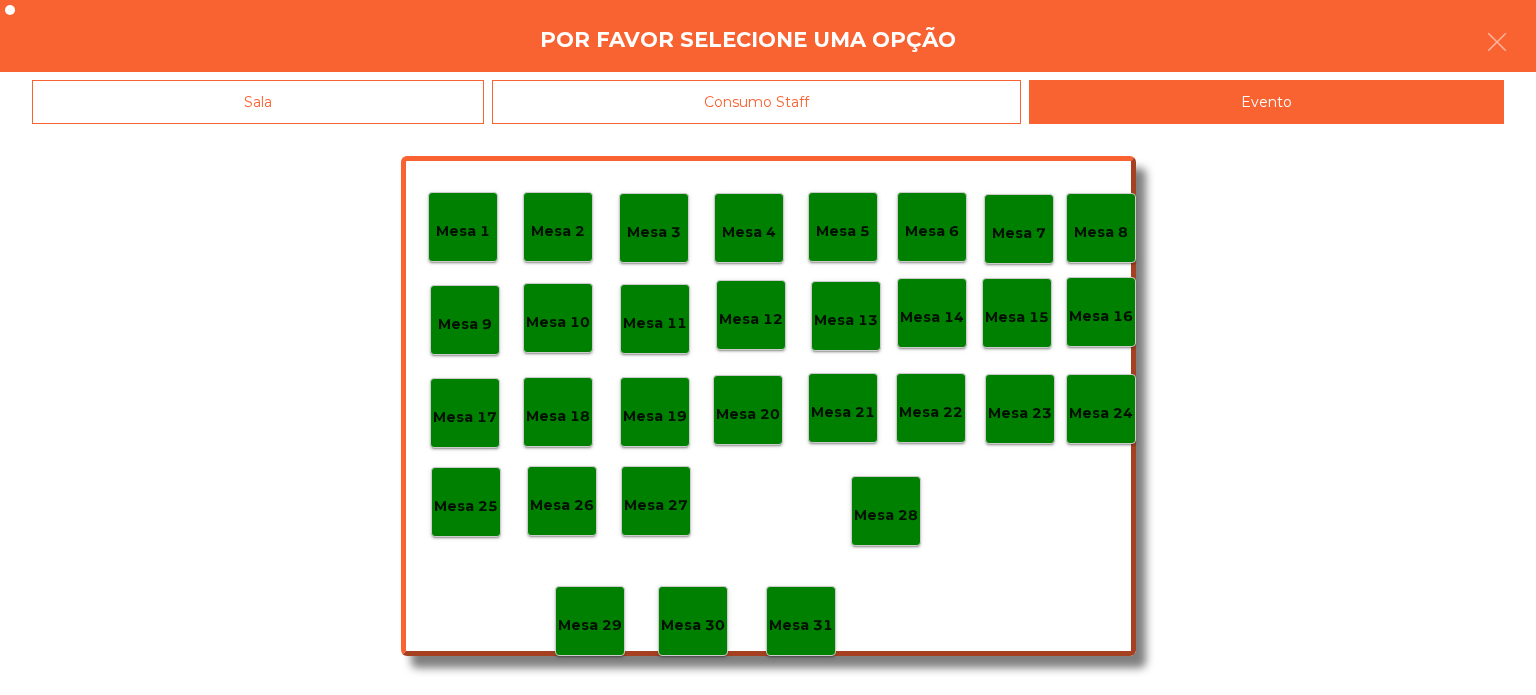 click on "Mesa 19" 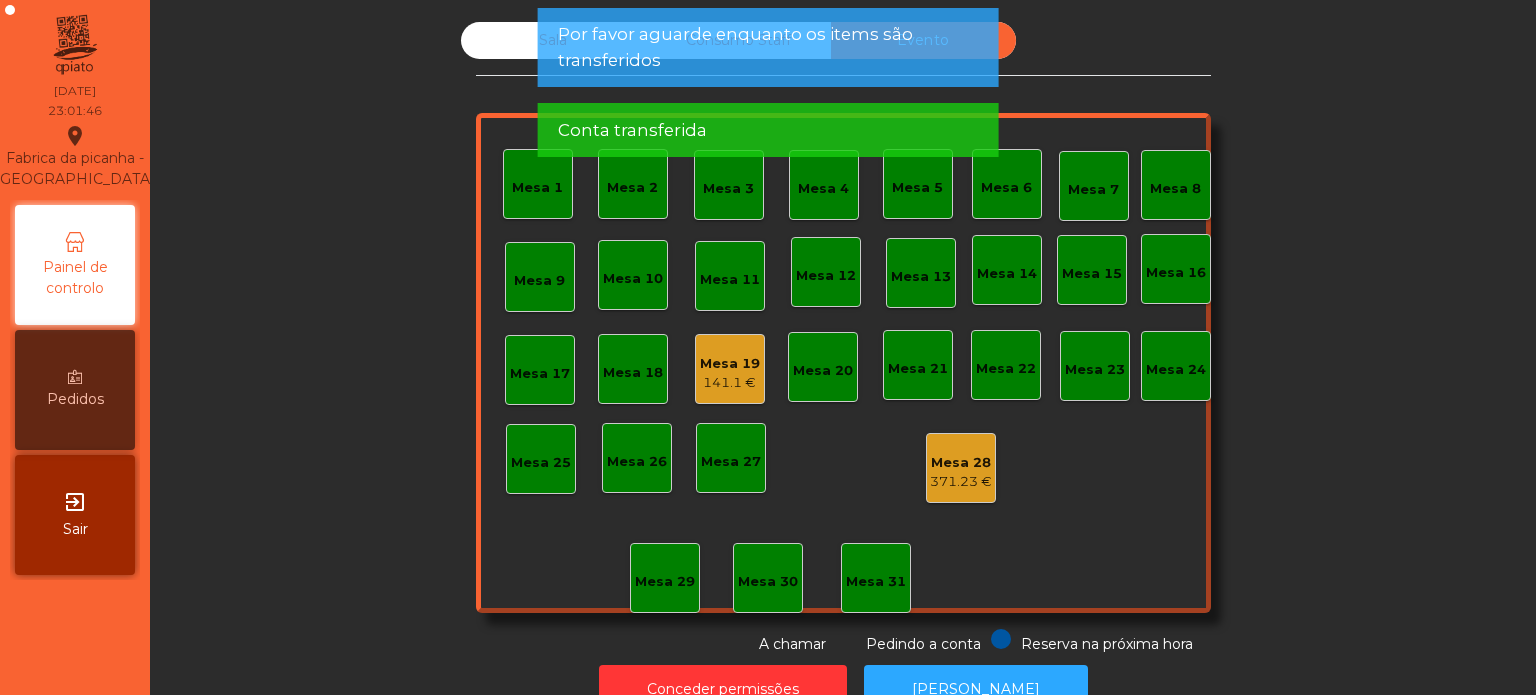 click on "141.1 €" 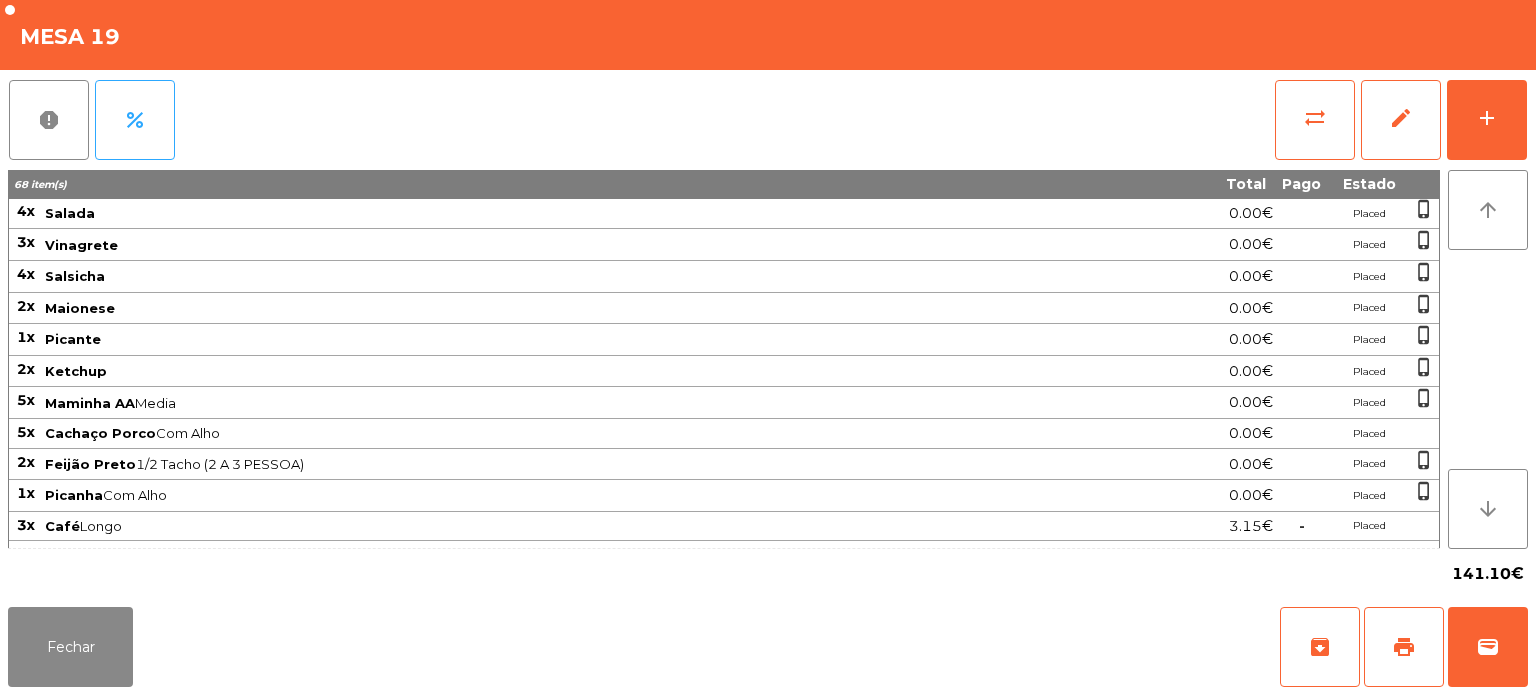 scroll, scrollTop: 351, scrollLeft: 0, axis: vertical 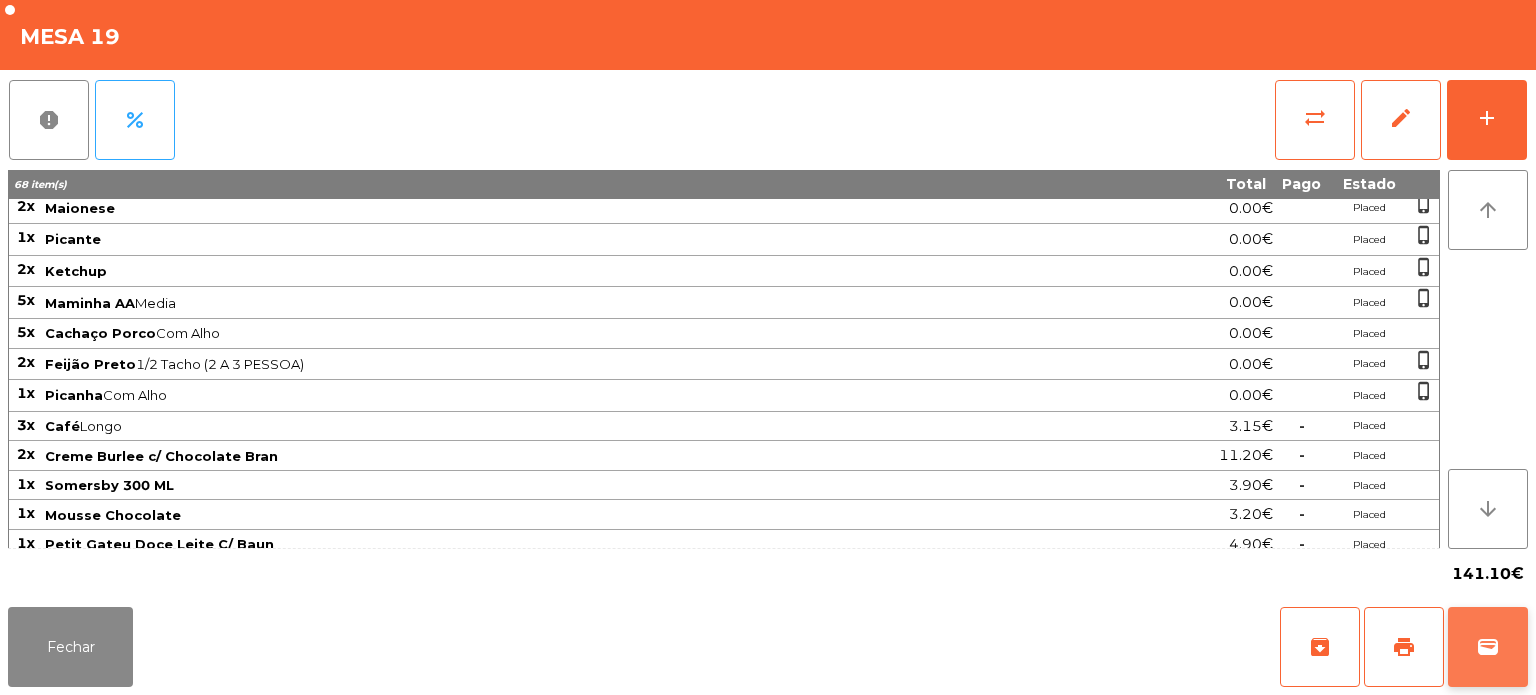 click on "wallet" 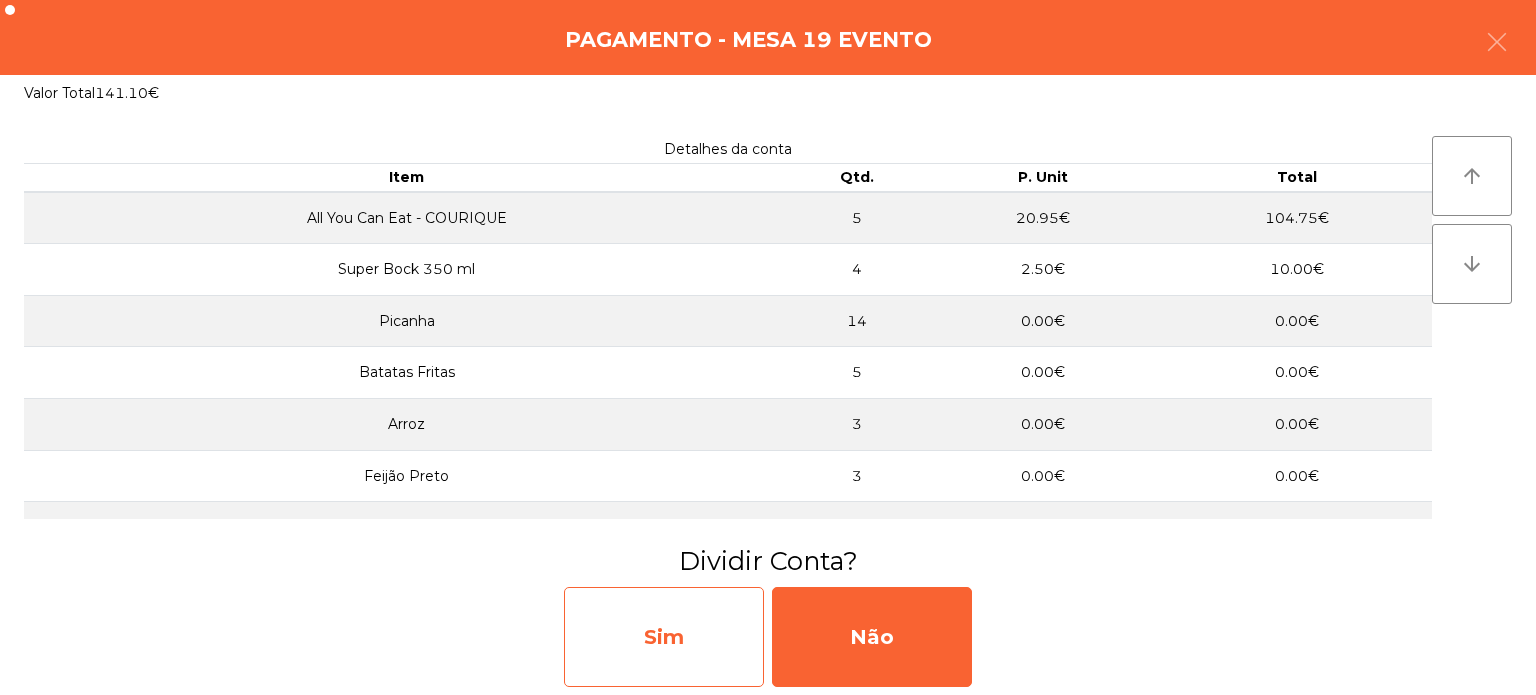 click on "Sim" 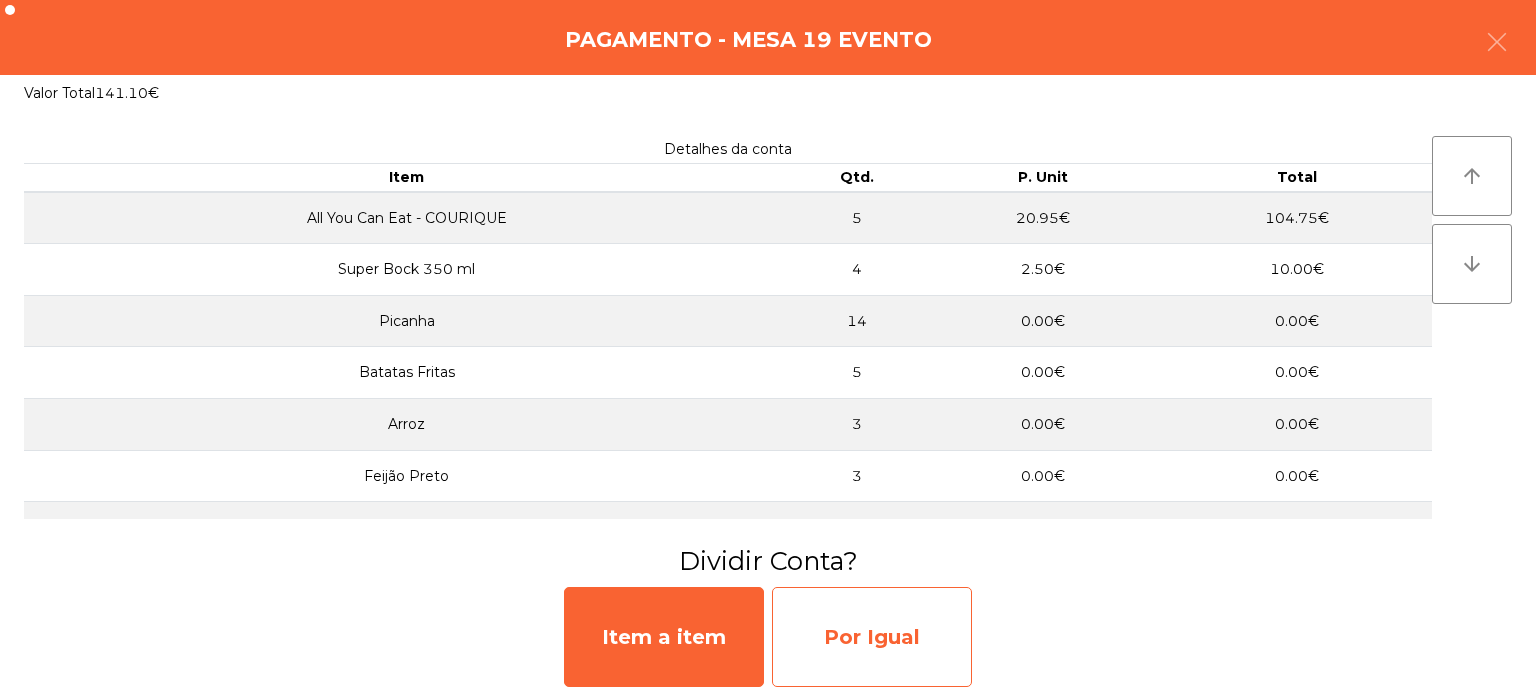 click on "Por Igual" 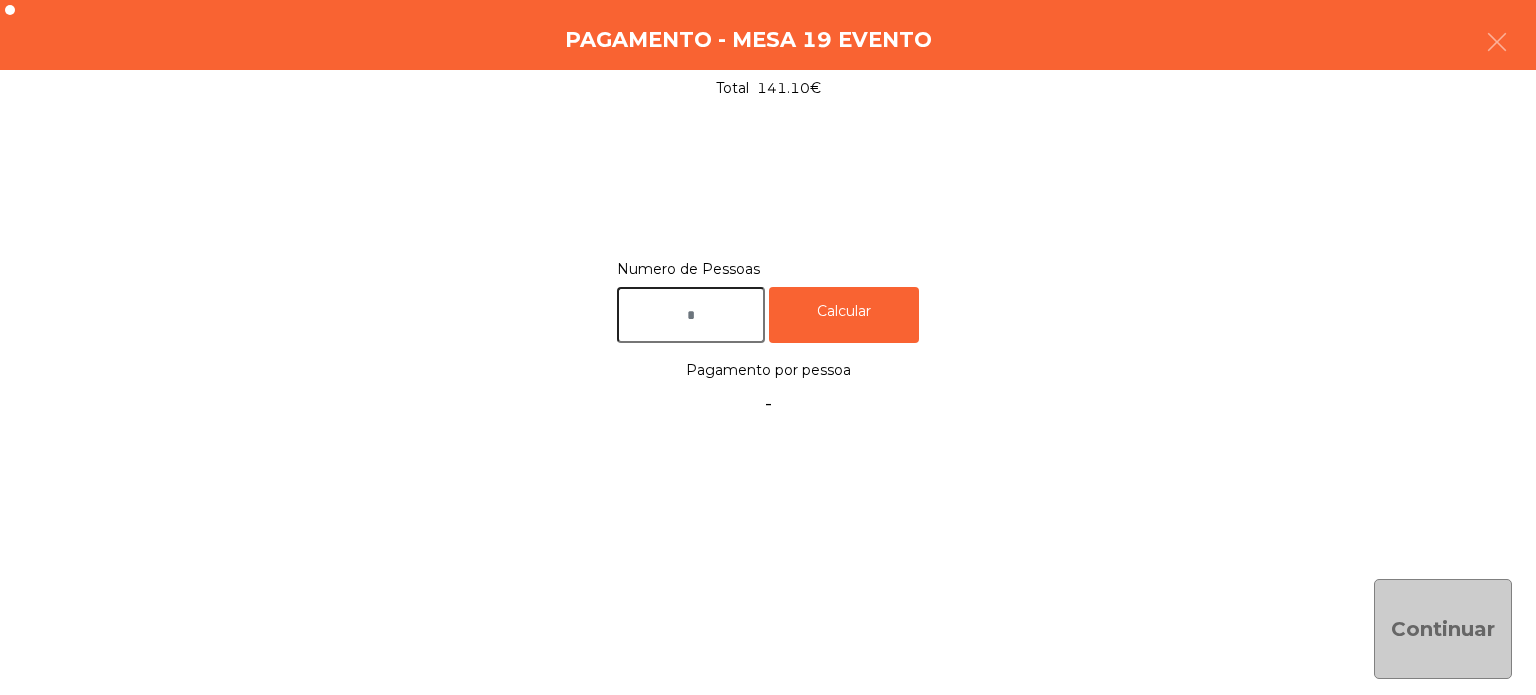 click 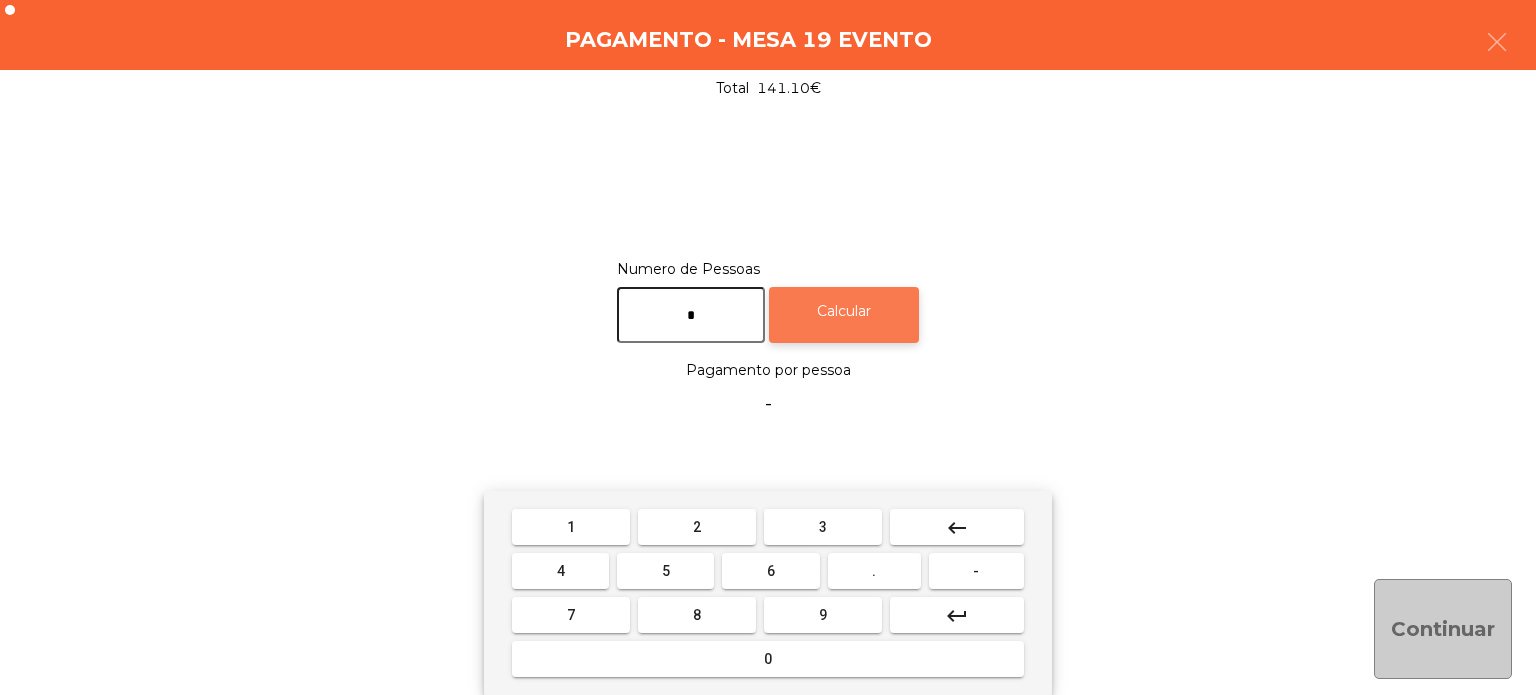 type on "*" 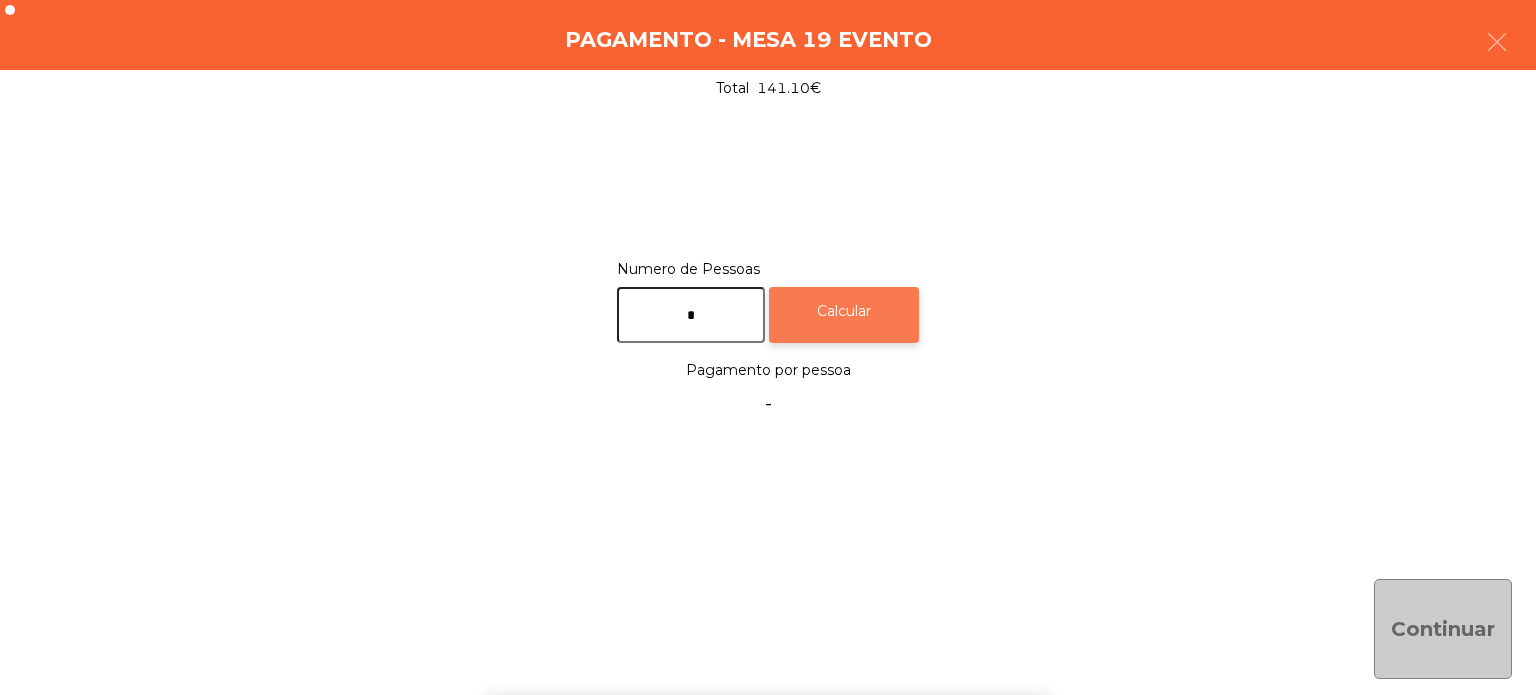 click on "Calcular" 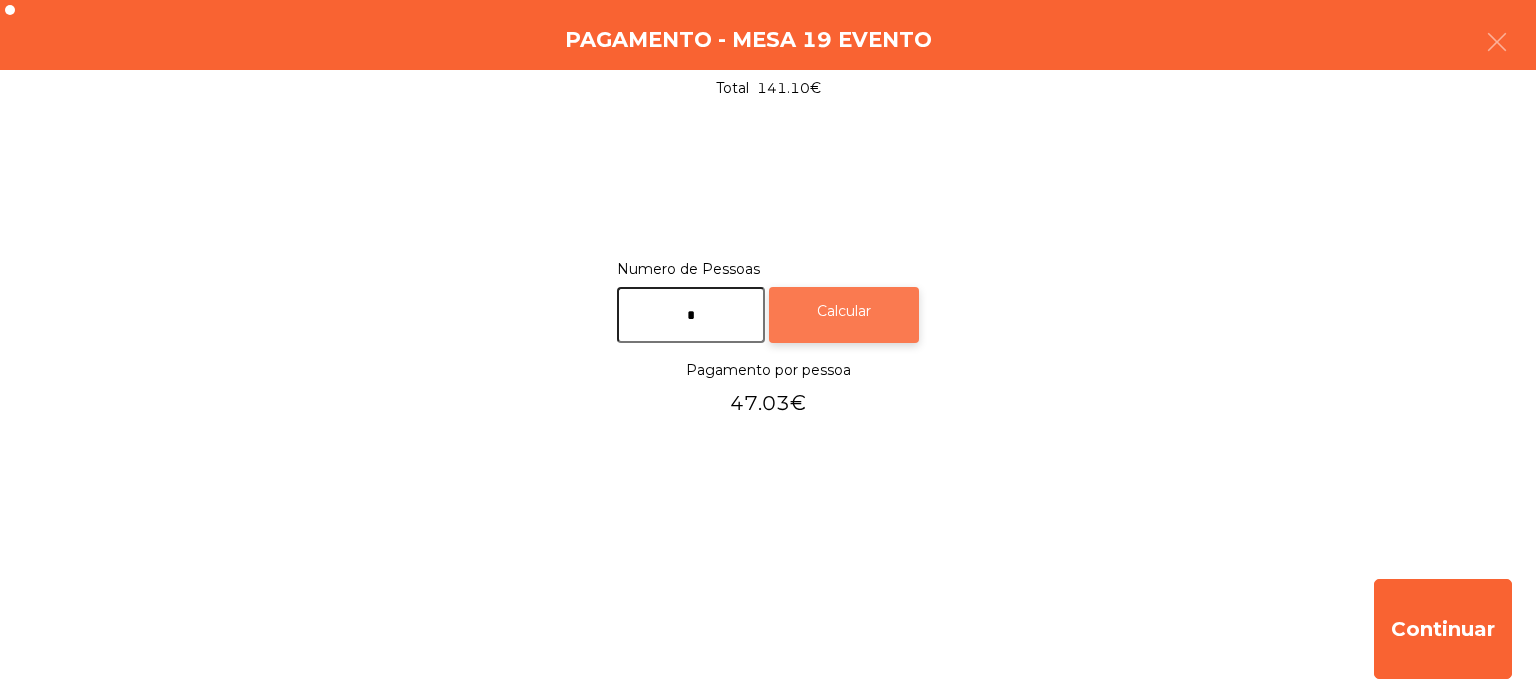 click on "Calcular" 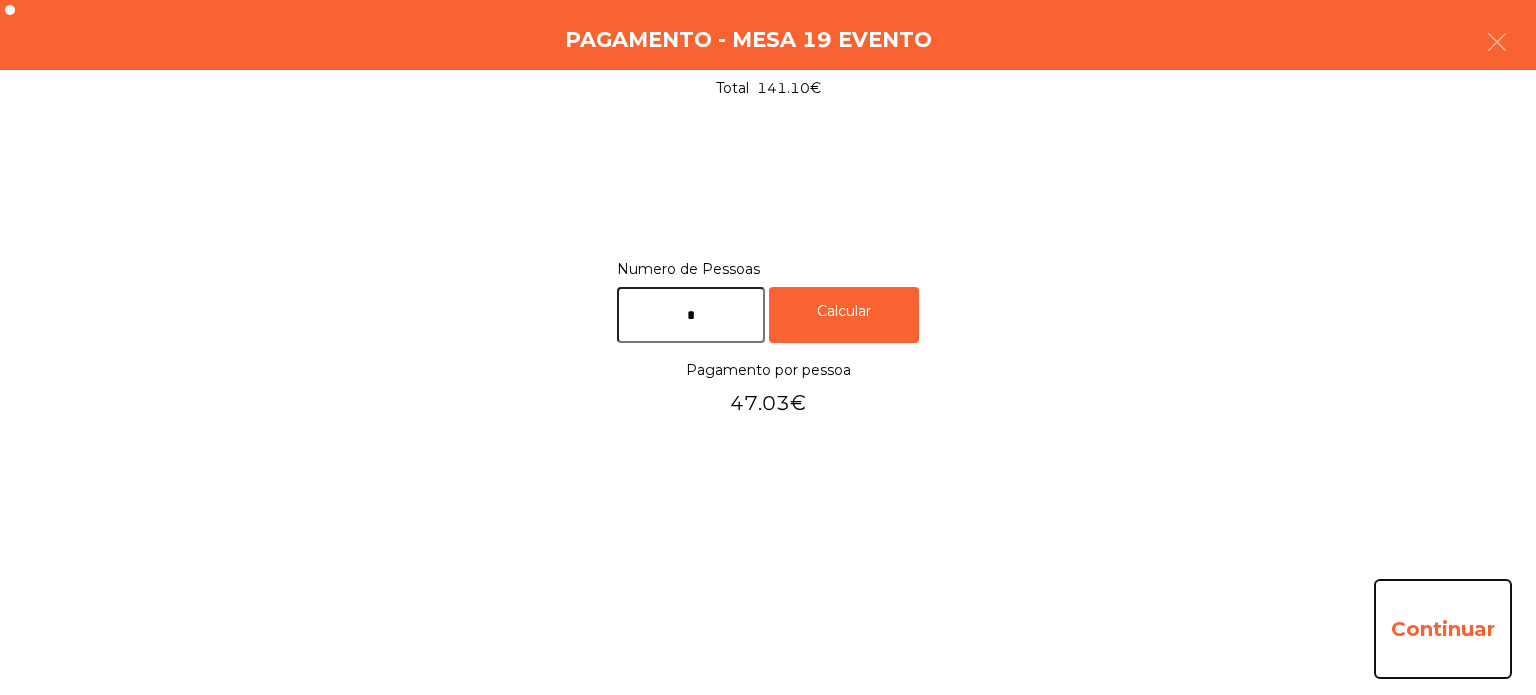 click on "Continuar" 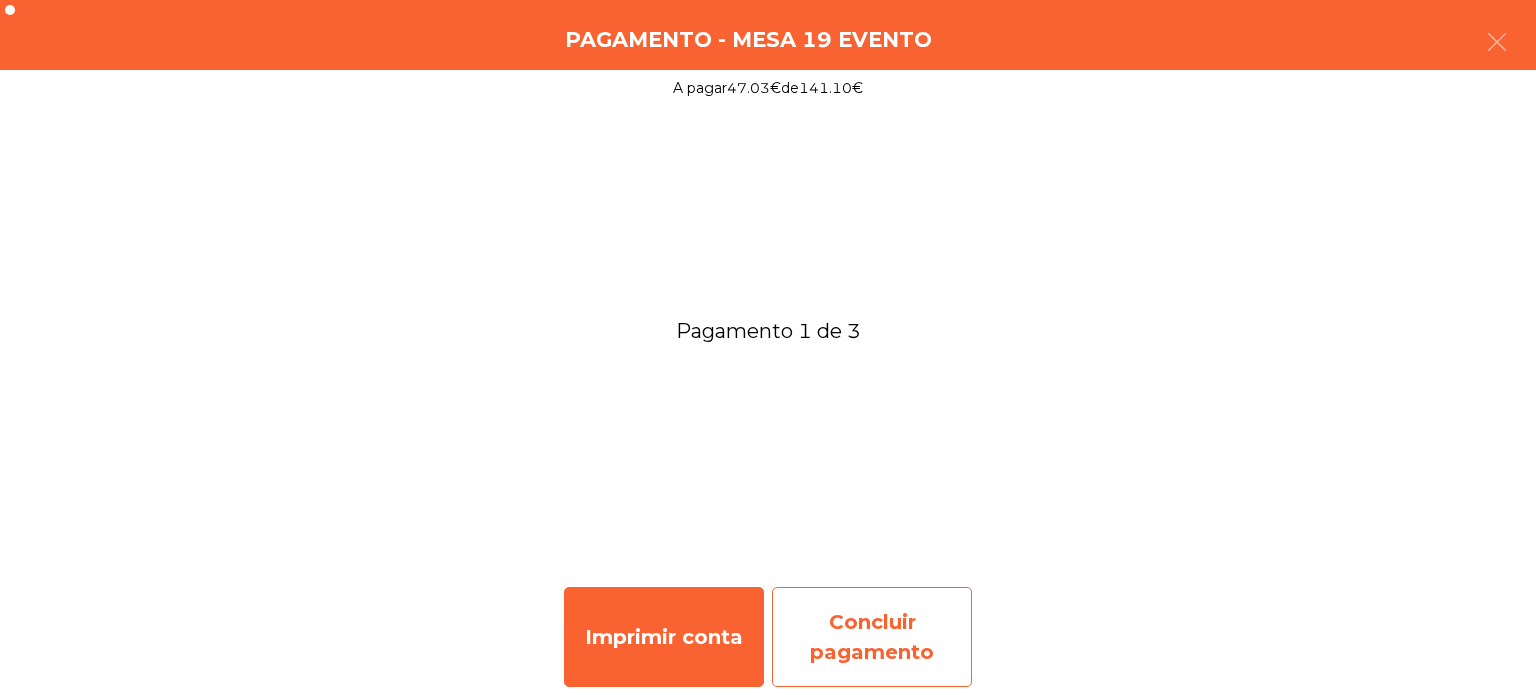 click on "Concluir pagamento" 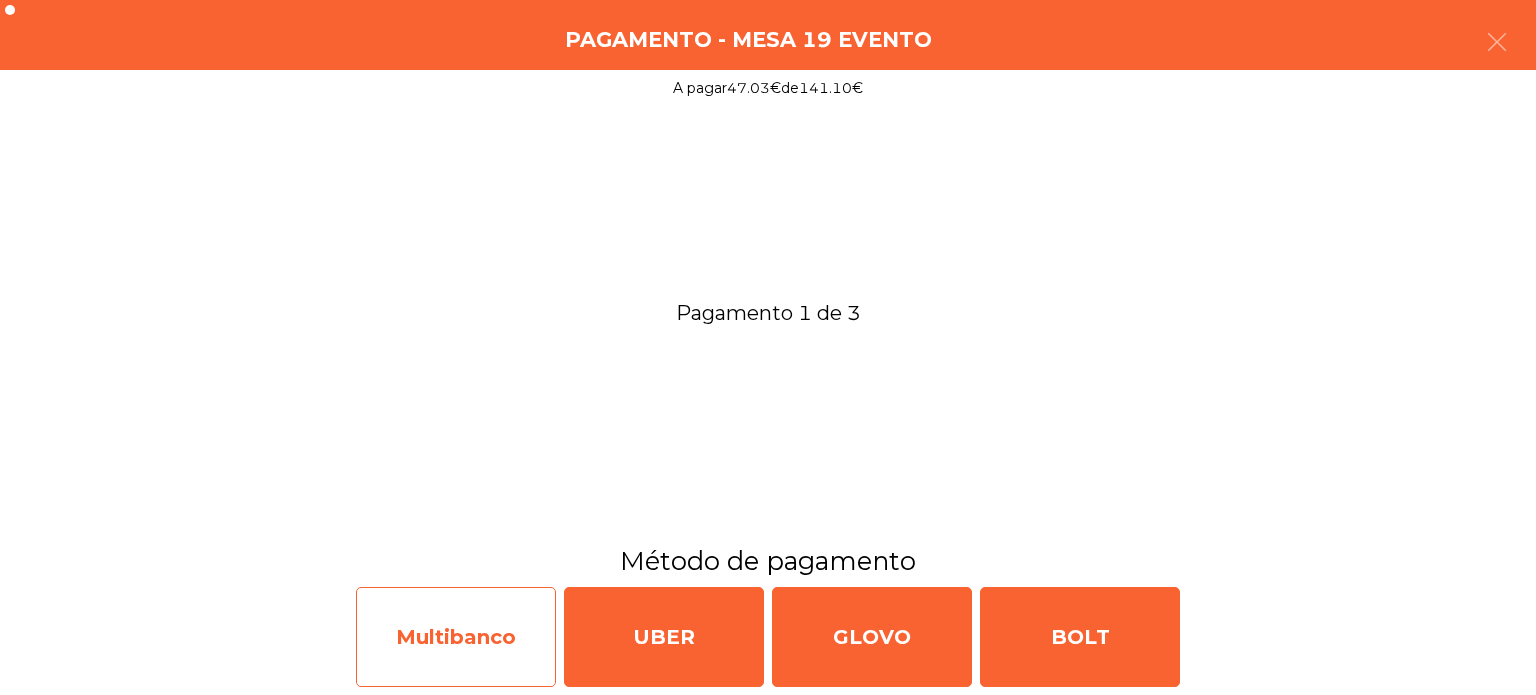click on "Multibanco" 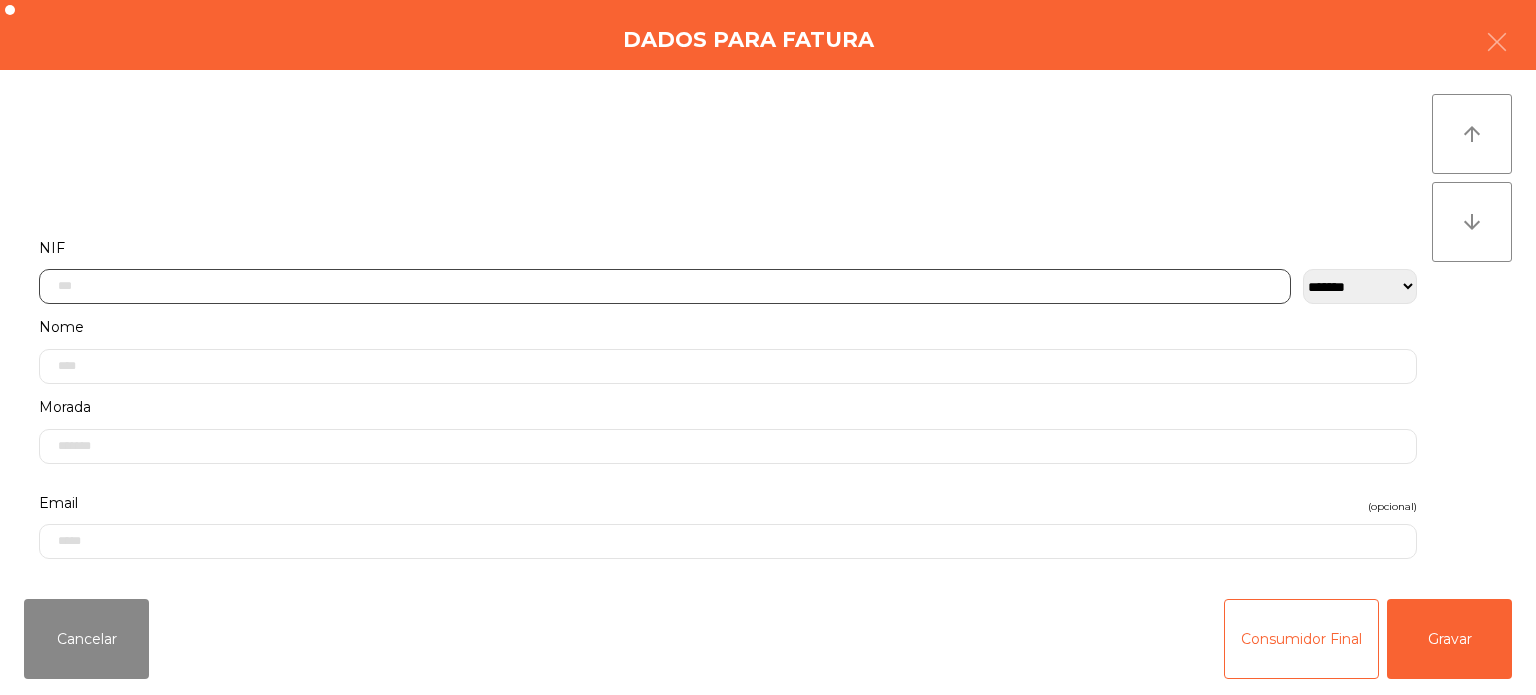 click 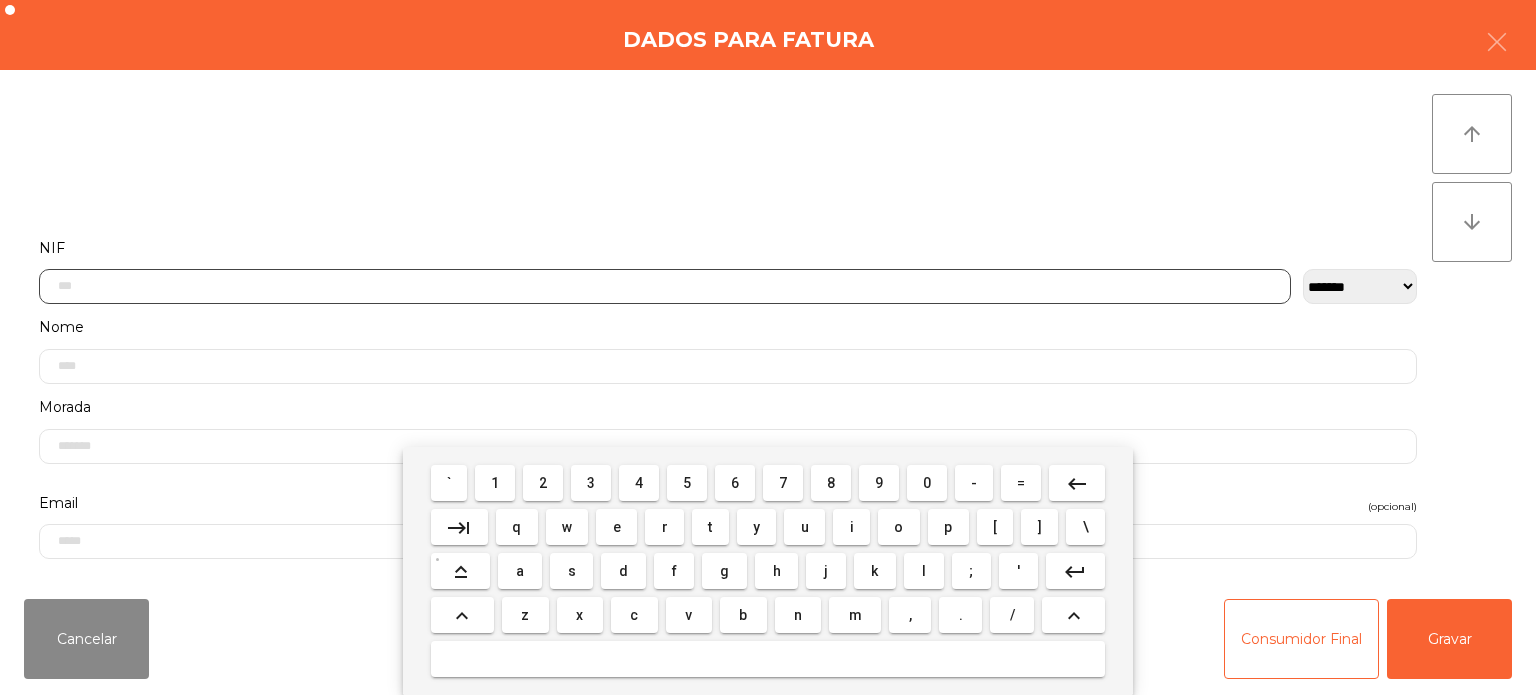 scroll, scrollTop: 139, scrollLeft: 0, axis: vertical 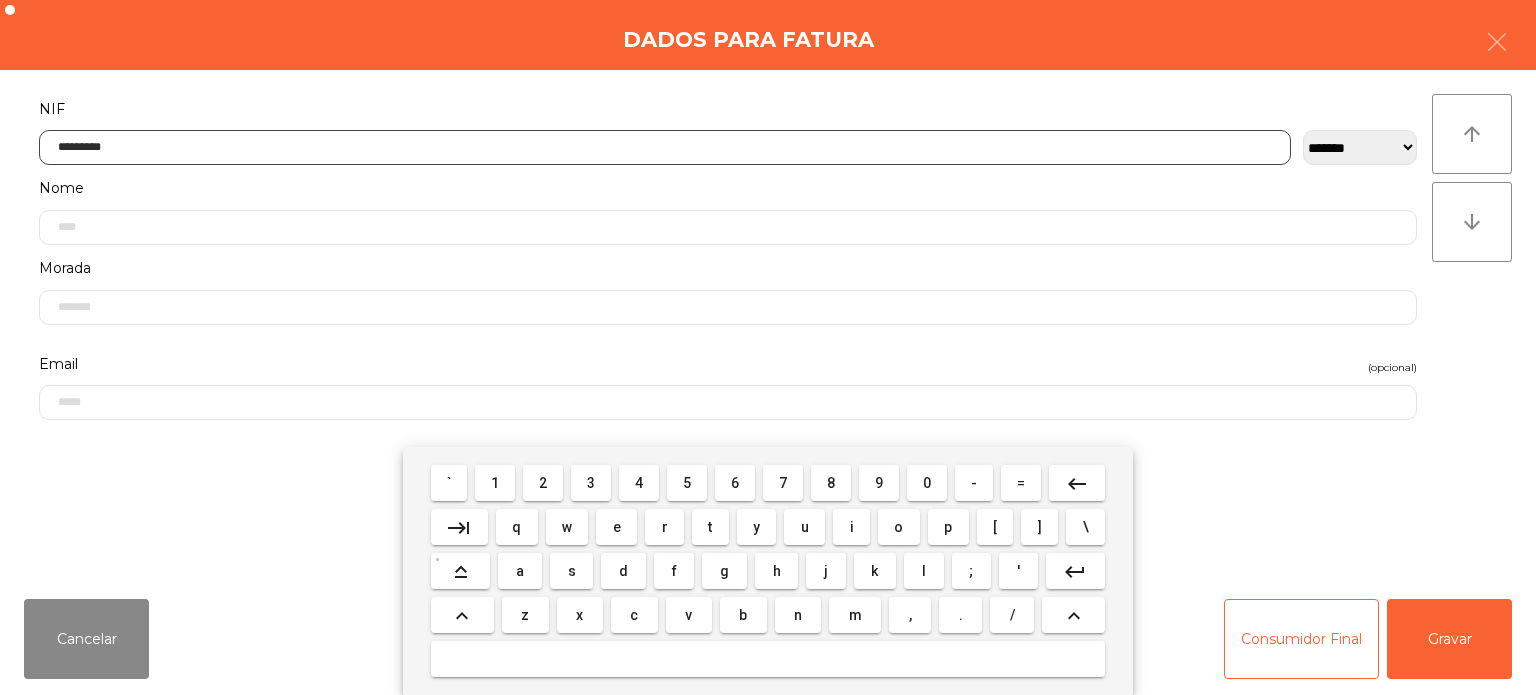 type on "*********" 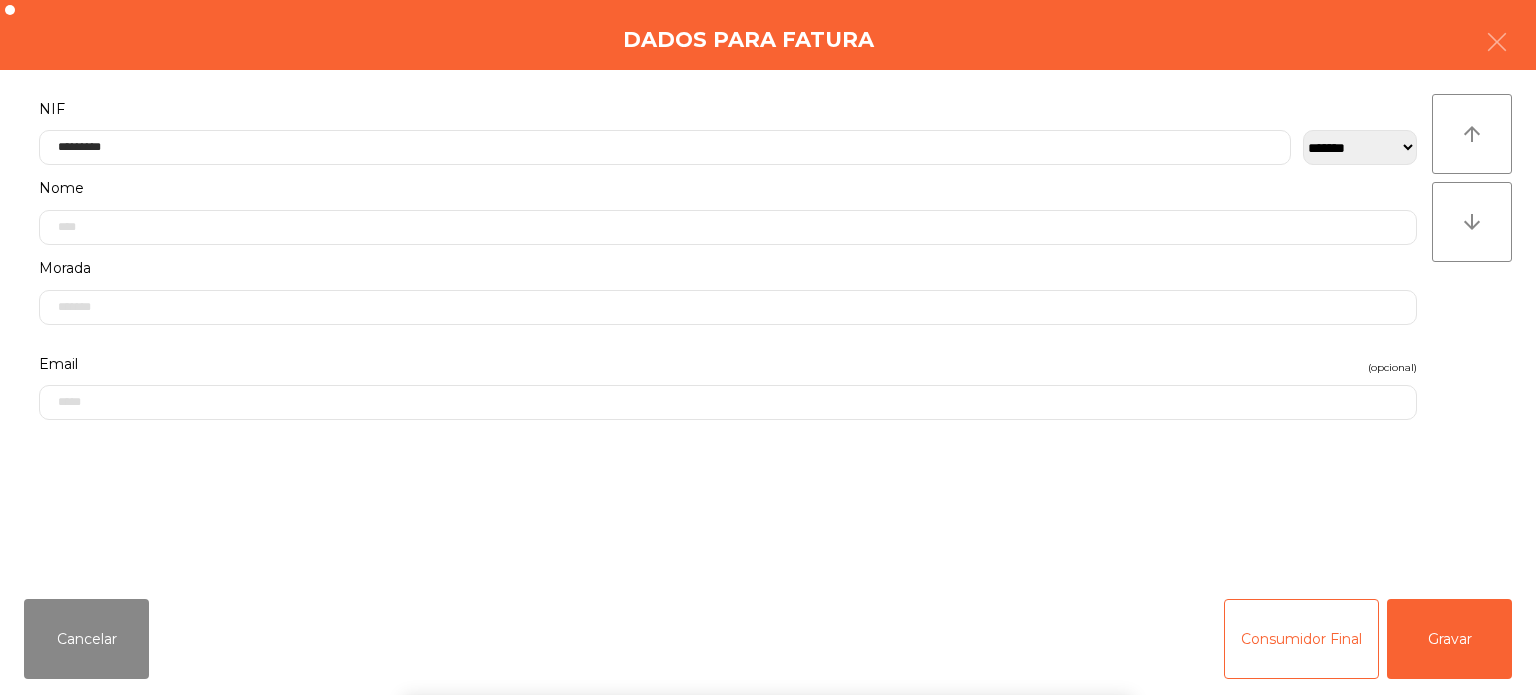 click on "` 1 2 3 4 5 6 7 8 9 0 - = keyboard_backspace keyboard_tab q w e r t y u i o p [ ] \ keyboard_capslock a s d f g h j k l ; ' keyboard_return keyboard_arrow_up z x c v b n m , . / keyboard_arrow_up" at bounding box center (768, 571) 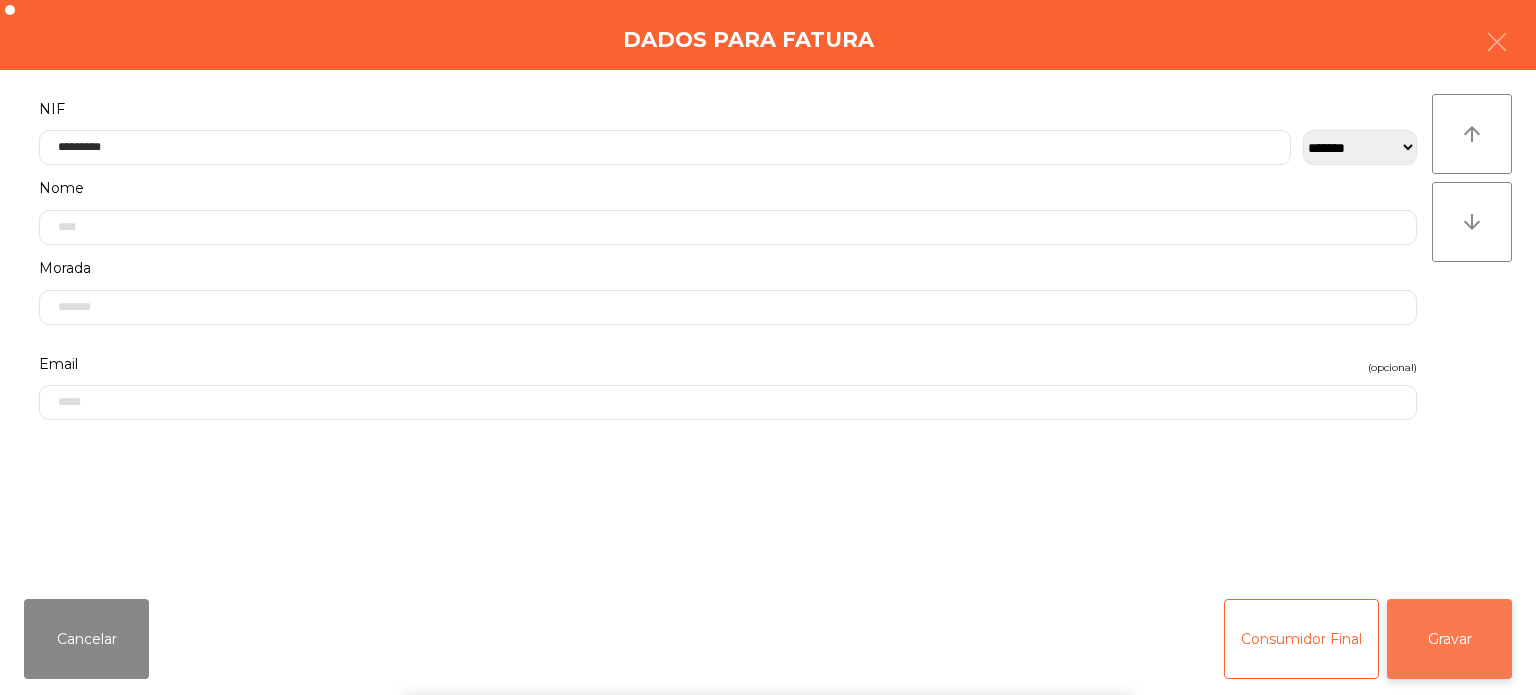 click on "Gravar" 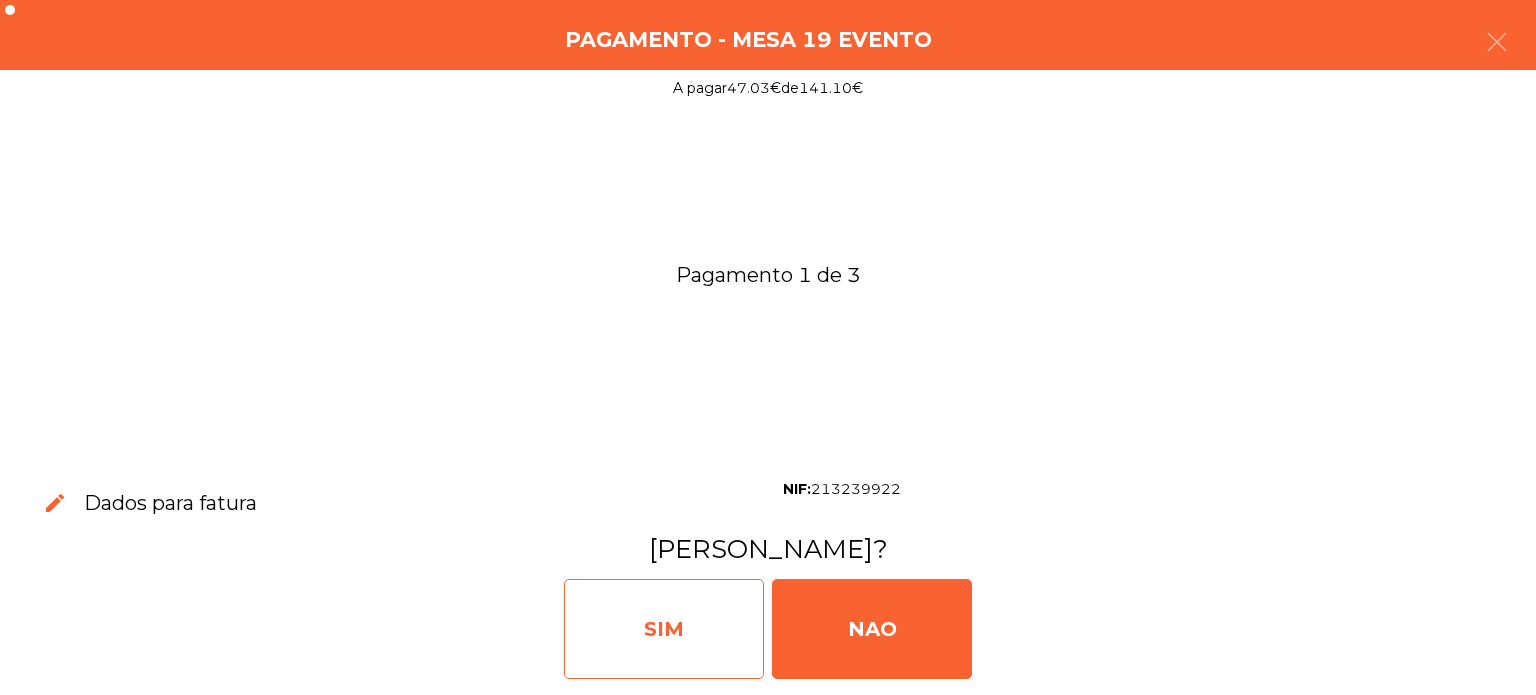 click on "SIM" 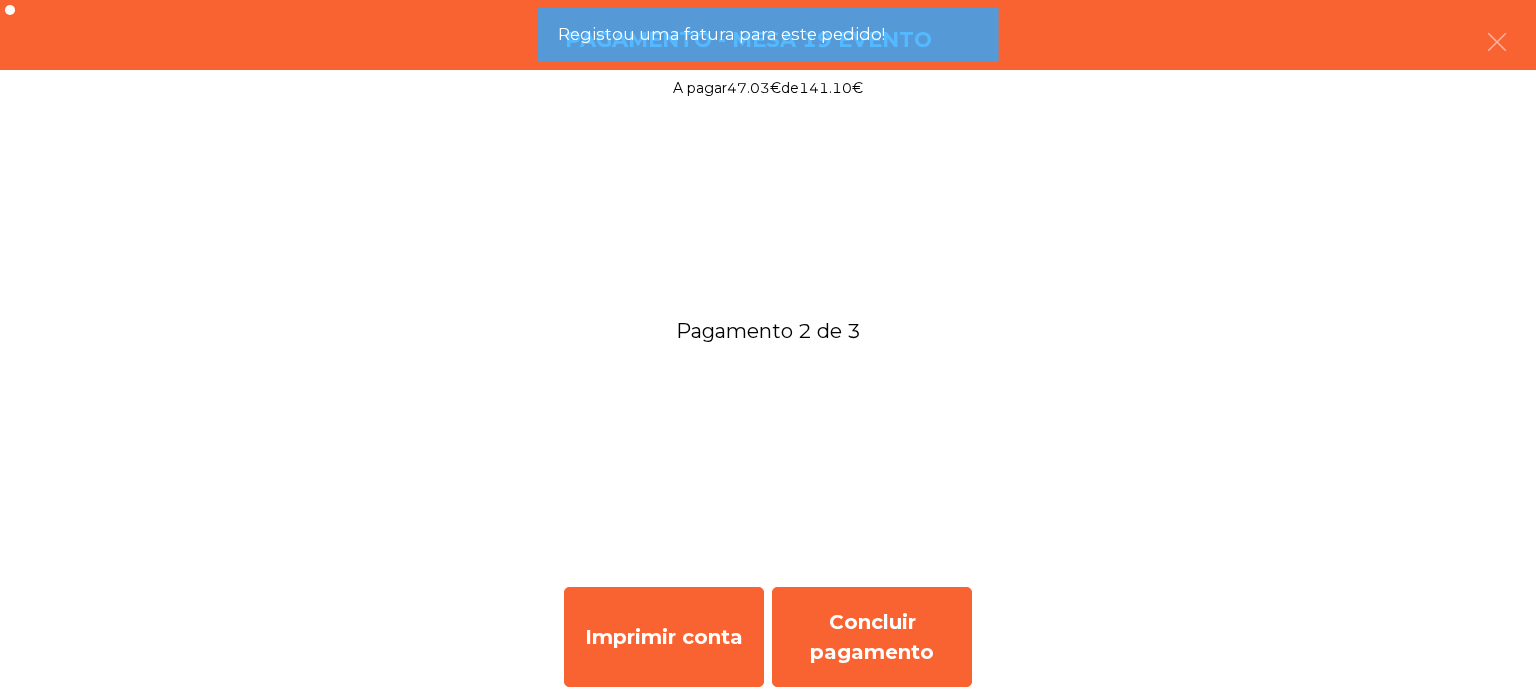 scroll, scrollTop: 0, scrollLeft: 0, axis: both 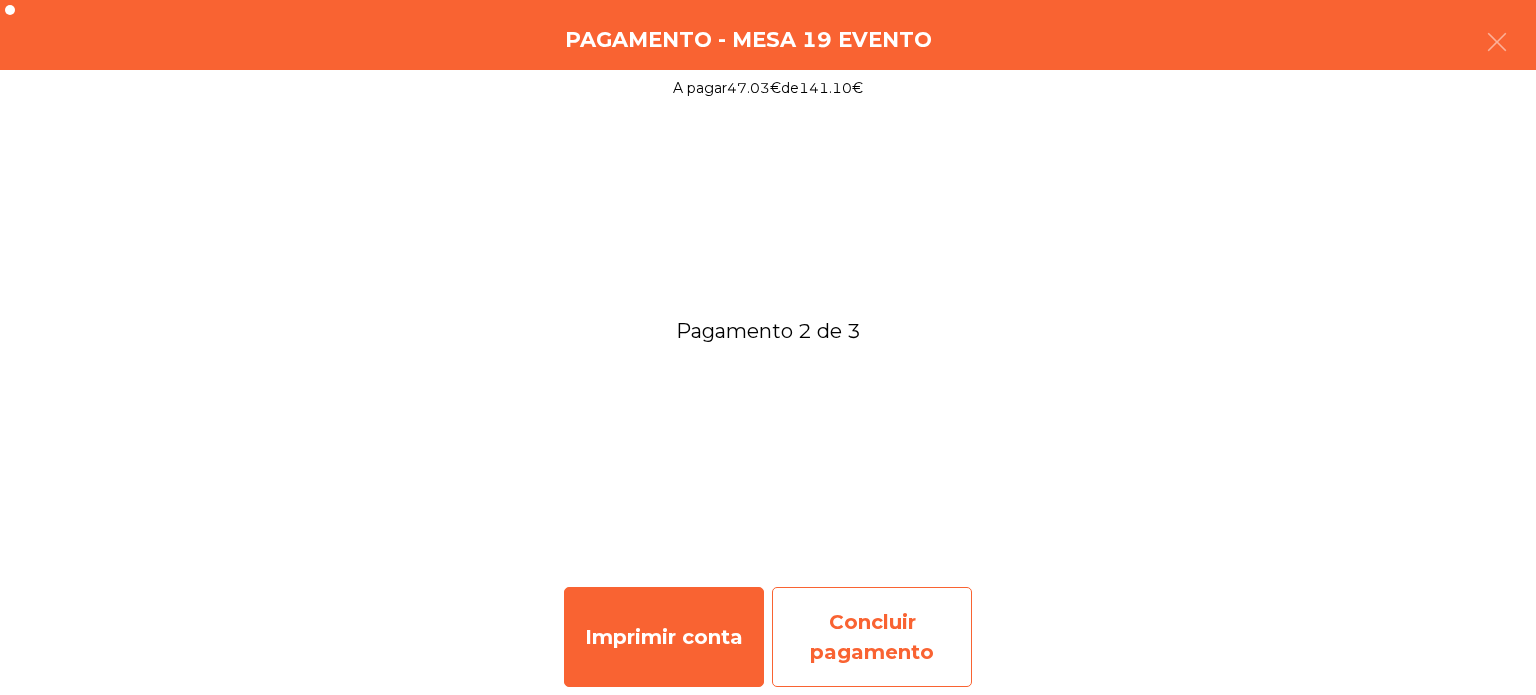 click on "Concluir pagamento" 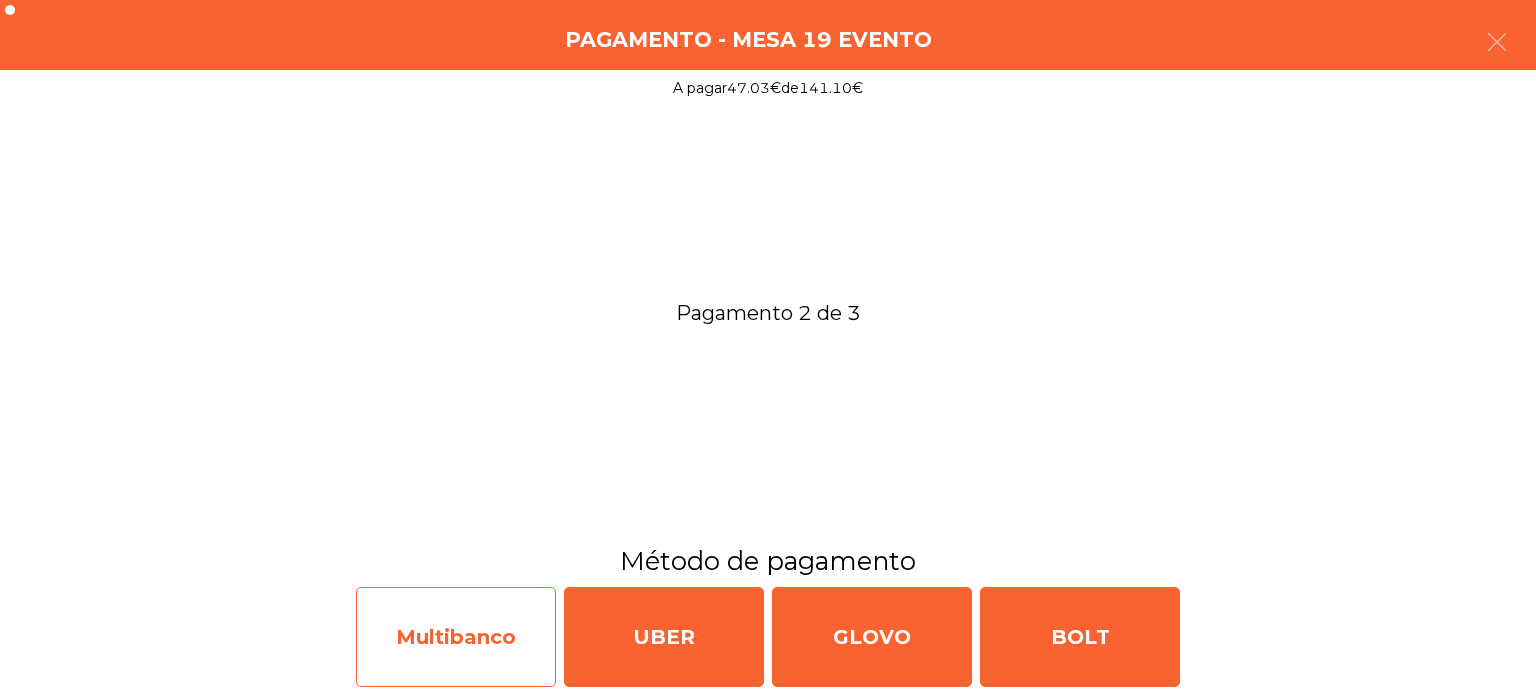 click on "Multibanco" 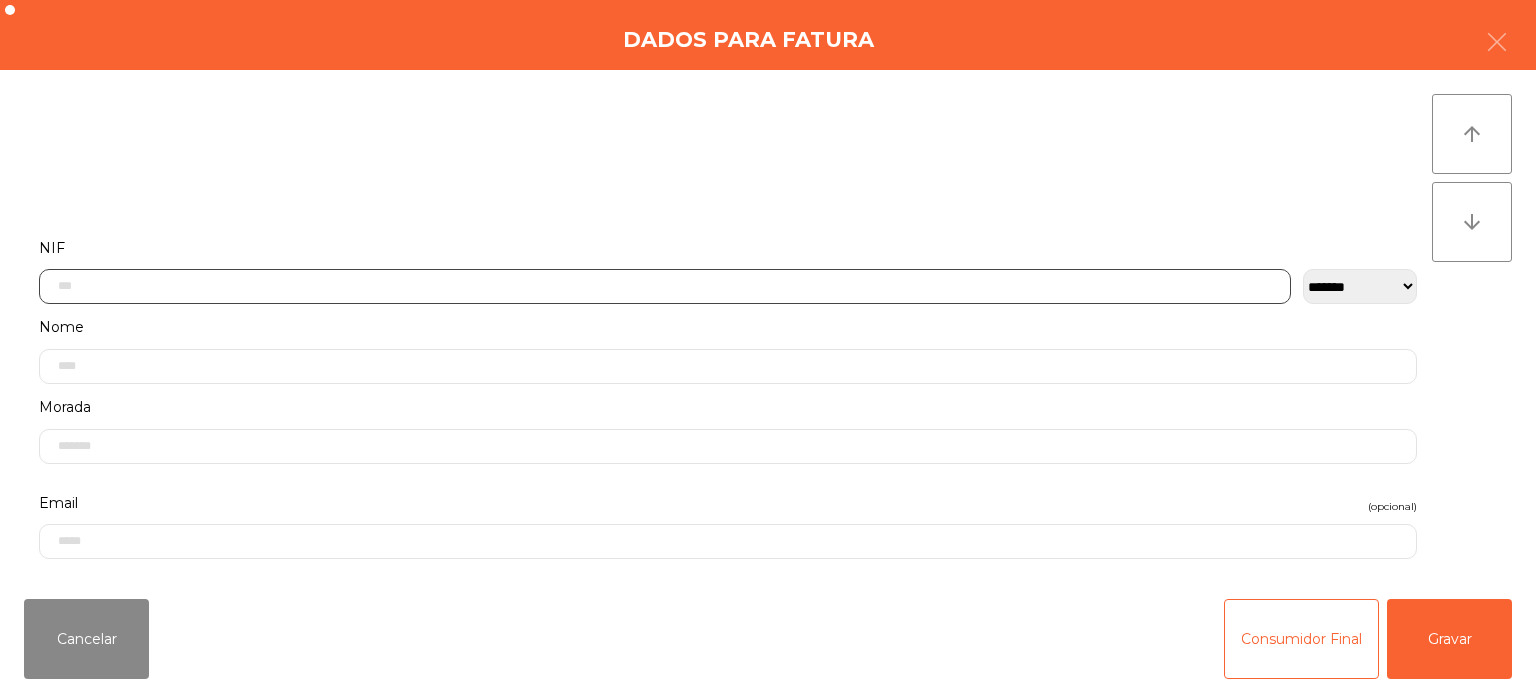 click 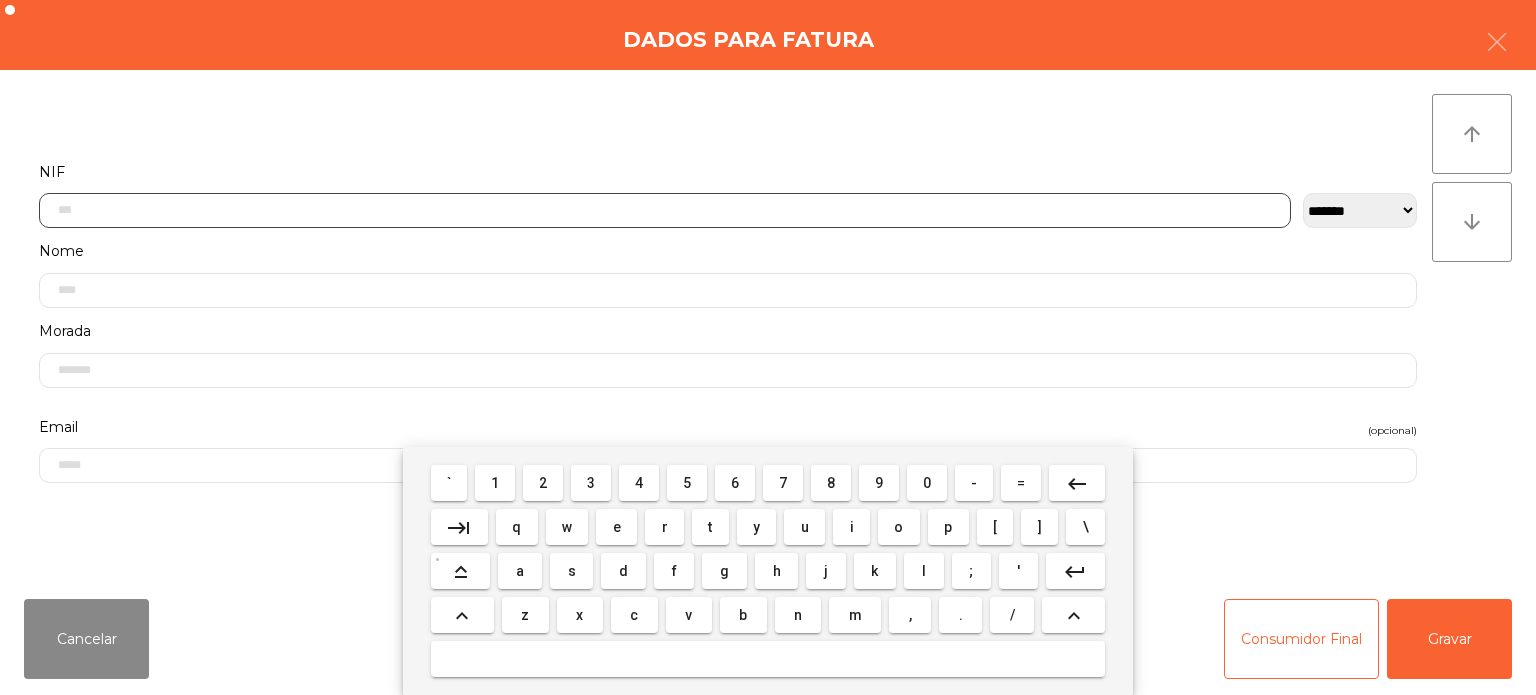 scroll, scrollTop: 139, scrollLeft: 0, axis: vertical 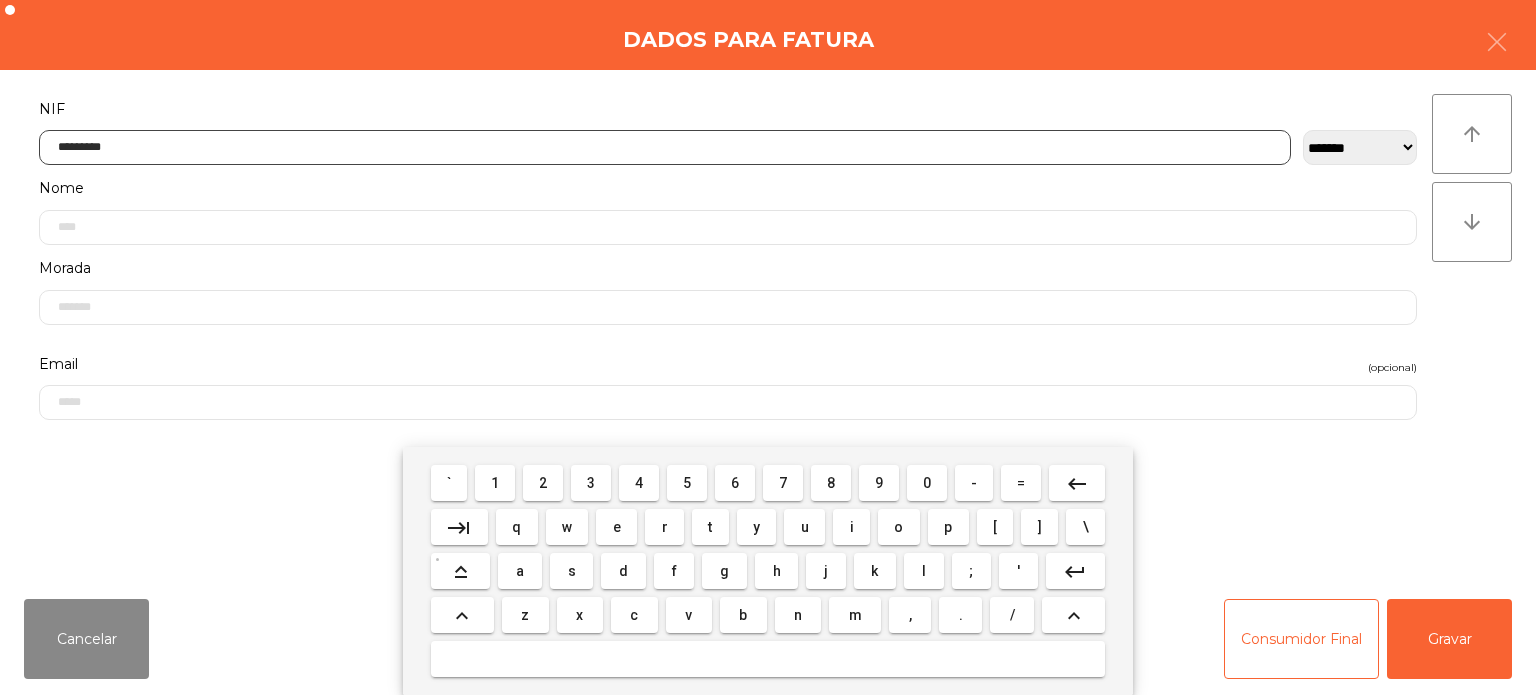 type on "*********" 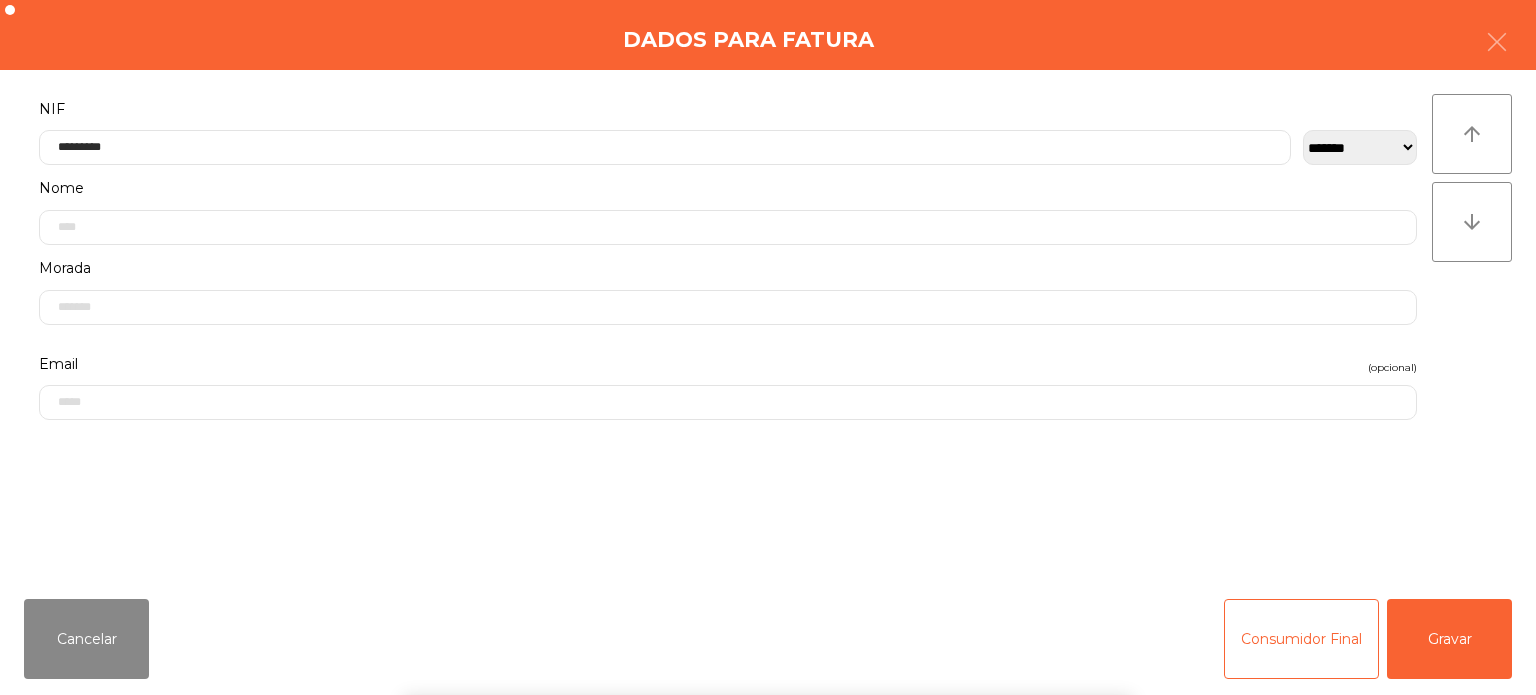 click on "` 1 2 3 4 5 6 7 8 9 0 - = keyboard_backspace keyboard_tab q w e r t y u i o p [ ] \ keyboard_capslock a s d f g h j k l ; ' keyboard_return keyboard_arrow_up z x c v b n m , . / keyboard_arrow_up" at bounding box center [768, 571] 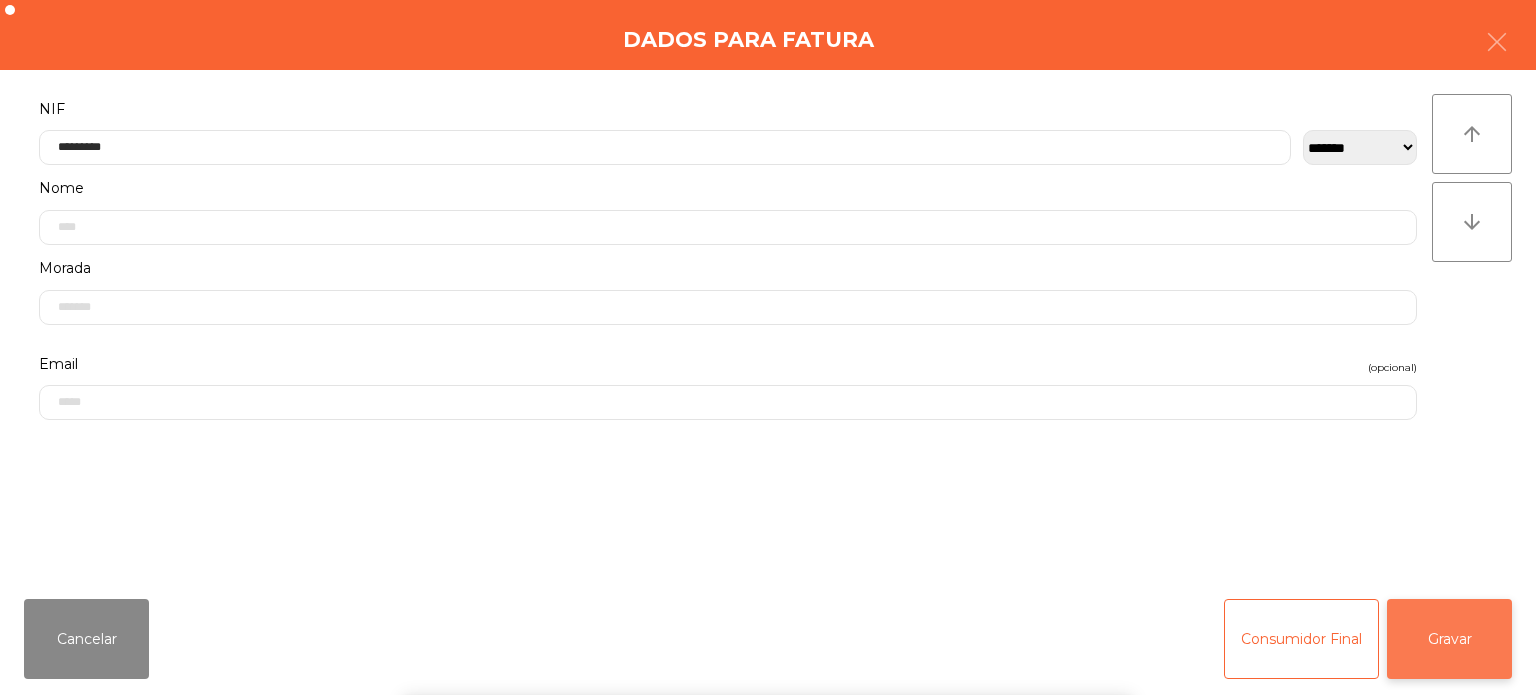click on "Gravar" 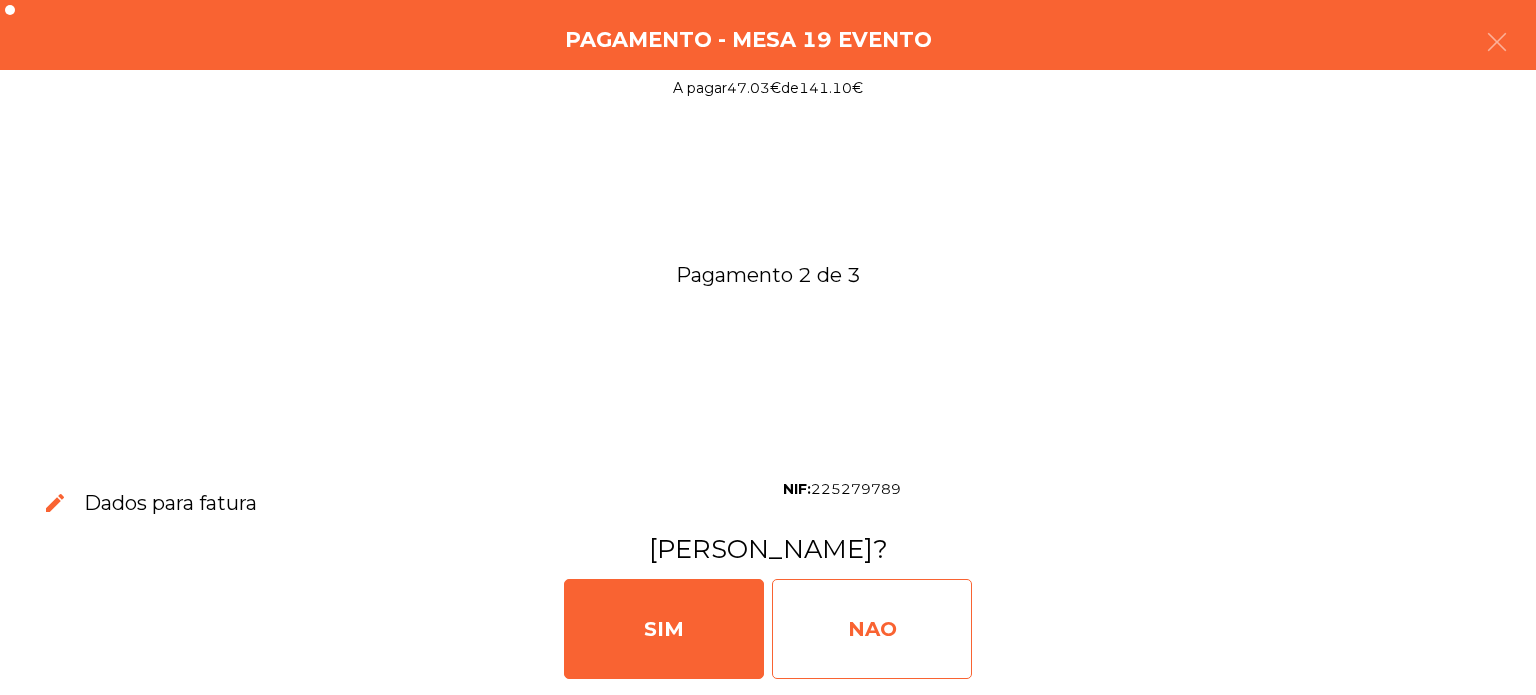 click on "NAO" 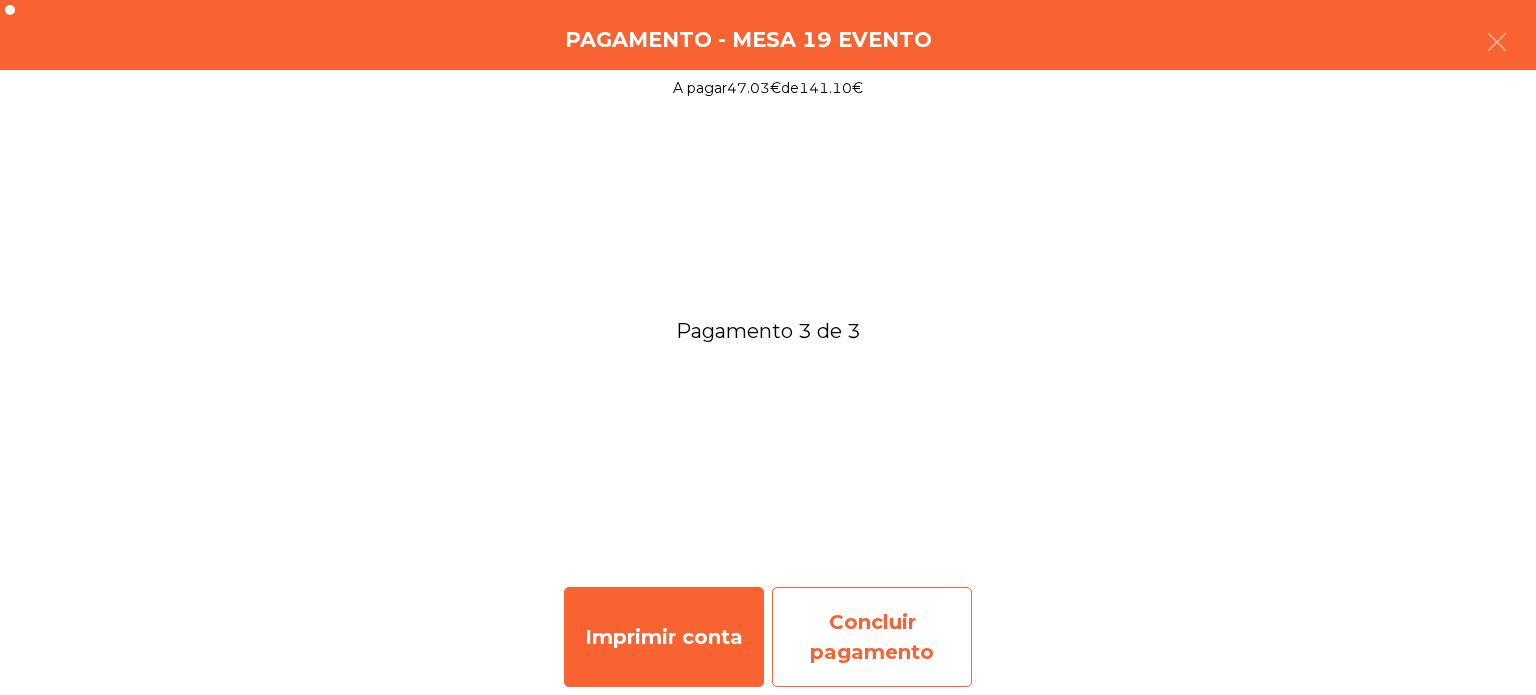 click on "Concluir pagamento" 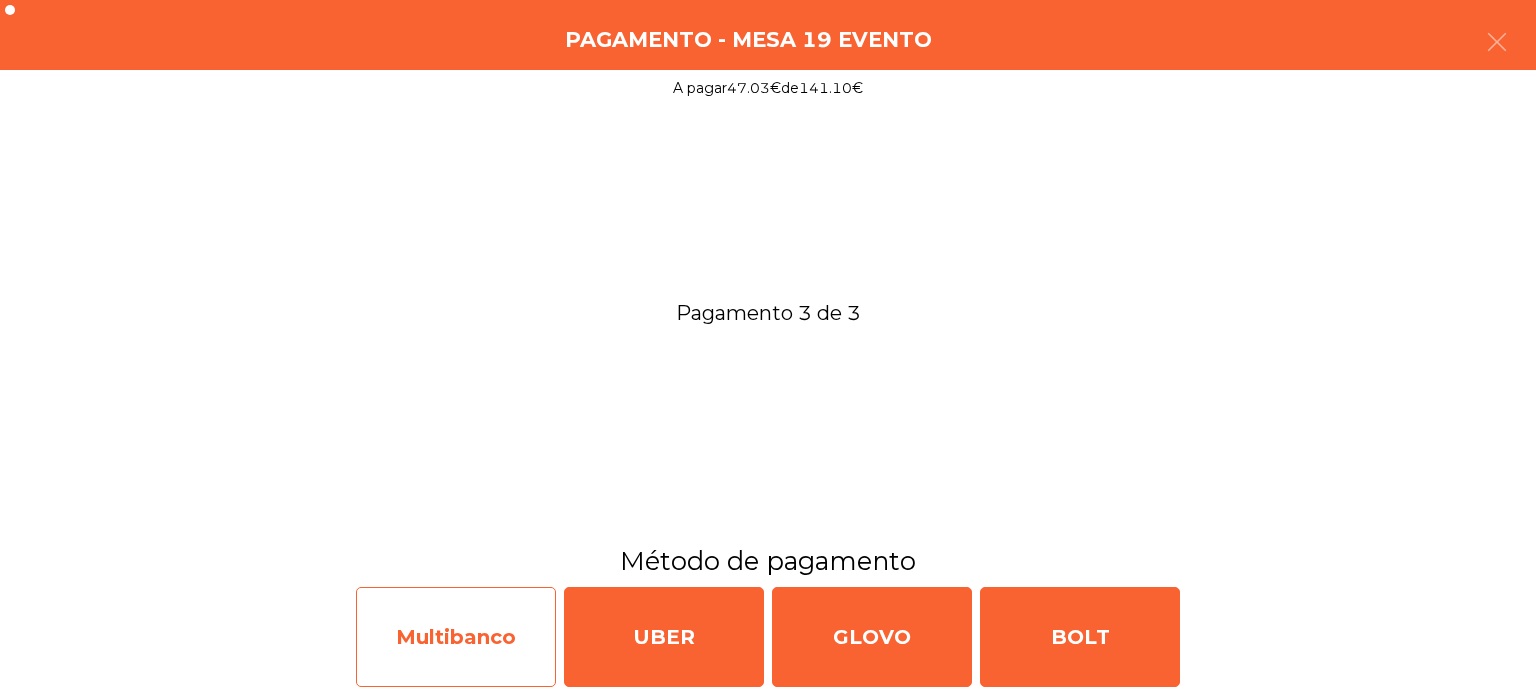 click on "Multibanco" 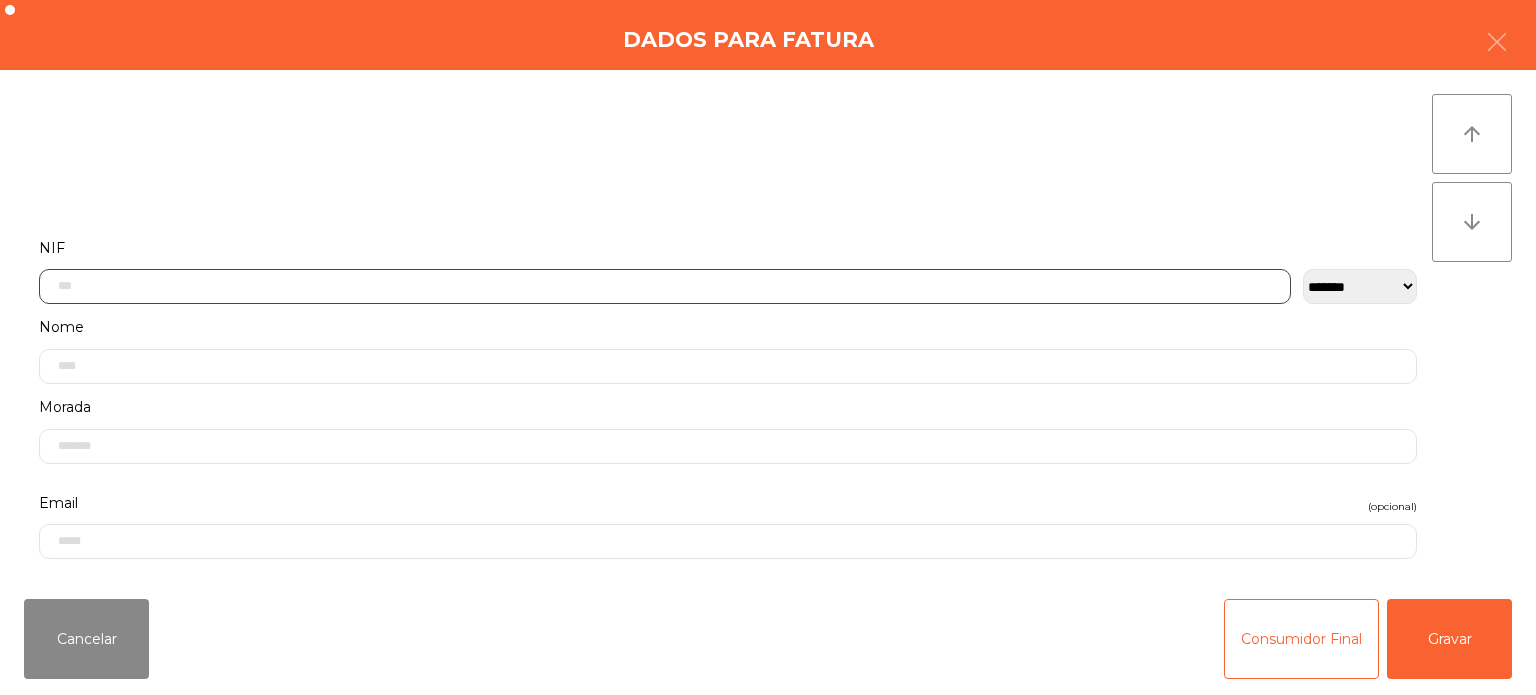 click 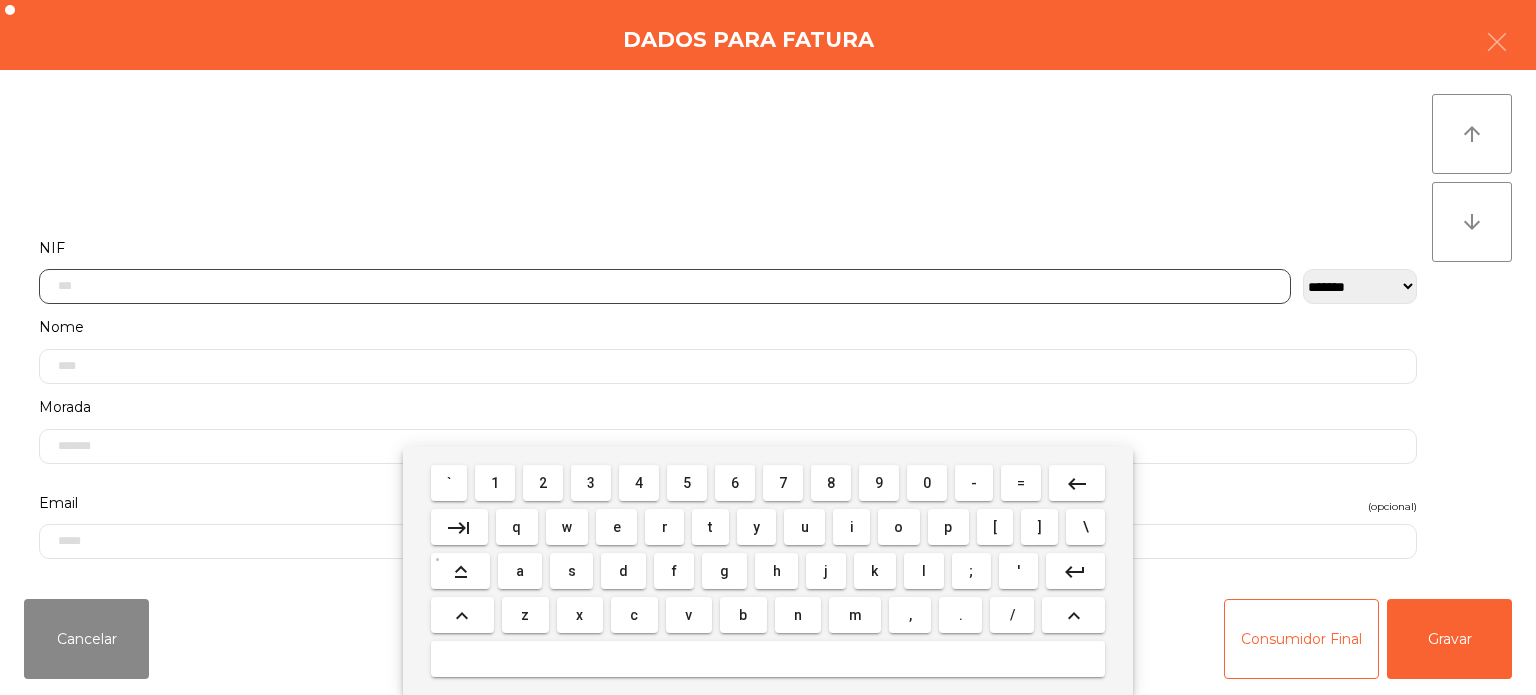 scroll, scrollTop: 139, scrollLeft: 0, axis: vertical 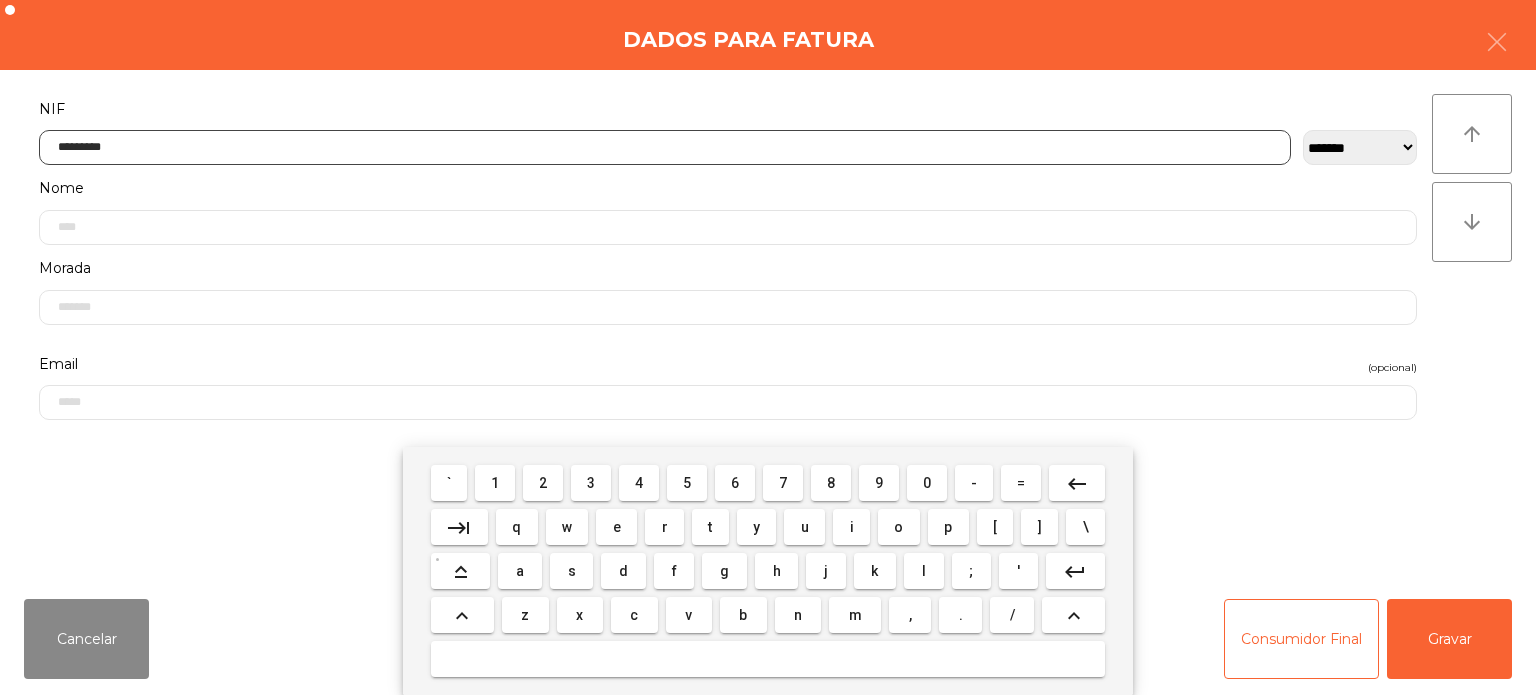 type on "*********" 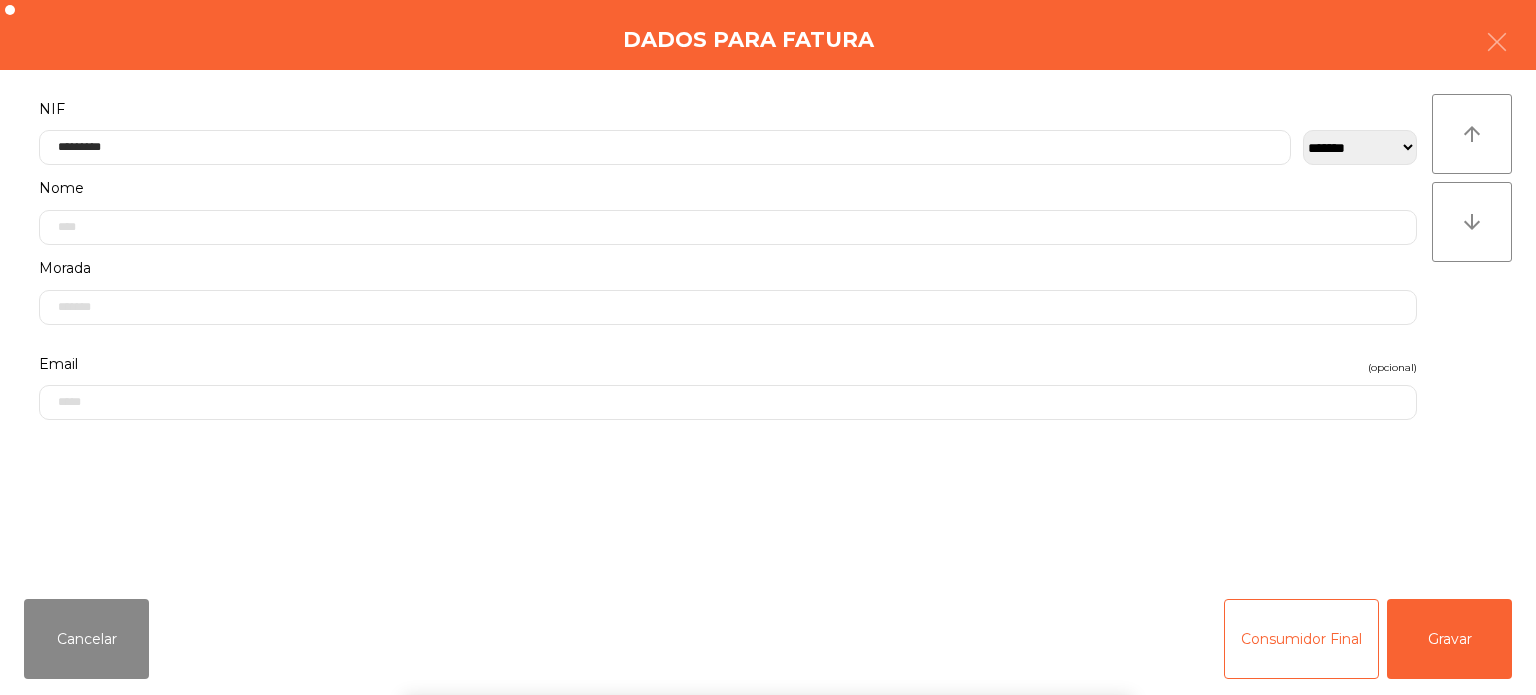 click on "` 1 2 3 4 5 6 7 8 9 0 - = keyboard_backspace keyboard_tab q w e r t y u i o p [ ] \ keyboard_capslock a s d f g h j k l ; ' keyboard_return keyboard_arrow_up z x c v b n m , . / keyboard_arrow_up" at bounding box center [768, 571] 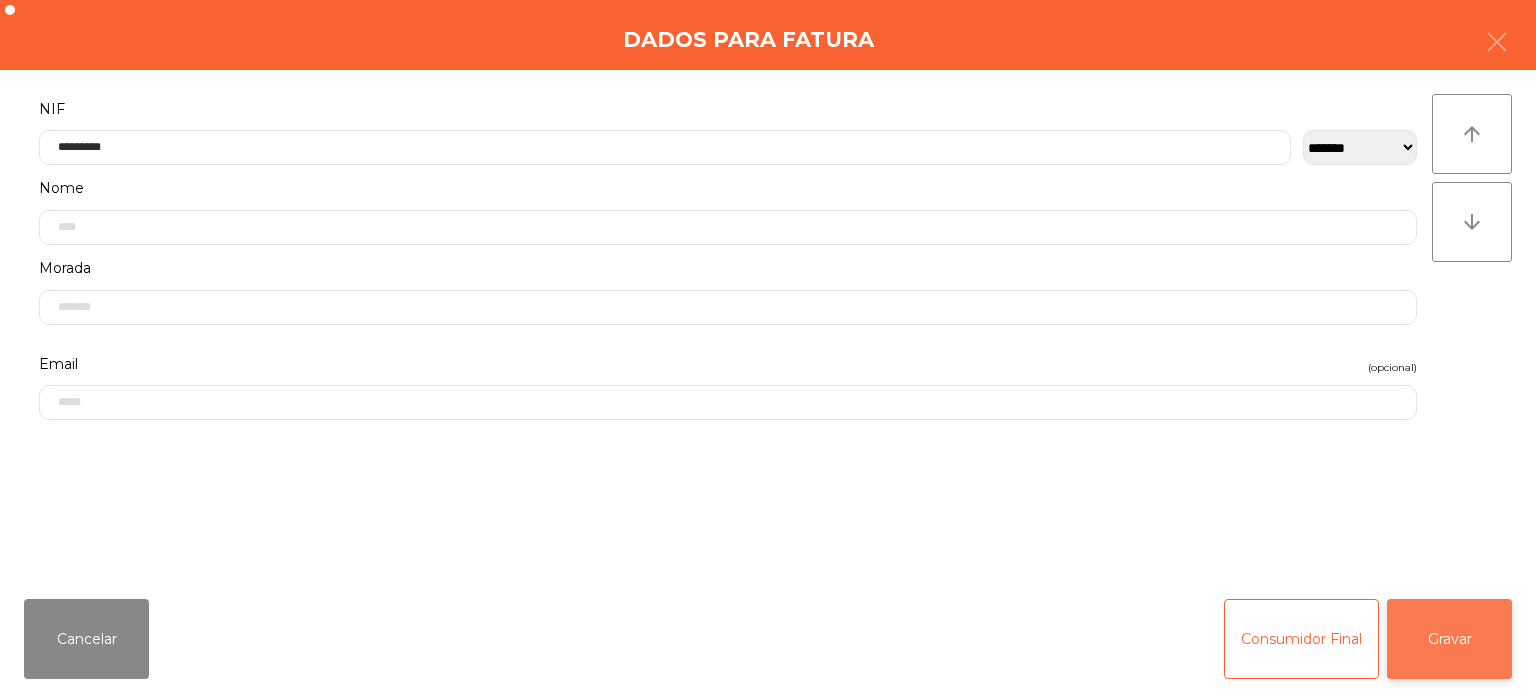 click on "Gravar" 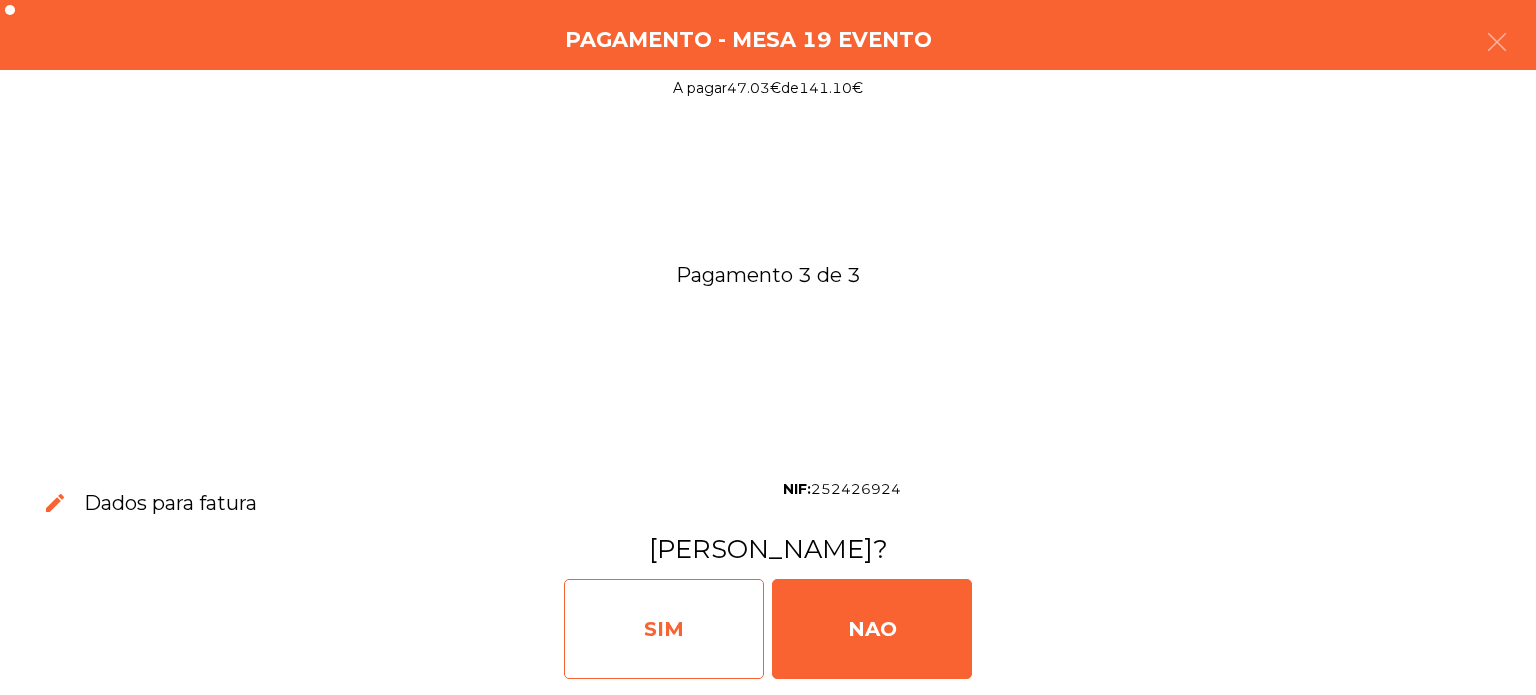 click on "SIM" 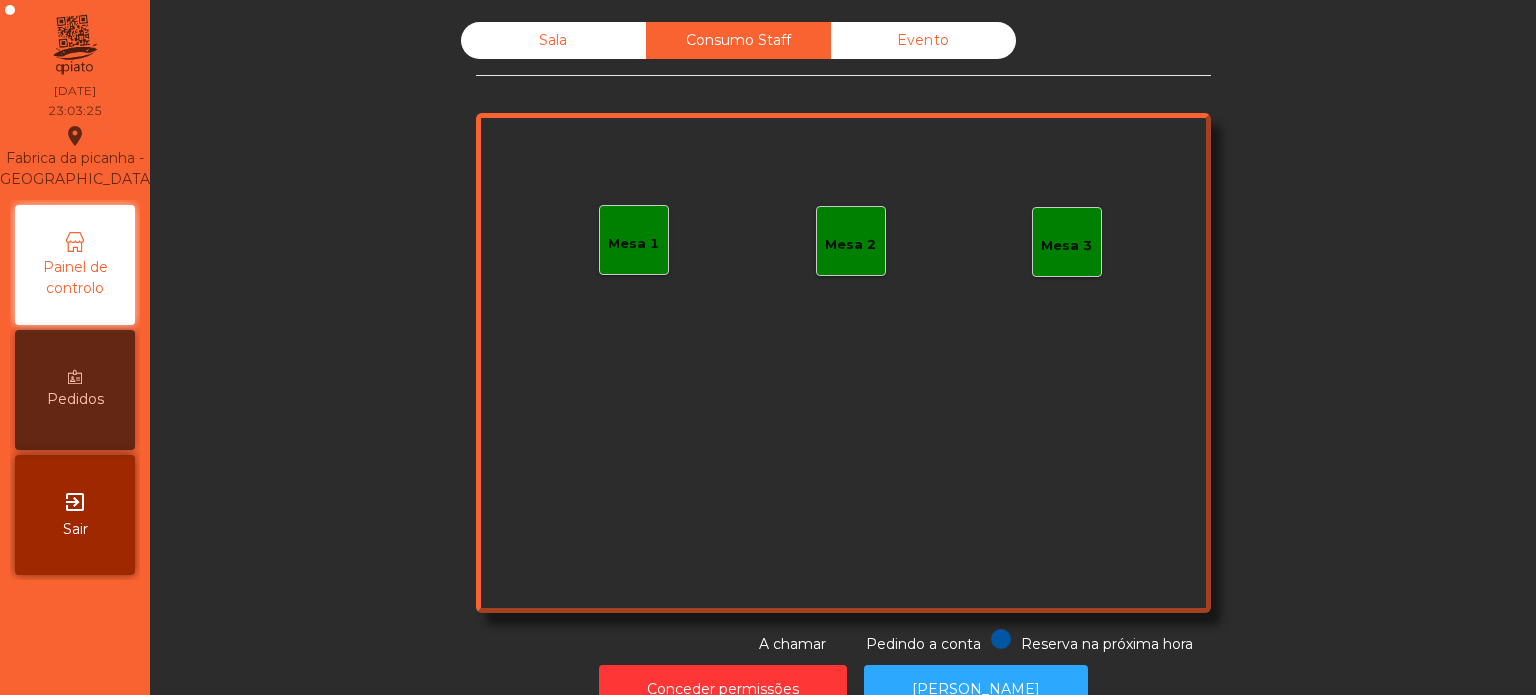 click on "Sala" 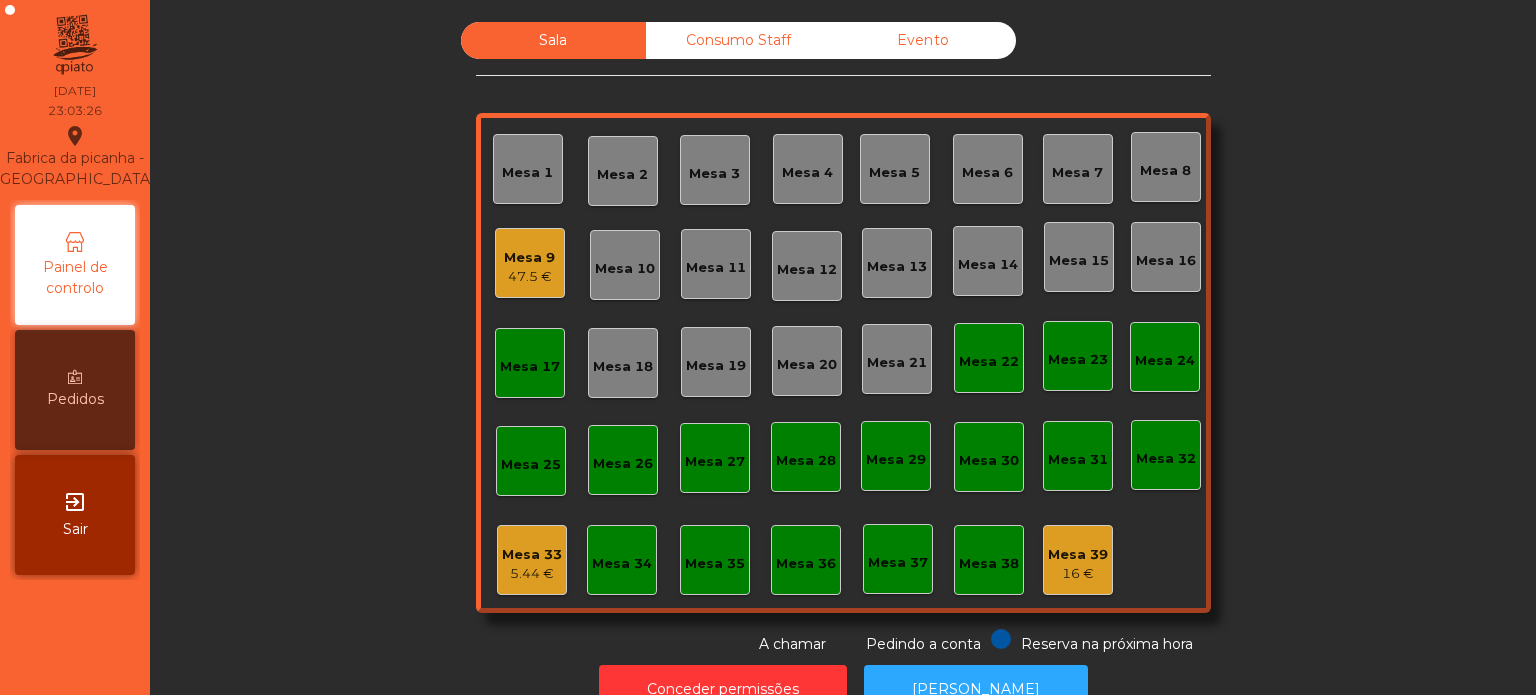 click on "Mesa 17" 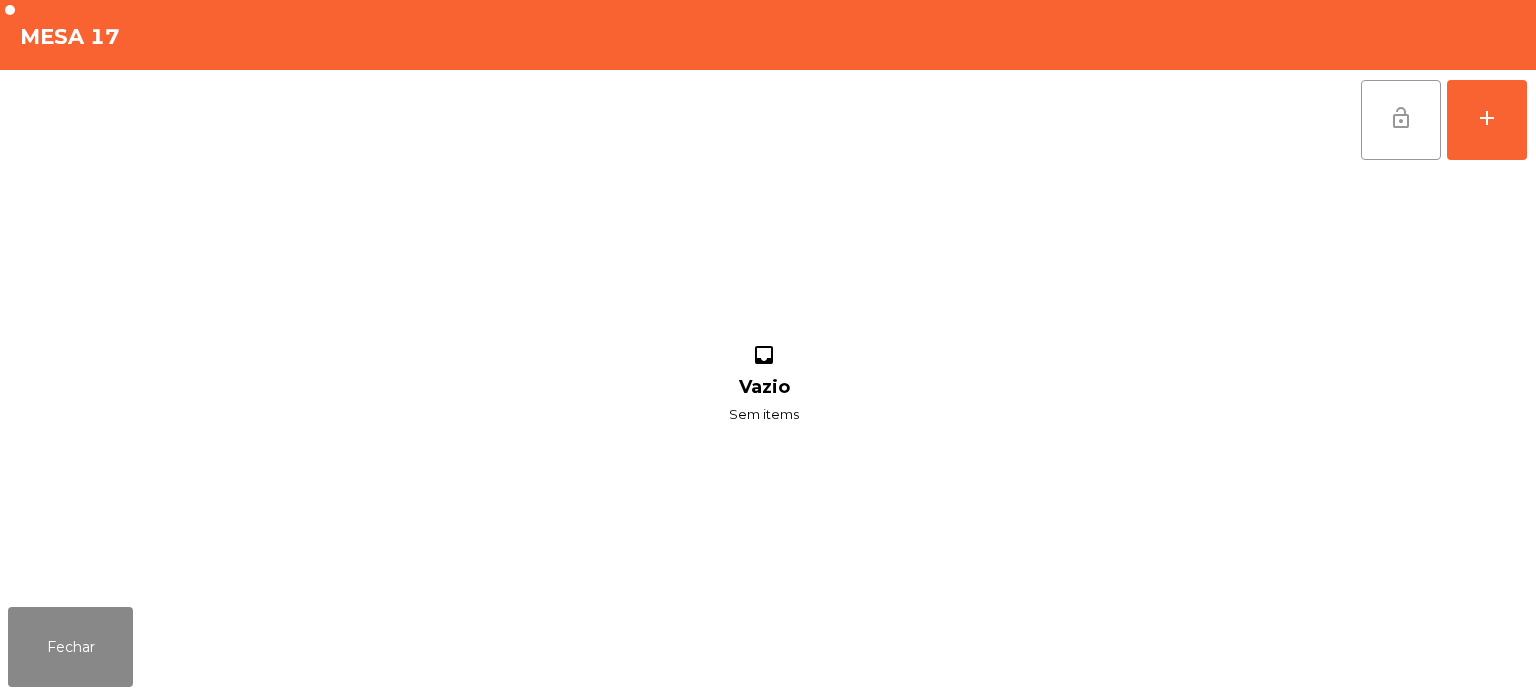 click on "lock_open" 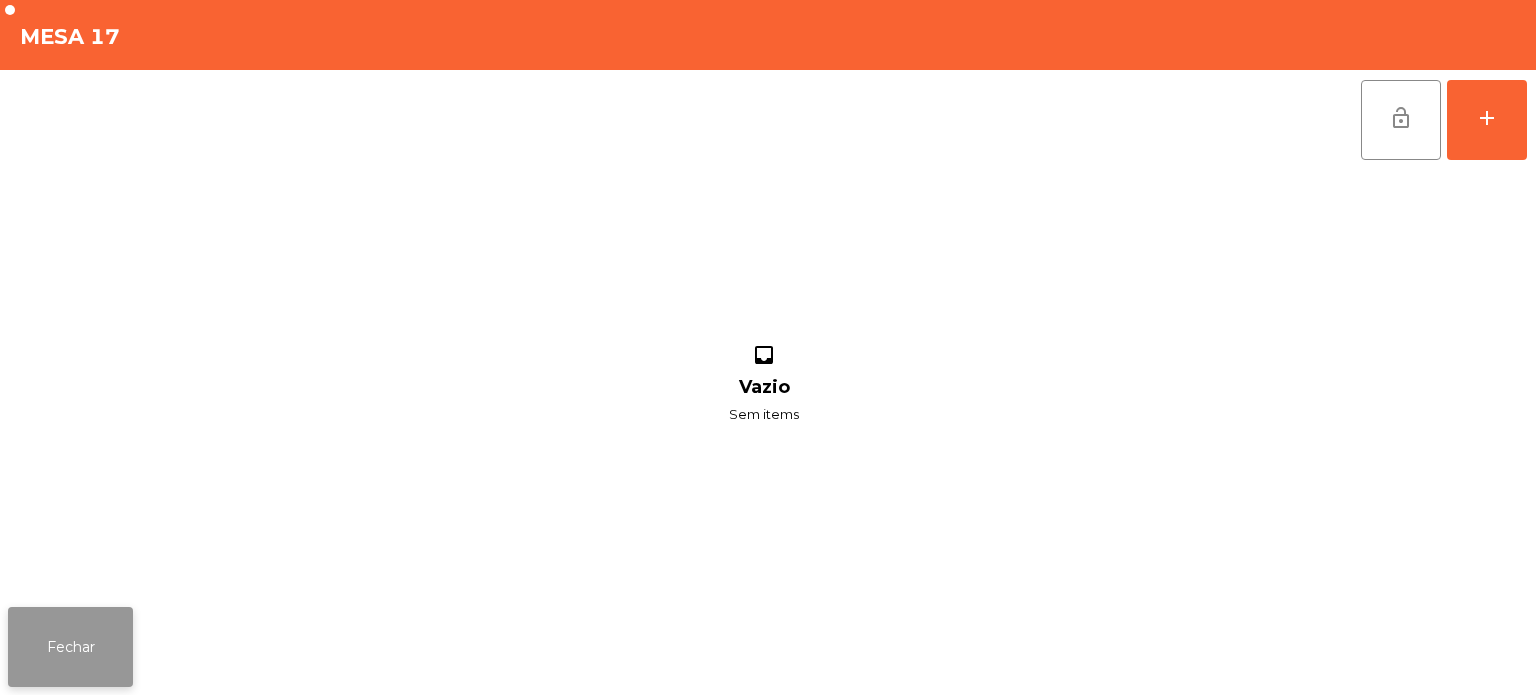 click on "Fechar" 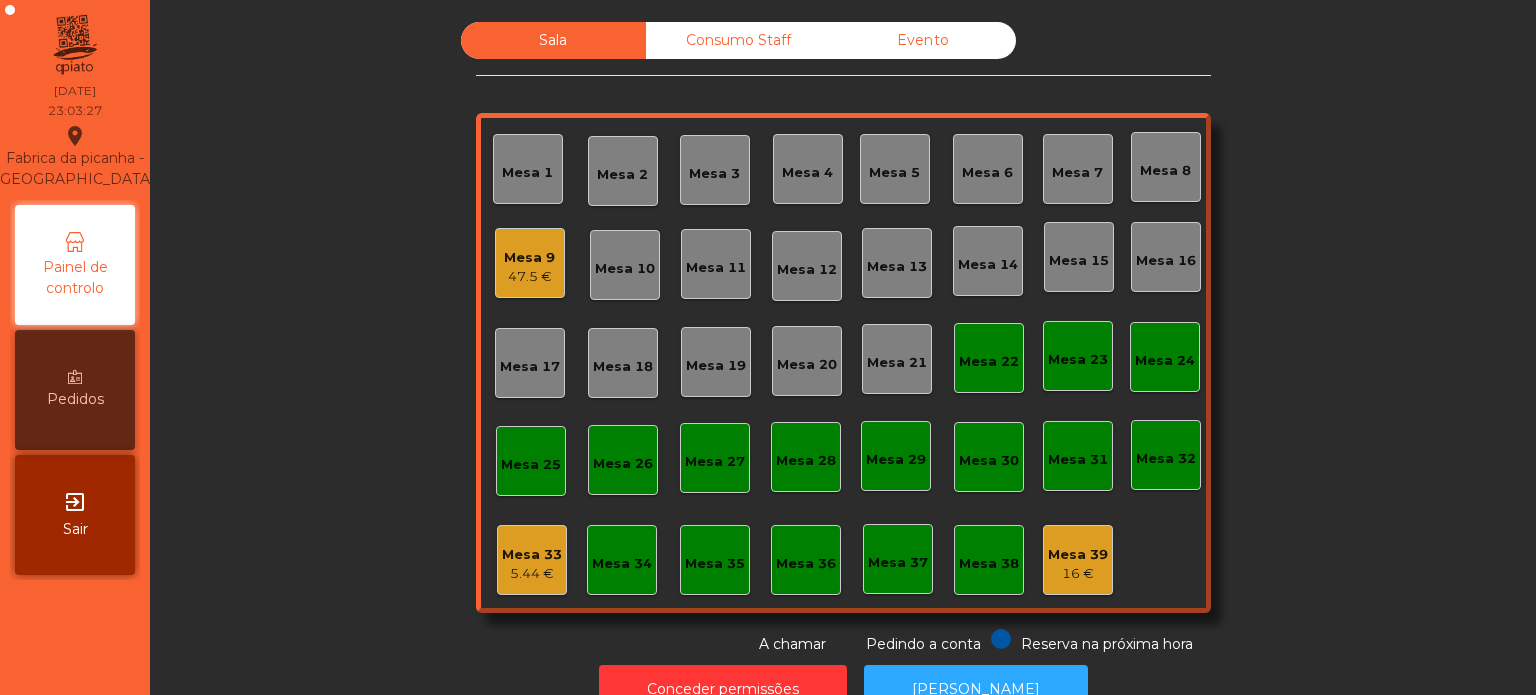 click on "Mesa 22" 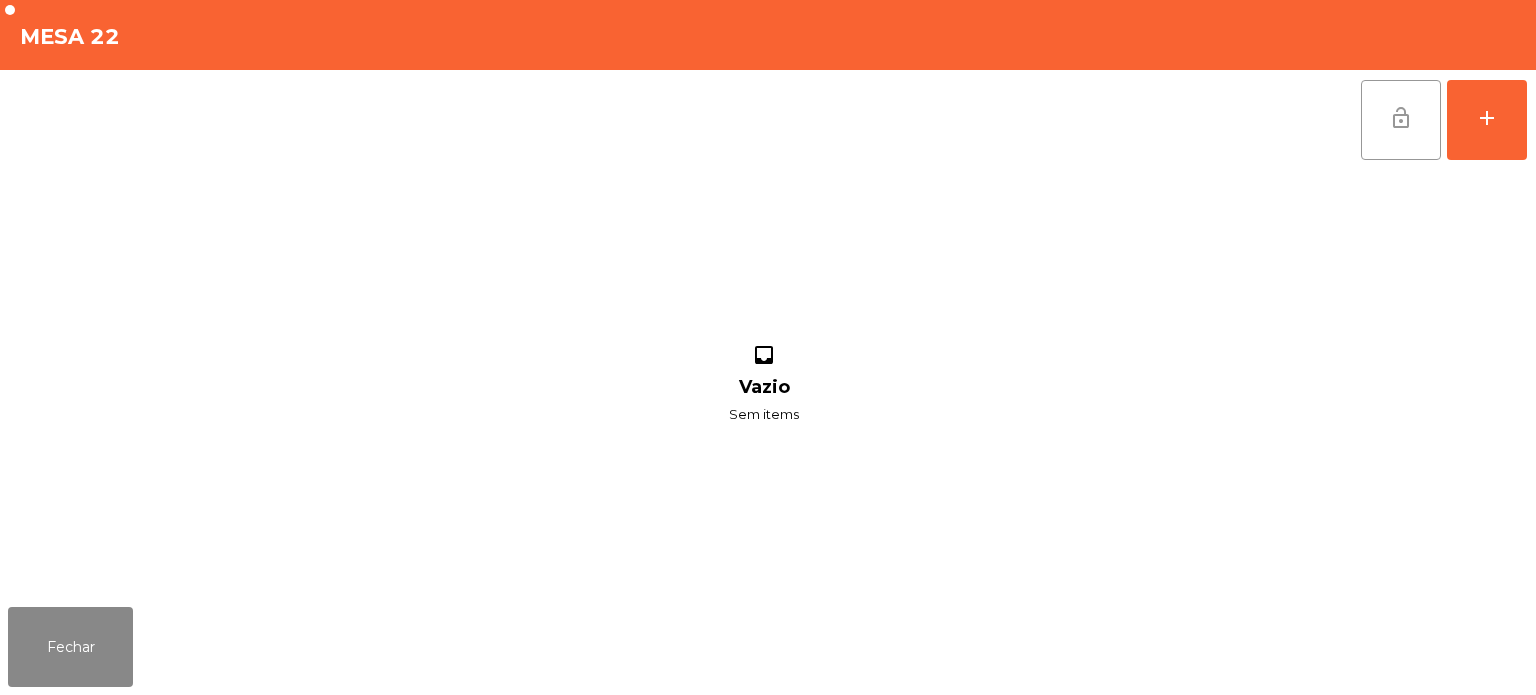 click on "lock_open" 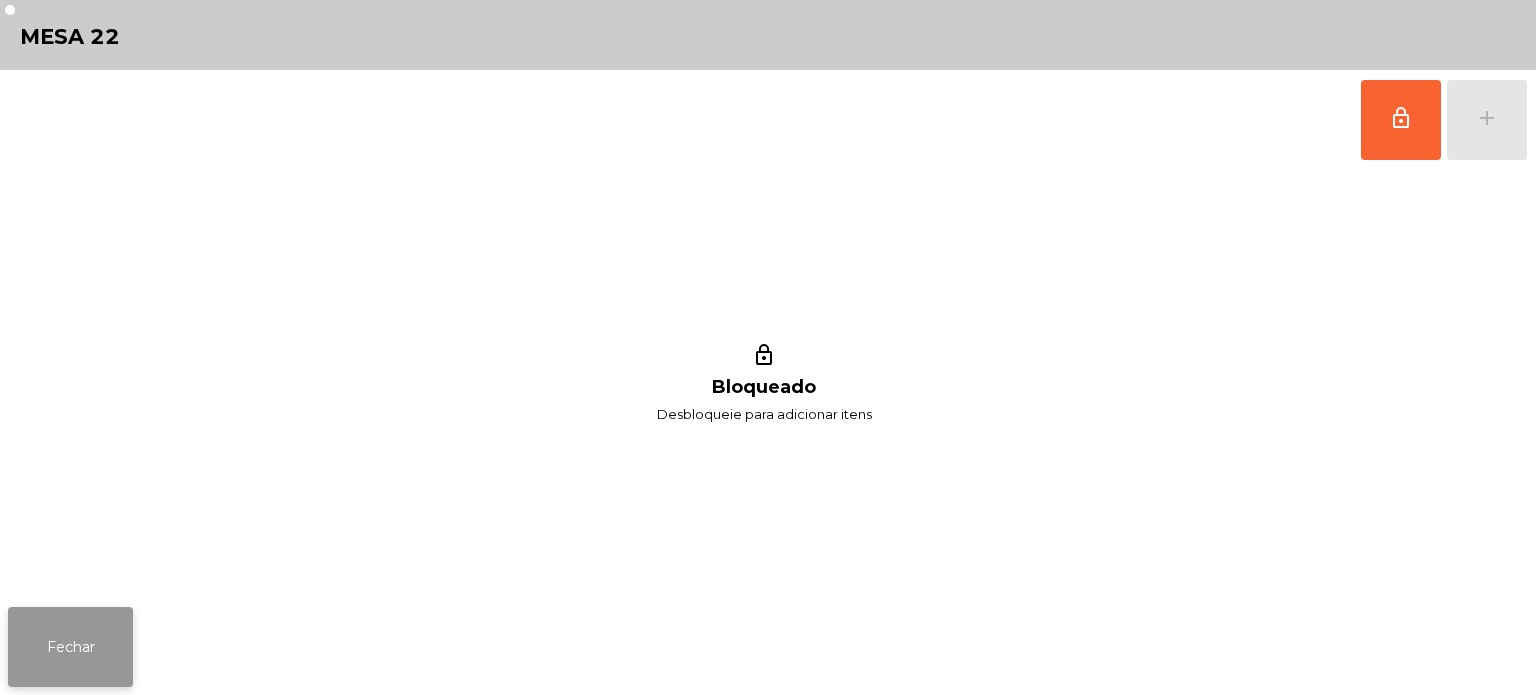 click on "Fechar" 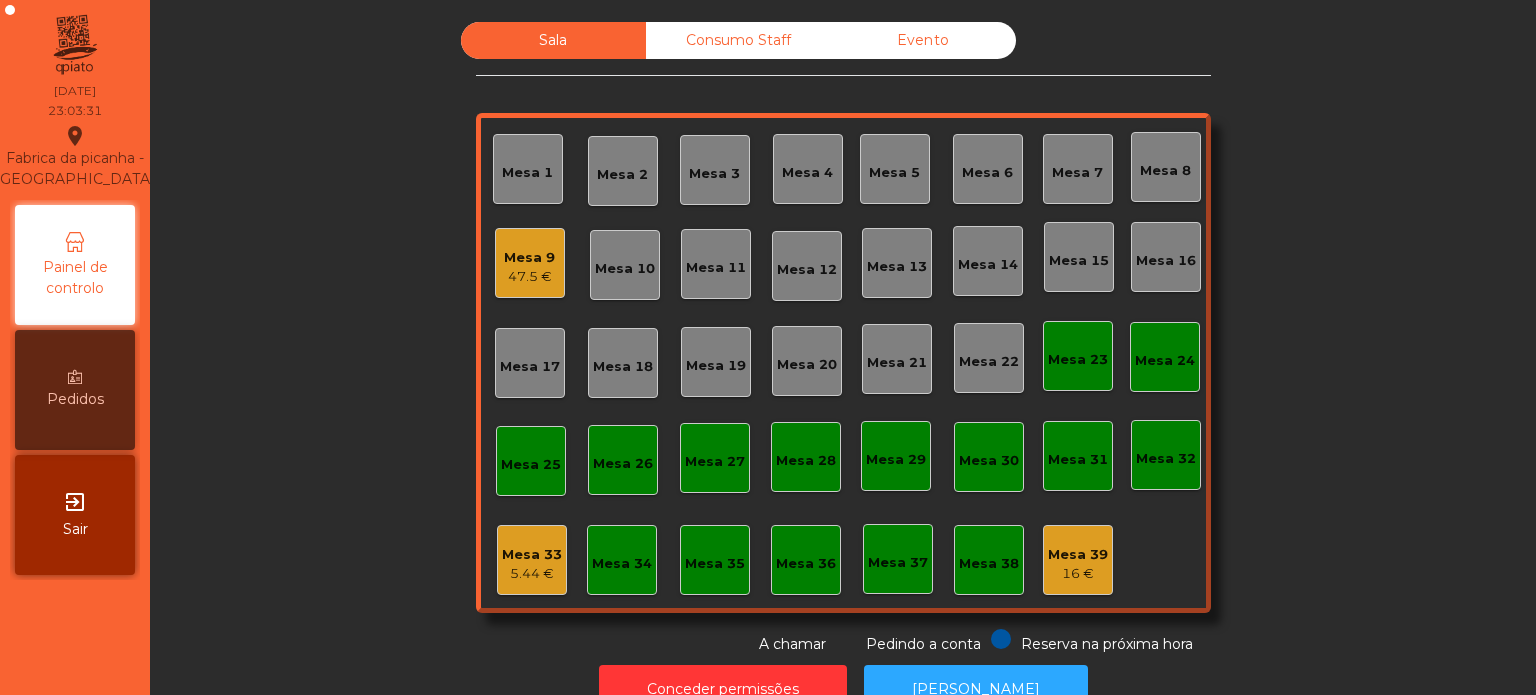 click on "Mesa 33" 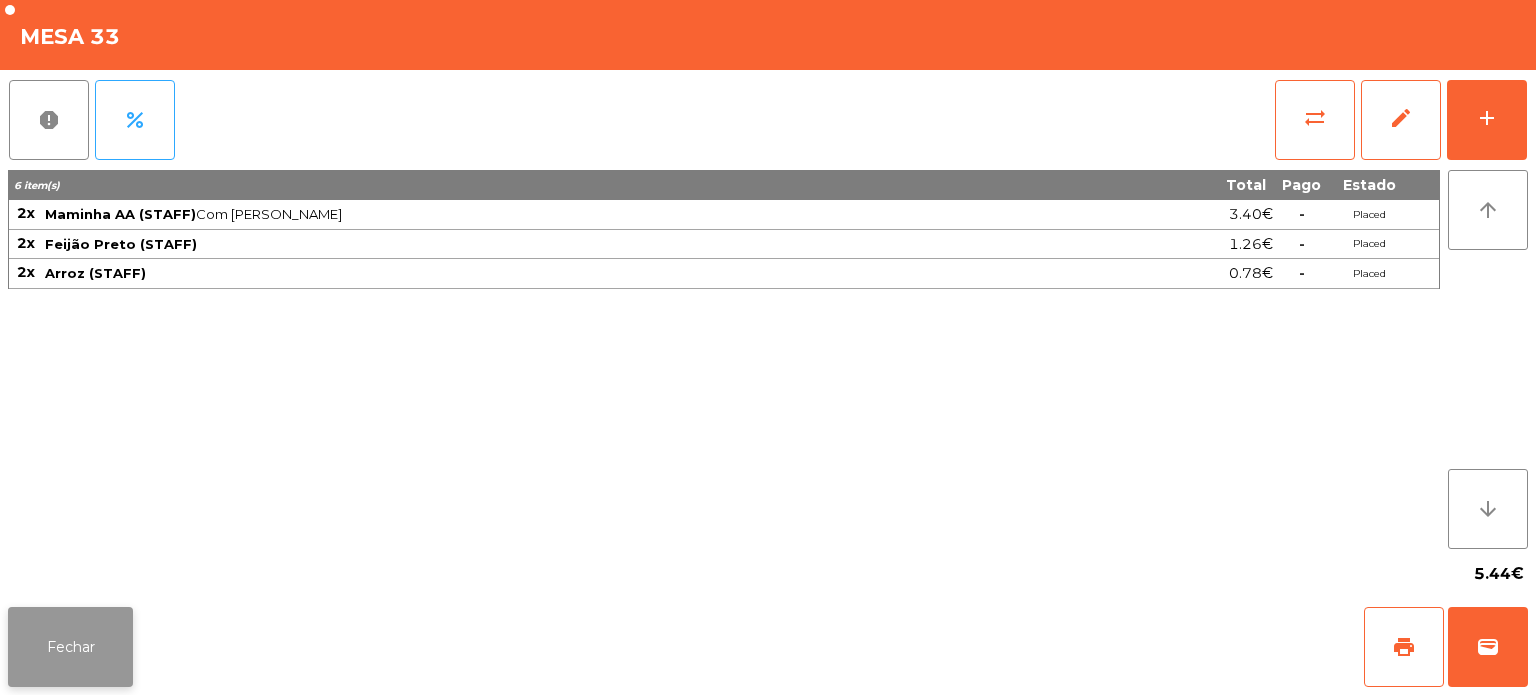 click on "Fechar" 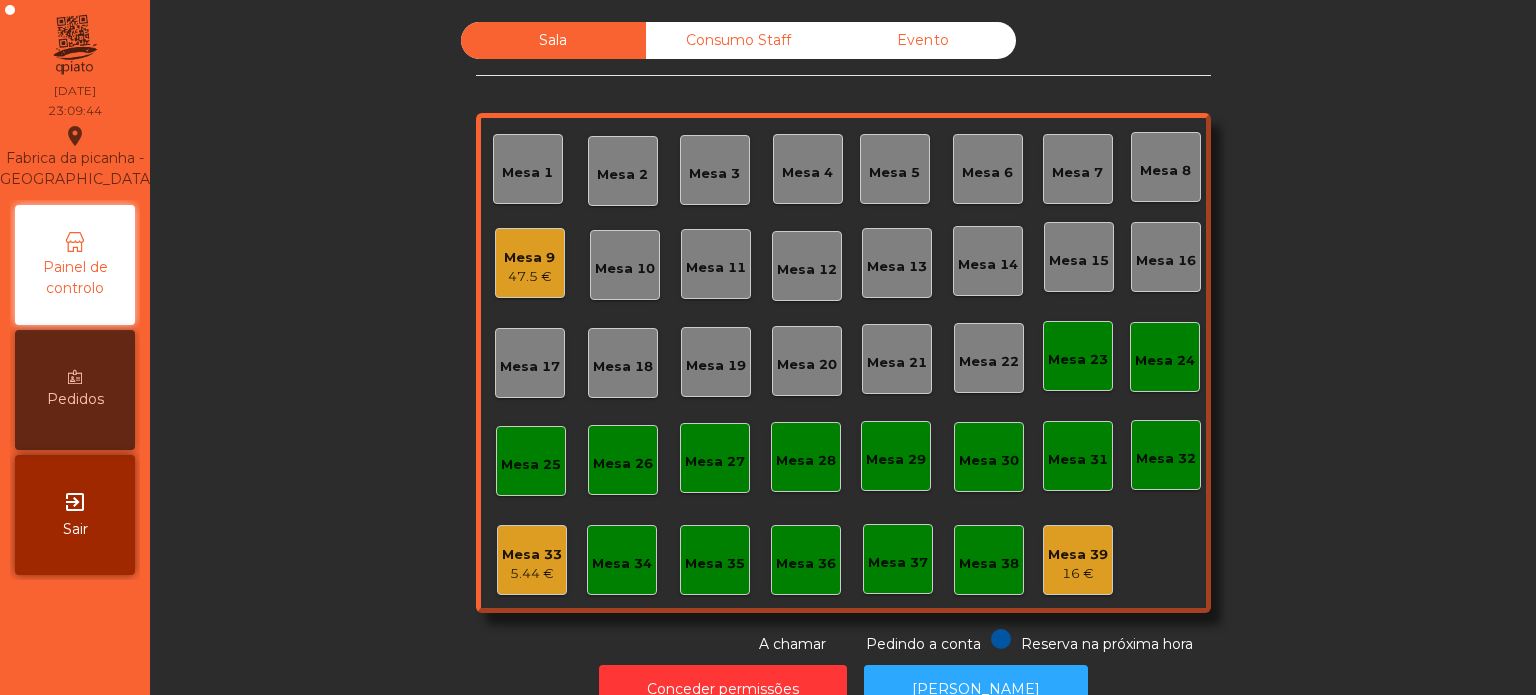 click on "47.5 €" 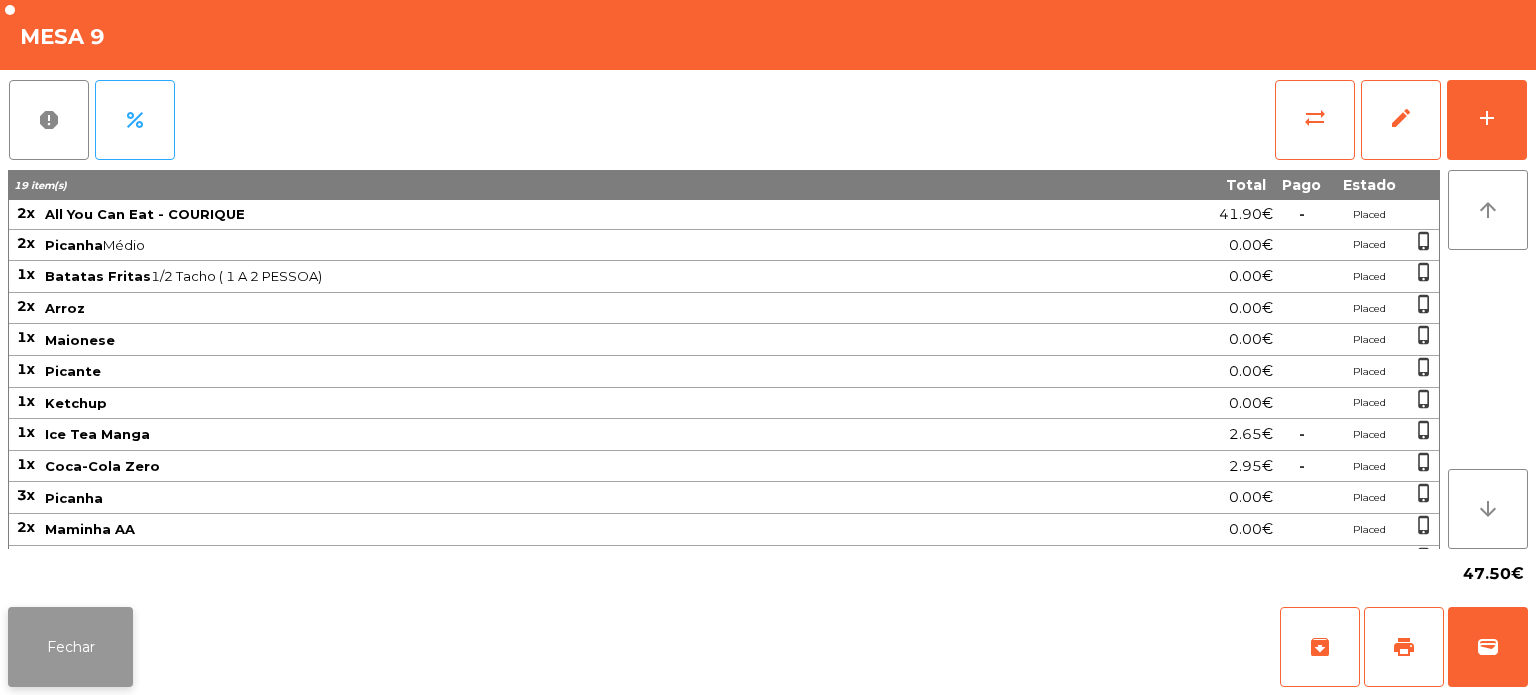 click on "Fechar" 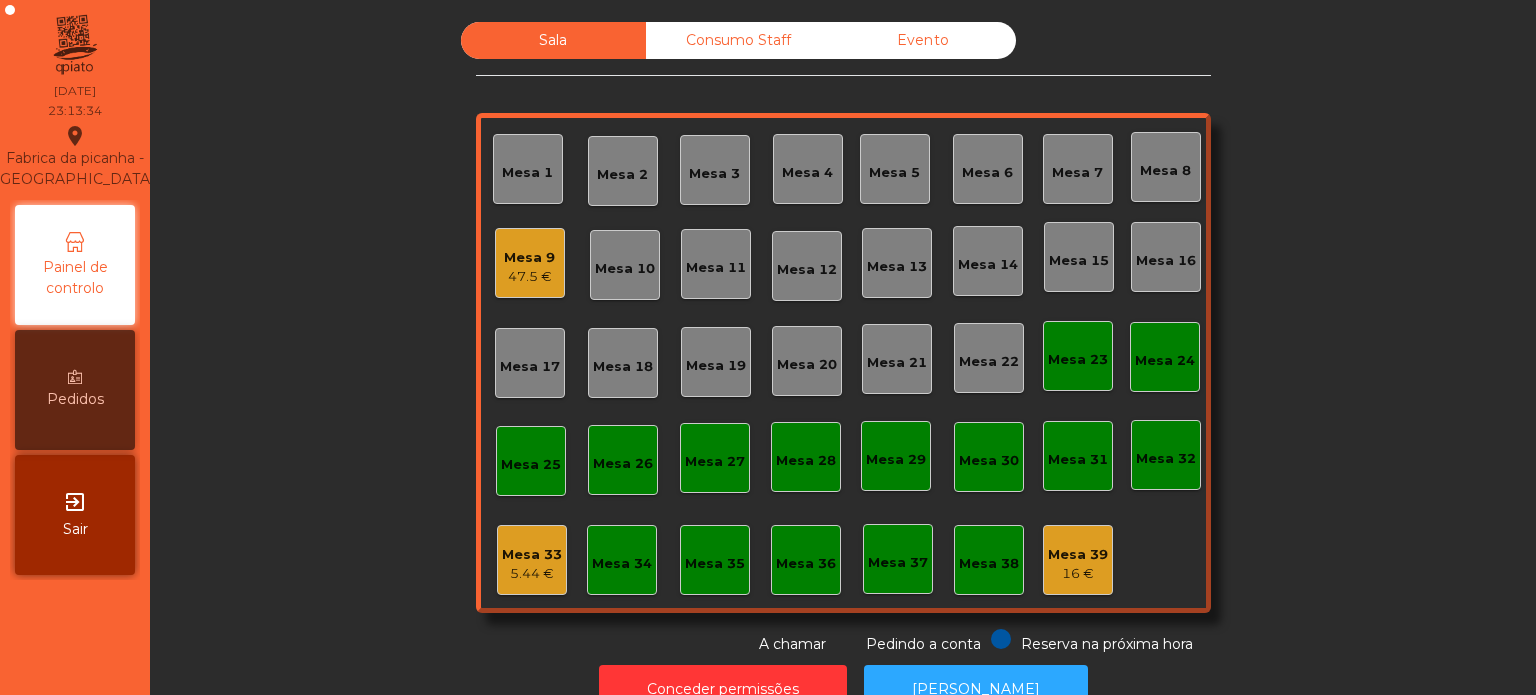 click on "47.5 €" 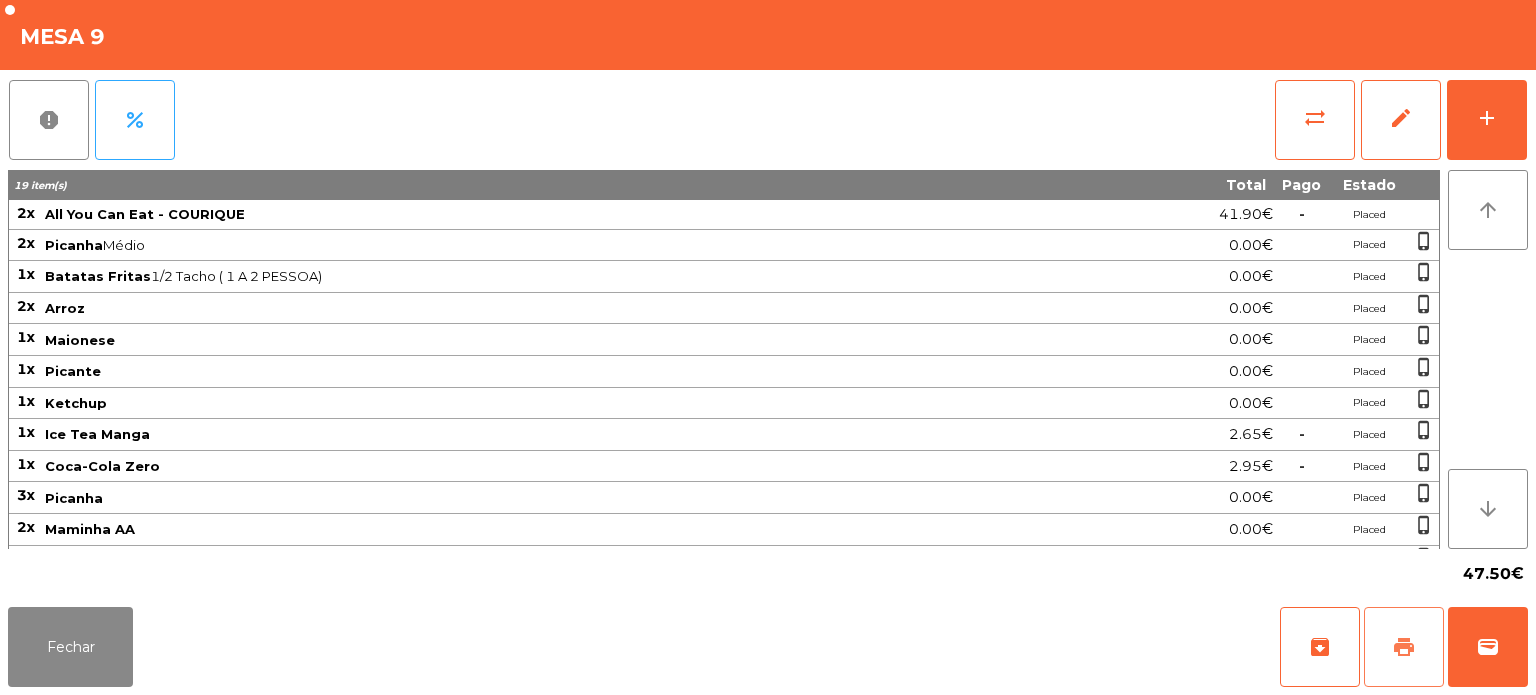click on "print" 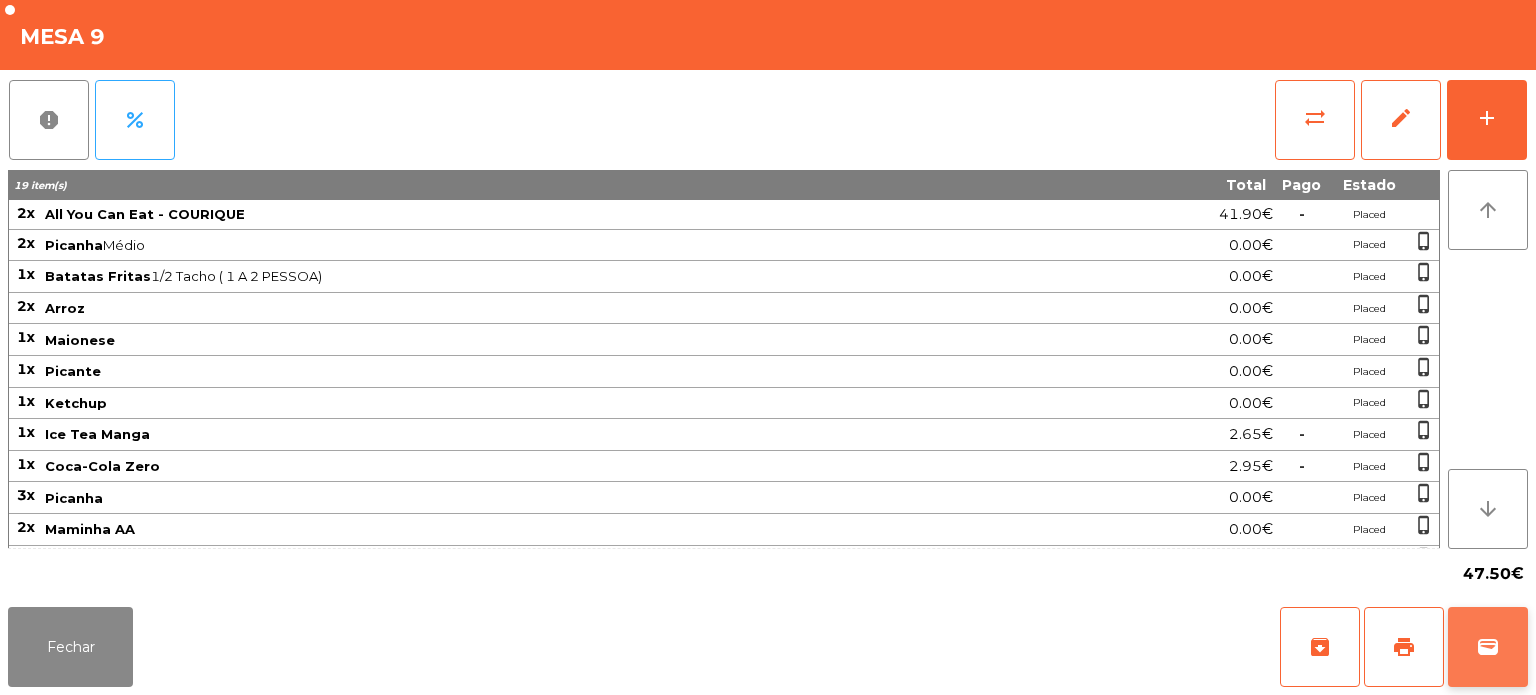 click on "wallet" 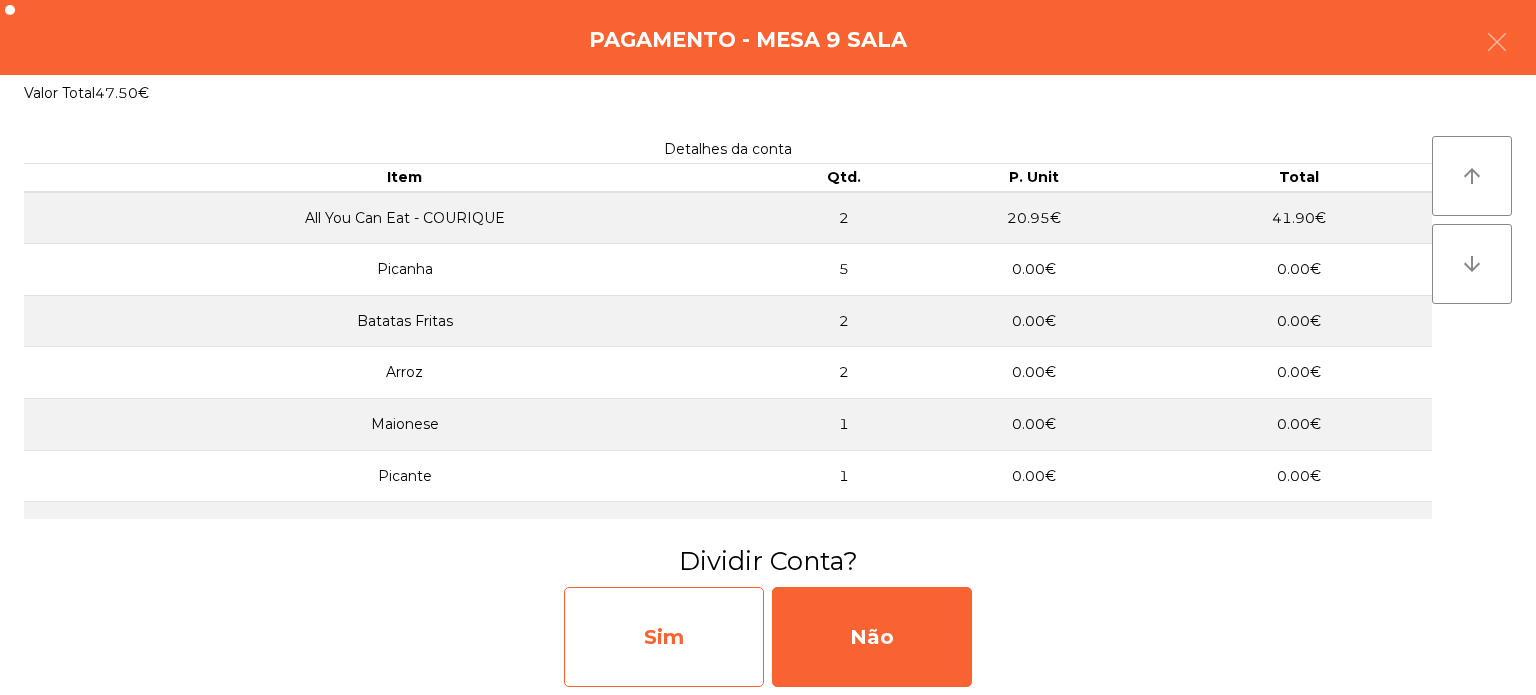 click on "Sim" 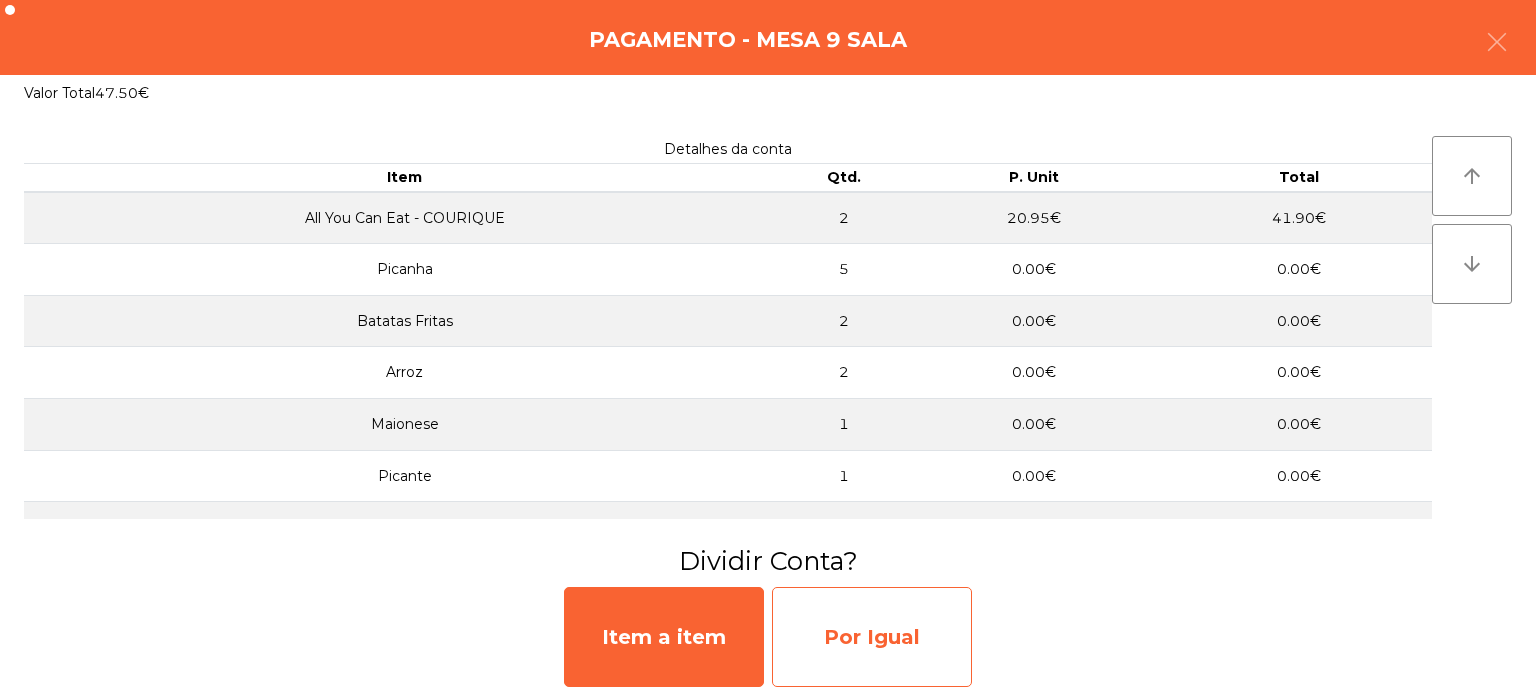 click on "Por Igual" 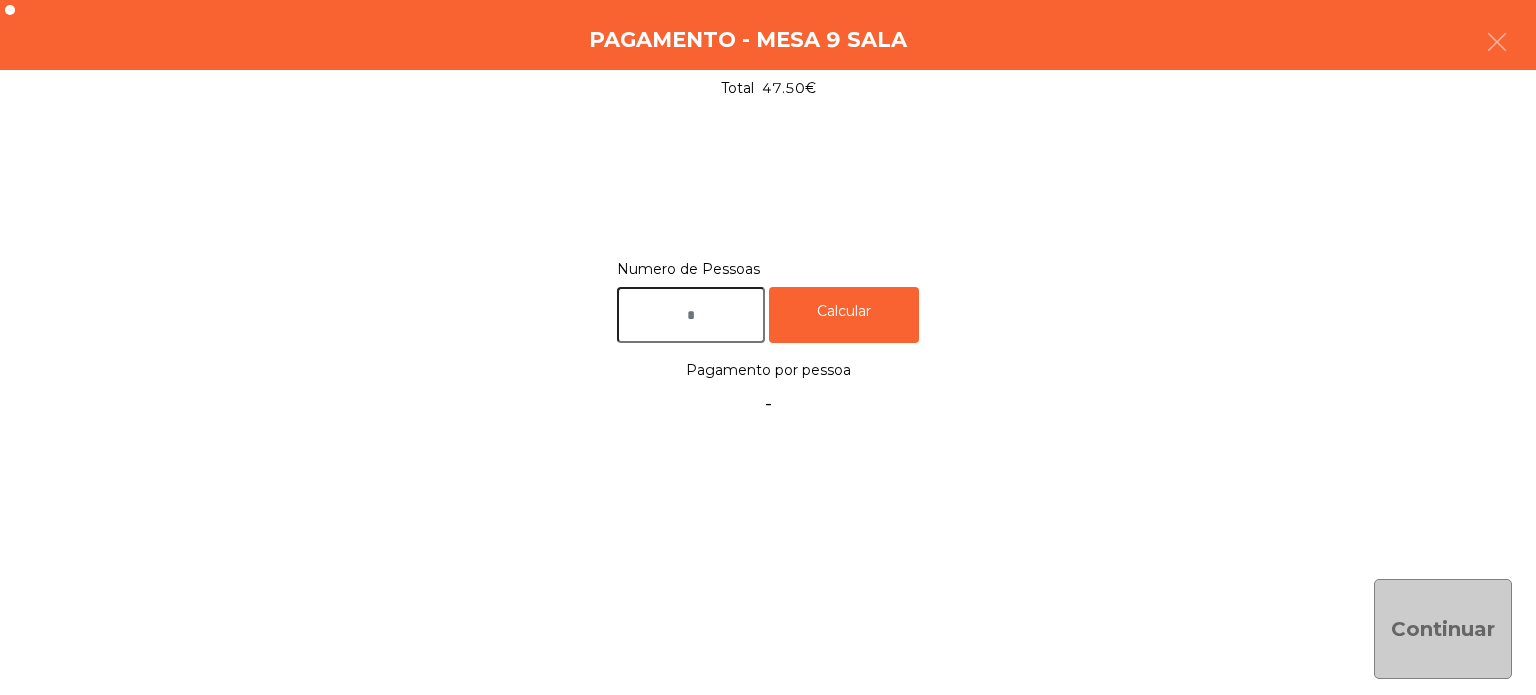 click 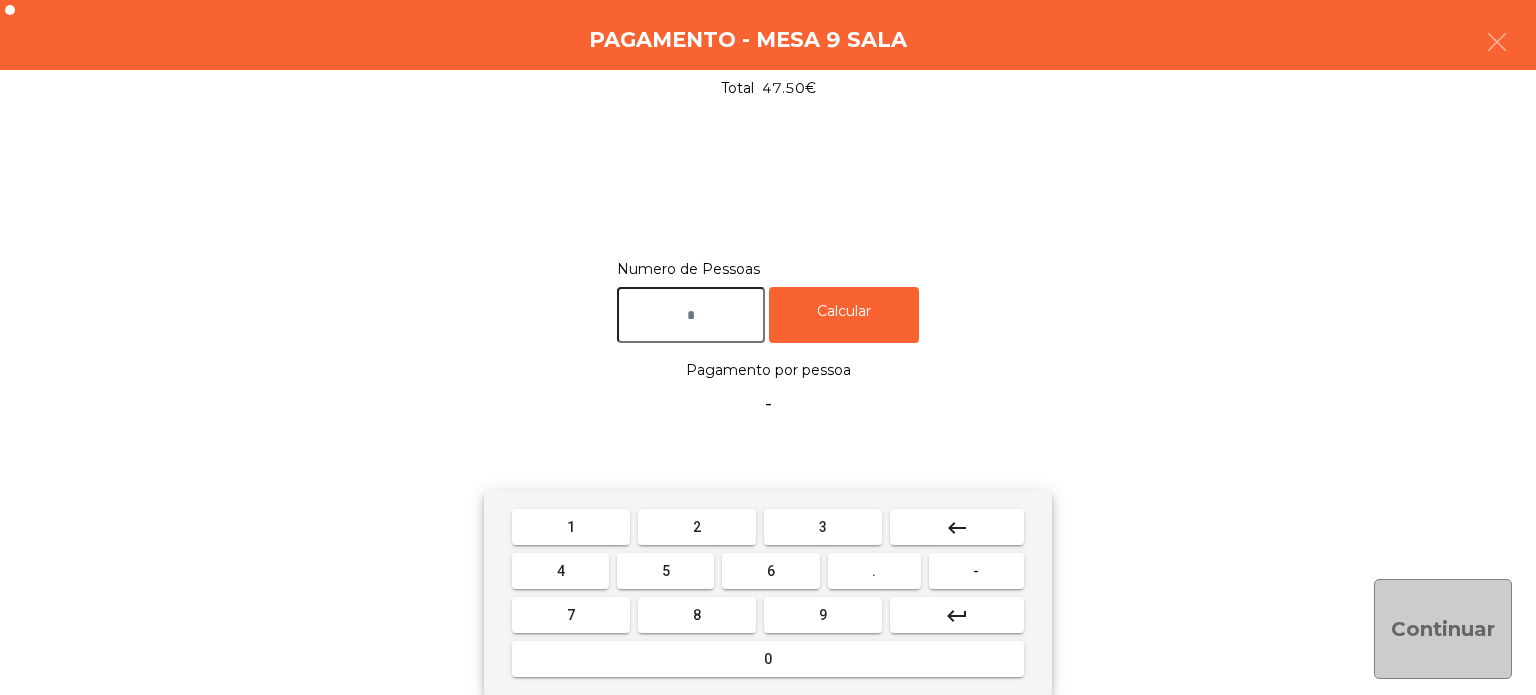 click on "2" at bounding box center (697, 527) 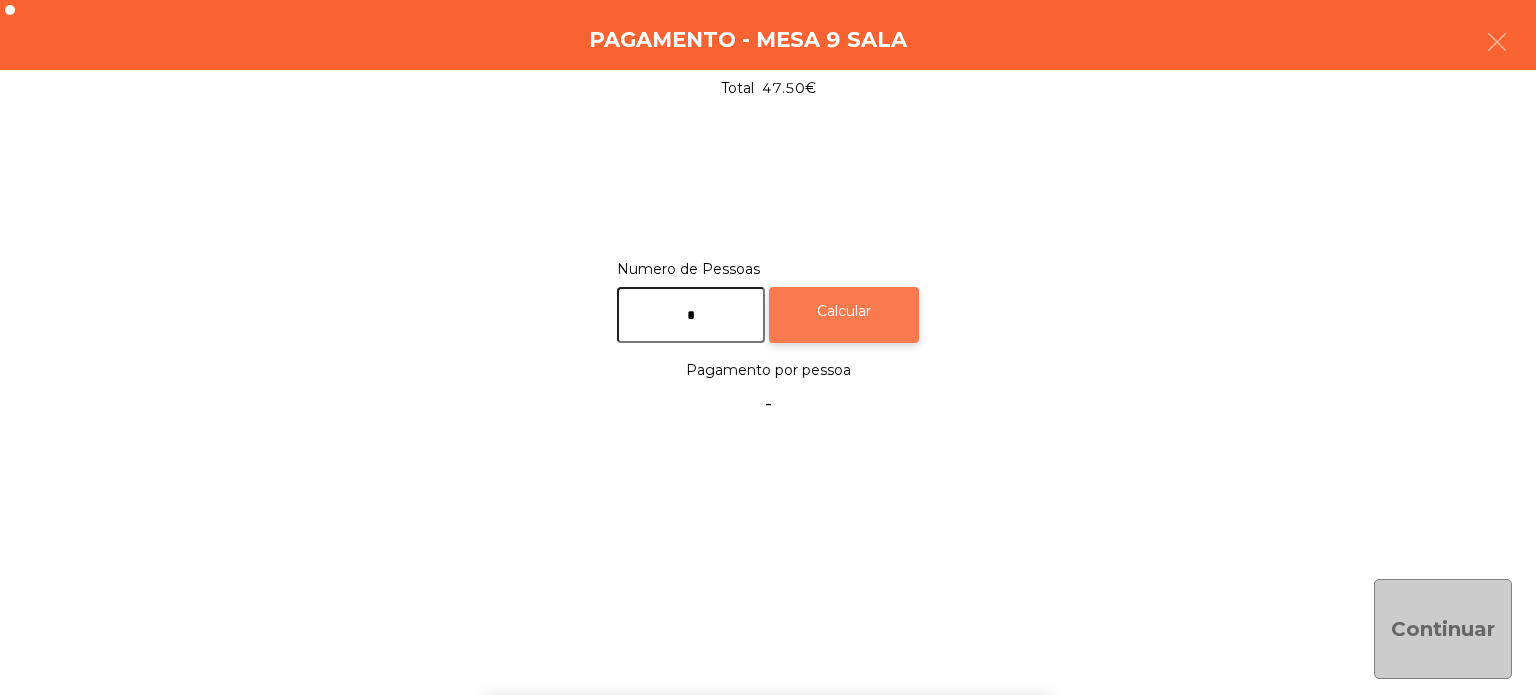 click on "Calcular" 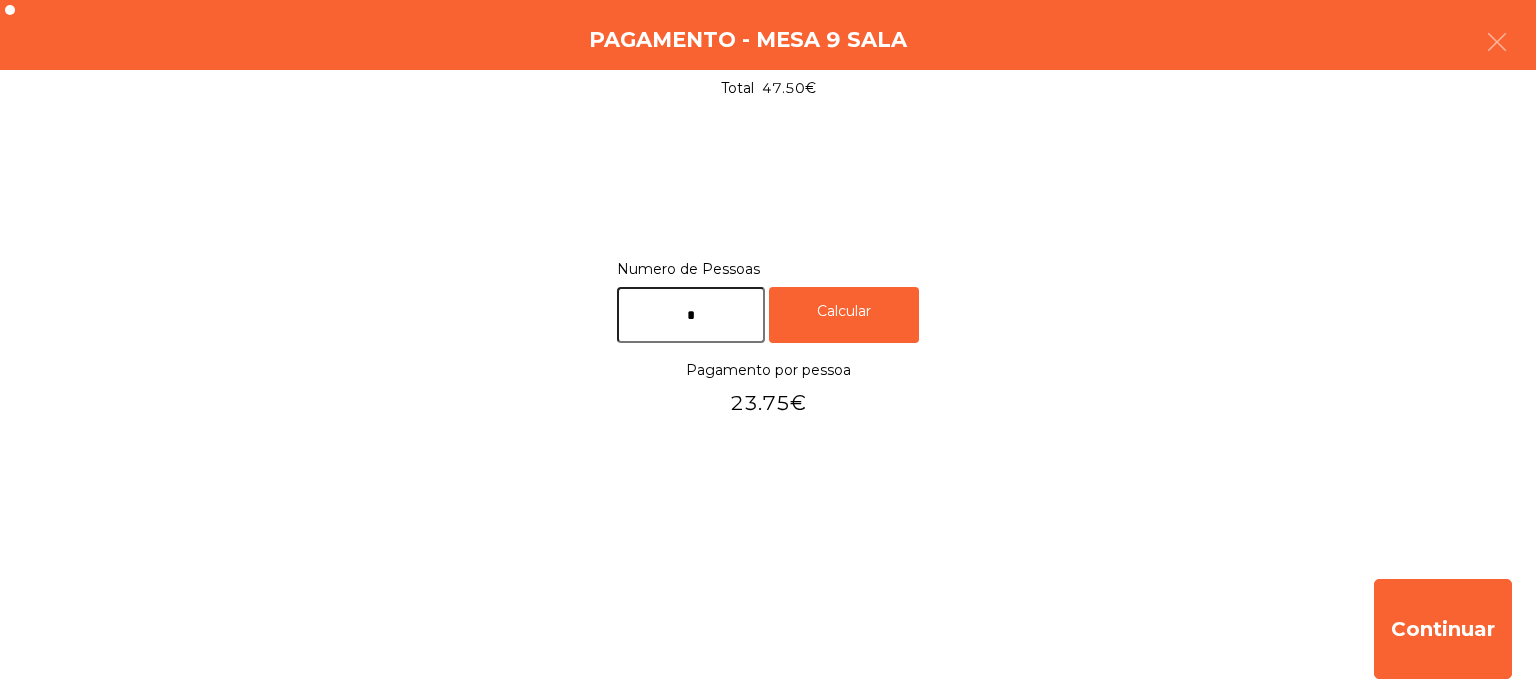 click on "Numero de Pessoas *  Calcular   Pagamento por pessoa   23.75€" 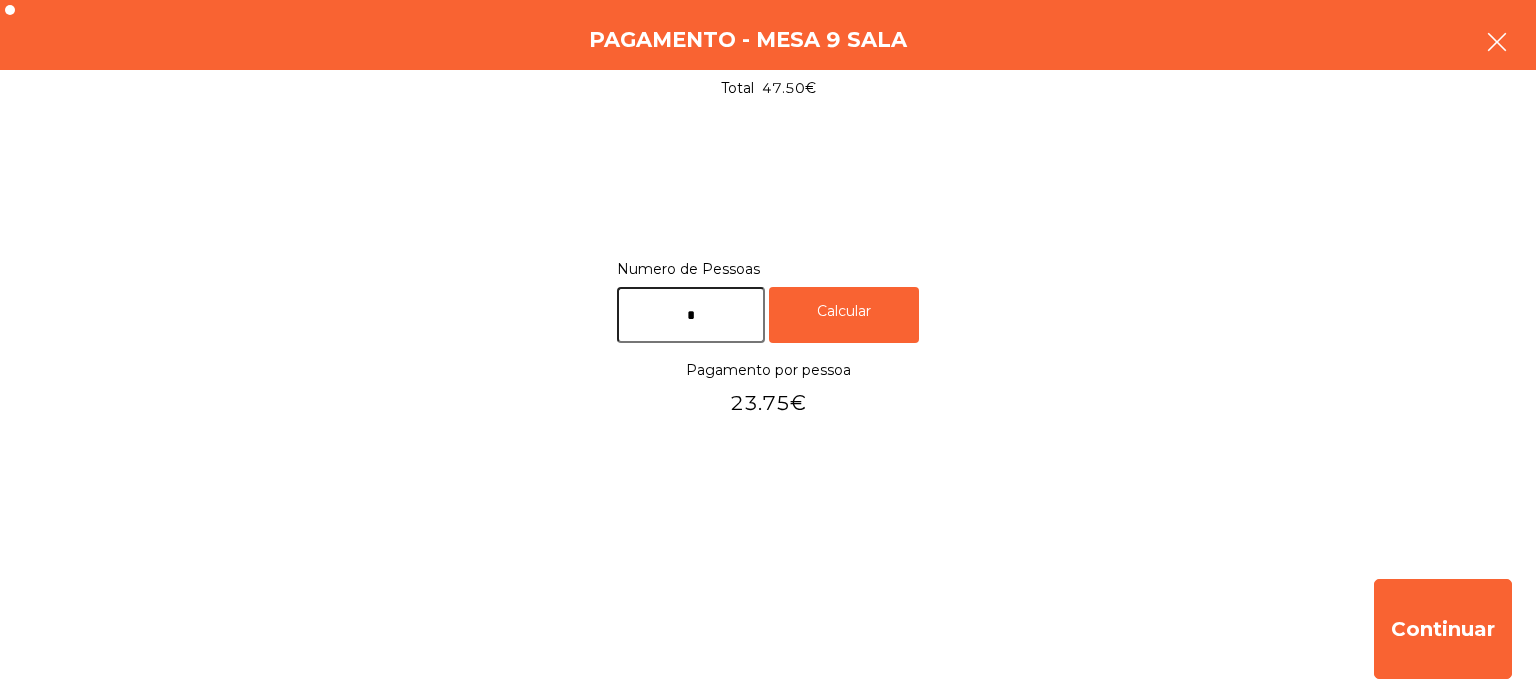 click 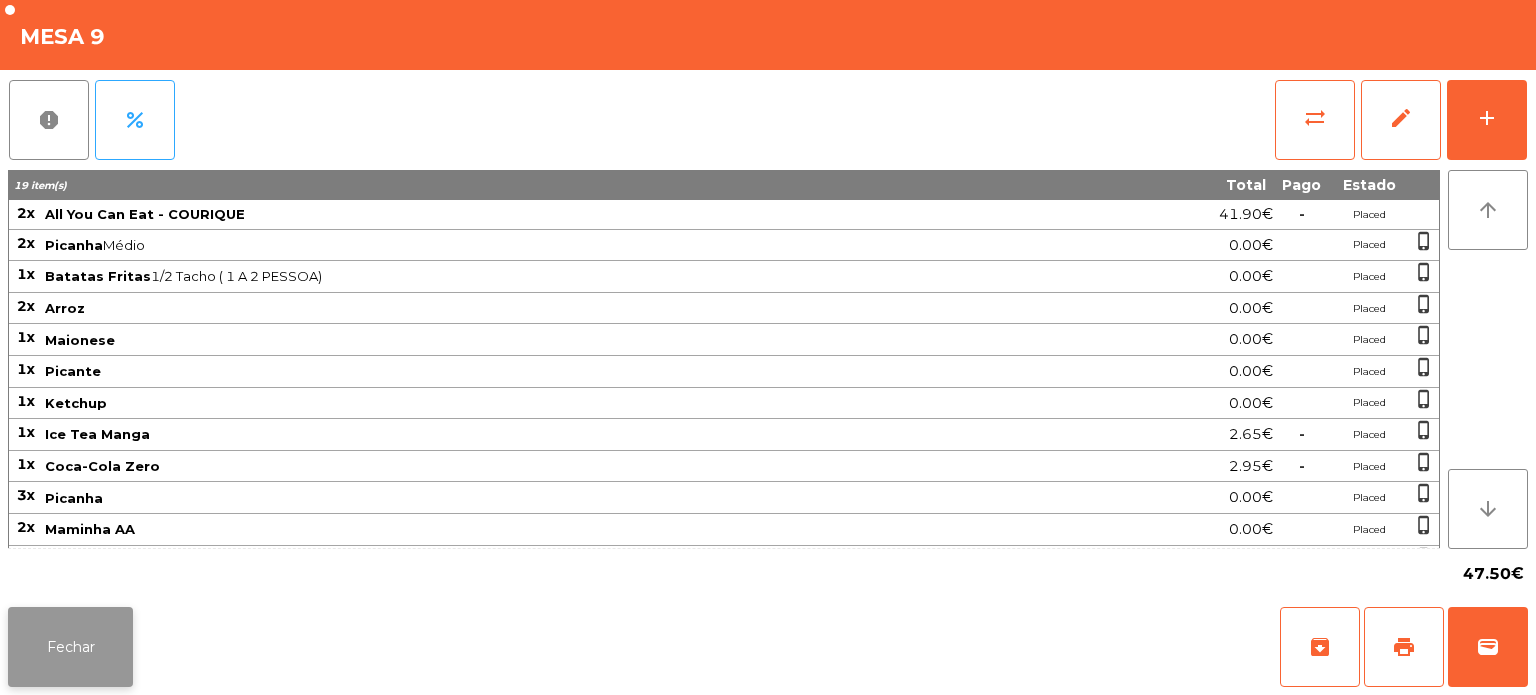 click on "Fechar" 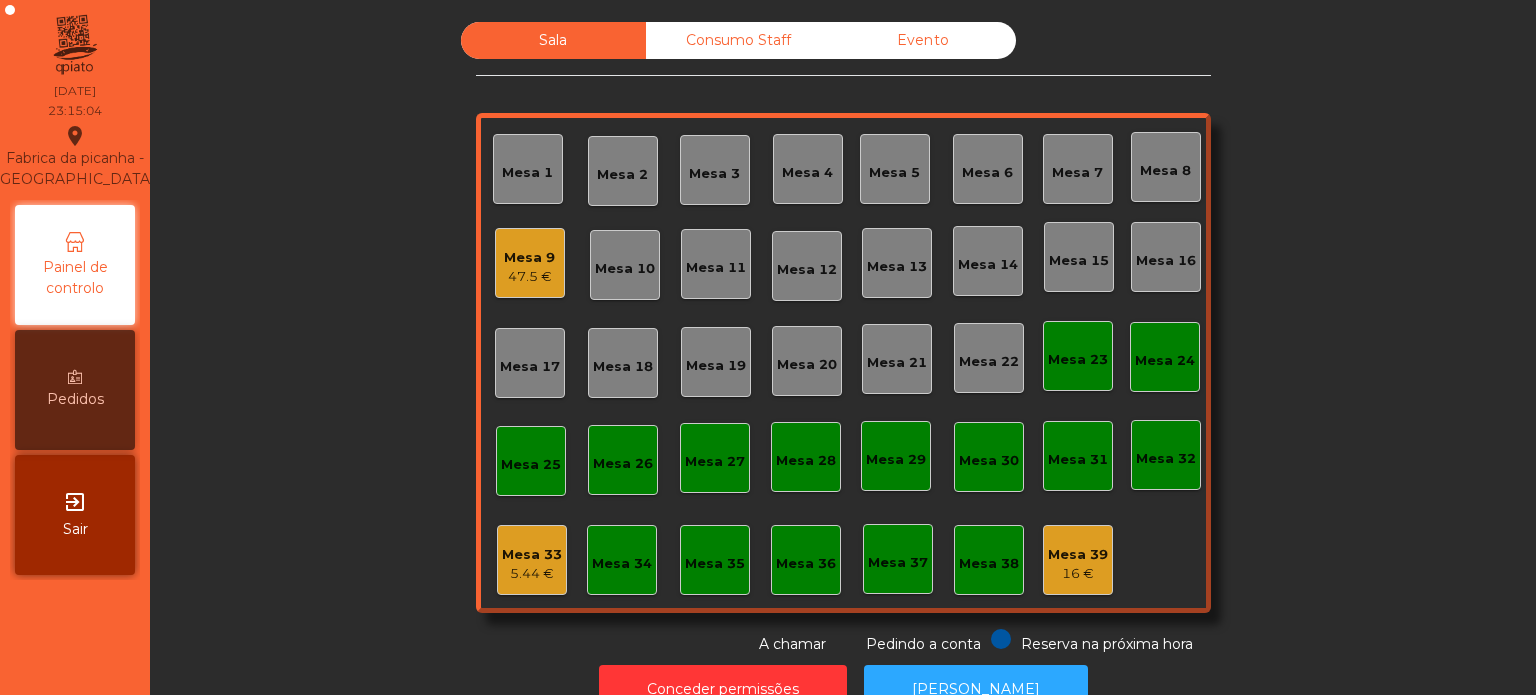 scroll, scrollTop: 55, scrollLeft: 0, axis: vertical 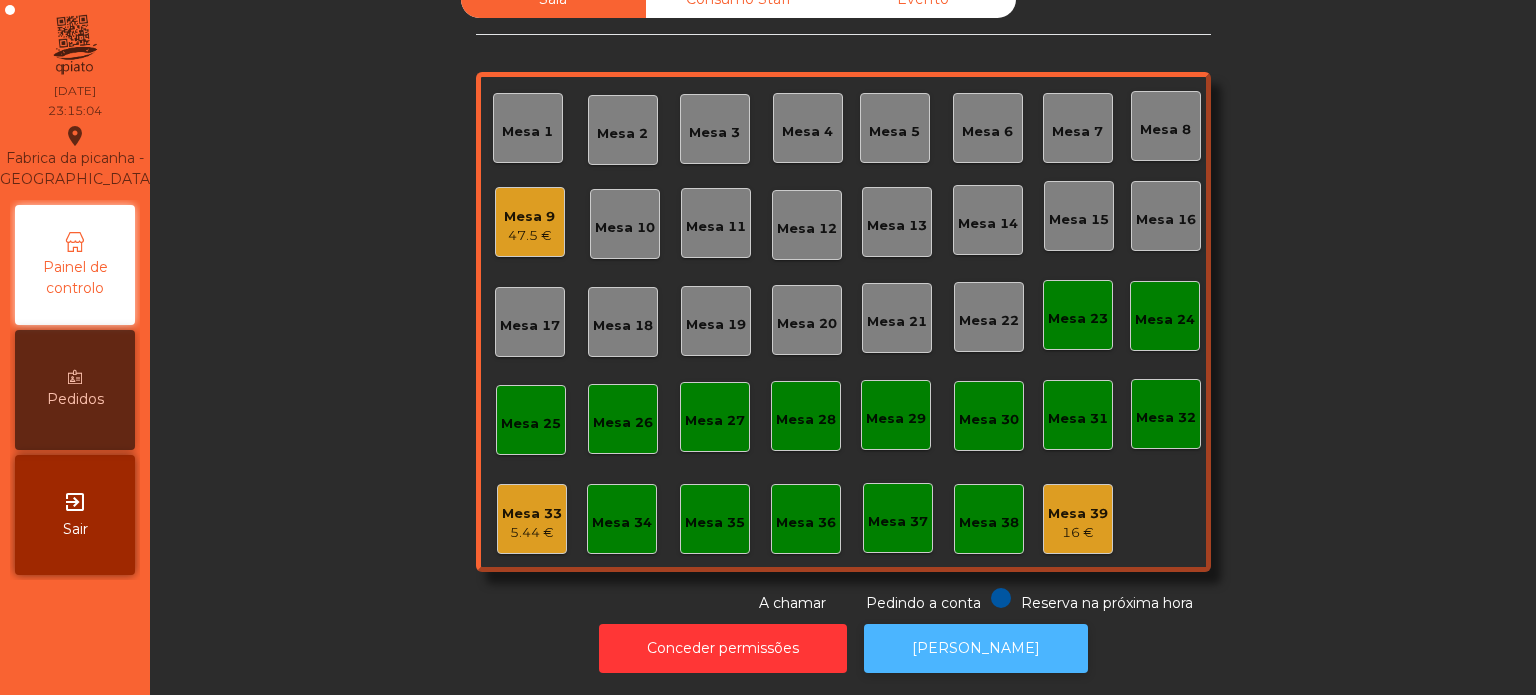 click on "[PERSON_NAME]" 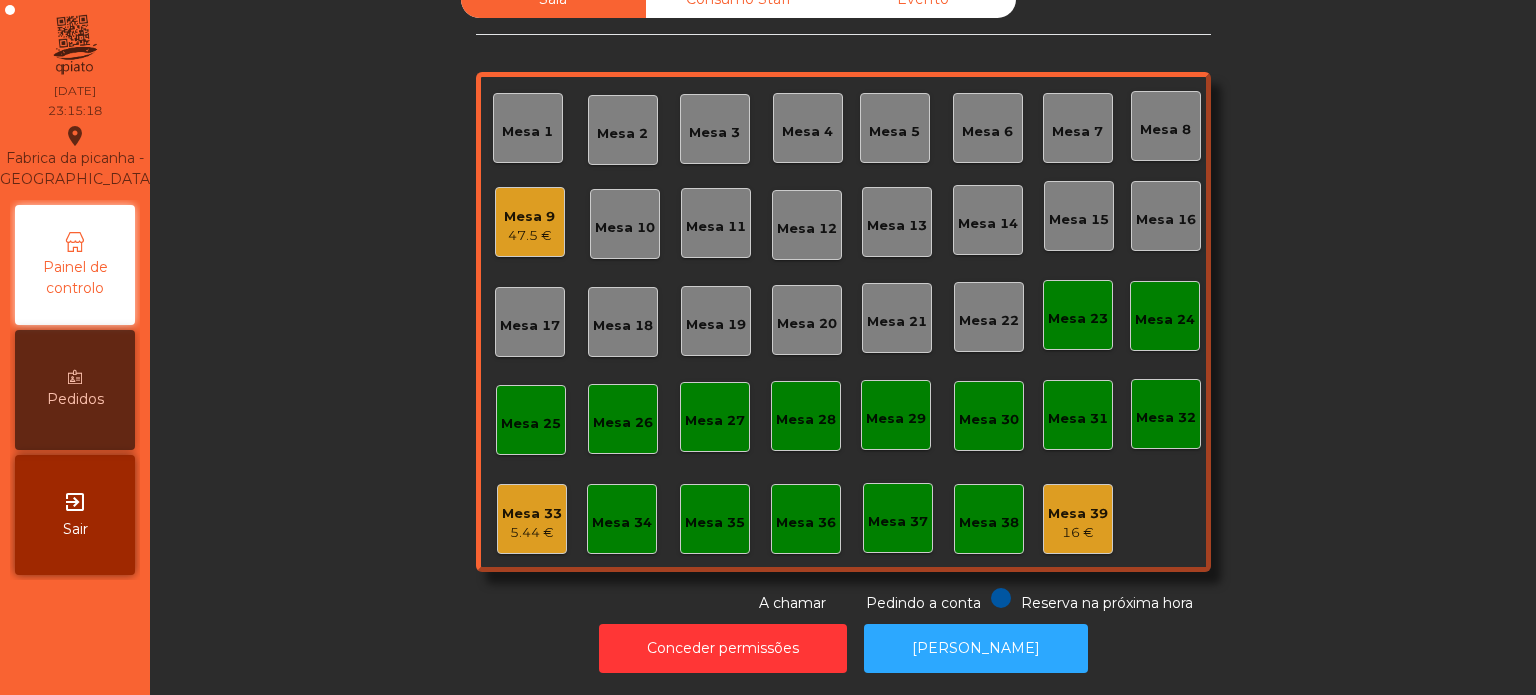 click on "47.5 €" 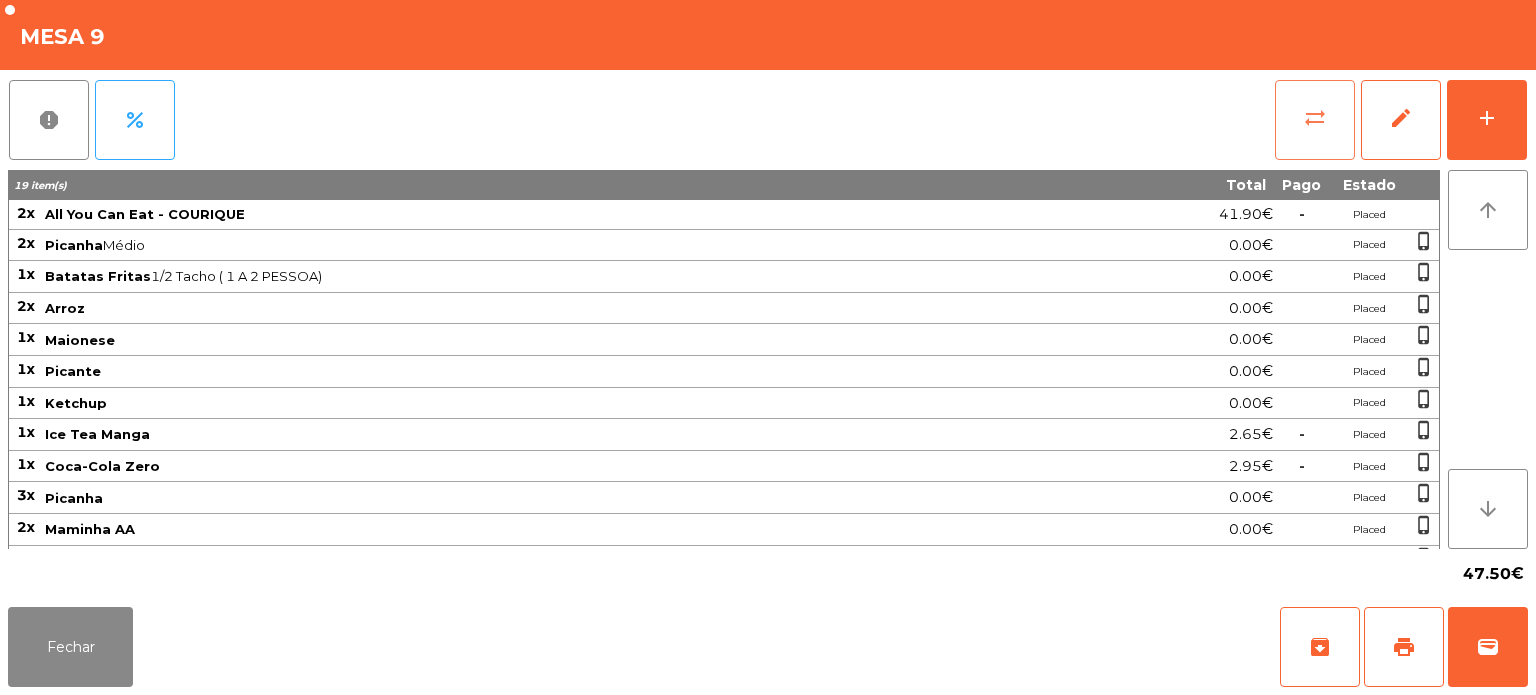 click on "sync_alt" 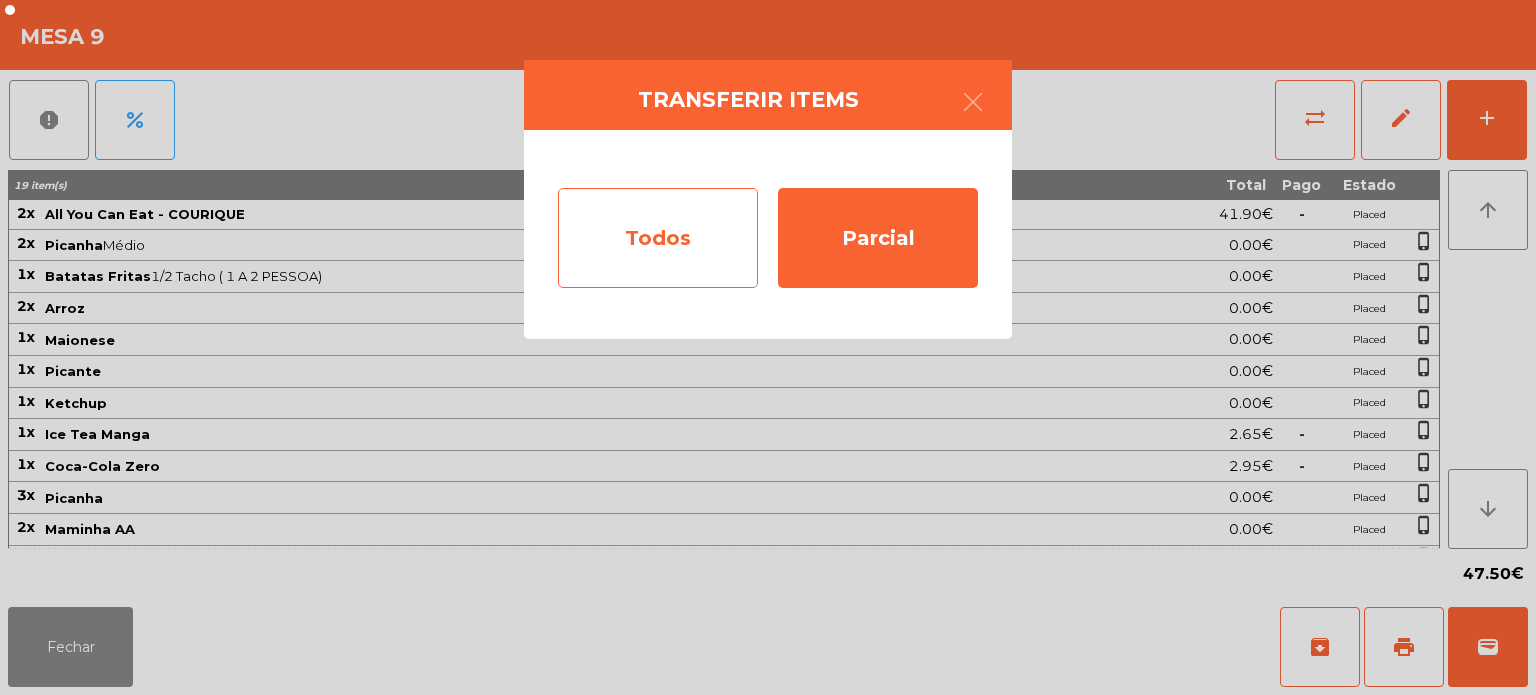 click on "Todos" 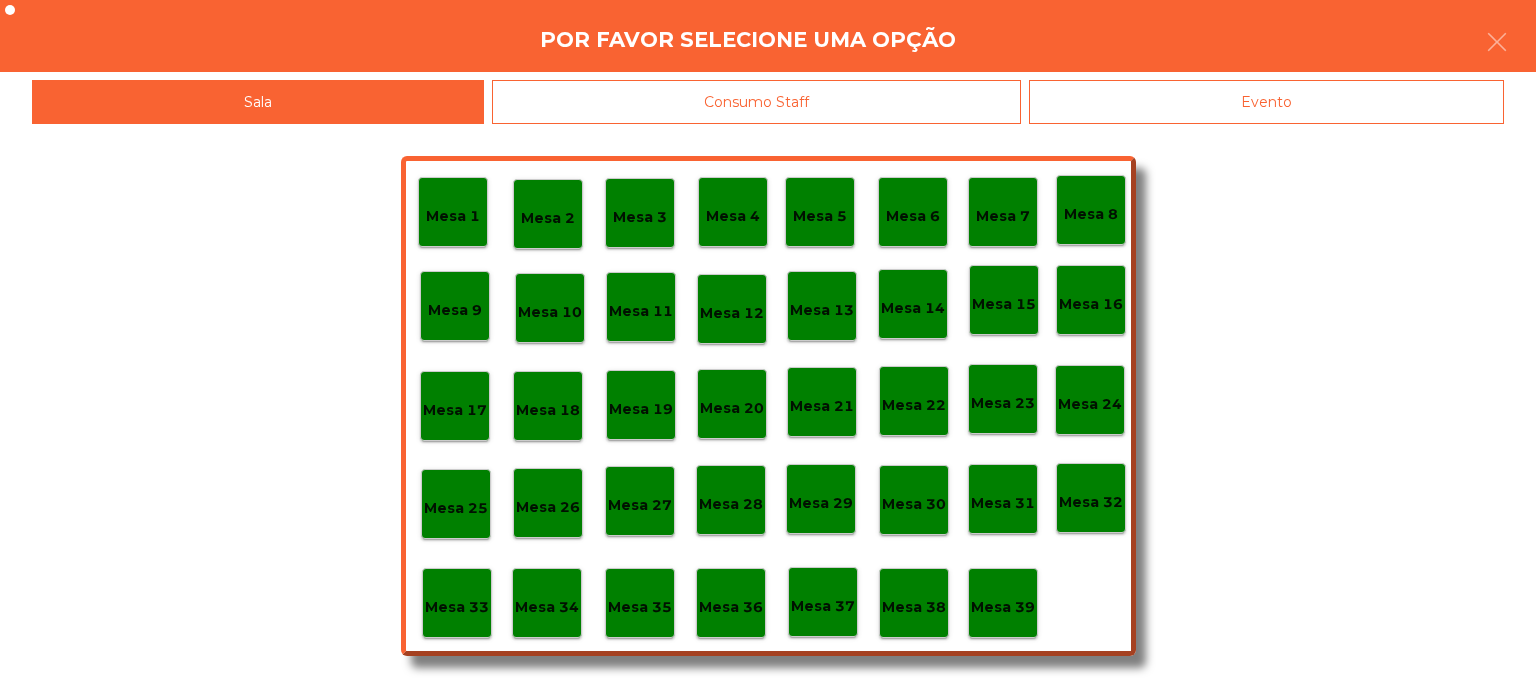 click on "Evento" 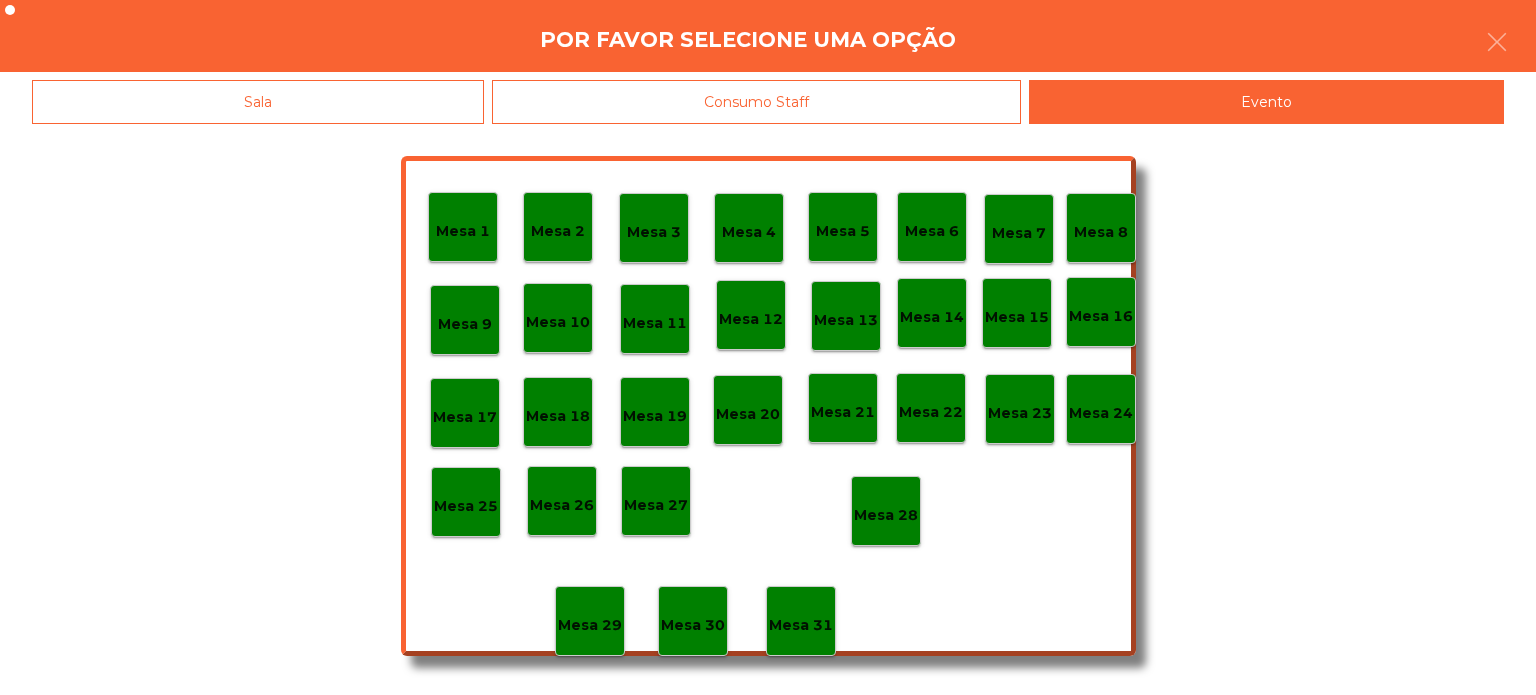 click on "Mesa 28" 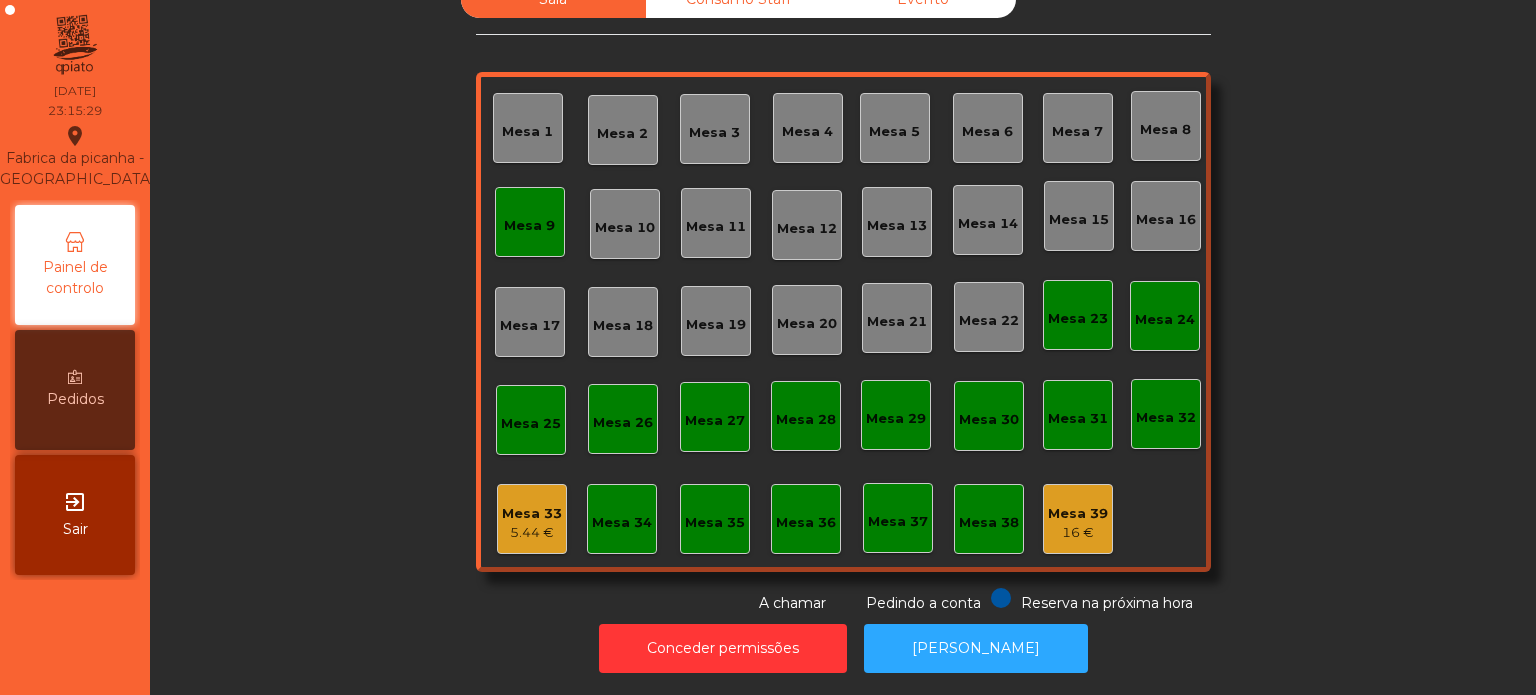 click on "Mesa 9" 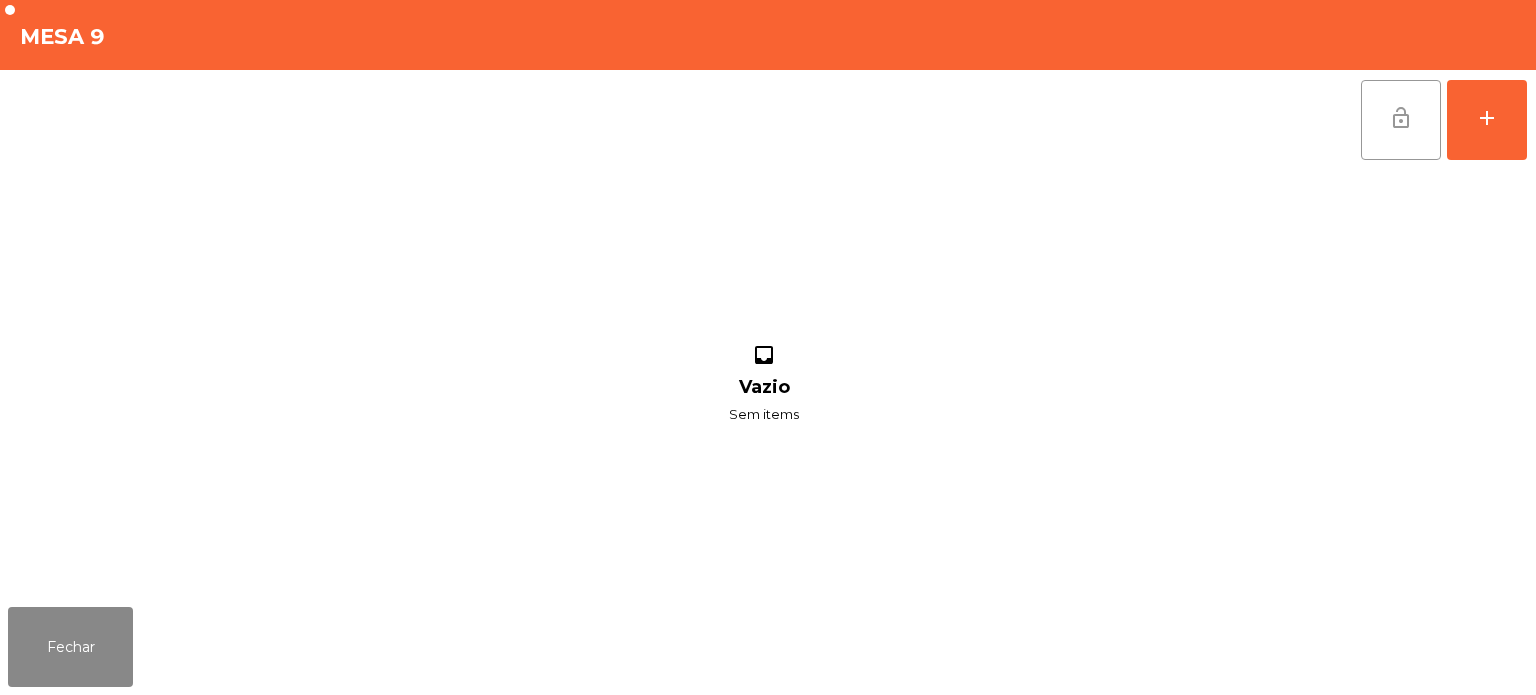 click on "lock_open" 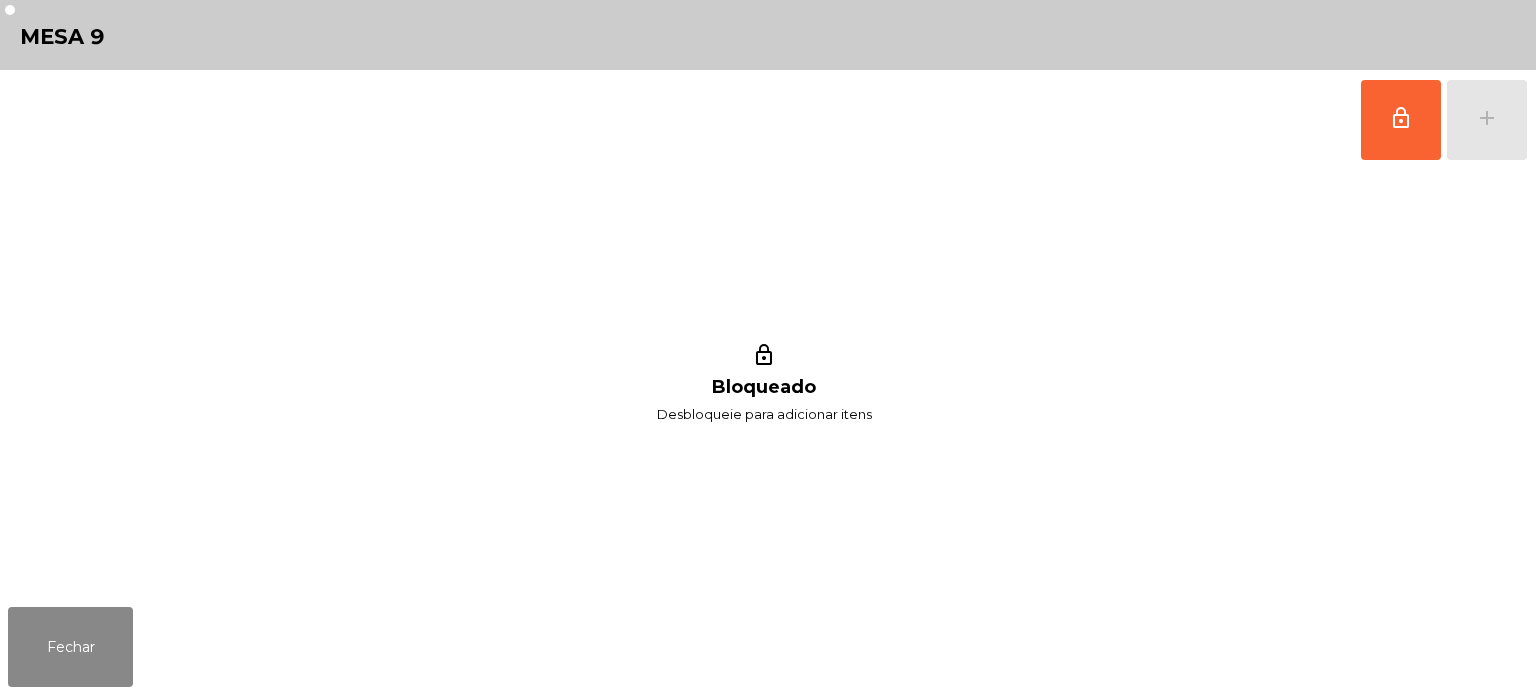 click on "lock_outline Bloqueado Desbloqueie para adicionar itens" 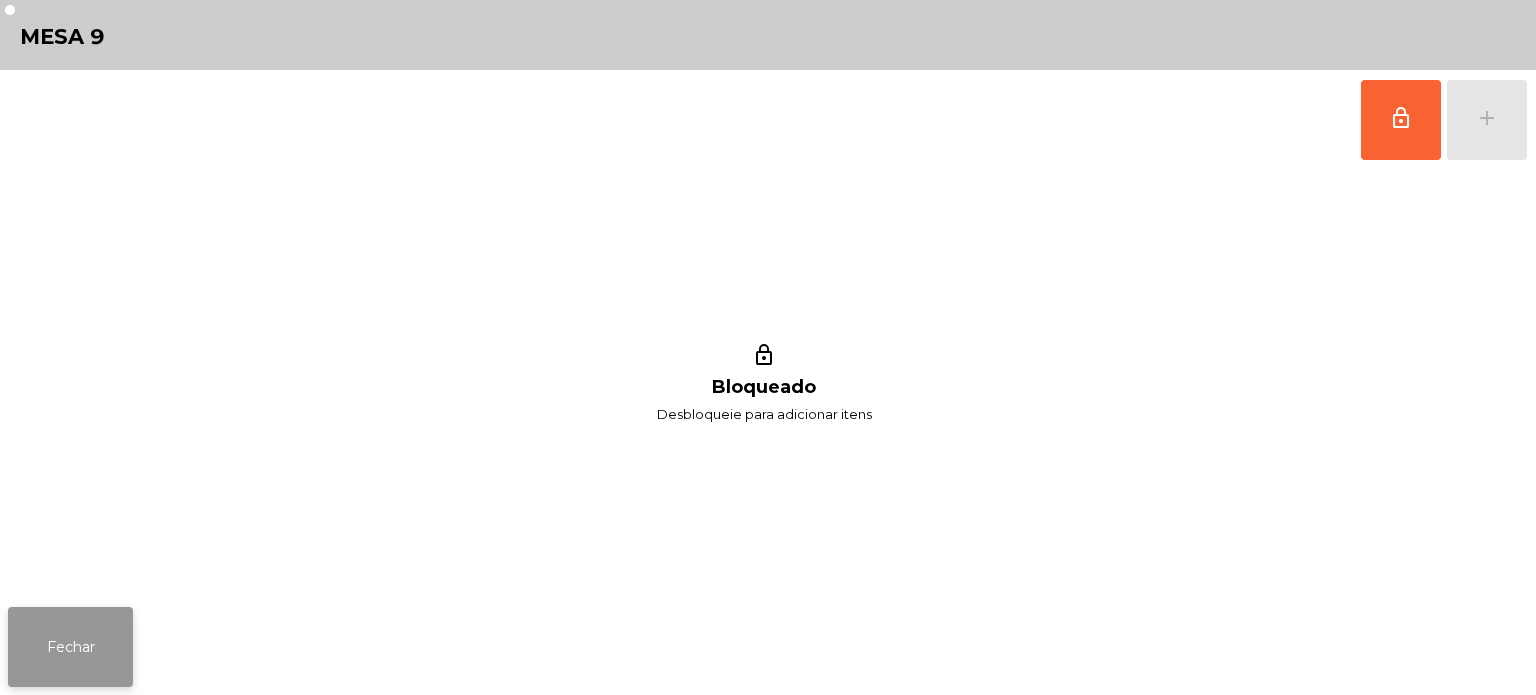 click on "Fechar" 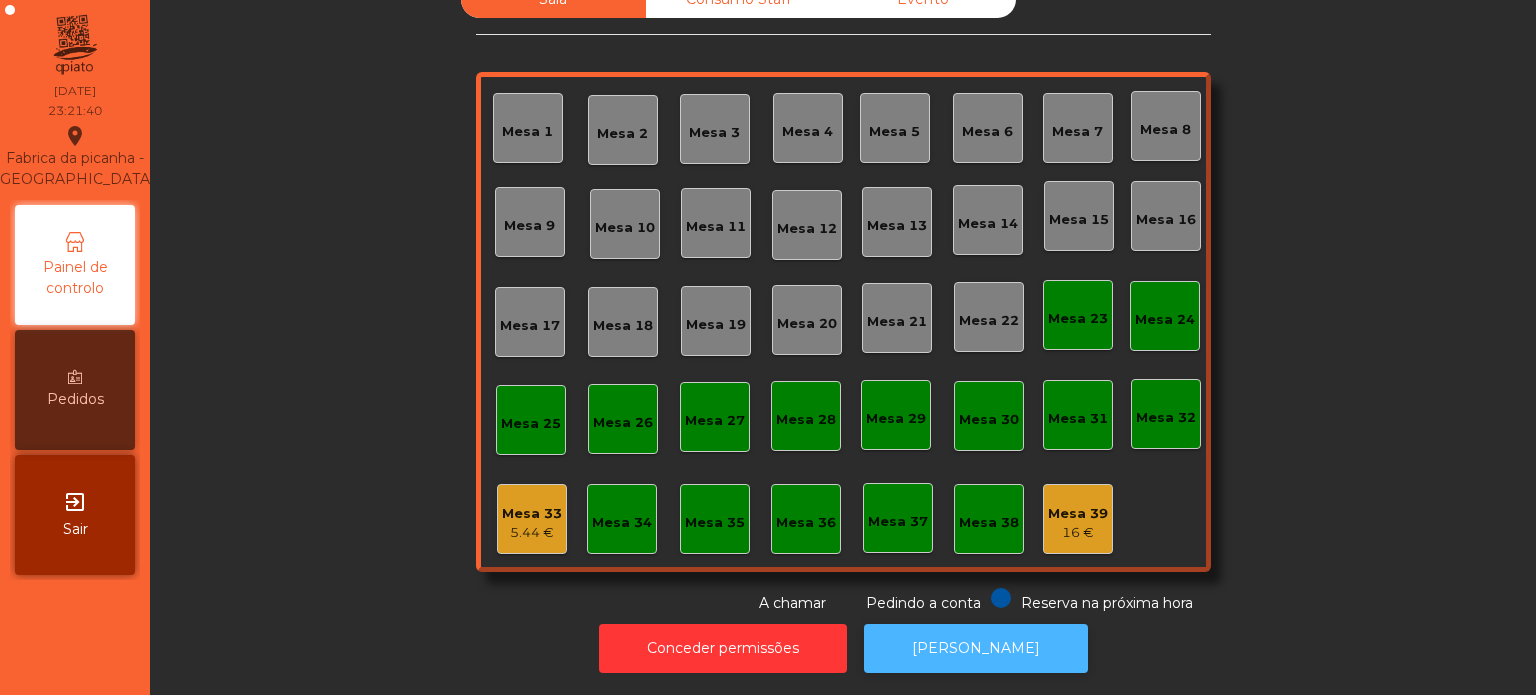 click on "[PERSON_NAME]" 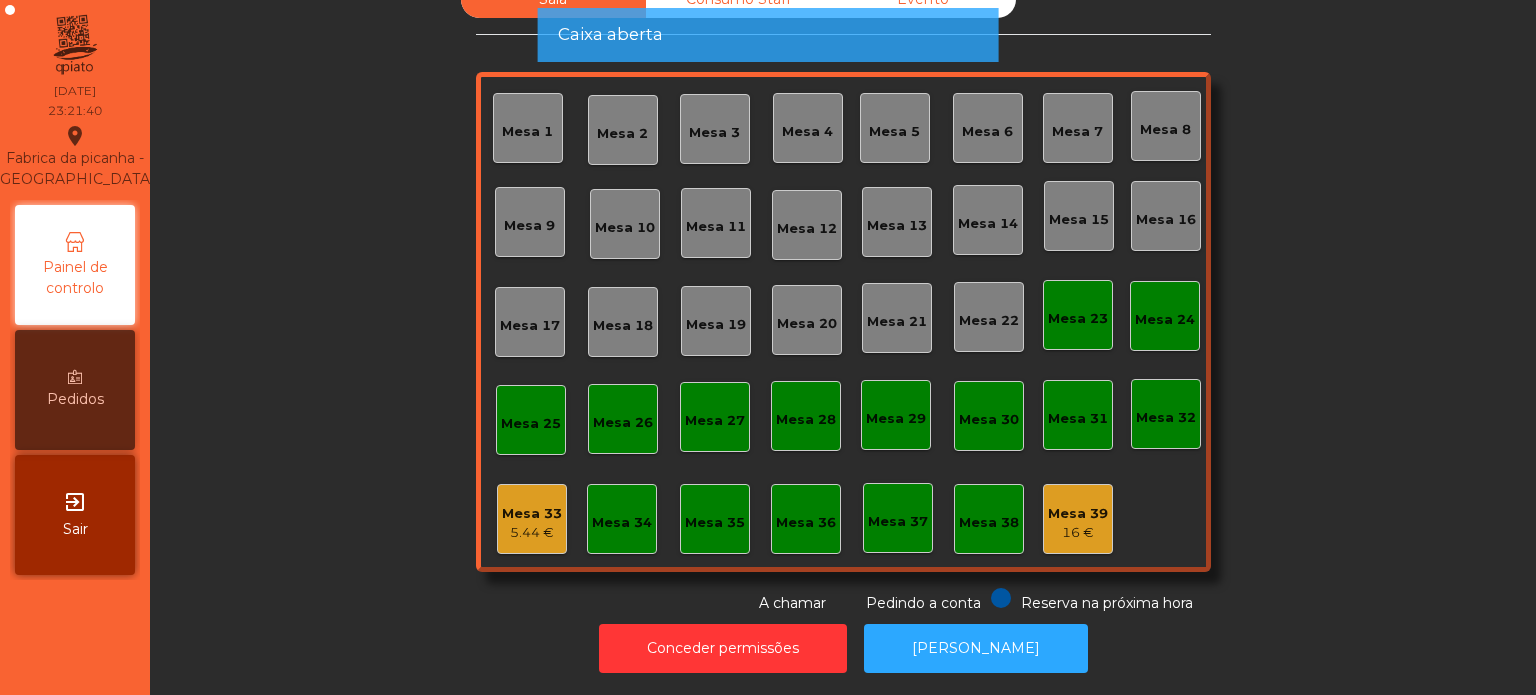 click on "Mesa 33" 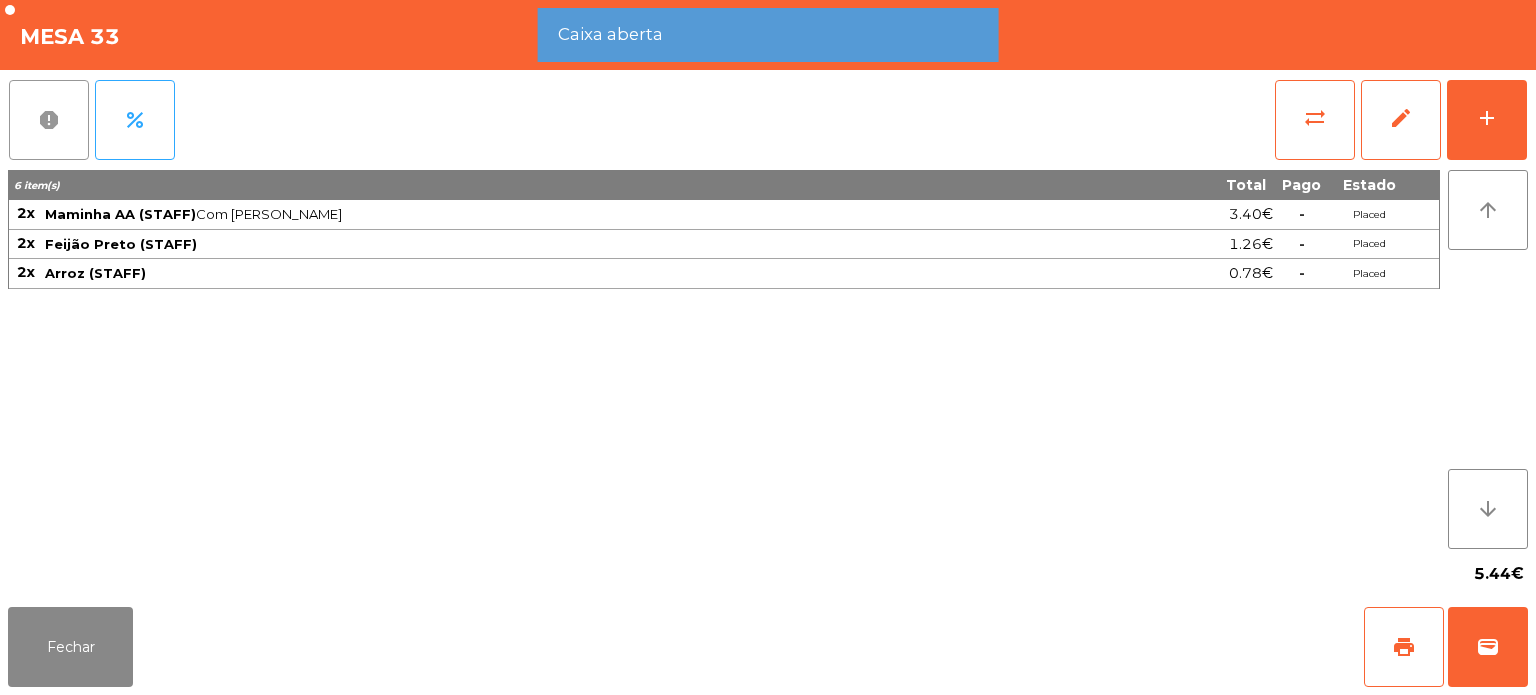 click on "report" 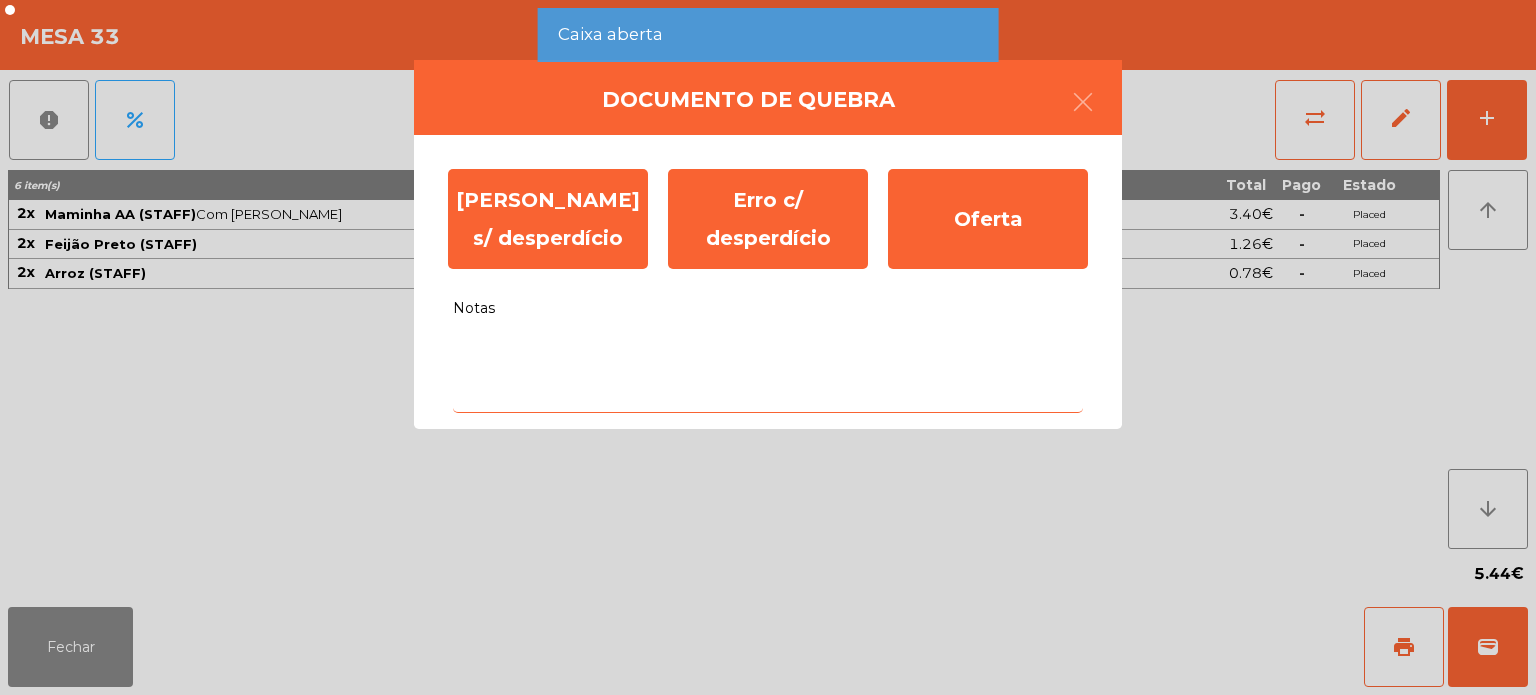 click on "Notas" at bounding box center [768, 371] 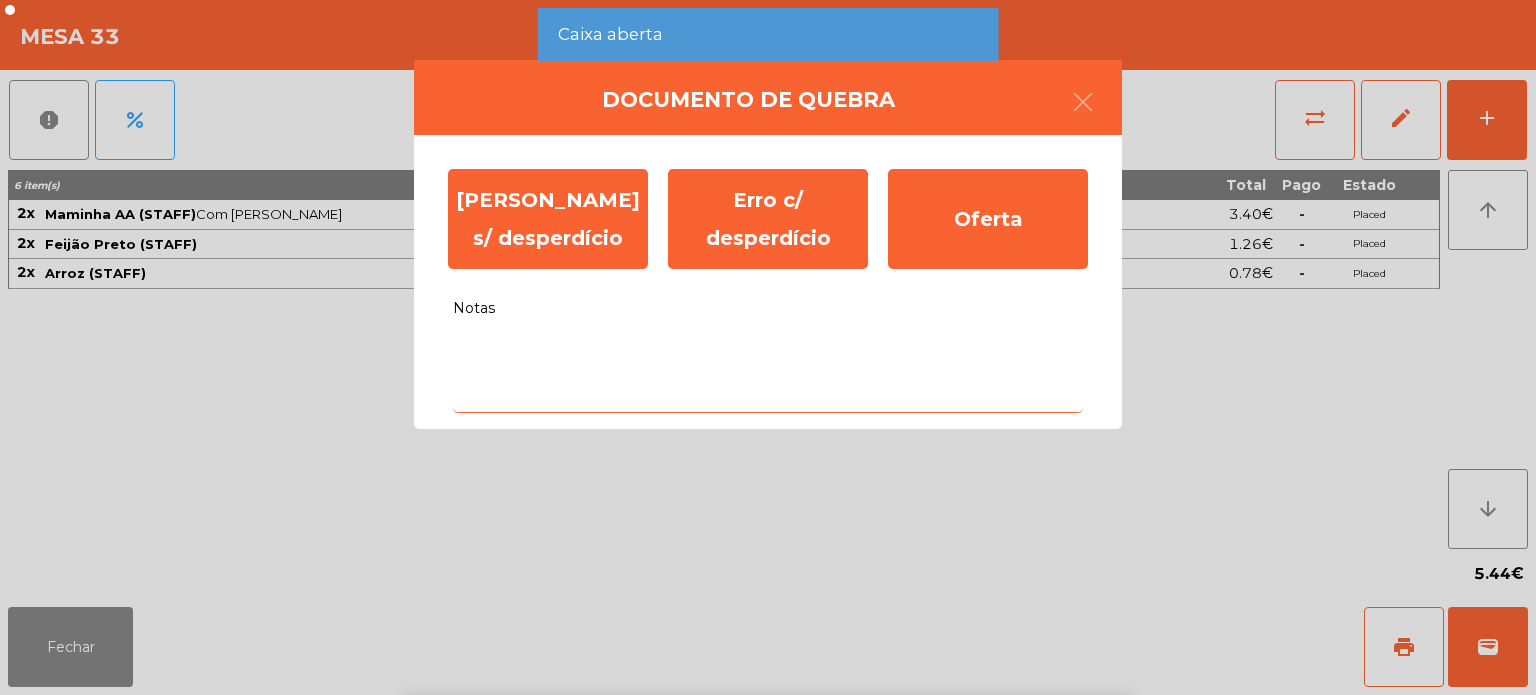 click on "r" at bounding box center [664, 775] 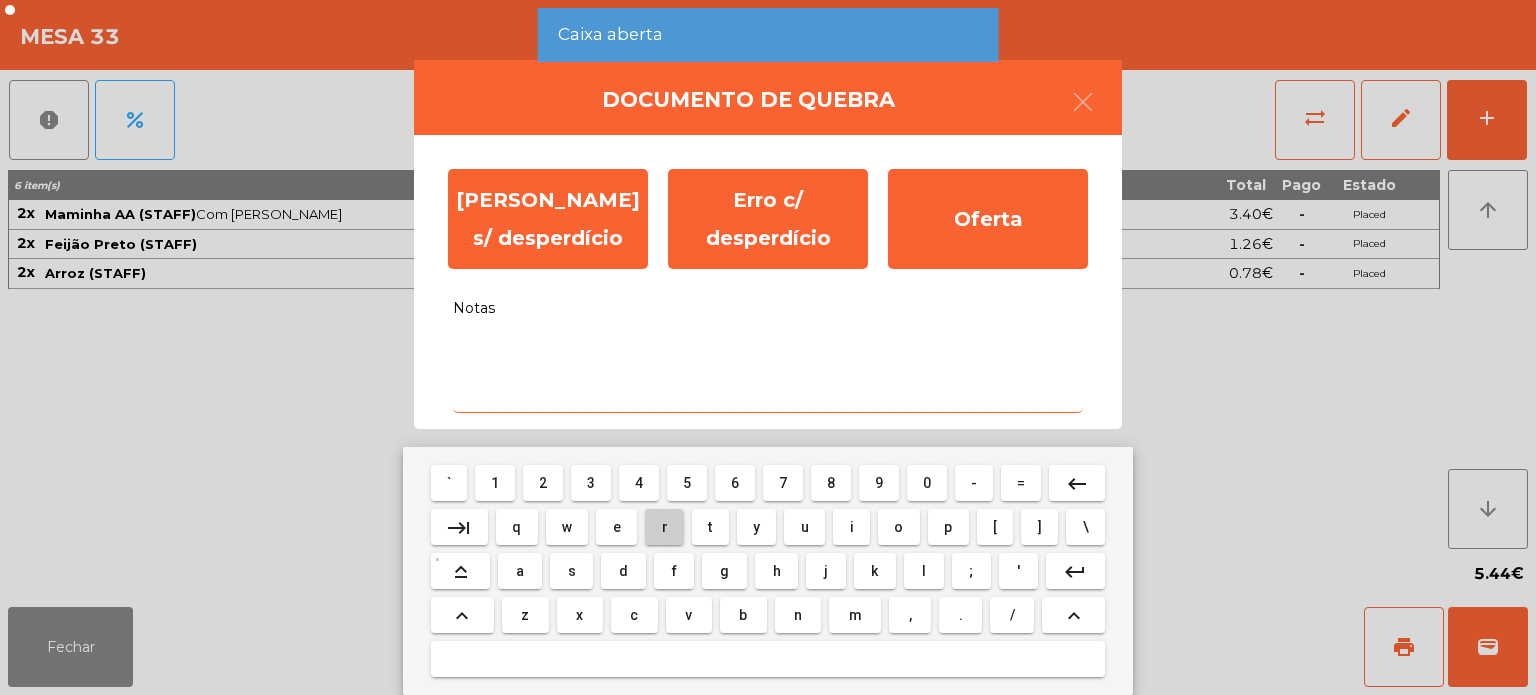 click on "r" at bounding box center (664, 527) 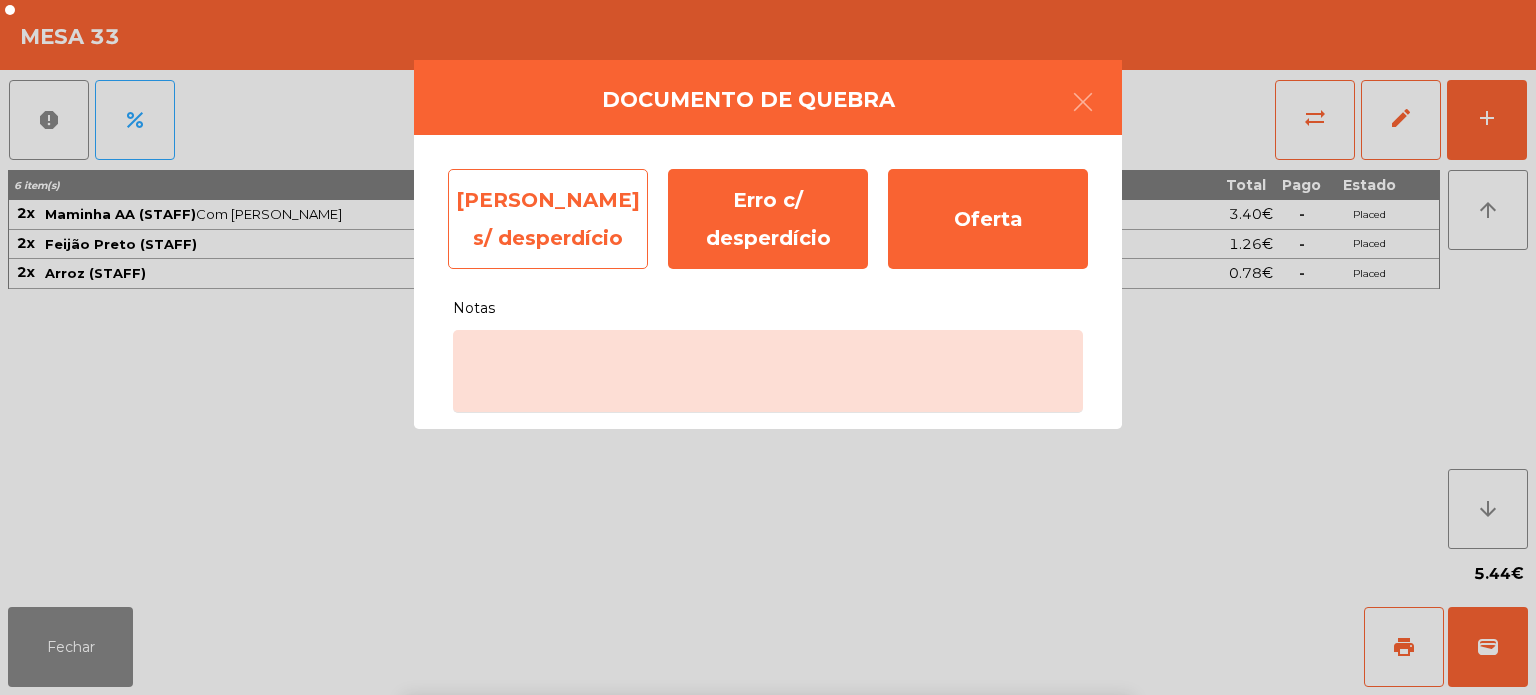click on "Erro s/ desperdício" 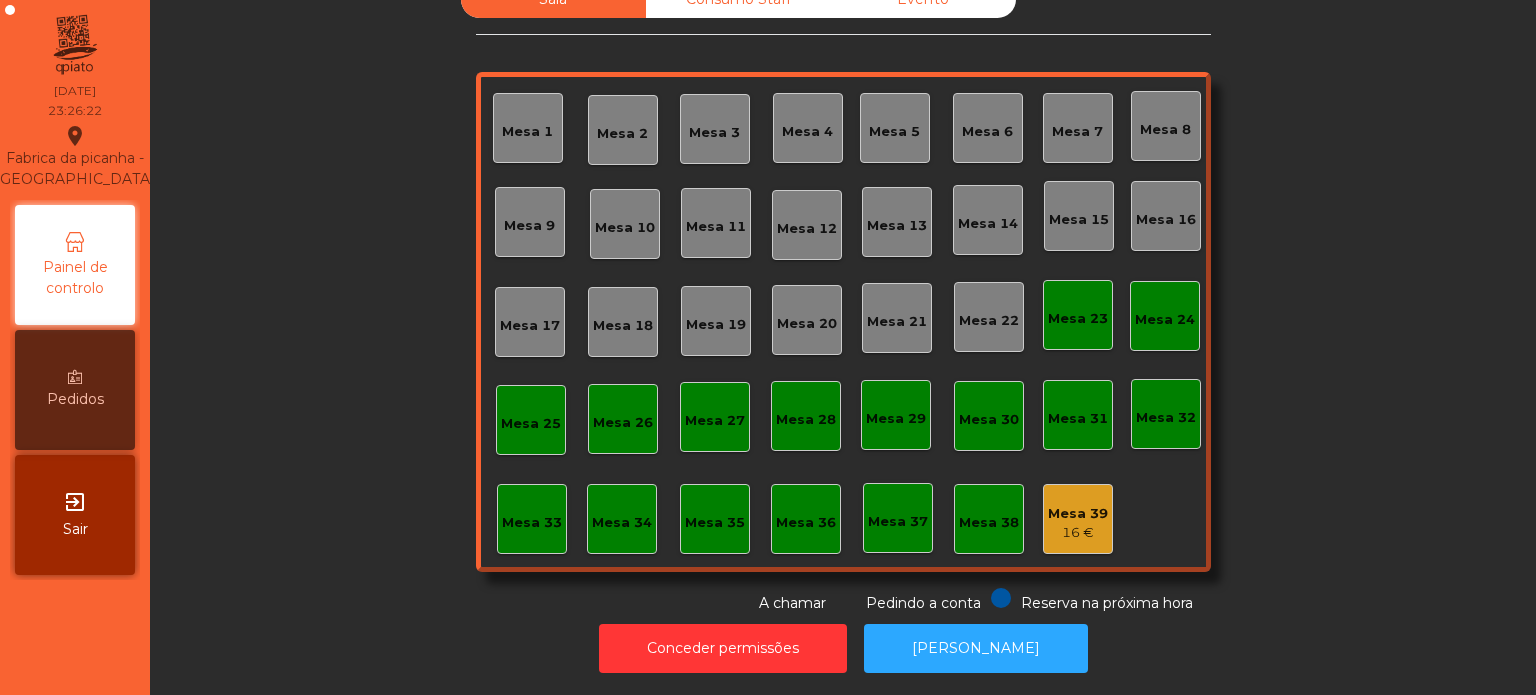 scroll, scrollTop: 0, scrollLeft: 0, axis: both 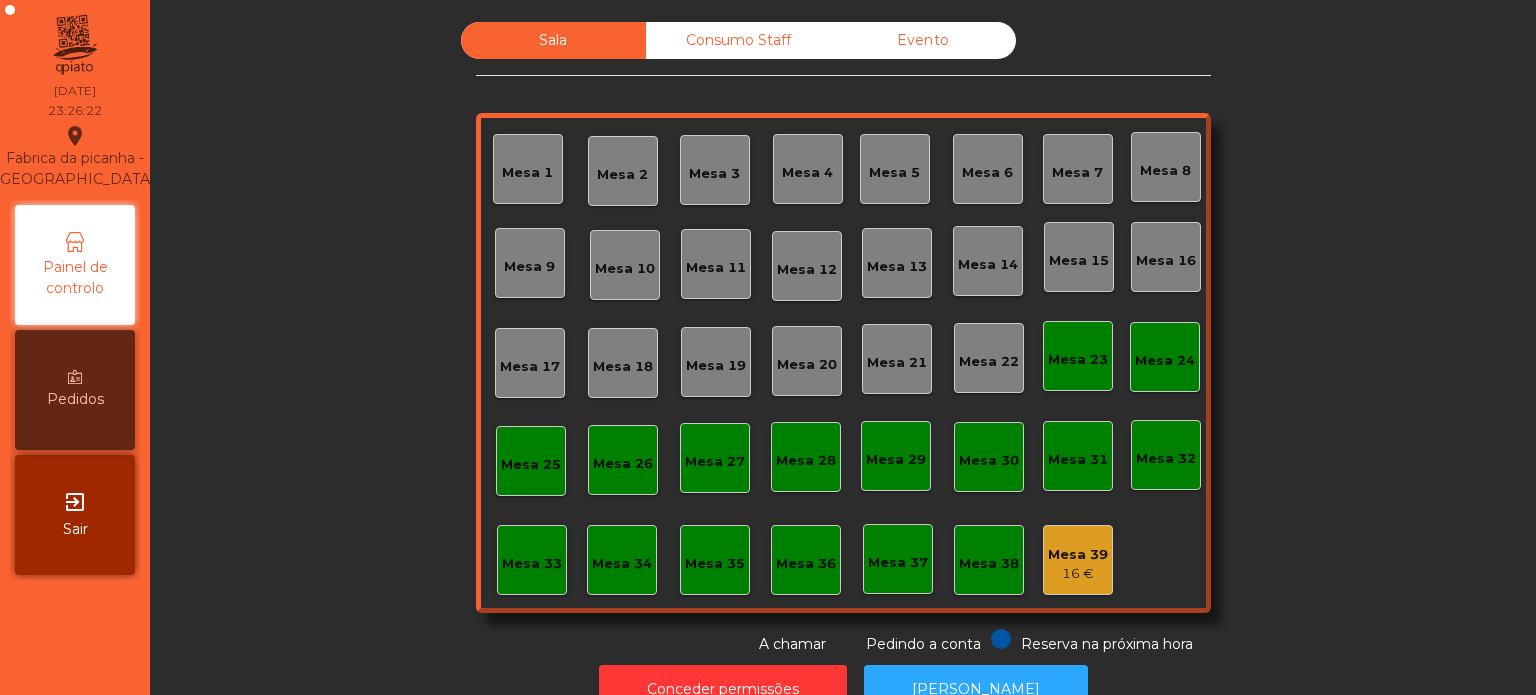 click on "Consumo Staff" 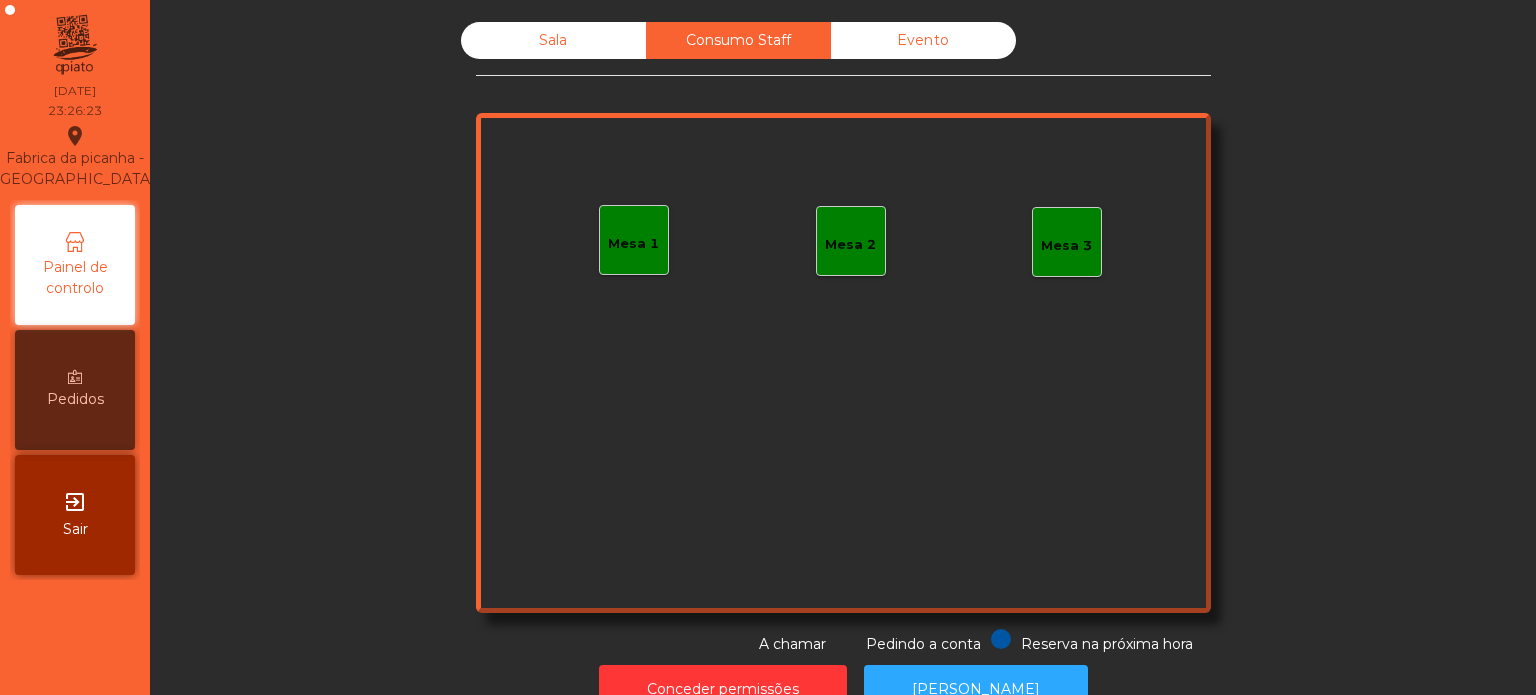 click on "Evento" 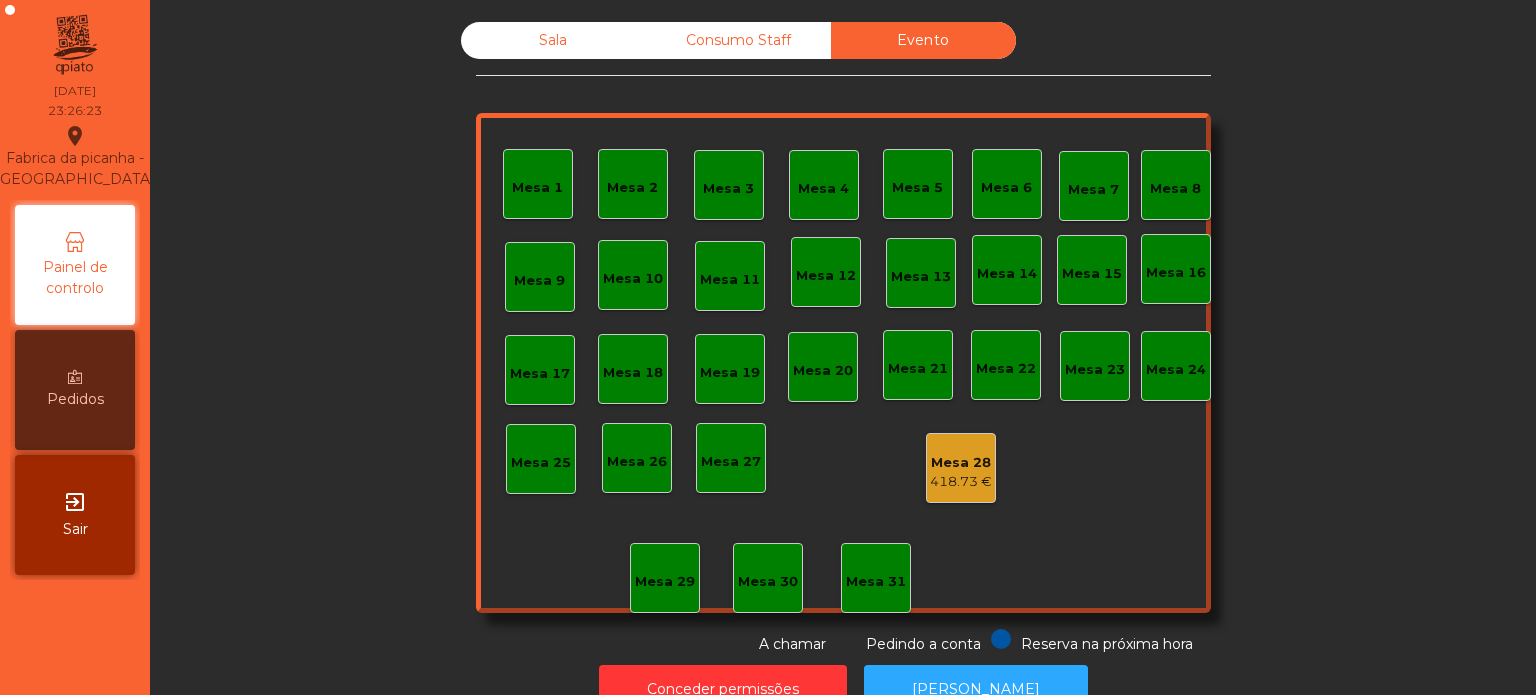 click on "Sala" 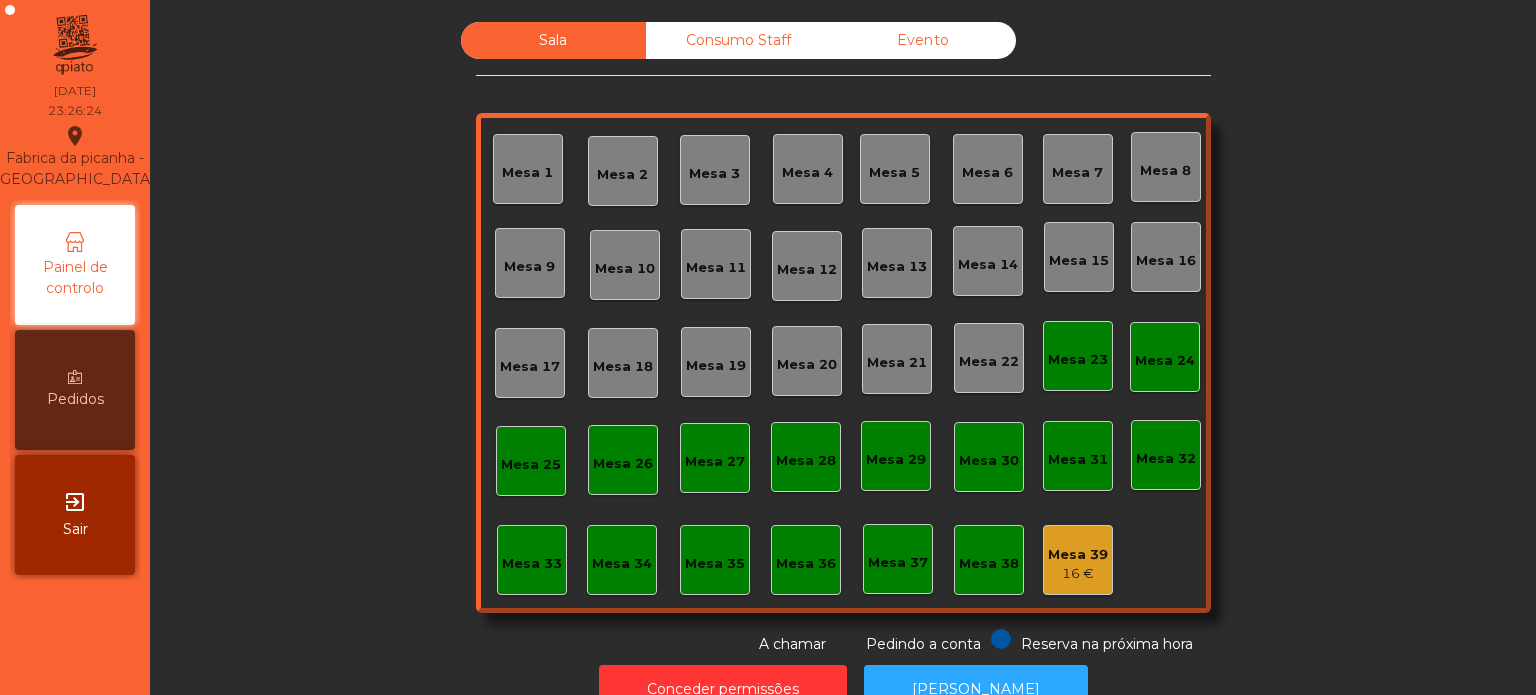 click on "Consumo Staff" 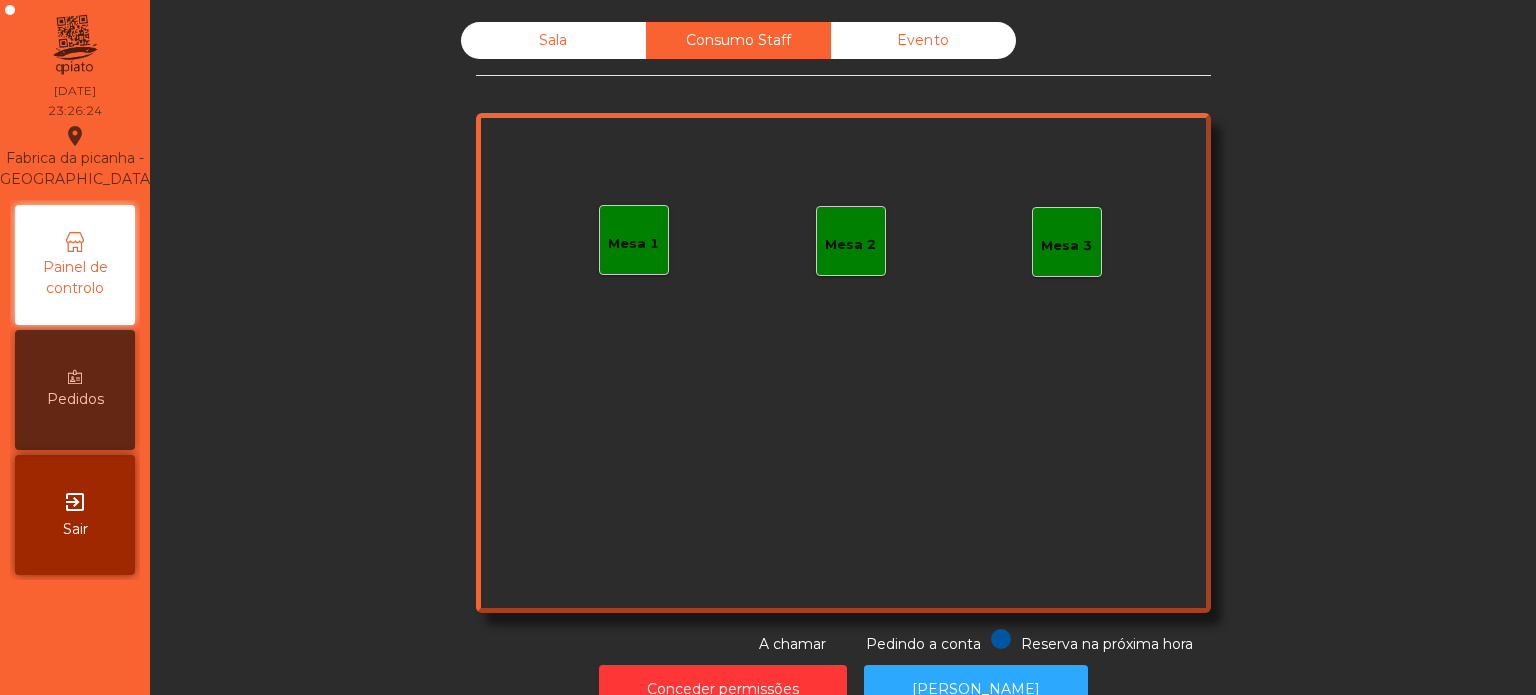 click on "Sala" 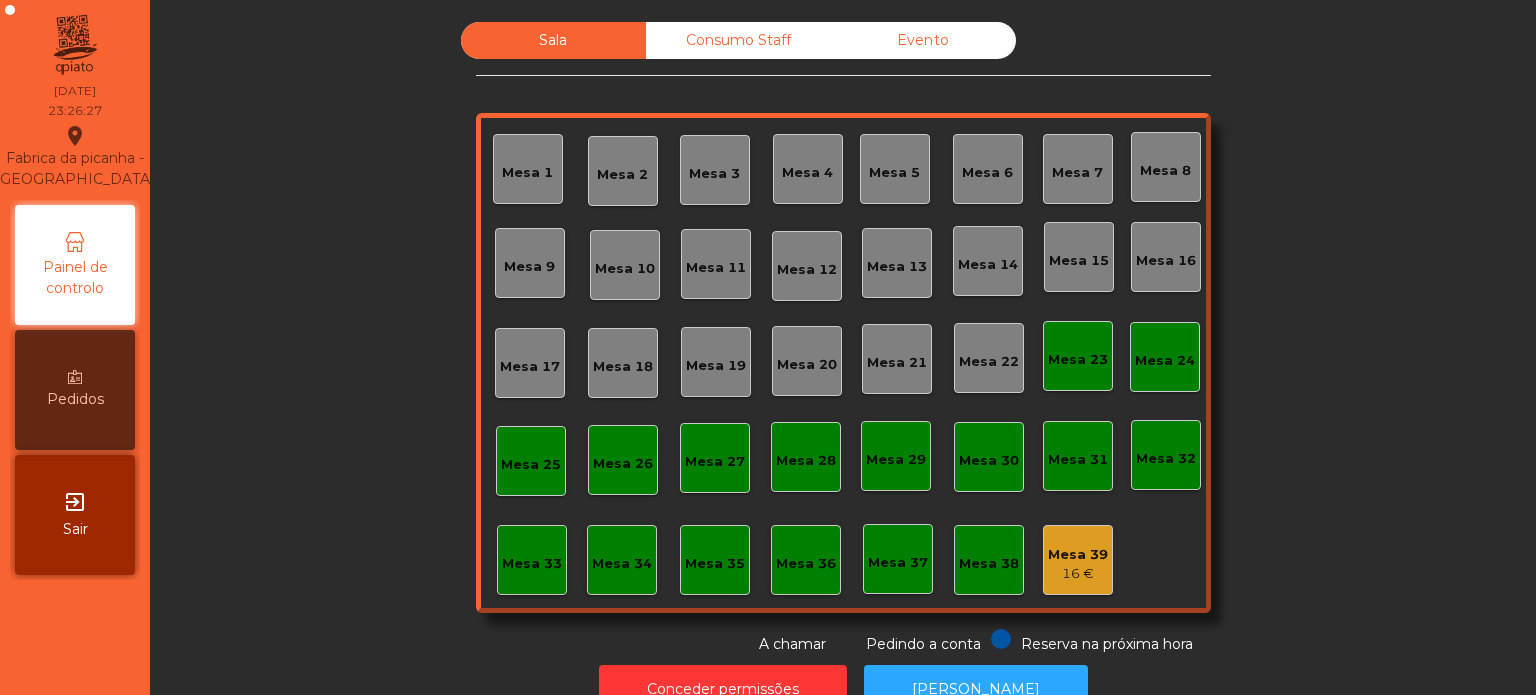 click on "Reserva na próxima hora" 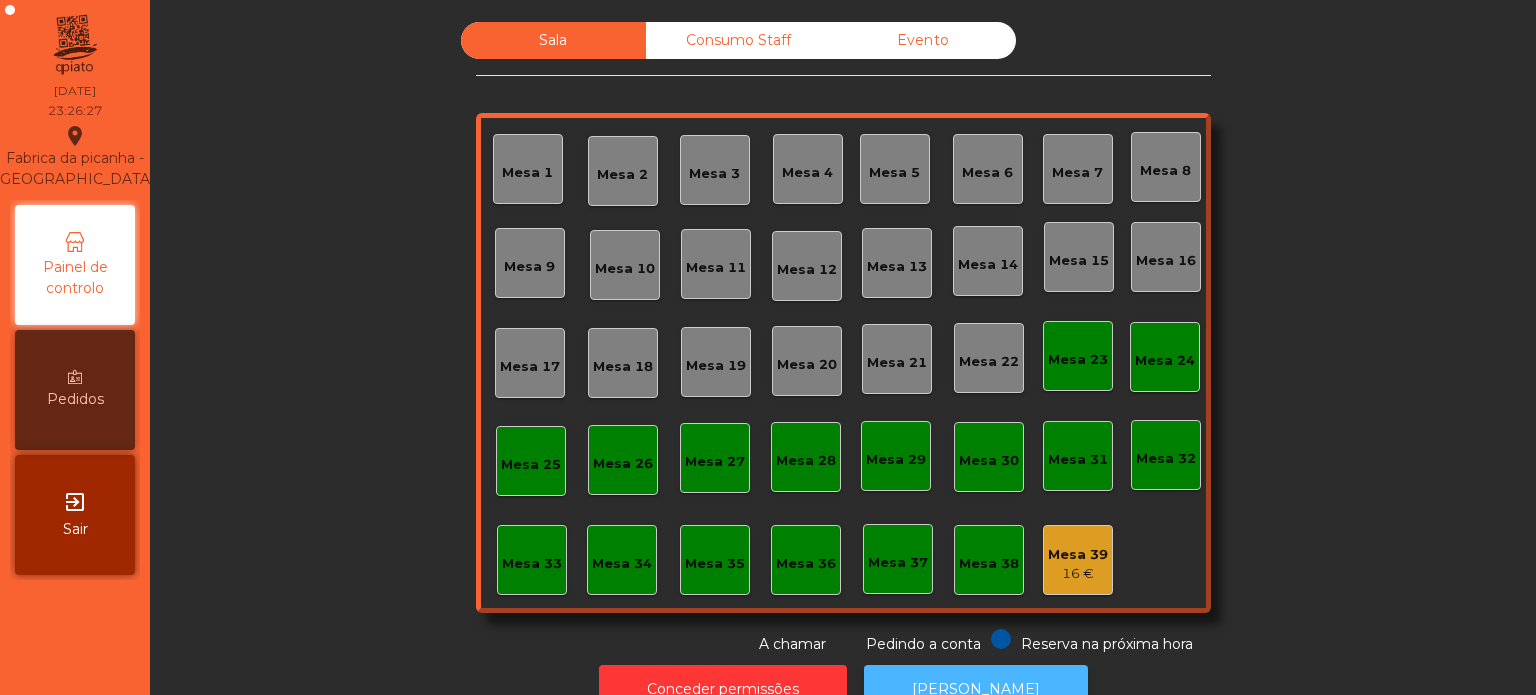 click on "[PERSON_NAME]" 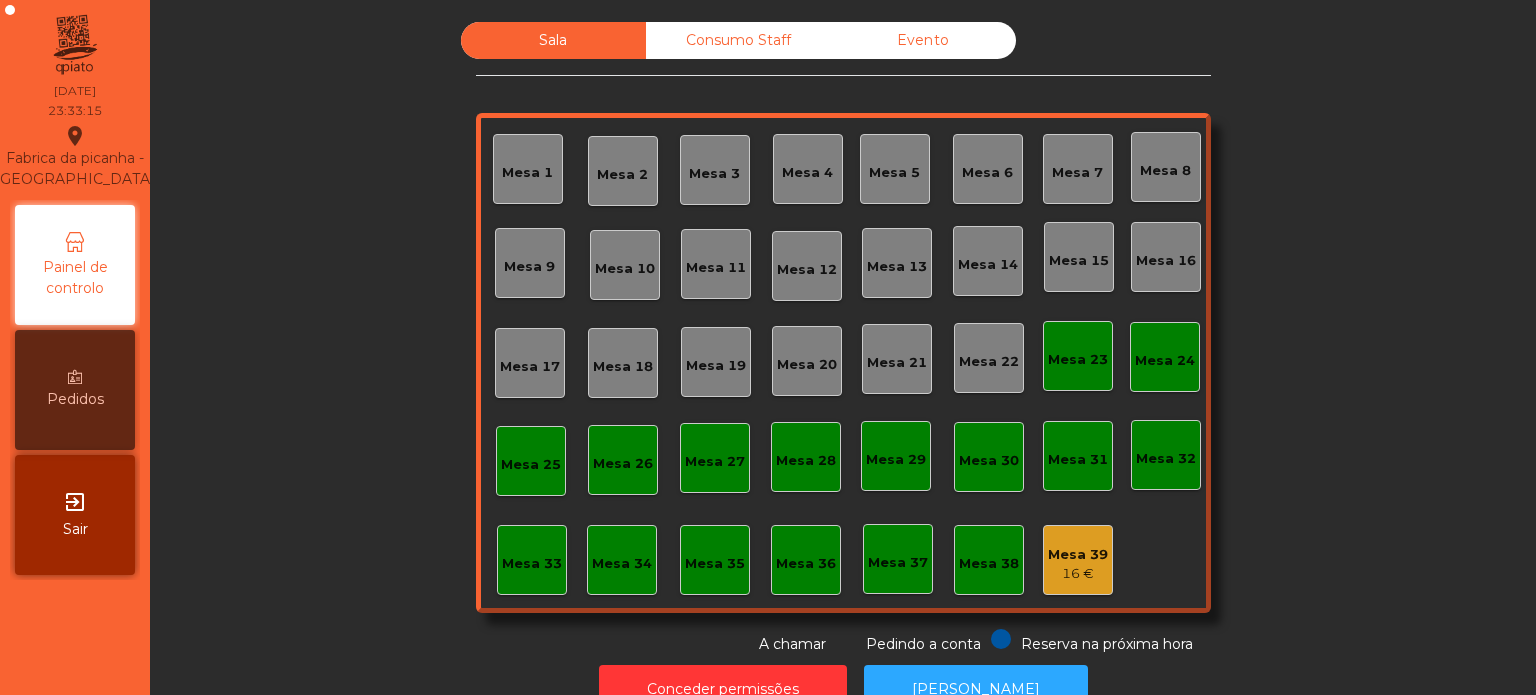 click on "Mesa 39" 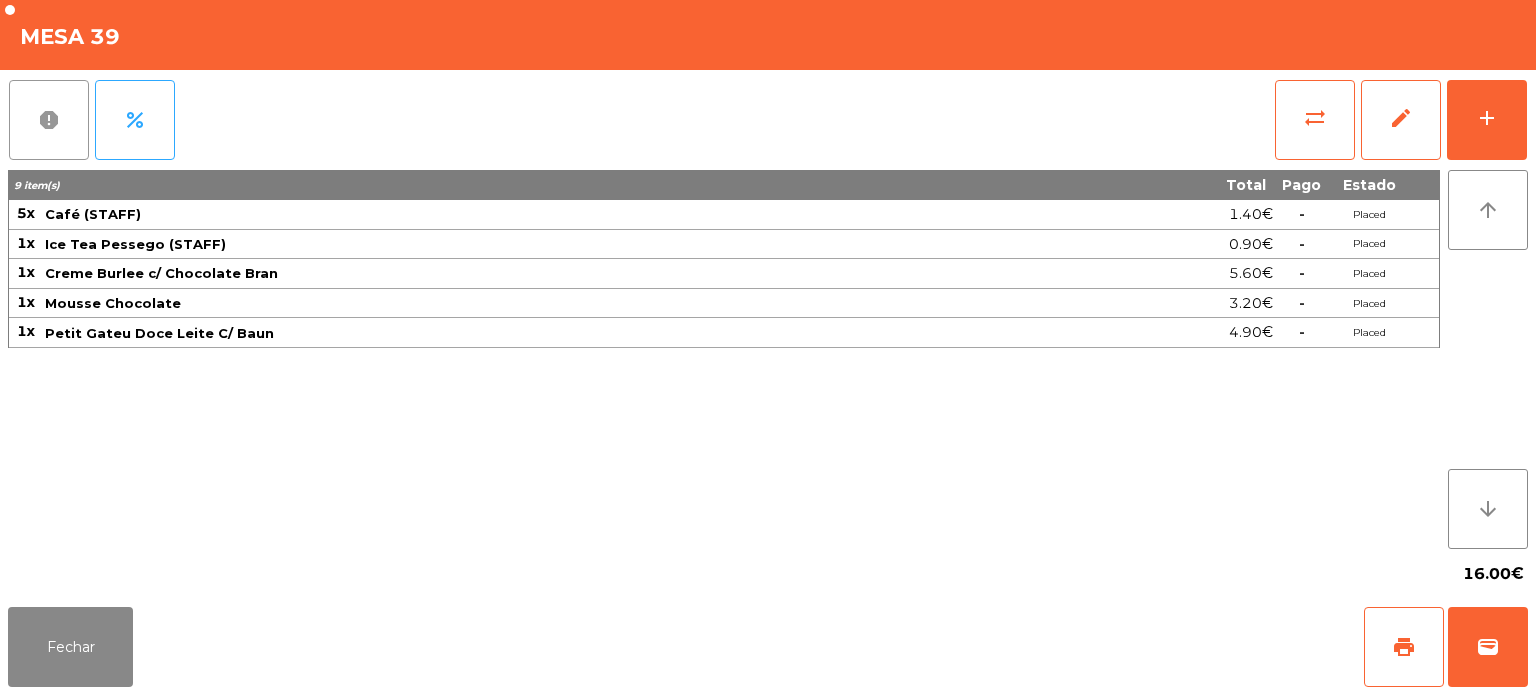 click on "report" 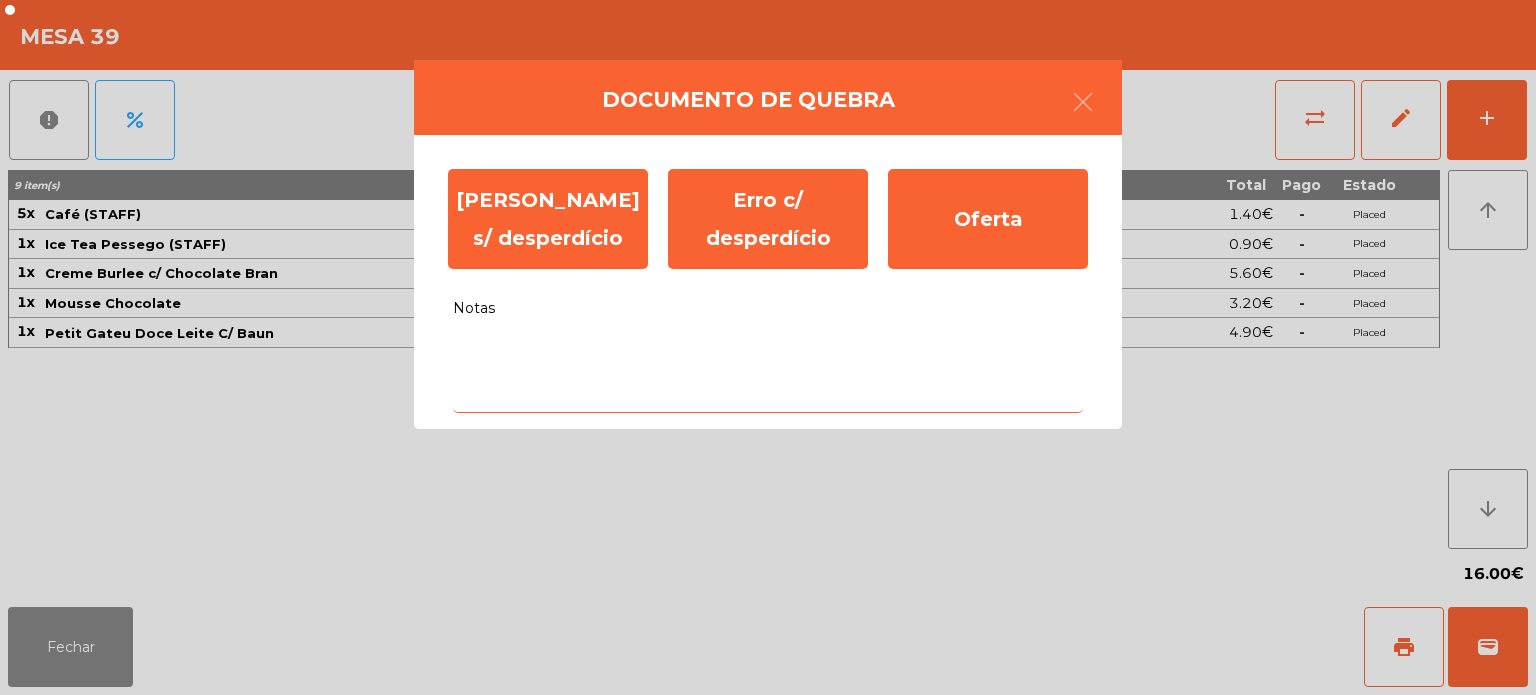 click on "Notas" at bounding box center (768, 371) 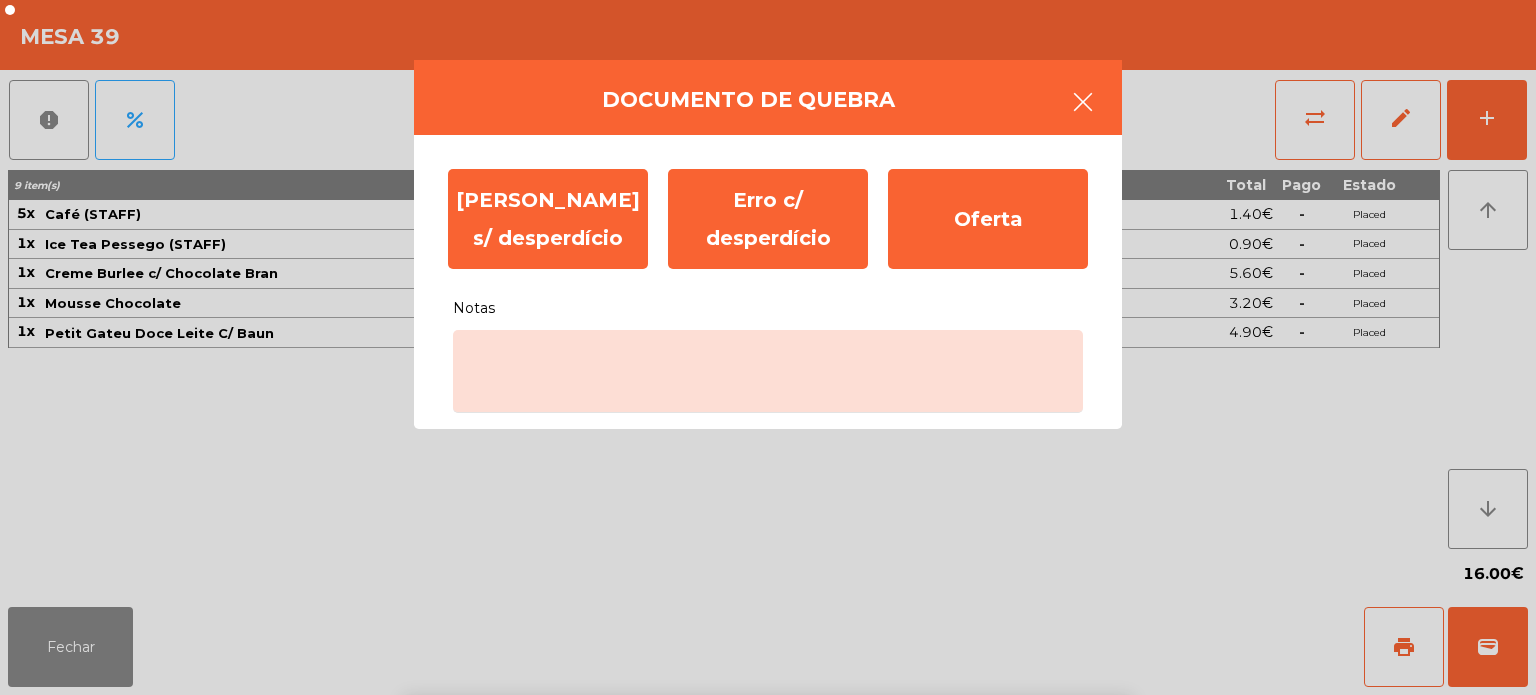 click 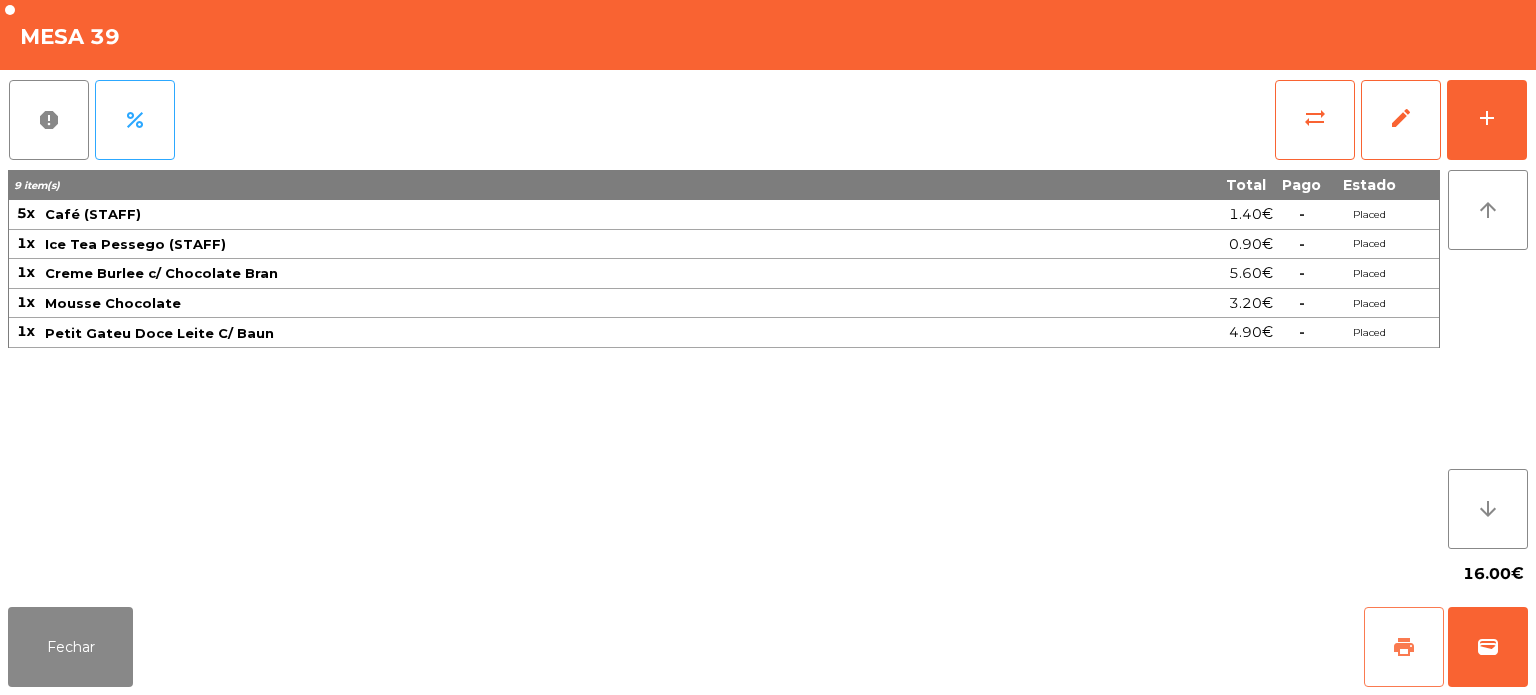 click on "print" 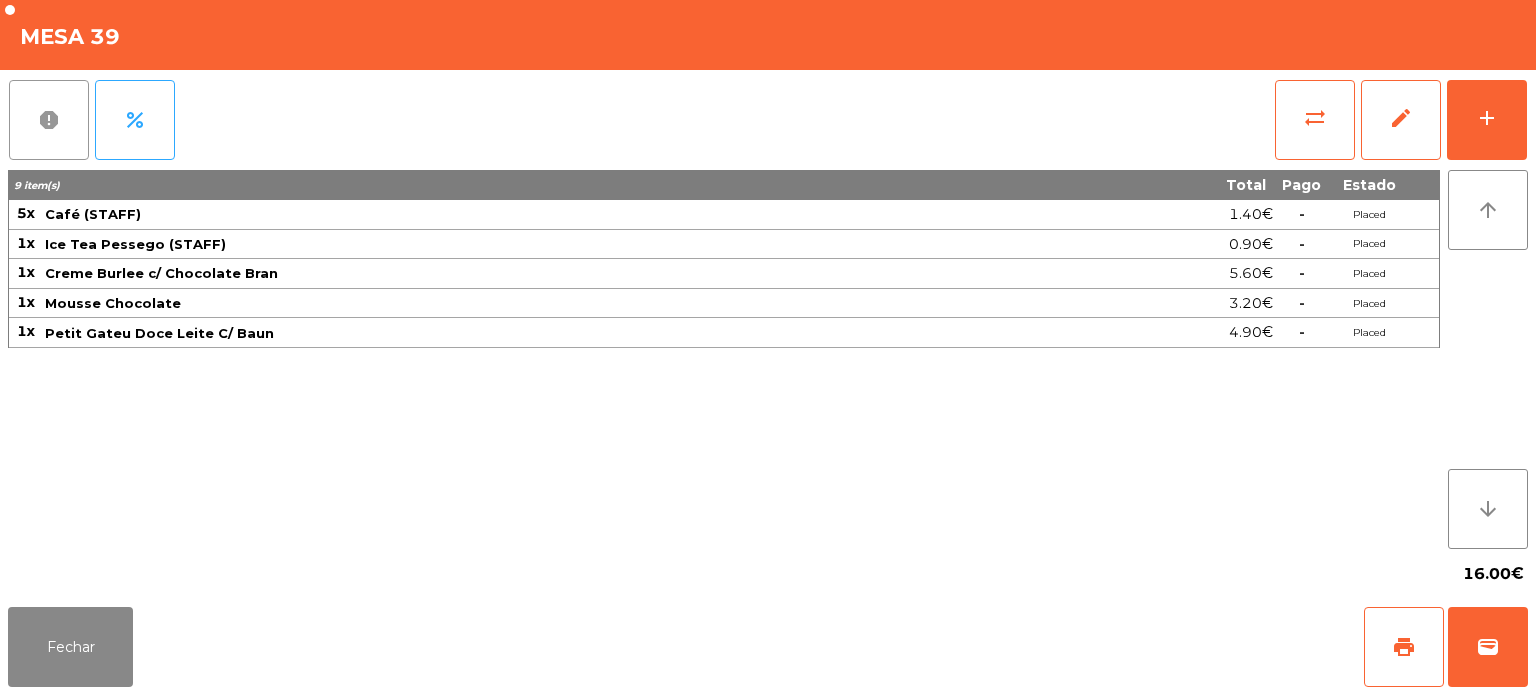 click on "report" 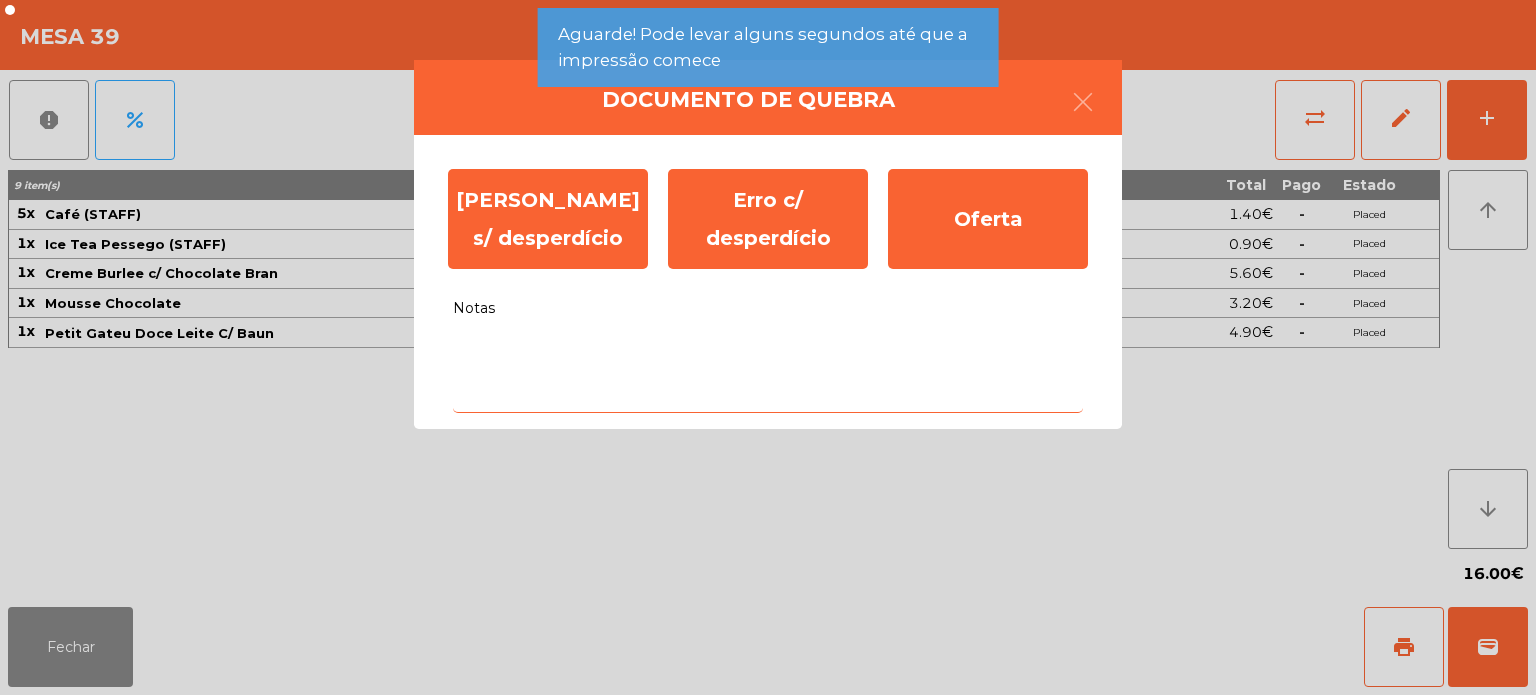 click on "Notas" at bounding box center [768, 371] 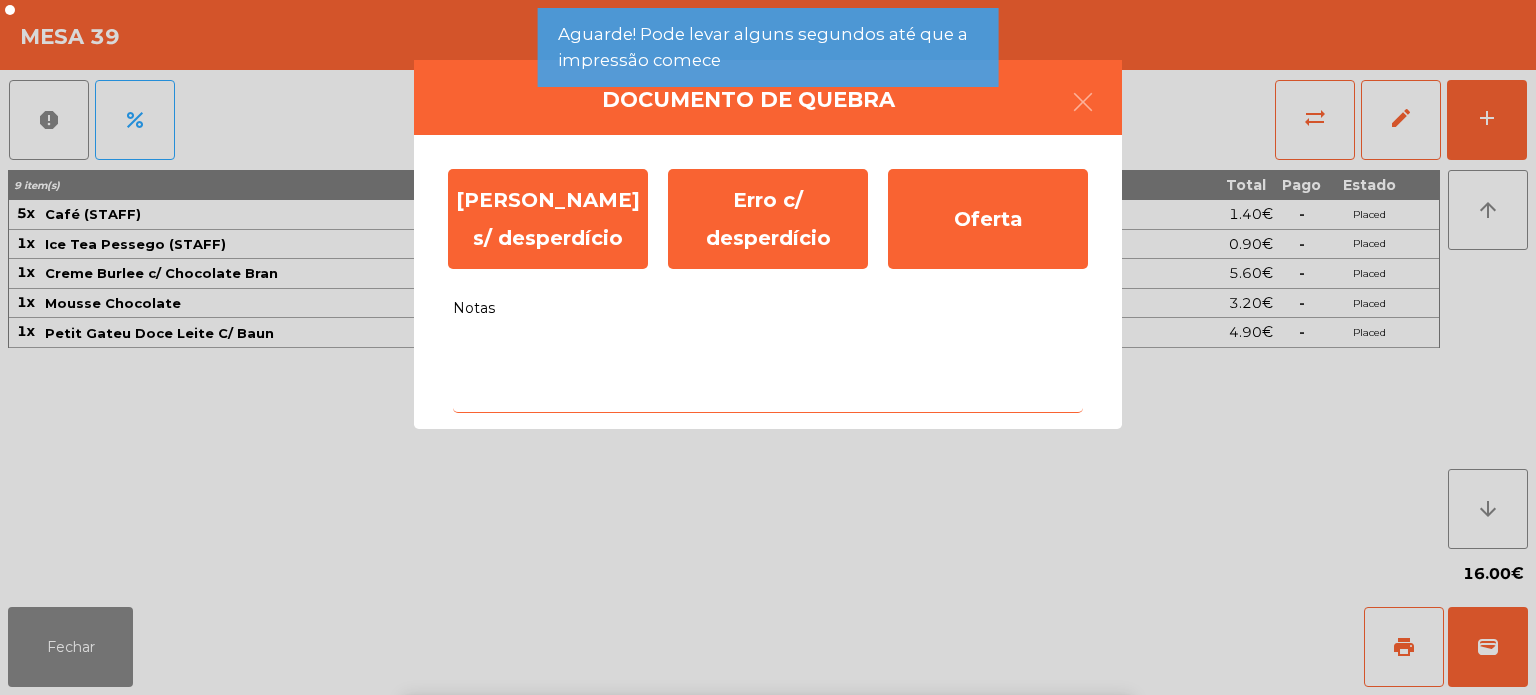 click on "x" at bounding box center (580, 863) 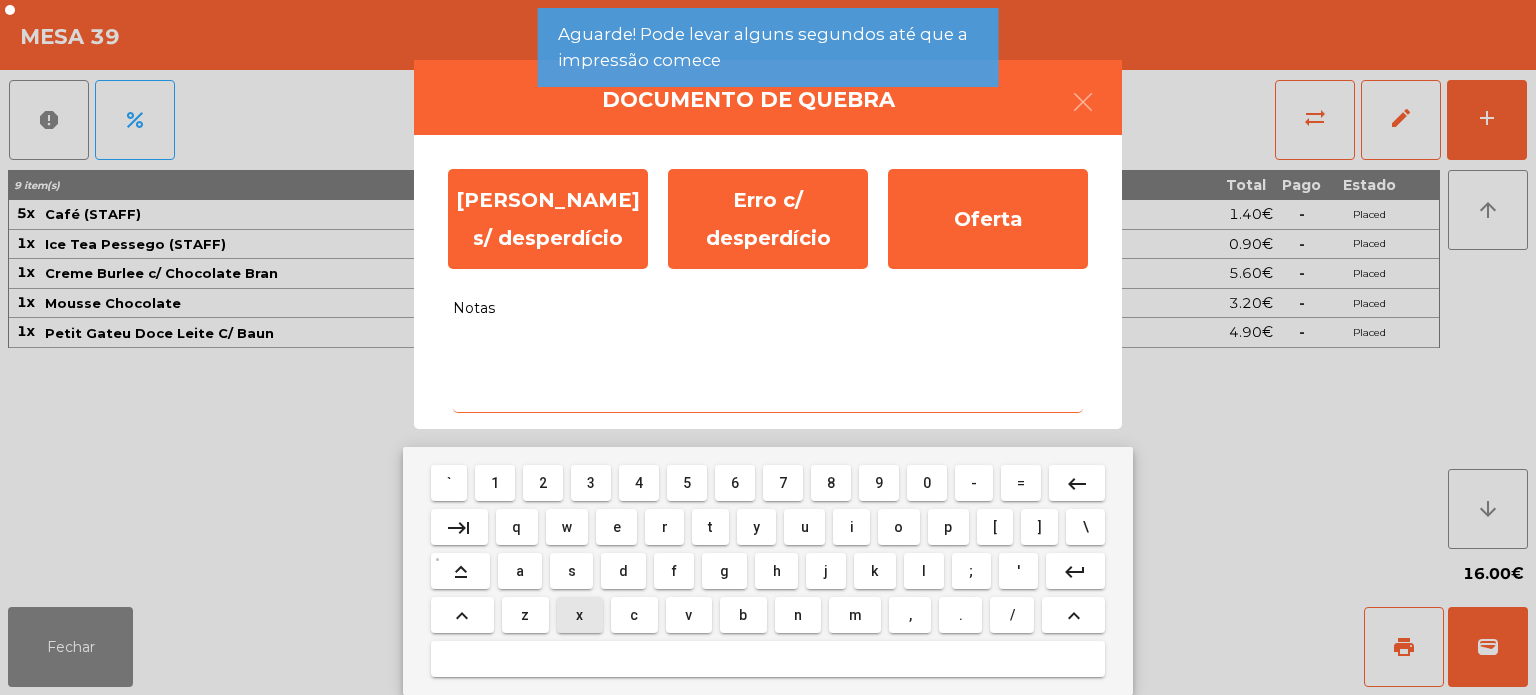 click on "d" at bounding box center (623, 571) 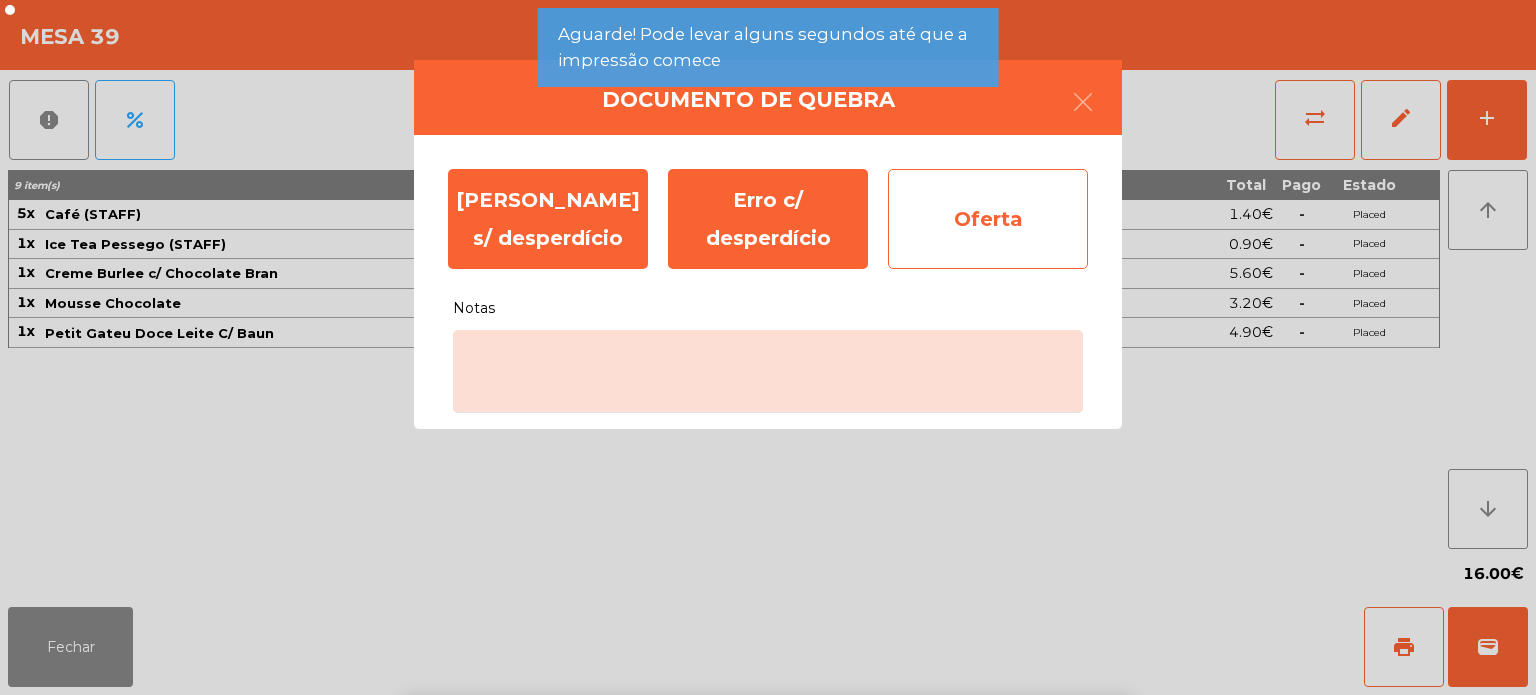 click on "Oferta" 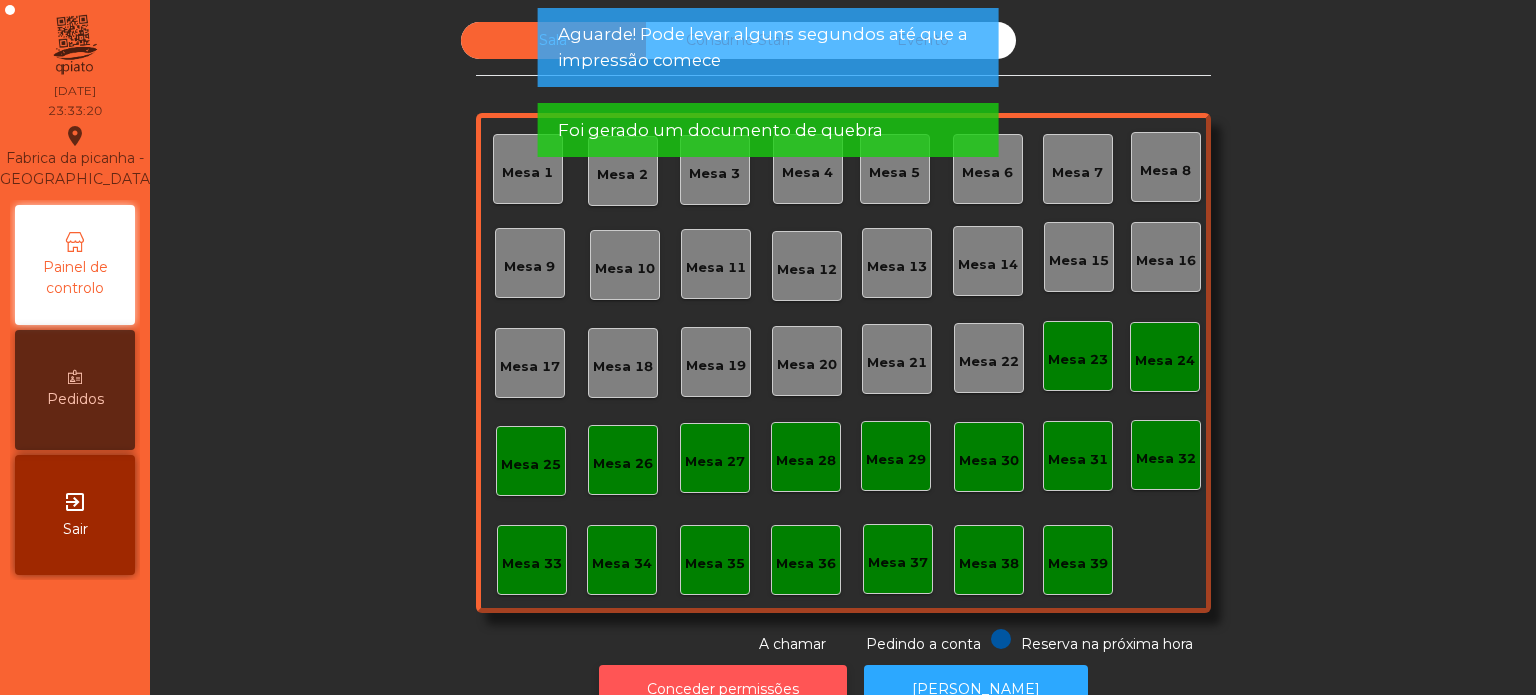 click on "Conceder permissões" 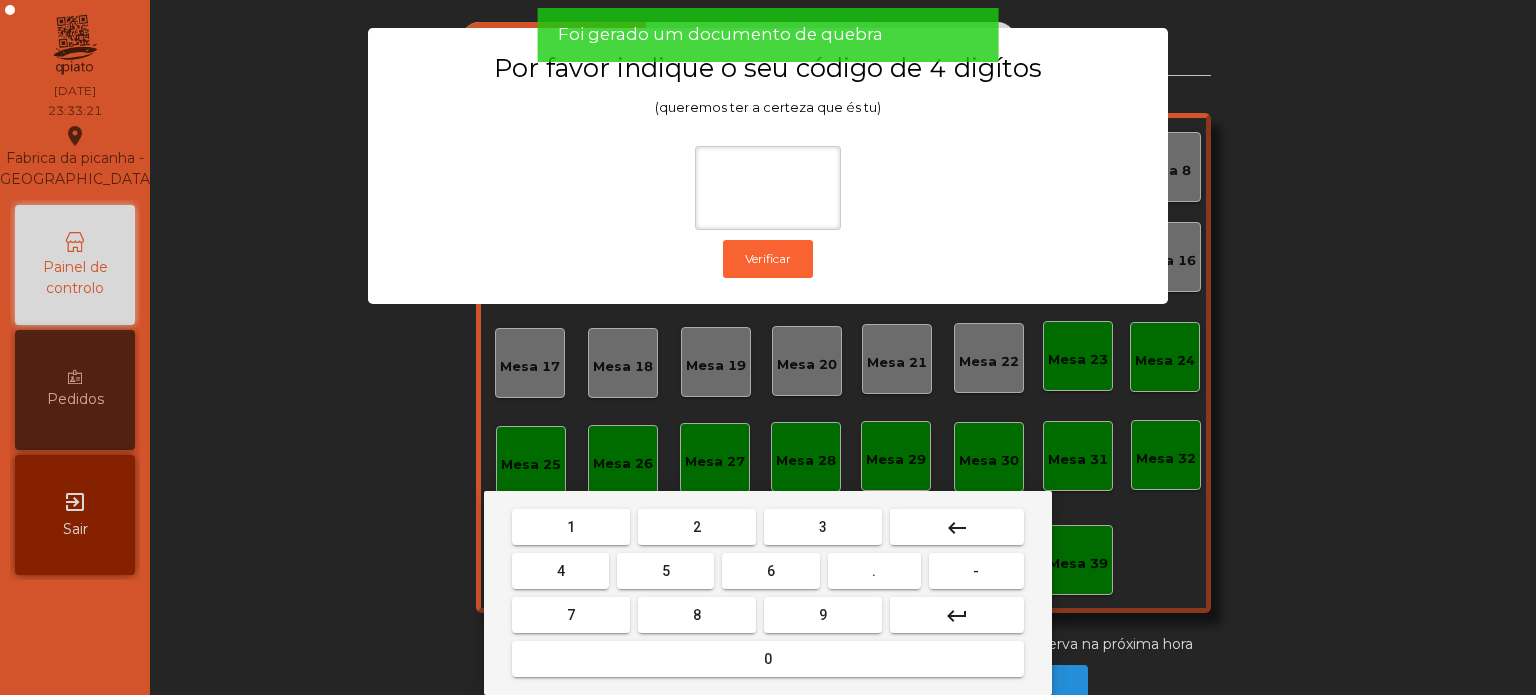 click on "1" at bounding box center (571, 527) 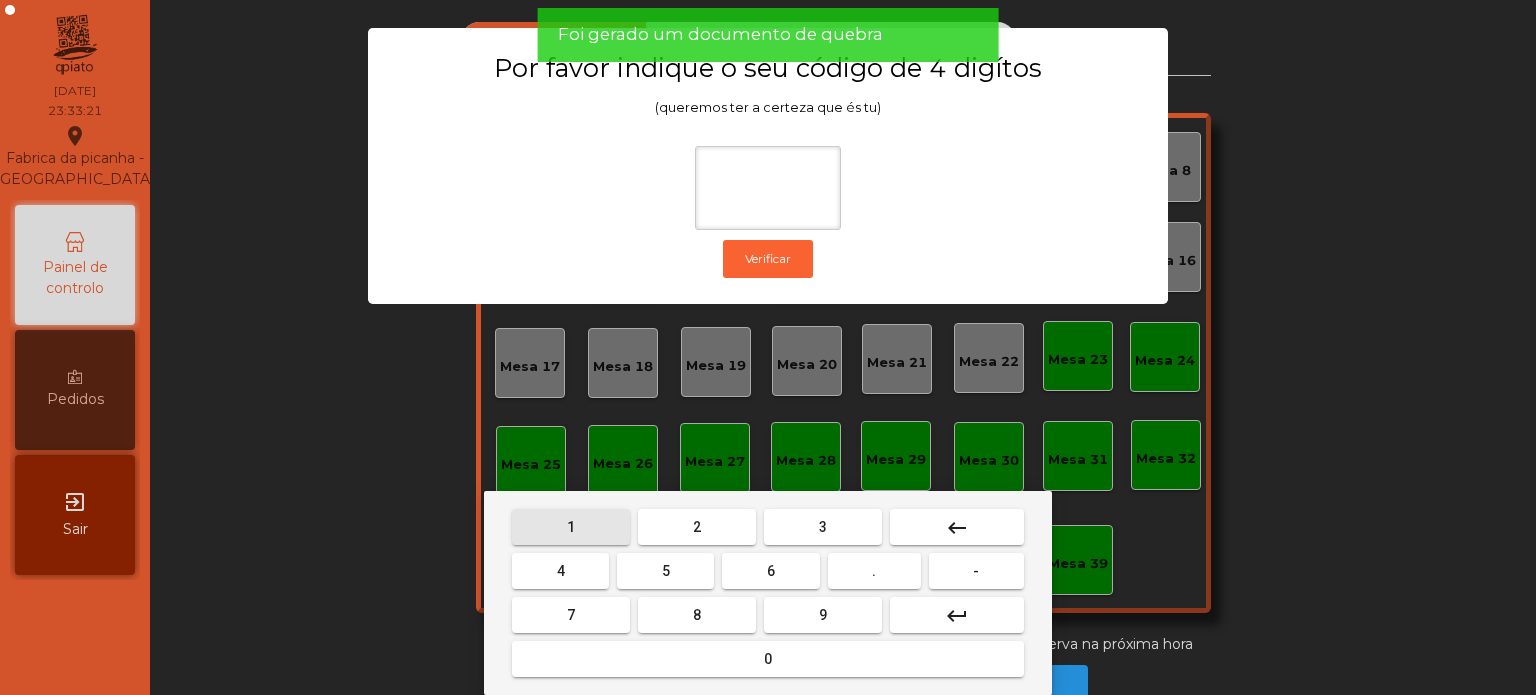 click on "3" at bounding box center [823, 527] 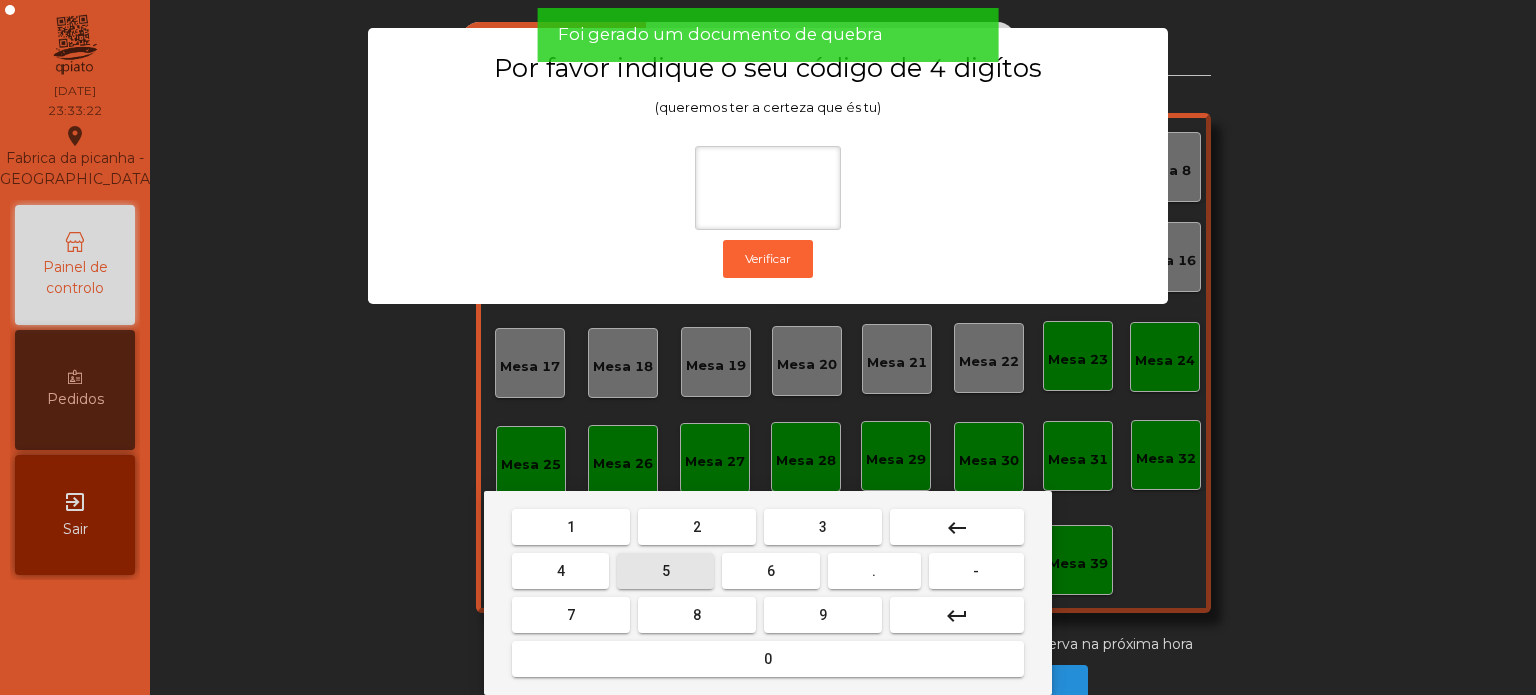click on "5" at bounding box center [665, 571] 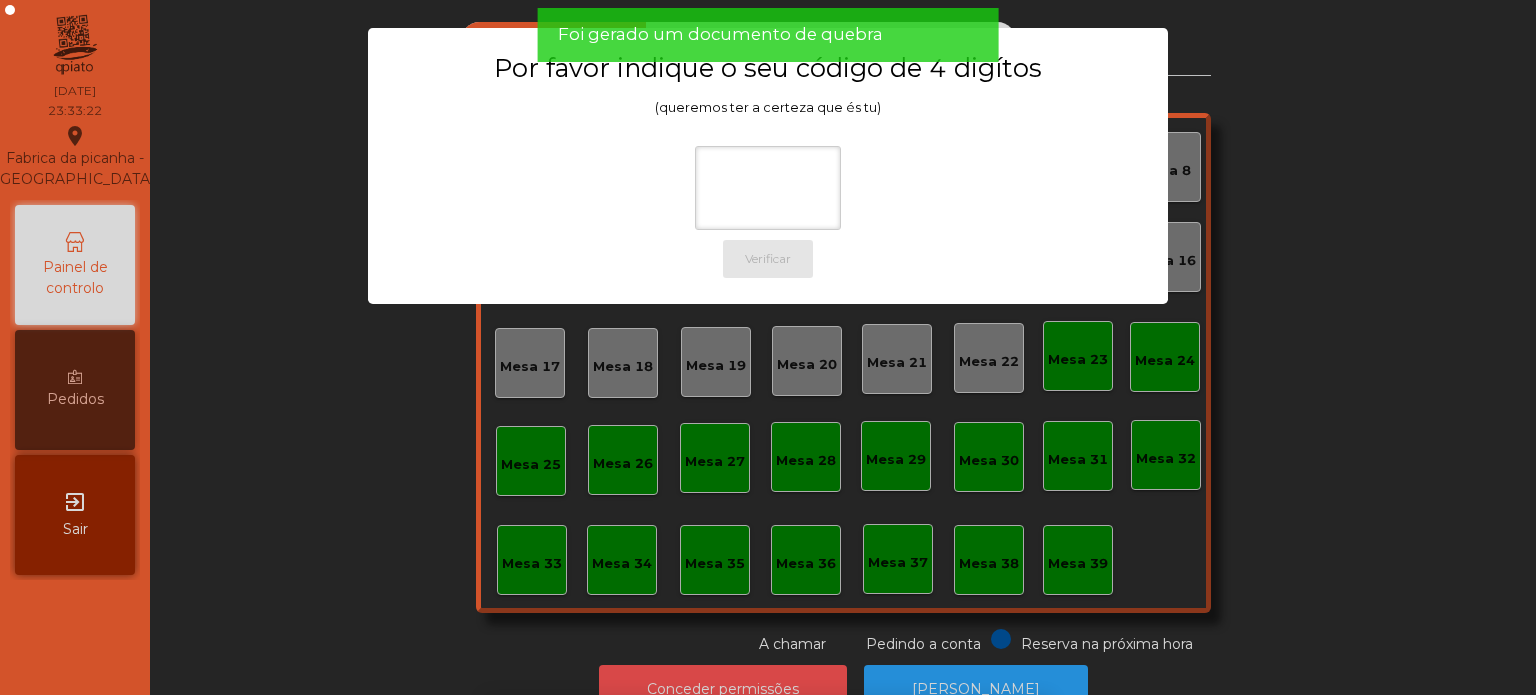 scroll, scrollTop: 33, scrollLeft: 0, axis: vertical 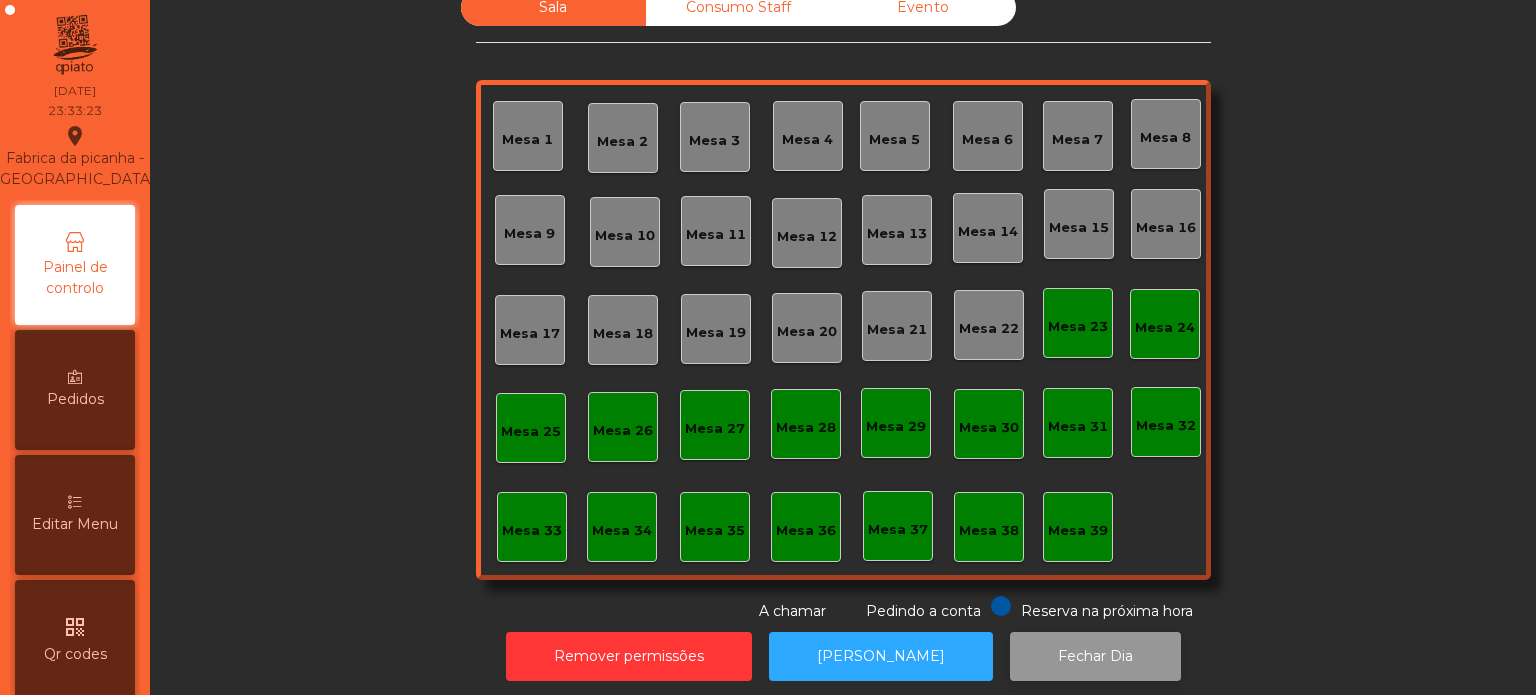 click on "Fechar Dia" 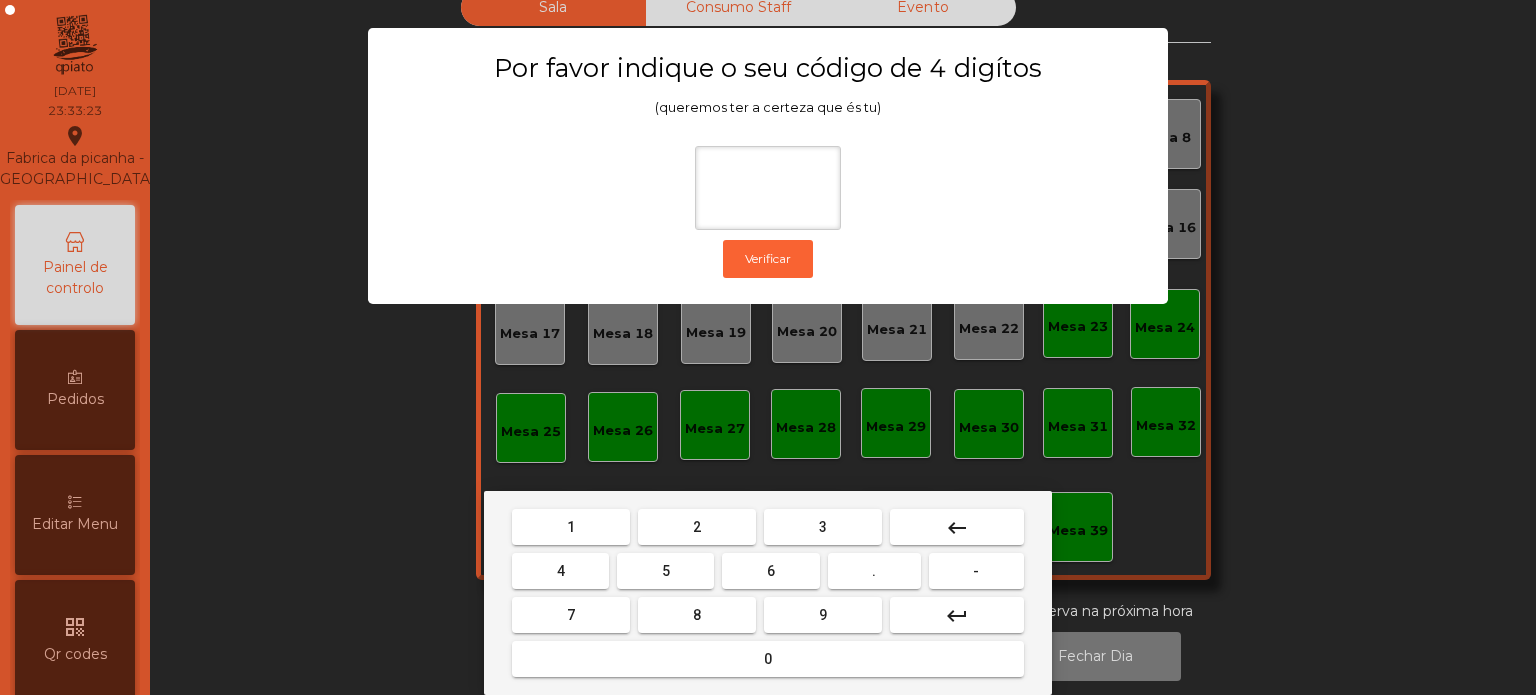 click on "1" at bounding box center [571, 527] 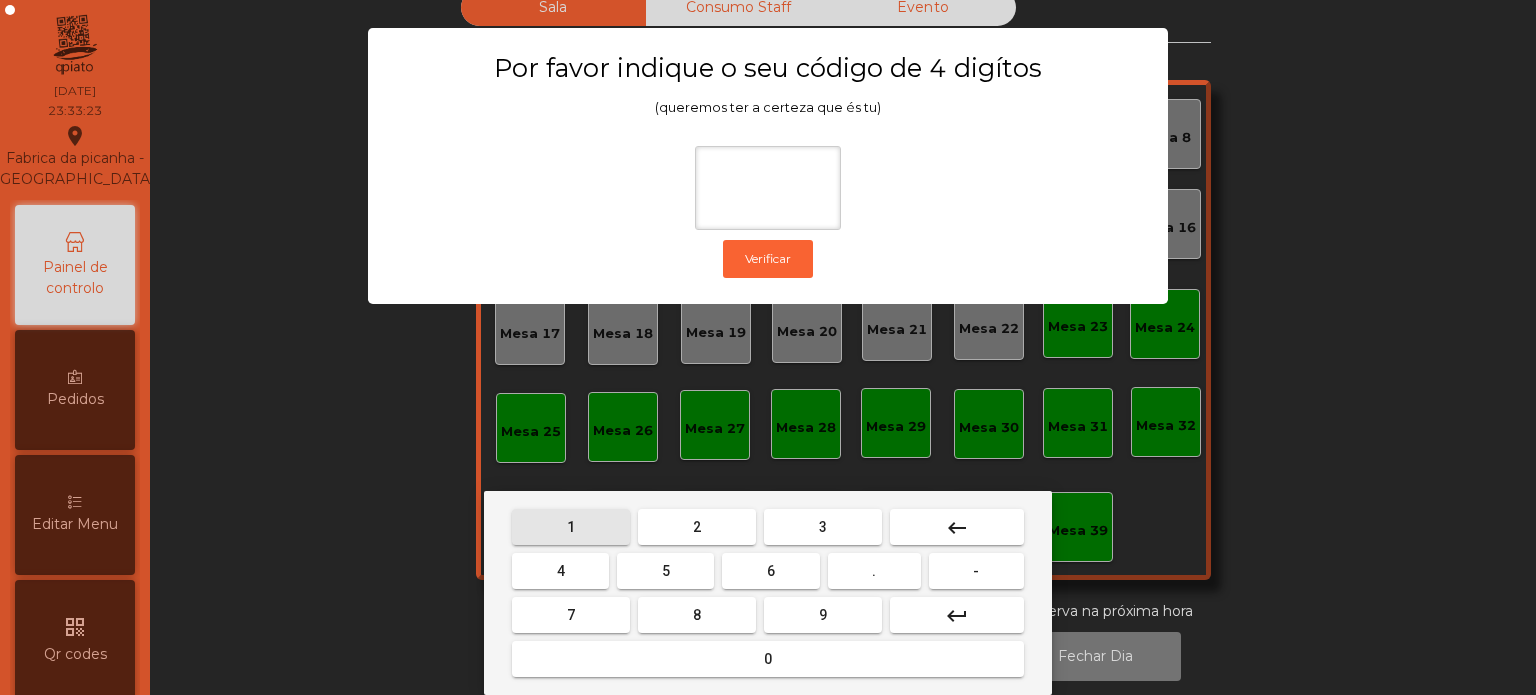 click on "3" at bounding box center (823, 527) 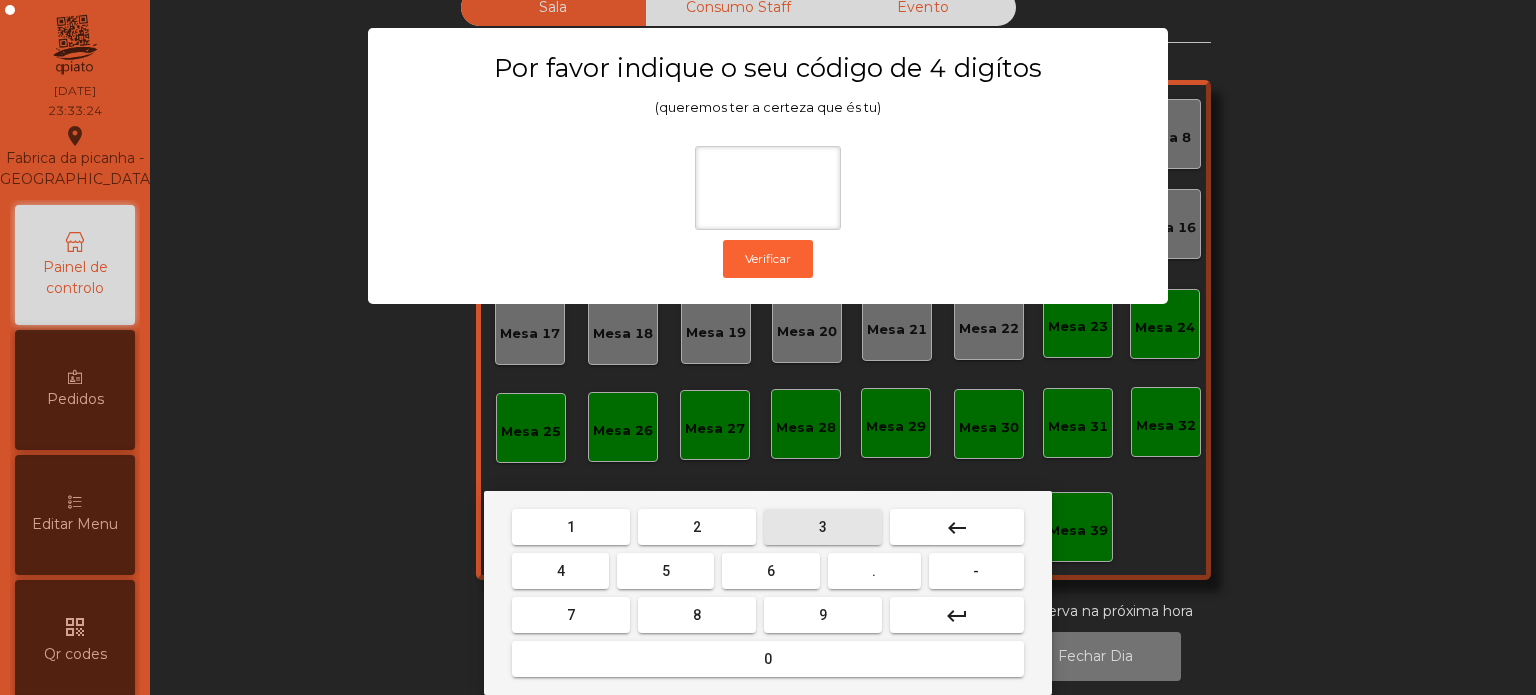click on "5" at bounding box center (665, 571) 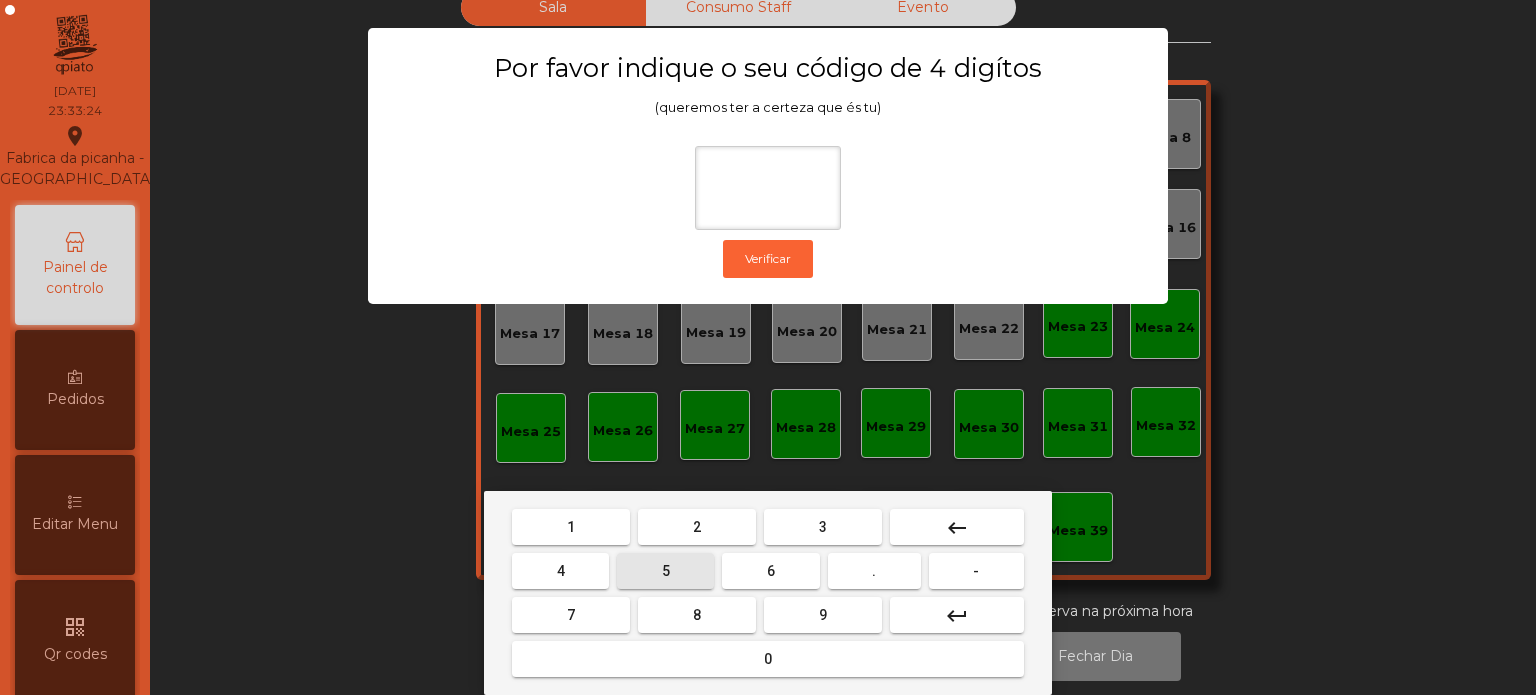 click on "0" at bounding box center [768, 659] 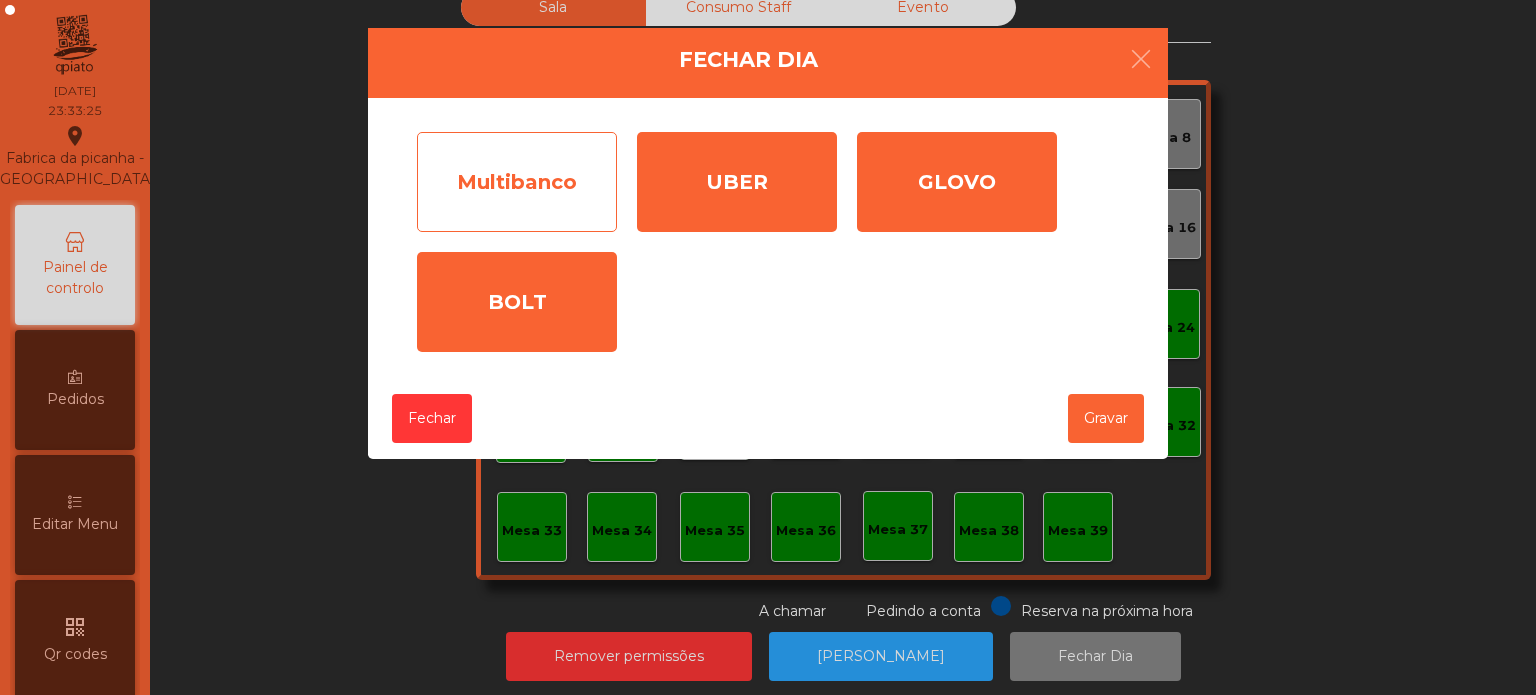 click on "Multibanco" 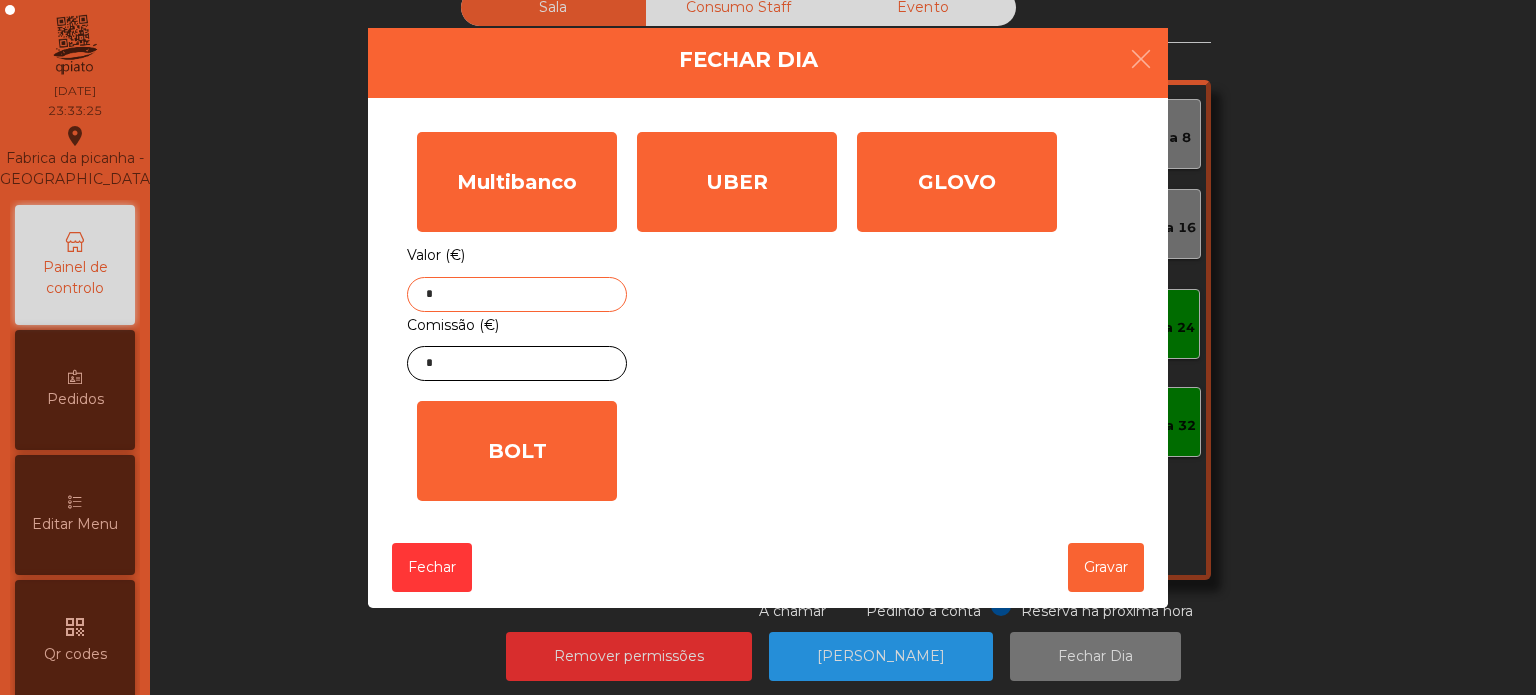 click on "*" 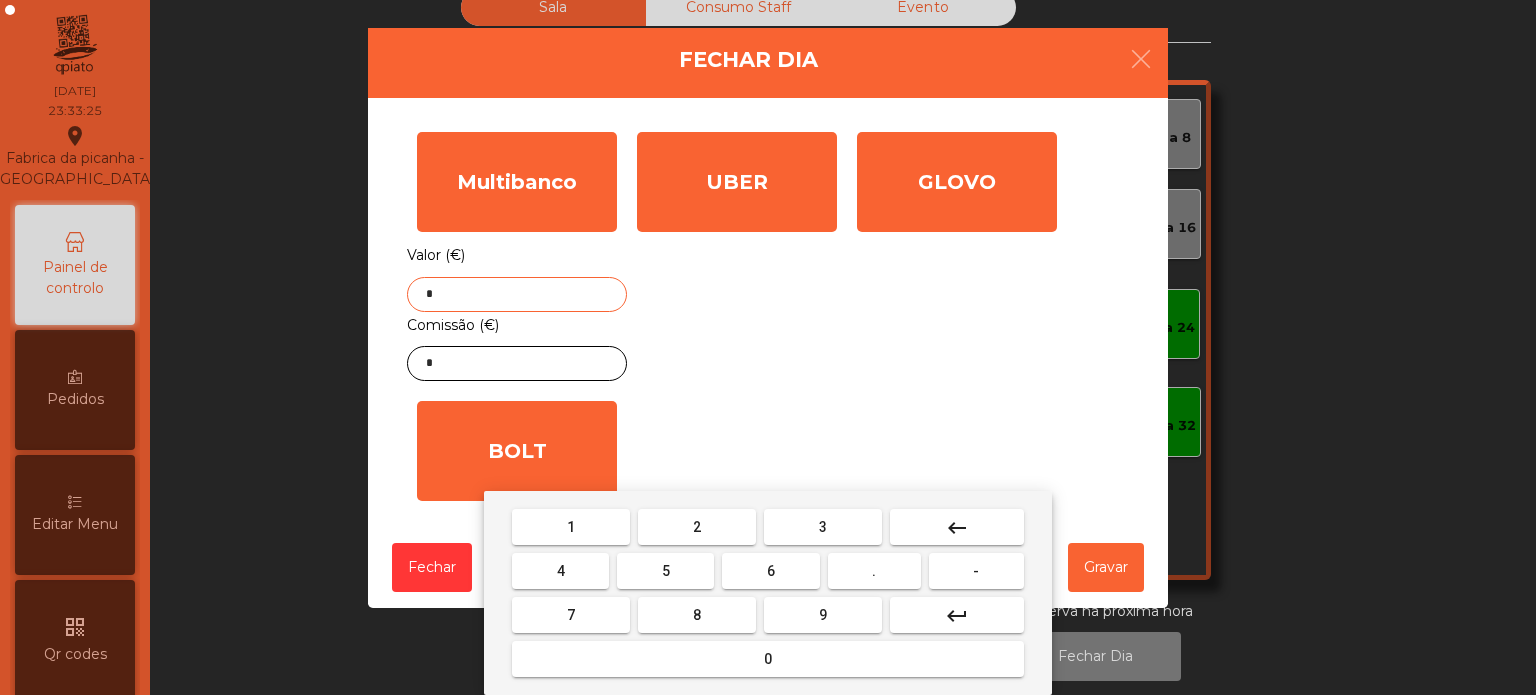 click on "keyboard_backspace" at bounding box center (957, 527) 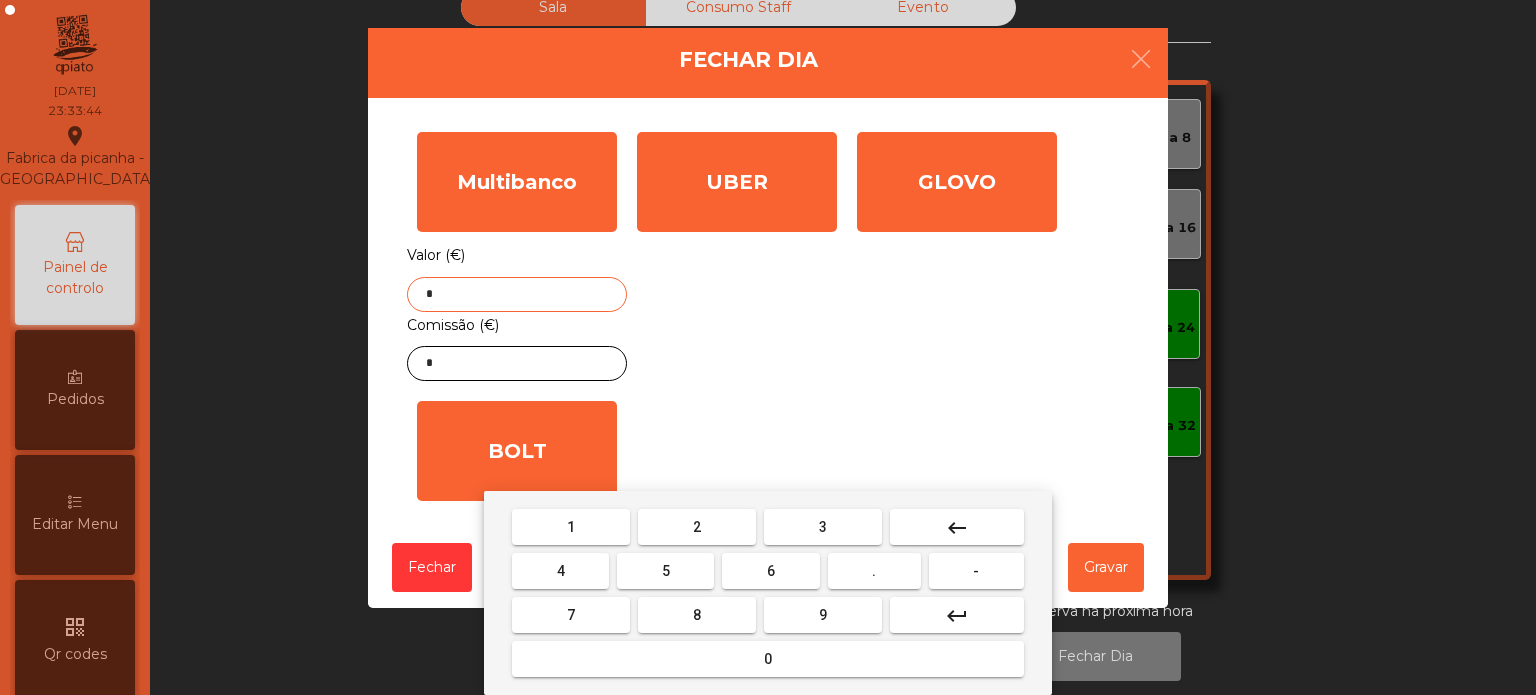 click on "1" at bounding box center [571, 527] 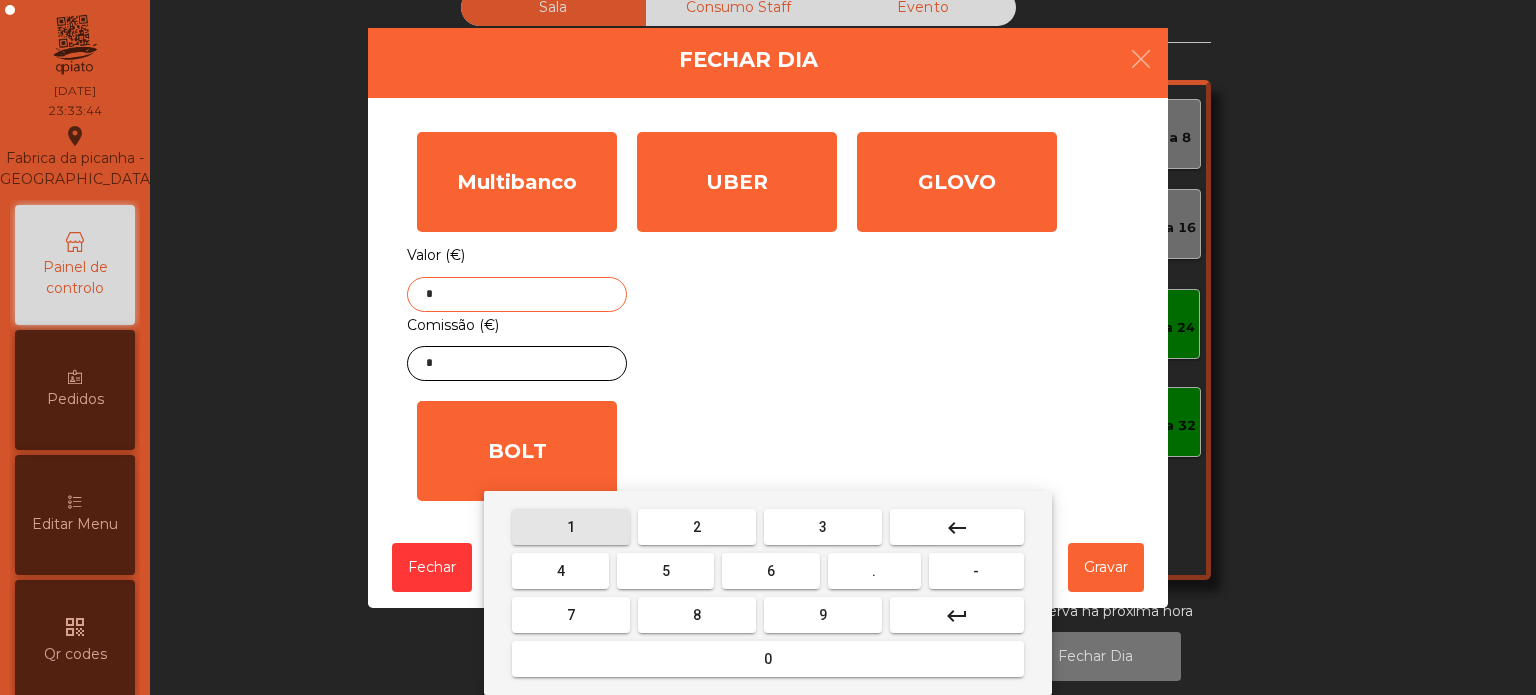 click on "0" at bounding box center [768, 659] 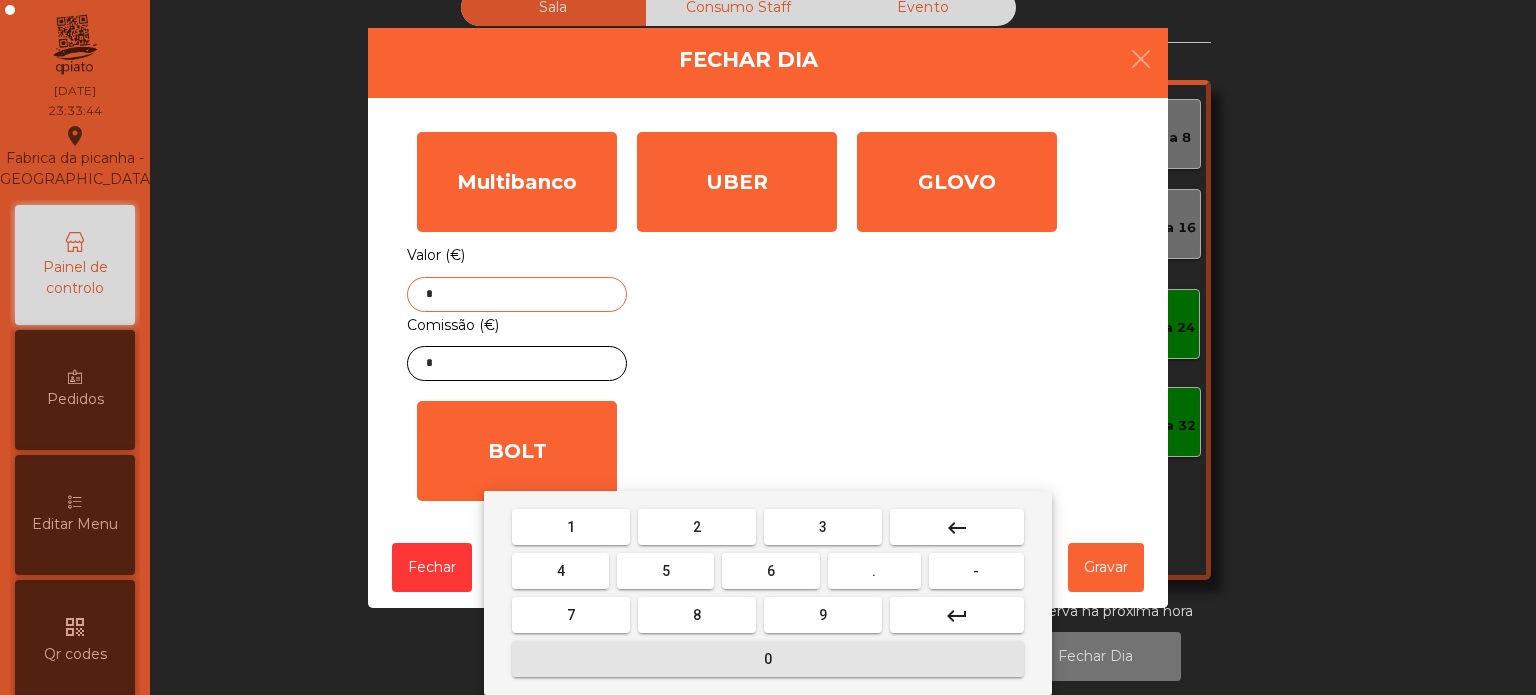 click on "4" at bounding box center [561, 571] 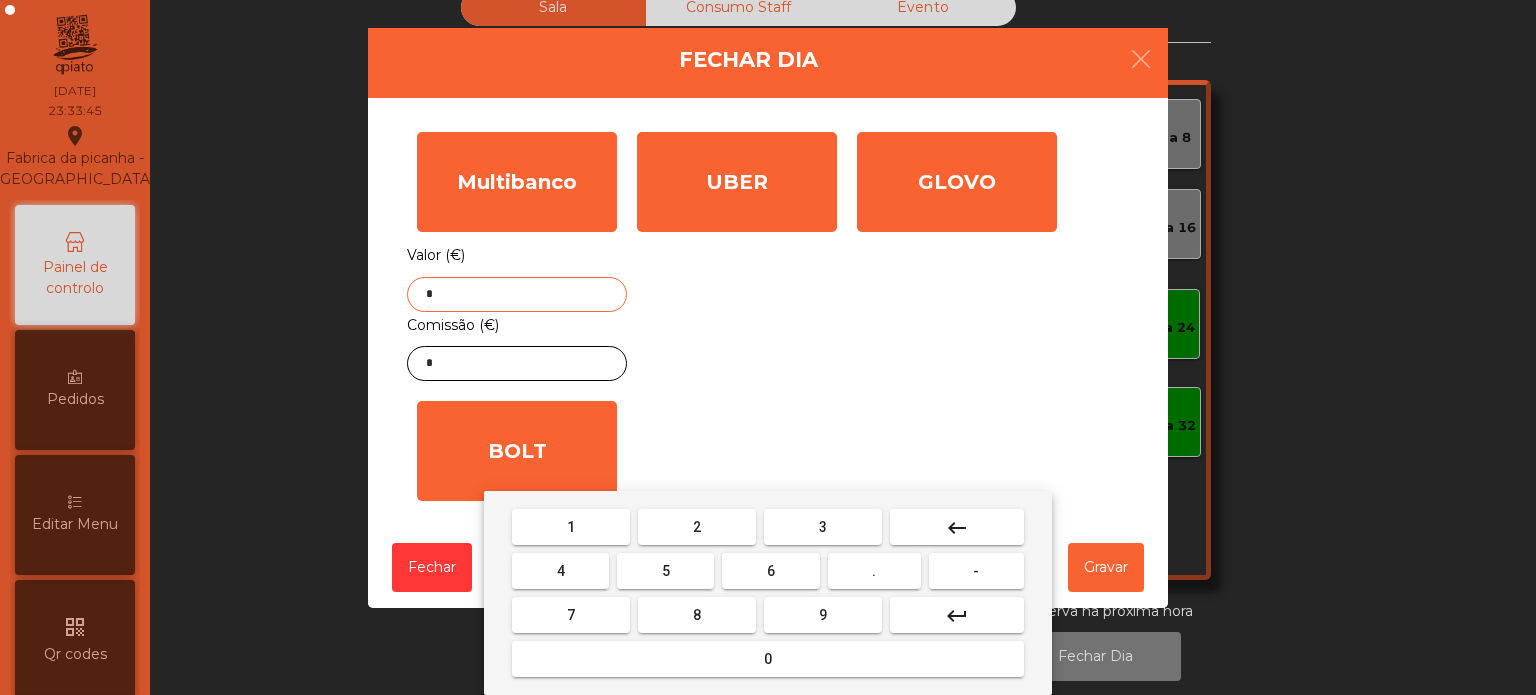 click on "4" at bounding box center (560, 571) 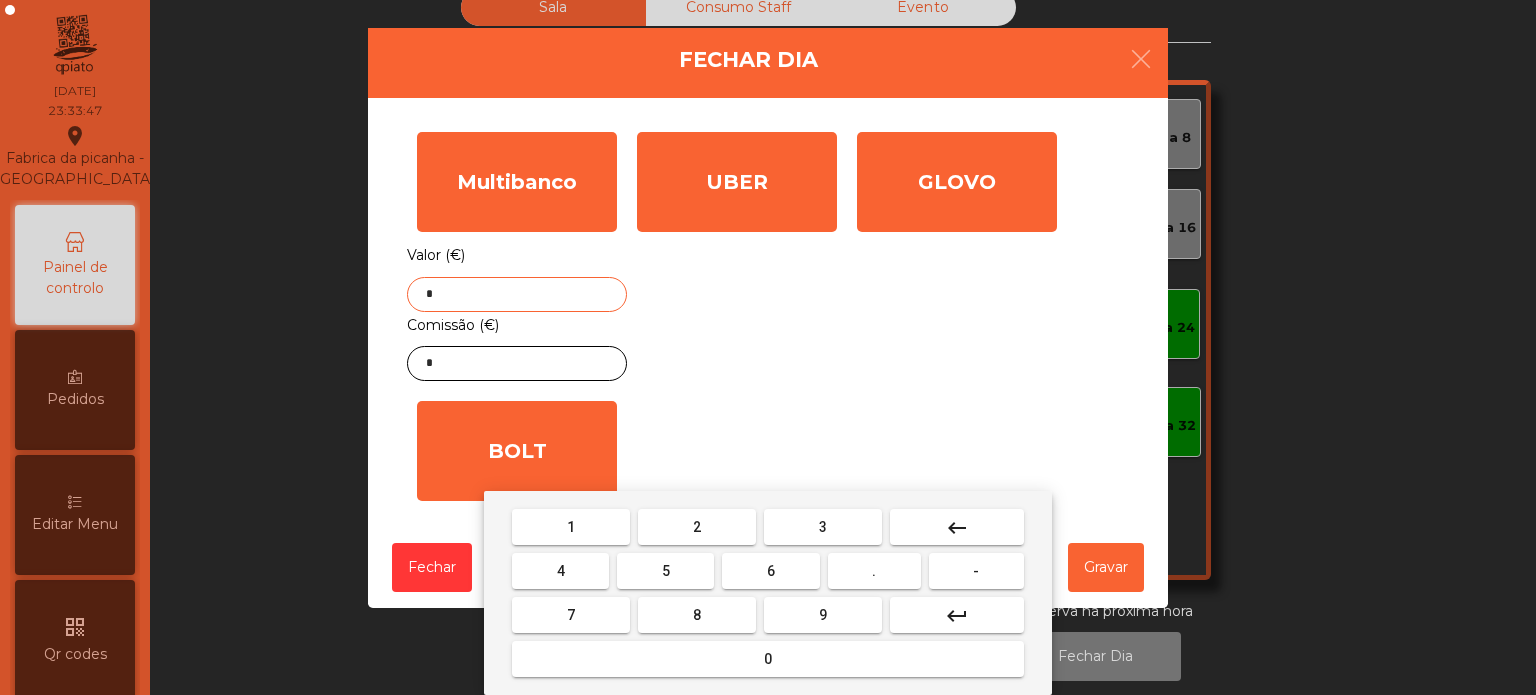 click on "3" at bounding box center [823, 527] 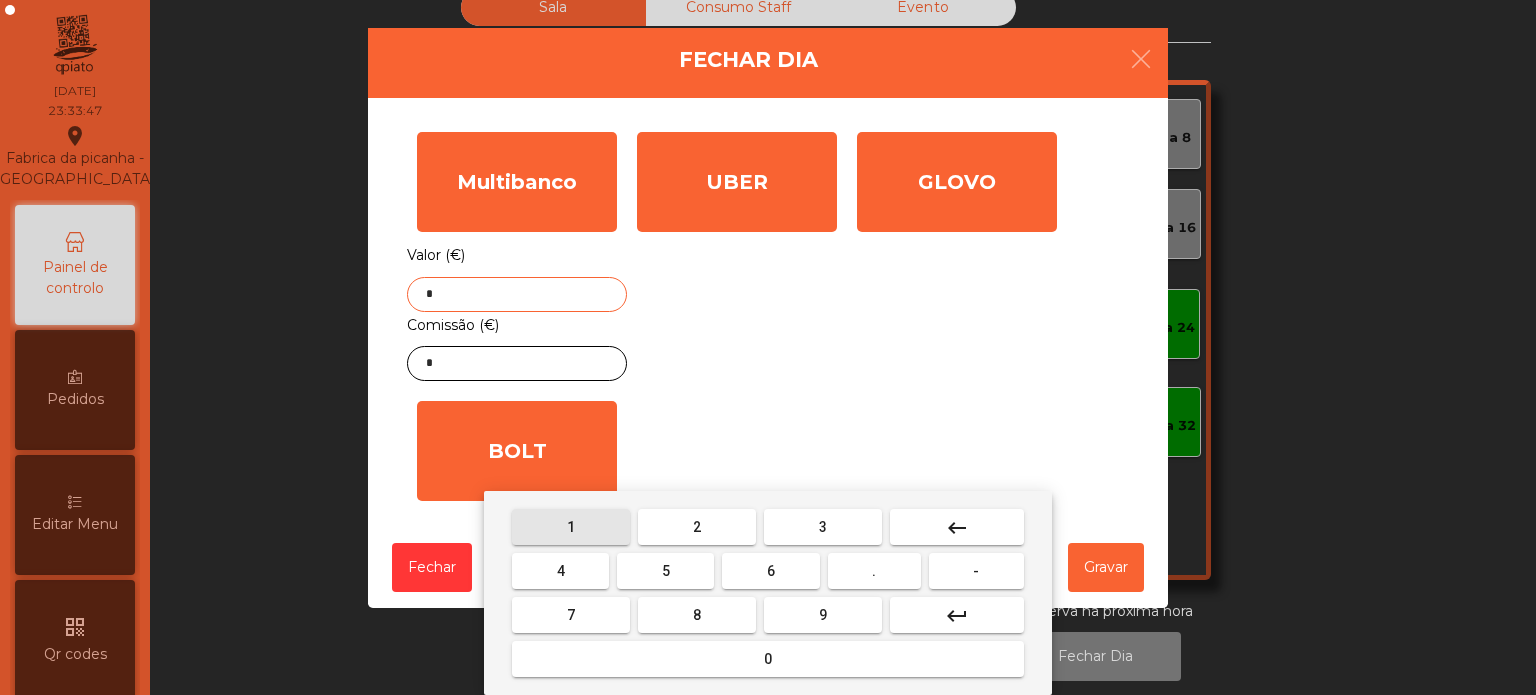 click on "1" at bounding box center [571, 527] 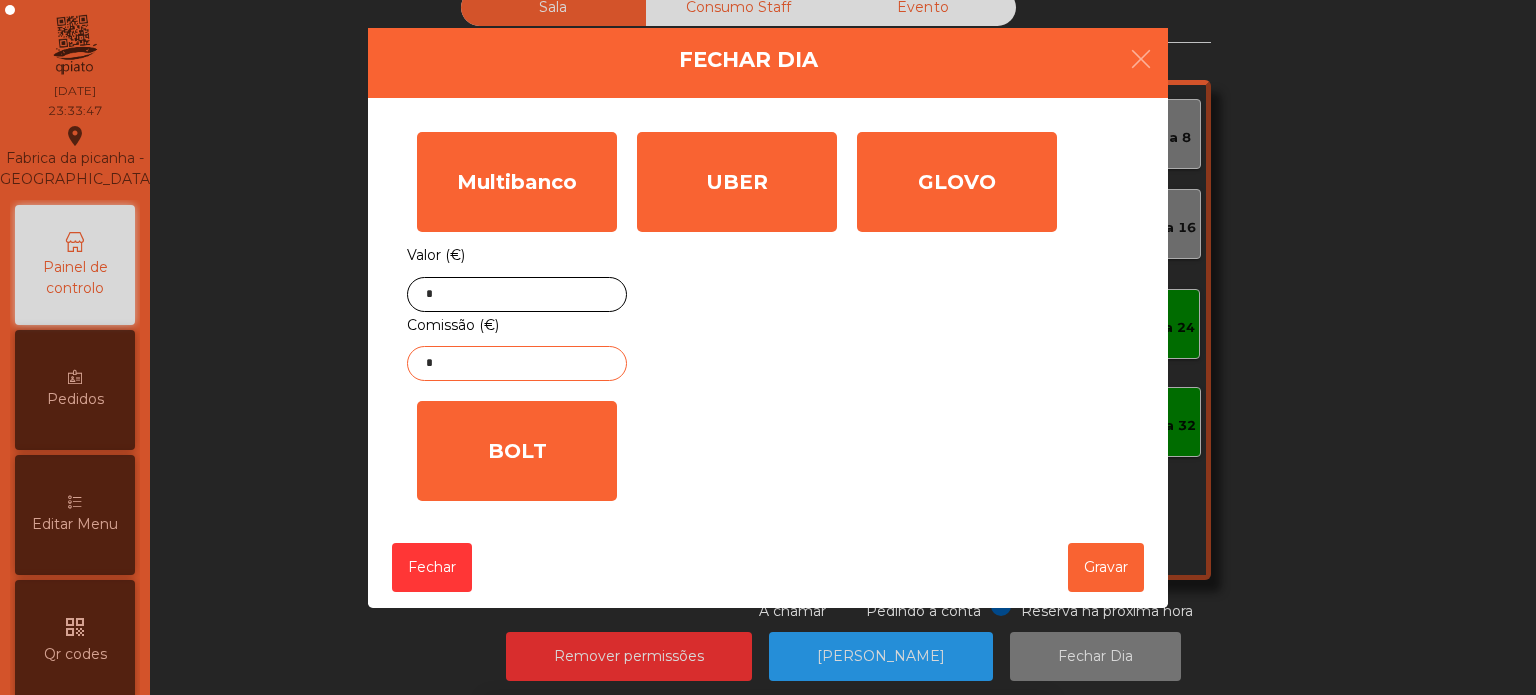 click on "*" 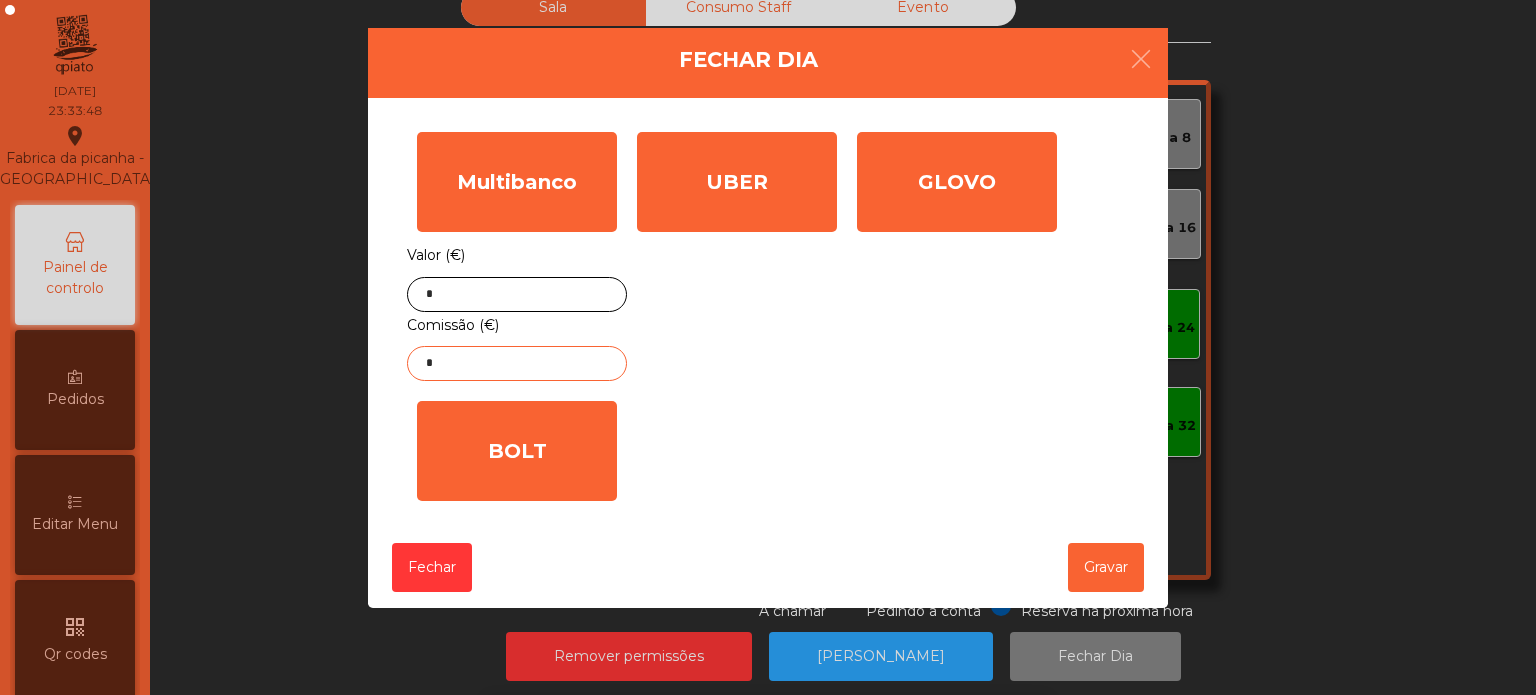 click on "keyboard_backspace" at bounding box center [957, 731] 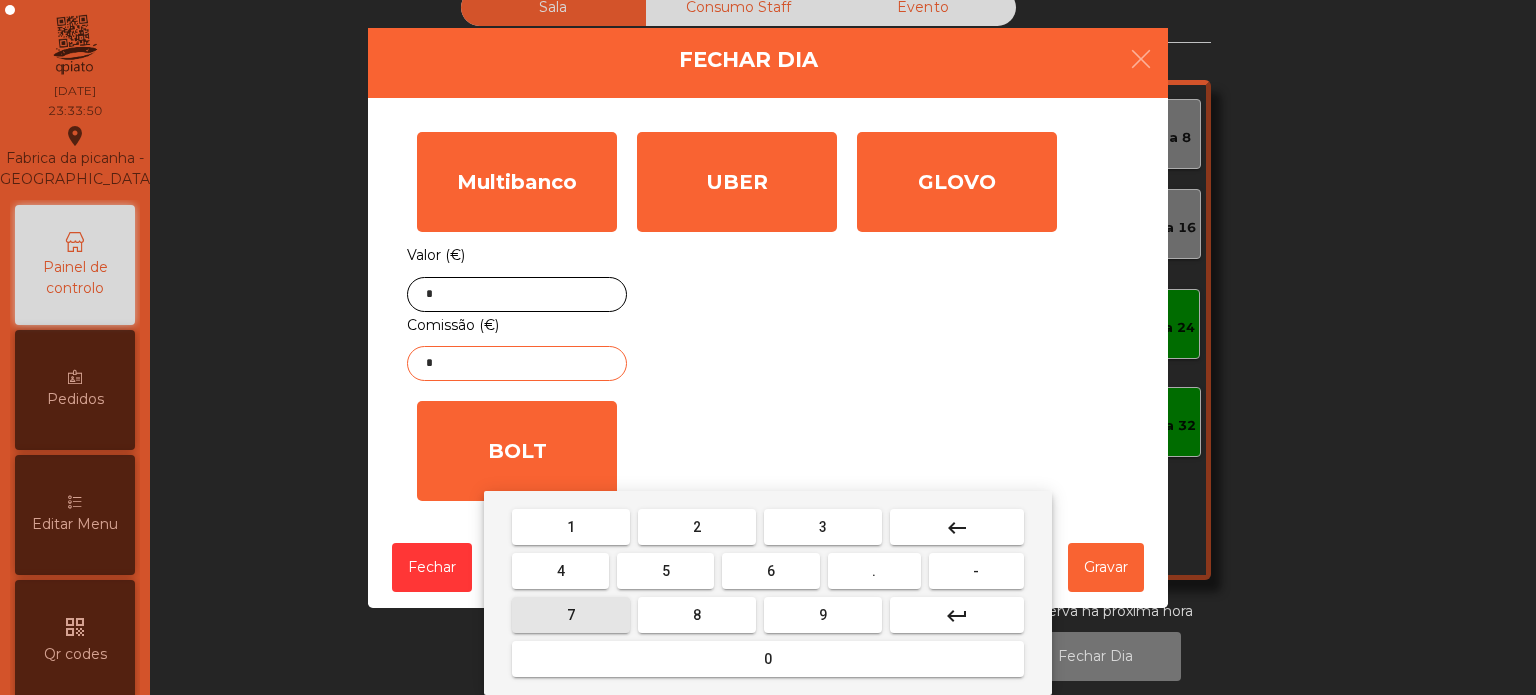 click on "7" at bounding box center (571, 615) 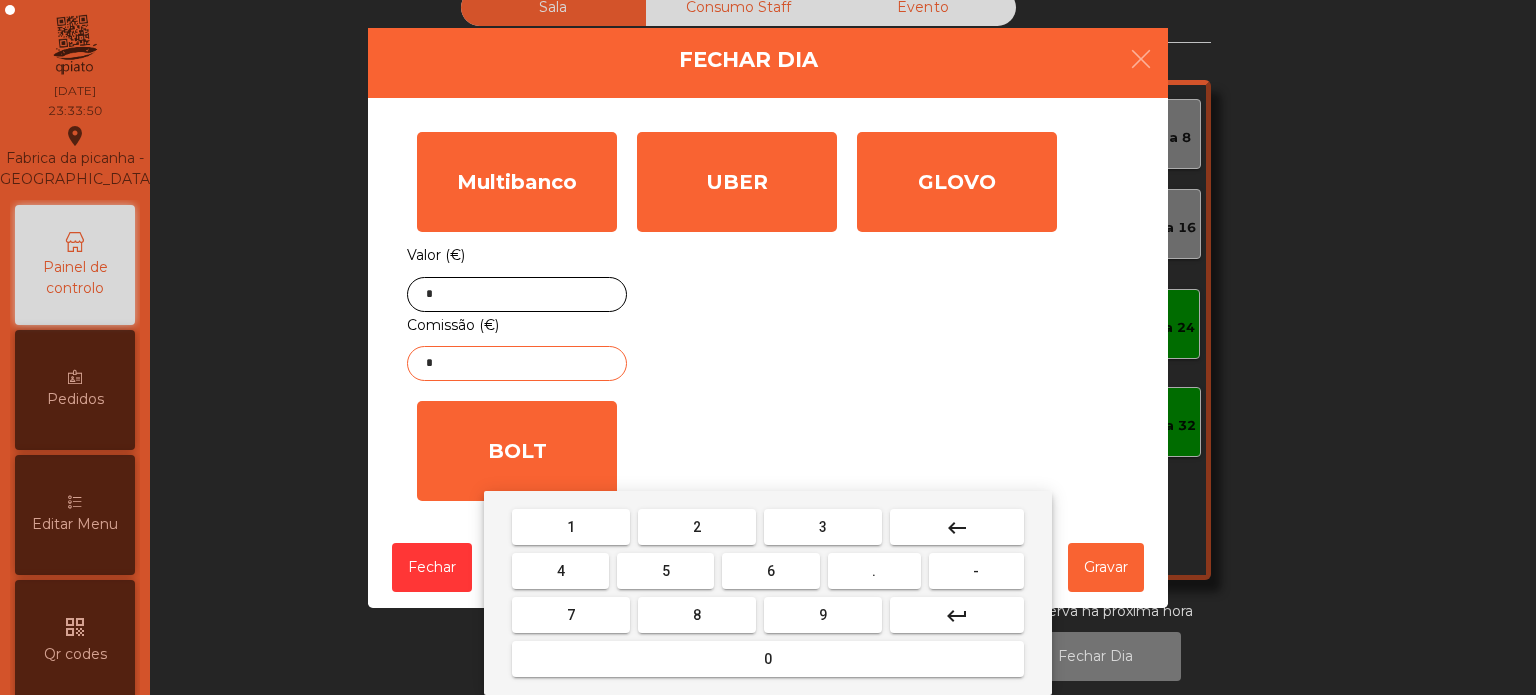 click on "." at bounding box center [874, 571] 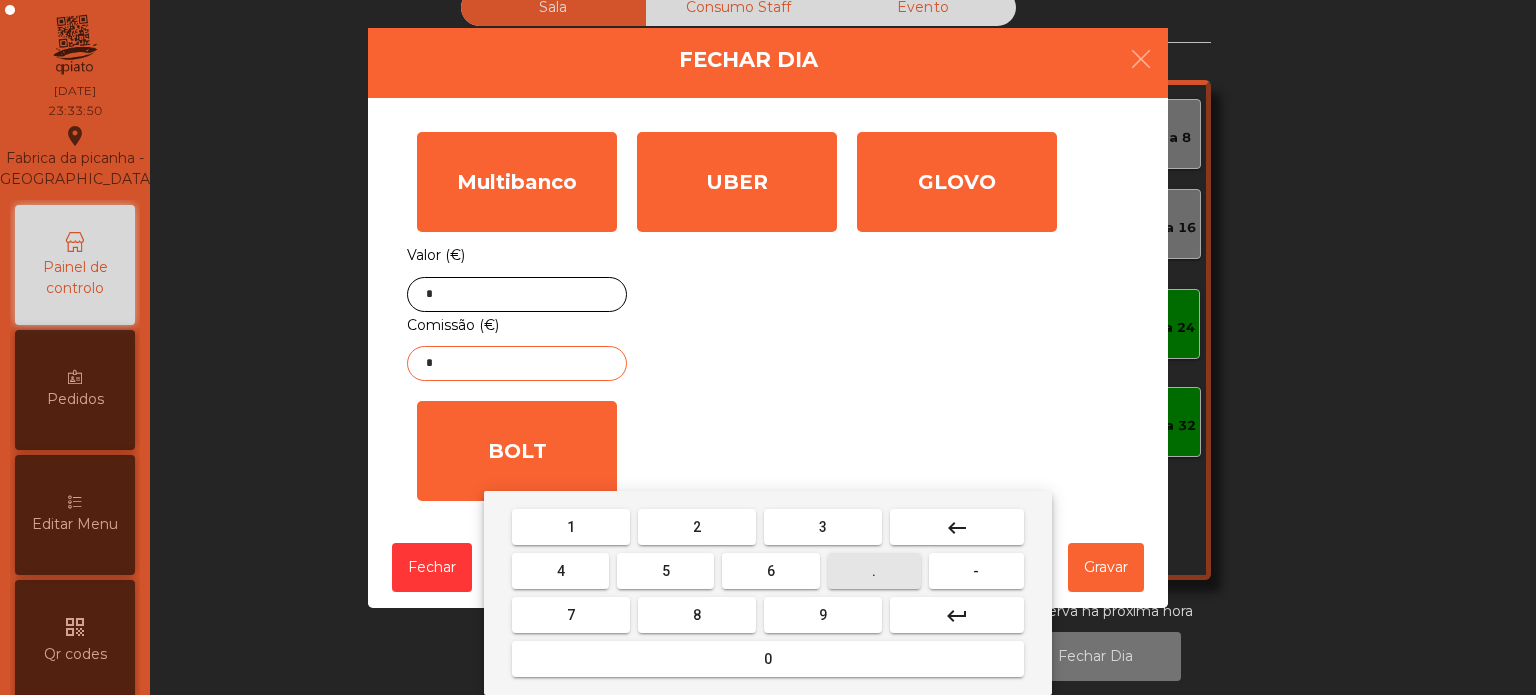 click on "5" at bounding box center [665, 571] 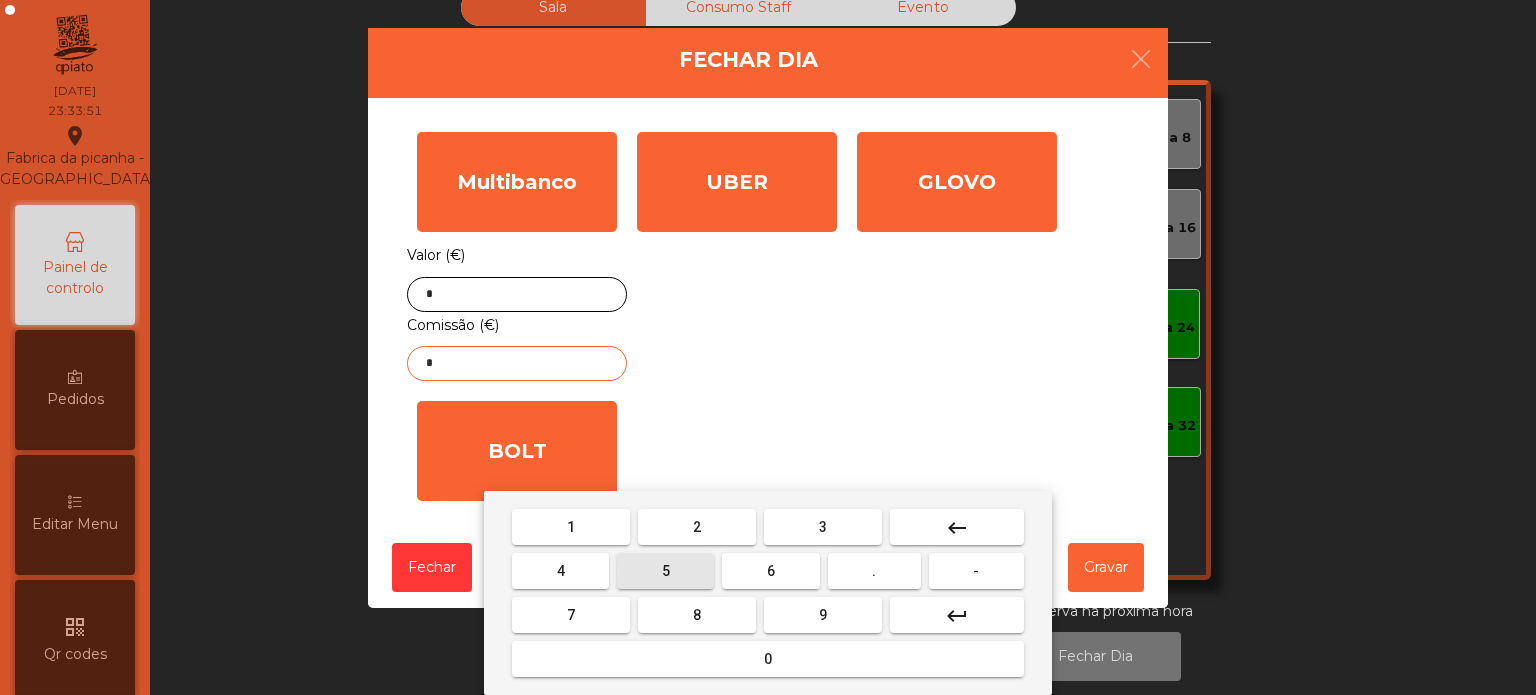 click on "7" at bounding box center [571, 615] 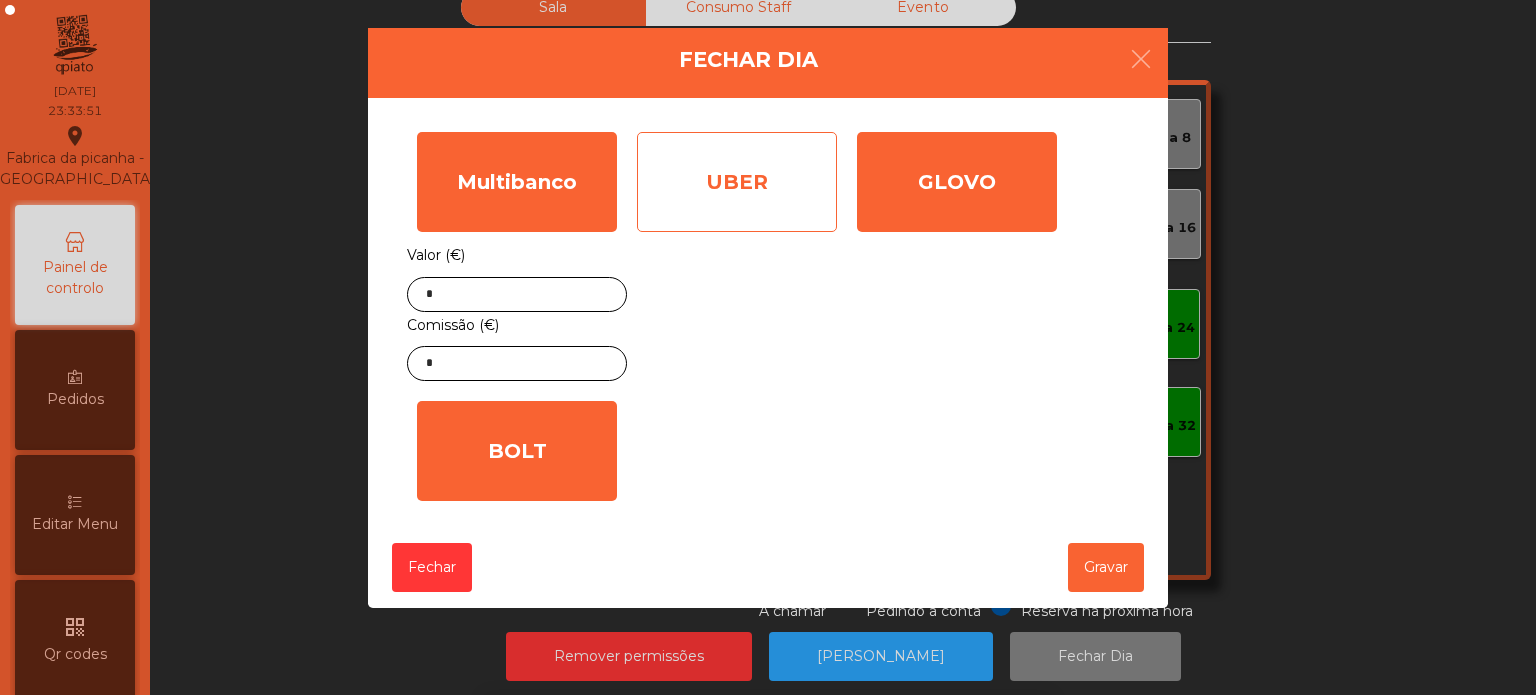 click on "UBER" 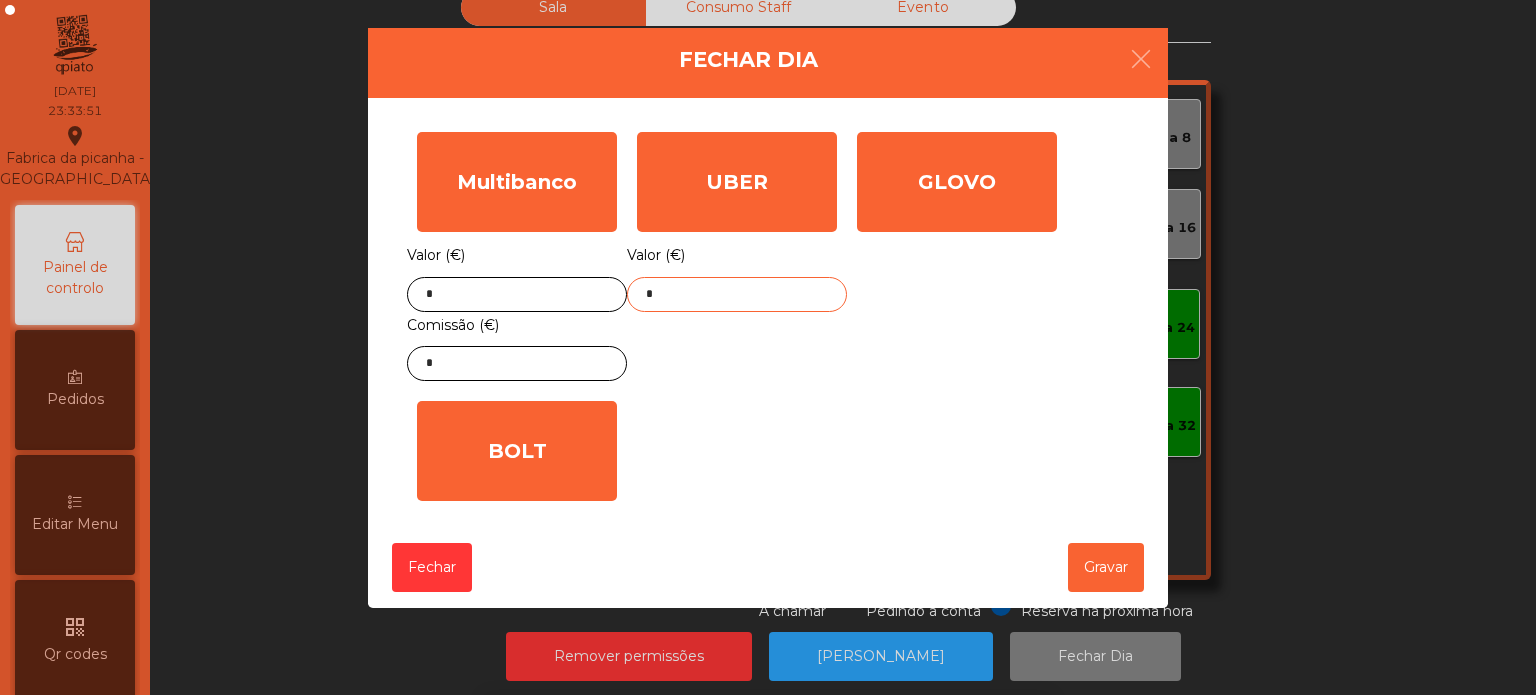 click on "*" 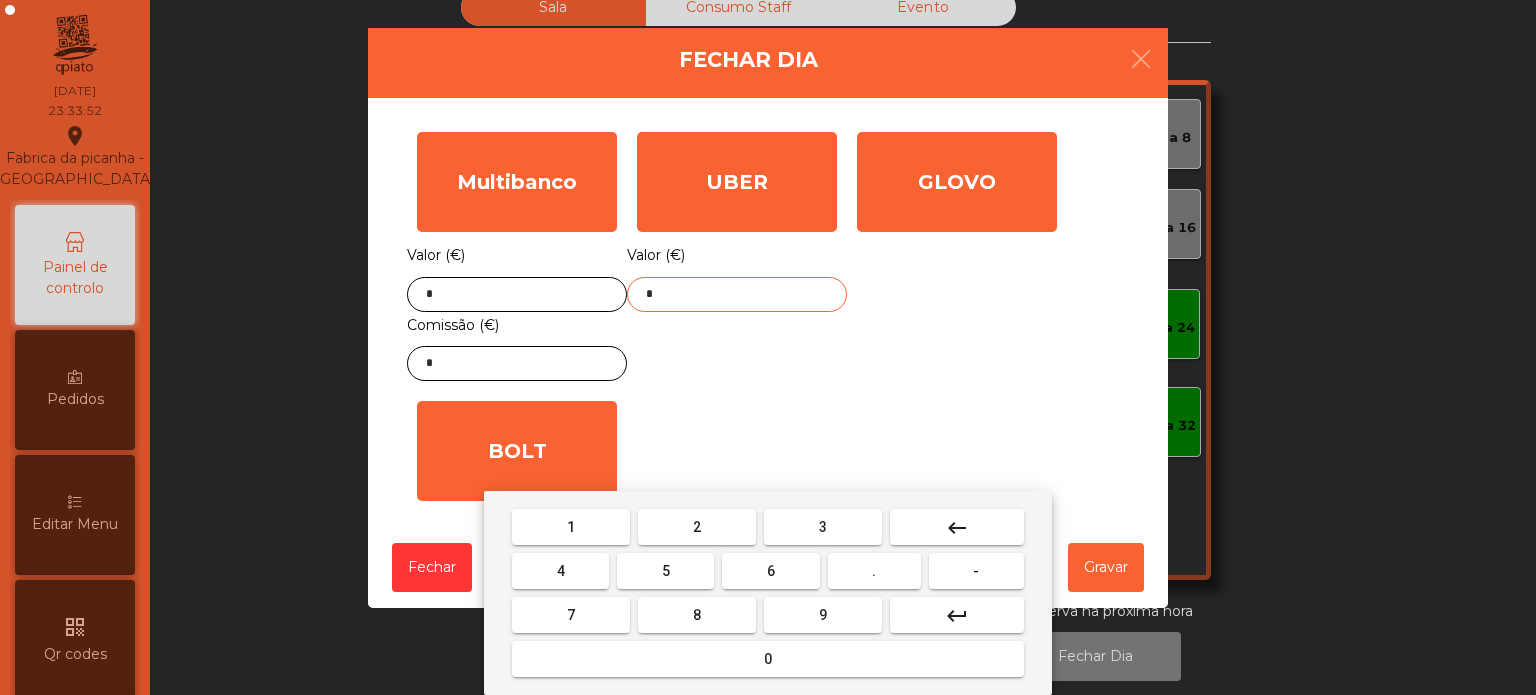 click on "keyboard_backspace" at bounding box center (957, 527) 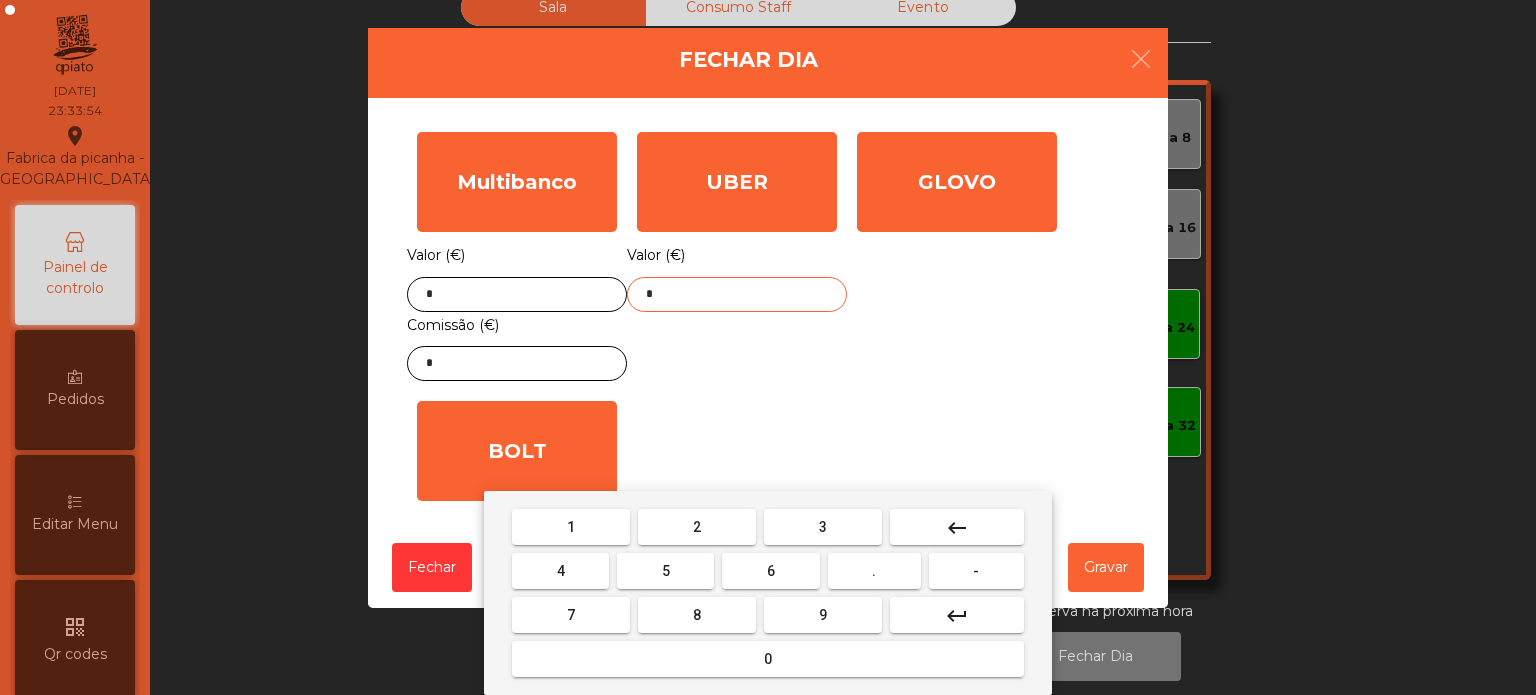 click on "1" at bounding box center (571, 527) 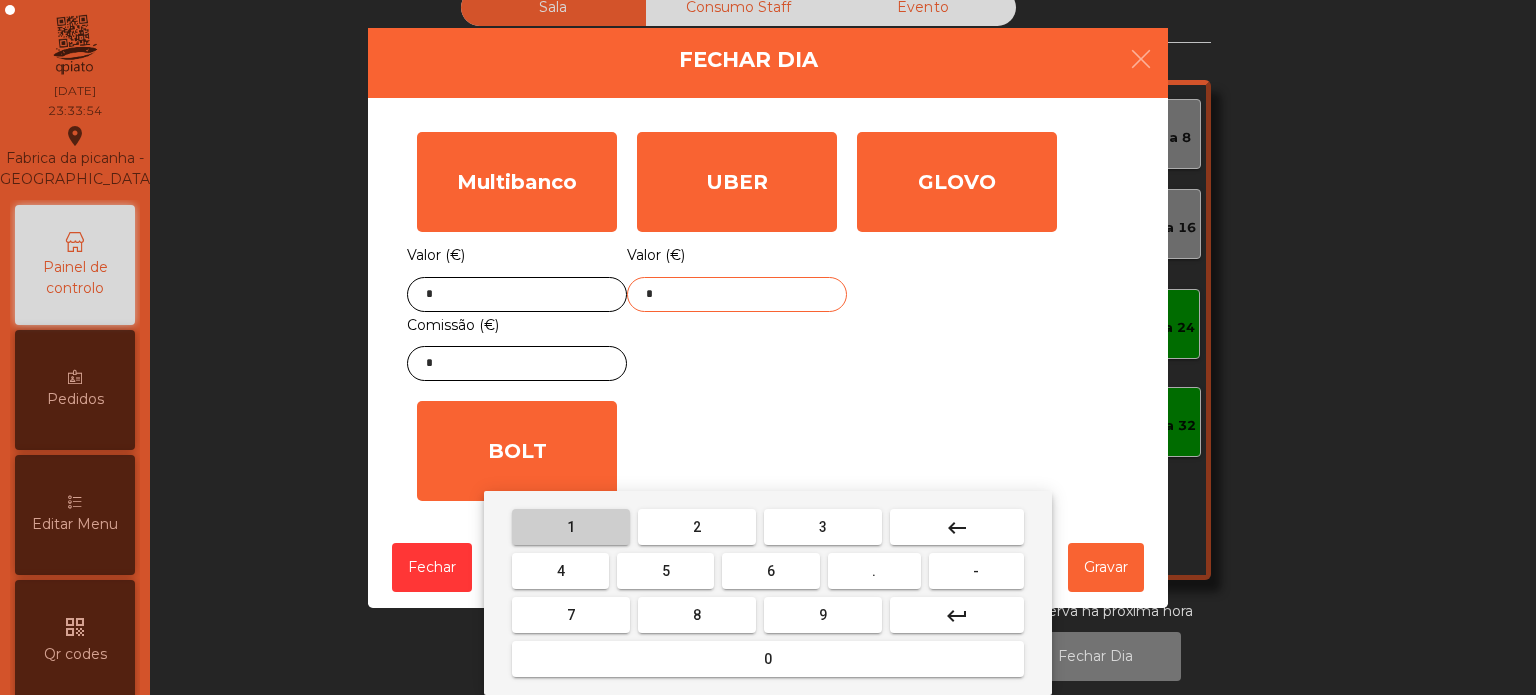 click on "1" at bounding box center (571, 527) 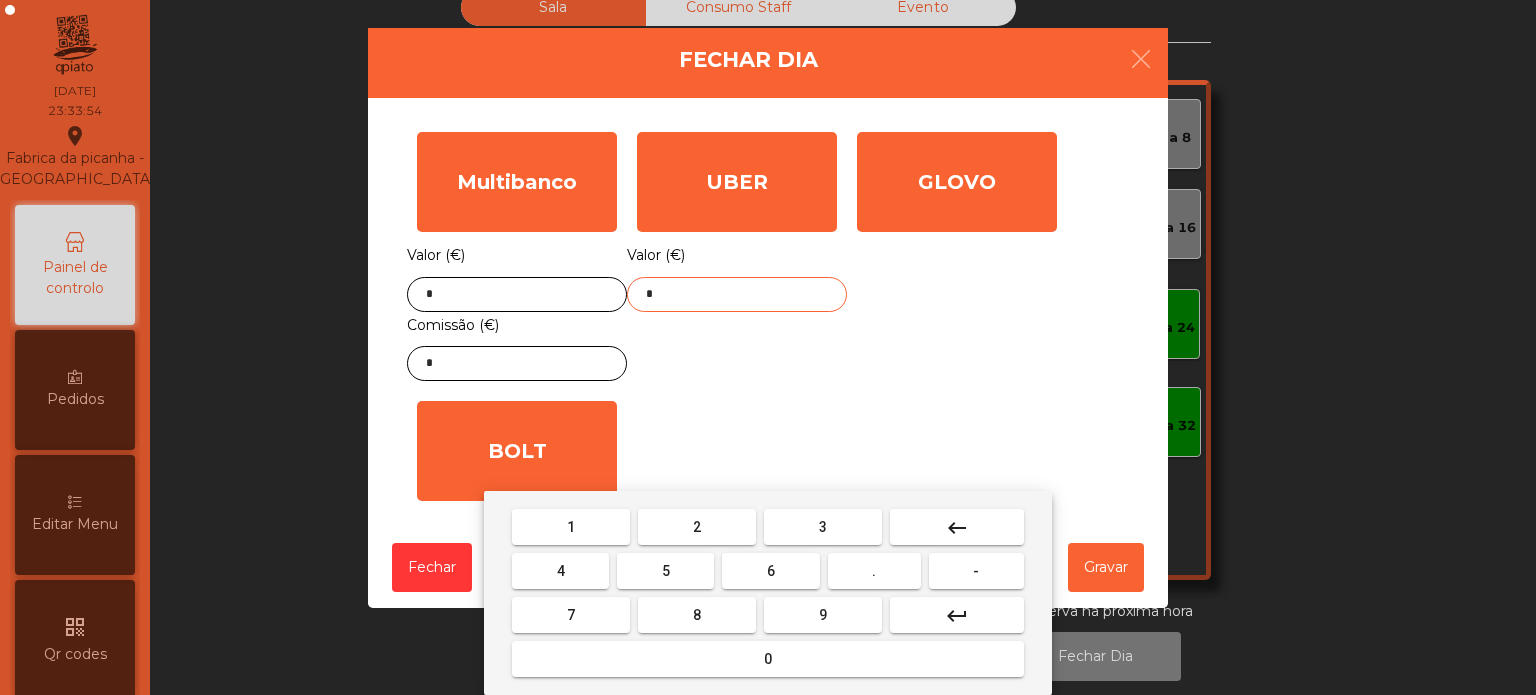 click on "." at bounding box center [874, 571] 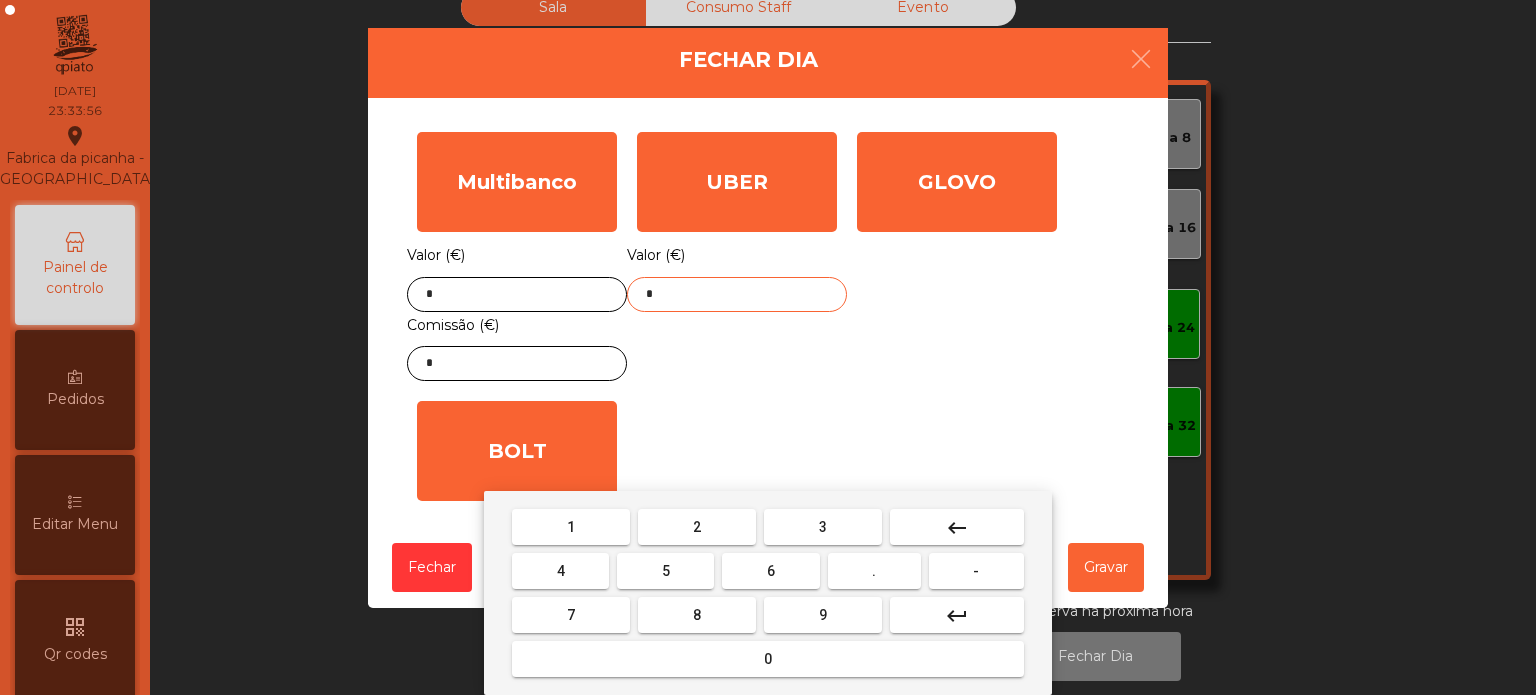 click on "0" at bounding box center [768, 659] 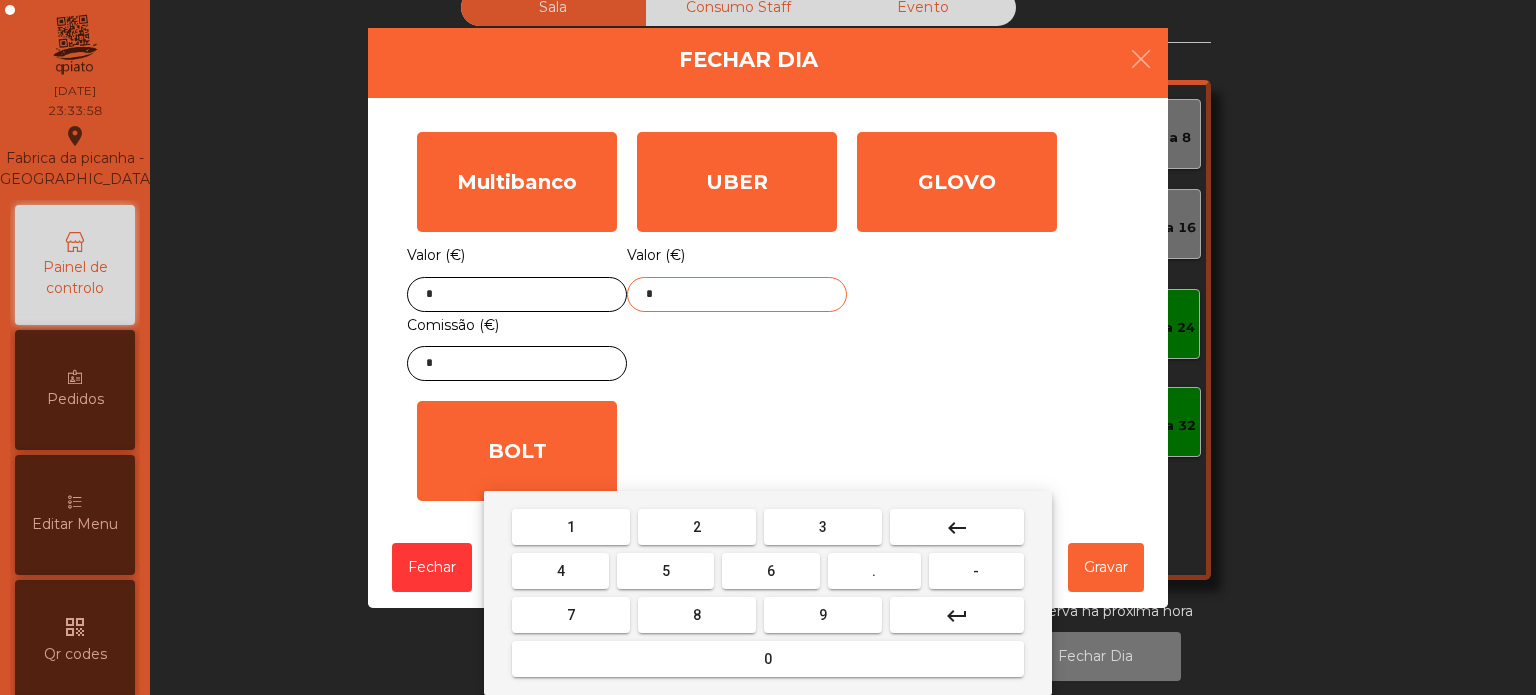click on "4" at bounding box center (561, 571) 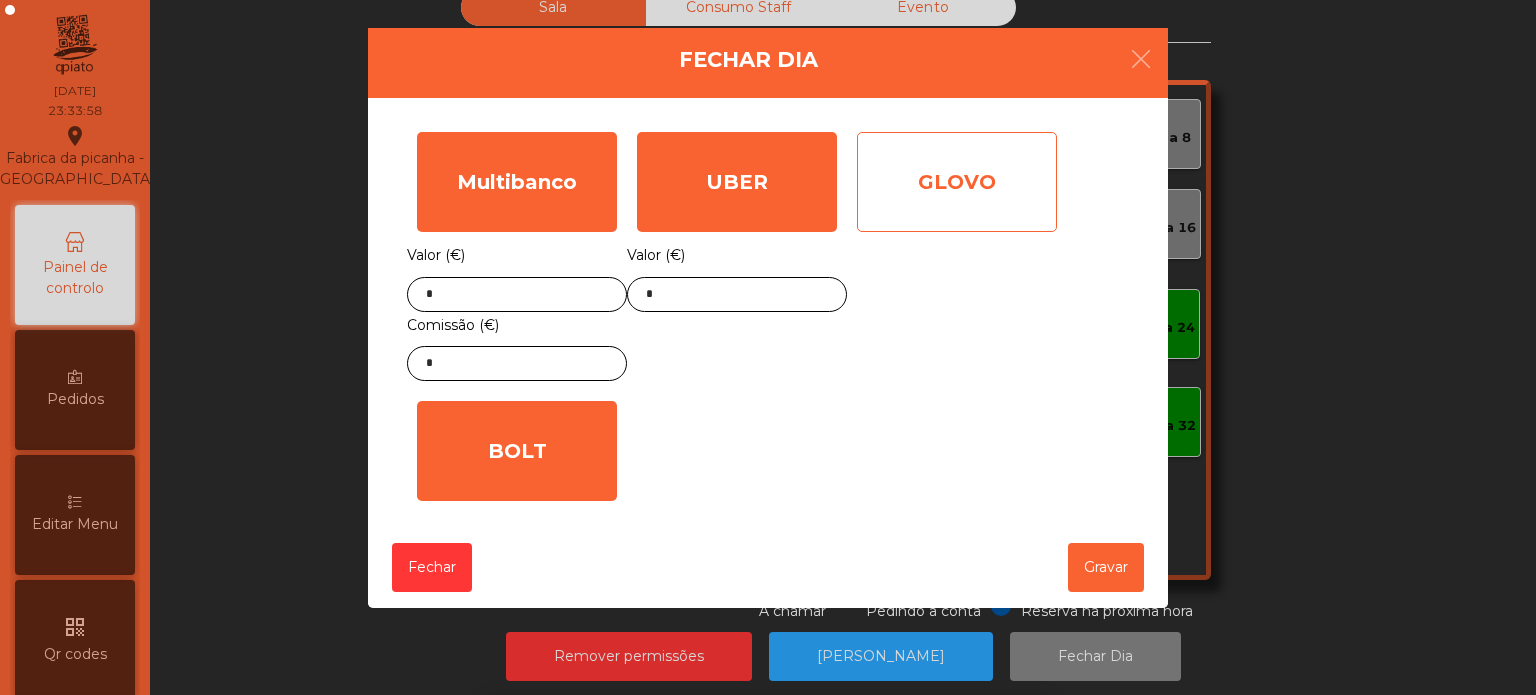 click on "GLOVO" 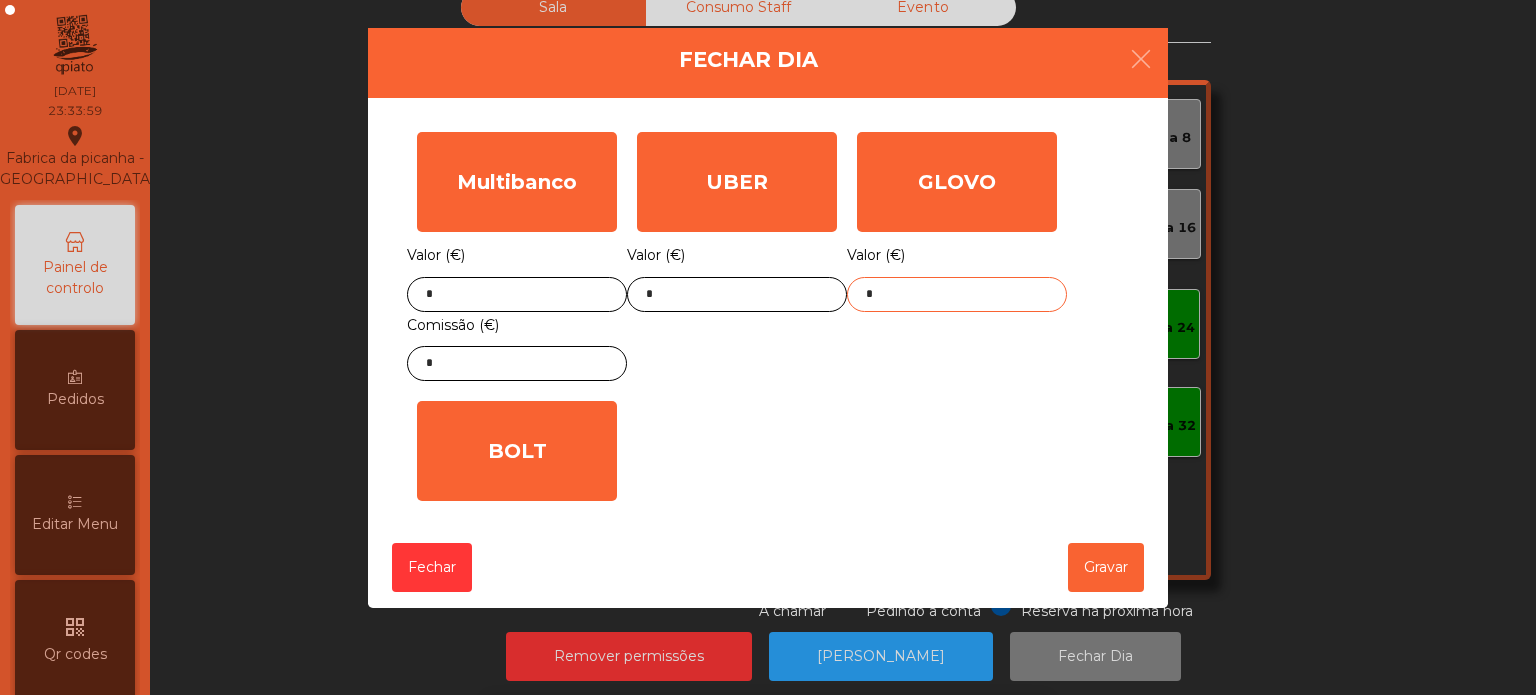 click on "*" 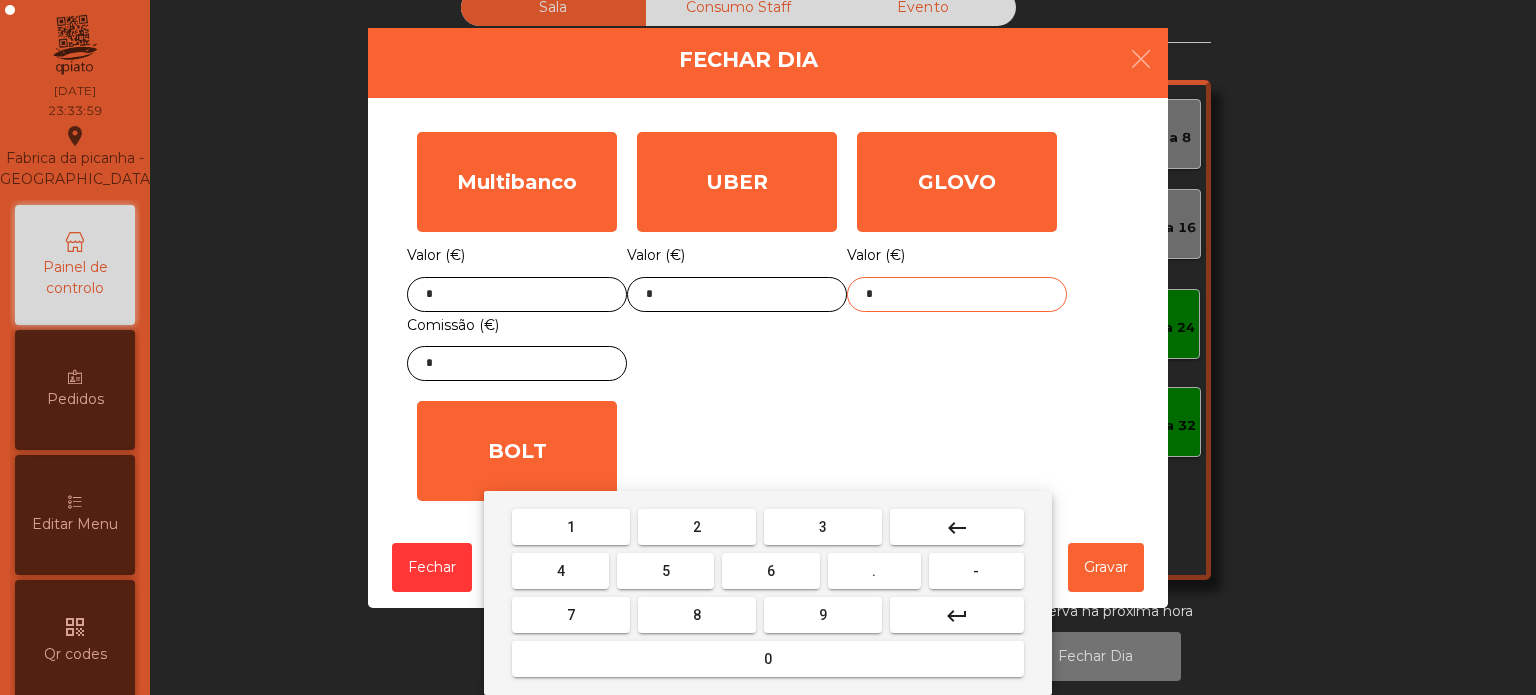 click on "keyboard_backspace" at bounding box center [957, 527] 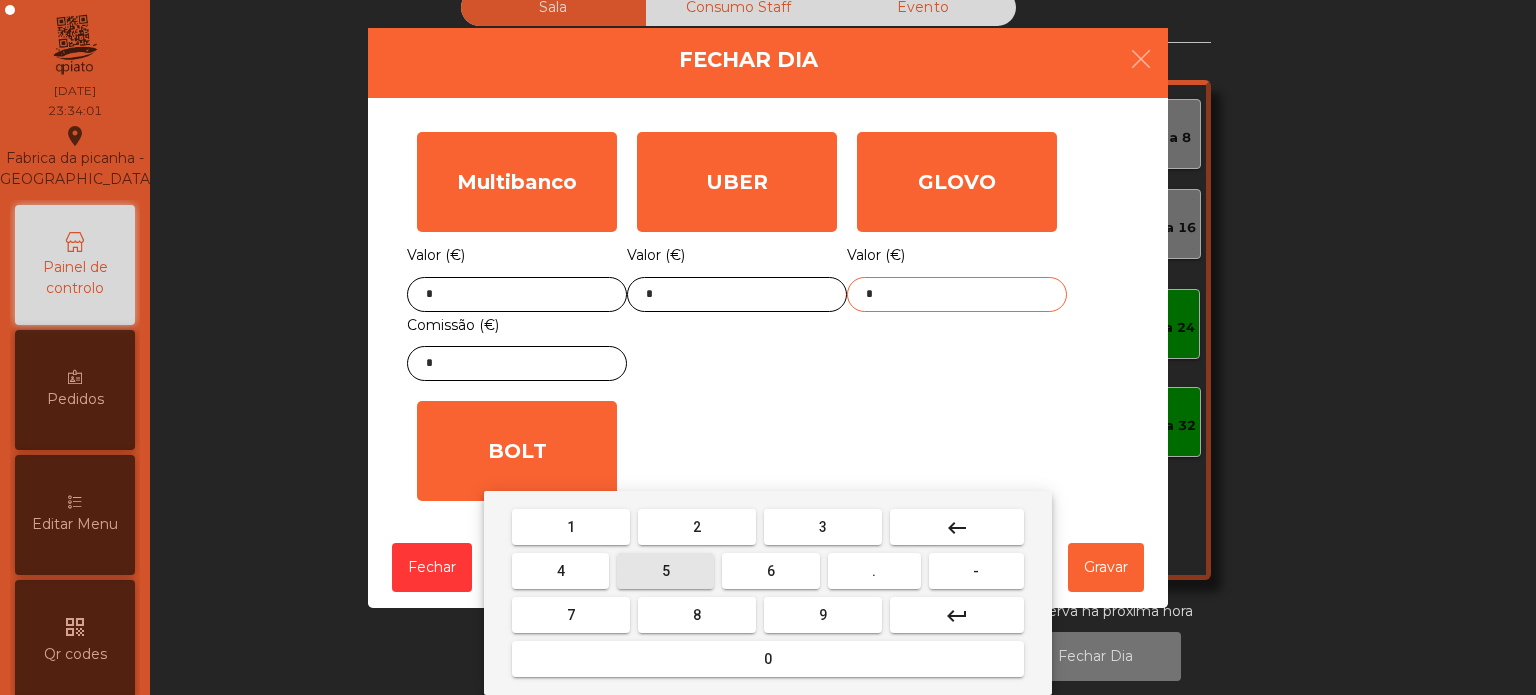 click on "5" at bounding box center (665, 571) 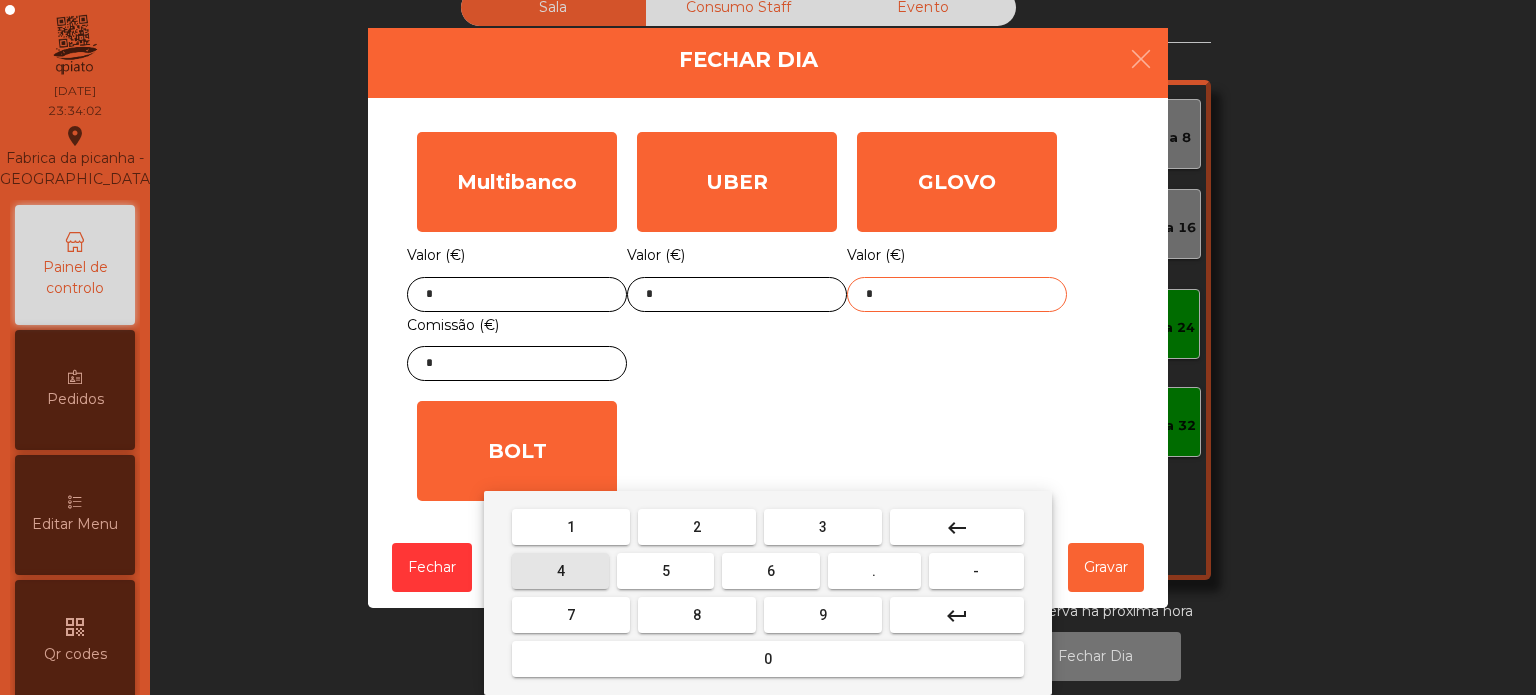 click on "4" at bounding box center (560, 571) 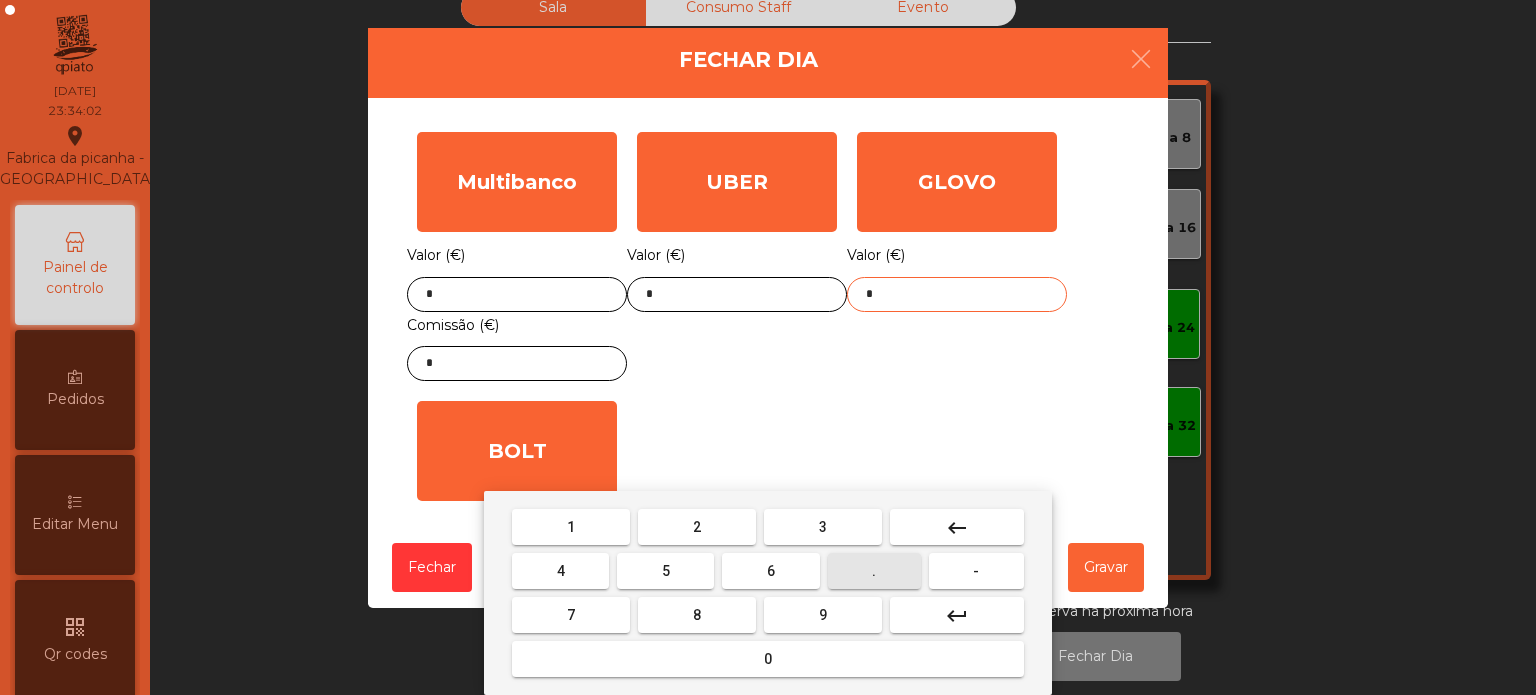 click on "." at bounding box center [874, 571] 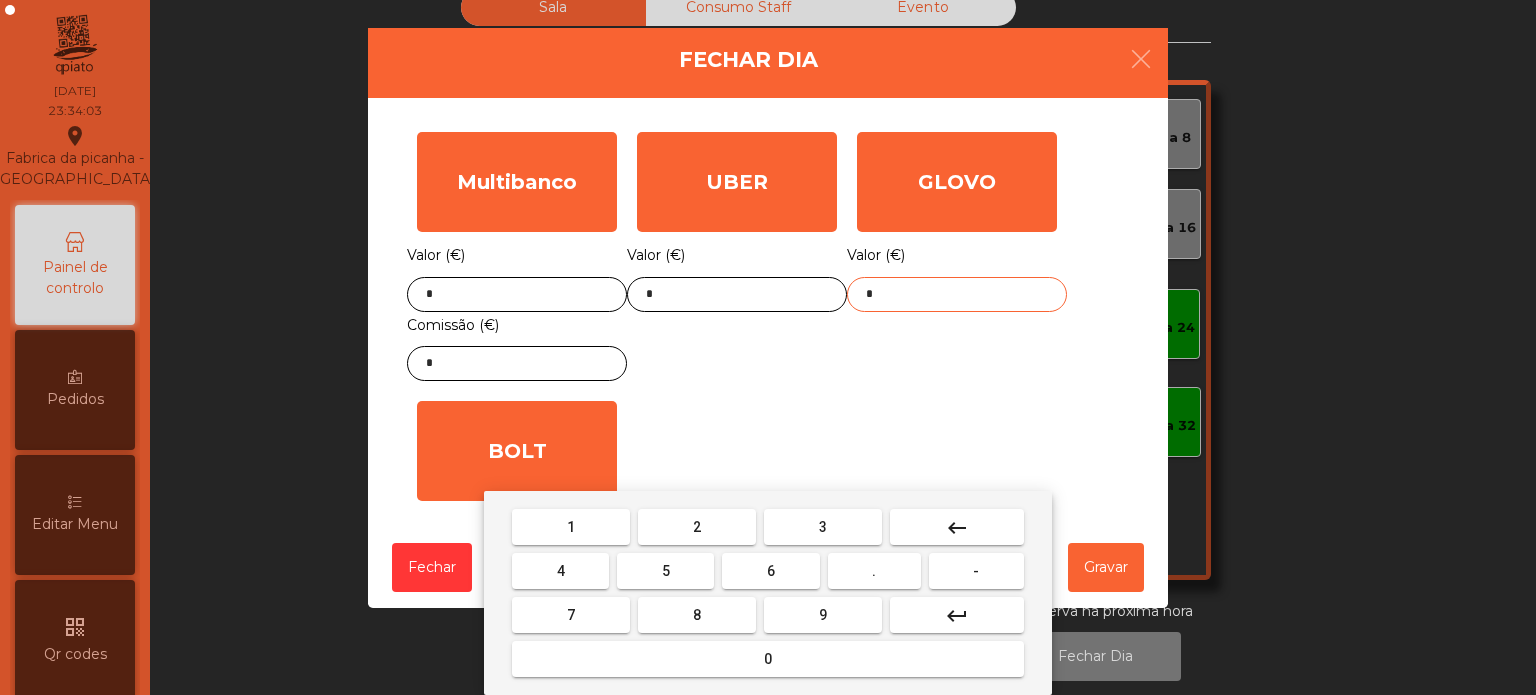 click on "3" at bounding box center [823, 527] 